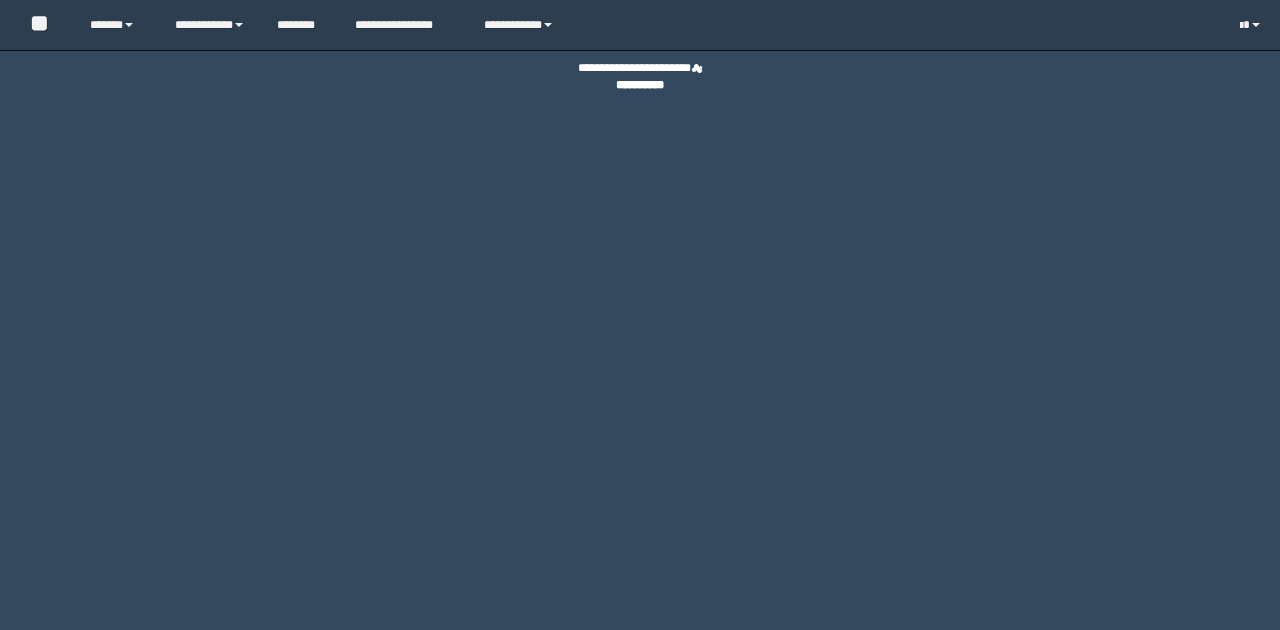 scroll, scrollTop: 0, scrollLeft: 0, axis: both 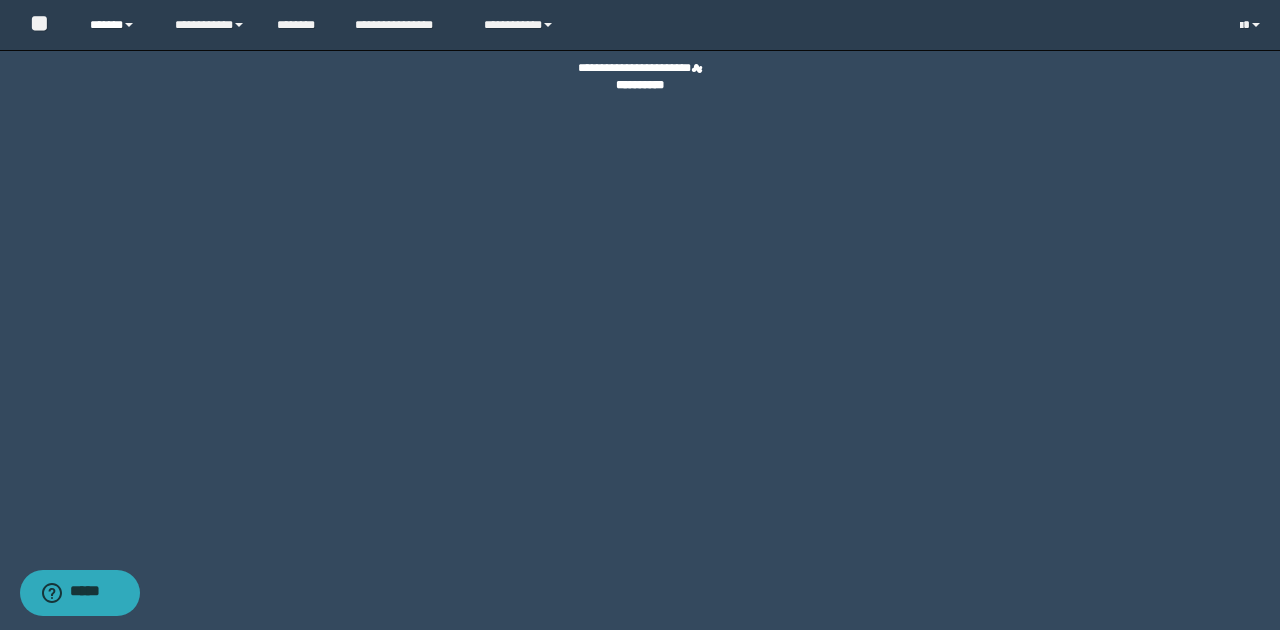 click on "******" at bounding box center [117, 25] 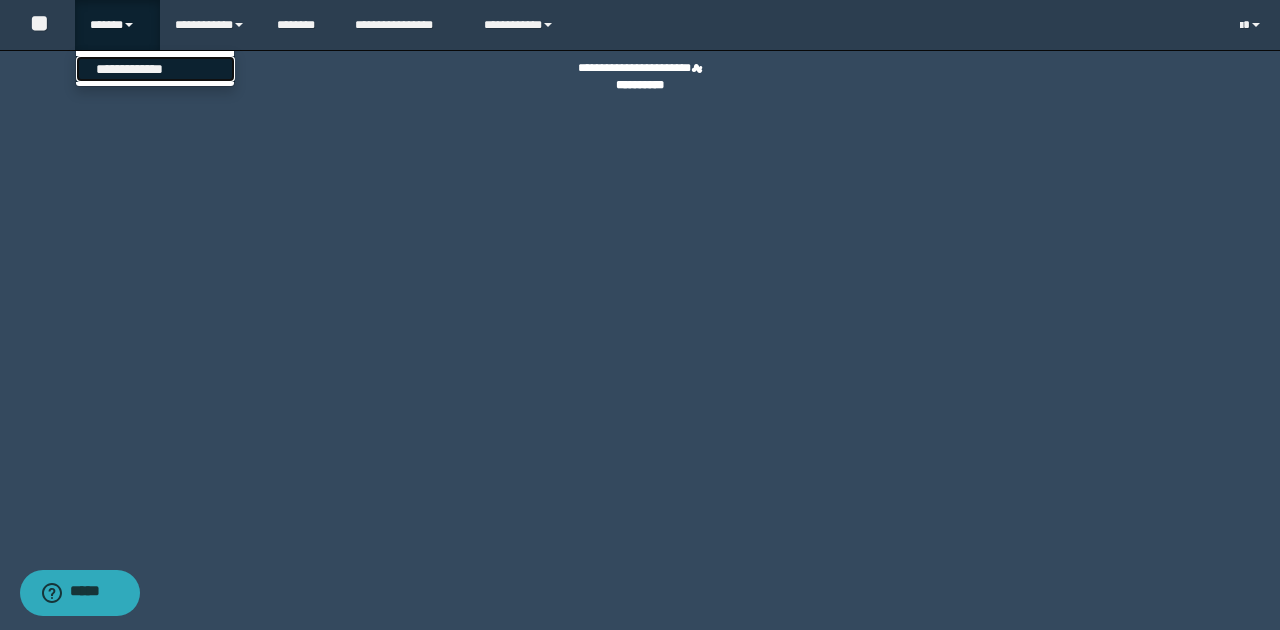 click on "**********" at bounding box center [155, 69] 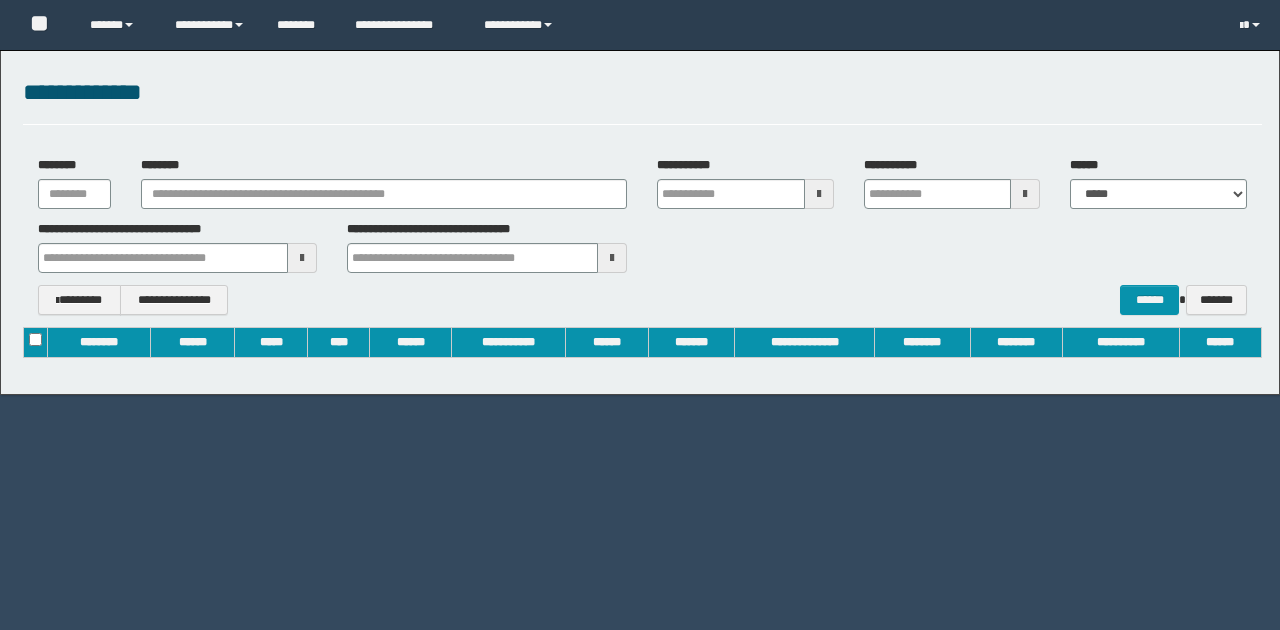 scroll, scrollTop: 0, scrollLeft: 0, axis: both 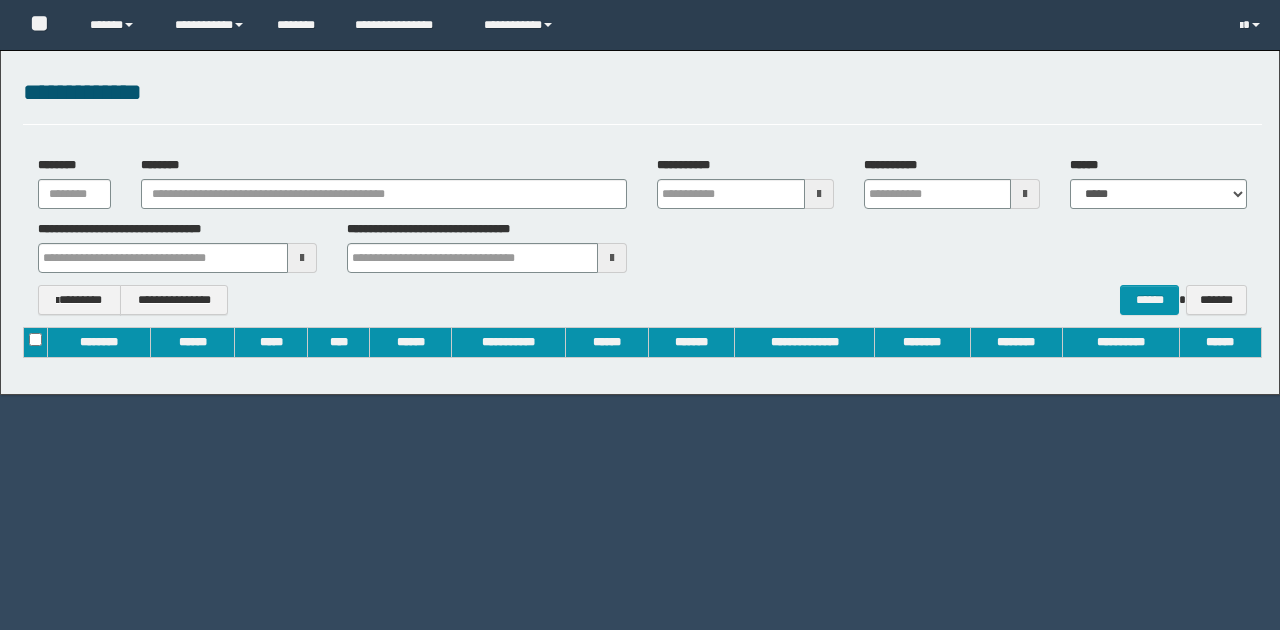 type on "**********" 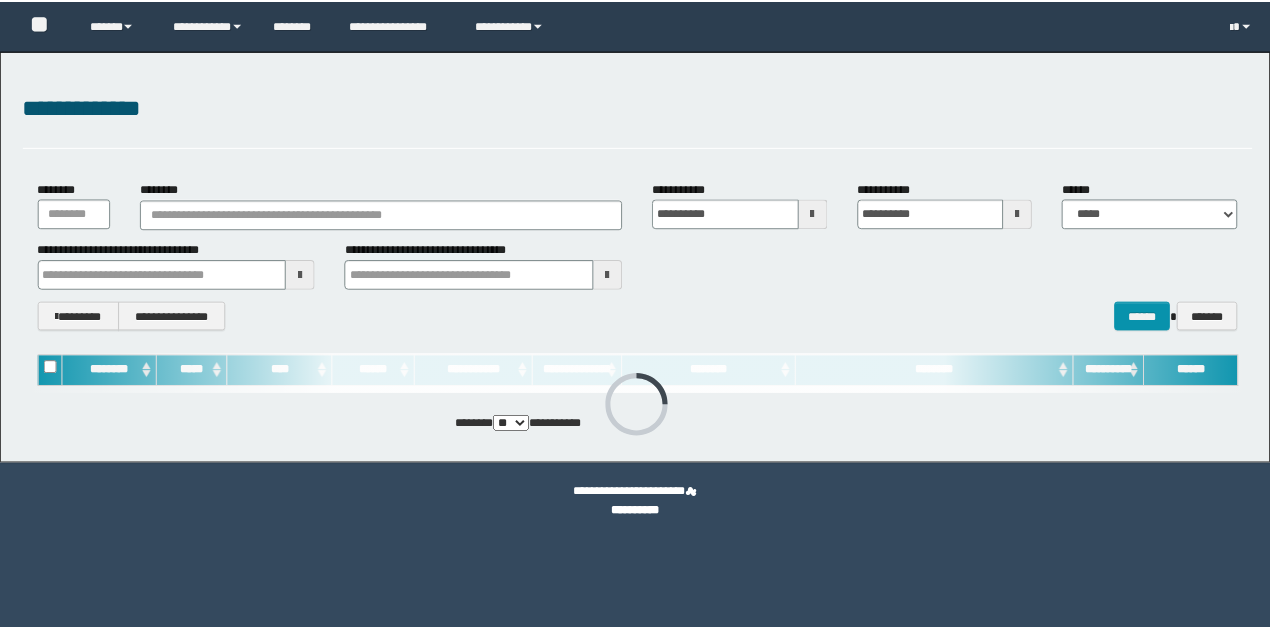 scroll, scrollTop: 0, scrollLeft: 0, axis: both 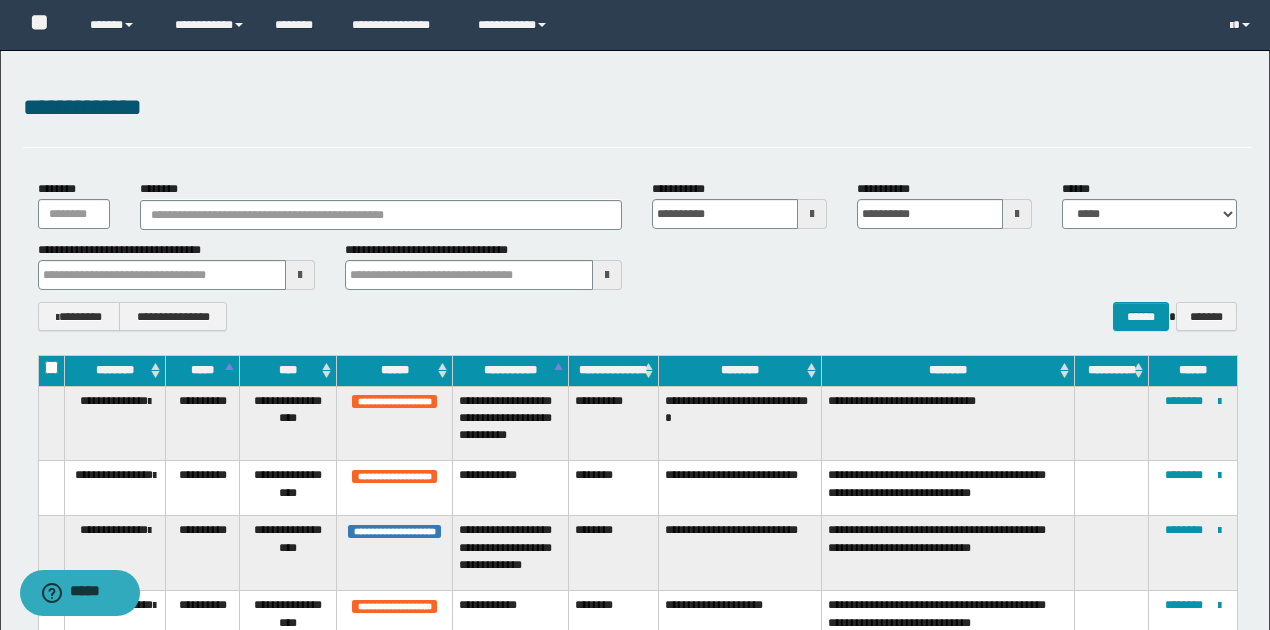 click at bounding box center [812, 214] 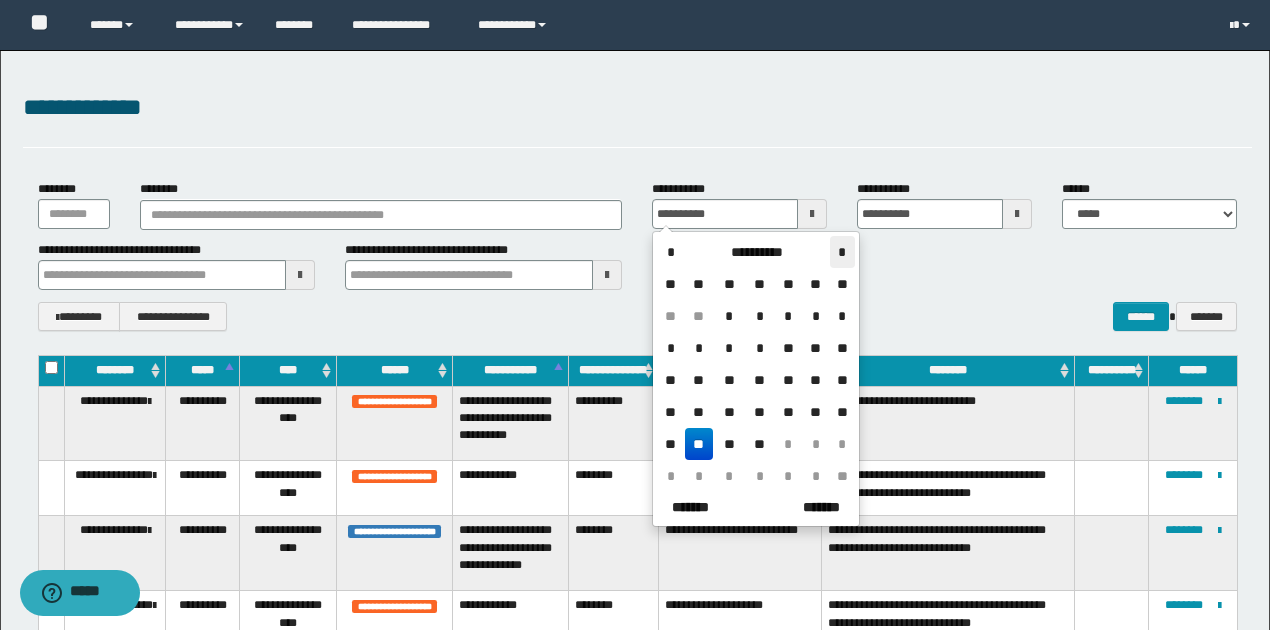 click on "*" at bounding box center [842, 252] 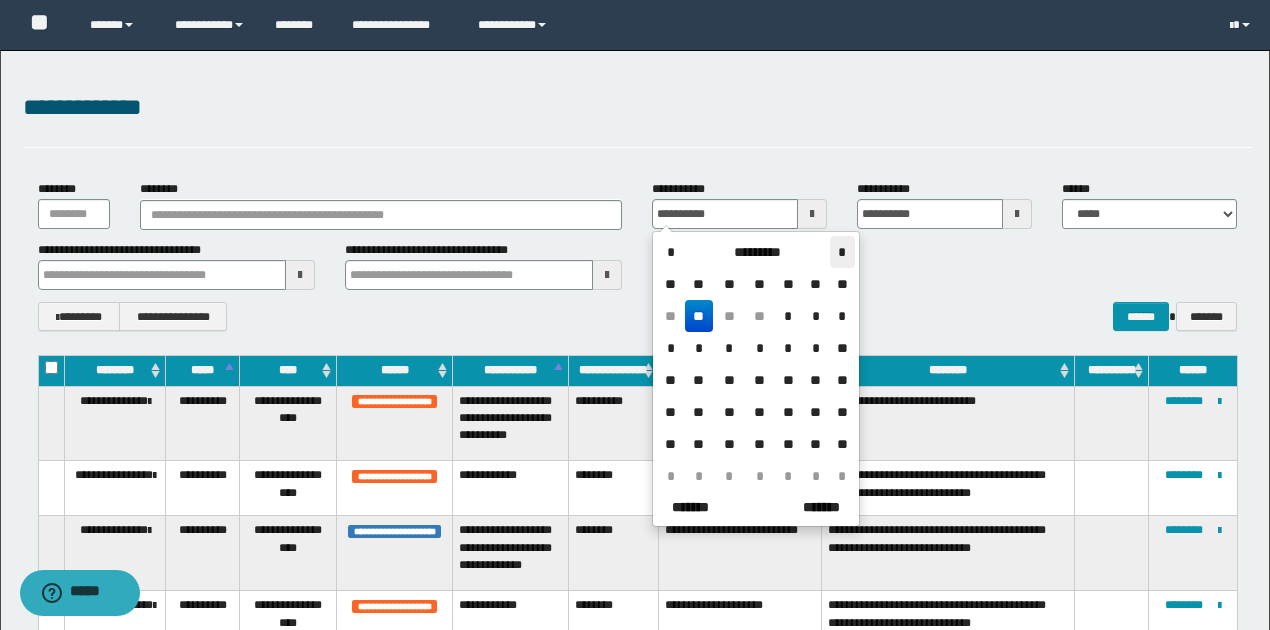 click on "*" at bounding box center [842, 252] 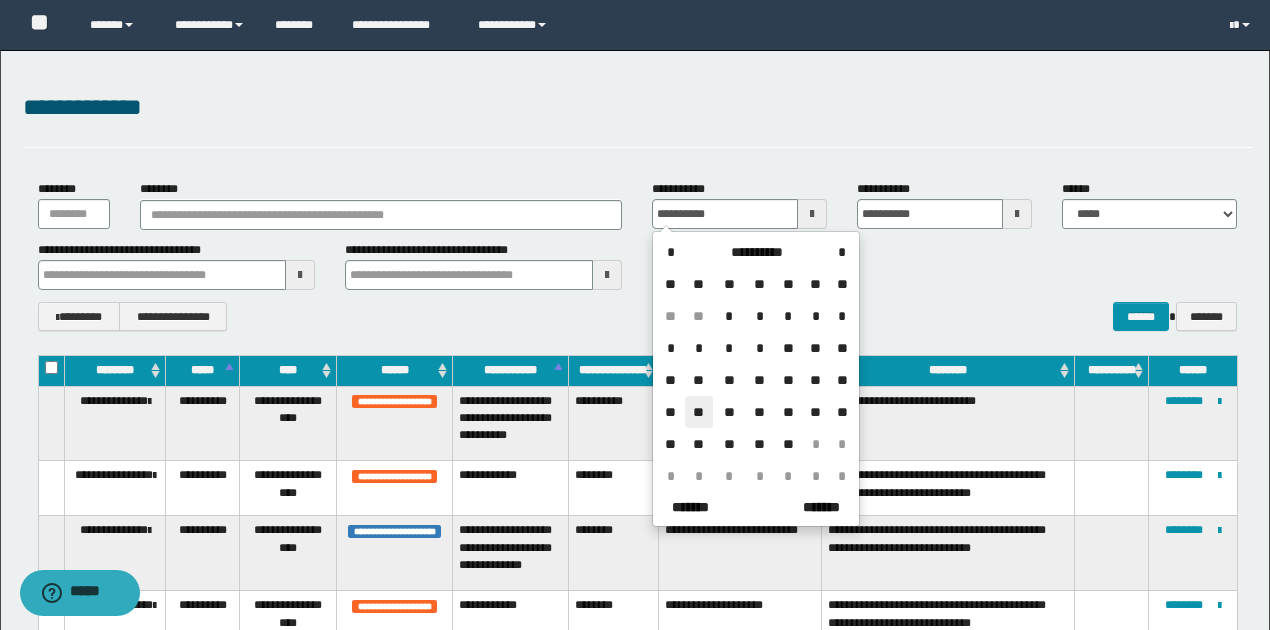 click on "**" at bounding box center (699, 412) 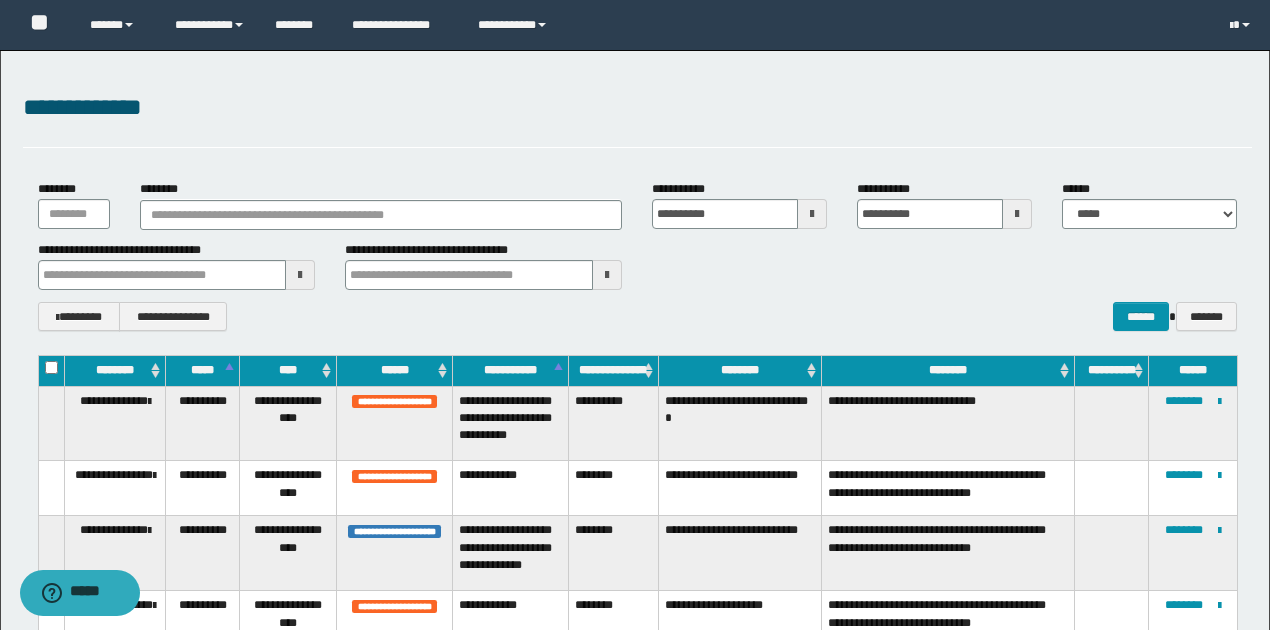 click at bounding box center [1017, 214] 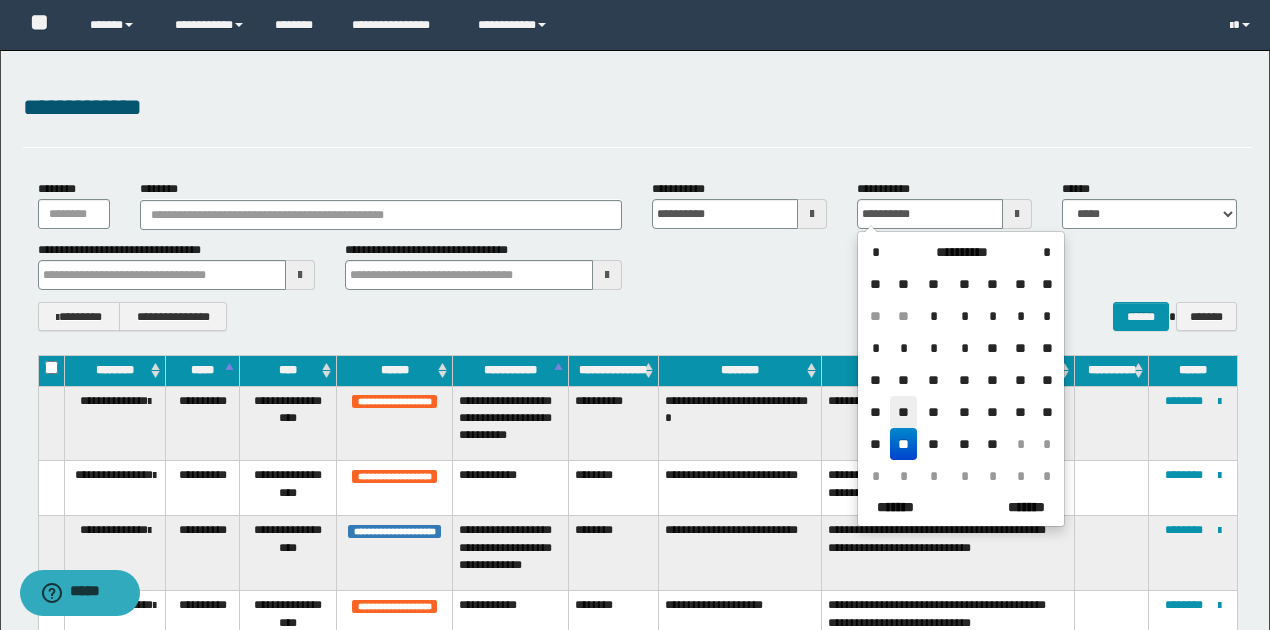 click on "**" at bounding box center [904, 412] 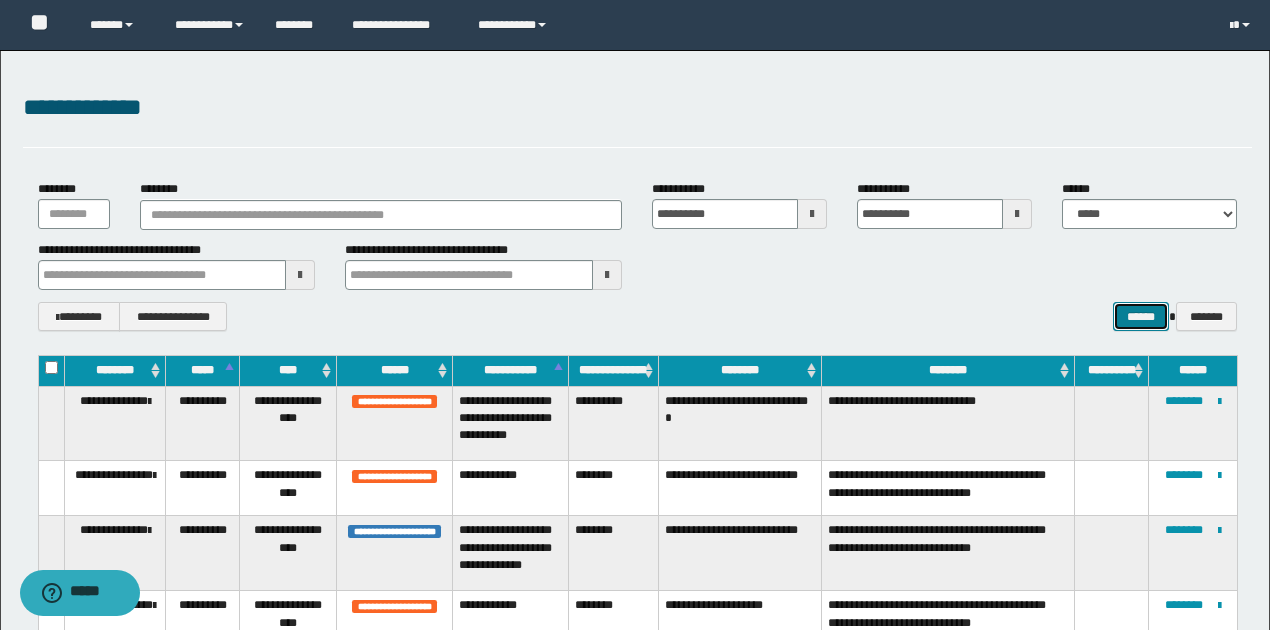 click on "******" at bounding box center [1141, 316] 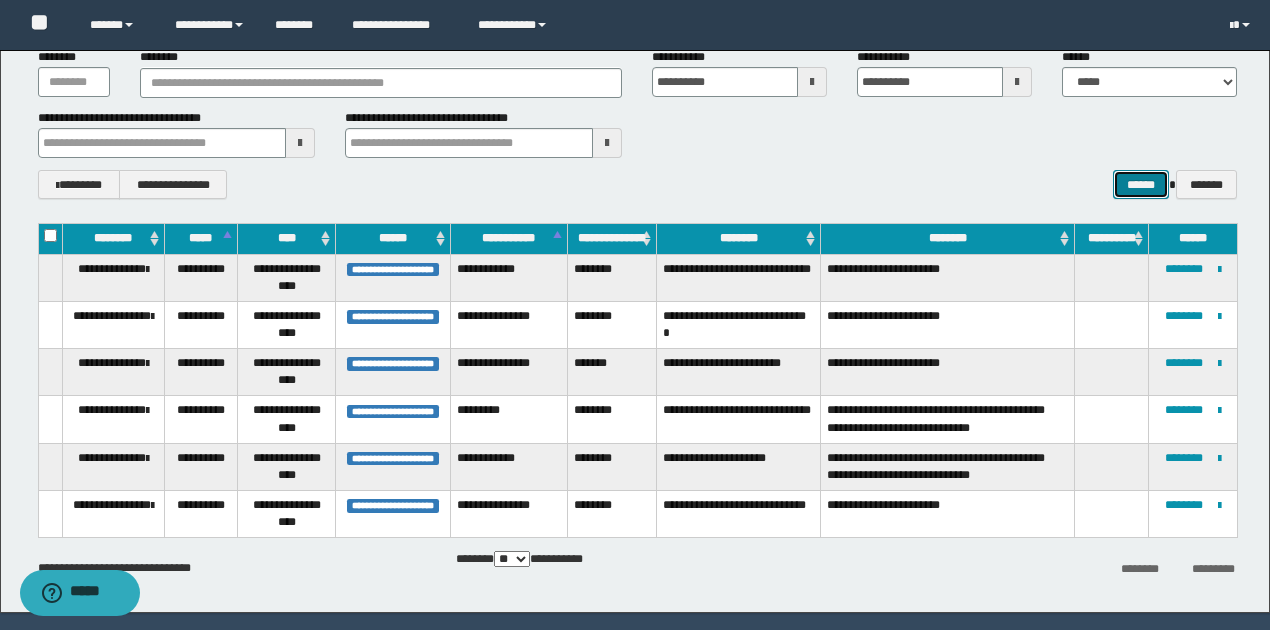 scroll, scrollTop: 126, scrollLeft: 0, axis: vertical 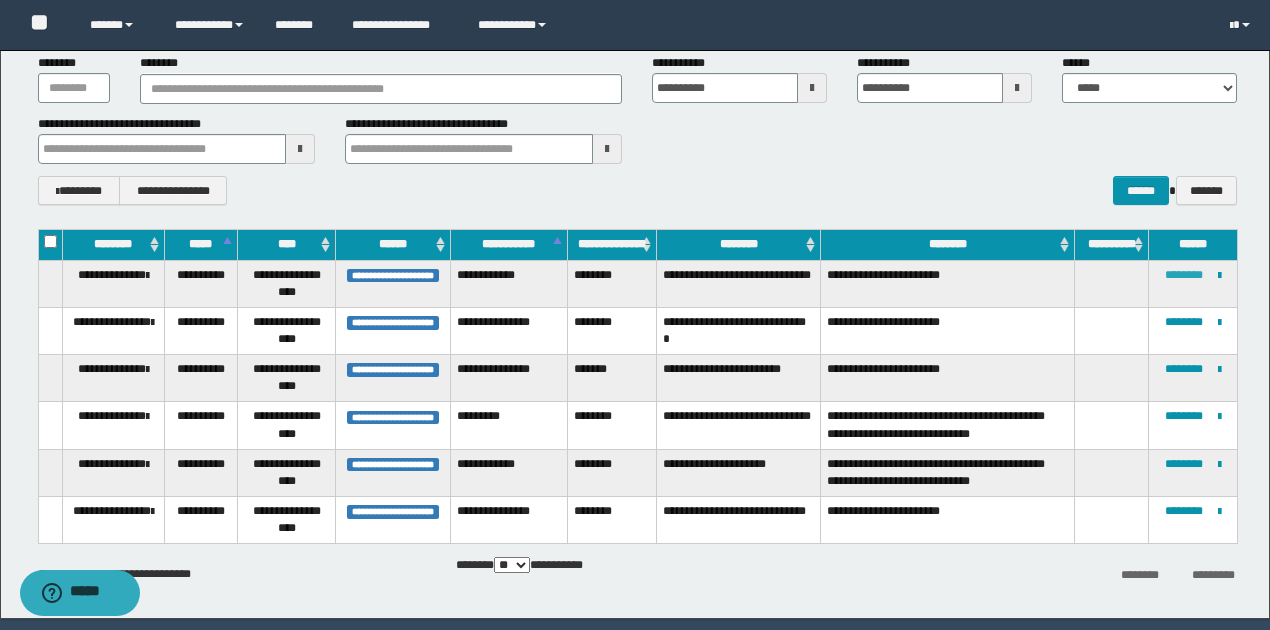 click on "********" at bounding box center [1184, 275] 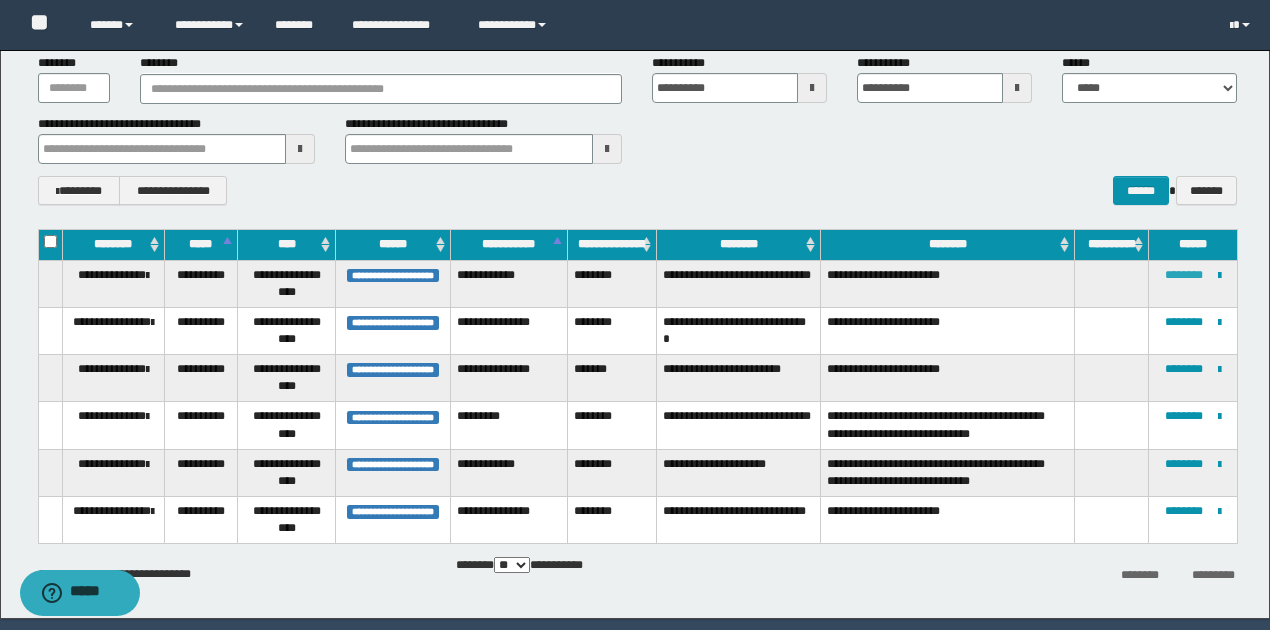 type 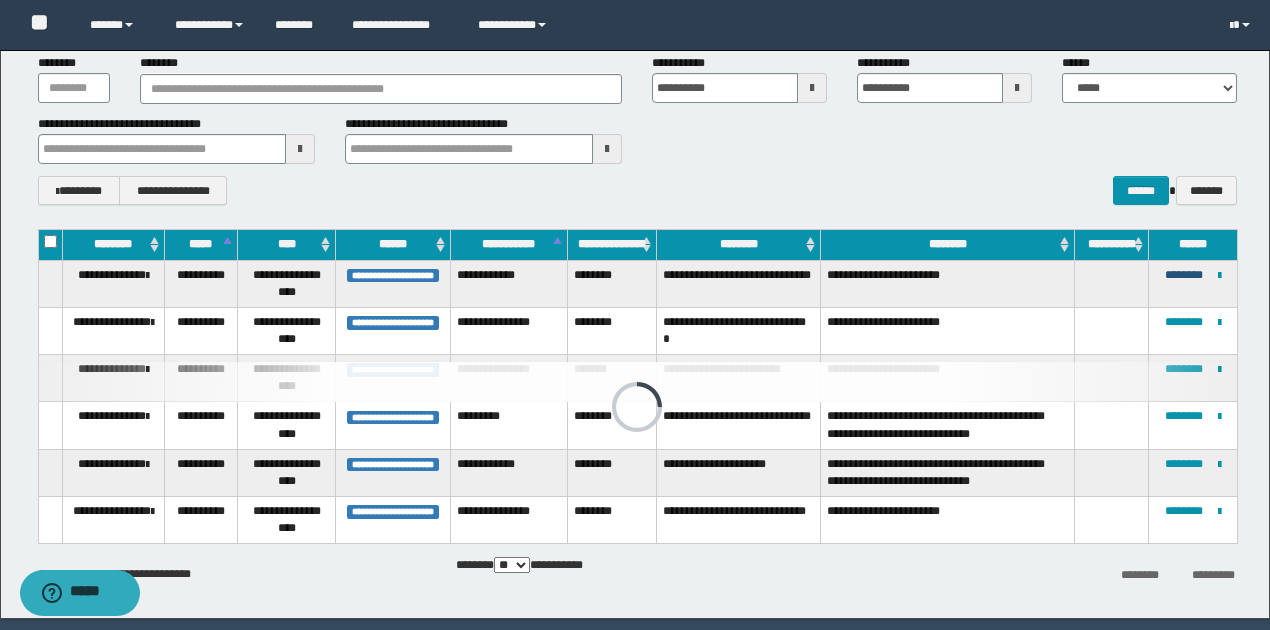 type 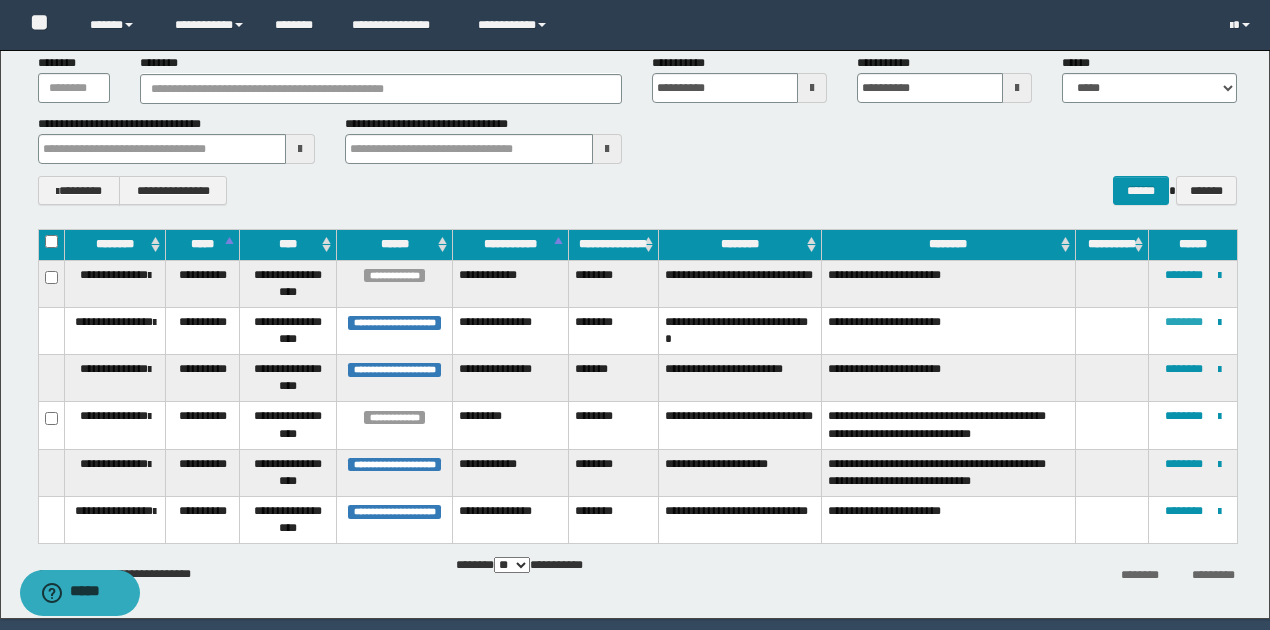 click on "********" at bounding box center (1184, 322) 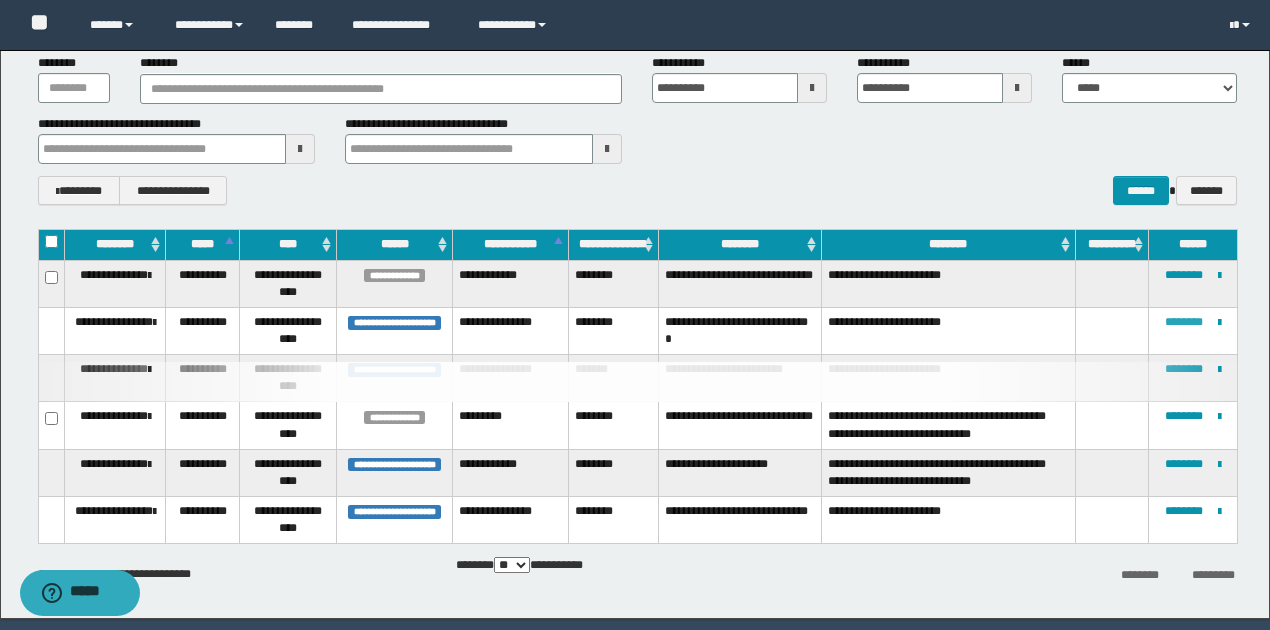type 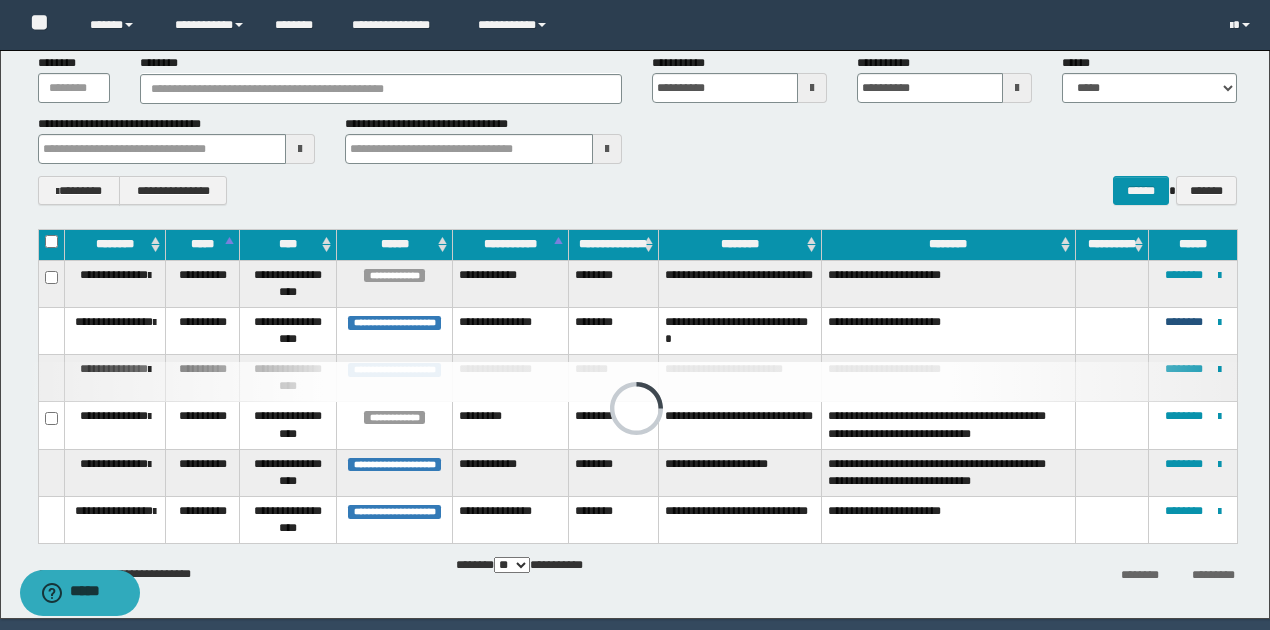 type 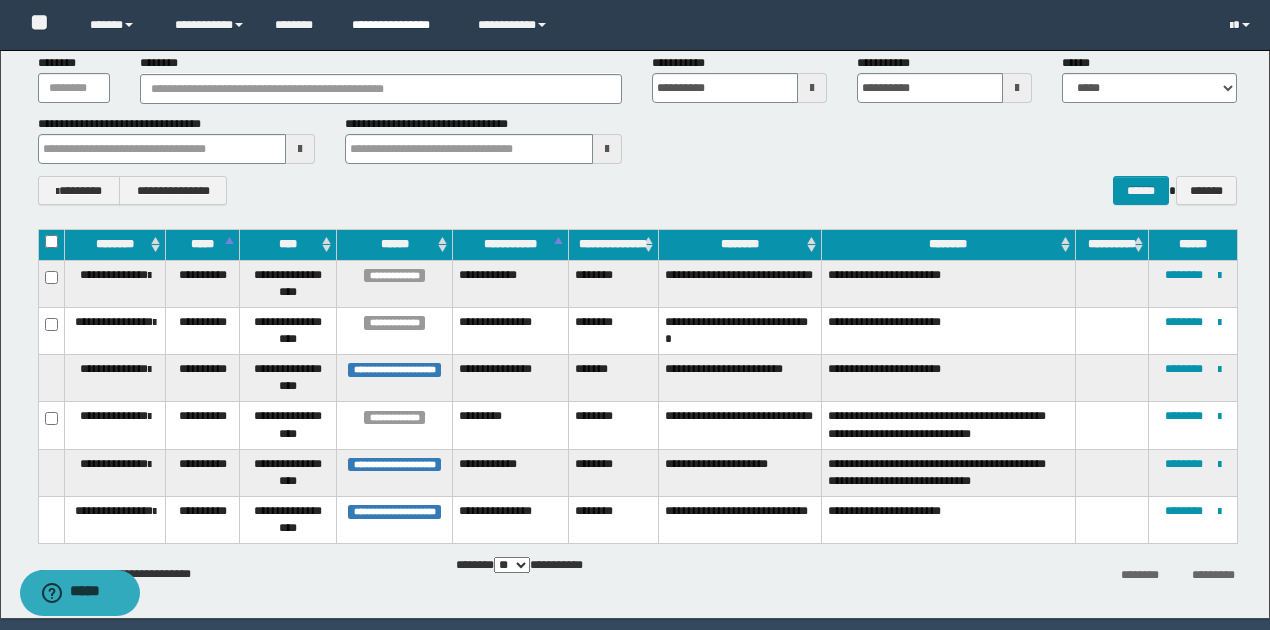 type 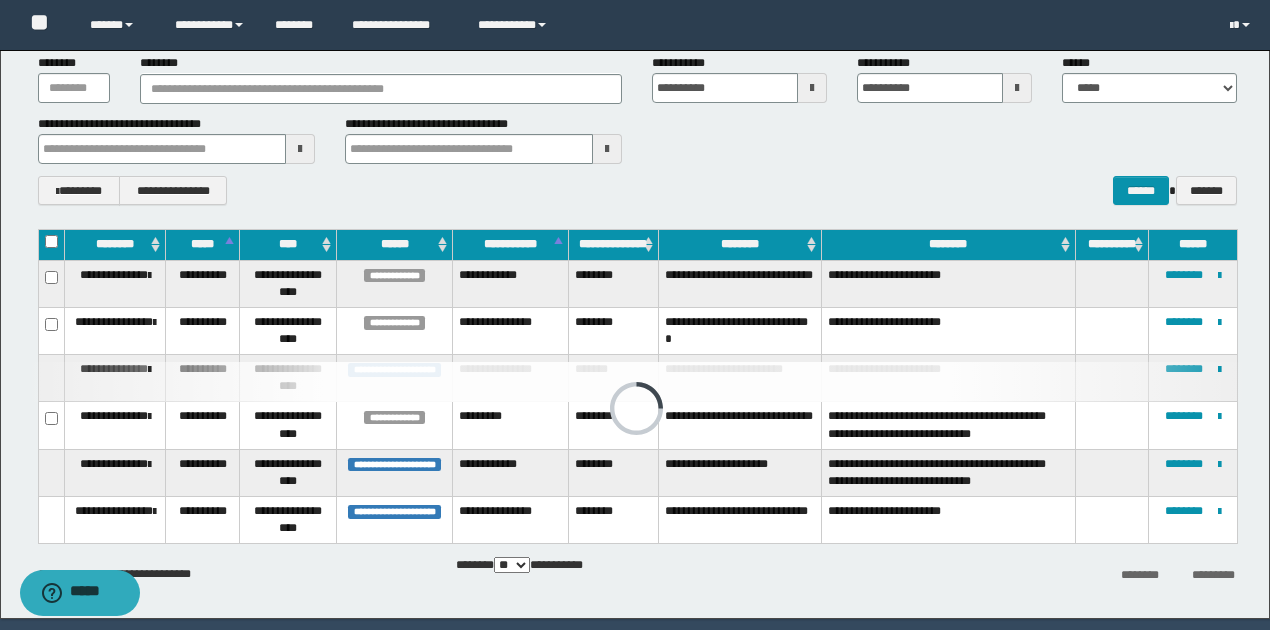 type 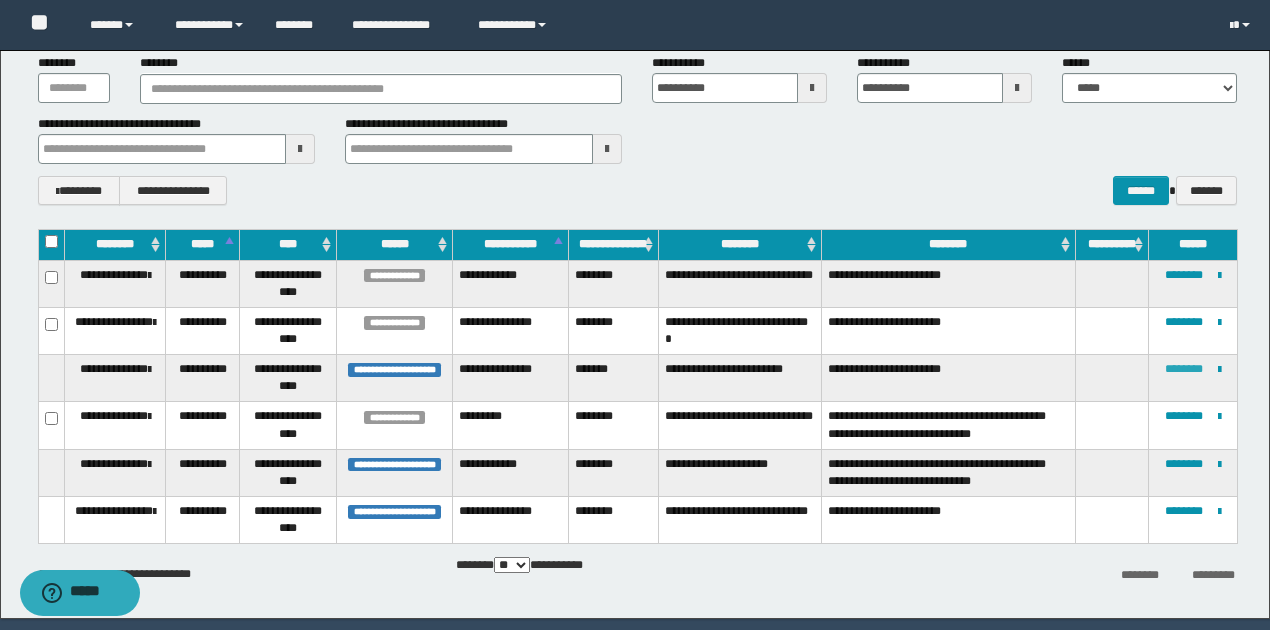 click on "********" at bounding box center (1184, 369) 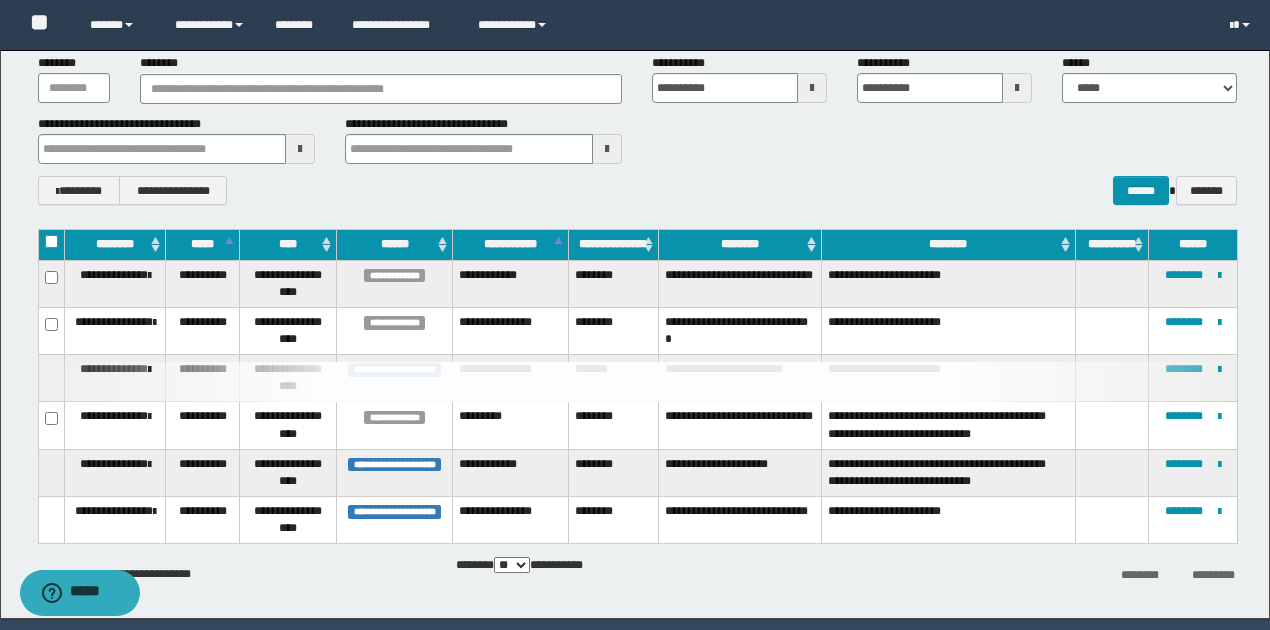 type 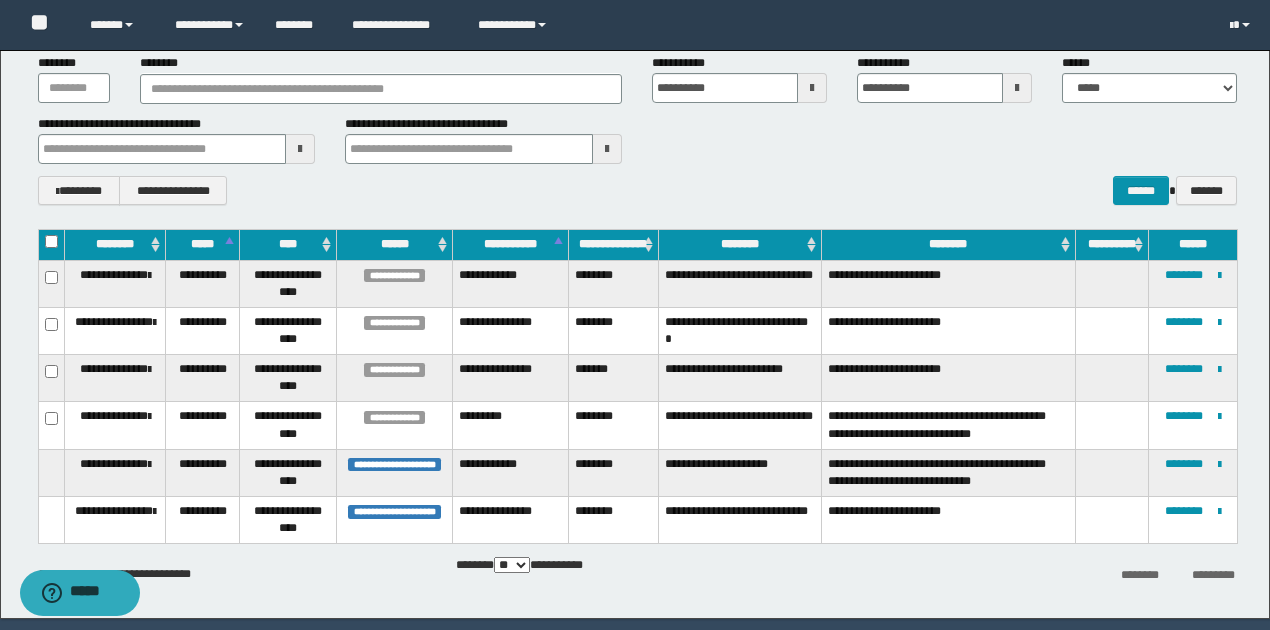 type 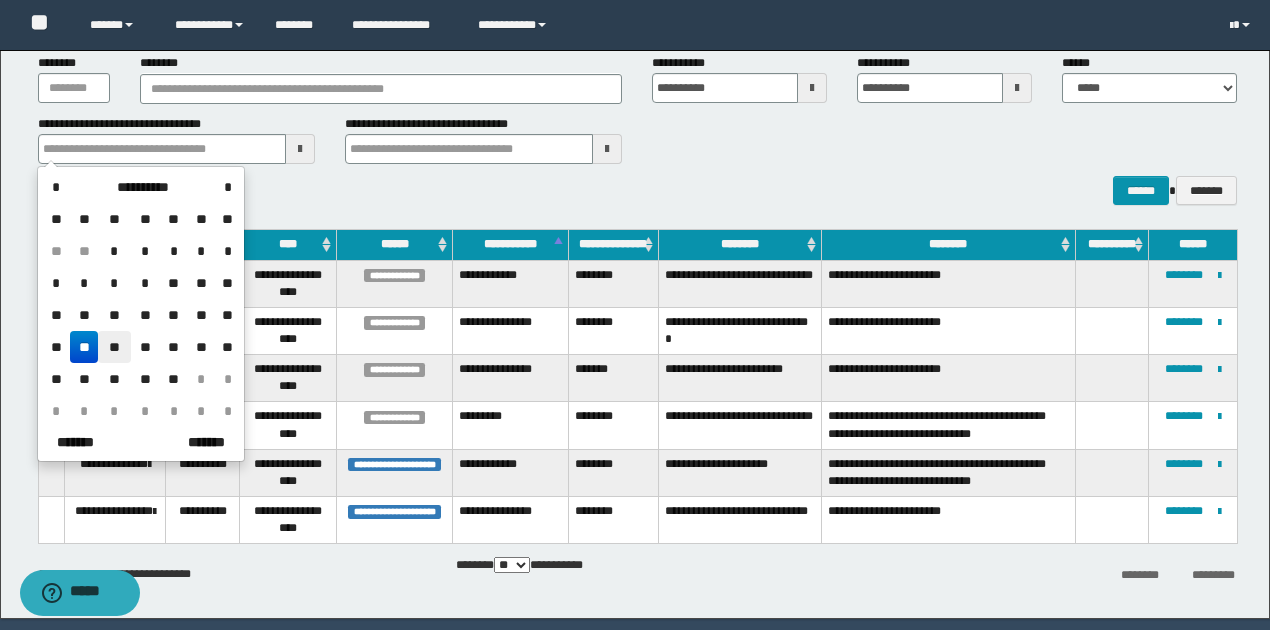 click on "**" at bounding box center [114, 347] 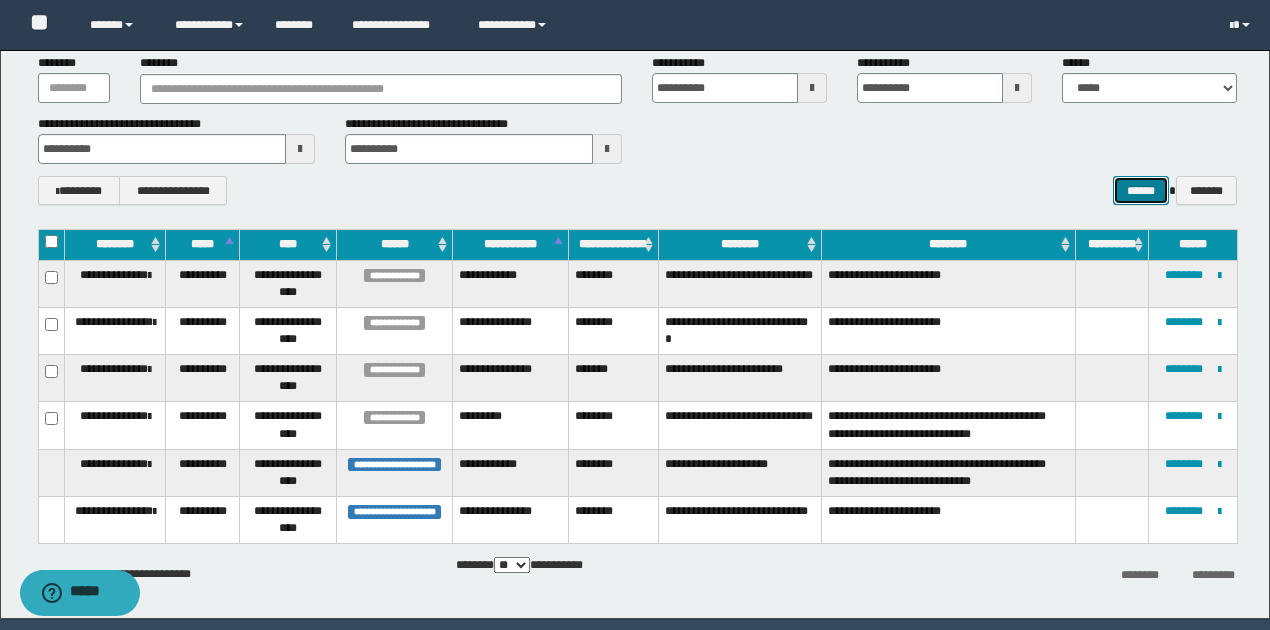 click on "******" at bounding box center (1141, 190) 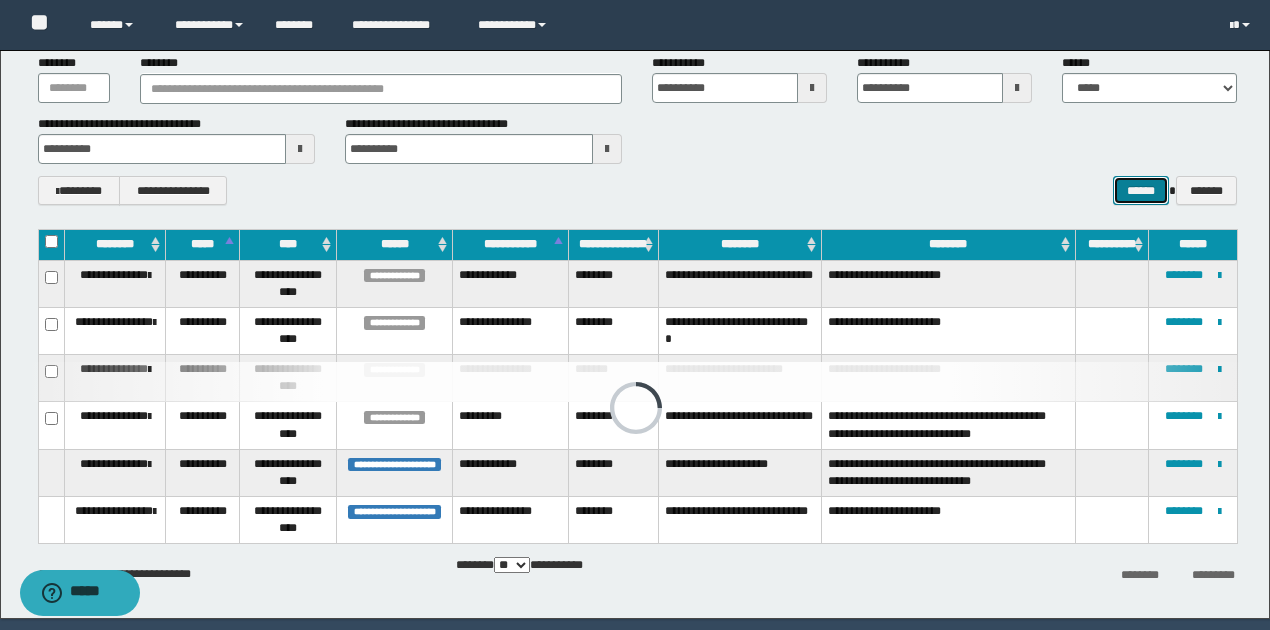 scroll, scrollTop: 0, scrollLeft: 0, axis: both 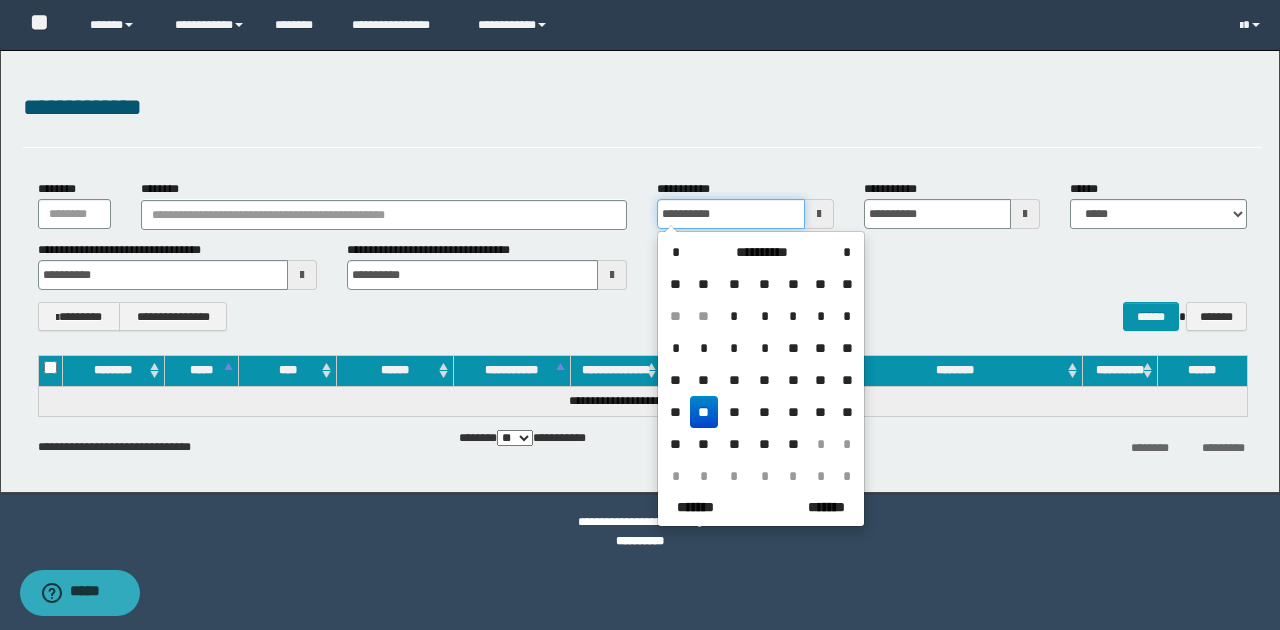 drag, startPoint x: 758, startPoint y: 219, endPoint x: 627, endPoint y: 212, distance: 131.18689 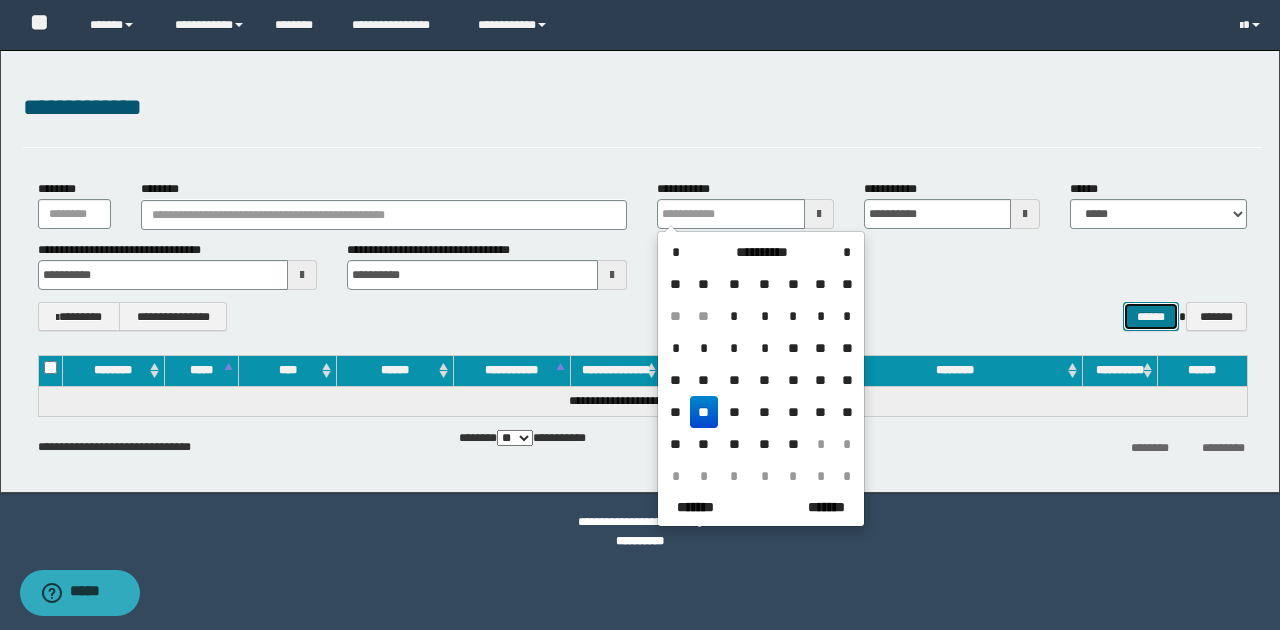 click on "******" at bounding box center [1151, 316] 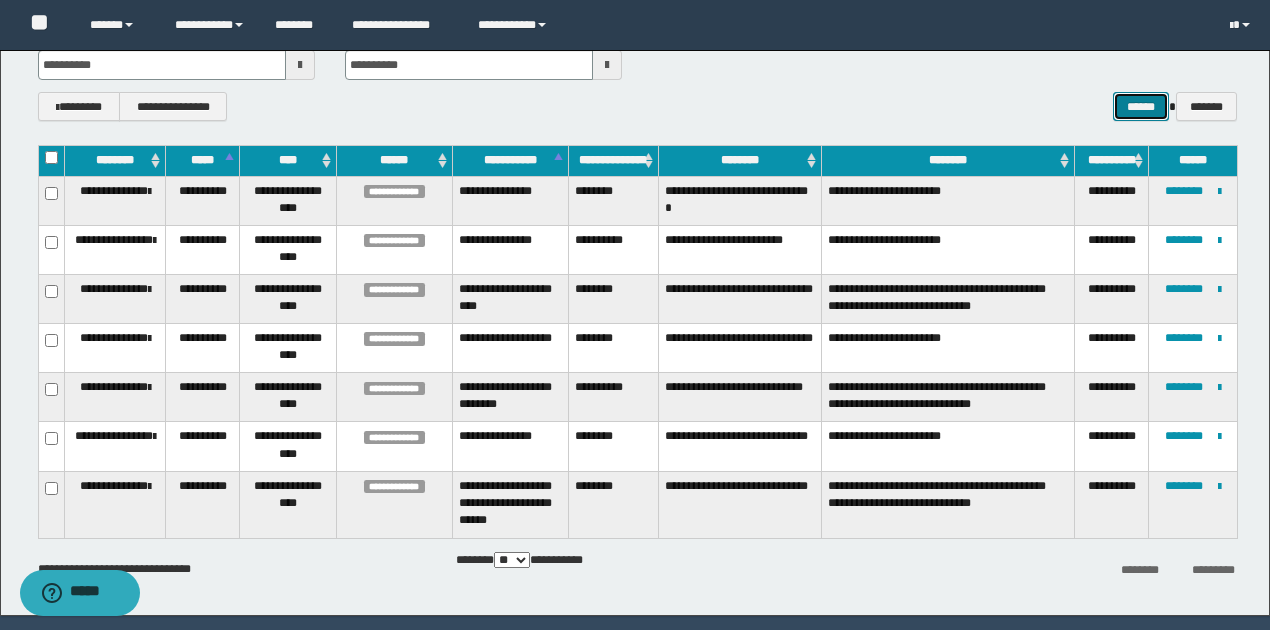 scroll, scrollTop: 0, scrollLeft: 0, axis: both 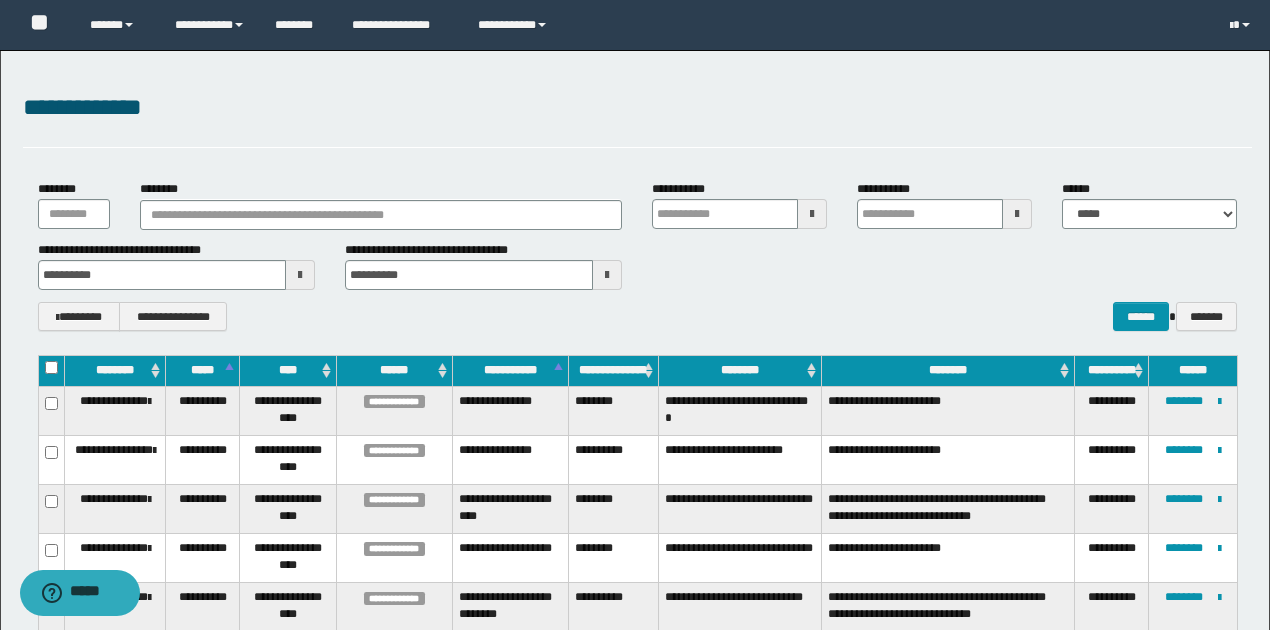 click at bounding box center [812, 214] 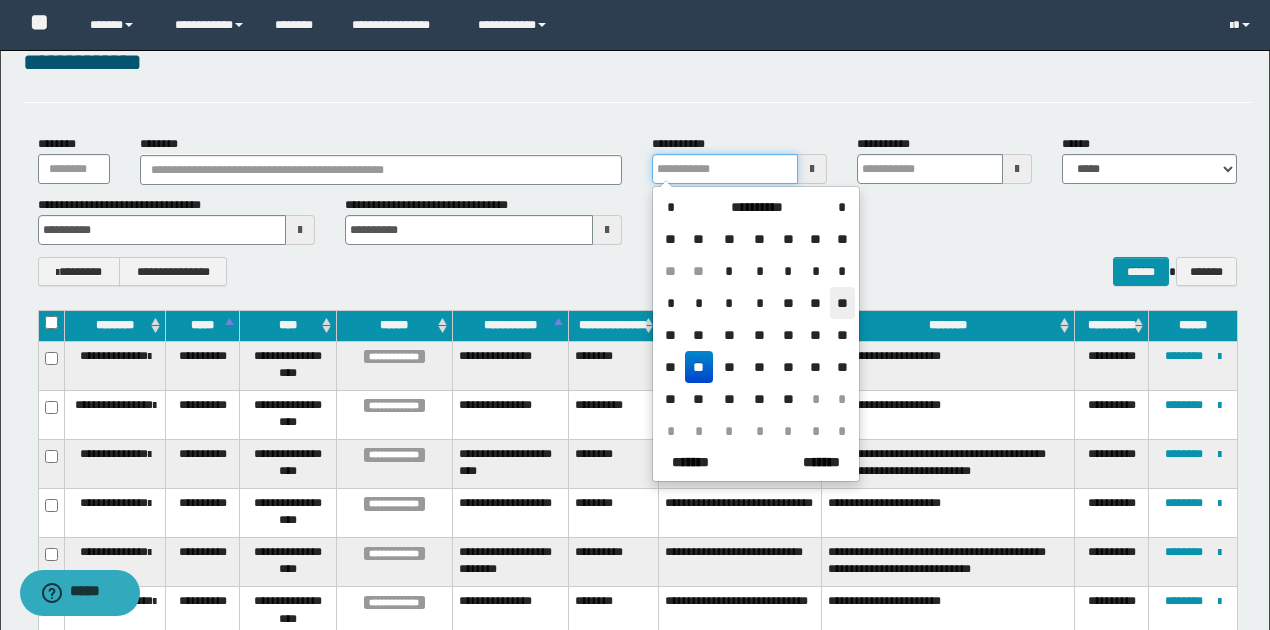 scroll, scrollTop: 66, scrollLeft: 0, axis: vertical 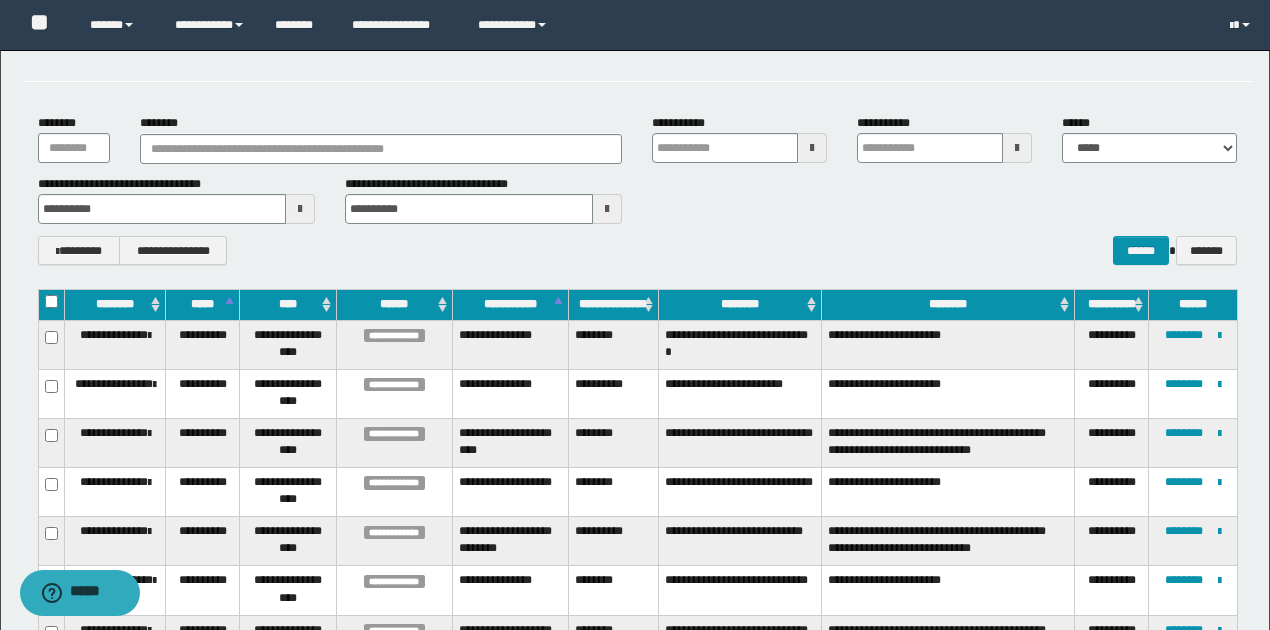click on "**********" at bounding box center (637, 250) 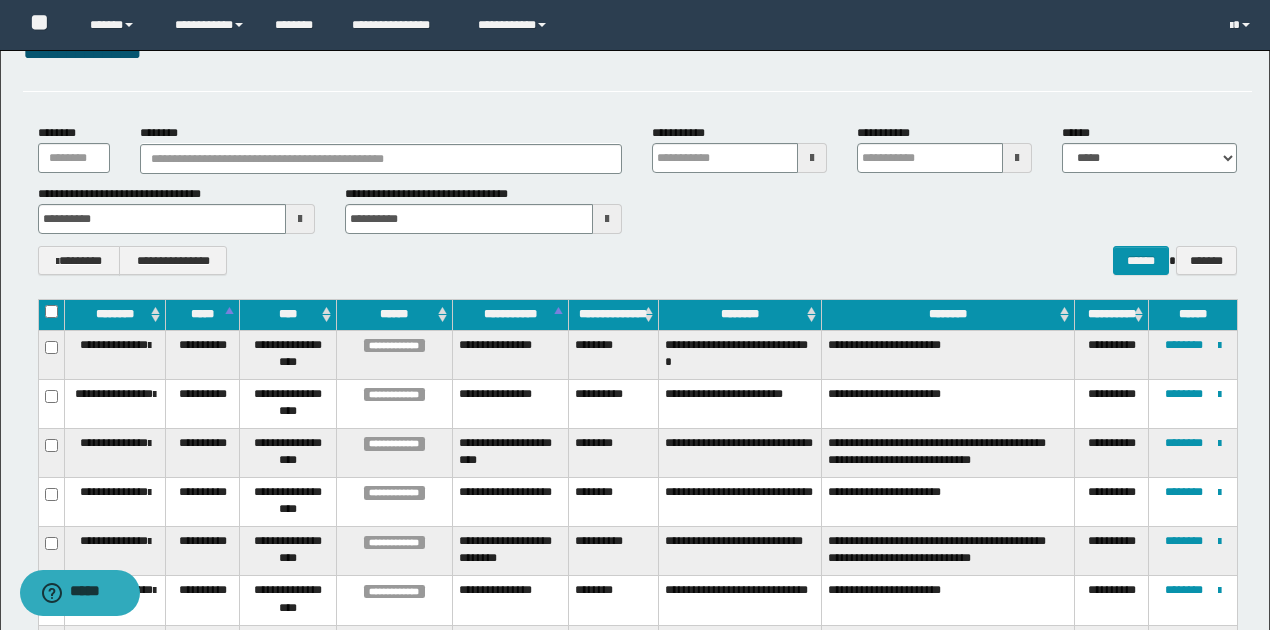 scroll, scrollTop: 7, scrollLeft: 0, axis: vertical 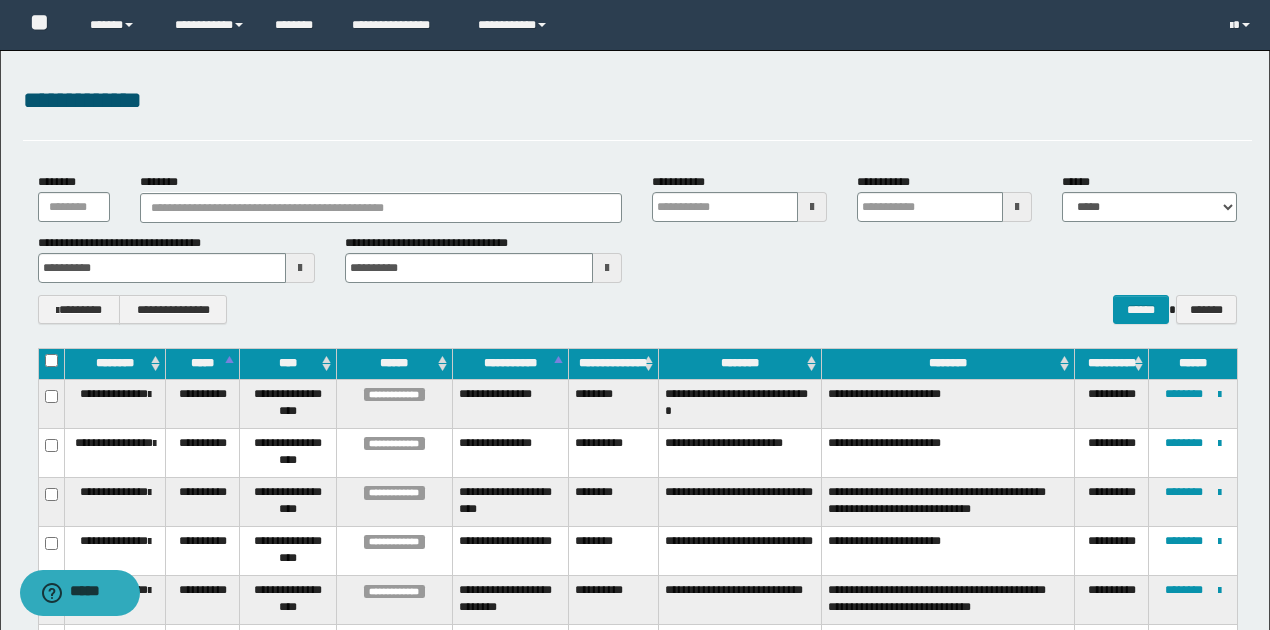 click at bounding box center (812, 207) 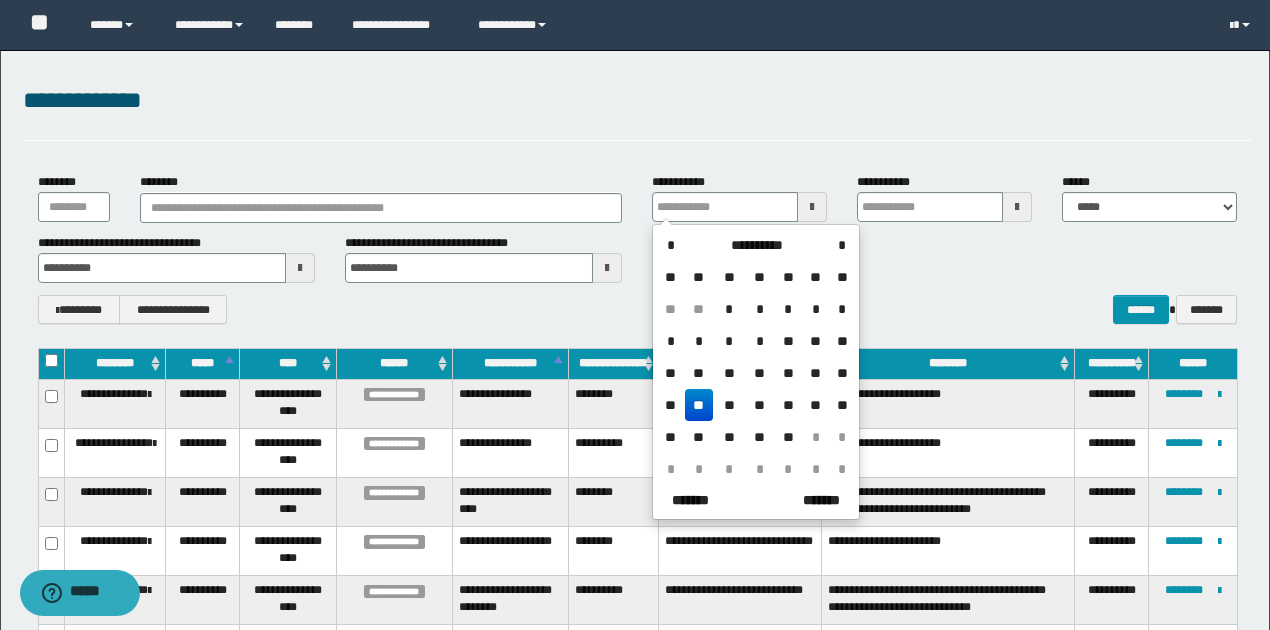 click on "**" at bounding box center [699, 405] 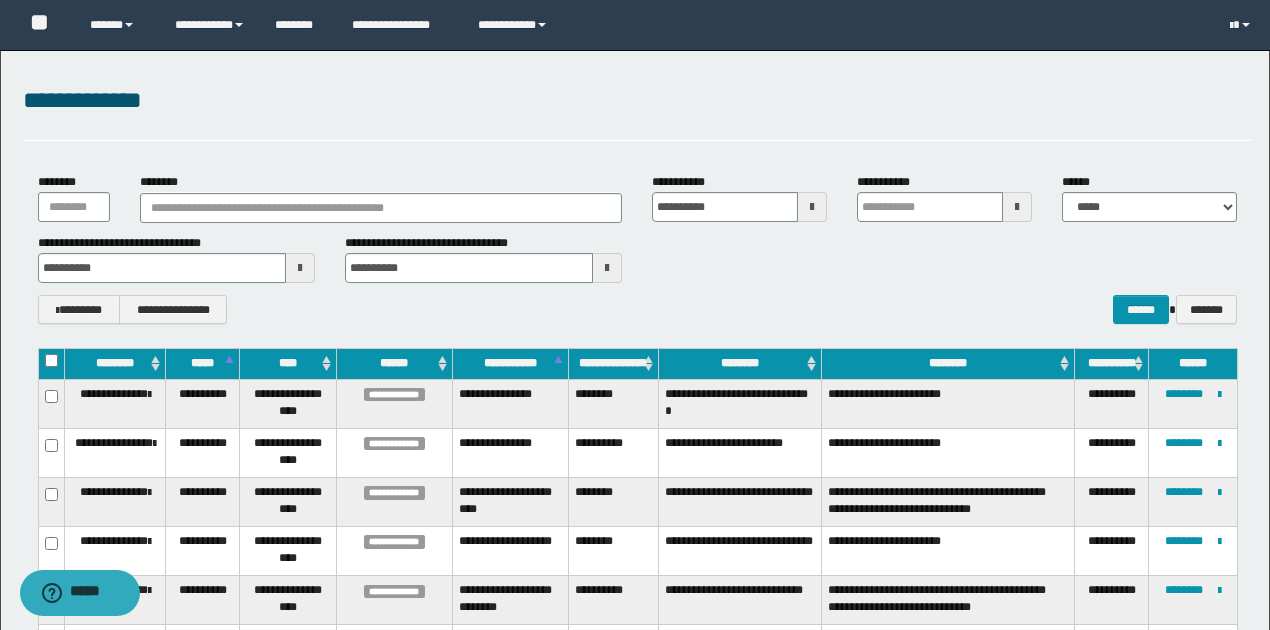 click at bounding box center (1017, 207) 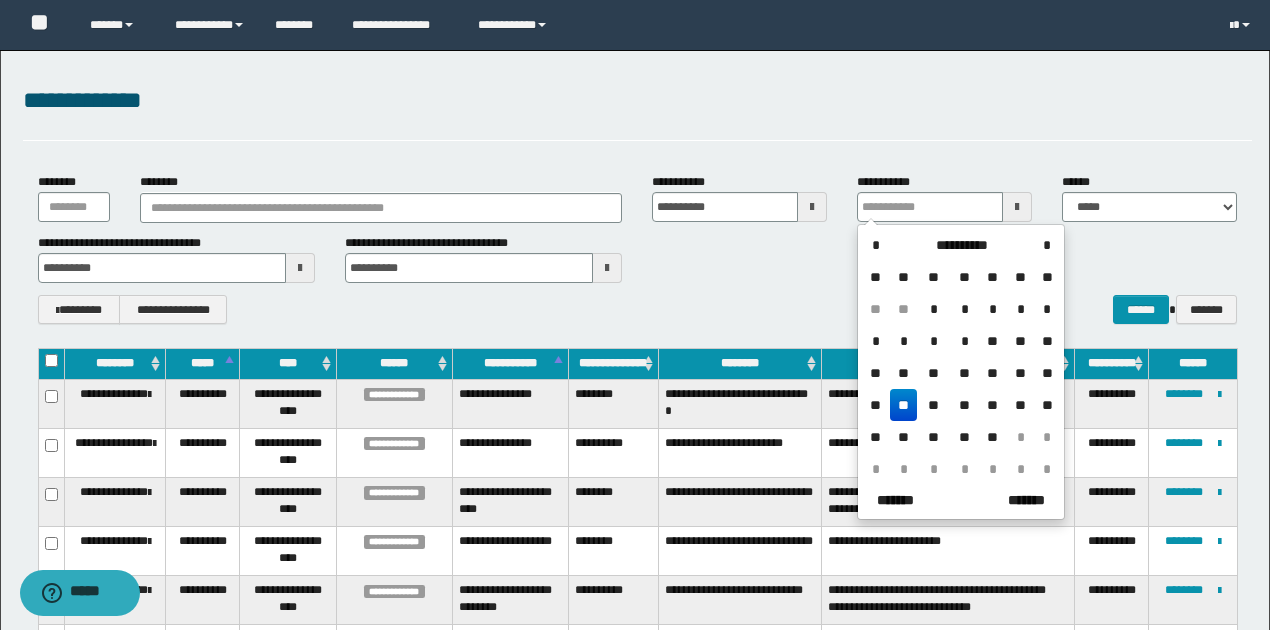 click on "**" at bounding box center (904, 405) 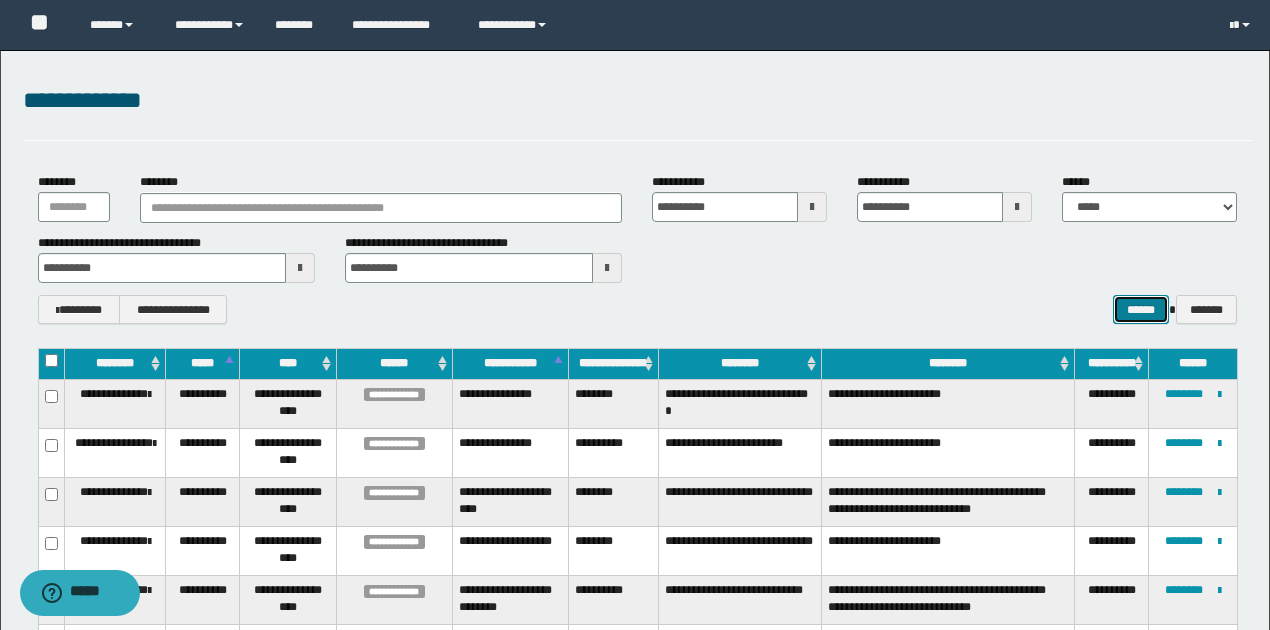 click on "******" at bounding box center (1141, 309) 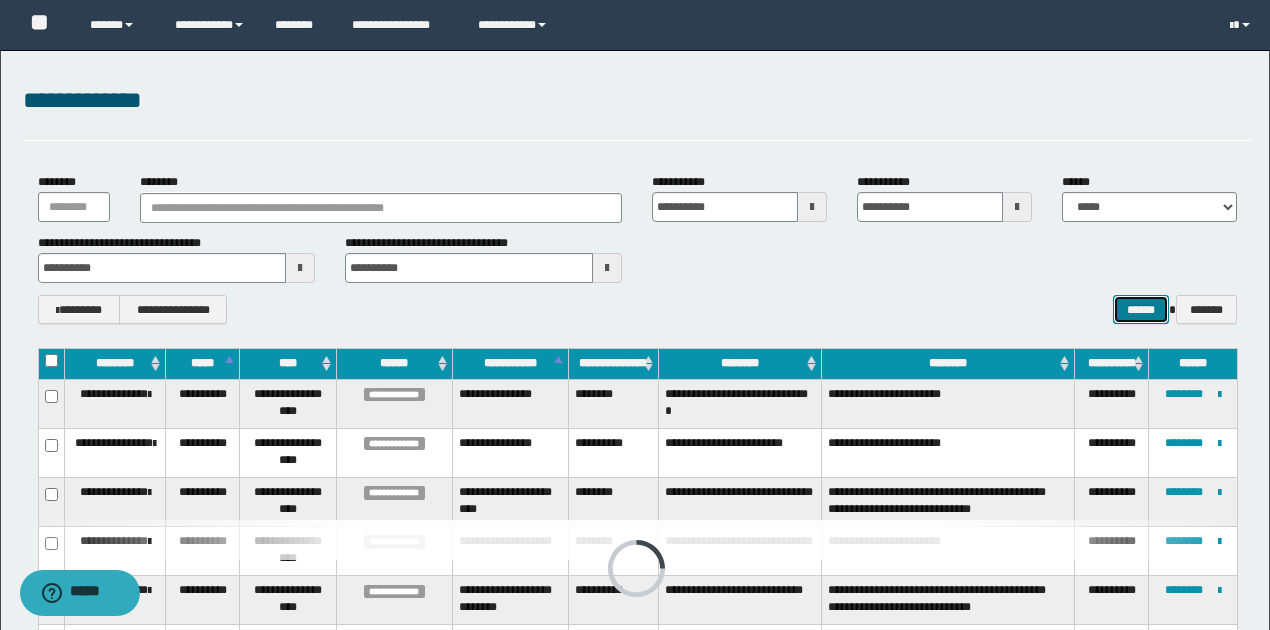 scroll, scrollTop: 0, scrollLeft: 0, axis: both 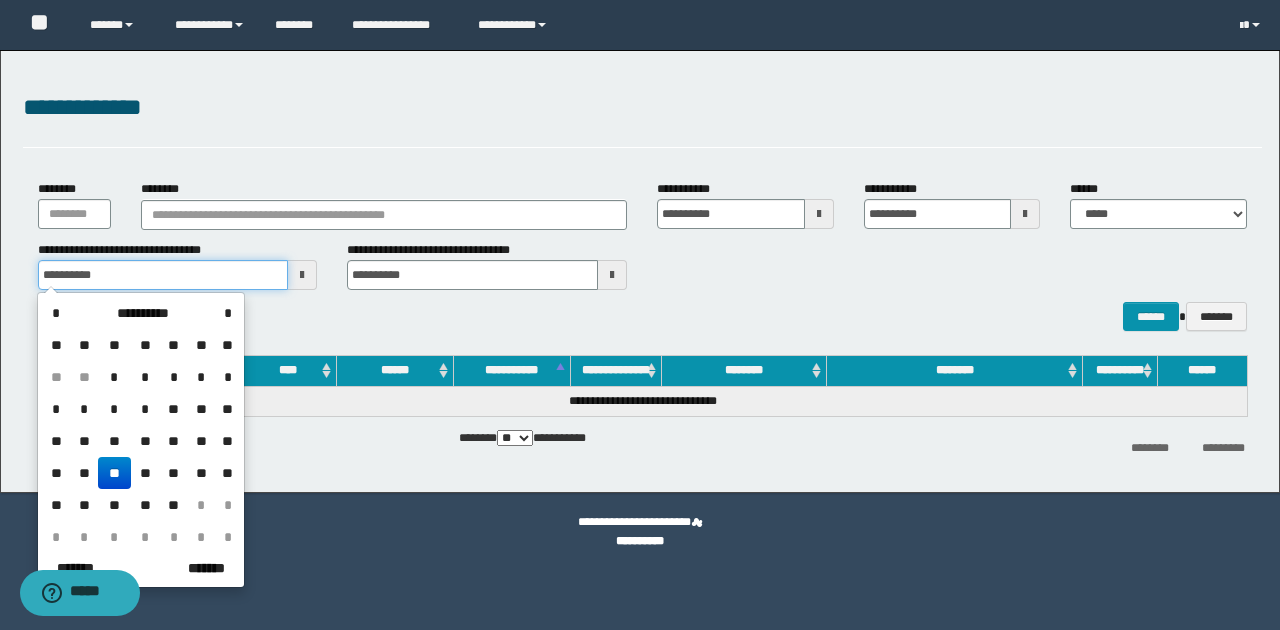 drag, startPoint x: 117, startPoint y: 269, endPoint x: 0, endPoint y: 254, distance: 117.95762 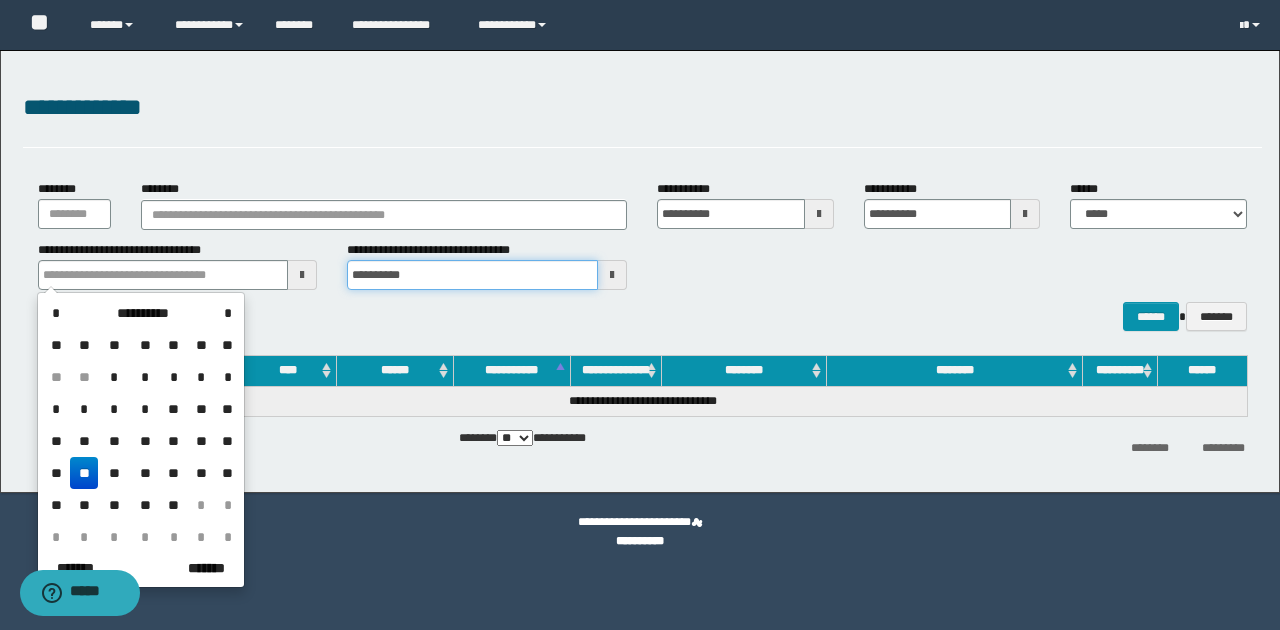 type 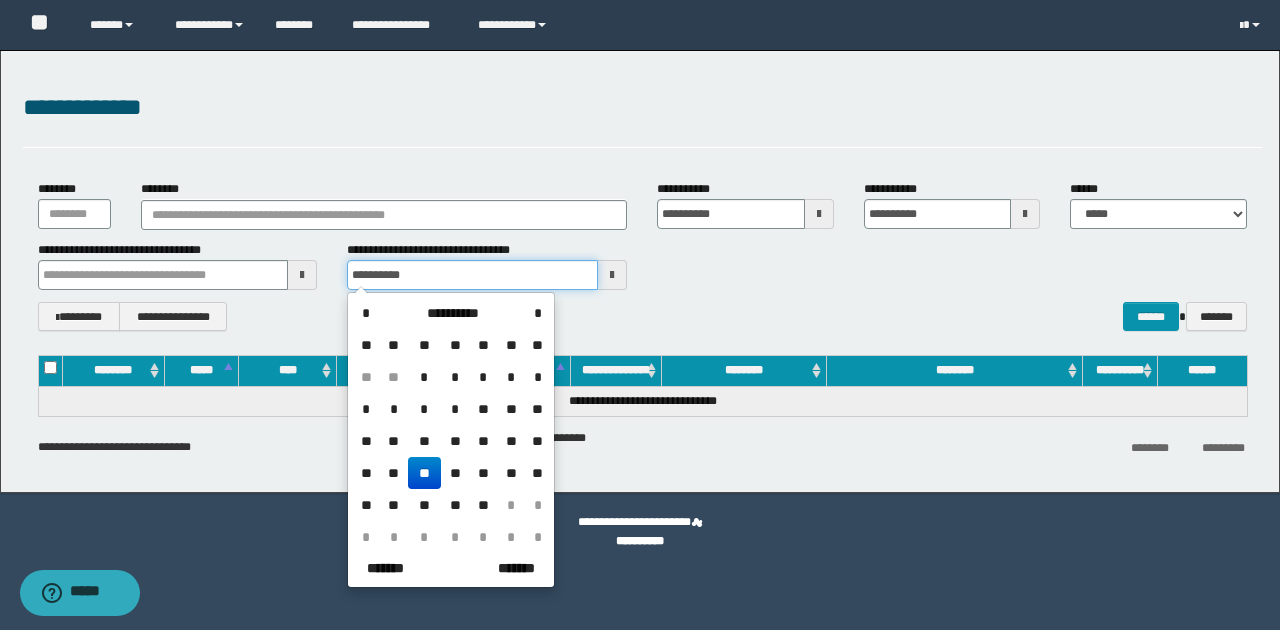 drag, startPoint x: 422, startPoint y: 275, endPoint x: 295, endPoint y: 270, distance: 127.09839 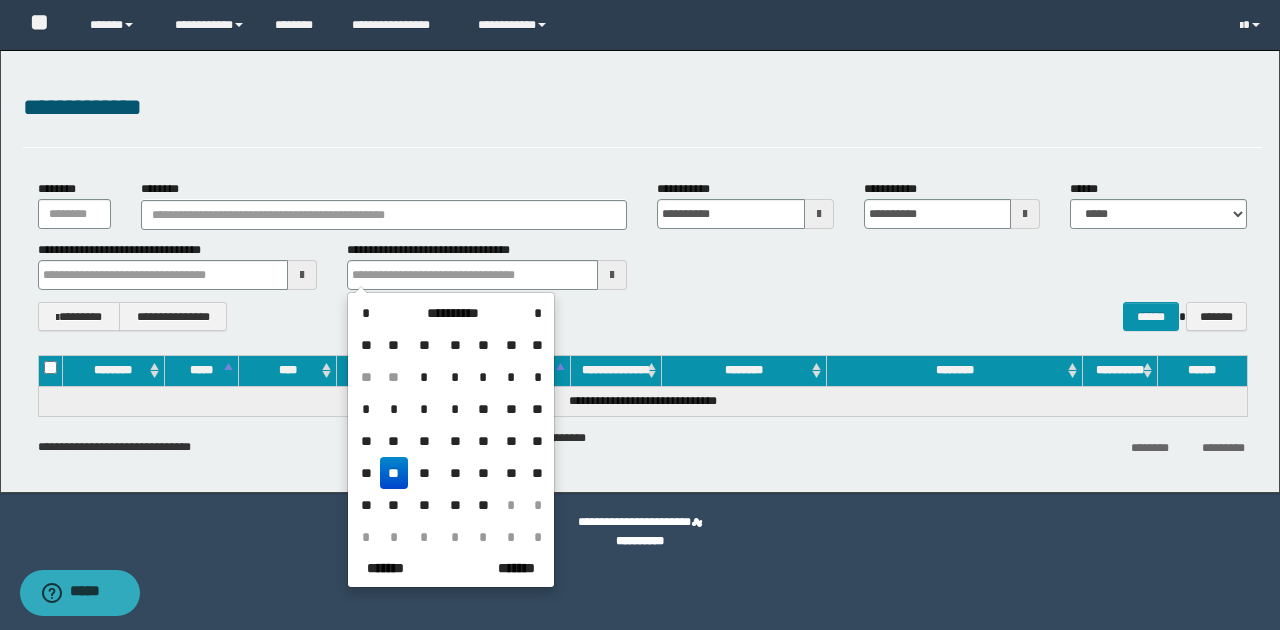 type 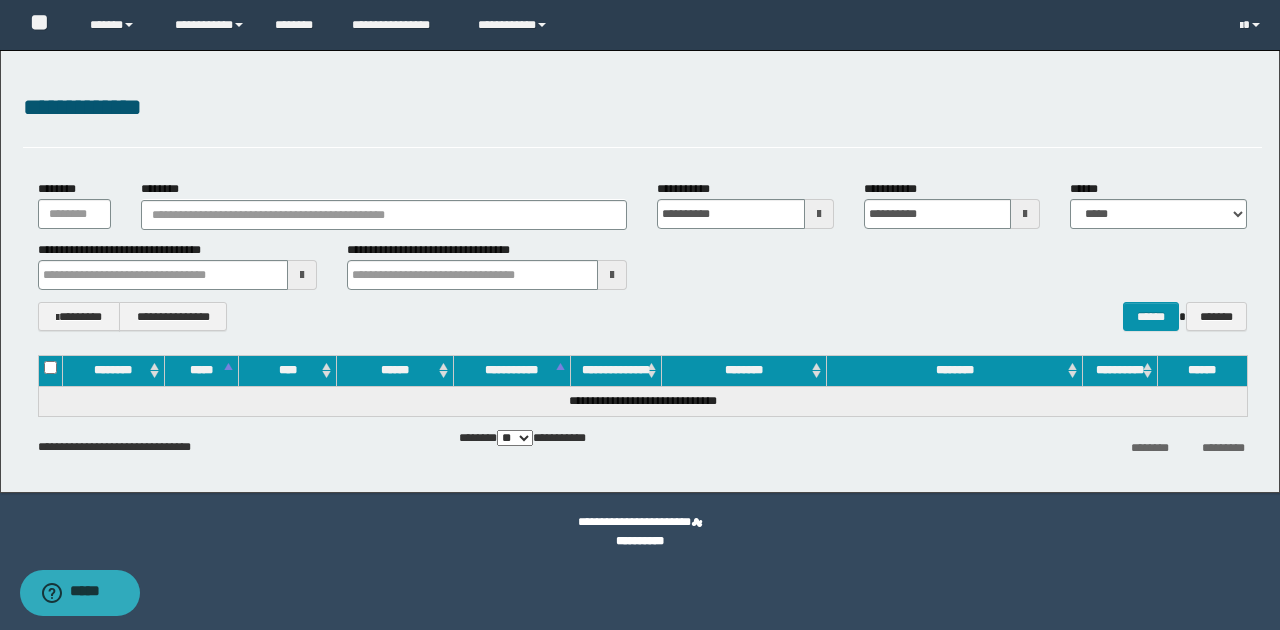 click on "**********" at bounding box center (642, 265) 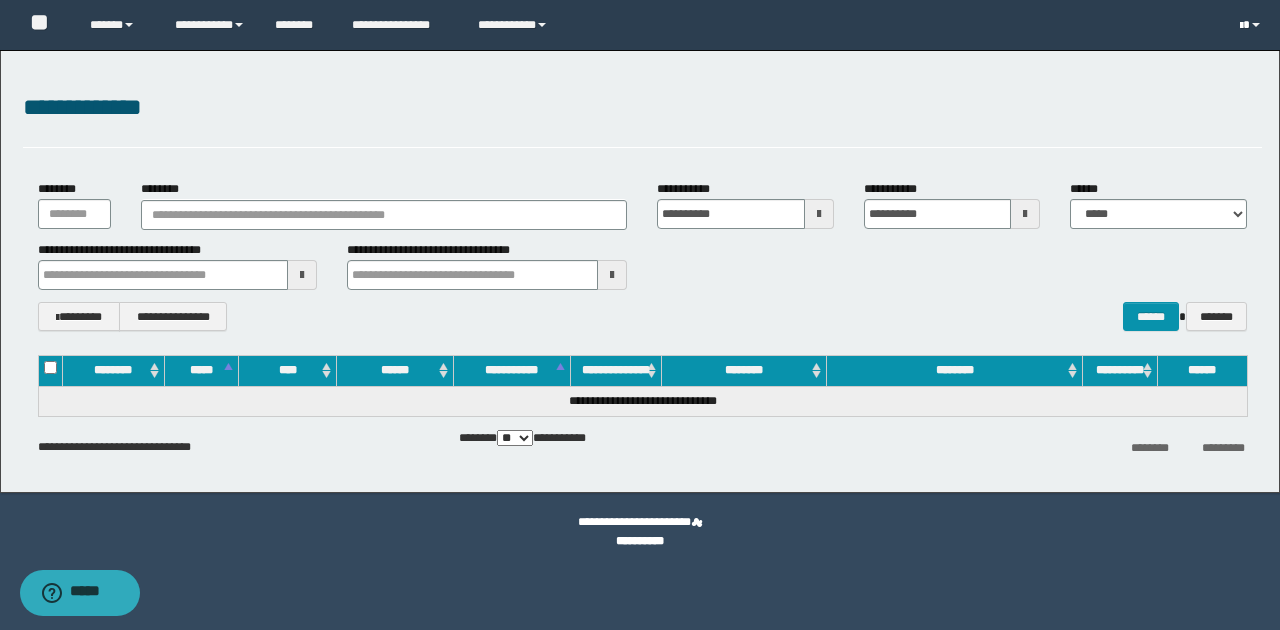 type 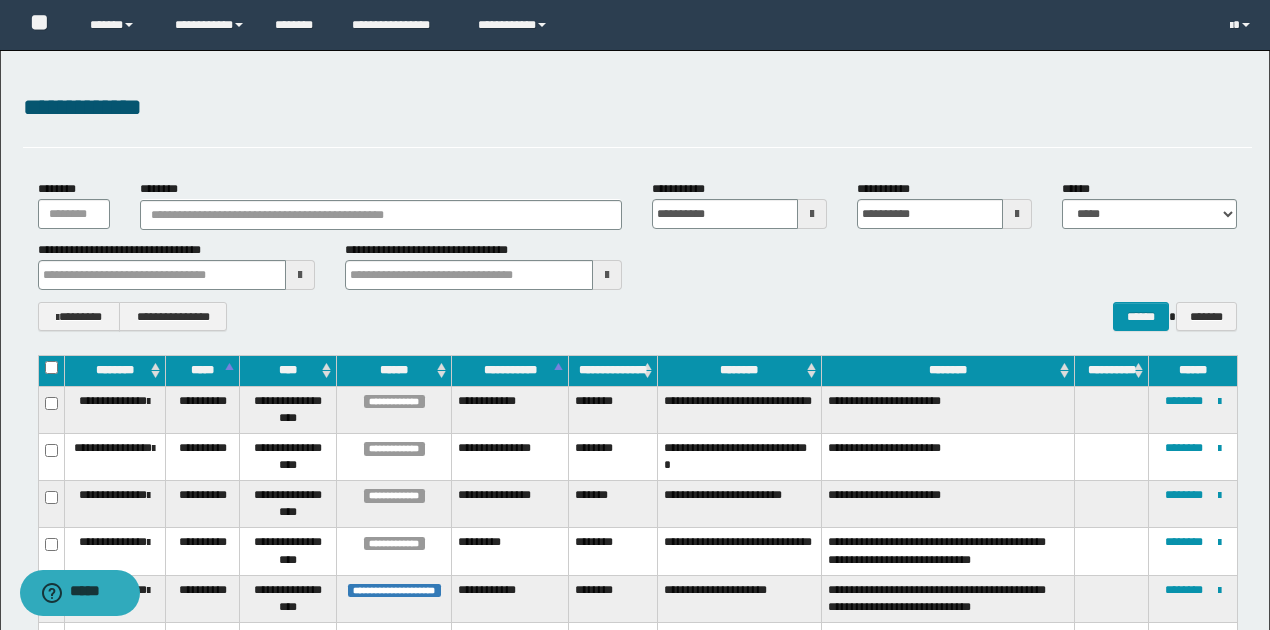 type 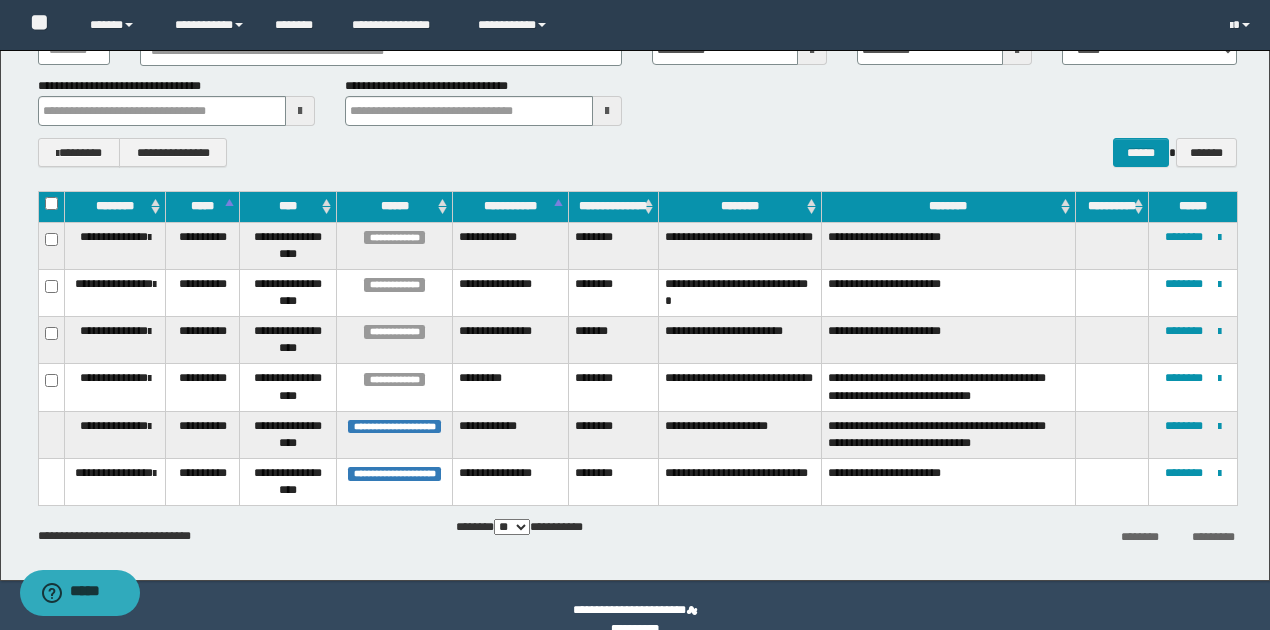 scroll, scrollTop: 192, scrollLeft: 0, axis: vertical 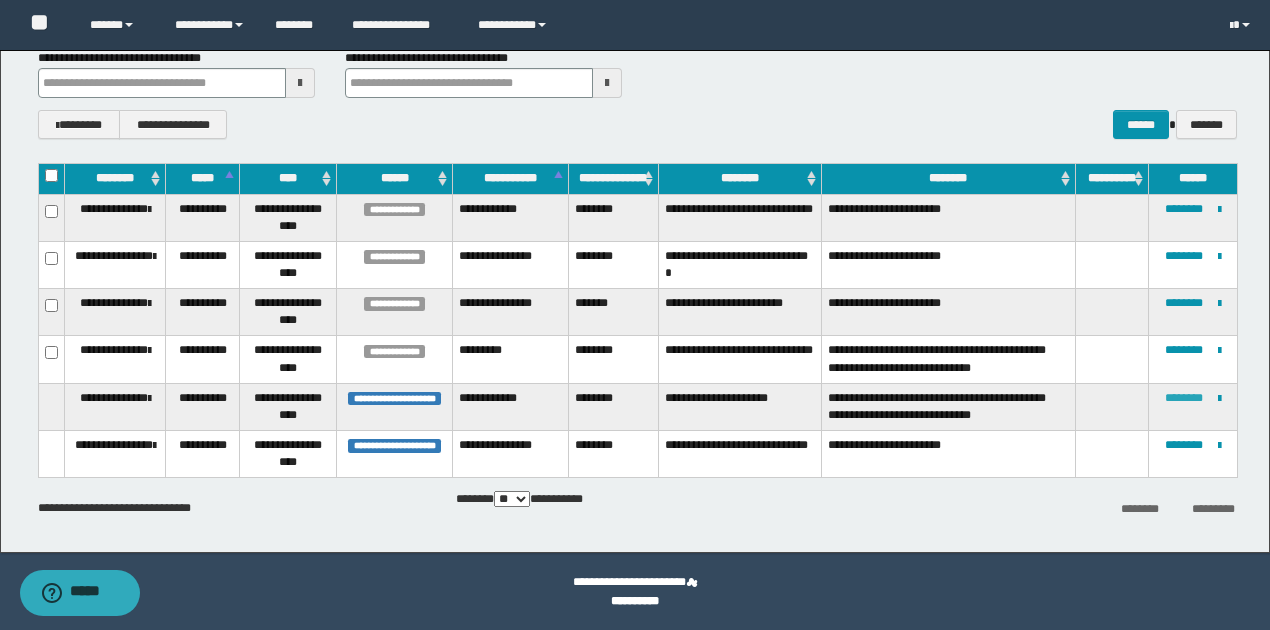click on "********" at bounding box center (1184, 398) 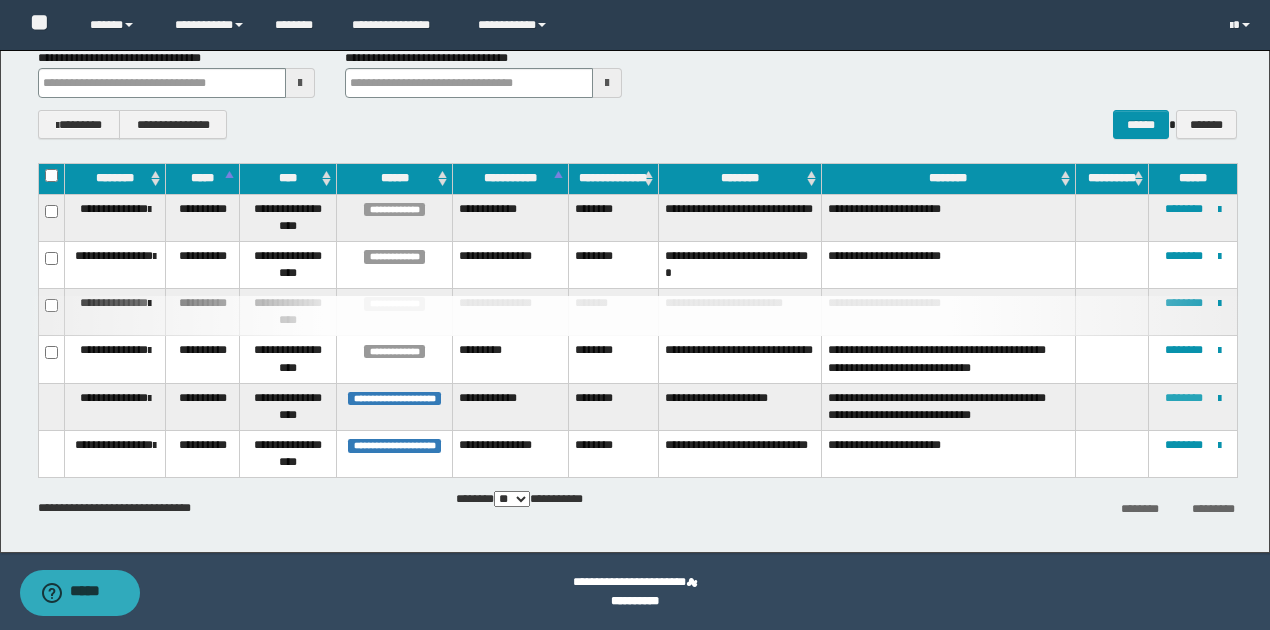 type 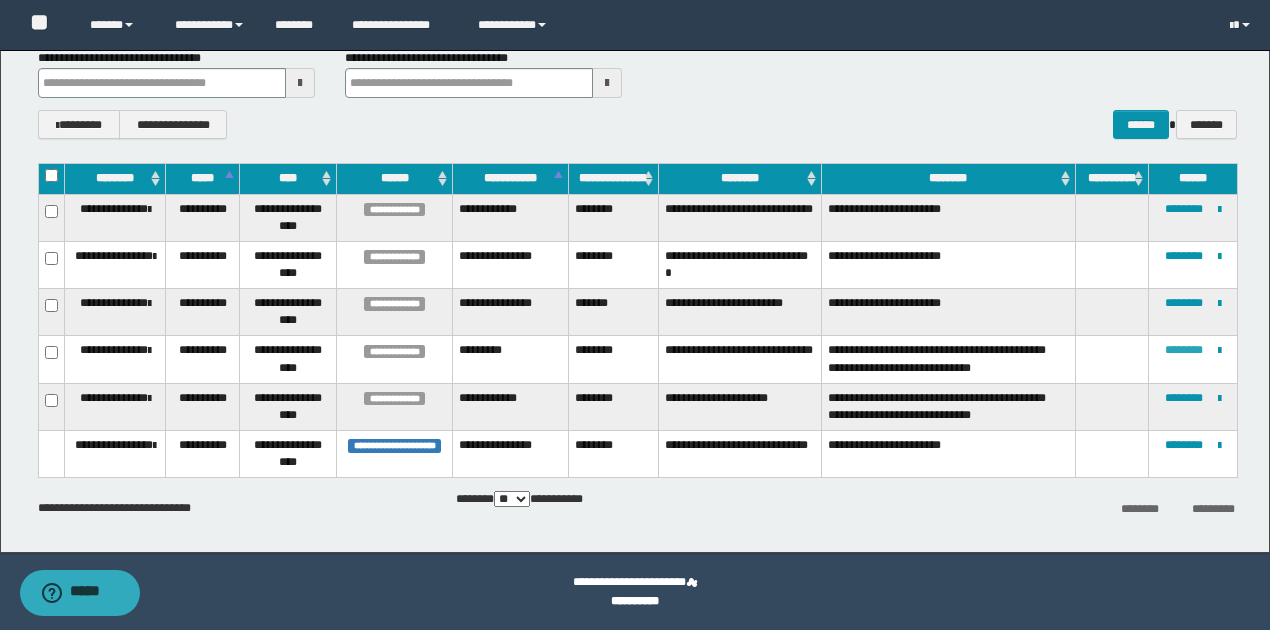 click on "********" at bounding box center (1184, 350) 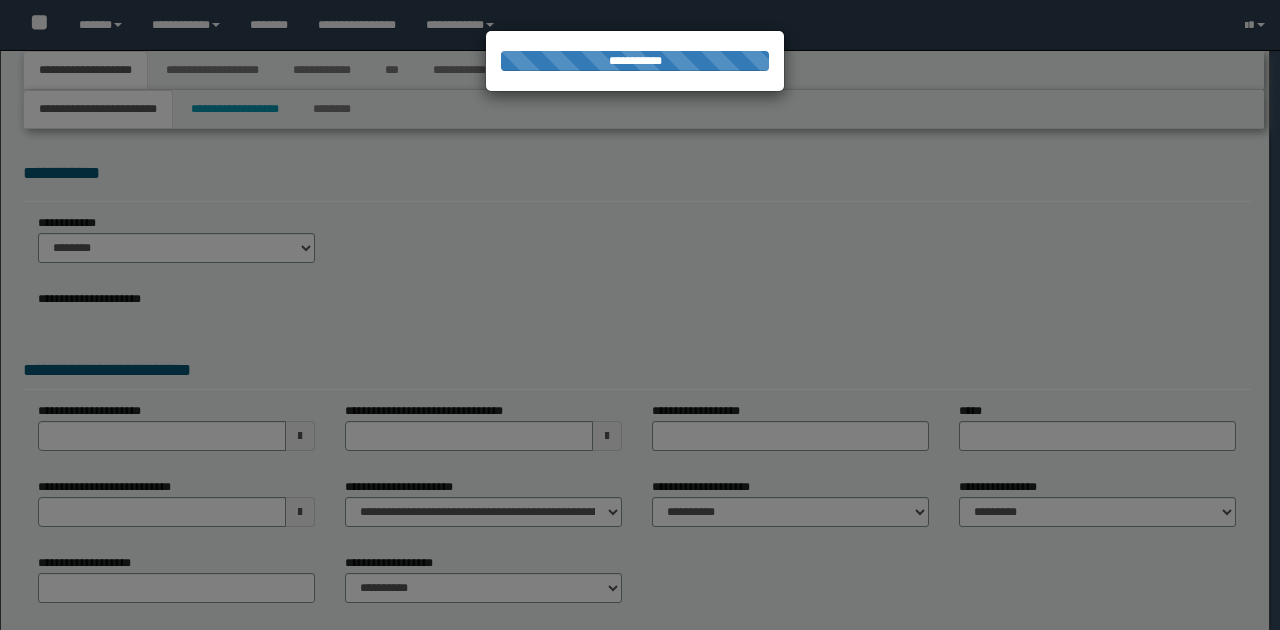 scroll, scrollTop: 0, scrollLeft: 0, axis: both 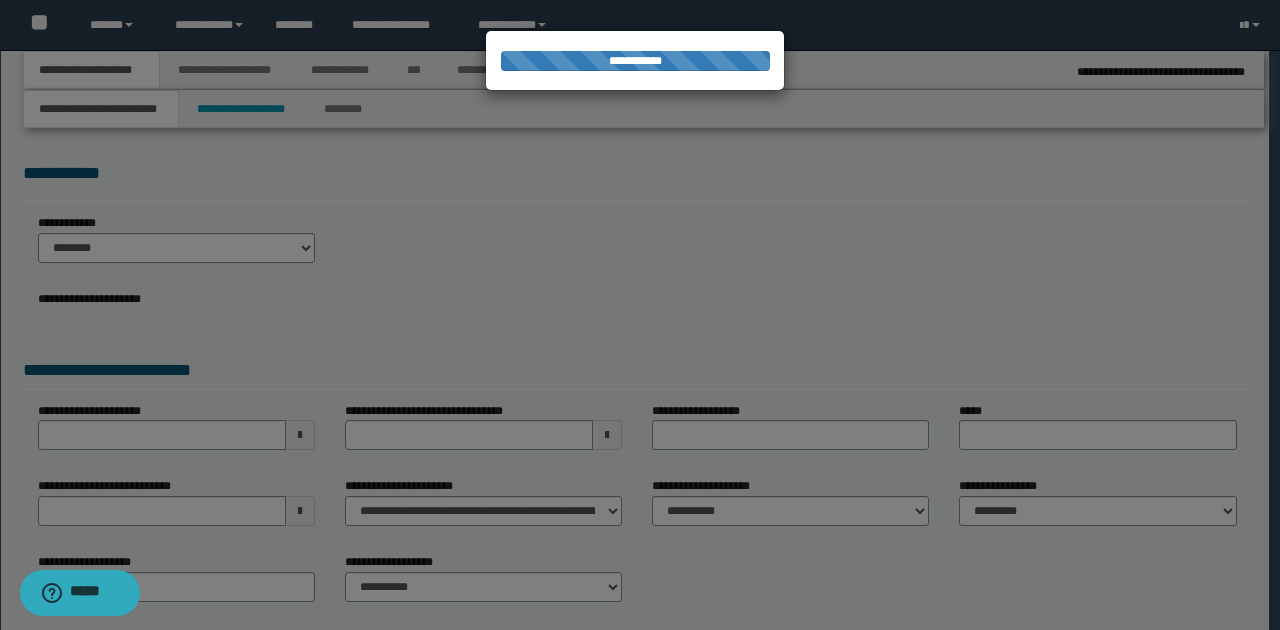 select on "*" 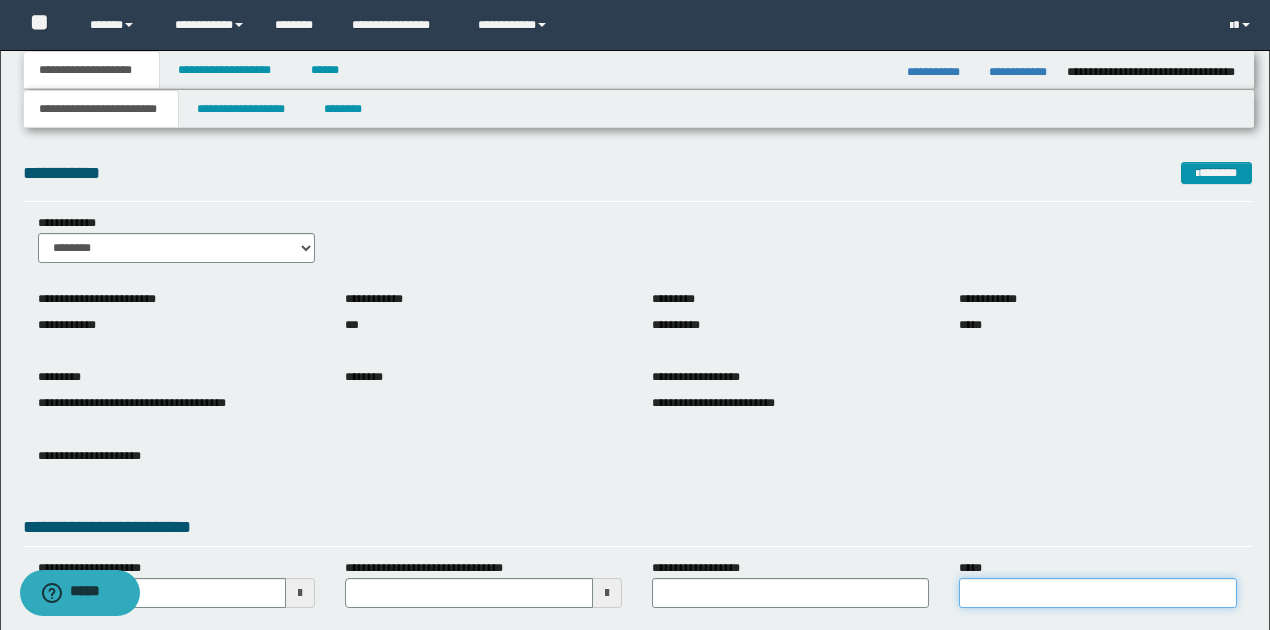 click on "*****" at bounding box center (1097, 593) 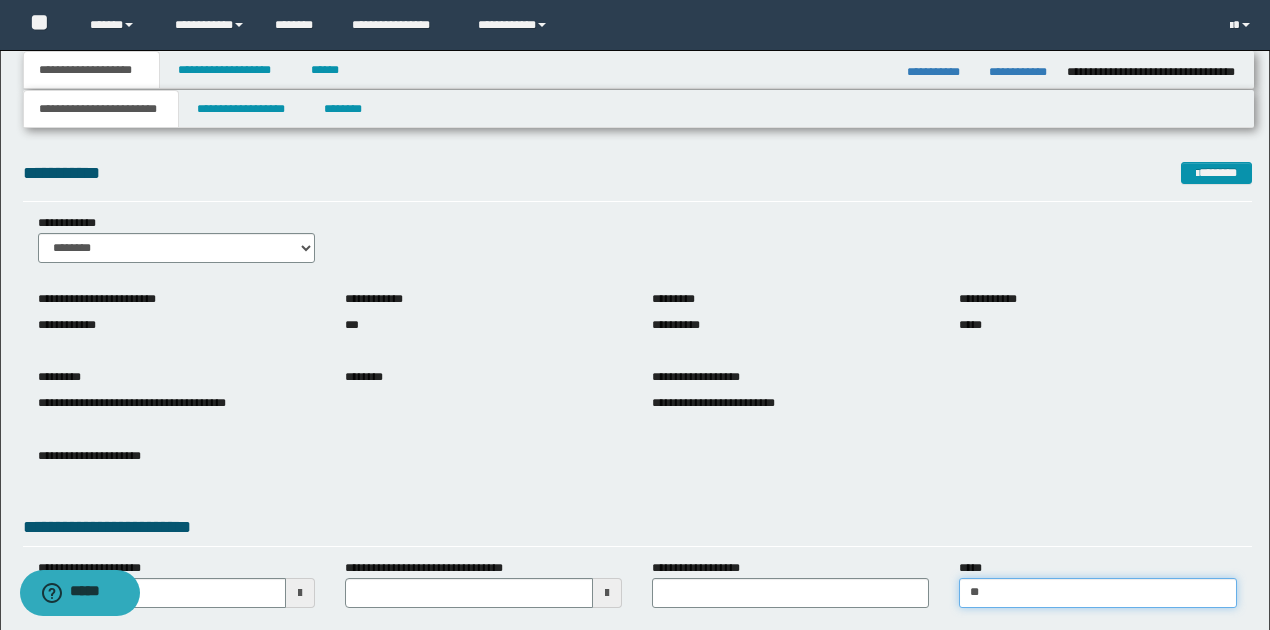 type on "**********" 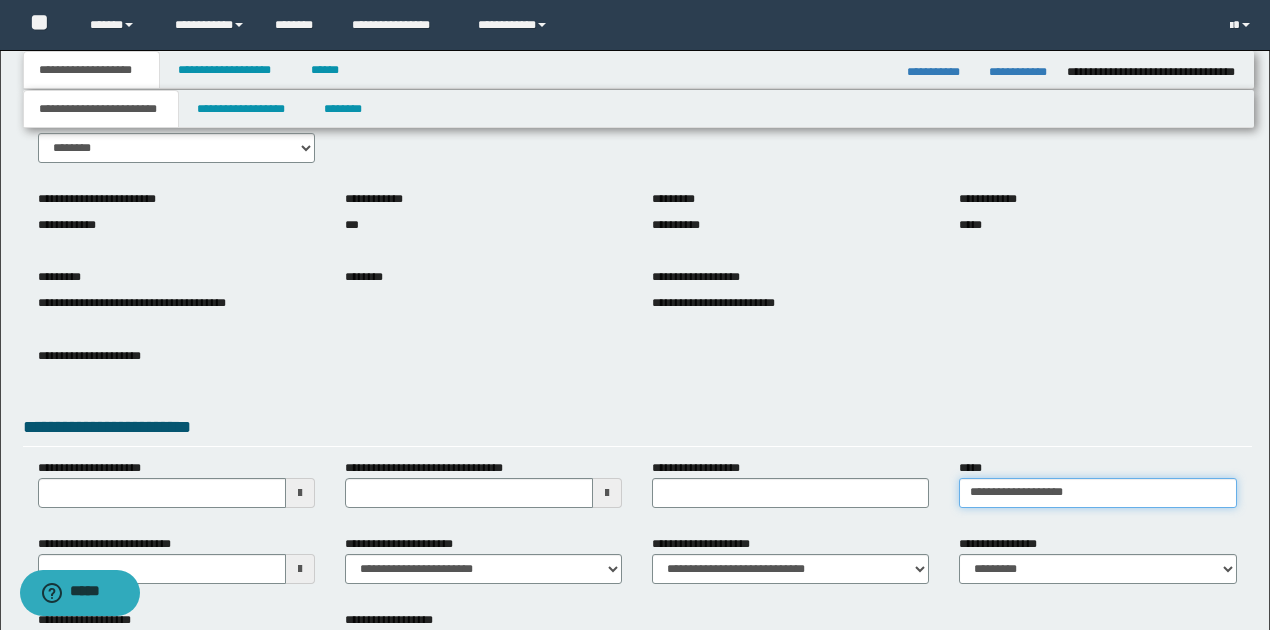 scroll, scrollTop: 252, scrollLeft: 0, axis: vertical 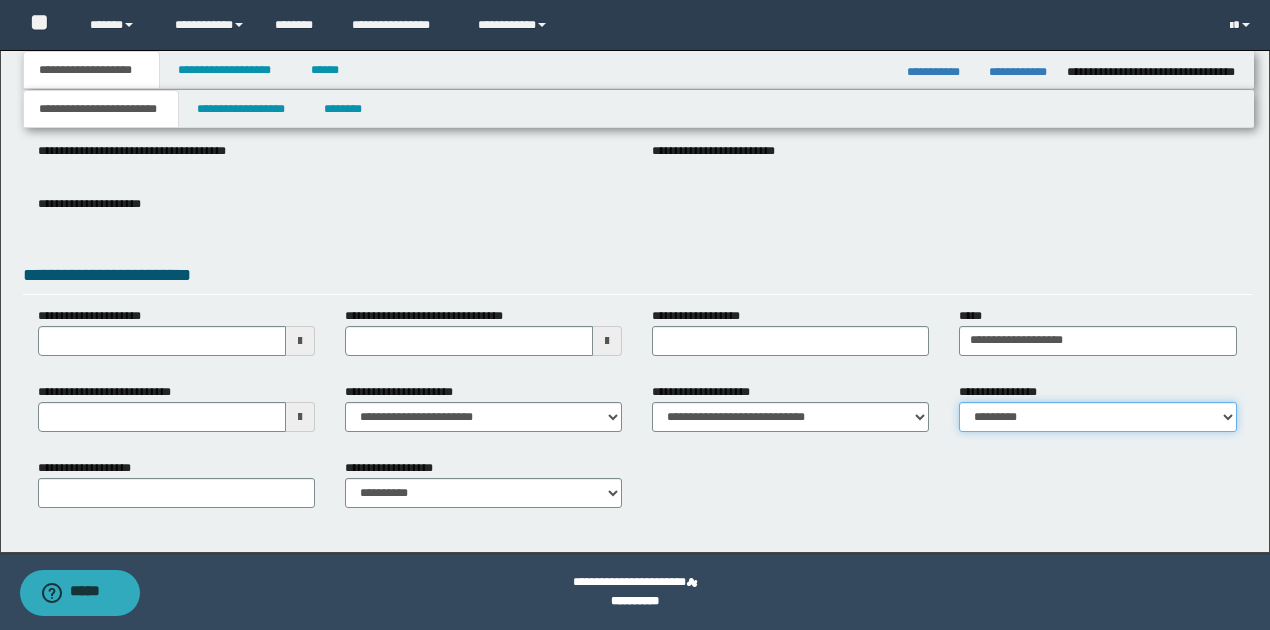 click on "**********" at bounding box center (1097, 417) 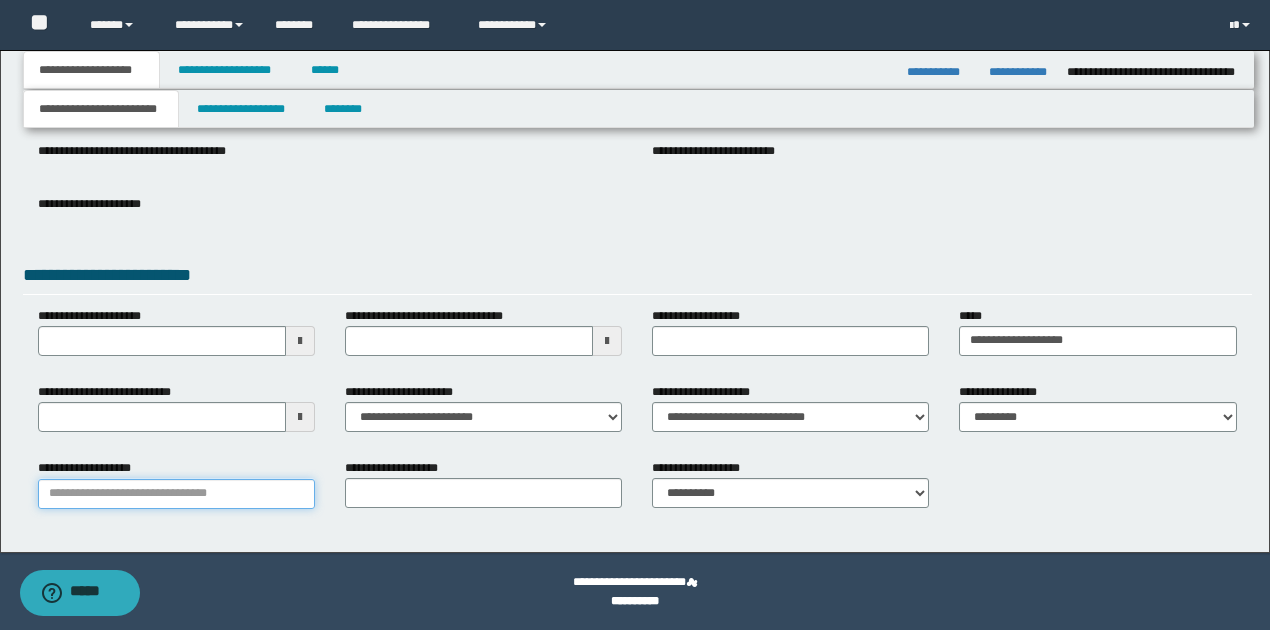 click on "**********" at bounding box center (176, 494) 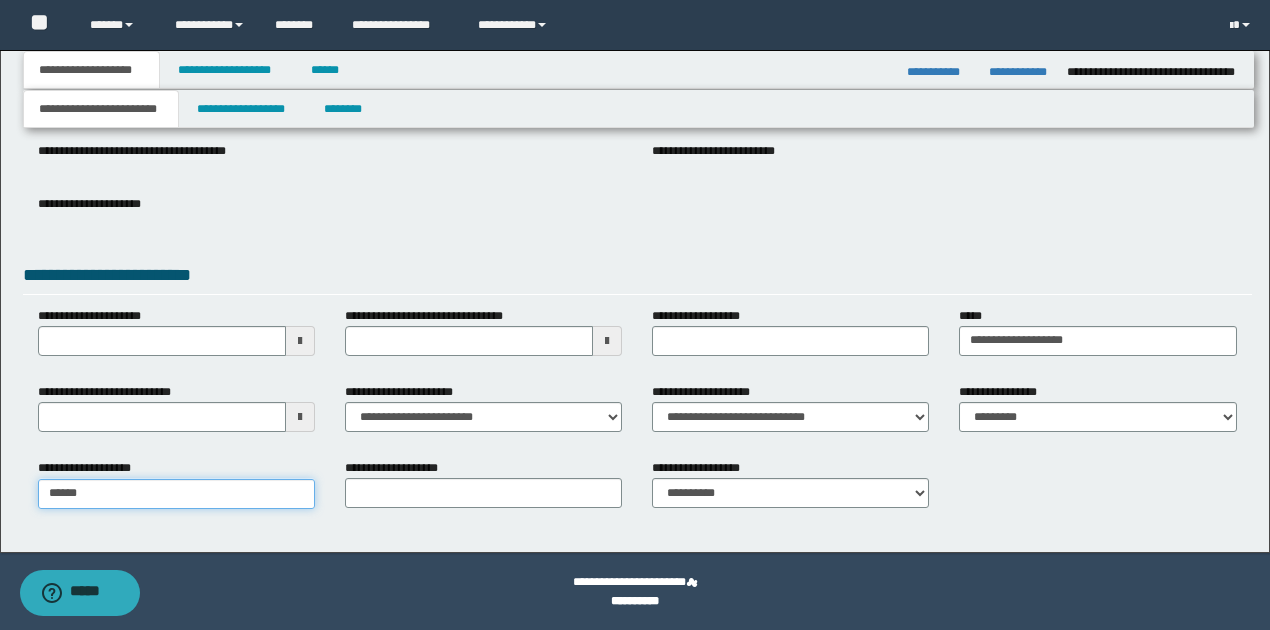 type on "*******" 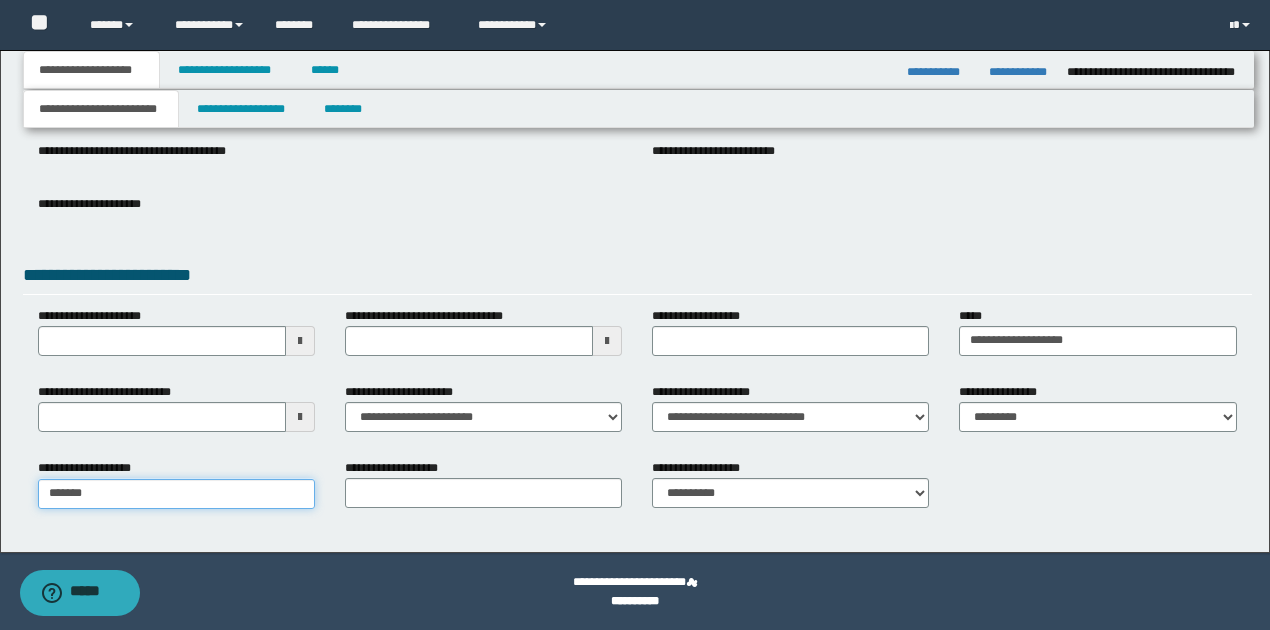 type on "**********" 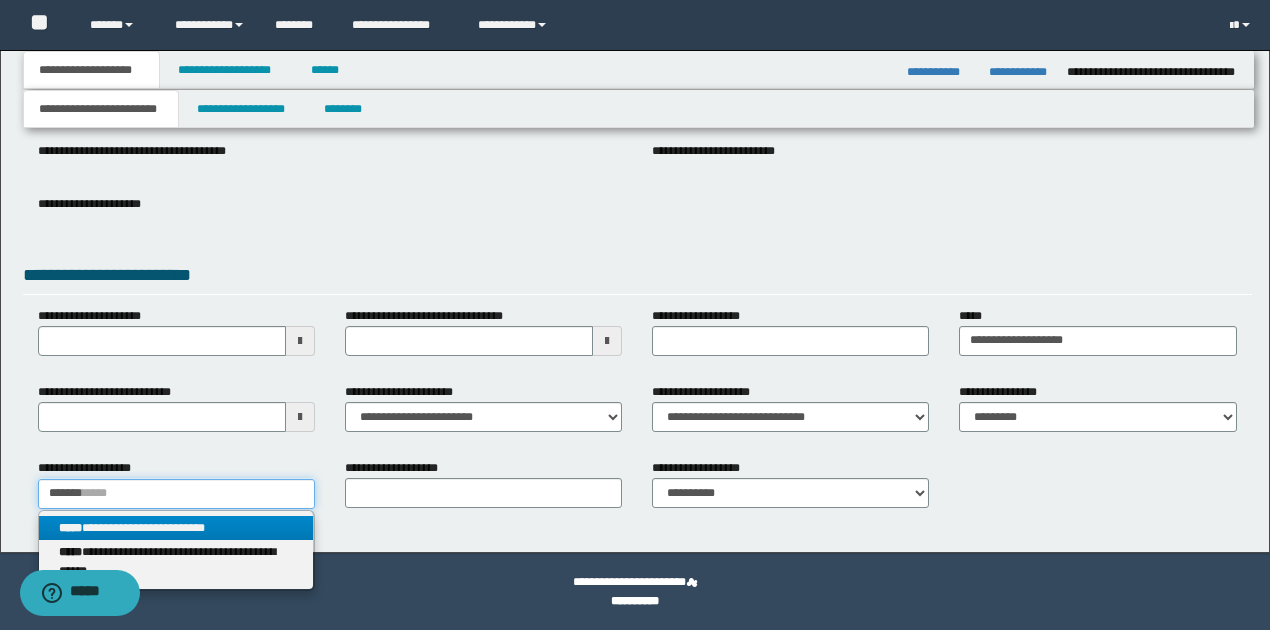 type on "*******" 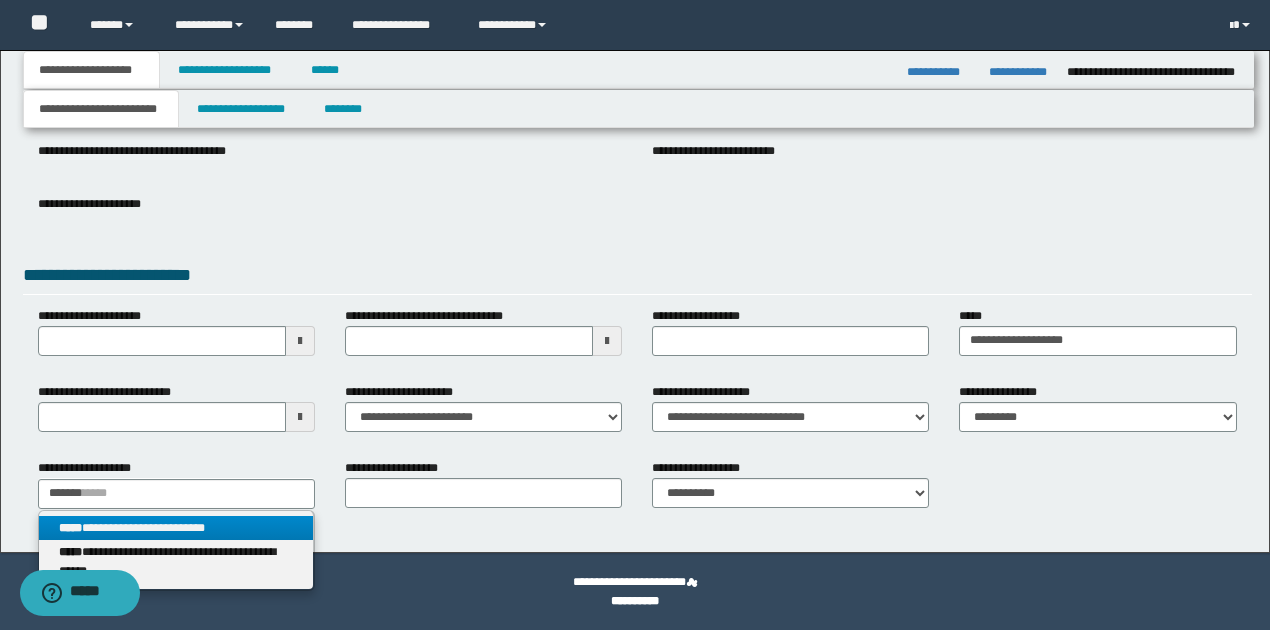 click on "**********" at bounding box center (176, 528) 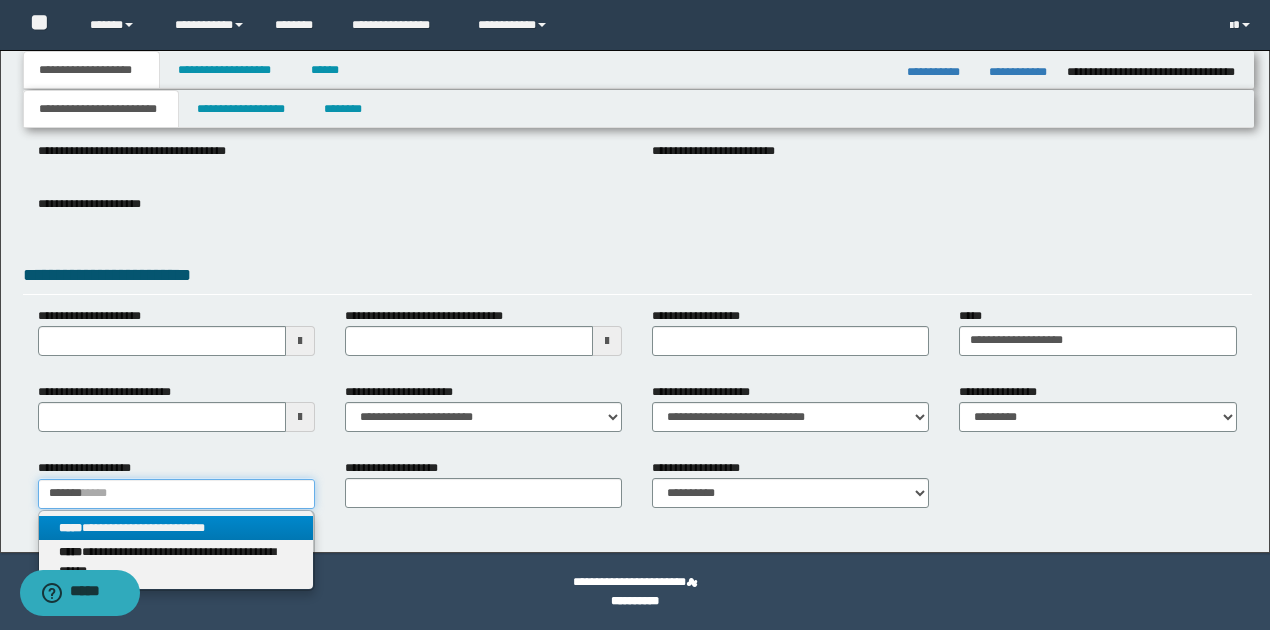 type 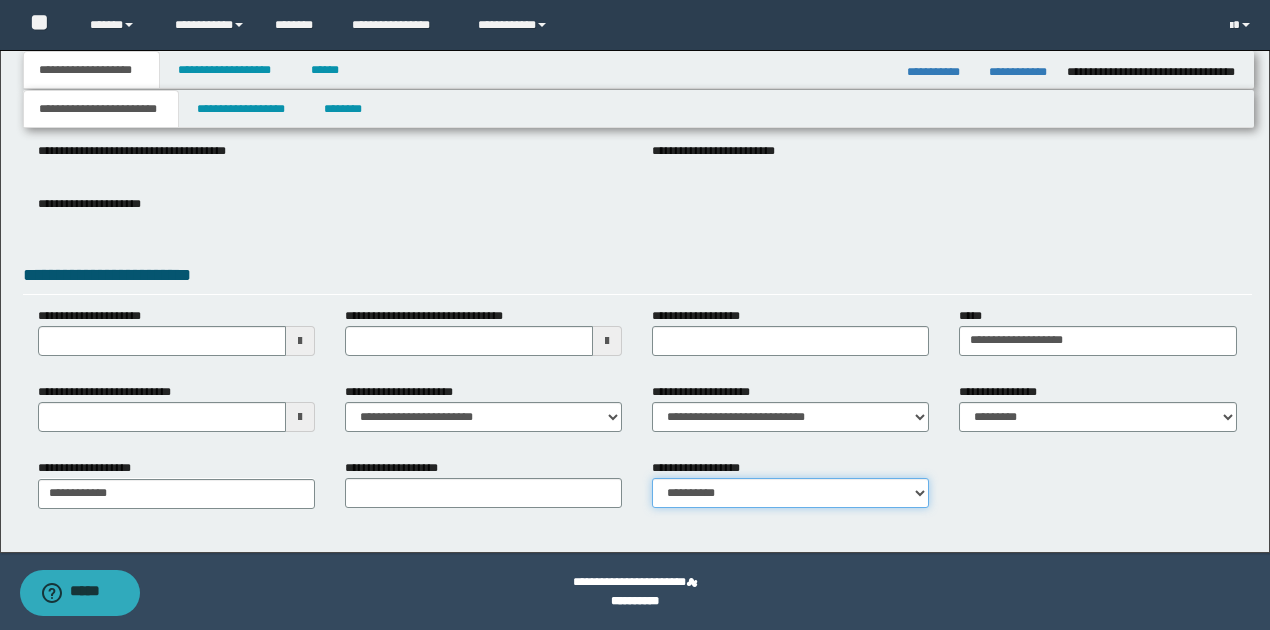 click on "**********" at bounding box center [790, 493] 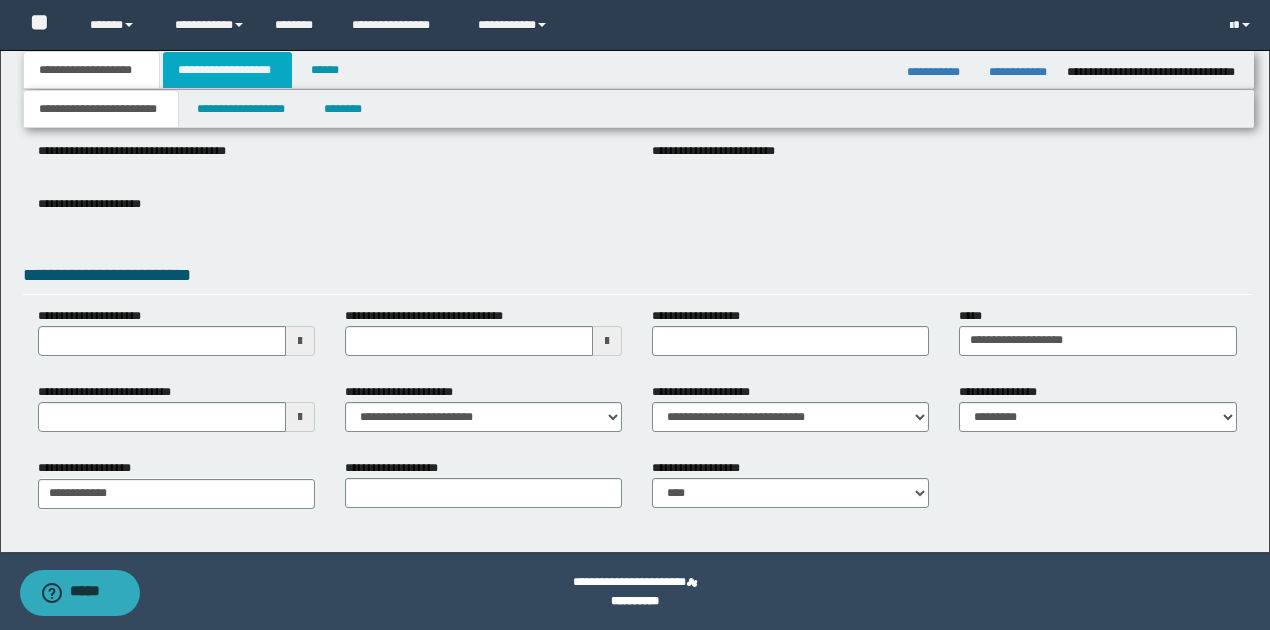 click on "**********" at bounding box center (227, 70) 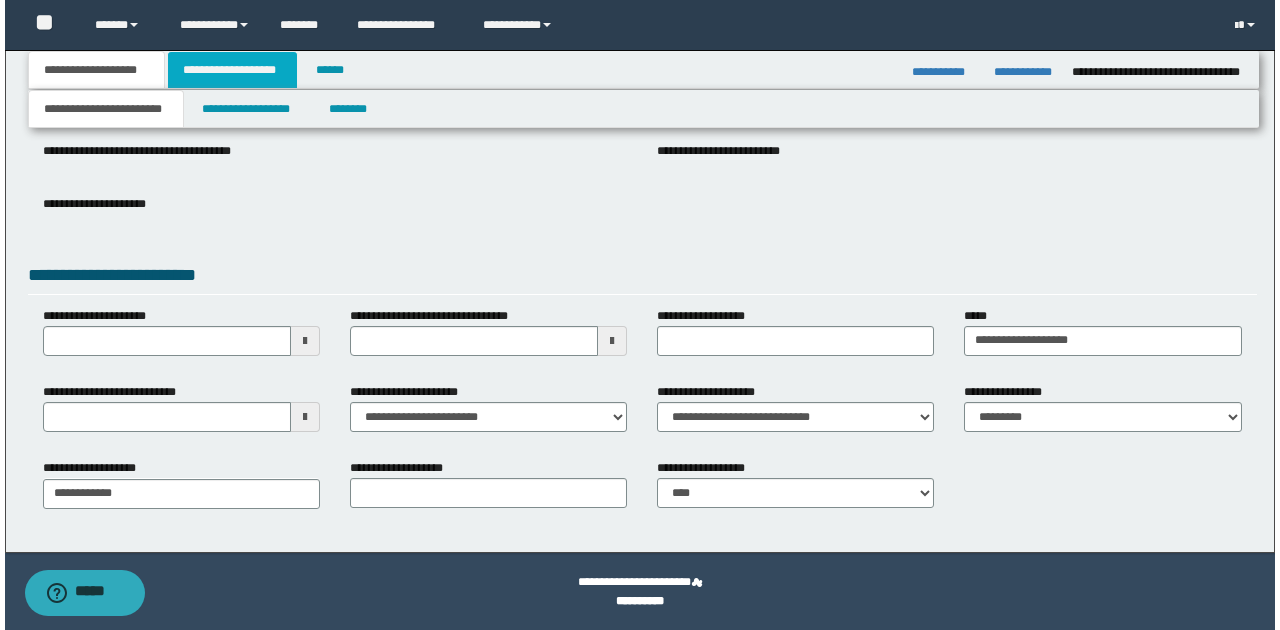 scroll, scrollTop: 0, scrollLeft: 0, axis: both 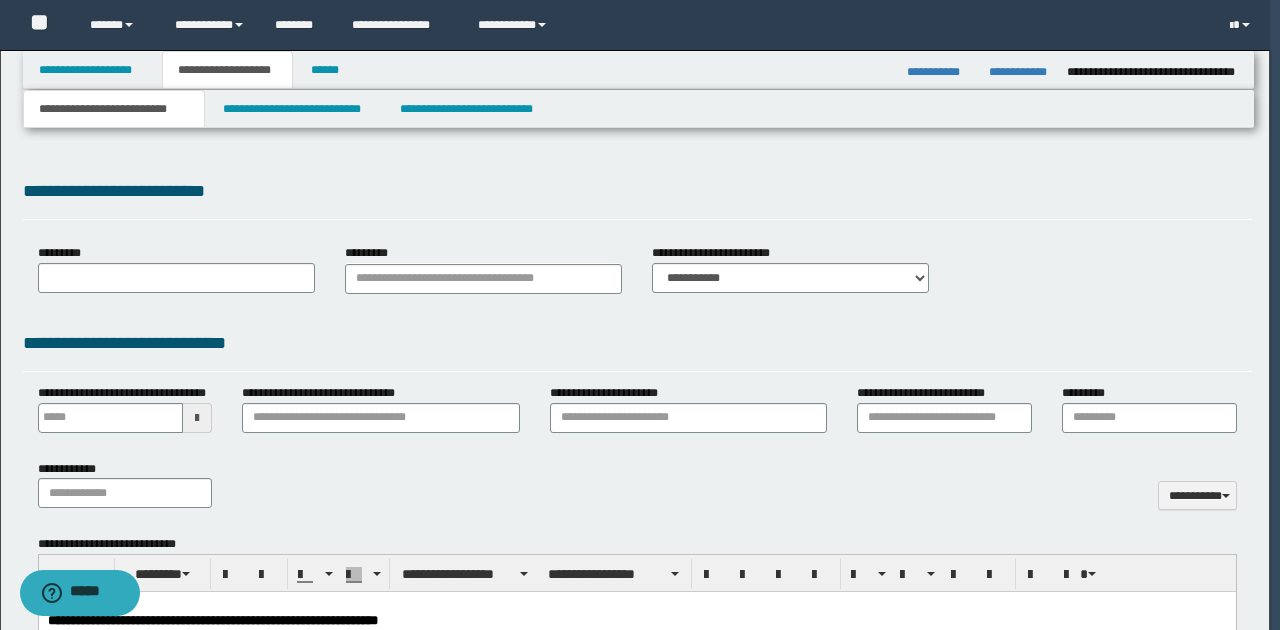 select on "*" 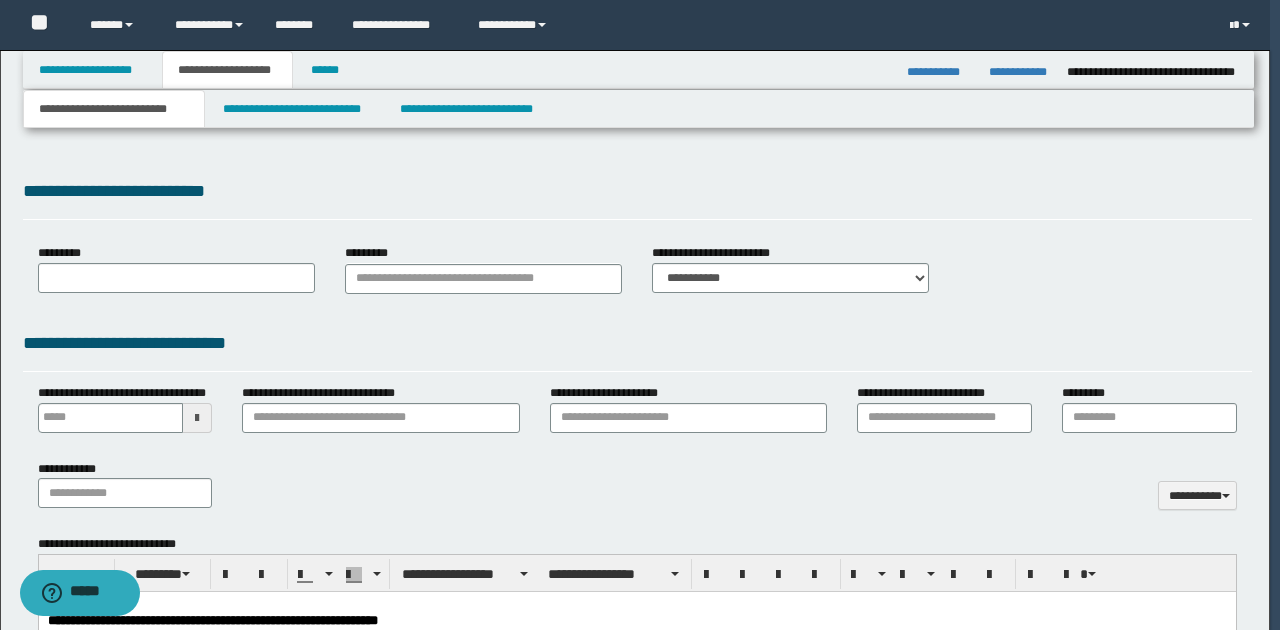 type 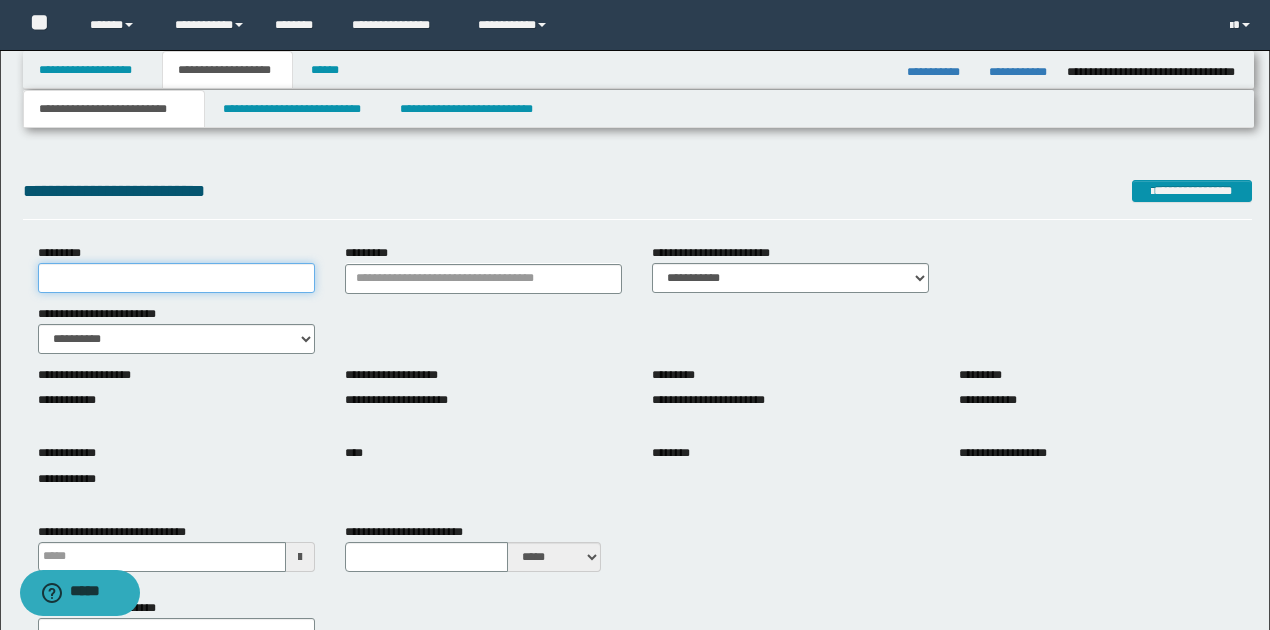 click on "*********" at bounding box center [176, 278] 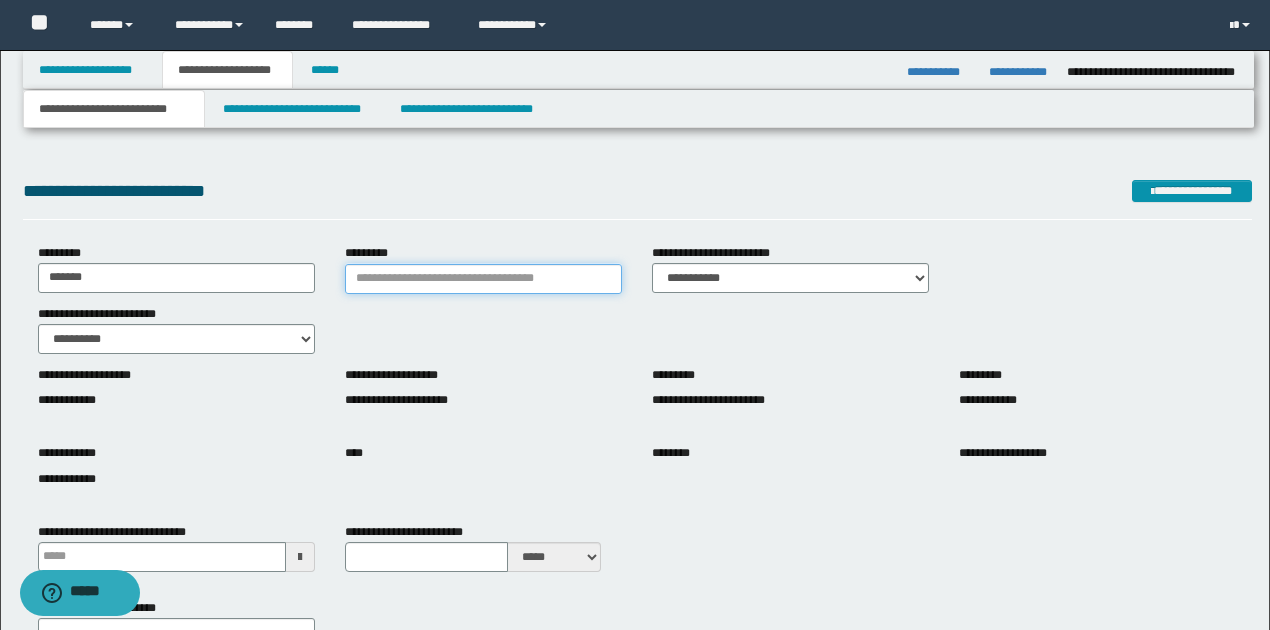 click on "*********" at bounding box center [483, 279] 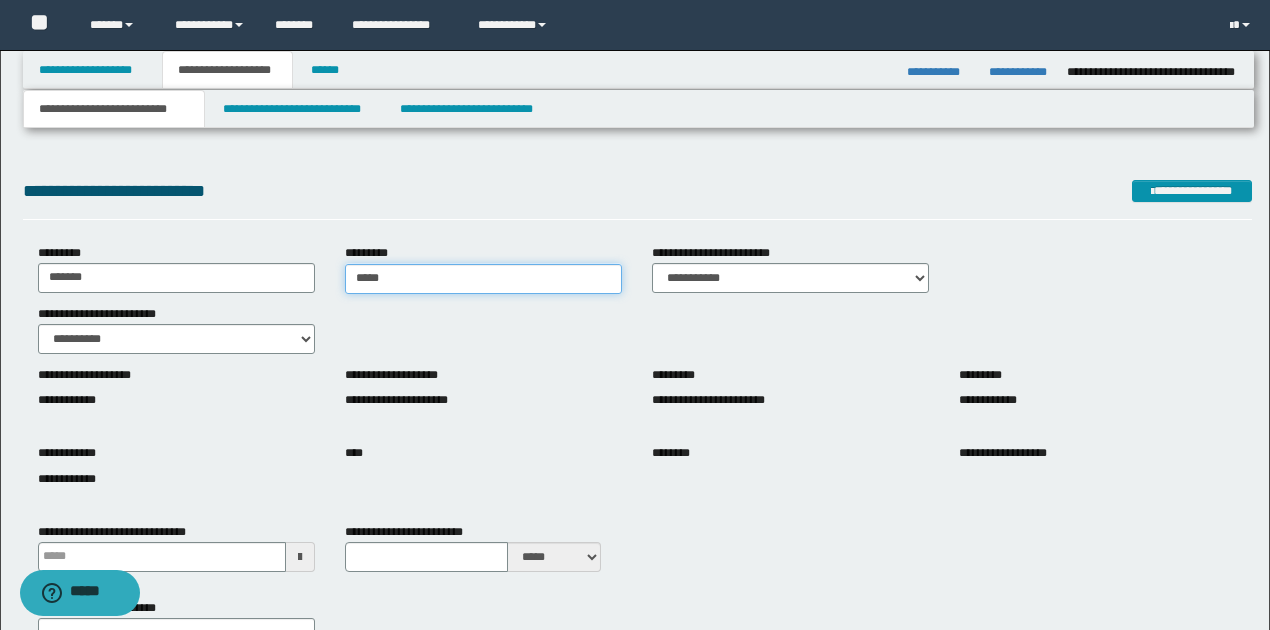 type on "******" 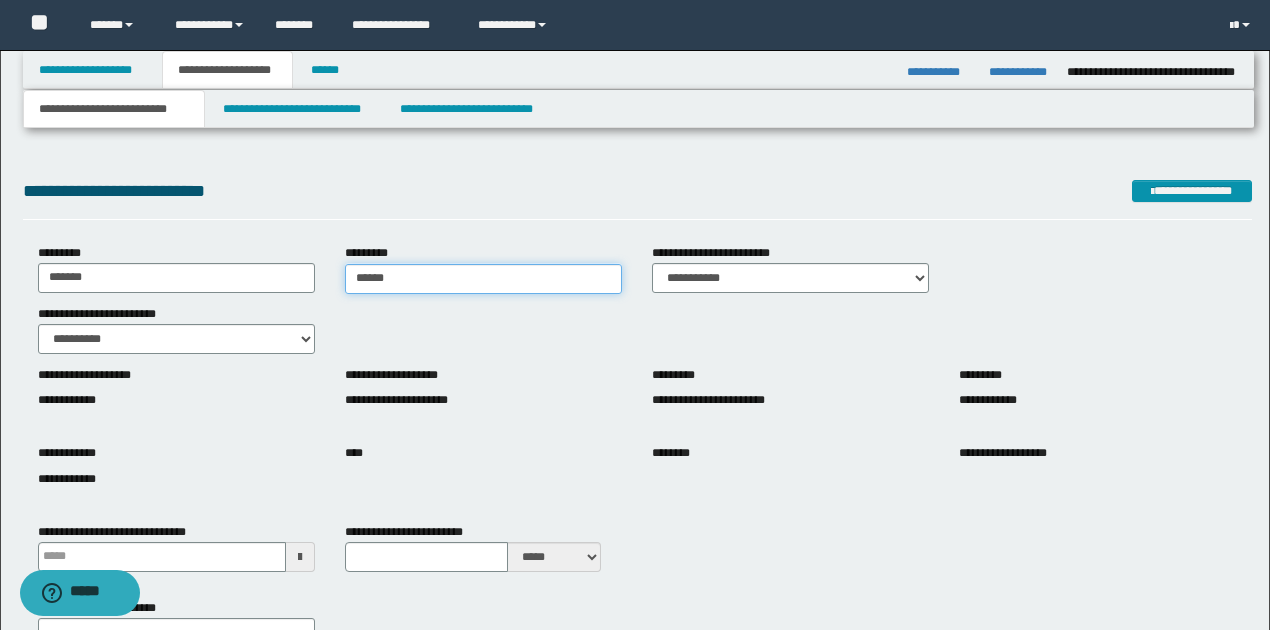 type on "**********" 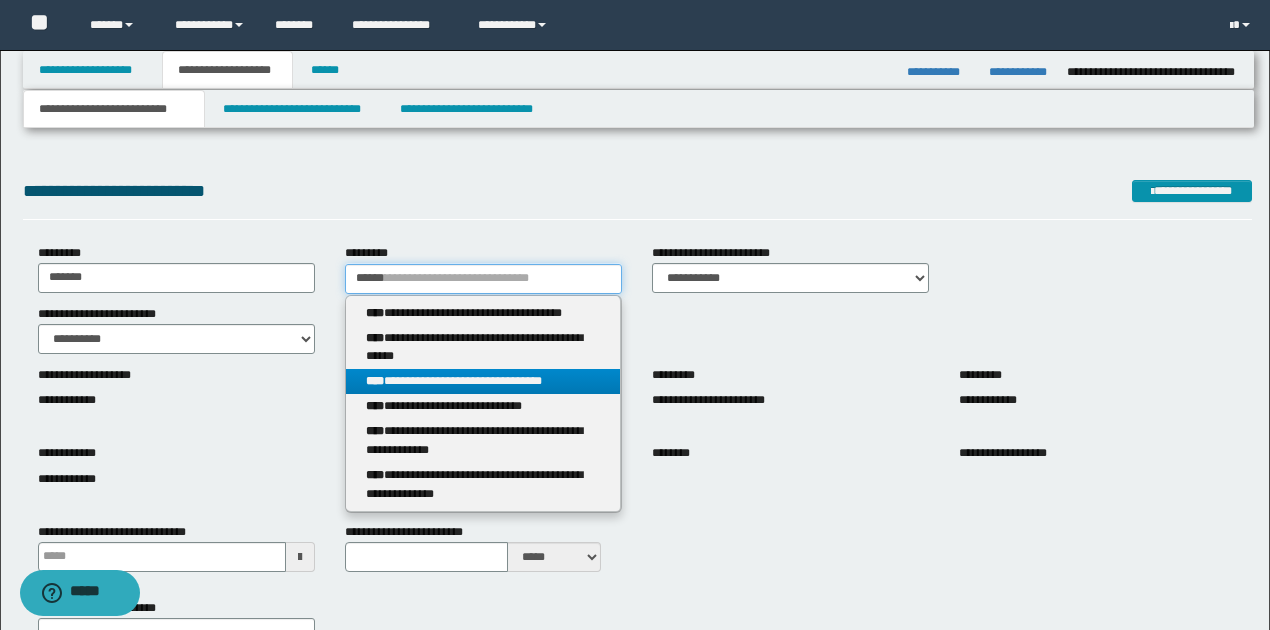 type on "******" 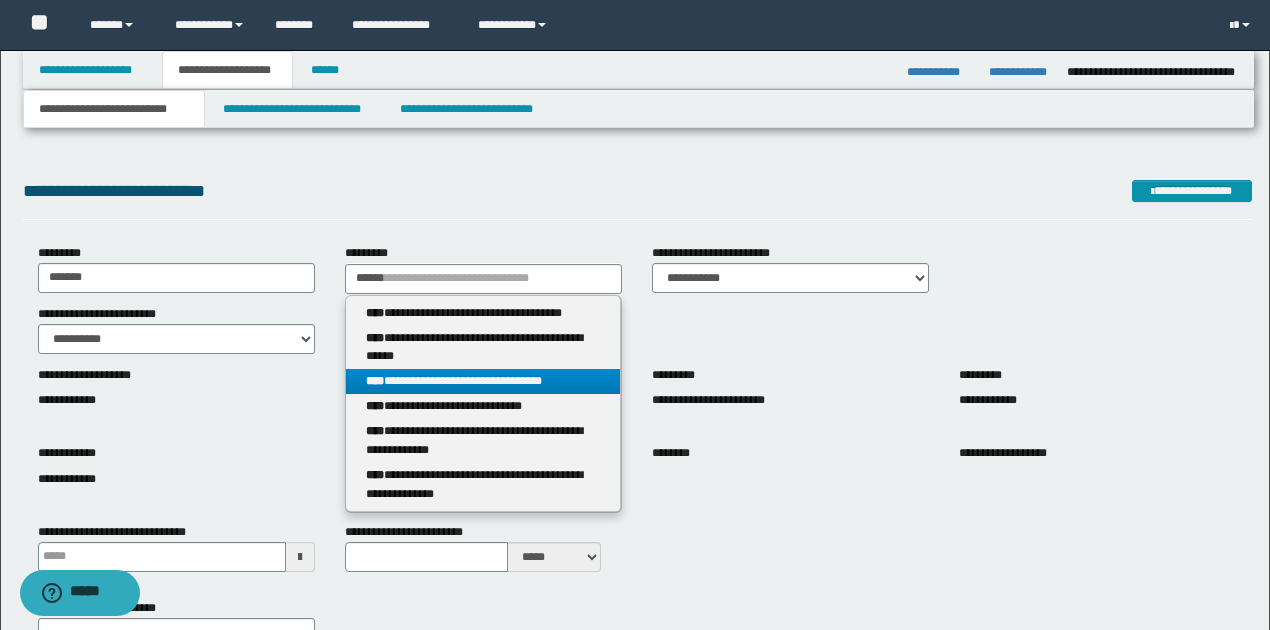 click on "**********" at bounding box center (483, 381) 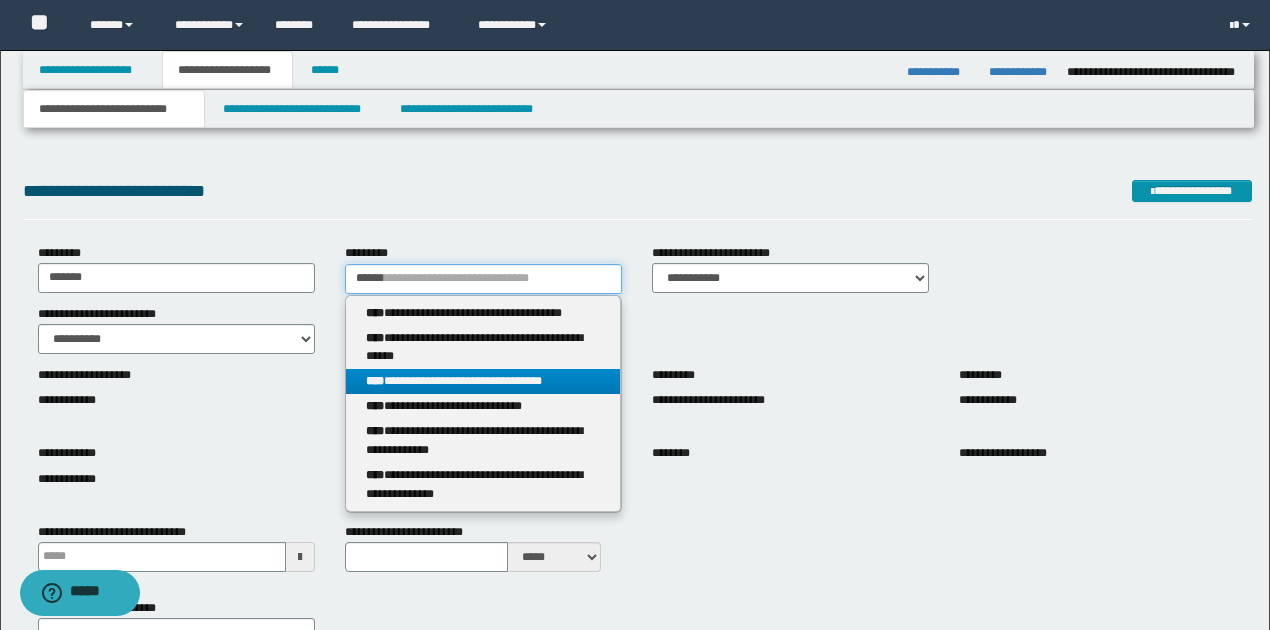 type 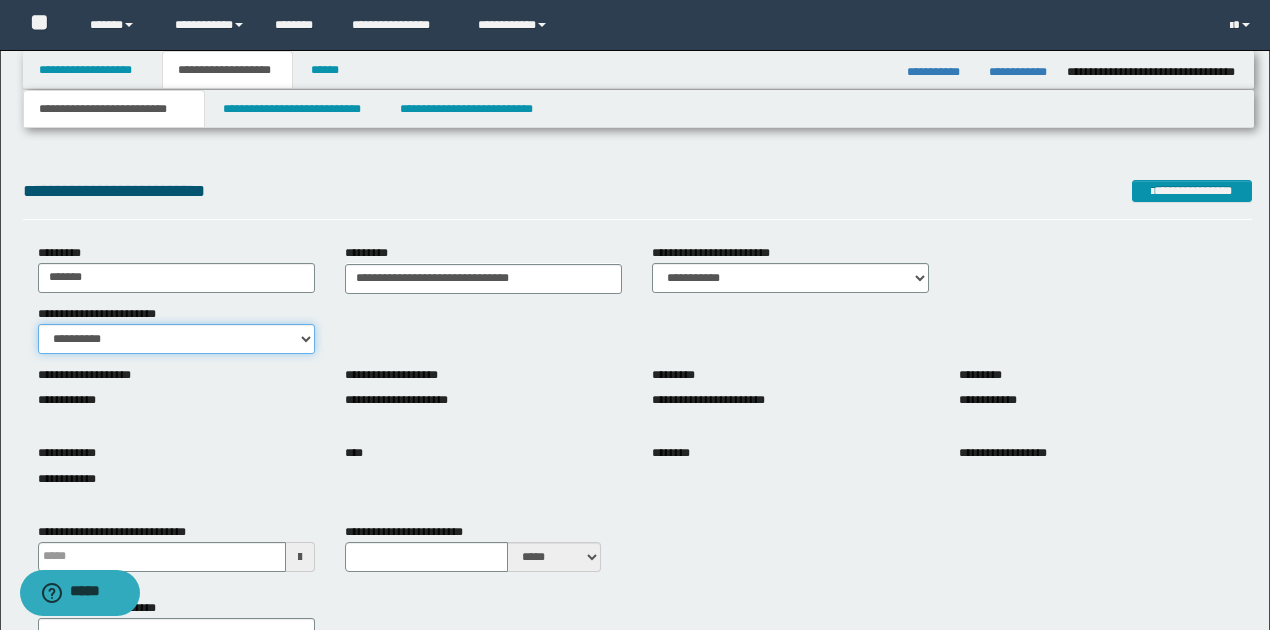click on "**********" at bounding box center (176, 339) 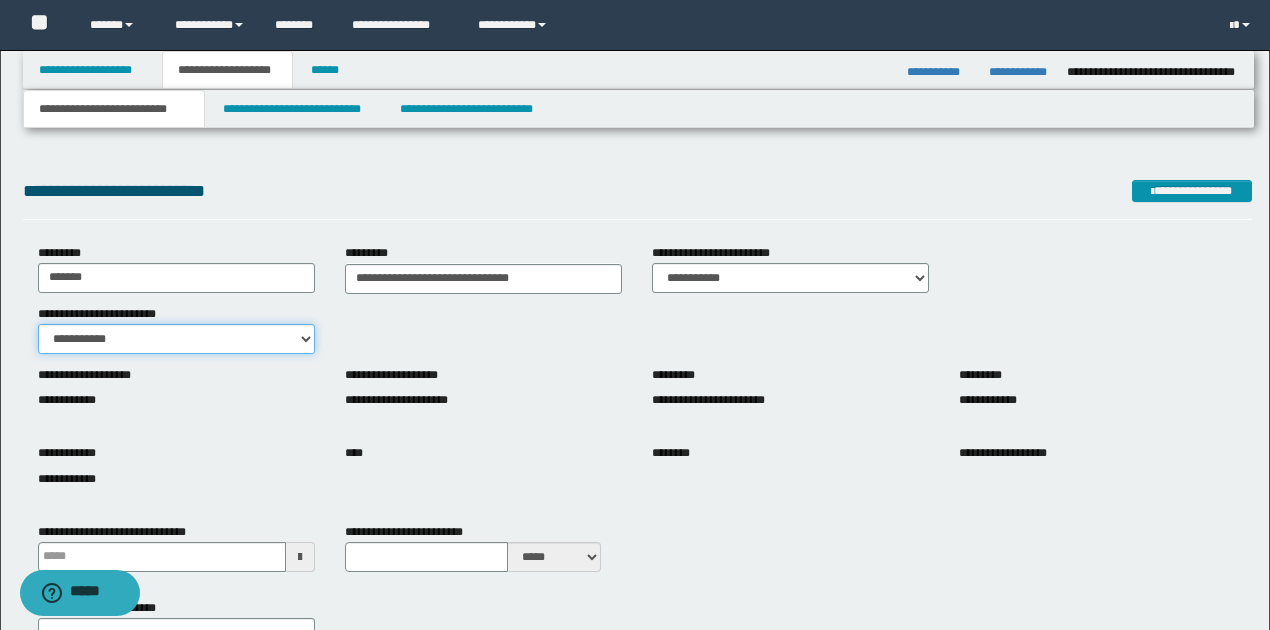 click on "**********" at bounding box center [176, 339] 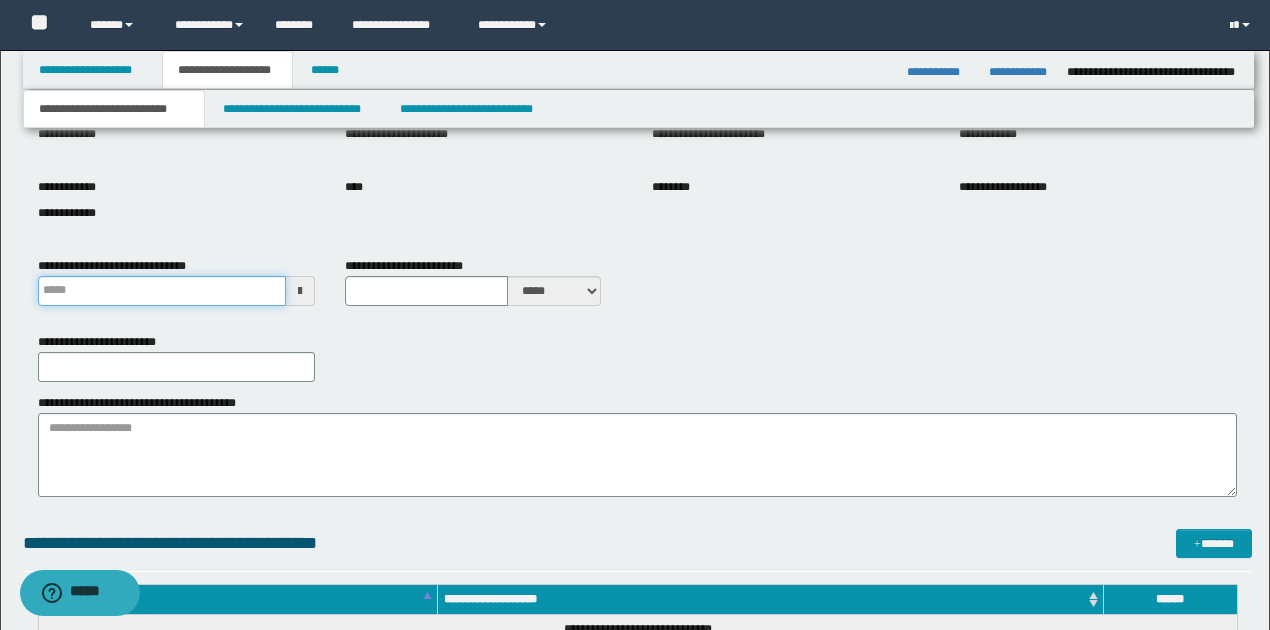 click on "**********" at bounding box center (162, 291) 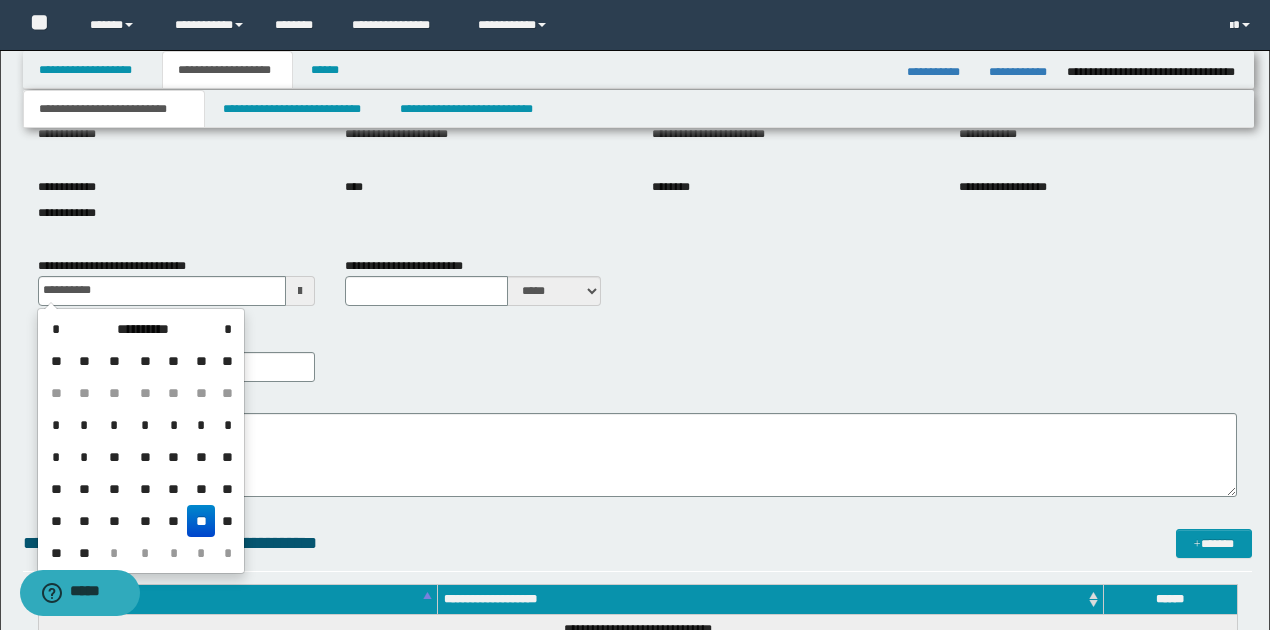 click on "**" at bounding box center (201, 521) 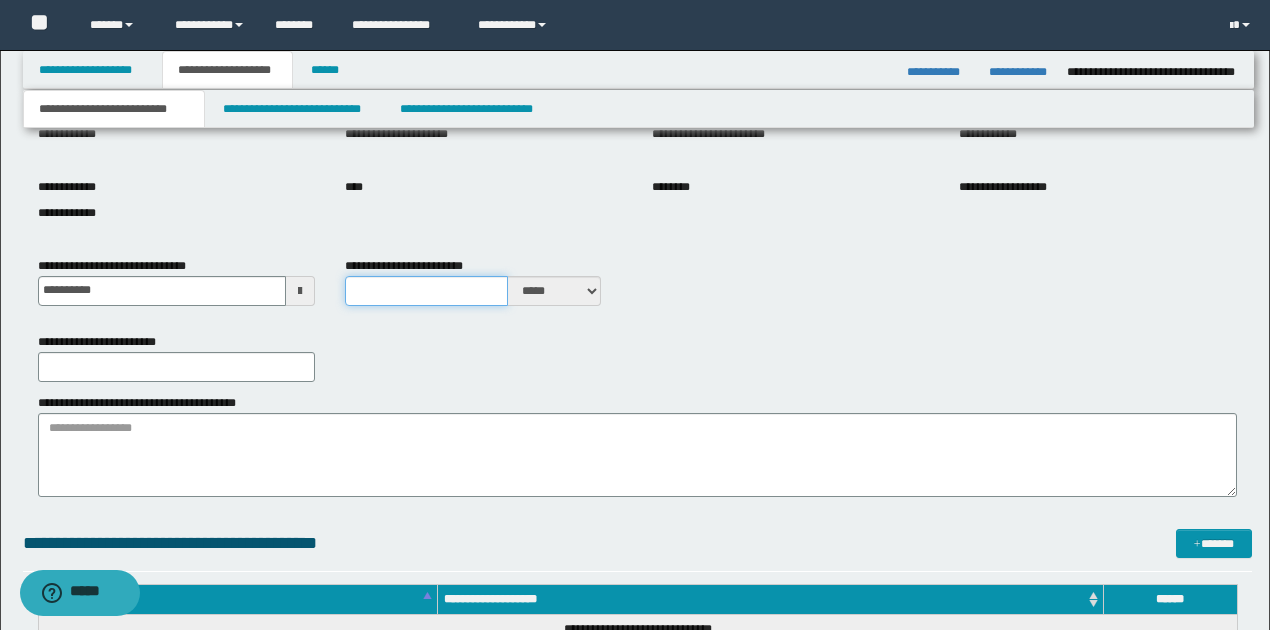 click on "**********" at bounding box center [427, 291] 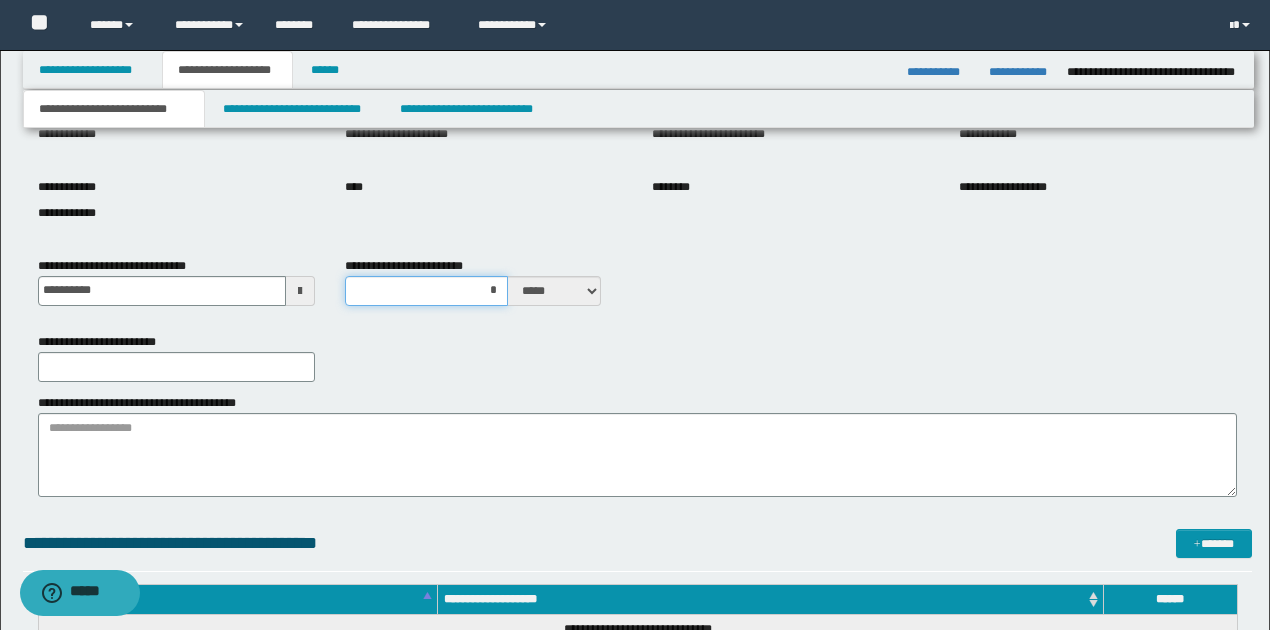 type on "**" 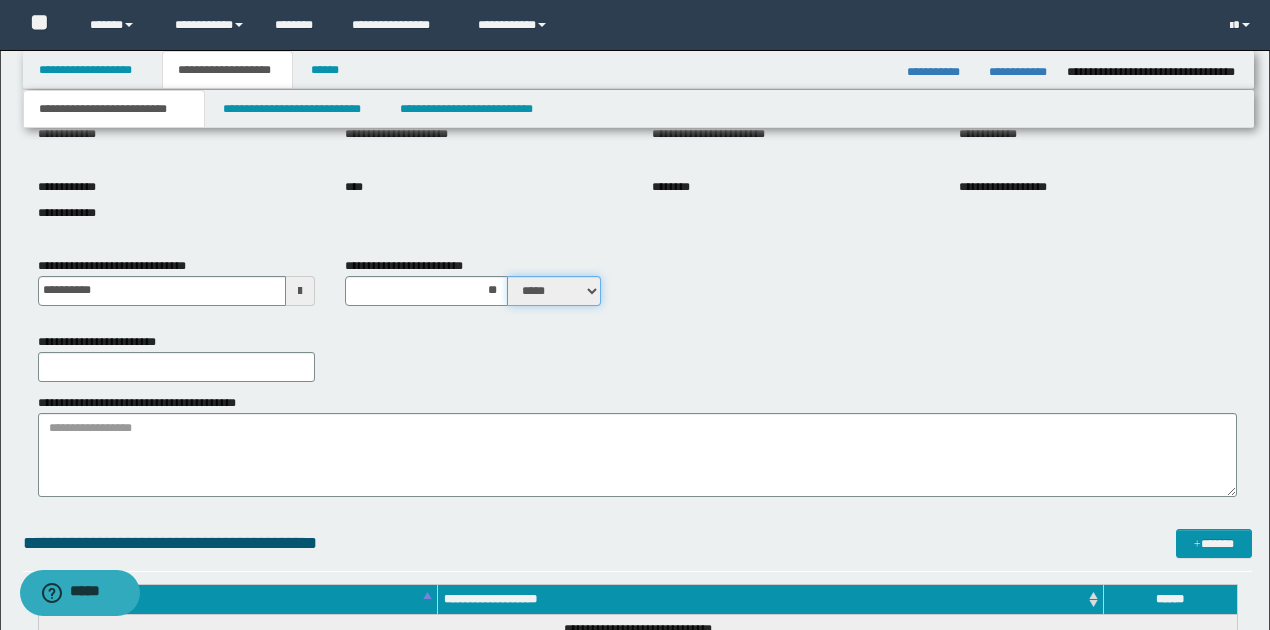 click on "*****
****" at bounding box center (554, 291) 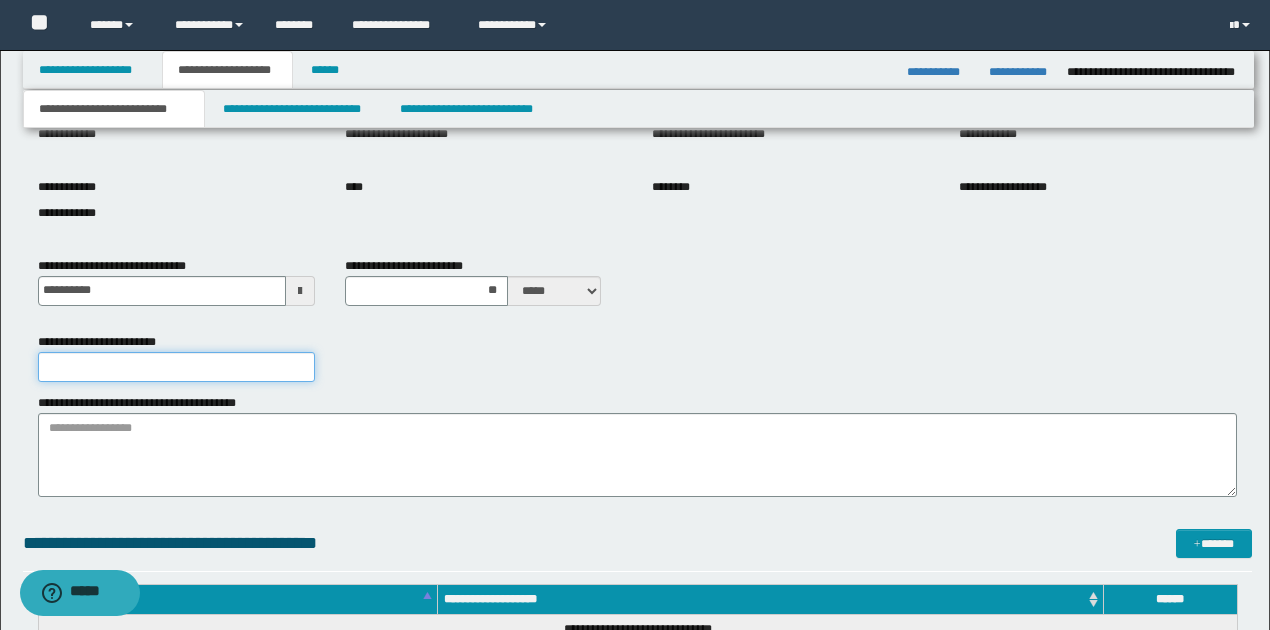 click on "**********" at bounding box center (176, 367) 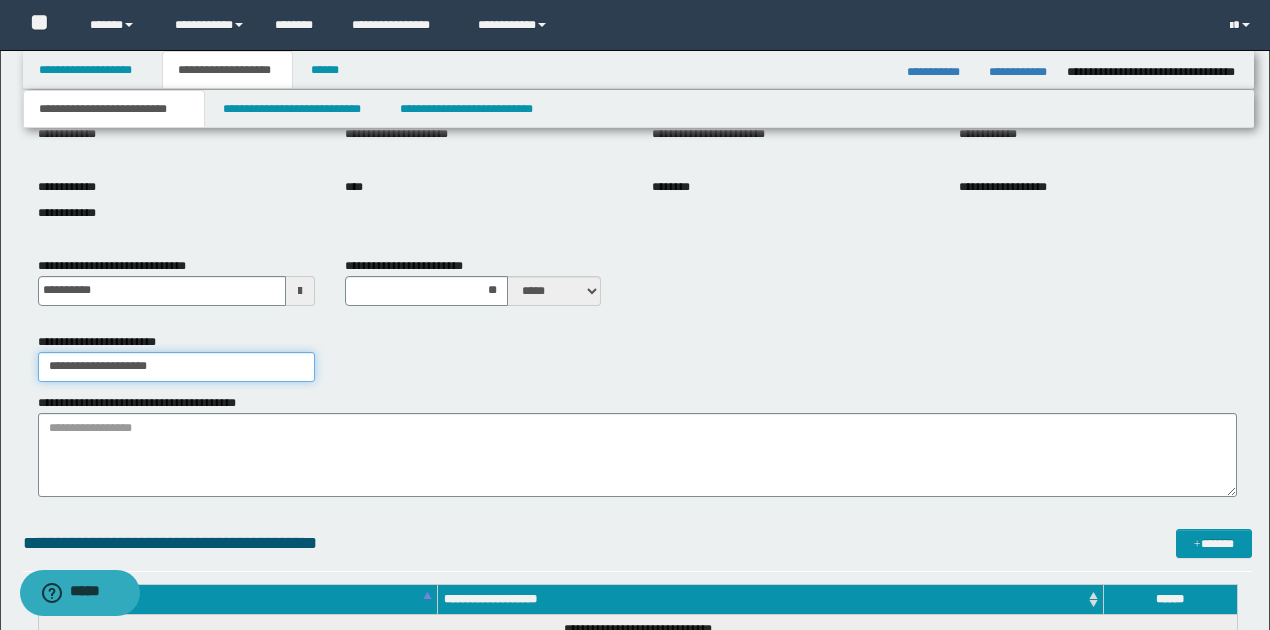 type on "**********" 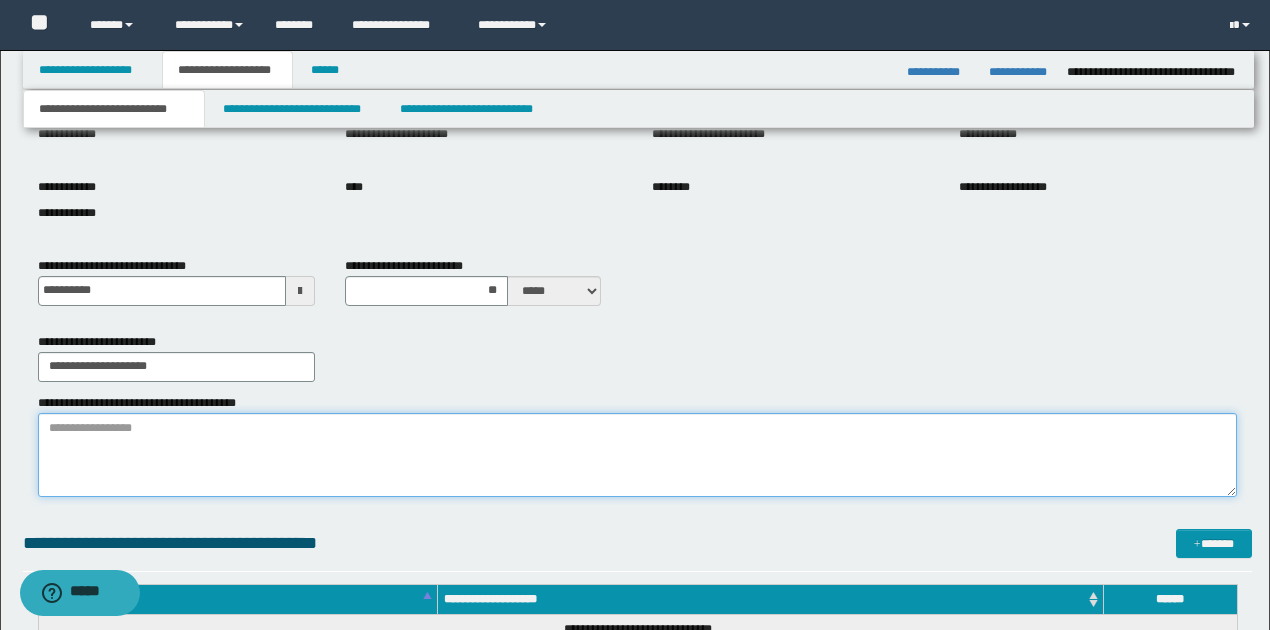 click on "**********" at bounding box center [637, 455] 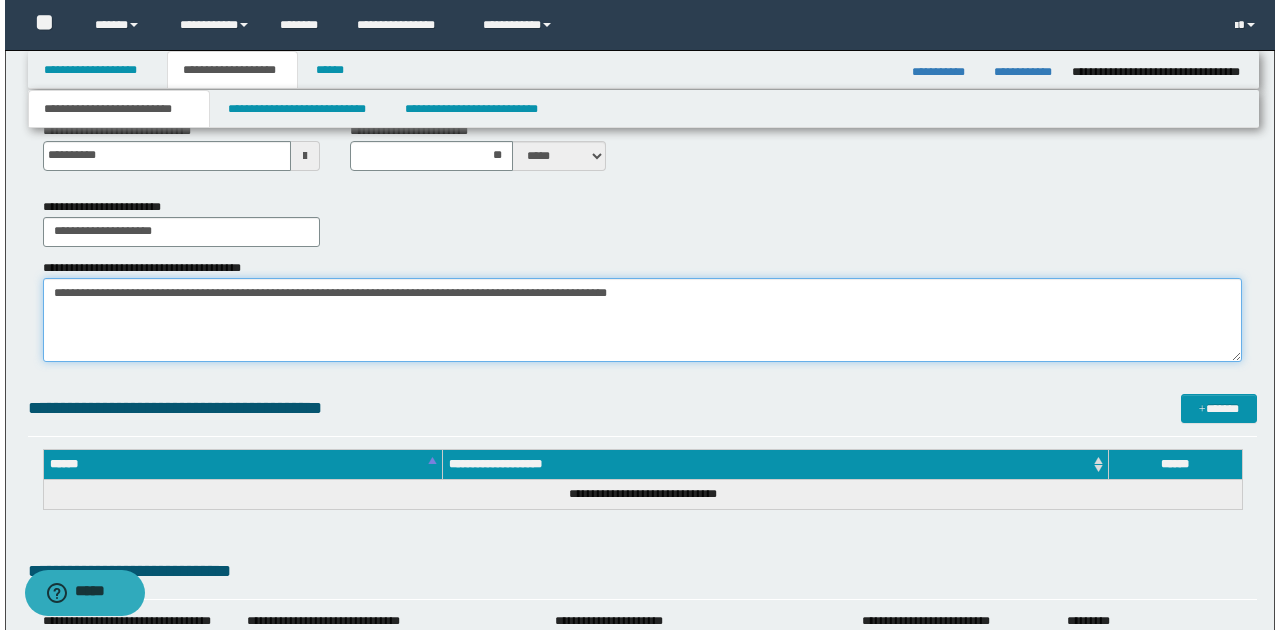scroll, scrollTop: 533, scrollLeft: 0, axis: vertical 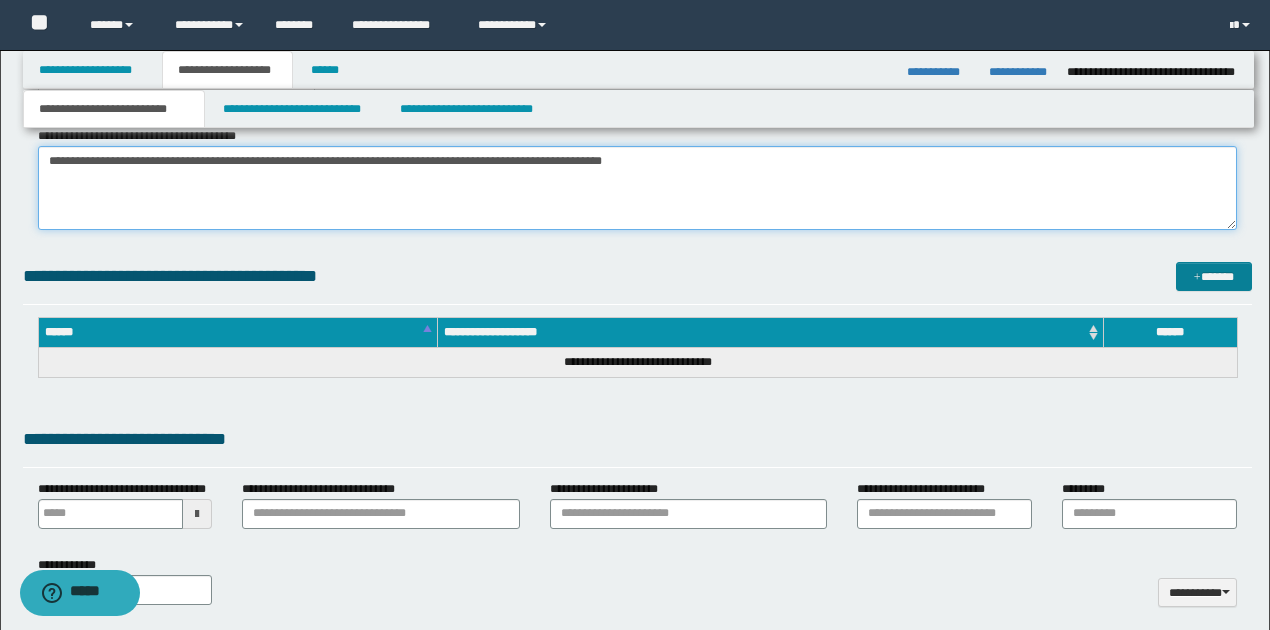type on "**********" 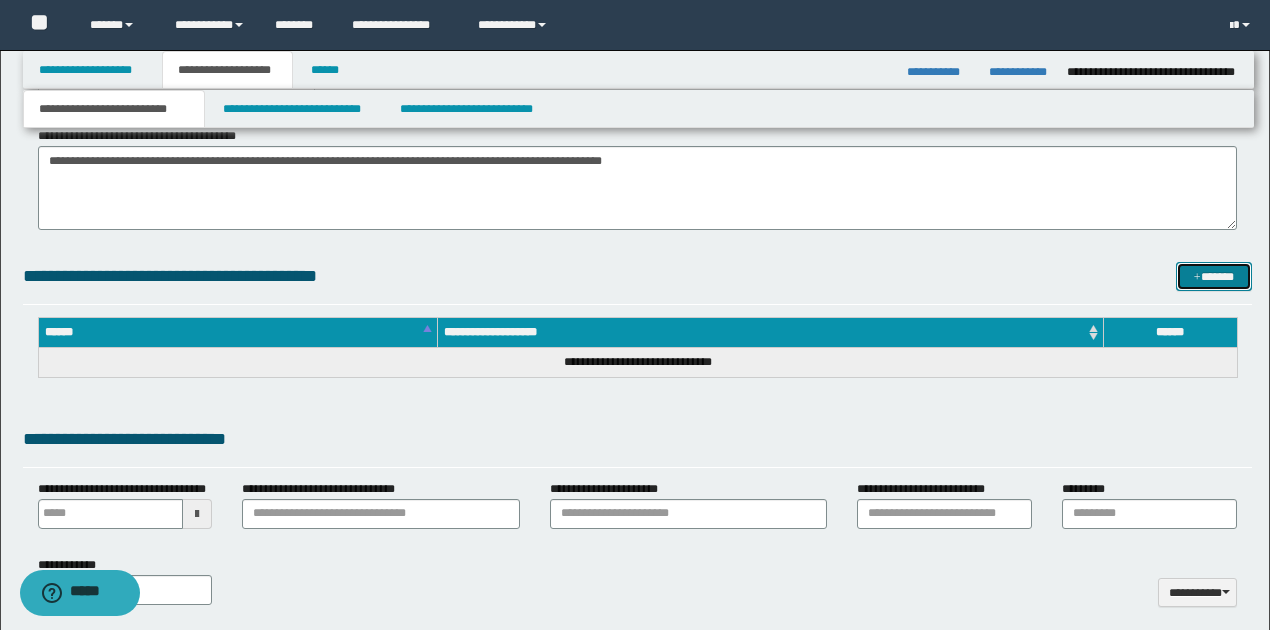 click on "*******" at bounding box center (1214, 276) 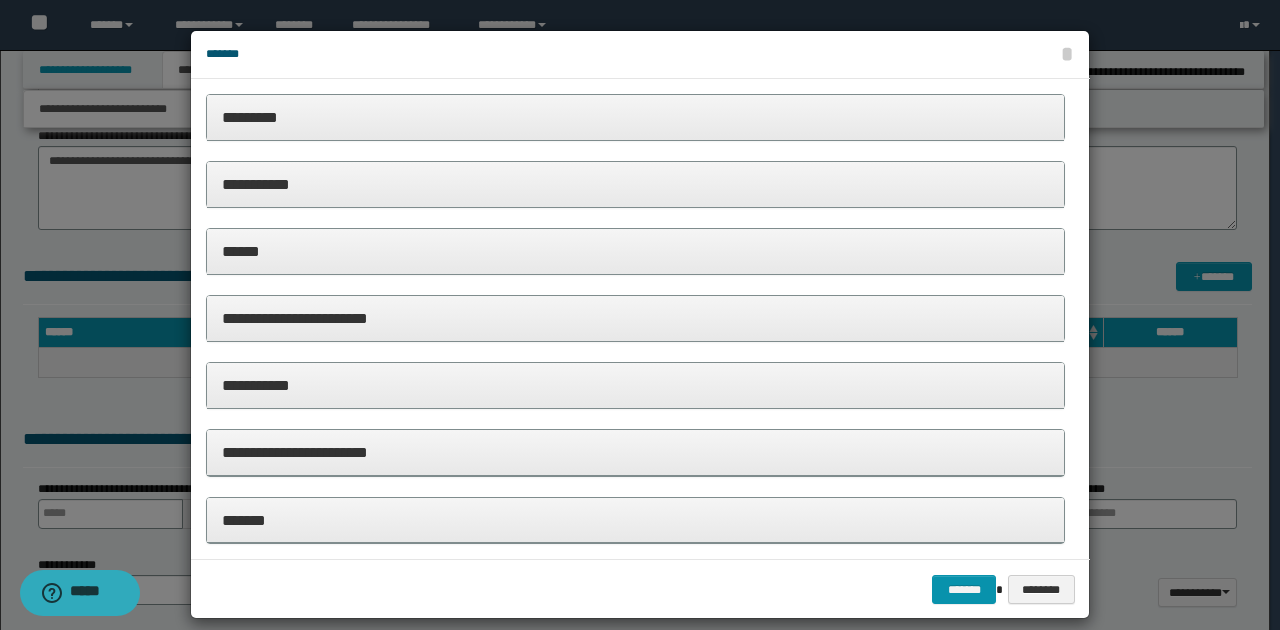 scroll, scrollTop: 20, scrollLeft: 0, axis: vertical 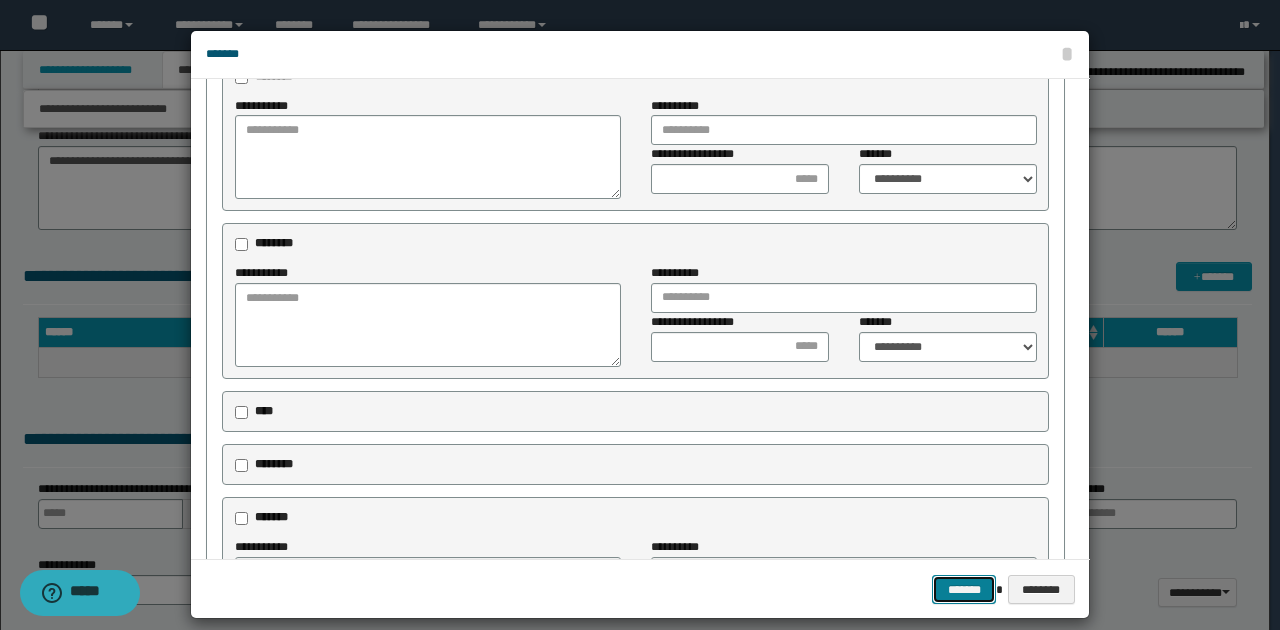 click on "*******" at bounding box center (964, 589) 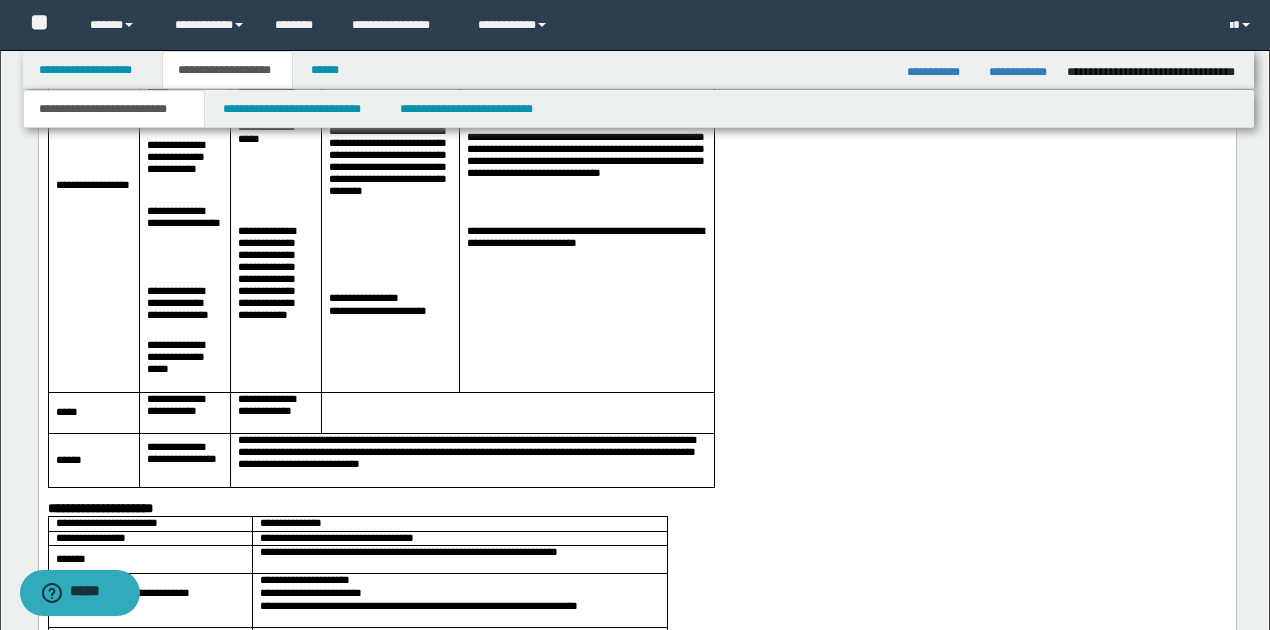 scroll, scrollTop: 4800, scrollLeft: 0, axis: vertical 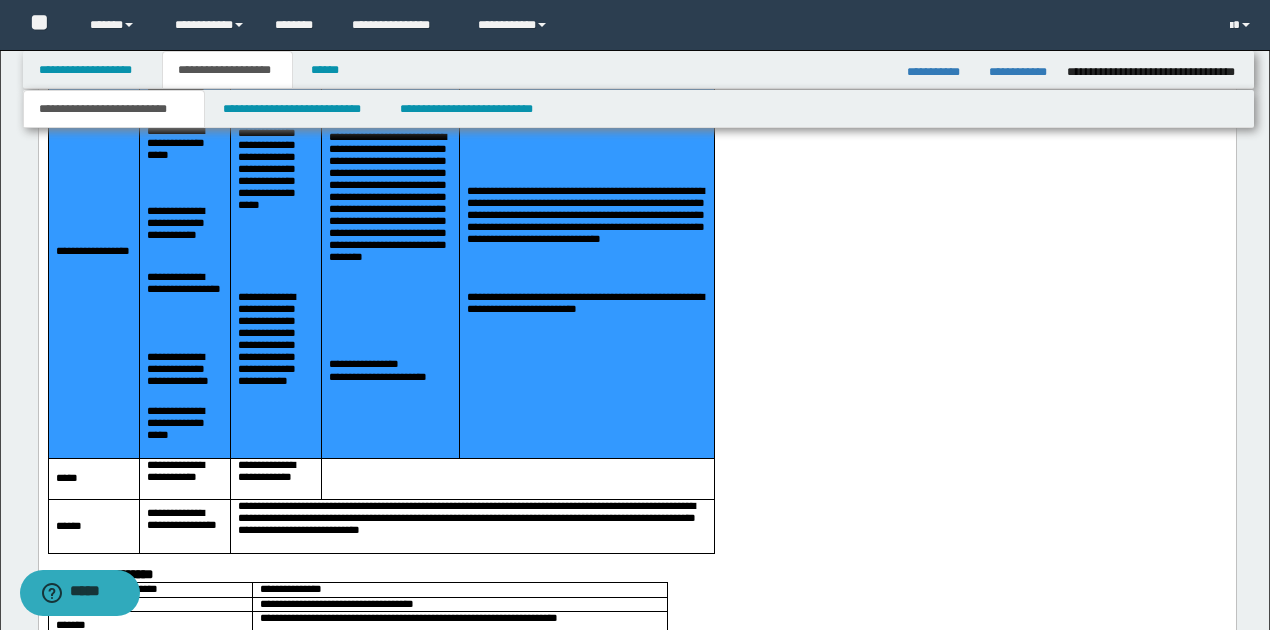 drag, startPoint x: 54, startPoint y: 370, endPoint x: 462, endPoint y: 415, distance: 410.47412 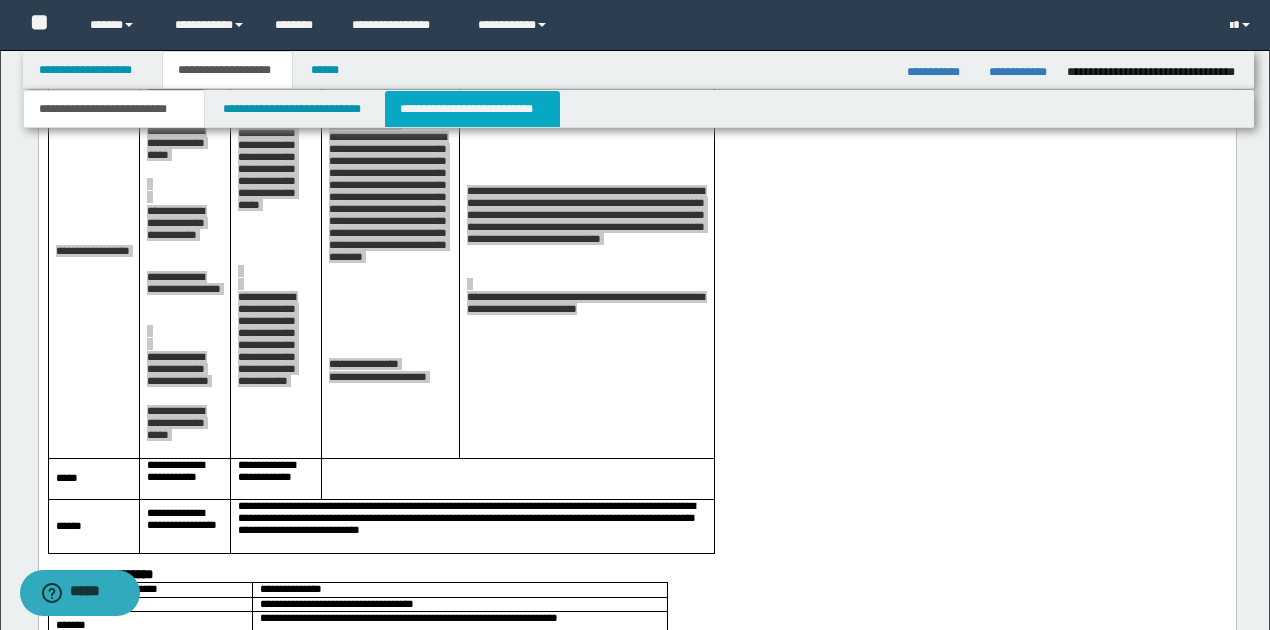 click on "**********" at bounding box center [472, 109] 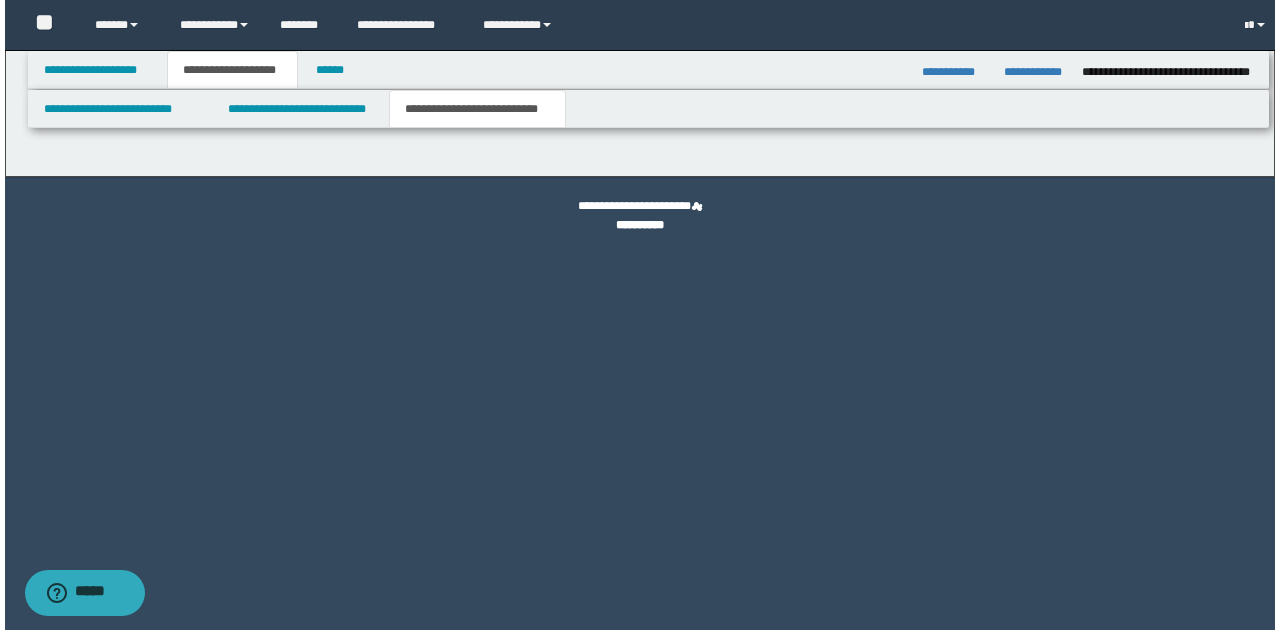 scroll, scrollTop: 0, scrollLeft: 0, axis: both 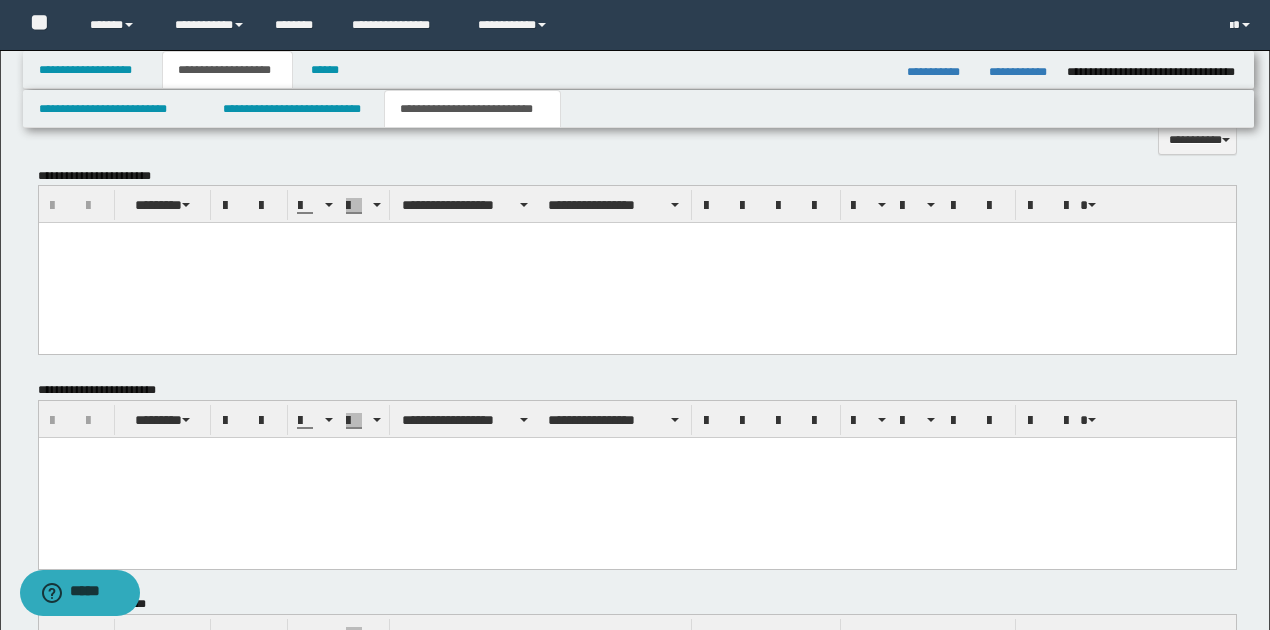 click at bounding box center [636, 263] 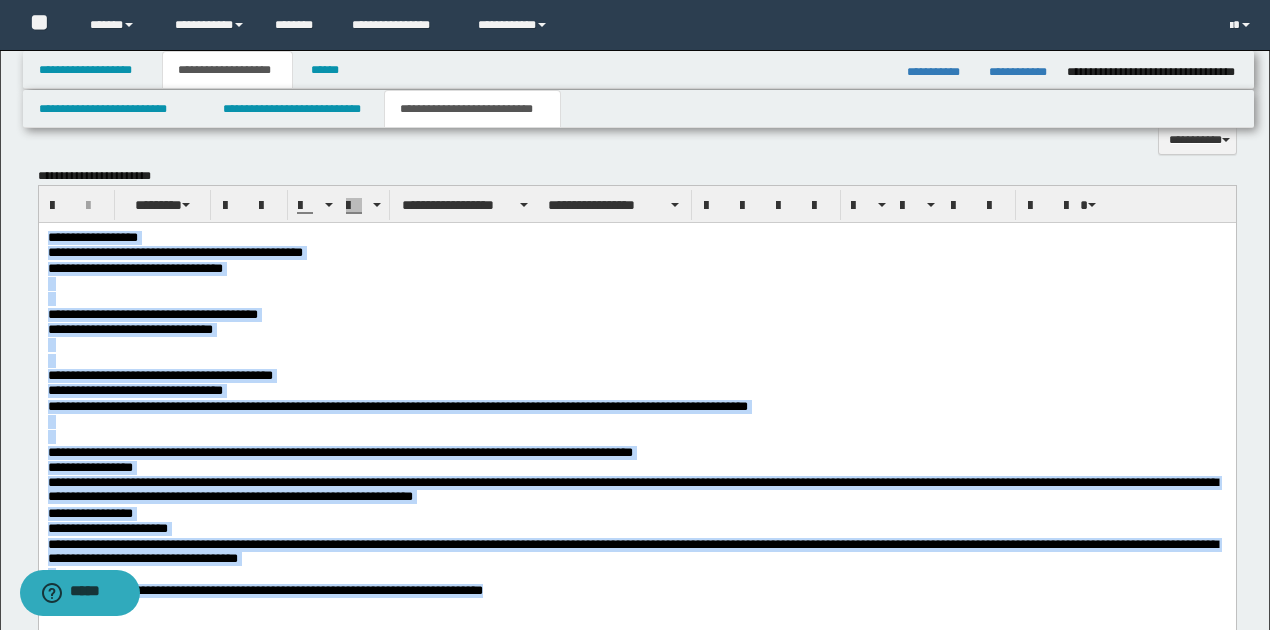 drag, startPoint x: 46, startPoint y: 232, endPoint x: 692, endPoint y: 608, distance: 747.45703 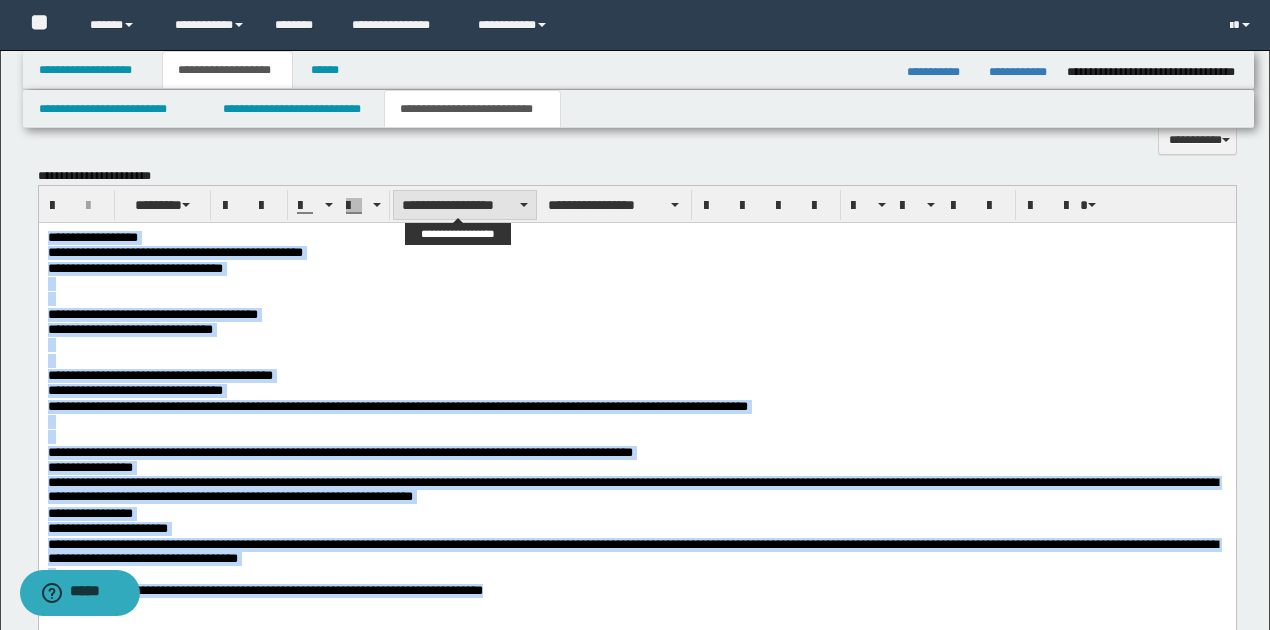 click on "**********" at bounding box center (465, 205) 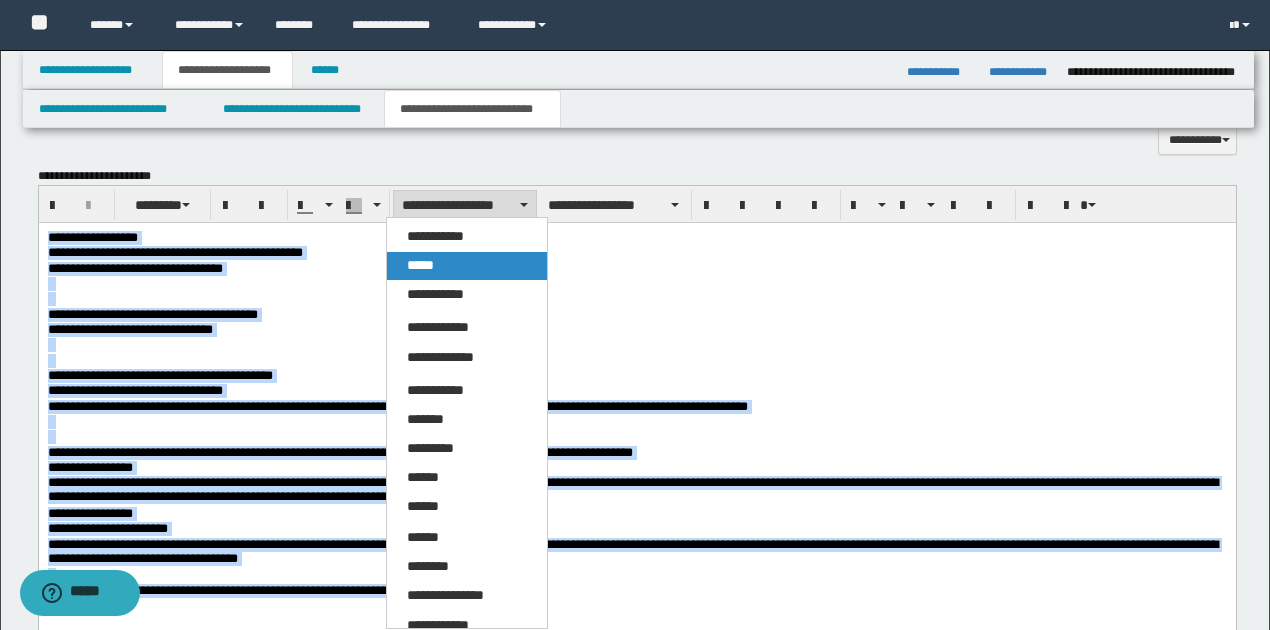 click on "*****" at bounding box center [466, 266] 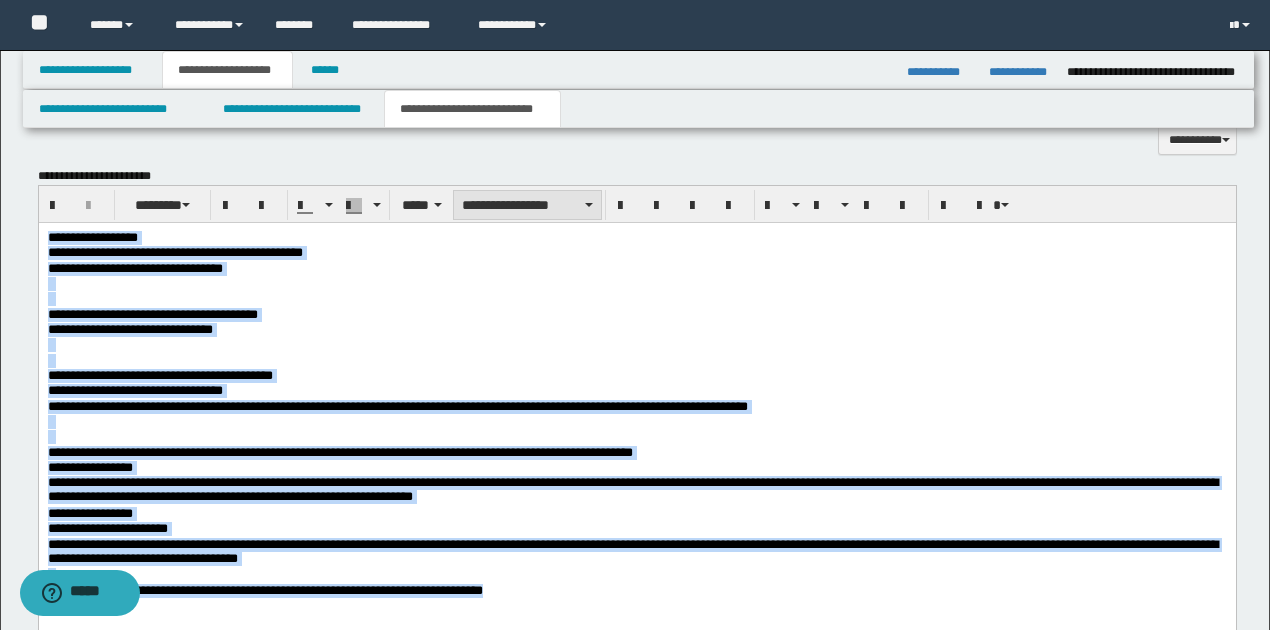 click on "**********" at bounding box center (527, 205) 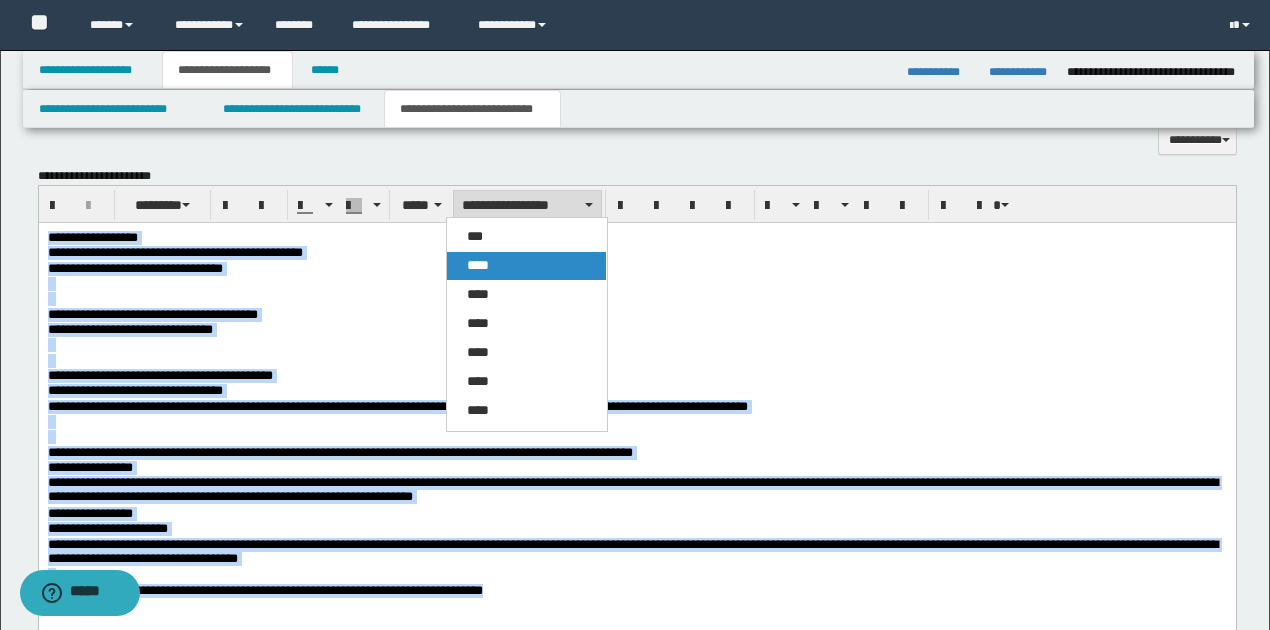 click on "****" at bounding box center [478, 265] 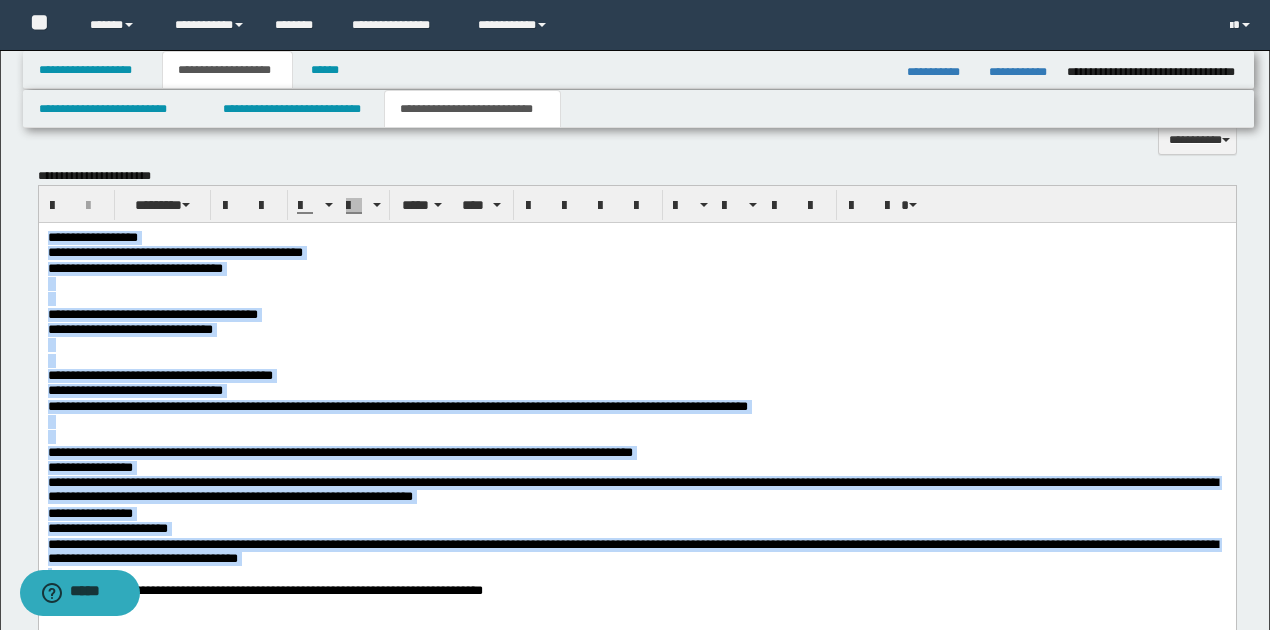 click at bounding box center (637, 284) 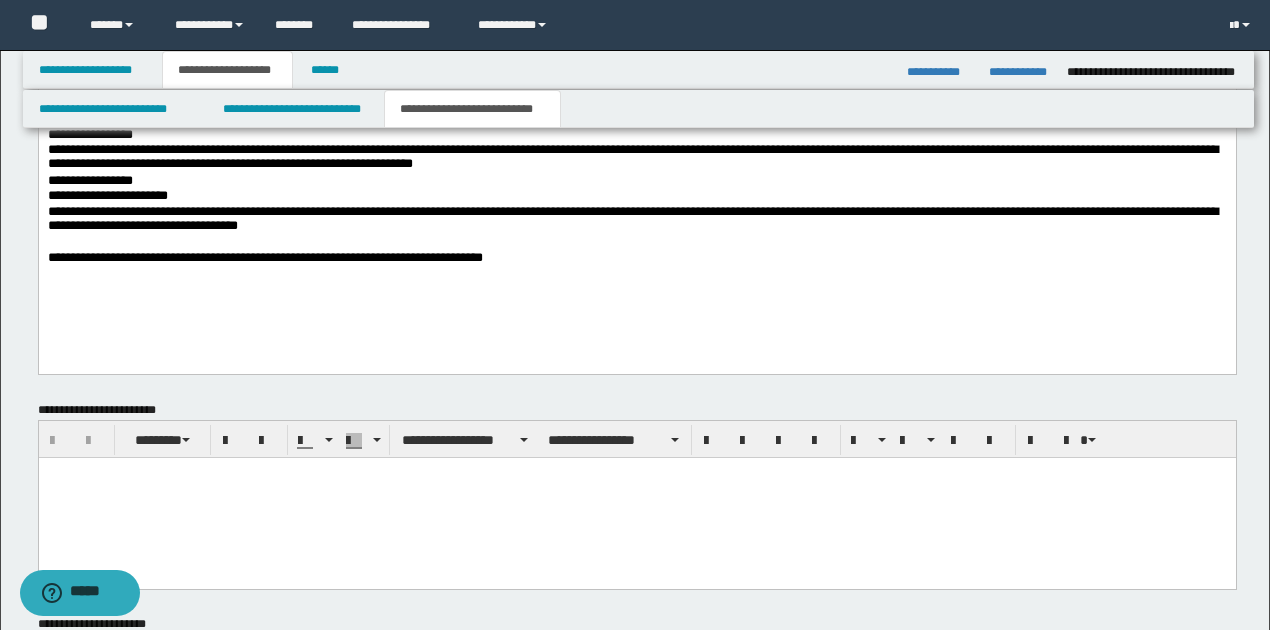 drag, startPoint x: 594, startPoint y: 348, endPoint x: 602, endPoint y: 325, distance: 24.351591 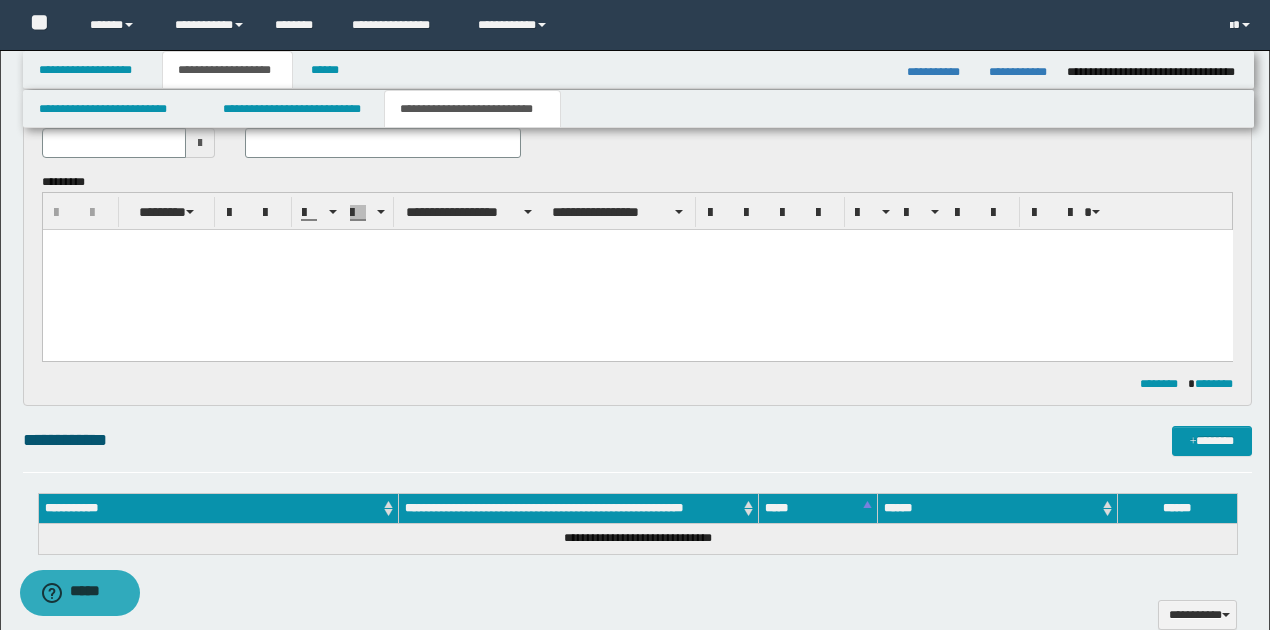 scroll, scrollTop: 0, scrollLeft: 0, axis: both 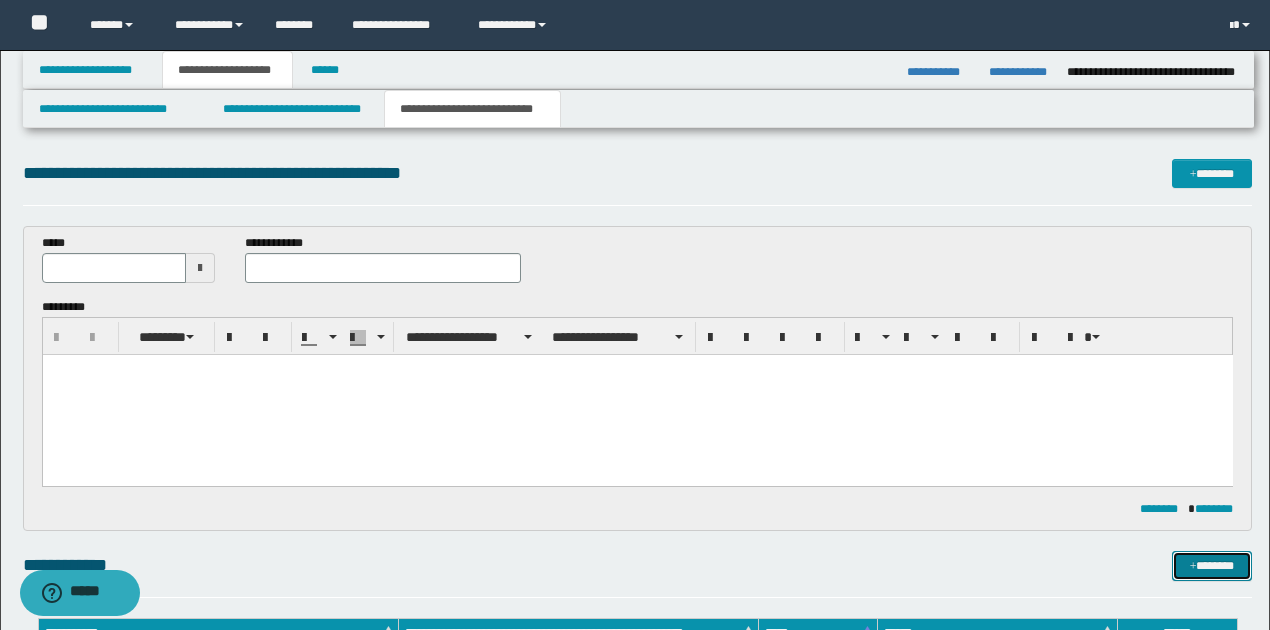 click on "*******" at bounding box center (1211, 565) 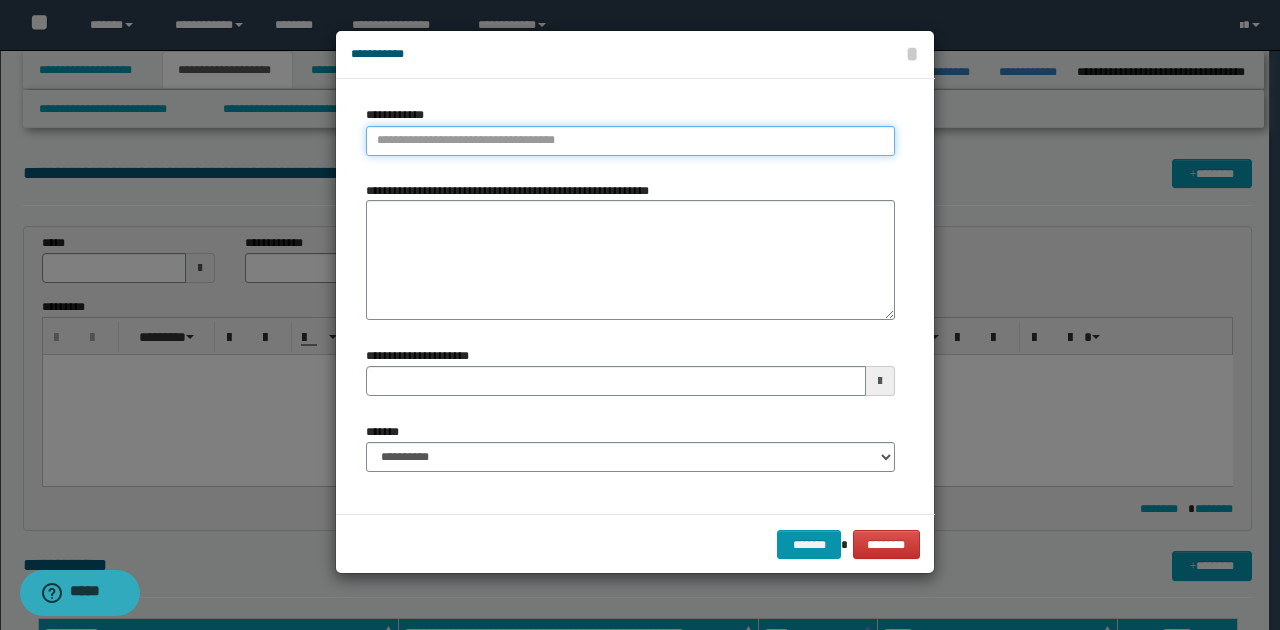 click on "**********" at bounding box center (630, 141) 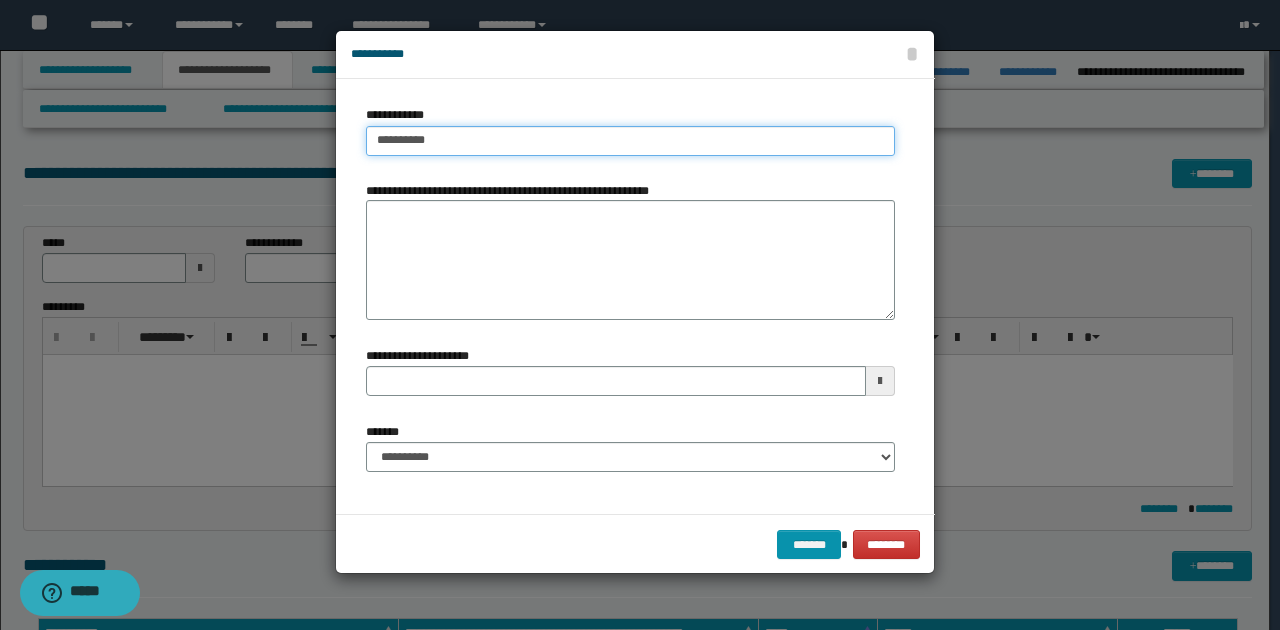 type on "**********" 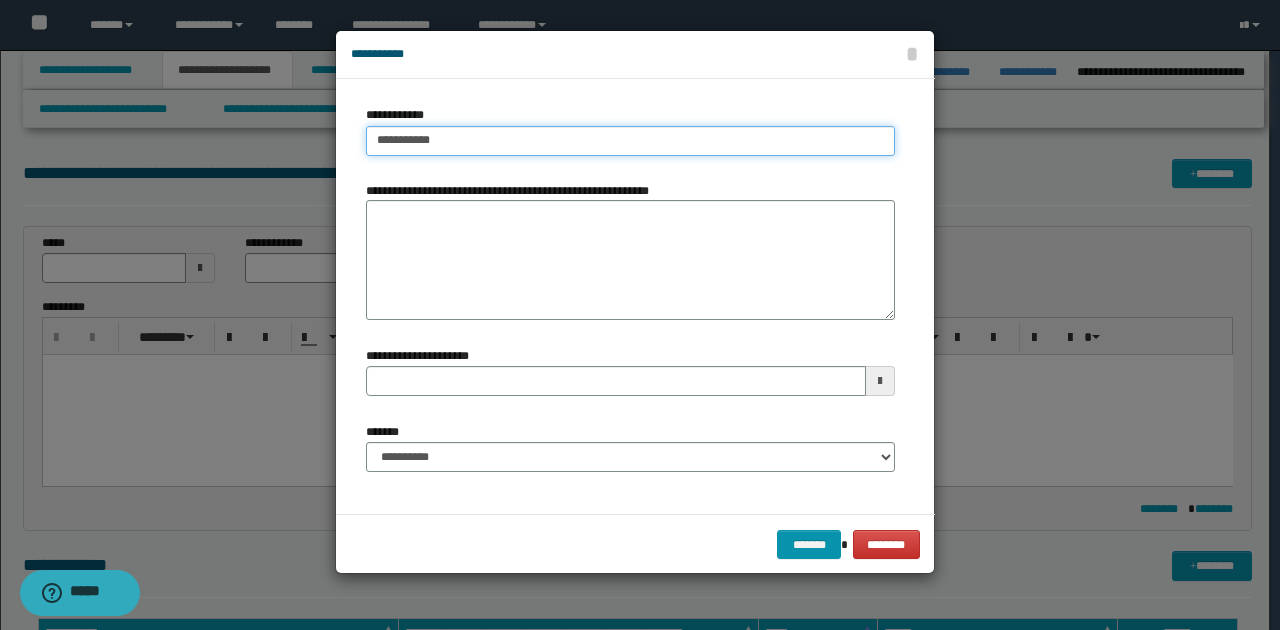 type on "**********" 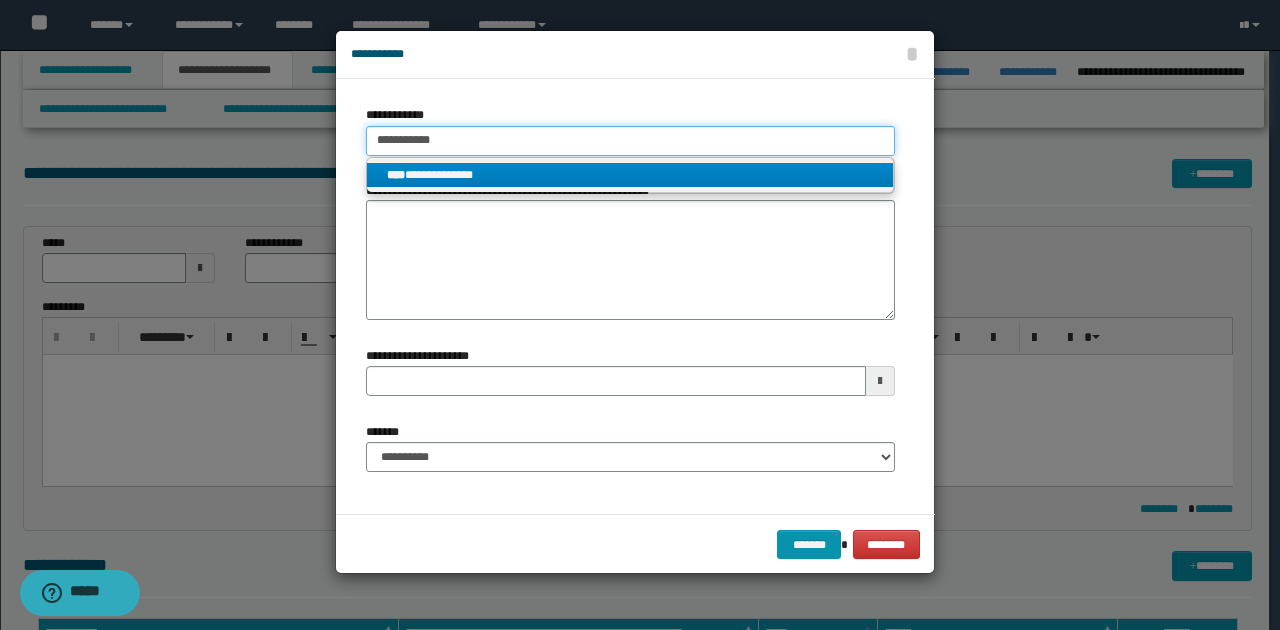 type on "**********" 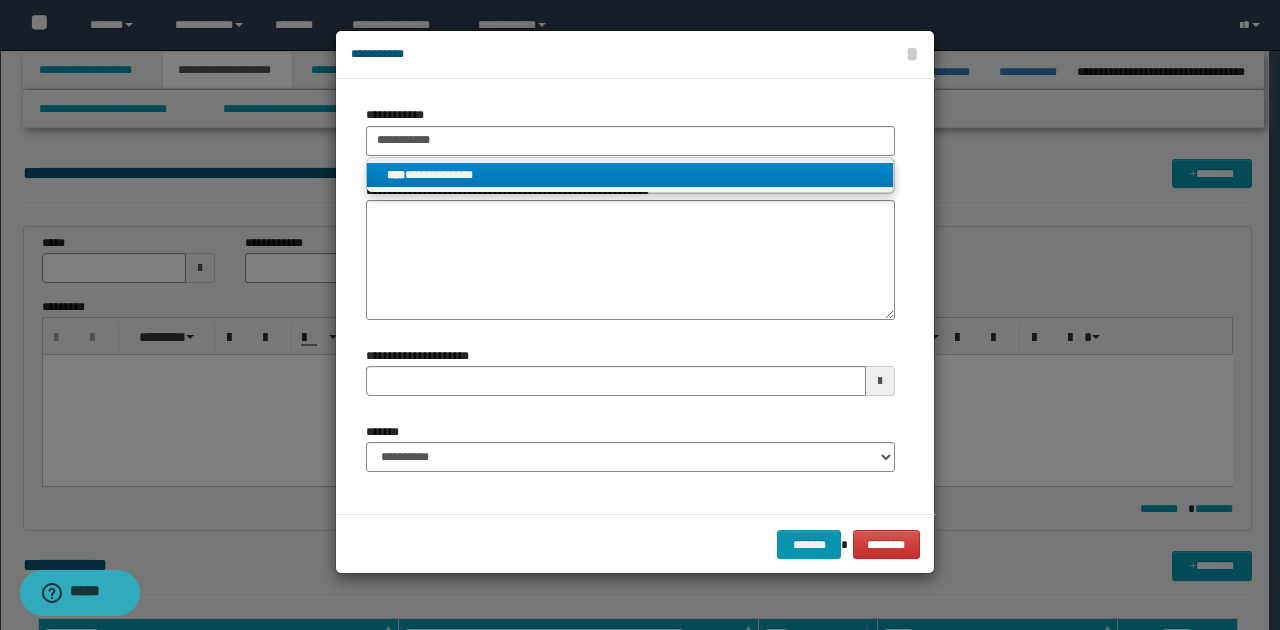 click on "**********" at bounding box center [630, 175] 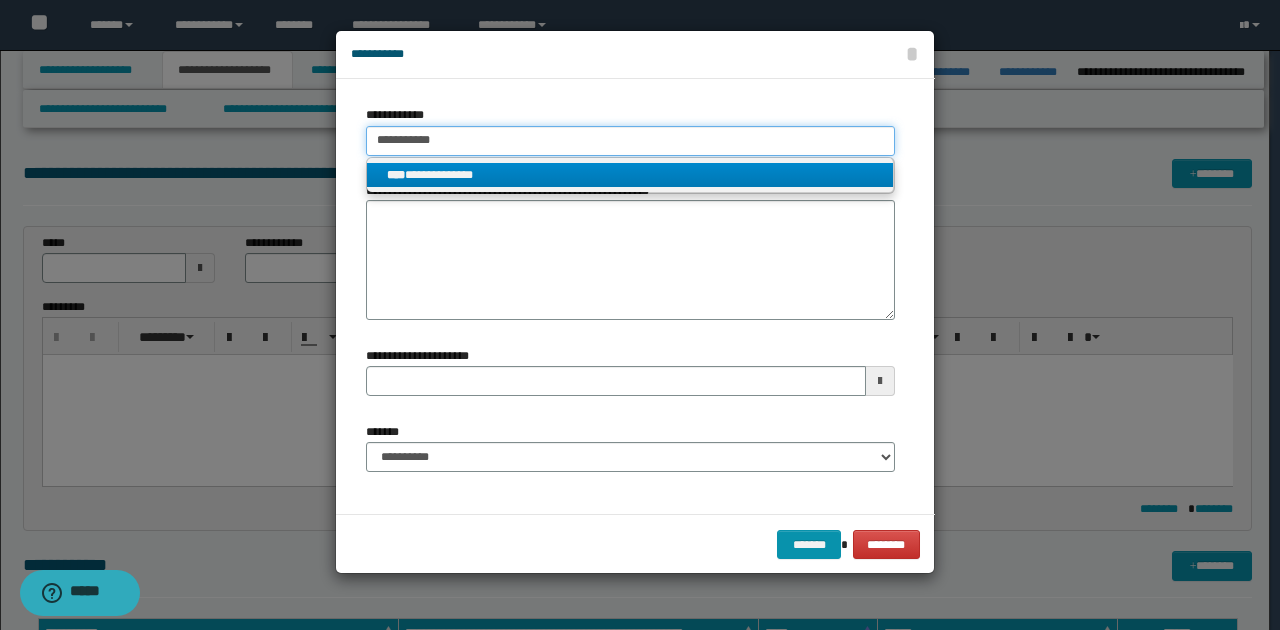 type 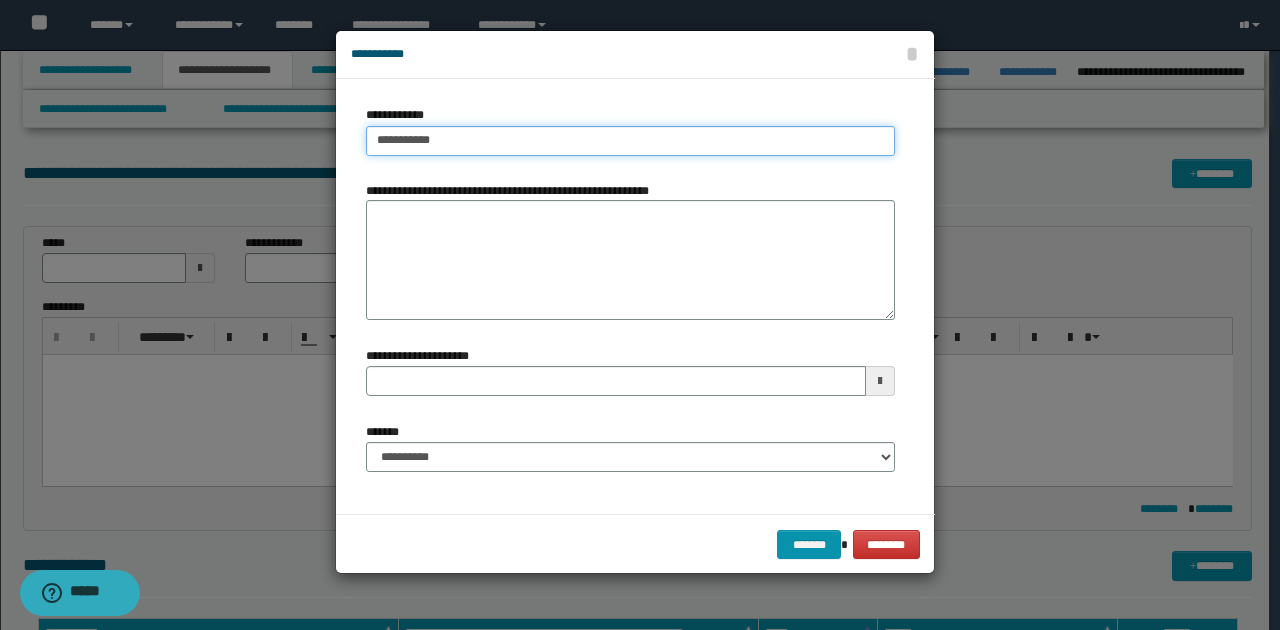 drag, startPoint x: 374, startPoint y: 138, endPoint x: 512, endPoint y: 154, distance: 138.92444 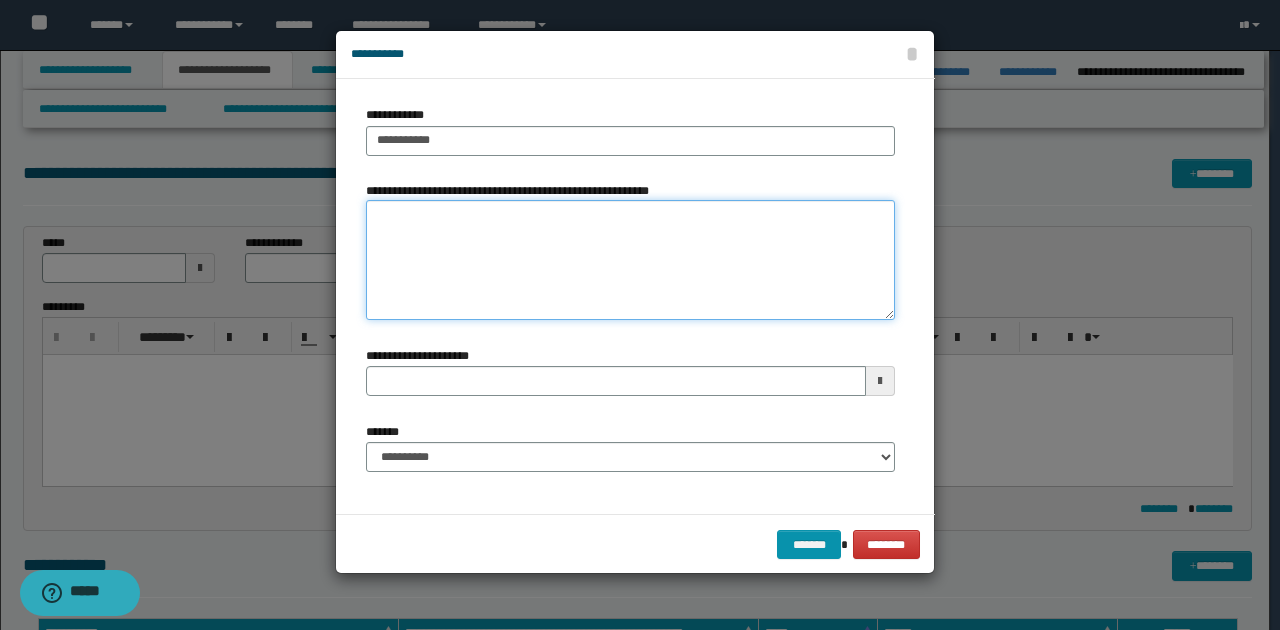 click on "**********" at bounding box center [630, 260] 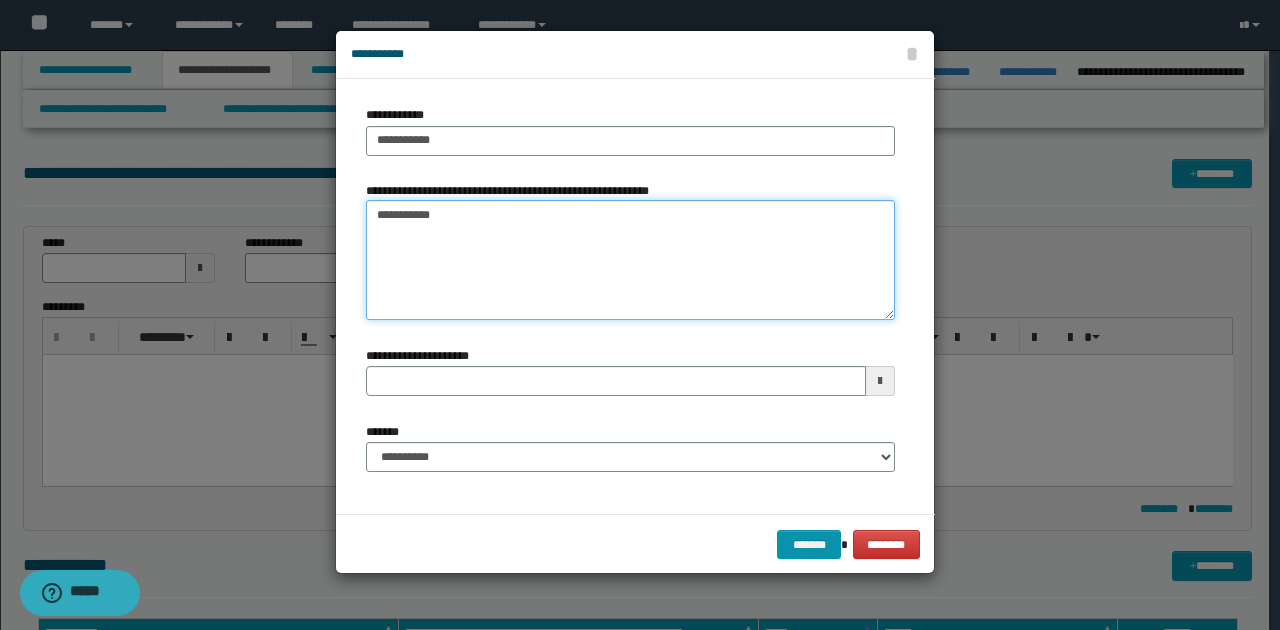 type 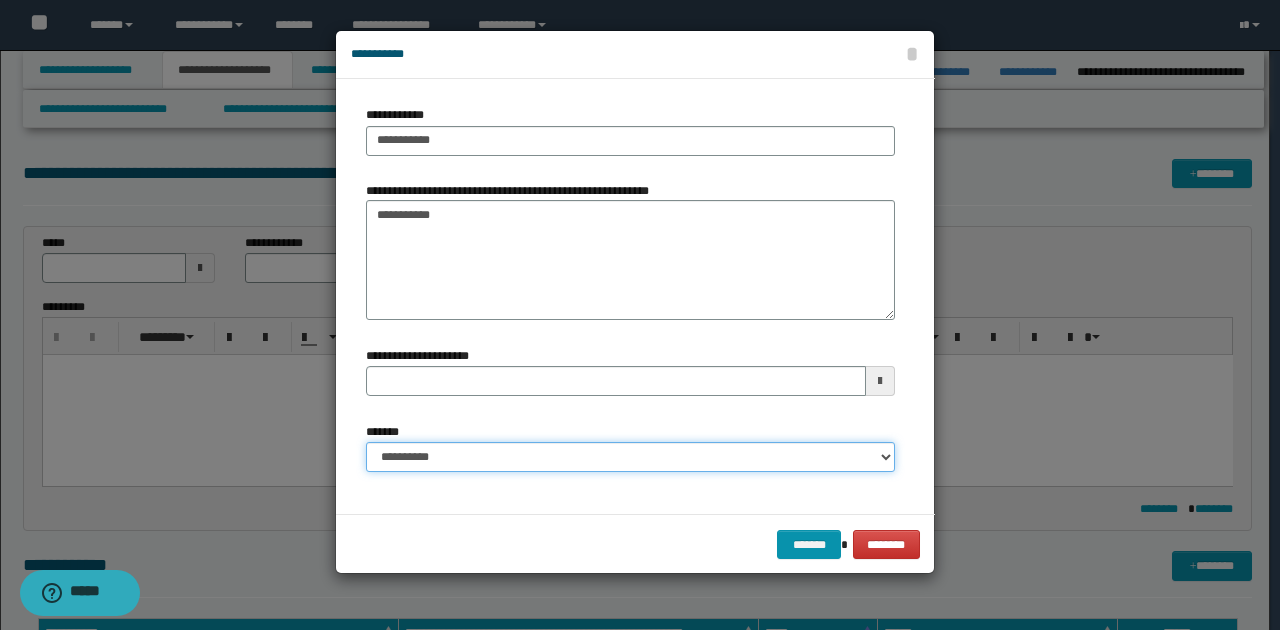 click on "**********" at bounding box center [630, 457] 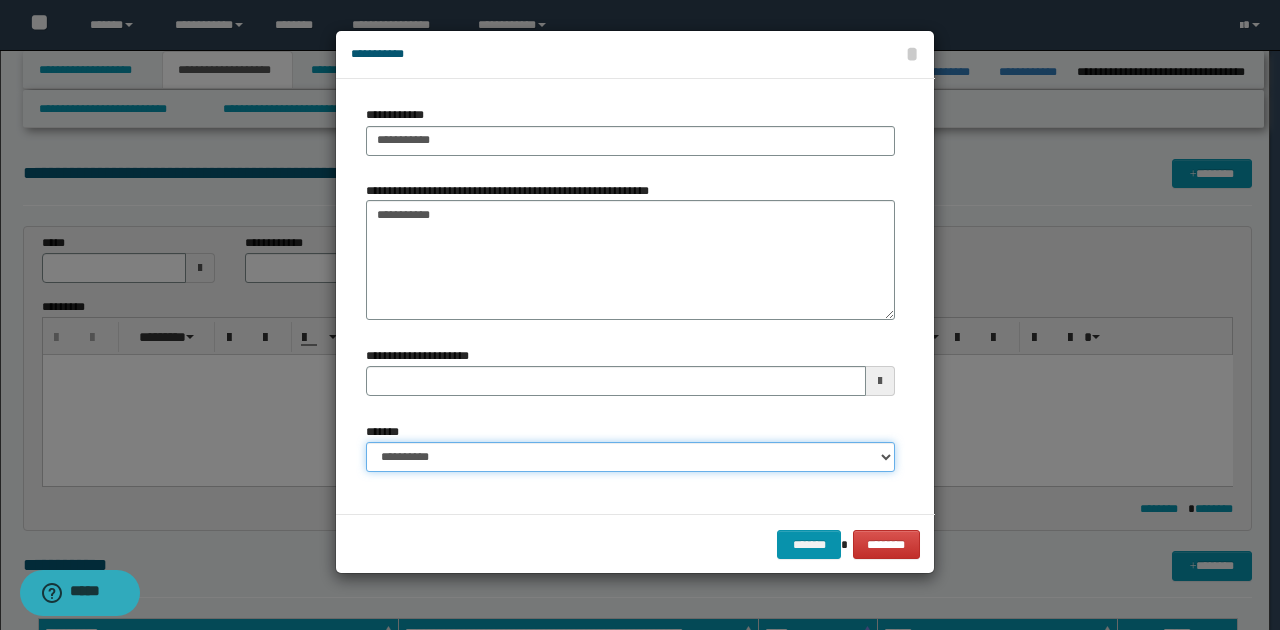 select on "*" 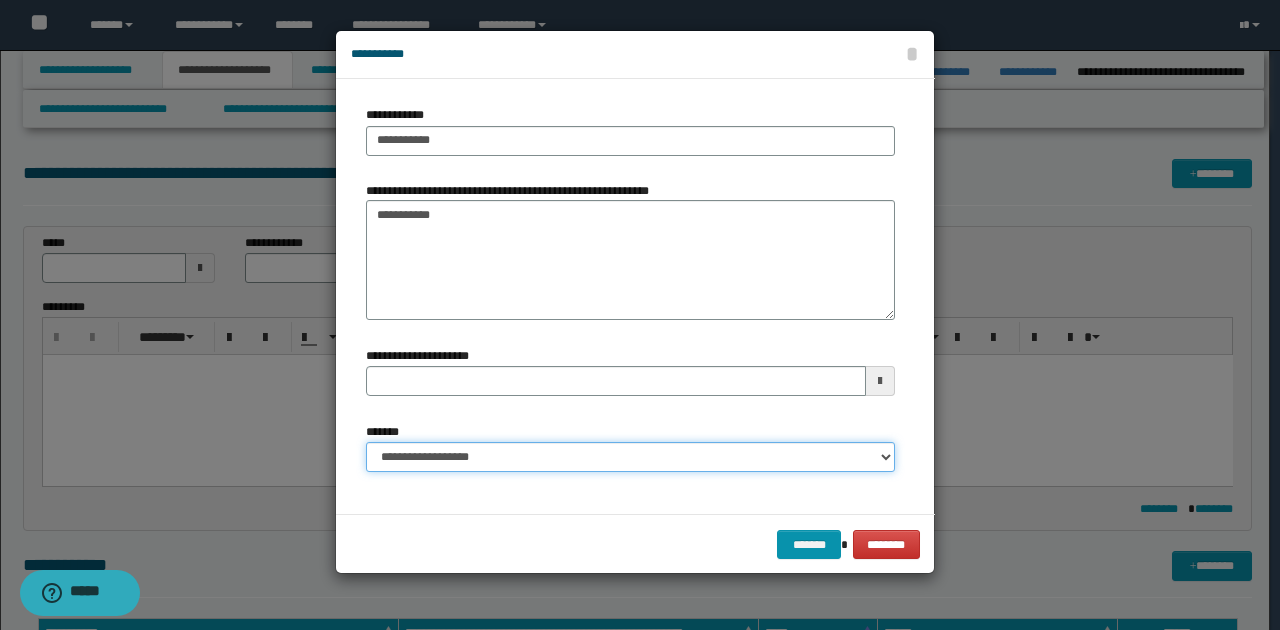 type 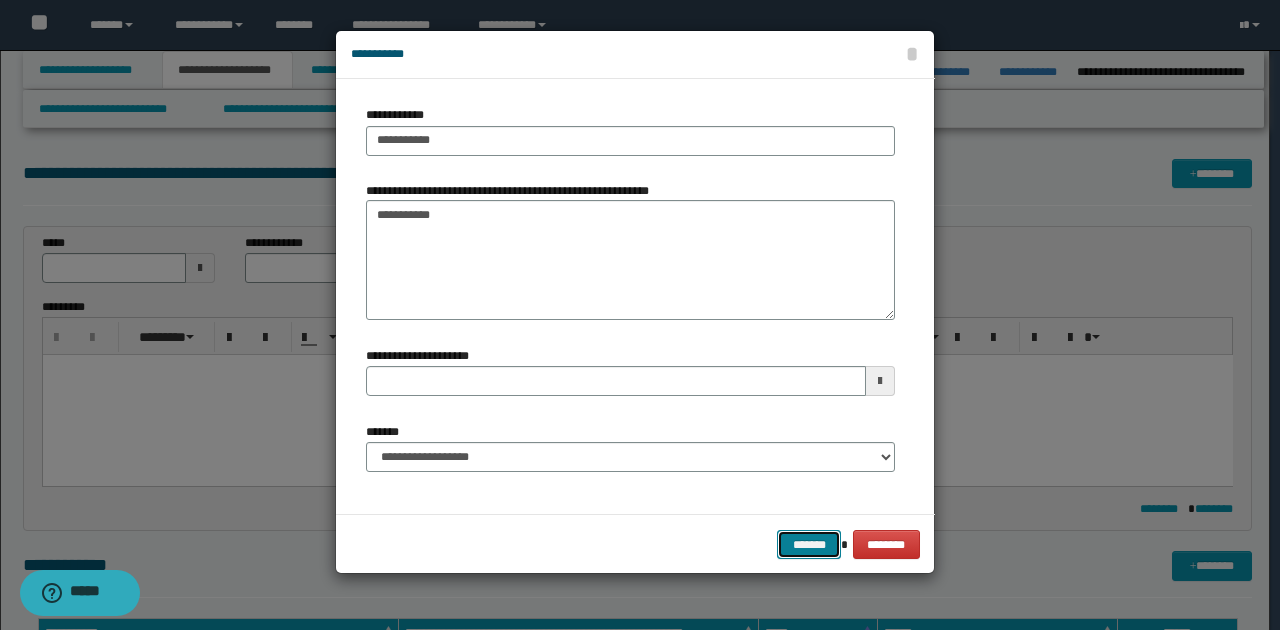 click on "*******" at bounding box center (809, 544) 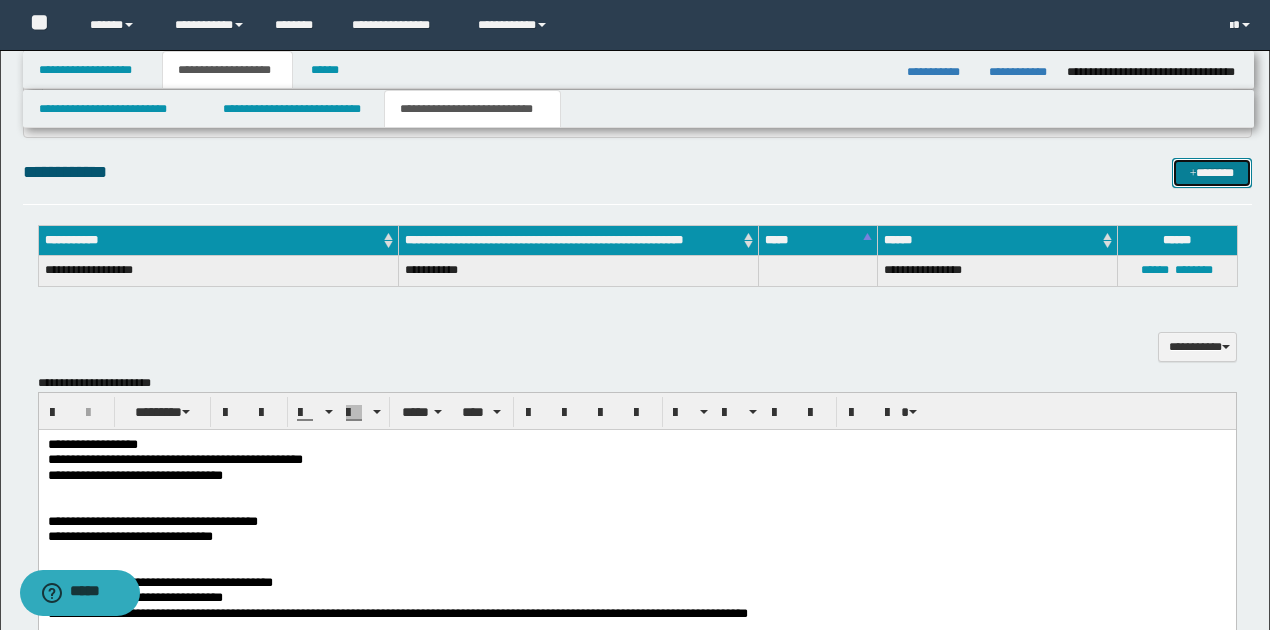 scroll, scrollTop: 400, scrollLeft: 0, axis: vertical 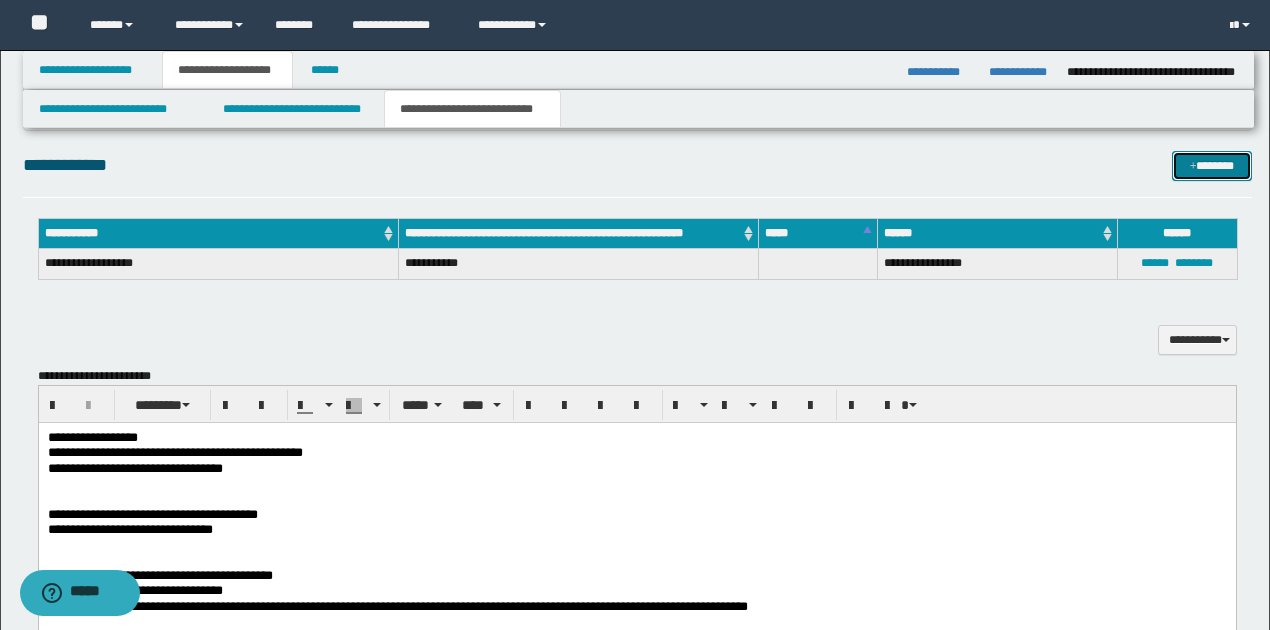 click on "*******" at bounding box center [1211, 165] 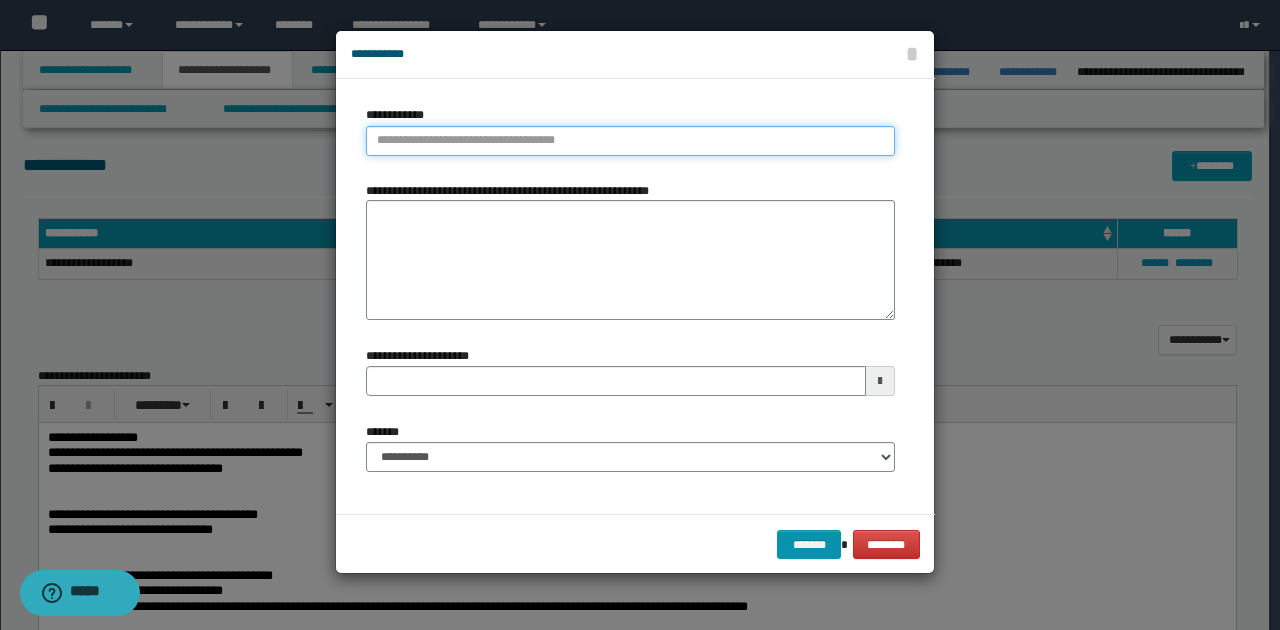 type on "**********" 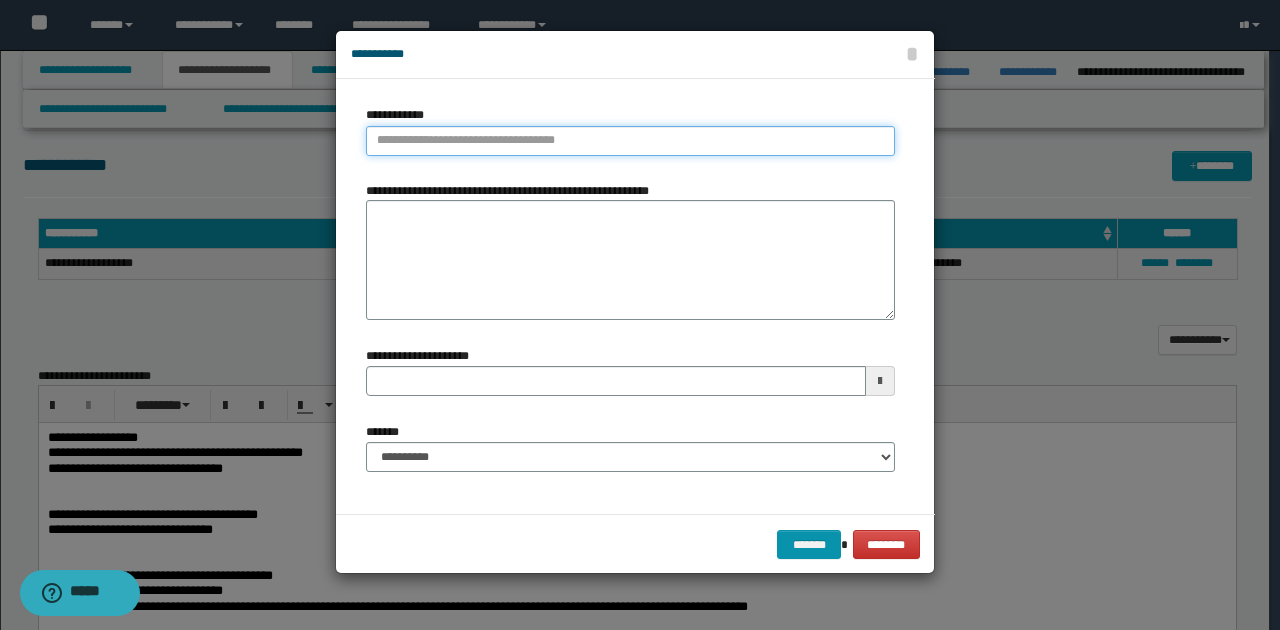 click on "**********" at bounding box center [630, 141] 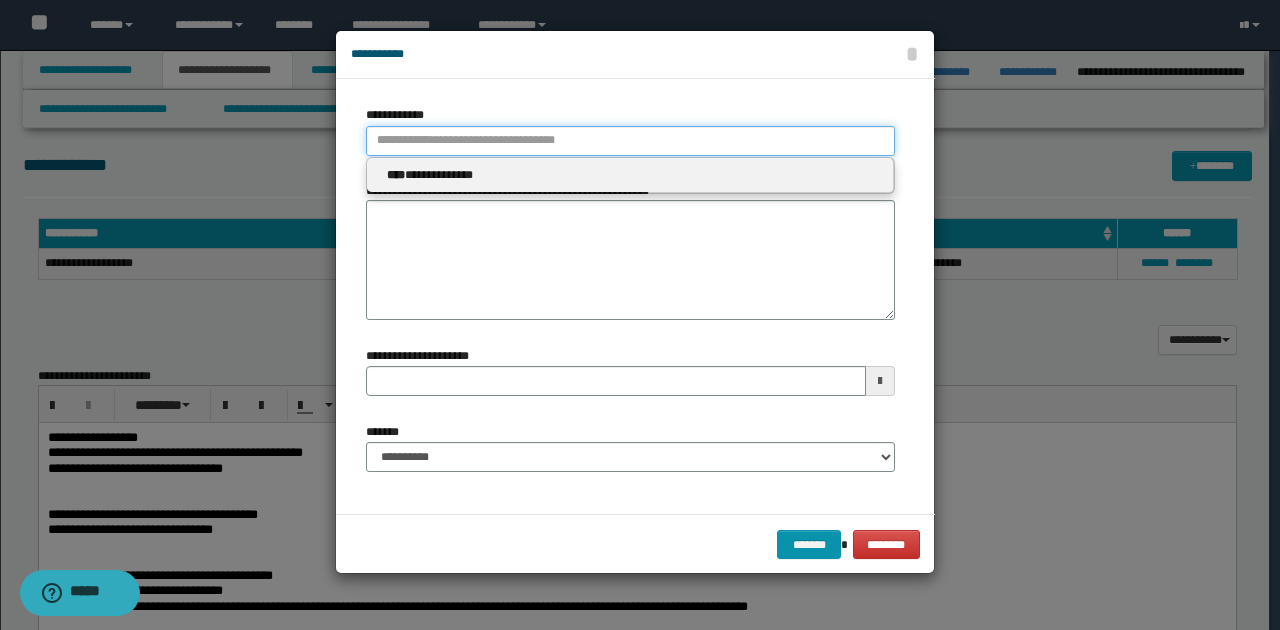 type 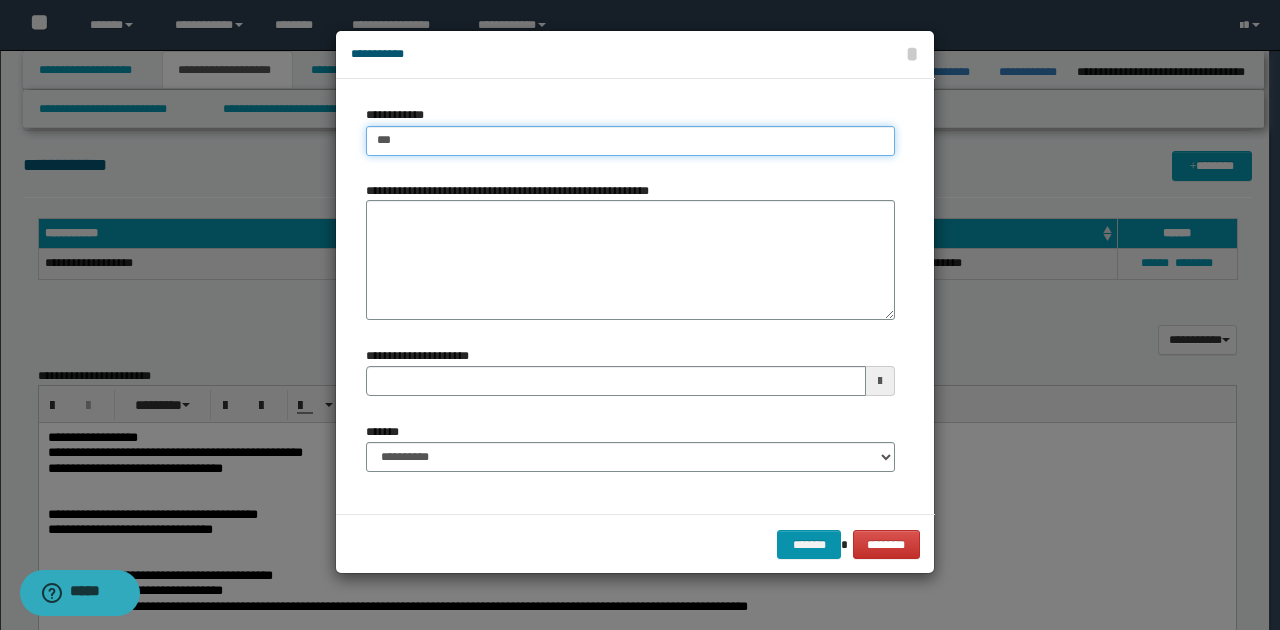 type on "****" 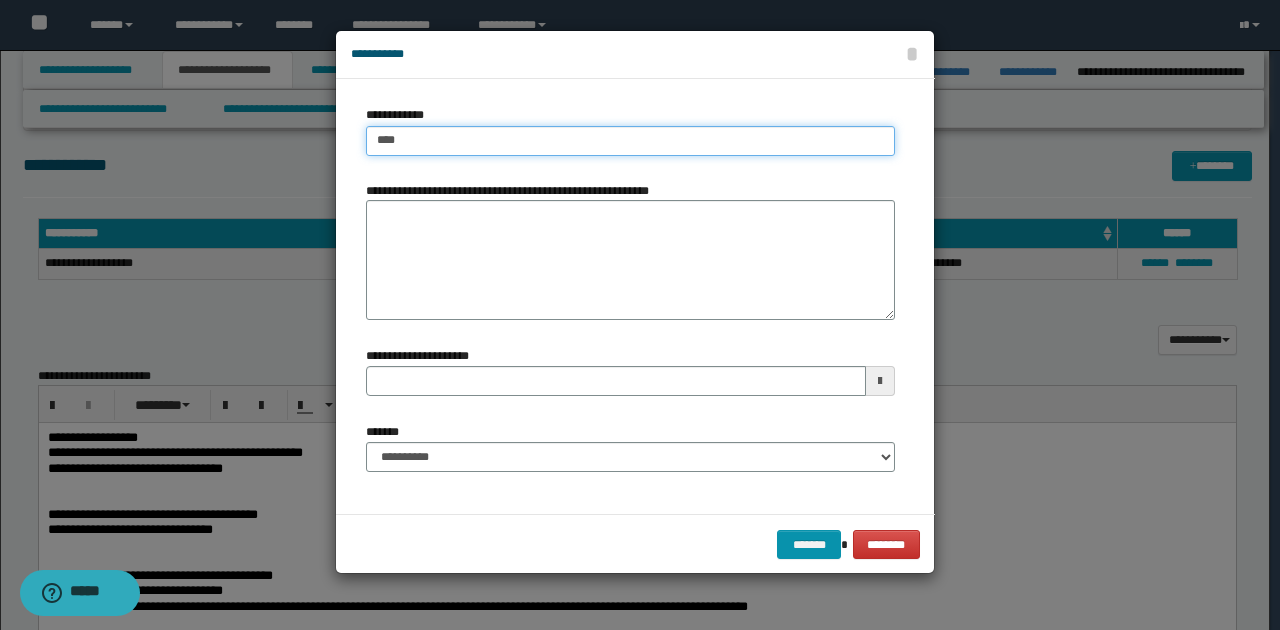 type on "****" 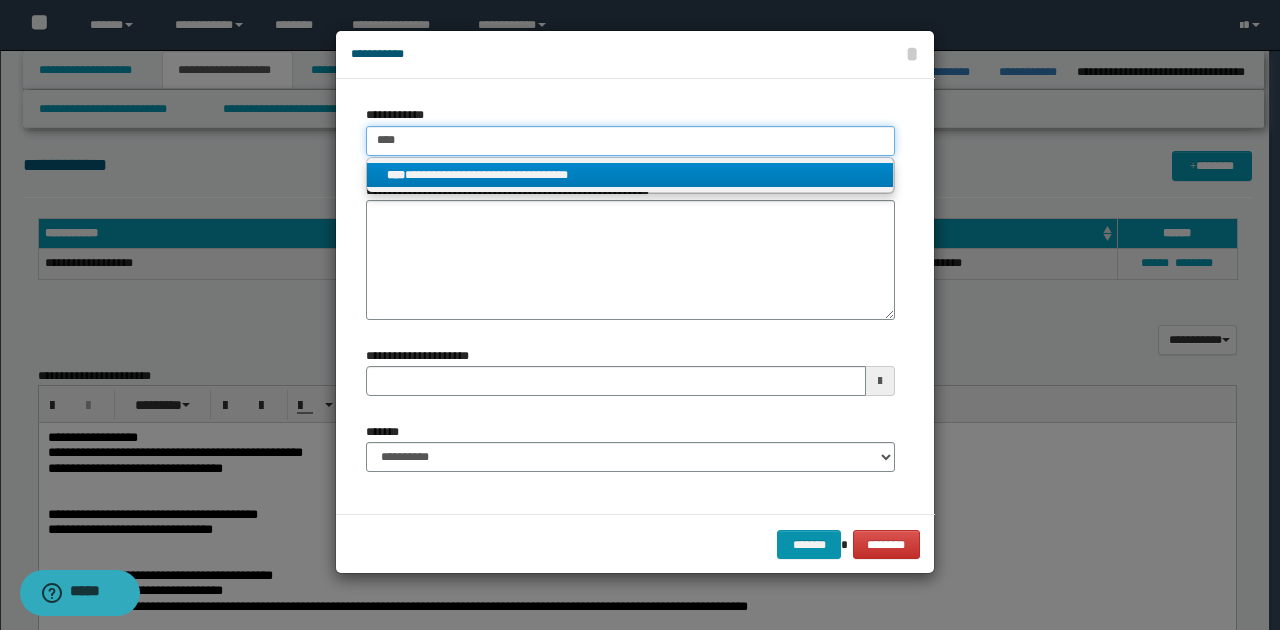type on "****" 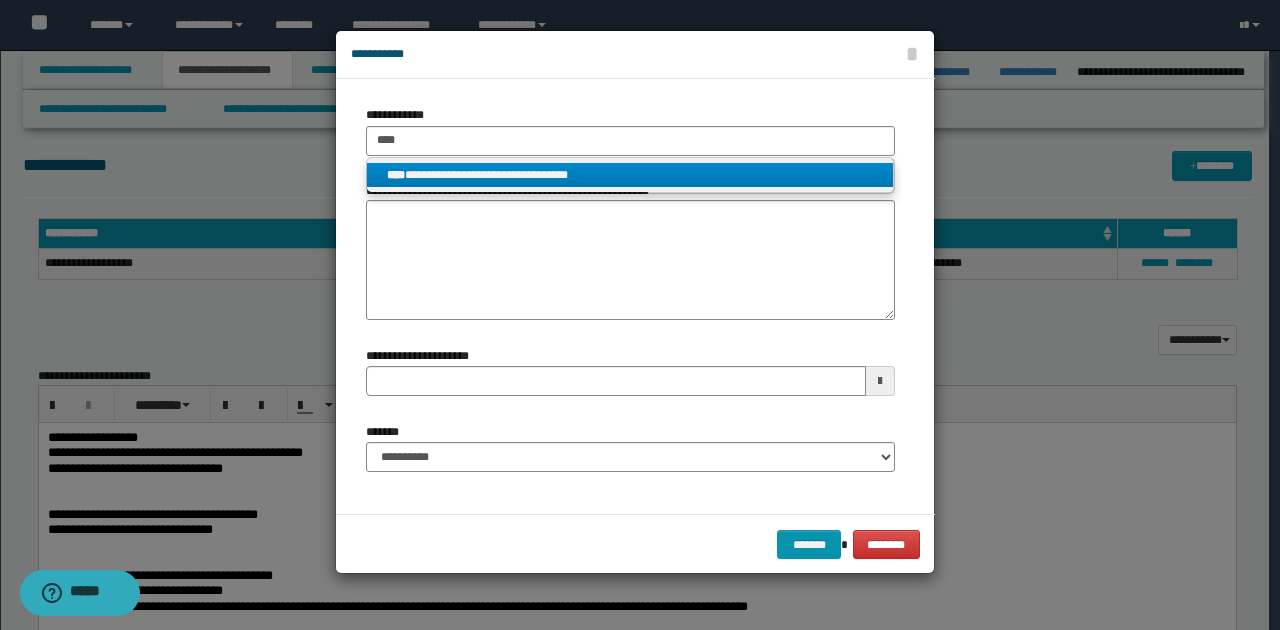 click on "**********" at bounding box center (630, 175) 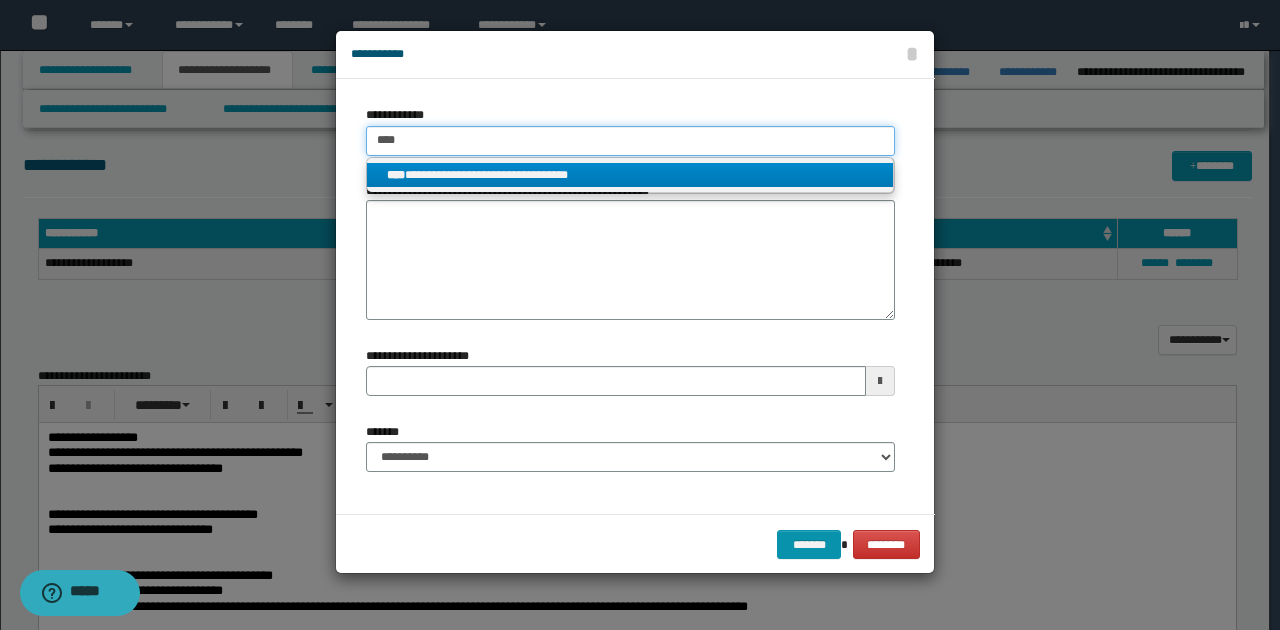 type 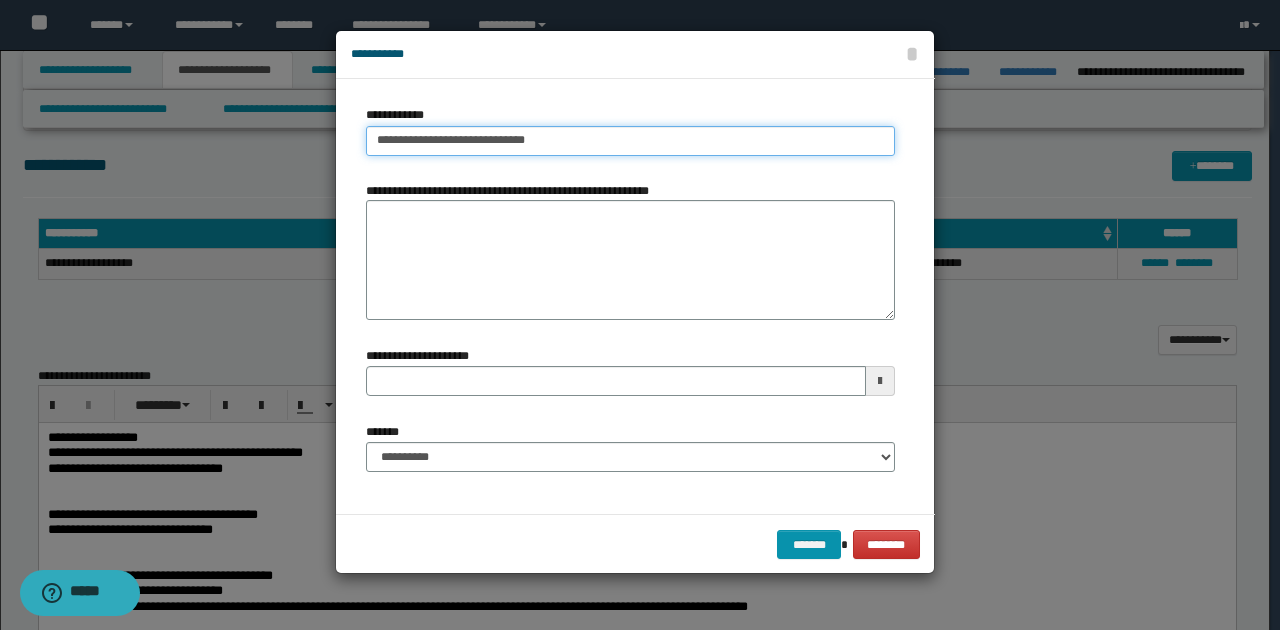 drag, startPoint x: 376, startPoint y: 138, endPoint x: 602, endPoint y: 150, distance: 226.31836 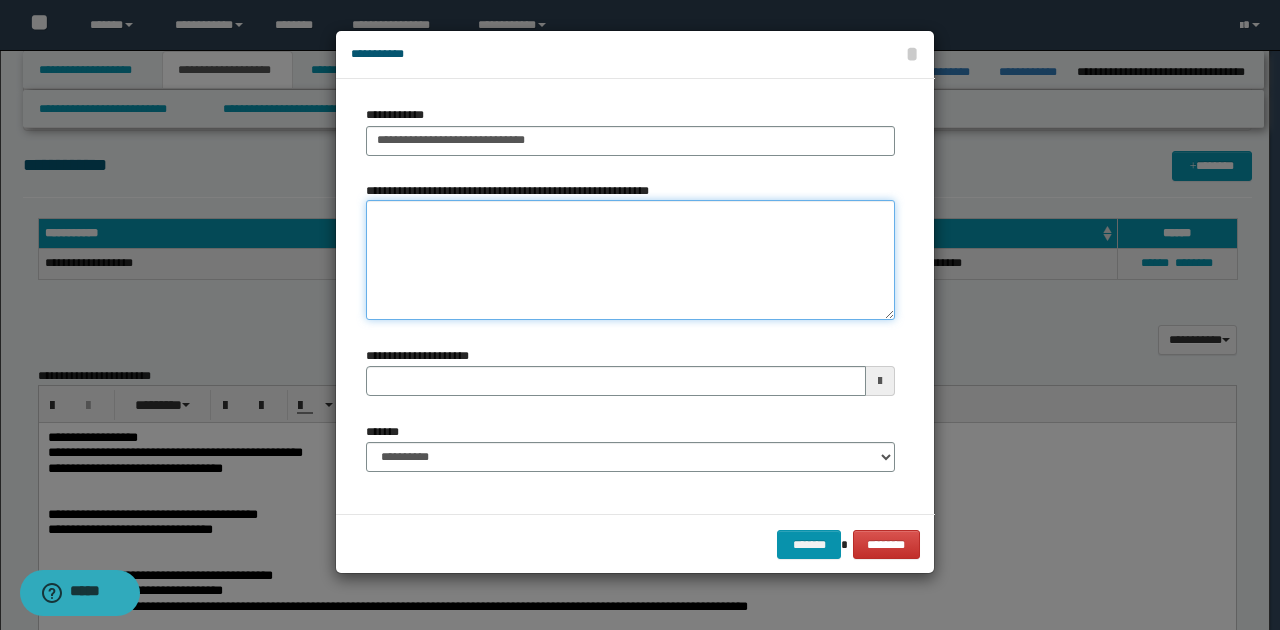 click on "**********" at bounding box center (630, 260) 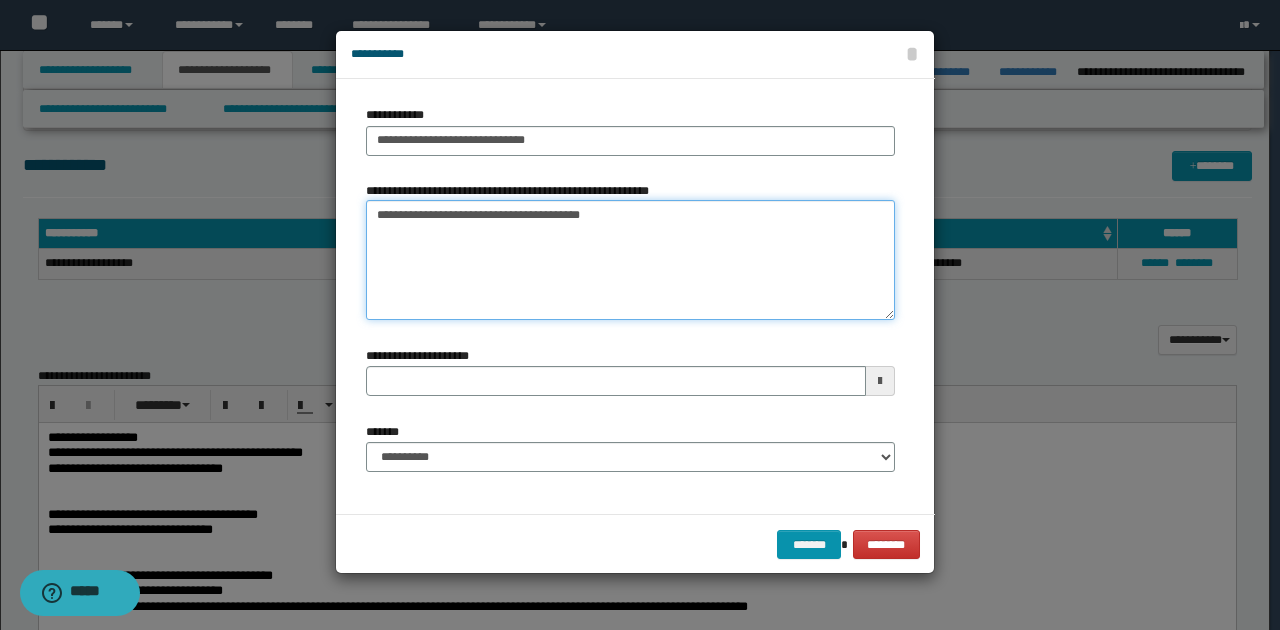 type on "**********" 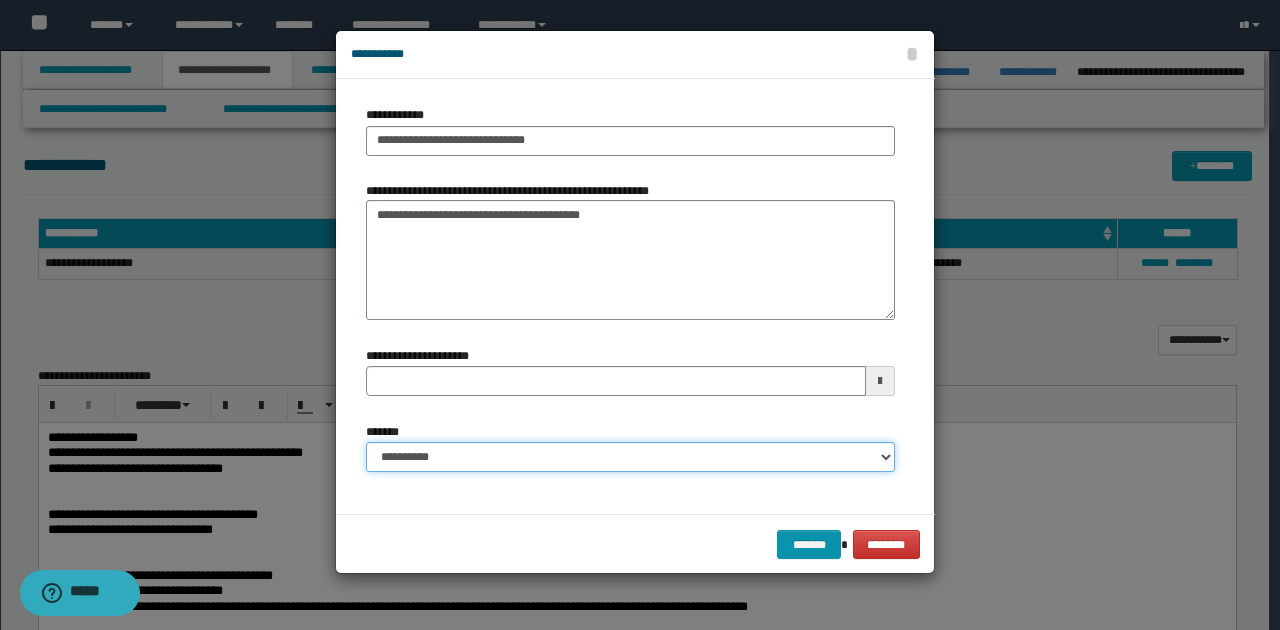 click on "**********" at bounding box center [630, 457] 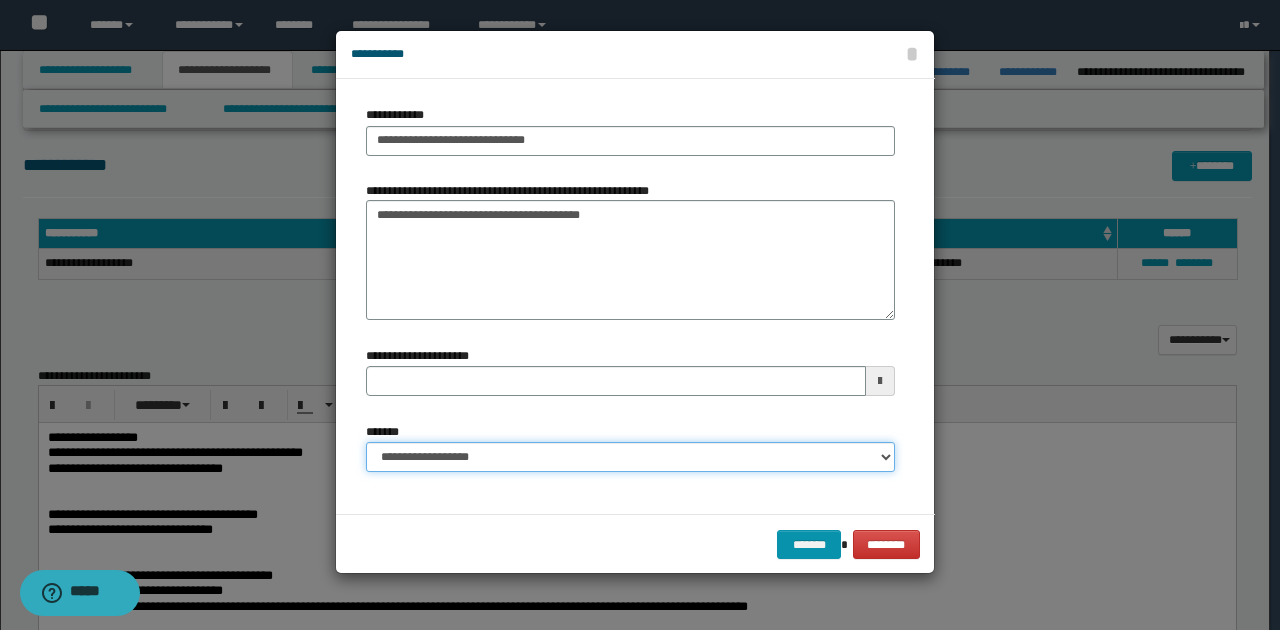 click on "**********" at bounding box center (630, 457) 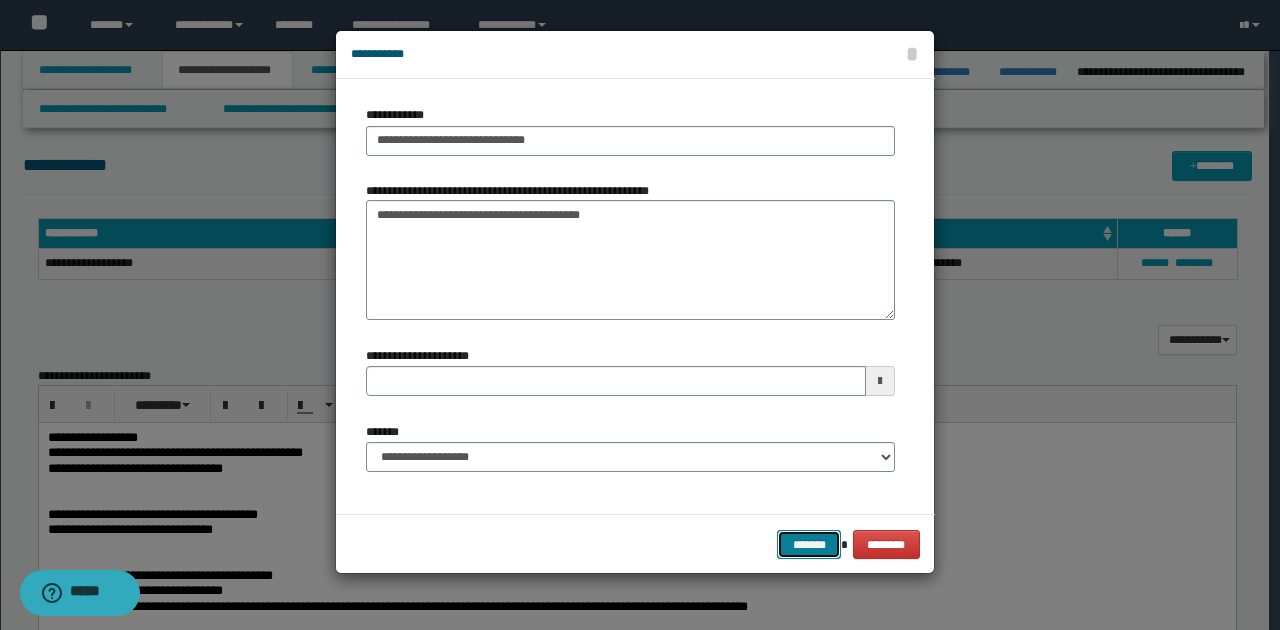 click on "*******" at bounding box center [809, 544] 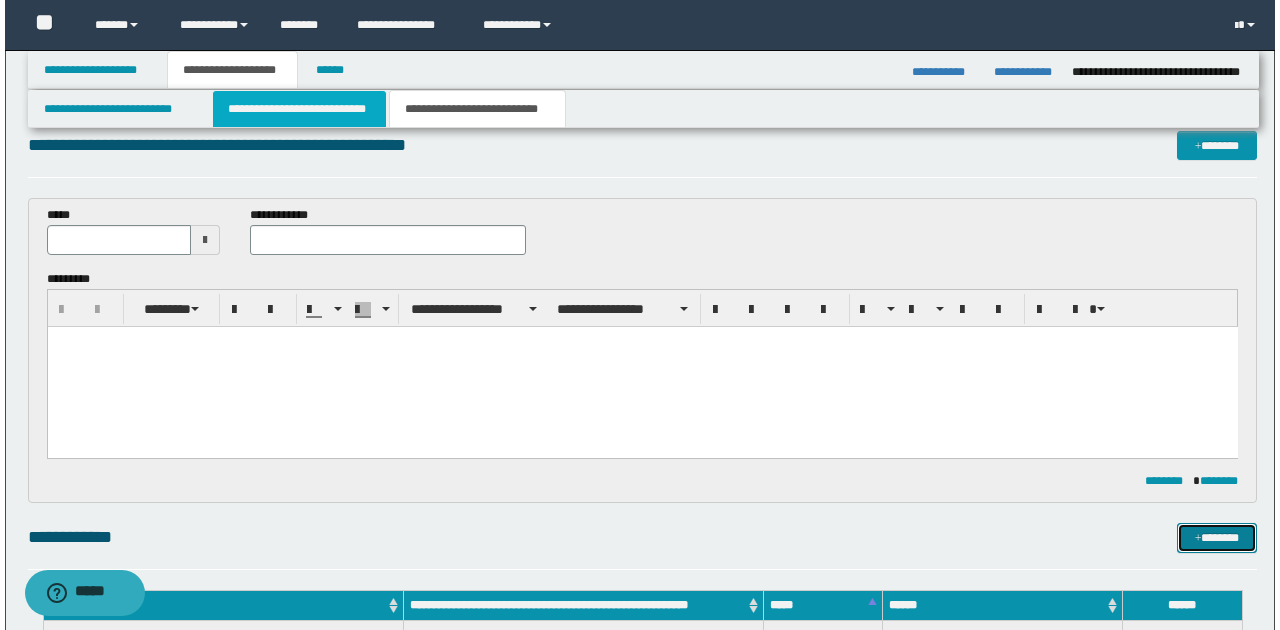 scroll, scrollTop: 0, scrollLeft: 0, axis: both 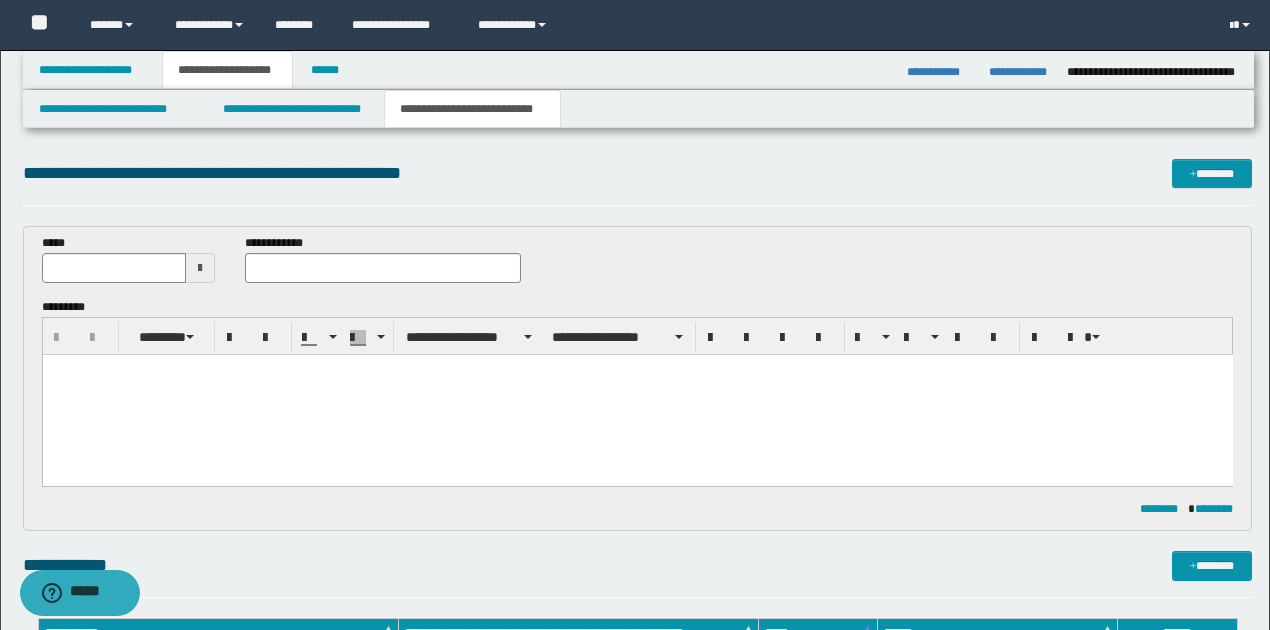 click at bounding box center [200, 268] 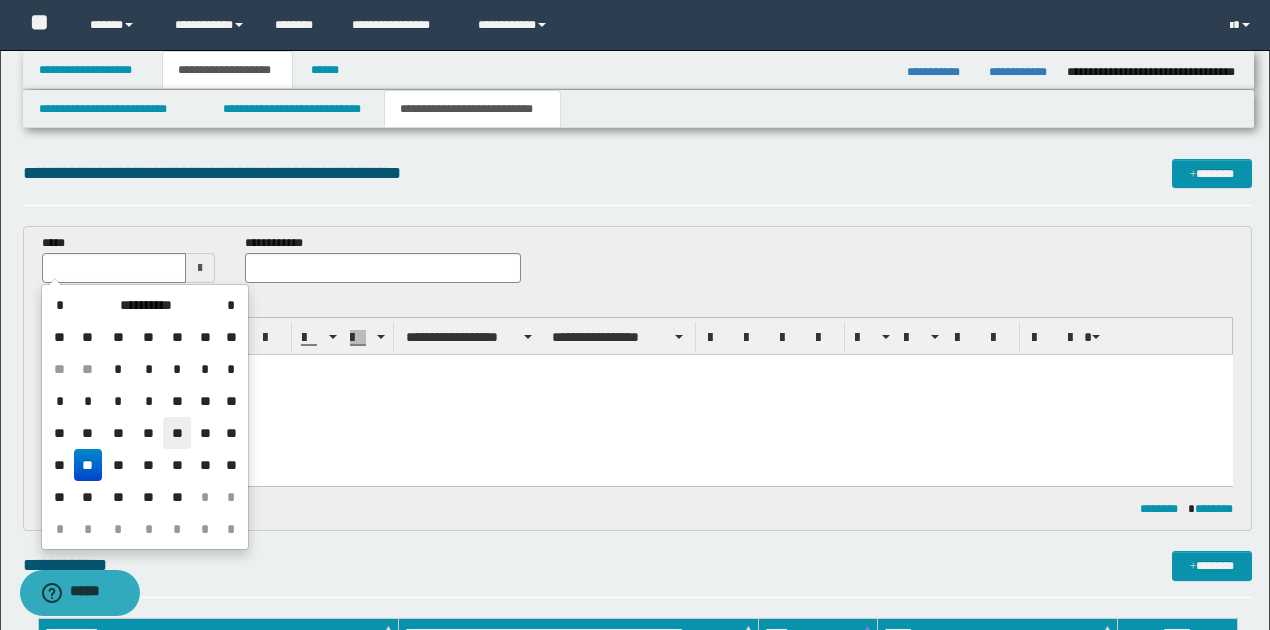 click on "**" at bounding box center (177, 433) 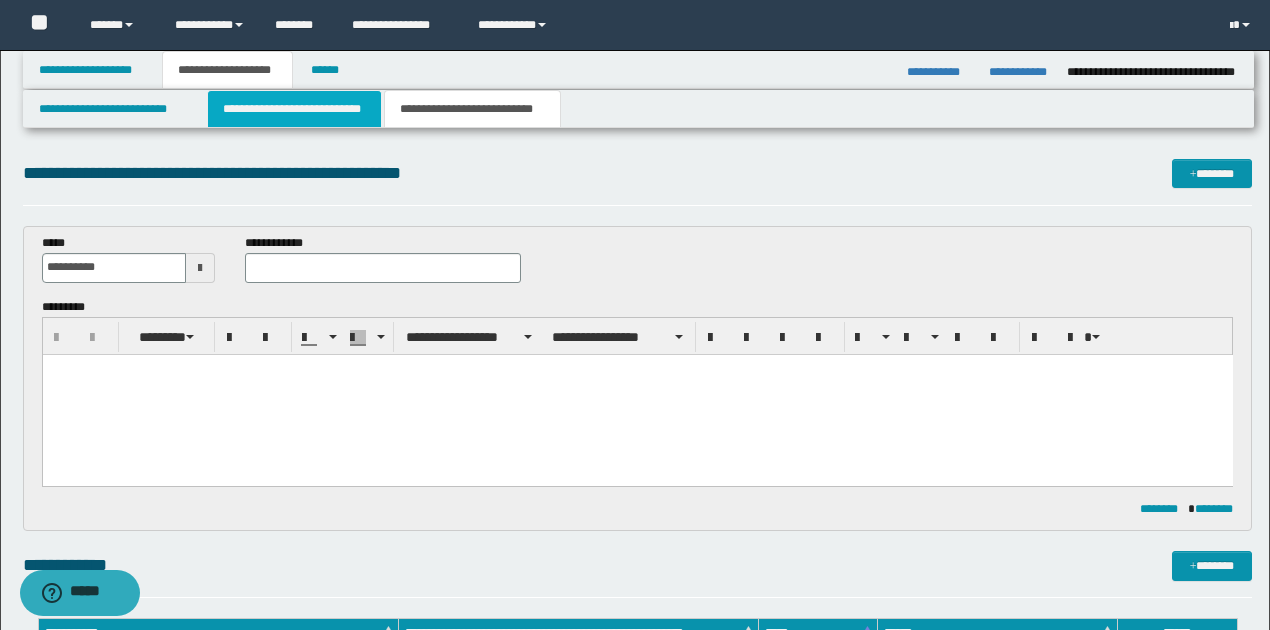 click on "**********" at bounding box center (294, 109) 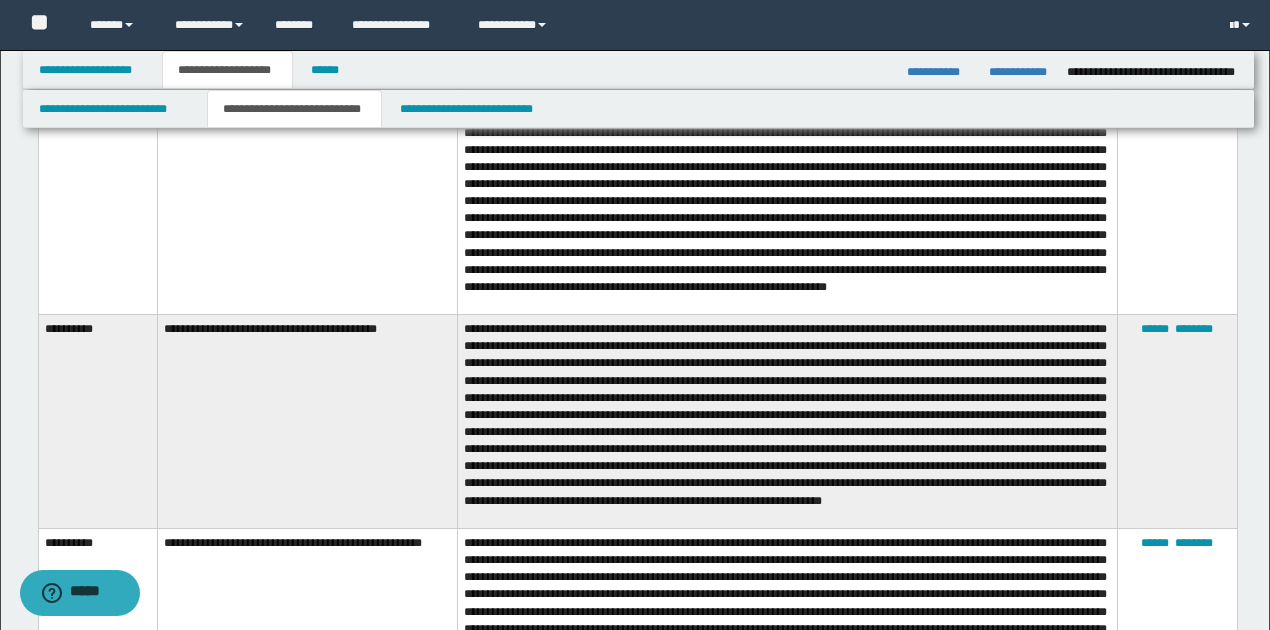 scroll, scrollTop: 2200, scrollLeft: 0, axis: vertical 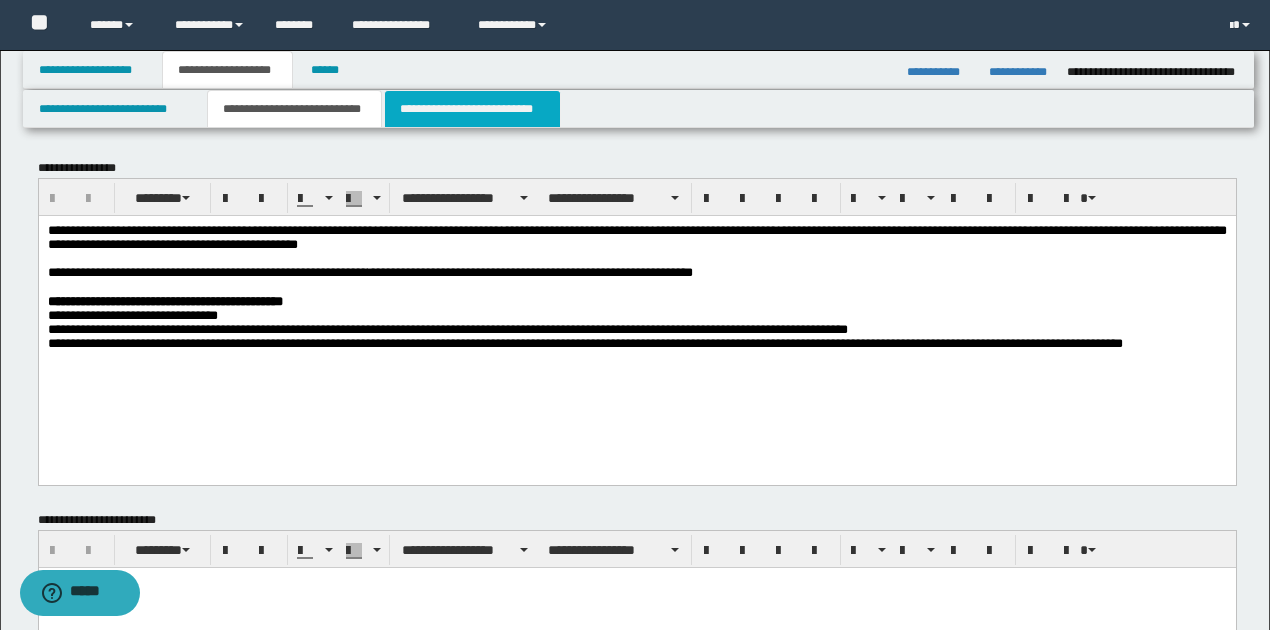 click on "**********" at bounding box center [472, 109] 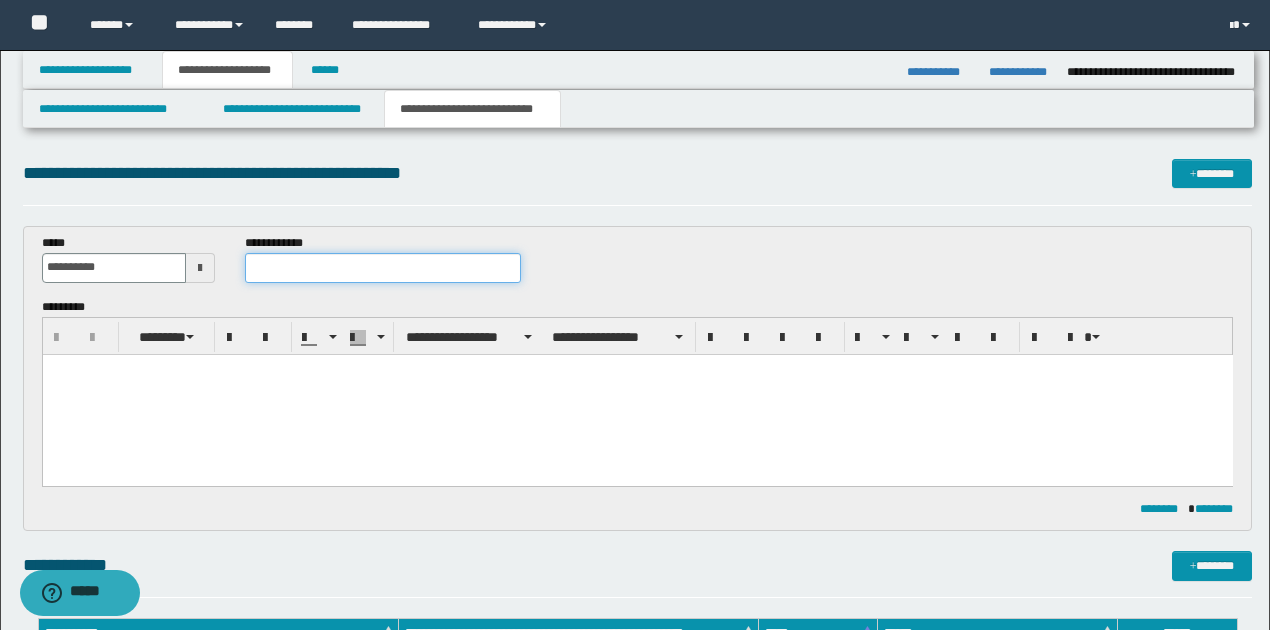 click at bounding box center (382, 268) 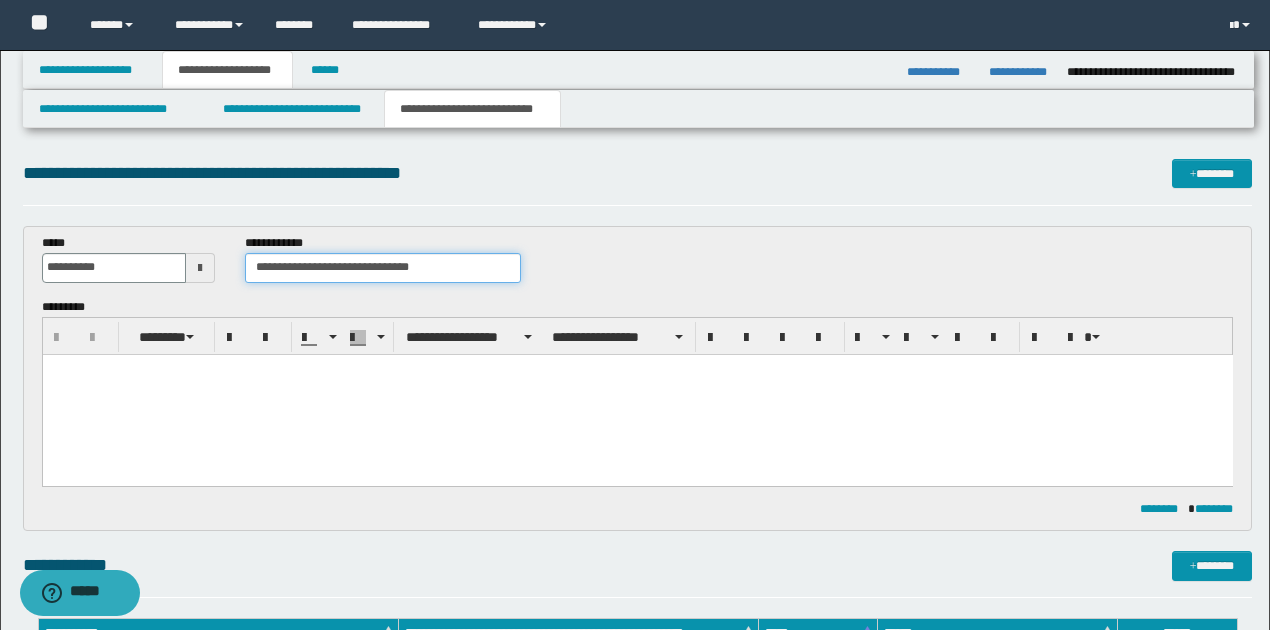 type on "**********" 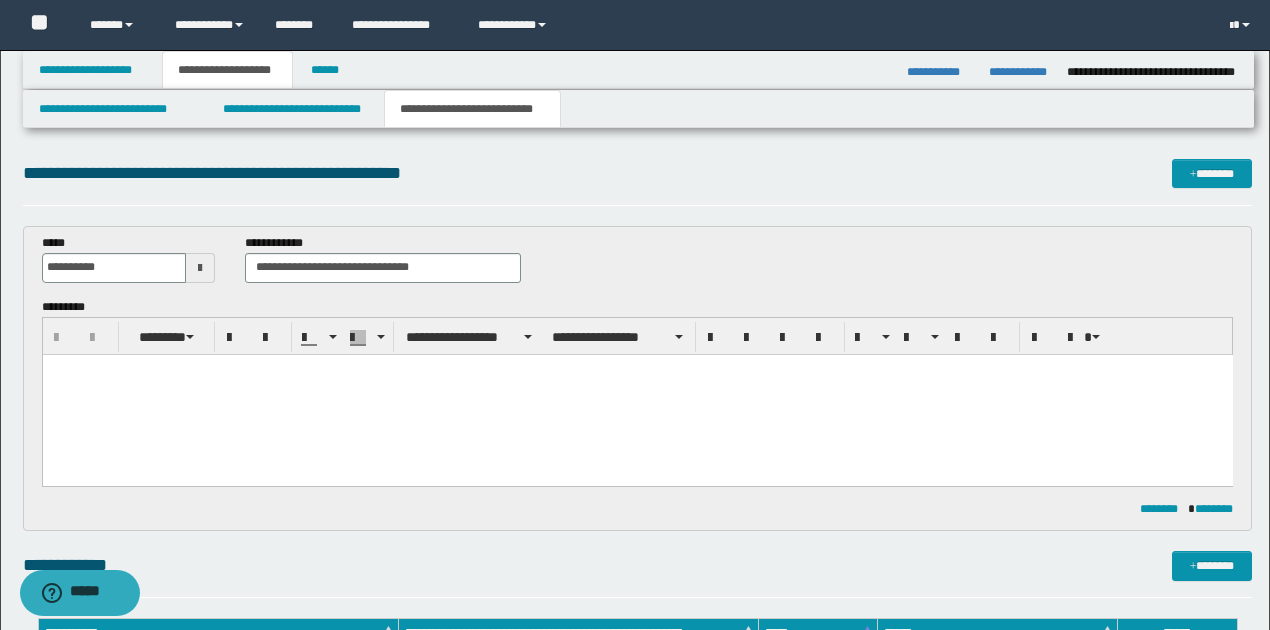 click at bounding box center [637, 394] 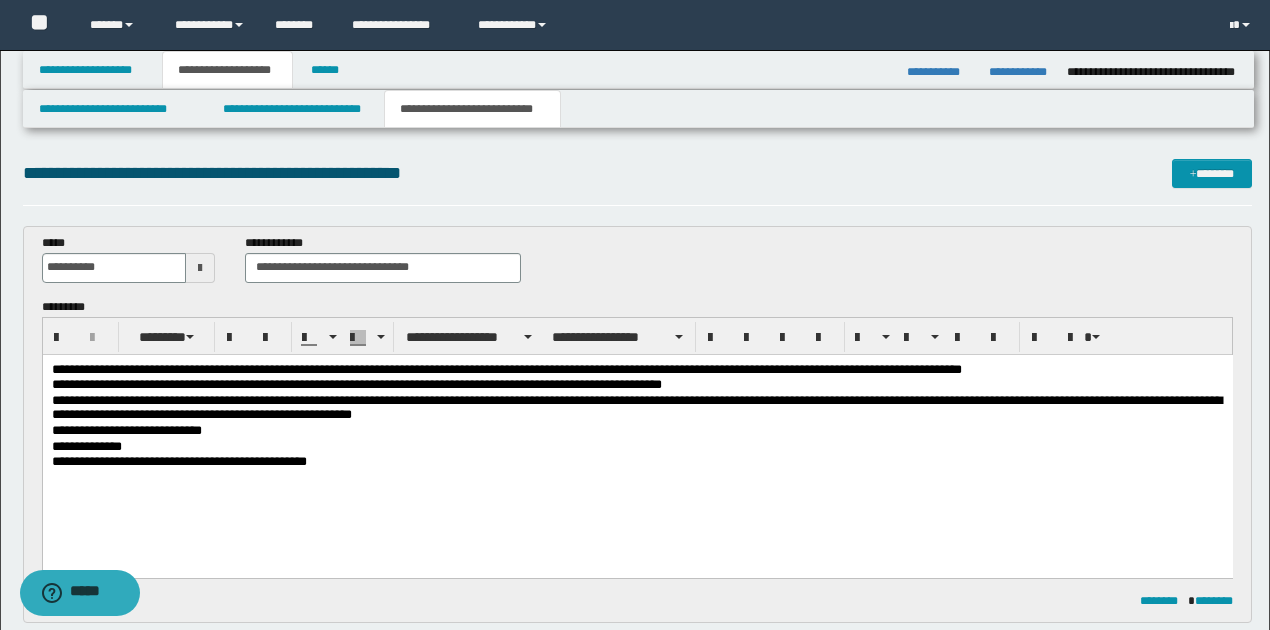 click on "**********" at bounding box center (637, 461) 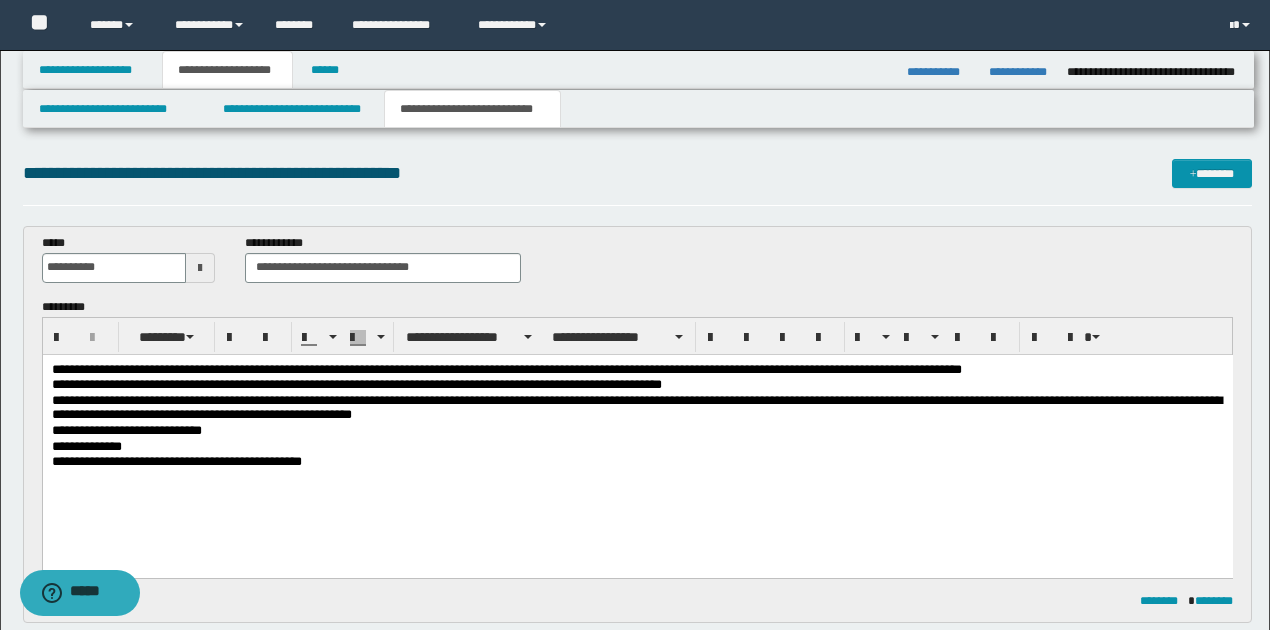 click on "**********" at bounding box center [637, 440] 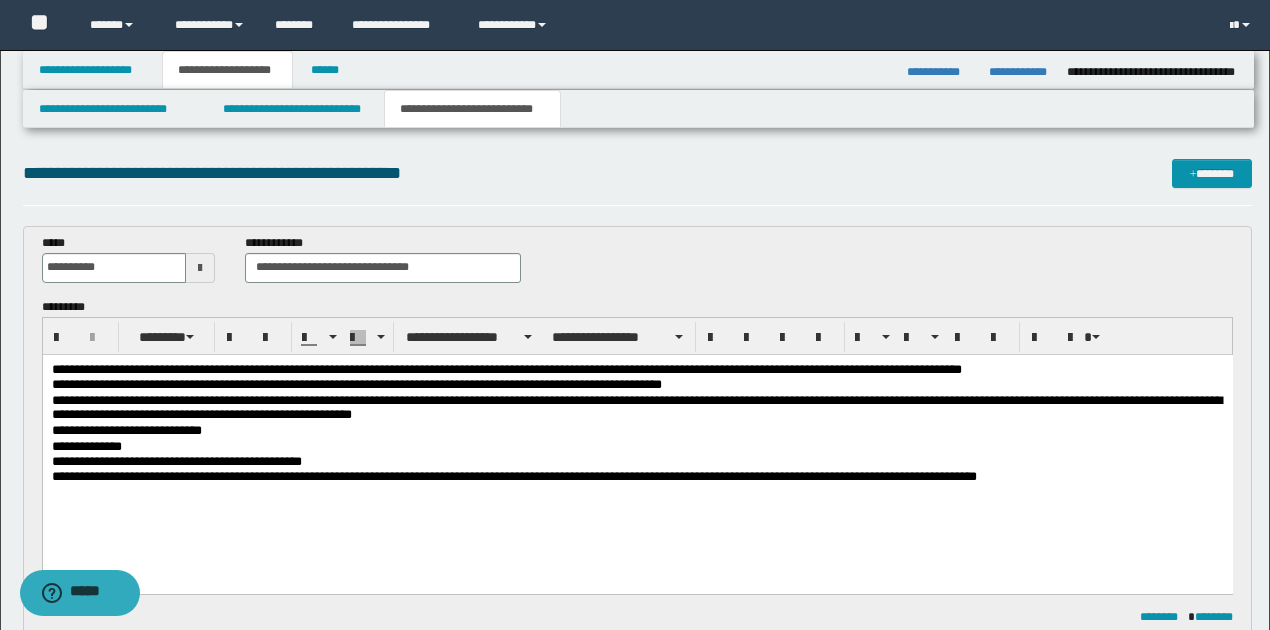 click on "**********" at bounding box center (637, 430) 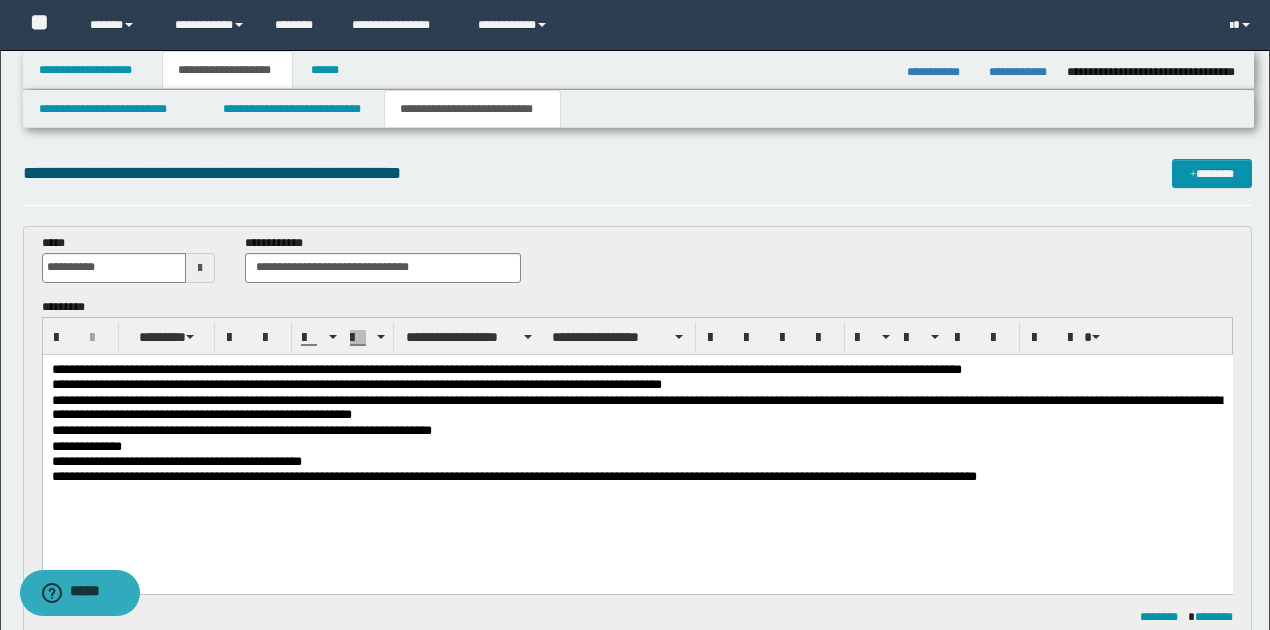click on "**********" at bounding box center (637, 430) 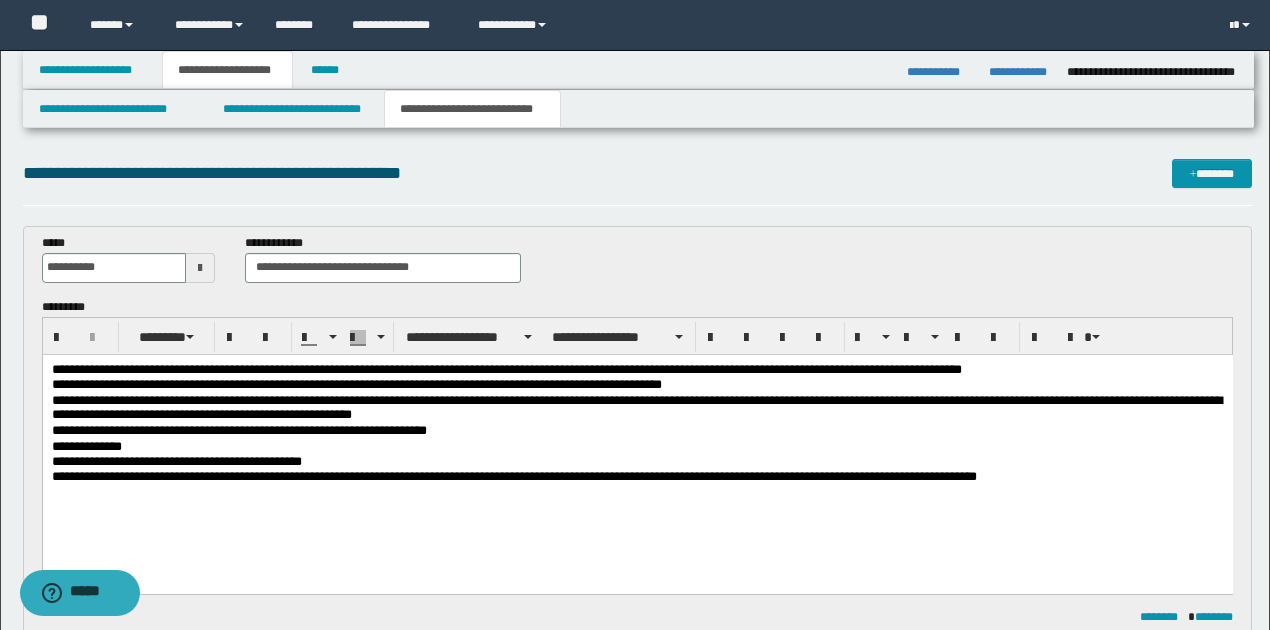 click on "**********" at bounding box center (637, 430) 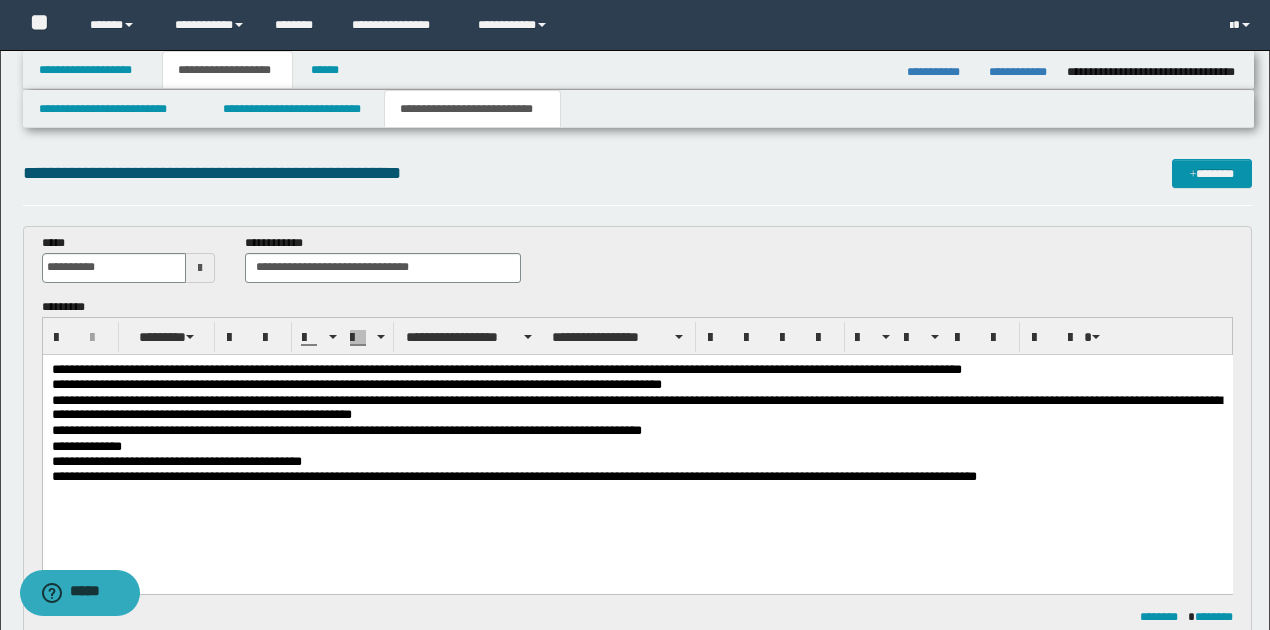click on "**********" at bounding box center (637, 476) 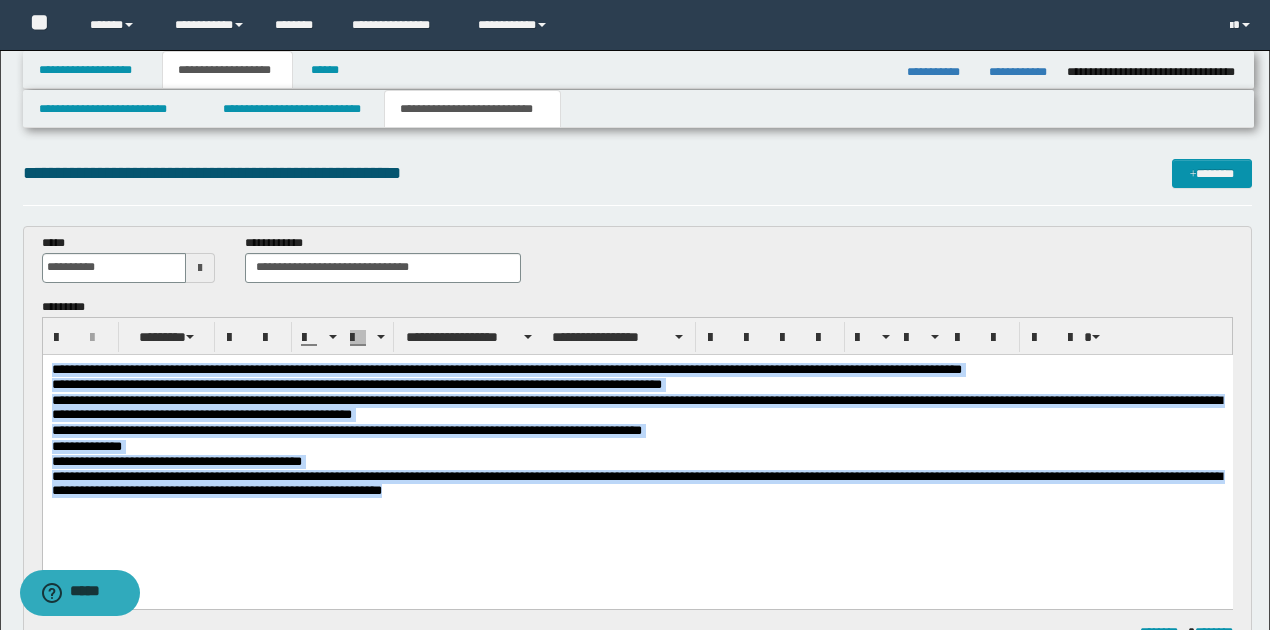 drag, startPoint x: 52, startPoint y: 366, endPoint x: 725, endPoint y: 519, distance: 690.1724 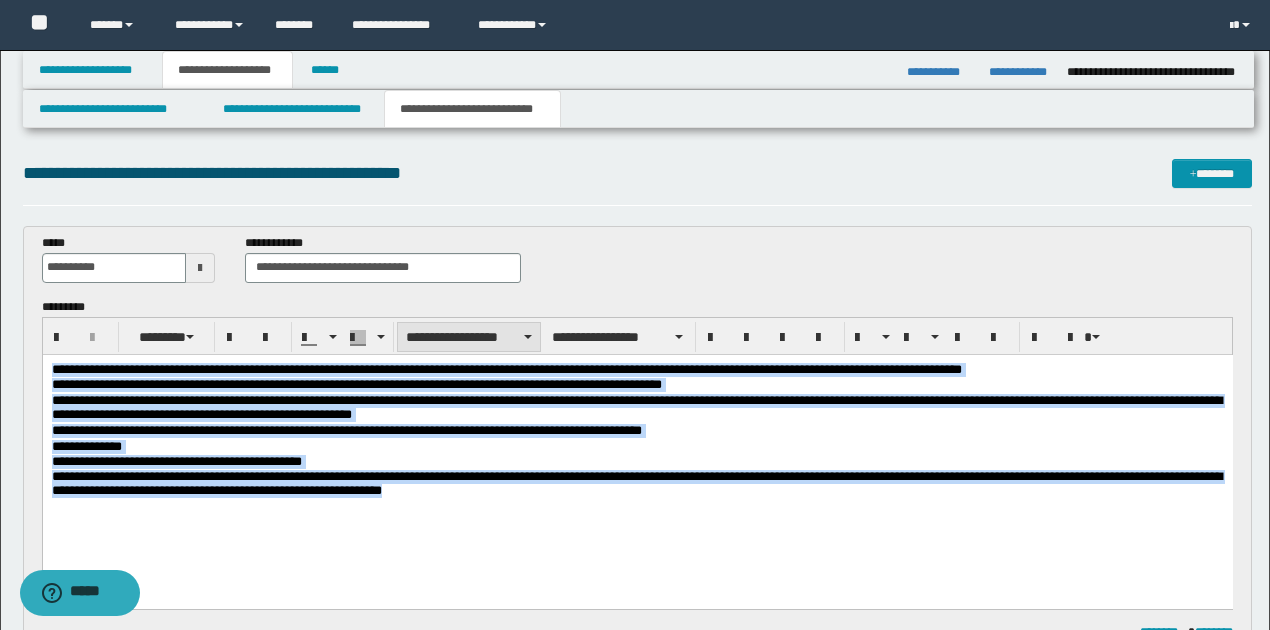 click on "**********" at bounding box center (469, 337) 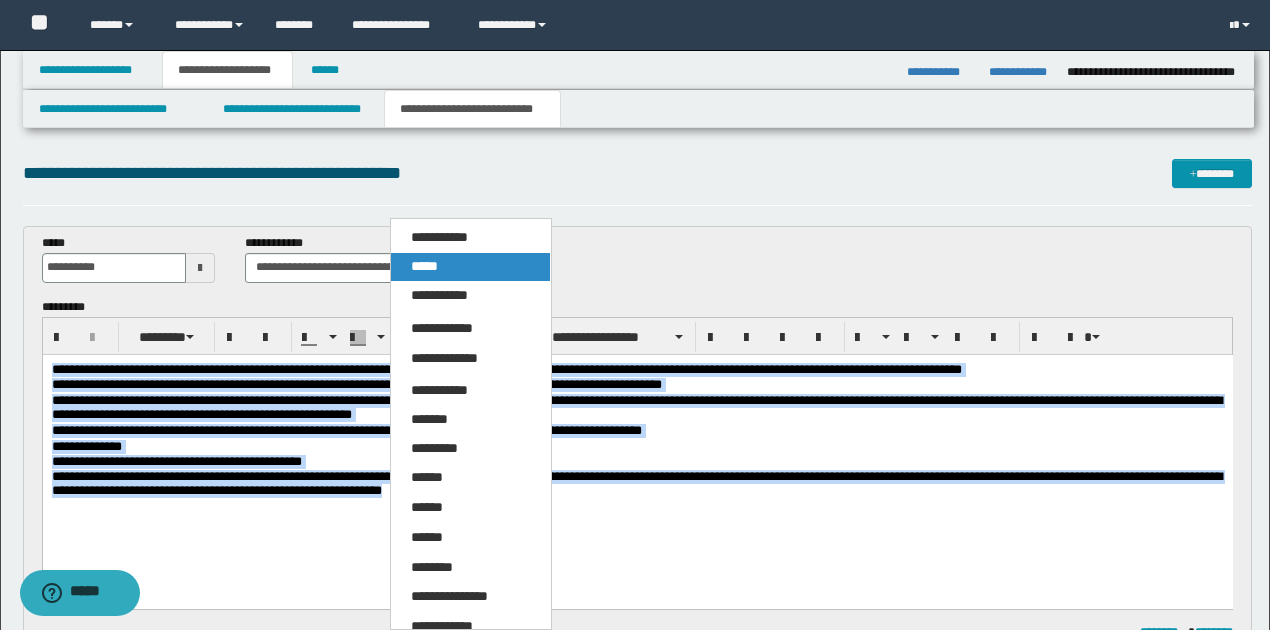 click on "*****" at bounding box center (424, 266) 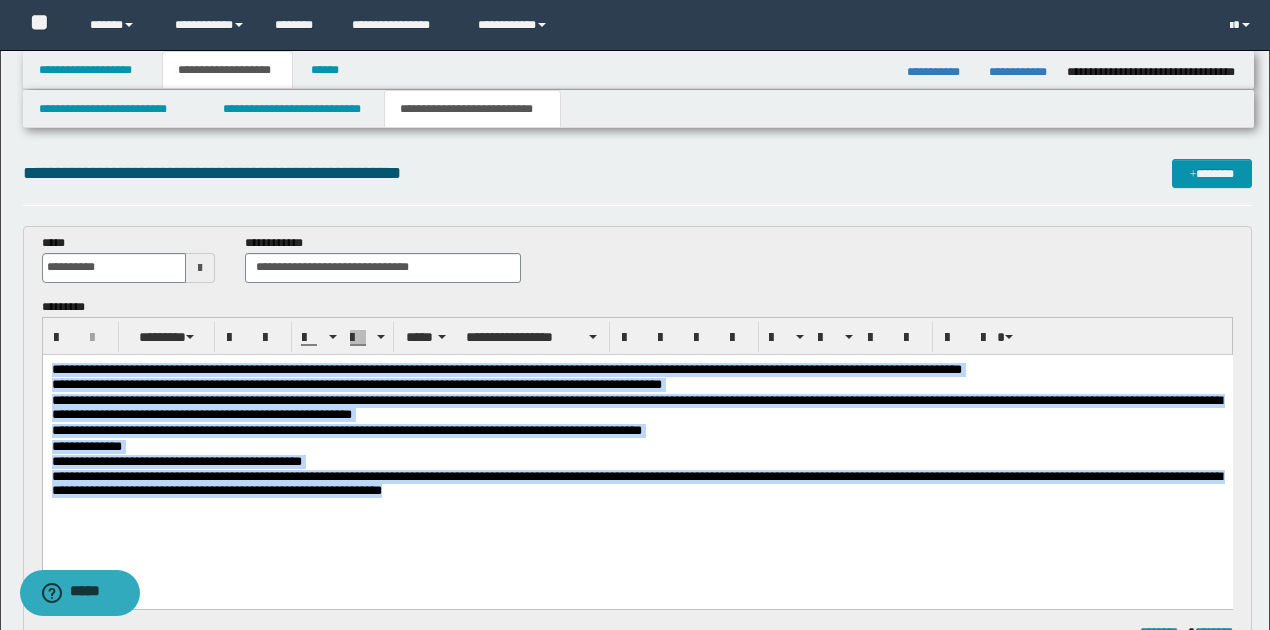 click on "**********" at bounding box center [637, 456] 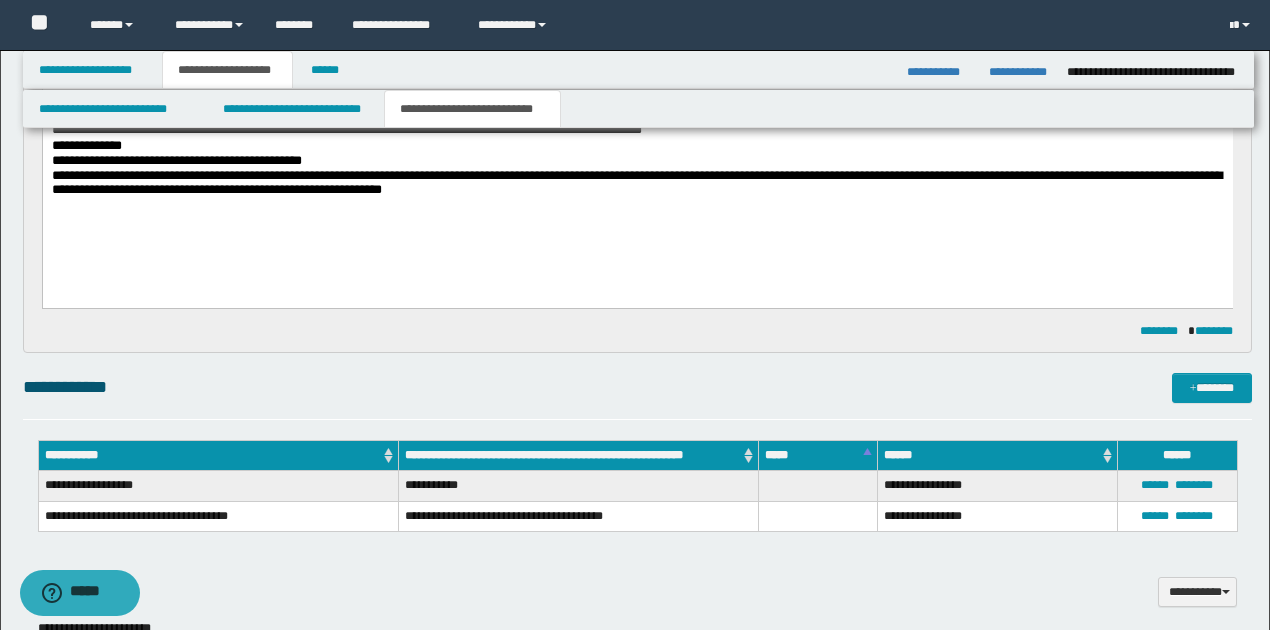 scroll, scrollTop: 333, scrollLeft: 0, axis: vertical 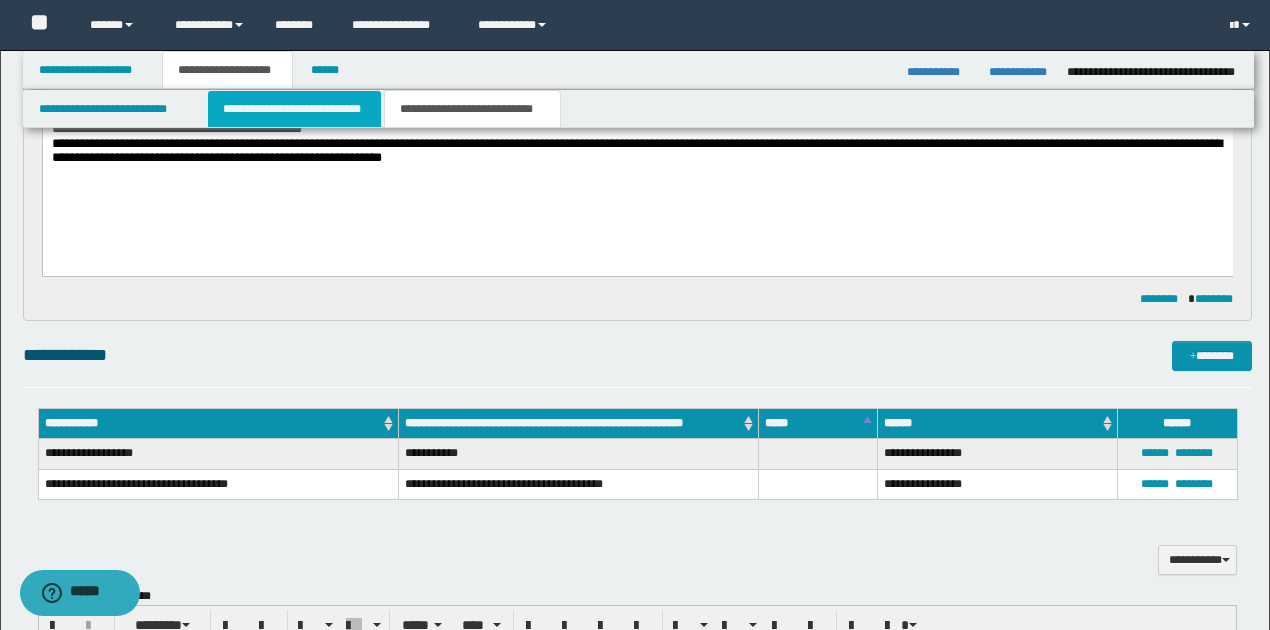 click on "**********" at bounding box center [294, 109] 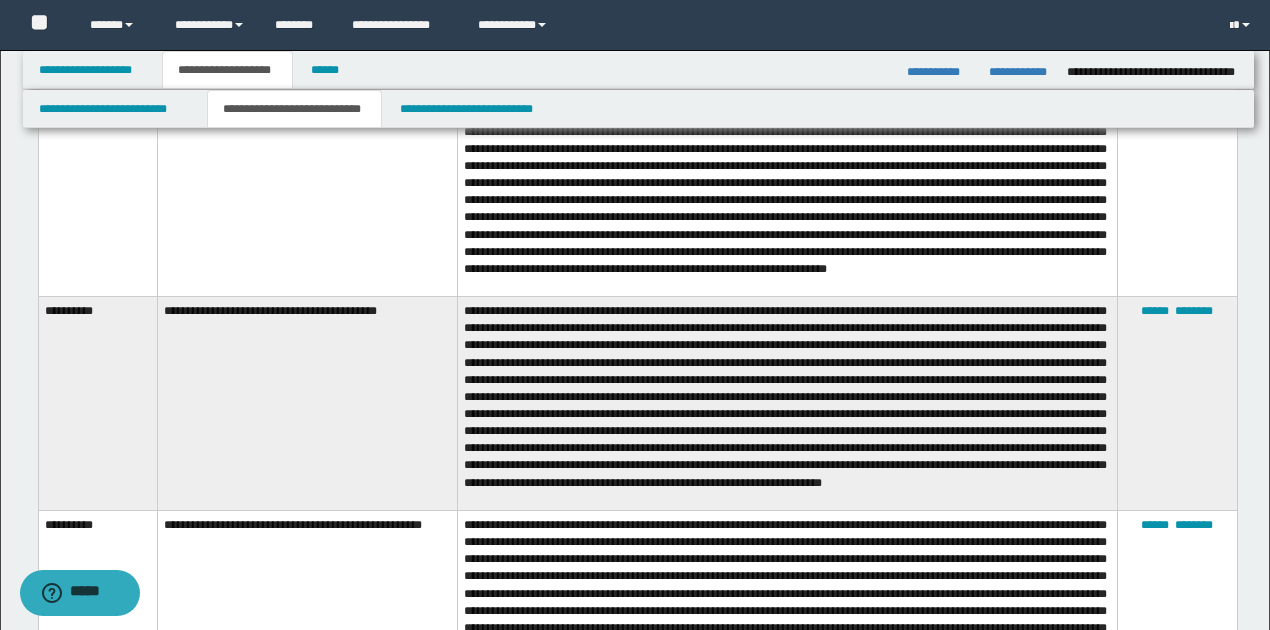scroll, scrollTop: 2200, scrollLeft: 0, axis: vertical 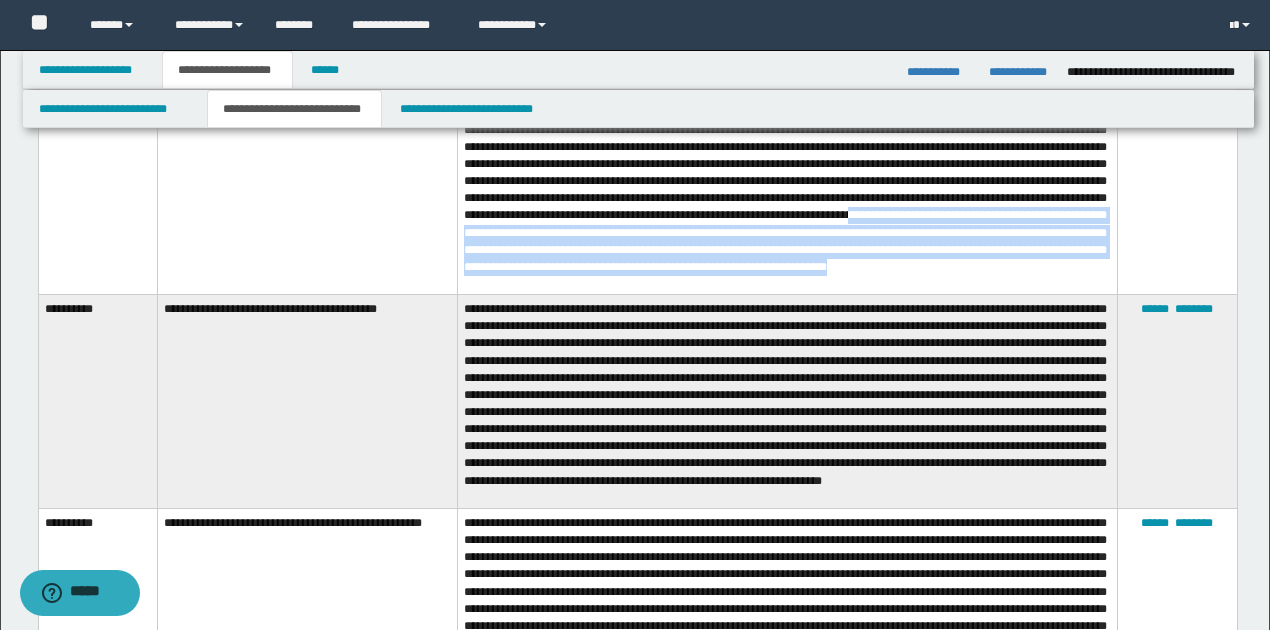 drag, startPoint x: 716, startPoint y: 218, endPoint x: 852, endPoint y: 268, distance: 144.89996 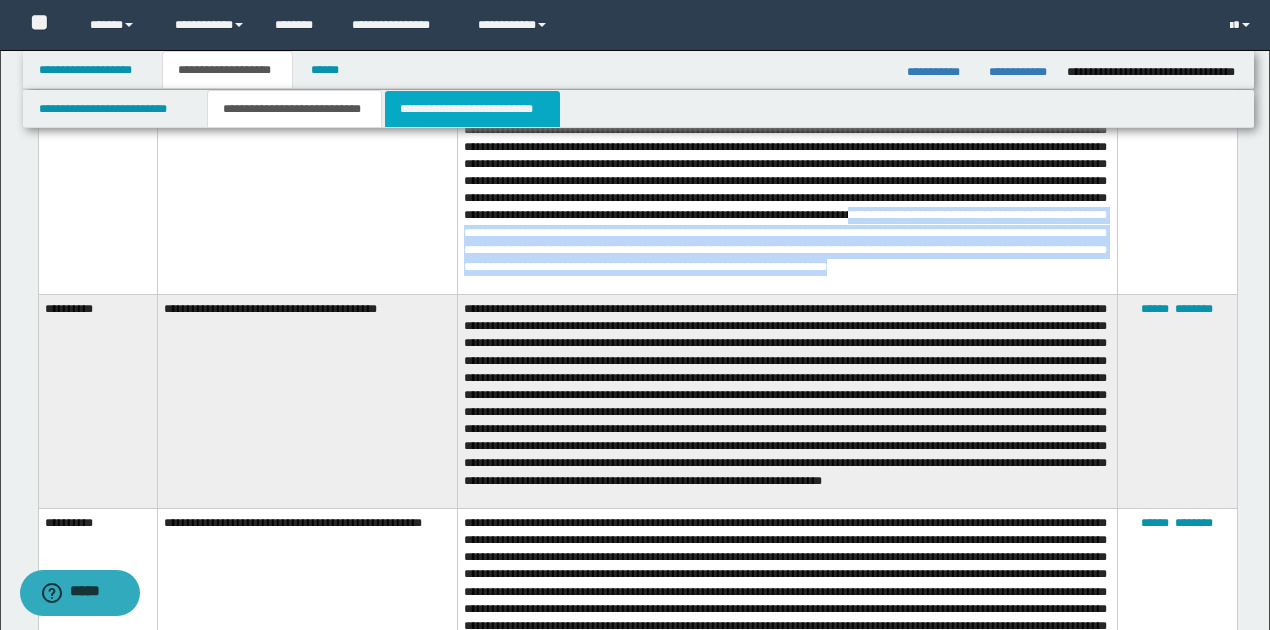 click on "**********" at bounding box center (472, 109) 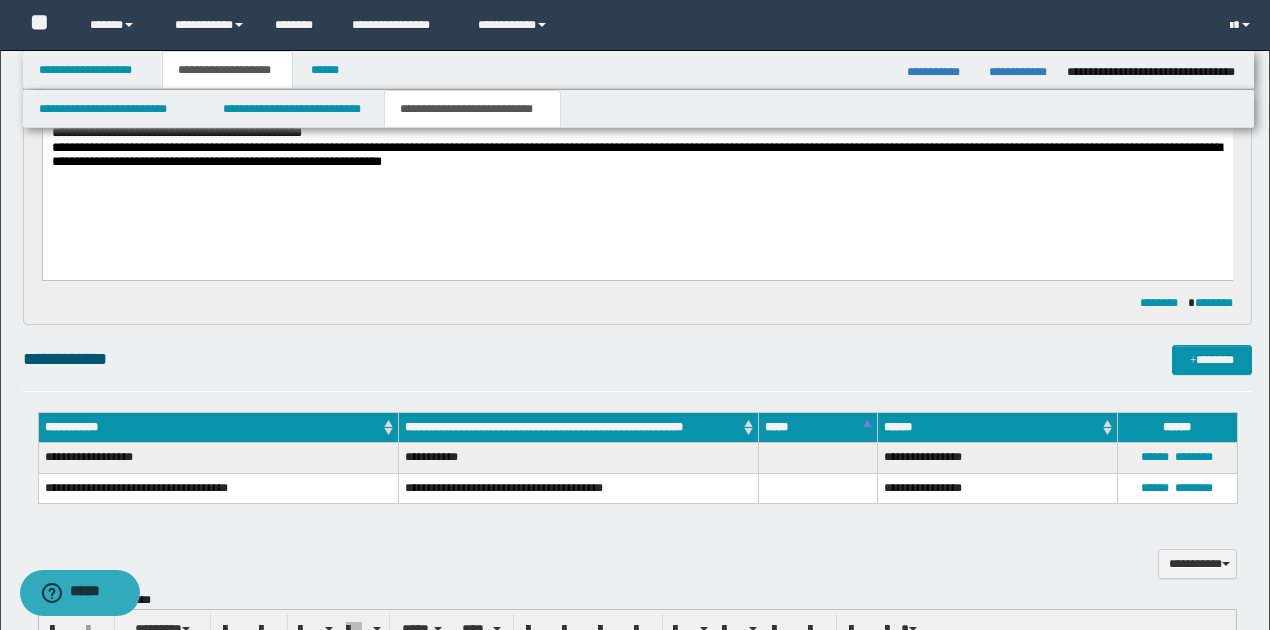 scroll, scrollTop: 132, scrollLeft: 0, axis: vertical 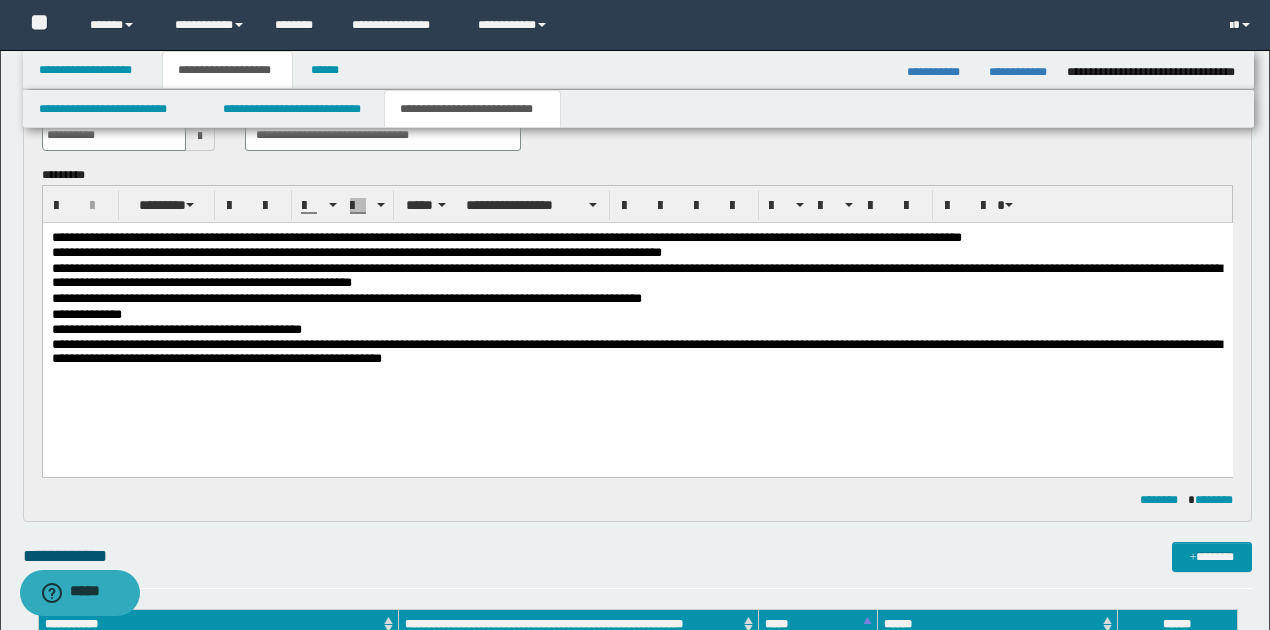 click on "**********" at bounding box center (636, 350) 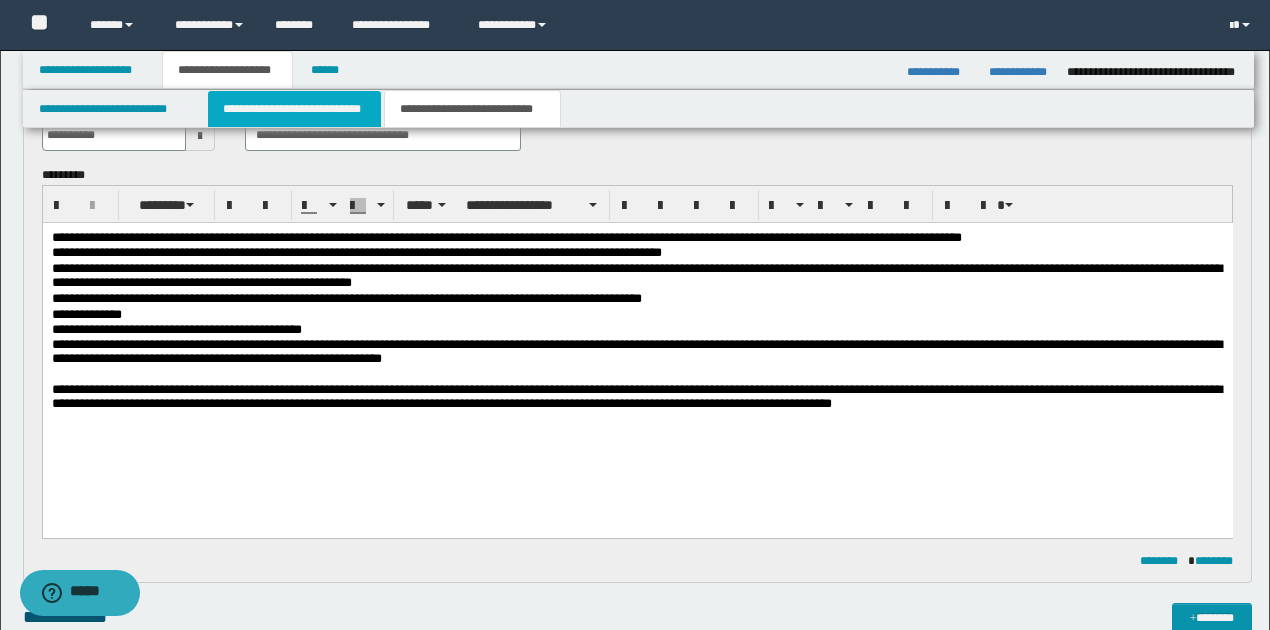 click on "**********" at bounding box center (294, 109) 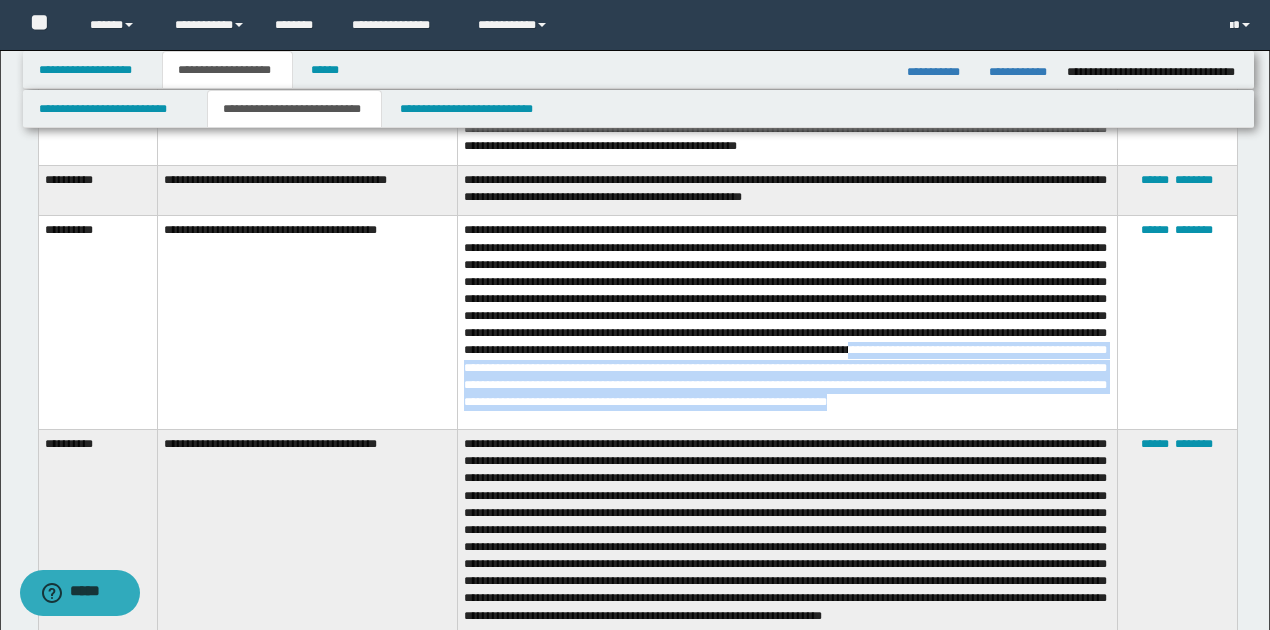 scroll, scrollTop: 2398, scrollLeft: 0, axis: vertical 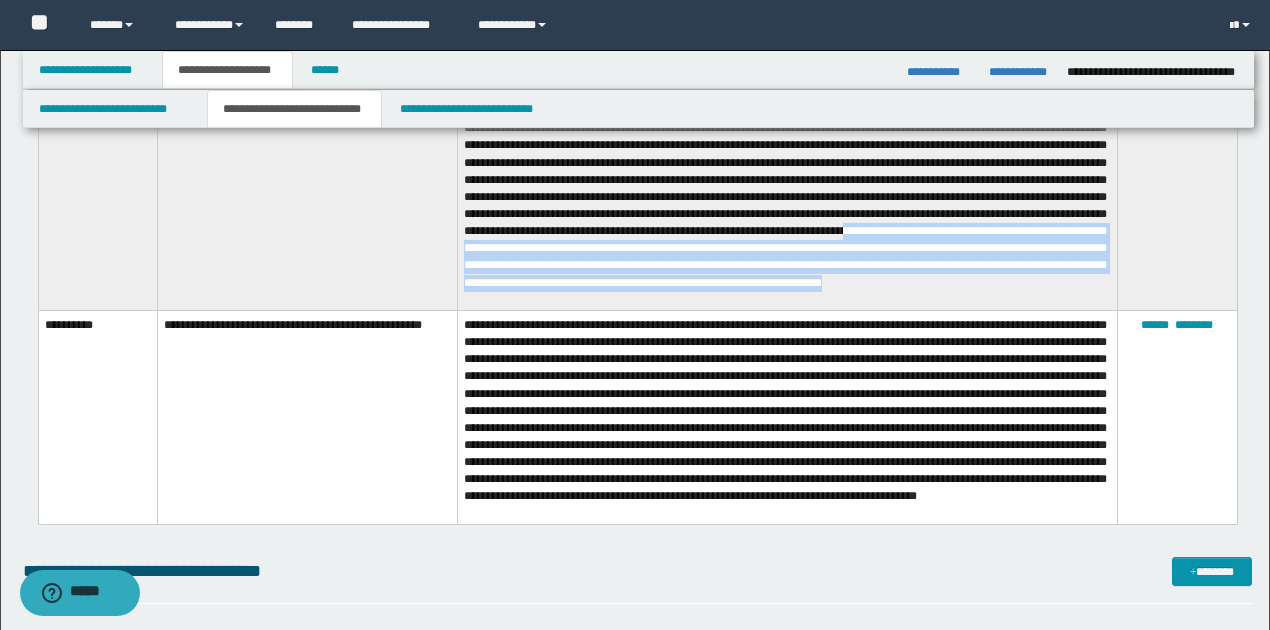 drag, startPoint x: 713, startPoint y: 240, endPoint x: 854, endPoint y: 288, distance: 148.9463 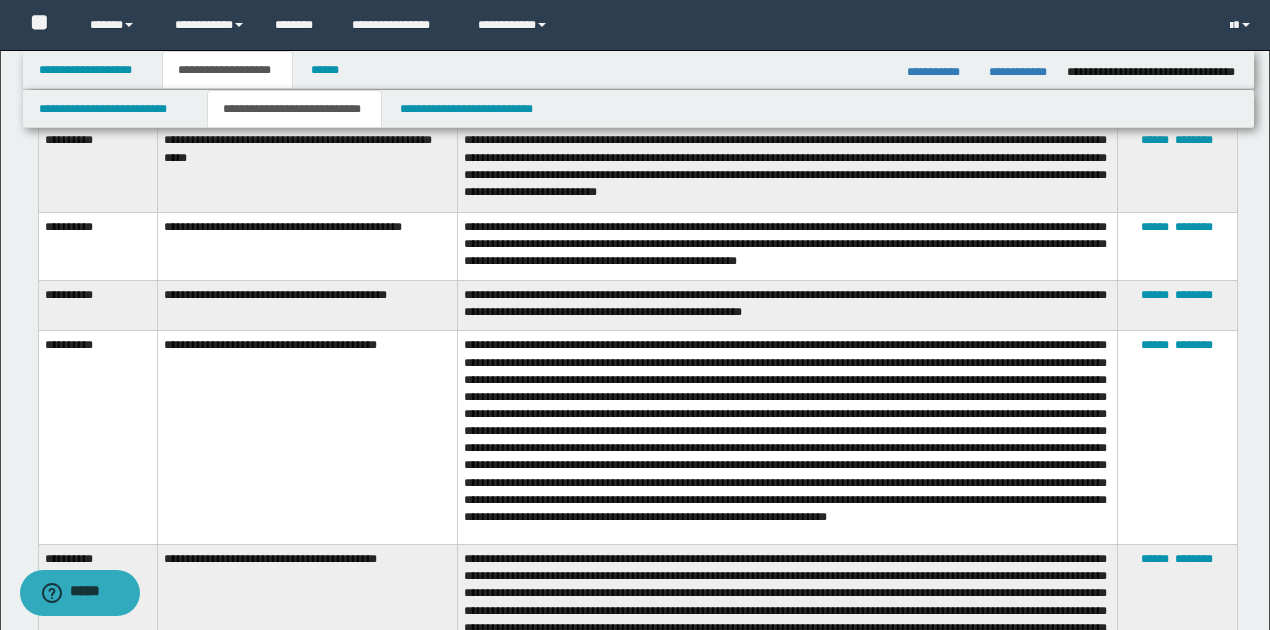 scroll, scrollTop: 1932, scrollLeft: 0, axis: vertical 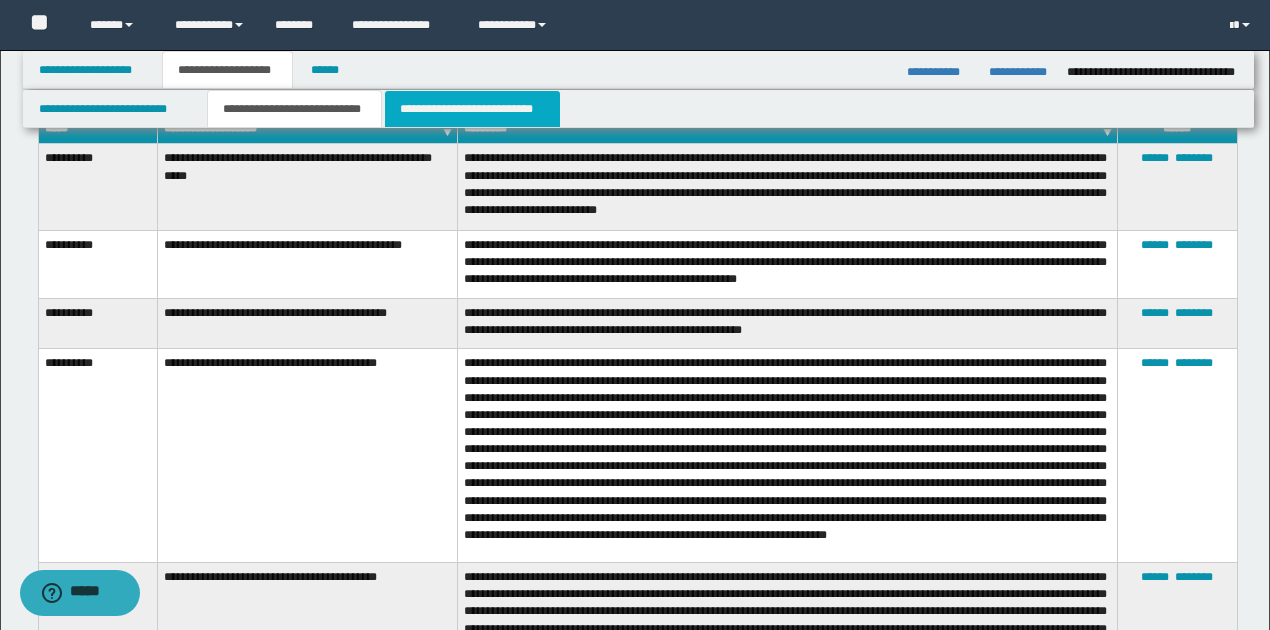 click on "**********" at bounding box center [472, 109] 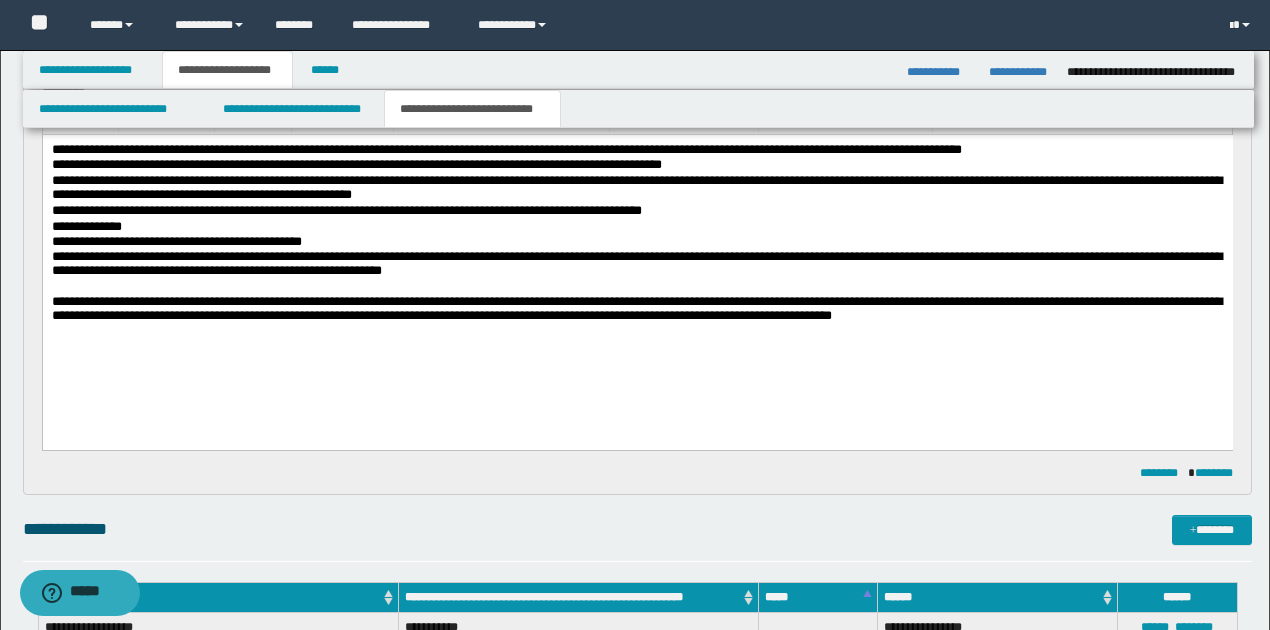 scroll, scrollTop: 192, scrollLeft: 0, axis: vertical 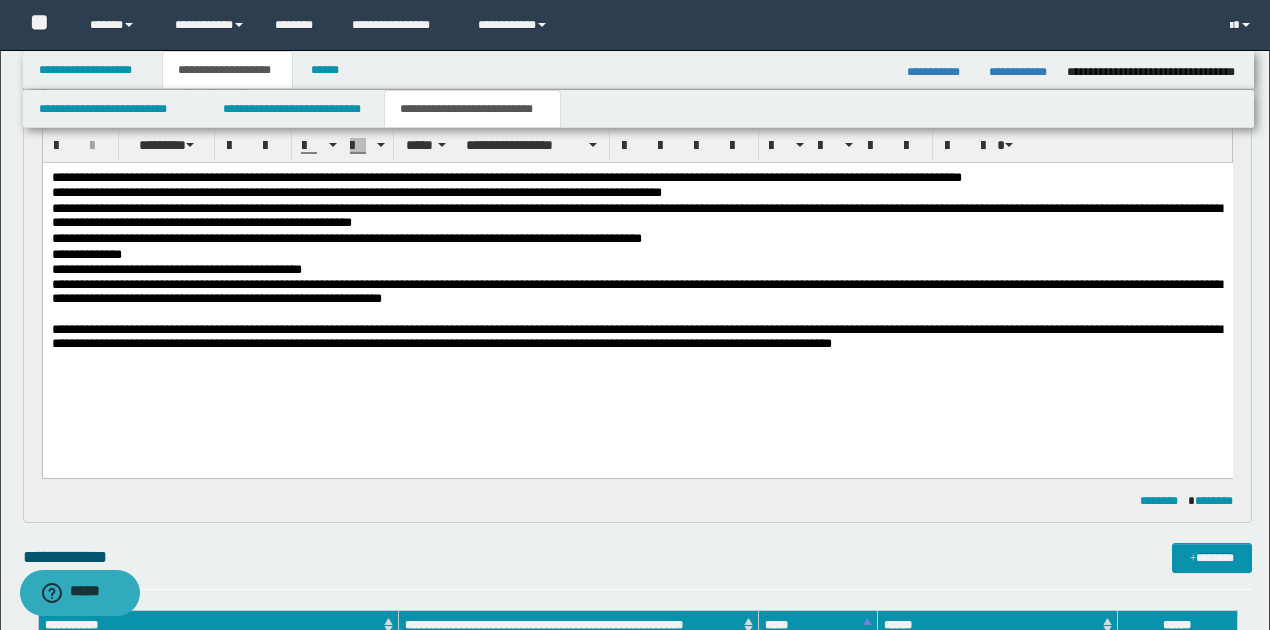 click on "**********" at bounding box center [636, 335] 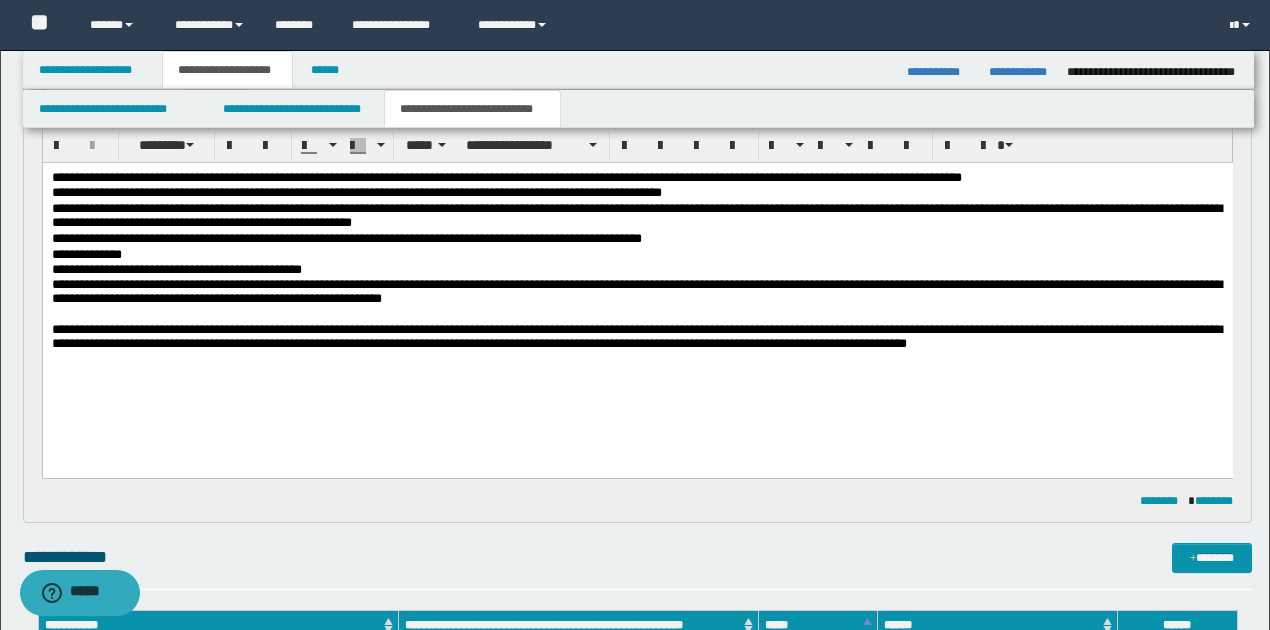 click on "**********" at bounding box center (637, 285) 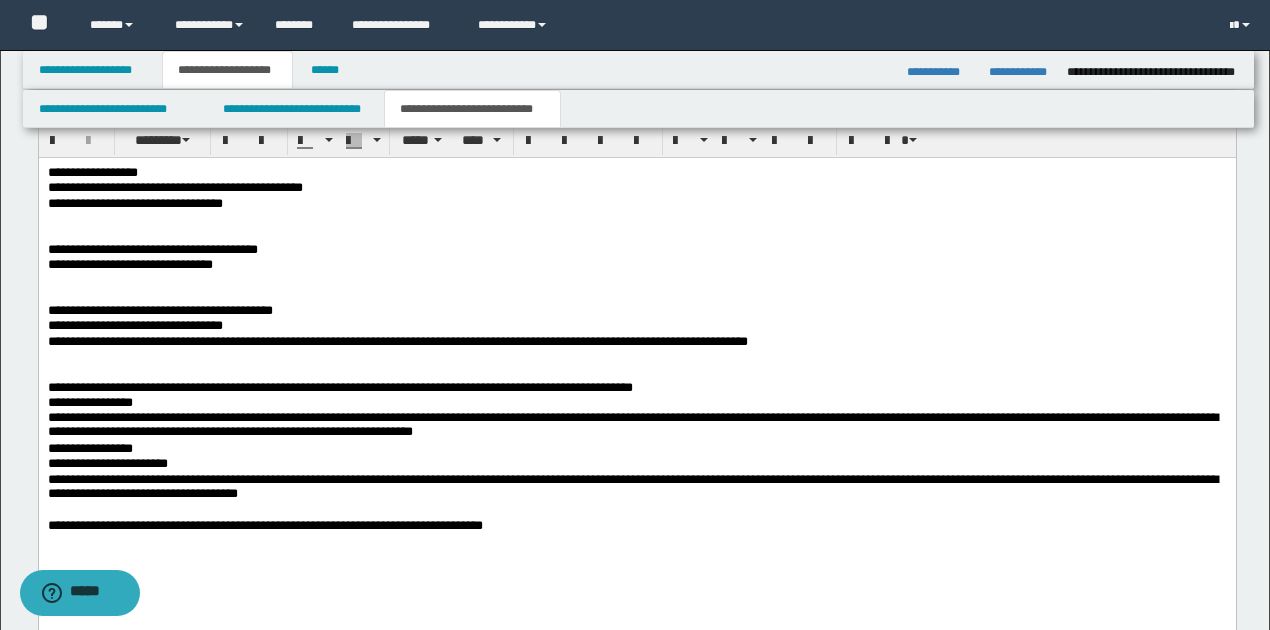 scroll, scrollTop: 926, scrollLeft: 0, axis: vertical 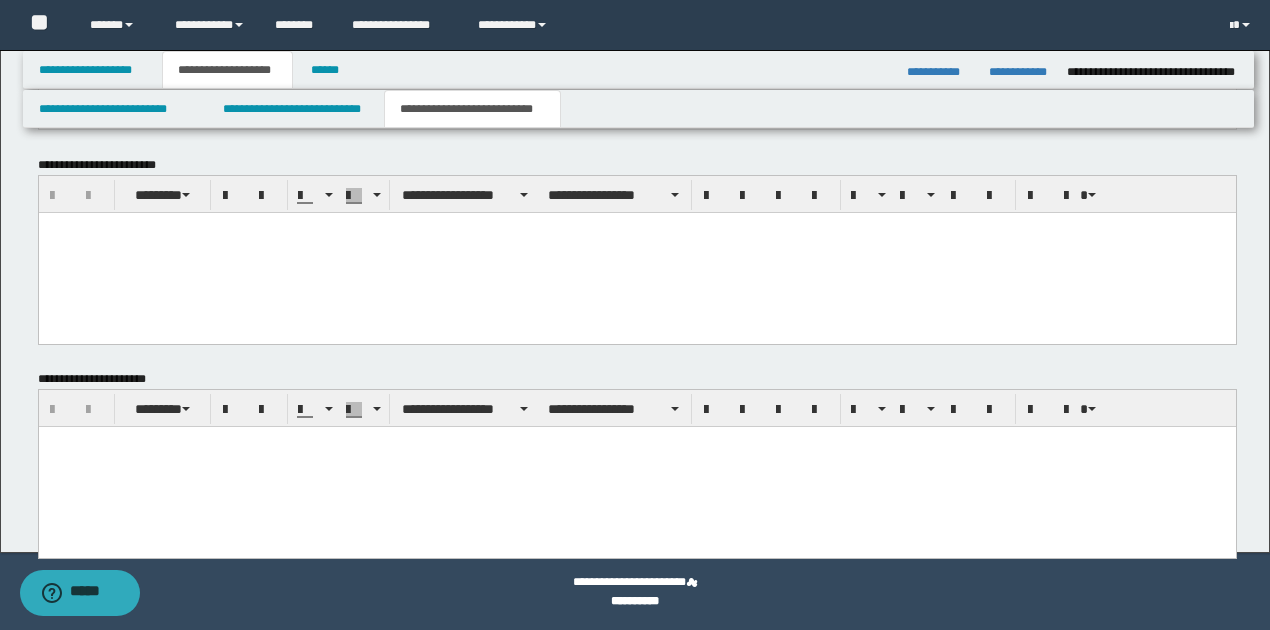 click at bounding box center [636, 466] 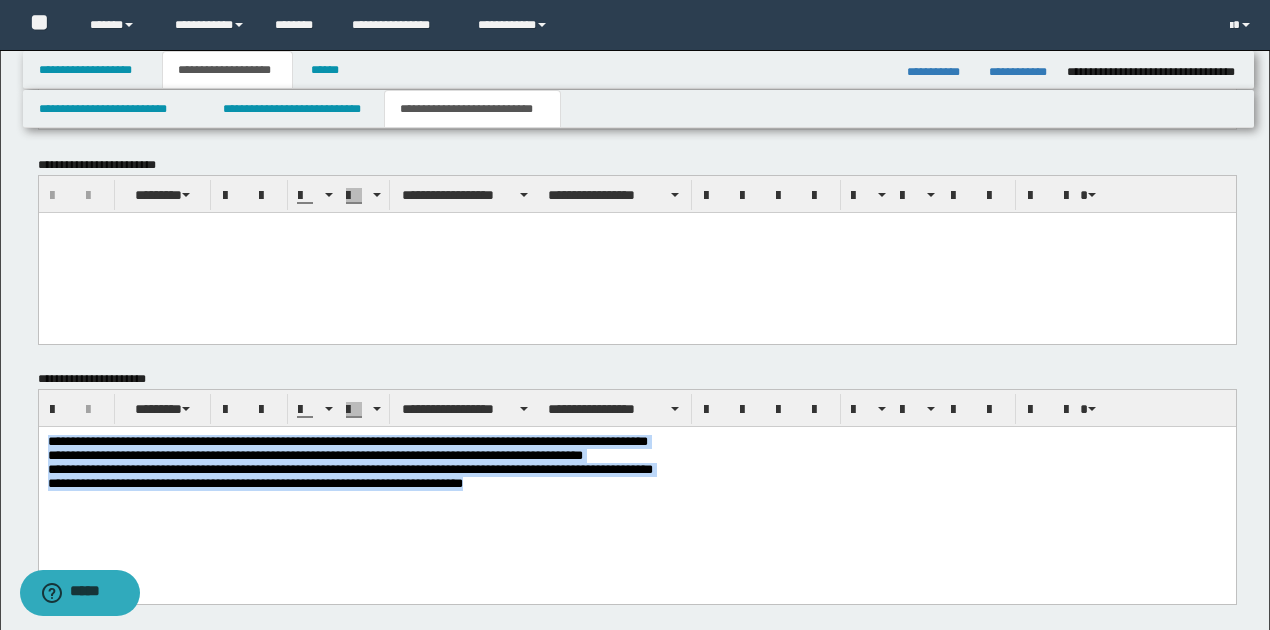 drag, startPoint x: 46, startPoint y: 438, endPoint x: 543, endPoint y: 497, distance: 500.48975 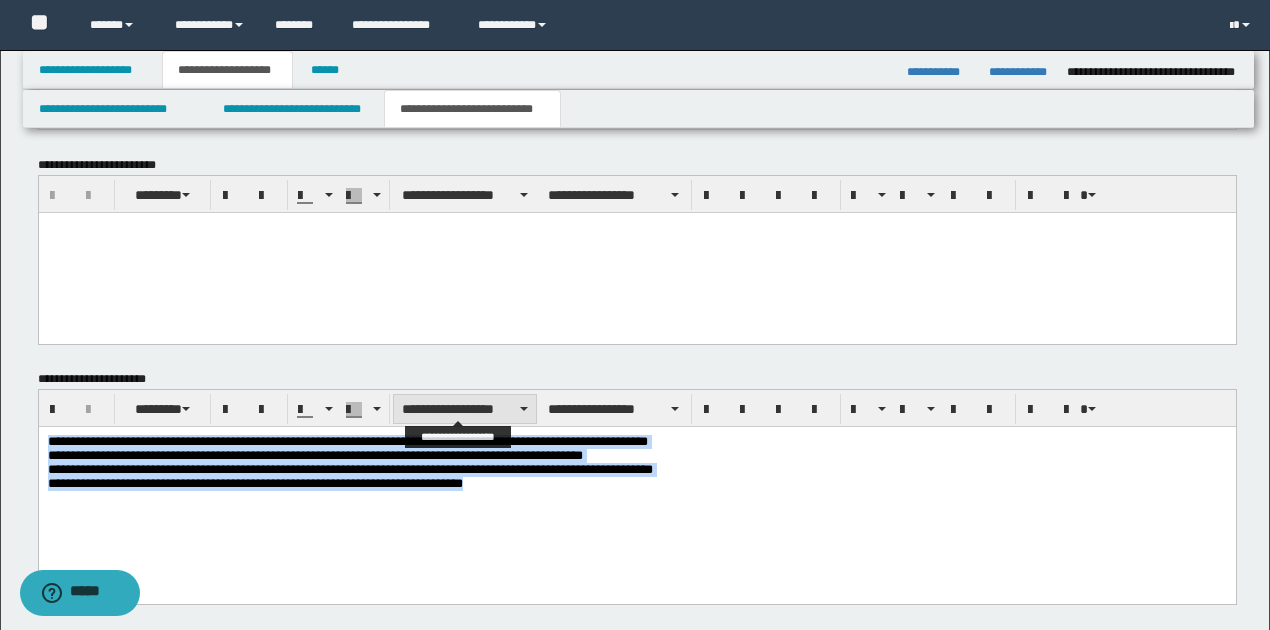 click on "**********" at bounding box center [465, 409] 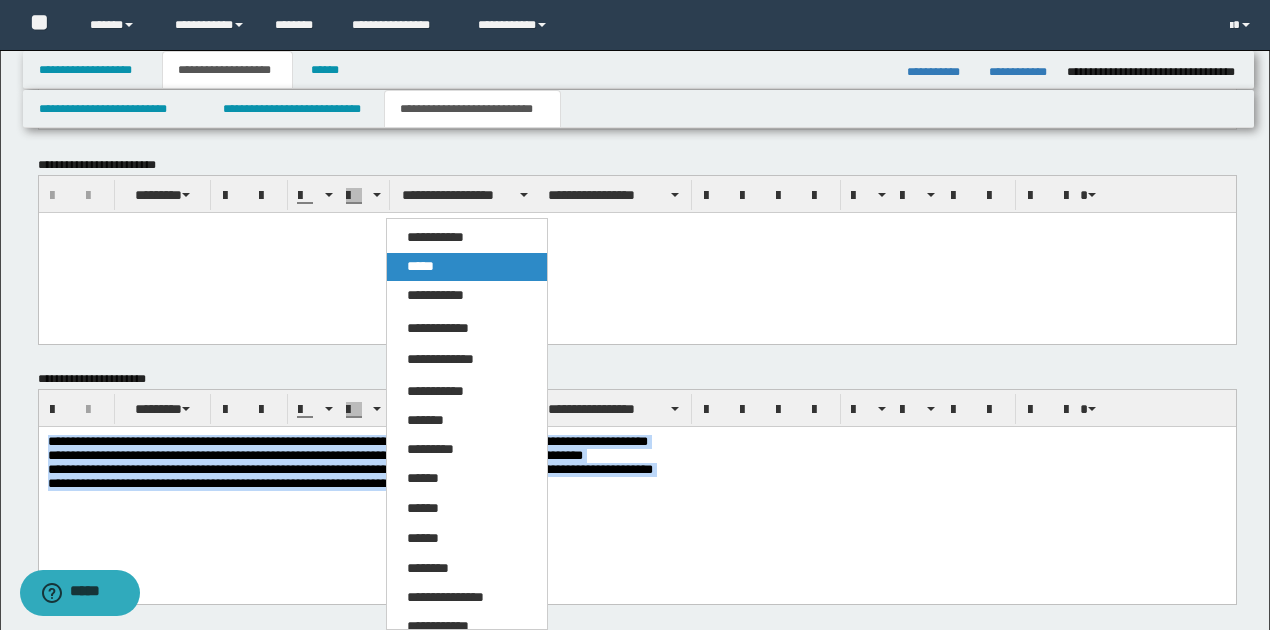 click on "*****" at bounding box center [420, 266] 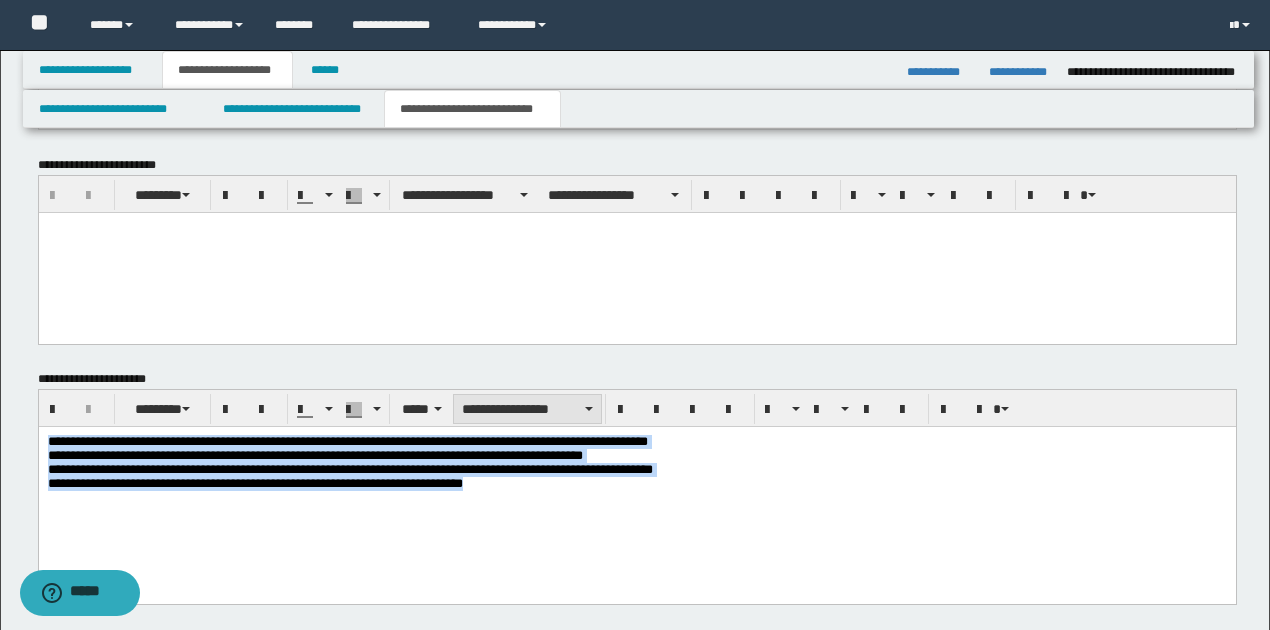 click on "**********" at bounding box center (527, 409) 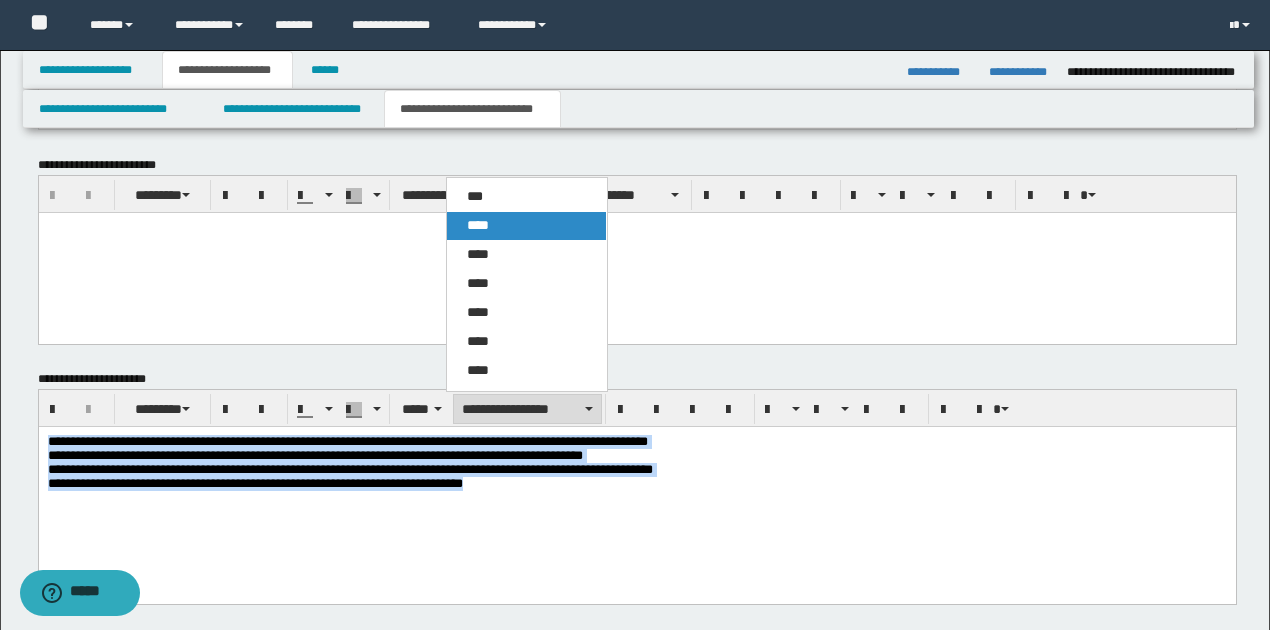 drag, startPoint x: 481, startPoint y: 225, endPoint x: 584, endPoint y: 99, distance: 162.74213 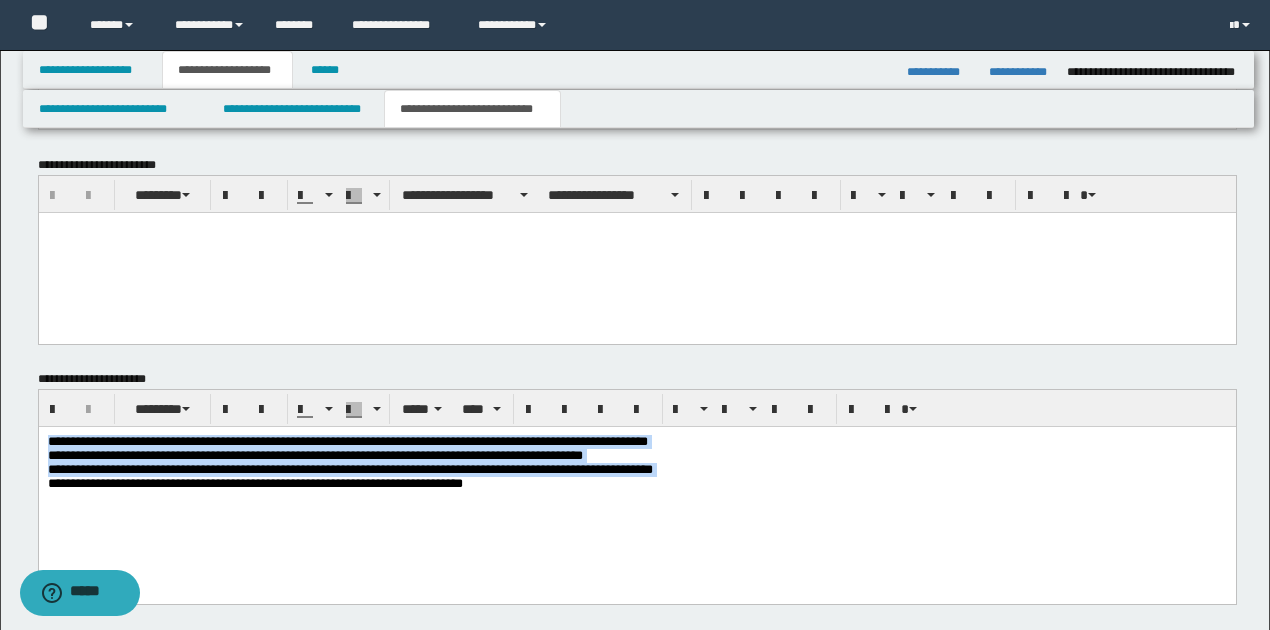 click on "**********" at bounding box center [637, 464] 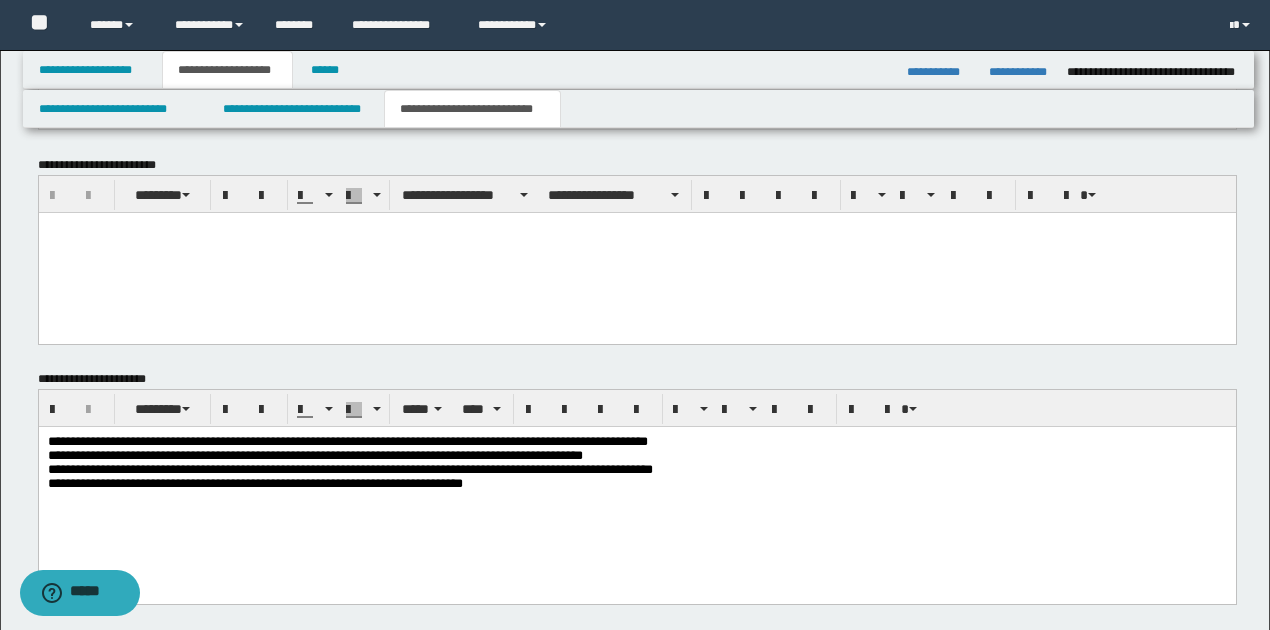 type 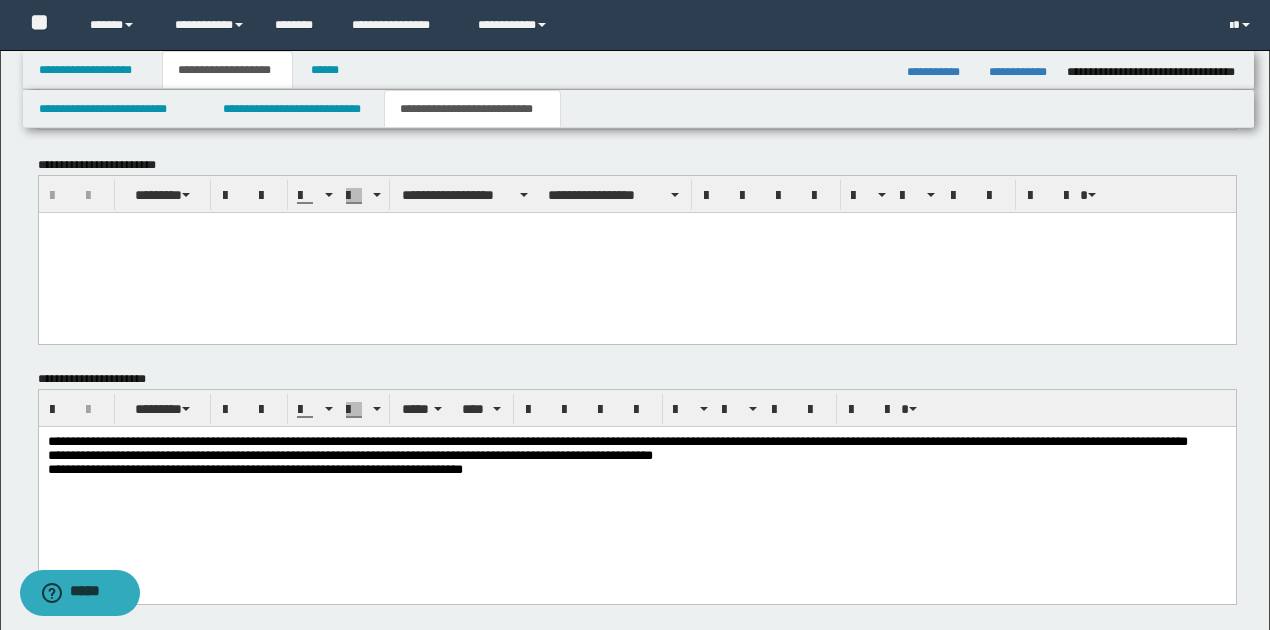 click on "**********" at bounding box center (637, 464) 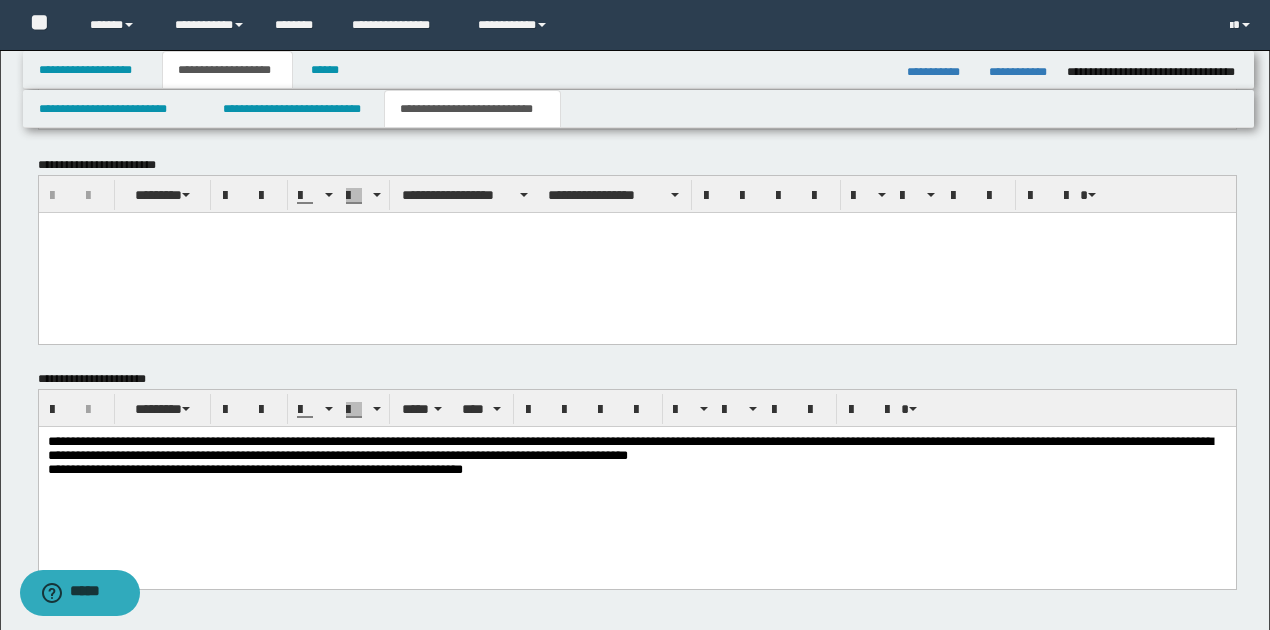 click on "**********" at bounding box center [637, 457] 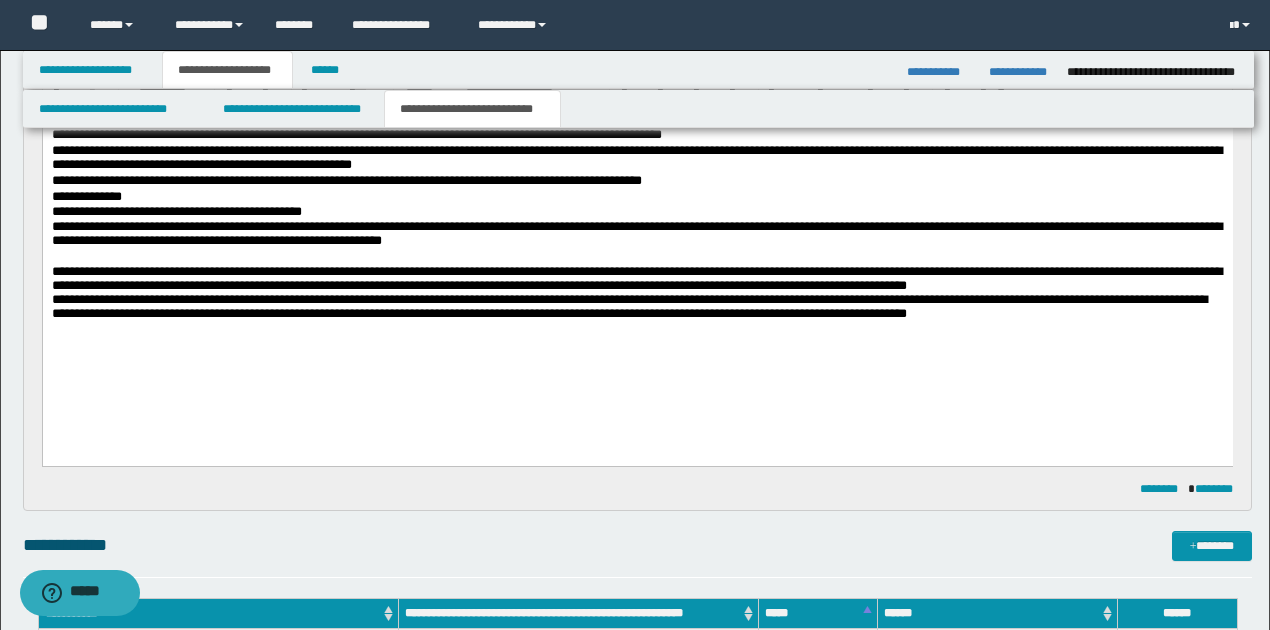 scroll, scrollTop: 38, scrollLeft: 0, axis: vertical 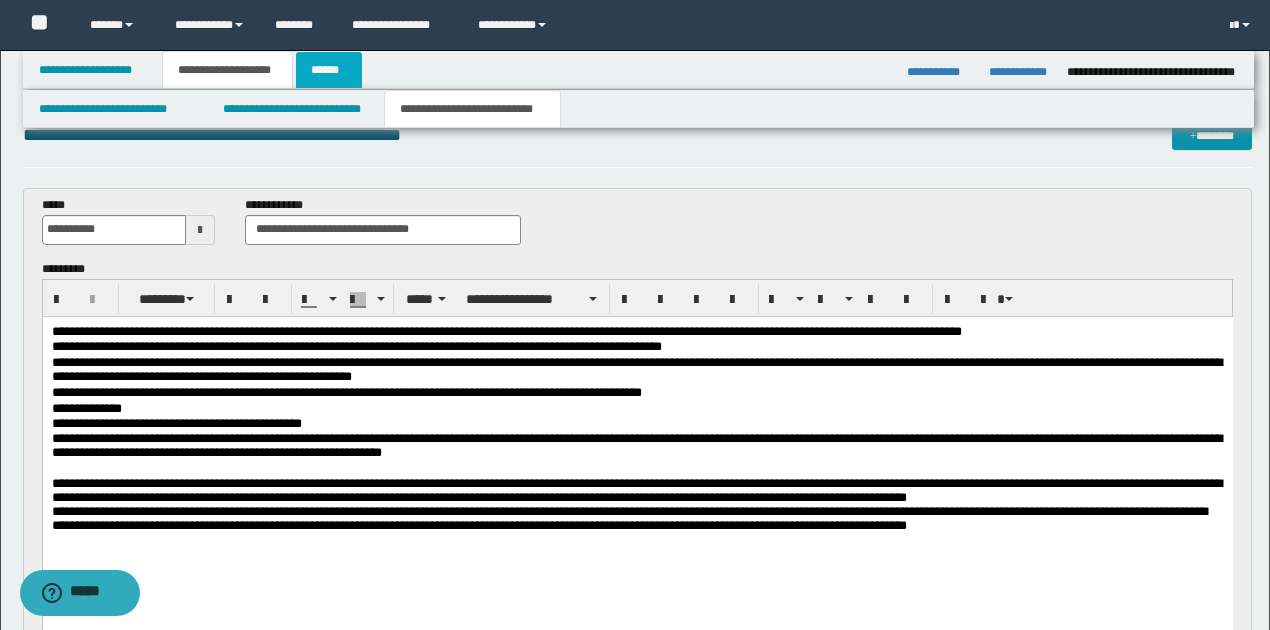 click on "******" at bounding box center (329, 70) 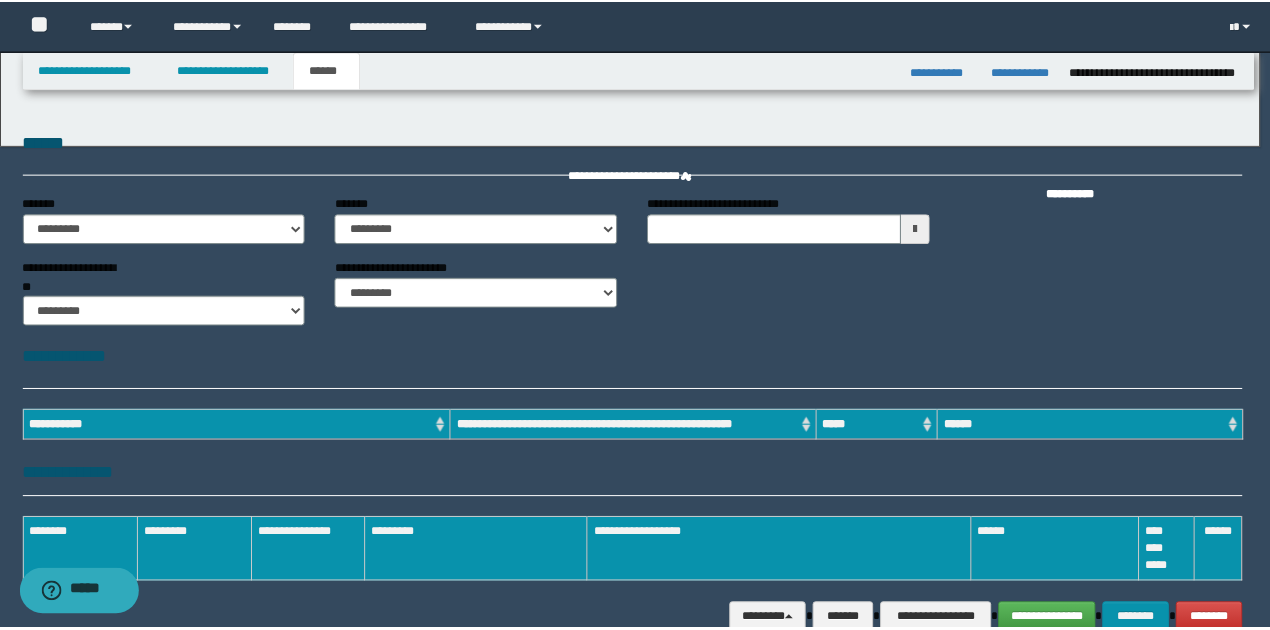 scroll, scrollTop: 0, scrollLeft: 0, axis: both 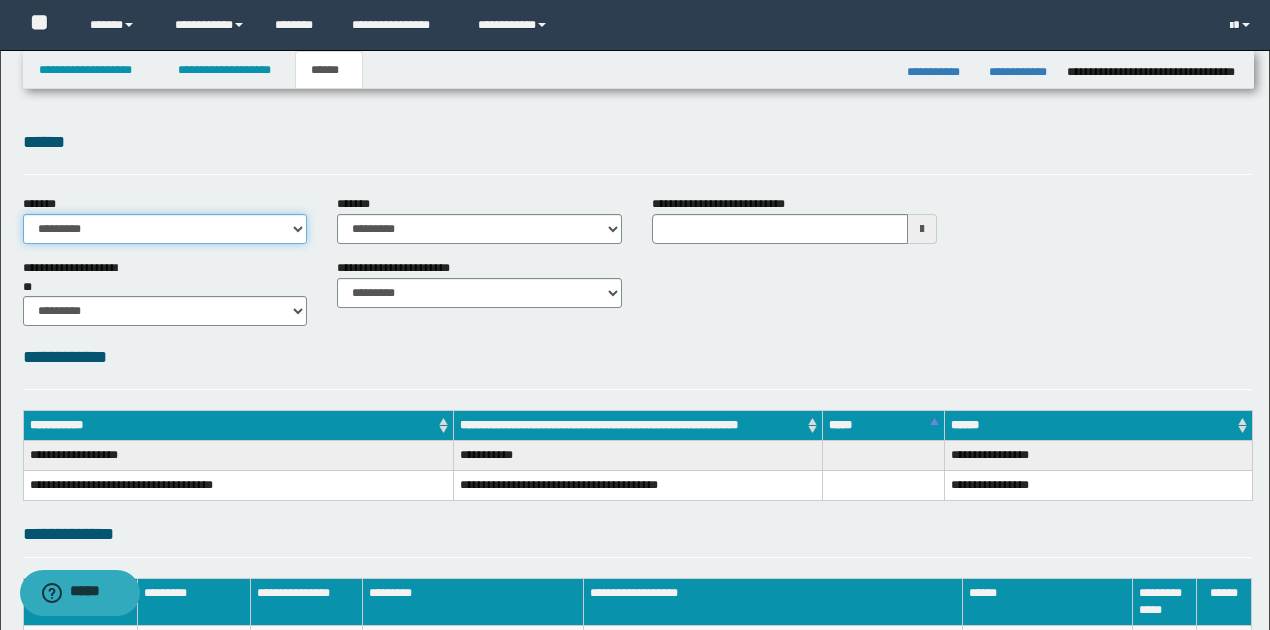 click on "**********" at bounding box center (165, 229) 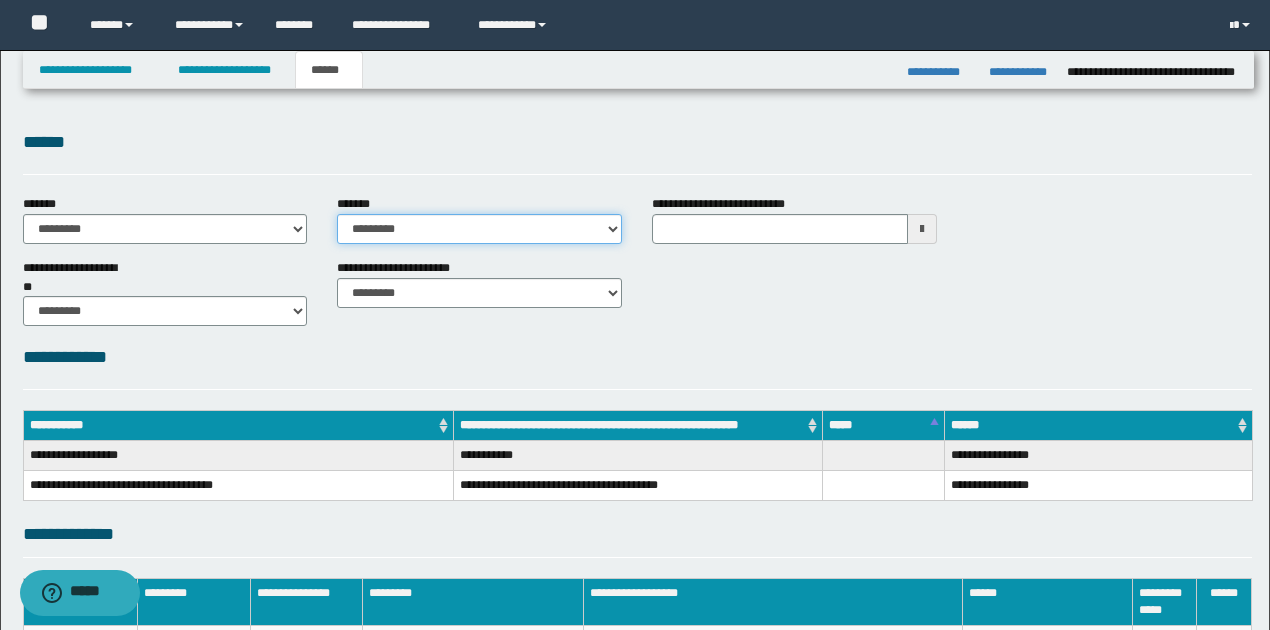 click on "**********" at bounding box center (479, 229) 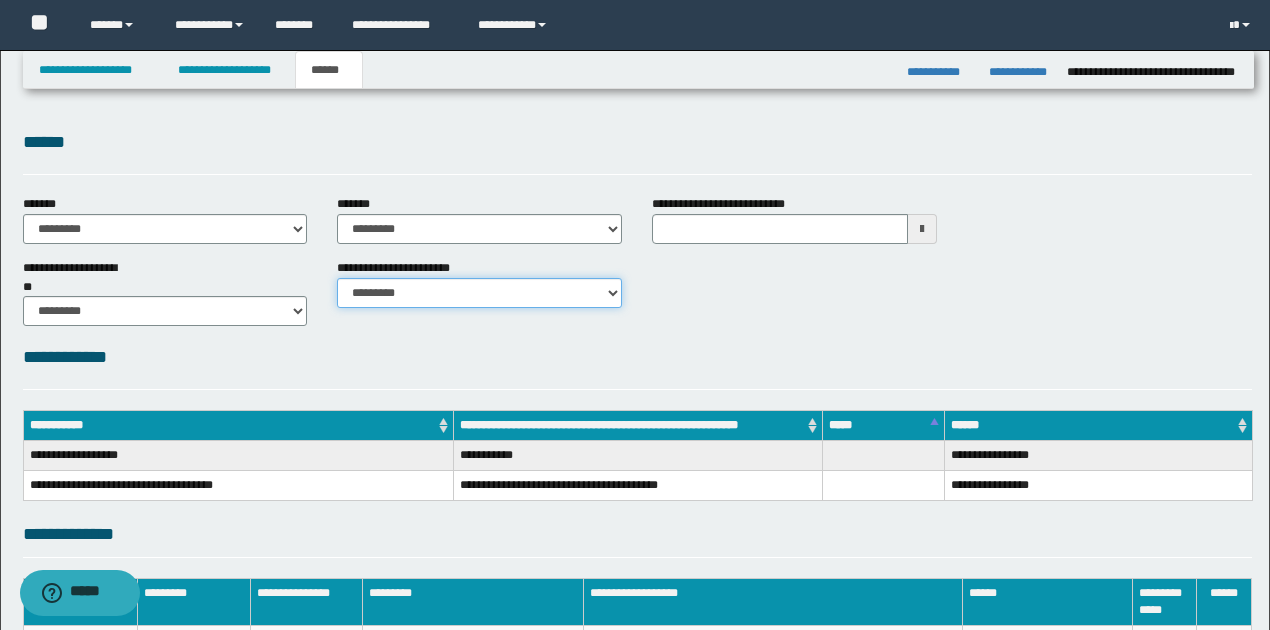 click on "*********
*********
*********" at bounding box center (479, 293) 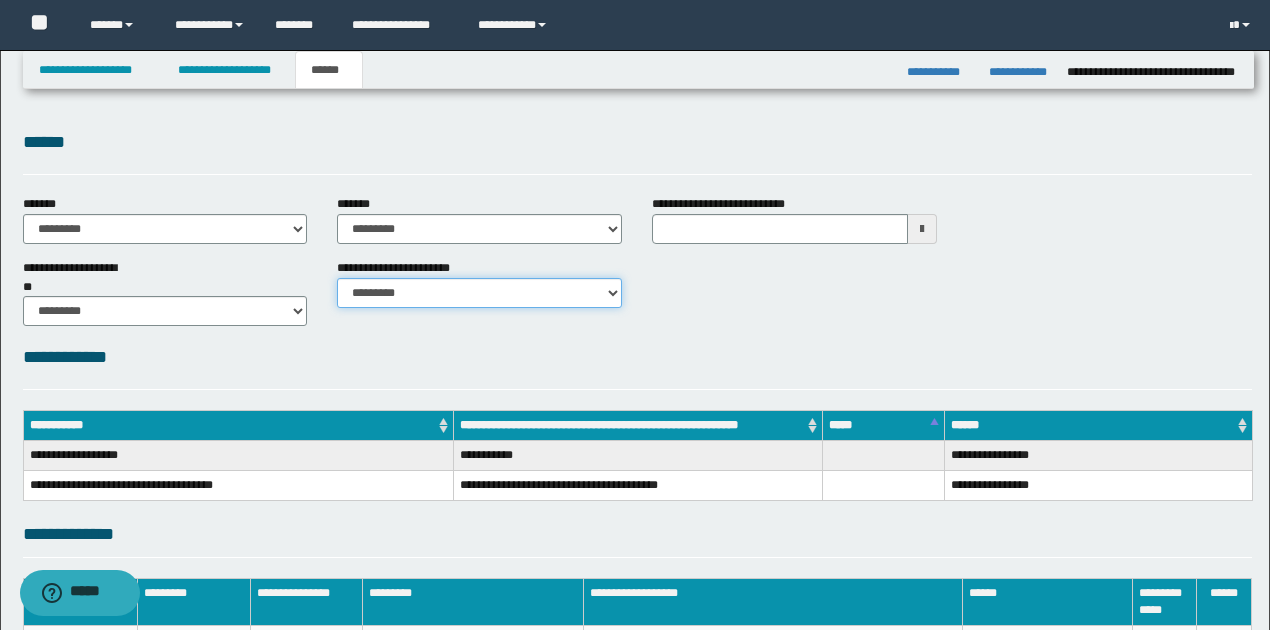 select on "*" 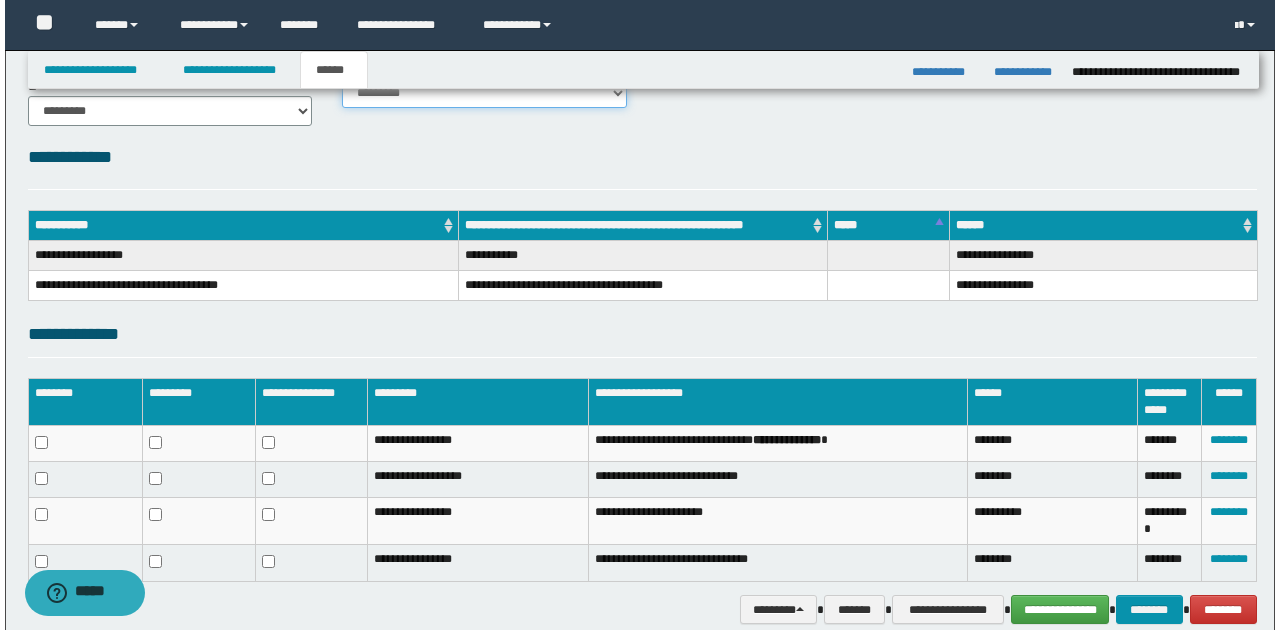 scroll, scrollTop: 290, scrollLeft: 0, axis: vertical 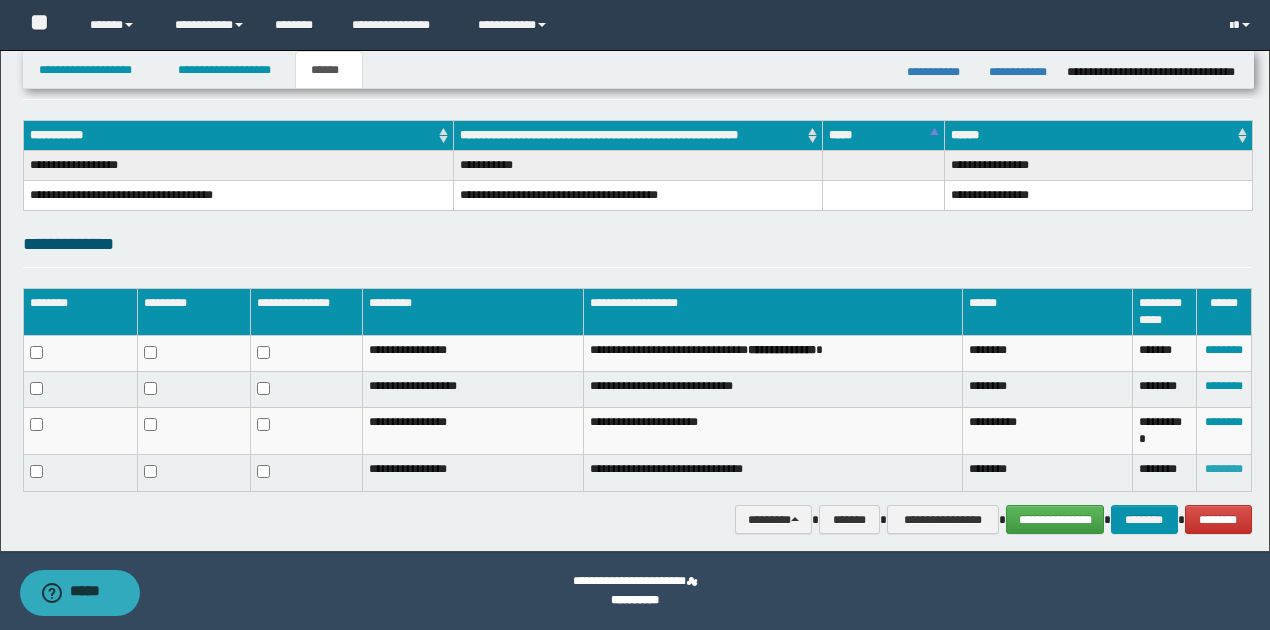 click on "********" at bounding box center [1224, 469] 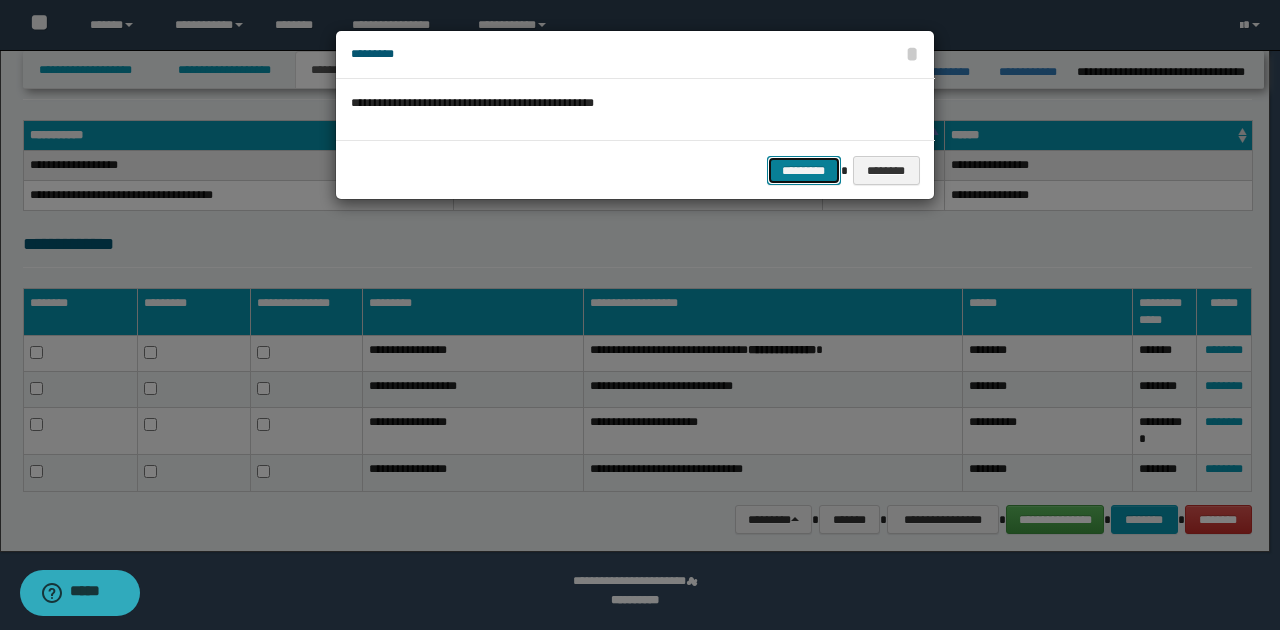 click on "*********" at bounding box center [804, 170] 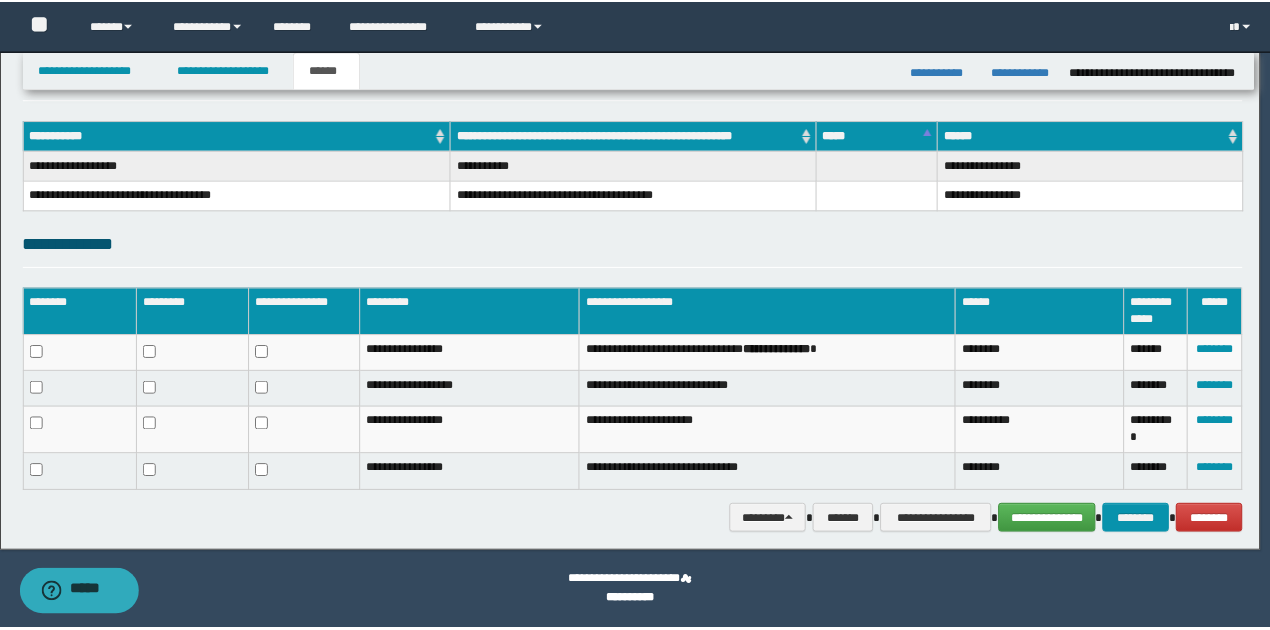 scroll, scrollTop: 274, scrollLeft: 0, axis: vertical 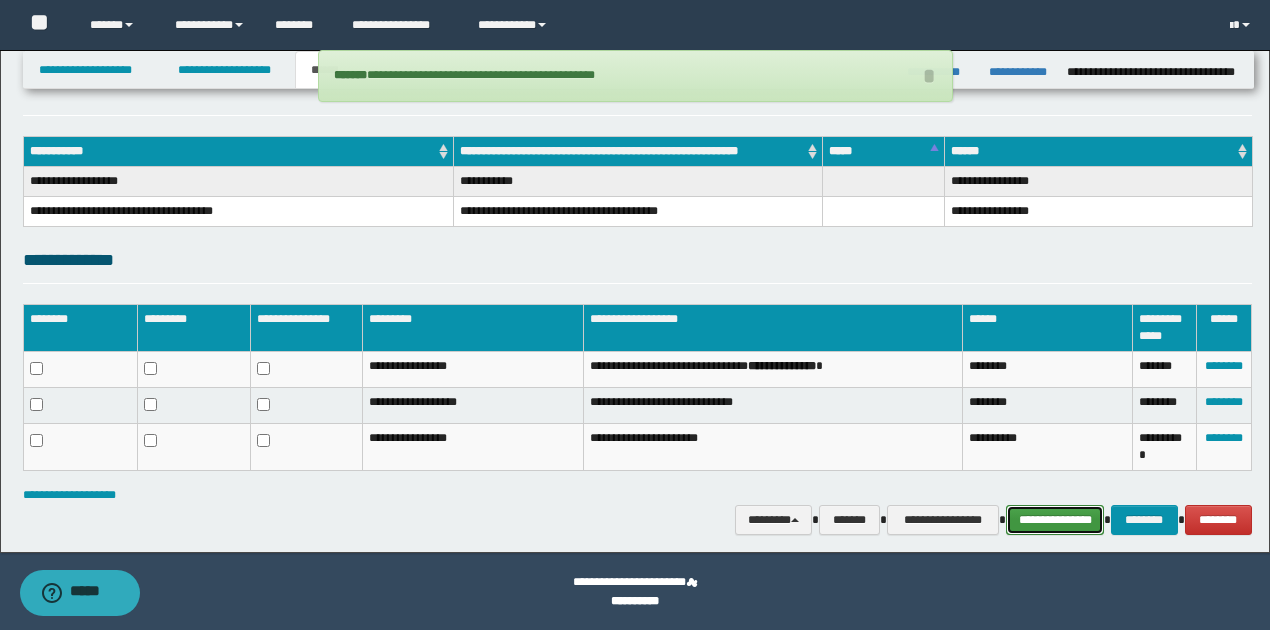 click on "**********" at bounding box center [1055, 519] 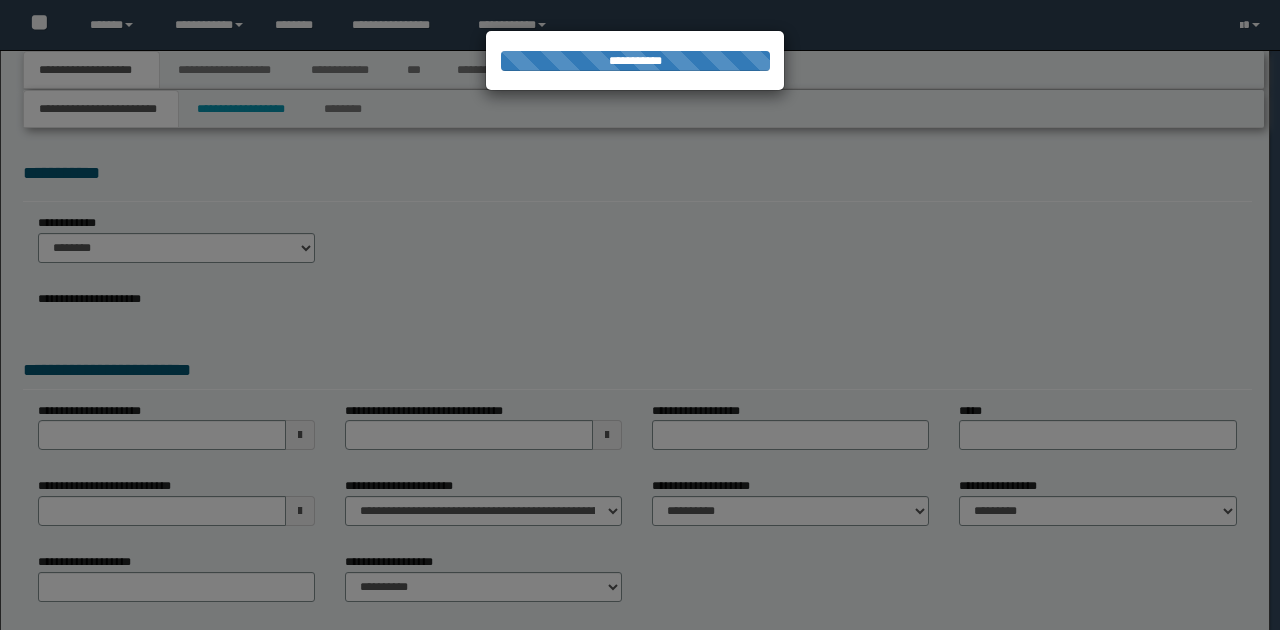 scroll, scrollTop: 0, scrollLeft: 0, axis: both 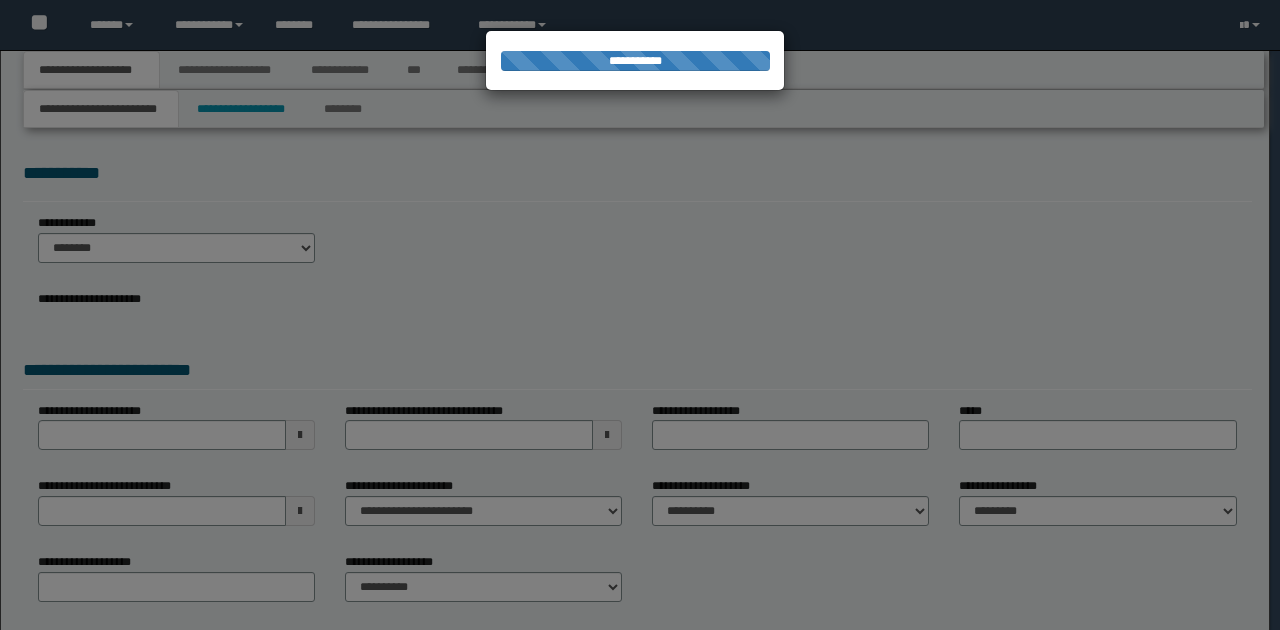 select on "**" 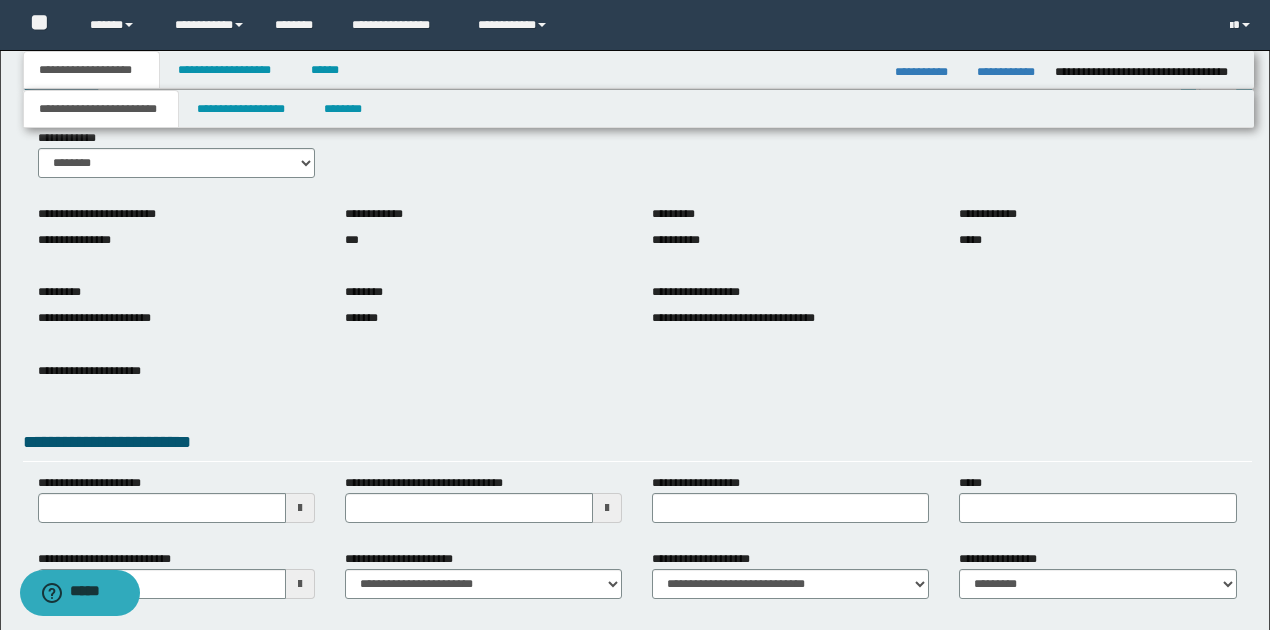 scroll, scrollTop: 200, scrollLeft: 0, axis: vertical 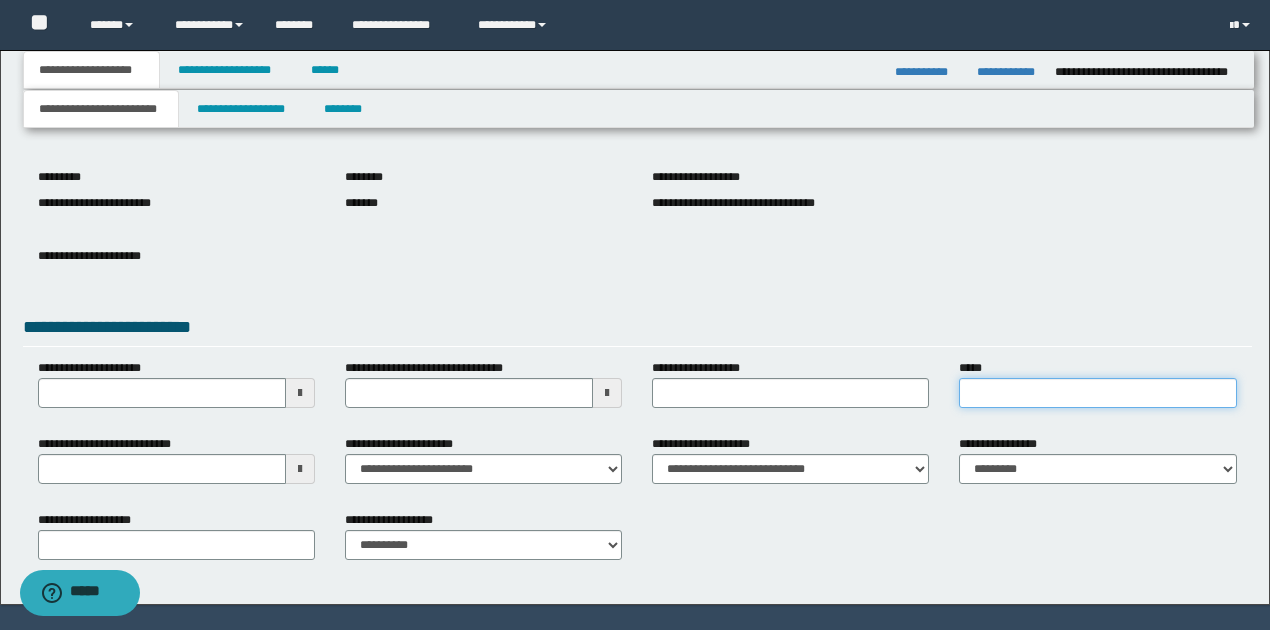 click on "*****" at bounding box center [1097, 393] 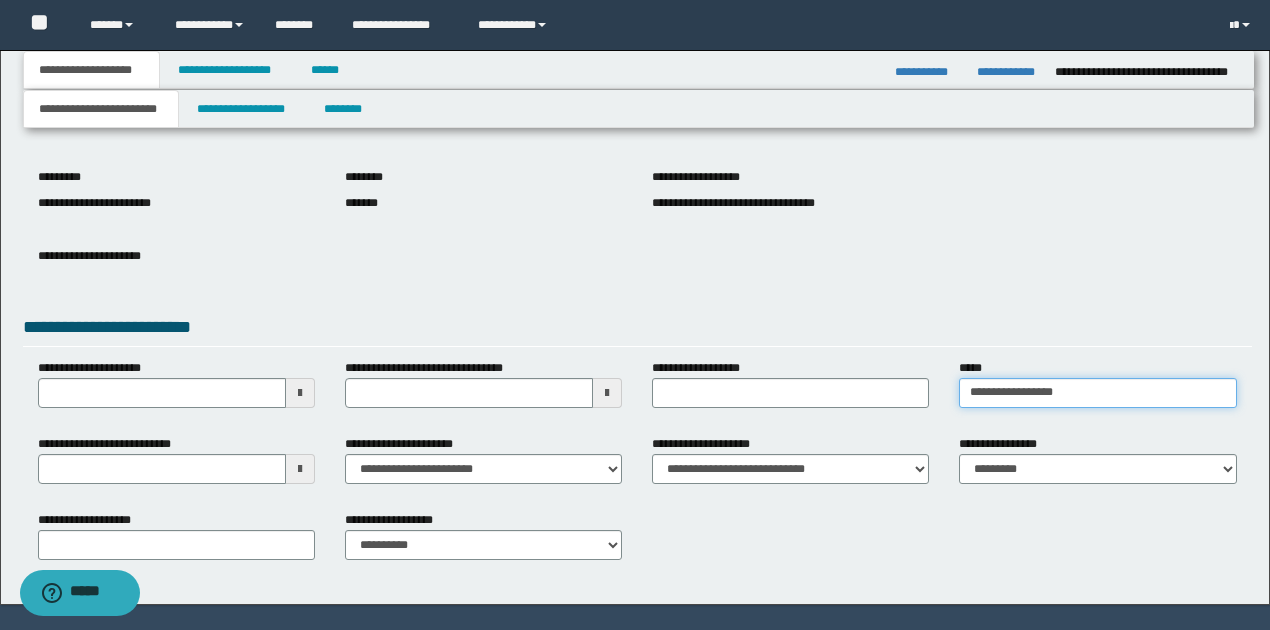 type on "**********" 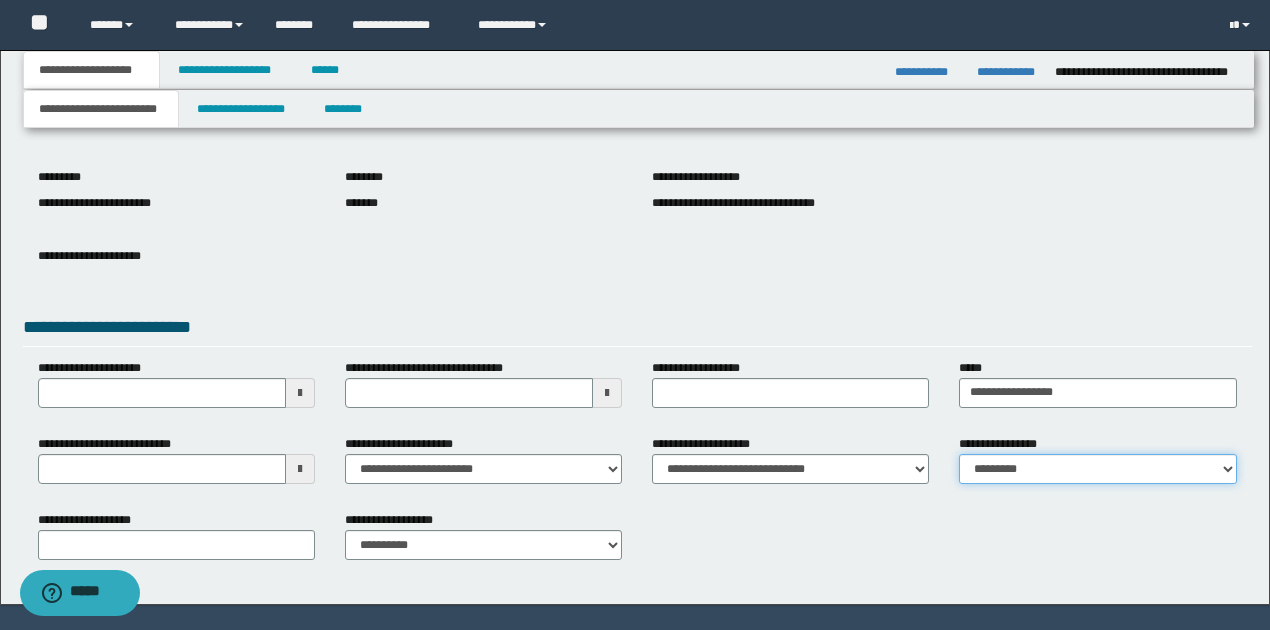 click on "**********" at bounding box center [1097, 469] 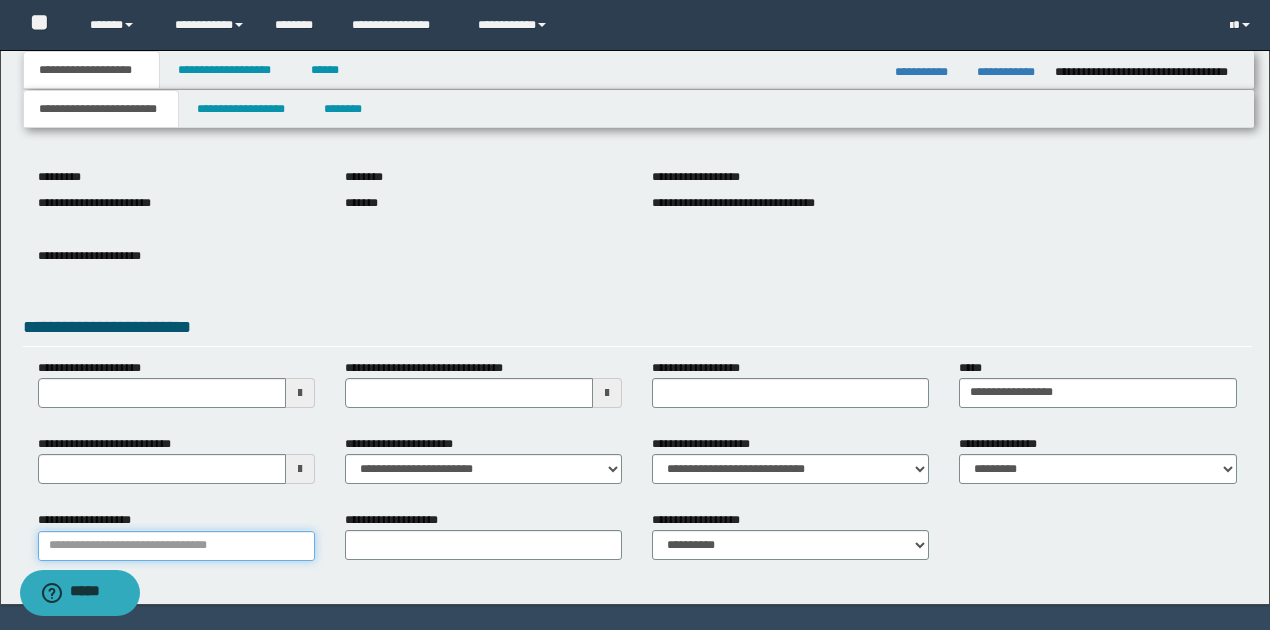 click on "**********" at bounding box center [176, 546] 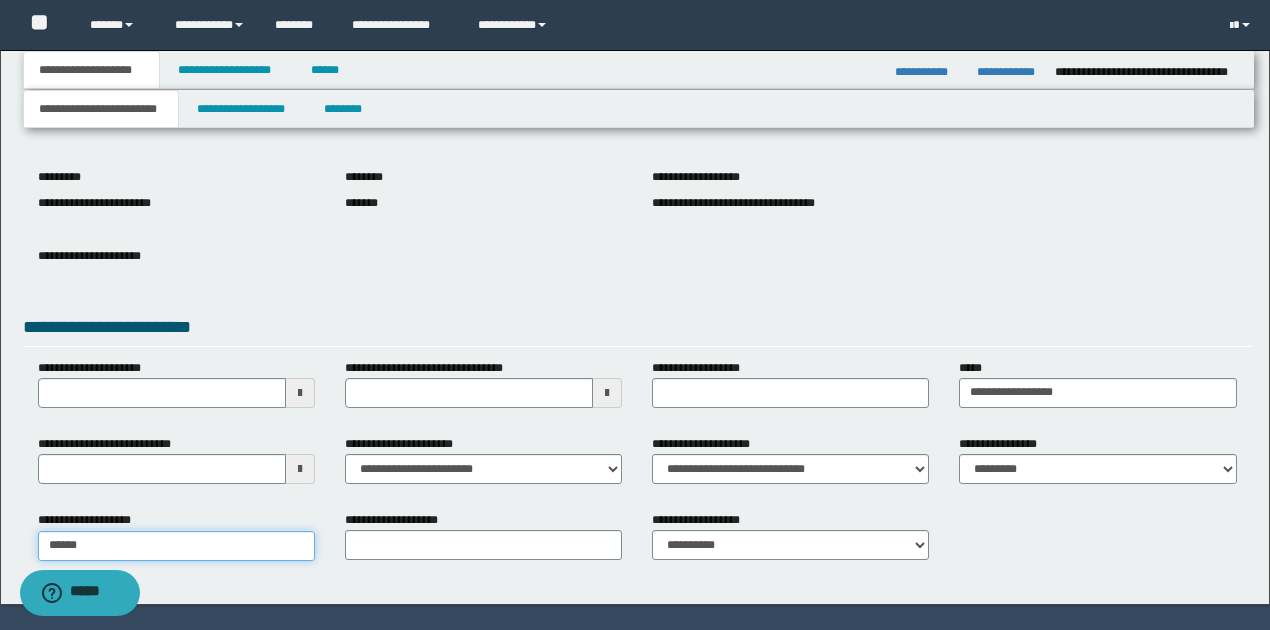 type on "*******" 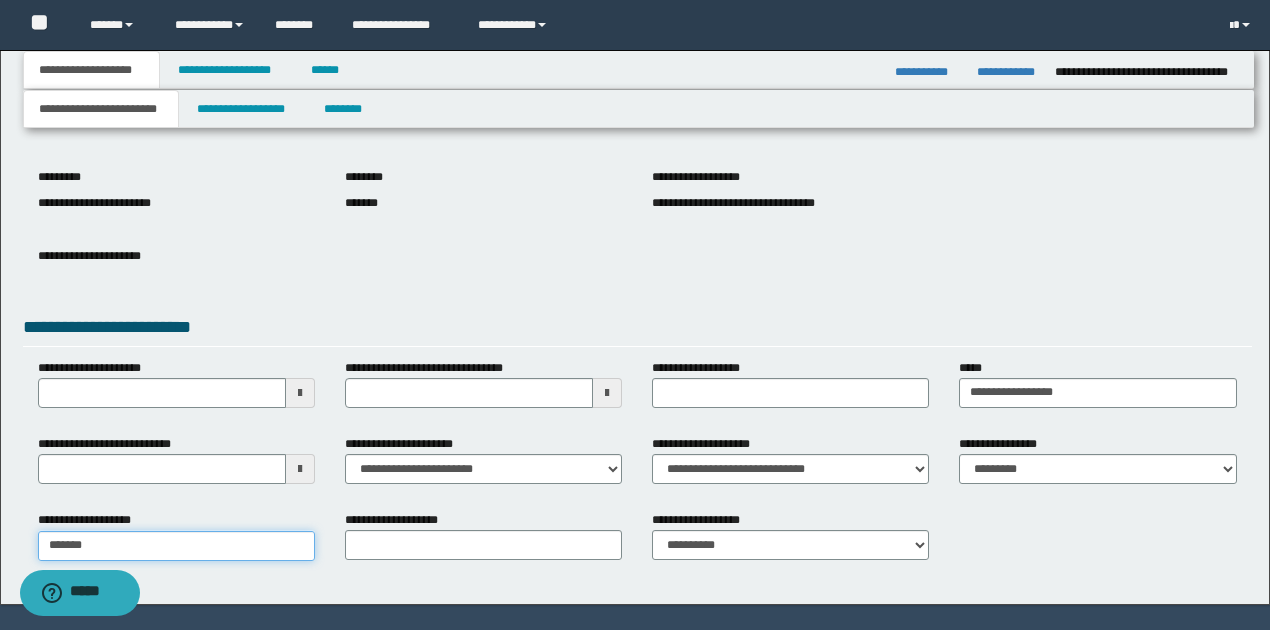 type on "**********" 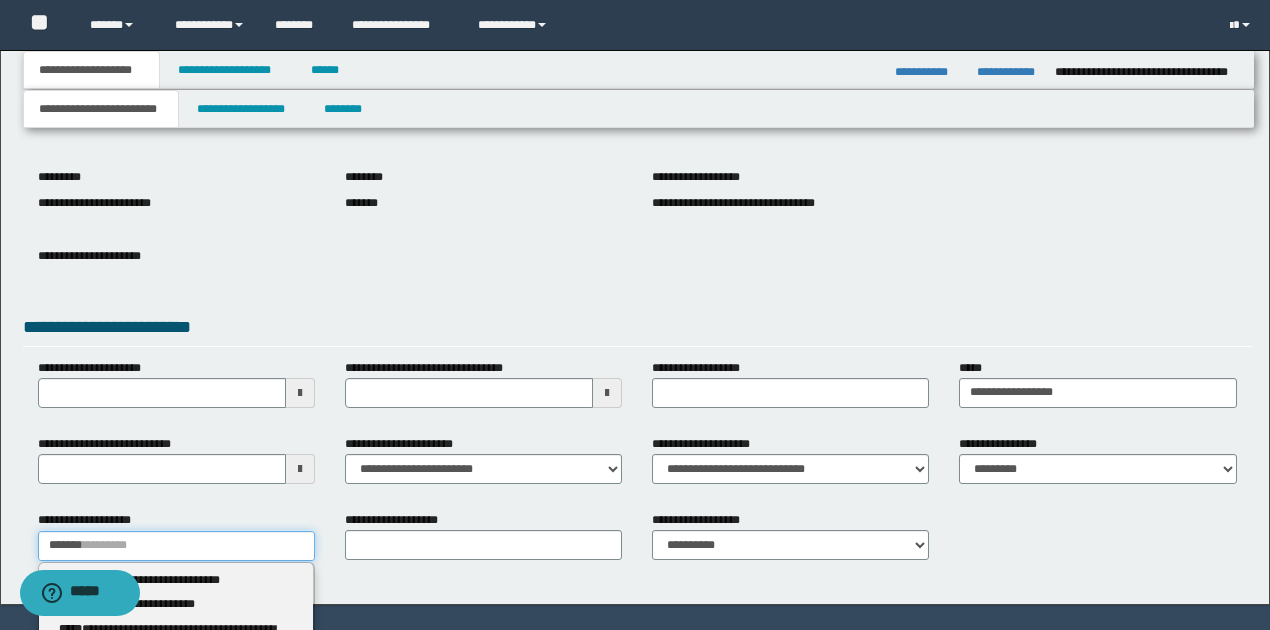 type on "*******" 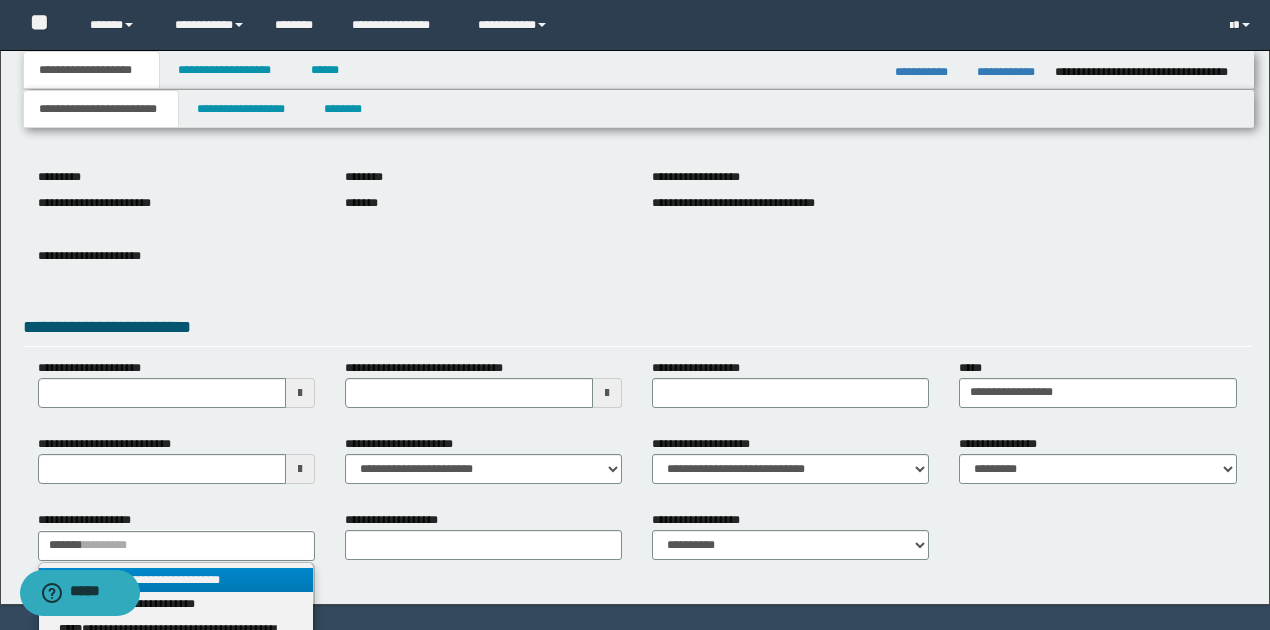 click on "**********" at bounding box center [176, 580] 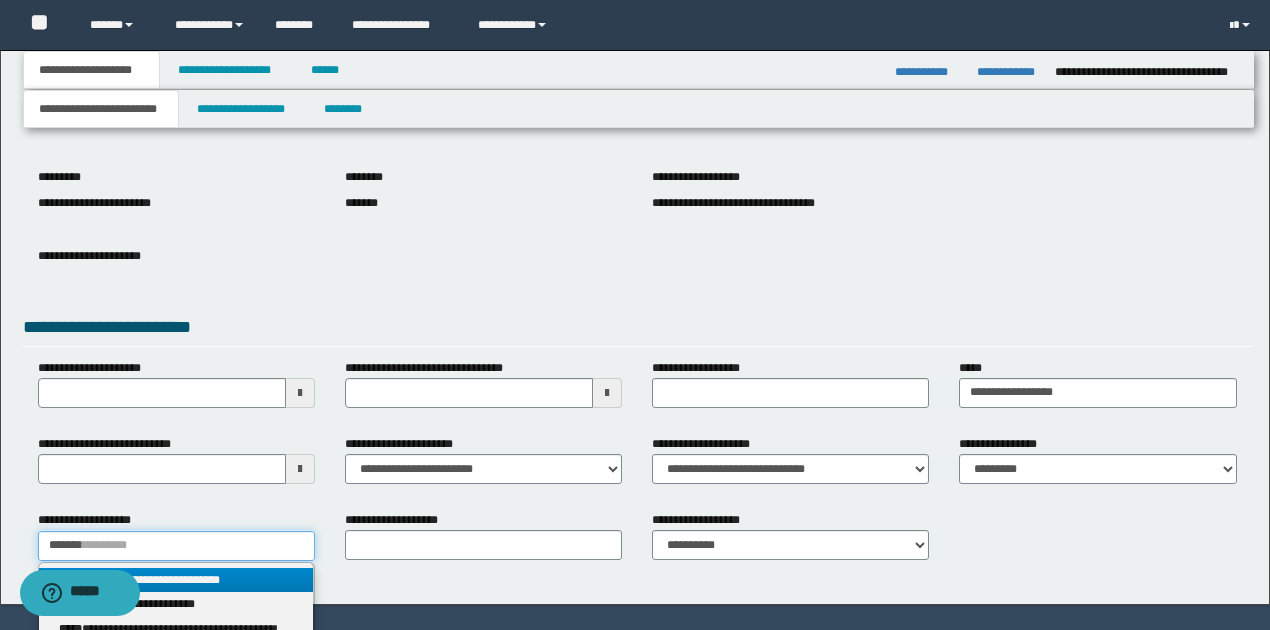 type 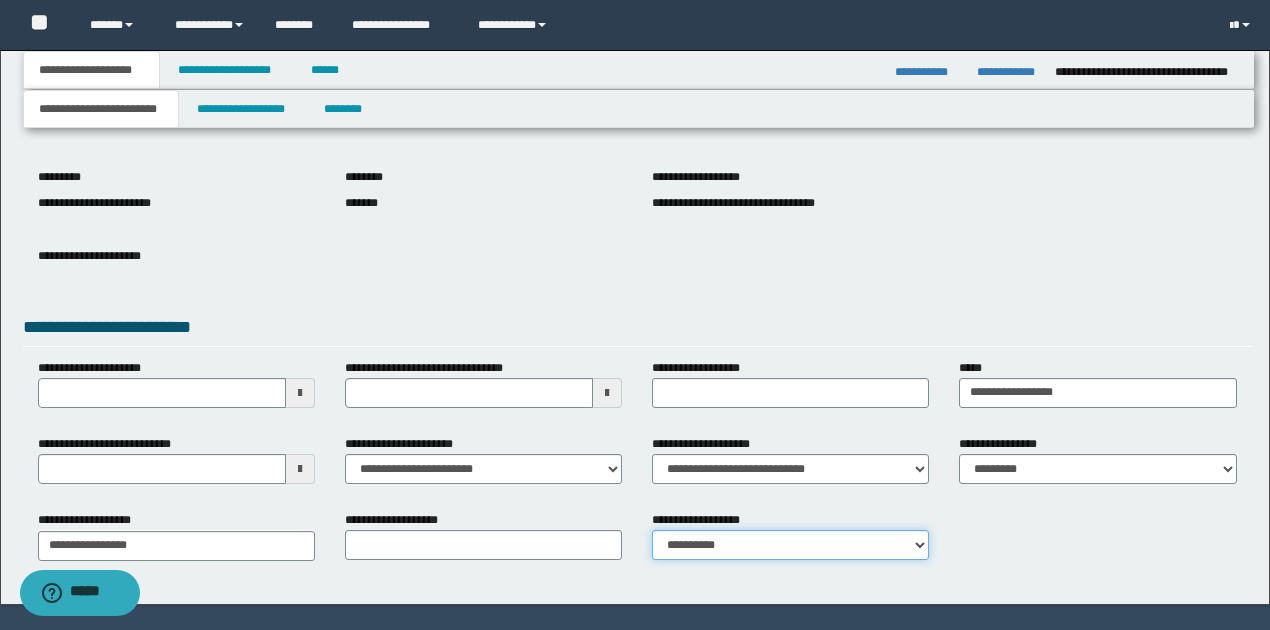click on "**********" at bounding box center (790, 545) 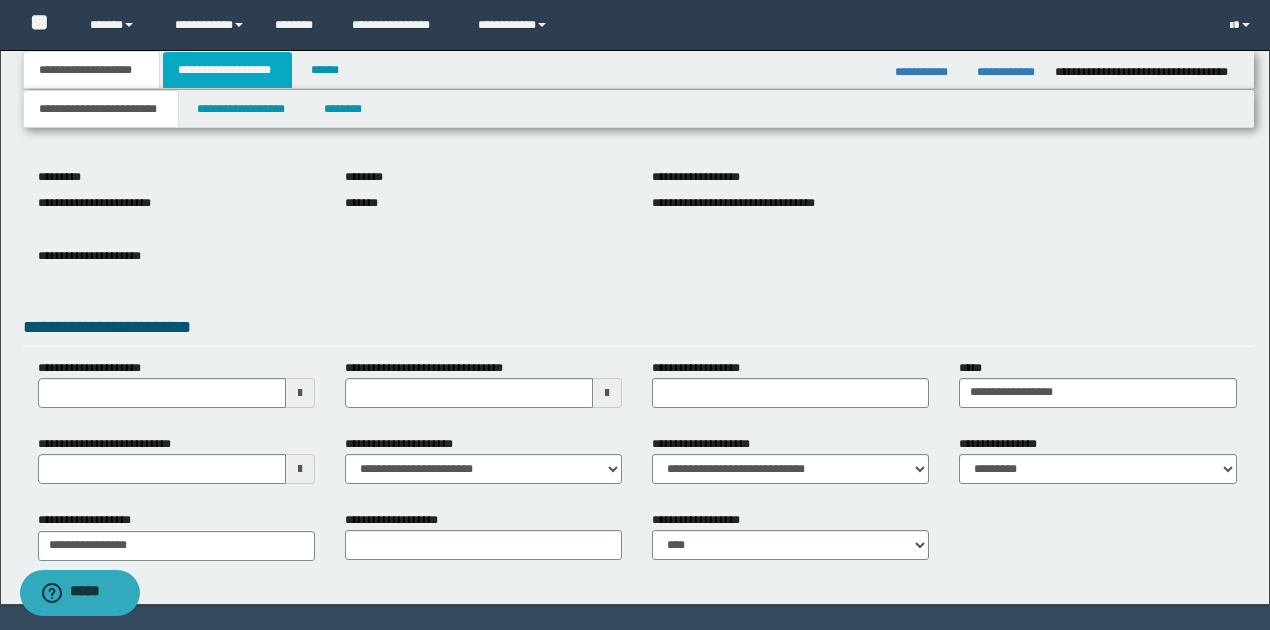 click on "**********" at bounding box center (227, 70) 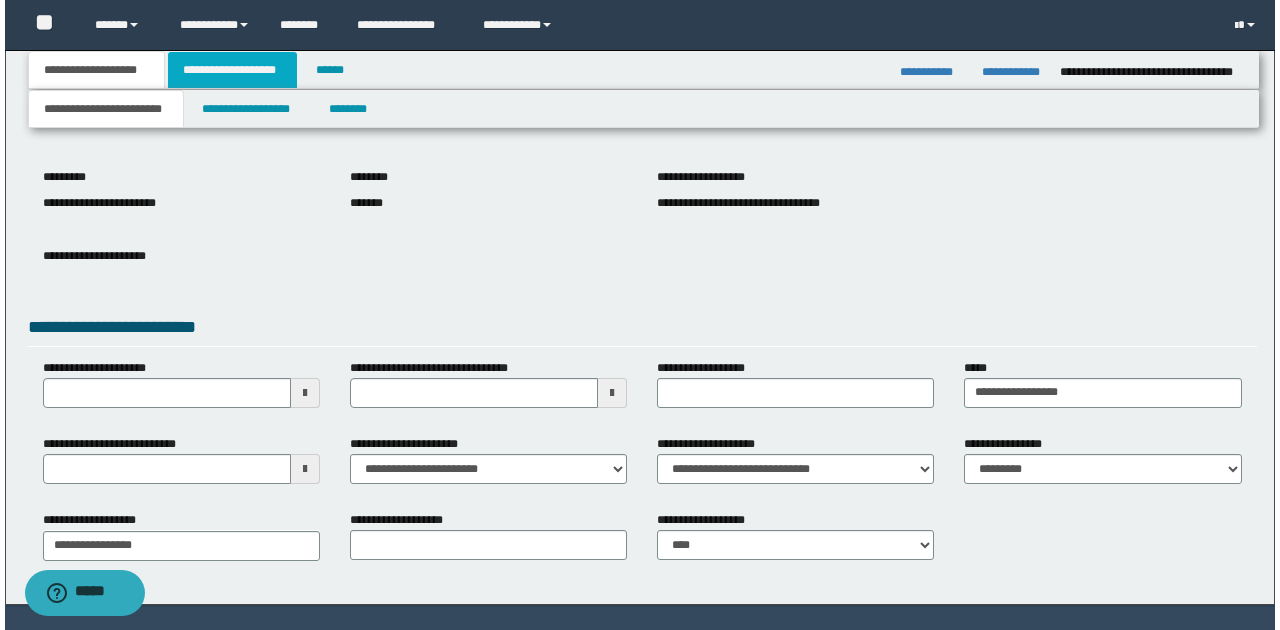 scroll, scrollTop: 0, scrollLeft: 0, axis: both 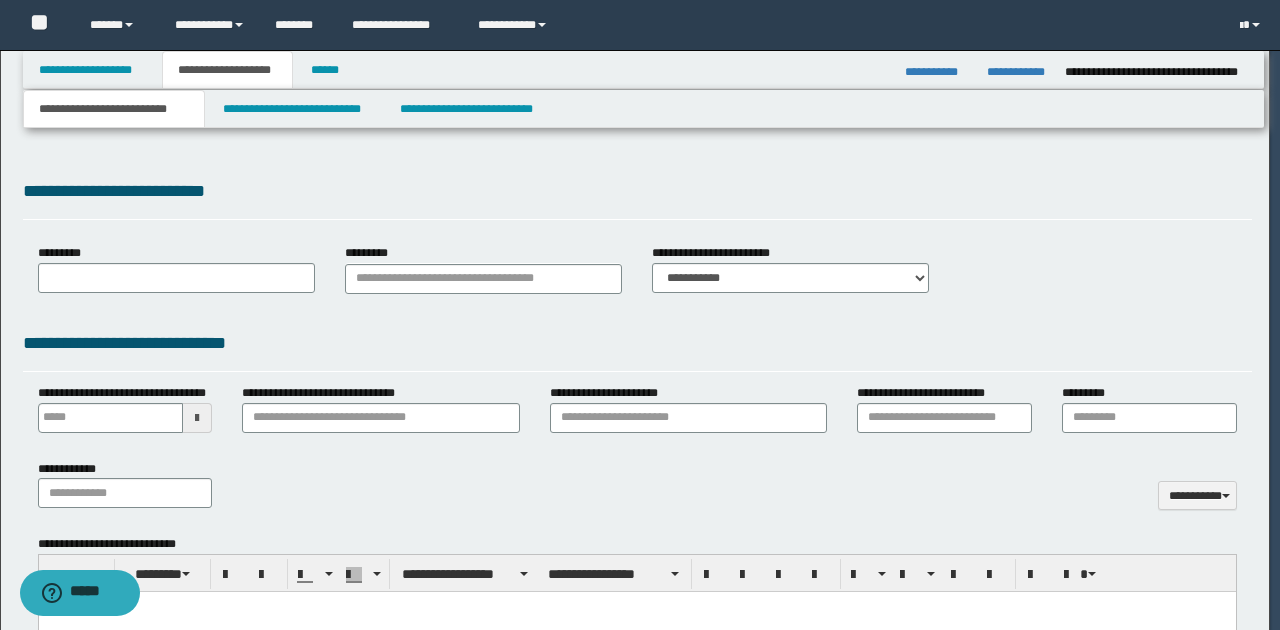 select on "*" 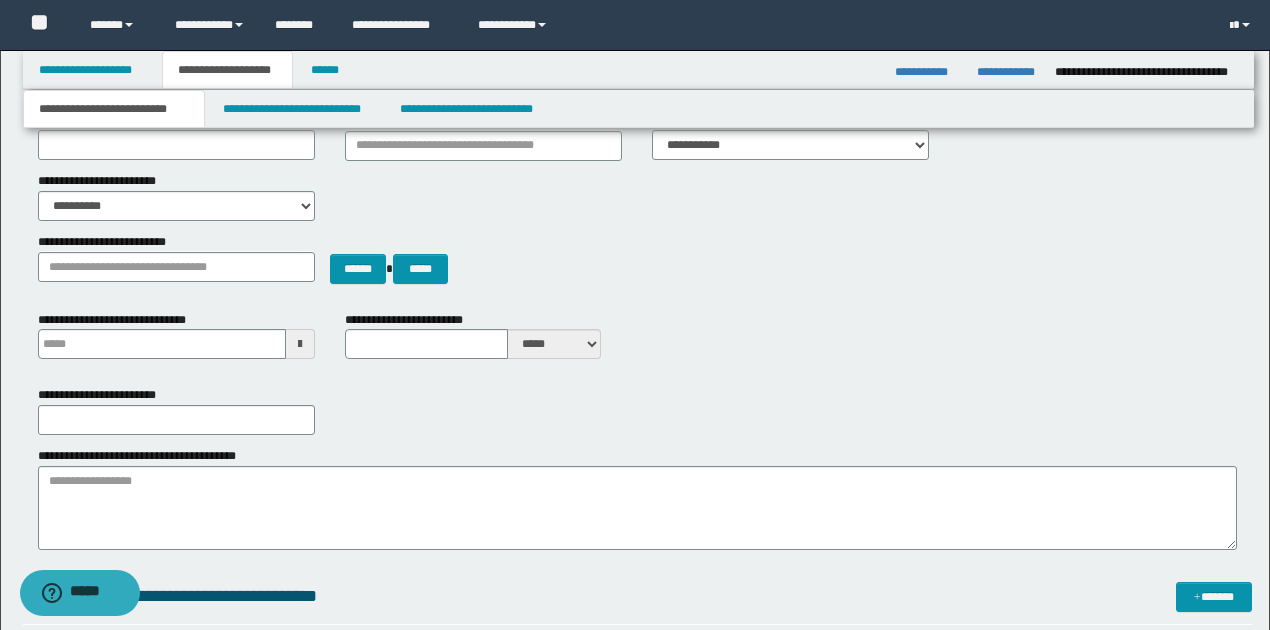 scroll, scrollTop: 0, scrollLeft: 0, axis: both 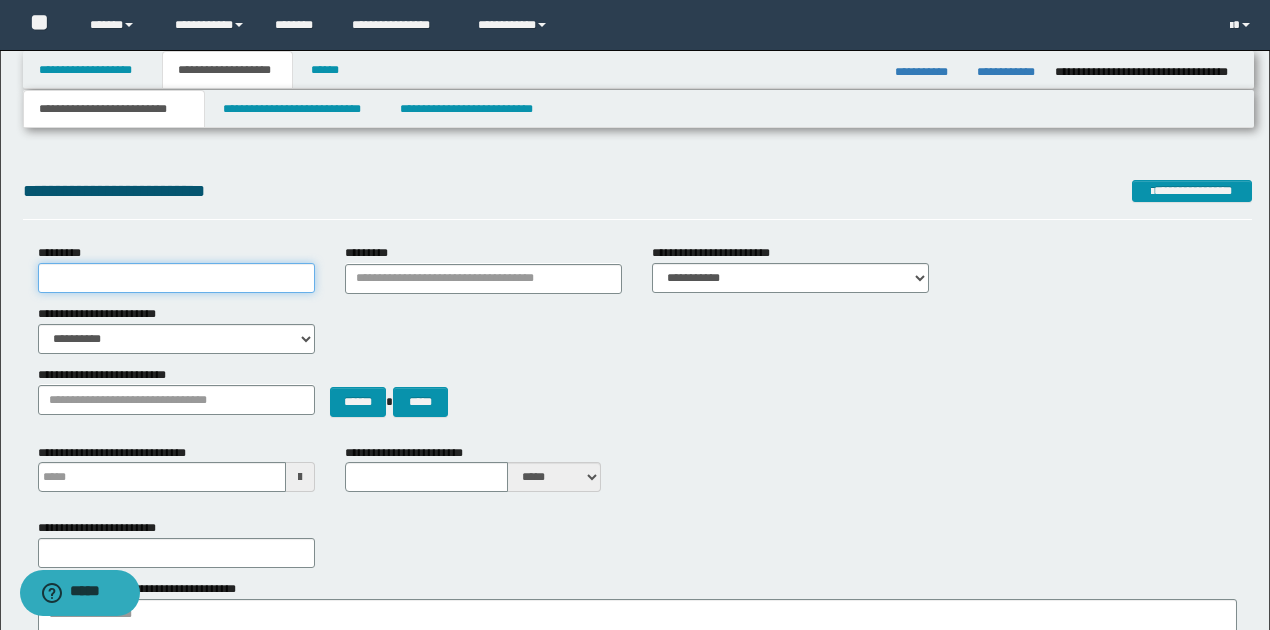 click on "*********" at bounding box center (176, 278) 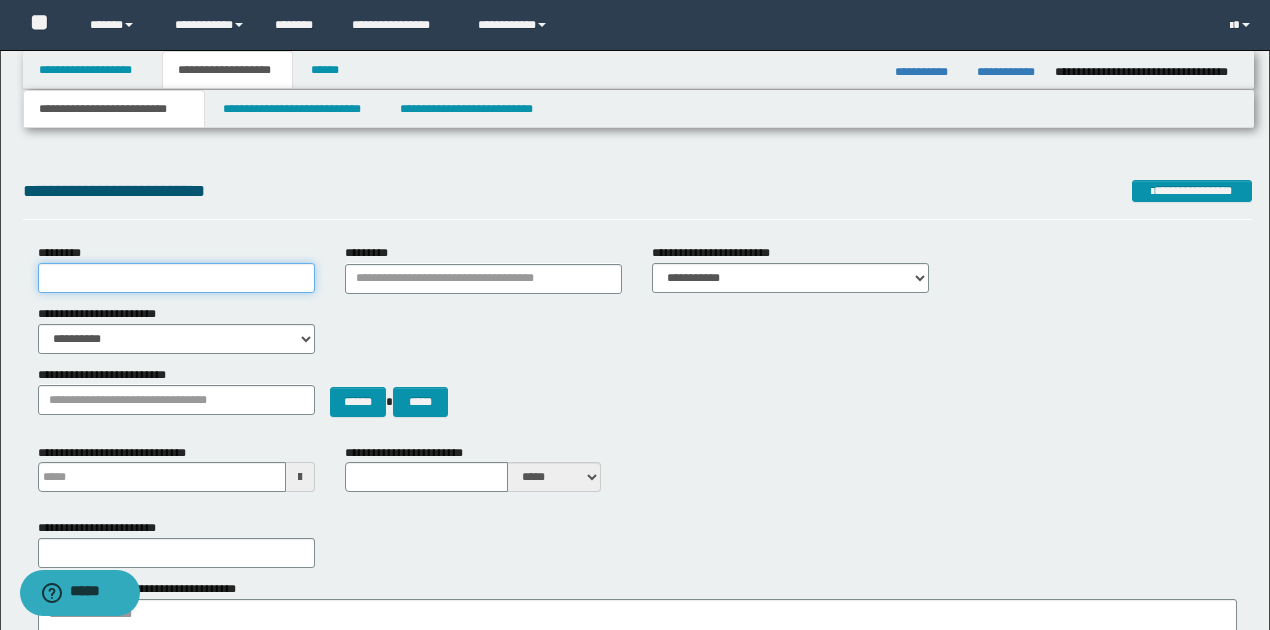 type on "*********" 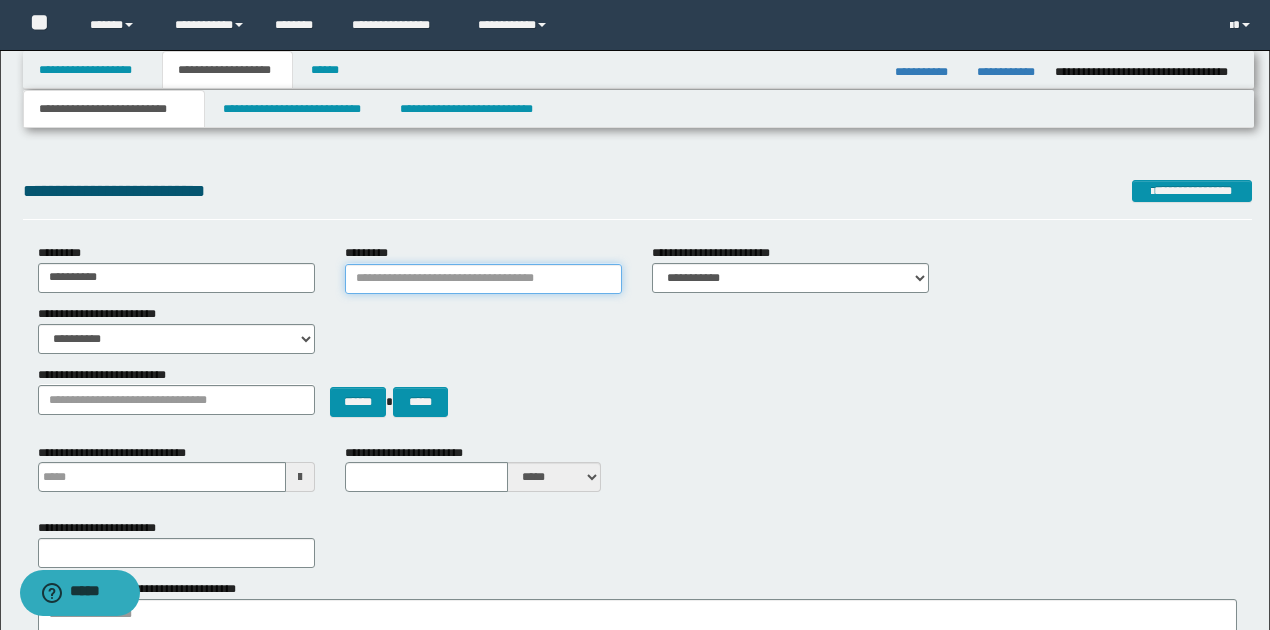 click on "*********" at bounding box center [483, 279] 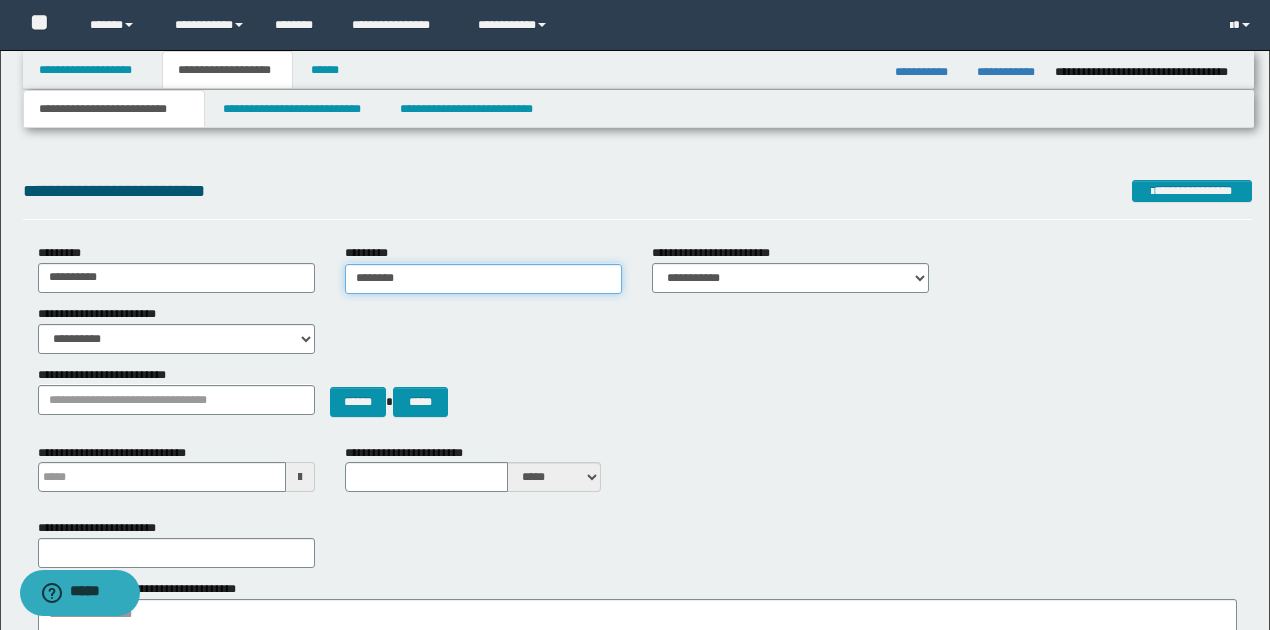 type on "*********" 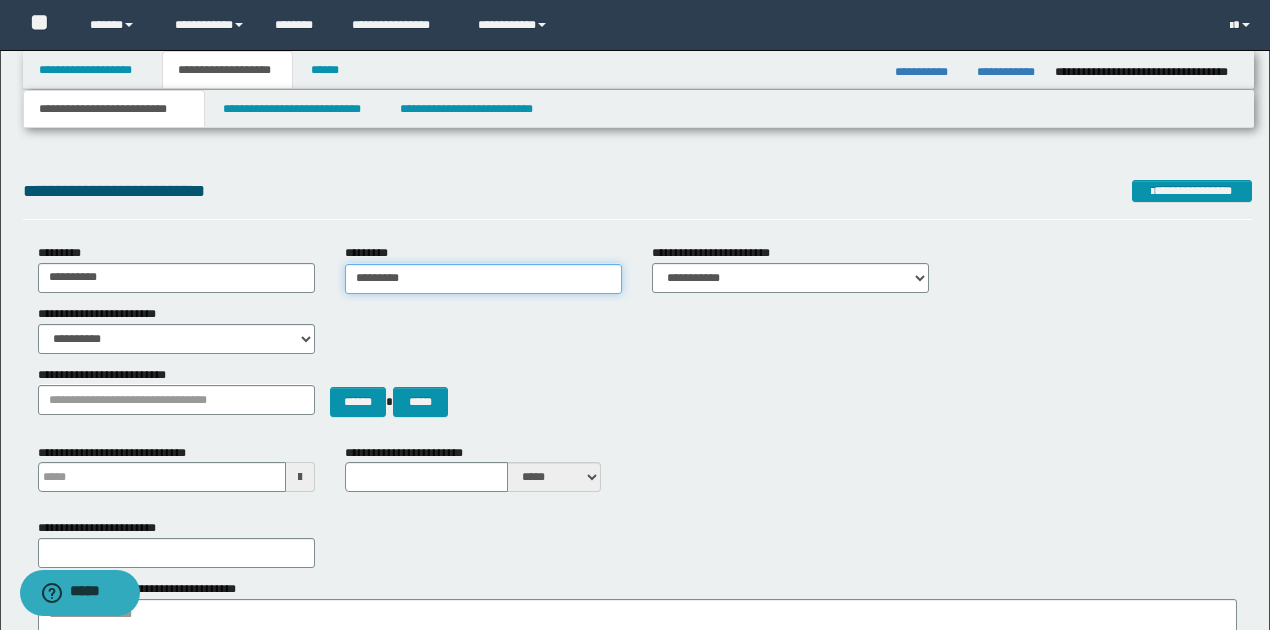 type on "**********" 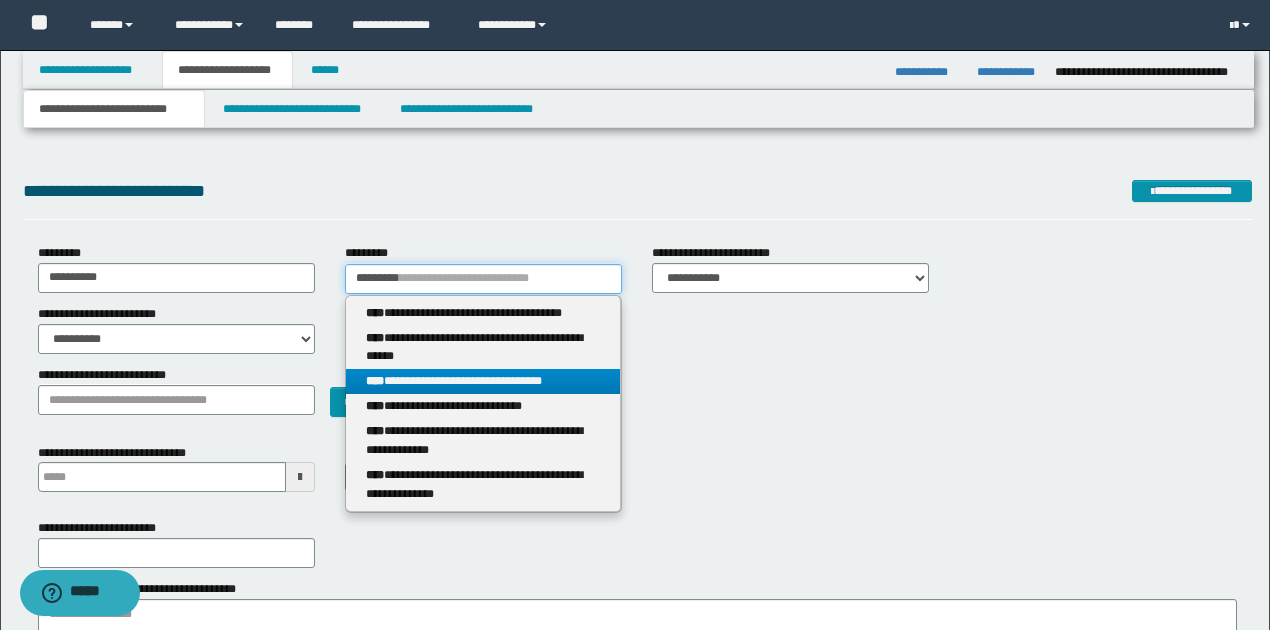 type on "*********" 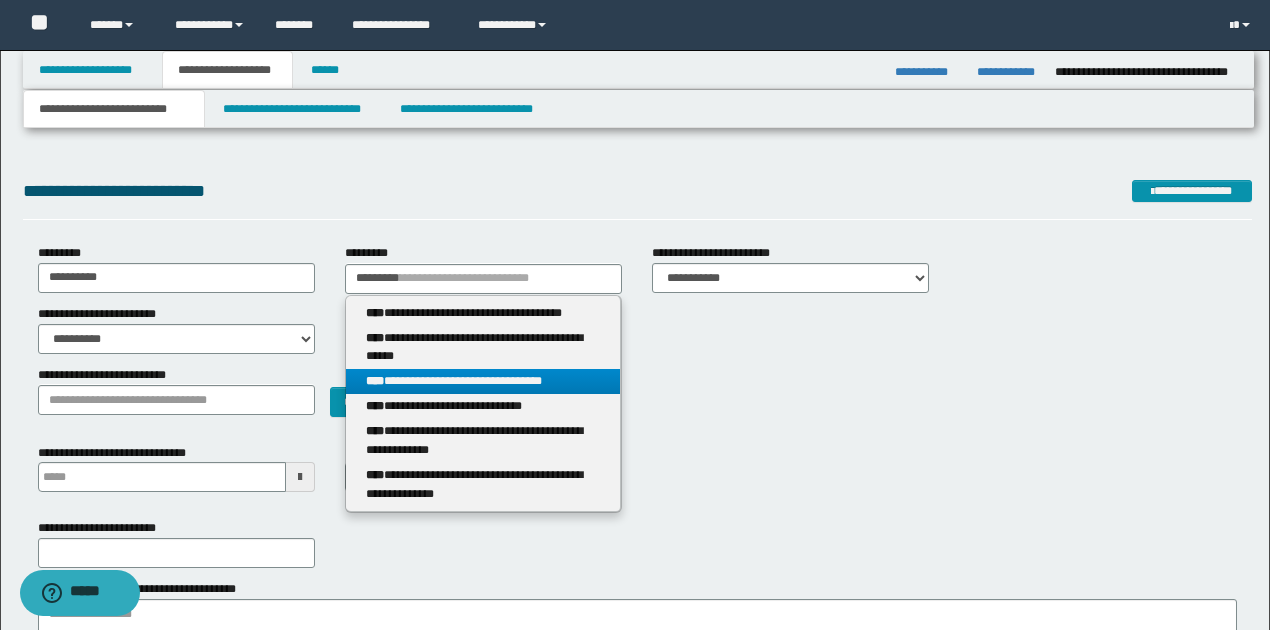 click on "**********" at bounding box center [483, 381] 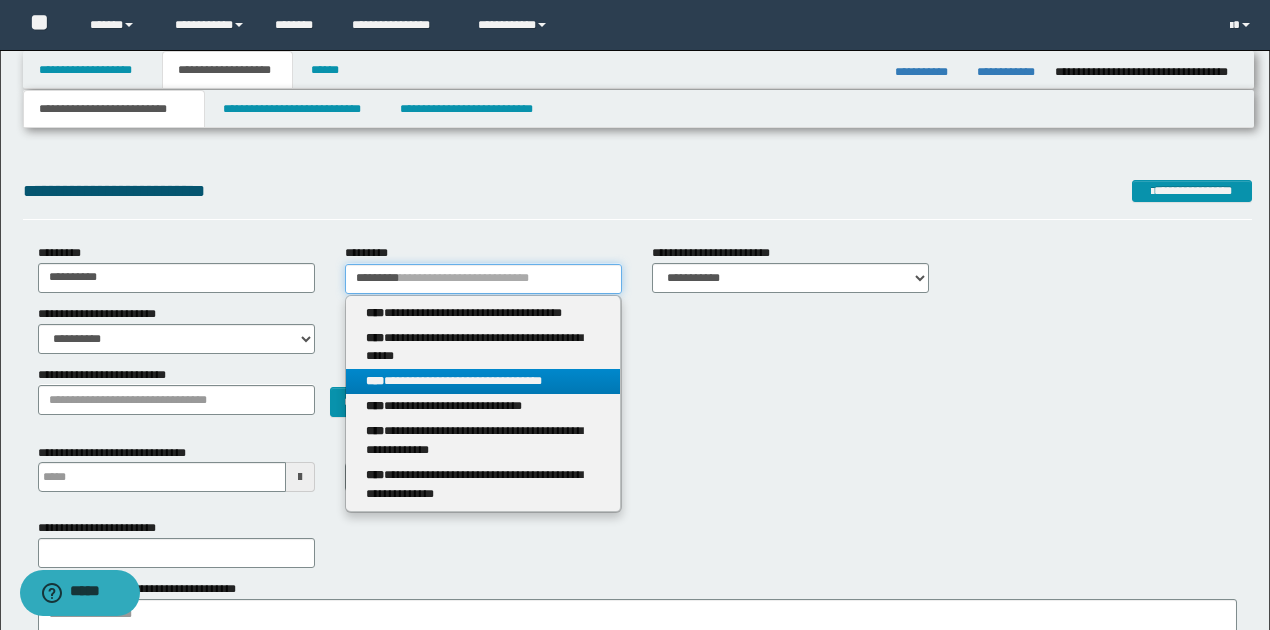 type 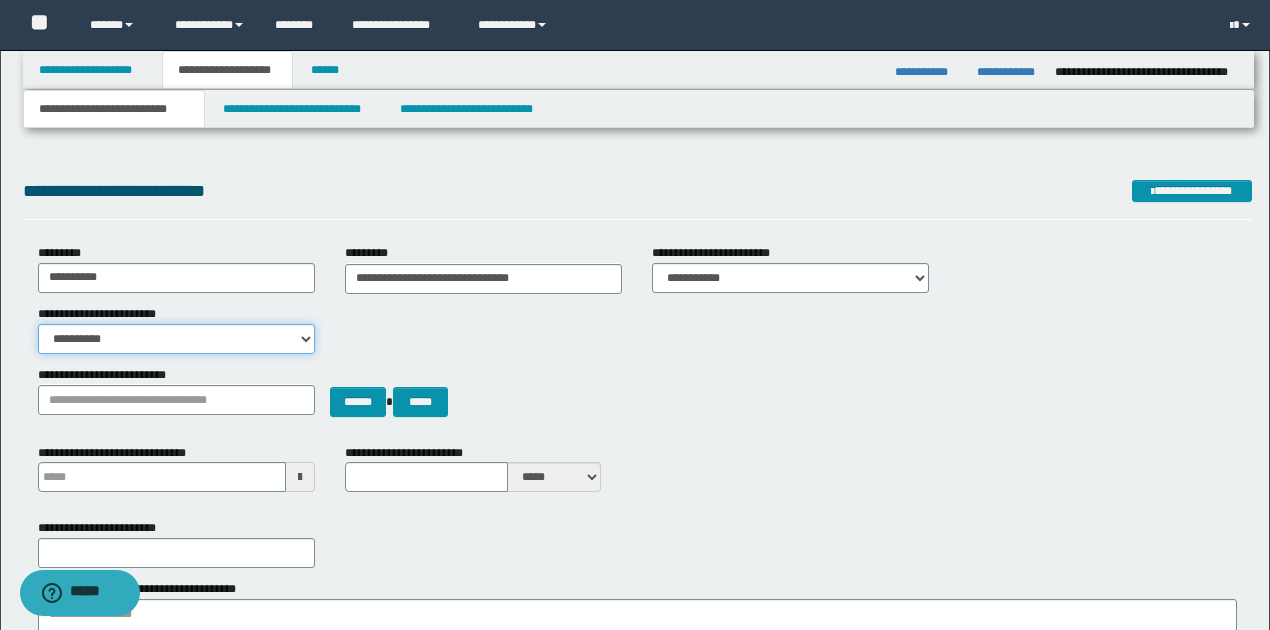 click on "**********" at bounding box center [176, 339] 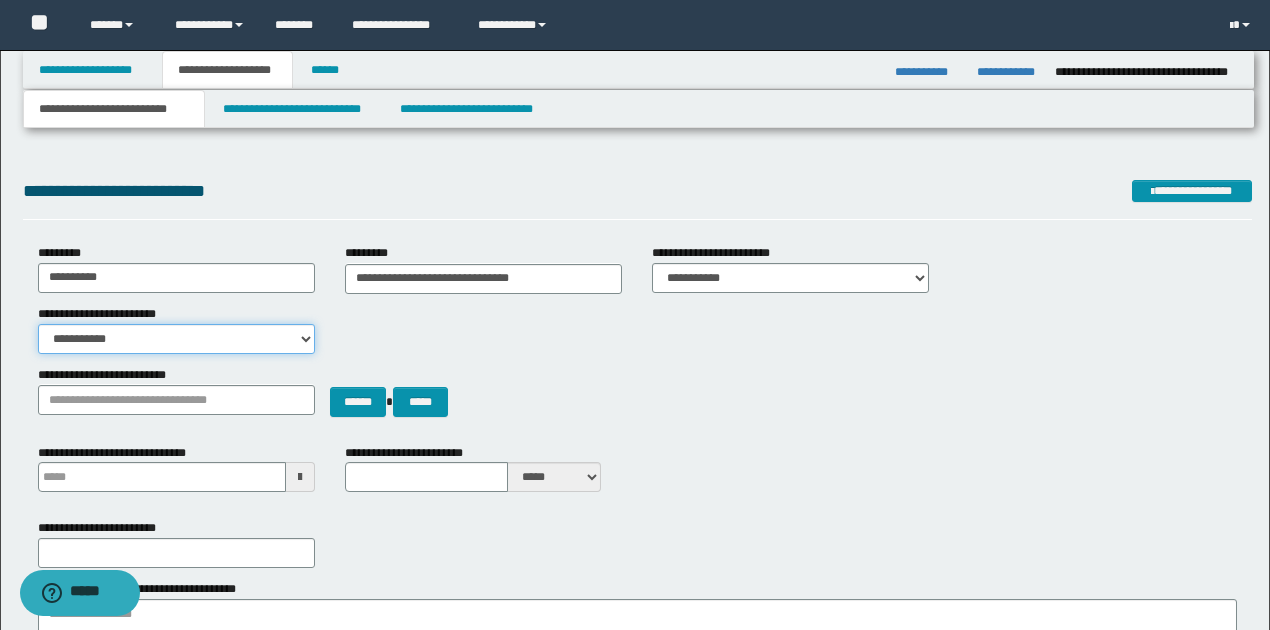 click on "**********" at bounding box center (176, 339) 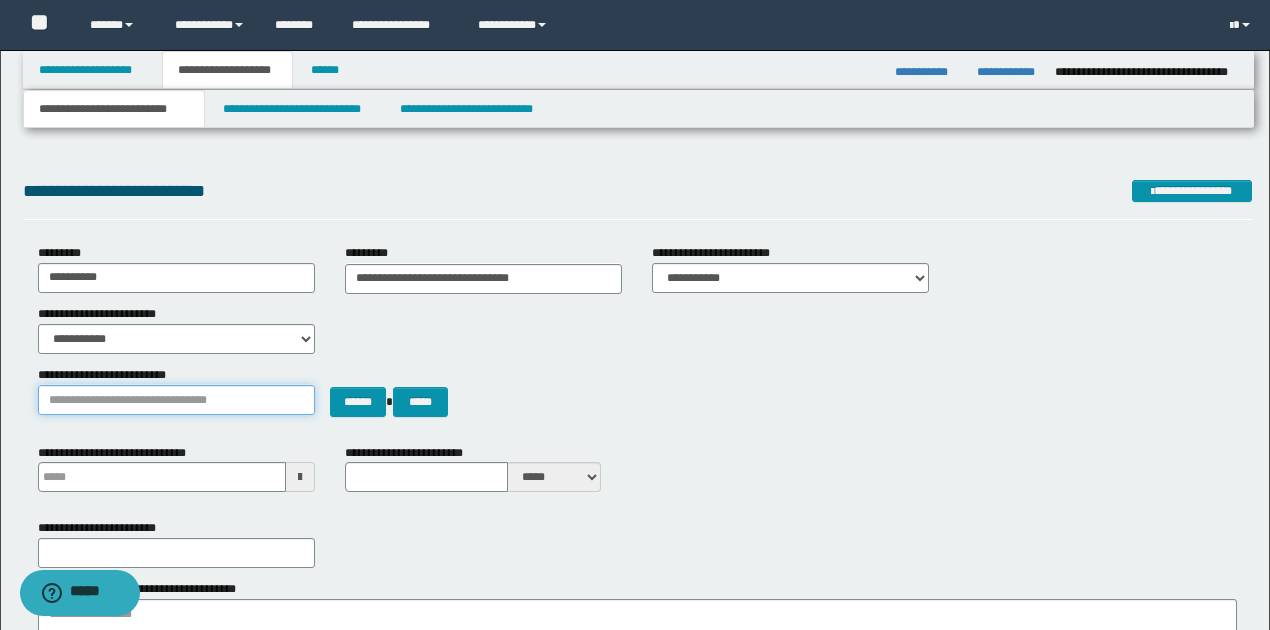 click on "**********" at bounding box center [176, 400] 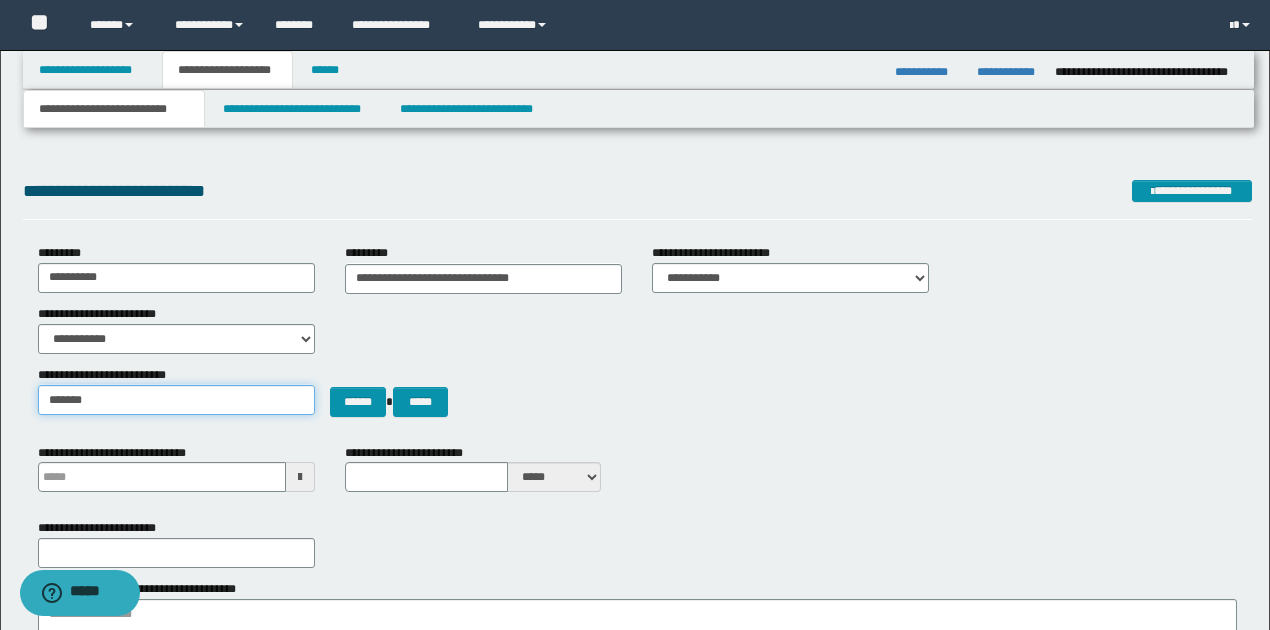 type on "********" 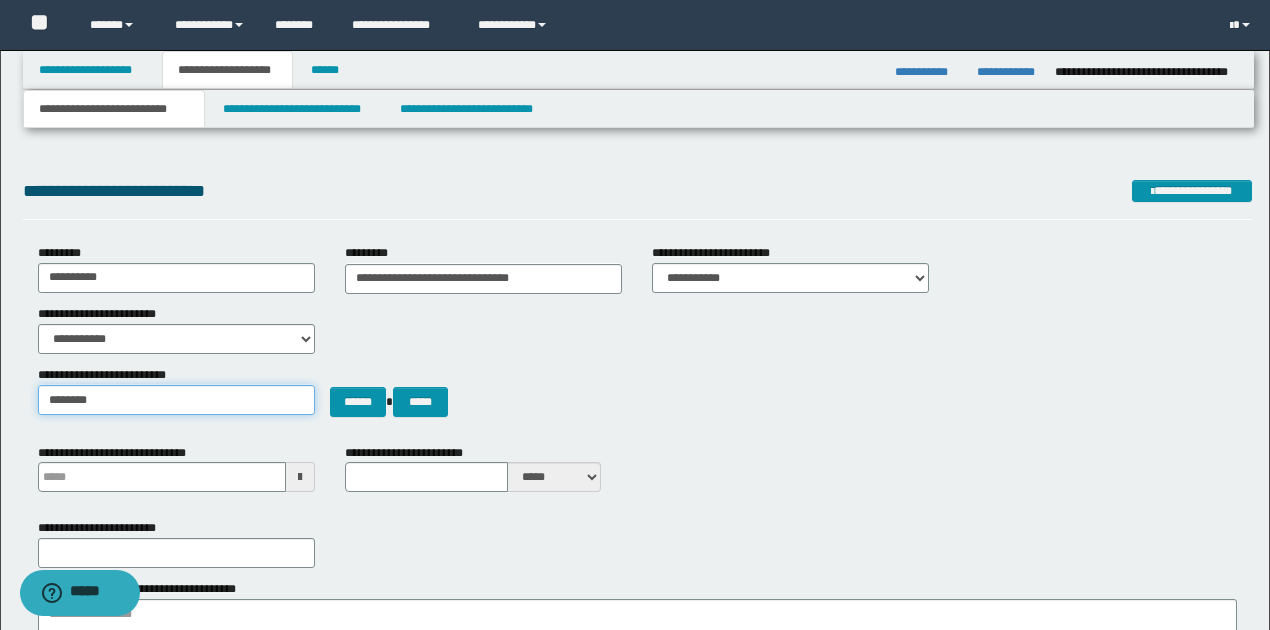 type on "**********" 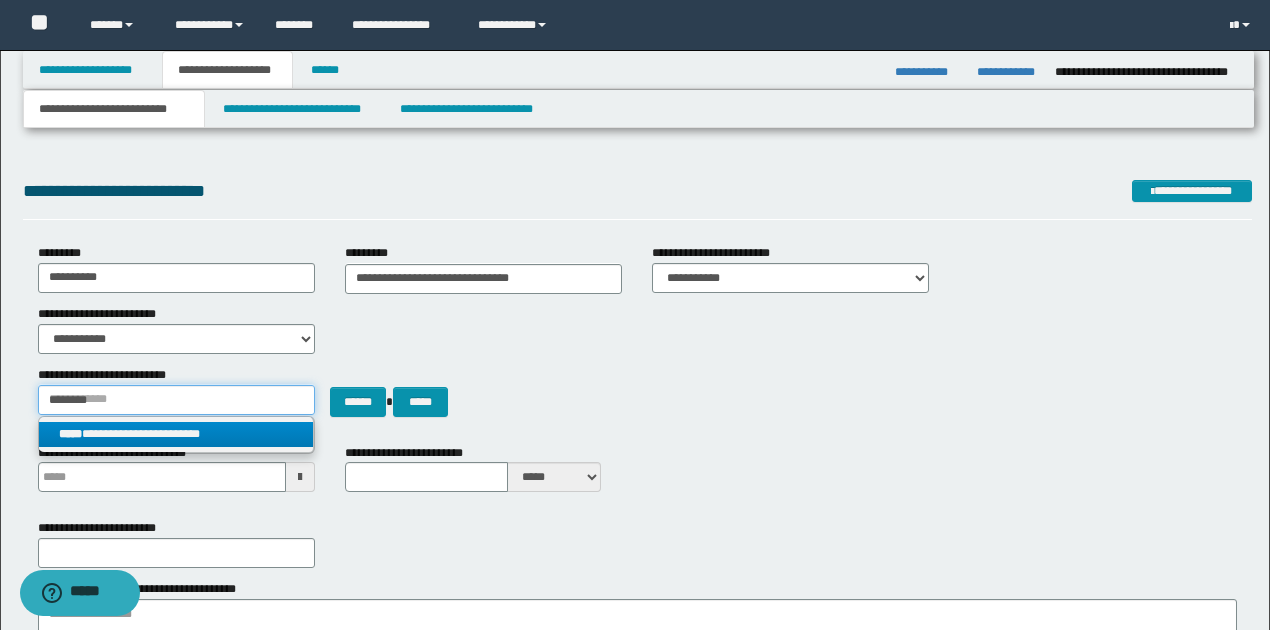 type on "********" 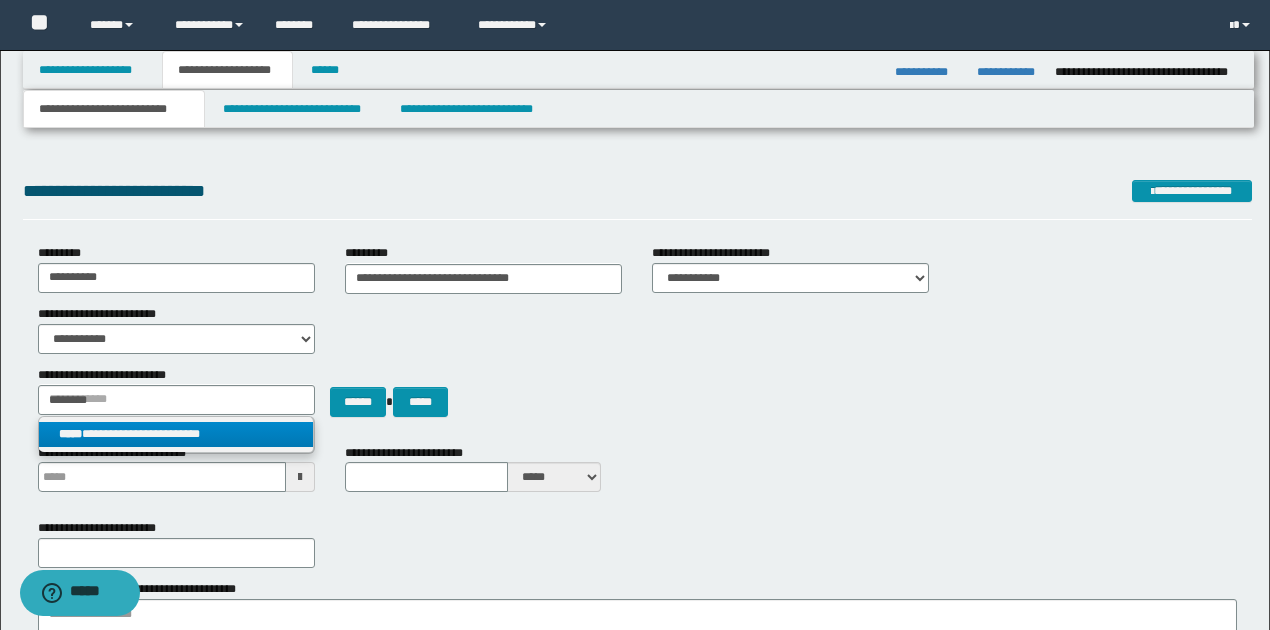 click on "**********" at bounding box center (176, 434) 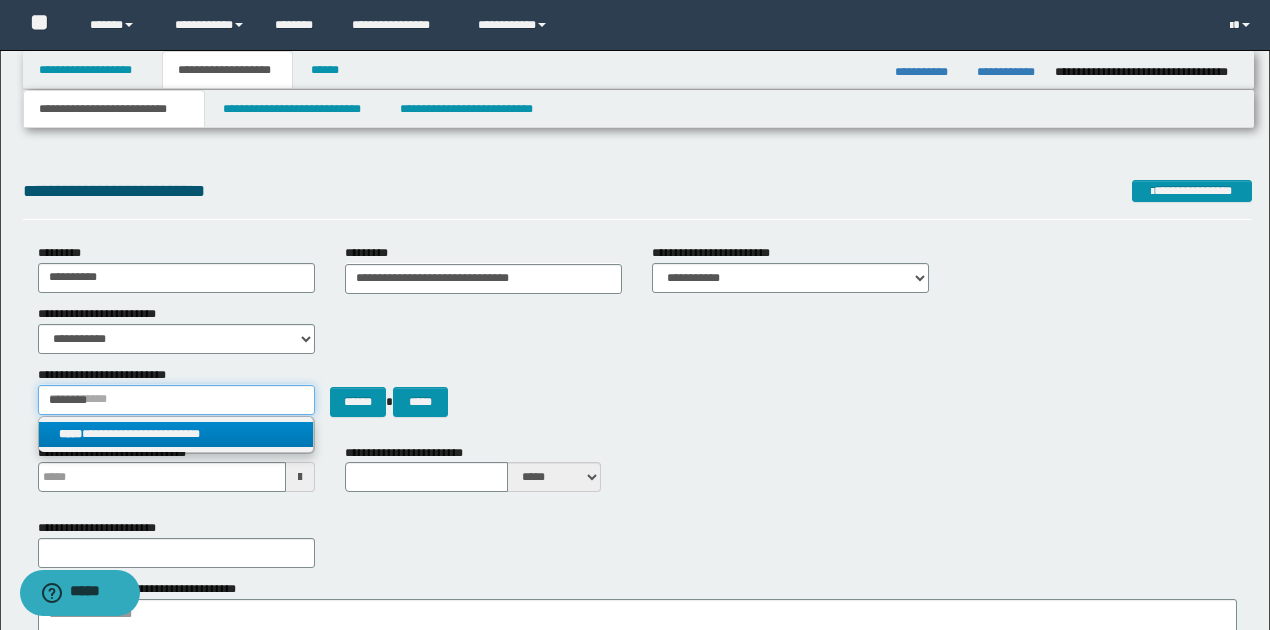type 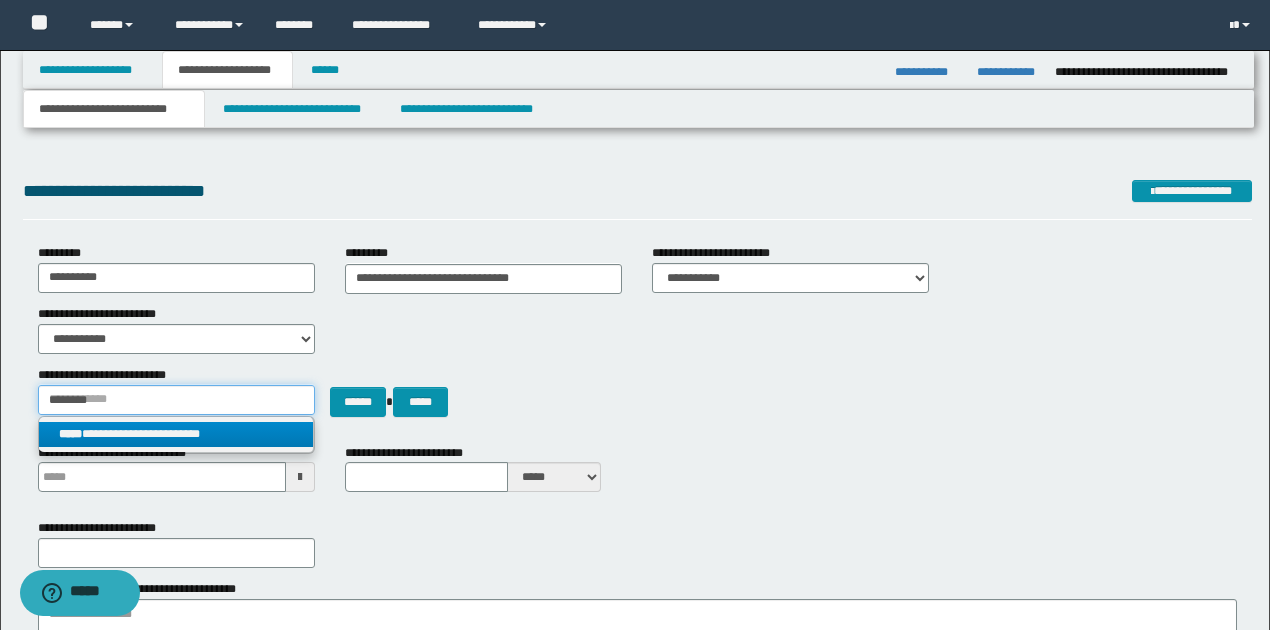 type on "**********" 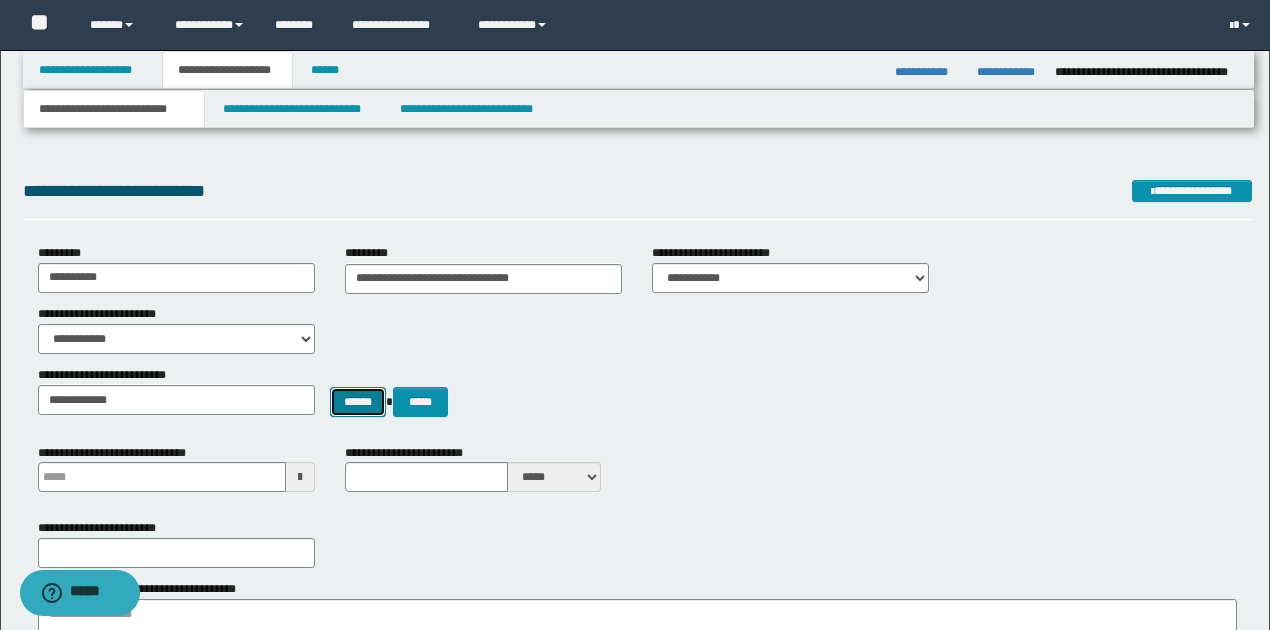 click on "******" at bounding box center (358, 401) 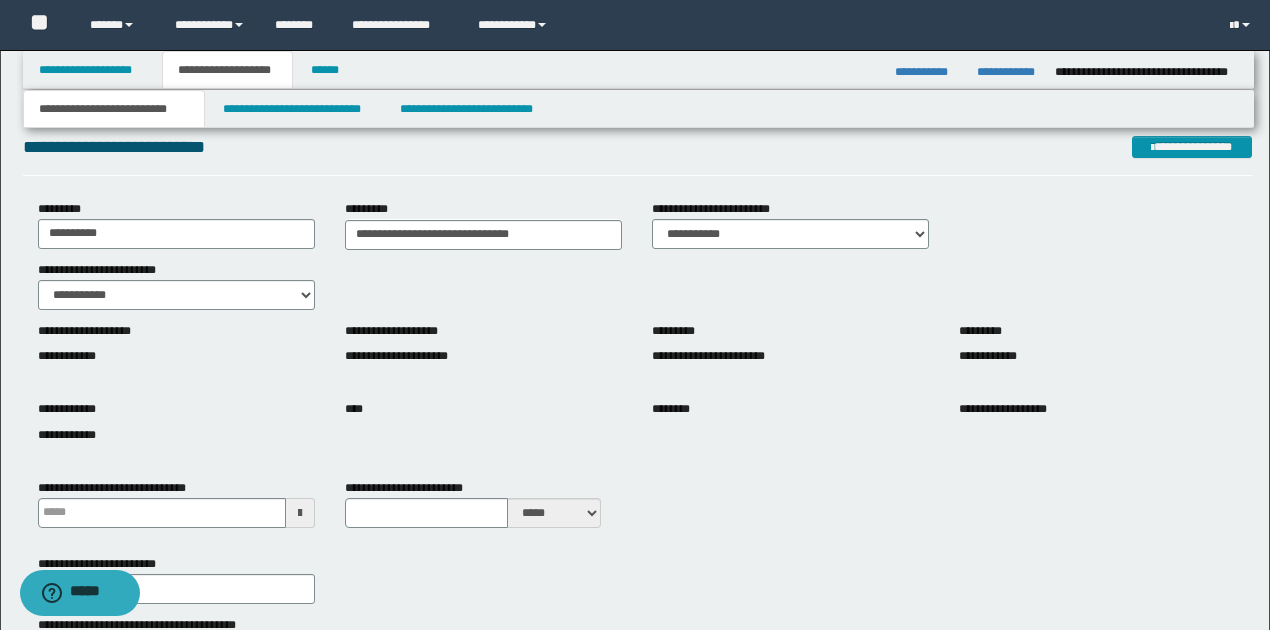 scroll, scrollTop: 133, scrollLeft: 0, axis: vertical 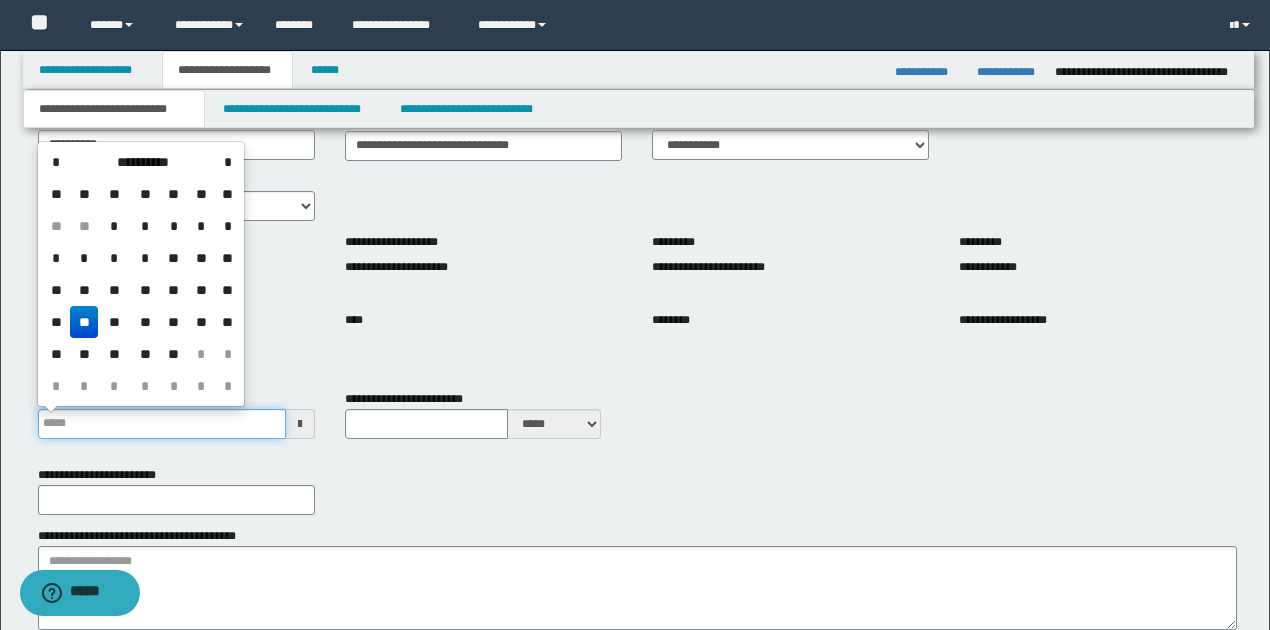 click on "**********" at bounding box center [162, 424] 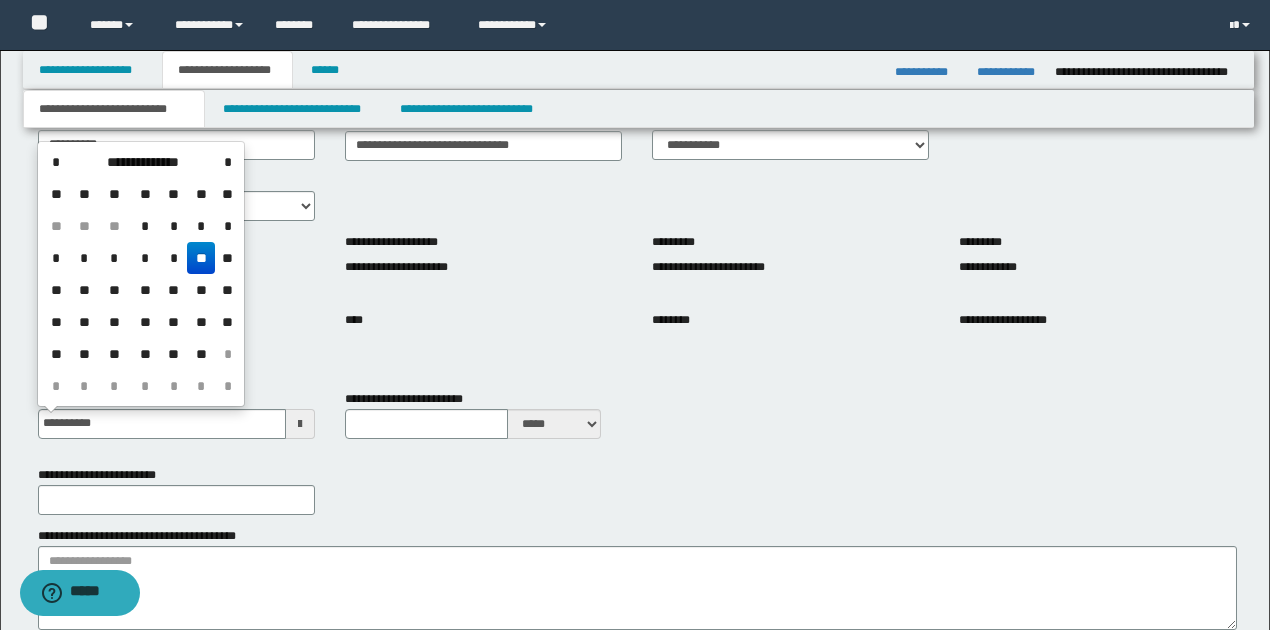 click on "**" at bounding box center (201, 258) 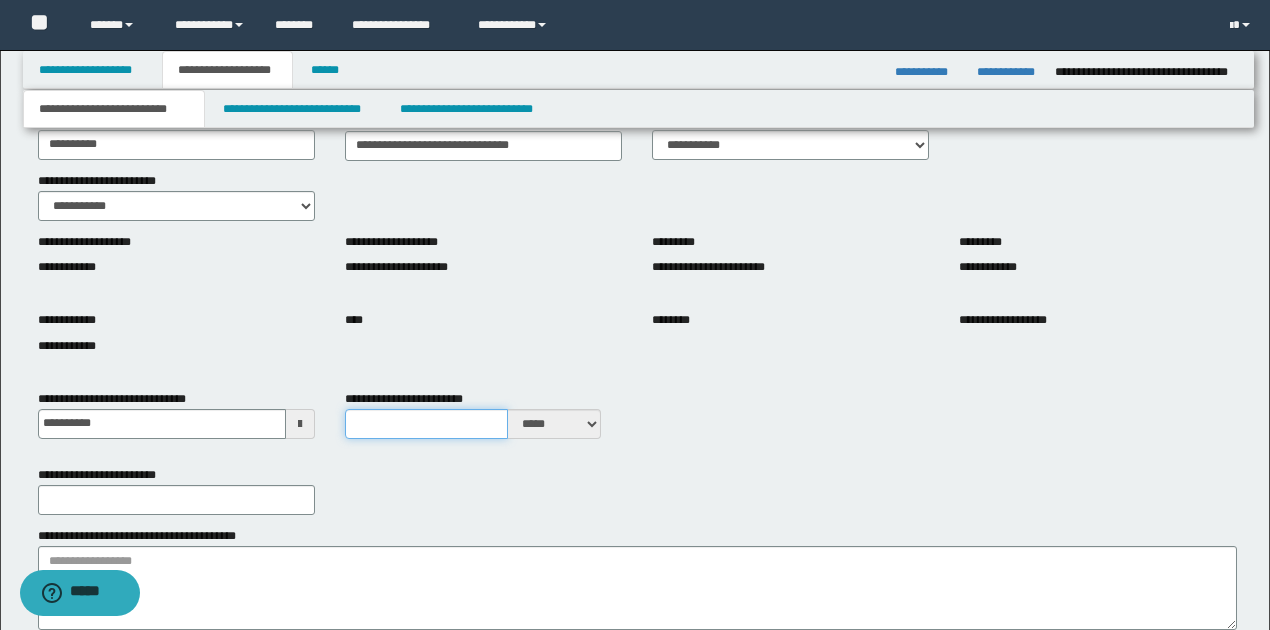 click on "**********" at bounding box center [427, 424] 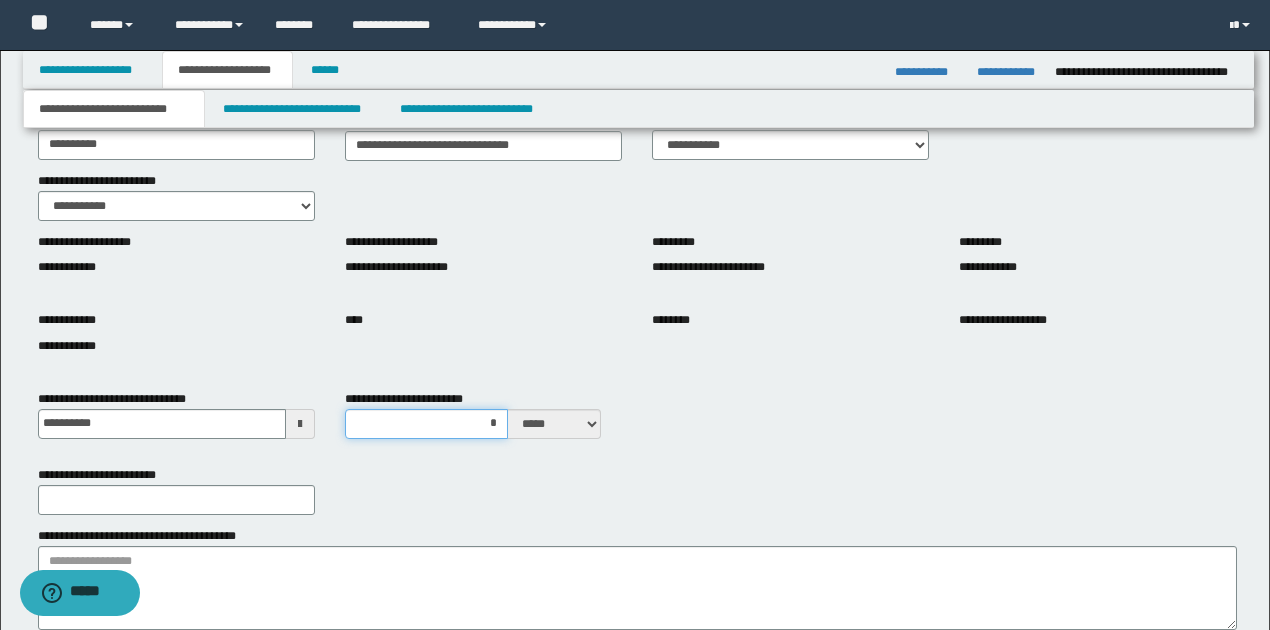 type on "**" 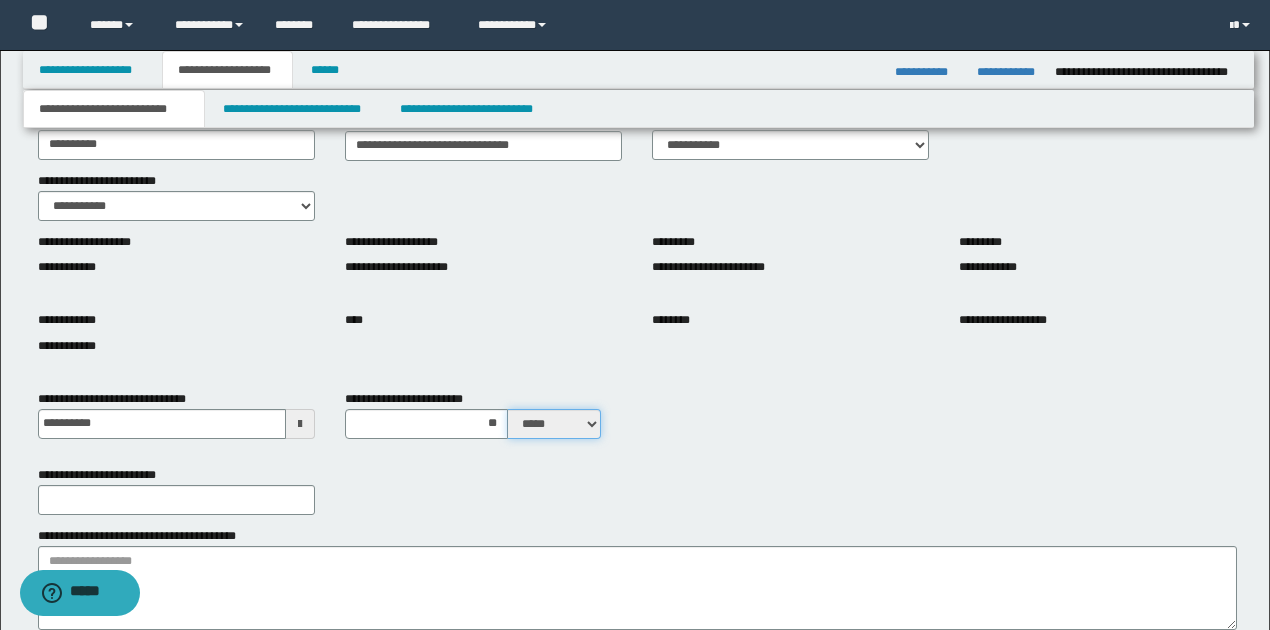 click on "*****
****" at bounding box center [554, 424] 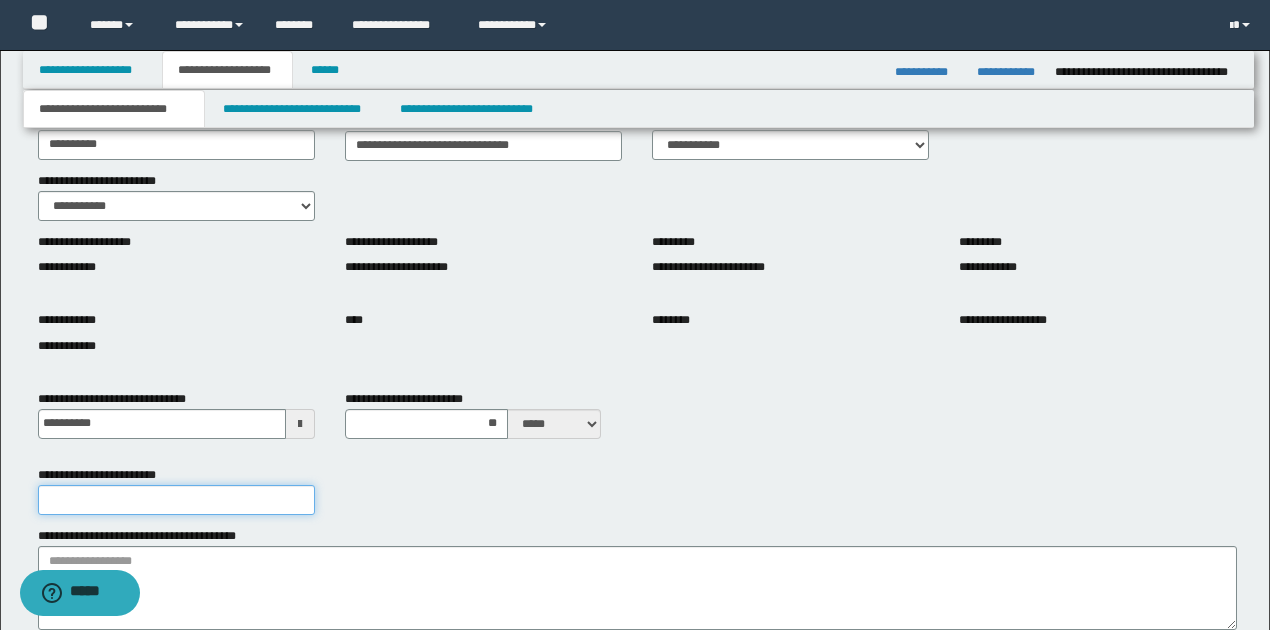 click on "**********" at bounding box center (176, 500) 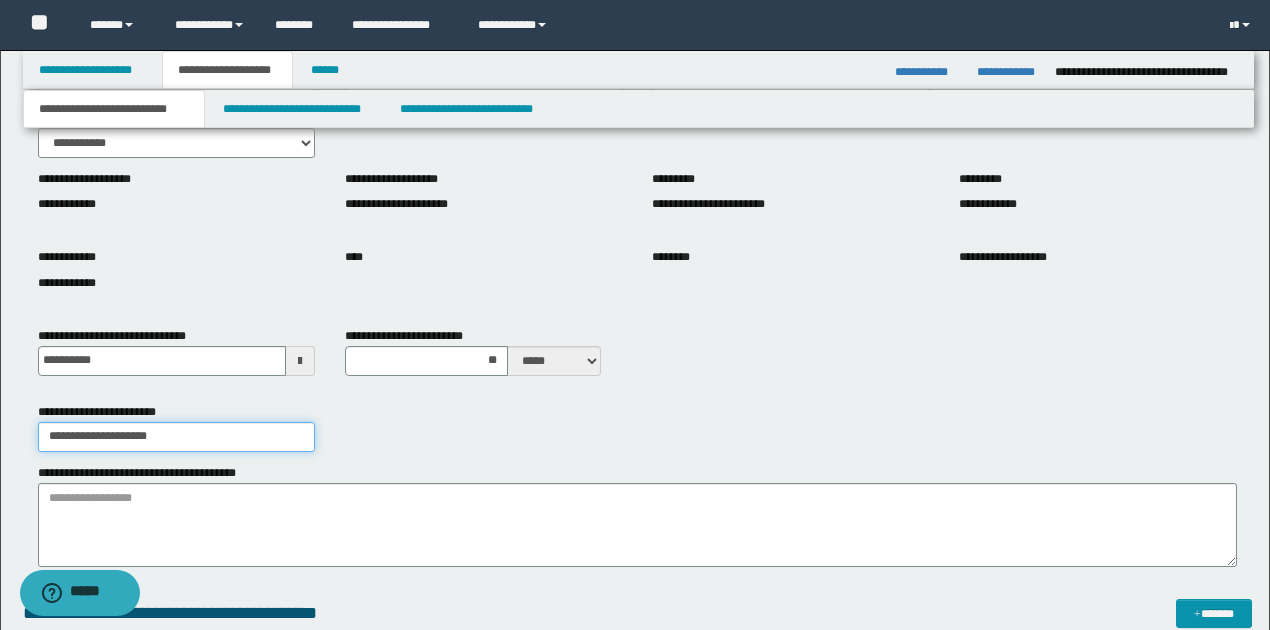 scroll, scrollTop: 333, scrollLeft: 0, axis: vertical 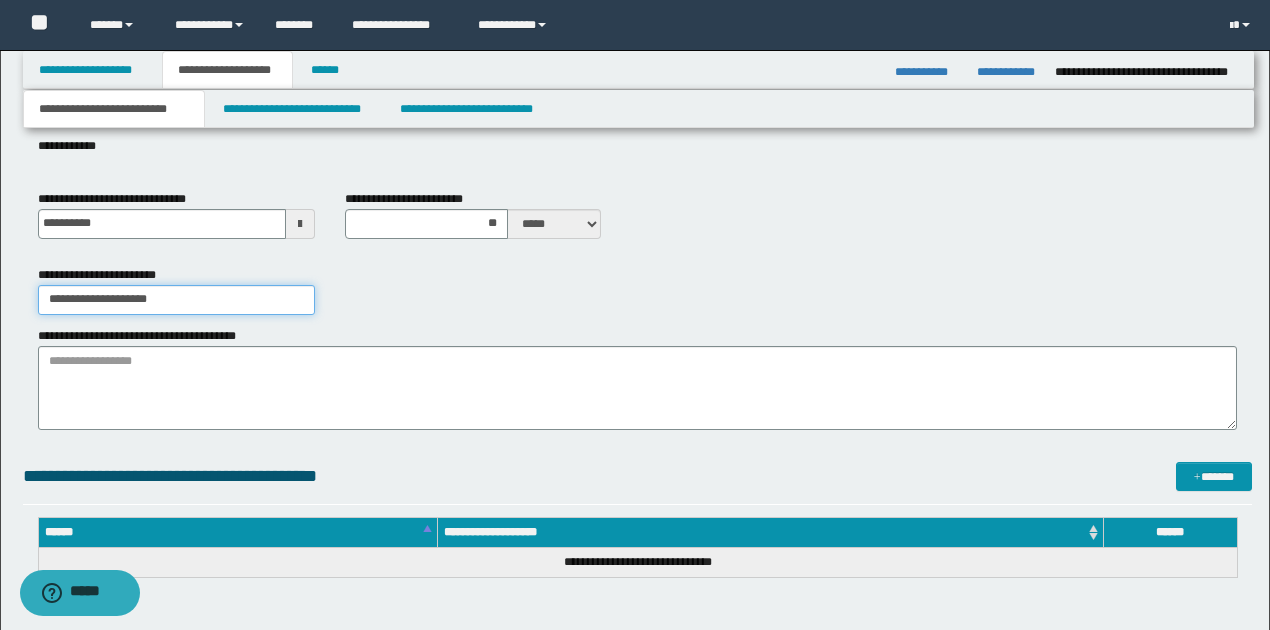 type on "**********" 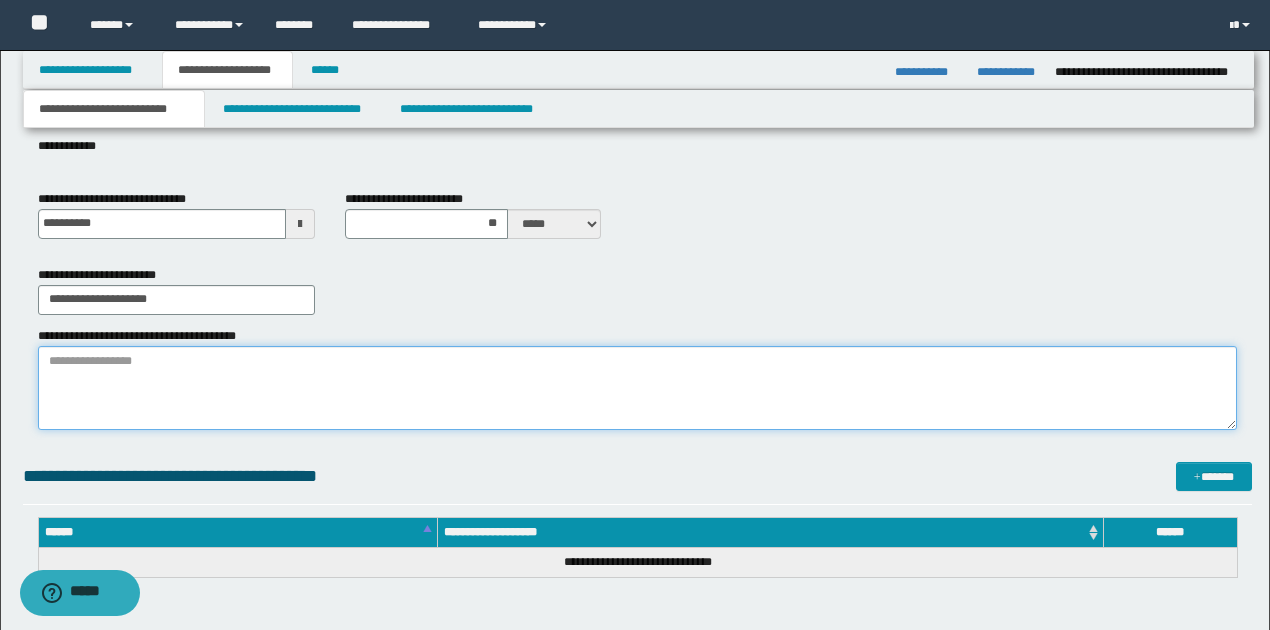 click on "**********" at bounding box center (637, 388) 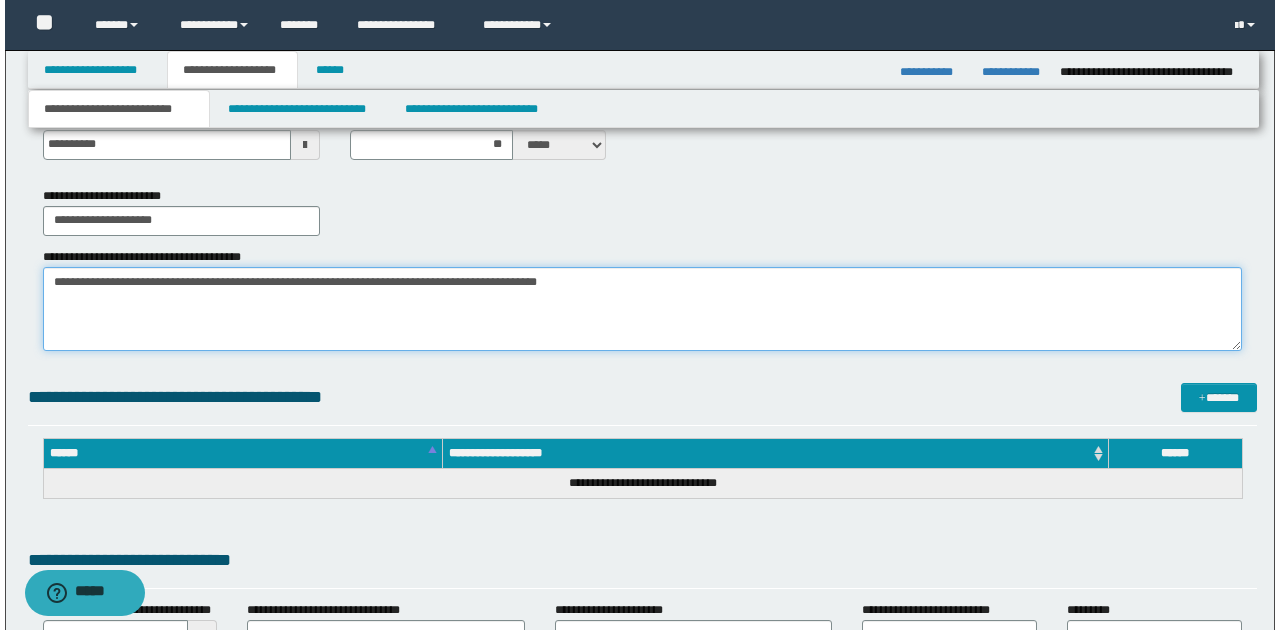 scroll, scrollTop: 533, scrollLeft: 0, axis: vertical 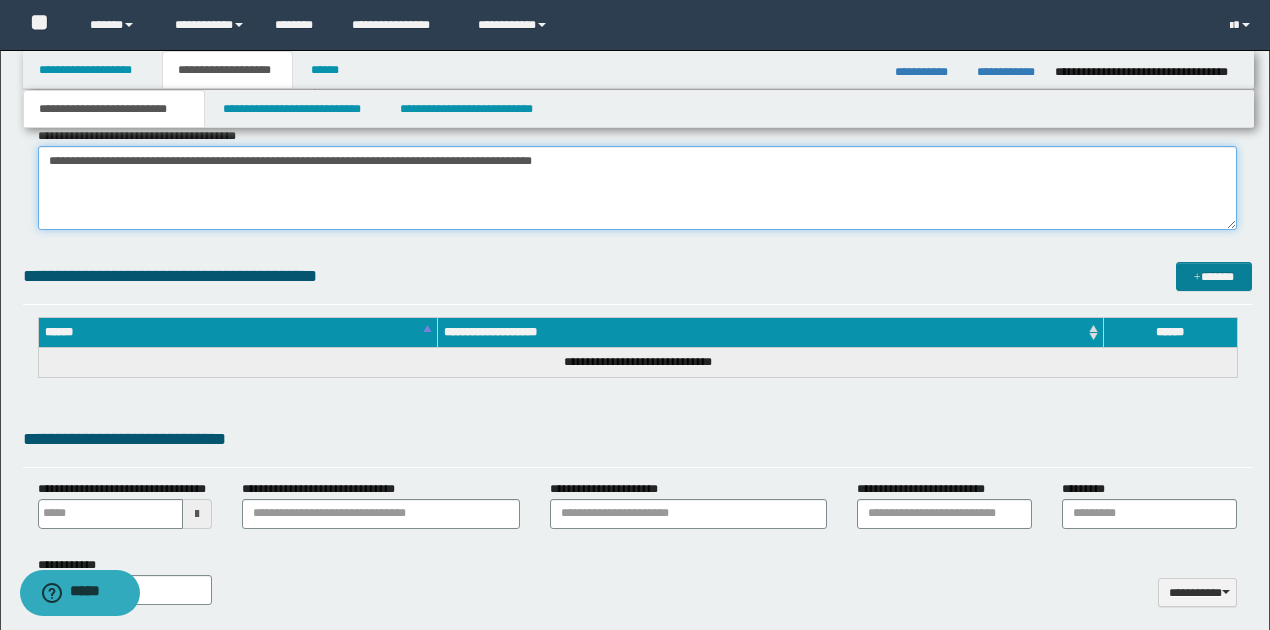type on "**********" 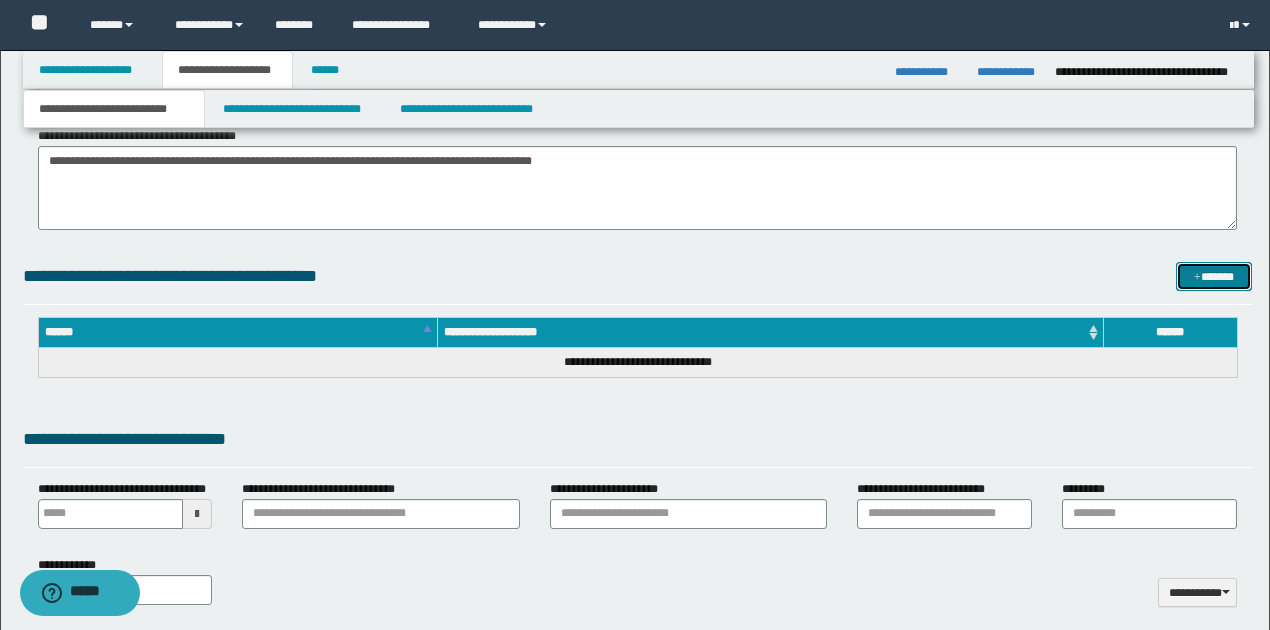 click on "*******" at bounding box center (1214, 276) 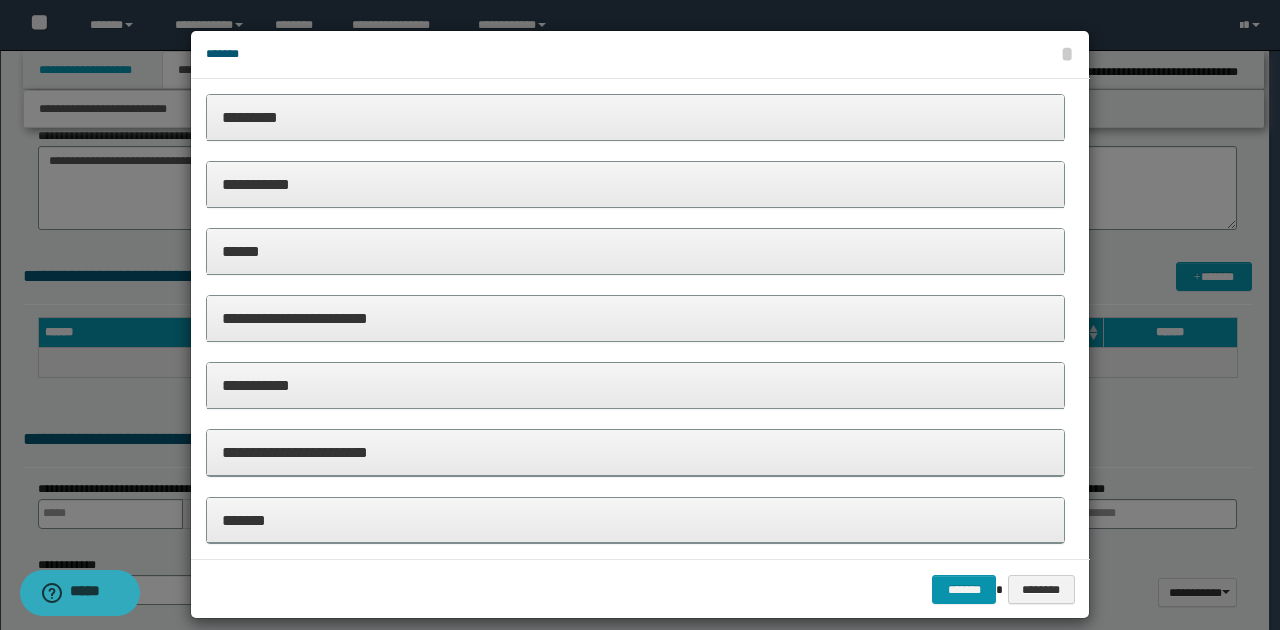 click on "**********" at bounding box center (635, 318) 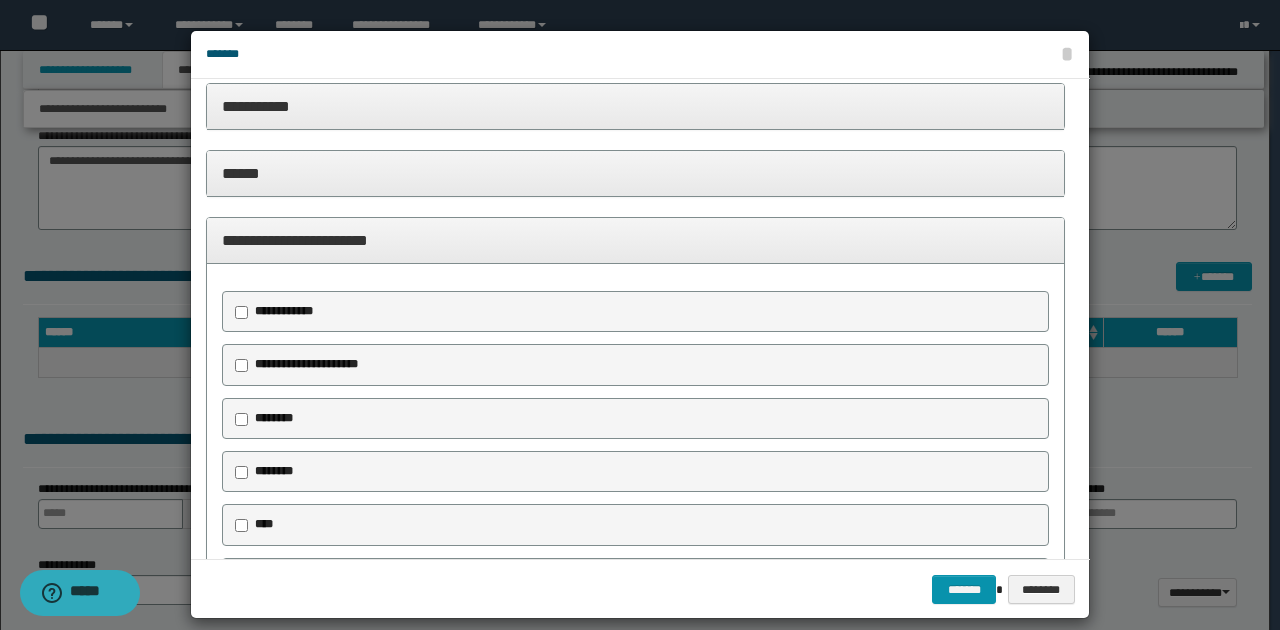 scroll, scrollTop: 200, scrollLeft: 0, axis: vertical 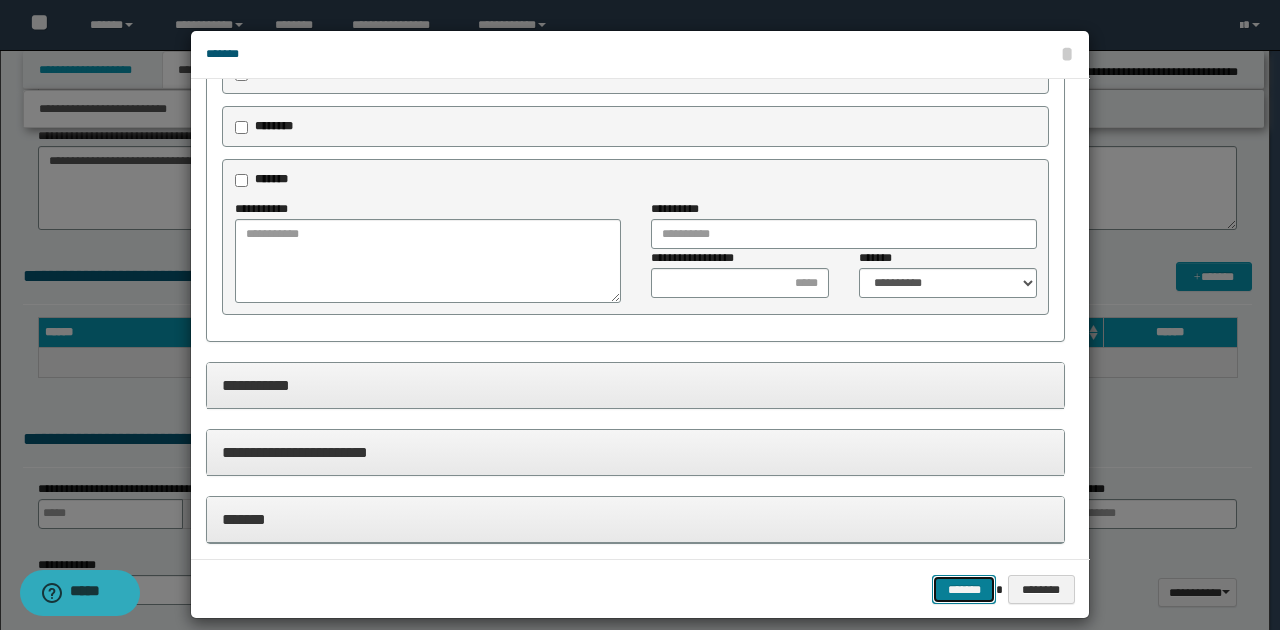 click on "*******" at bounding box center (964, 589) 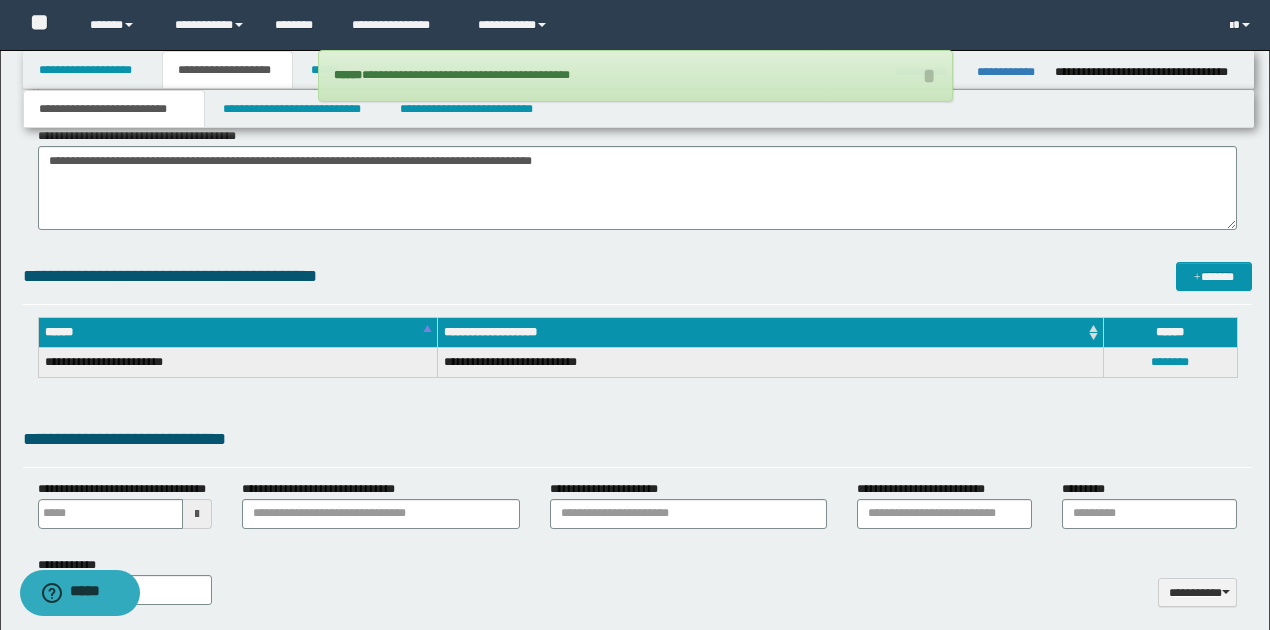 scroll, scrollTop: 800, scrollLeft: 0, axis: vertical 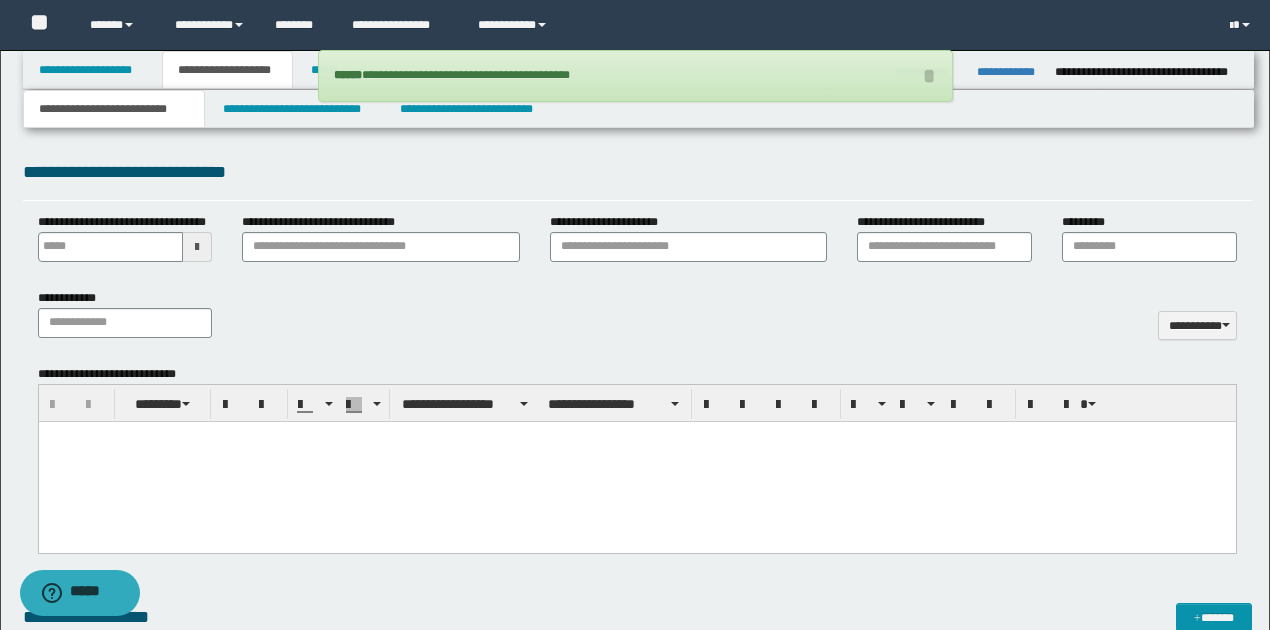 click at bounding box center (636, 461) 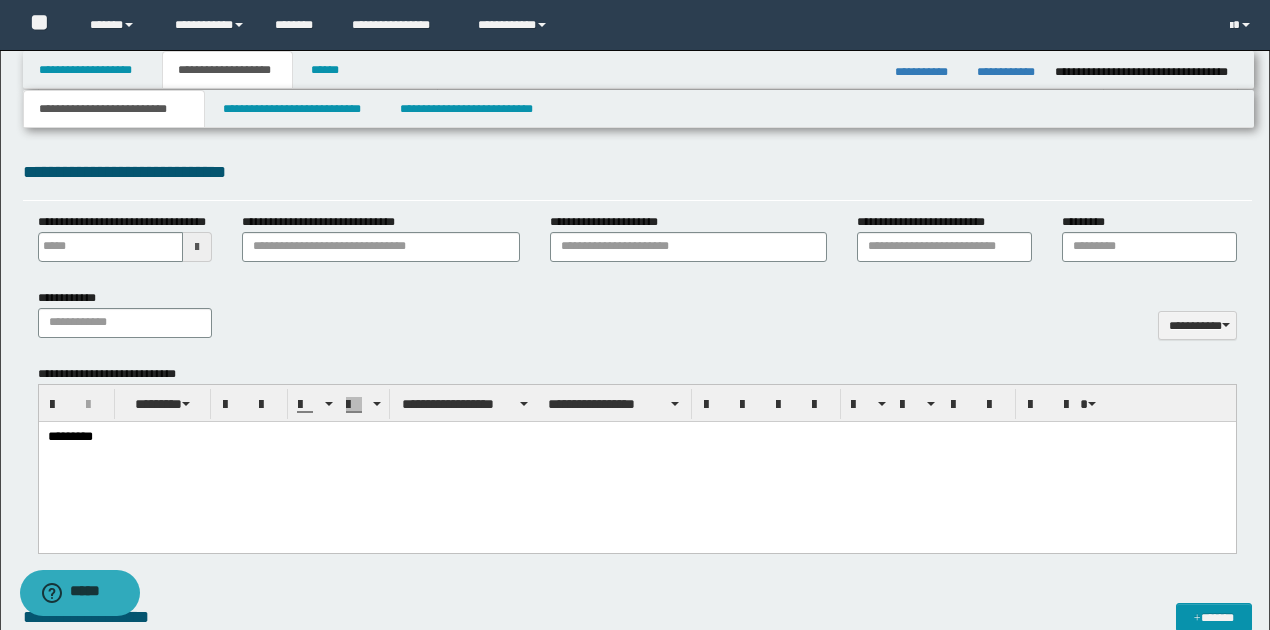drag, startPoint x: 242, startPoint y: 459, endPoint x: 154, endPoint y: 443, distance: 89.44272 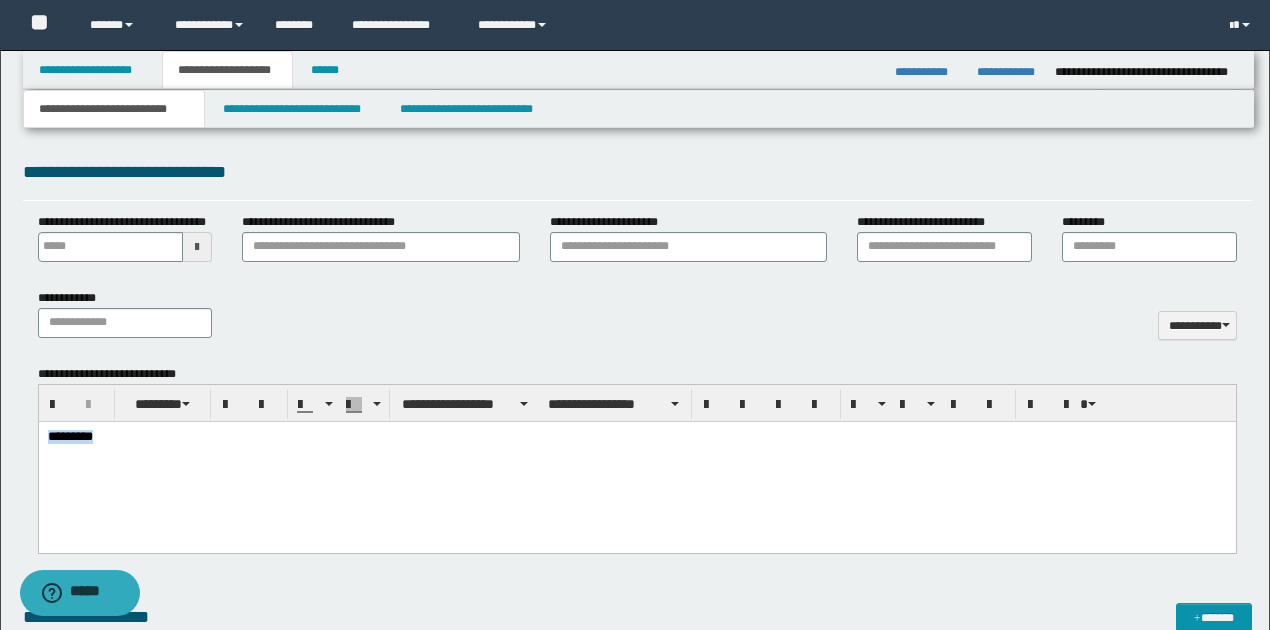 drag, startPoint x: 105, startPoint y: 440, endPoint x: 38, endPoint y: 434, distance: 67.26812 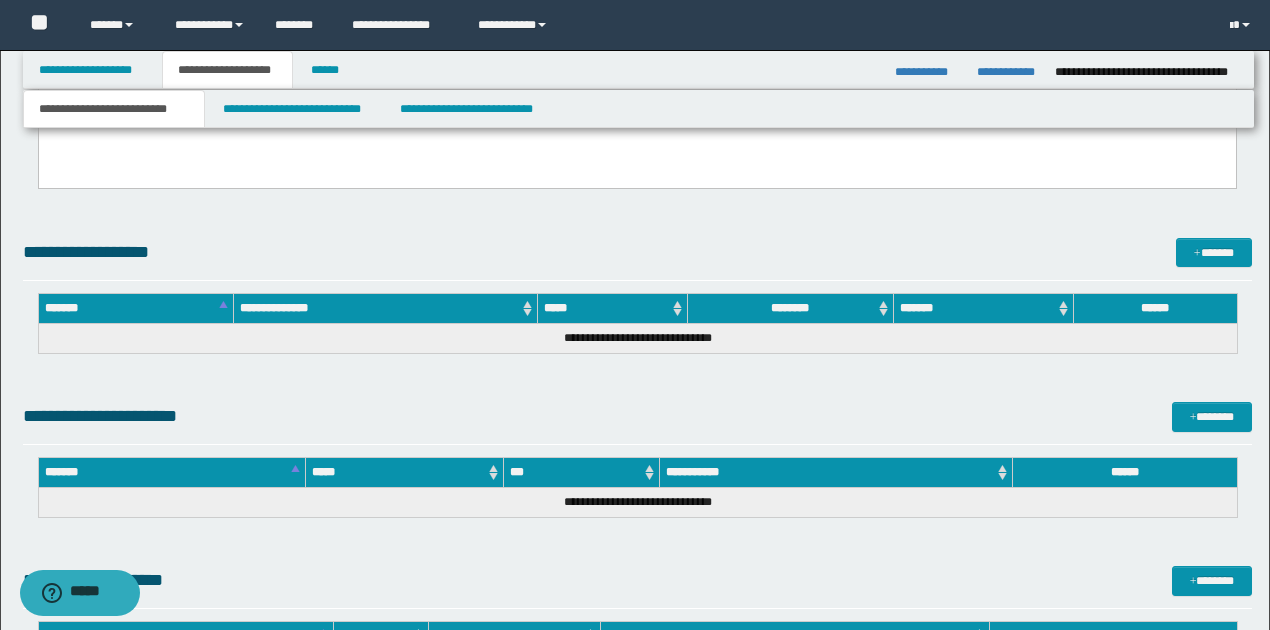 scroll, scrollTop: 1322, scrollLeft: 0, axis: vertical 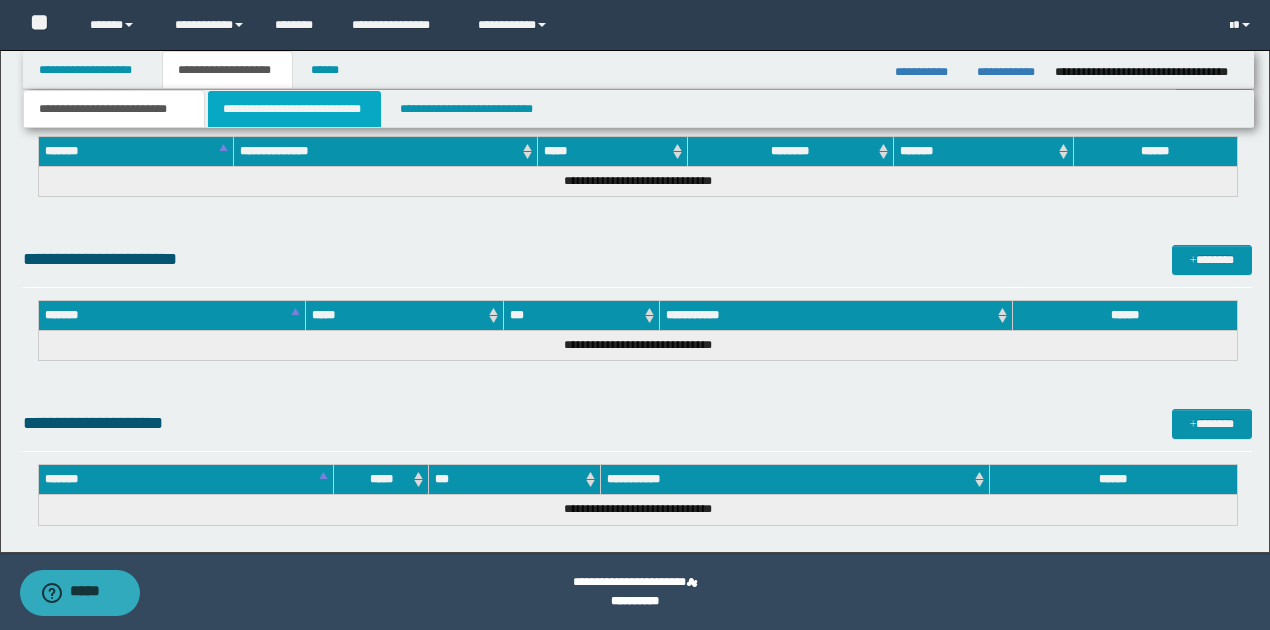 click on "**********" at bounding box center [294, 109] 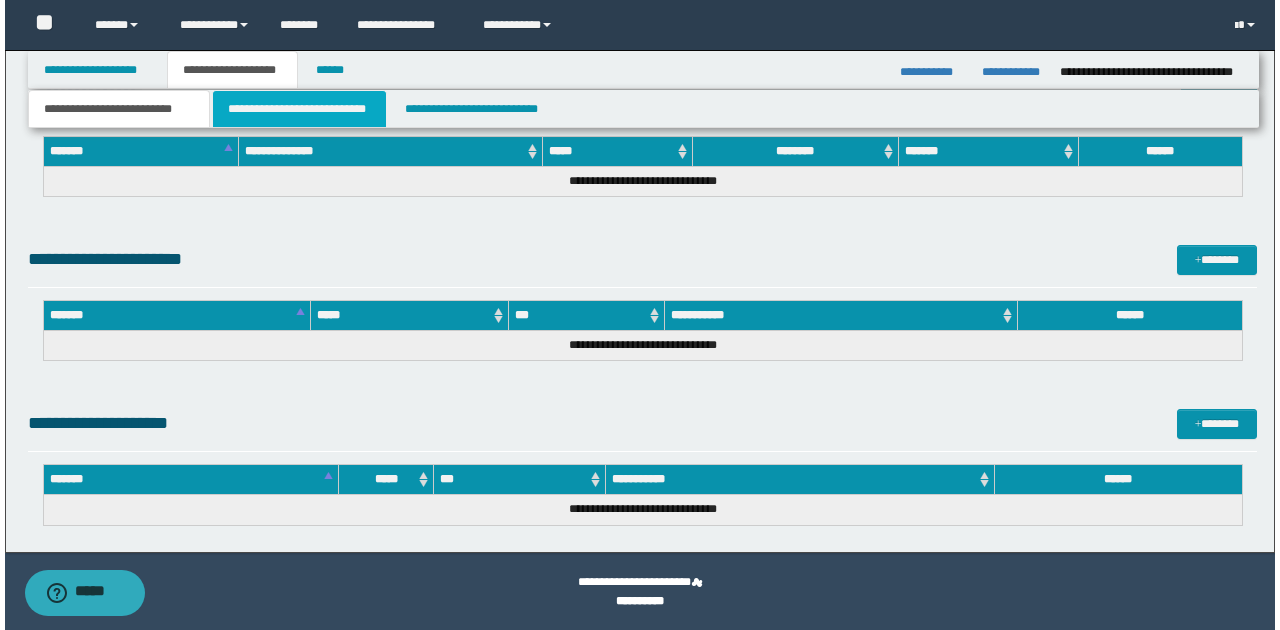scroll, scrollTop: 0, scrollLeft: 0, axis: both 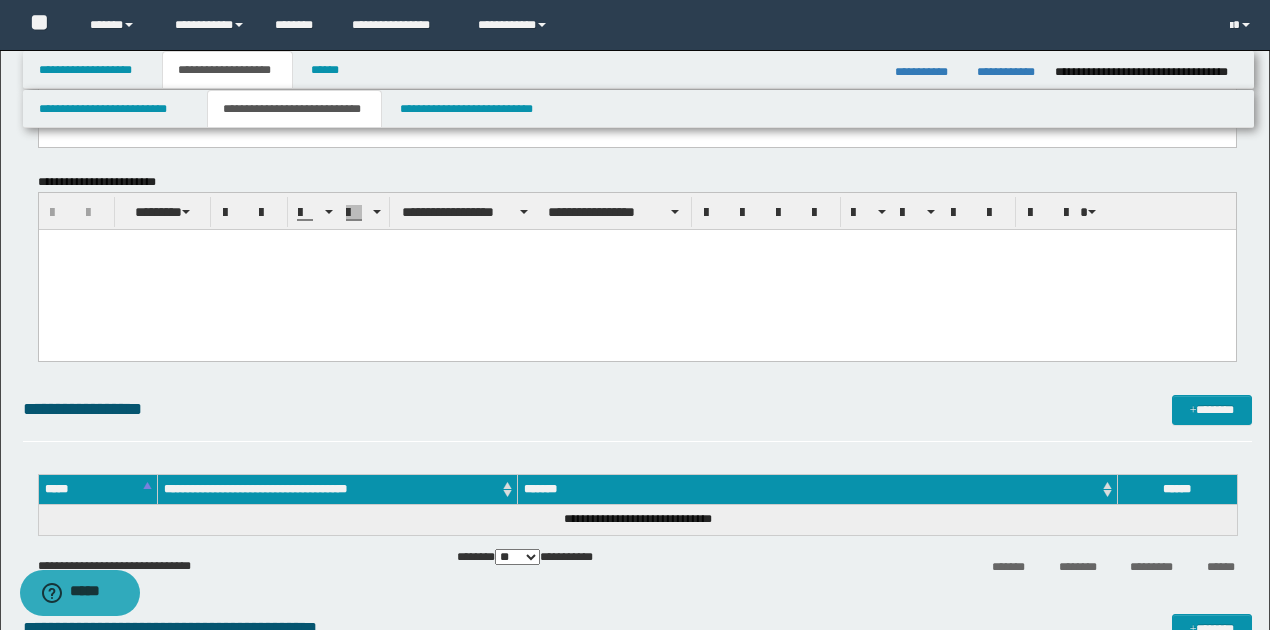 click at bounding box center [636, 270] 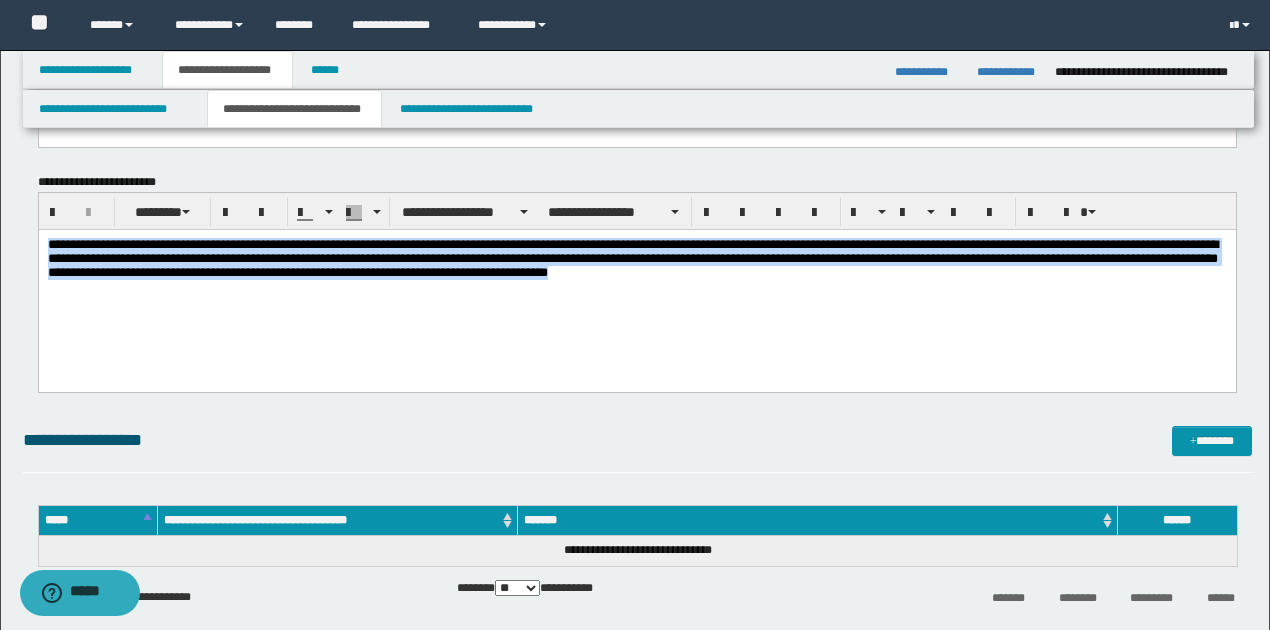 drag, startPoint x: 45, startPoint y: 244, endPoint x: 860, endPoint y: 292, distance: 816.4123 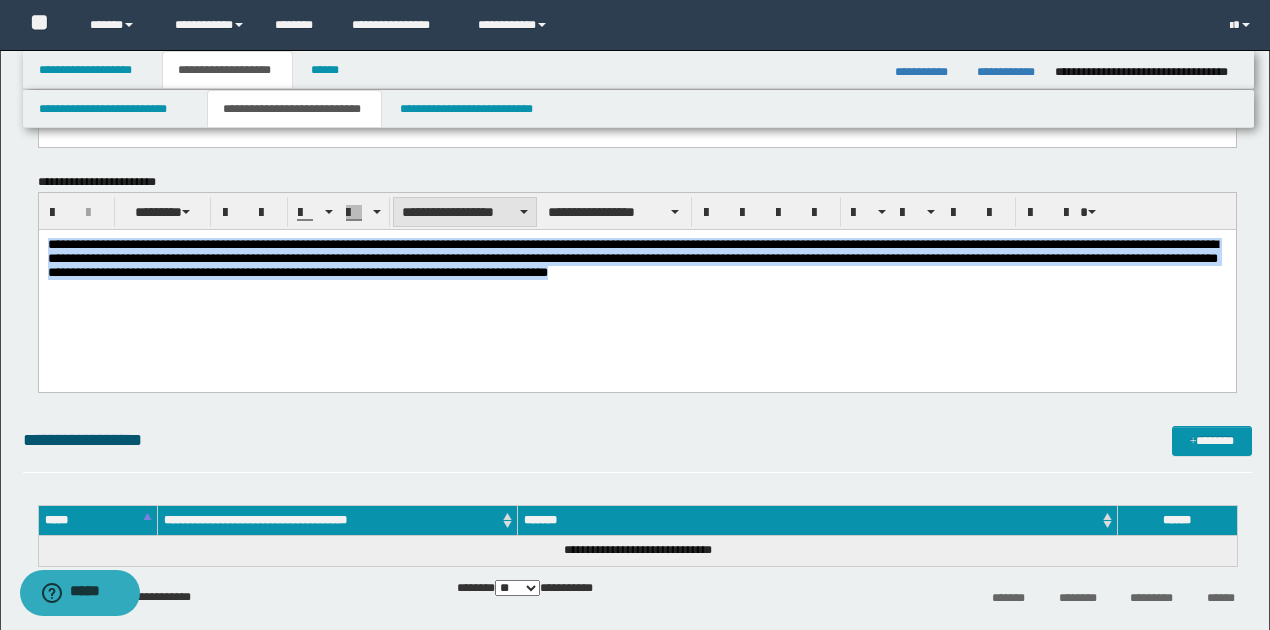 click on "**********" at bounding box center [465, 212] 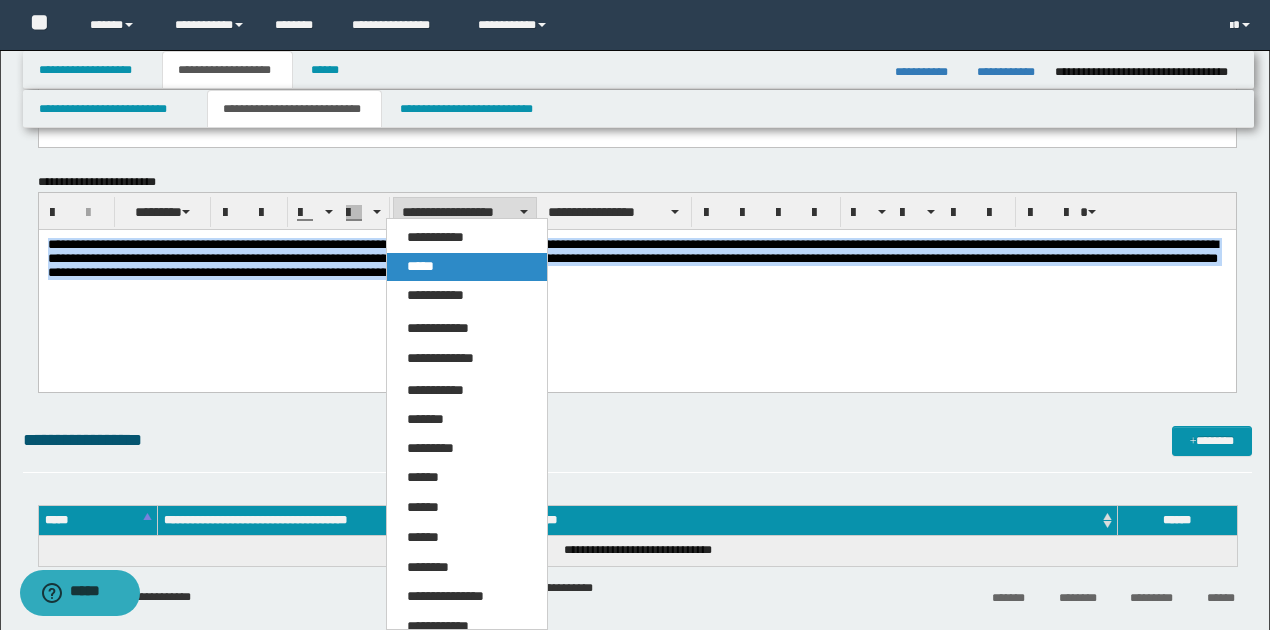click on "*****" at bounding box center (466, 267) 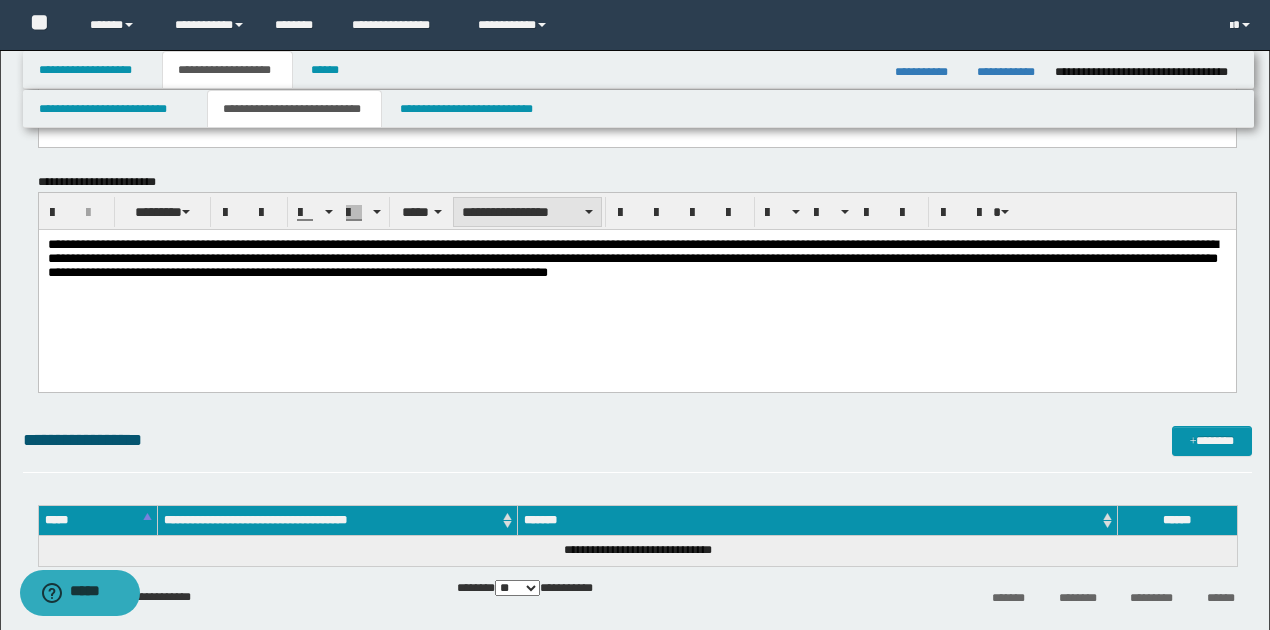 click on "**********" at bounding box center (527, 212) 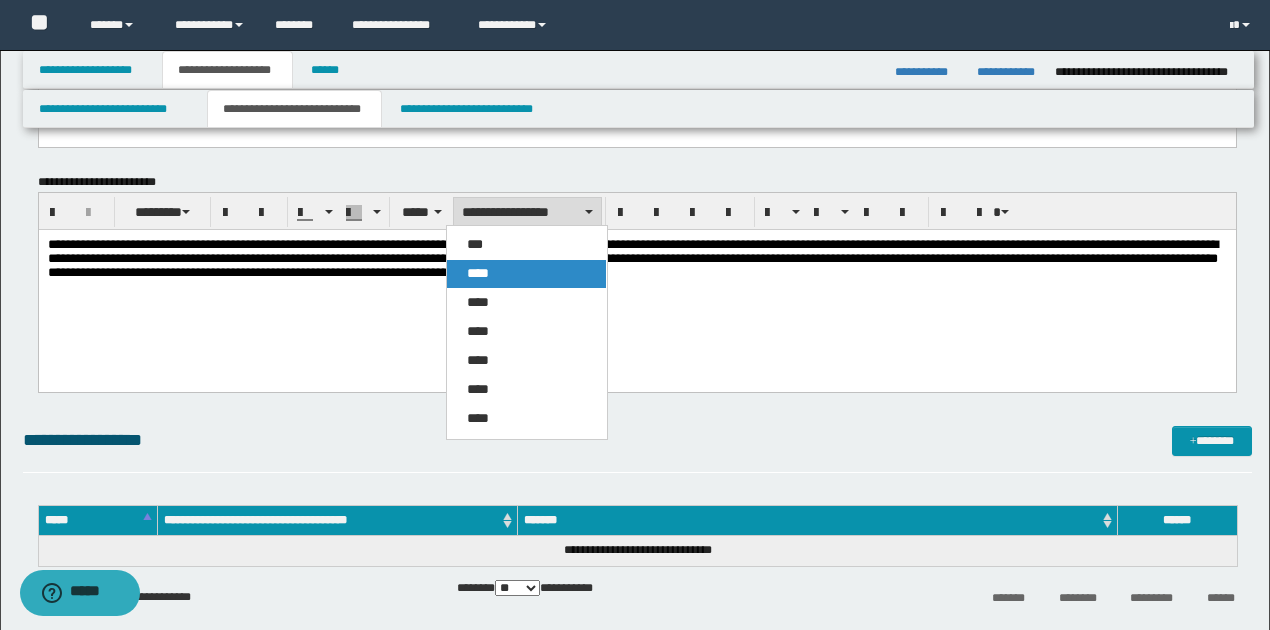 click on "****" at bounding box center (526, 274) 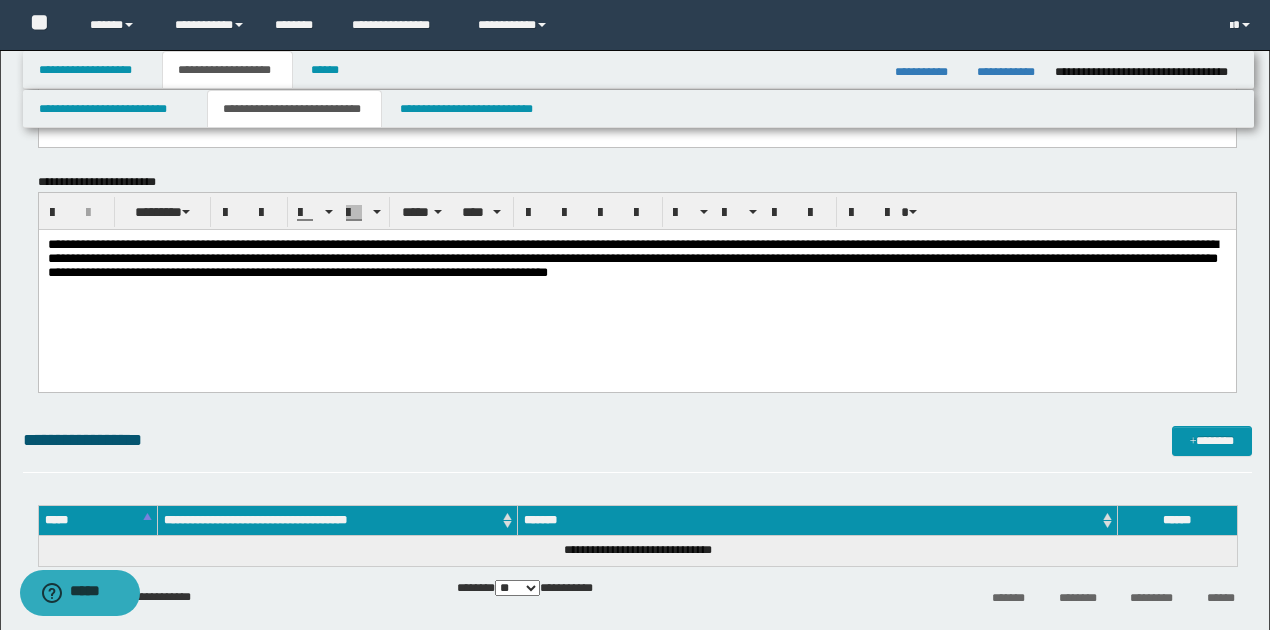 click on "**********" at bounding box center (636, 286) 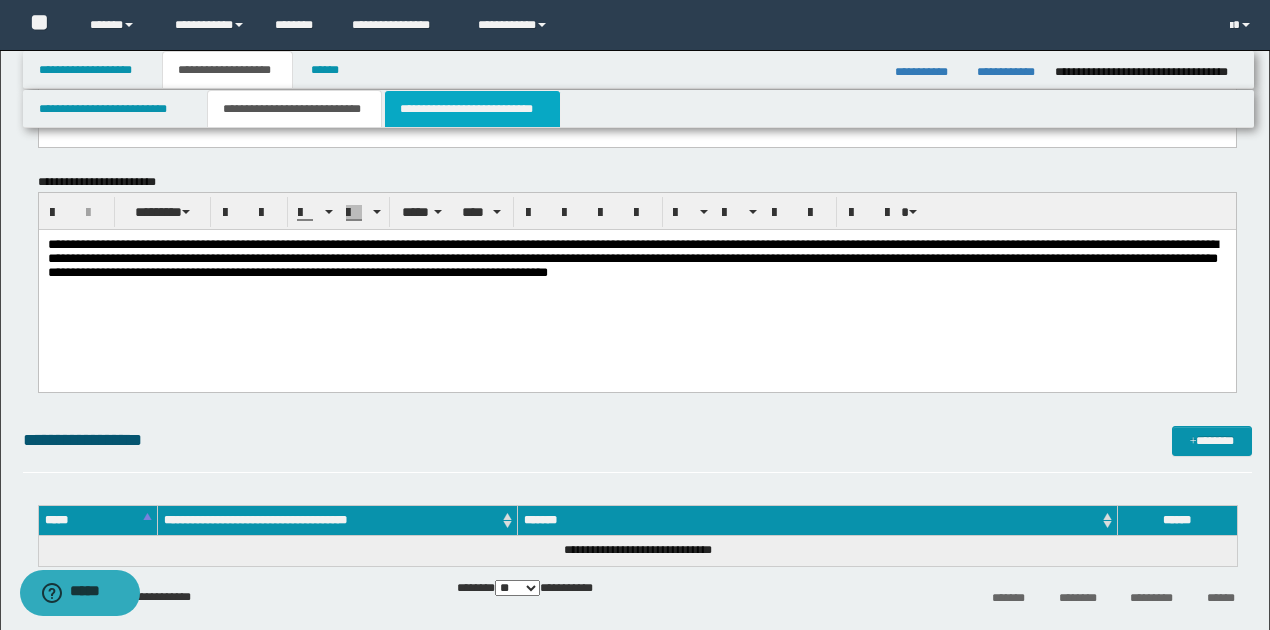 click on "**********" at bounding box center [472, 109] 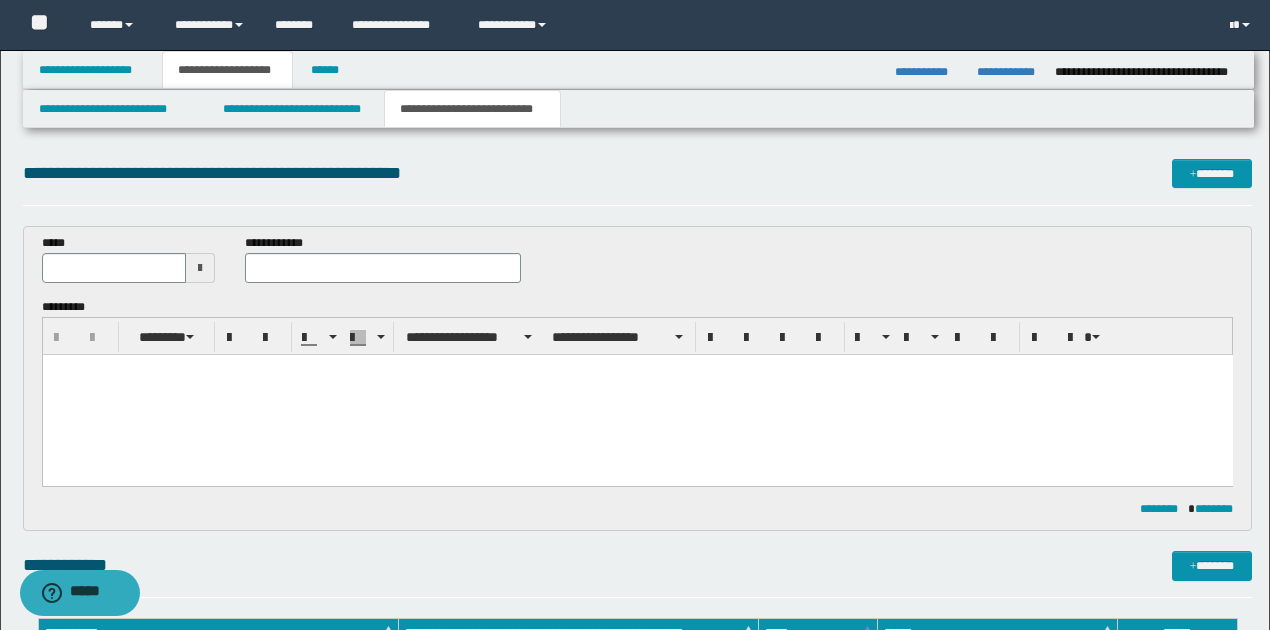 scroll, scrollTop: 0, scrollLeft: 0, axis: both 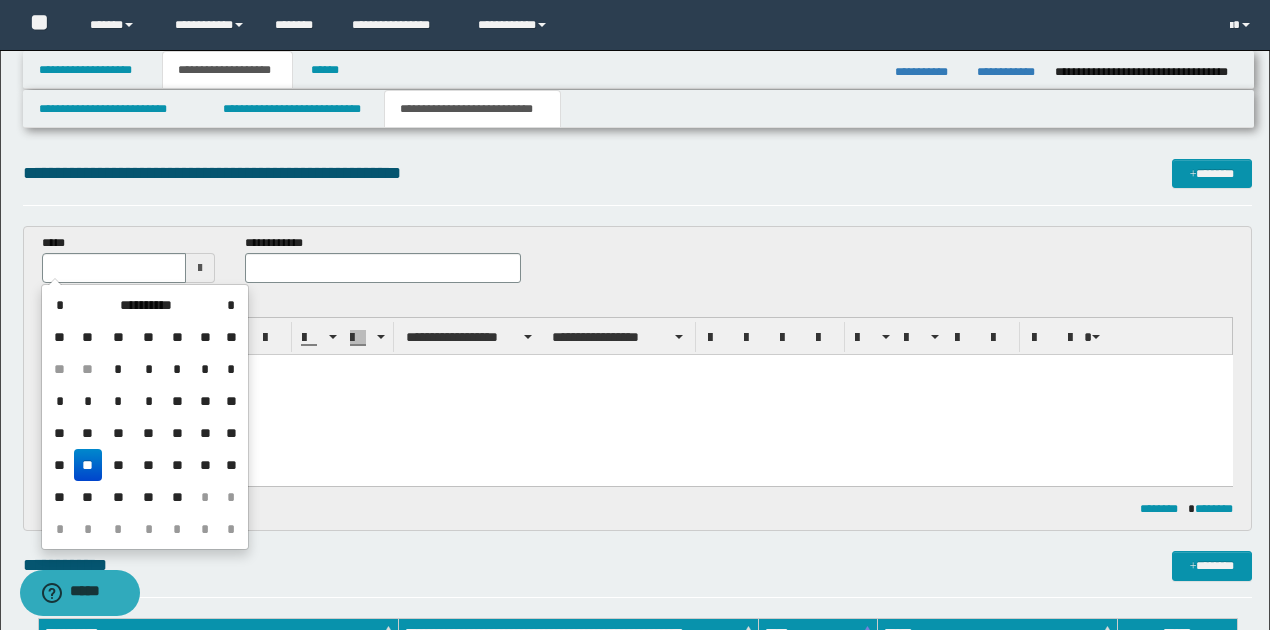 click on "**" at bounding box center (88, 465) 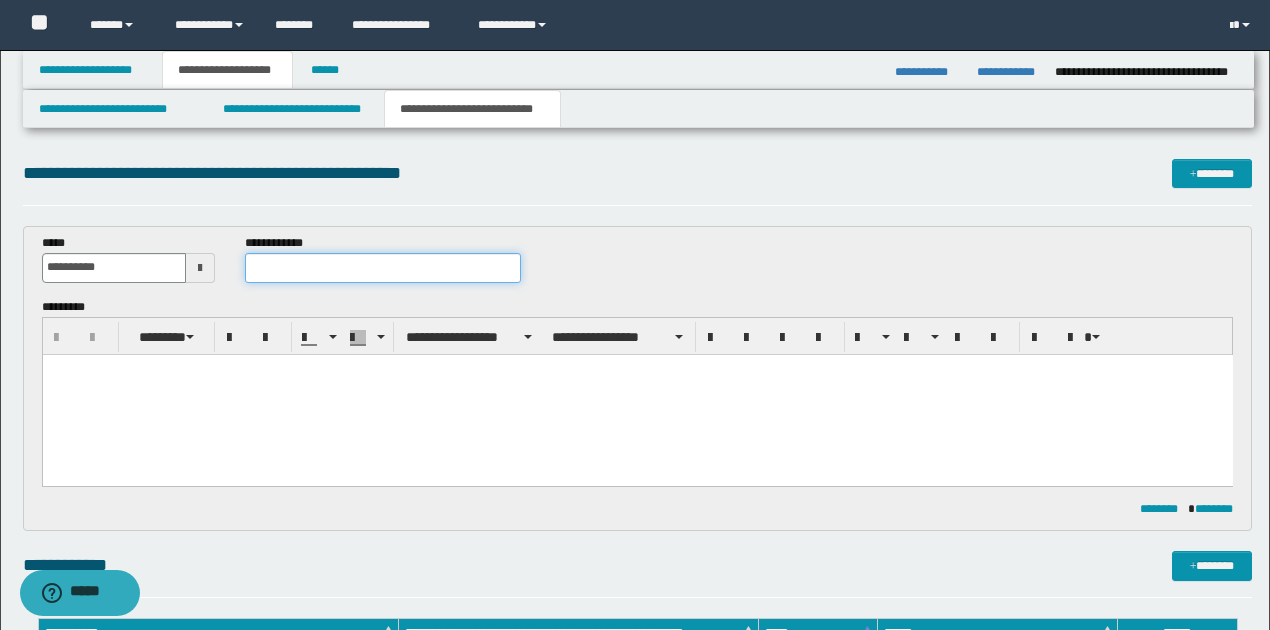 click at bounding box center (382, 268) 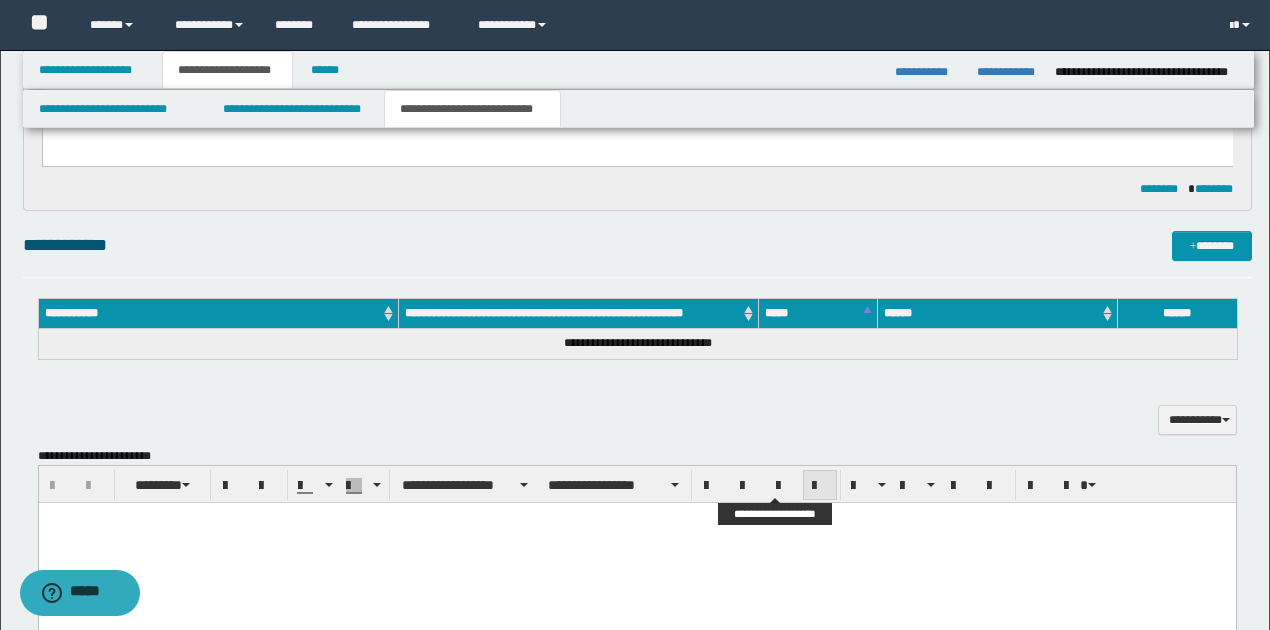 scroll, scrollTop: 333, scrollLeft: 0, axis: vertical 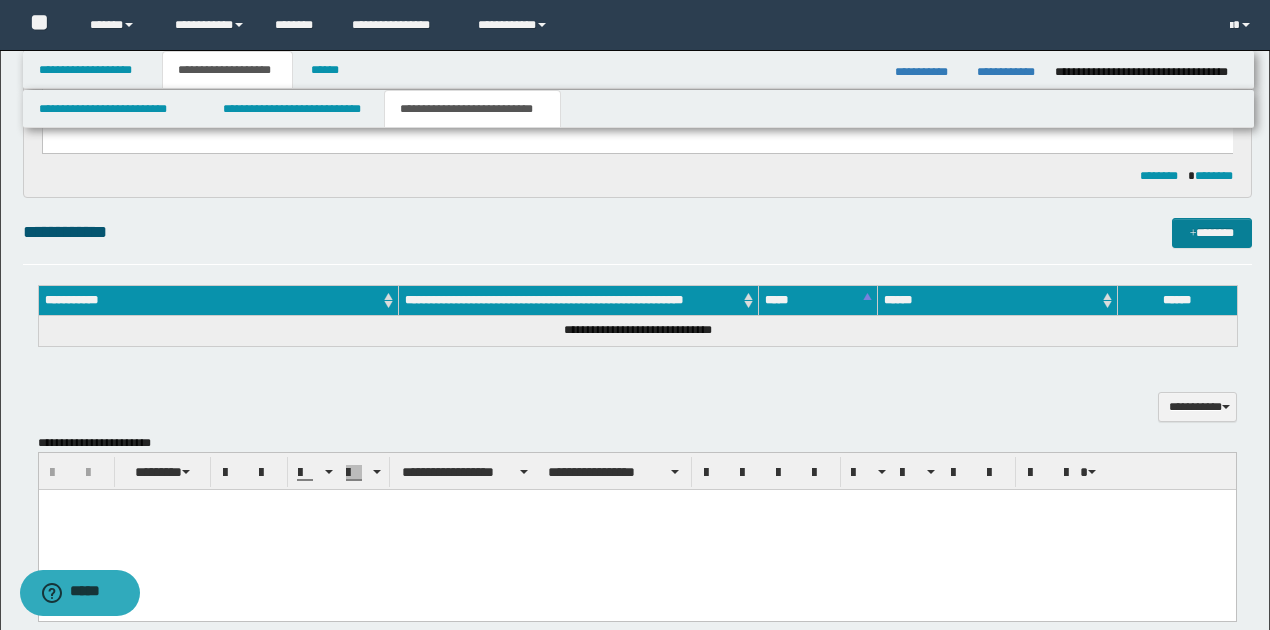 type on "**********" 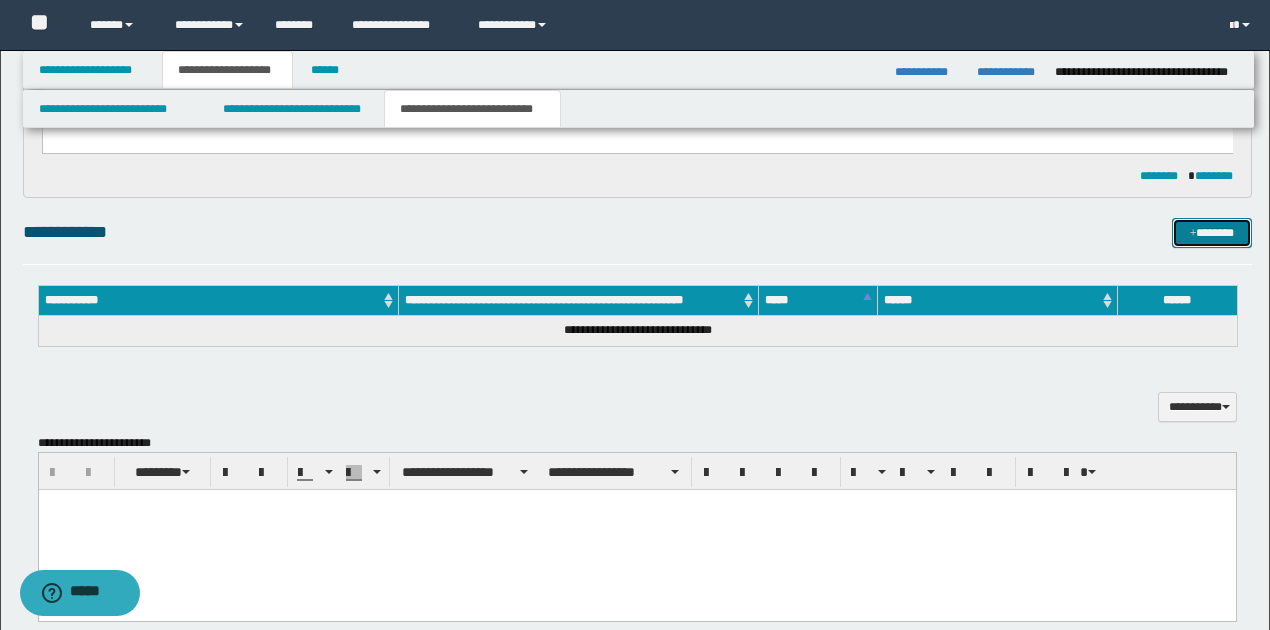 click at bounding box center (1193, 234) 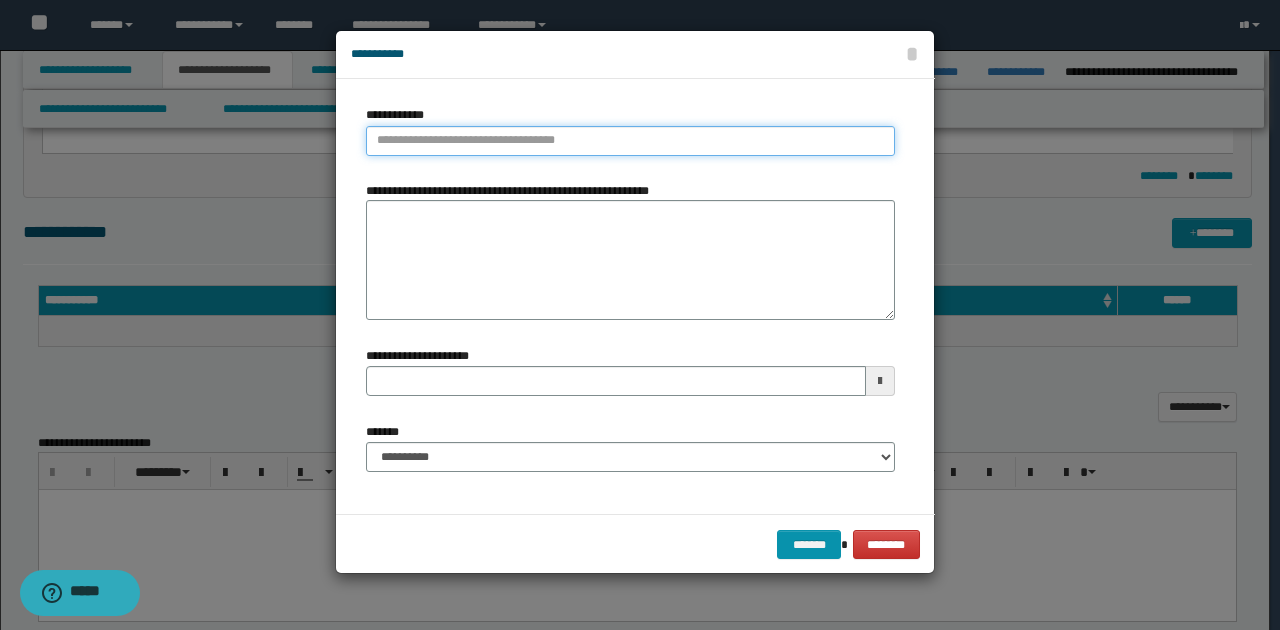 click on "**********" at bounding box center (630, 141) 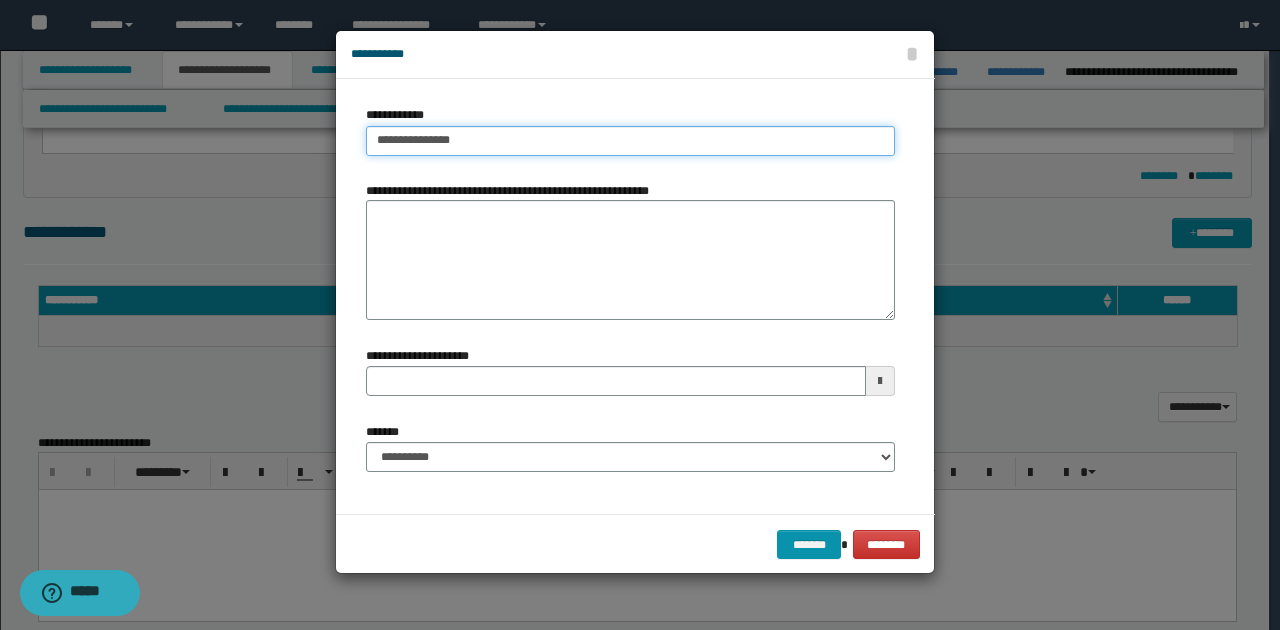 click on "**********" at bounding box center (630, 141) 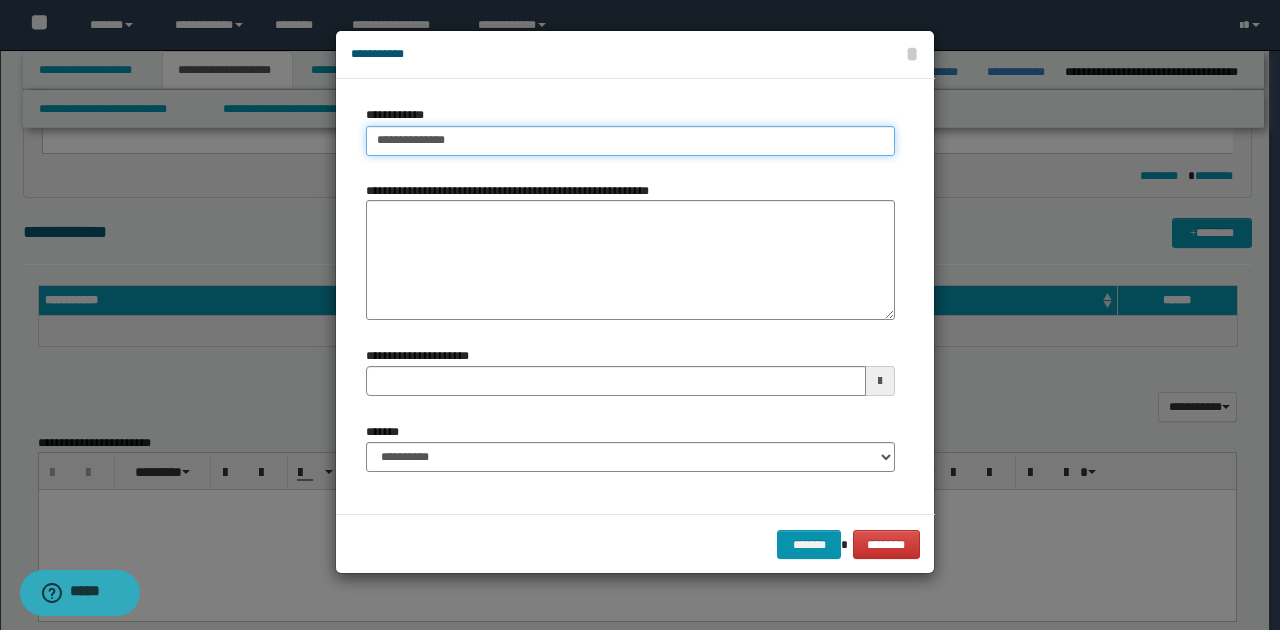 type on "**********" 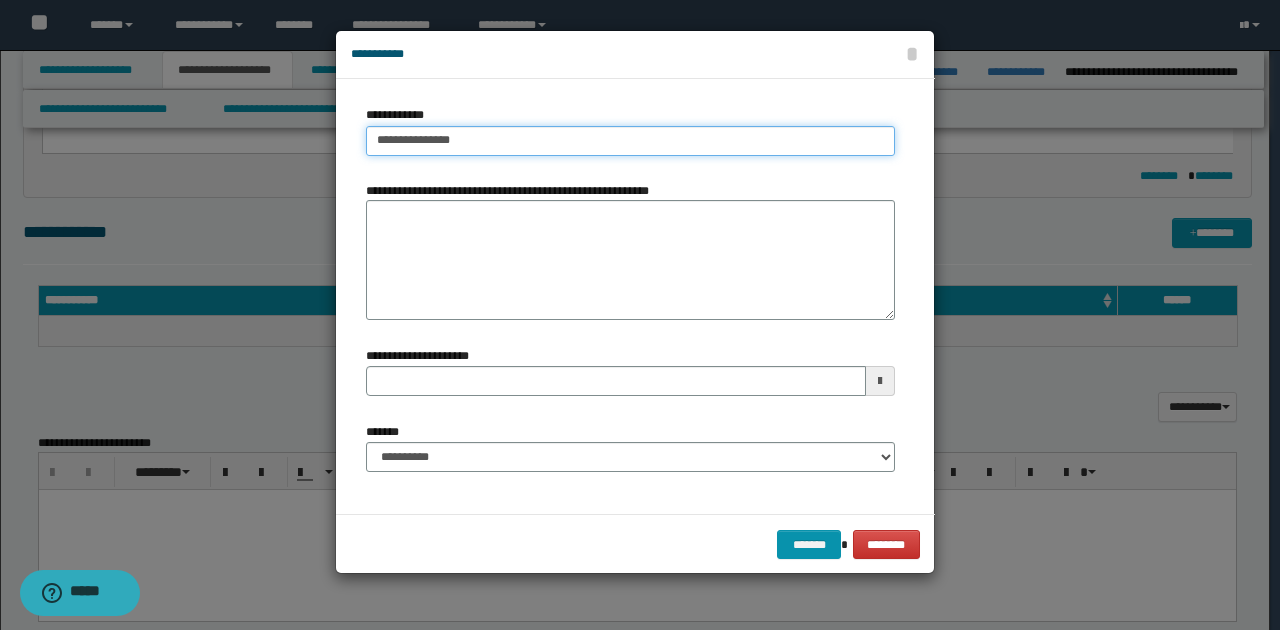 type on "**********" 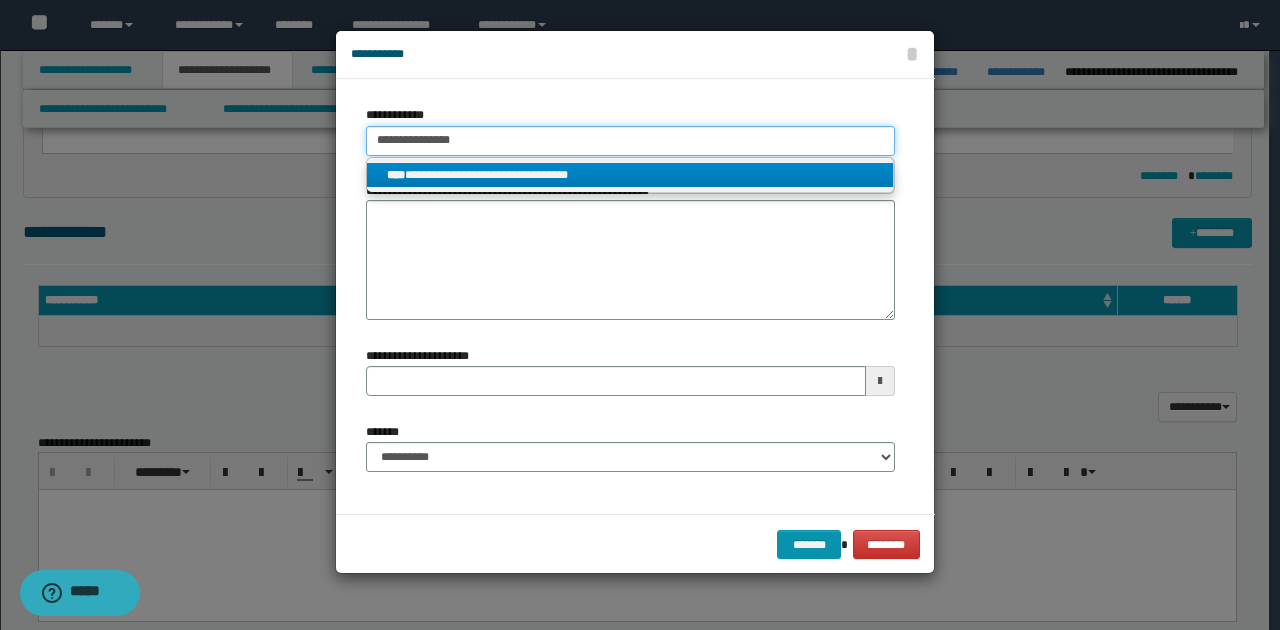 type on "**********" 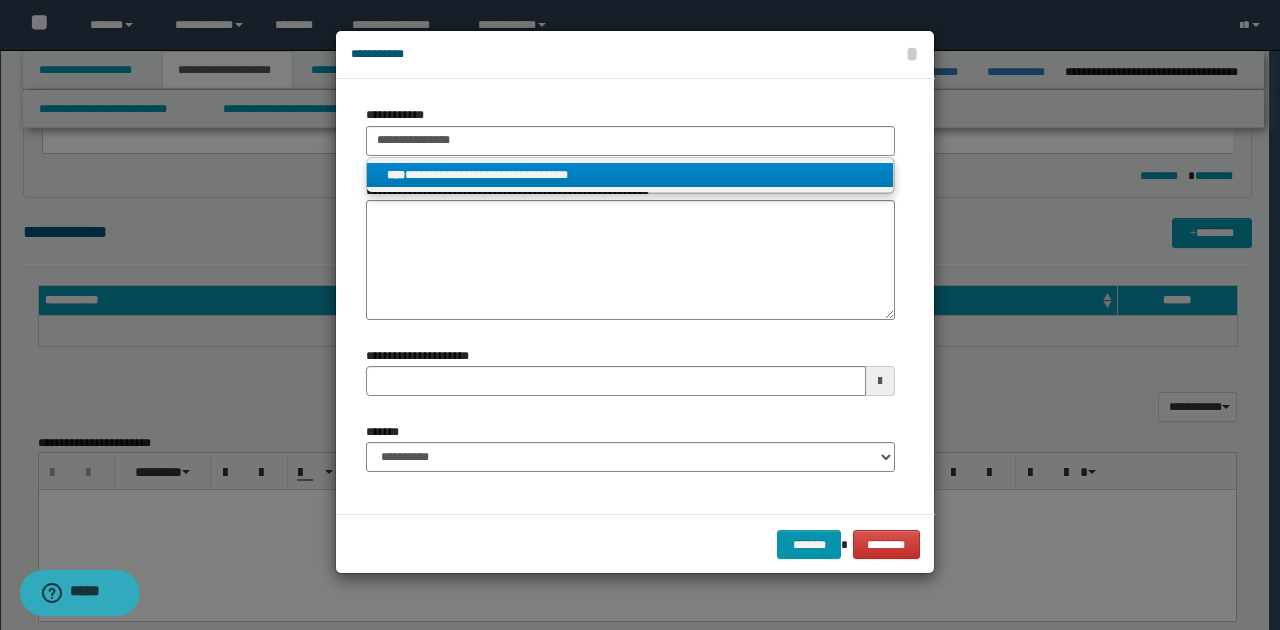 click on "**********" at bounding box center [630, 175] 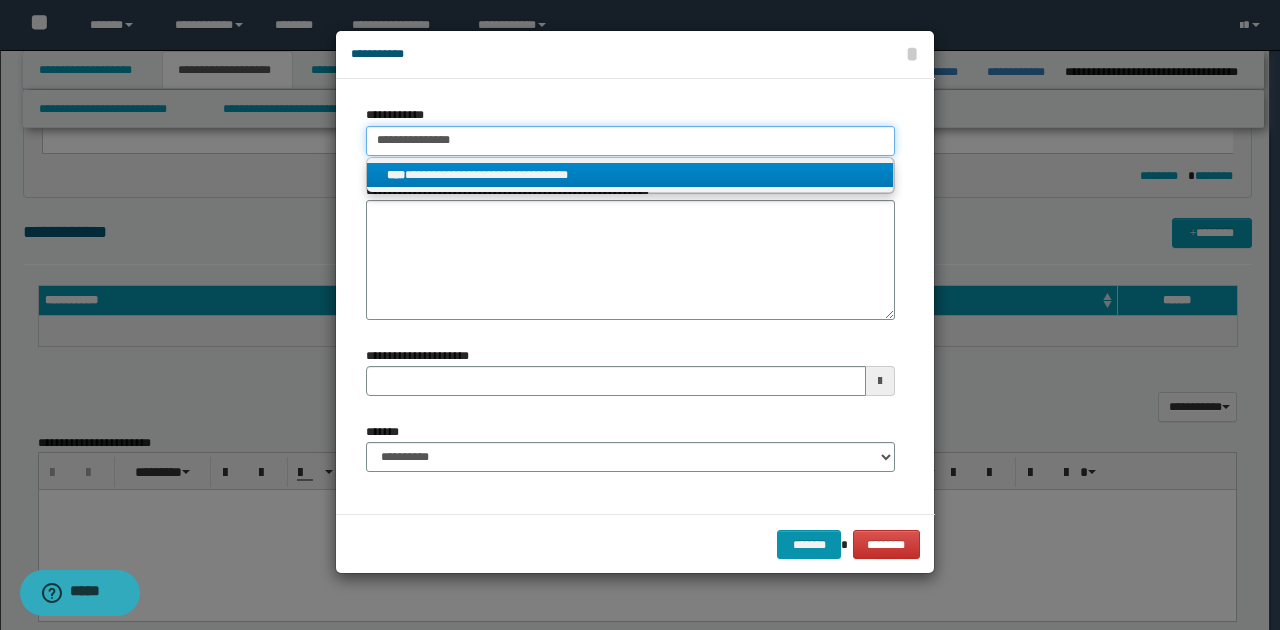 type 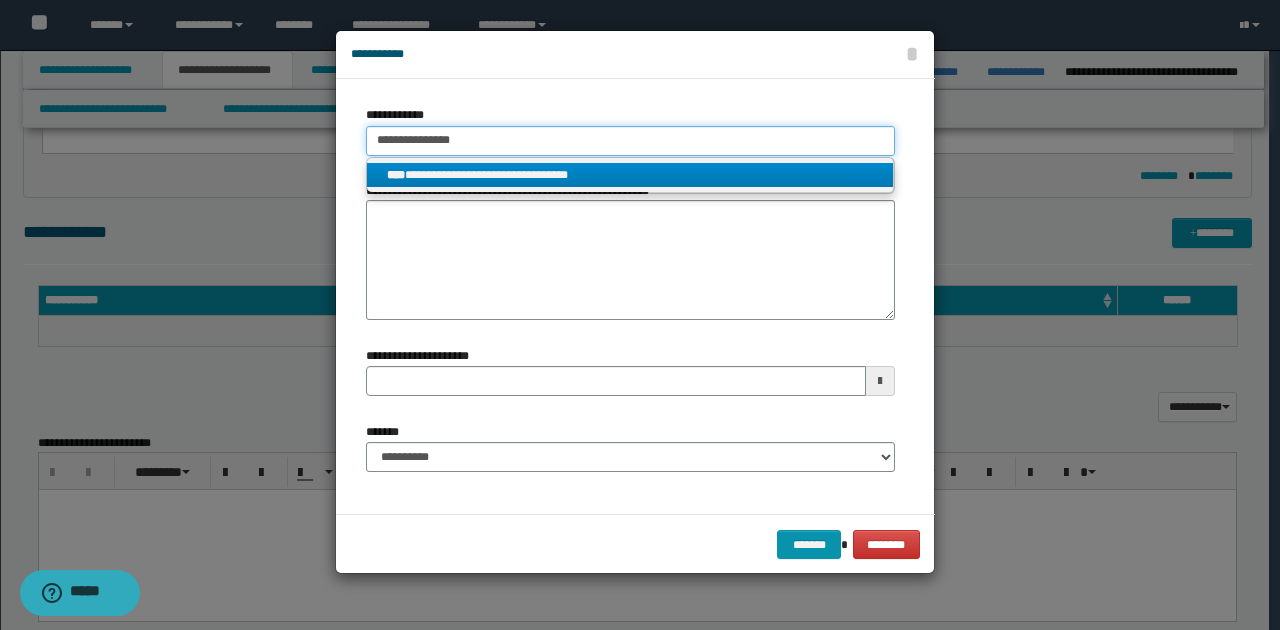 type on "**********" 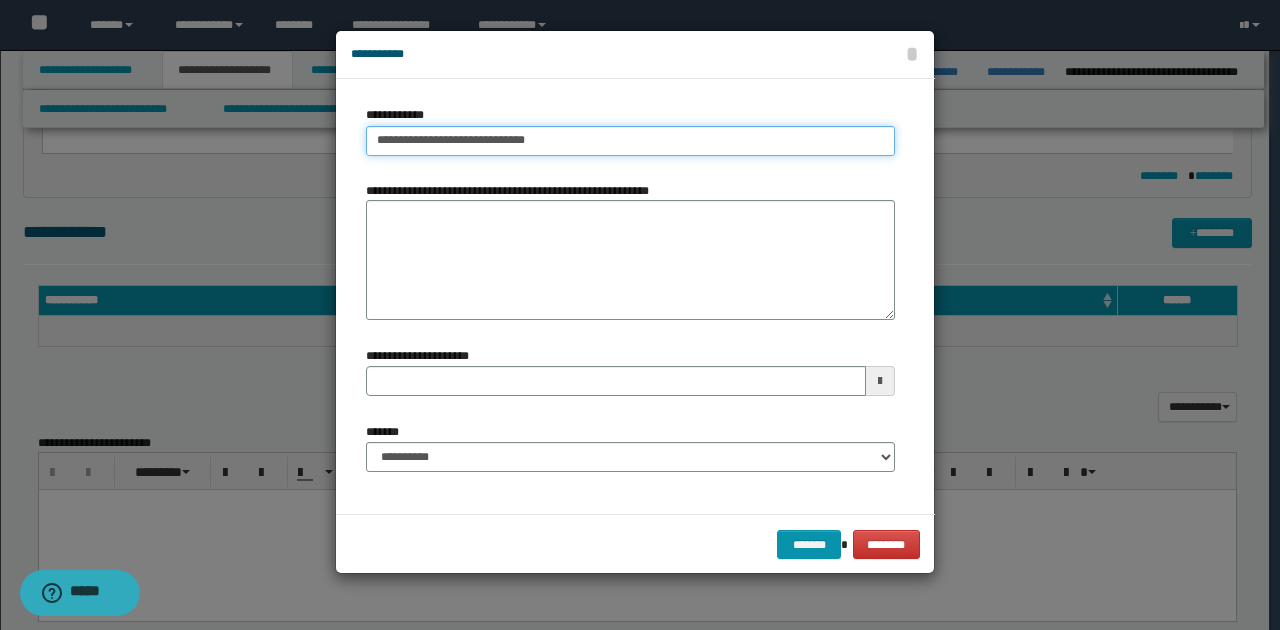 drag, startPoint x: 376, startPoint y: 138, endPoint x: 614, endPoint y: 140, distance: 238.0084 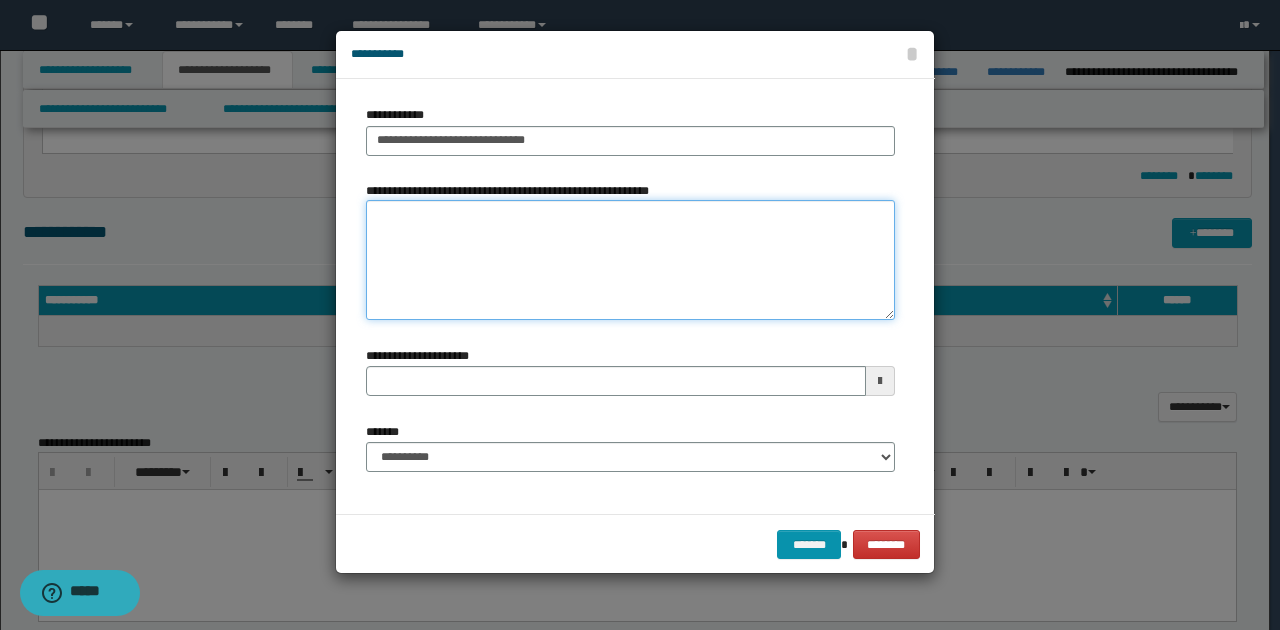 click on "**********" at bounding box center (630, 260) 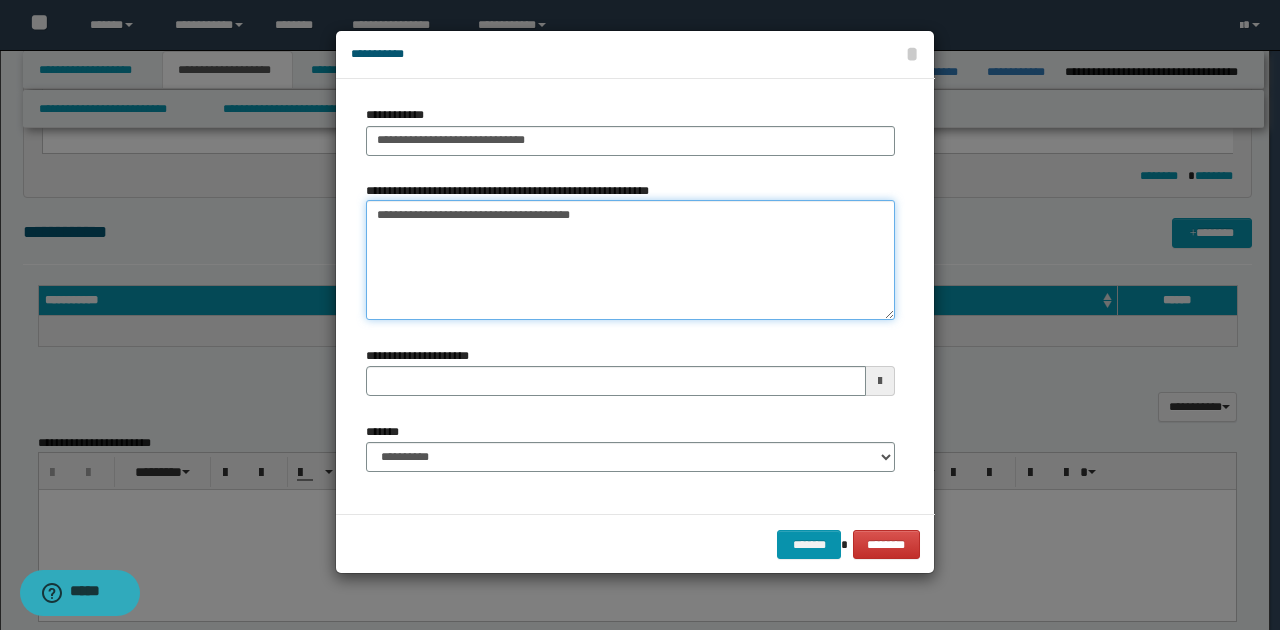 type on "**********" 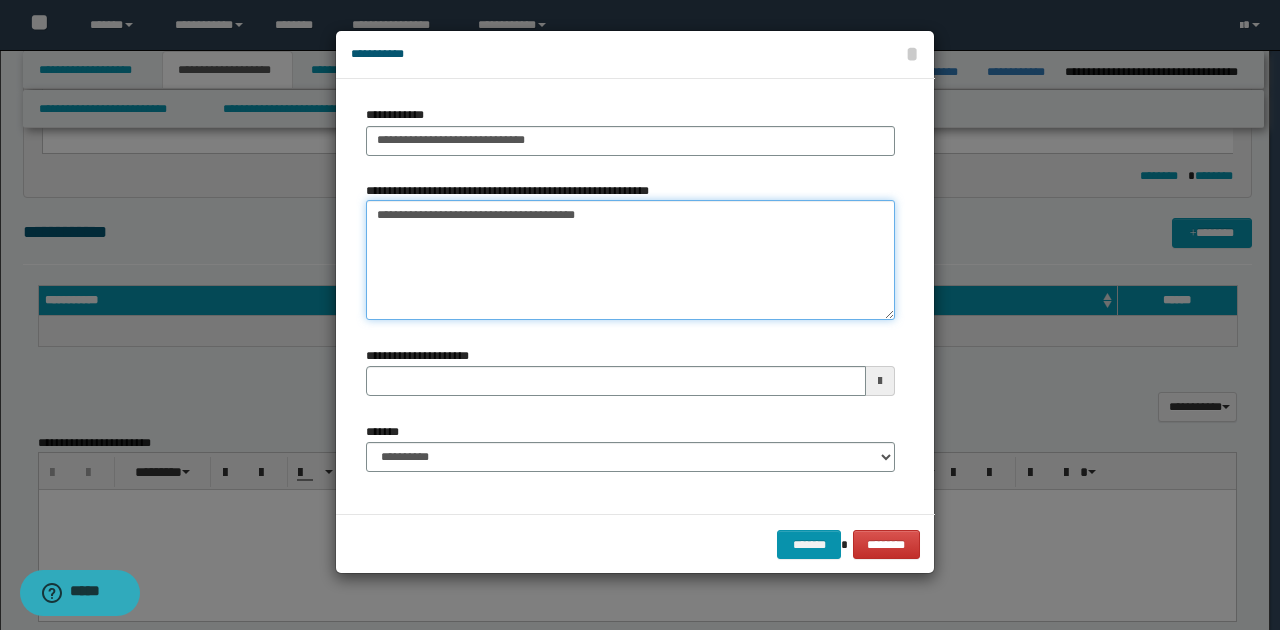 type 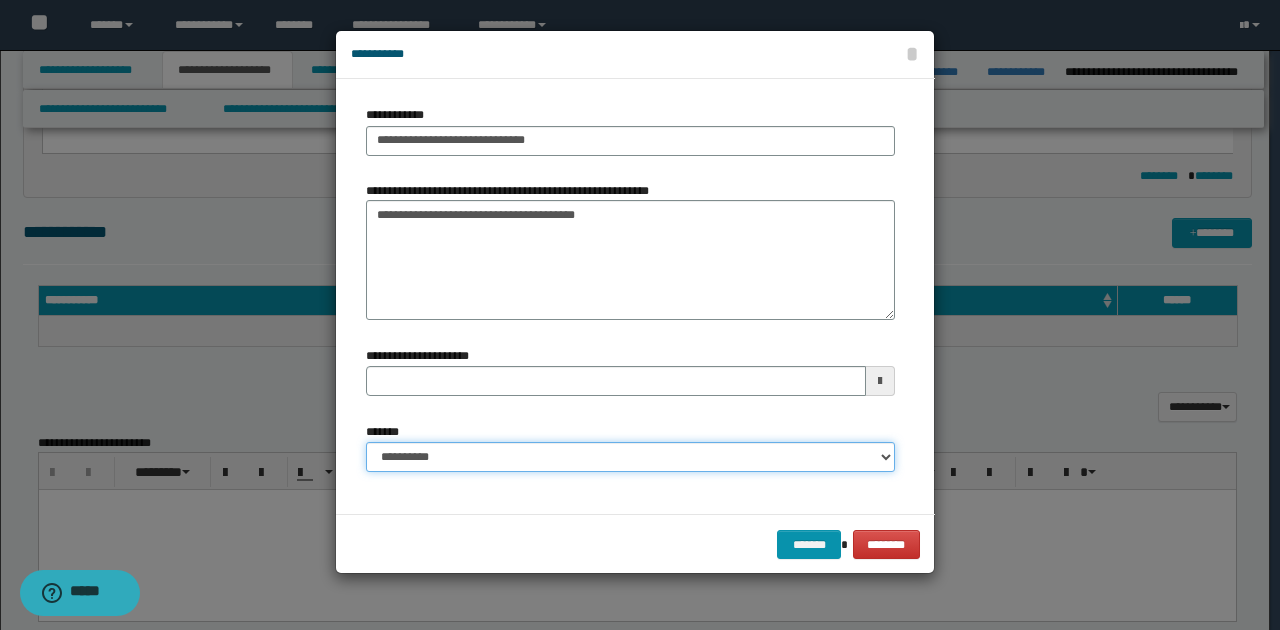 click on "**********" at bounding box center [630, 457] 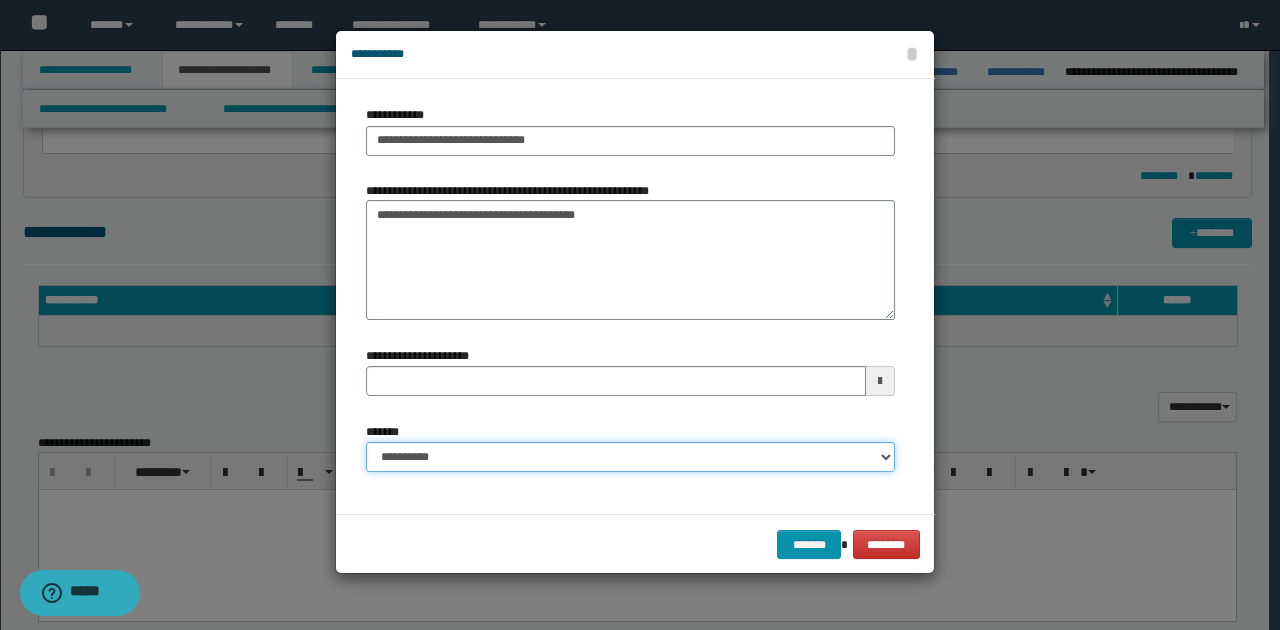 select on "*" 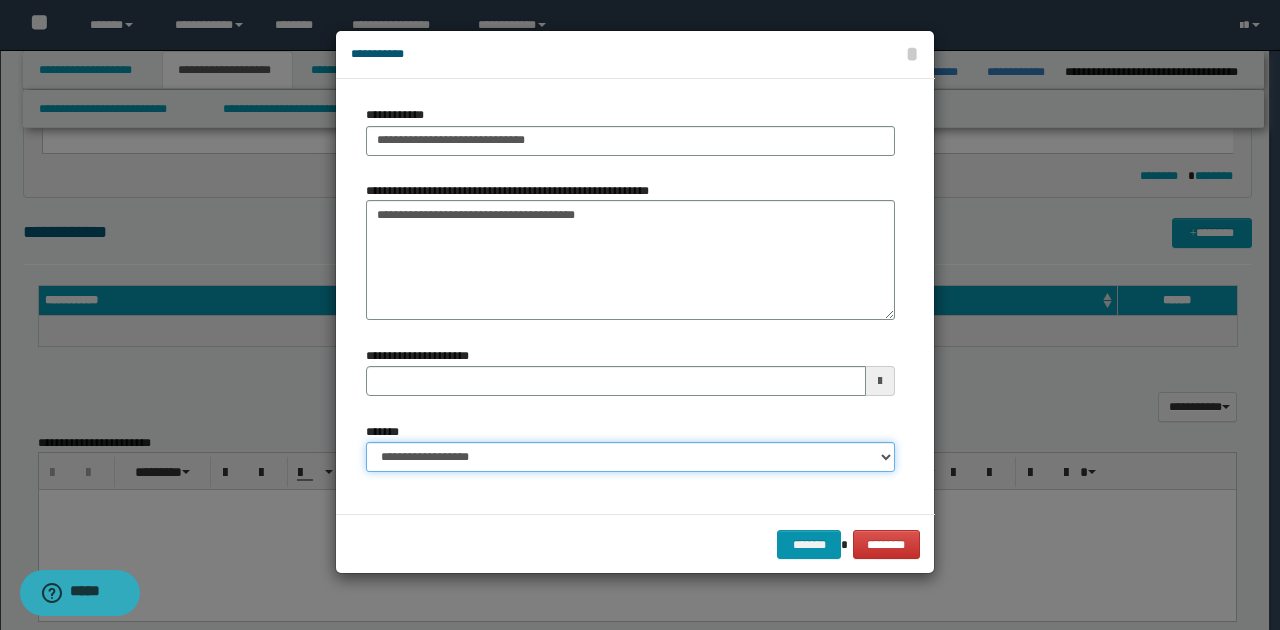 type 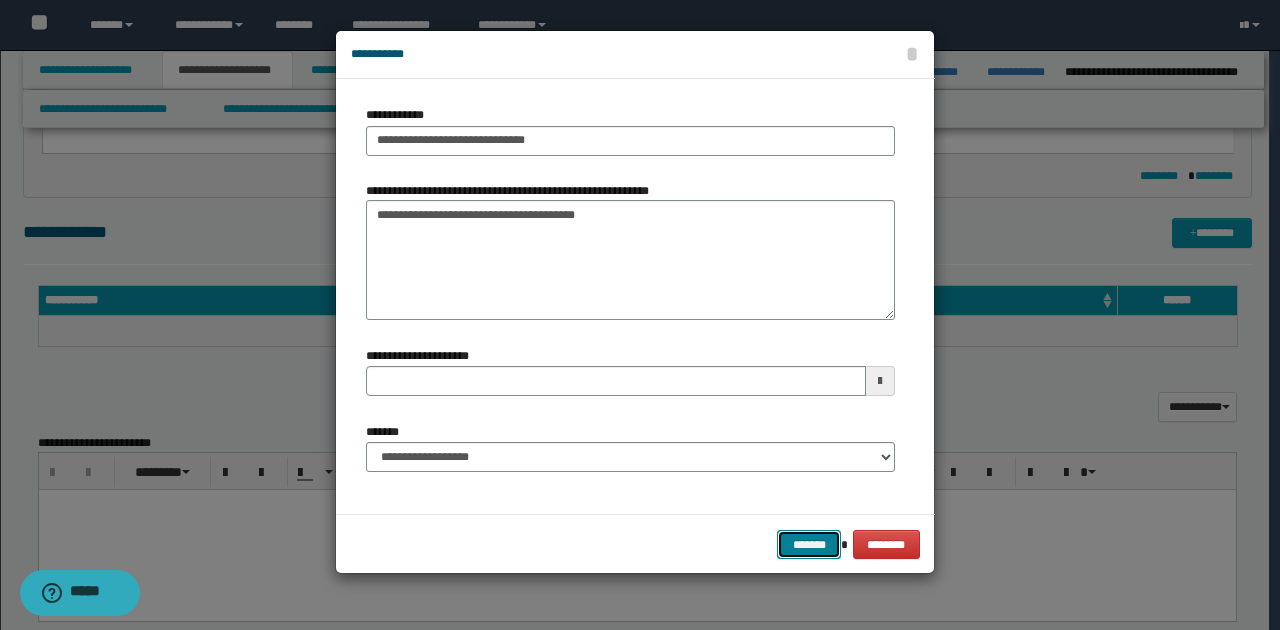 click on "*******" at bounding box center [809, 544] 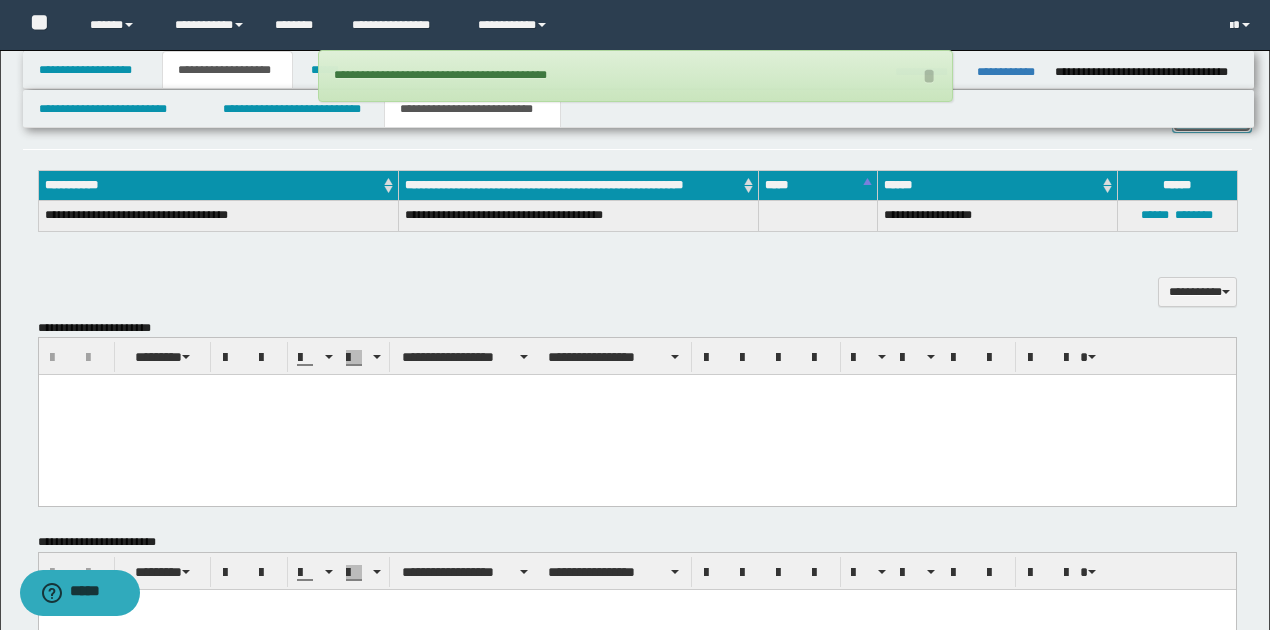 scroll, scrollTop: 600, scrollLeft: 0, axis: vertical 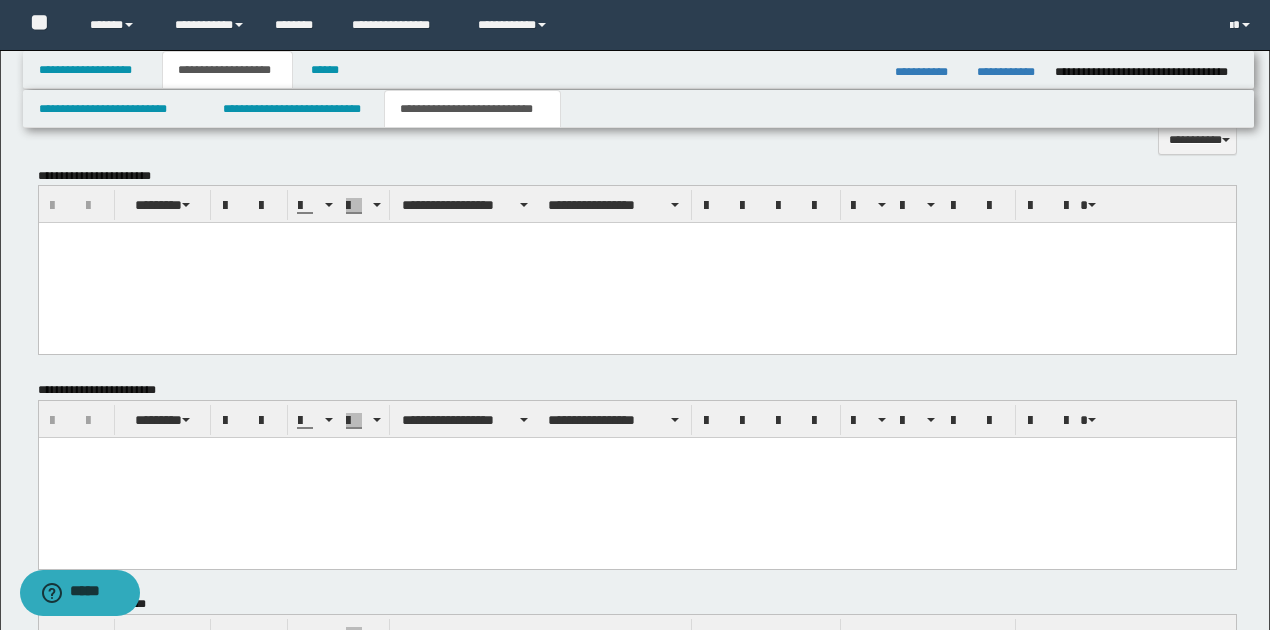 click at bounding box center (636, 477) 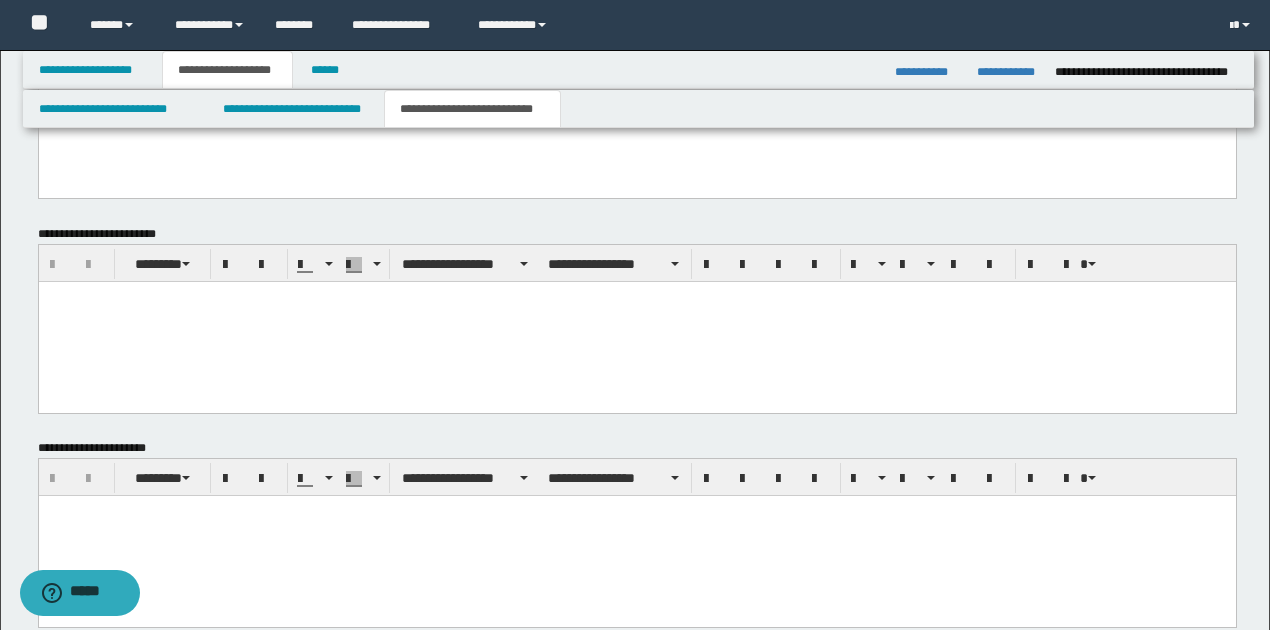 scroll, scrollTop: 866, scrollLeft: 0, axis: vertical 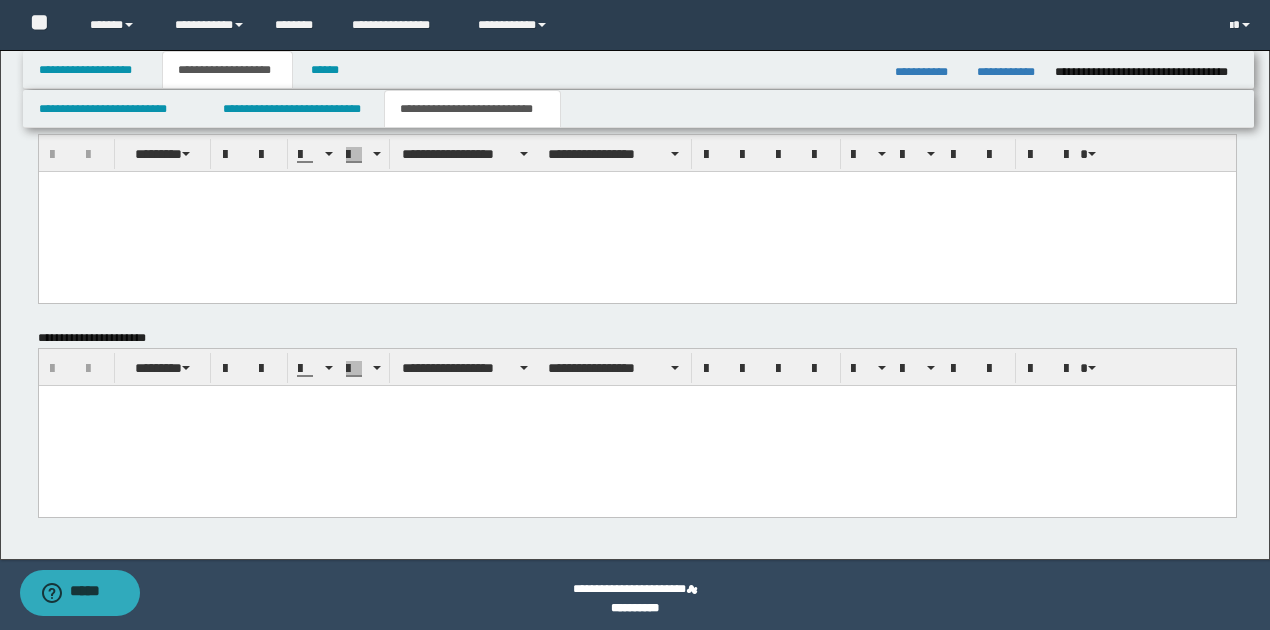 click at bounding box center [636, 425] 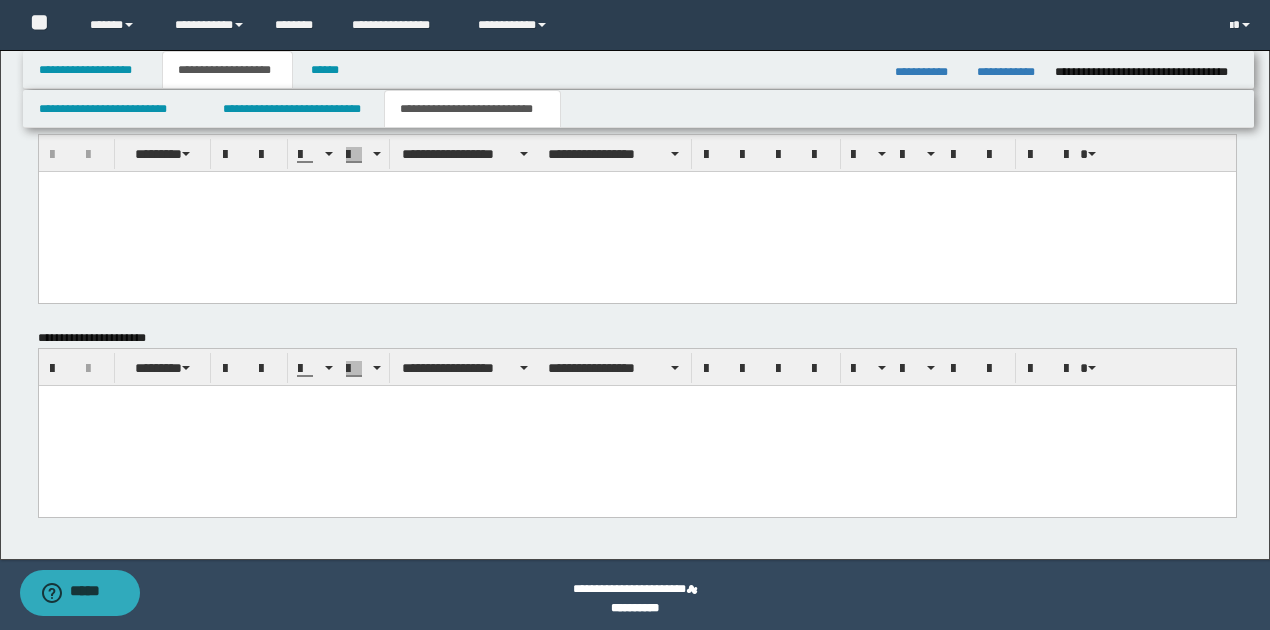 click at bounding box center [636, 425] 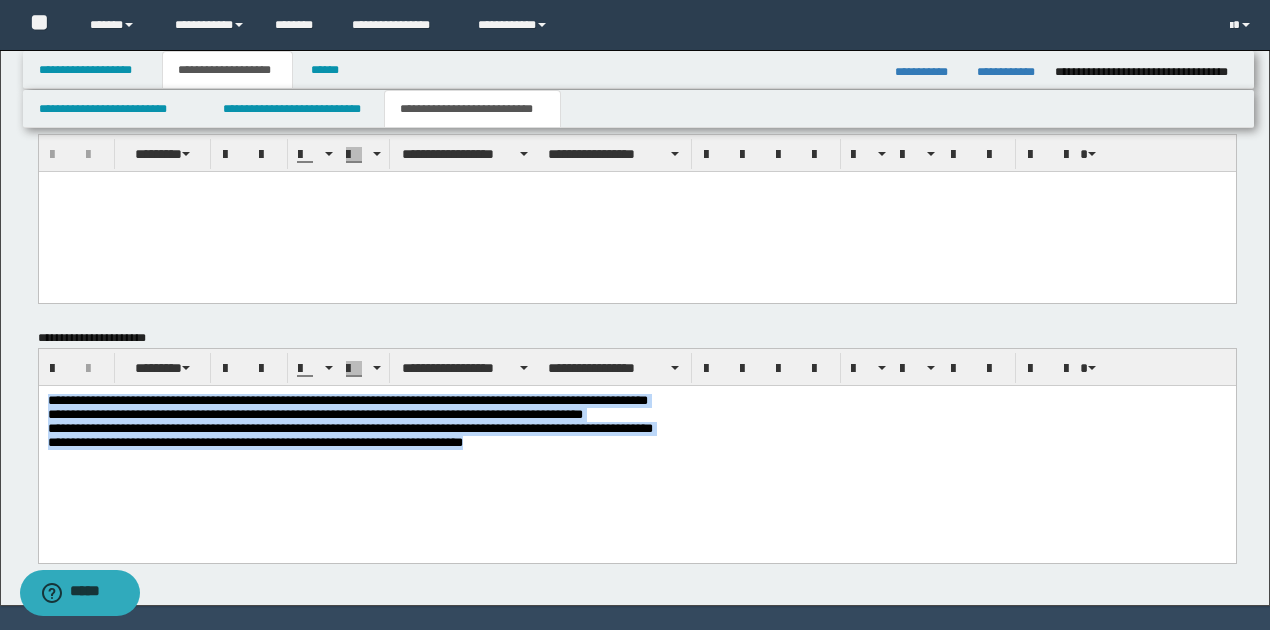 drag, startPoint x: 46, startPoint y: 397, endPoint x: 579, endPoint y: 495, distance: 541.9345 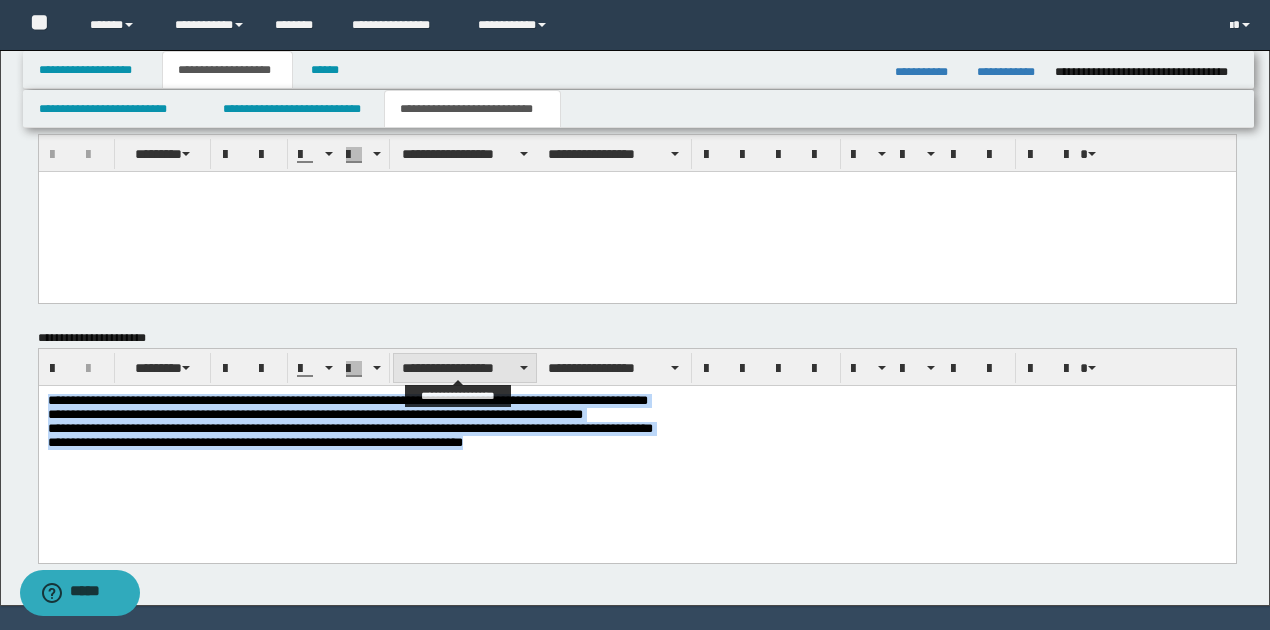 click on "**********" at bounding box center (465, 368) 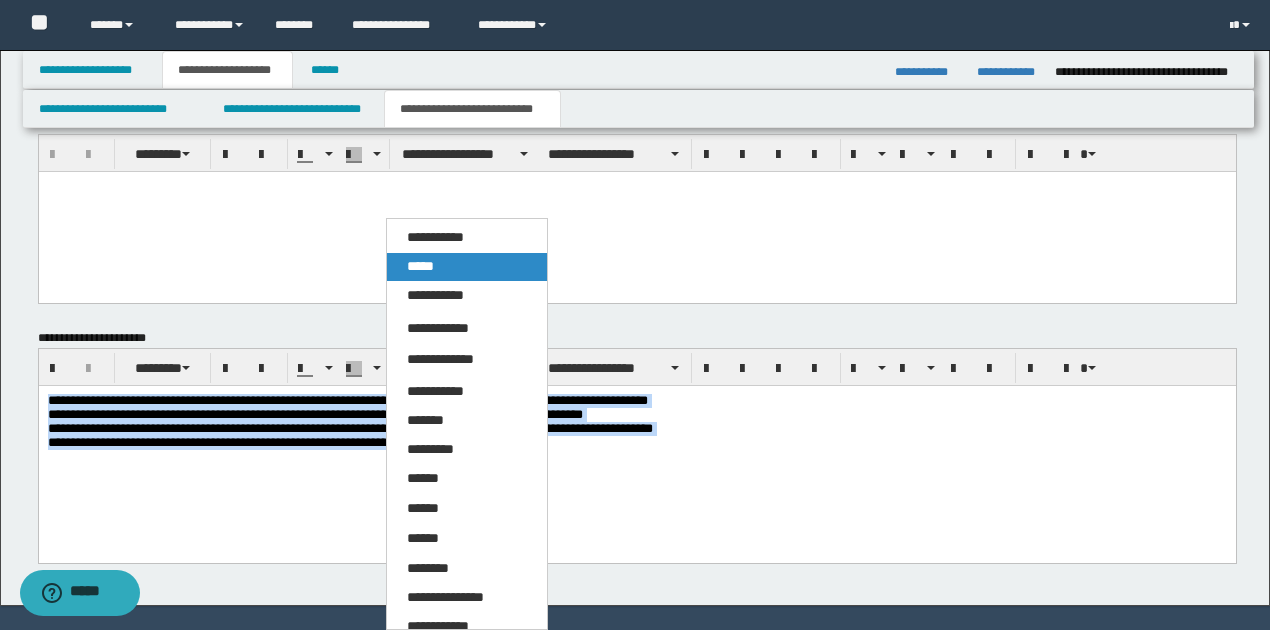 click on "*****" at bounding box center [420, 266] 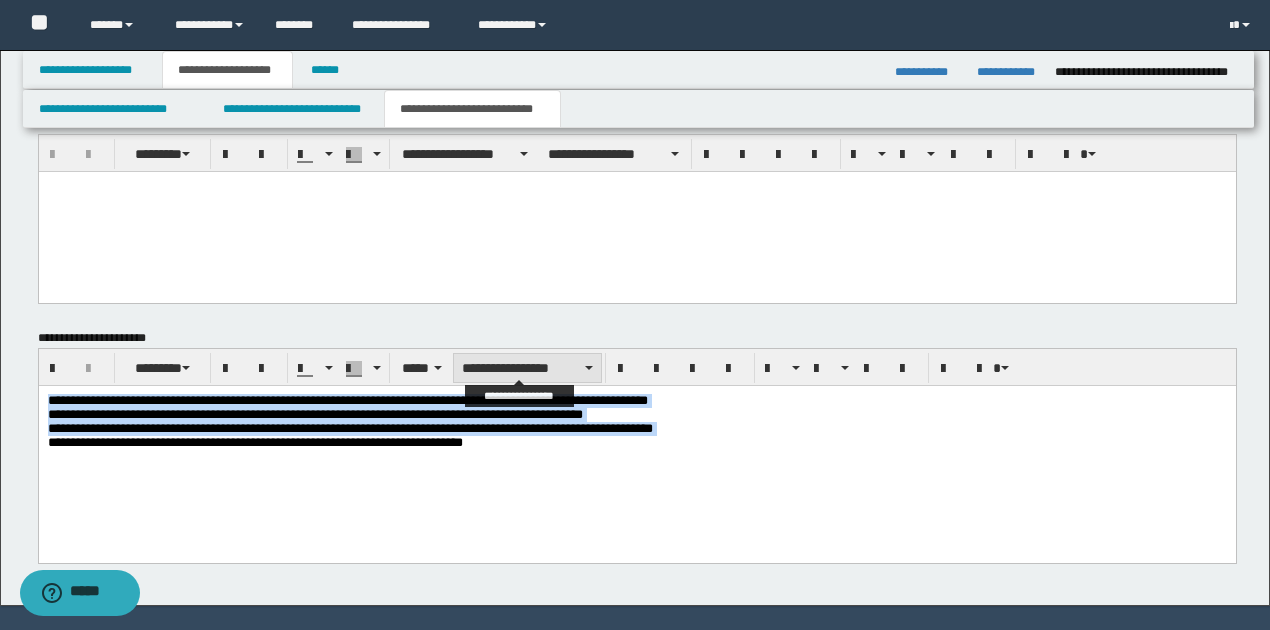 click on "**********" at bounding box center (527, 368) 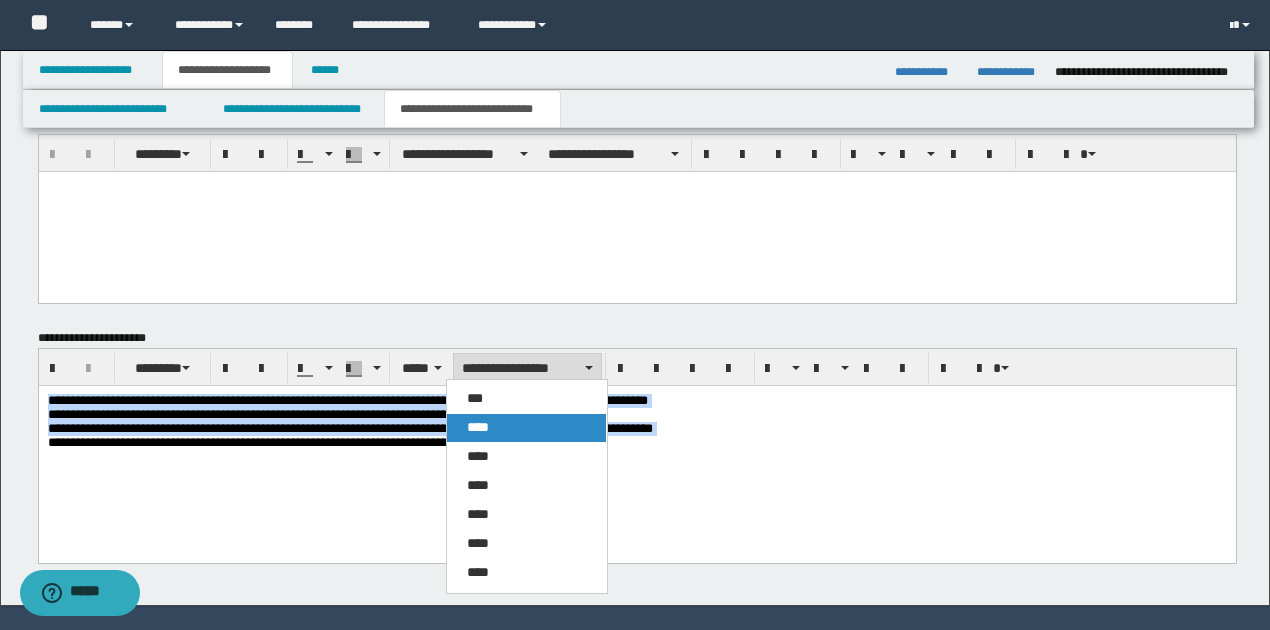 click on "****" at bounding box center [526, 428] 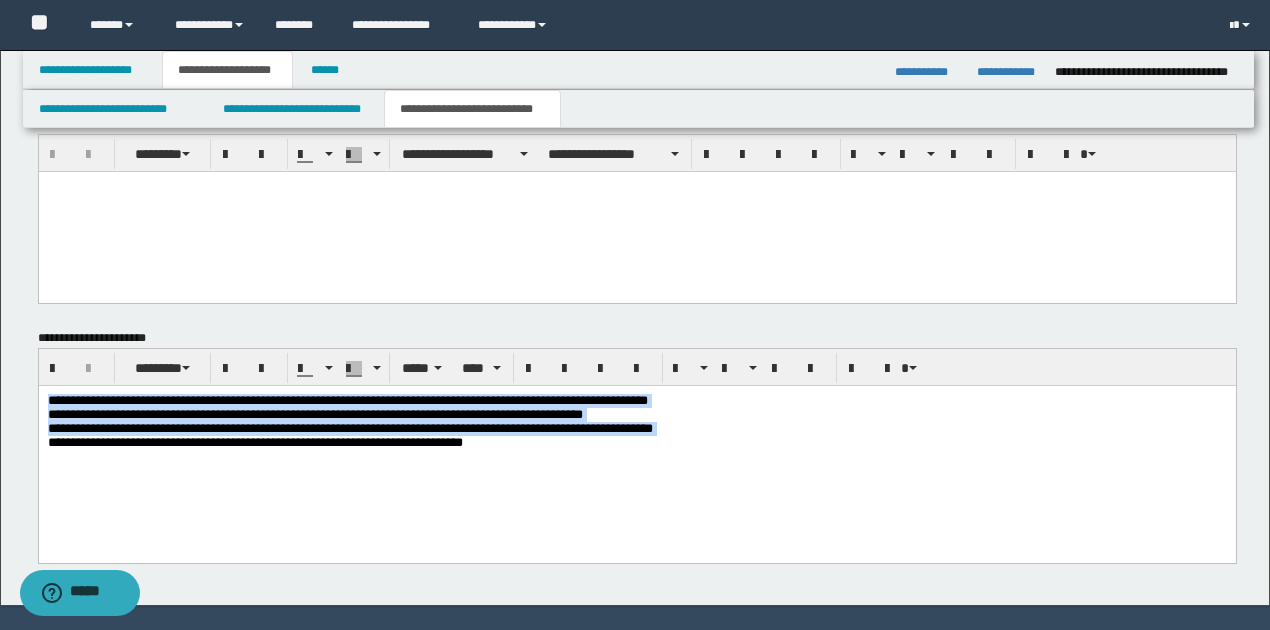 click on "**********" at bounding box center [637, 423] 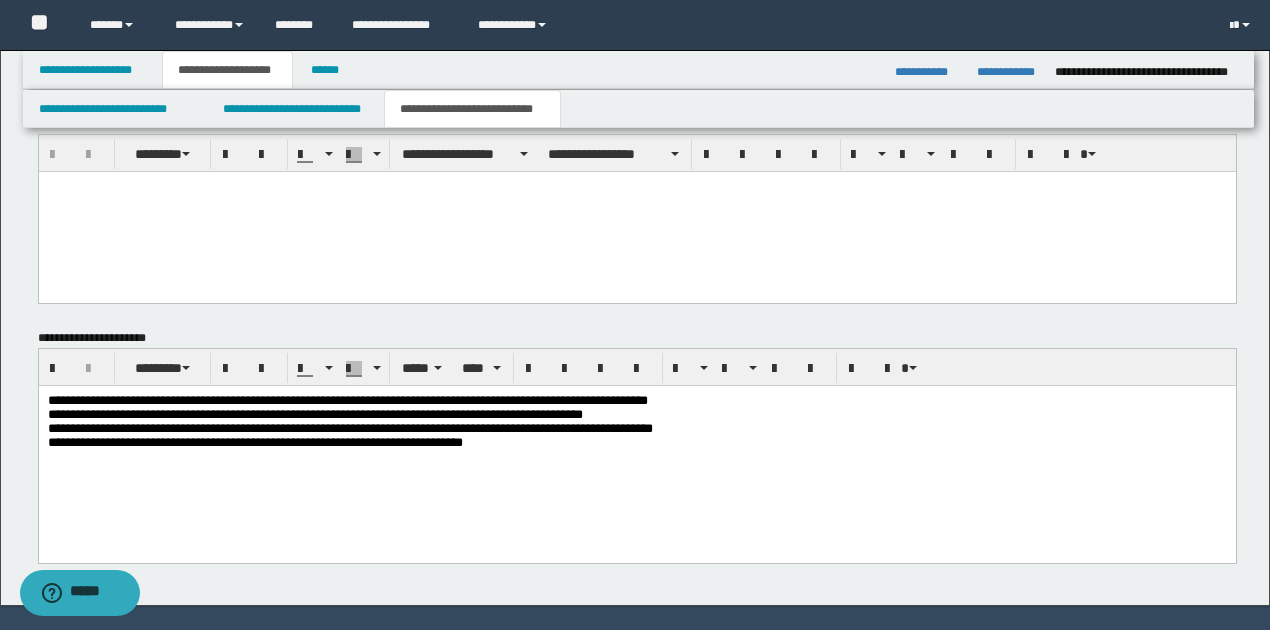 click on "**********" at bounding box center [637, 423] 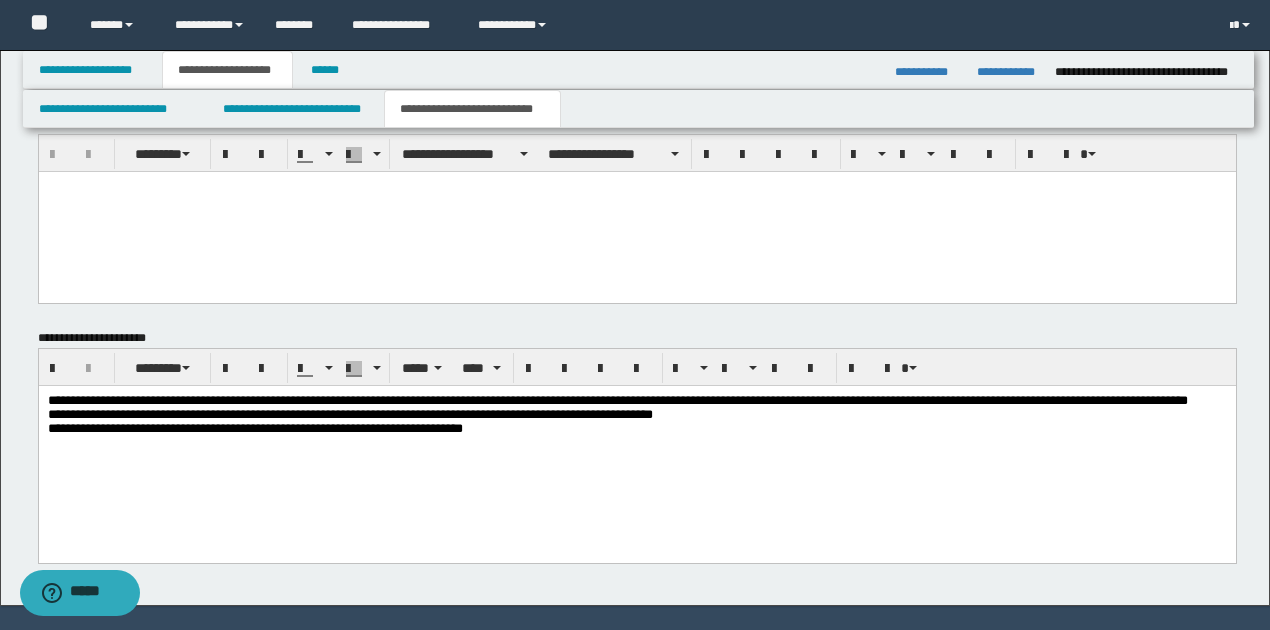 click on "**********" at bounding box center (637, 423) 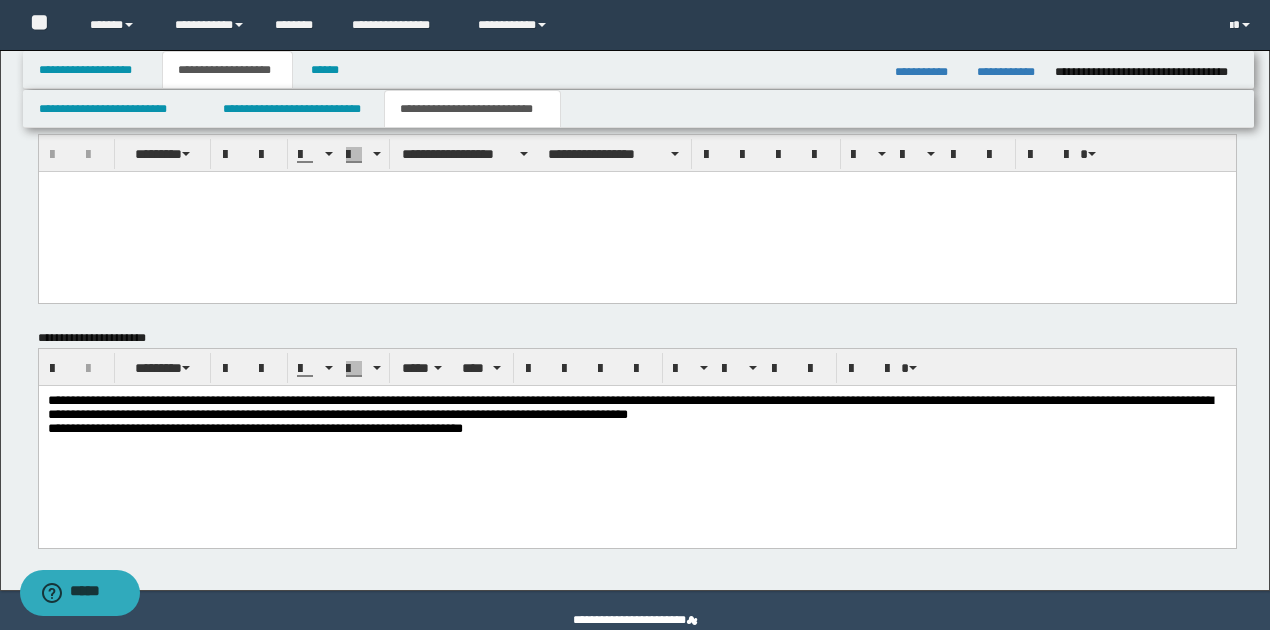click on "**********" at bounding box center [637, 416] 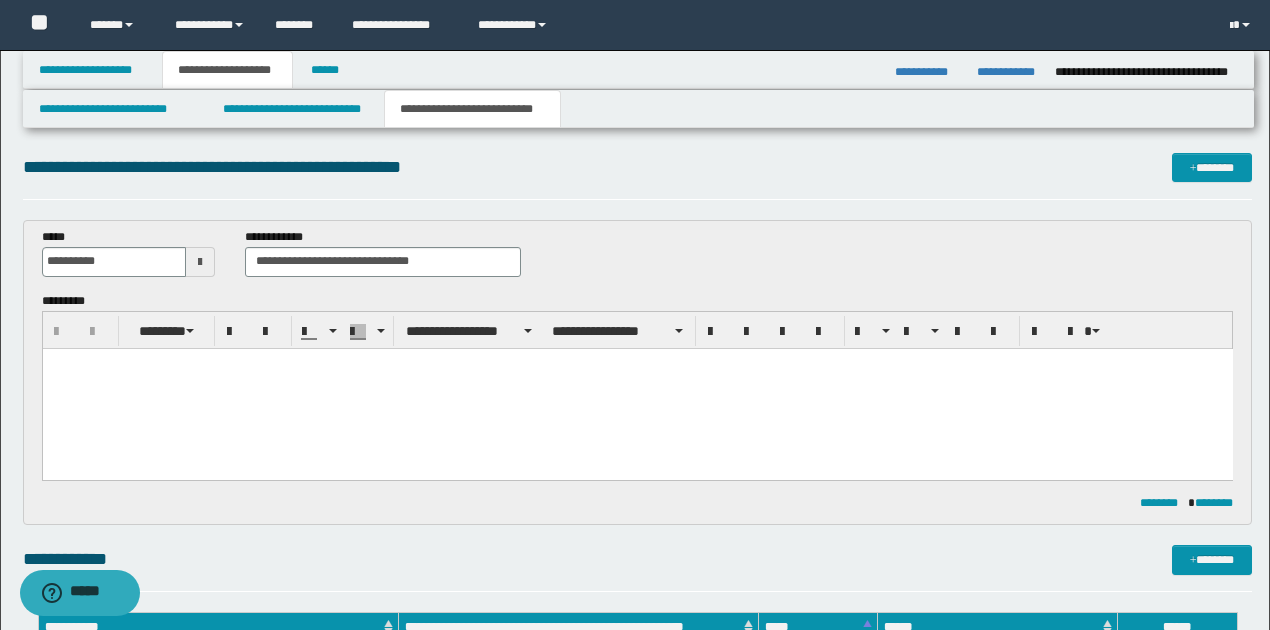 scroll, scrollTop: 0, scrollLeft: 0, axis: both 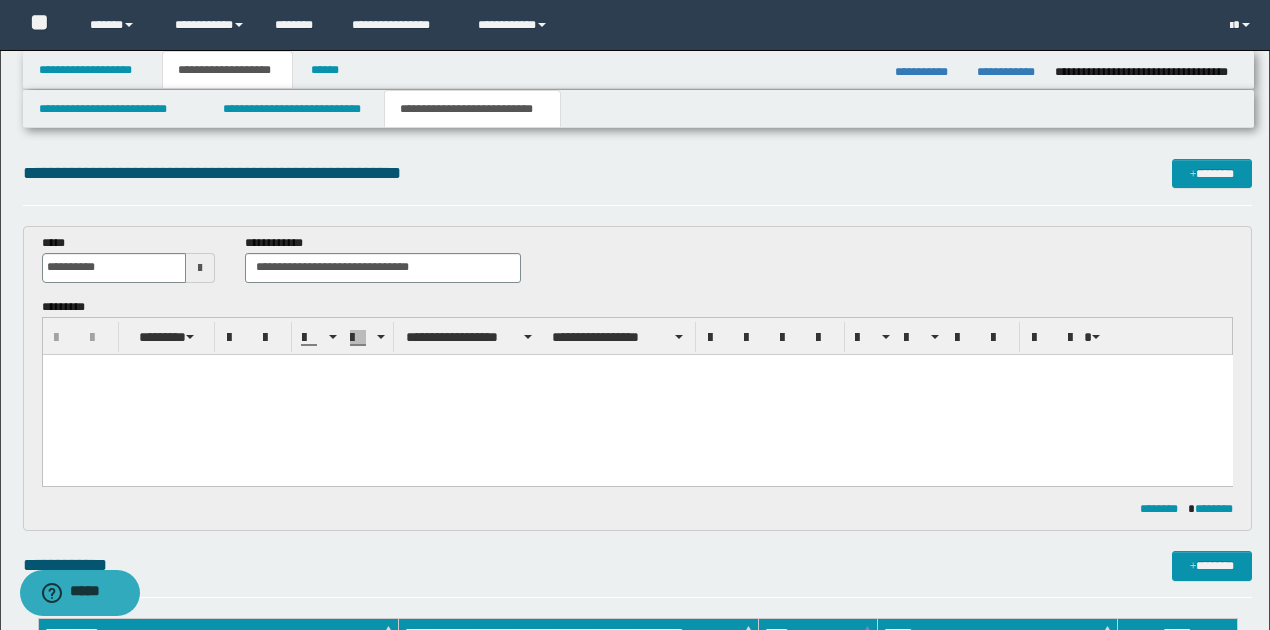 click at bounding box center [637, 394] 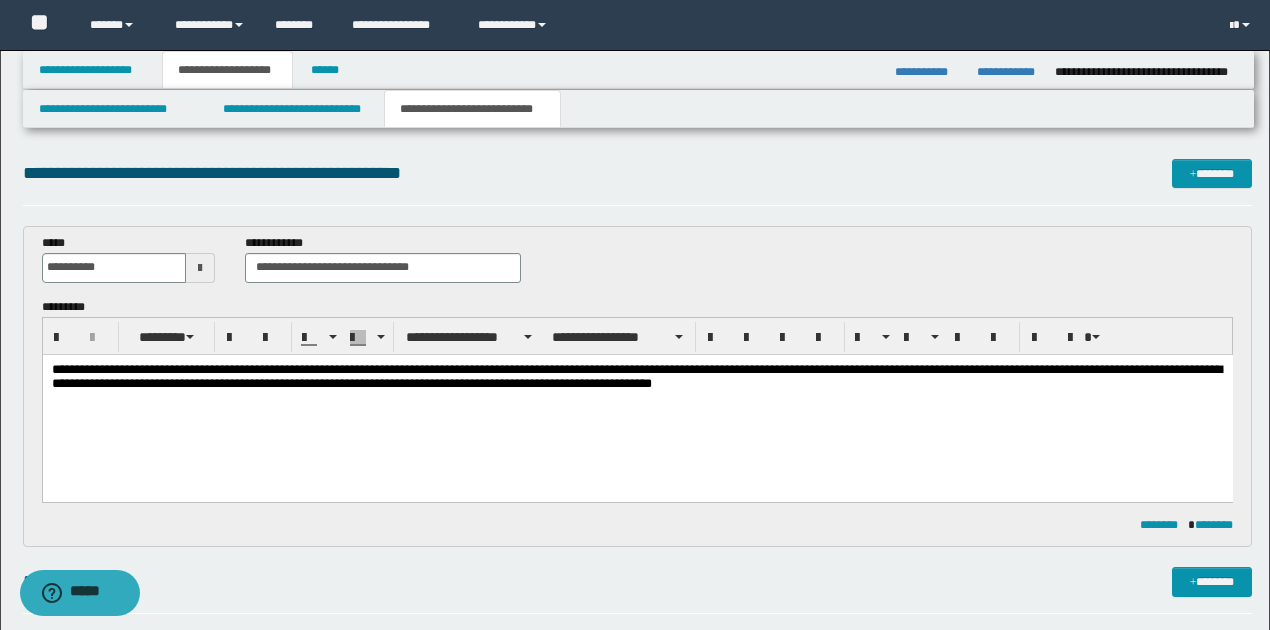click on "**********" at bounding box center (637, 377) 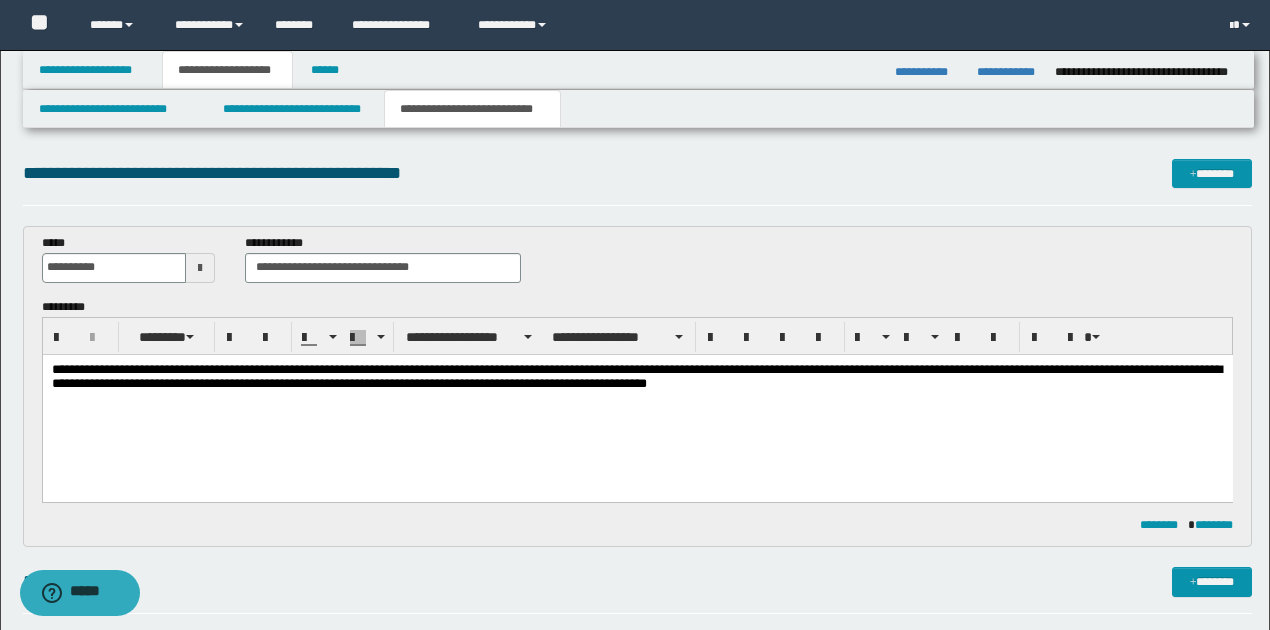 click on "**********" at bounding box center [637, 377] 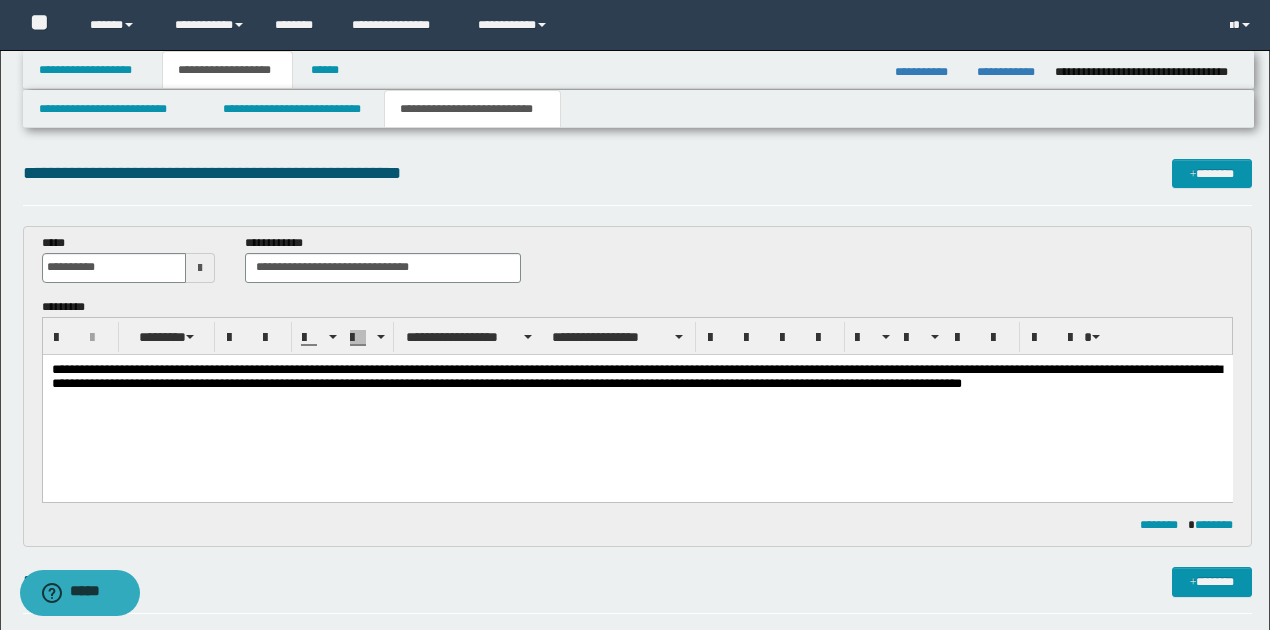 click on "**********" at bounding box center (637, 377) 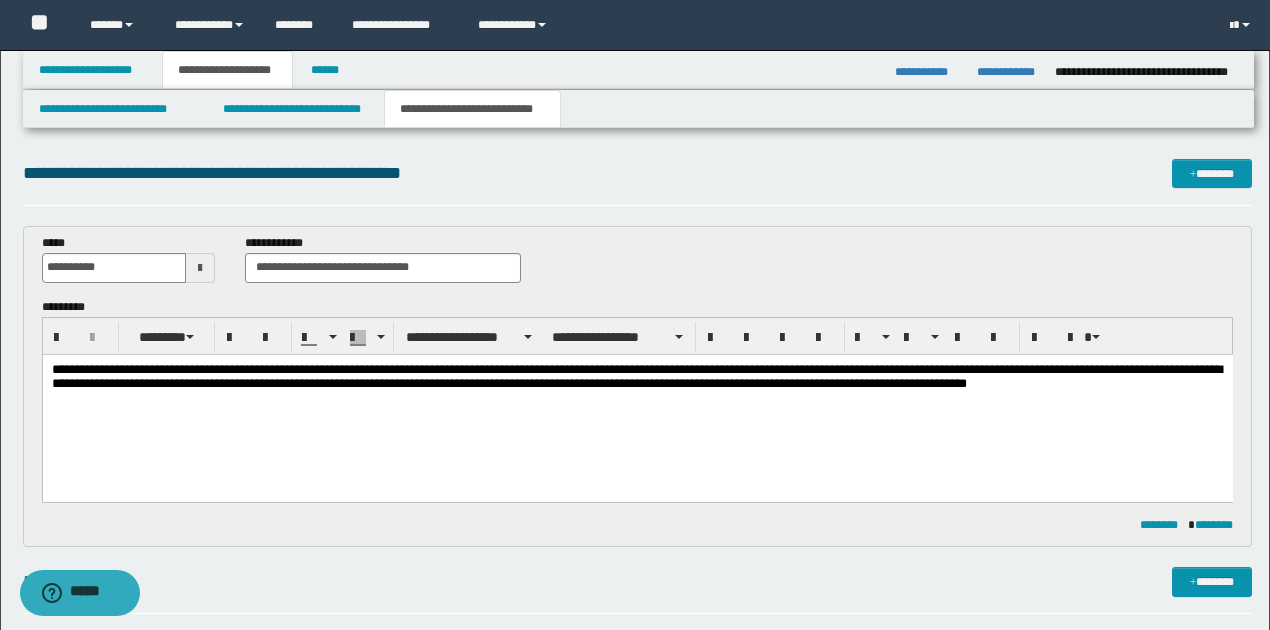 click on "**********" at bounding box center [637, 377] 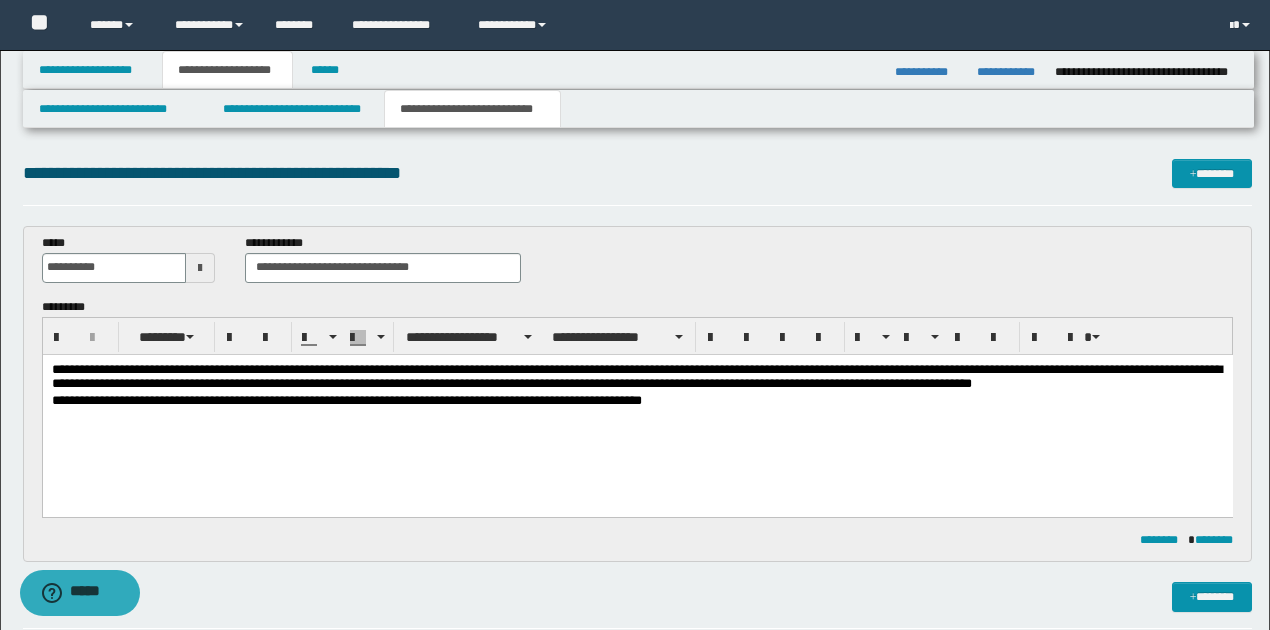 click on "**********" at bounding box center [637, 400] 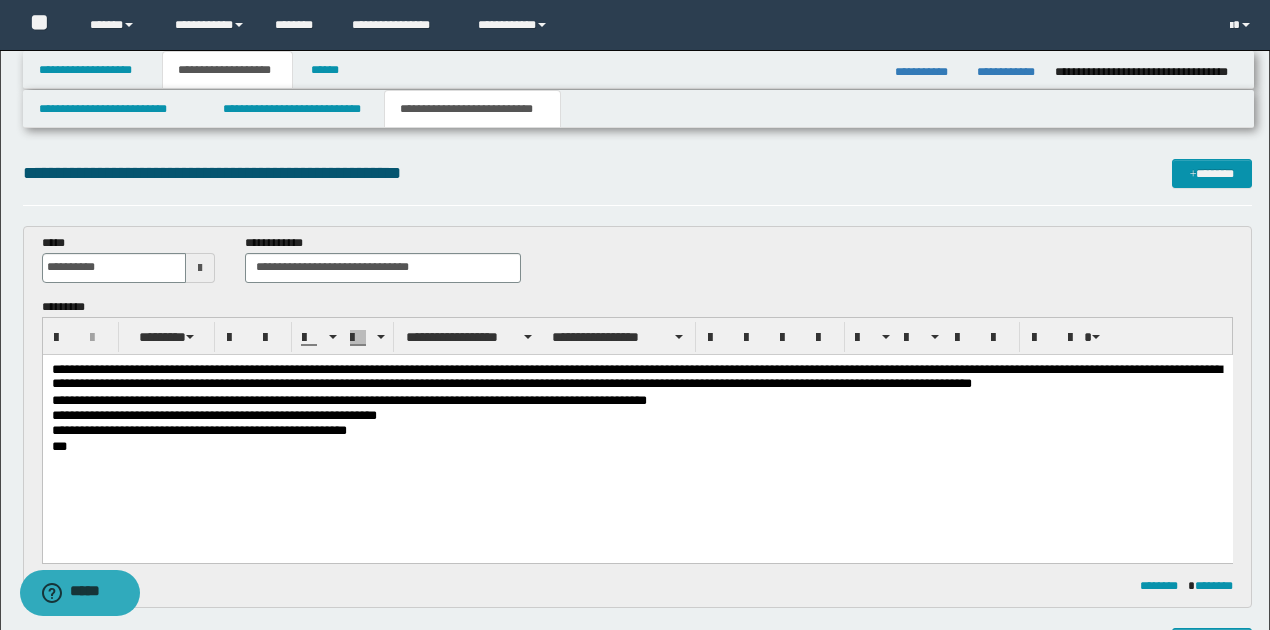 click on "**********" at bounding box center [637, 430] 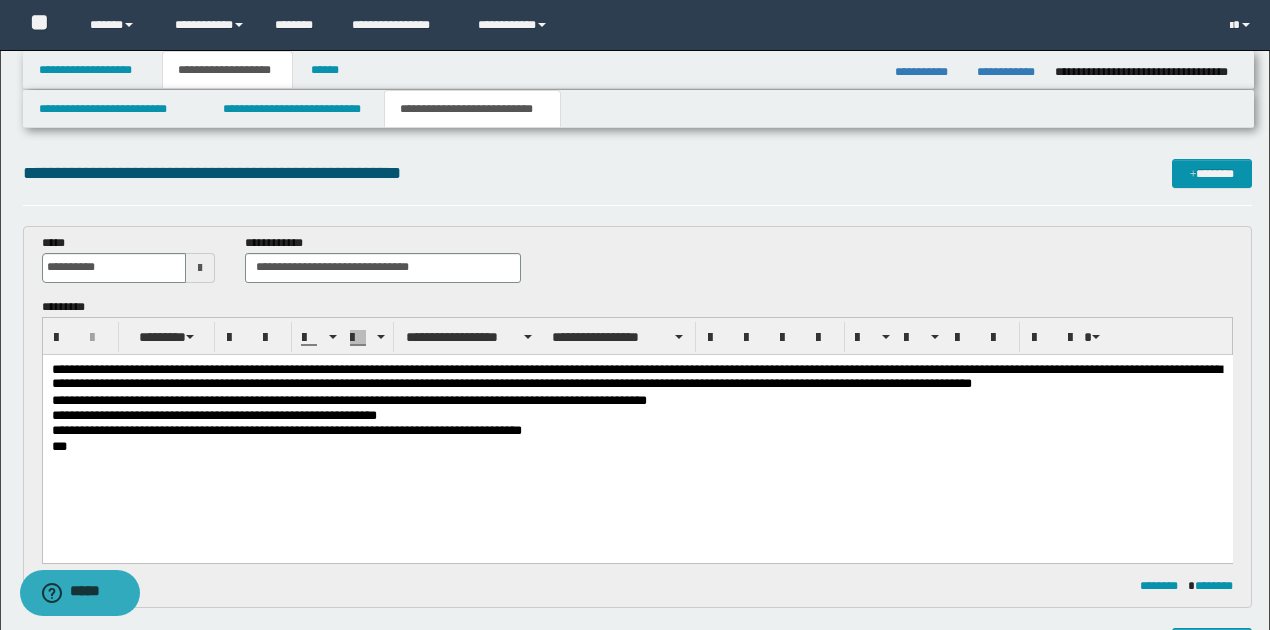 click on "***" at bounding box center [637, 446] 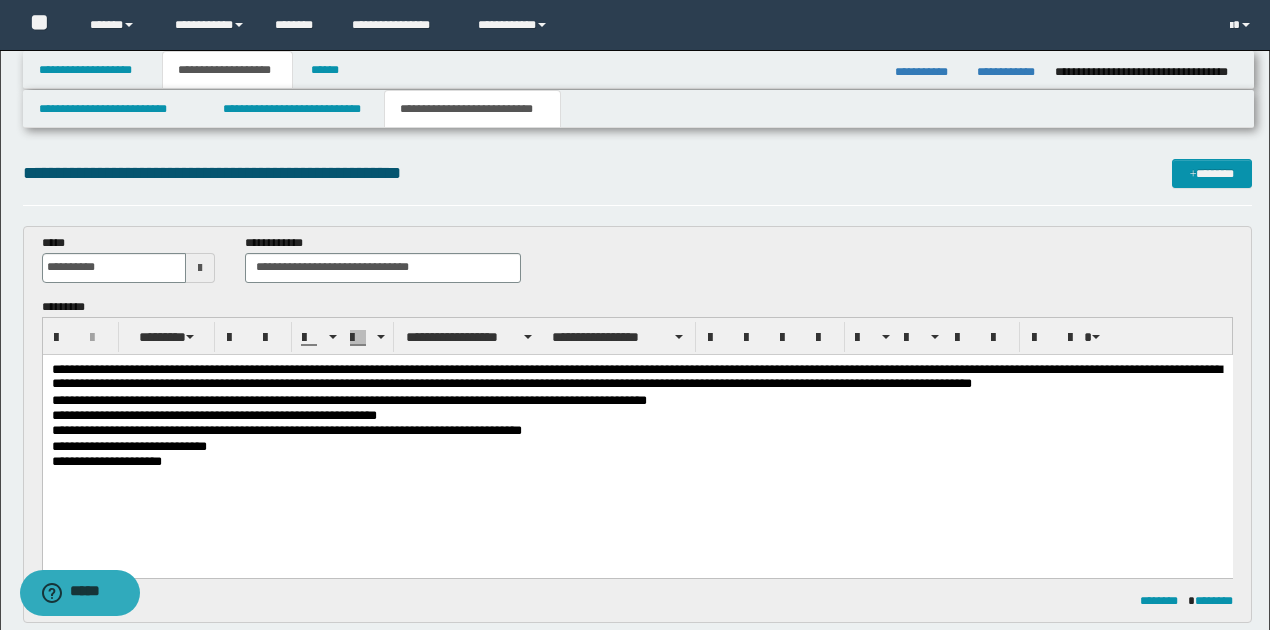 click on "**********" at bounding box center [637, 461] 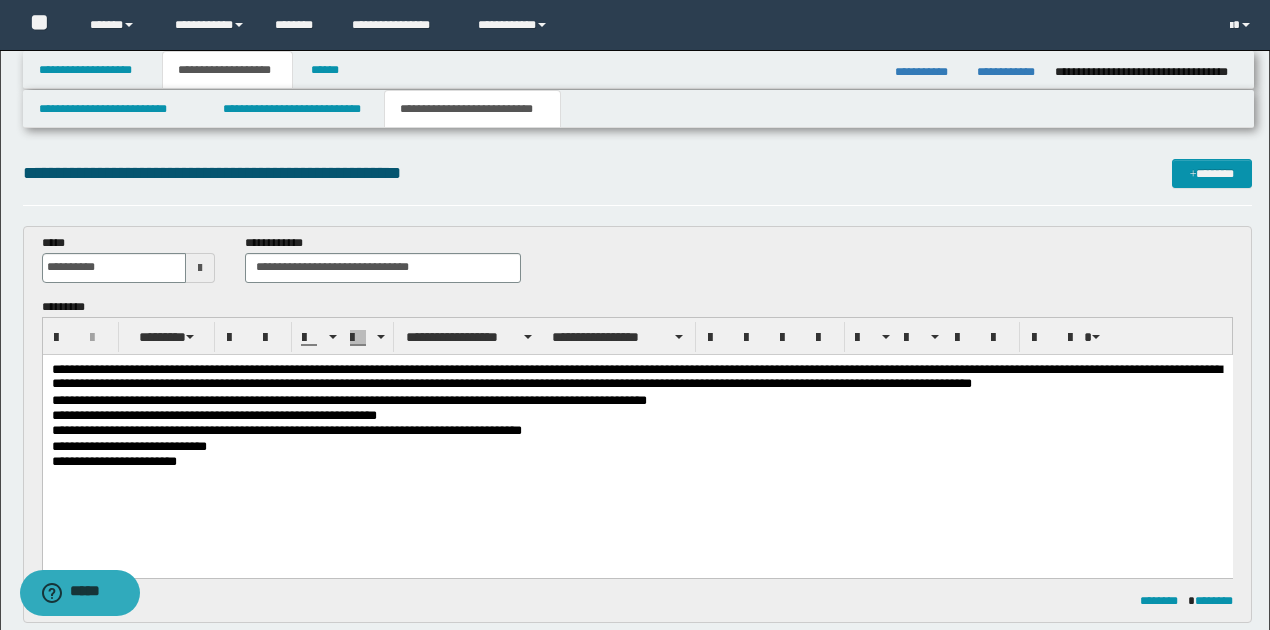 click on "**********" at bounding box center (637, 461) 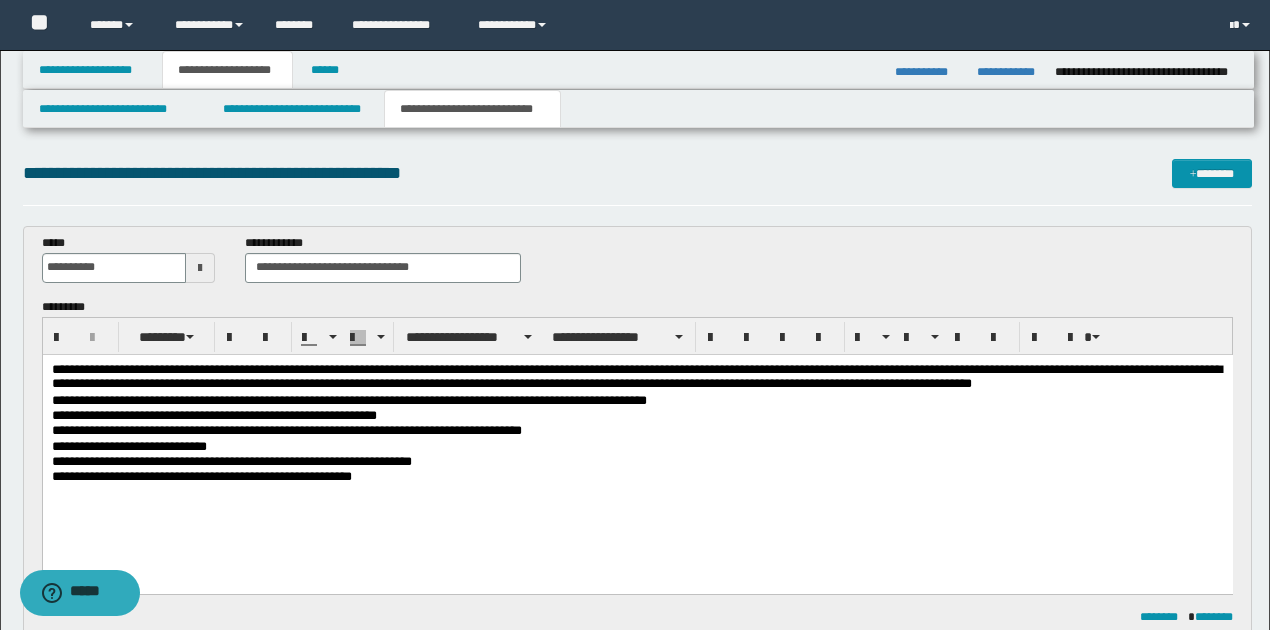 click on "**********" at bounding box center (637, 476) 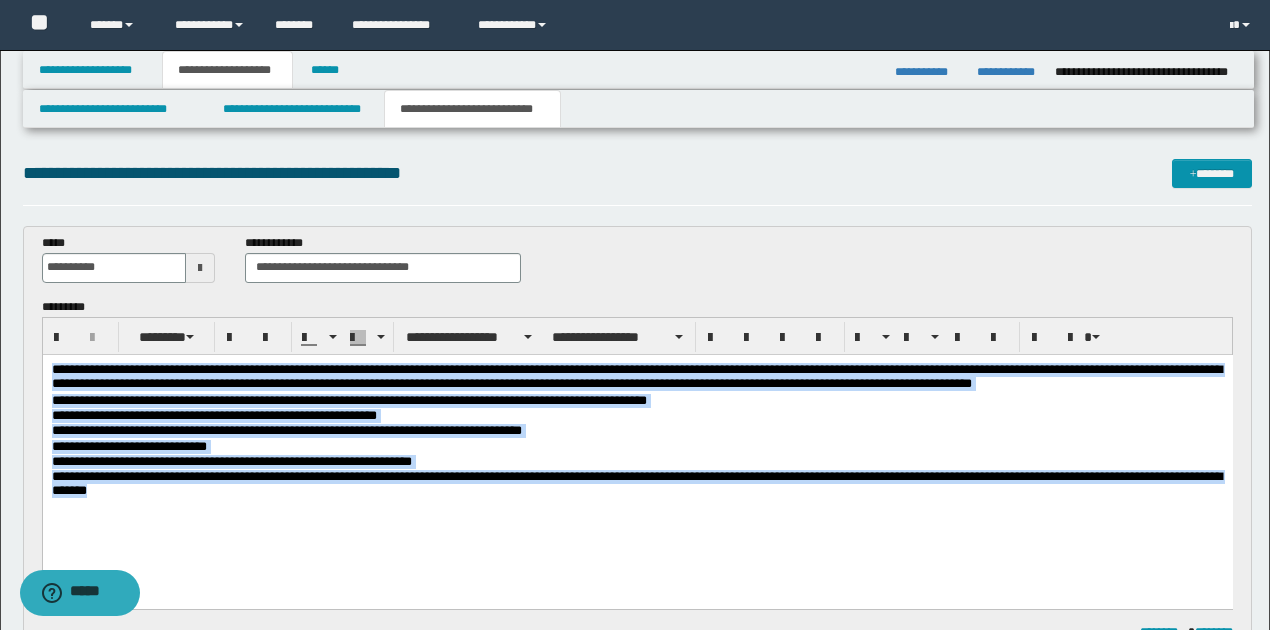drag, startPoint x: 52, startPoint y: 365, endPoint x: 317, endPoint y: 534, distance: 314.3024 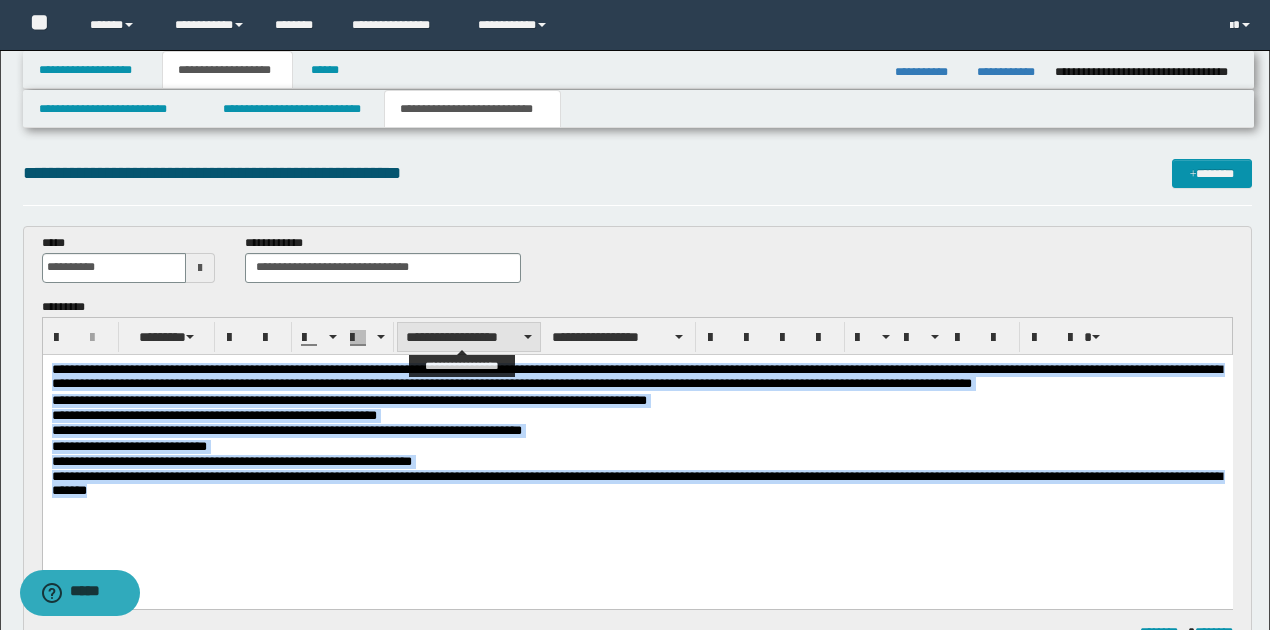 click on "**********" at bounding box center (469, 337) 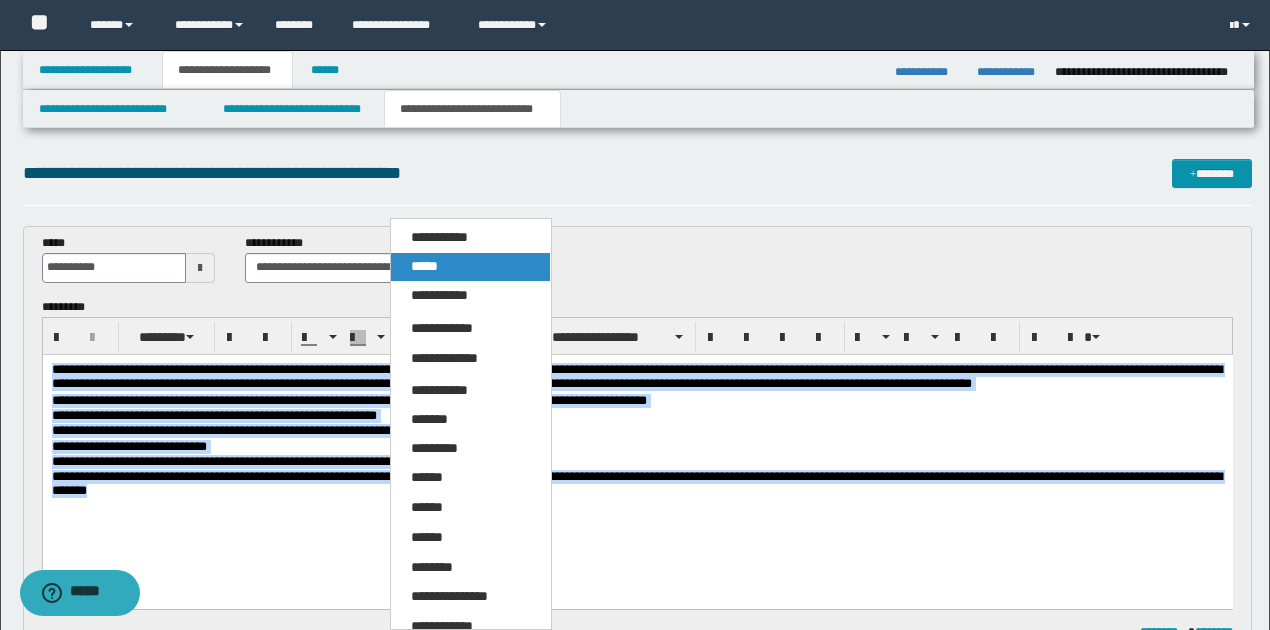 click on "*****" at bounding box center [424, 266] 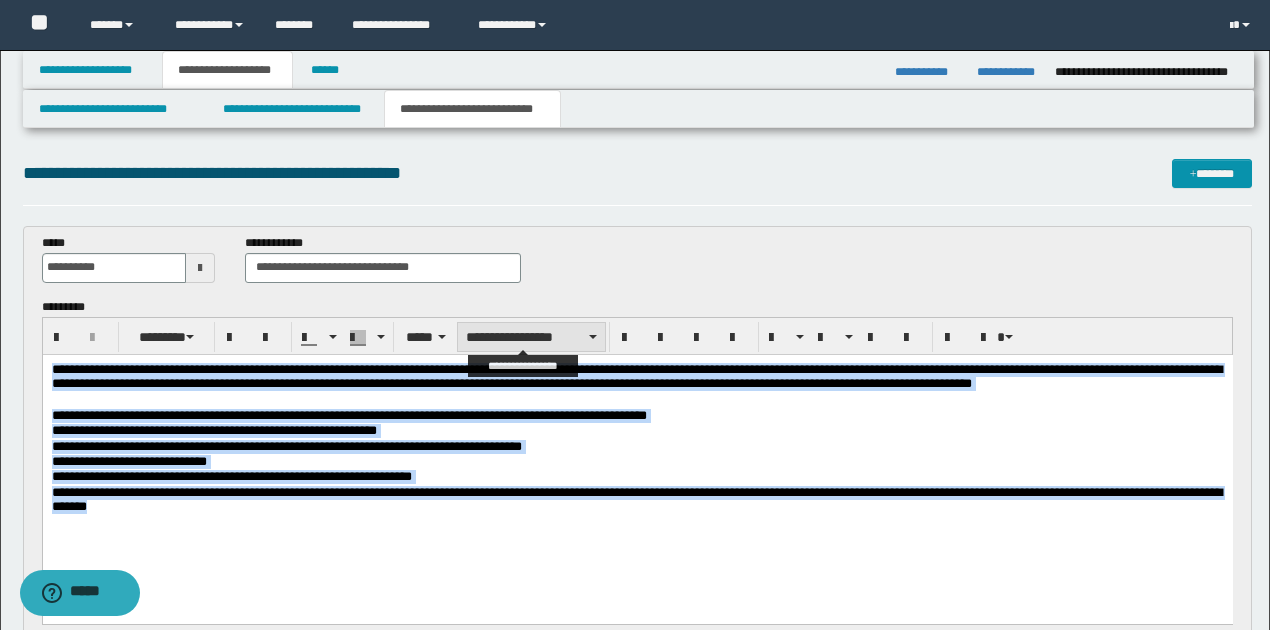 click on "**********" at bounding box center [531, 337] 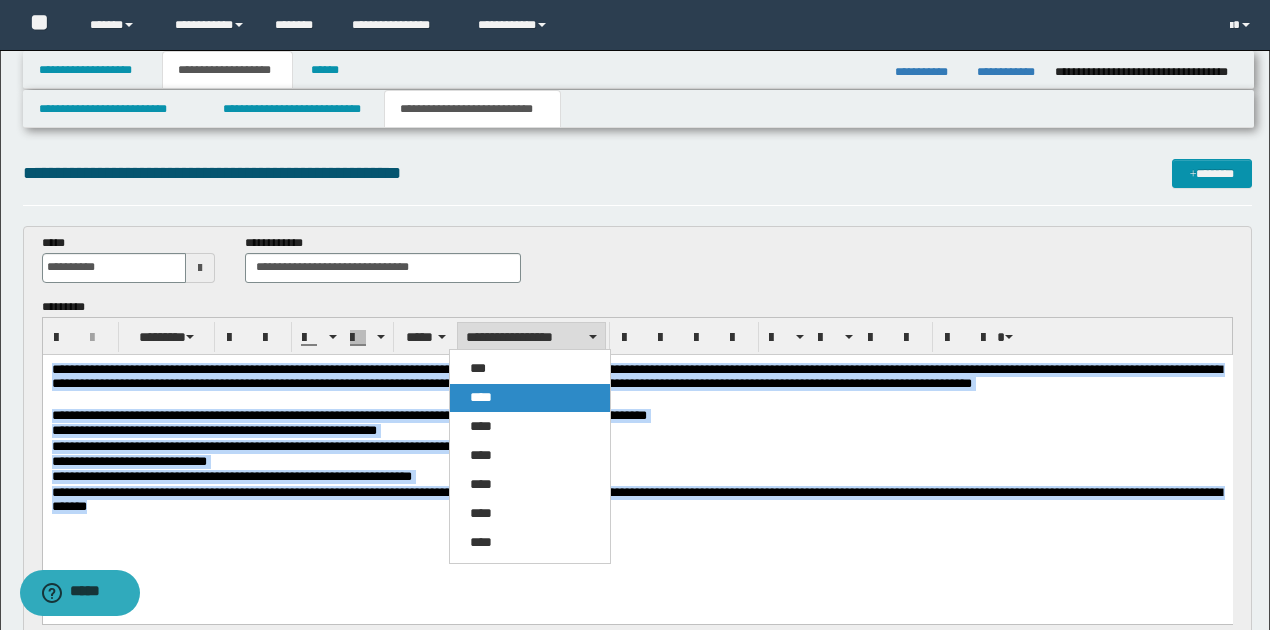 click on "****" at bounding box center (529, 398) 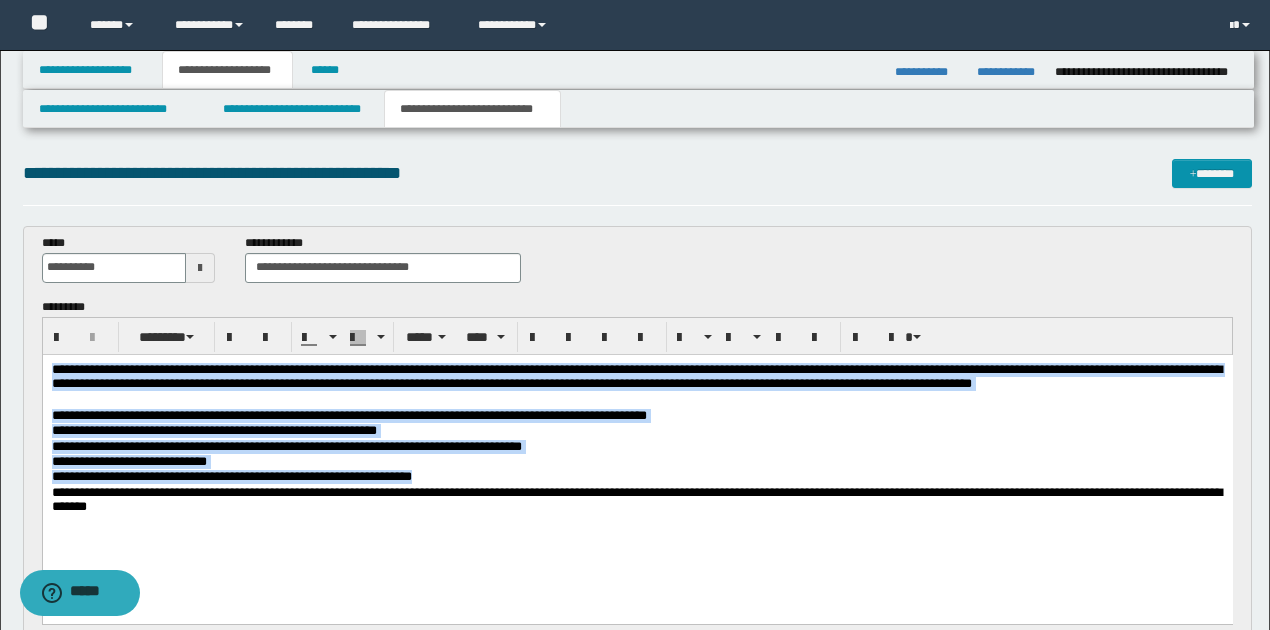 click on "**********" at bounding box center [637, 463] 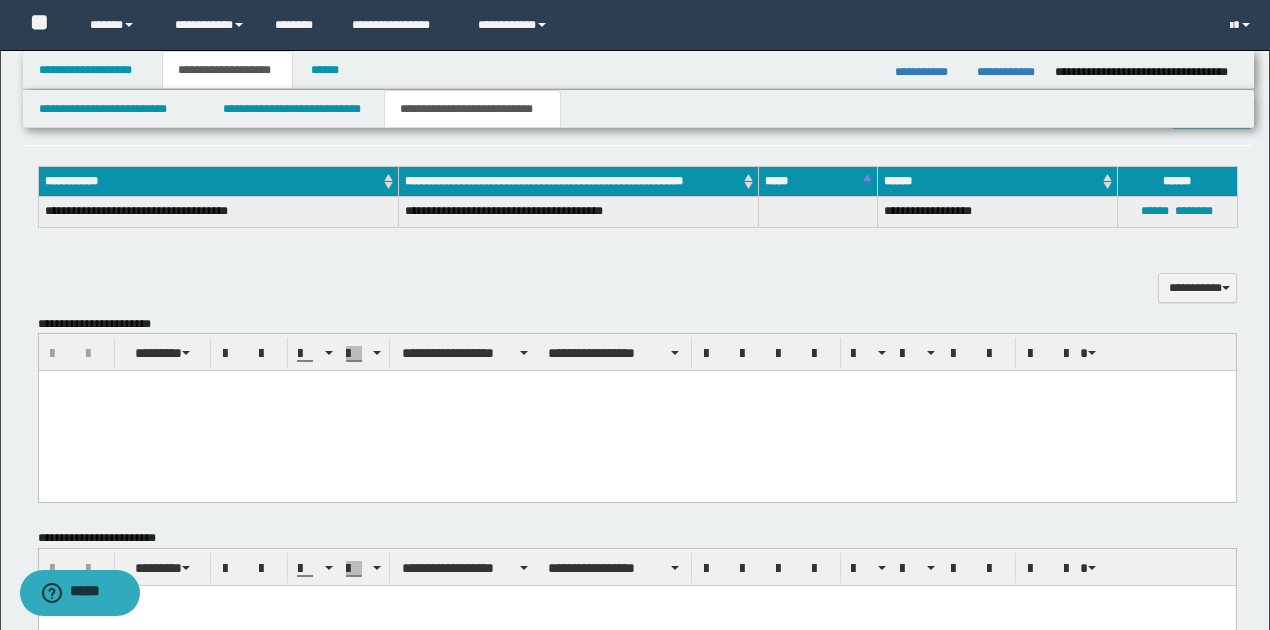 scroll, scrollTop: 733, scrollLeft: 0, axis: vertical 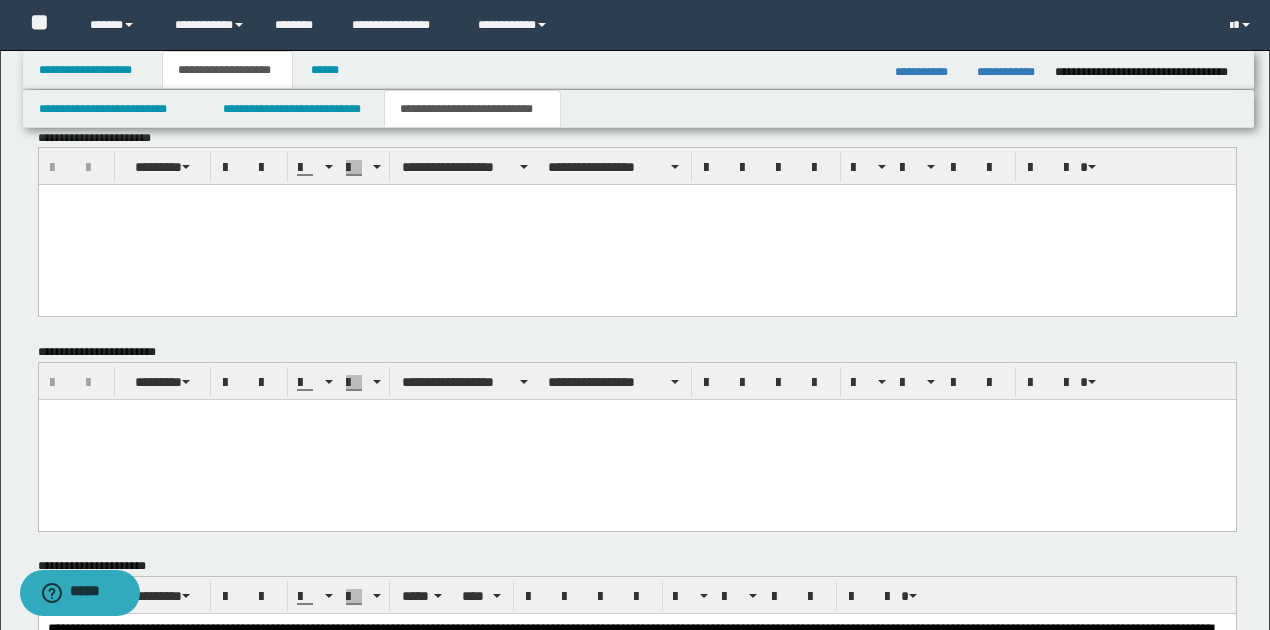 click at bounding box center (636, 225) 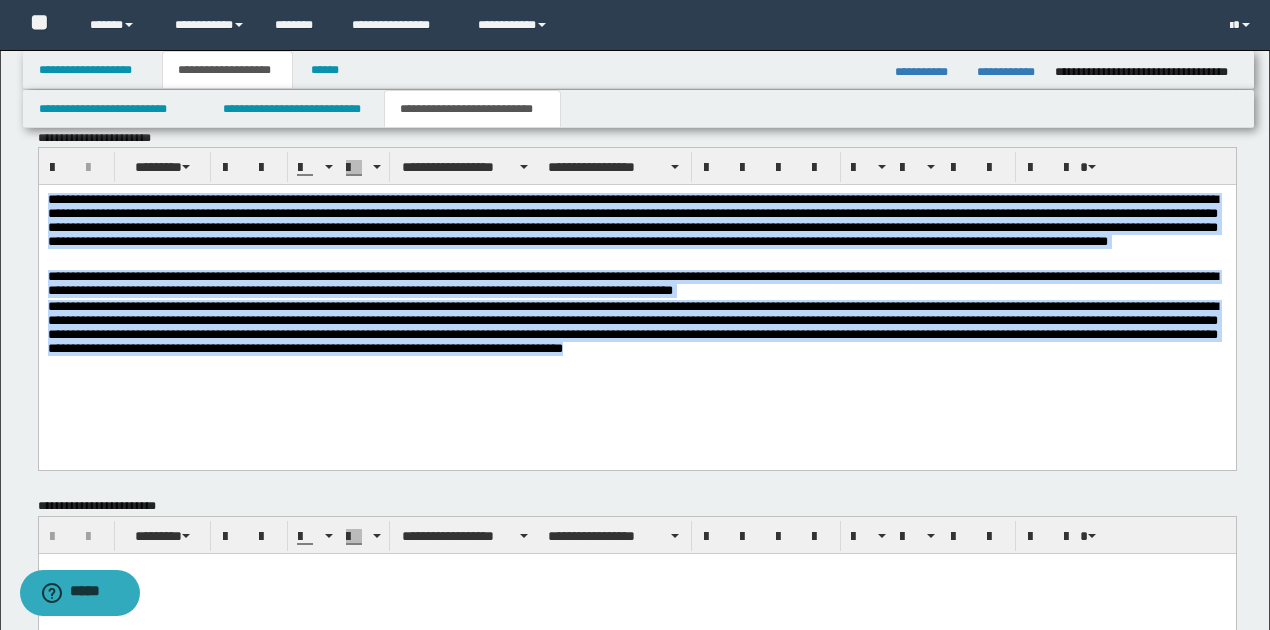 drag, startPoint x: 45, startPoint y: 195, endPoint x: 904, endPoint y: 356, distance: 873.95764 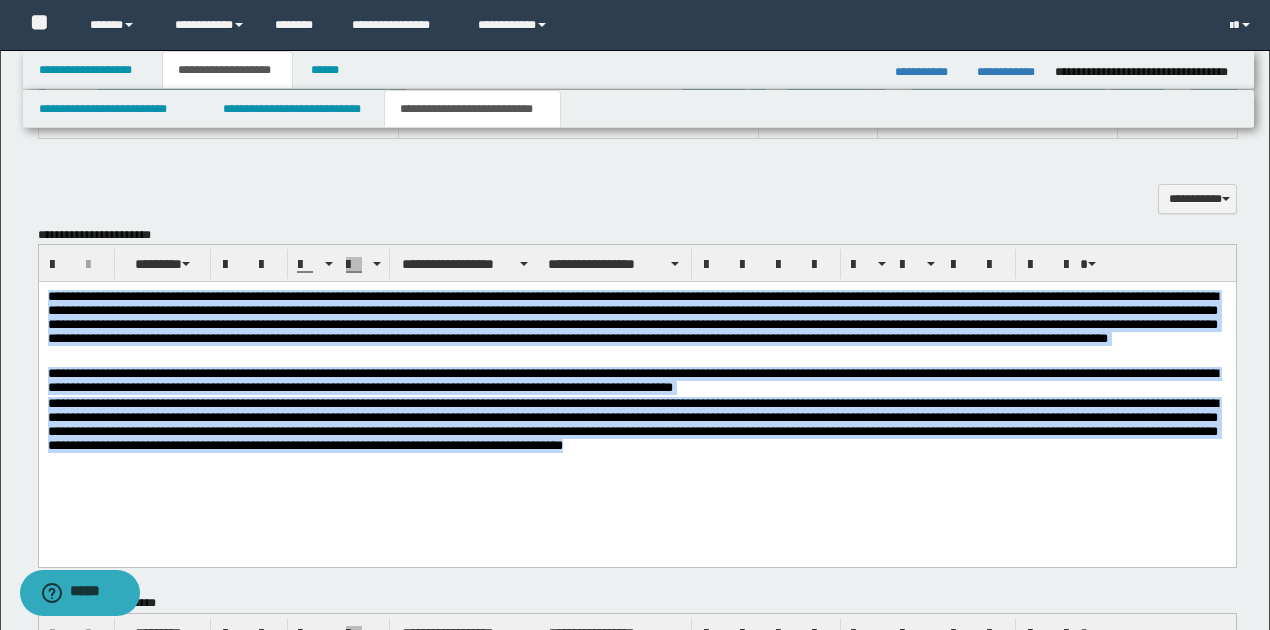 scroll, scrollTop: 510, scrollLeft: 0, axis: vertical 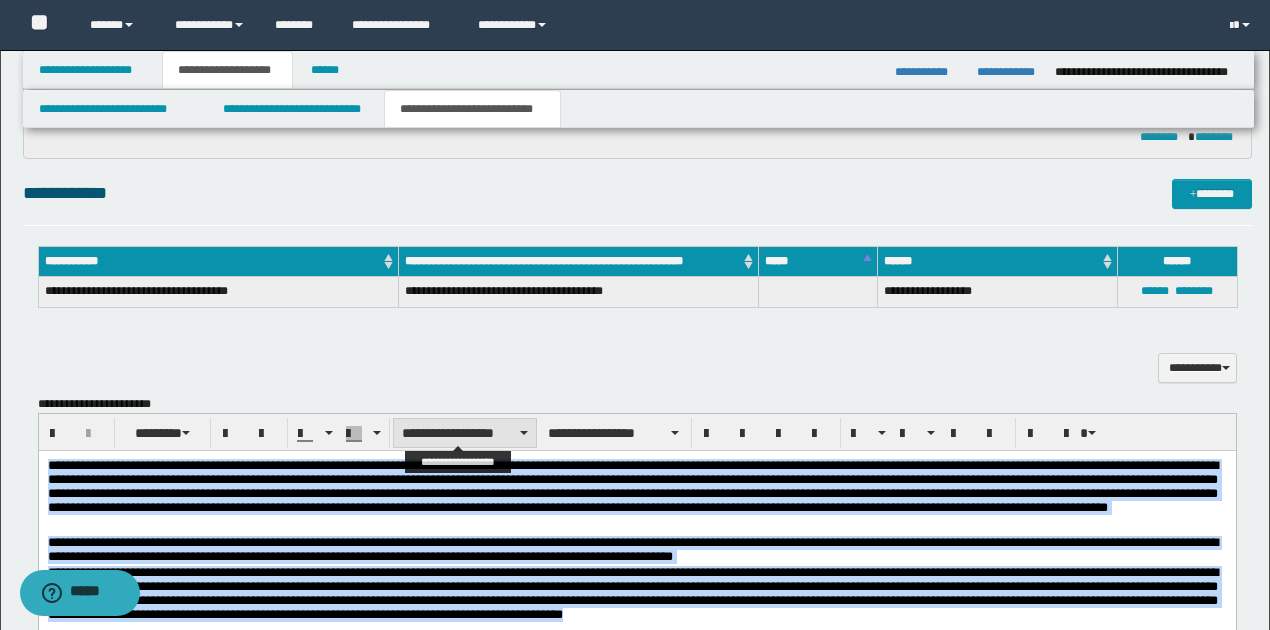 click on "**********" at bounding box center [465, 433] 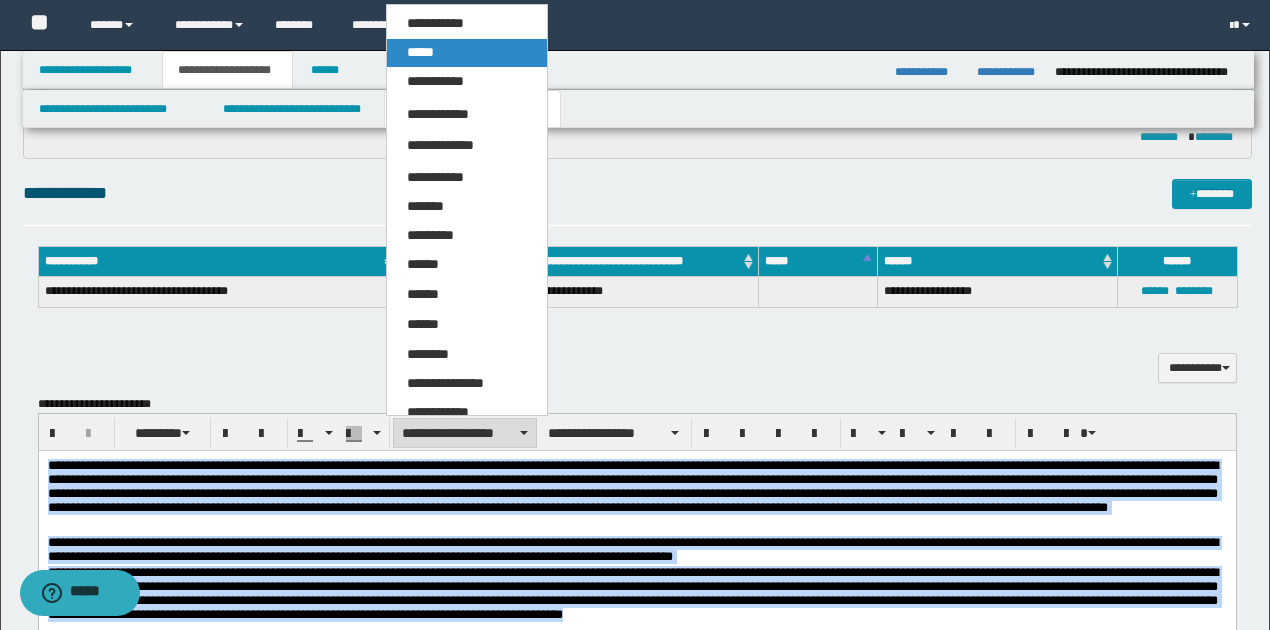 click on "*****" at bounding box center [420, 52] 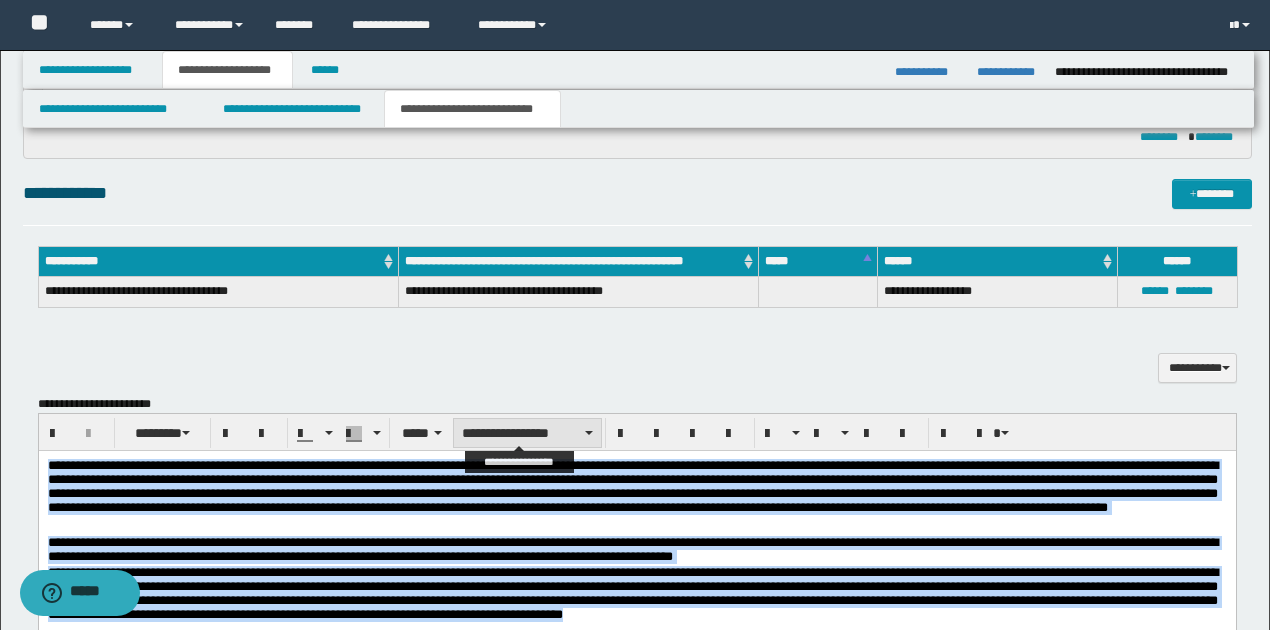 click on "**********" at bounding box center (527, 433) 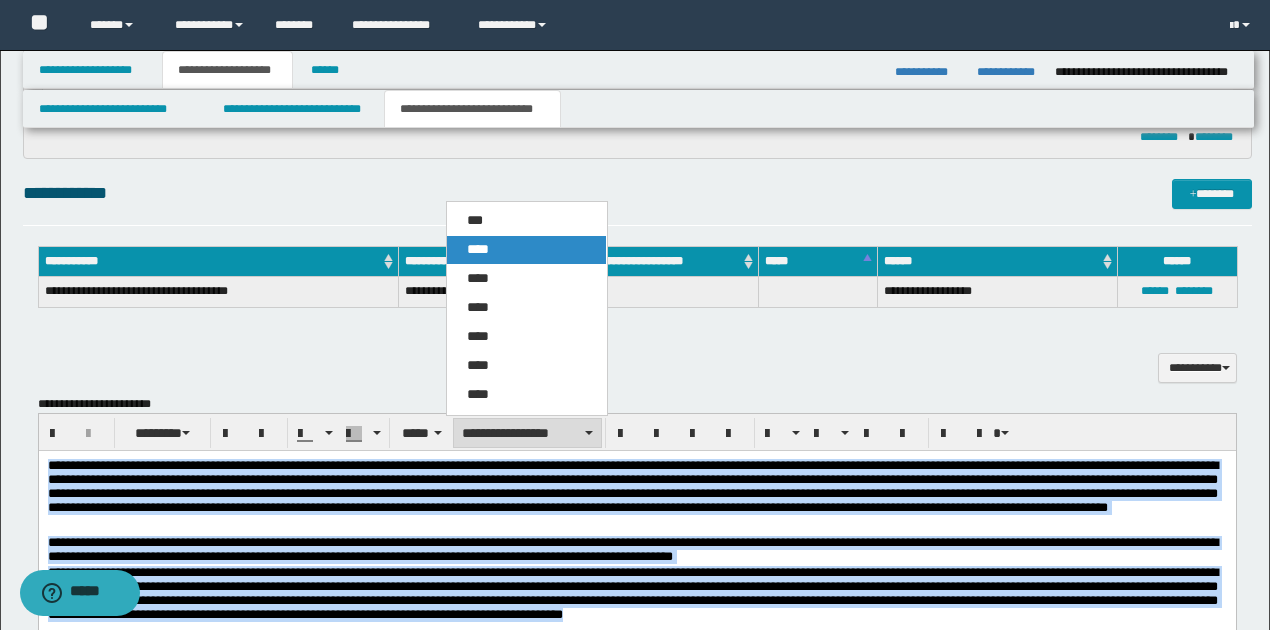 click on "****" at bounding box center [478, 249] 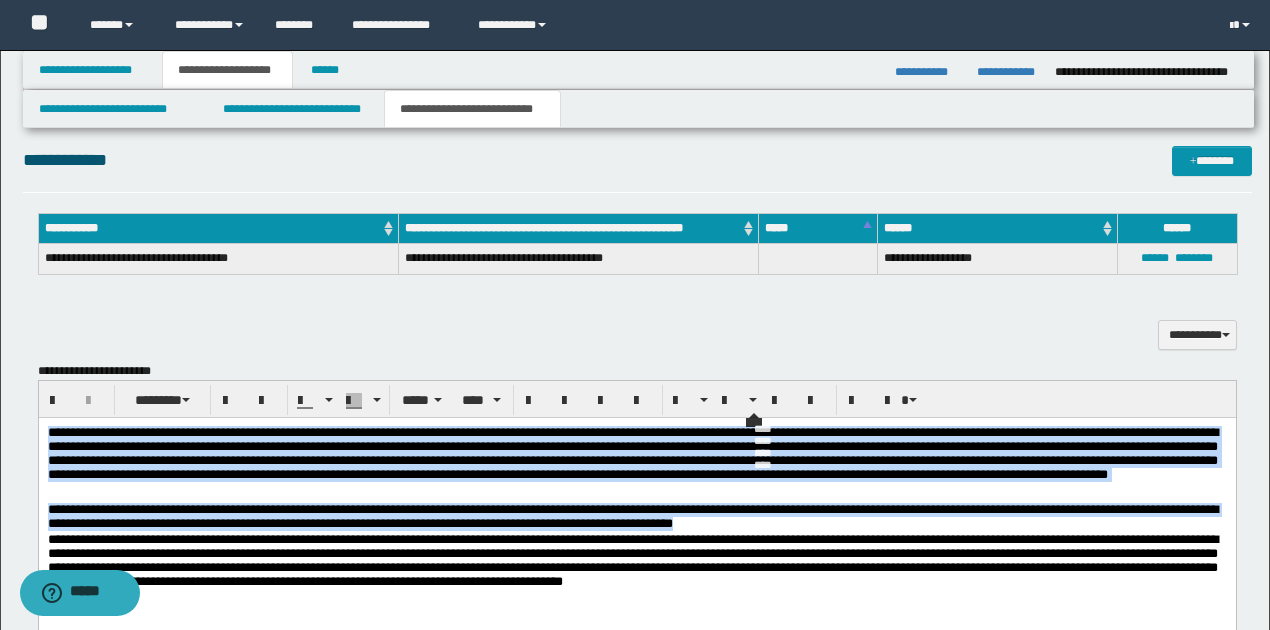 scroll, scrollTop: 776, scrollLeft: 0, axis: vertical 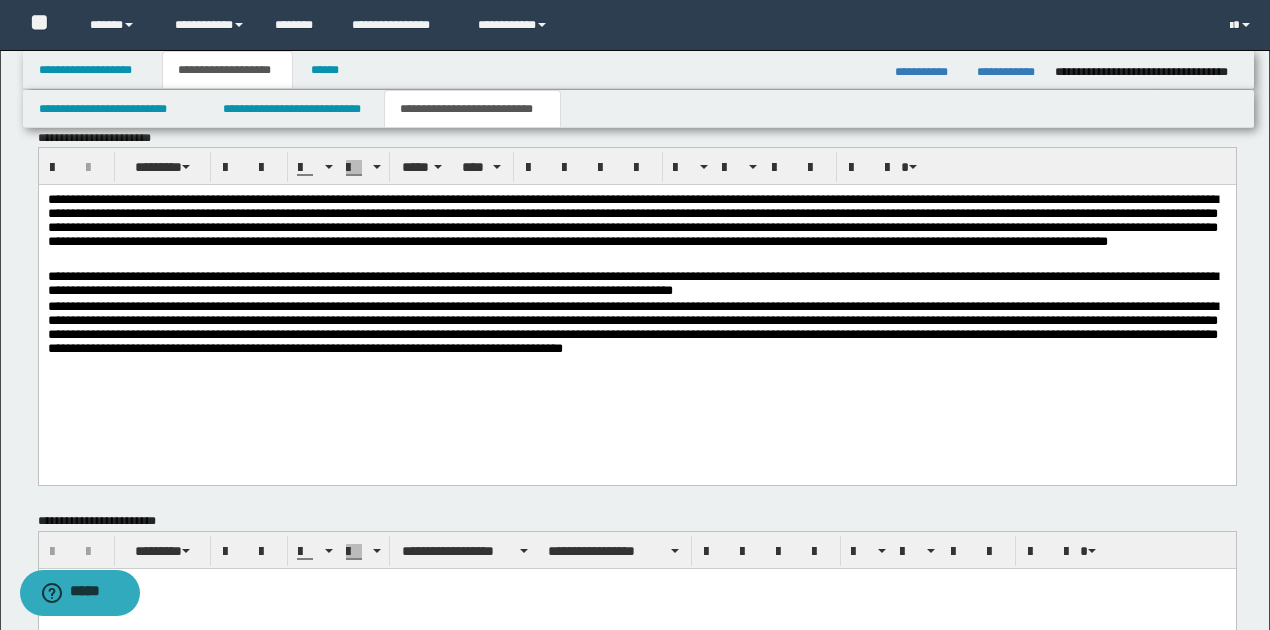 click on "**********" at bounding box center [636, 310] 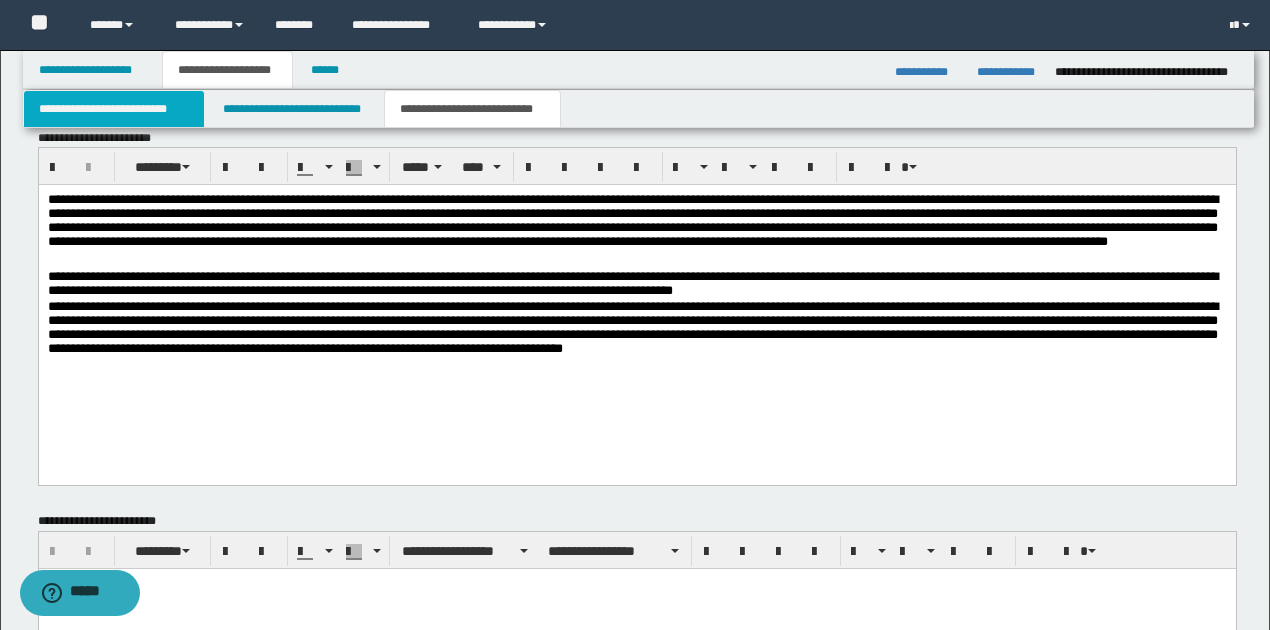 click on "**********" at bounding box center (114, 109) 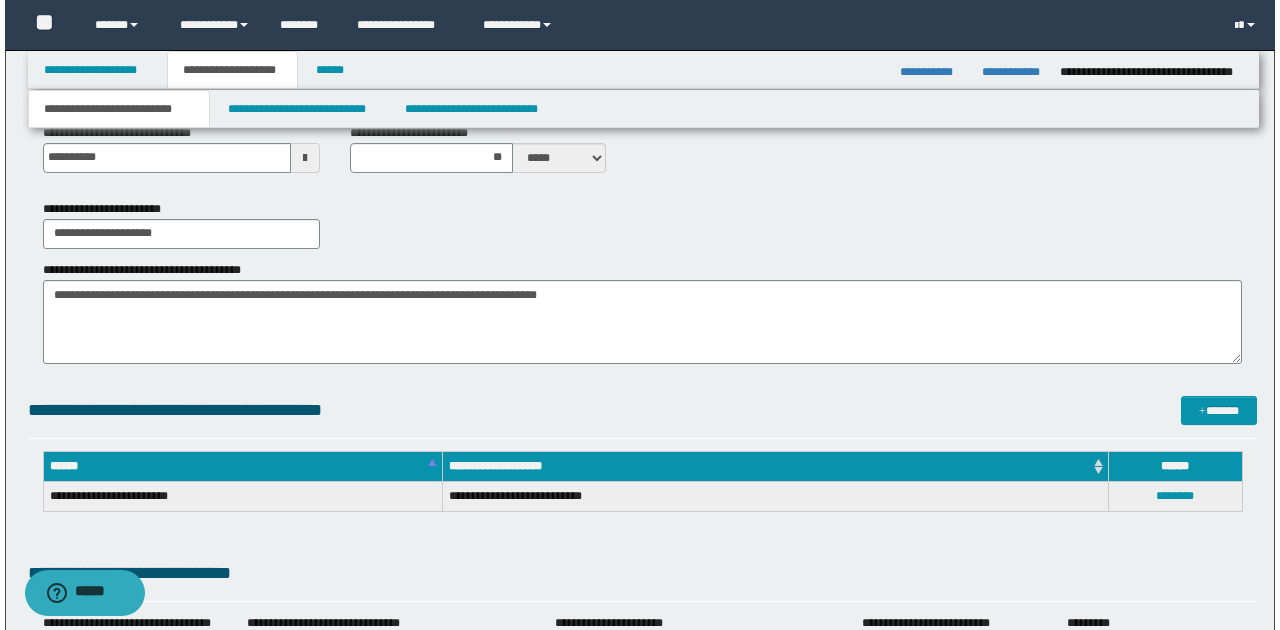 scroll, scrollTop: 376, scrollLeft: 0, axis: vertical 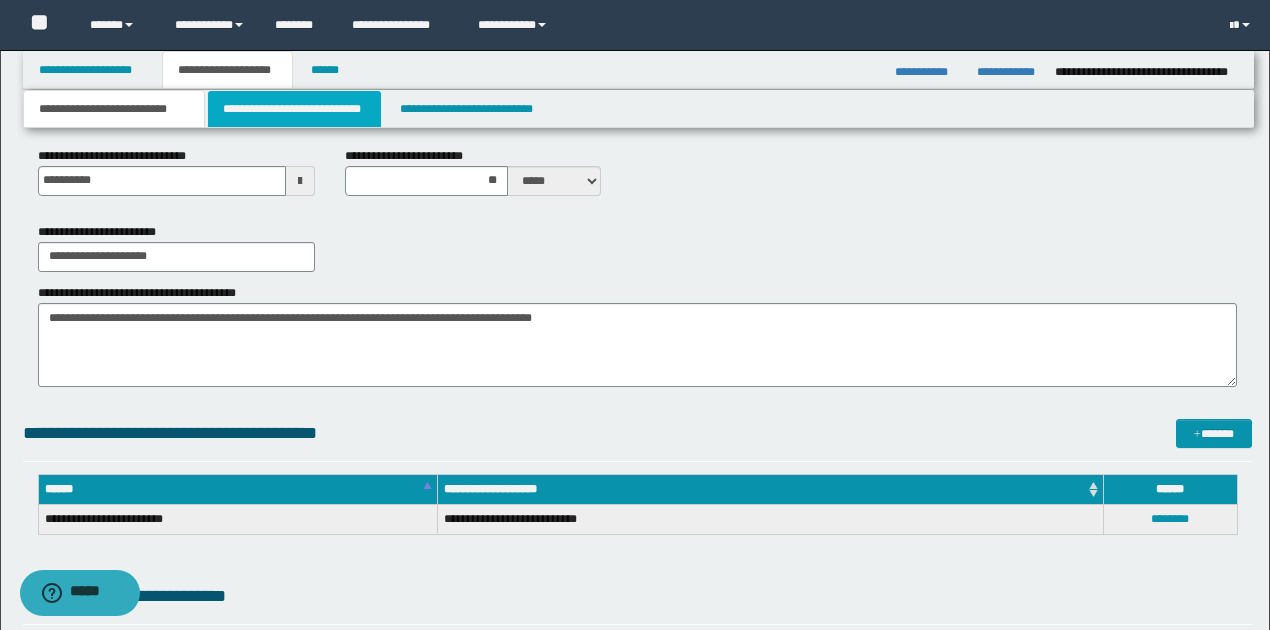 click on "**********" at bounding box center (294, 109) 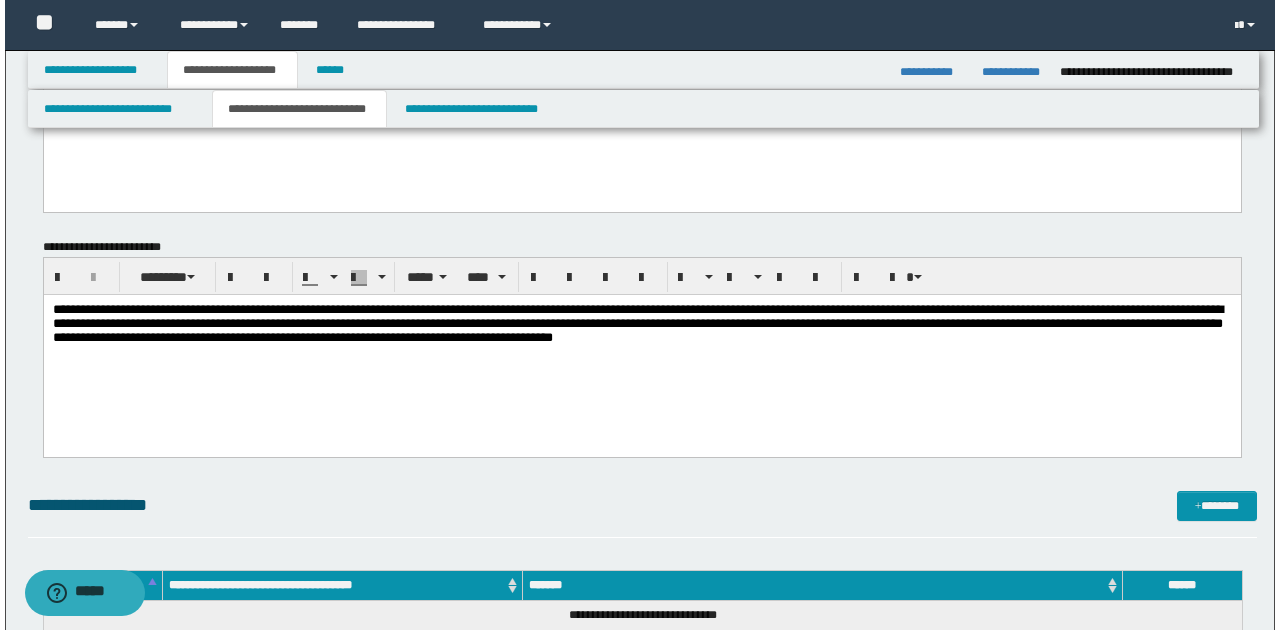 scroll, scrollTop: 0, scrollLeft: 0, axis: both 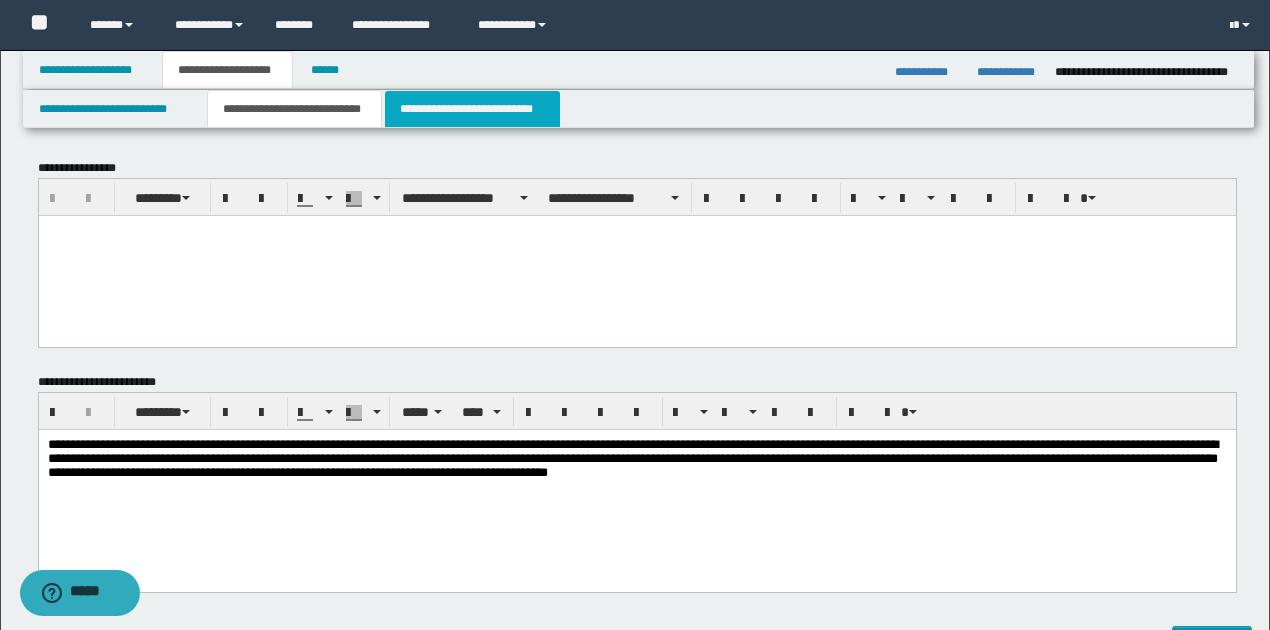 click on "**********" at bounding box center (472, 109) 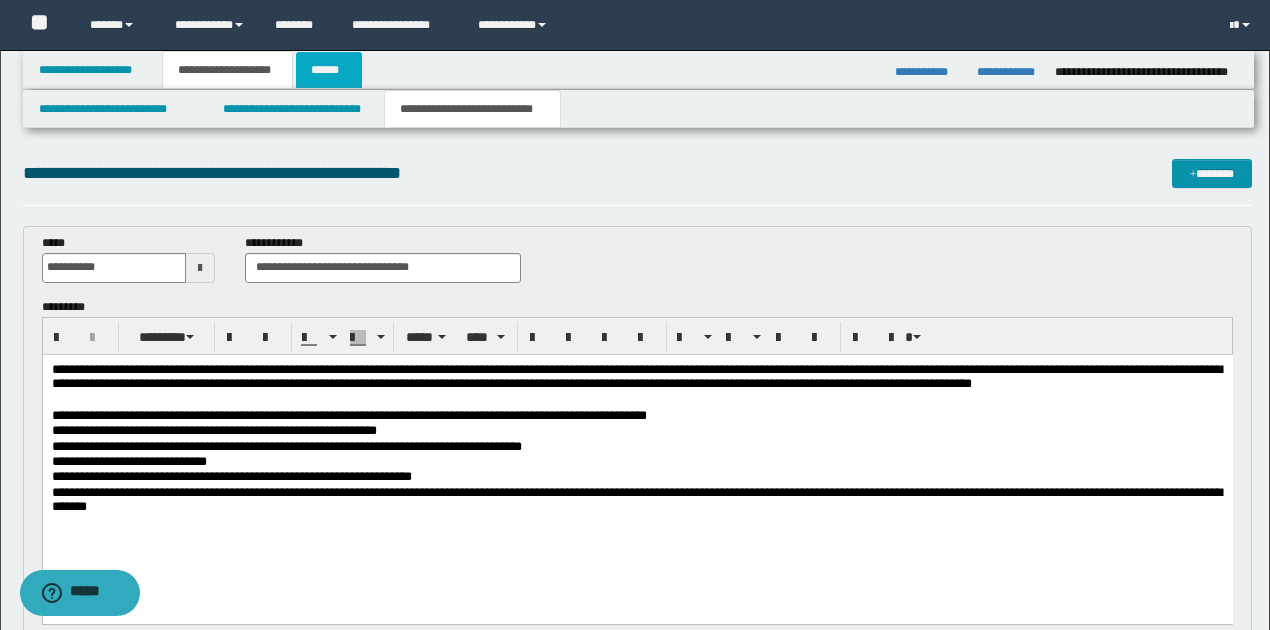 click on "******" at bounding box center (329, 70) 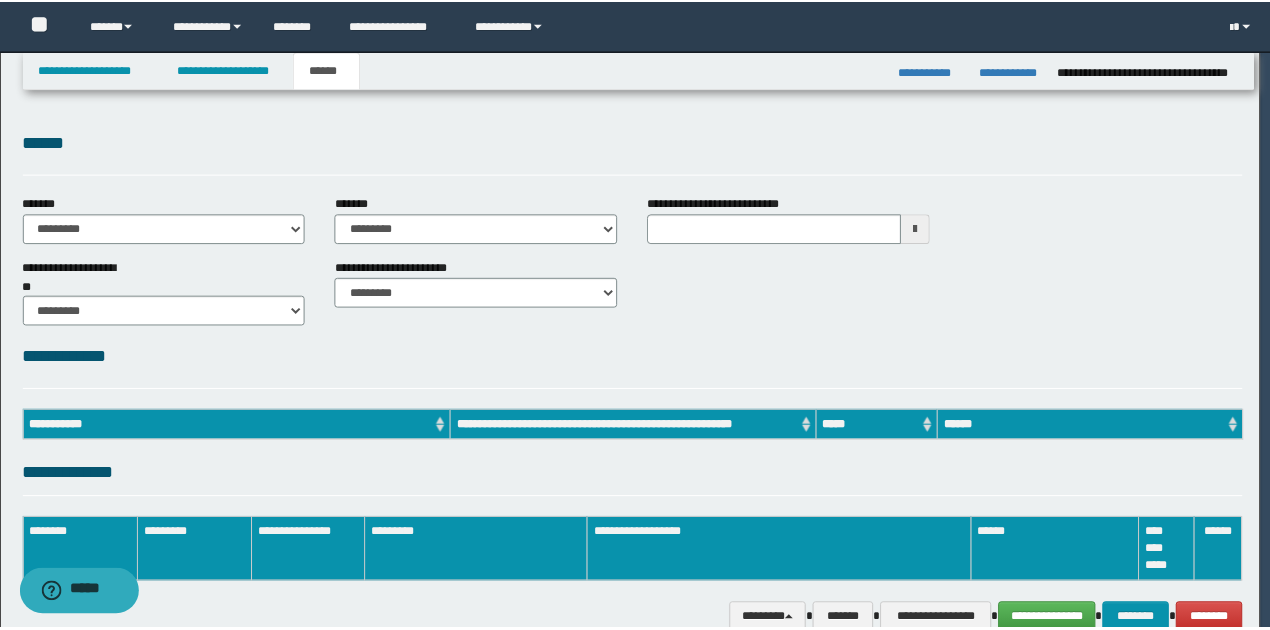 scroll, scrollTop: 0, scrollLeft: 0, axis: both 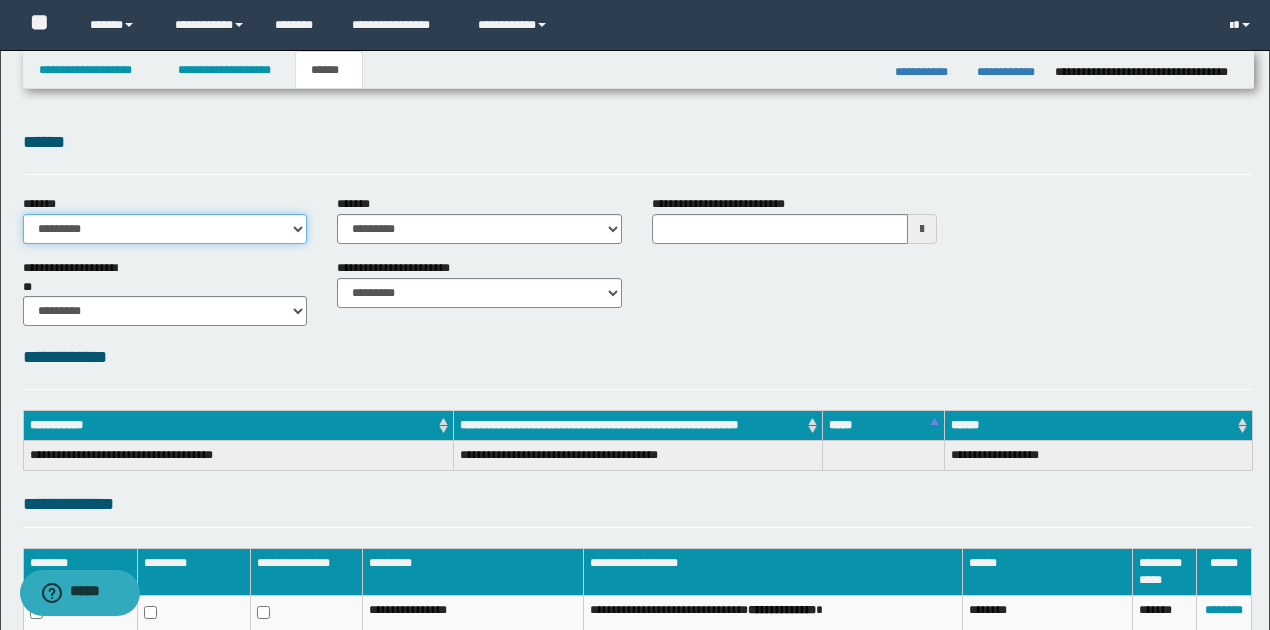click on "**********" at bounding box center (165, 229) 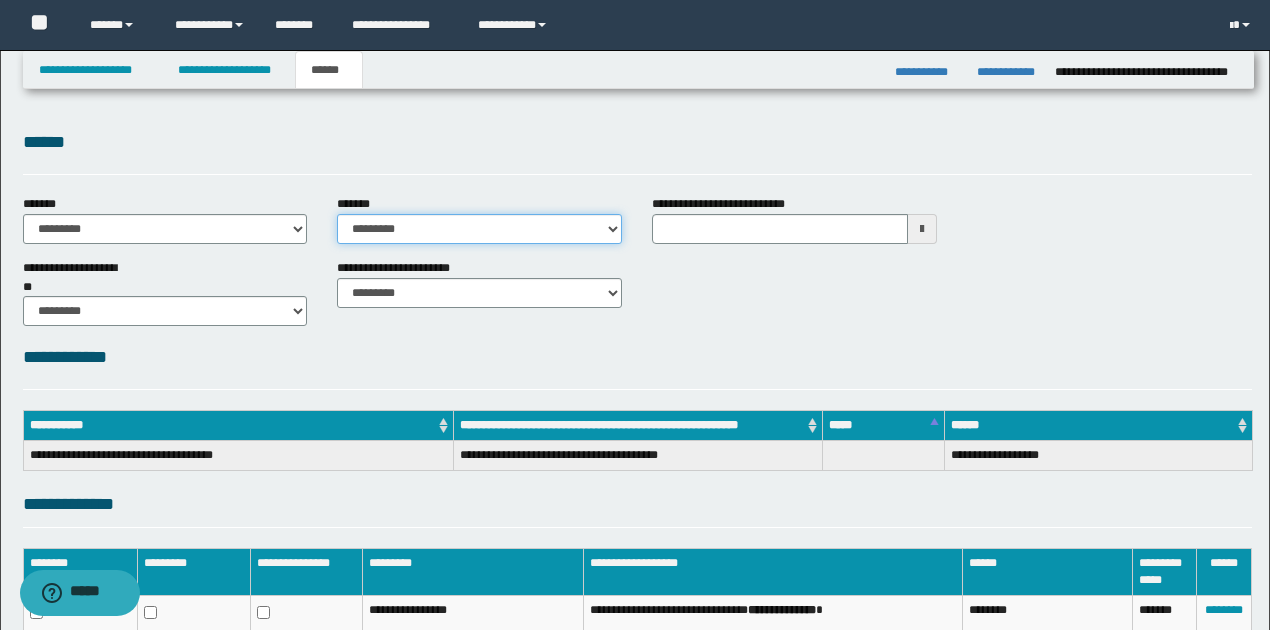 click on "**********" at bounding box center [479, 229] 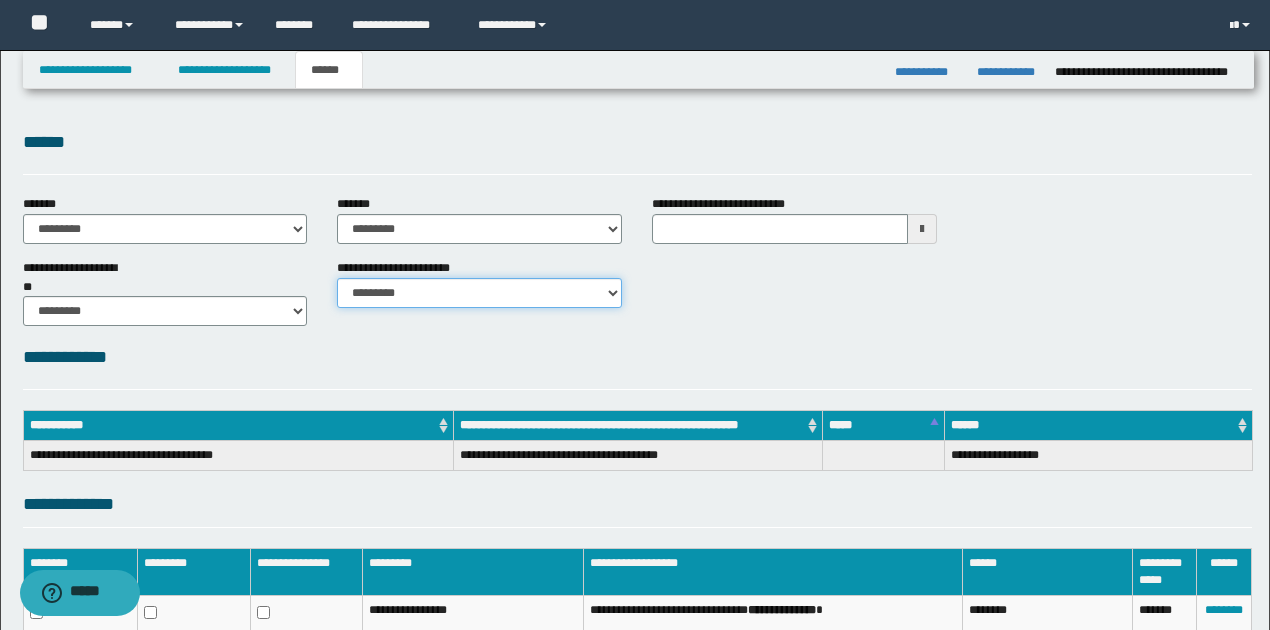 click on "*********
*********
*********" at bounding box center [479, 293] 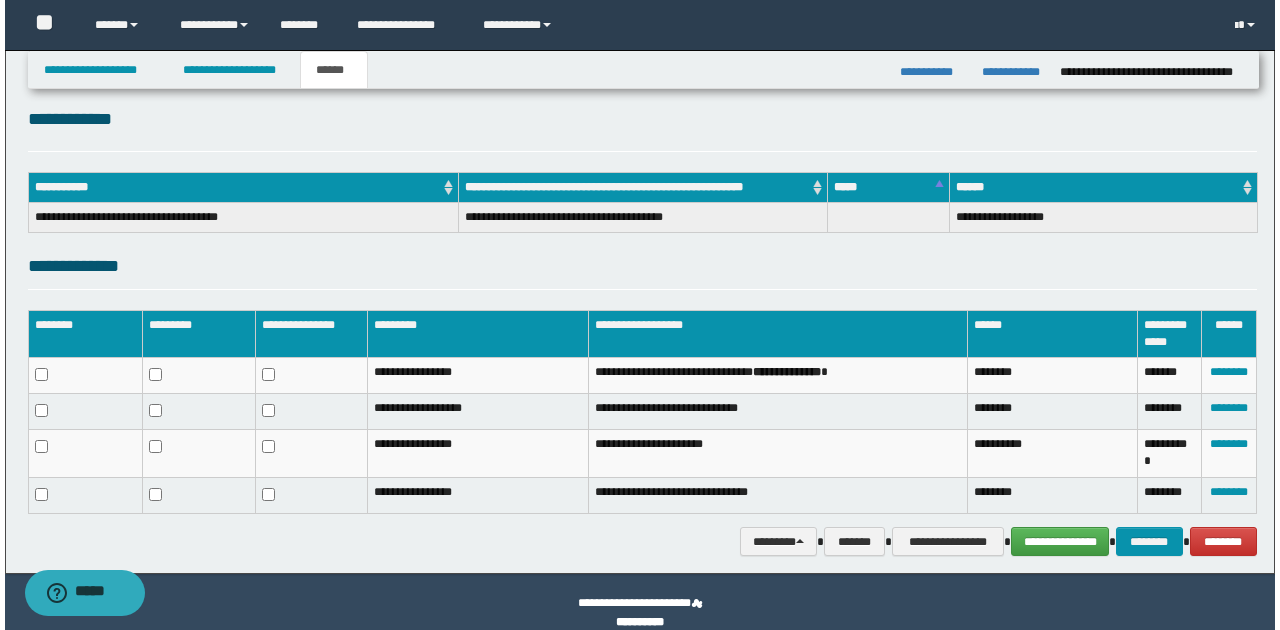 scroll, scrollTop: 260, scrollLeft: 0, axis: vertical 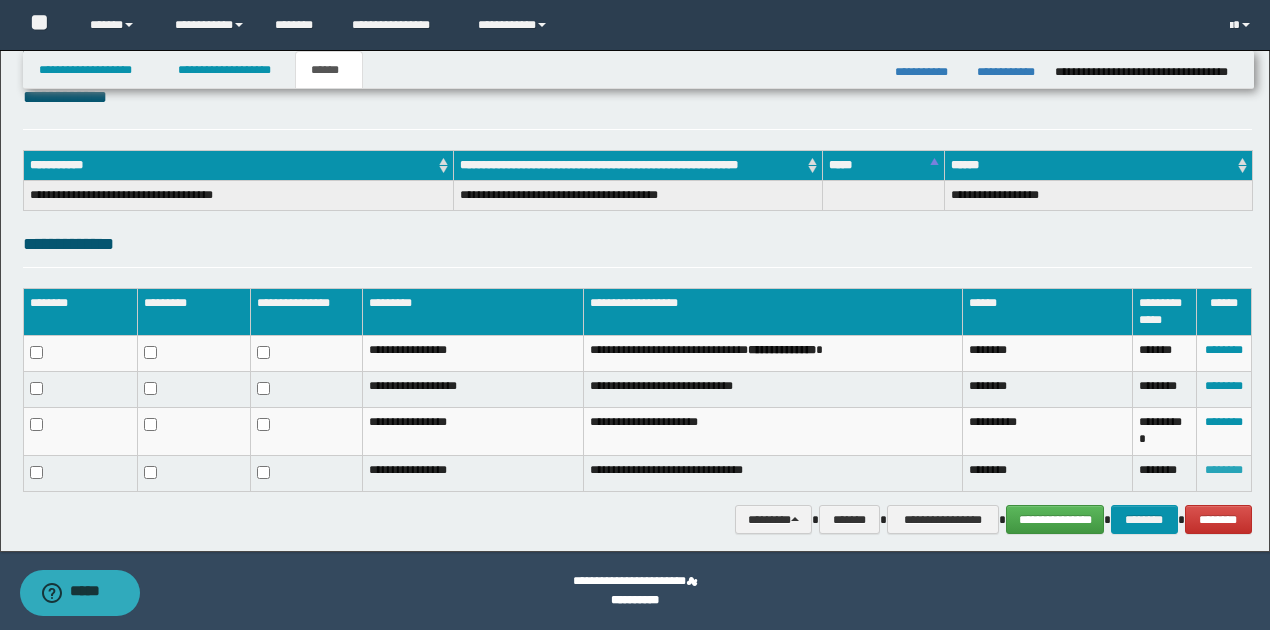 click on "********" at bounding box center (1224, 470) 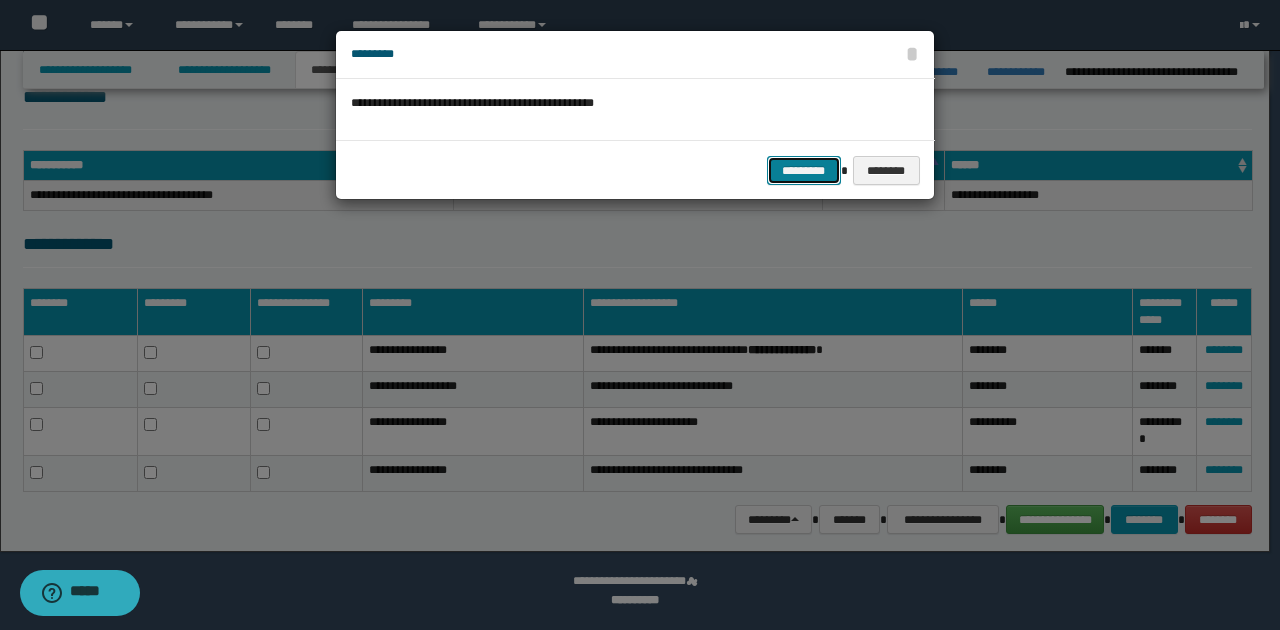 click on "*********" at bounding box center (804, 170) 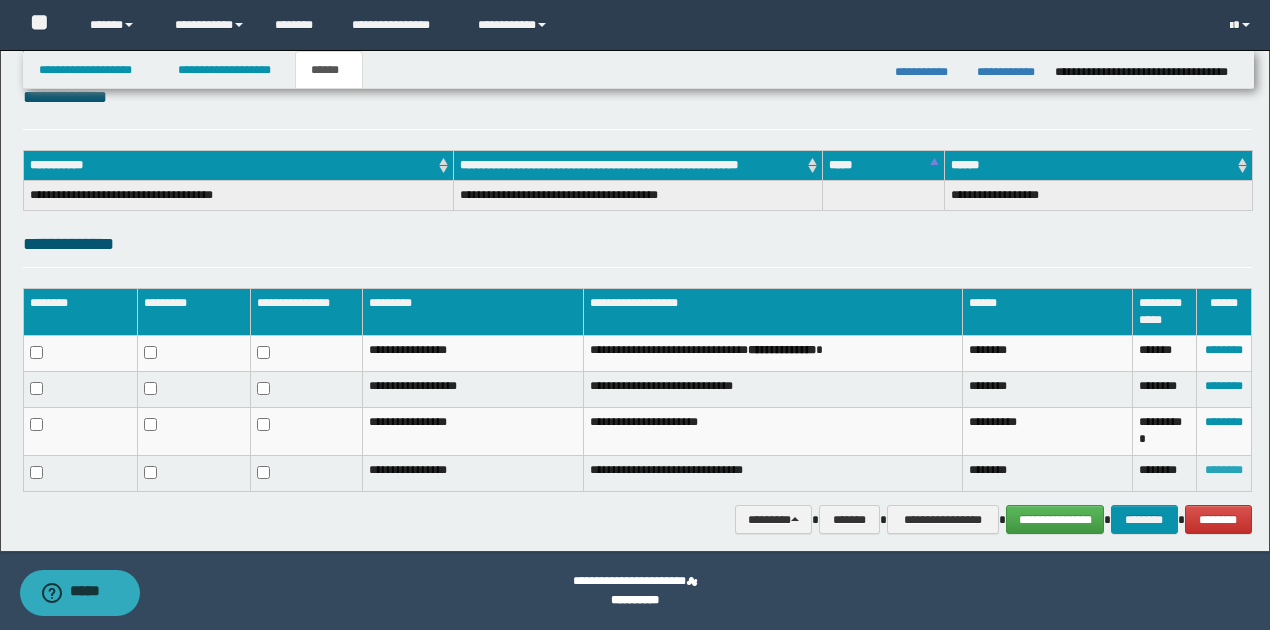 click on "********" at bounding box center (1224, 470) 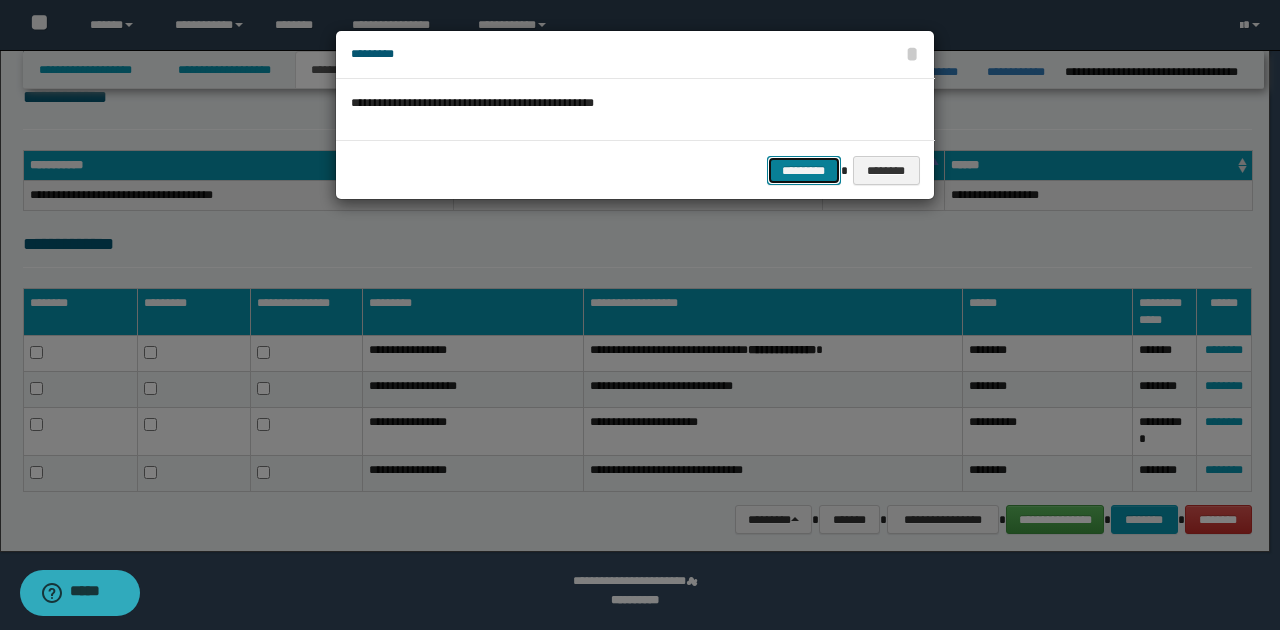click on "*********" at bounding box center (804, 170) 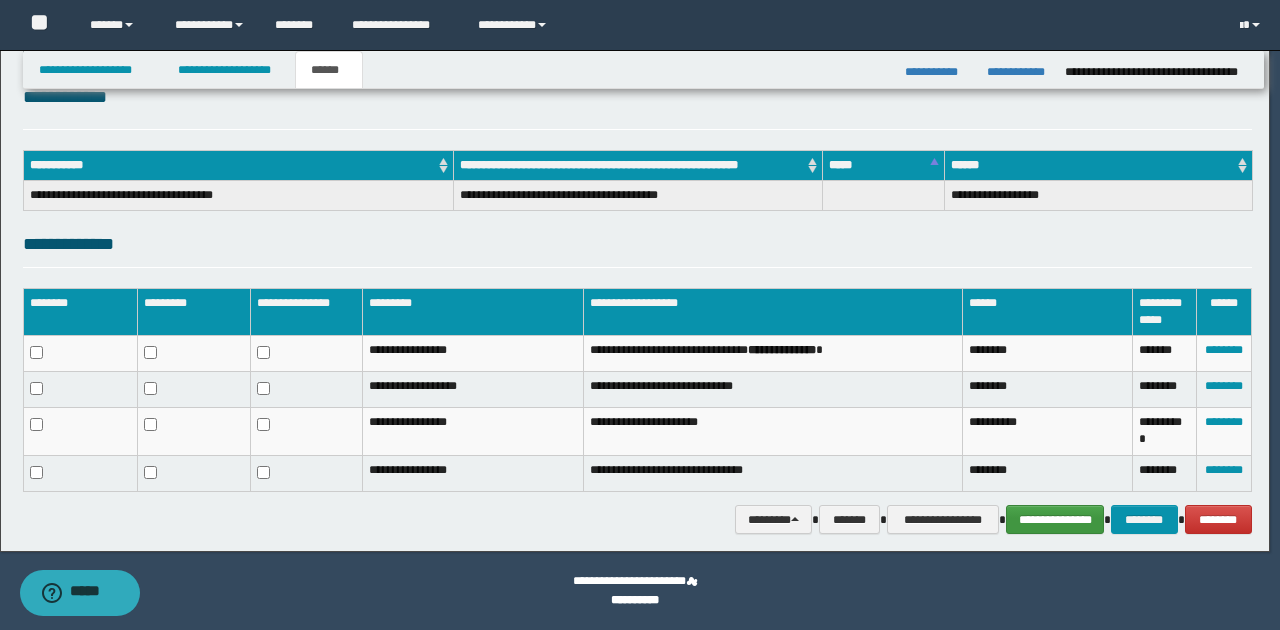 scroll, scrollTop: 244, scrollLeft: 0, axis: vertical 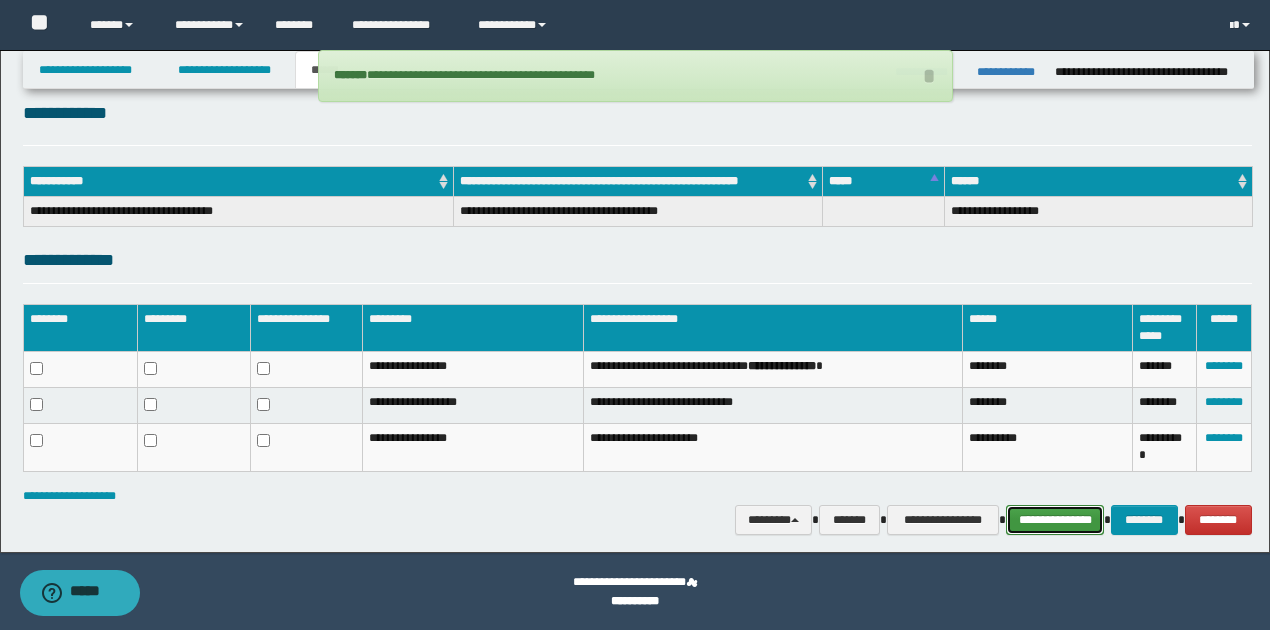 click on "**********" at bounding box center (1055, 519) 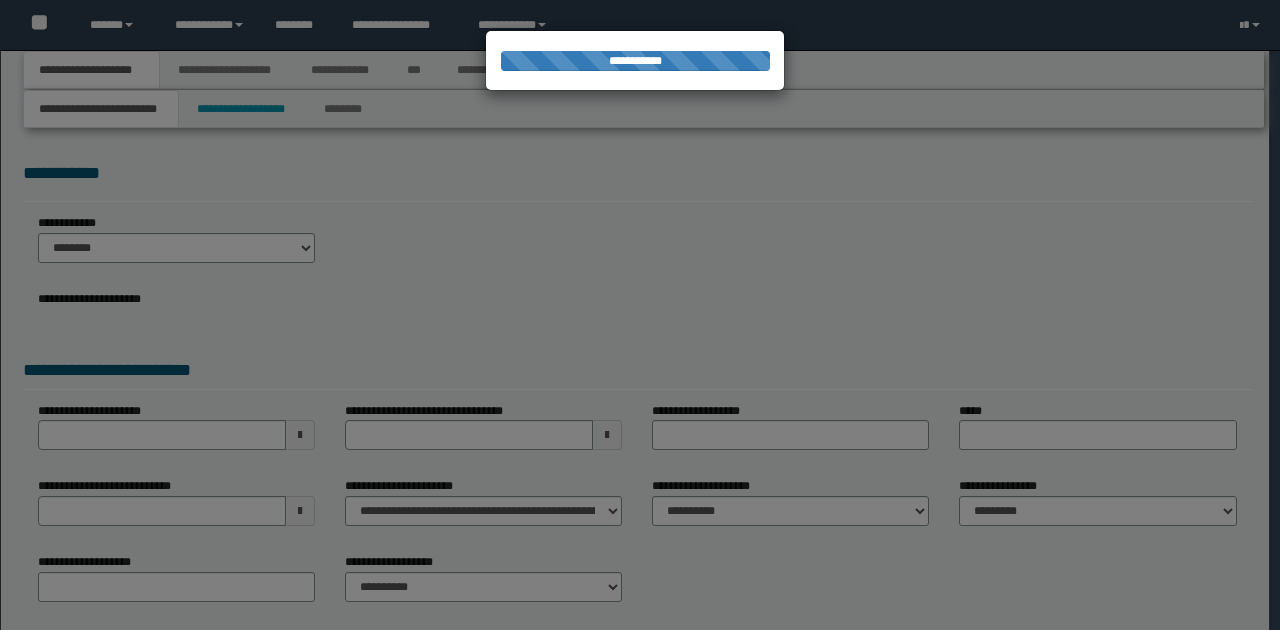 scroll, scrollTop: 0, scrollLeft: 0, axis: both 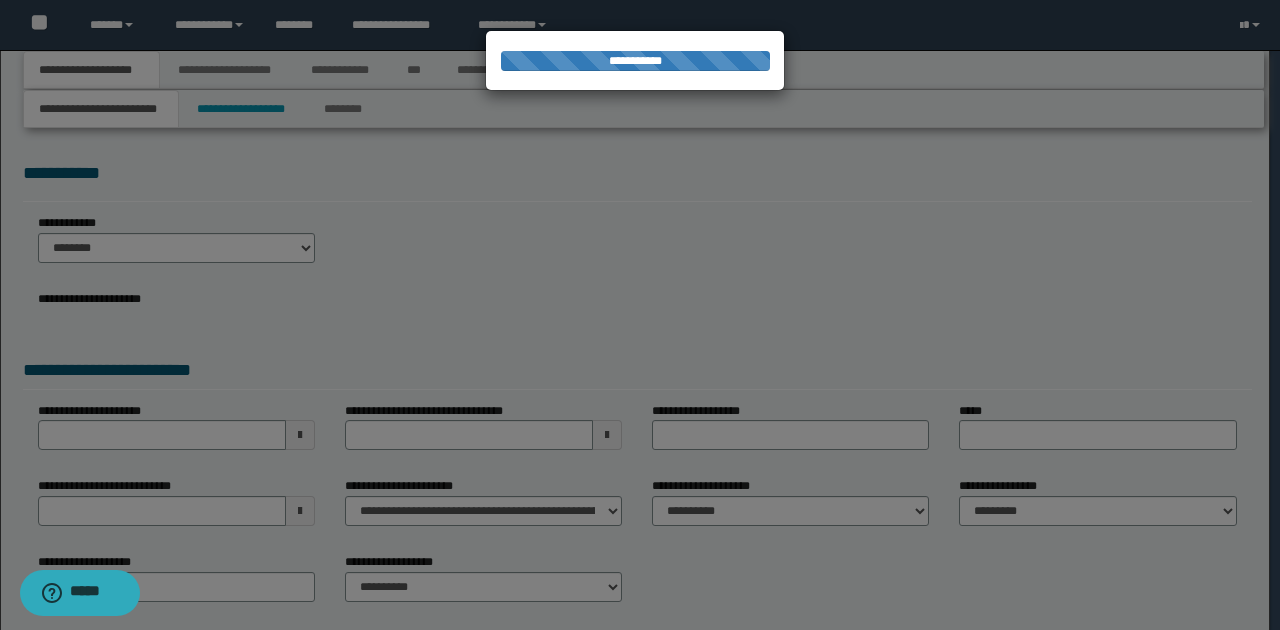 select on "*" 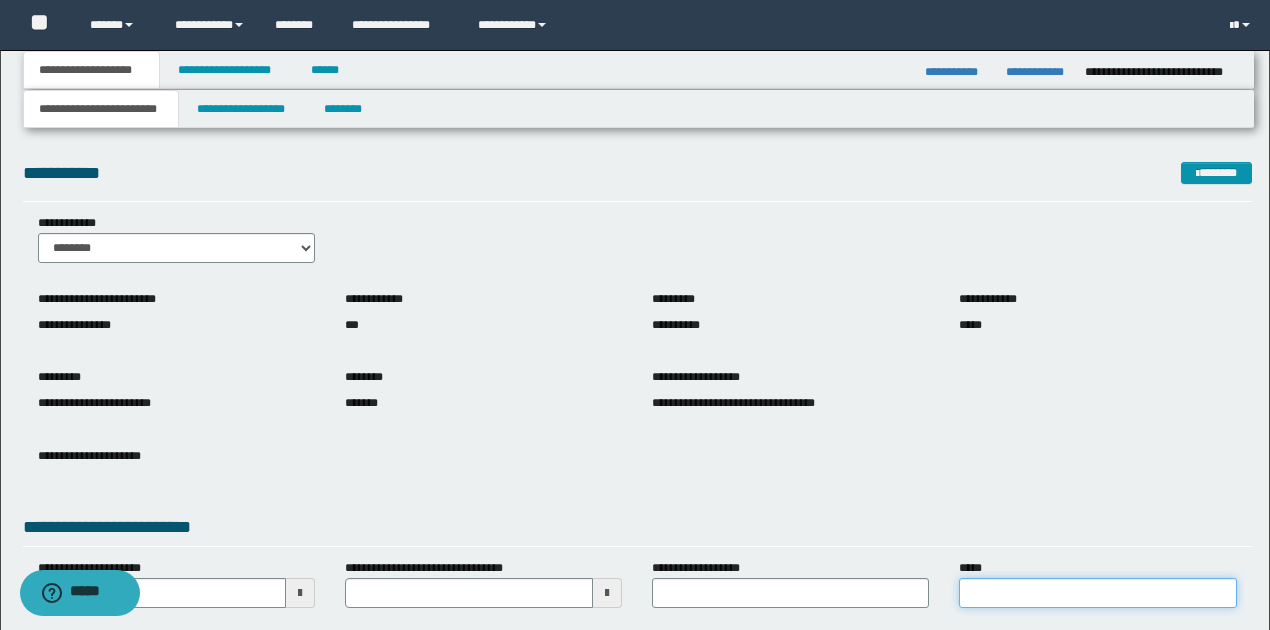 click on "*****" at bounding box center (1097, 593) 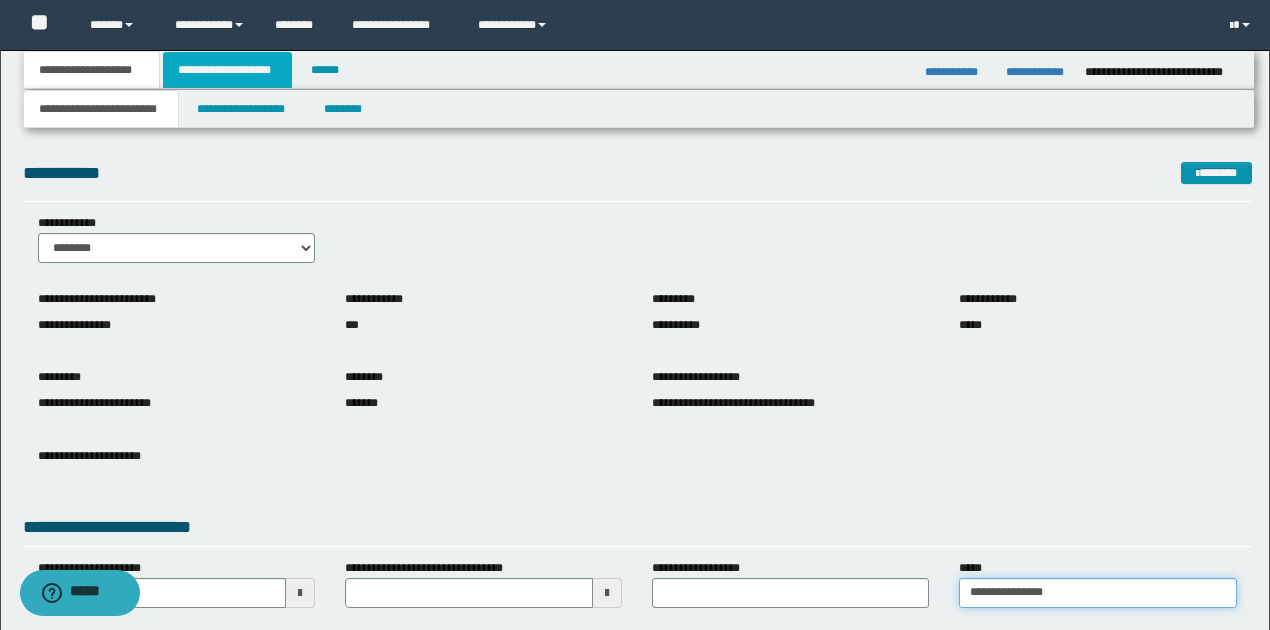 type on "**********" 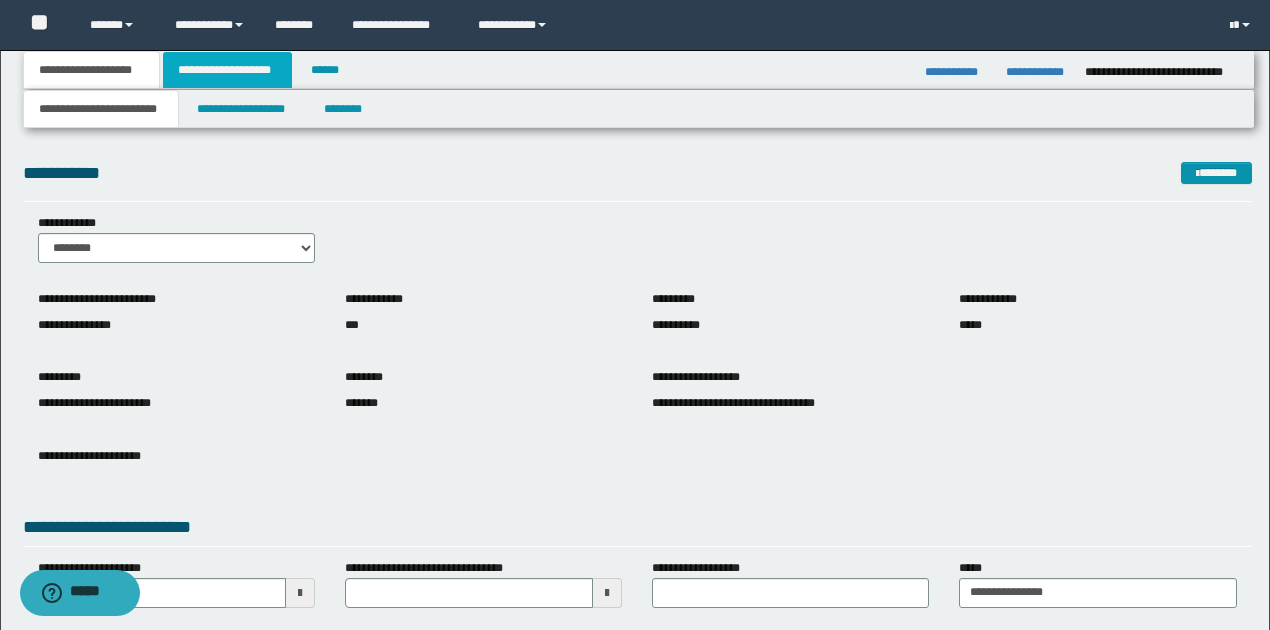 click on "**********" at bounding box center [227, 70] 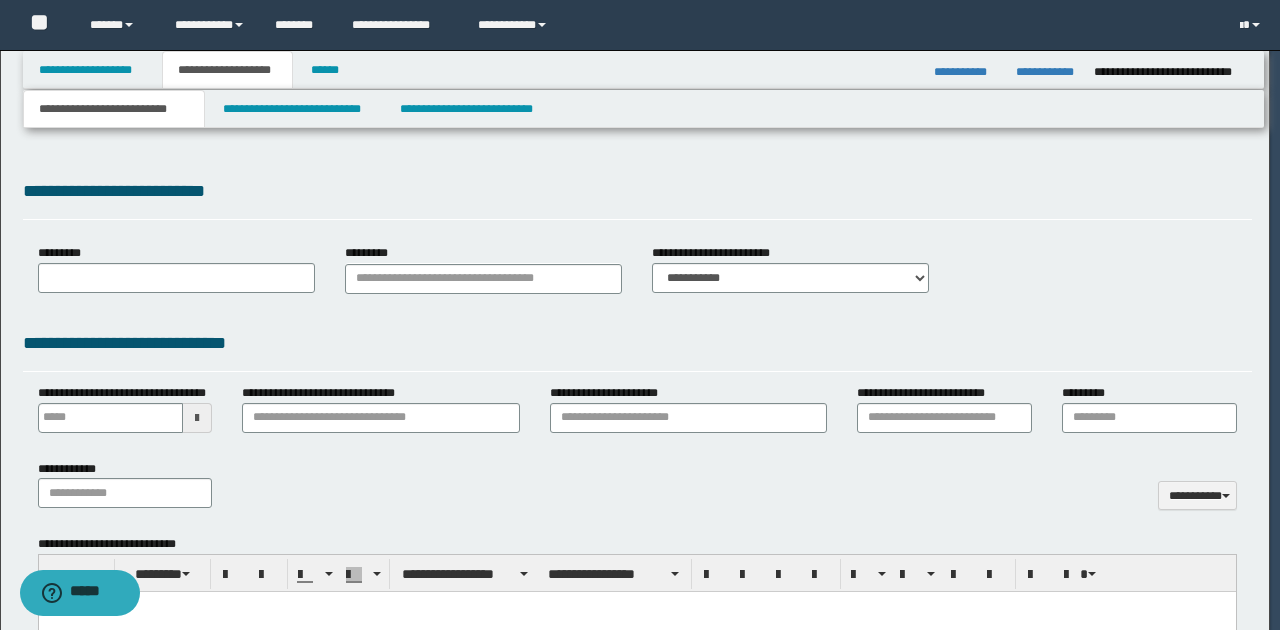 type 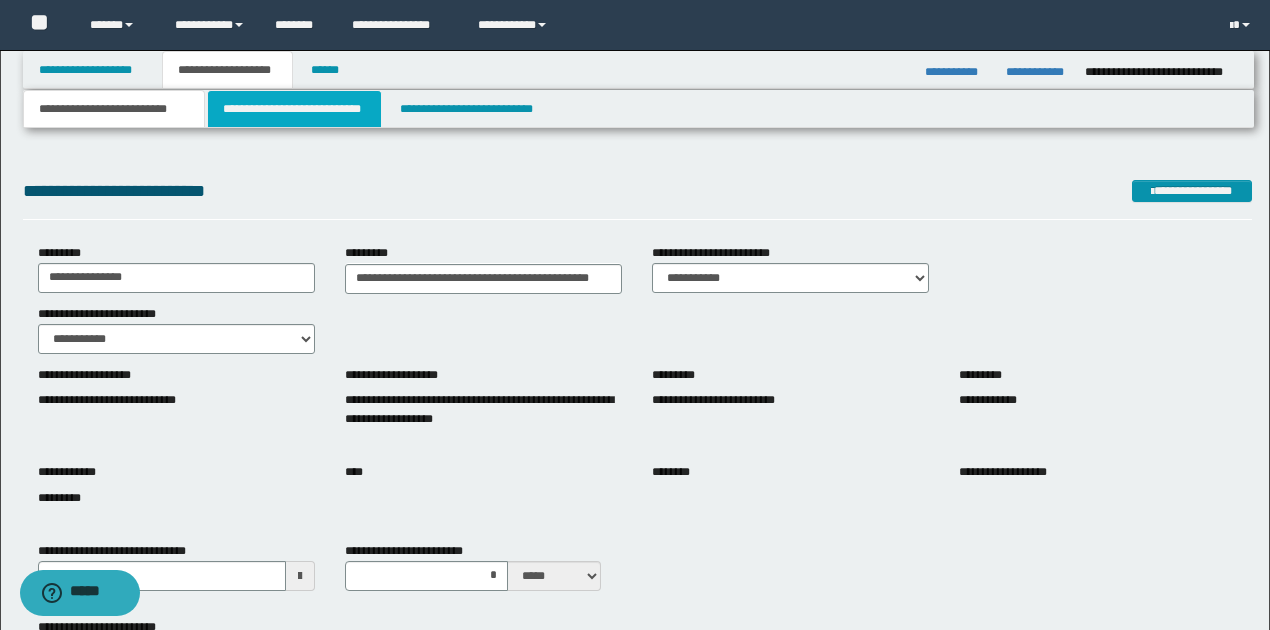 click on "**********" at bounding box center [294, 109] 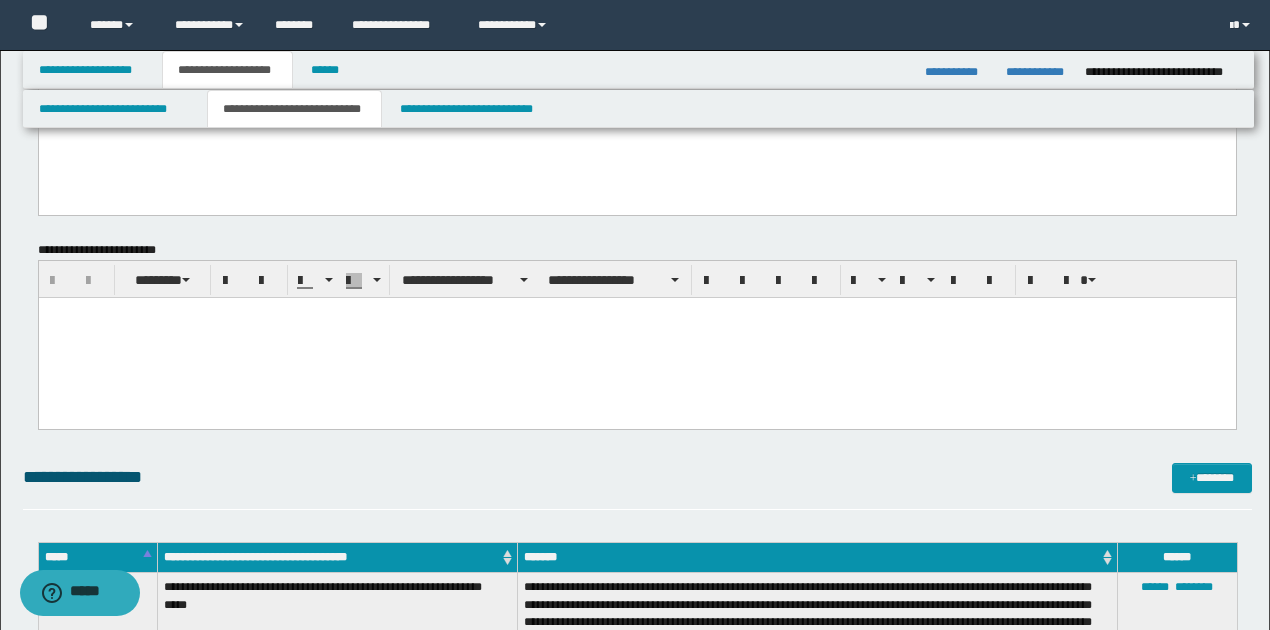 scroll, scrollTop: 200, scrollLeft: 0, axis: vertical 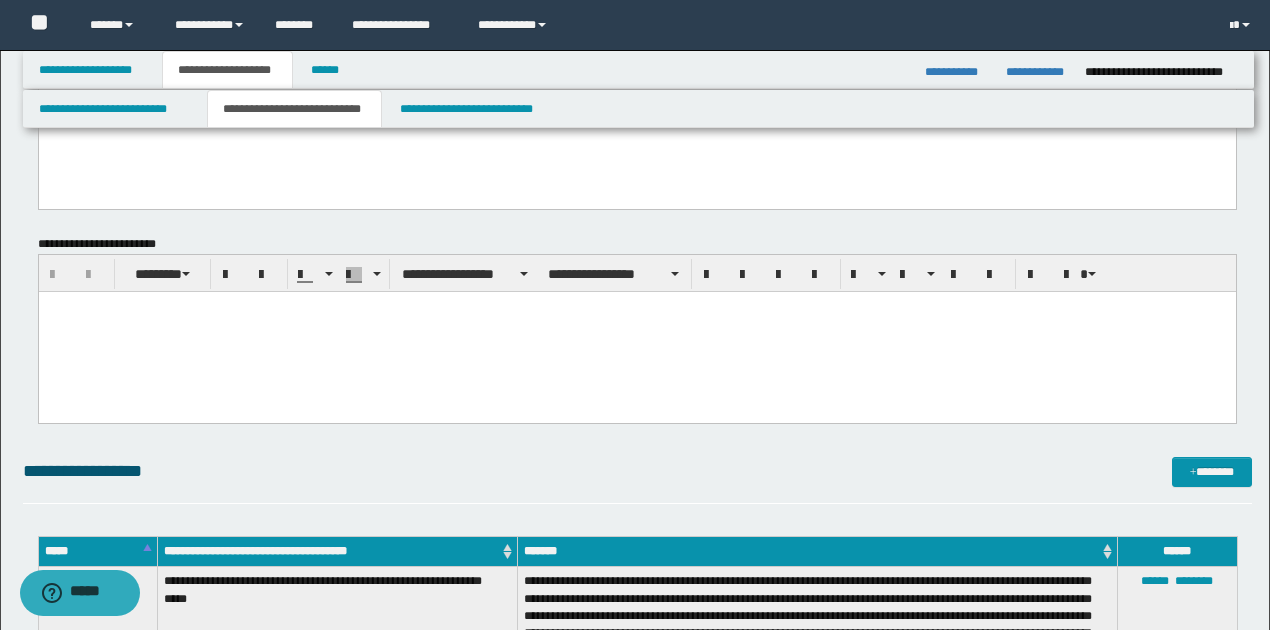 click at bounding box center [636, 332] 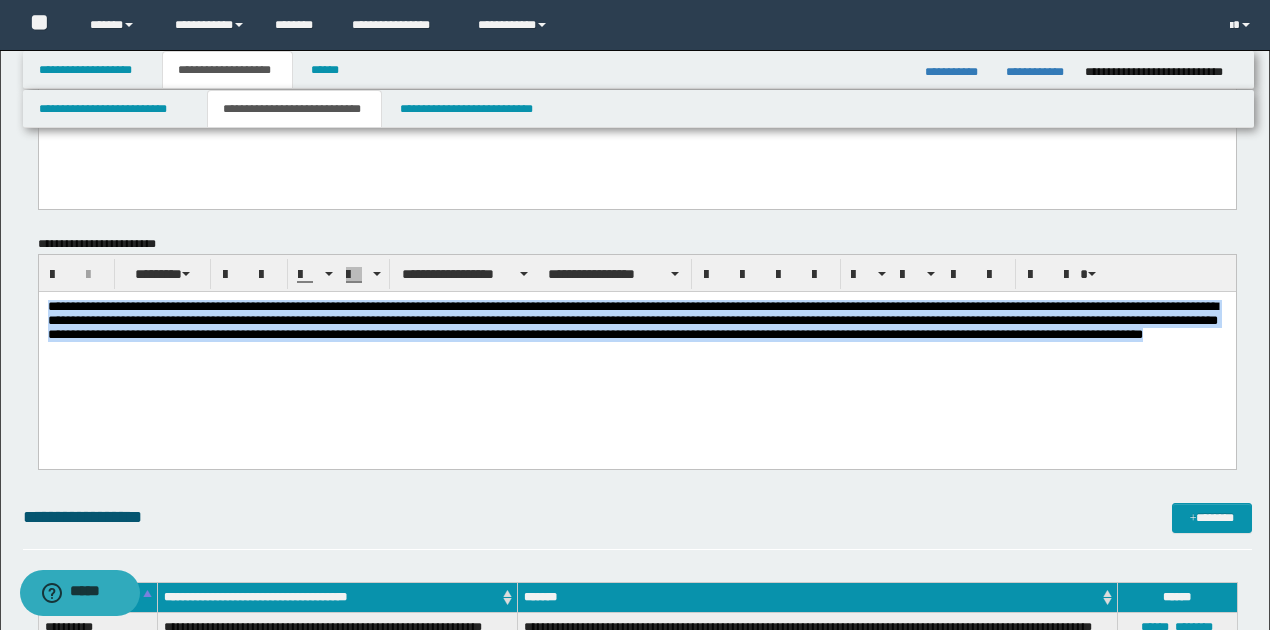 drag, startPoint x: 46, startPoint y: 302, endPoint x: 507, endPoint y: 394, distance: 470.09042 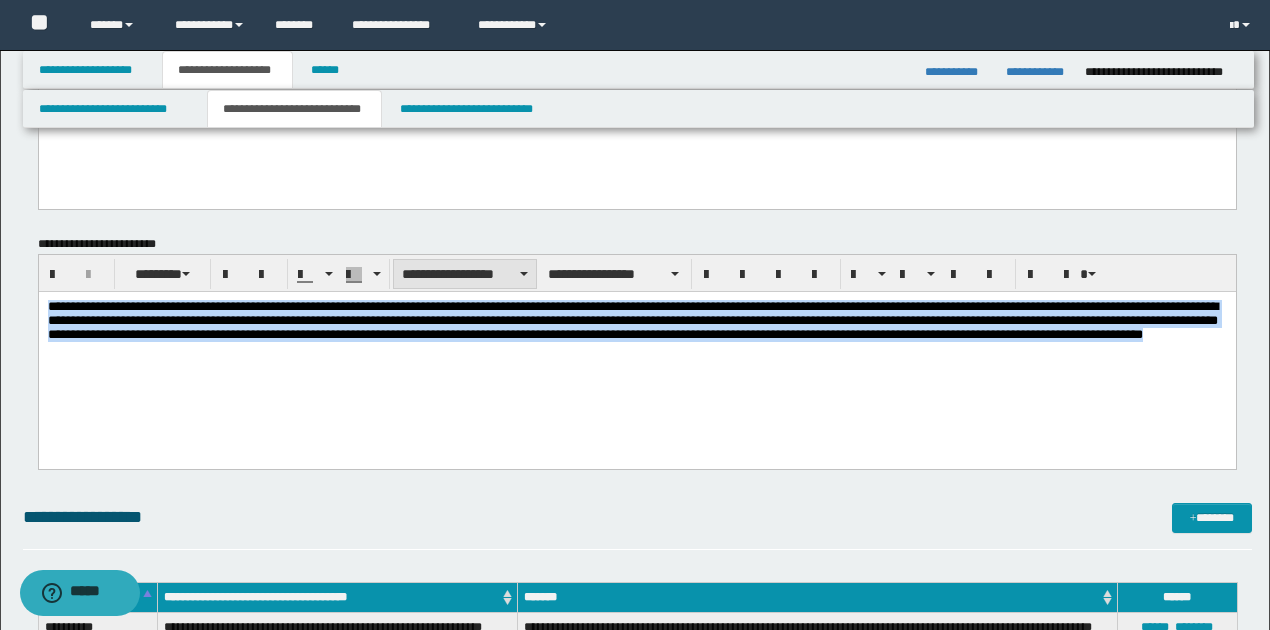 click on "**********" at bounding box center (465, 274) 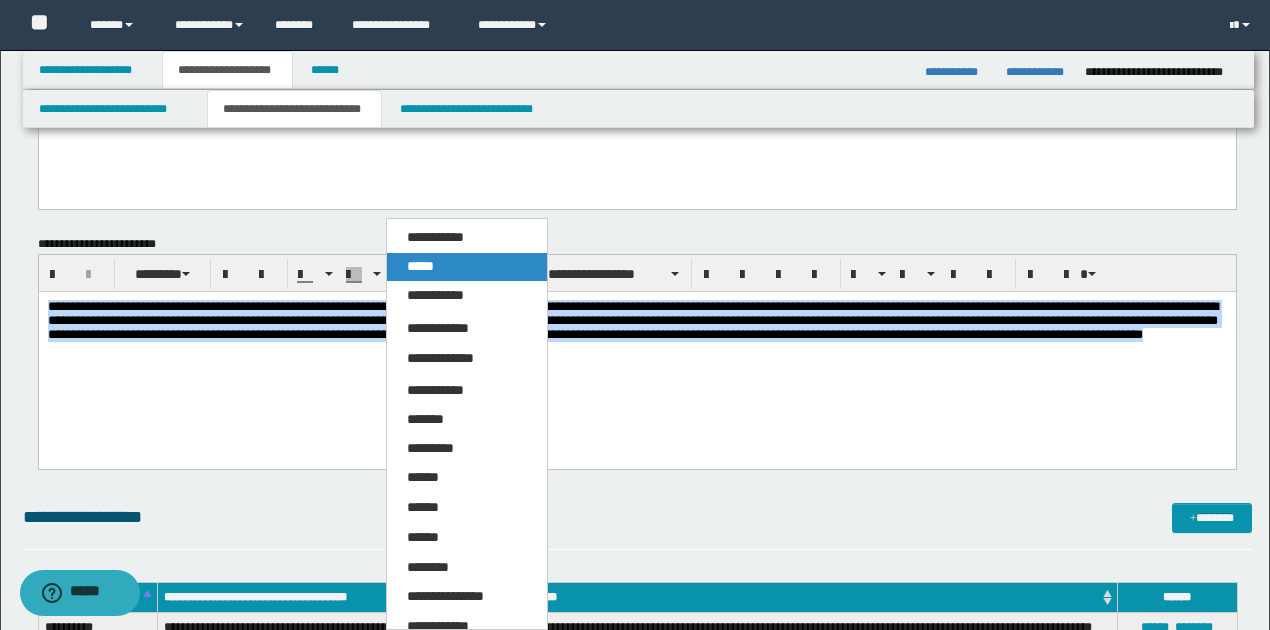 click on "*****" at bounding box center [420, 266] 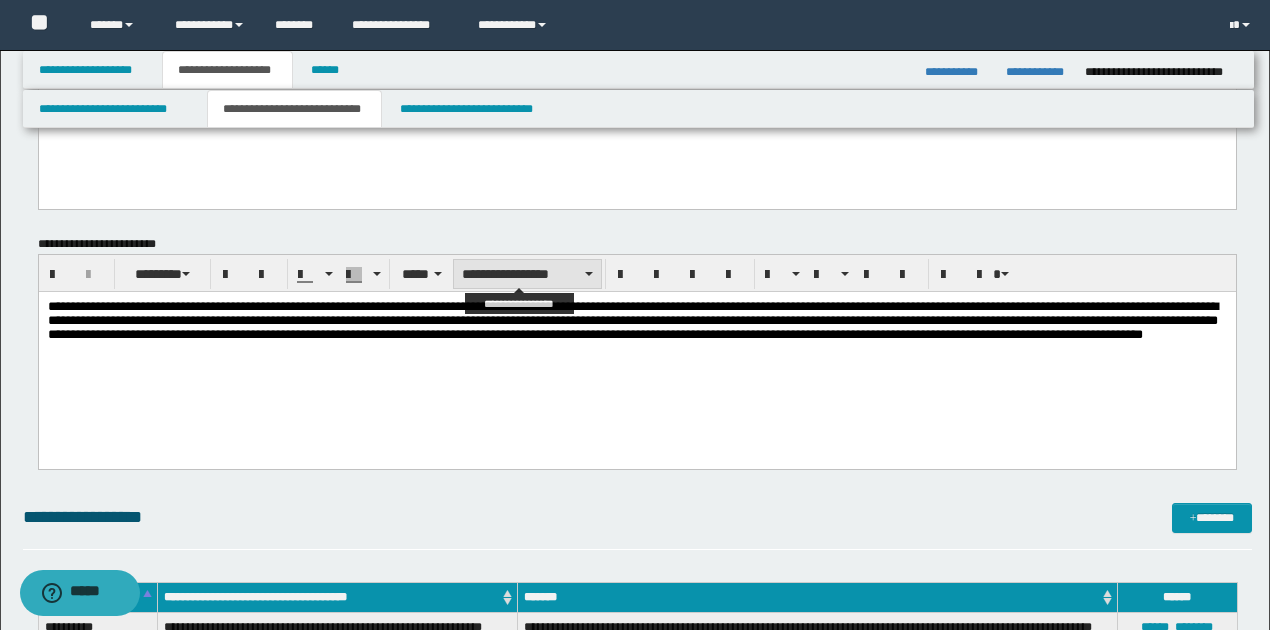 click on "**********" at bounding box center [527, 274] 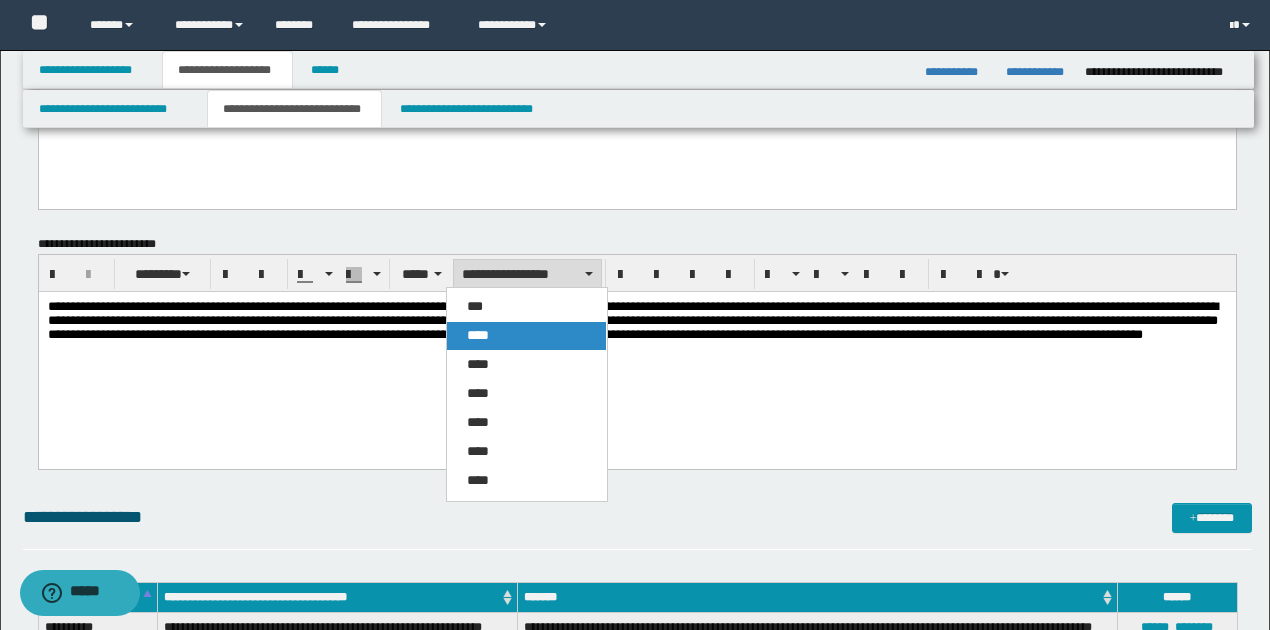 click on "****" at bounding box center [526, 336] 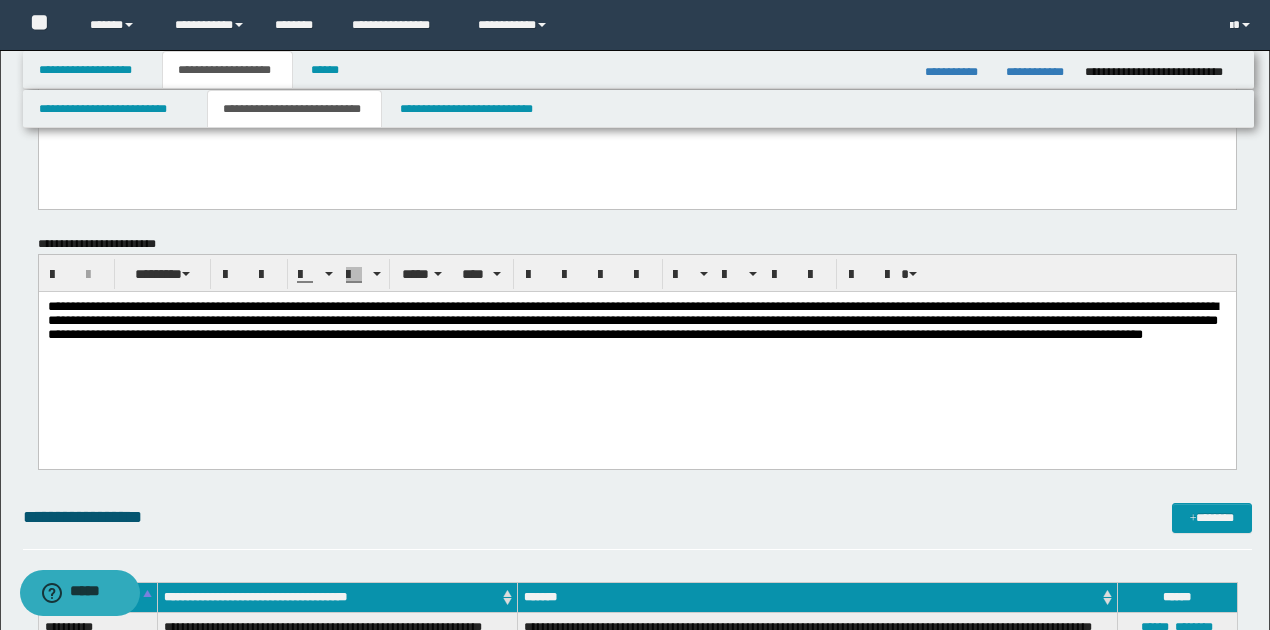 click on "**********" at bounding box center (636, 355) 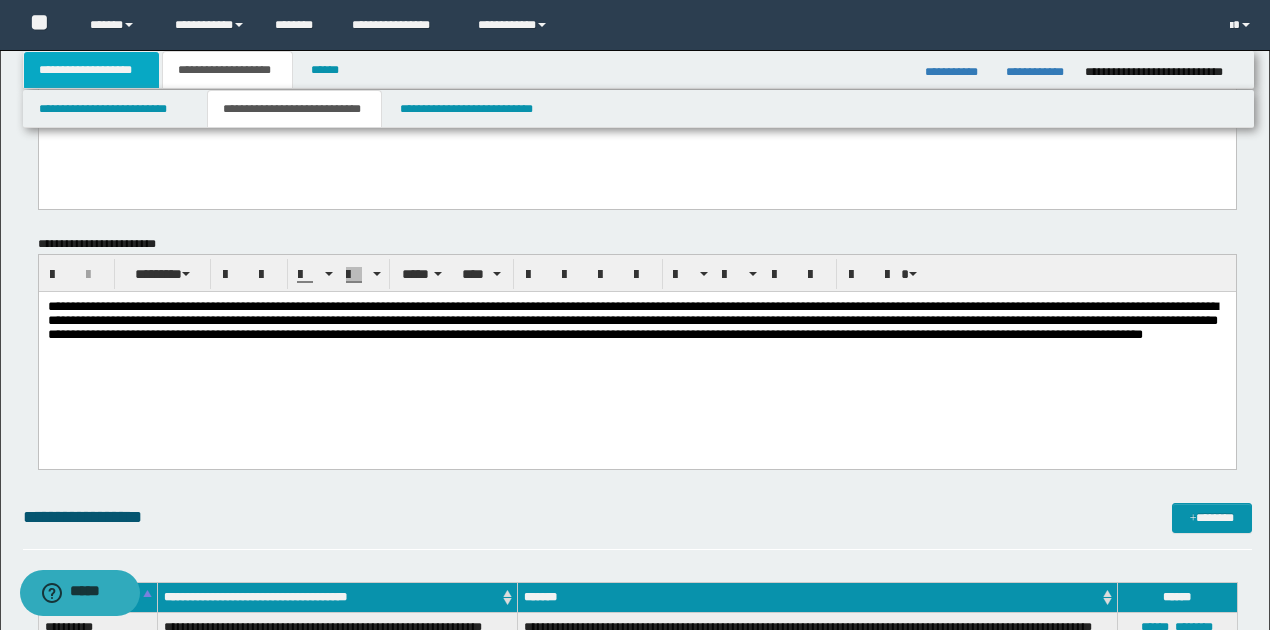 click on "**********" at bounding box center [92, 70] 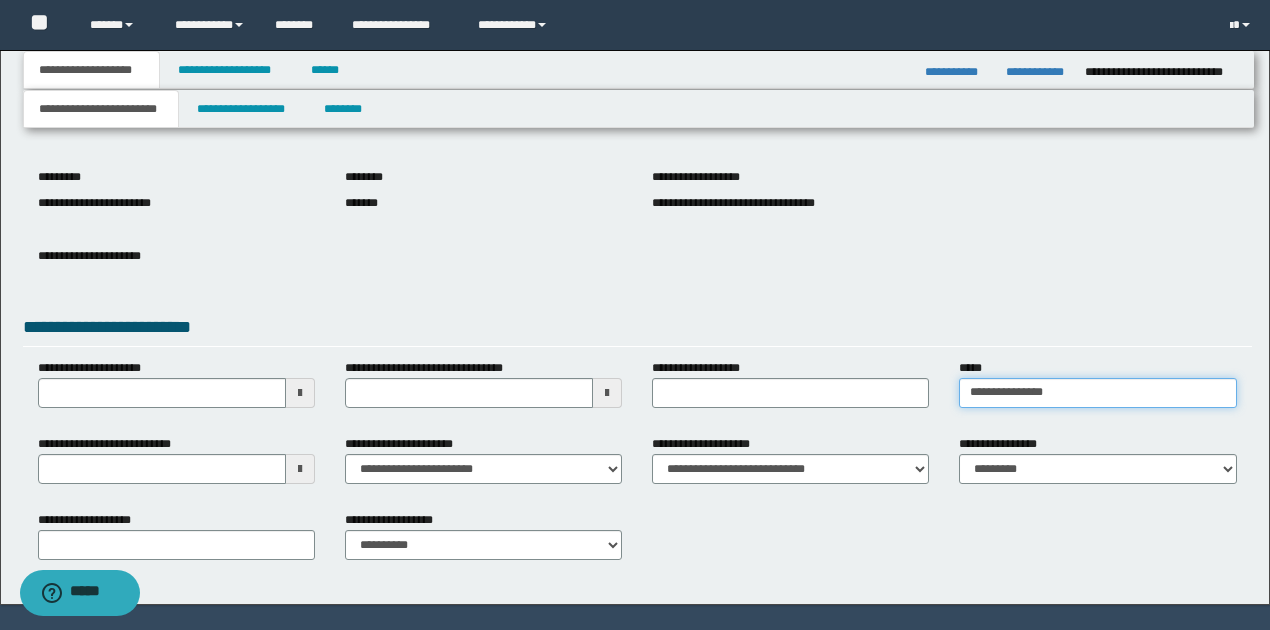 click on "**********" at bounding box center [1097, 393] 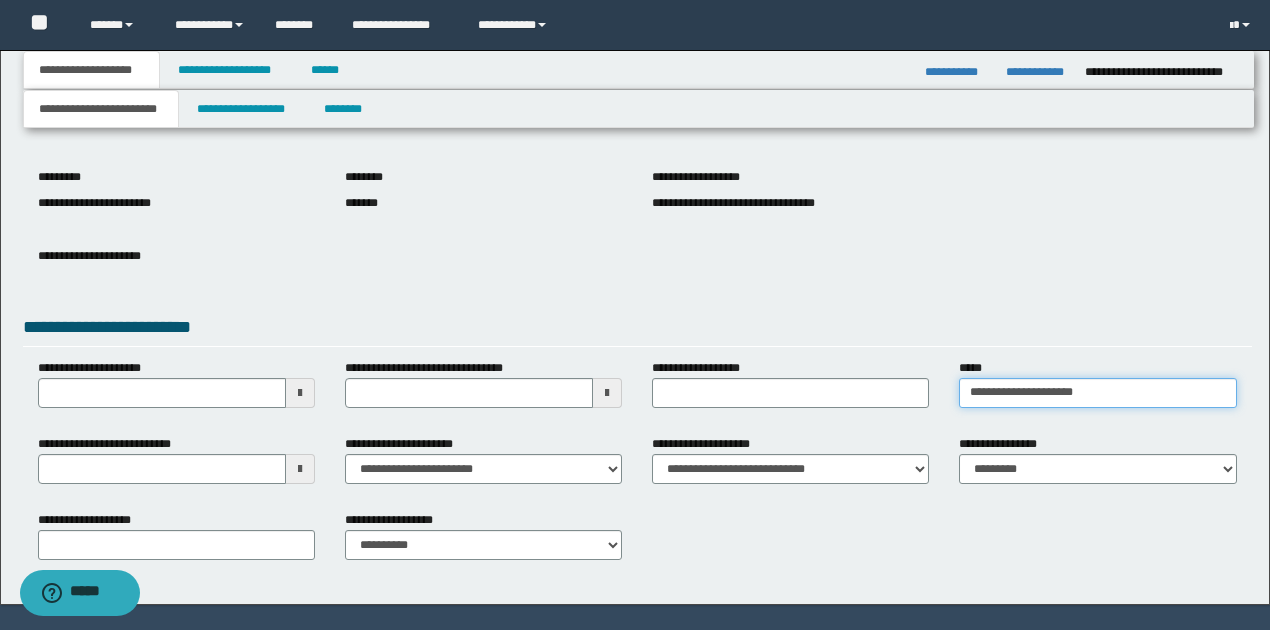 type on "**********" 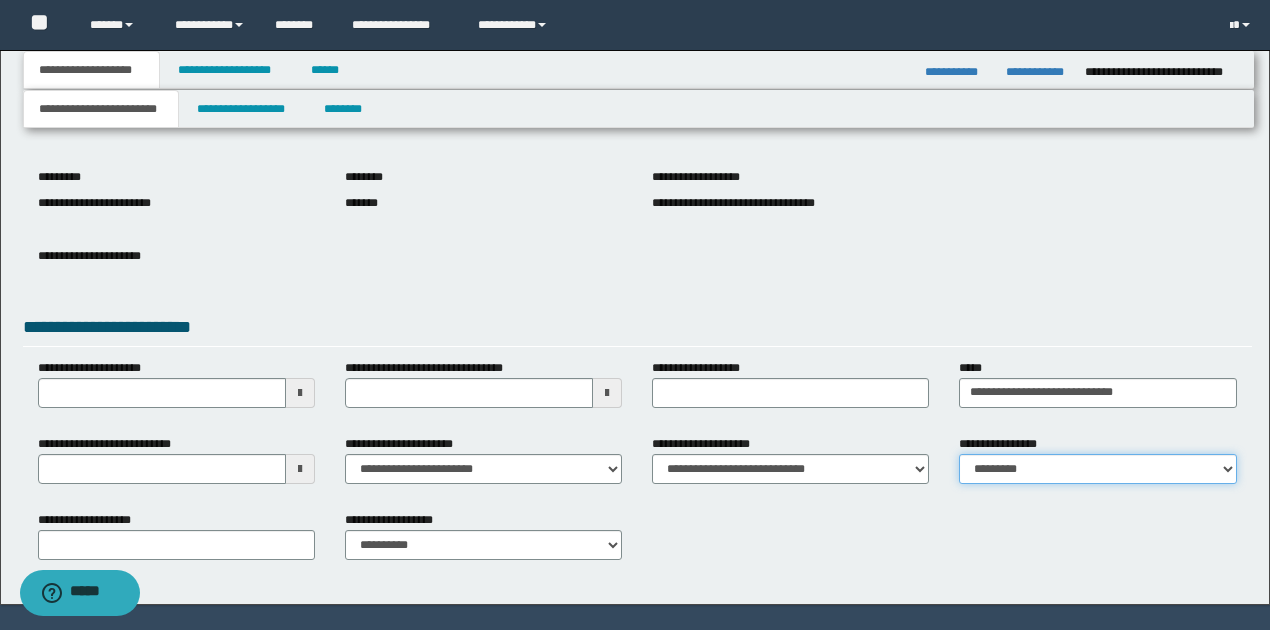 click on "**********" at bounding box center [1097, 469] 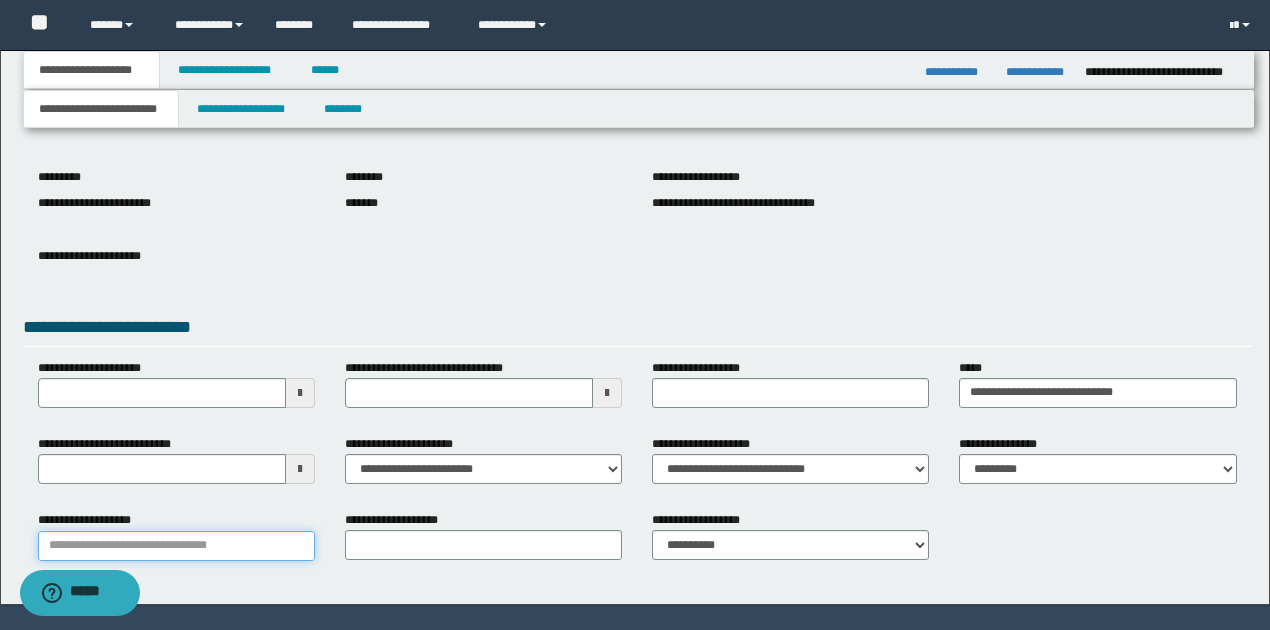 click on "**********" at bounding box center (176, 546) 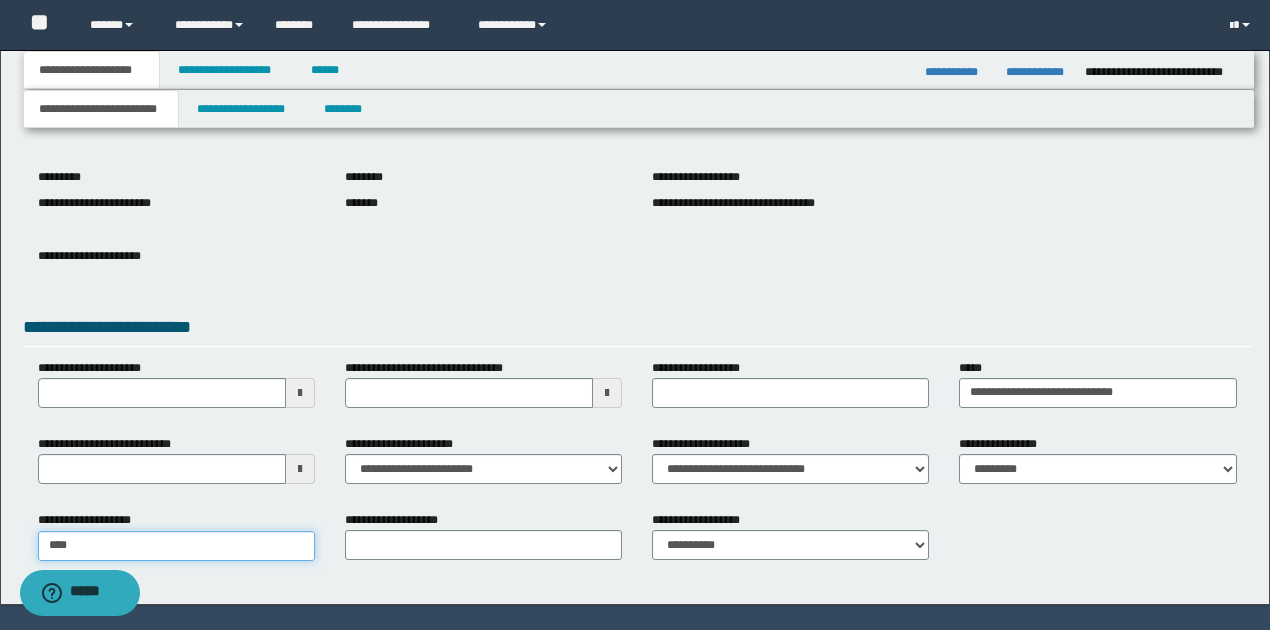 type on "*****" 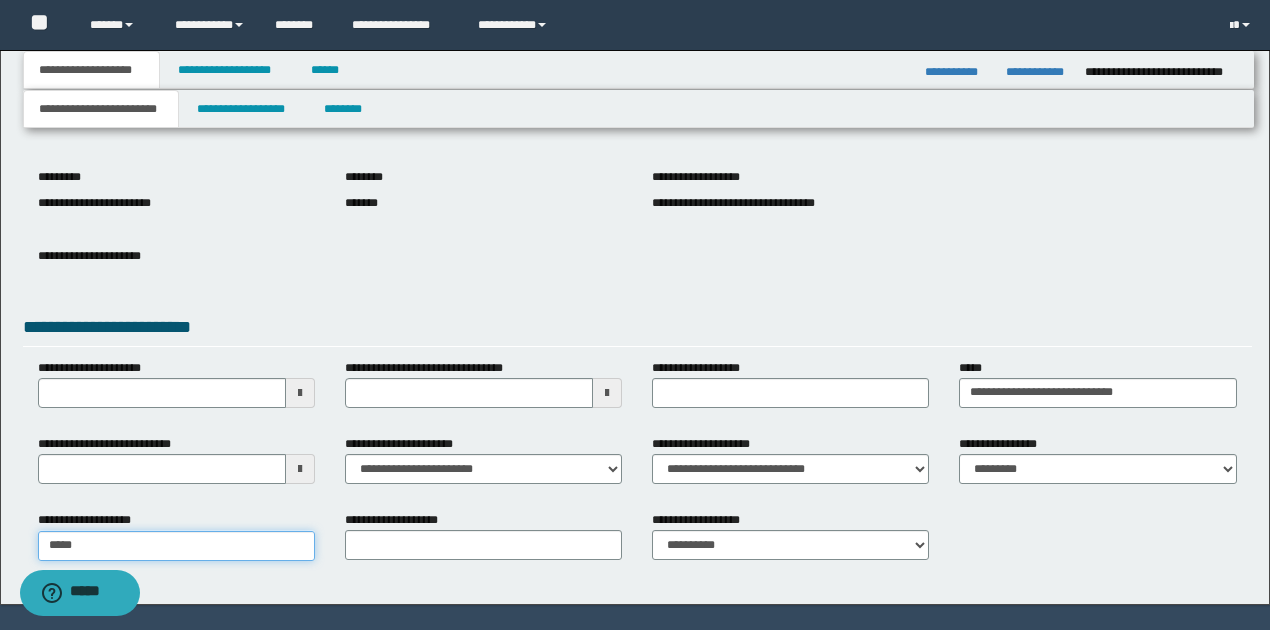 type on "**********" 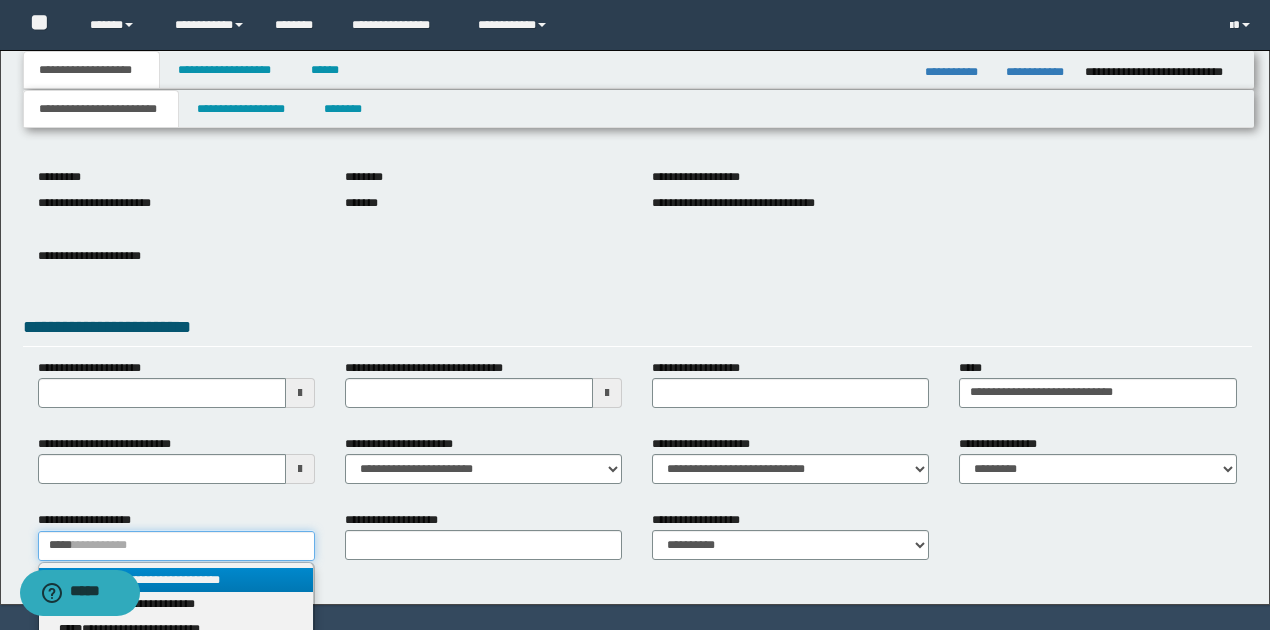 type on "*****" 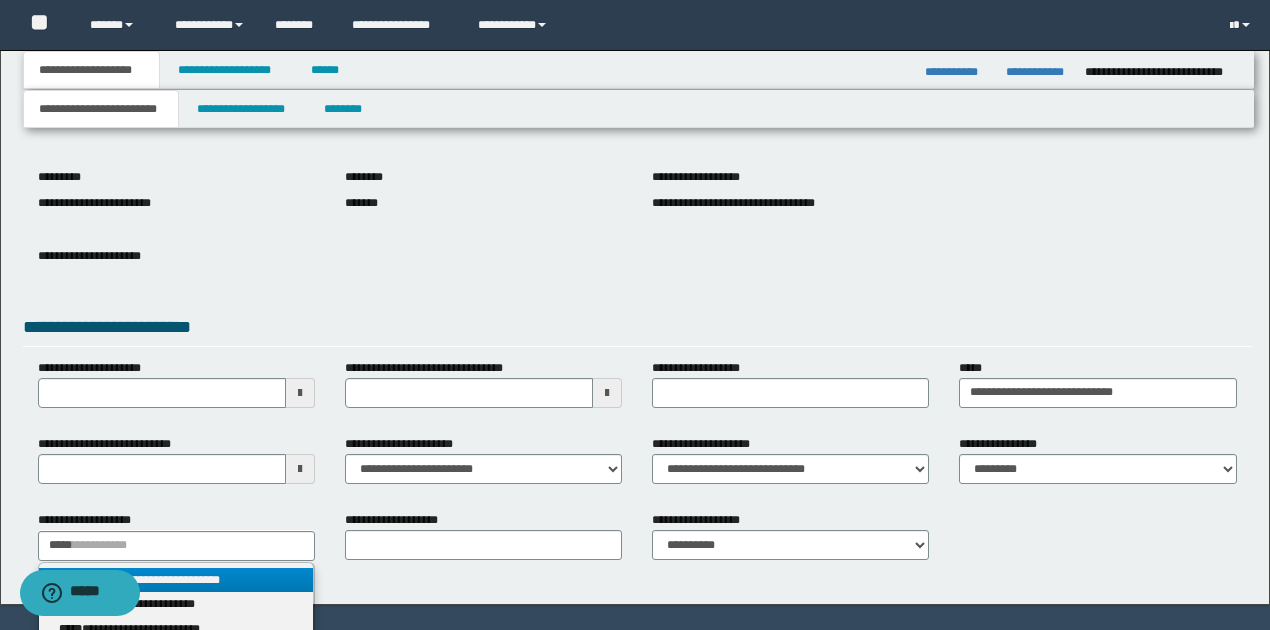 click on "**********" at bounding box center [176, 580] 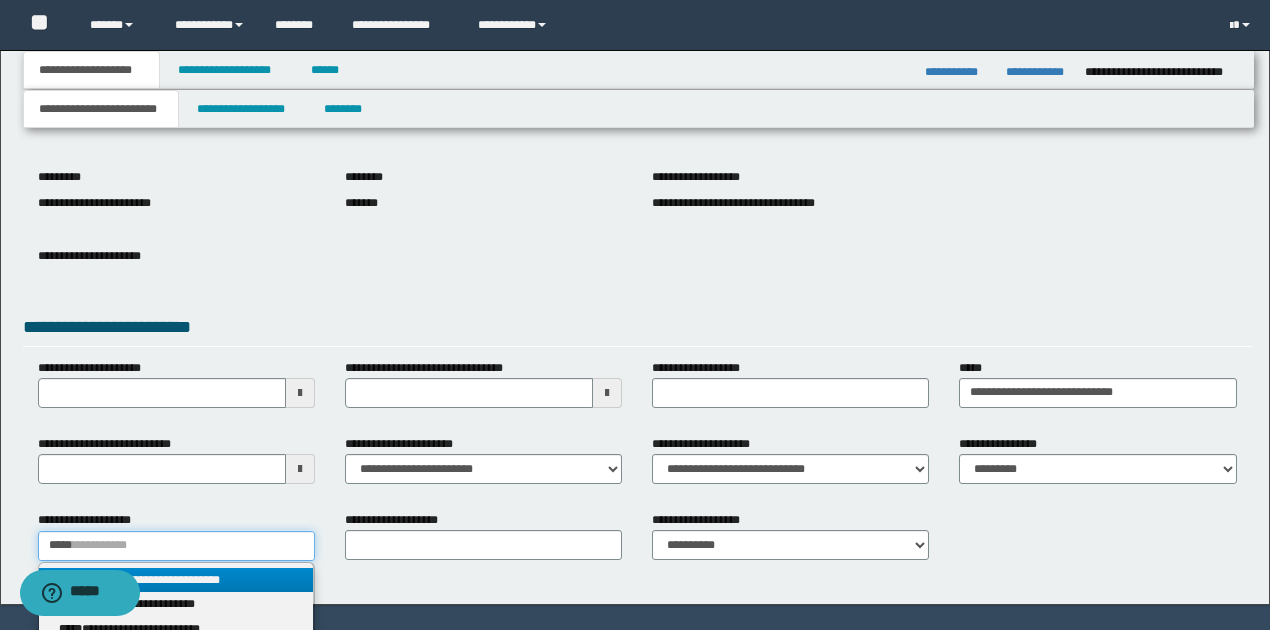 type 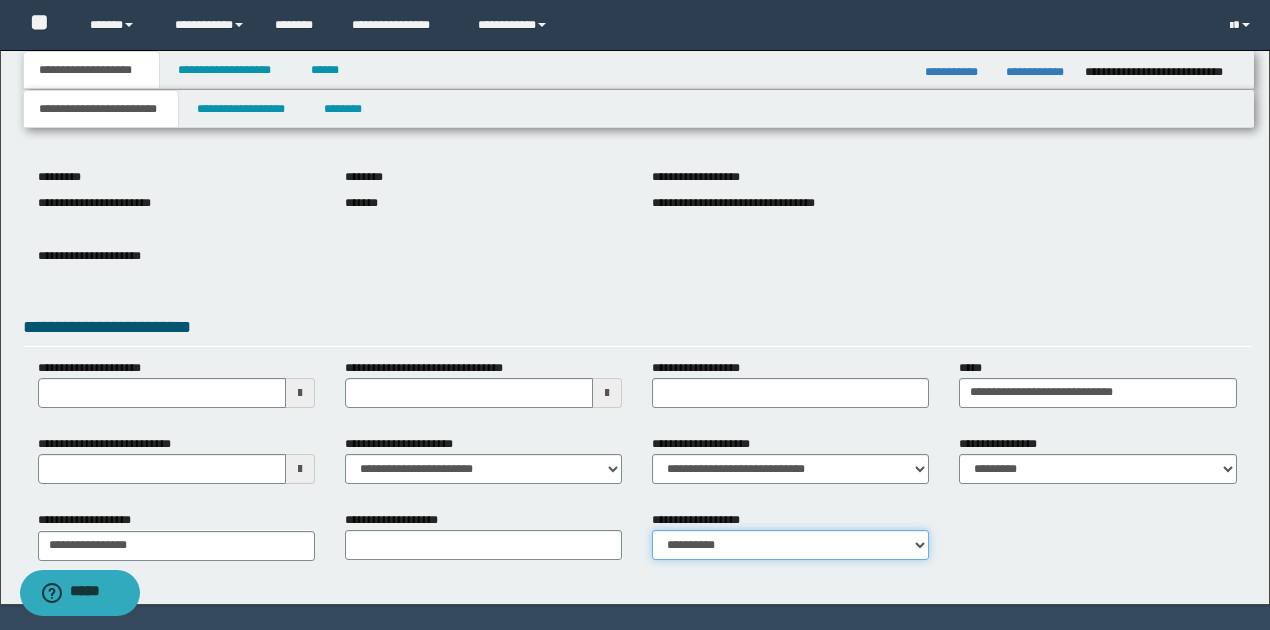 click on "**********" at bounding box center (790, 545) 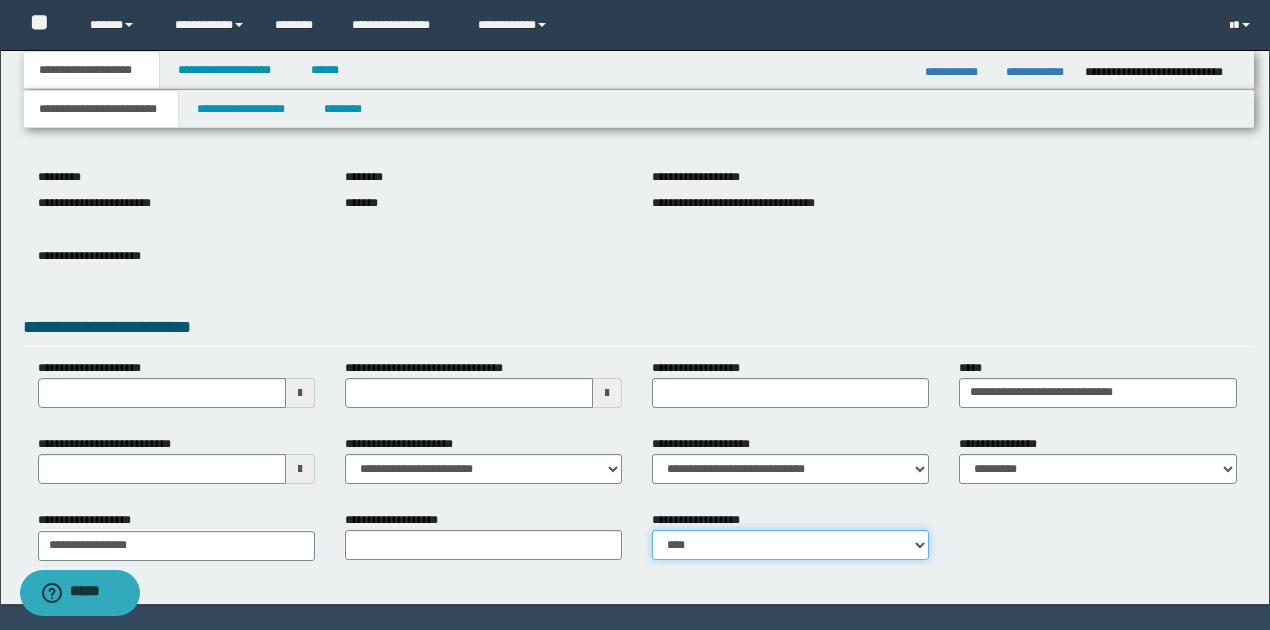 click on "**********" at bounding box center (790, 545) 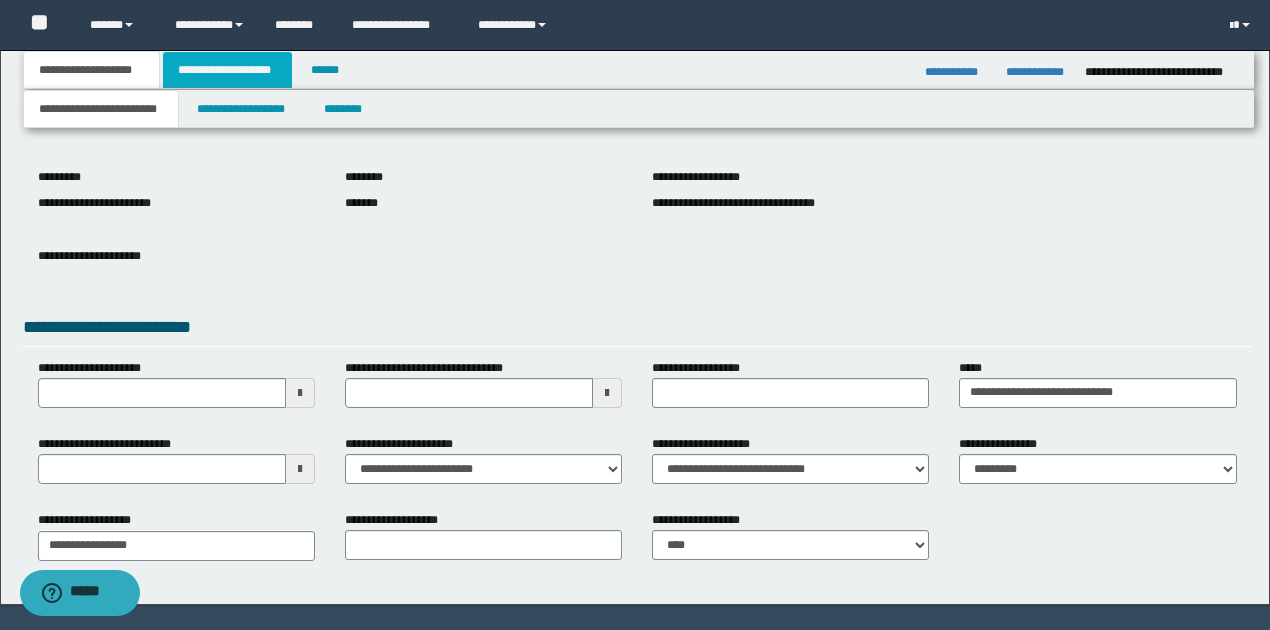 click on "**********" at bounding box center (227, 70) 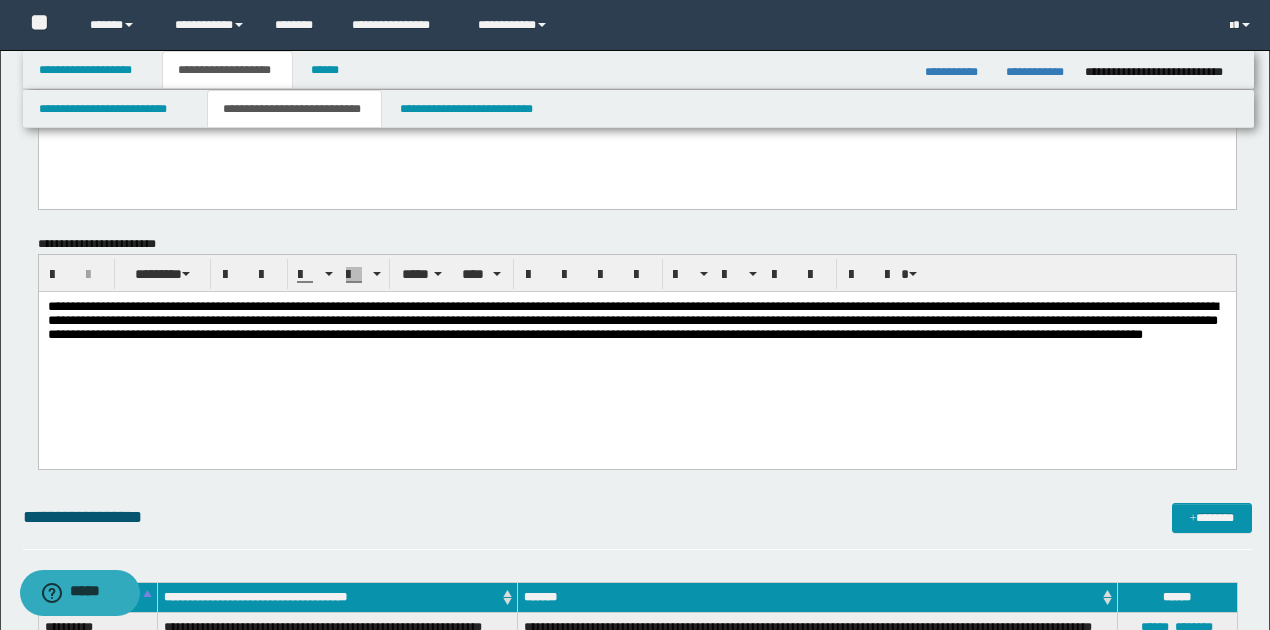 click on "**********" at bounding box center [636, 76] 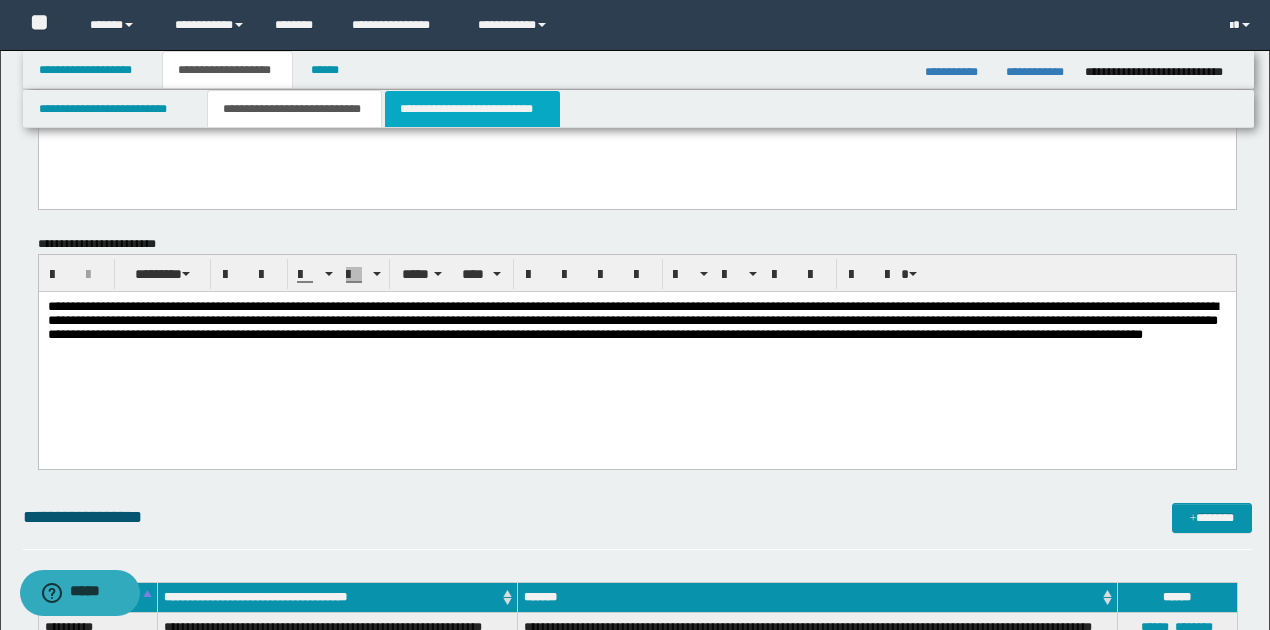 click on "**********" at bounding box center (472, 109) 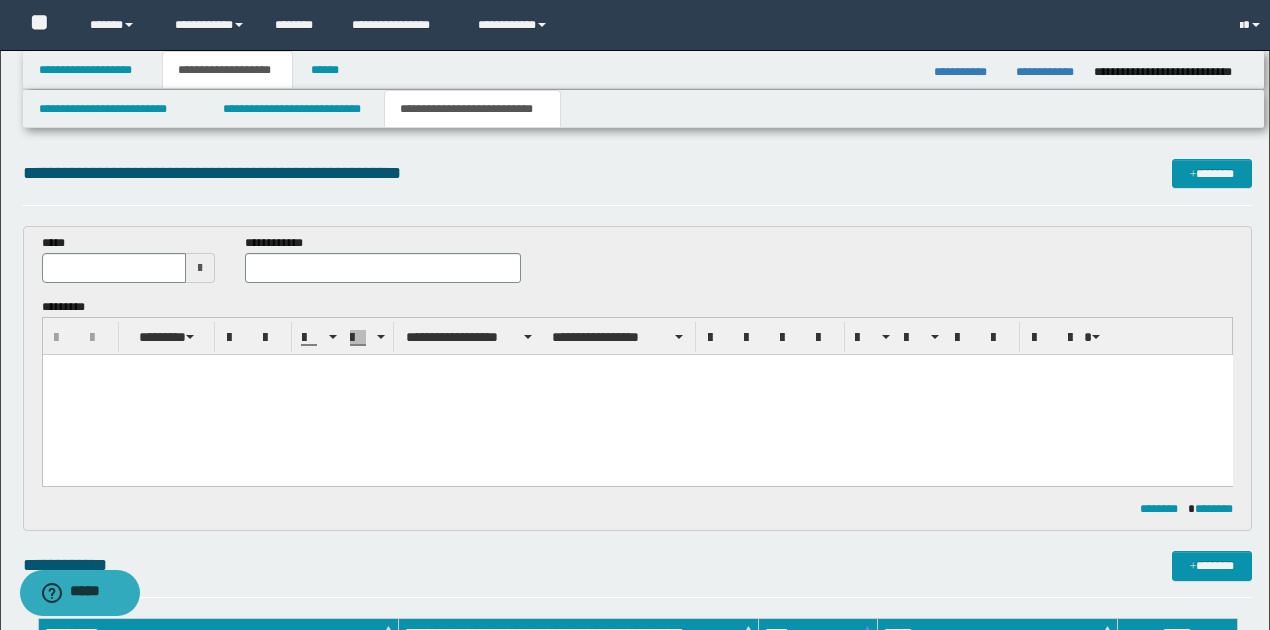 scroll, scrollTop: 0, scrollLeft: 0, axis: both 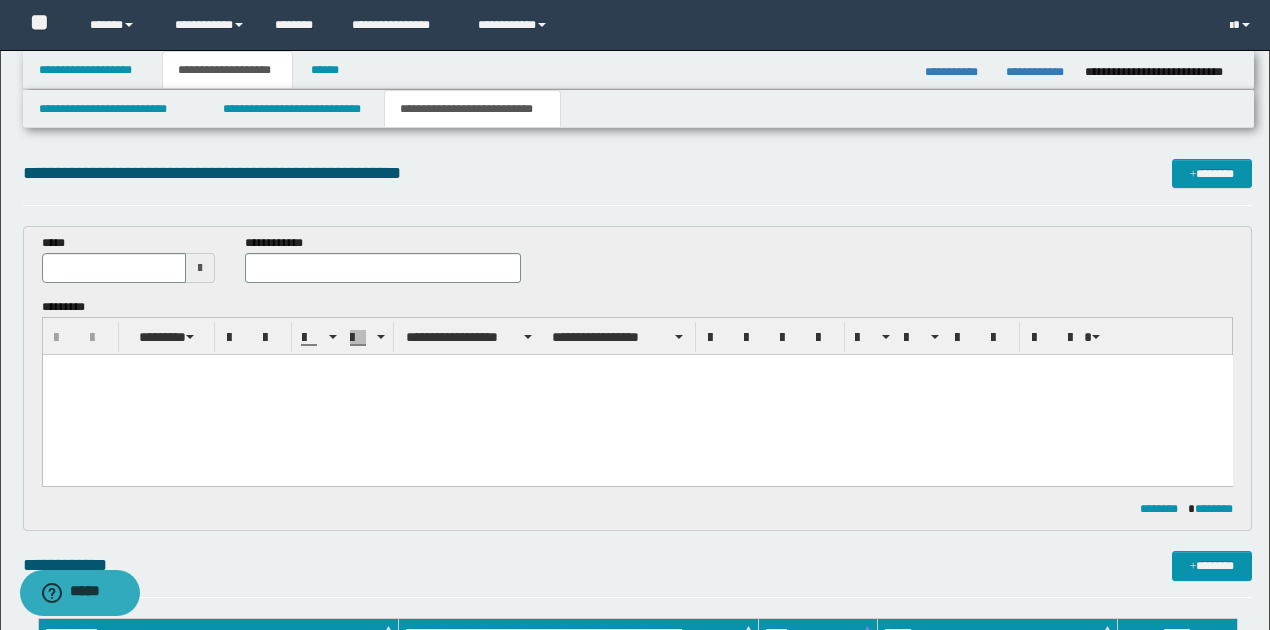 click at bounding box center [200, 268] 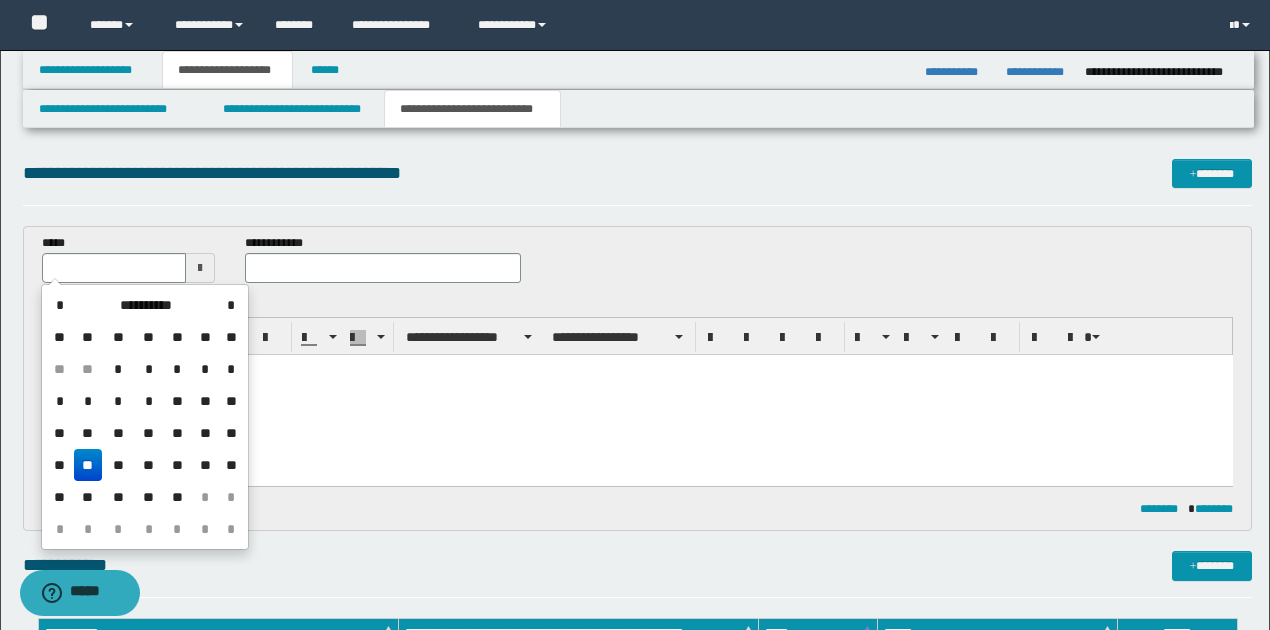 click on "**" at bounding box center [88, 465] 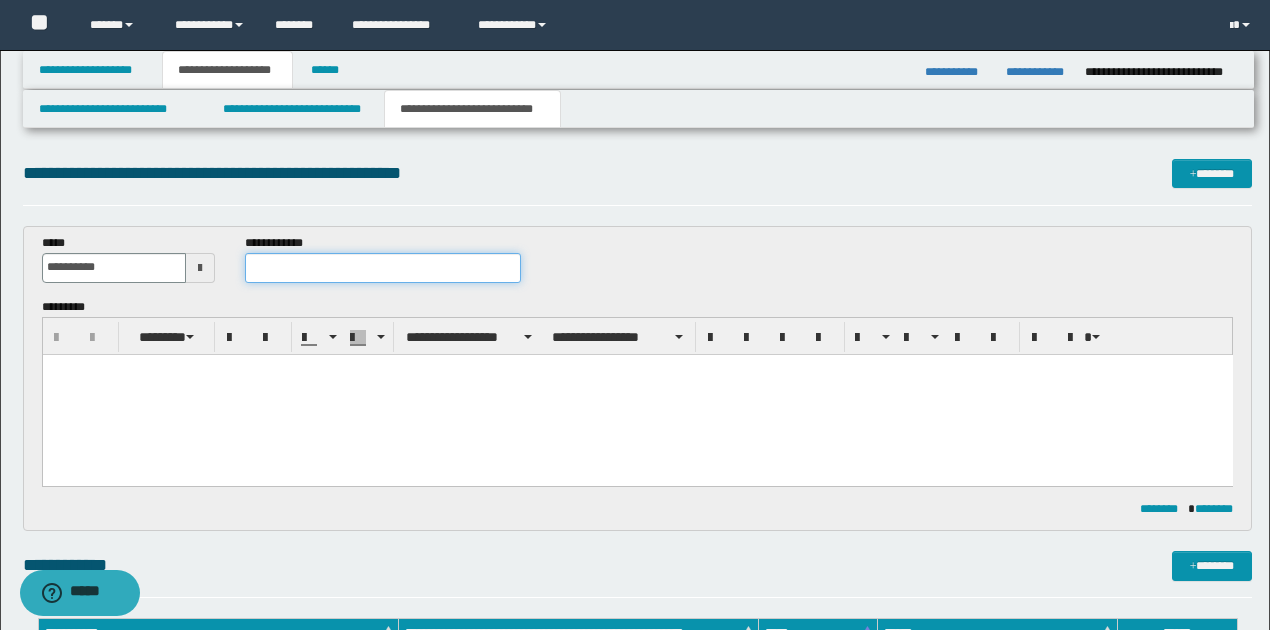 click at bounding box center (382, 268) 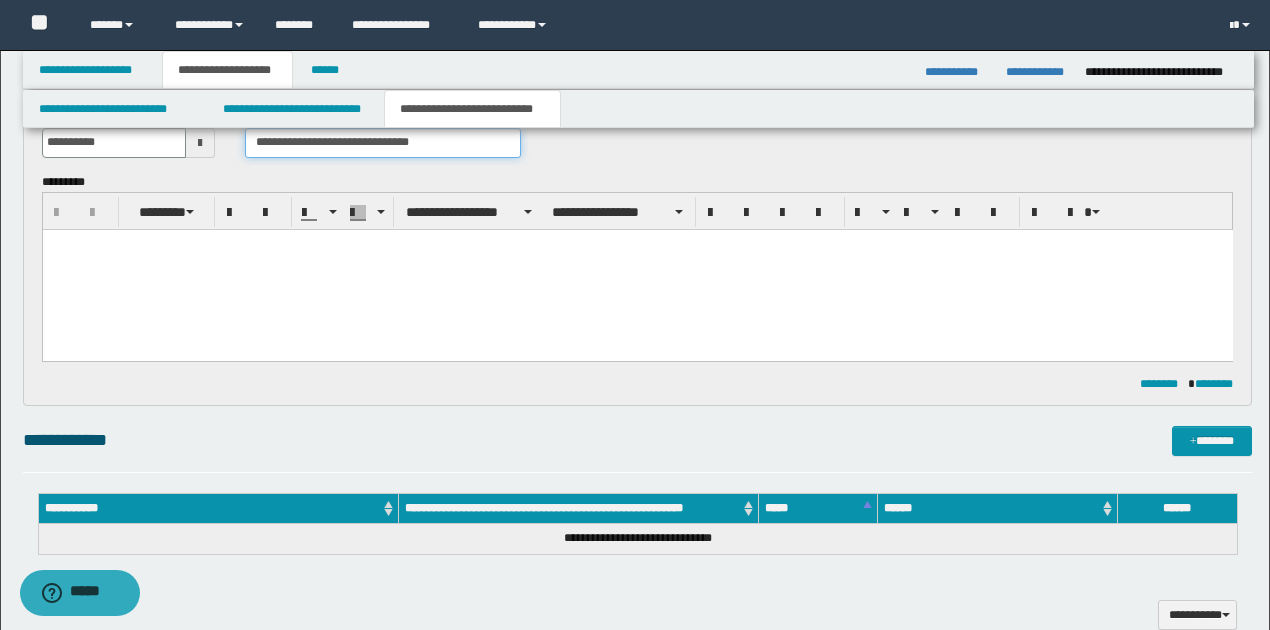 scroll, scrollTop: 133, scrollLeft: 0, axis: vertical 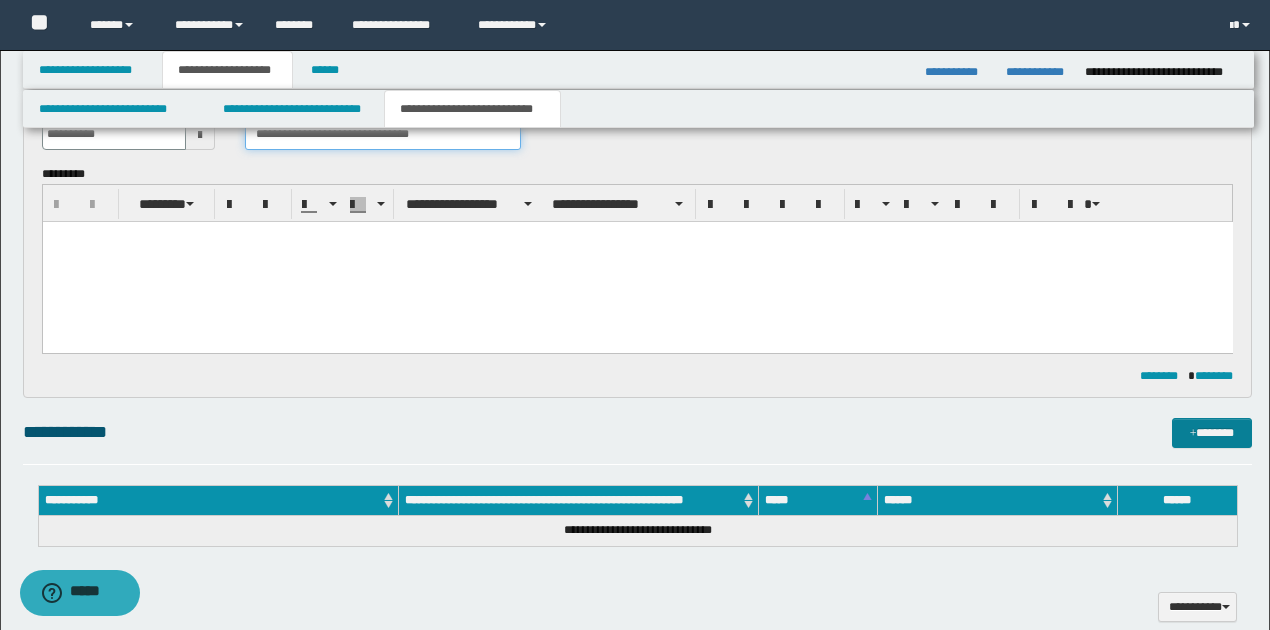 type on "**********" 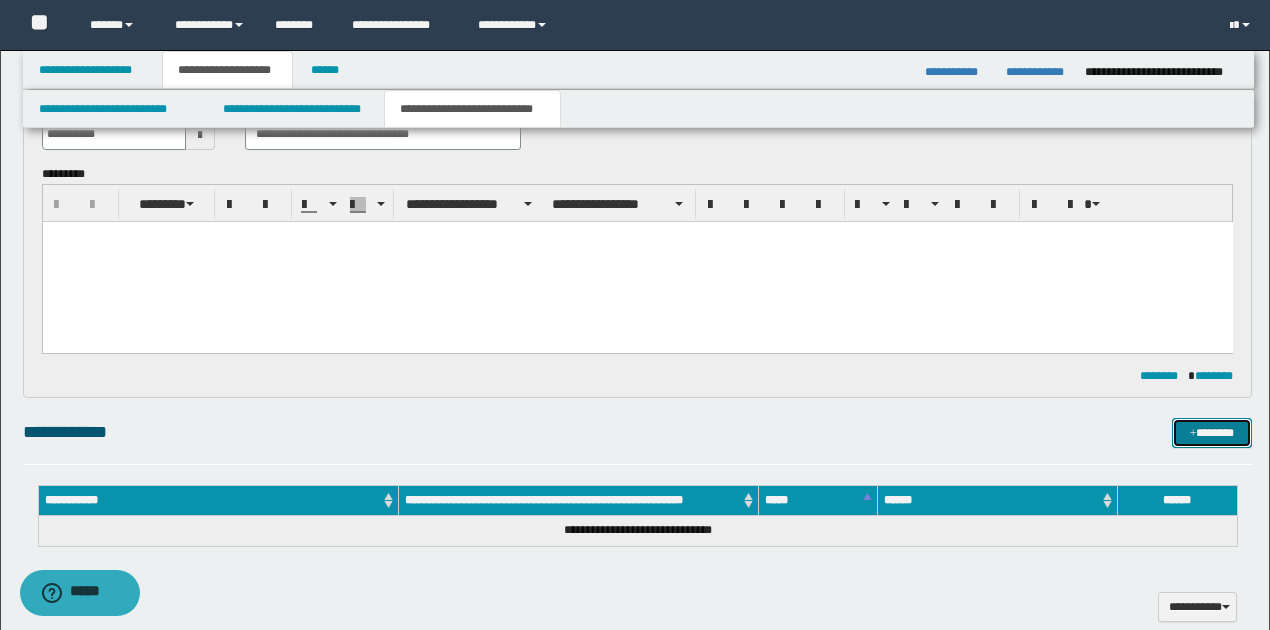 click on "*******" at bounding box center [1211, 432] 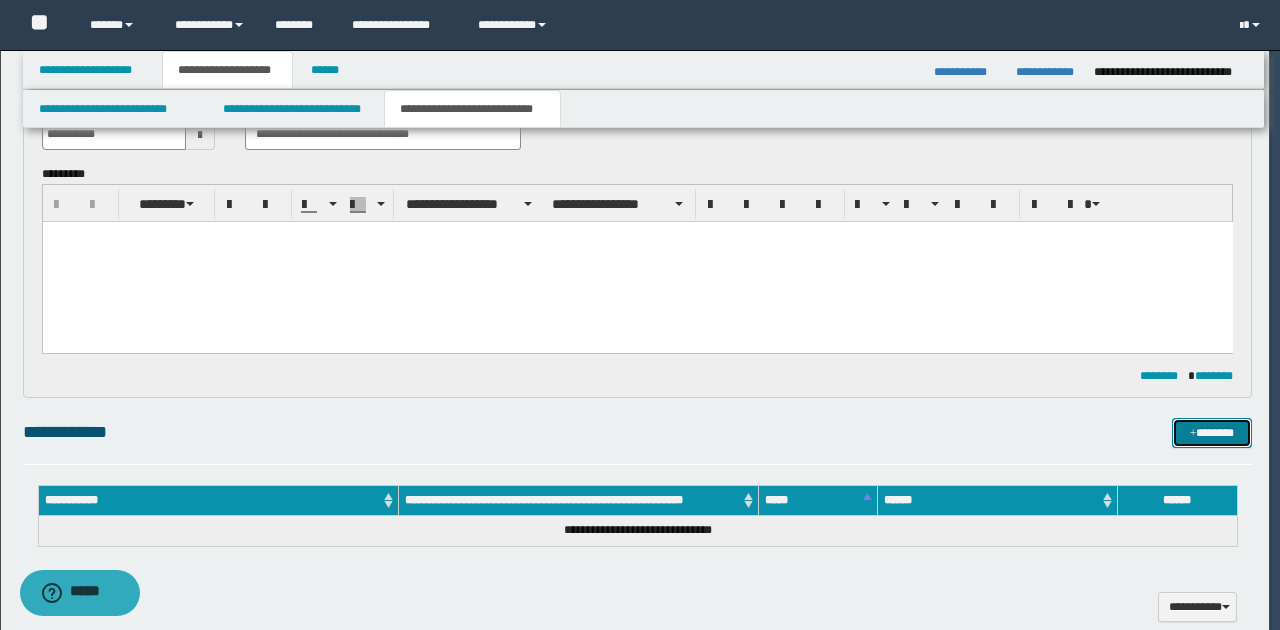 type 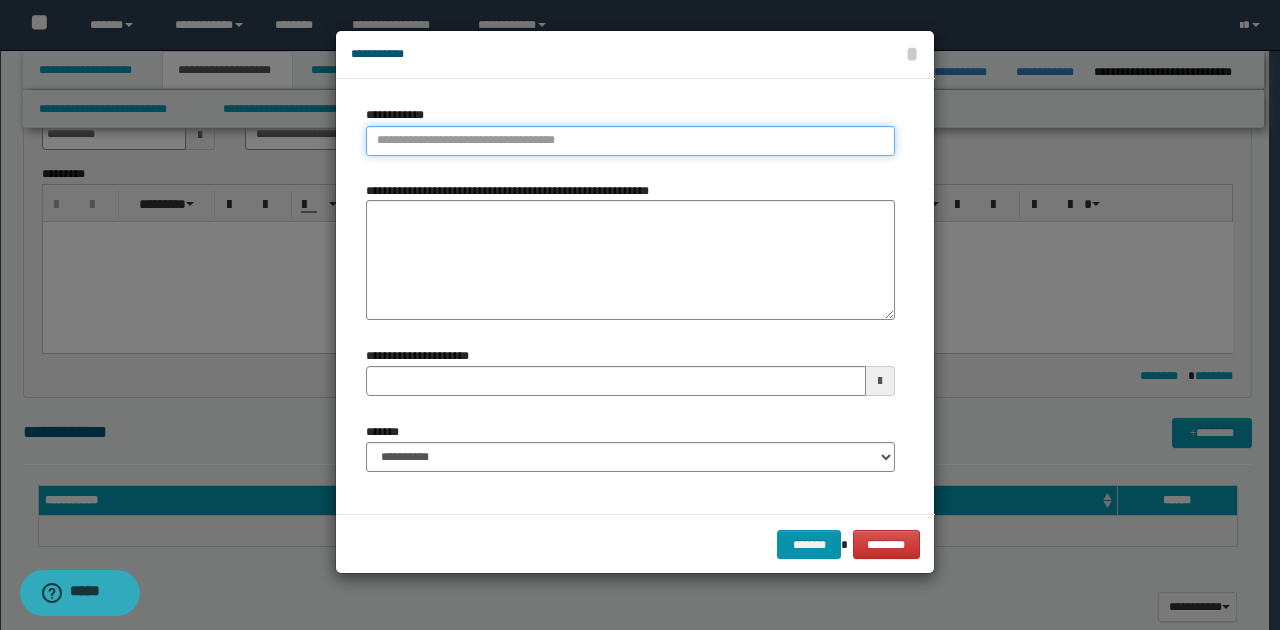 click on "**********" at bounding box center (630, 141) 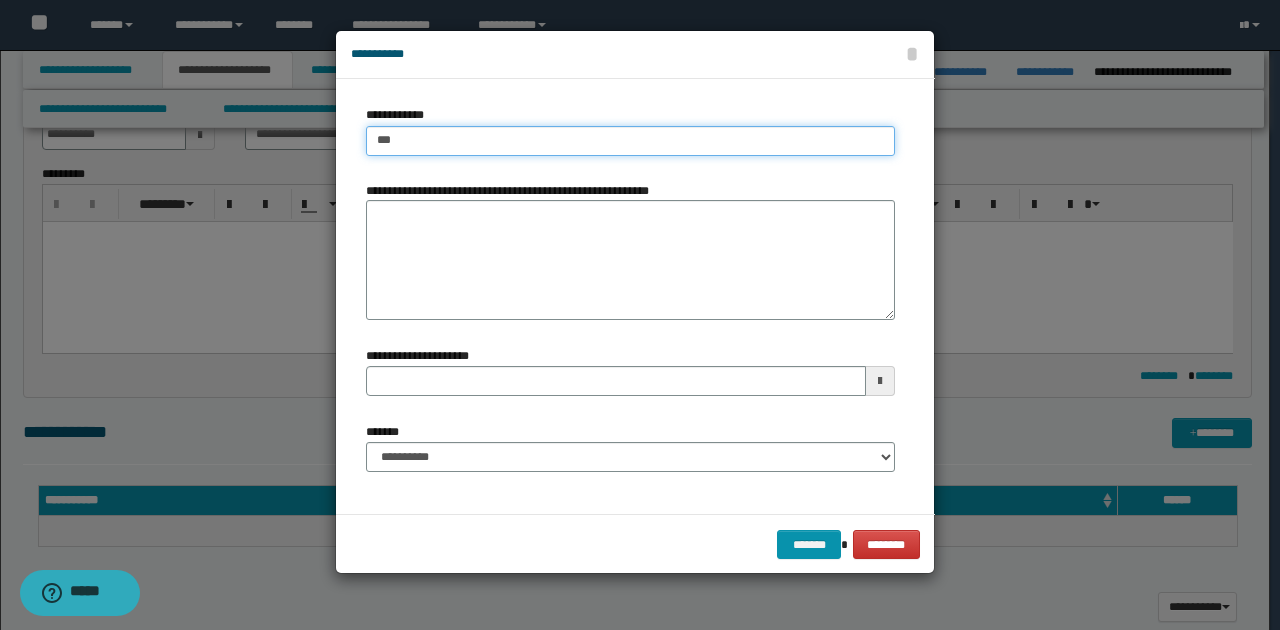 type on "****" 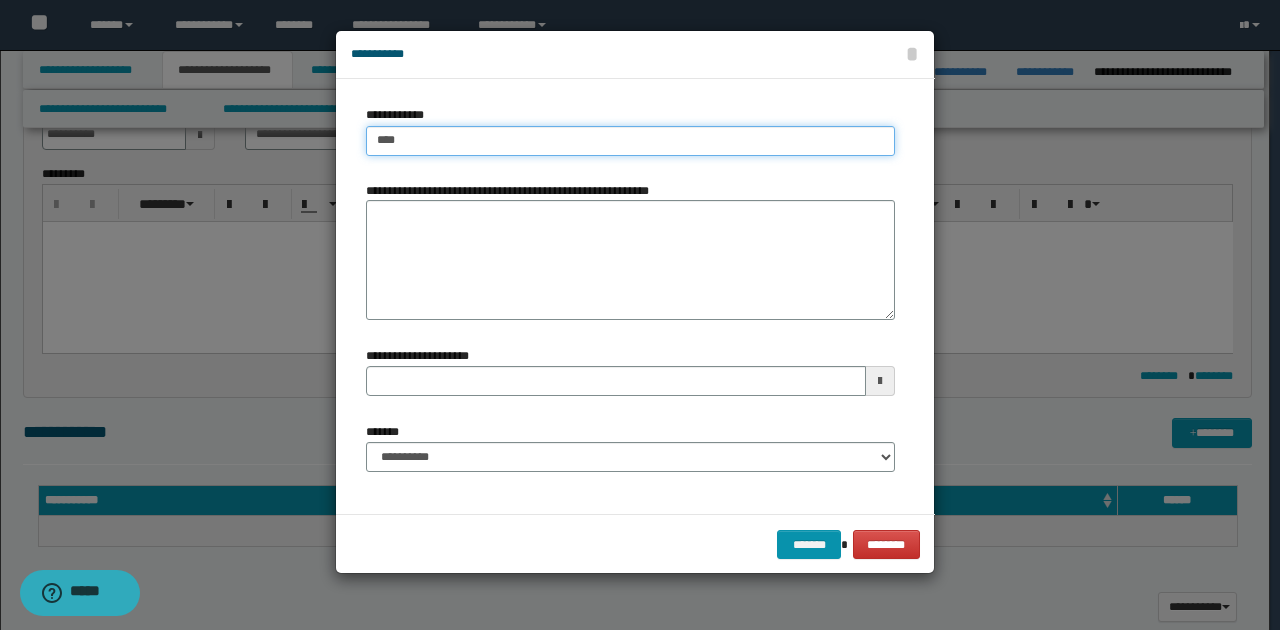 type on "****" 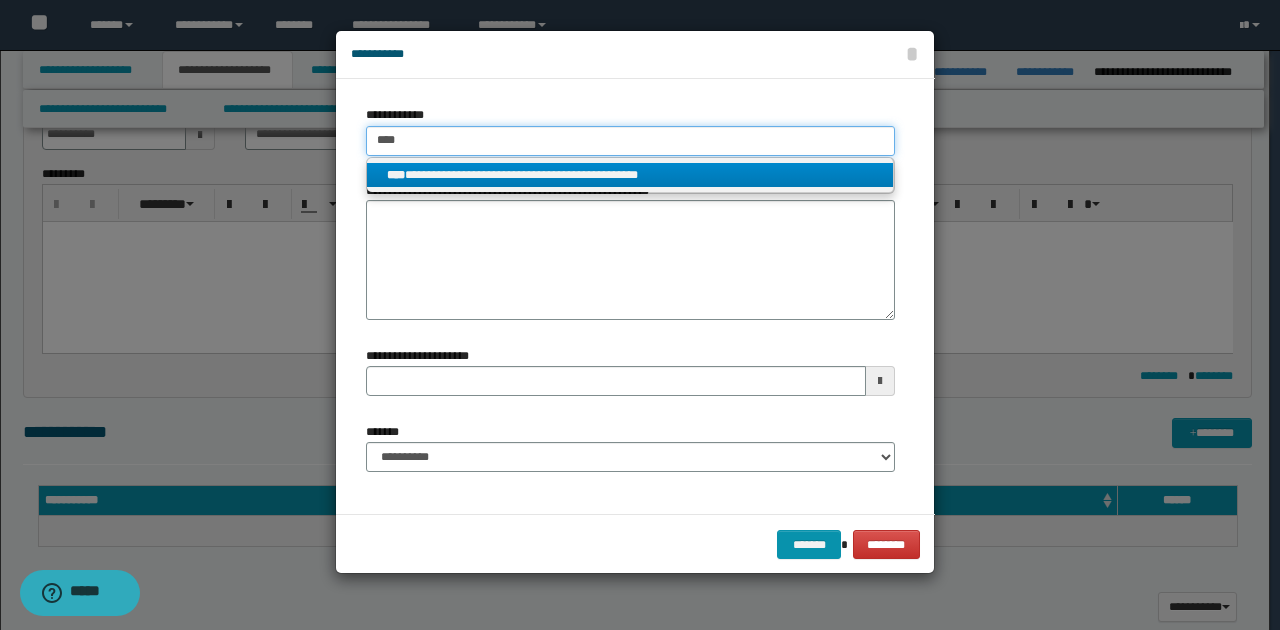 type on "****" 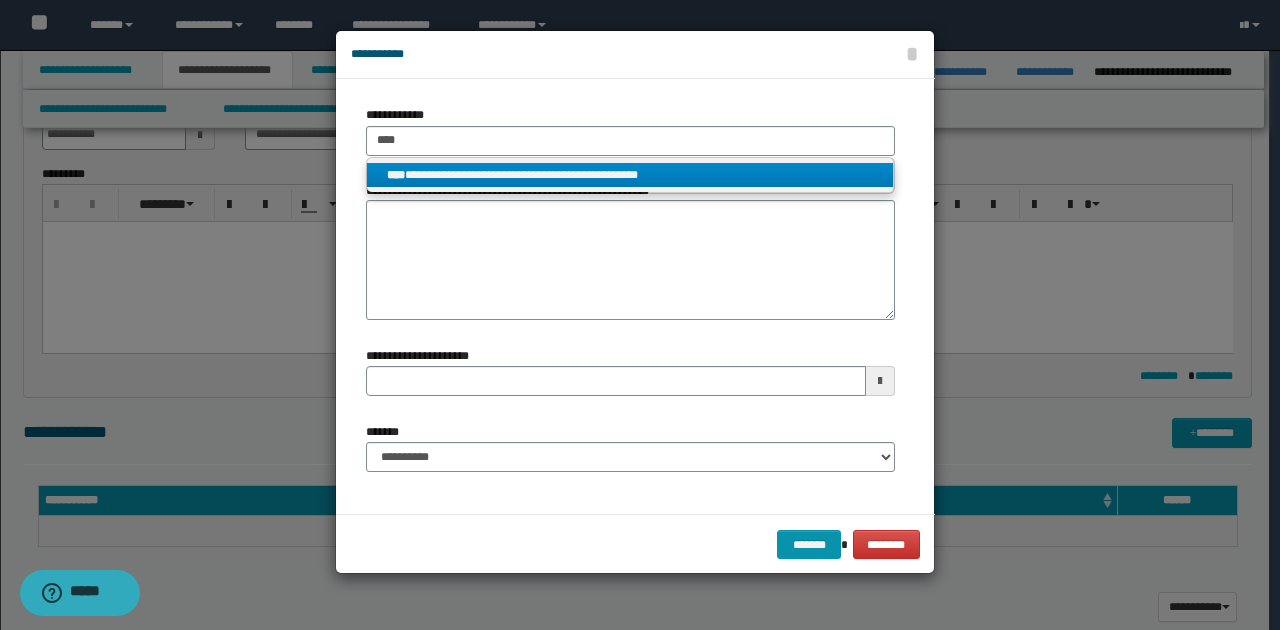 click on "**********" at bounding box center (630, 175) 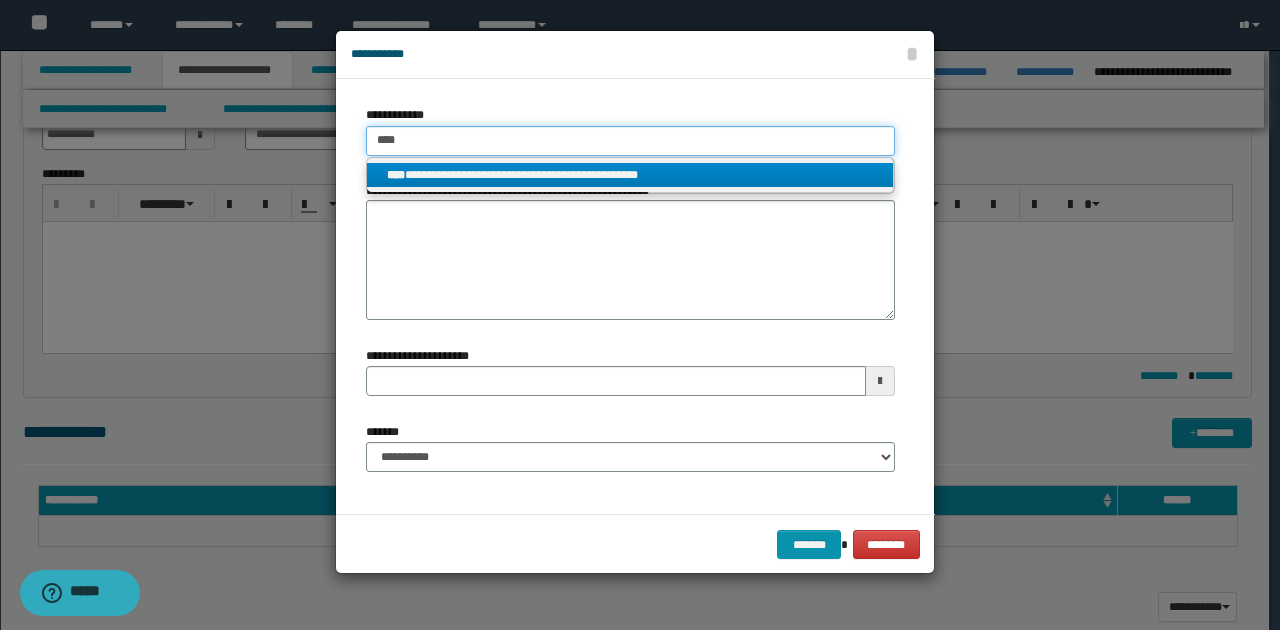 type 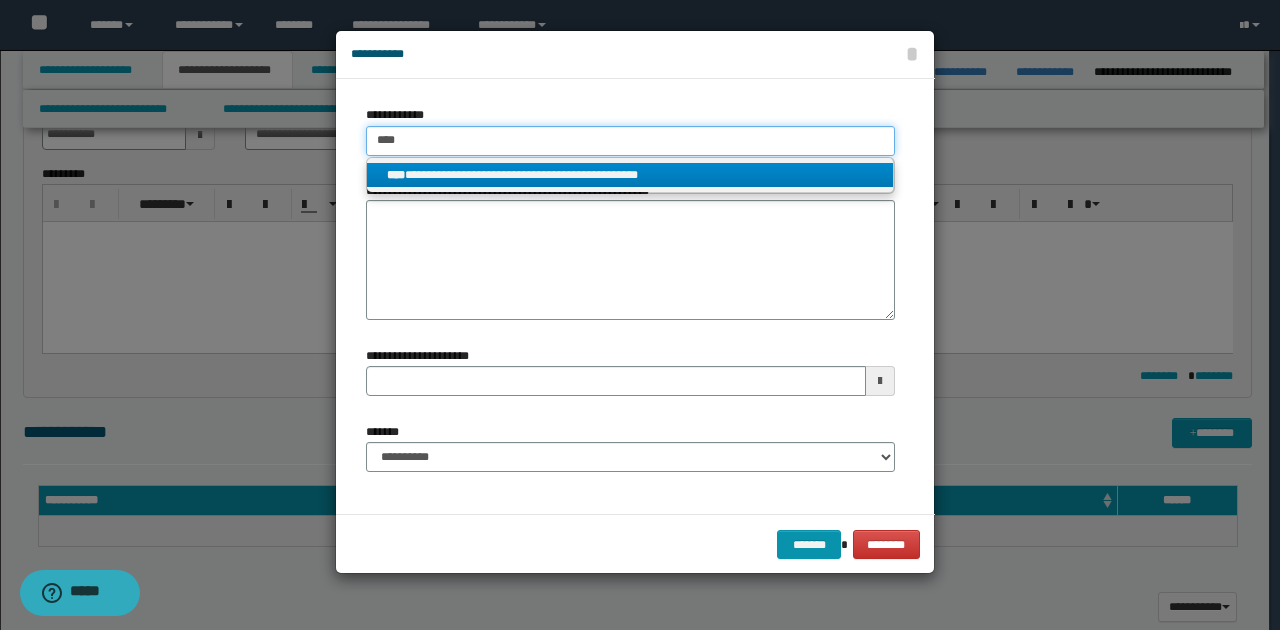 type on "**********" 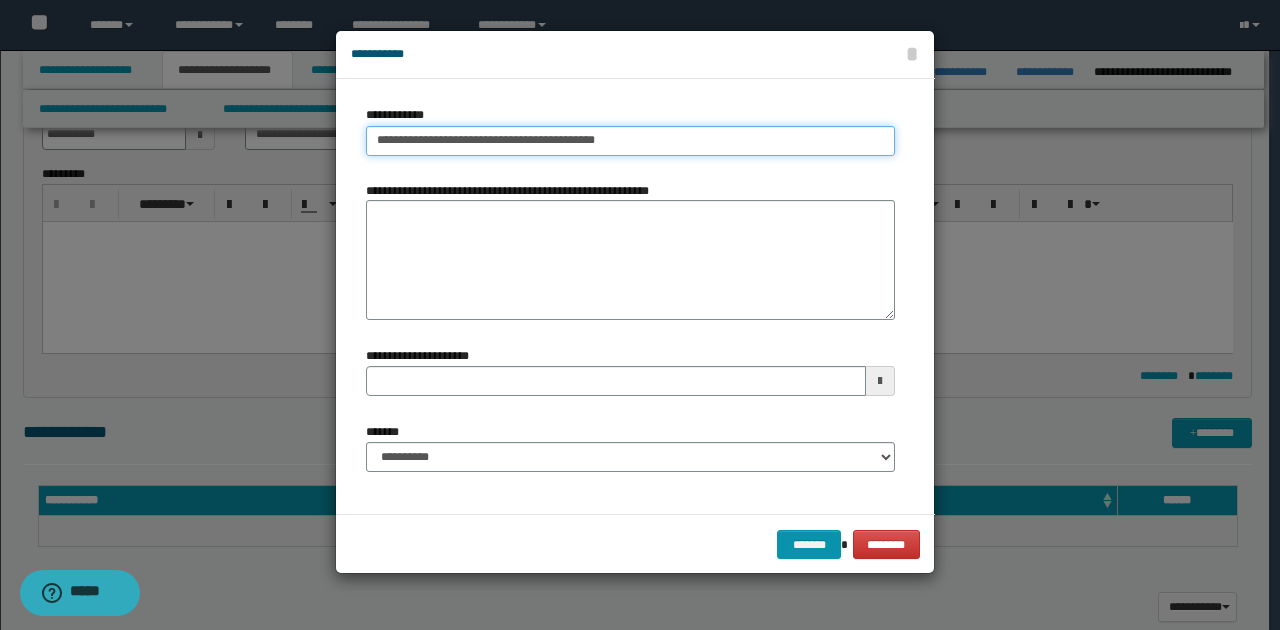drag, startPoint x: 371, startPoint y: 140, endPoint x: 642, endPoint y: 159, distance: 271.66522 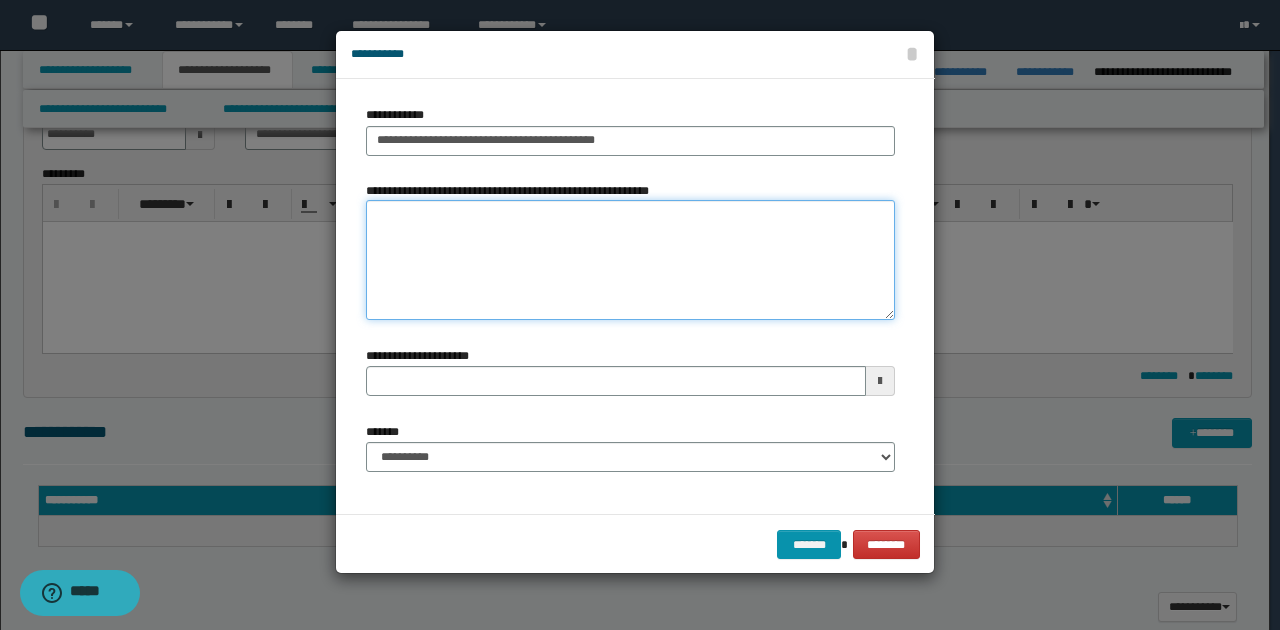 click on "**********" at bounding box center (630, 260) 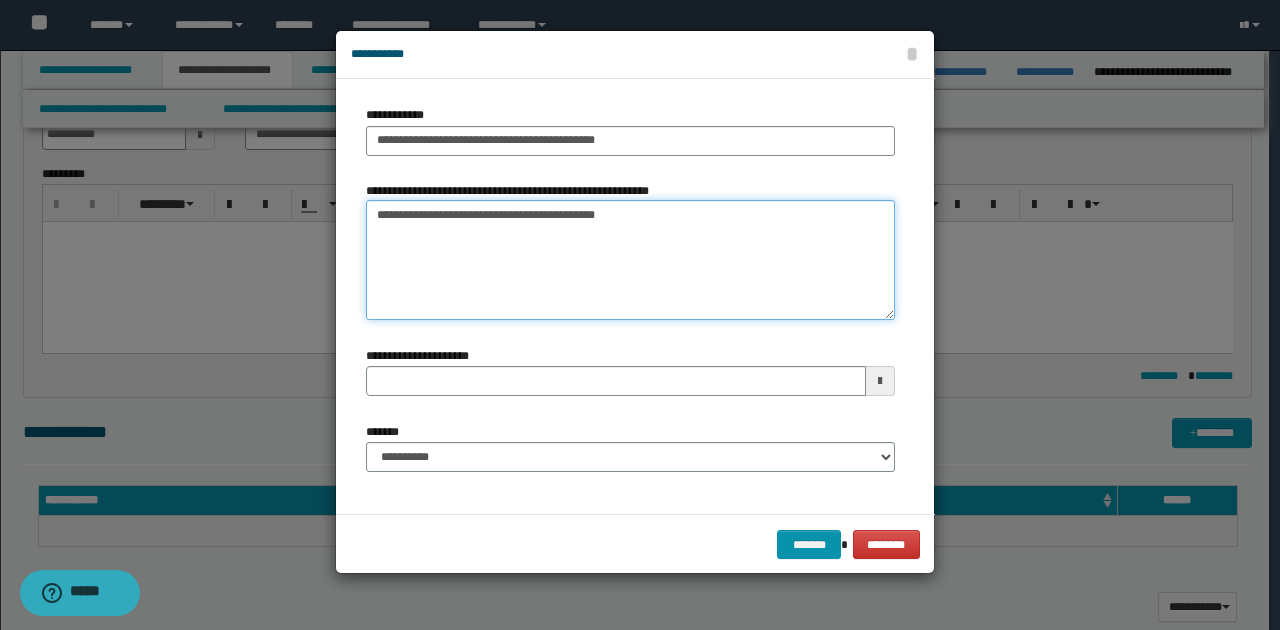 type 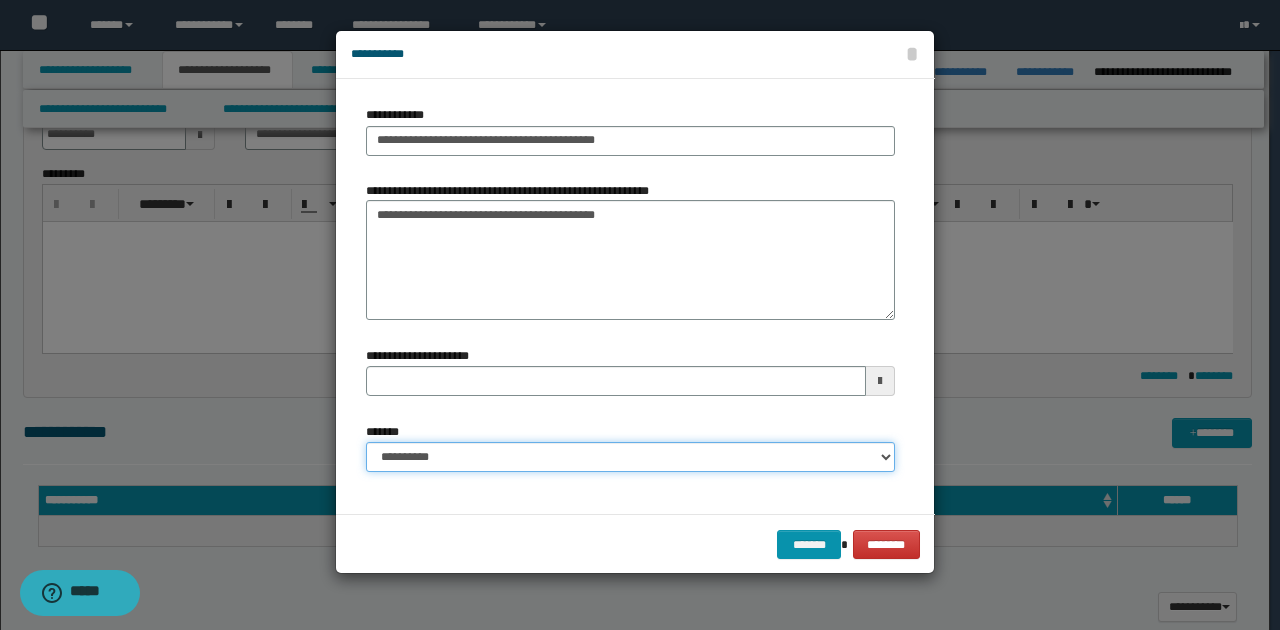 click on "**********" at bounding box center [630, 457] 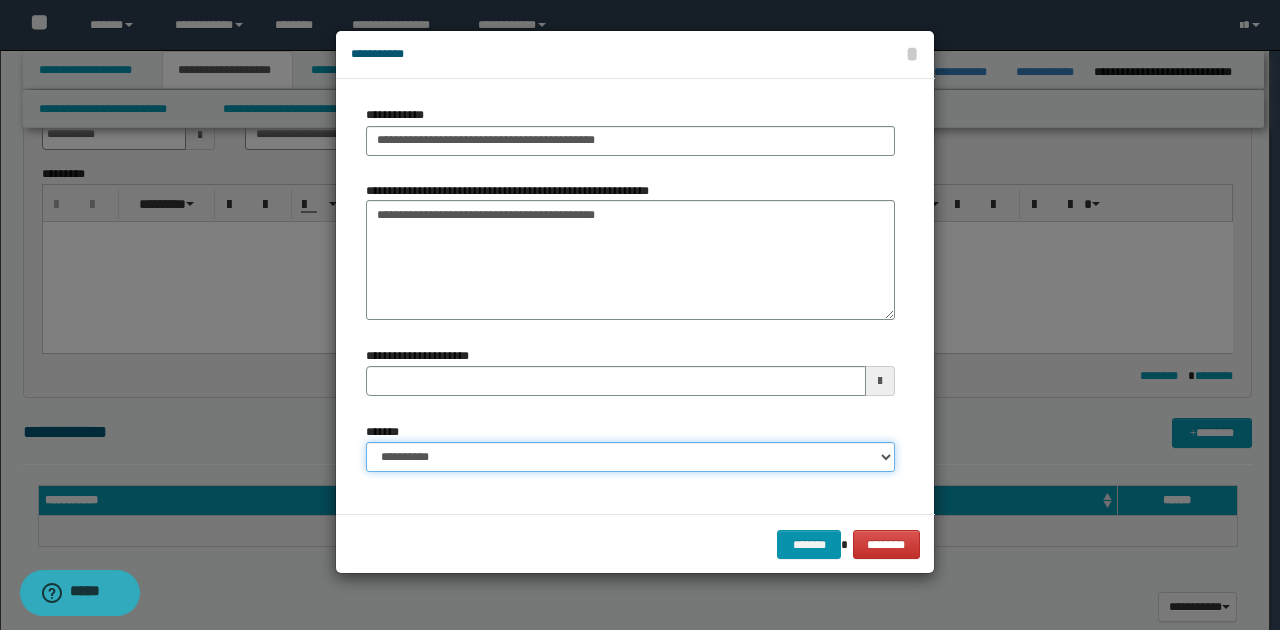 select on "*" 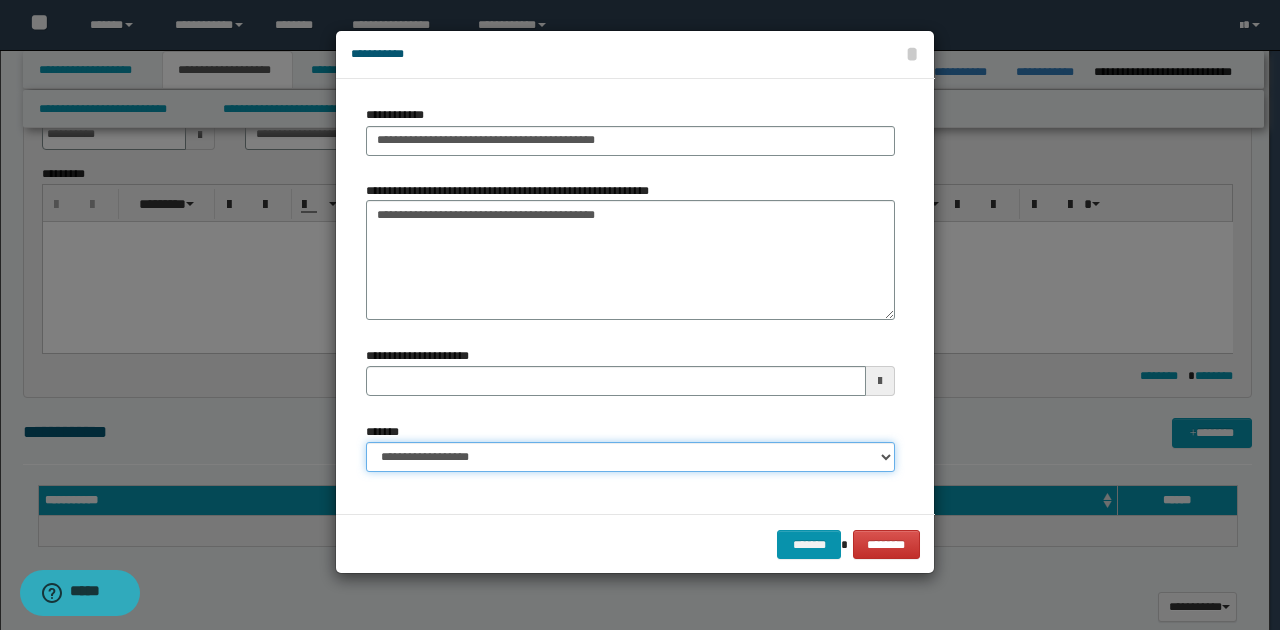 type 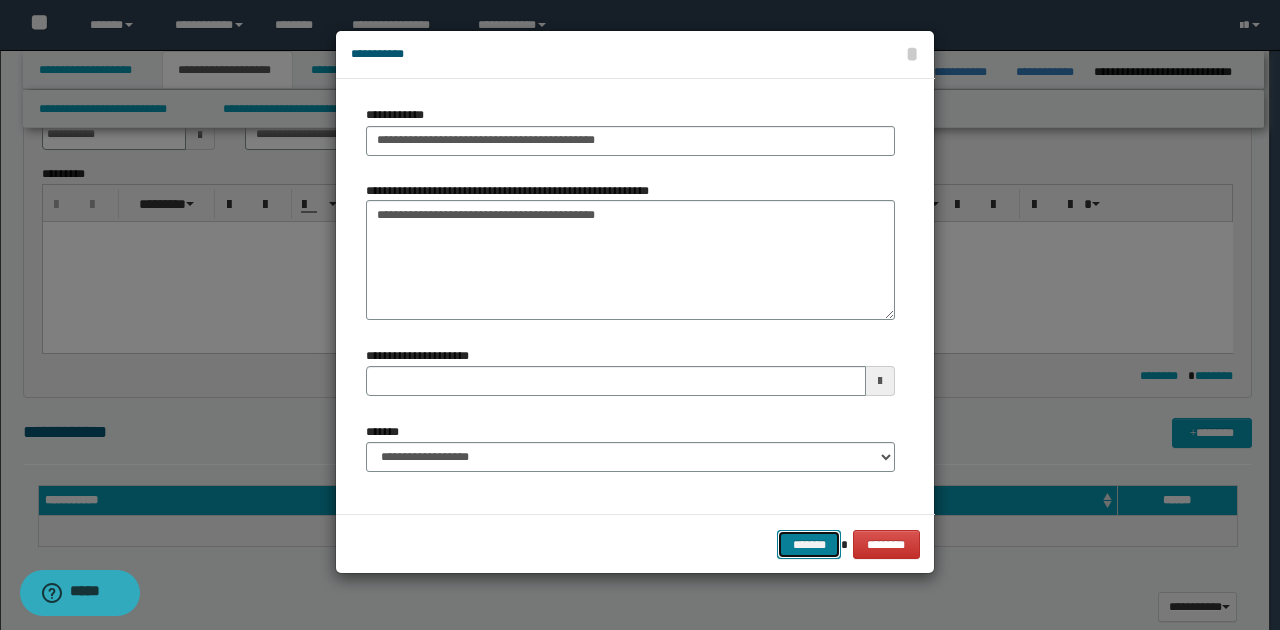 click on "*******" at bounding box center (809, 544) 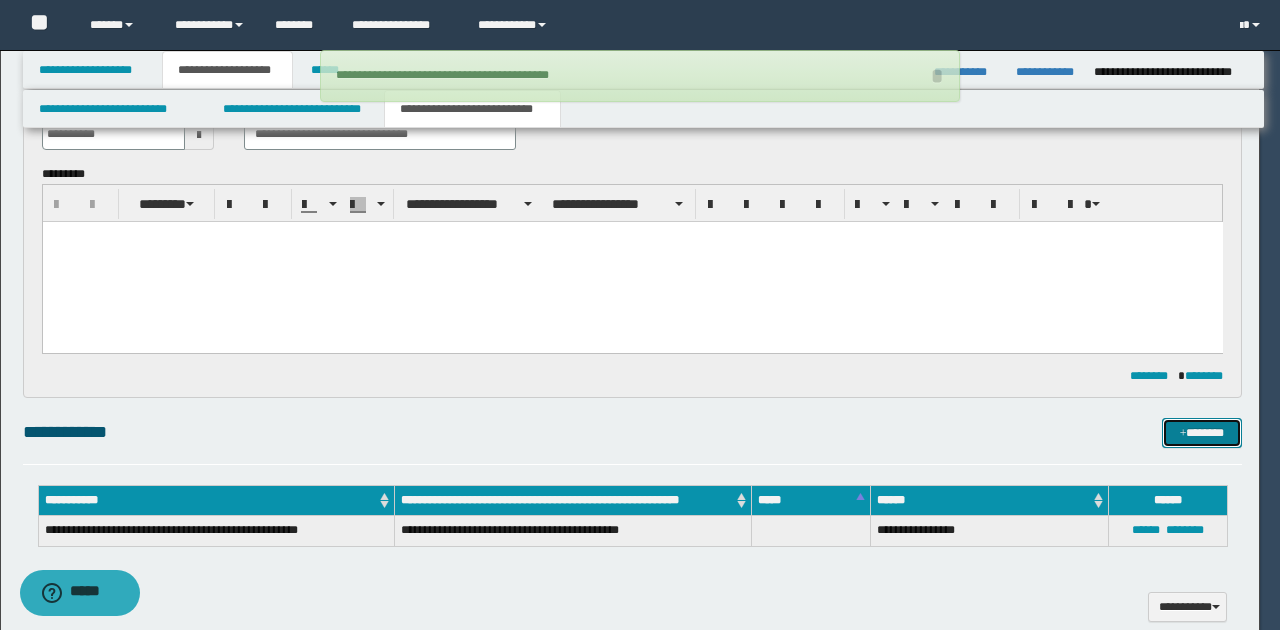 type 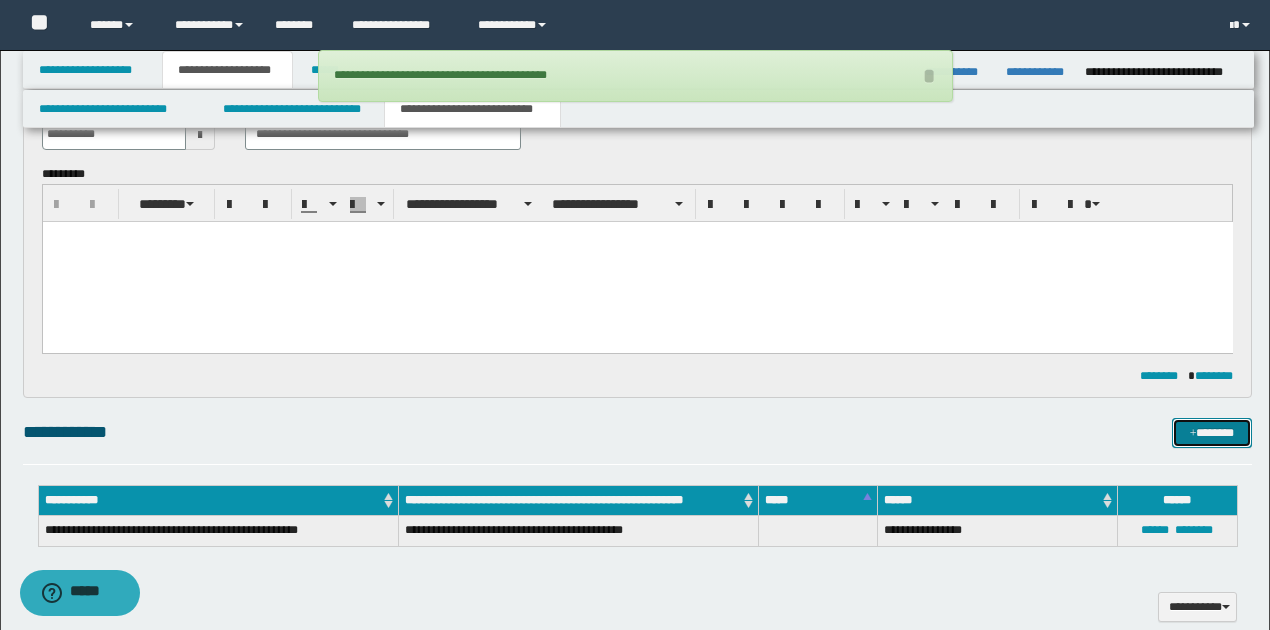 click on "*******" at bounding box center [1211, 432] 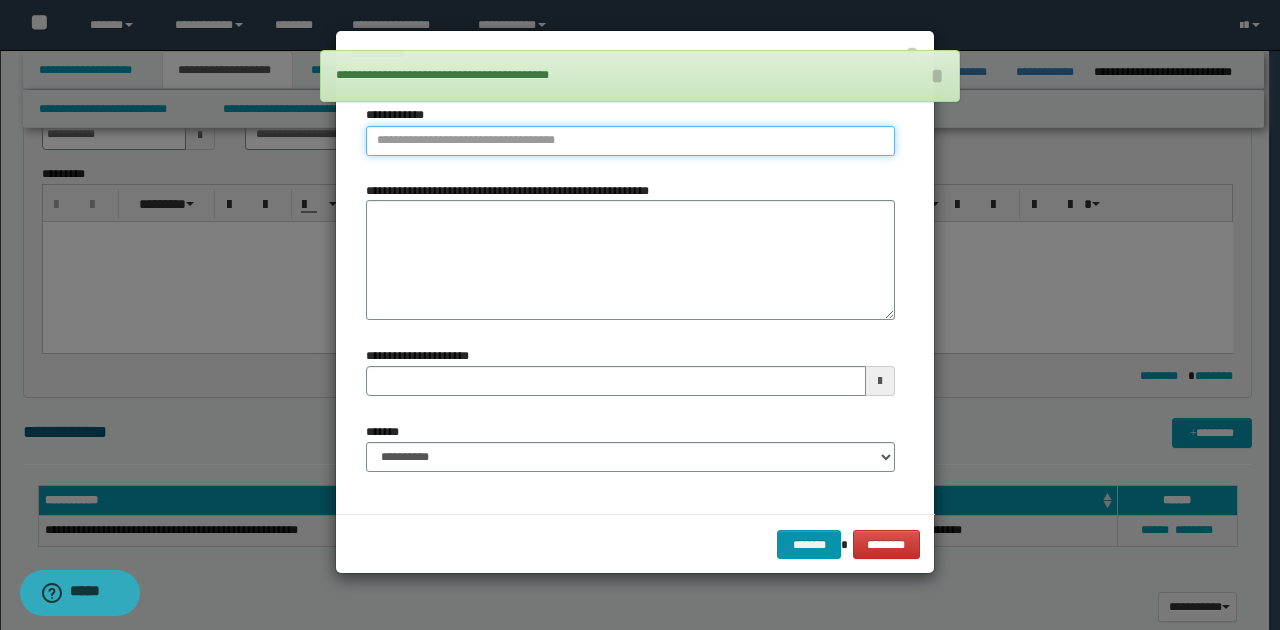 type on "**********" 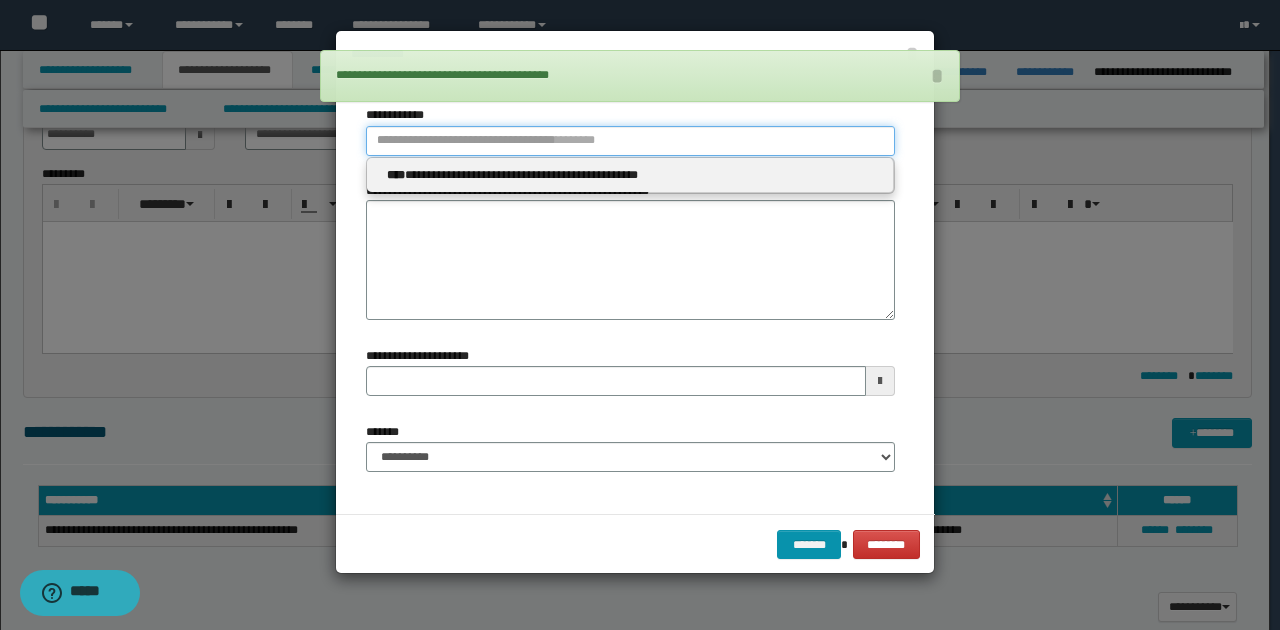 click on "**********" at bounding box center [630, 141] 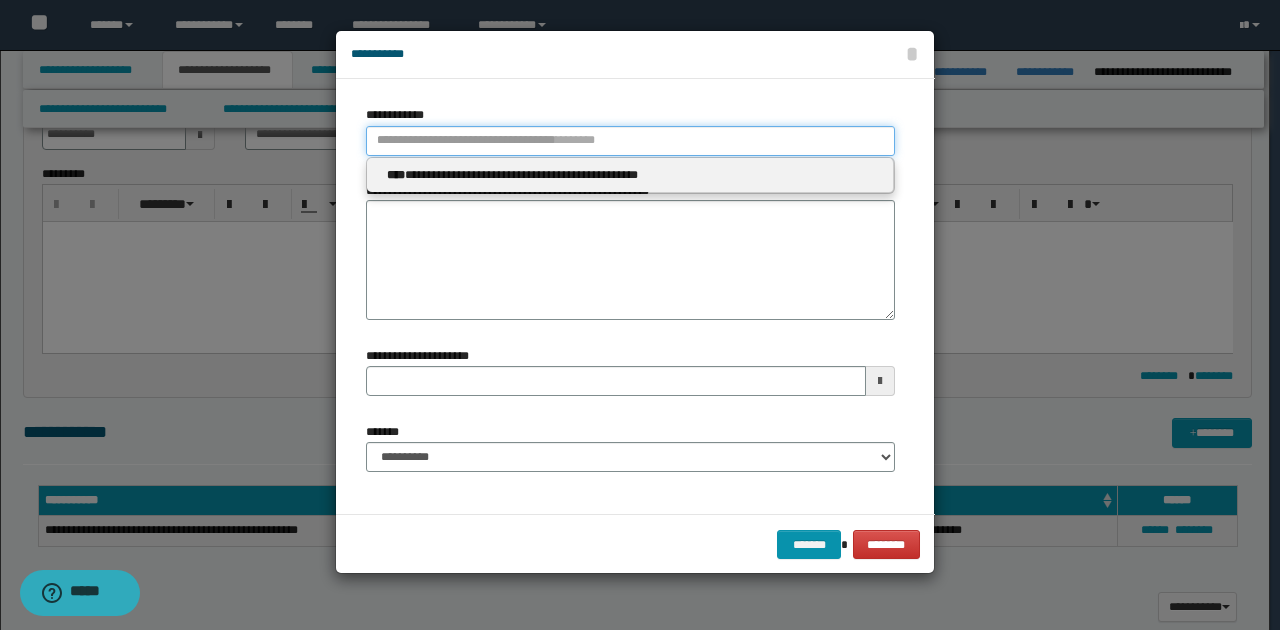 type 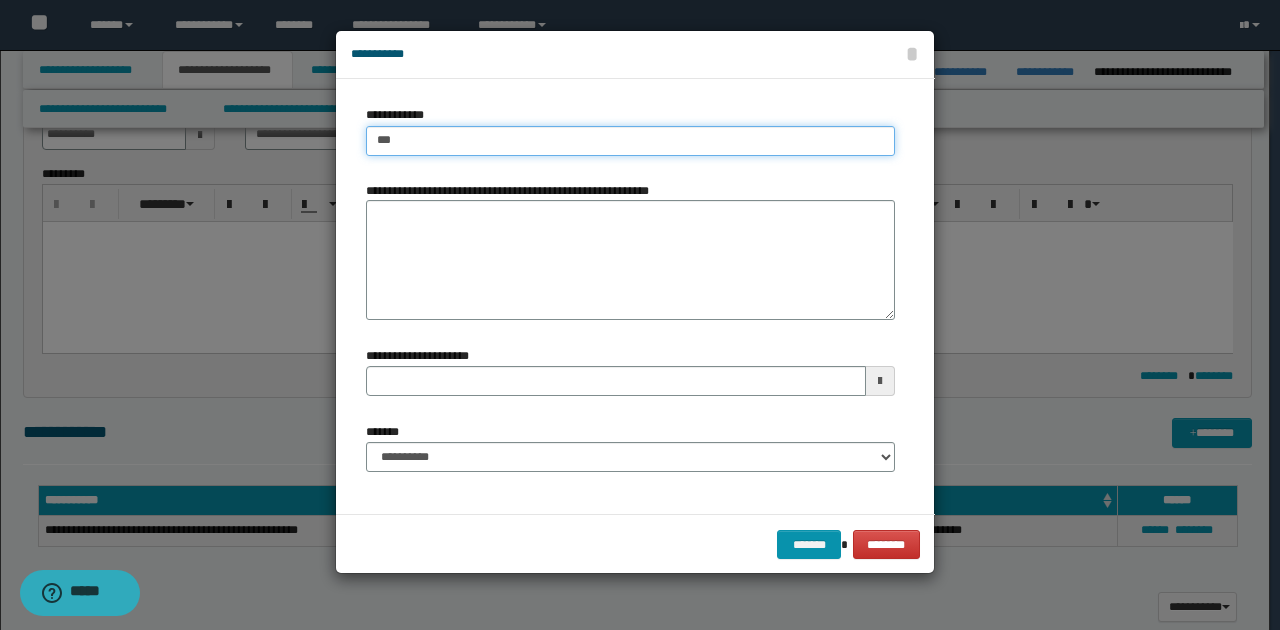 type on "****" 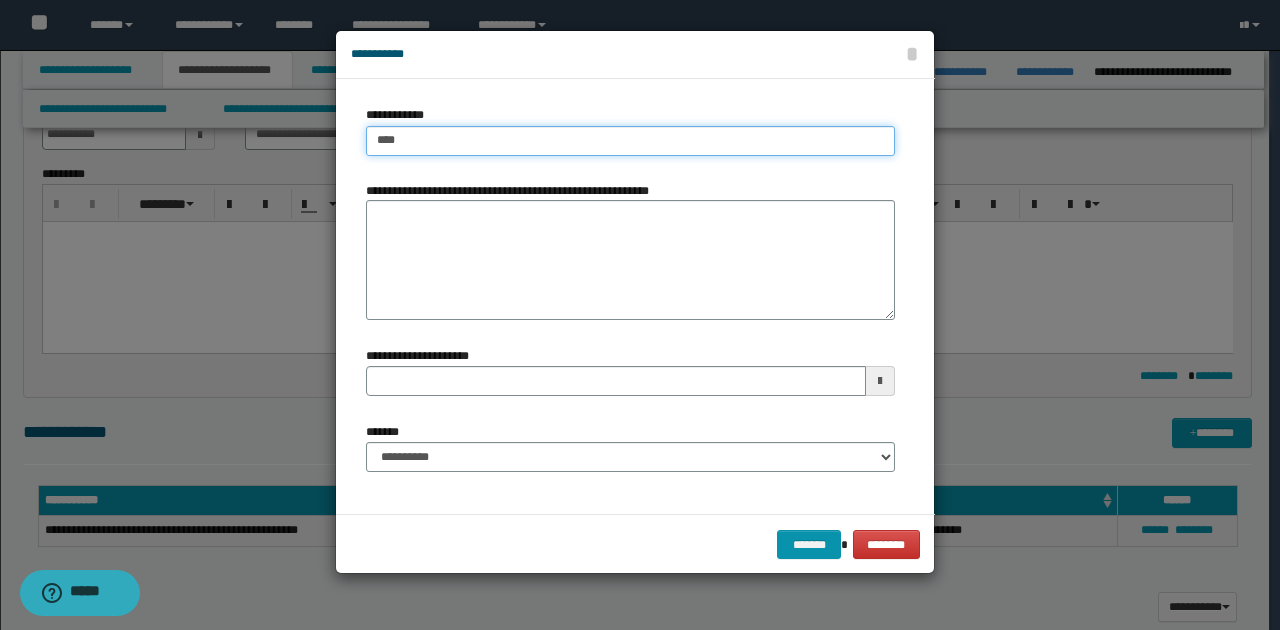 type on "****" 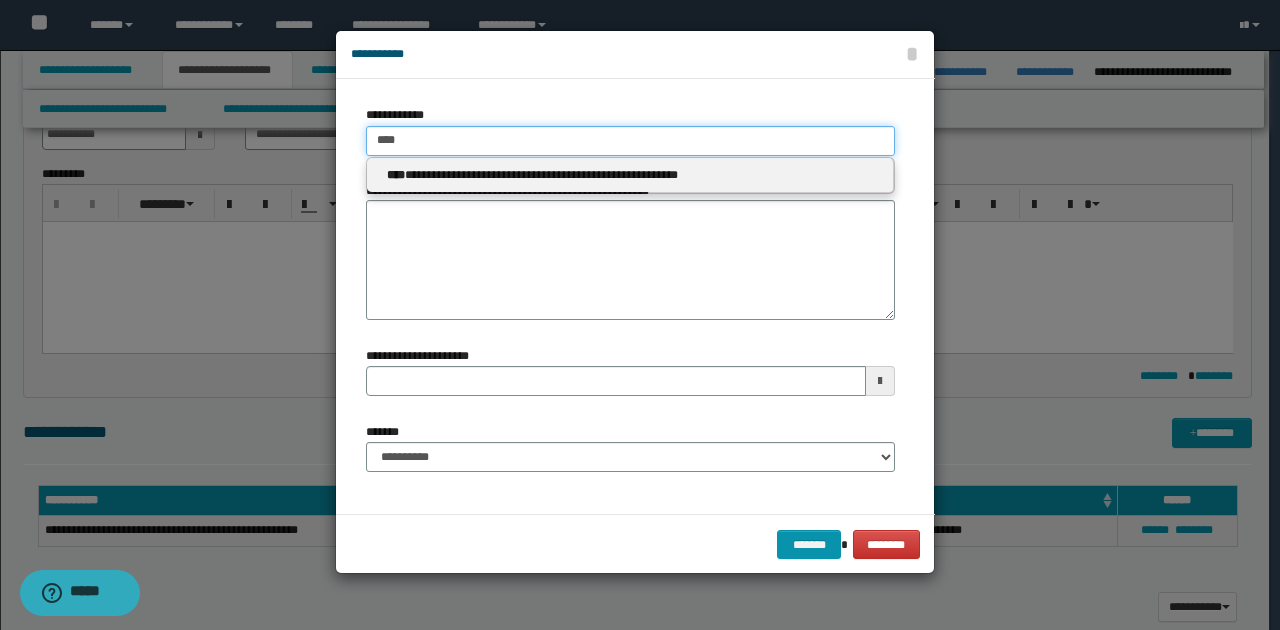 type on "****" 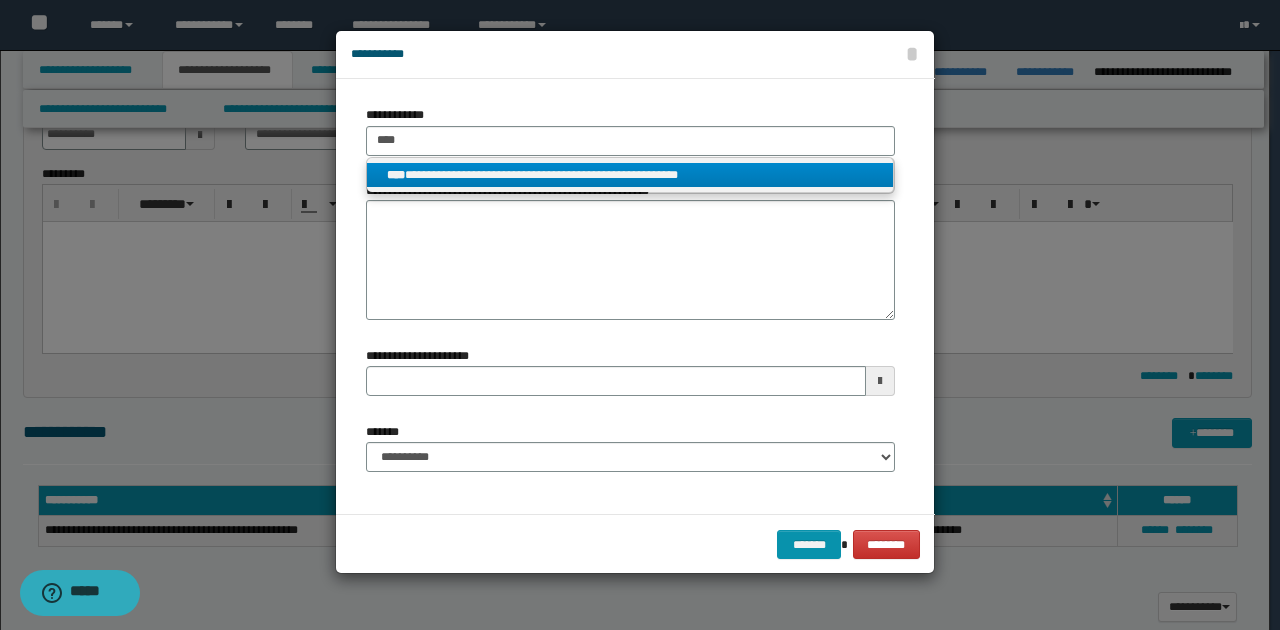 click on "**********" at bounding box center [630, 175] 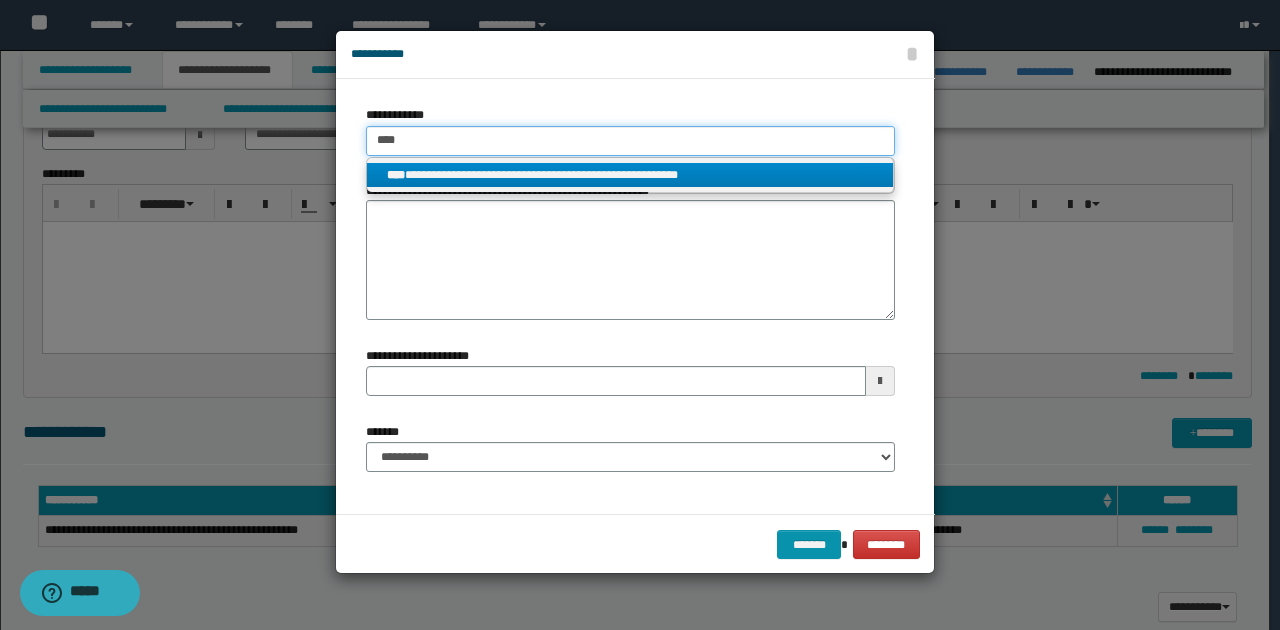 type 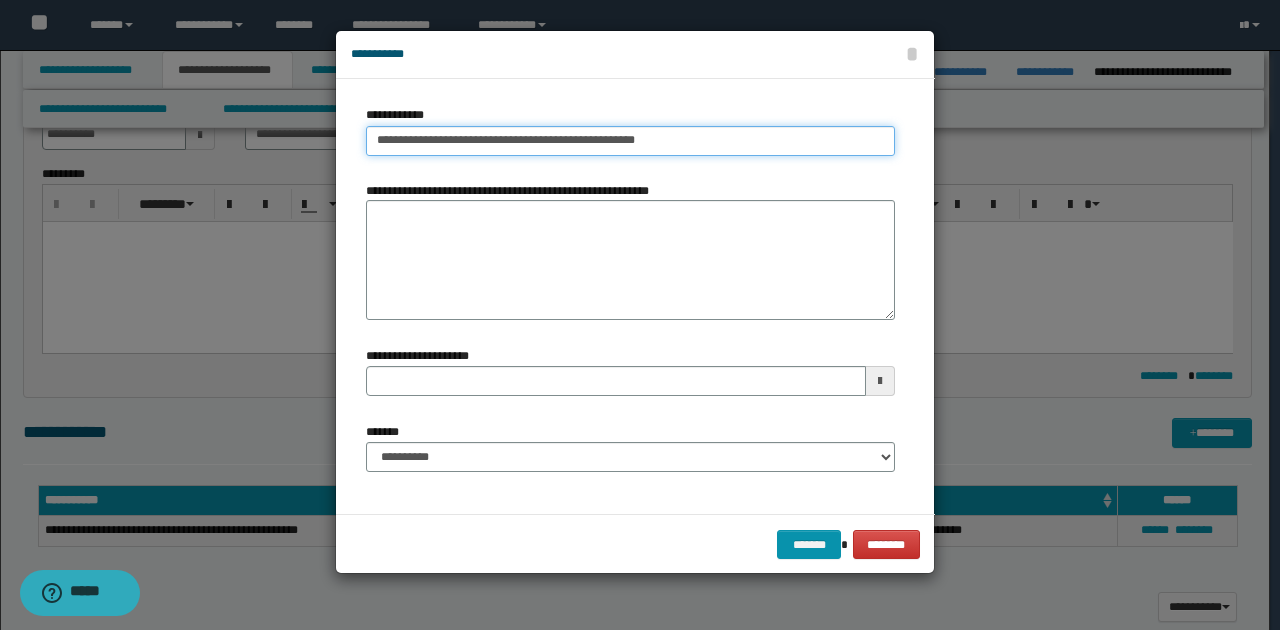 drag, startPoint x: 376, startPoint y: 140, endPoint x: 680, endPoint y: 144, distance: 304.0263 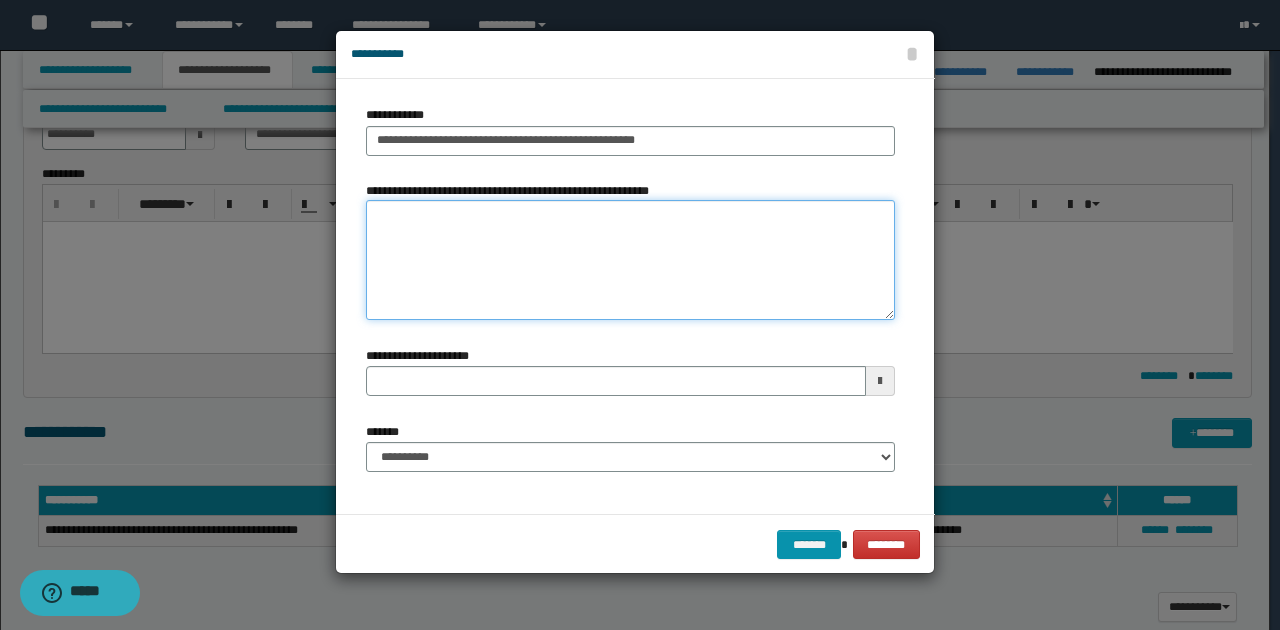 click on "**********" at bounding box center [630, 260] 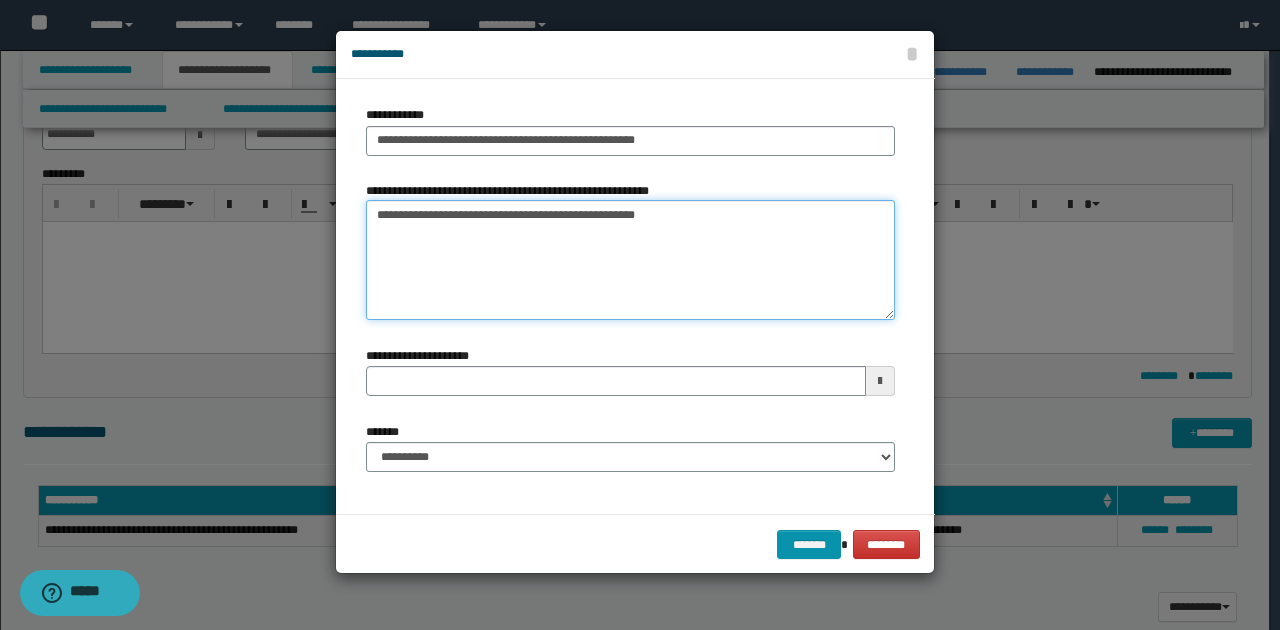 type 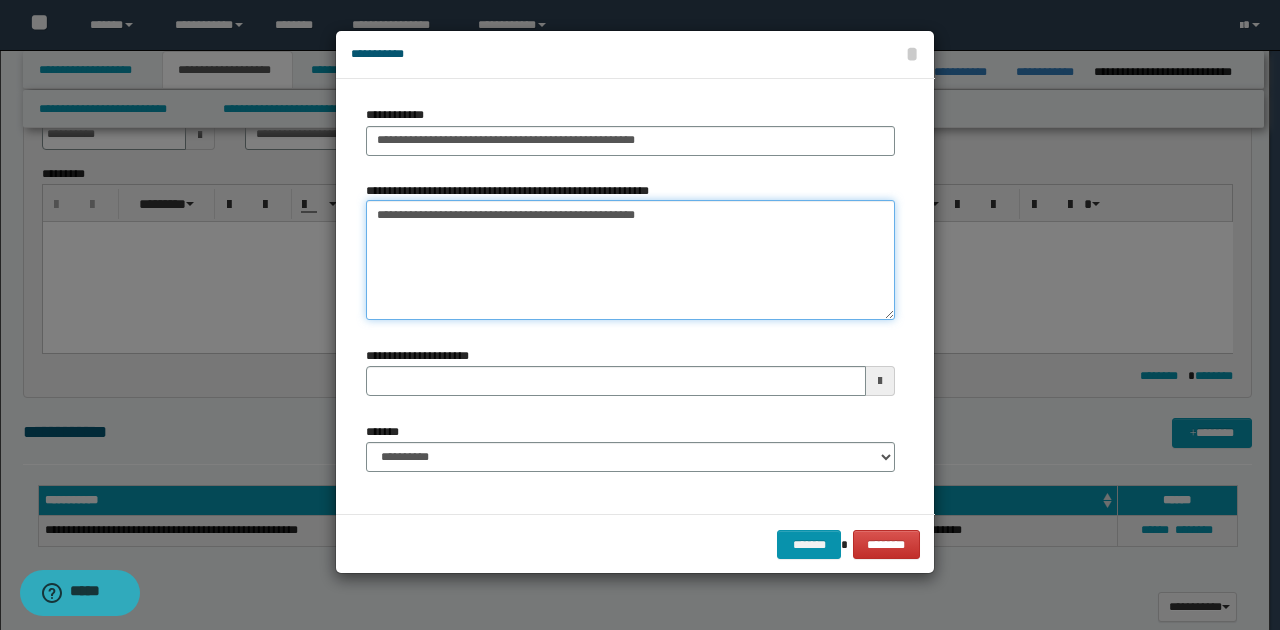 type on "**********" 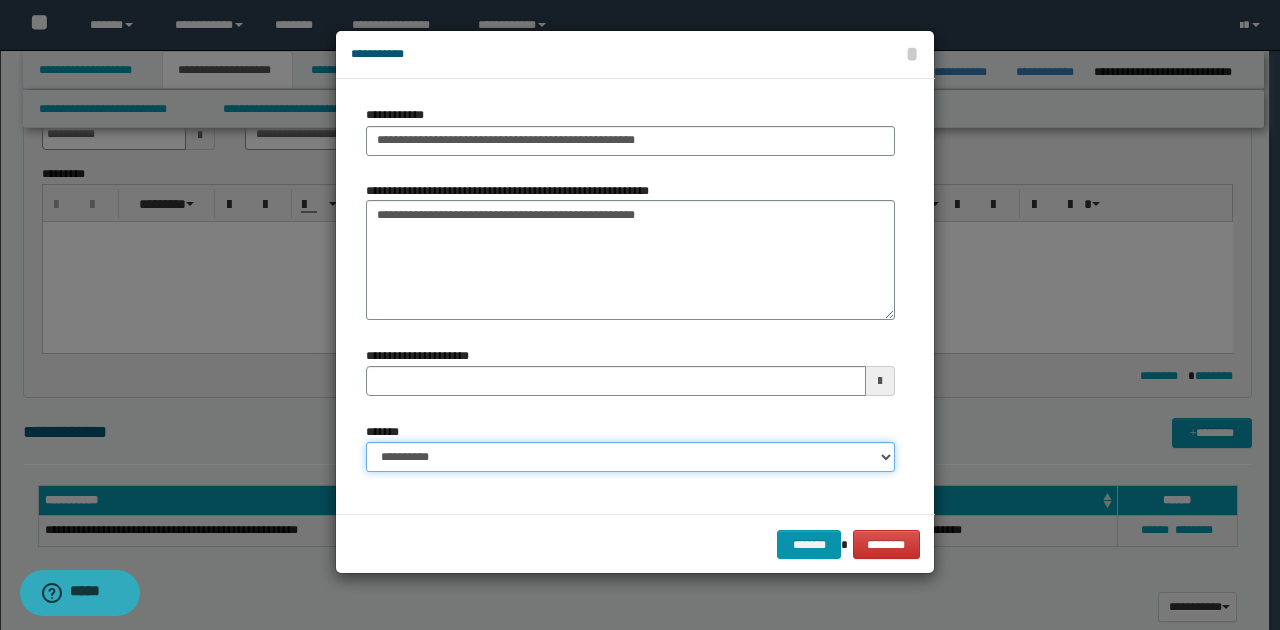 click on "**********" at bounding box center (630, 457) 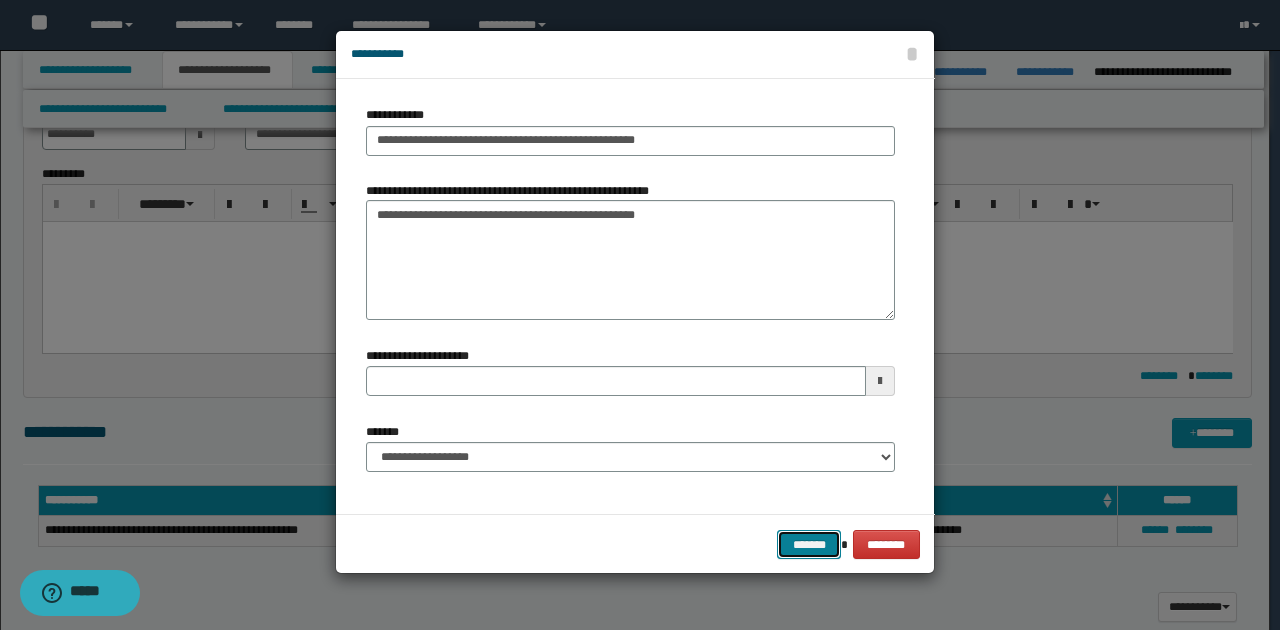 click on "*******" at bounding box center (809, 544) 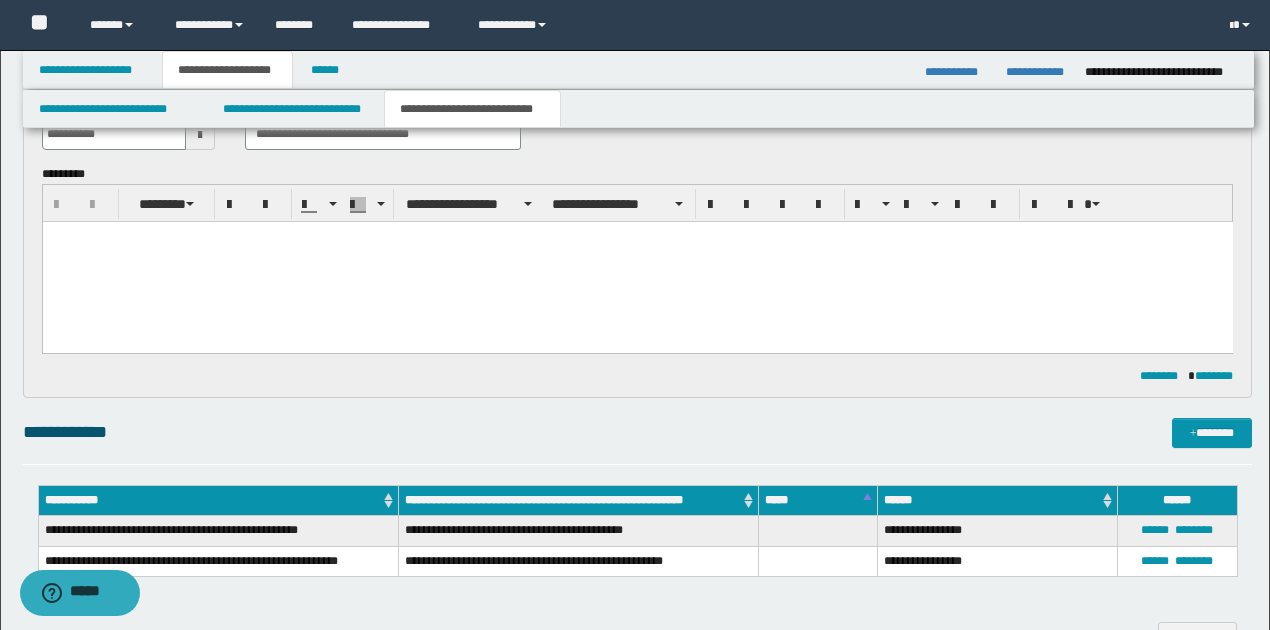 click on "**********" at bounding box center (637, 432) 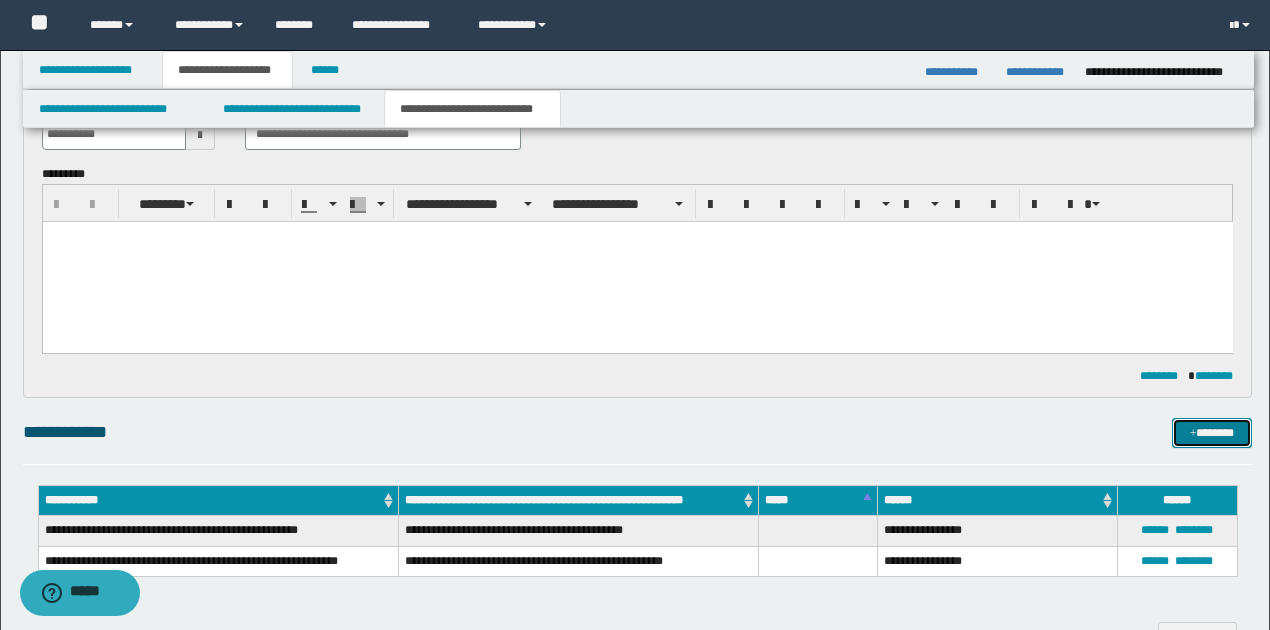 click on "*******" at bounding box center (1211, 432) 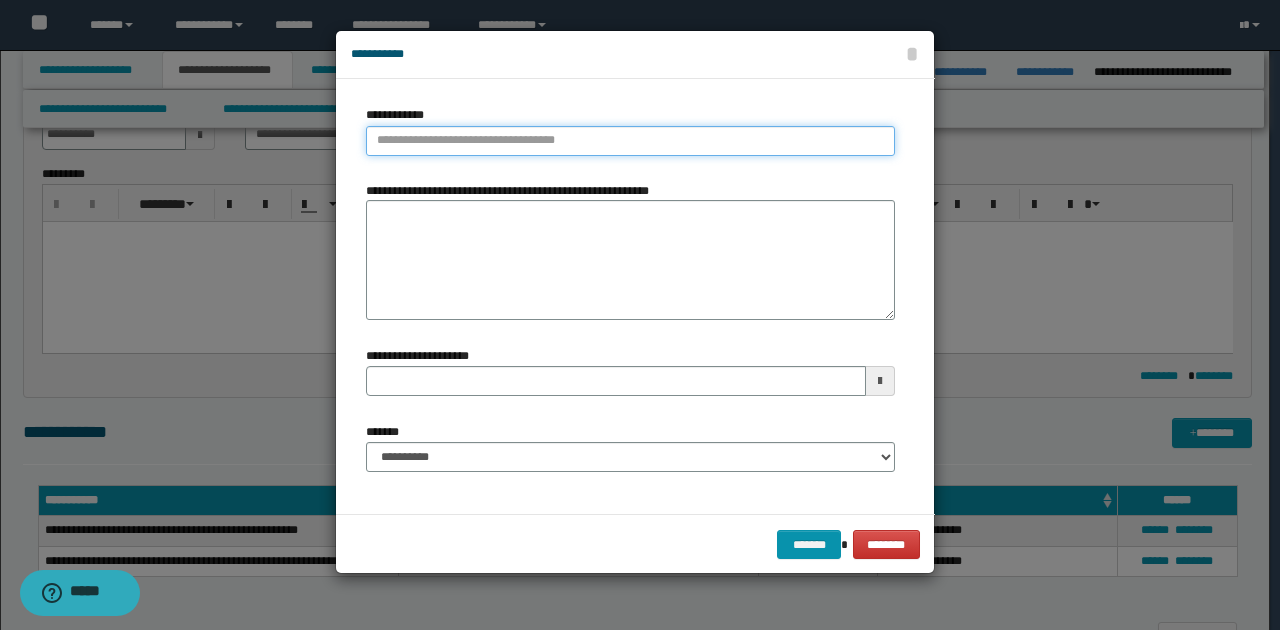 type on "**********" 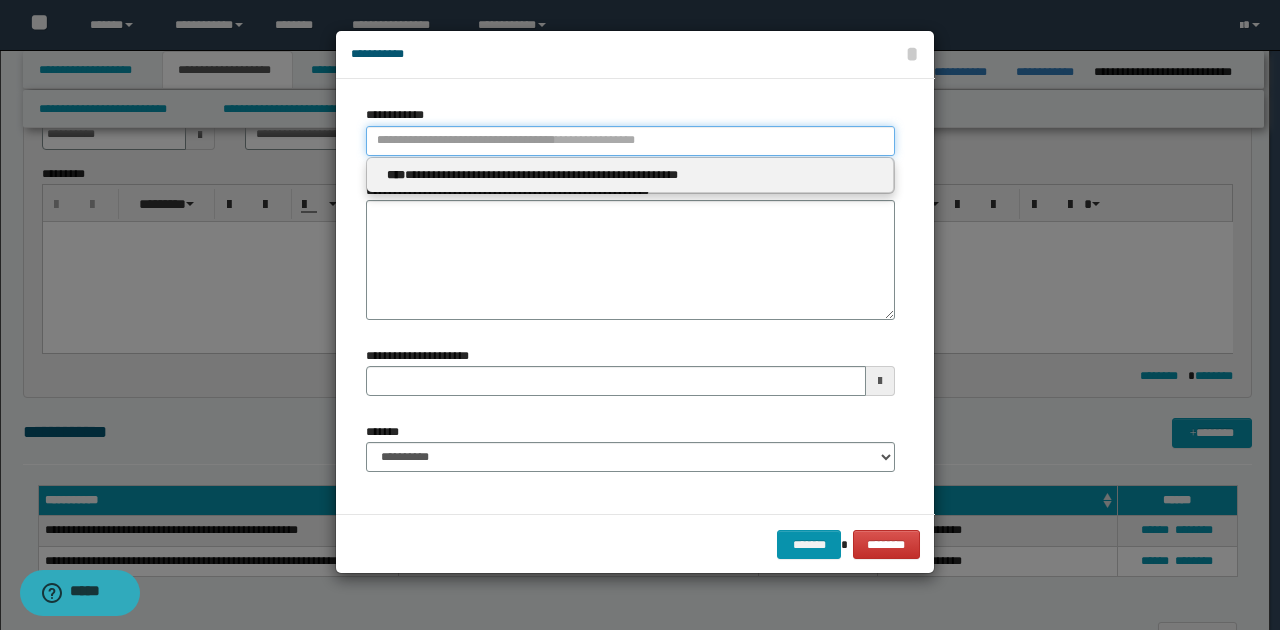 click on "**********" at bounding box center [630, 141] 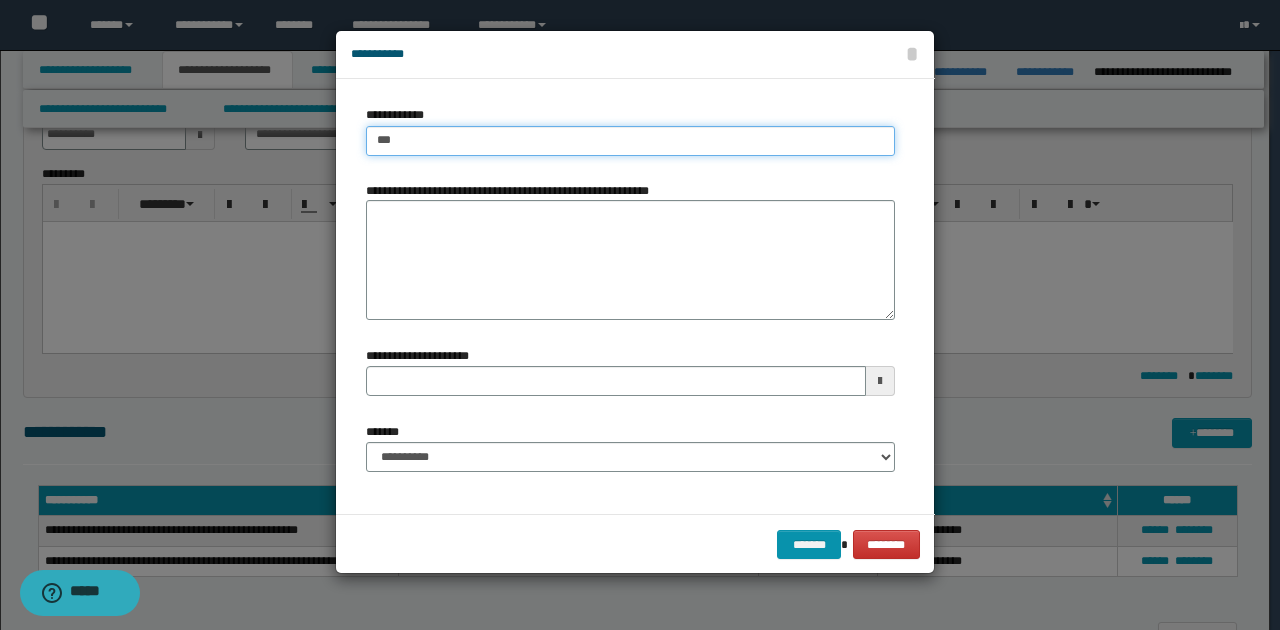 type on "****" 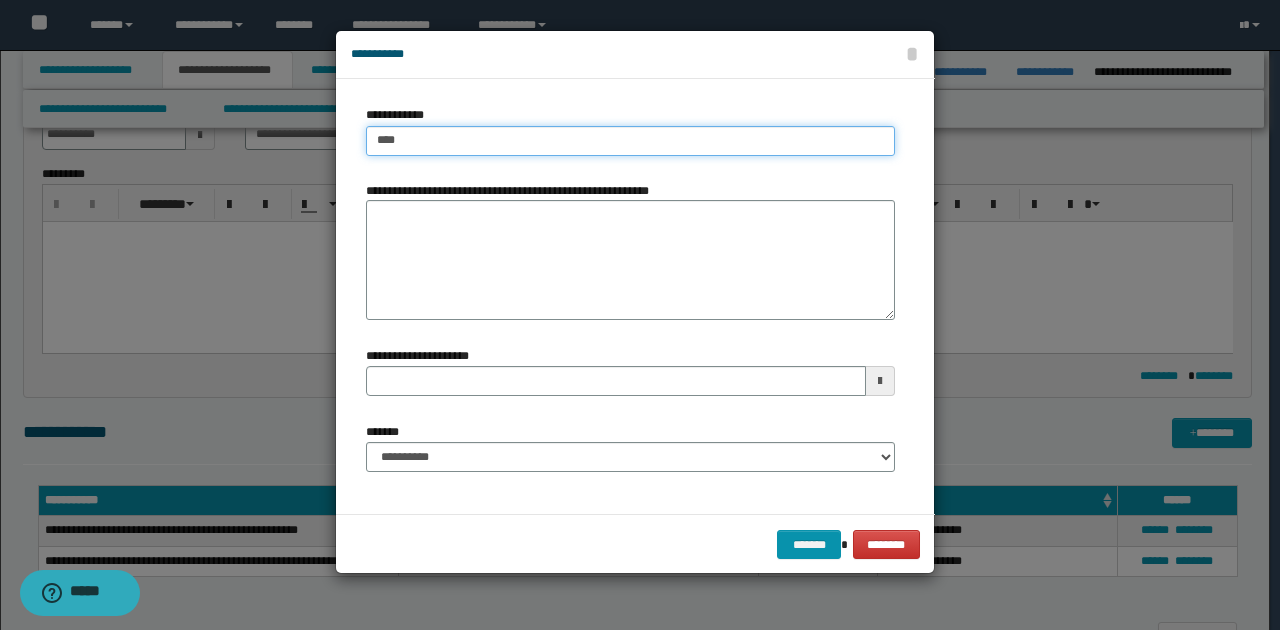 type on "****" 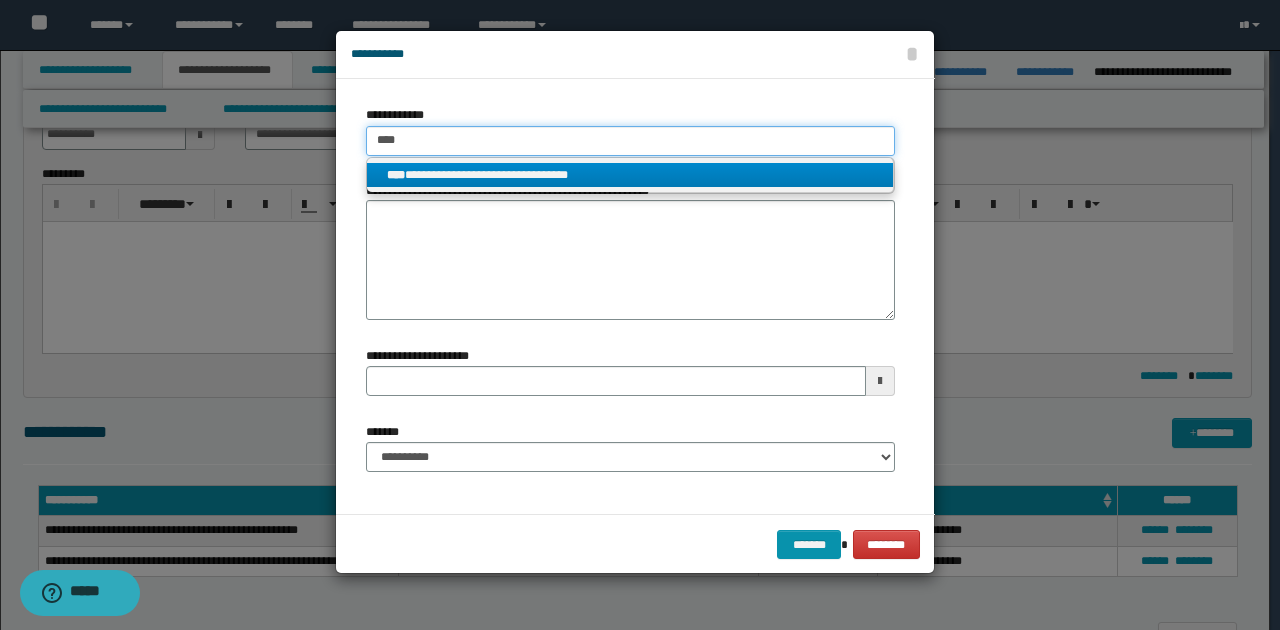 type on "****" 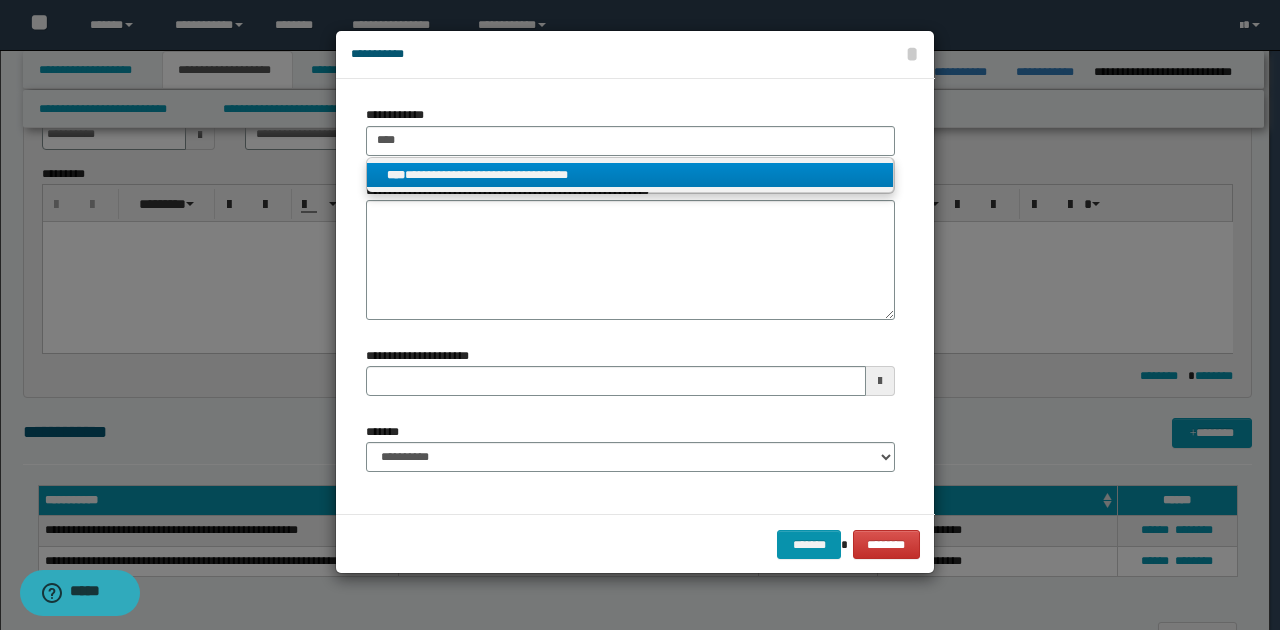 click on "**********" at bounding box center [630, 175] 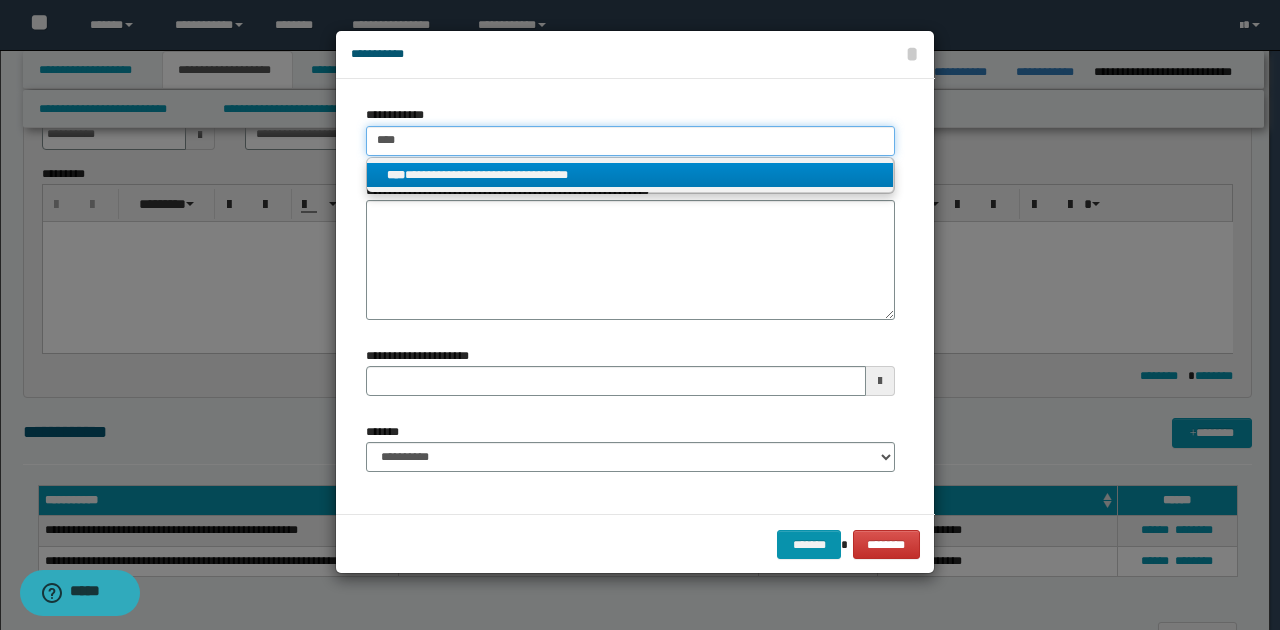 type 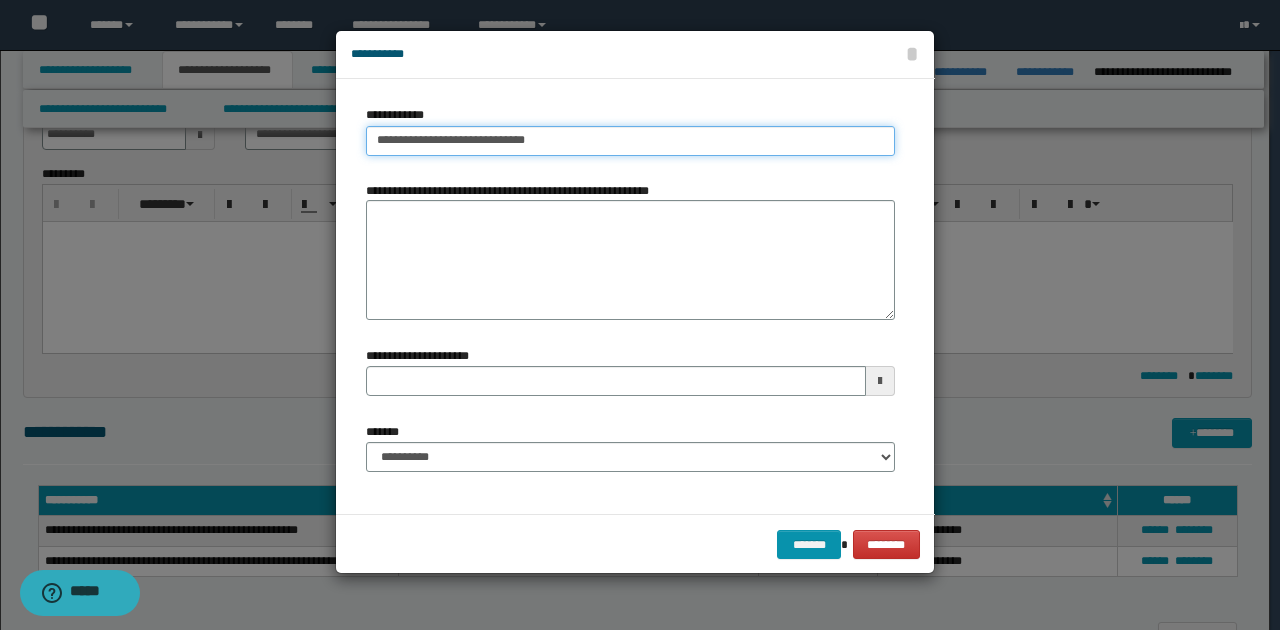 drag, startPoint x: 381, startPoint y: 141, endPoint x: 607, endPoint y: 156, distance: 226.49724 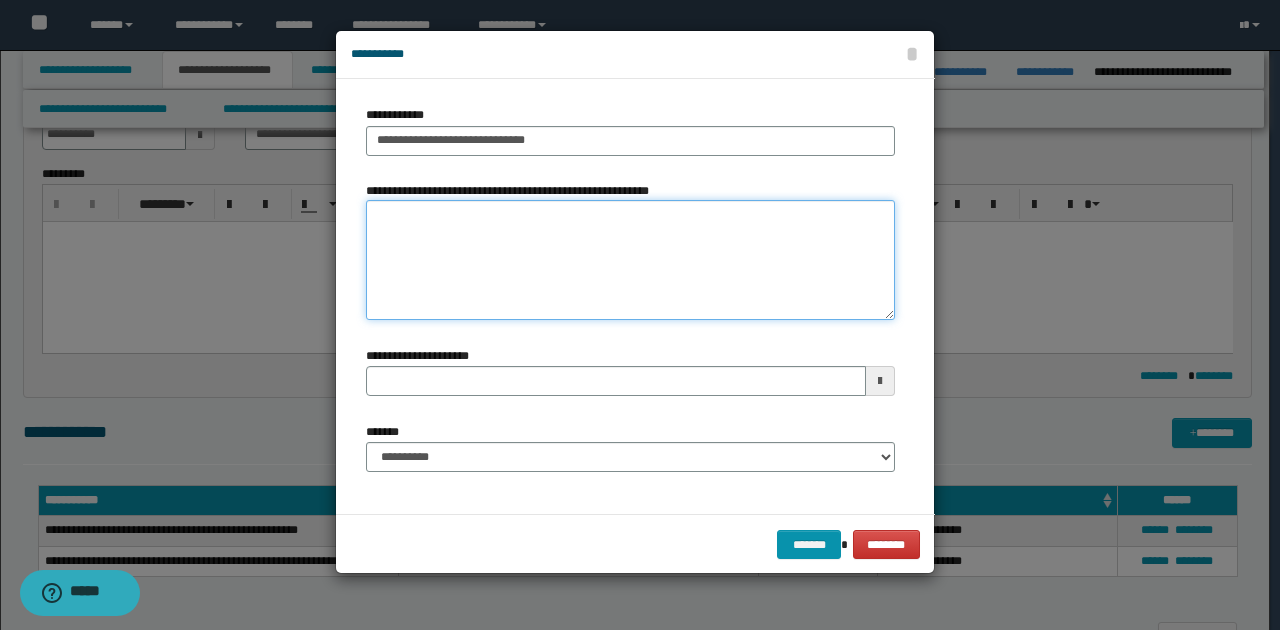 click on "**********" at bounding box center [630, 260] 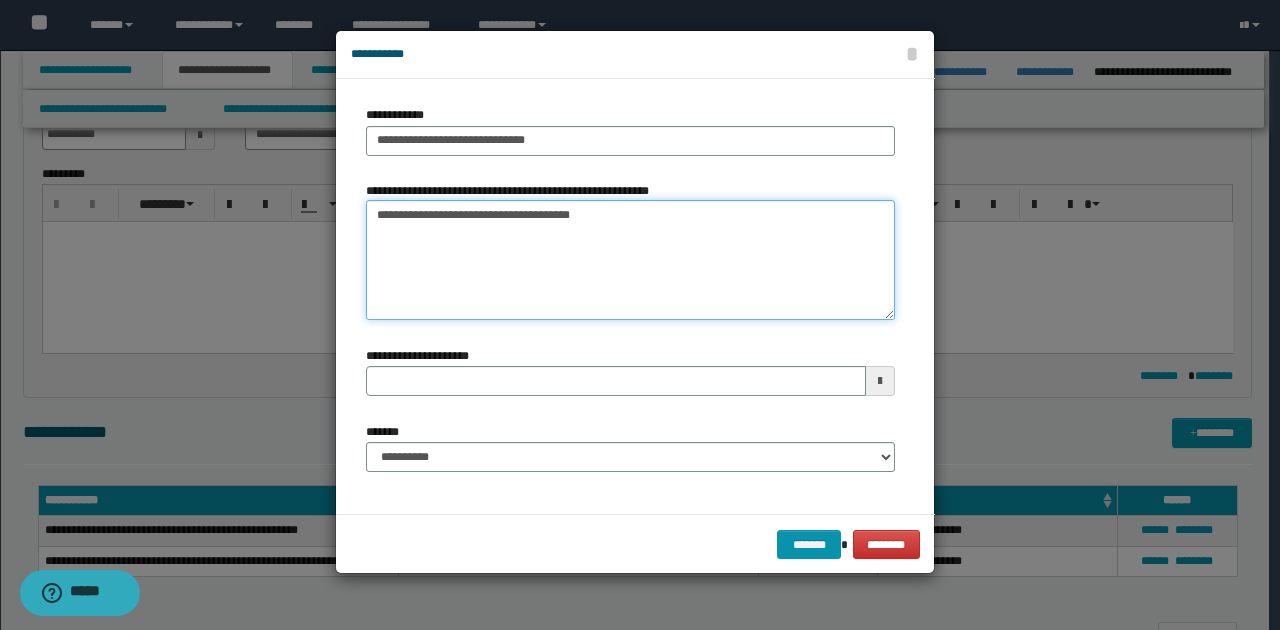 type on "**********" 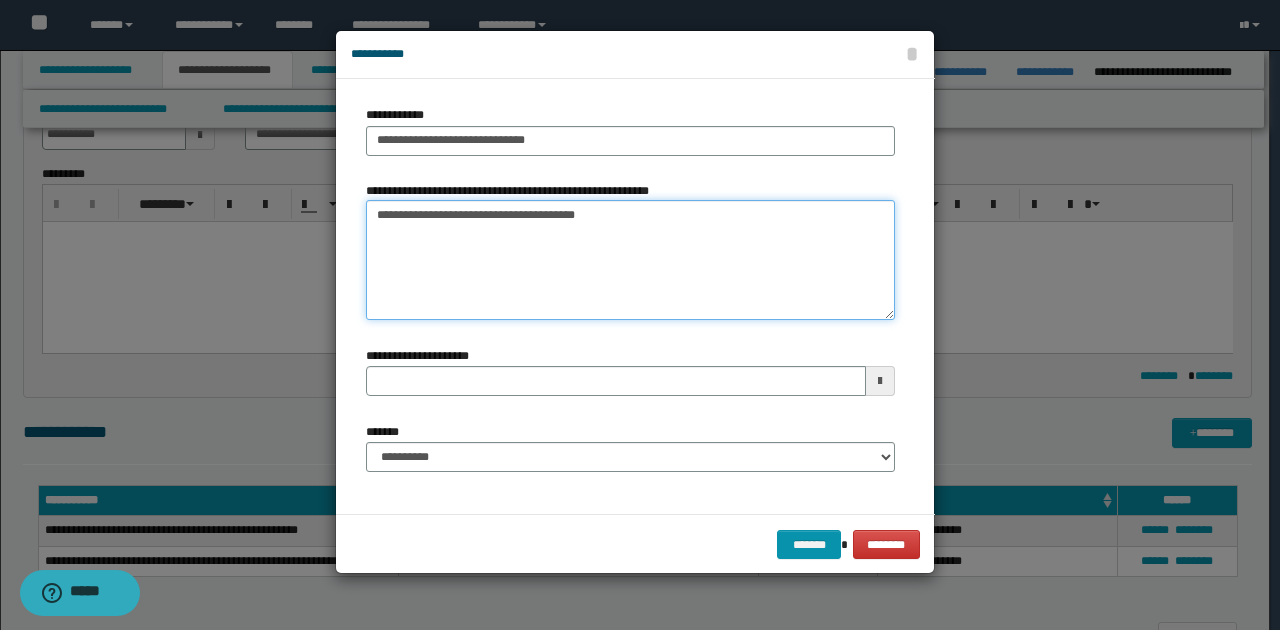 type 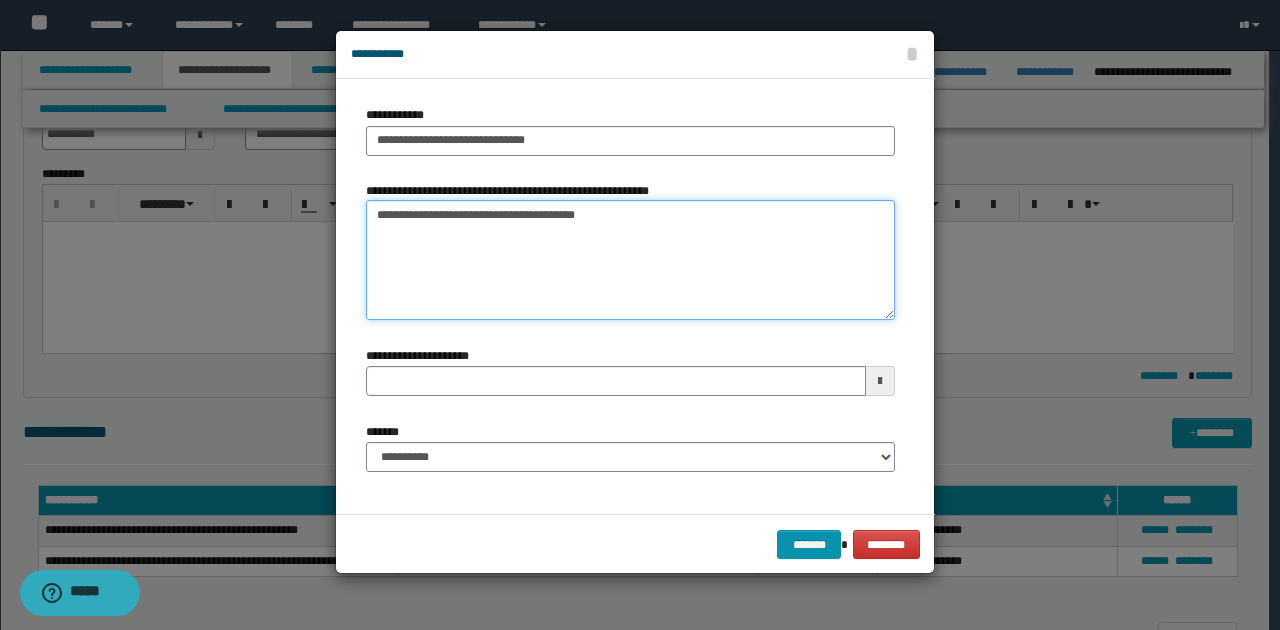 type on "**********" 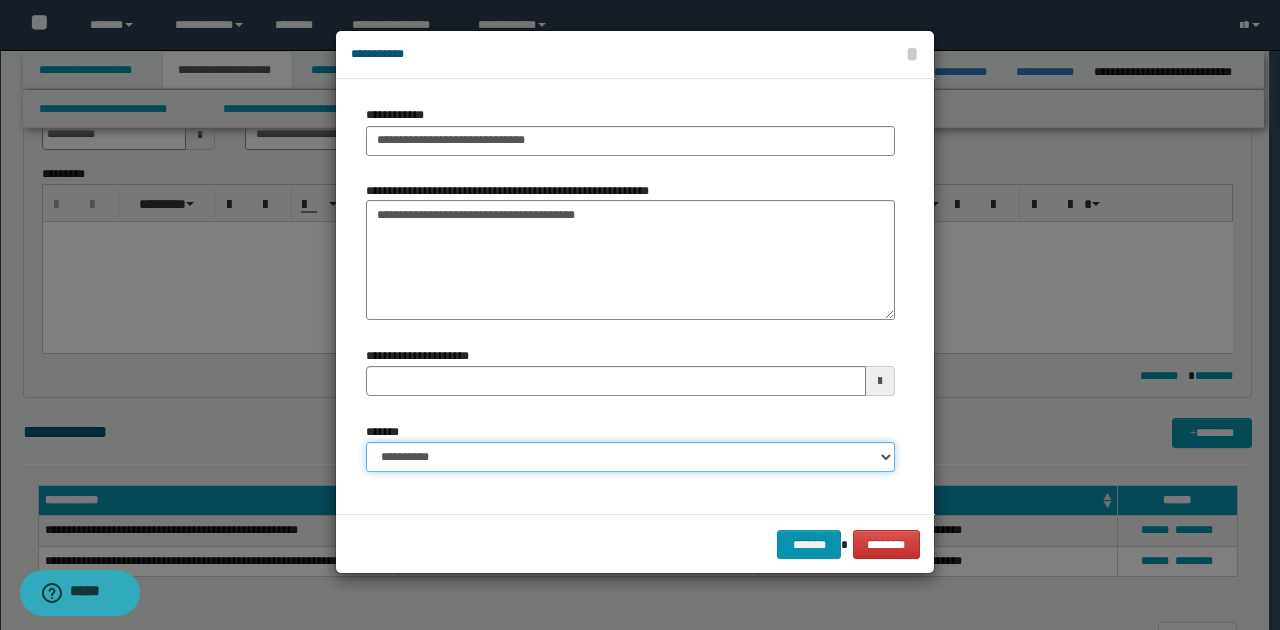 click on "**********" at bounding box center [630, 457] 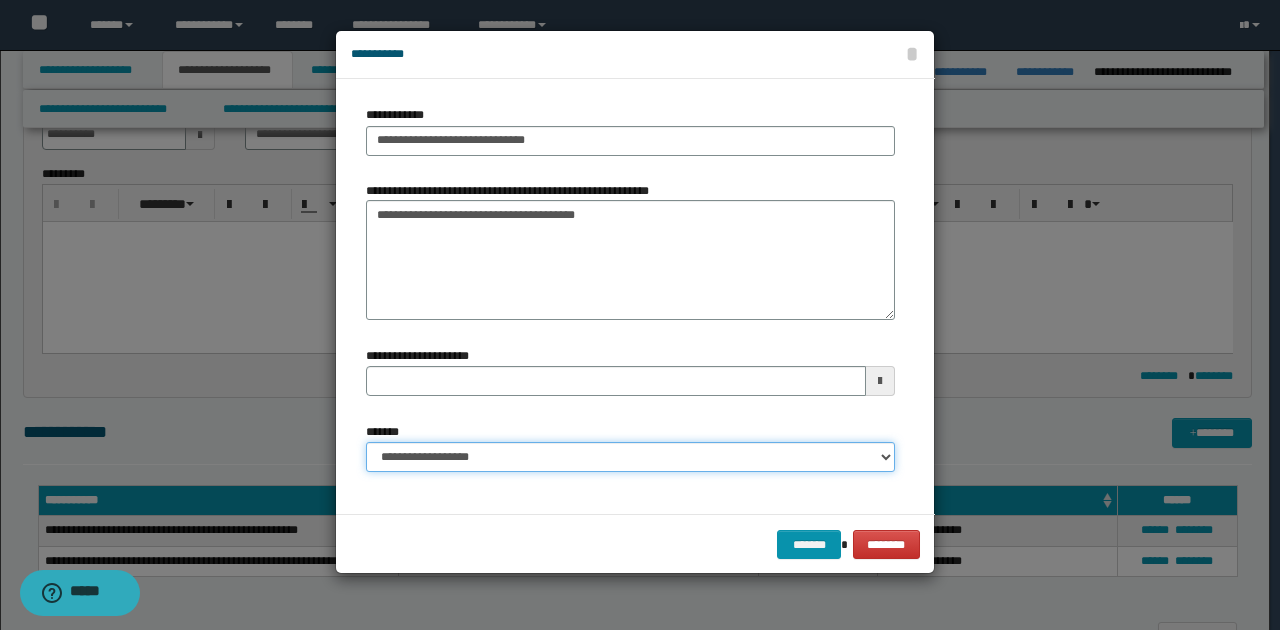 type 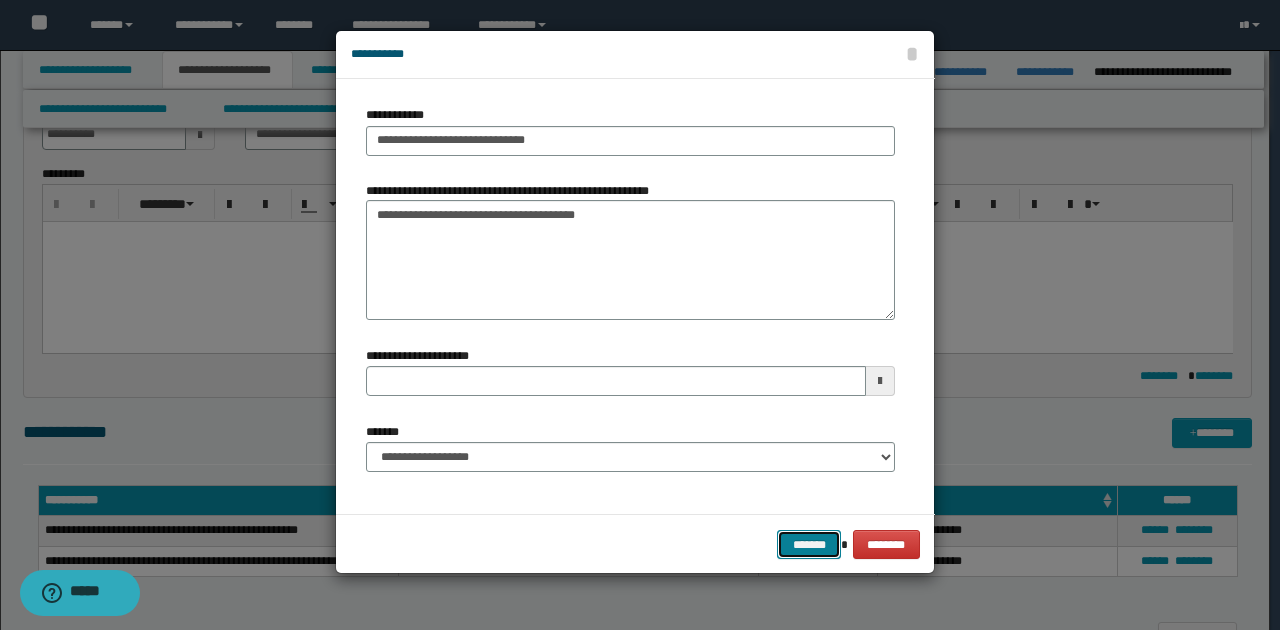 click on "*******" at bounding box center (809, 544) 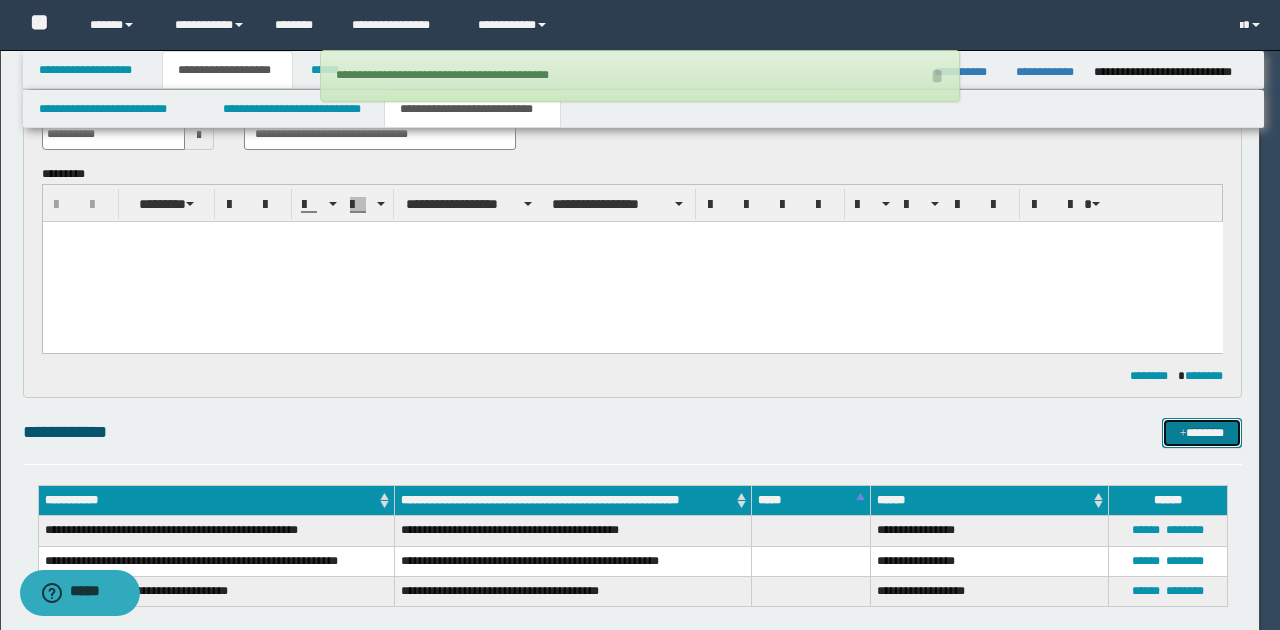 type 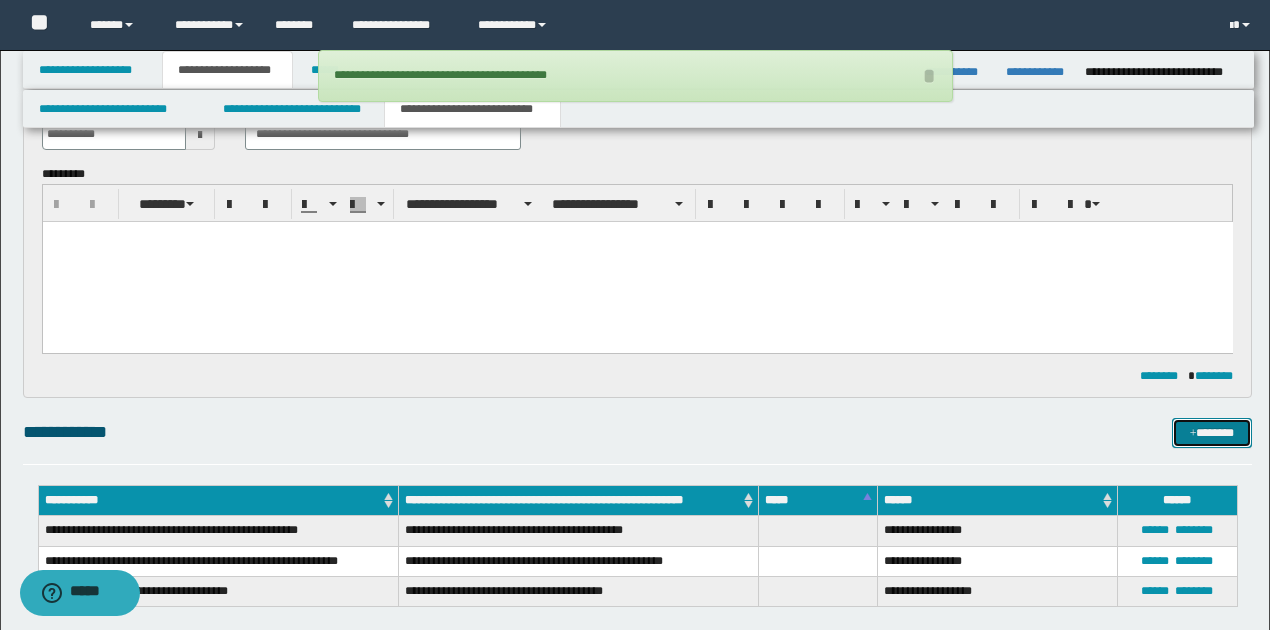 click at bounding box center [1193, 434] 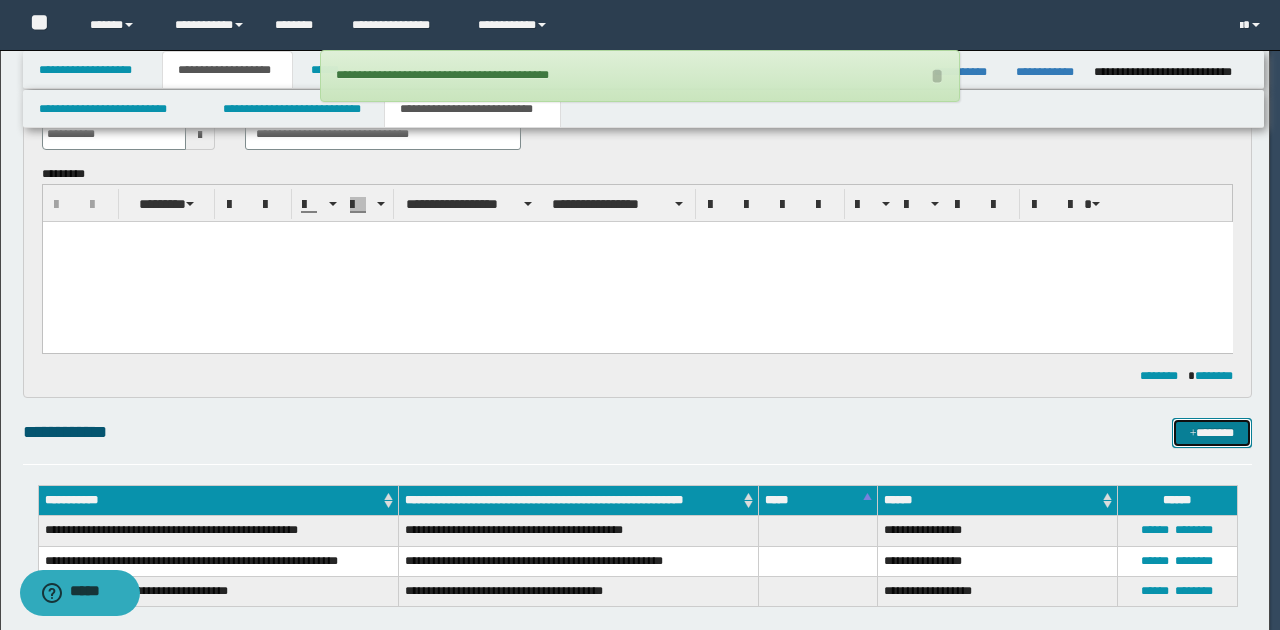 type 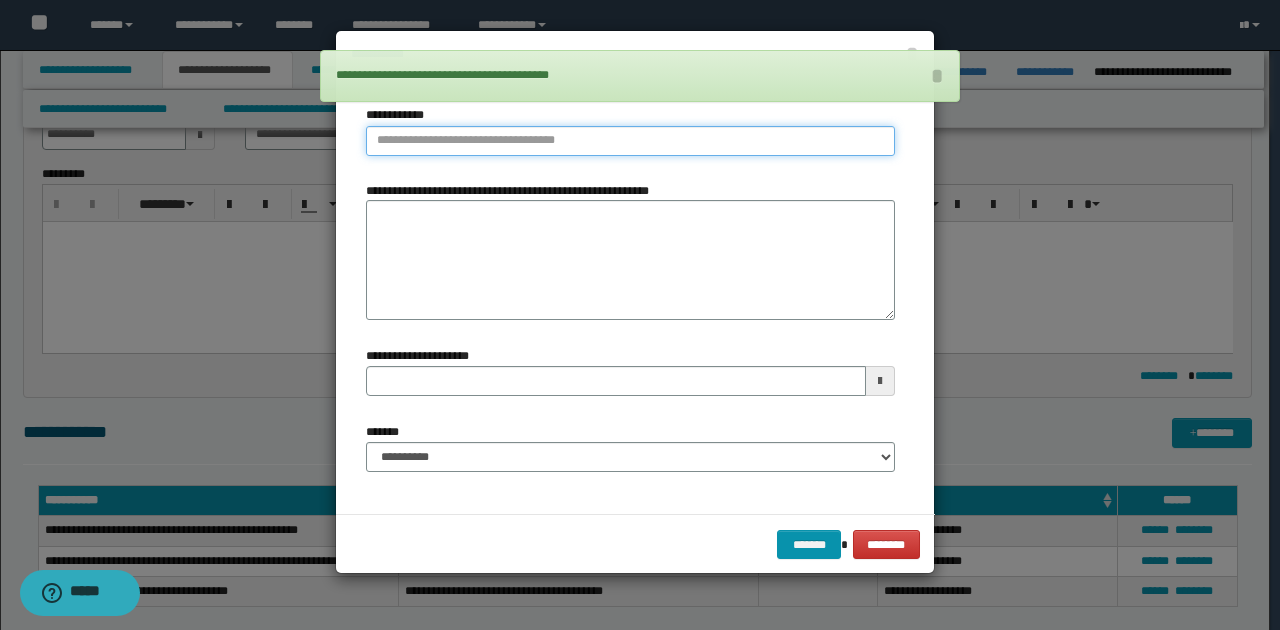 type on "**********" 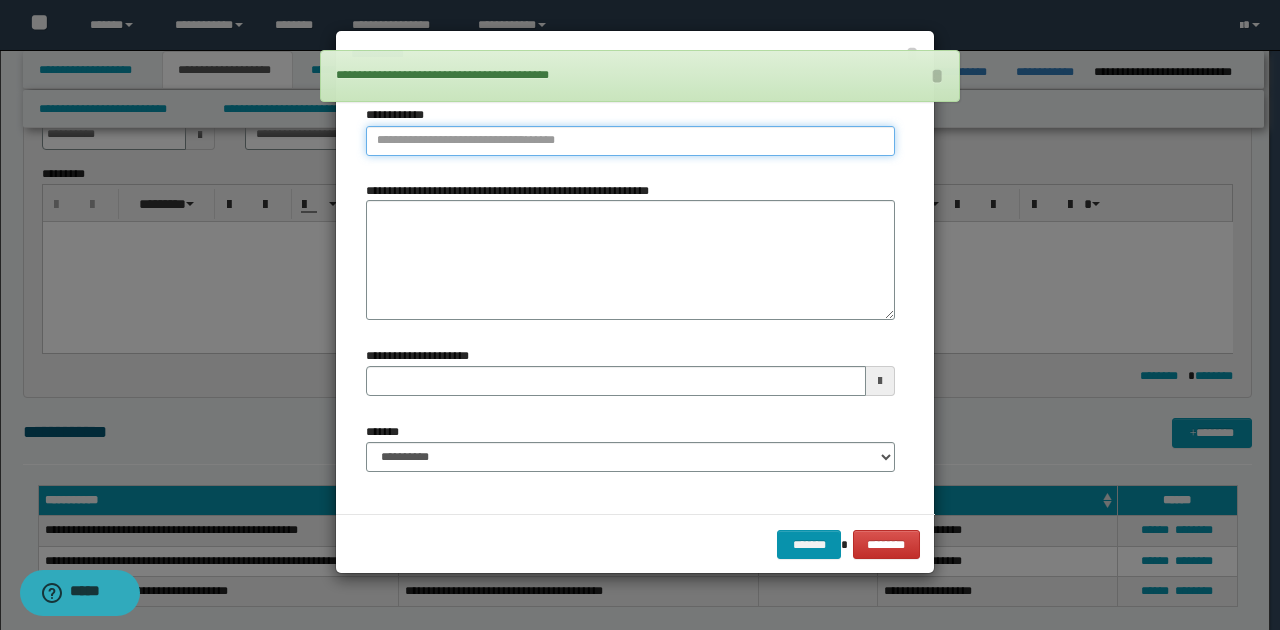 click on "**********" at bounding box center (630, 141) 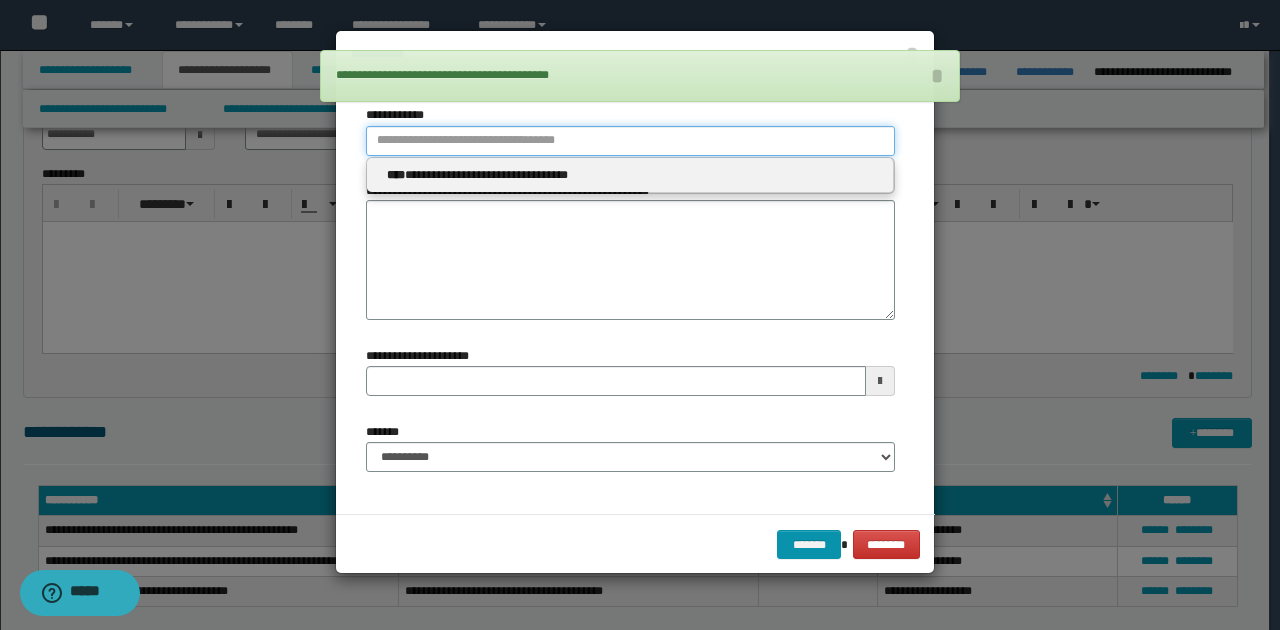 type 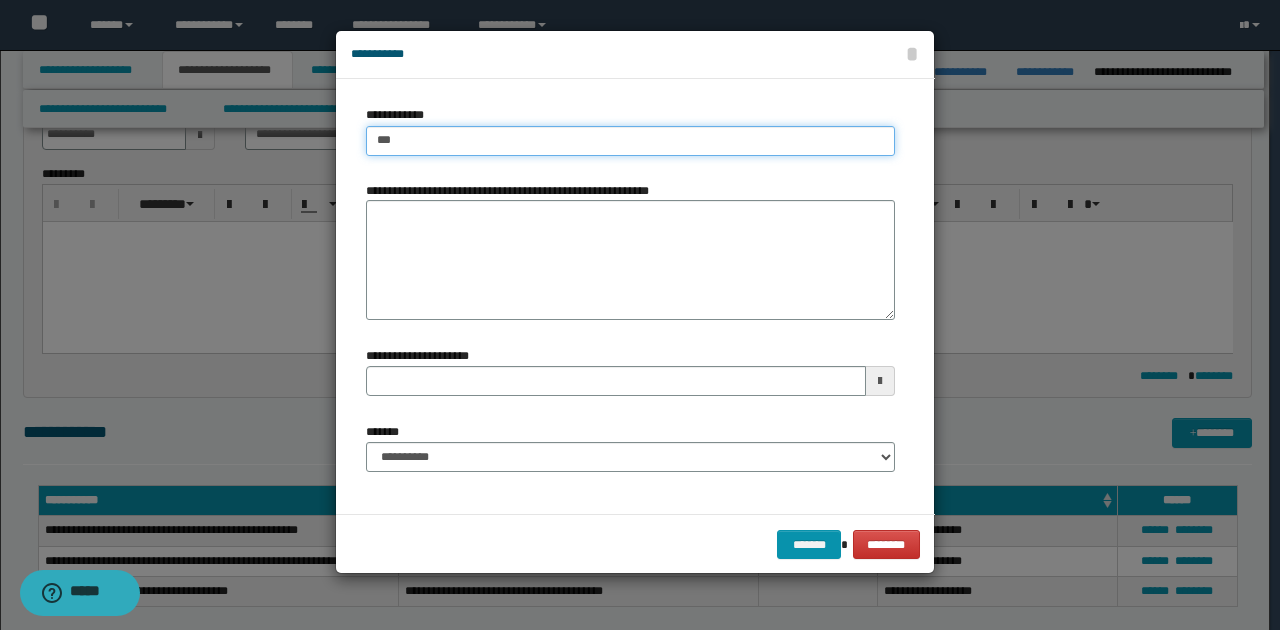type on "****" 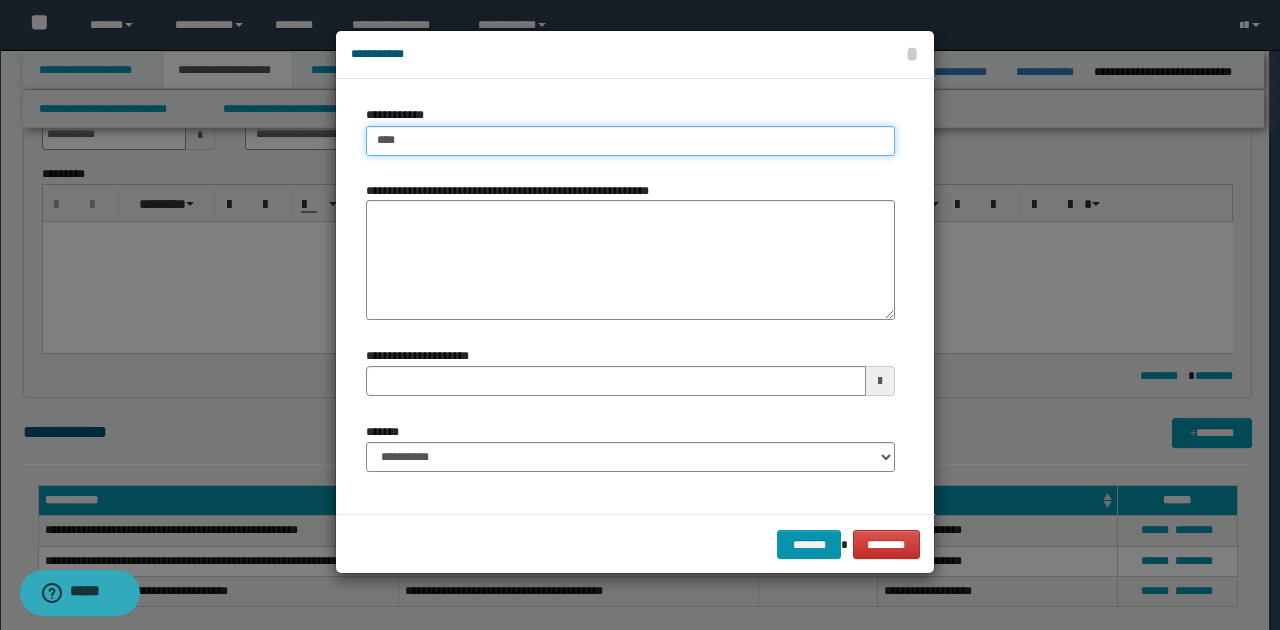 type on "****" 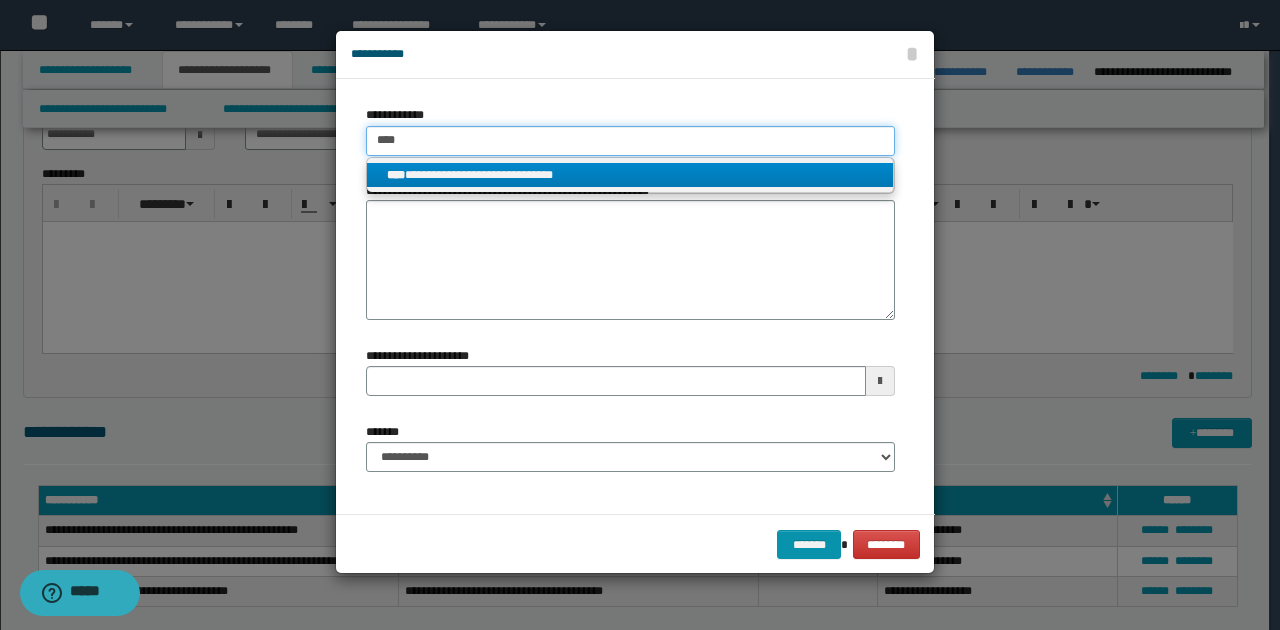 type on "****" 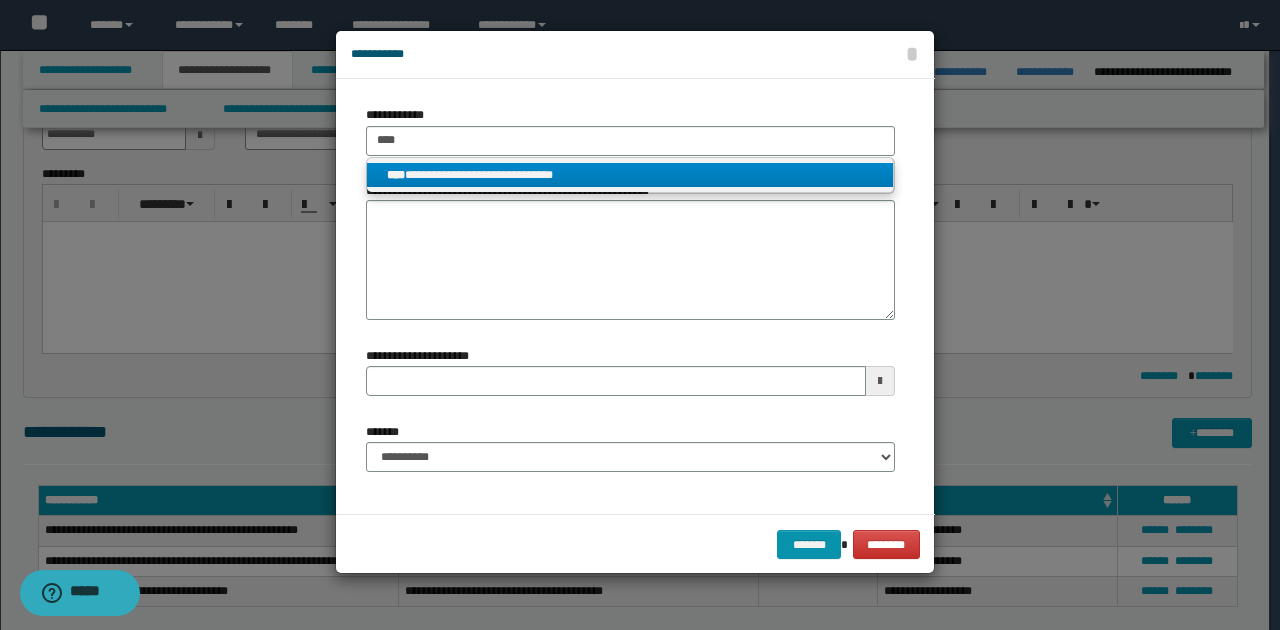 click on "**********" at bounding box center [630, 175] 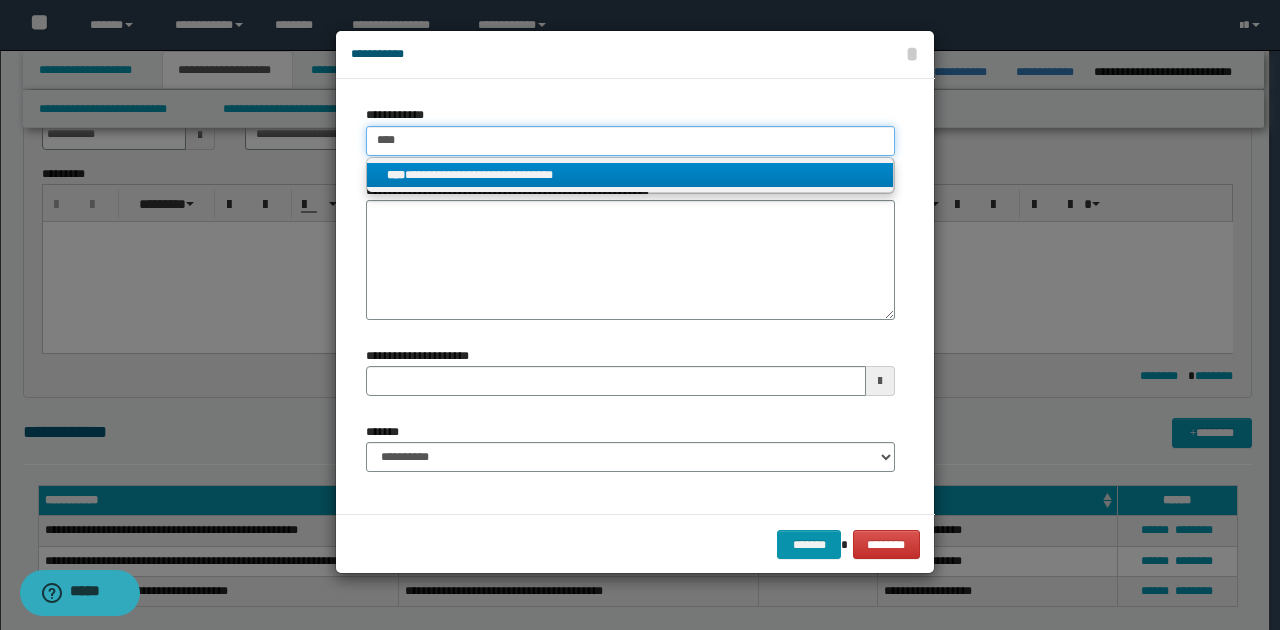 type 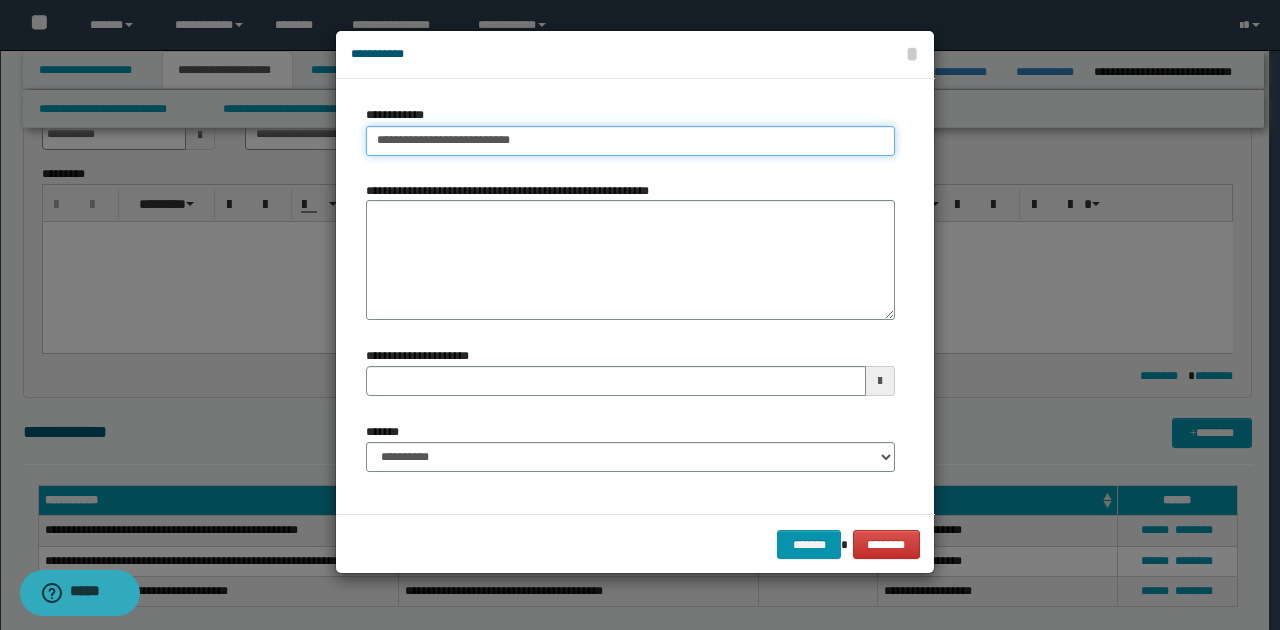 drag, startPoint x: 371, startPoint y: 132, endPoint x: 596, endPoint y: 152, distance: 225.88715 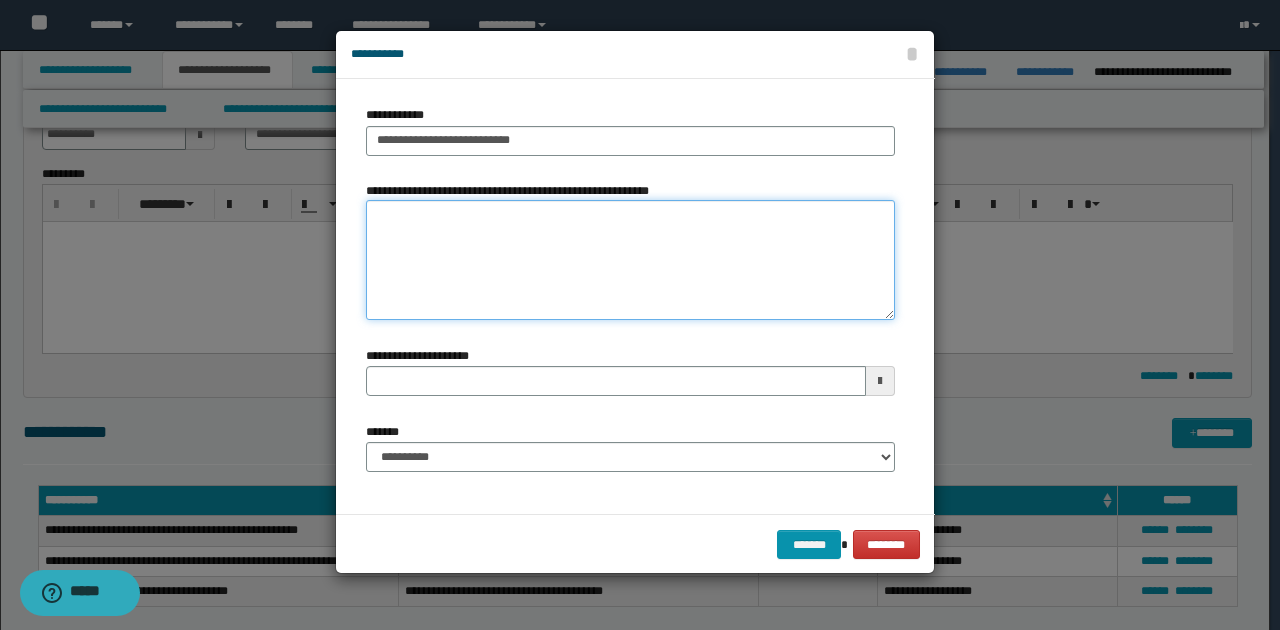 click on "**********" at bounding box center (630, 260) 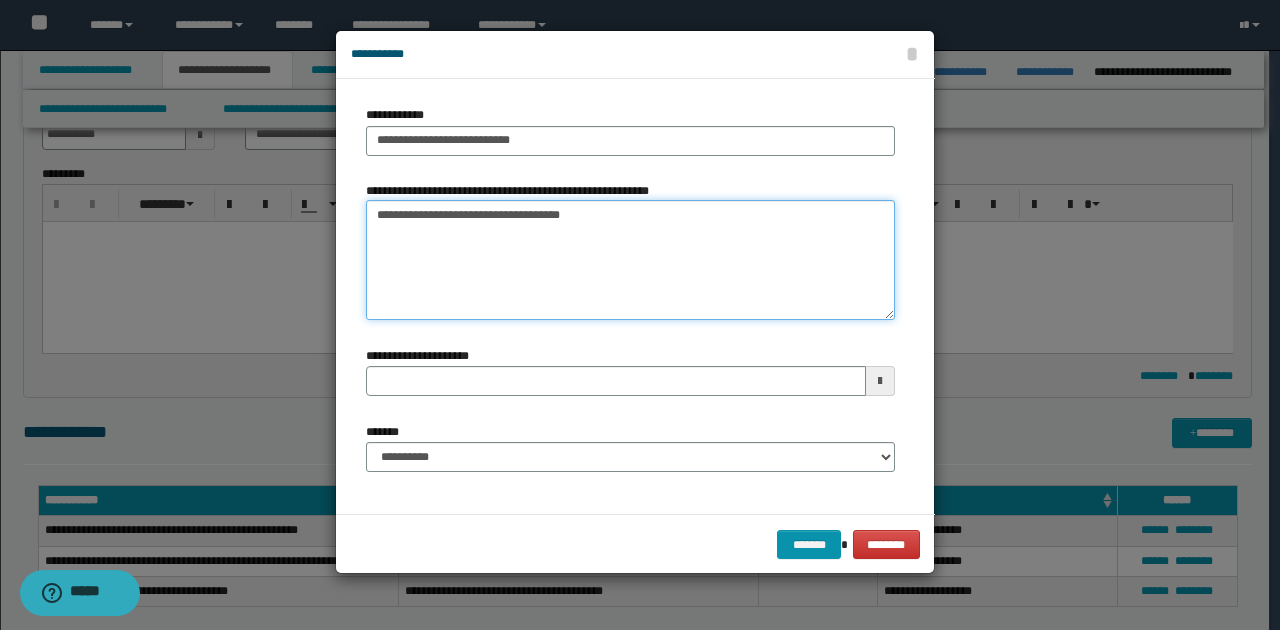 click on "**********" at bounding box center [630, 260] 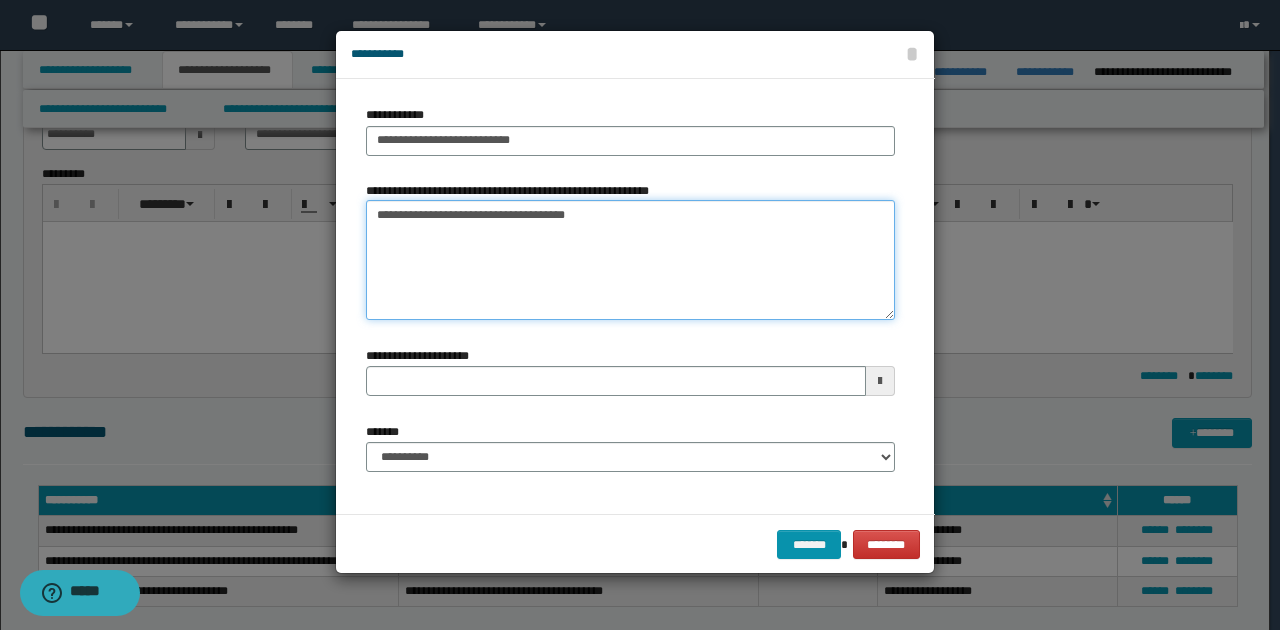 type 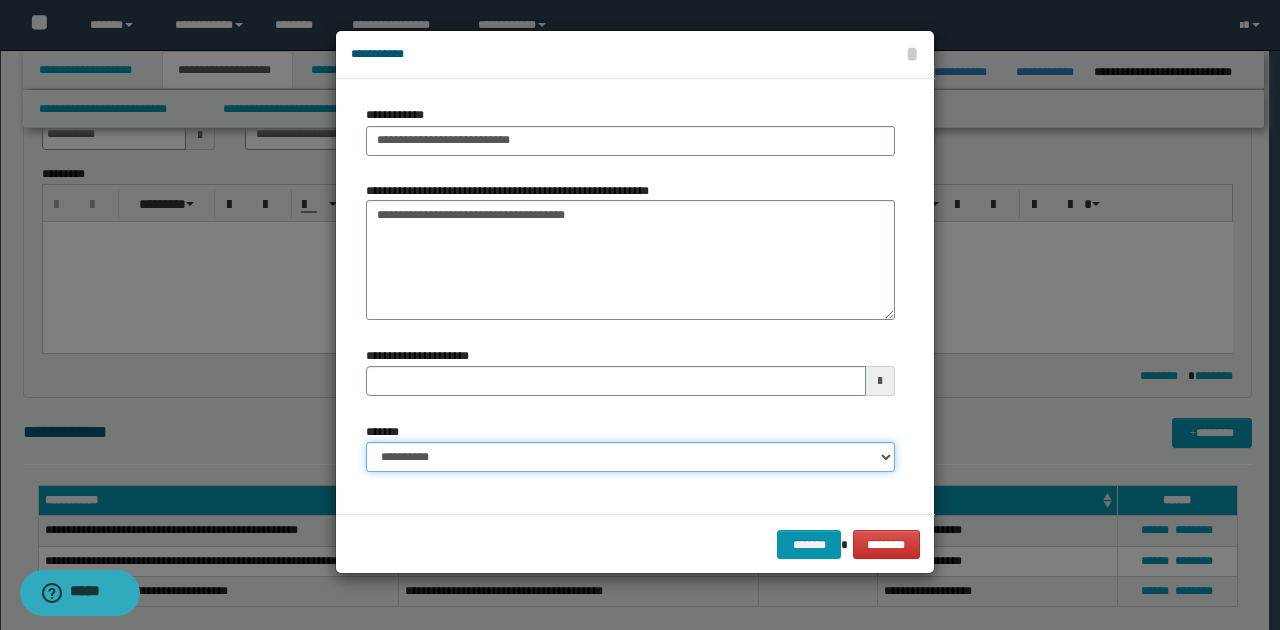 click on "**********" at bounding box center [630, 457] 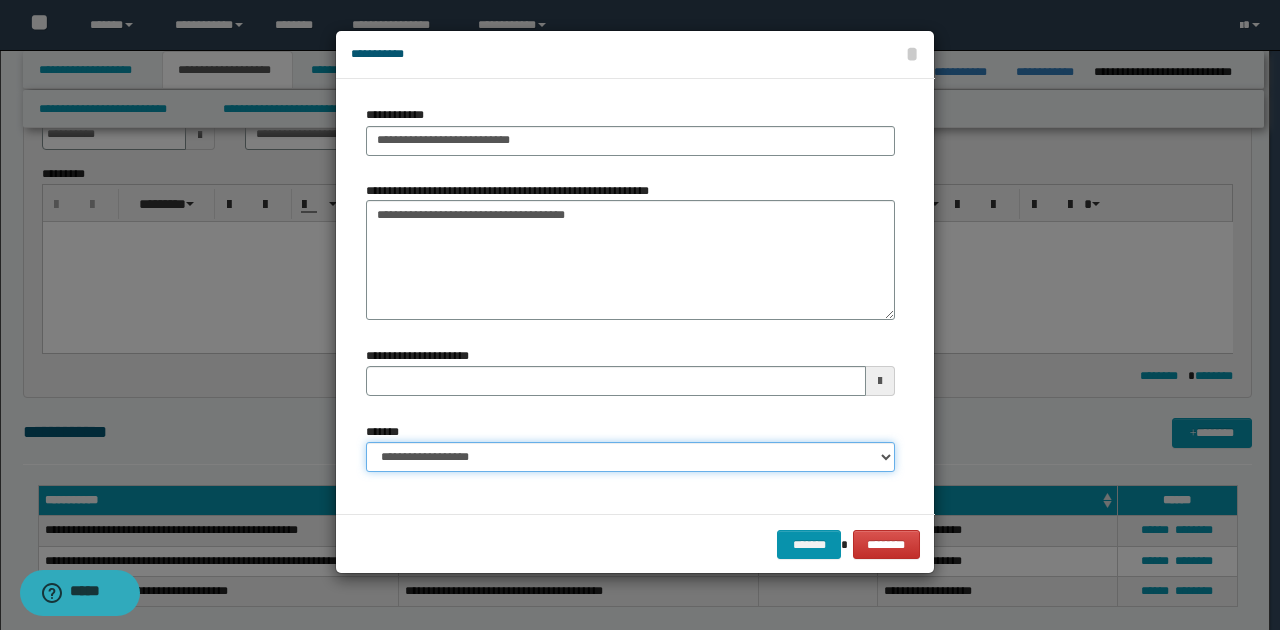 click on "**********" at bounding box center (630, 457) 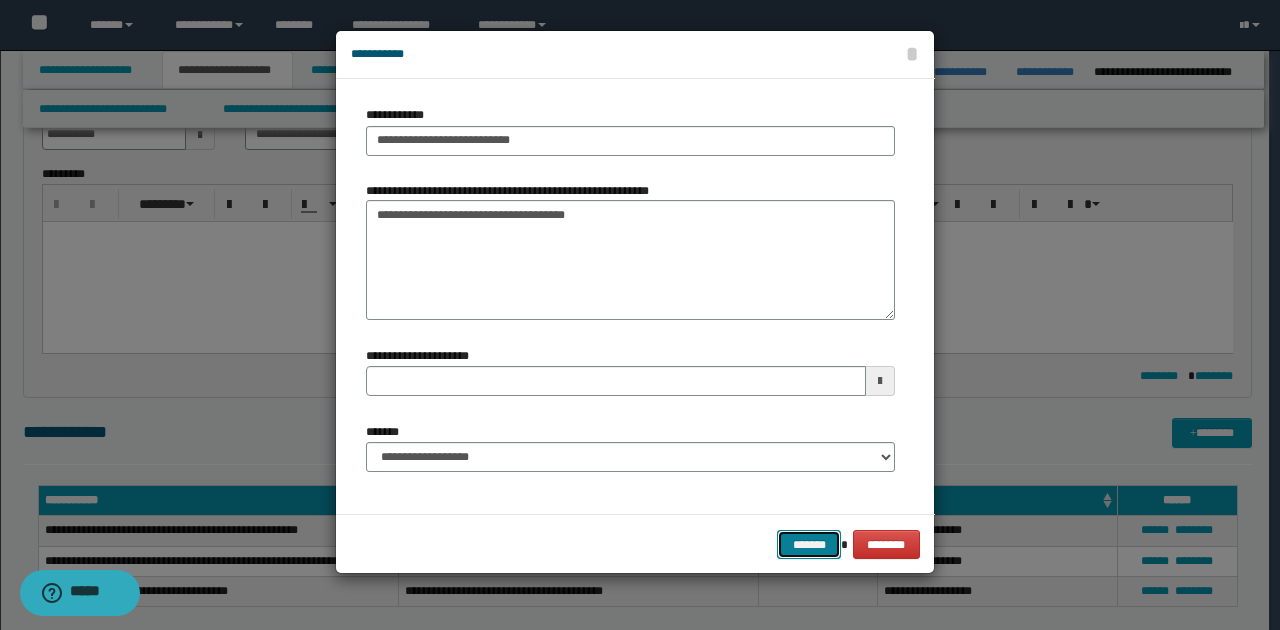 click on "*******" at bounding box center [809, 544] 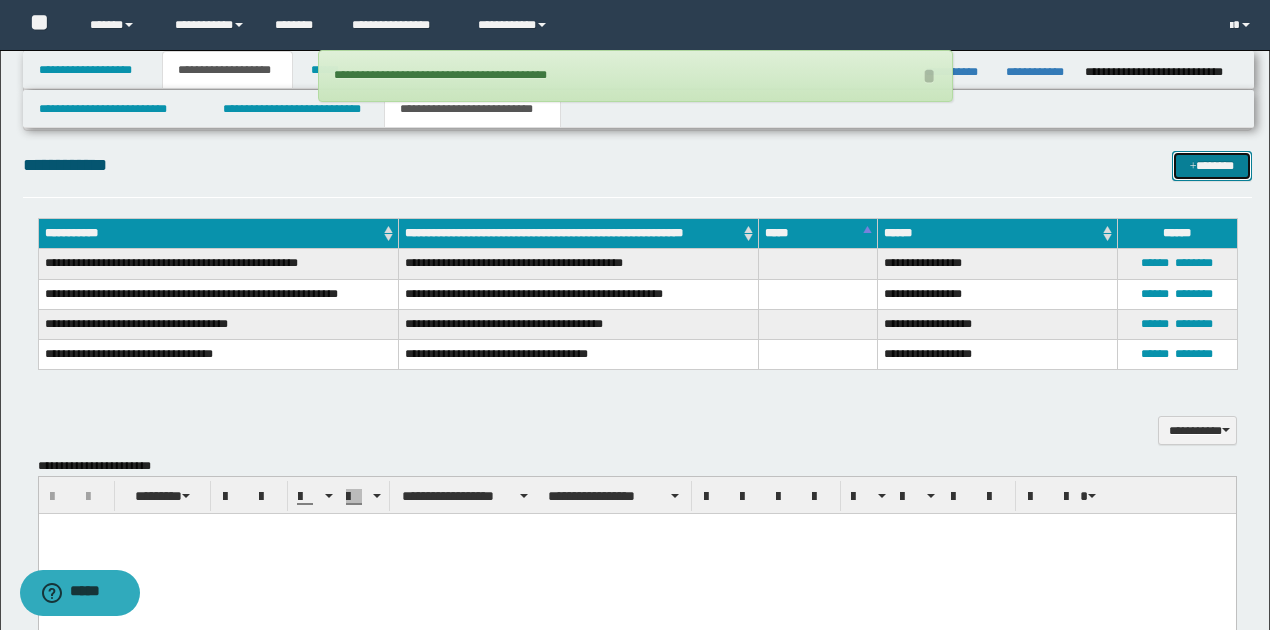 scroll, scrollTop: 533, scrollLeft: 0, axis: vertical 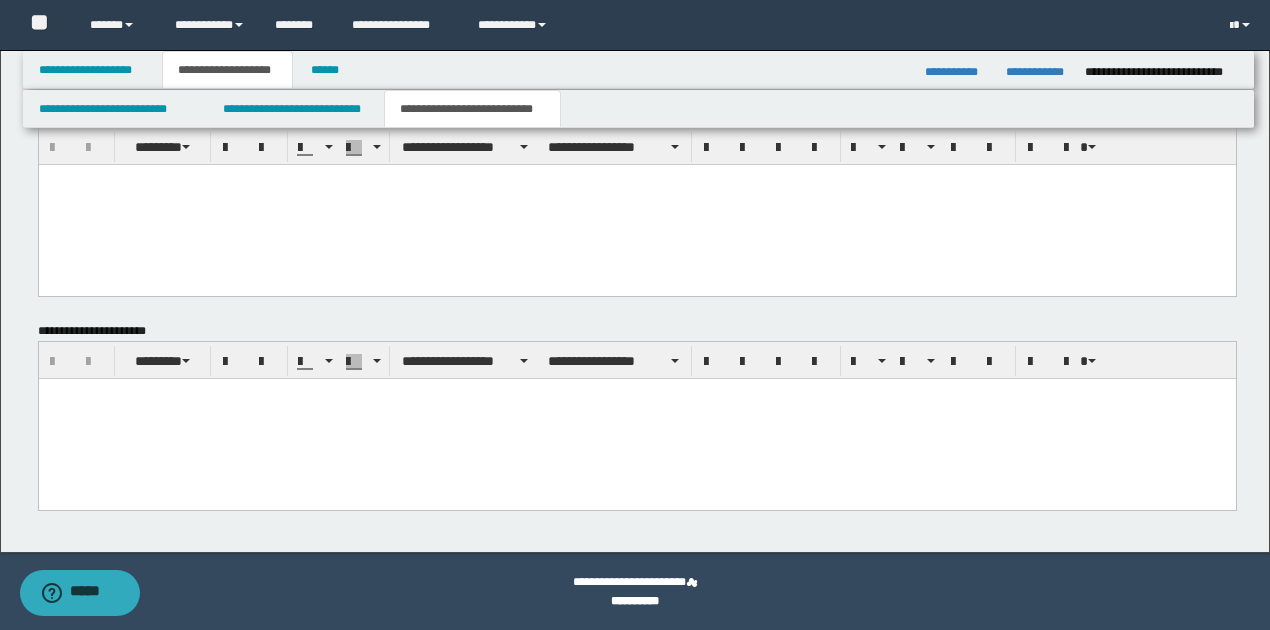 click at bounding box center [636, 419] 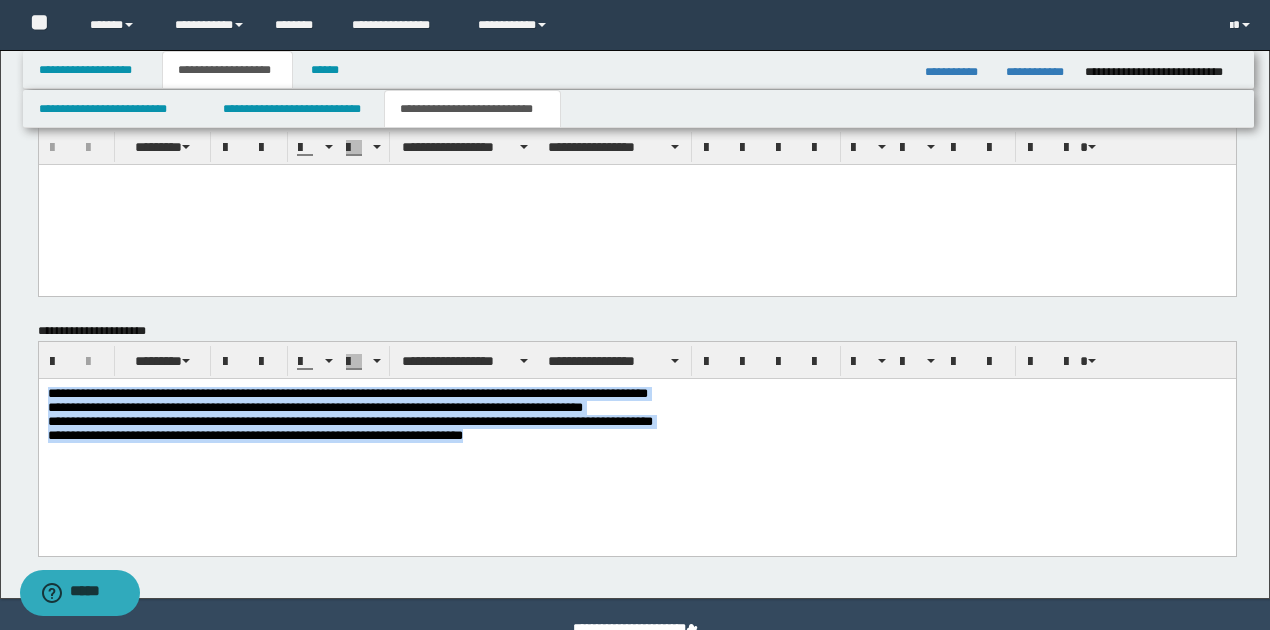 drag, startPoint x: 45, startPoint y: 393, endPoint x: 550, endPoint y: 443, distance: 507.4692 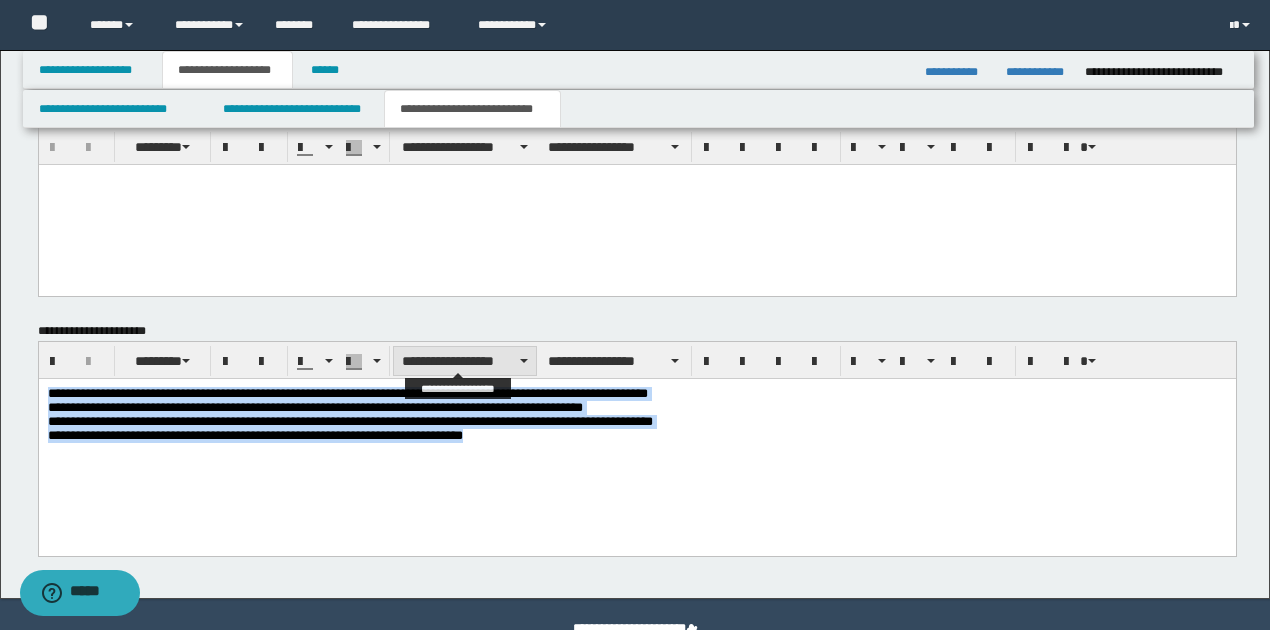 click on "**********" at bounding box center [465, 361] 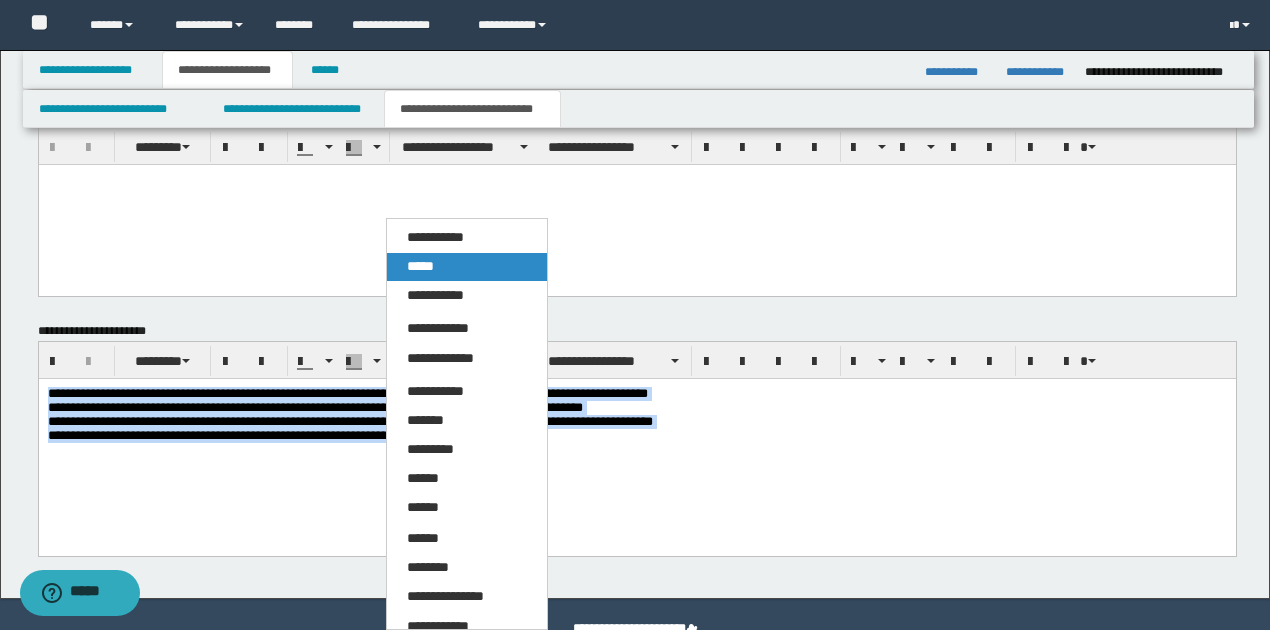 drag, startPoint x: 466, startPoint y: 270, endPoint x: 454, endPoint y: 127, distance: 143.50261 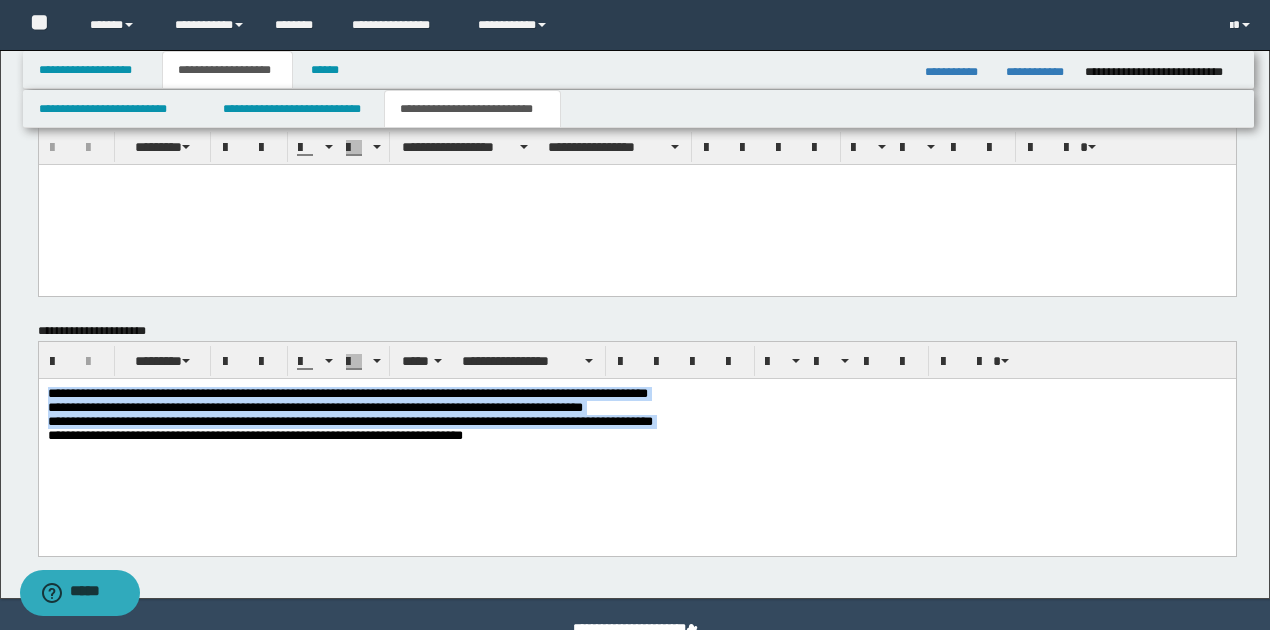 click on "**********" at bounding box center [637, 417] 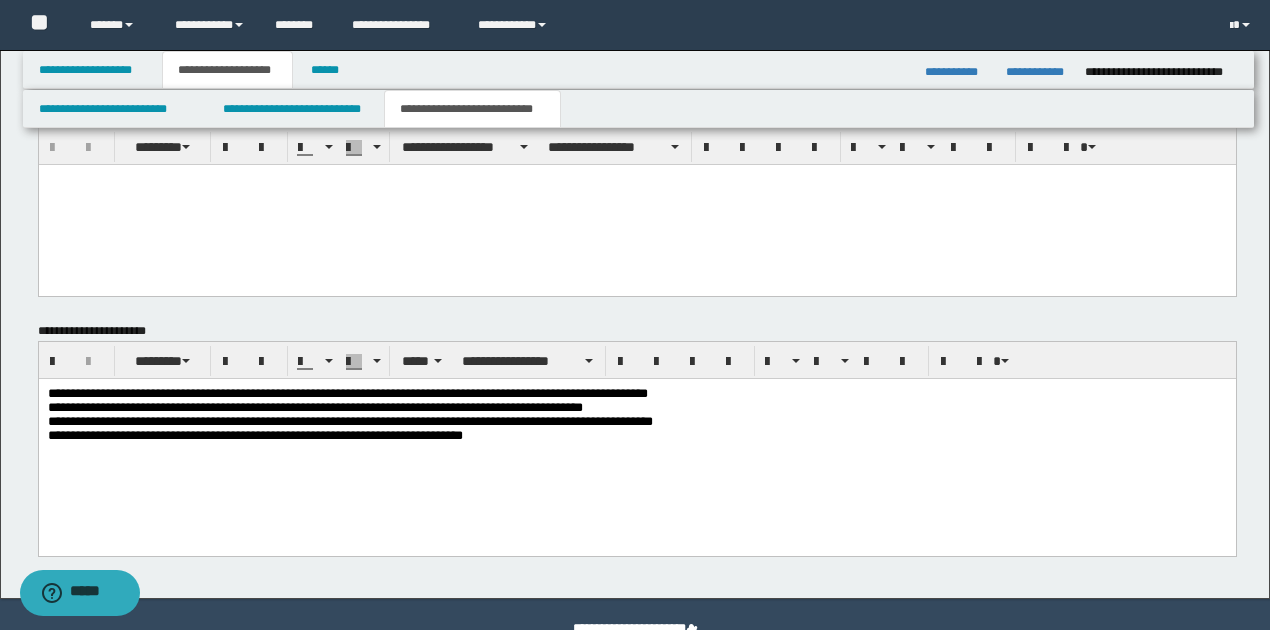 type 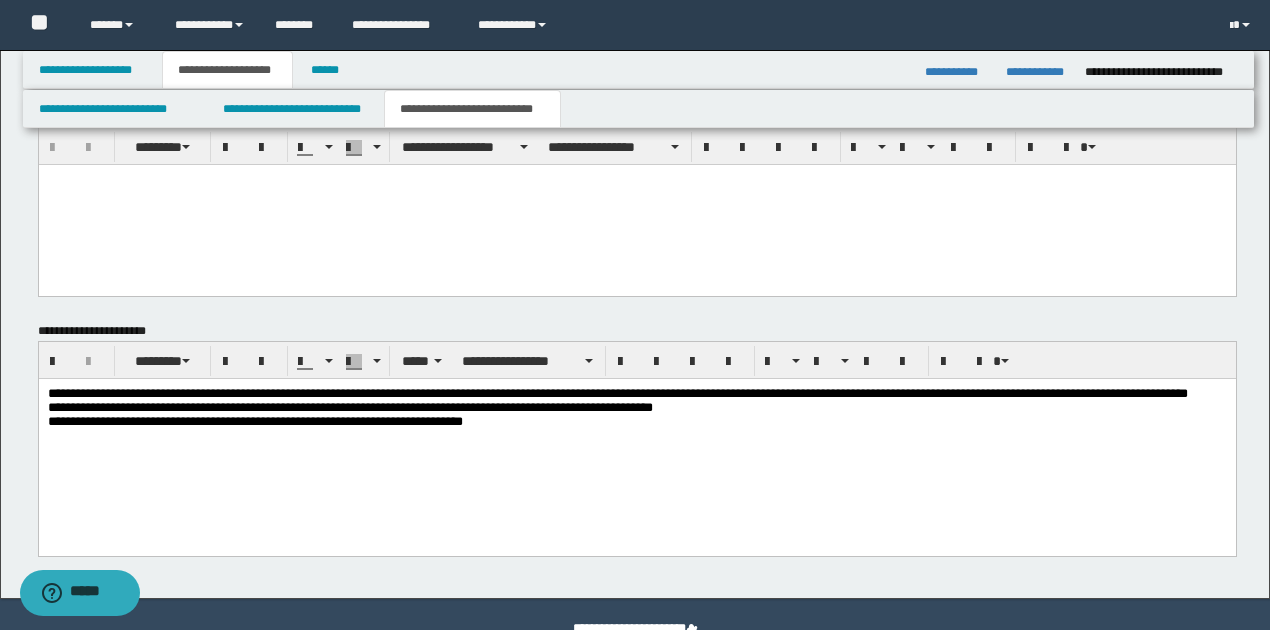 click on "**********" at bounding box center [637, 417] 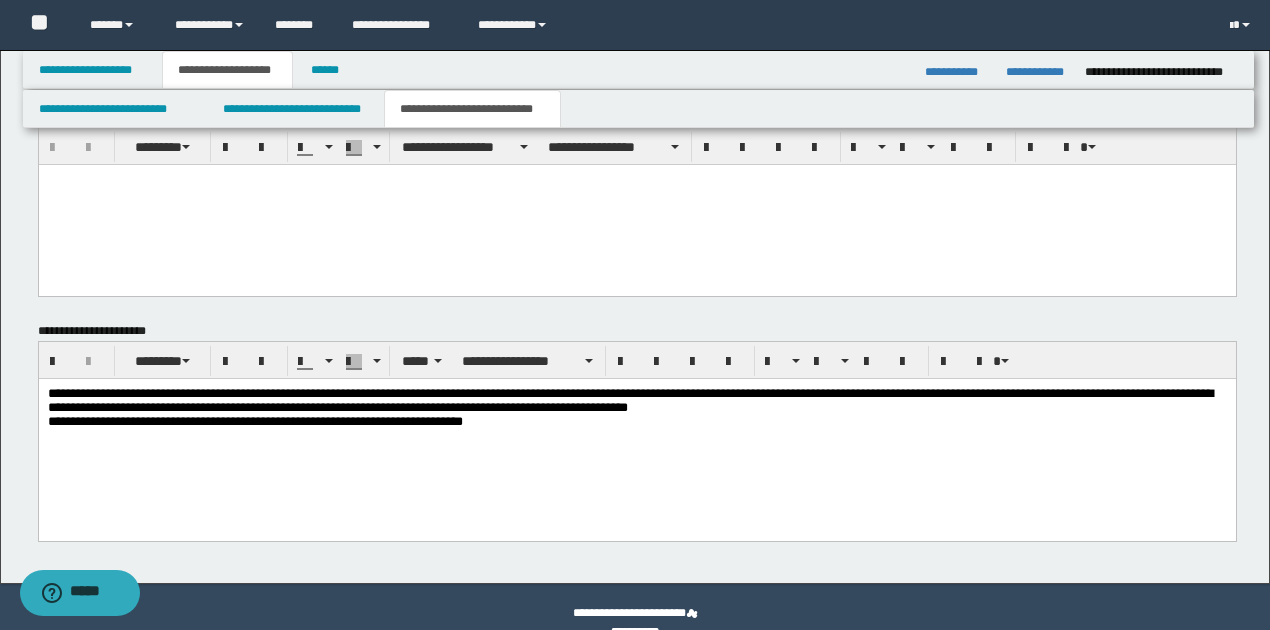 click on "**********" at bounding box center (637, 410) 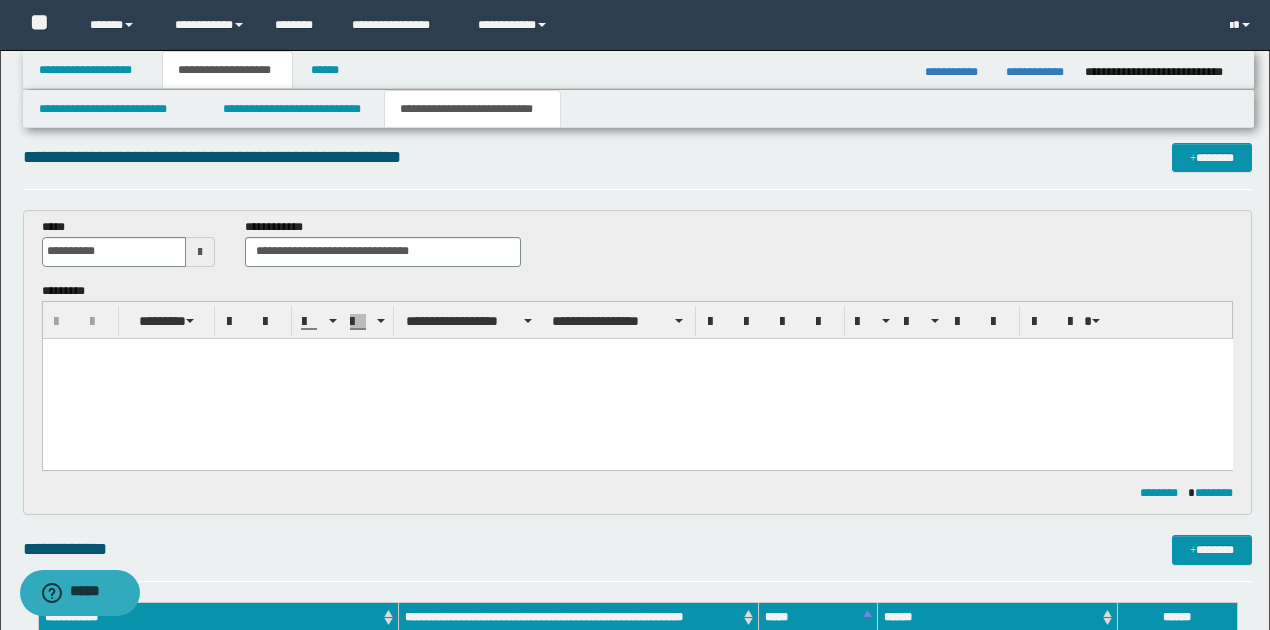 scroll, scrollTop: 0, scrollLeft: 0, axis: both 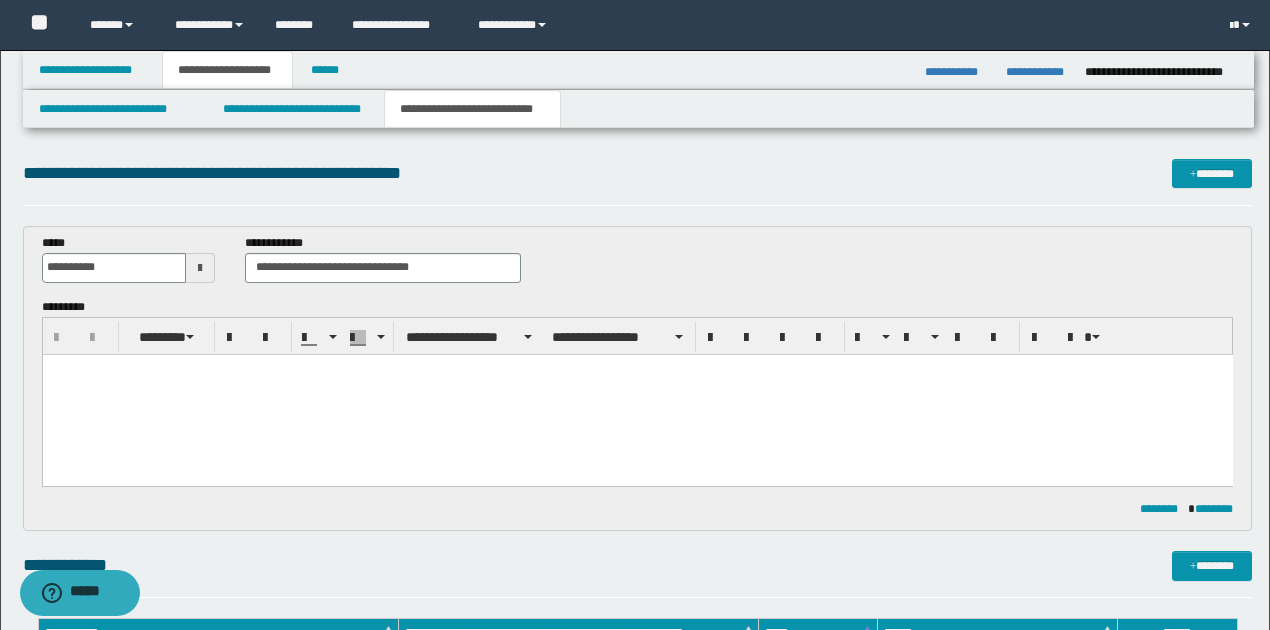 click at bounding box center [637, 394] 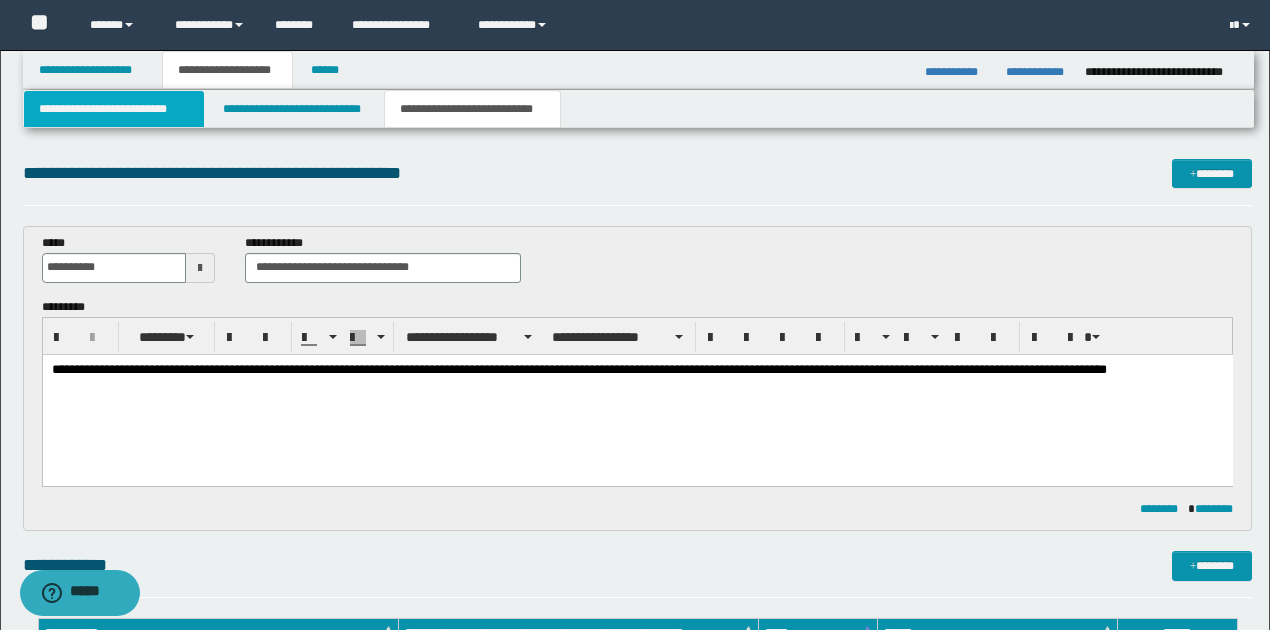 click on "**********" at bounding box center [114, 109] 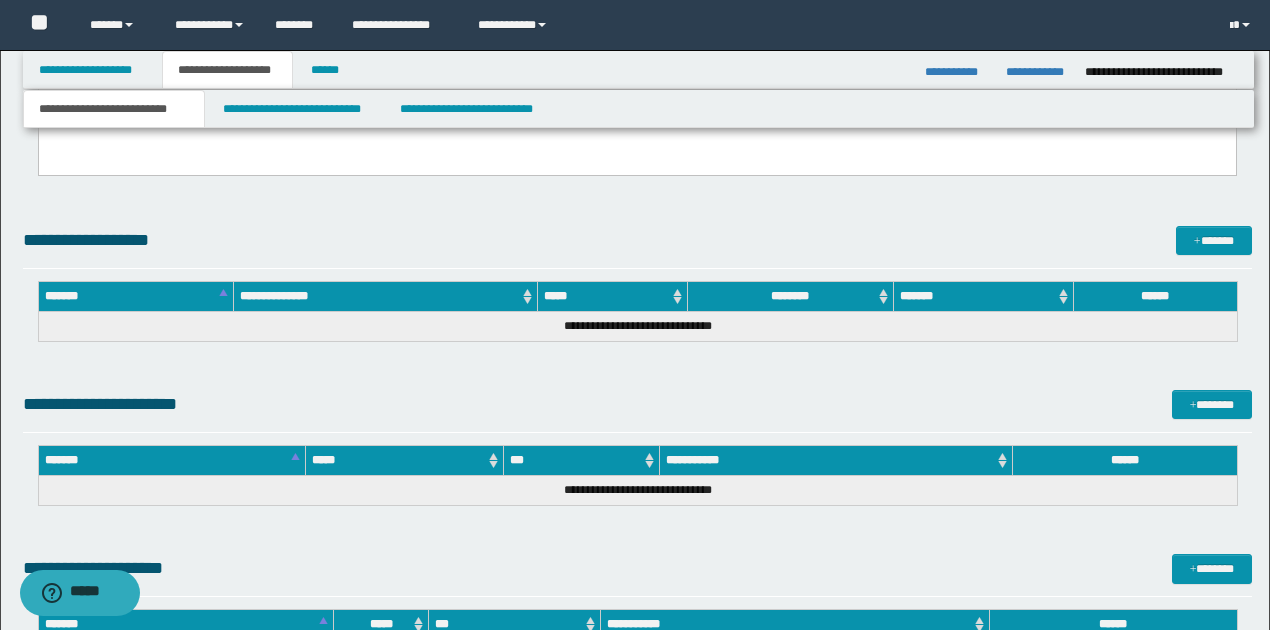 scroll, scrollTop: 960, scrollLeft: 0, axis: vertical 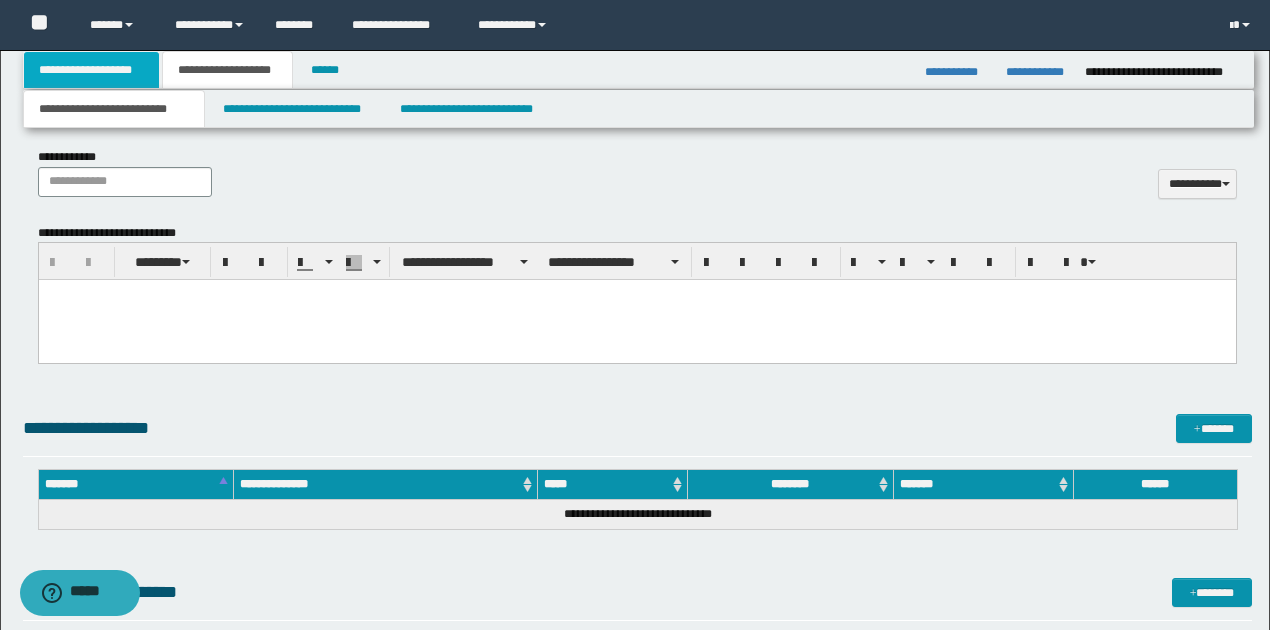 click on "**********" at bounding box center [92, 70] 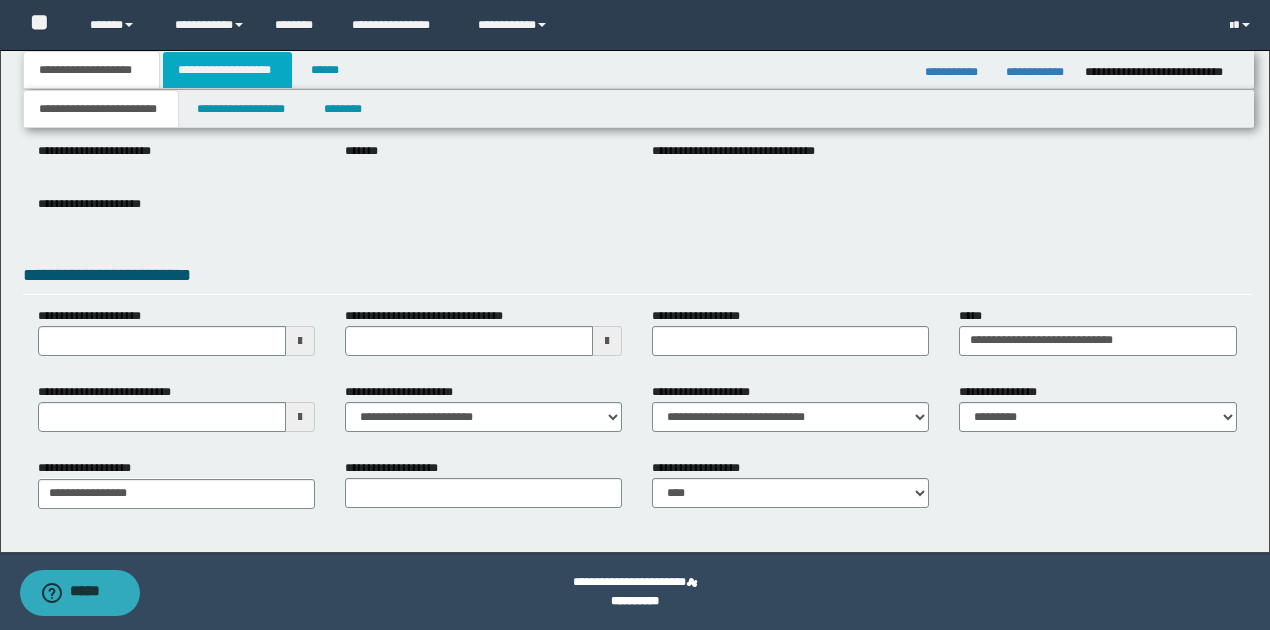 click on "**********" at bounding box center [227, 70] 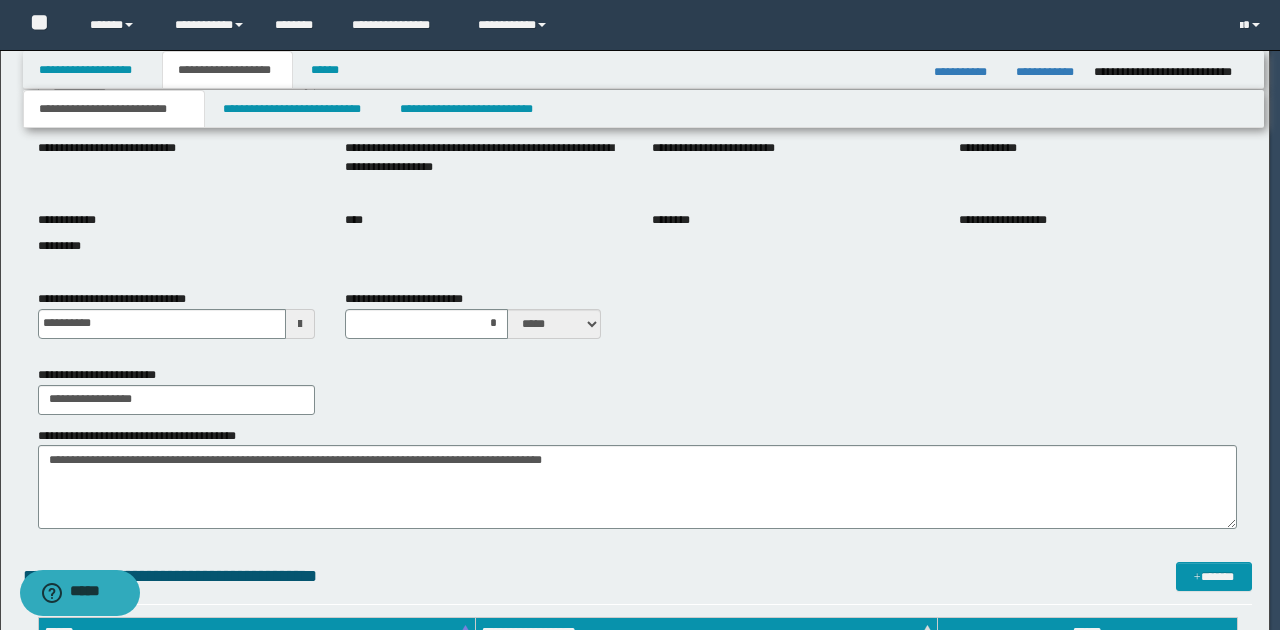type on "**********" 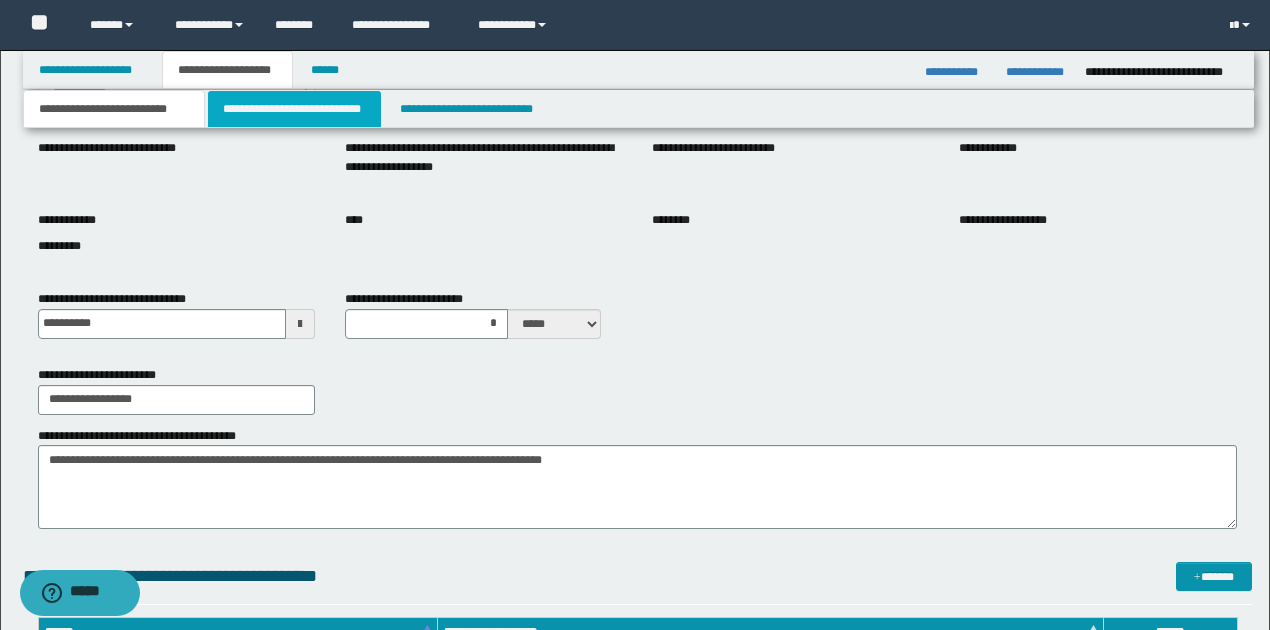 click on "**********" at bounding box center (294, 109) 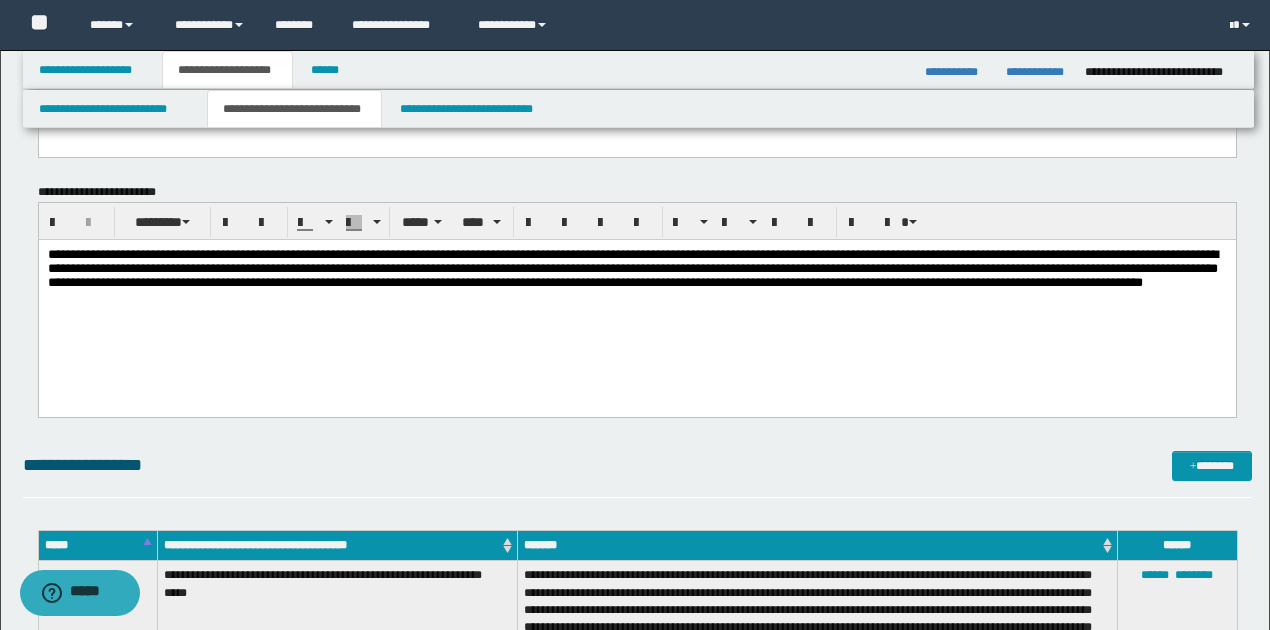 scroll, scrollTop: 519, scrollLeft: 0, axis: vertical 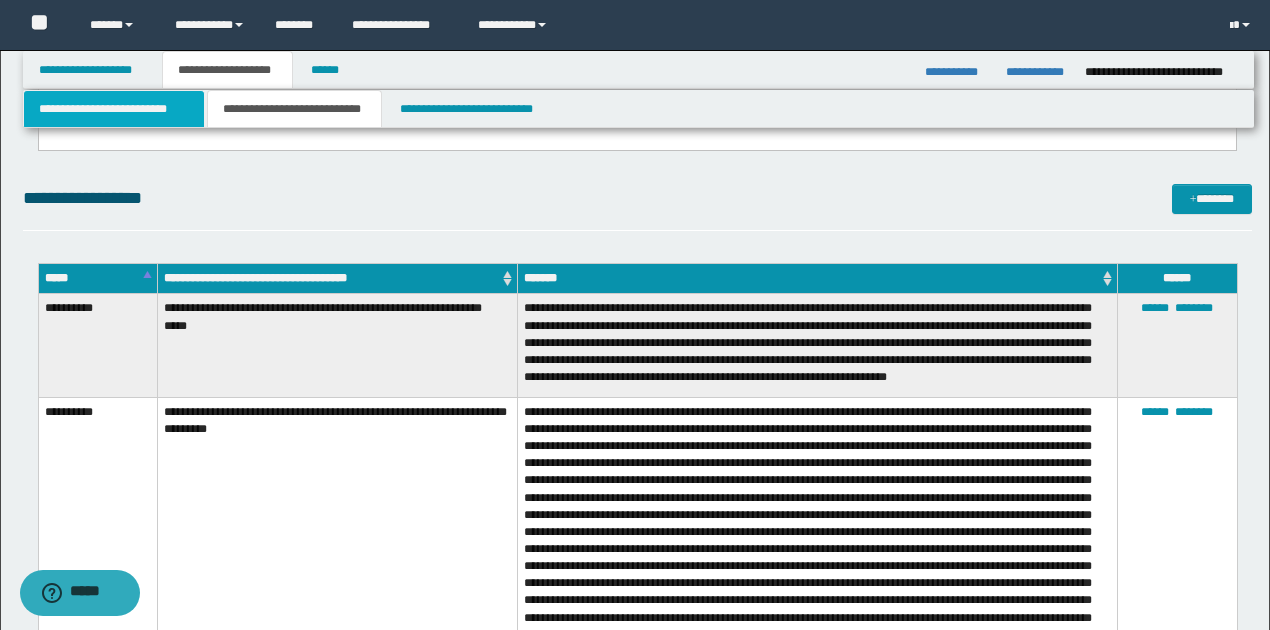 click on "**********" at bounding box center [114, 109] 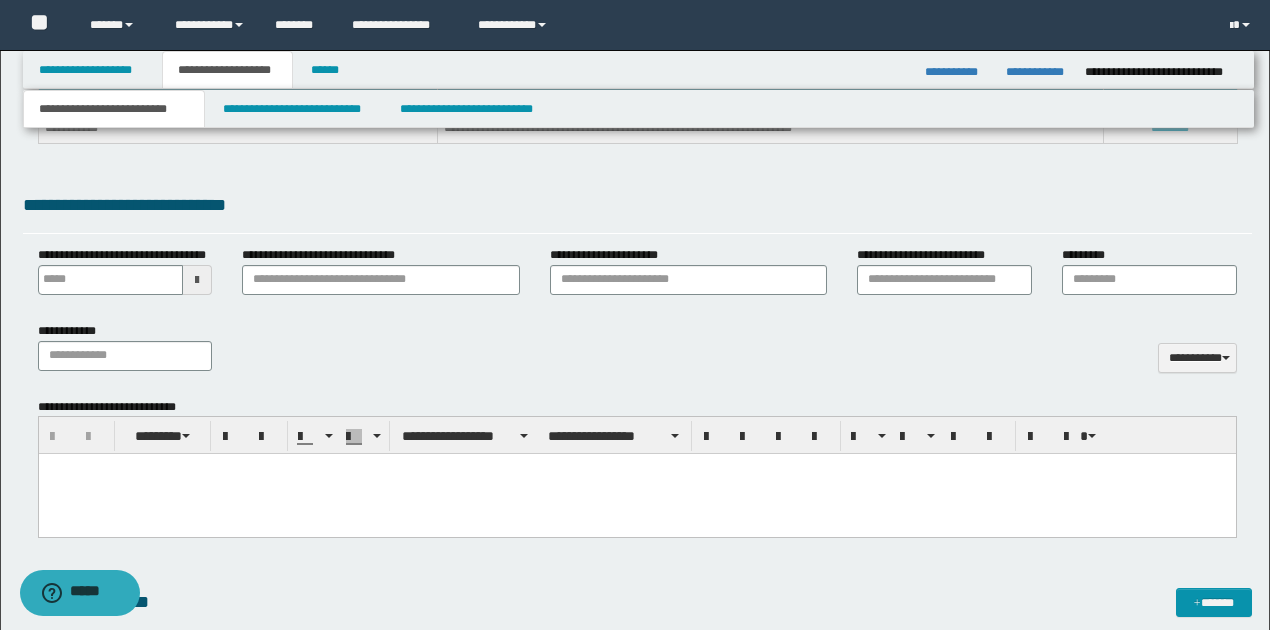 scroll, scrollTop: 986, scrollLeft: 0, axis: vertical 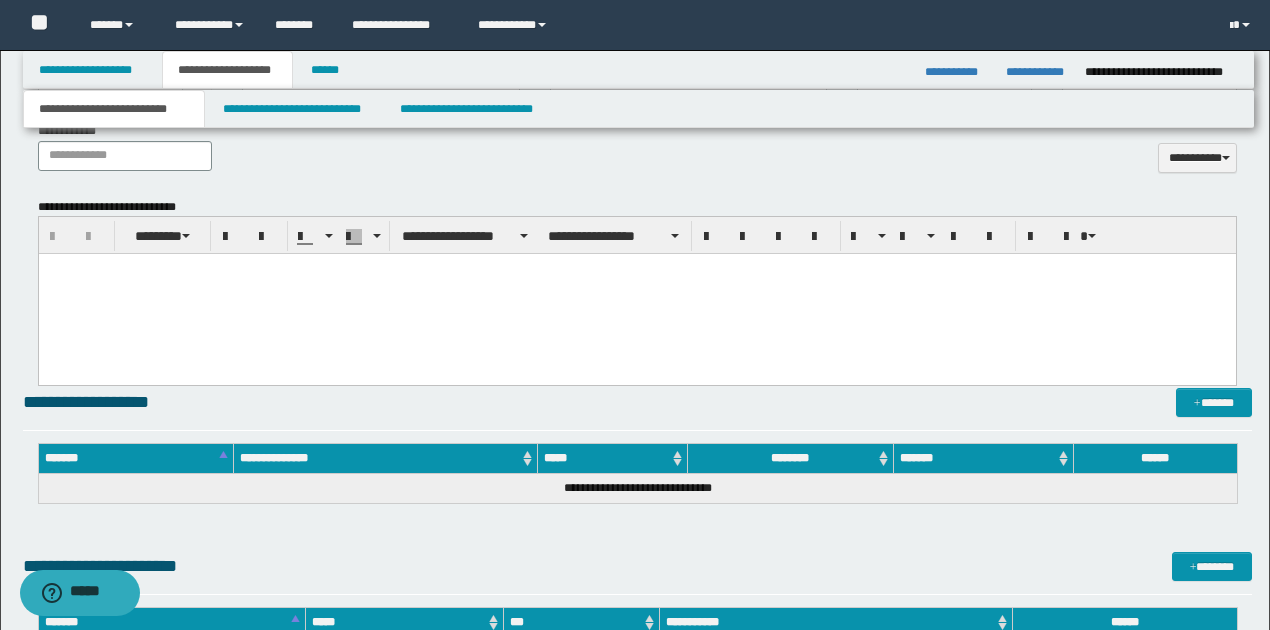 click at bounding box center [636, 294] 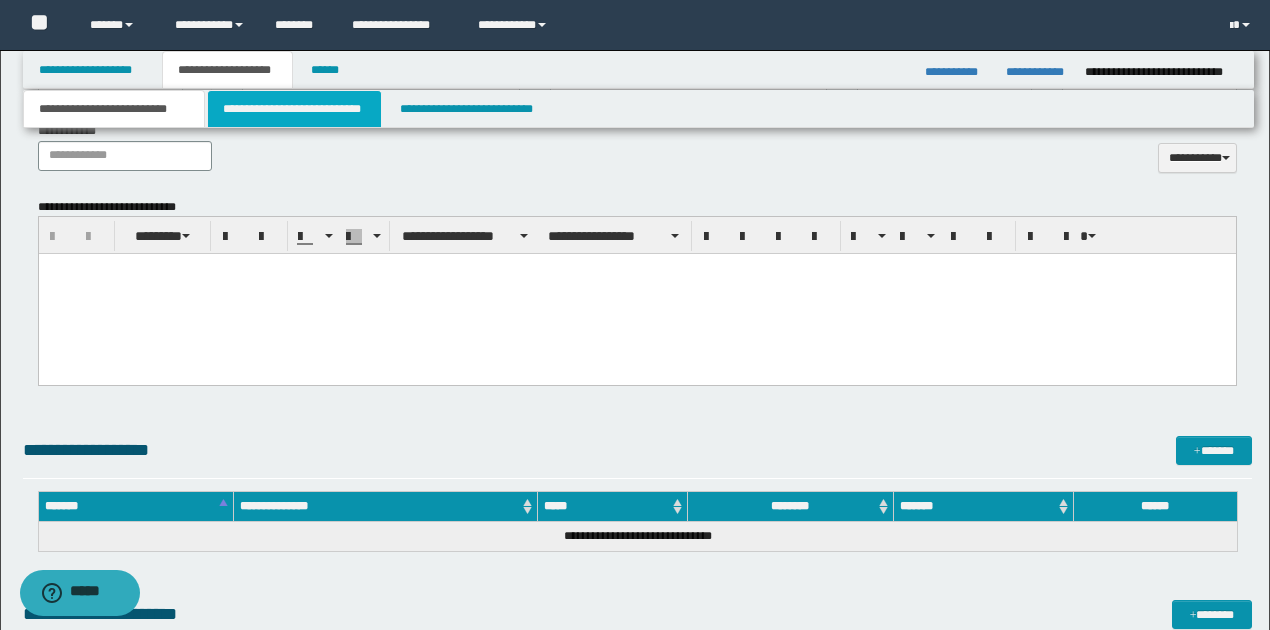 click on "**********" at bounding box center (294, 109) 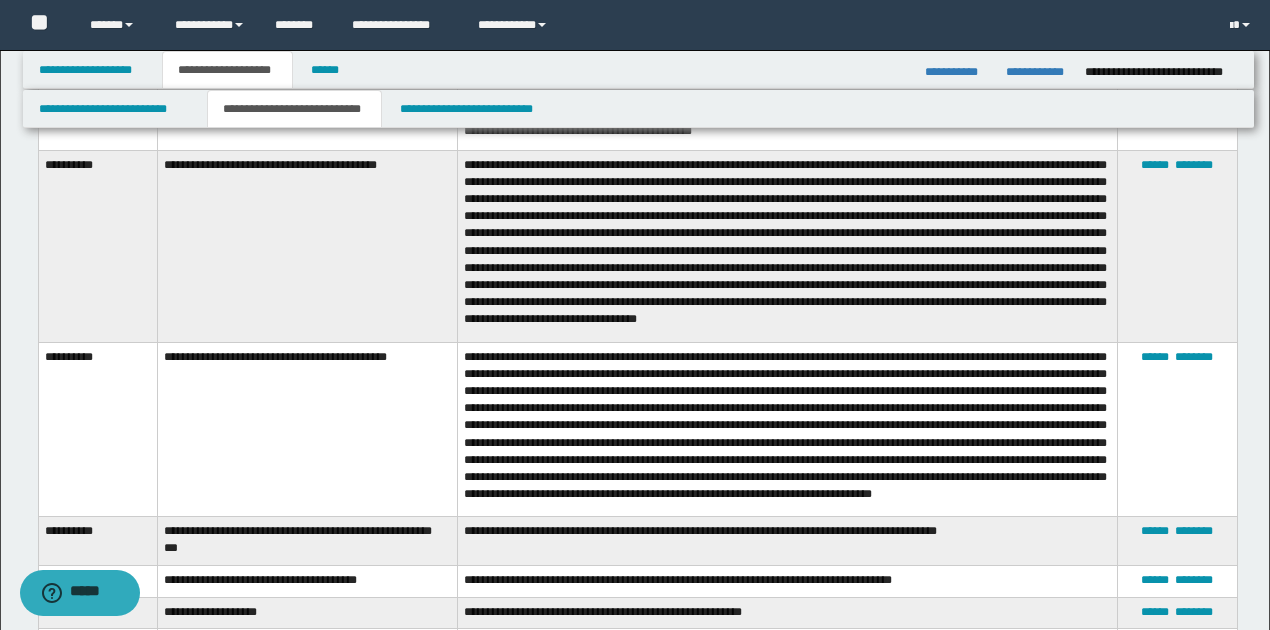 scroll, scrollTop: 2119, scrollLeft: 0, axis: vertical 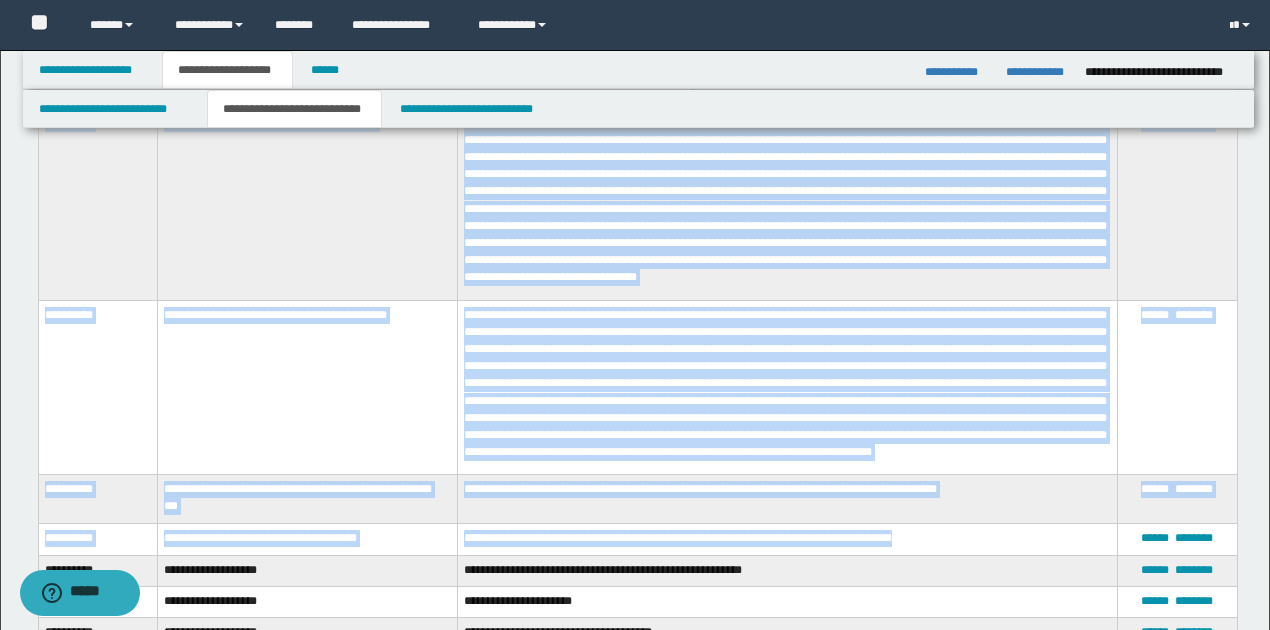 drag, startPoint x: 44, startPoint y: 202, endPoint x: 928, endPoint y: 545, distance: 948.2115 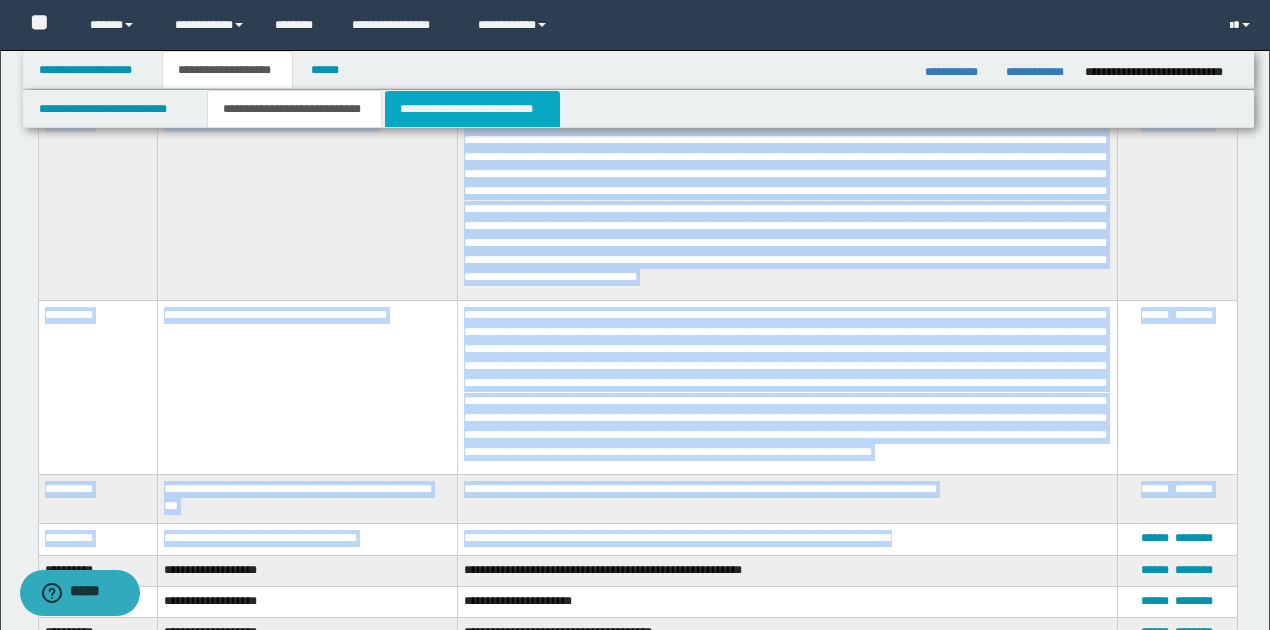 click on "**********" at bounding box center [472, 109] 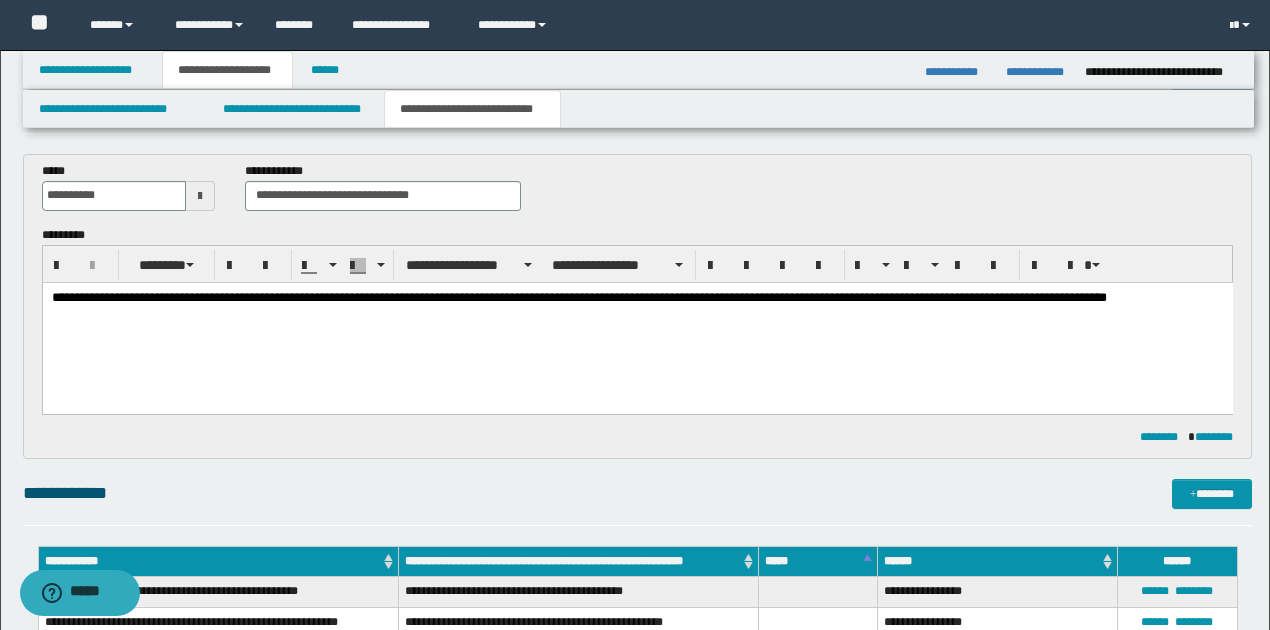 scroll, scrollTop: 48, scrollLeft: 0, axis: vertical 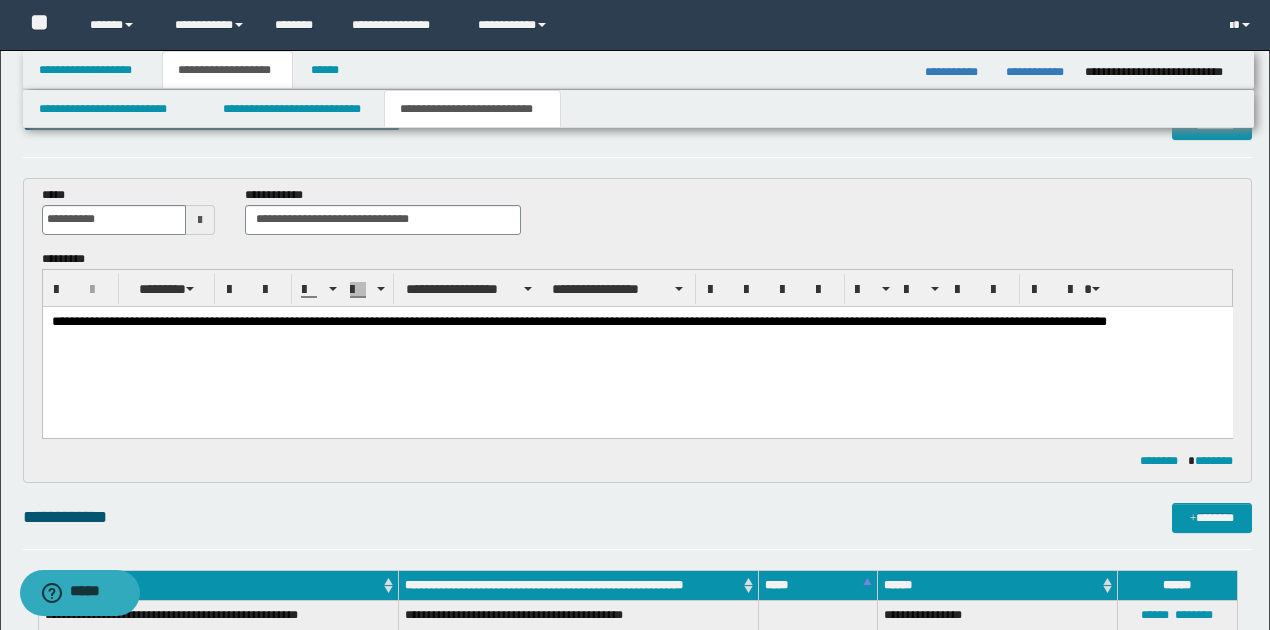 click on "**********" at bounding box center (638, 351) 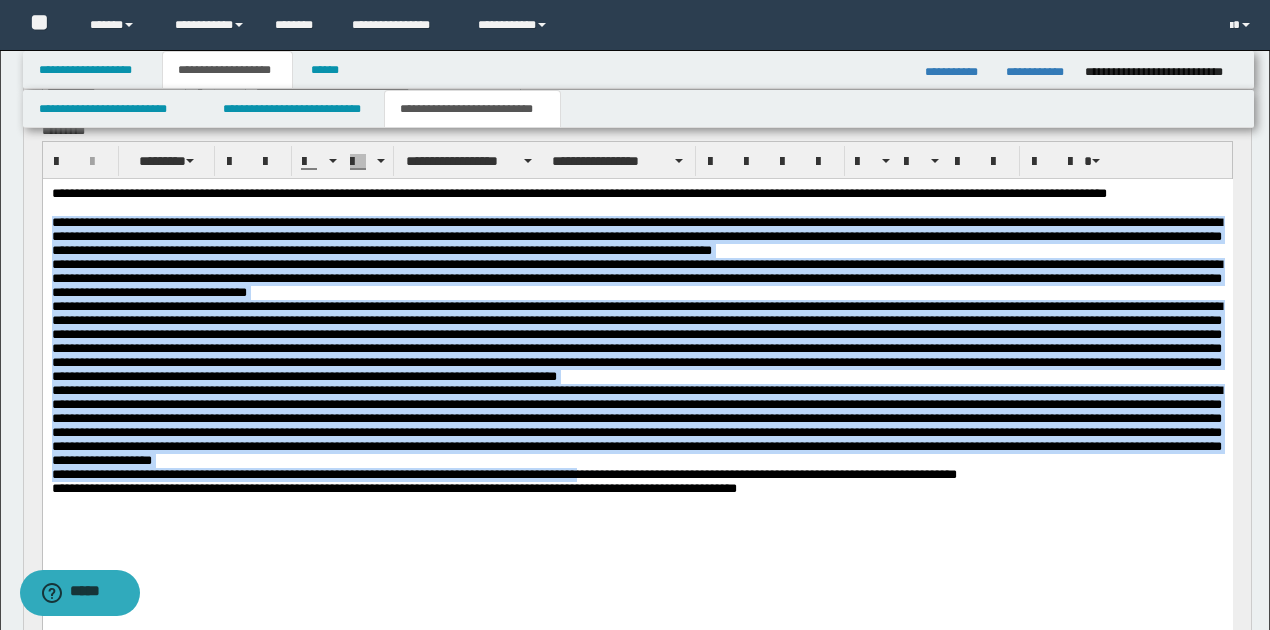 scroll, scrollTop: 182, scrollLeft: 0, axis: vertical 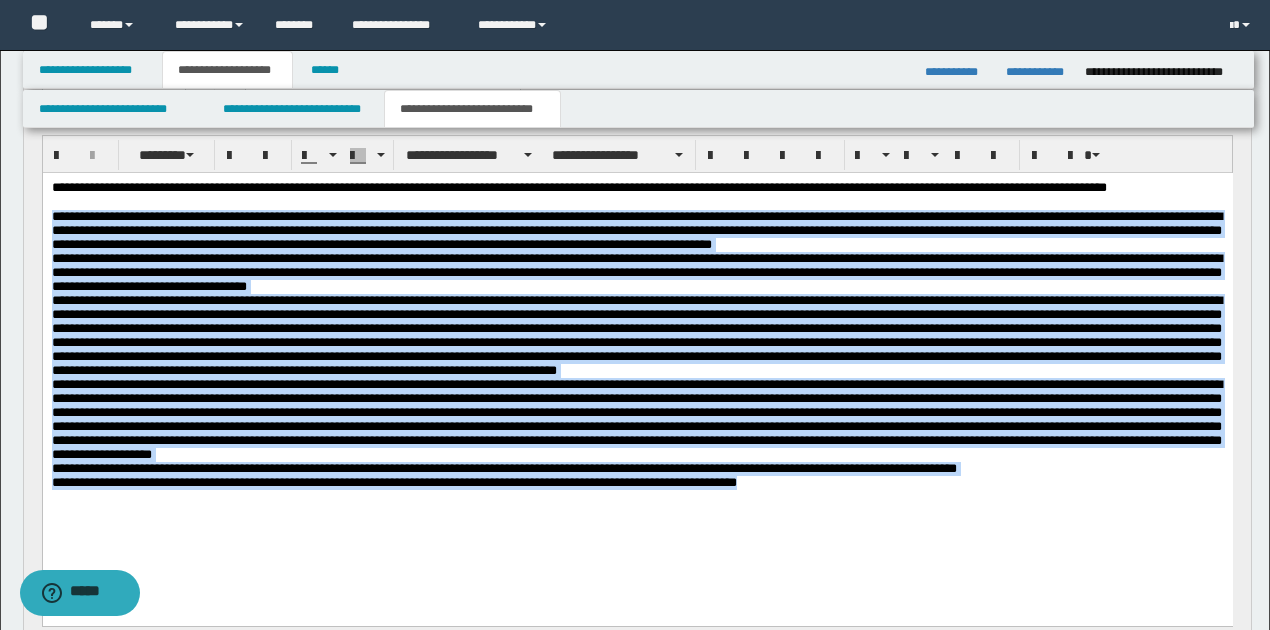 drag, startPoint x: 49, startPoint y: 215, endPoint x: 915, endPoint y: 573, distance: 937.08057 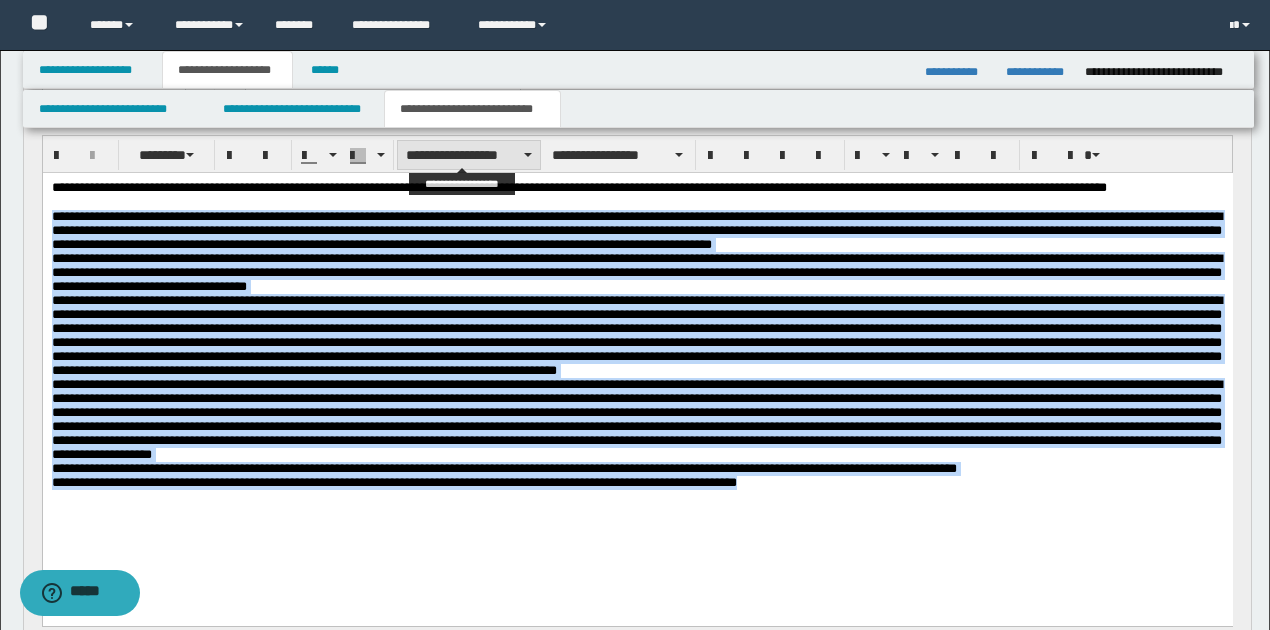 click on "**********" at bounding box center (469, 155) 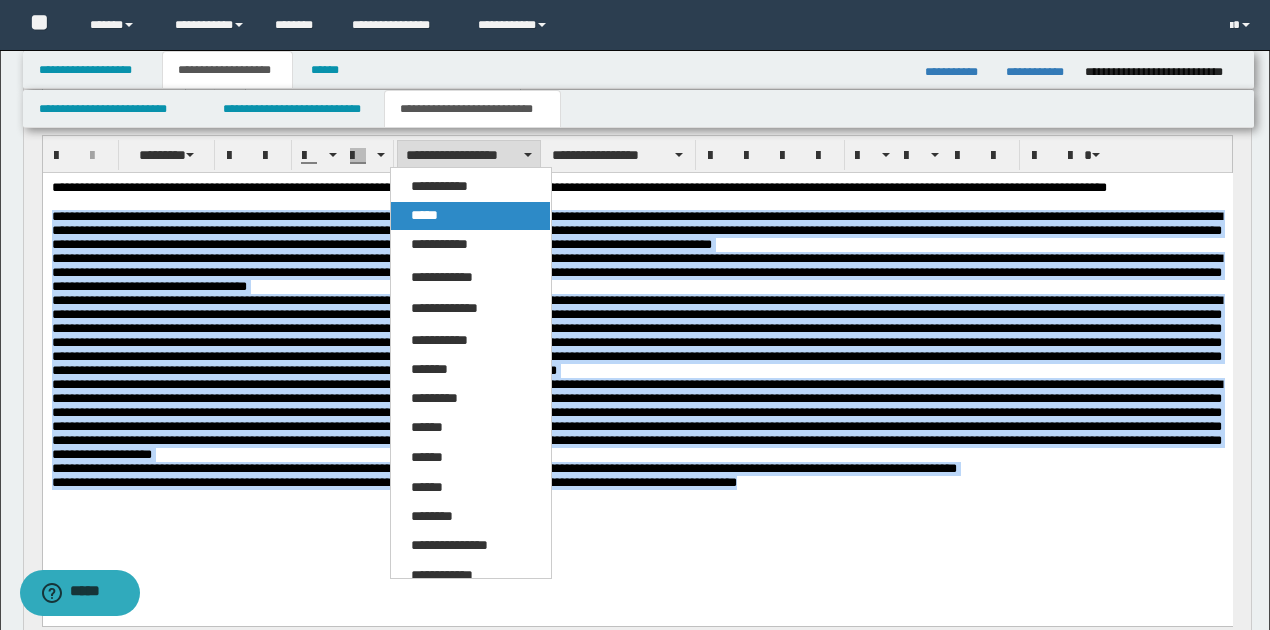 click on "*****" at bounding box center [424, 215] 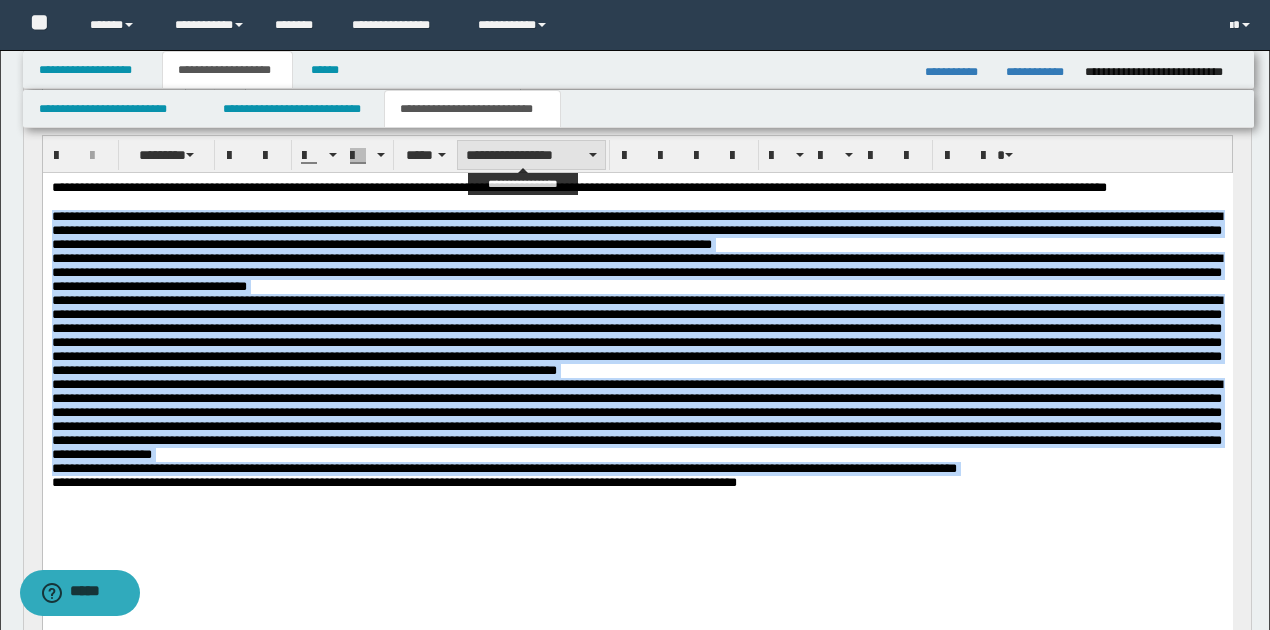 click on "**********" at bounding box center [531, 155] 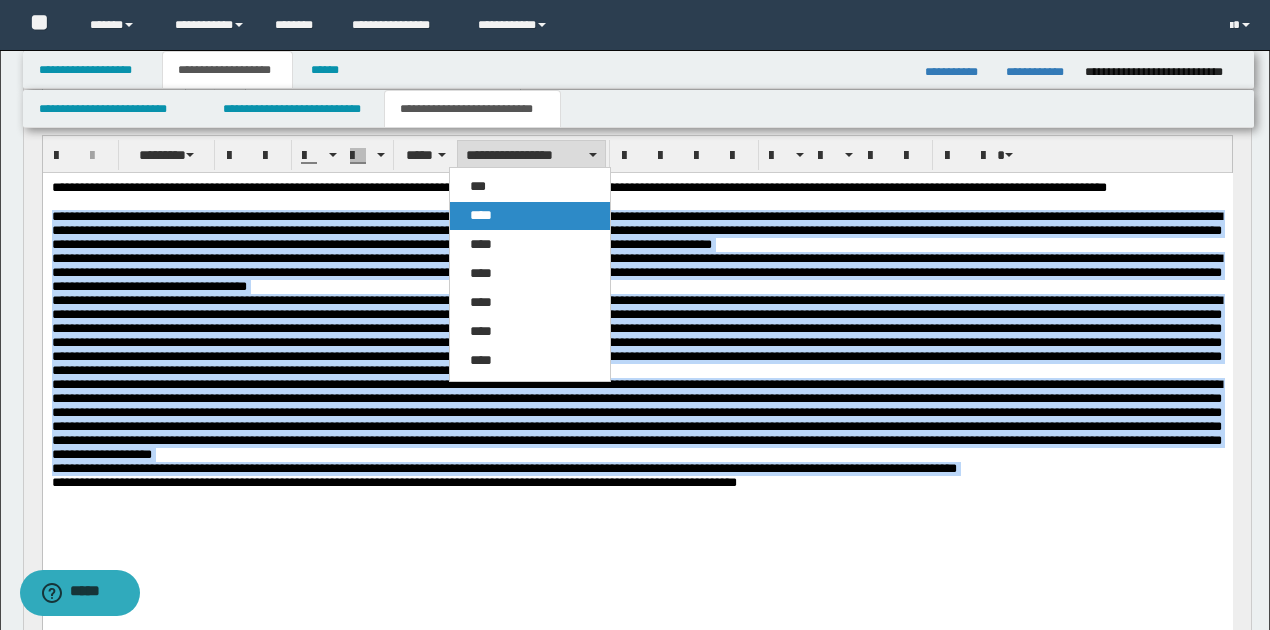 click on "****" at bounding box center (529, 216) 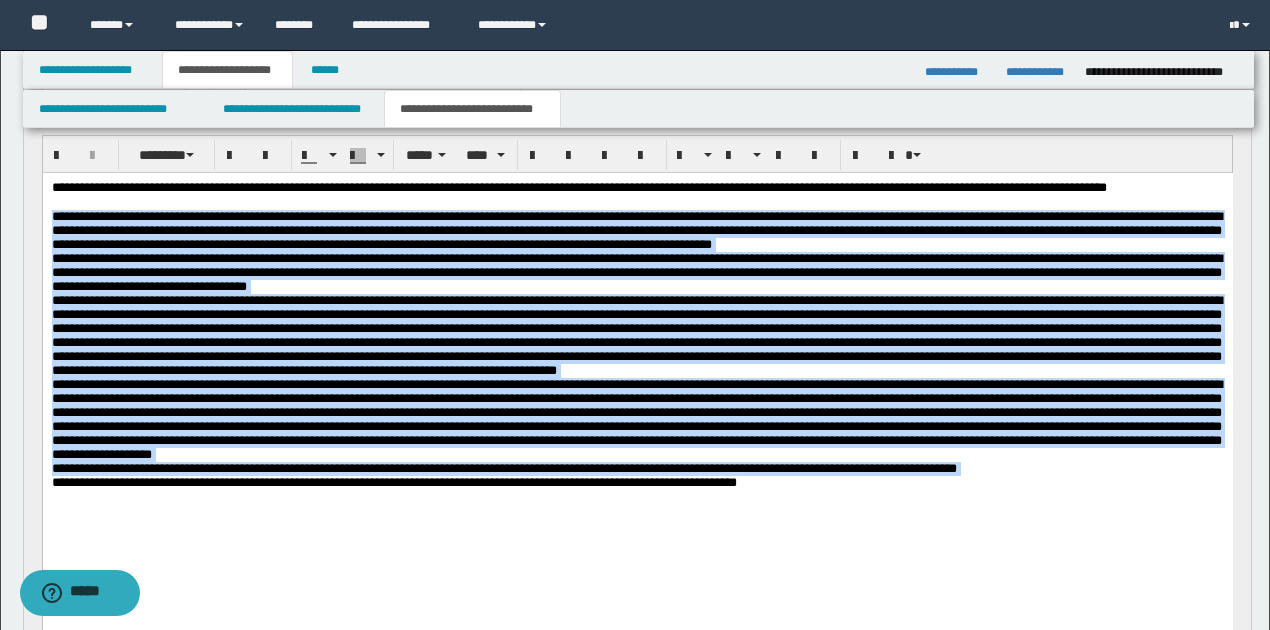 click on "**********" at bounding box center [637, 393] 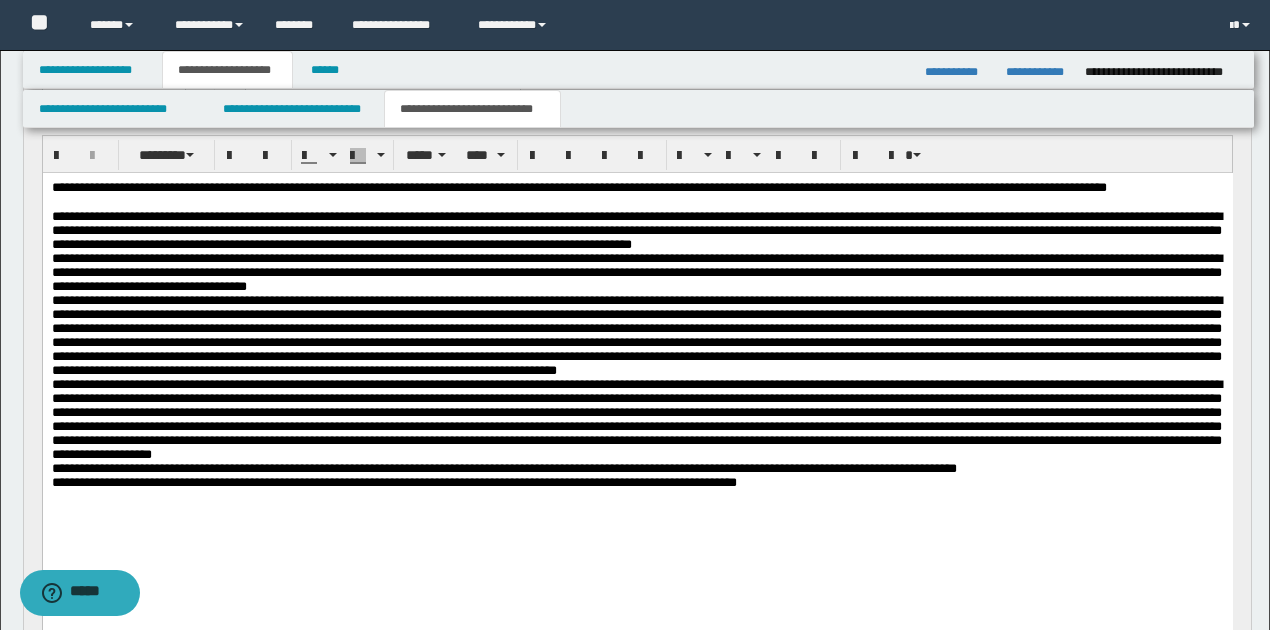 click on "**********" at bounding box center [636, 271] 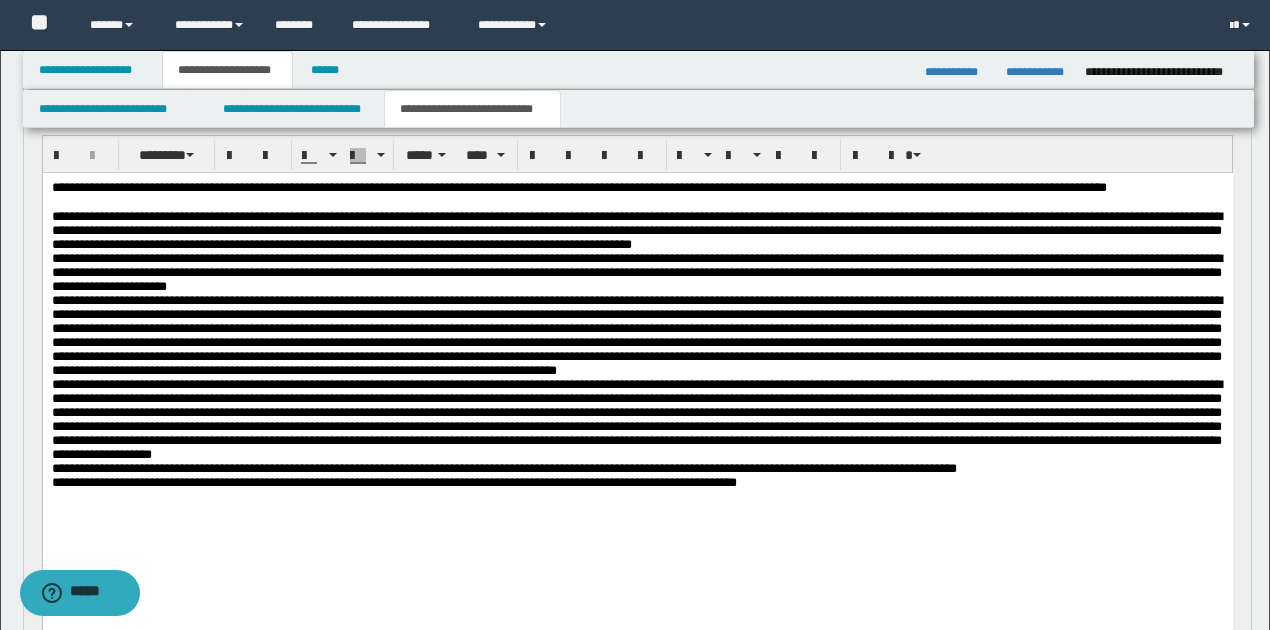 click on "**********" at bounding box center [637, 393] 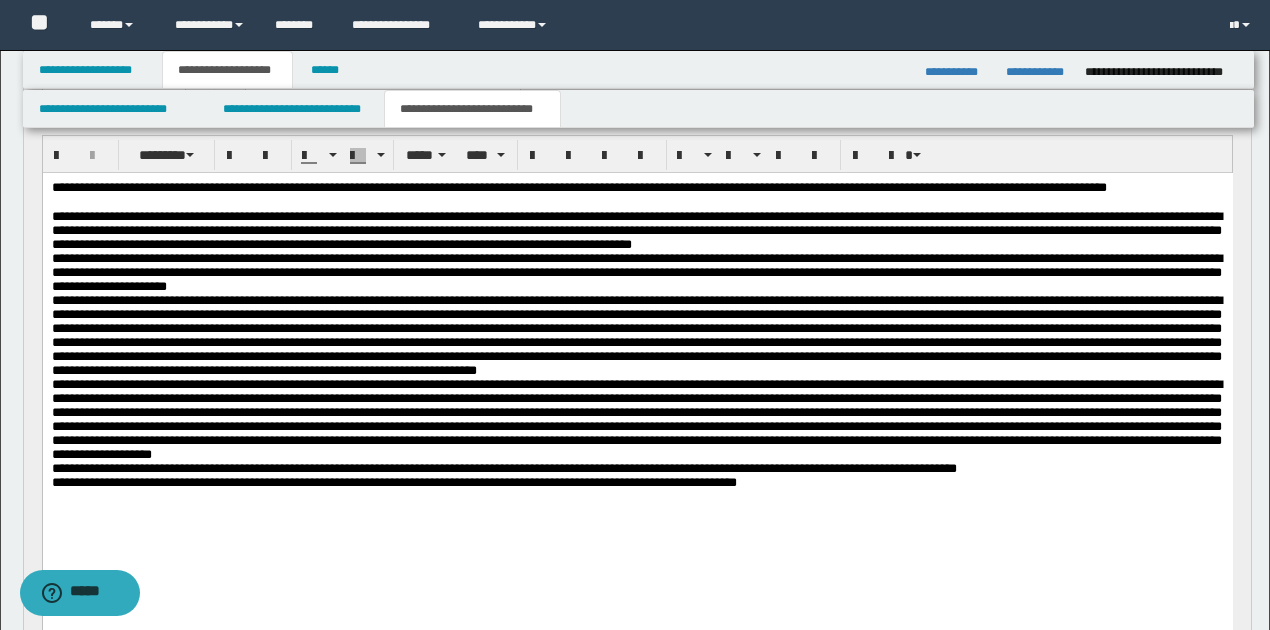 click on "**********" at bounding box center [637, 393] 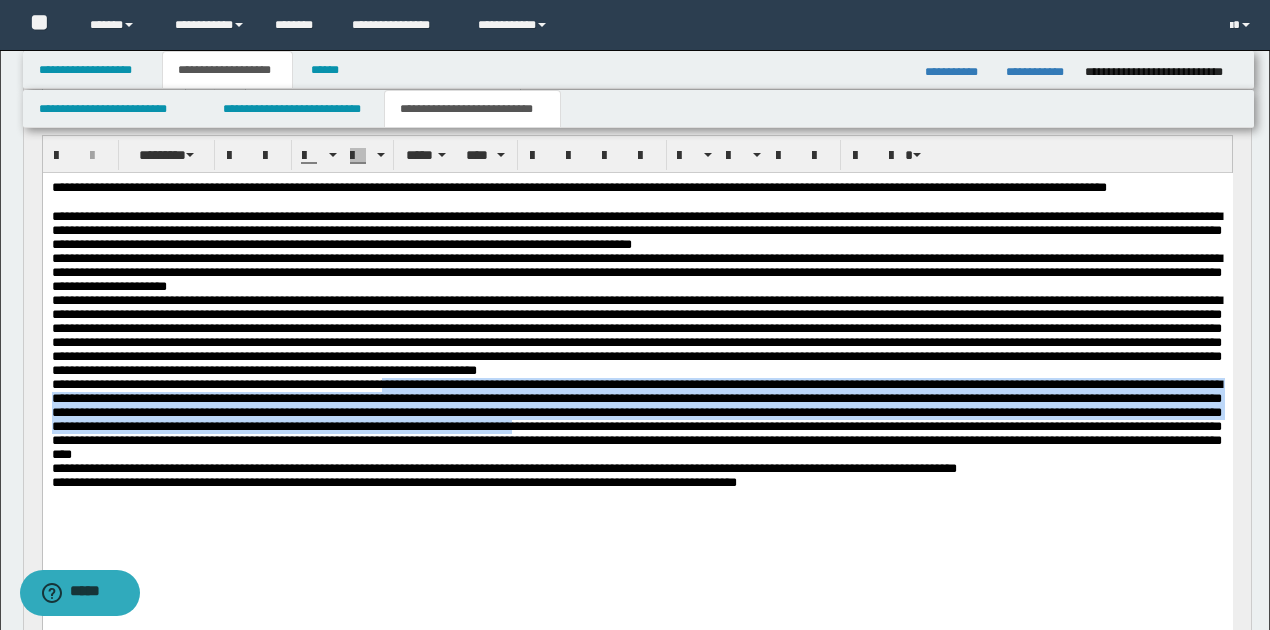 drag, startPoint x: 522, startPoint y: 433, endPoint x: 350, endPoint y: 491, distance: 181.51584 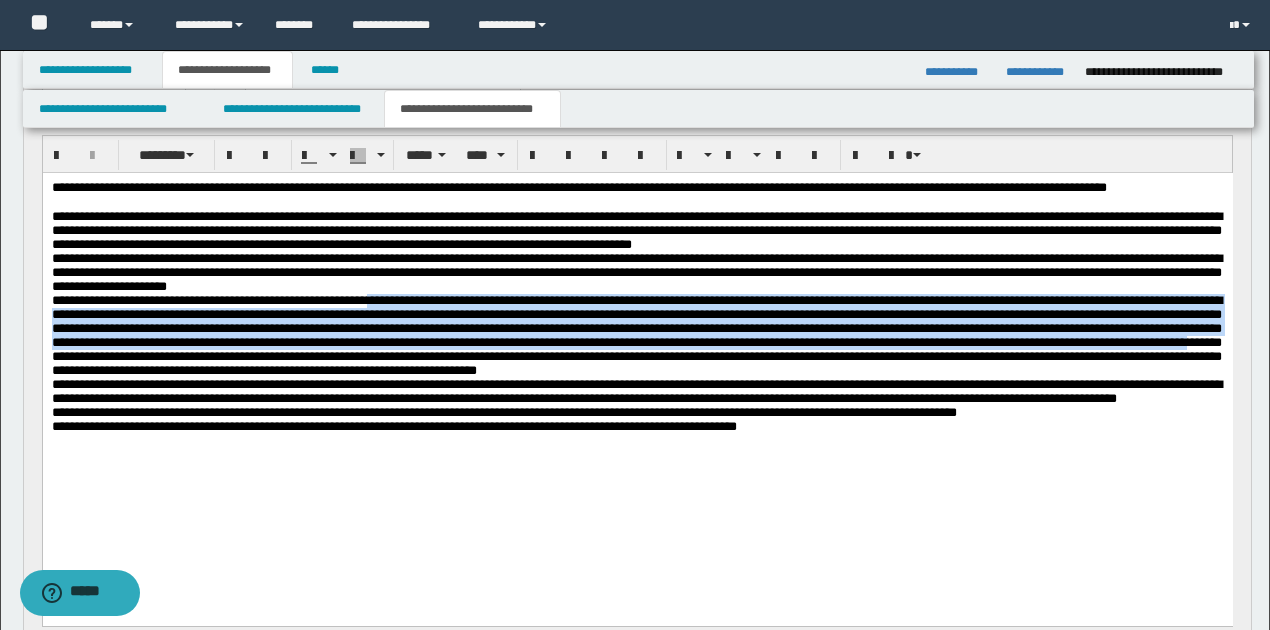 drag, startPoint x: 513, startPoint y: 325, endPoint x: 1066, endPoint y: 393, distance: 557.16516 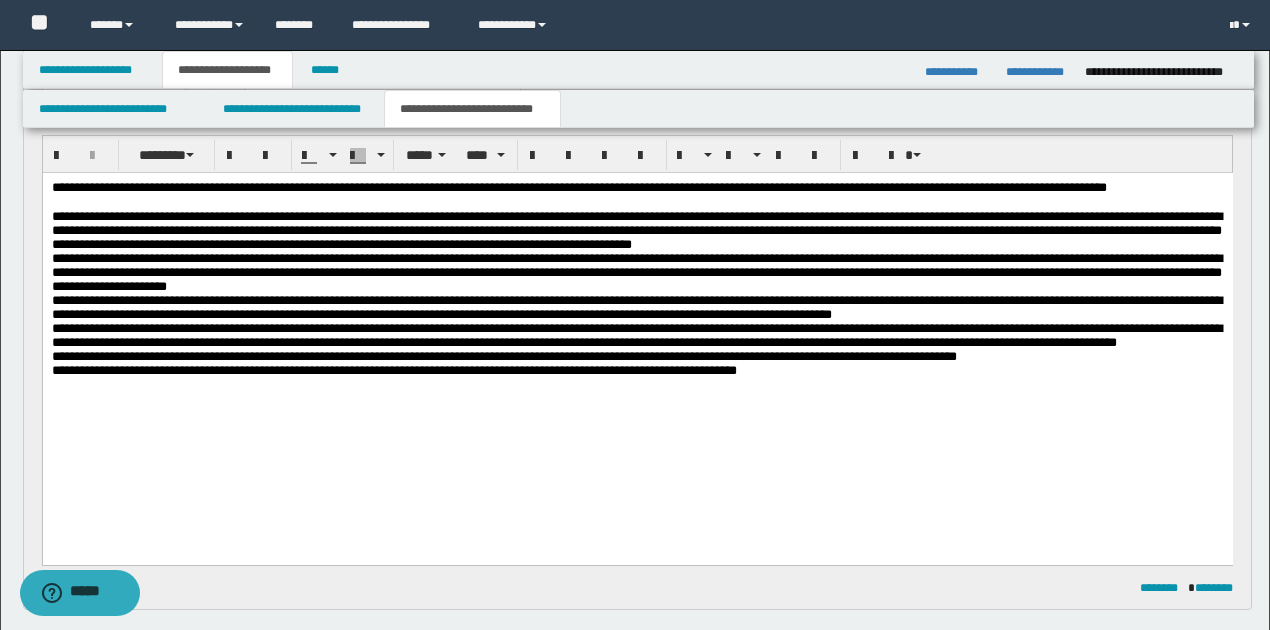 scroll, scrollTop: 248, scrollLeft: 0, axis: vertical 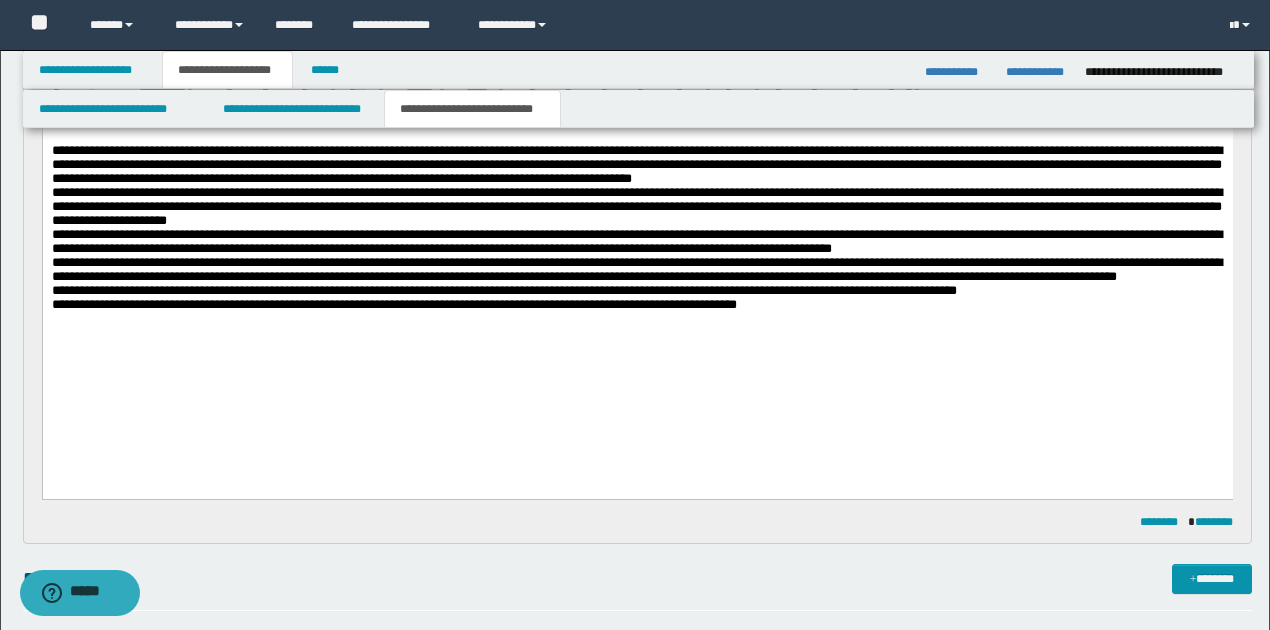 click on "**********" at bounding box center [637, 265] 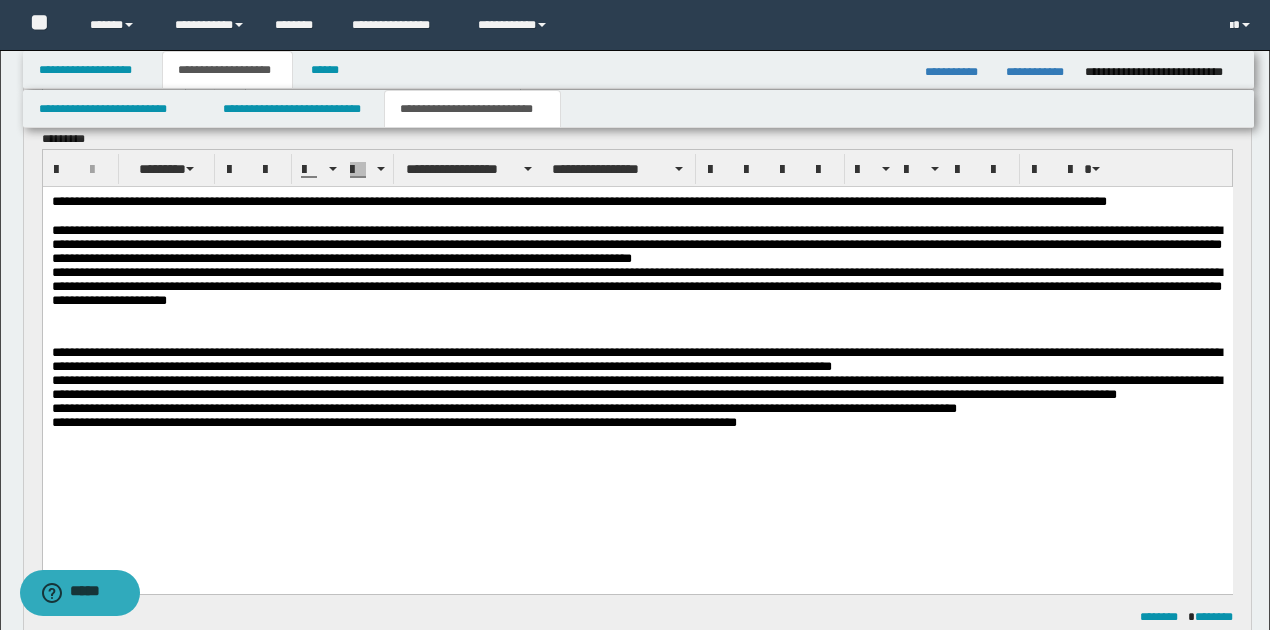 scroll, scrollTop: 0, scrollLeft: 0, axis: both 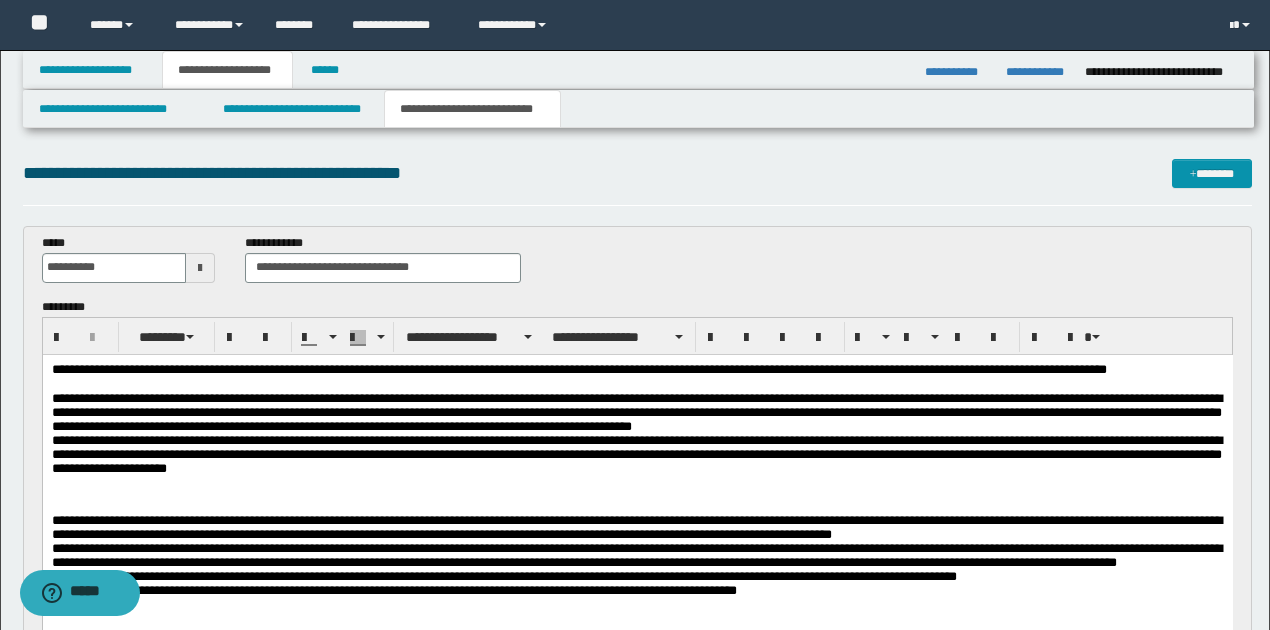 click on "**********" at bounding box center (637, 504) 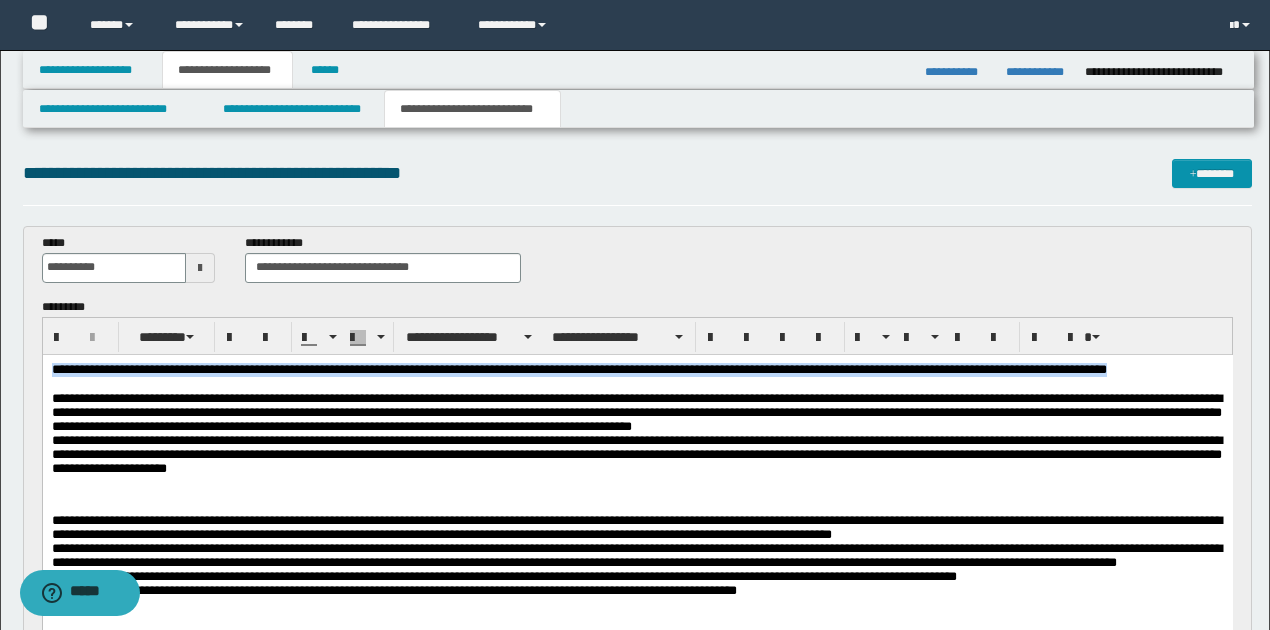 drag, startPoint x: 50, startPoint y: 367, endPoint x: 1196, endPoint y: 367, distance: 1146 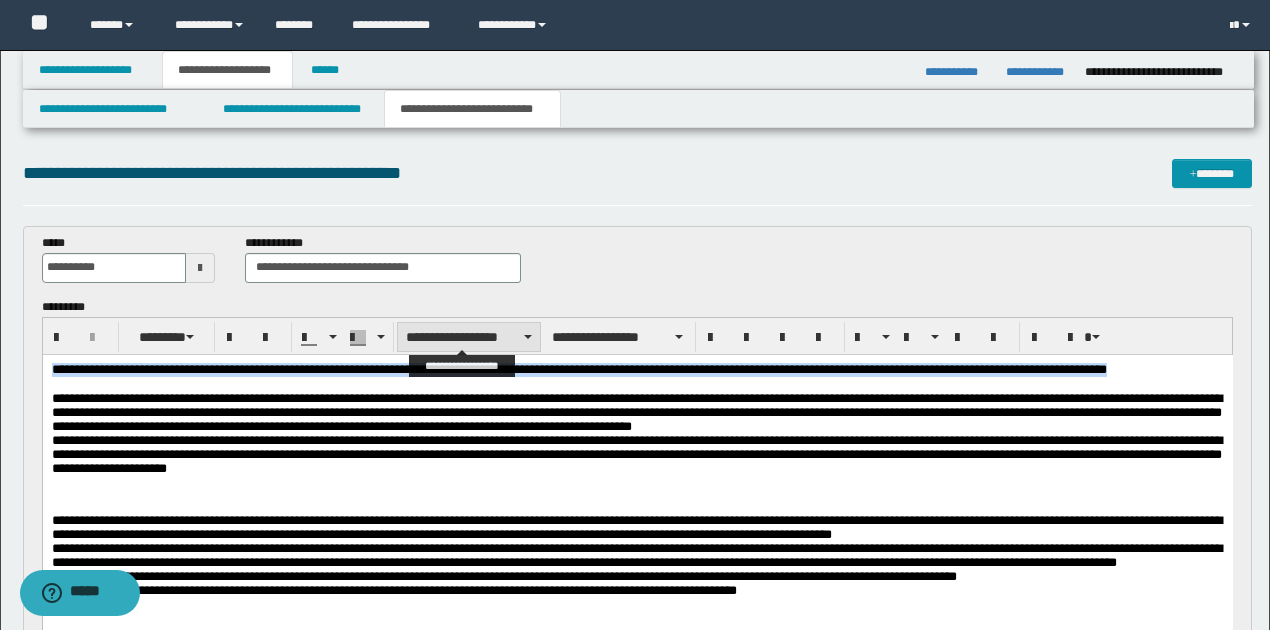 click on "**********" at bounding box center [469, 337] 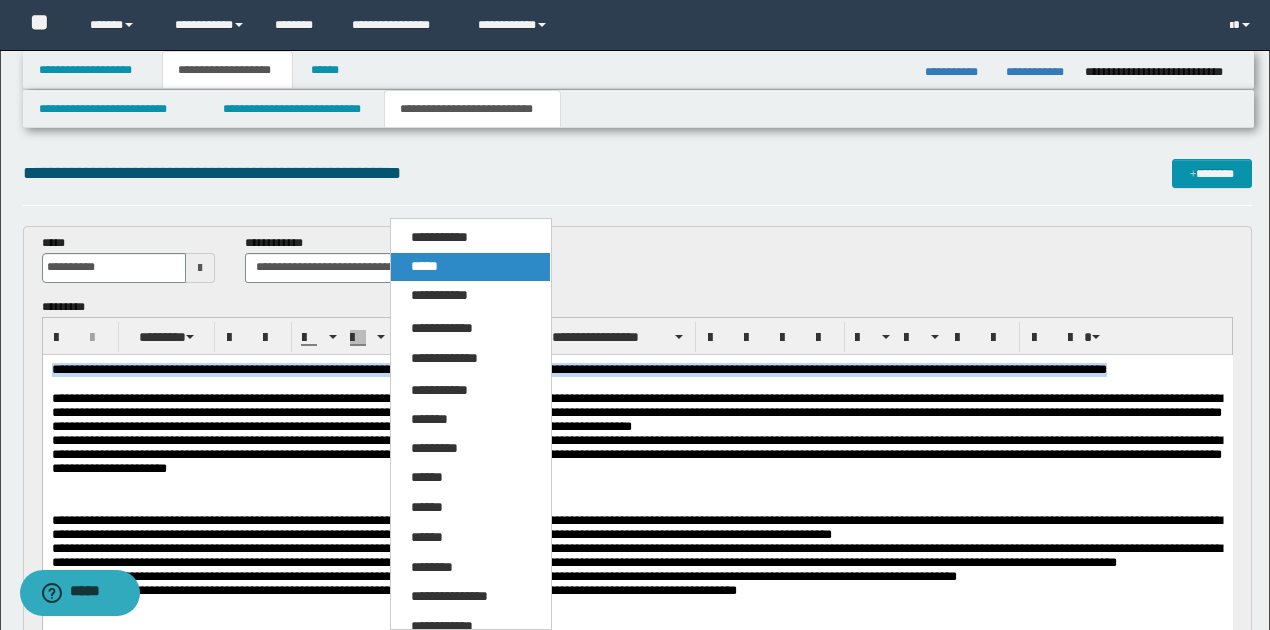 click on "*****" at bounding box center [424, 266] 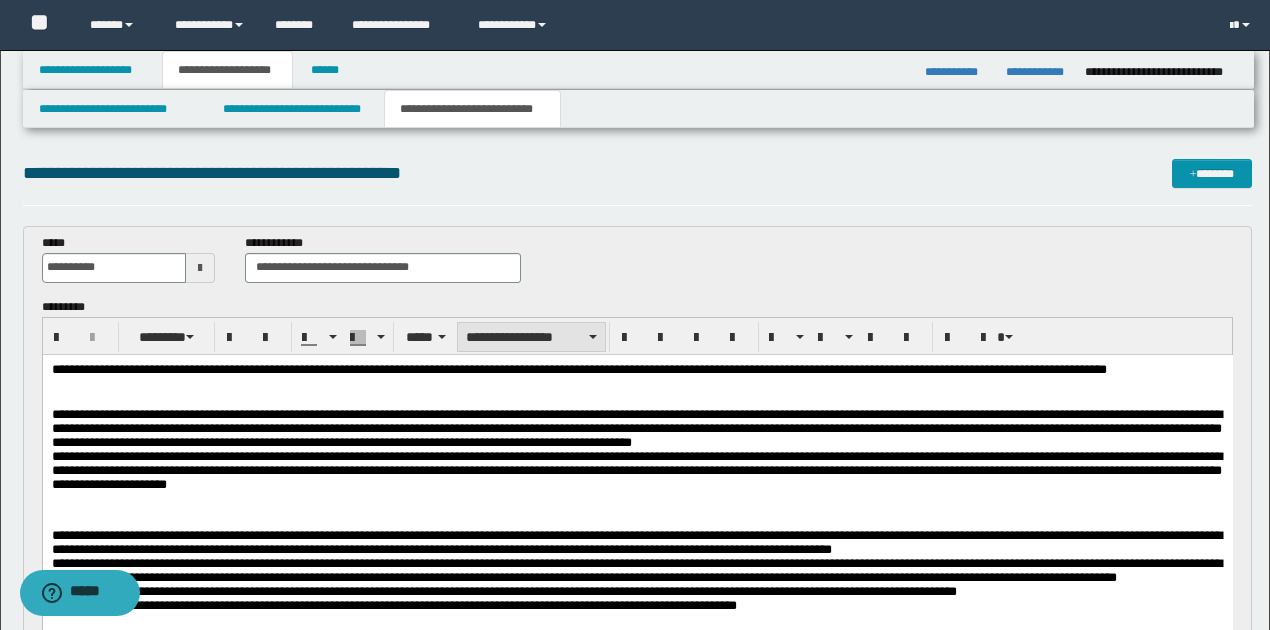 click on "**********" at bounding box center [531, 337] 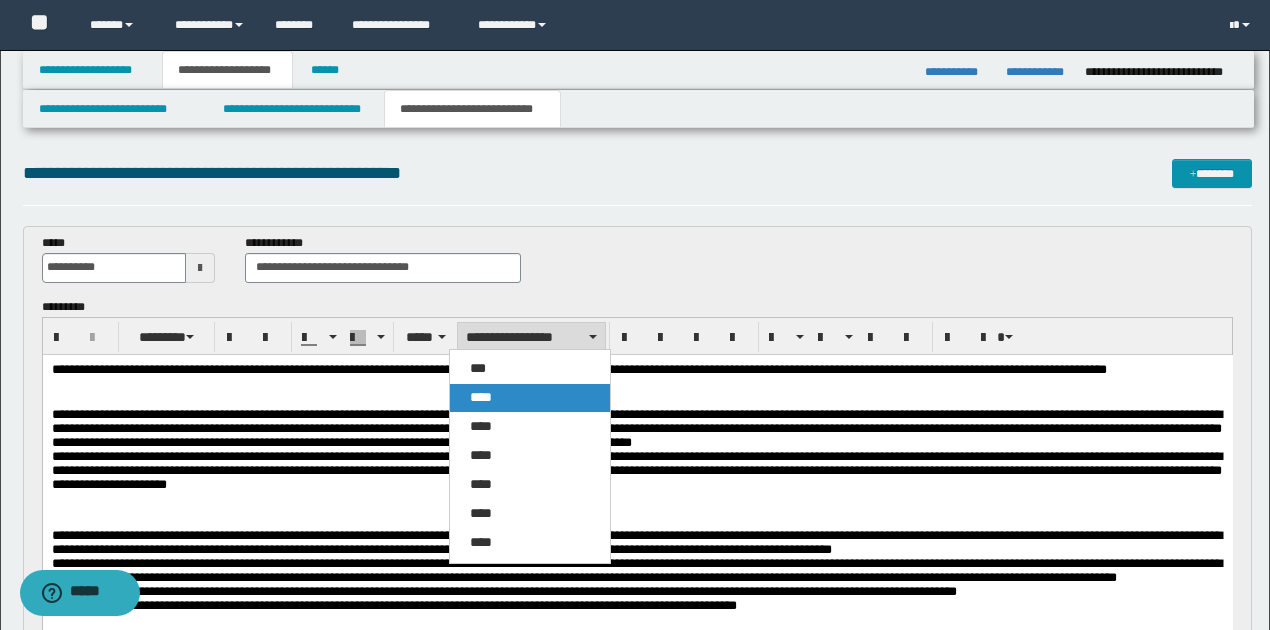 click on "****" at bounding box center (529, 398) 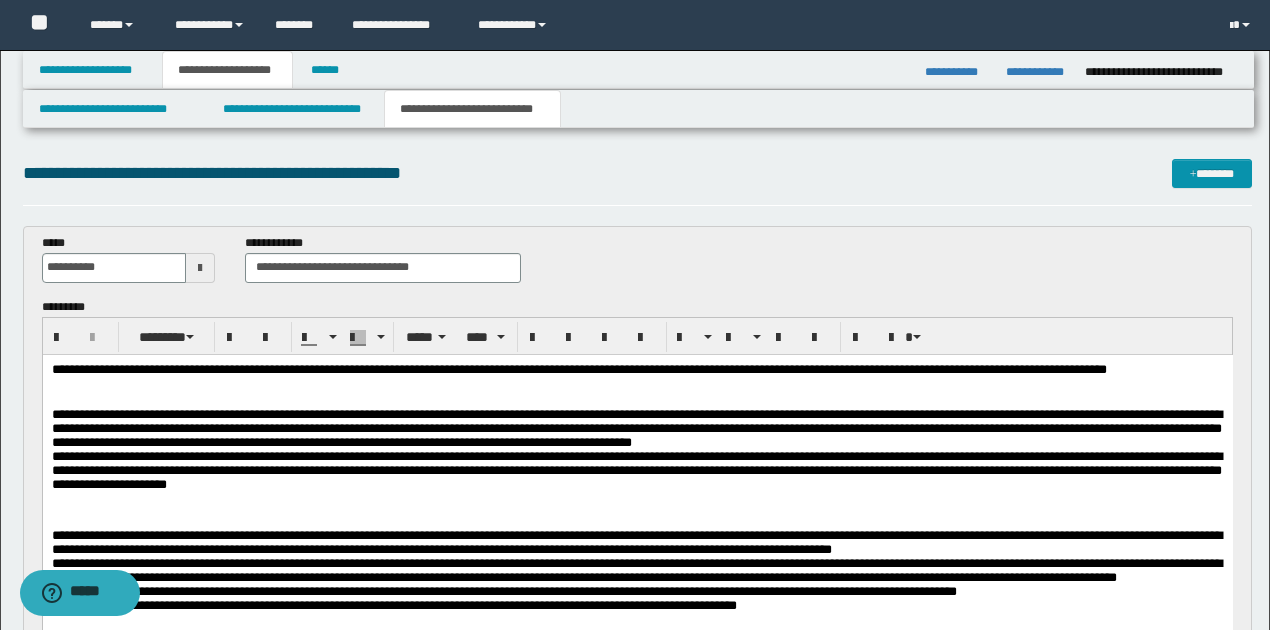 click at bounding box center (637, 400) 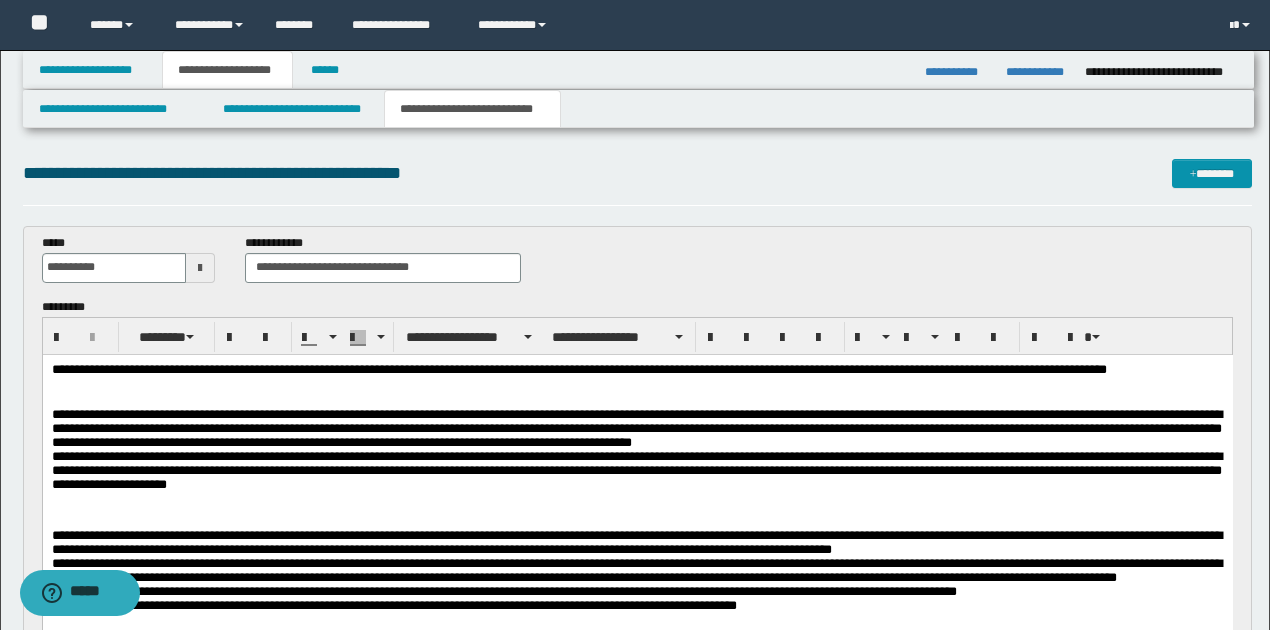 click on "**********" at bounding box center (637, 377) 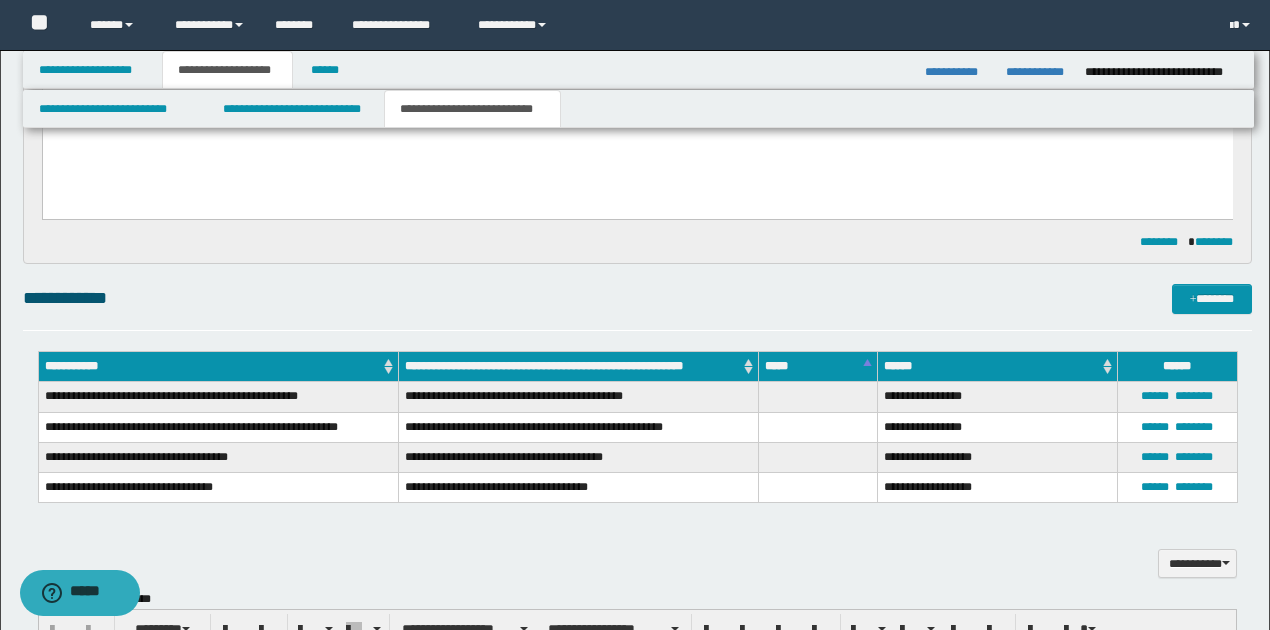 scroll, scrollTop: 400, scrollLeft: 0, axis: vertical 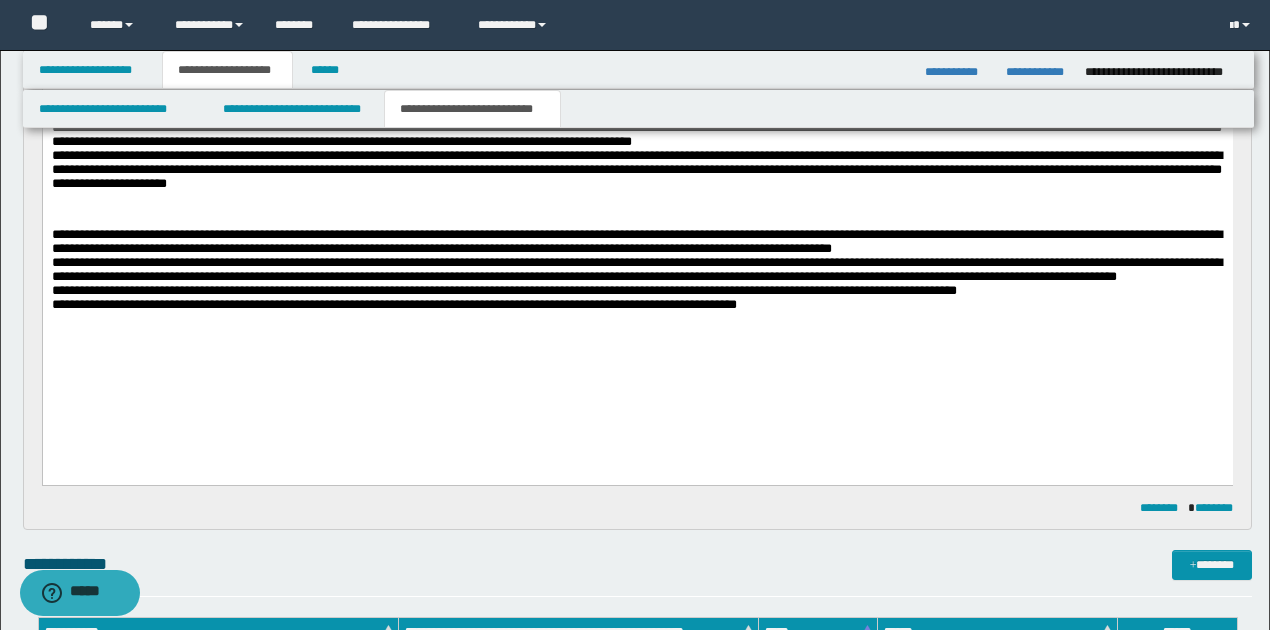 click on "**********" at bounding box center (637, 263) 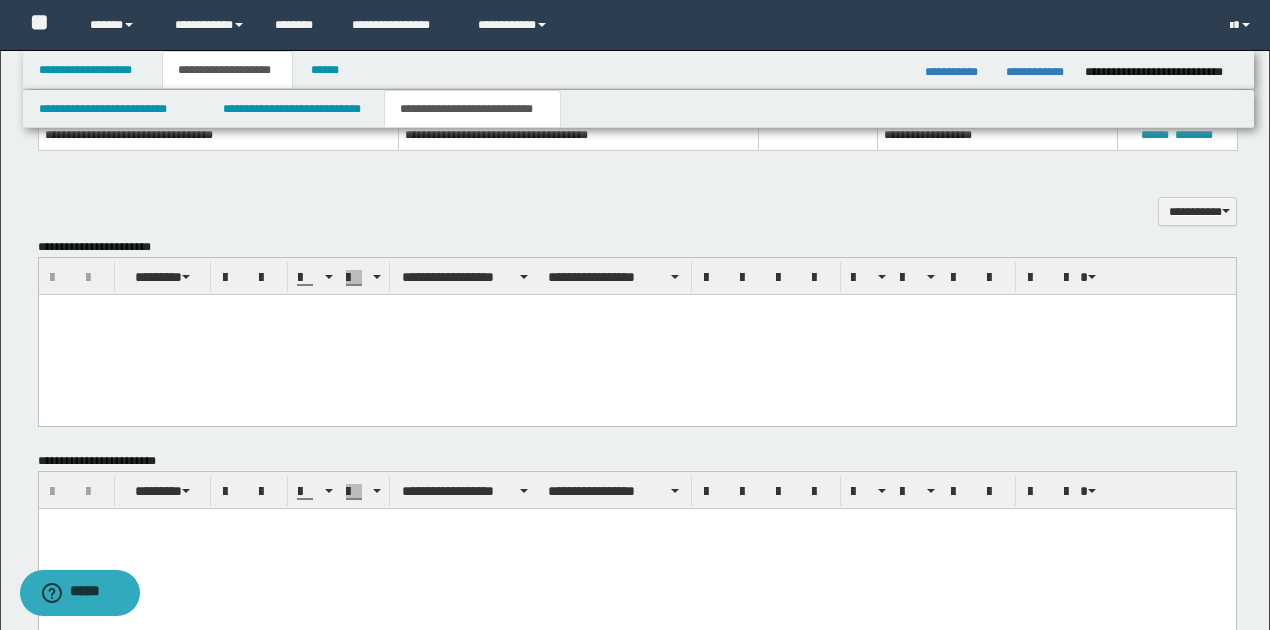 scroll, scrollTop: 1133, scrollLeft: 0, axis: vertical 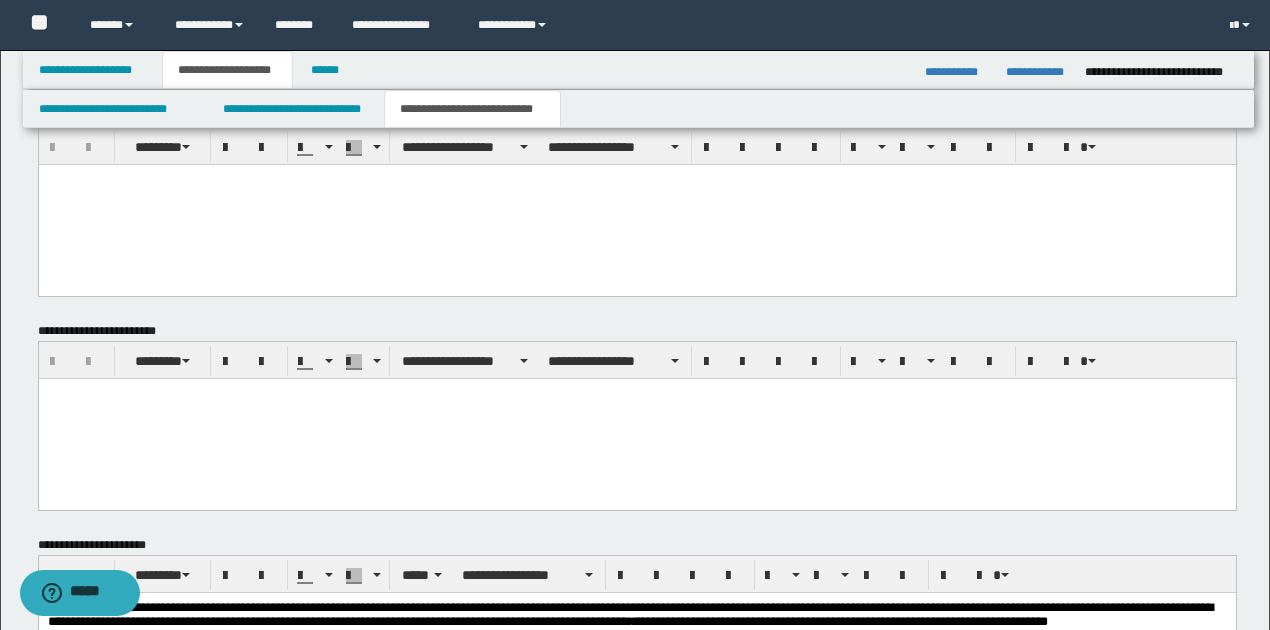 click at bounding box center [636, 204] 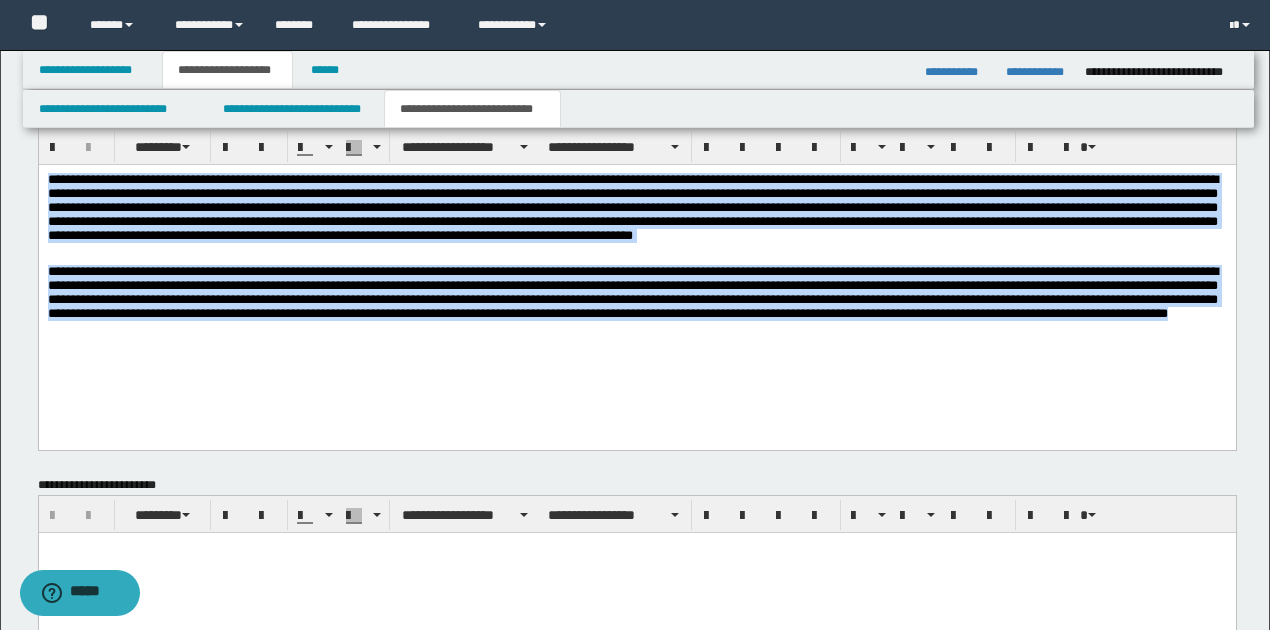 drag, startPoint x: 48, startPoint y: 177, endPoint x: 374, endPoint y: 379, distance: 383.5101 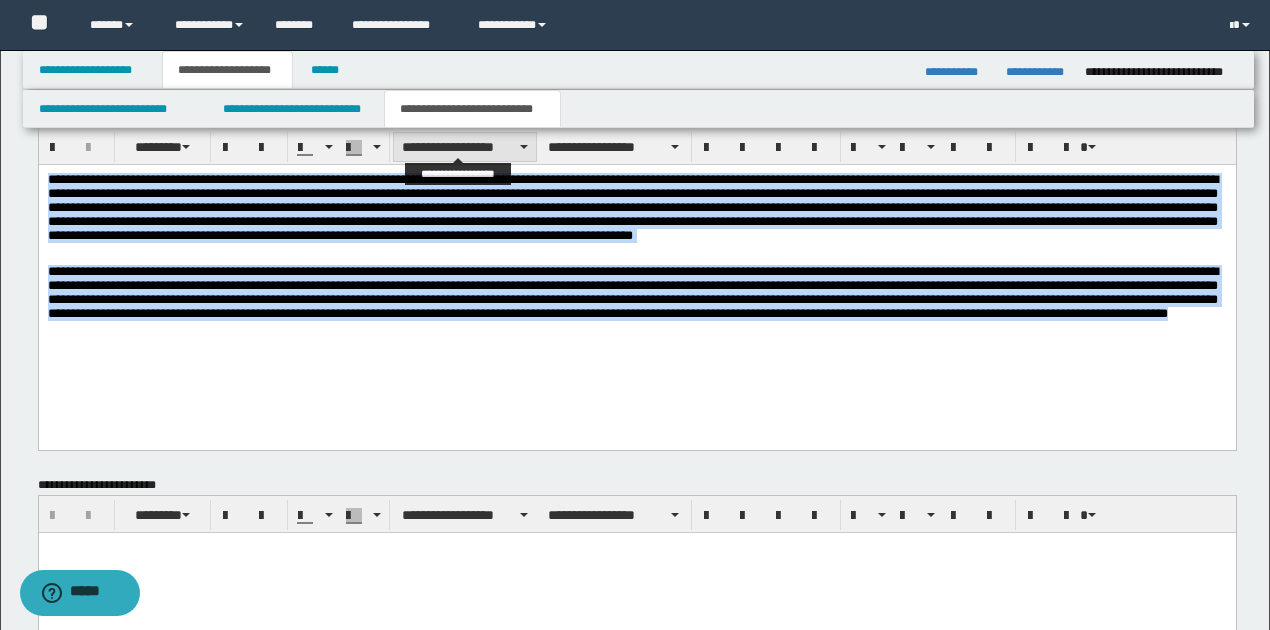 click on "**********" at bounding box center [465, 147] 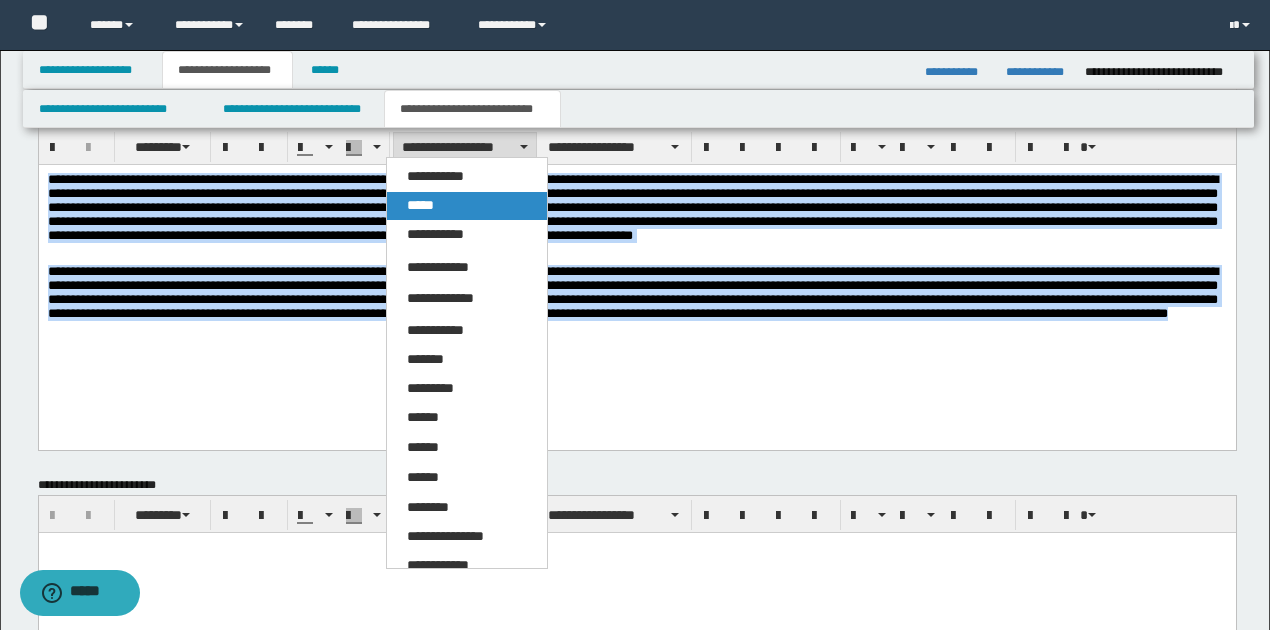 click on "*****" at bounding box center (466, 206) 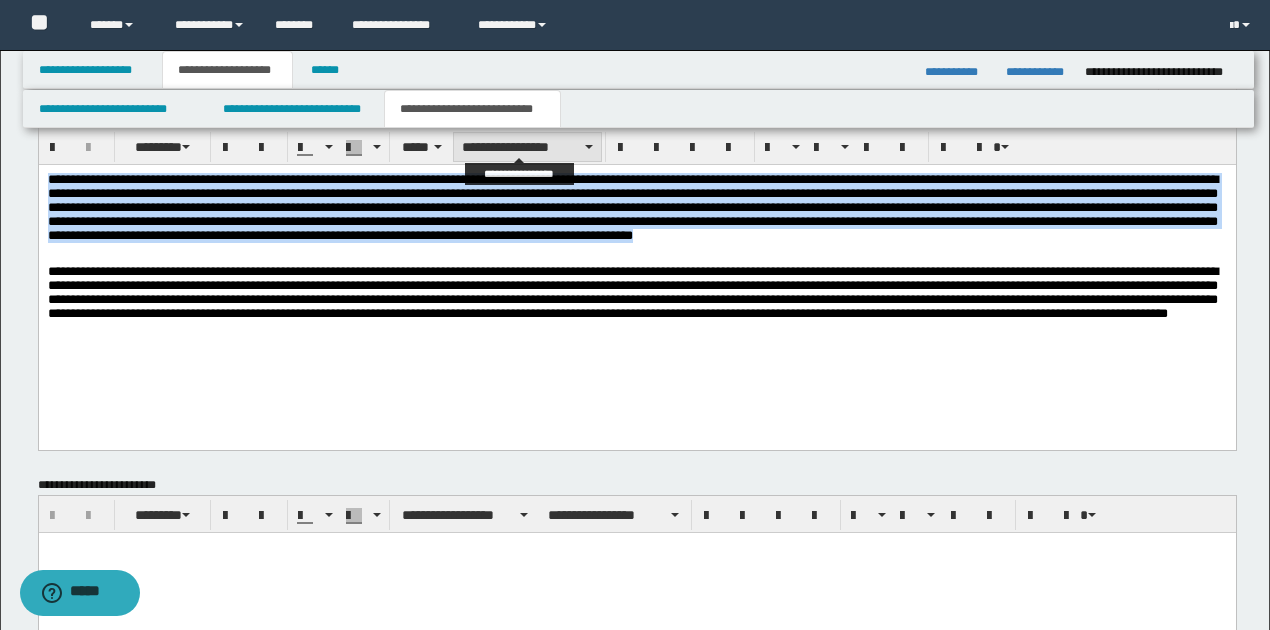 click on "**********" at bounding box center (527, 147) 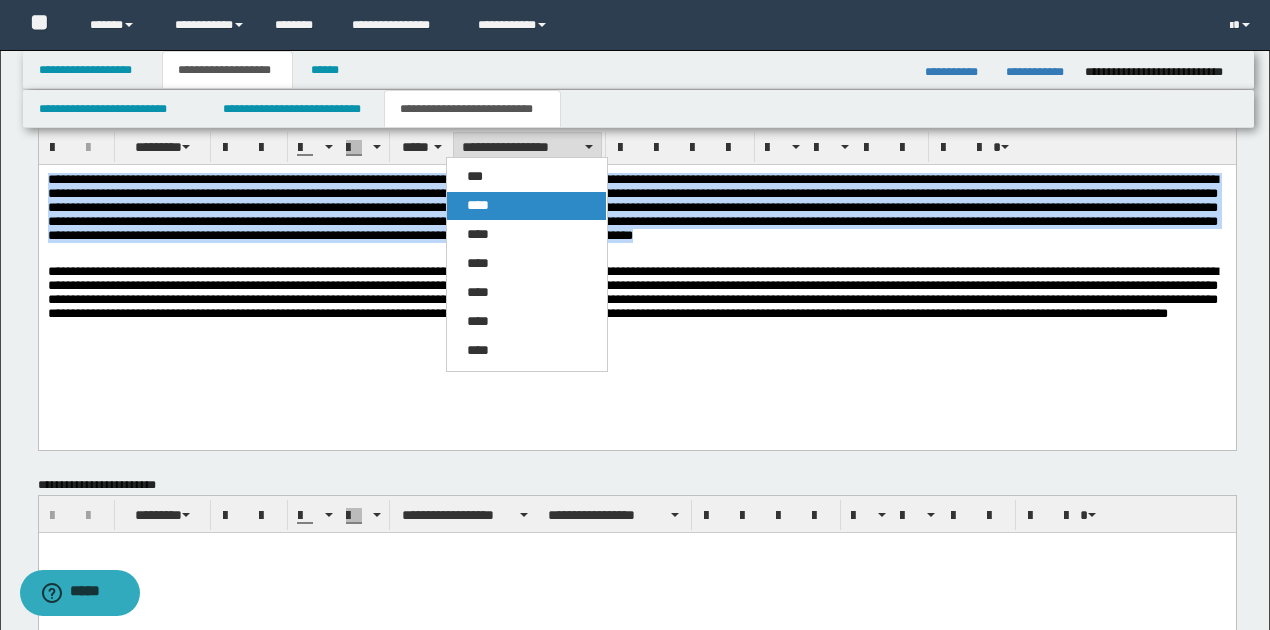 click on "****" at bounding box center (526, 206) 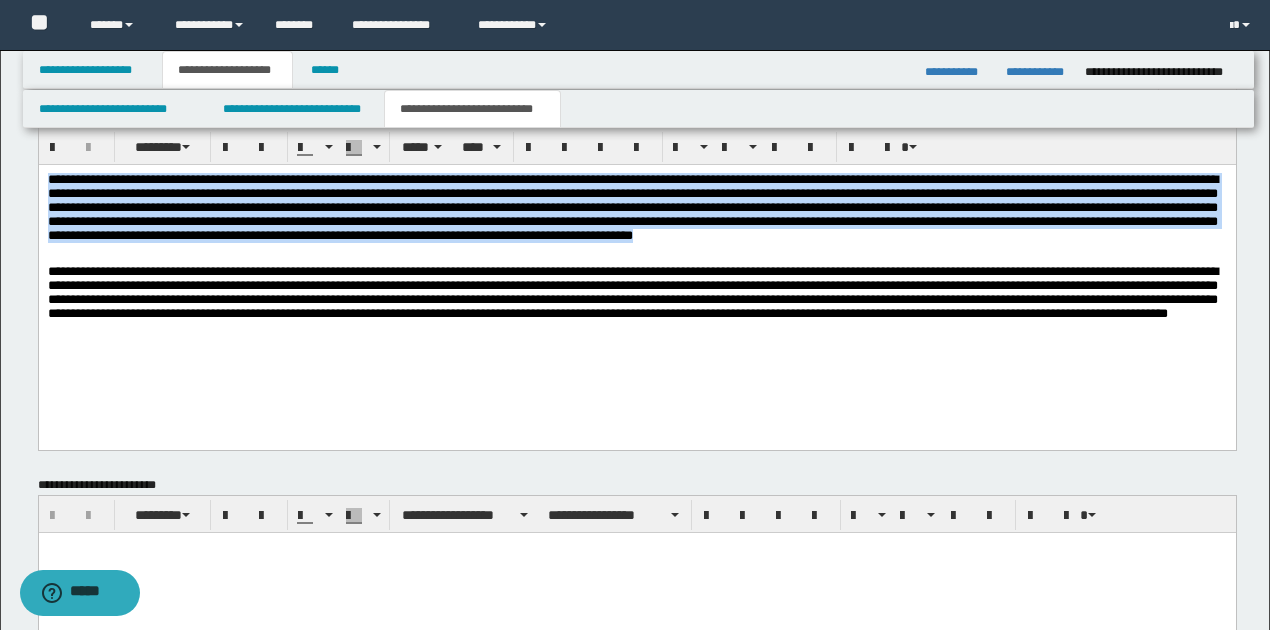 click at bounding box center [637, 218] 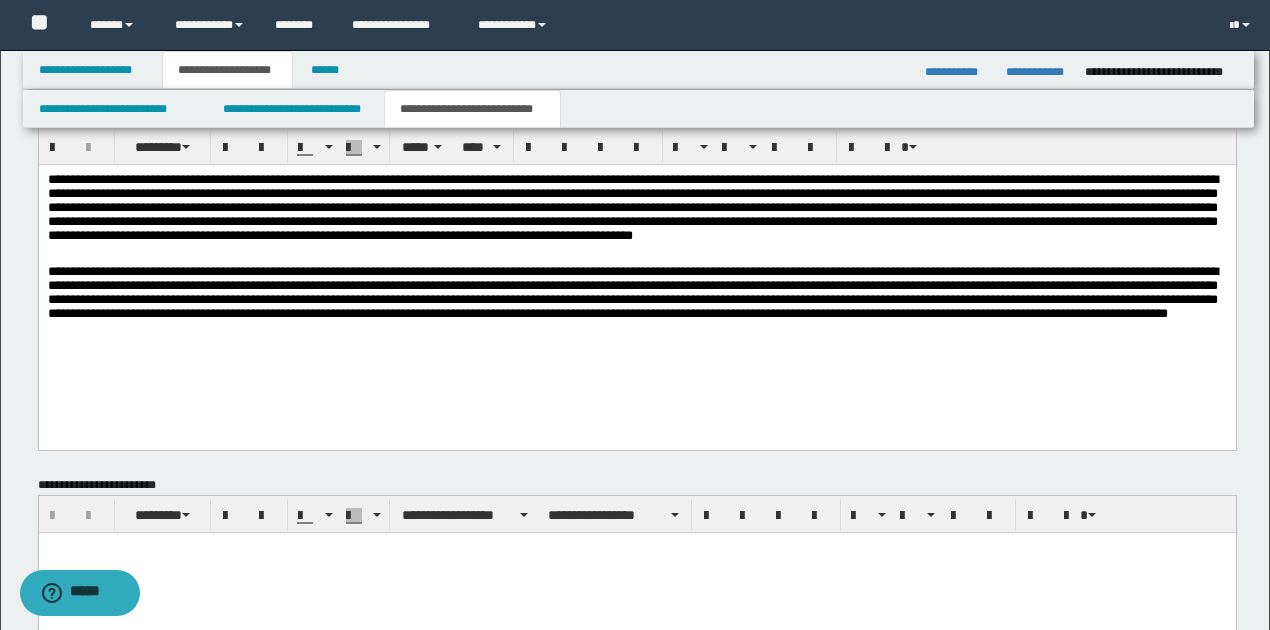 click on "**********" at bounding box center [636, 281] 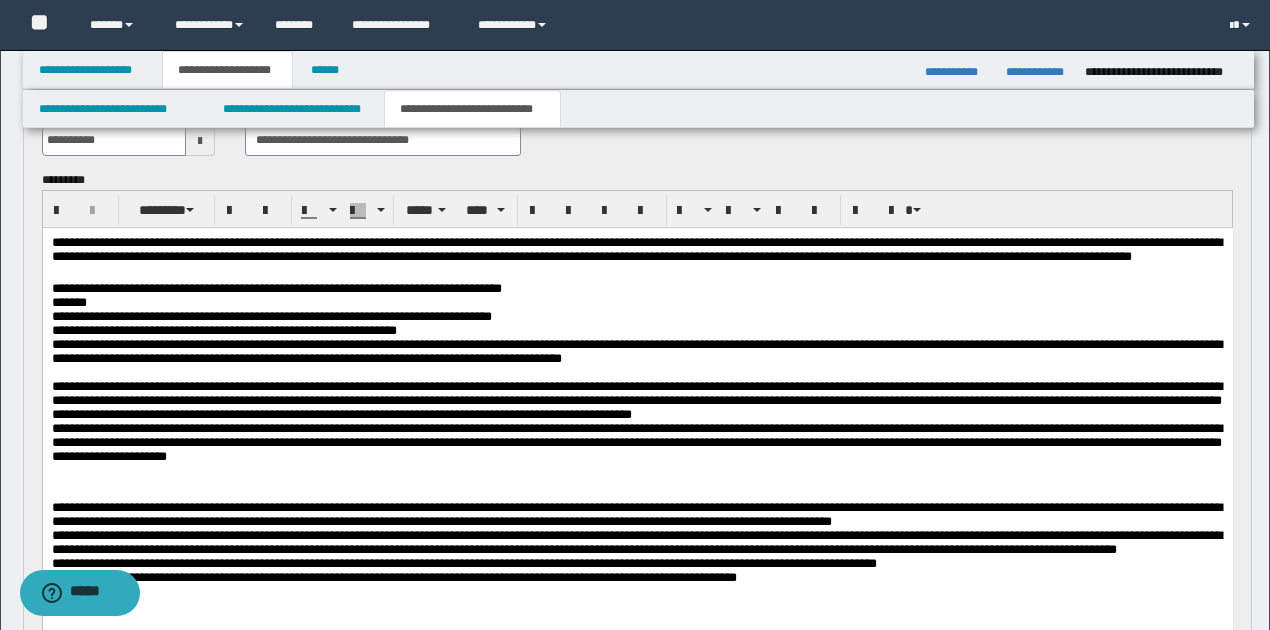 scroll, scrollTop: 320, scrollLeft: 0, axis: vertical 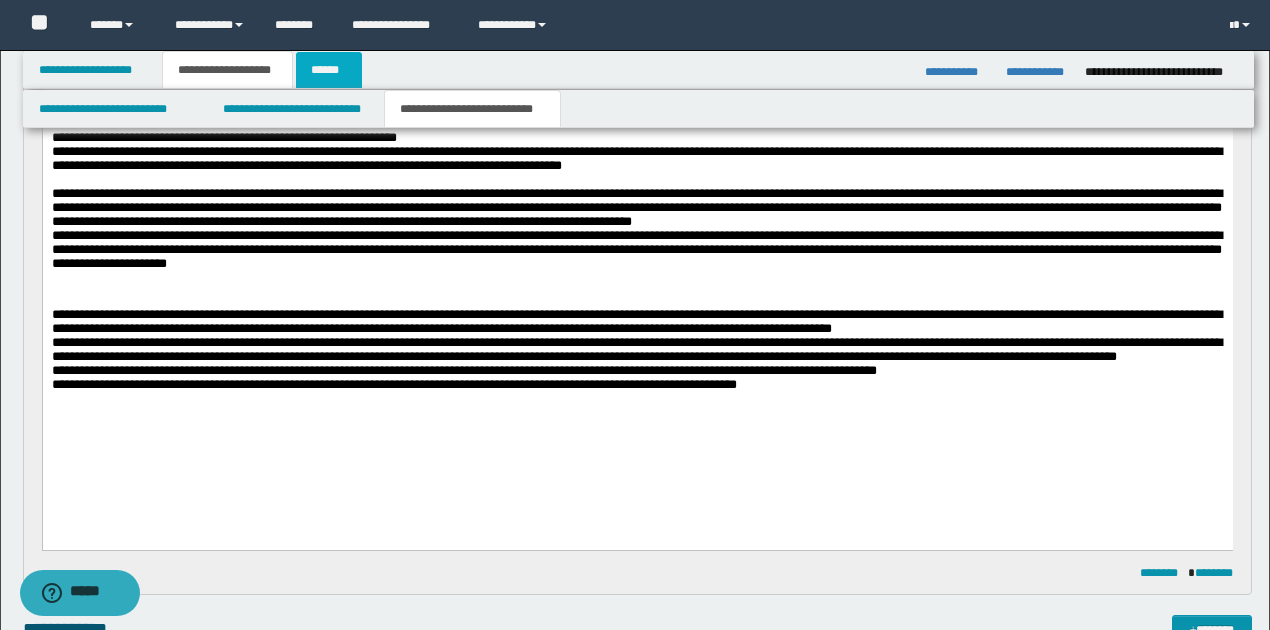 click on "******" at bounding box center [329, 70] 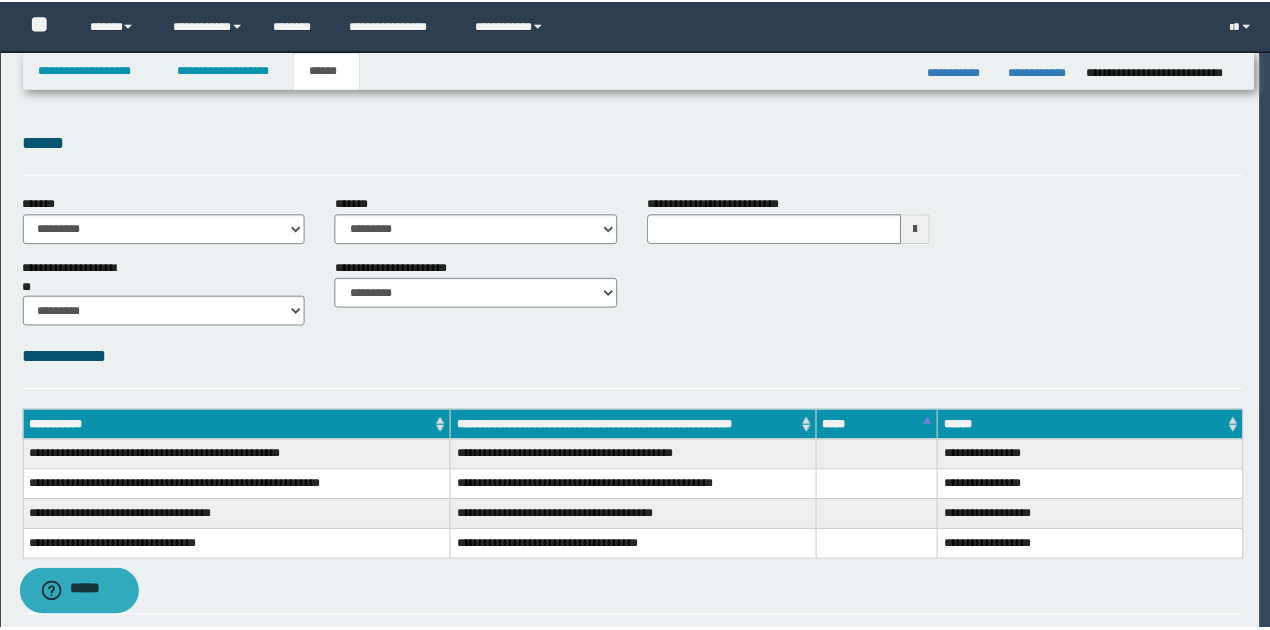 scroll, scrollTop: 0, scrollLeft: 0, axis: both 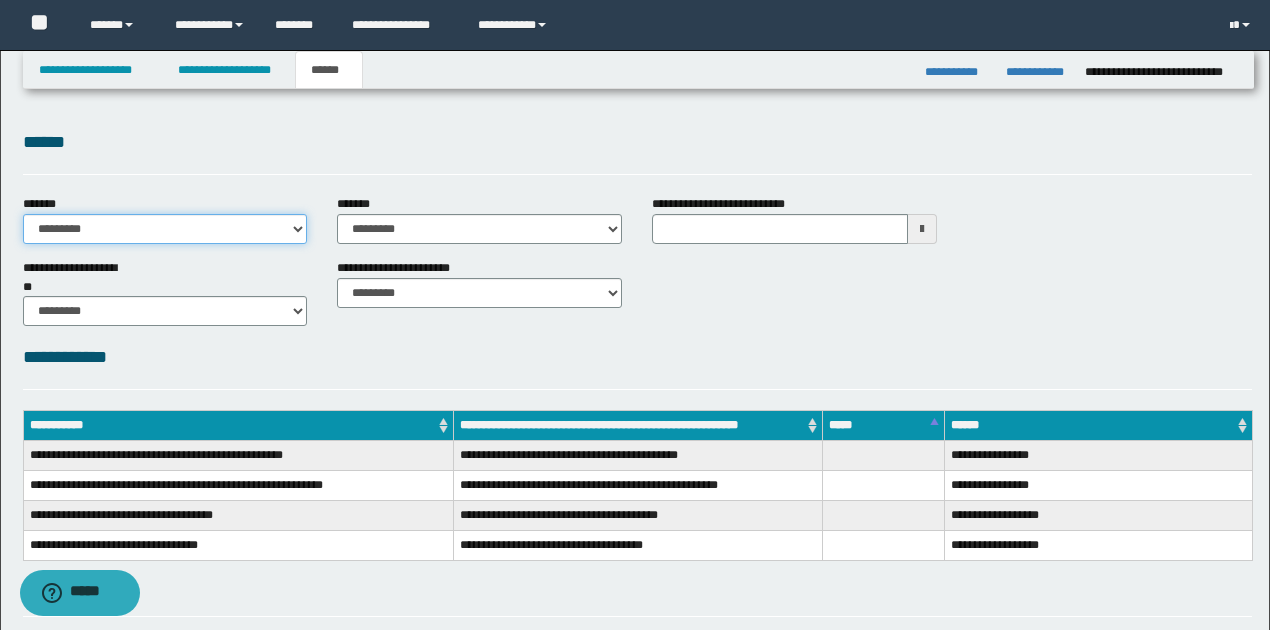 click on "**********" at bounding box center (165, 229) 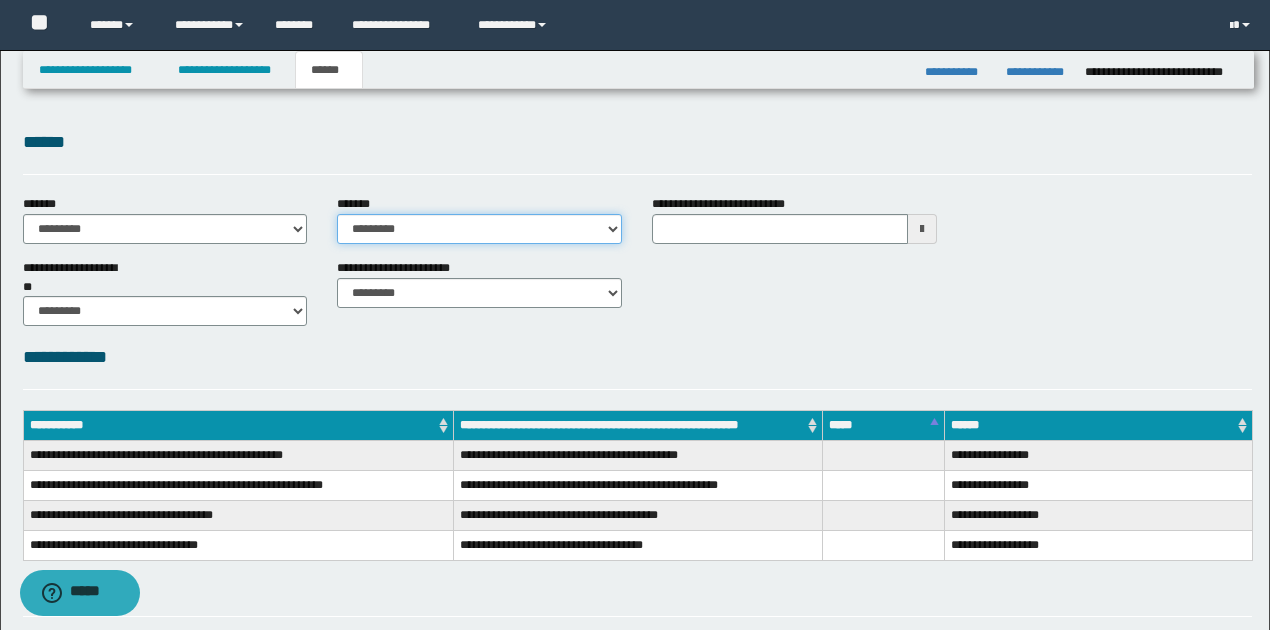 click on "**********" at bounding box center [479, 229] 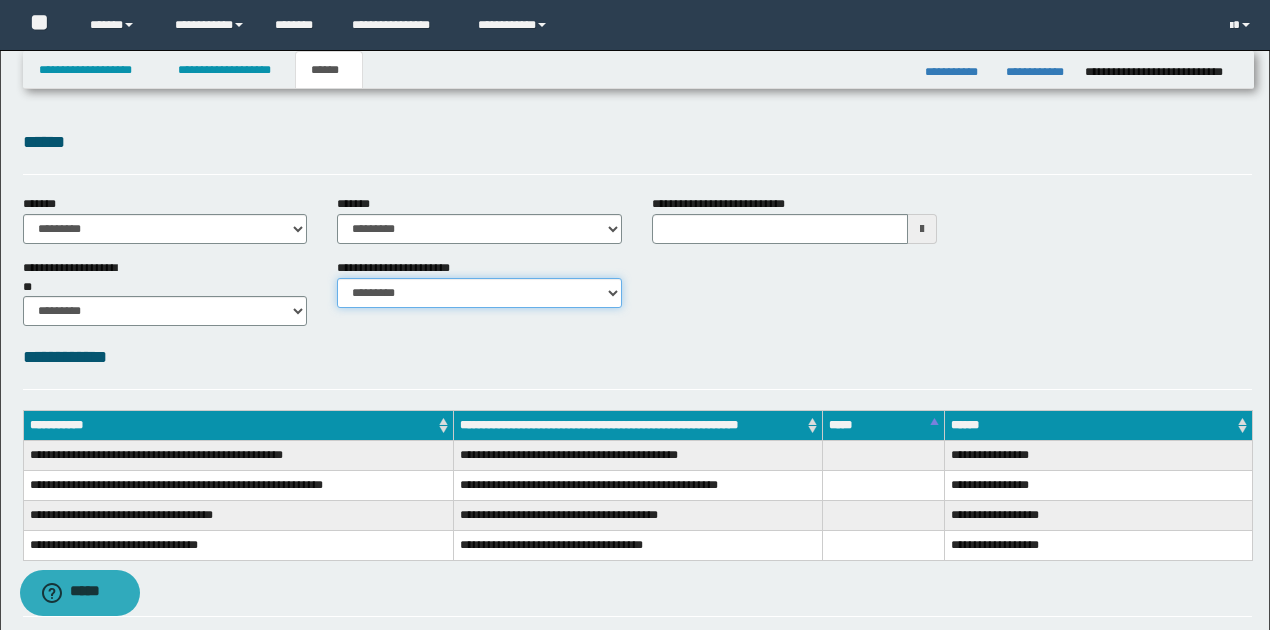 click on "*********
*********
*********" at bounding box center (479, 293) 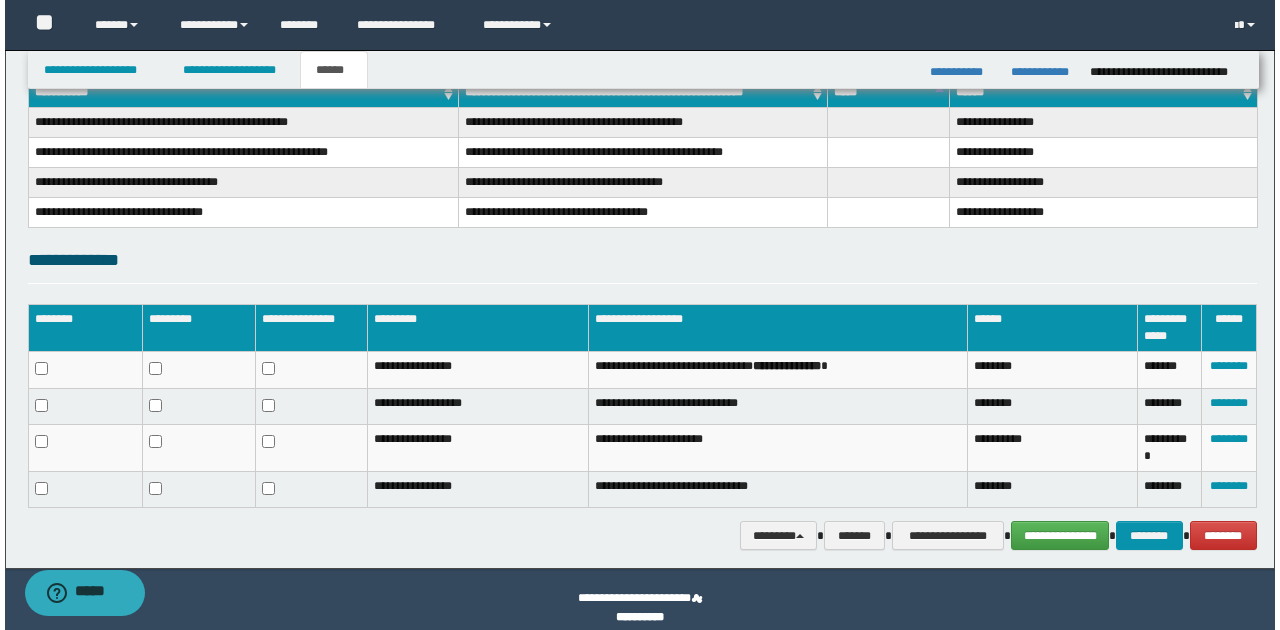 scroll, scrollTop: 349, scrollLeft: 0, axis: vertical 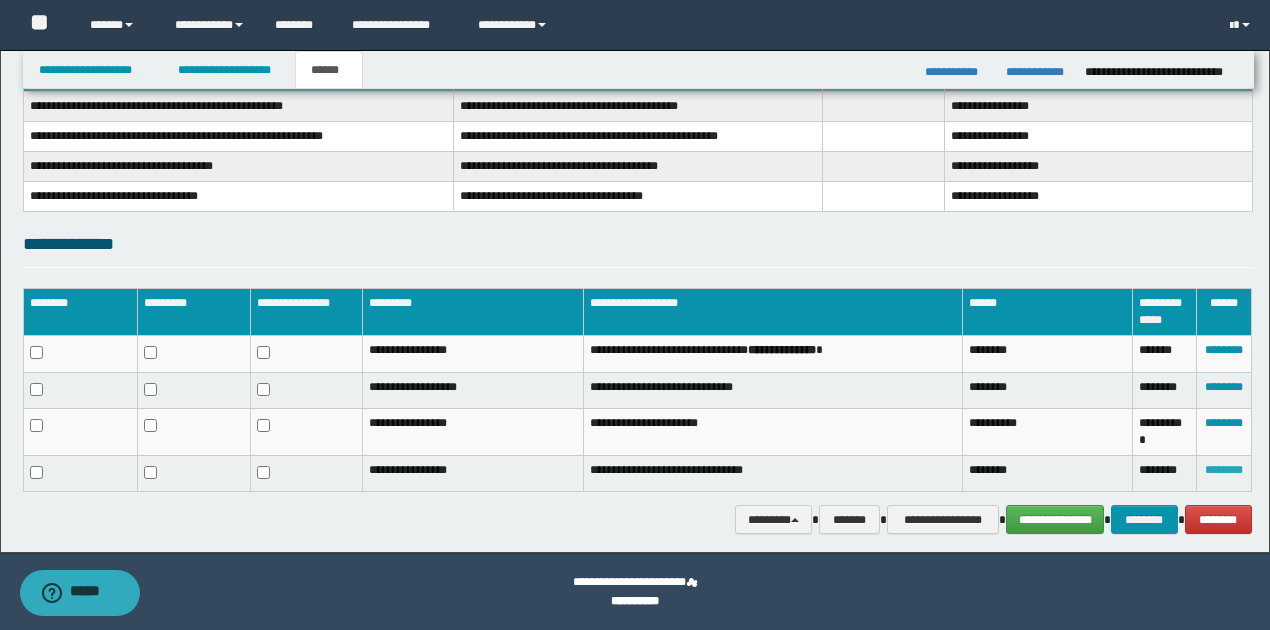 click on "********" at bounding box center (1224, 470) 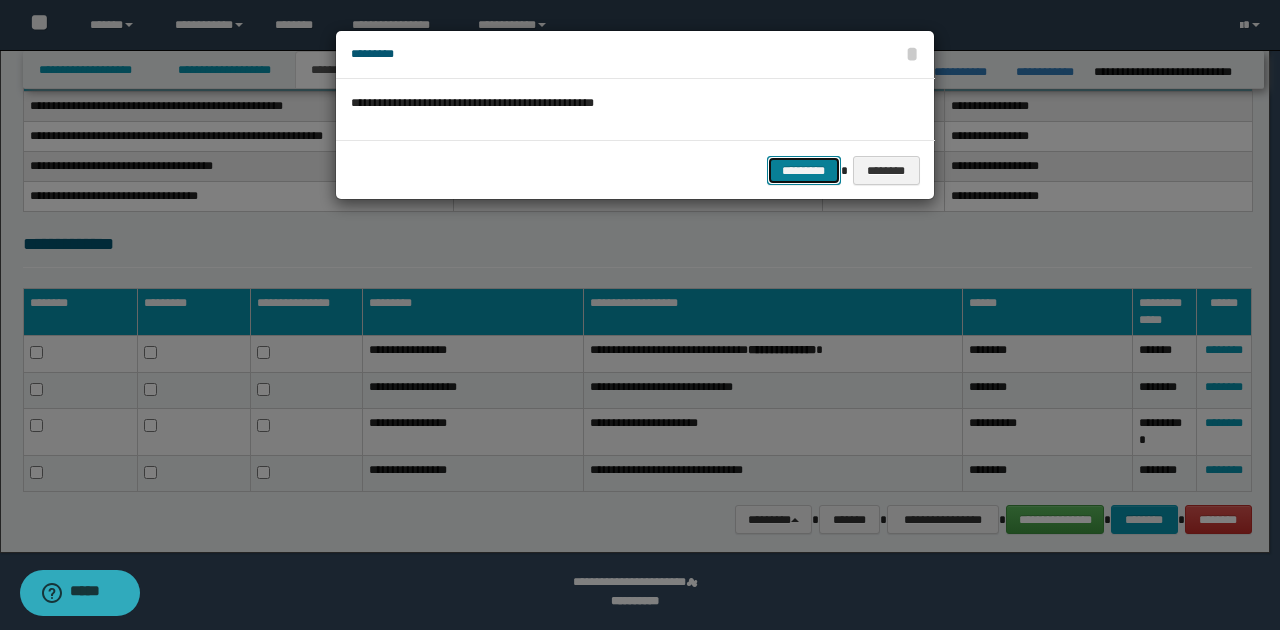 click on "*********" at bounding box center (804, 170) 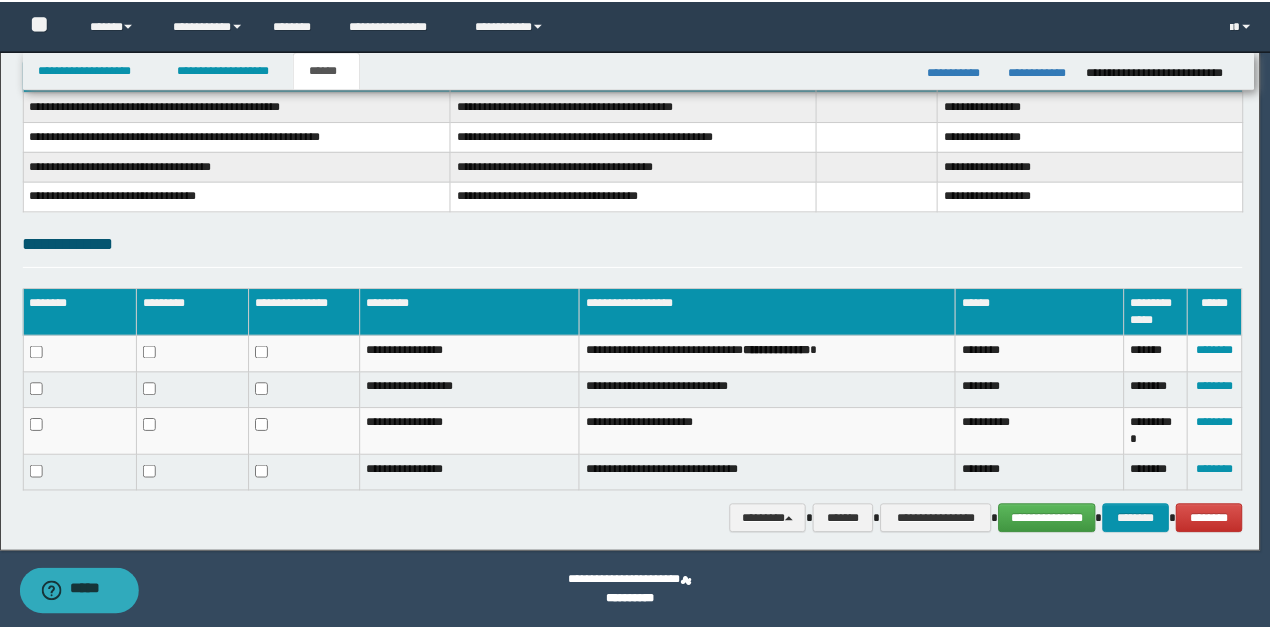 scroll, scrollTop: 334, scrollLeft: 0, axis: vertical 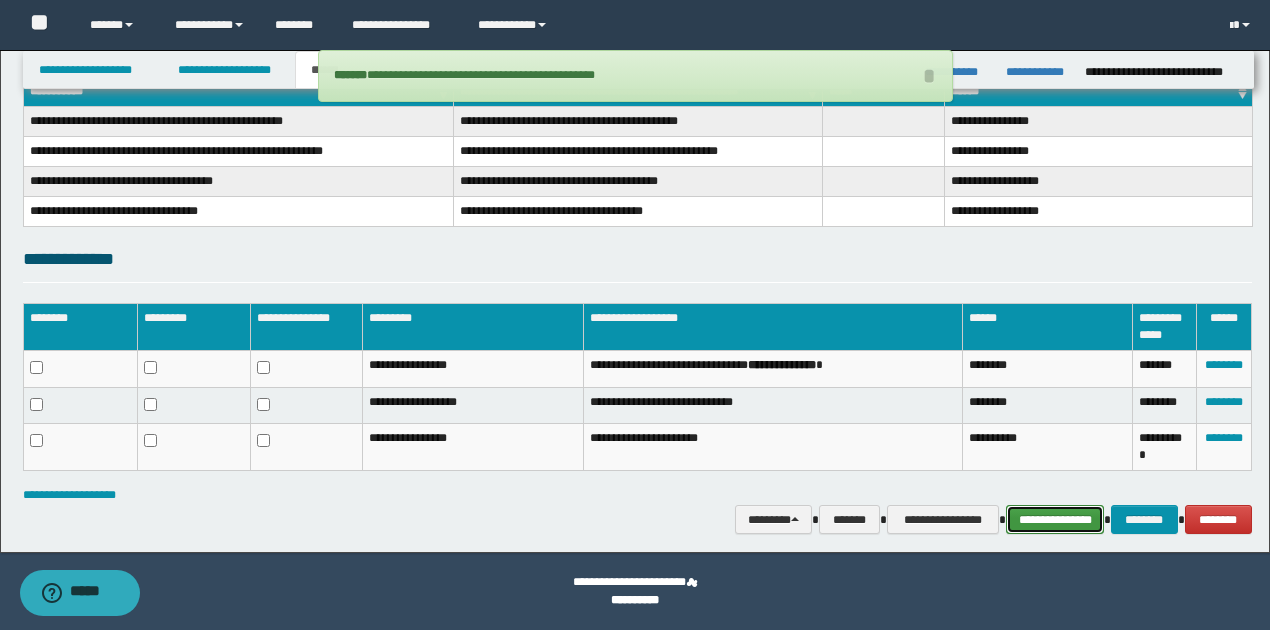 click on "**********" at bounding box center [1055, 519] 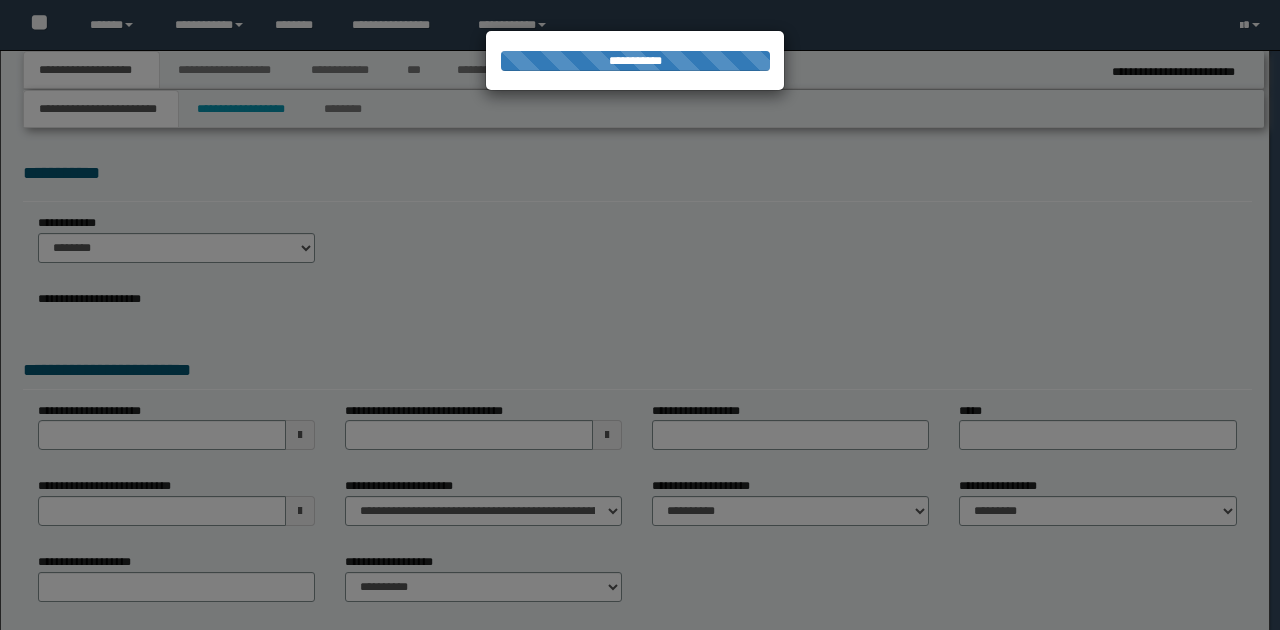 scroll, scrollTop: 0, scrollLeft: 0, axis: both 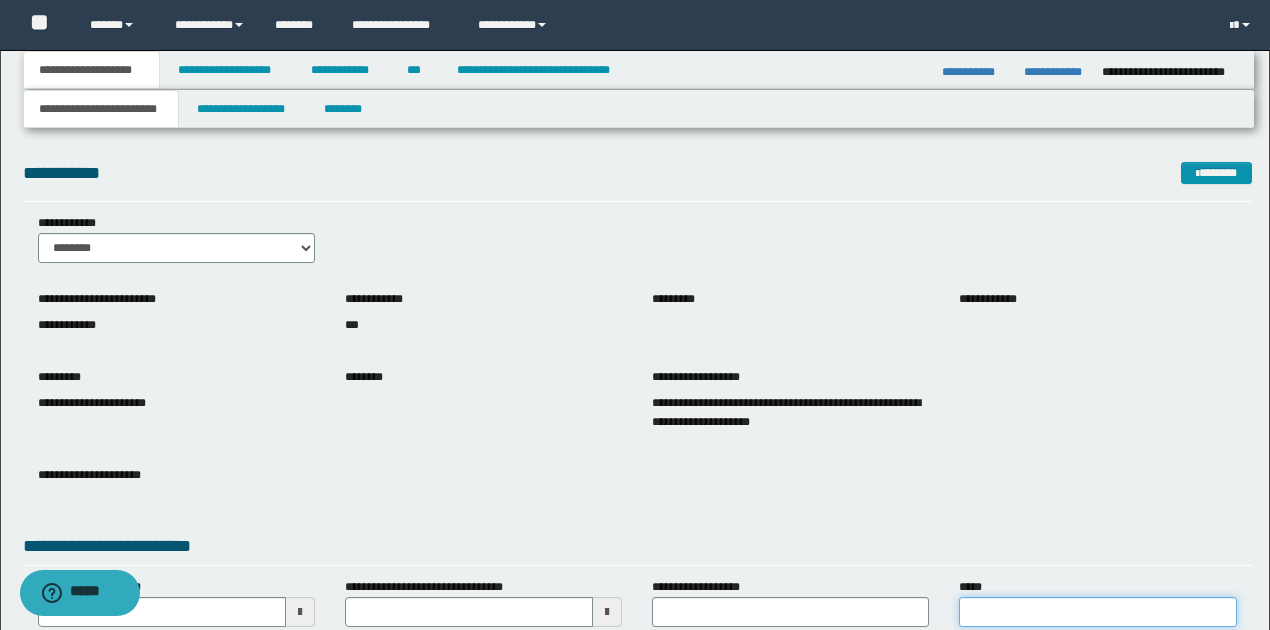 click on "*****" at bounding box center (1097, 612) 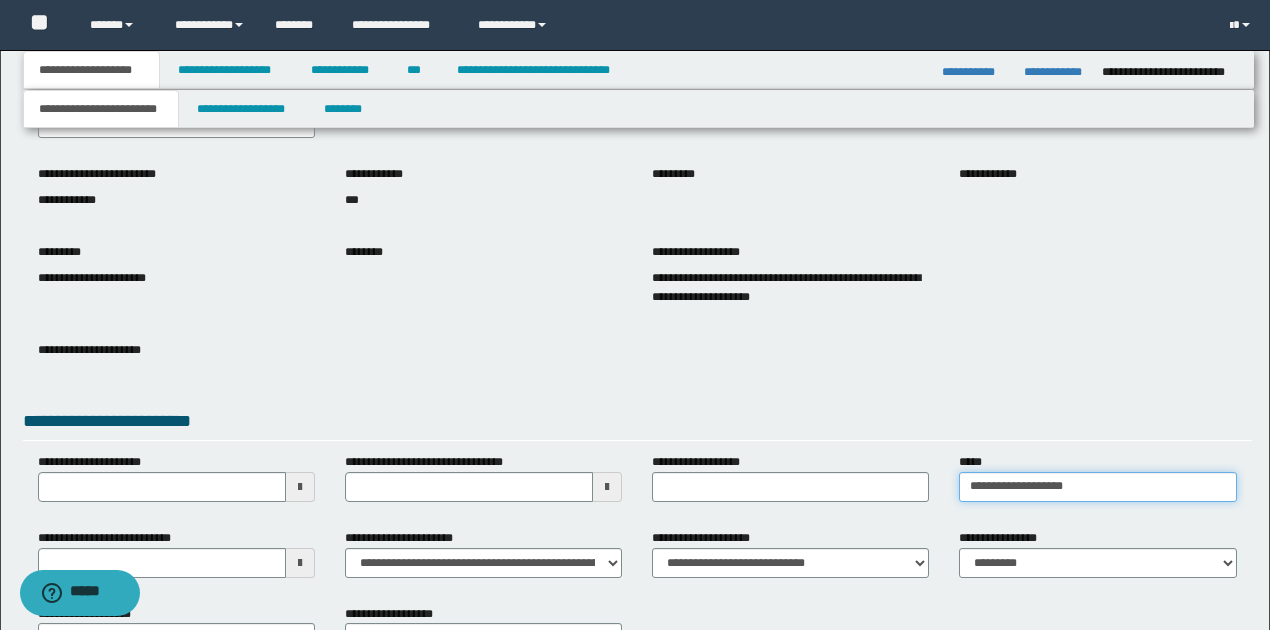 scroll, scrollTop: 133, scrollLeft: 0, axis: vertical 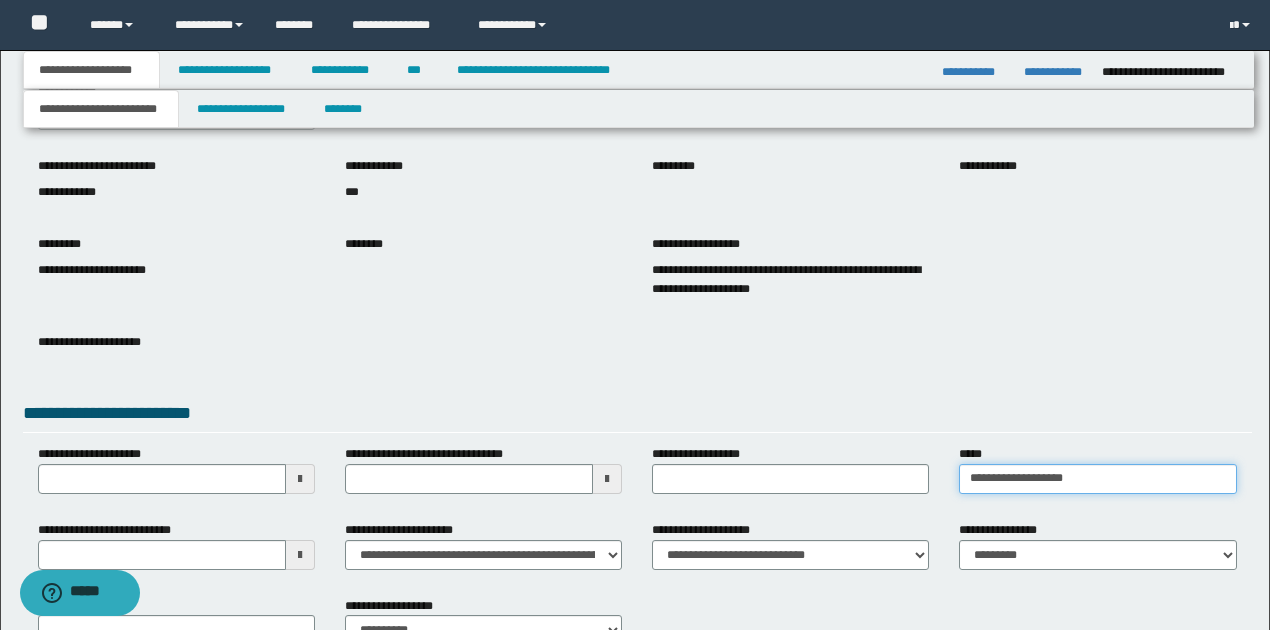 type on "**********" 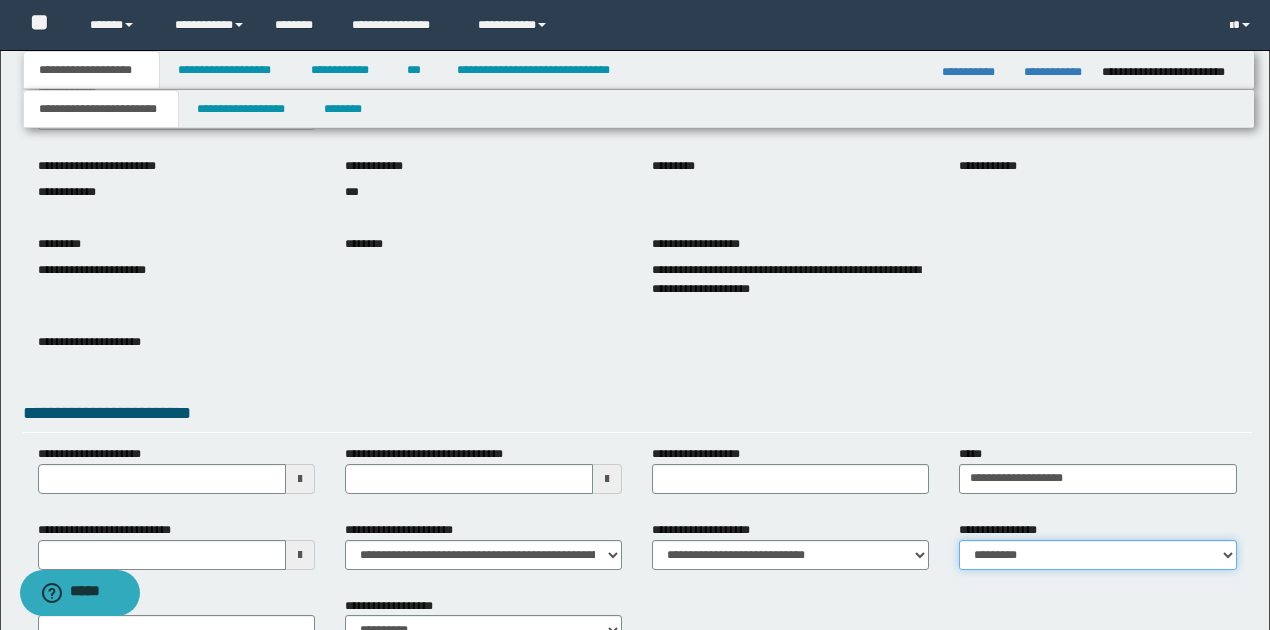 click on "**********" at bounding box center [1097, 555] 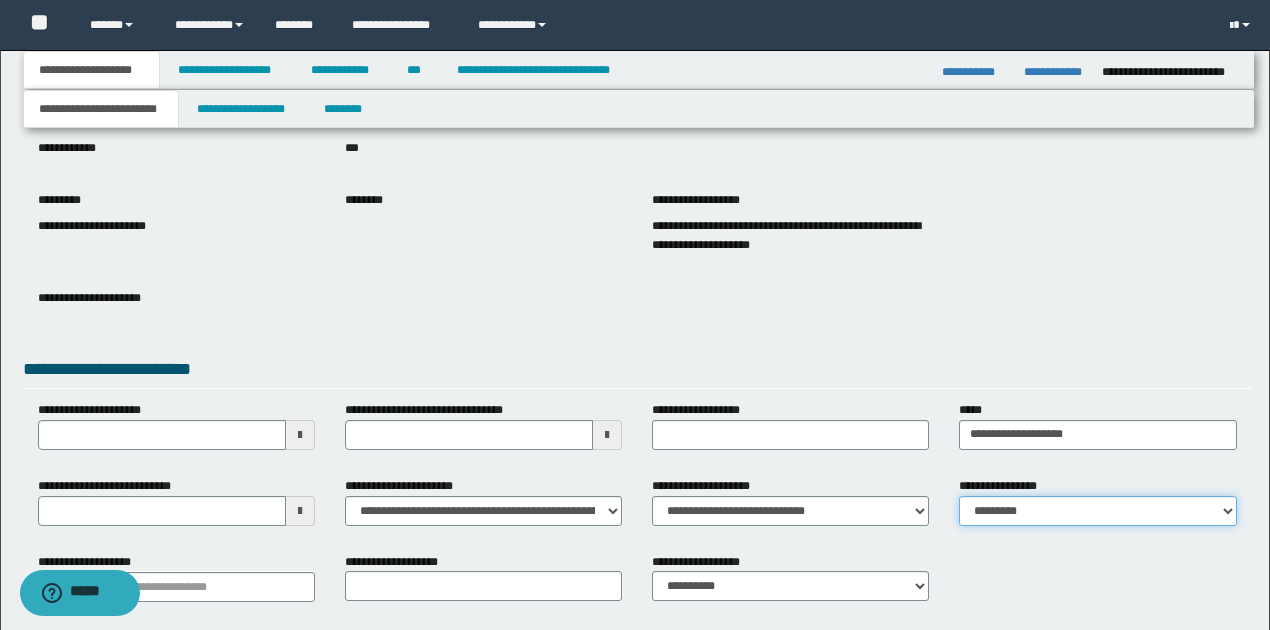 scroll, scrollTop: 266, scrollLeft: 0, axis: vertical 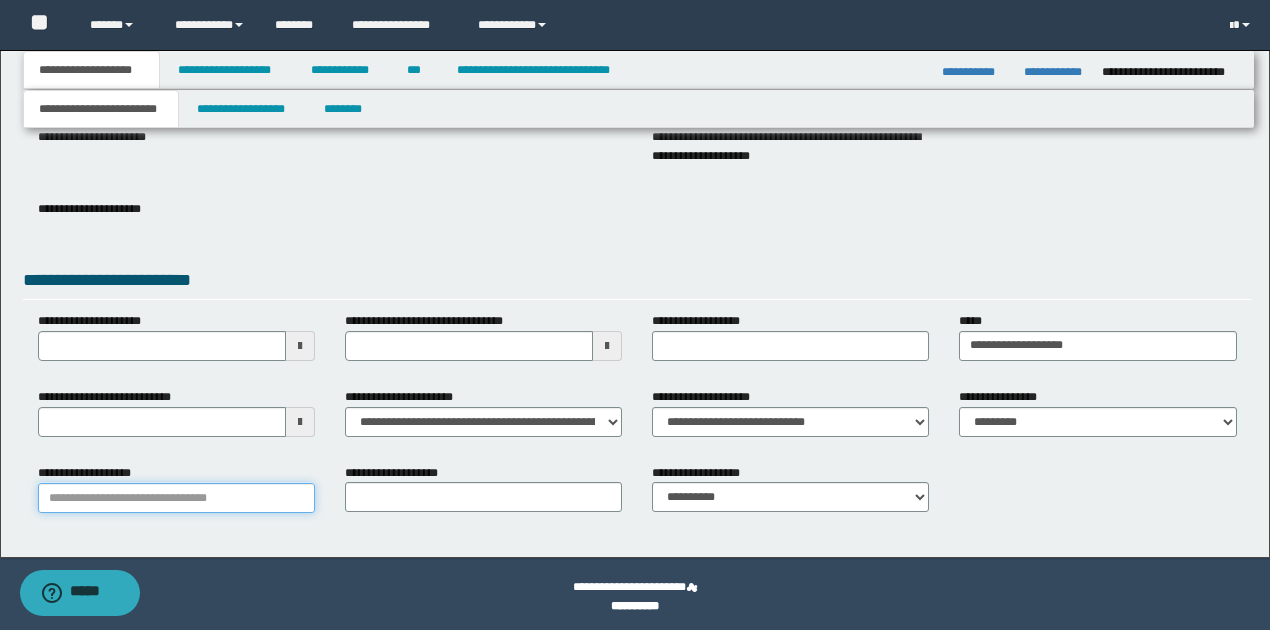 click on "**********" at bounding box center [176, 498] 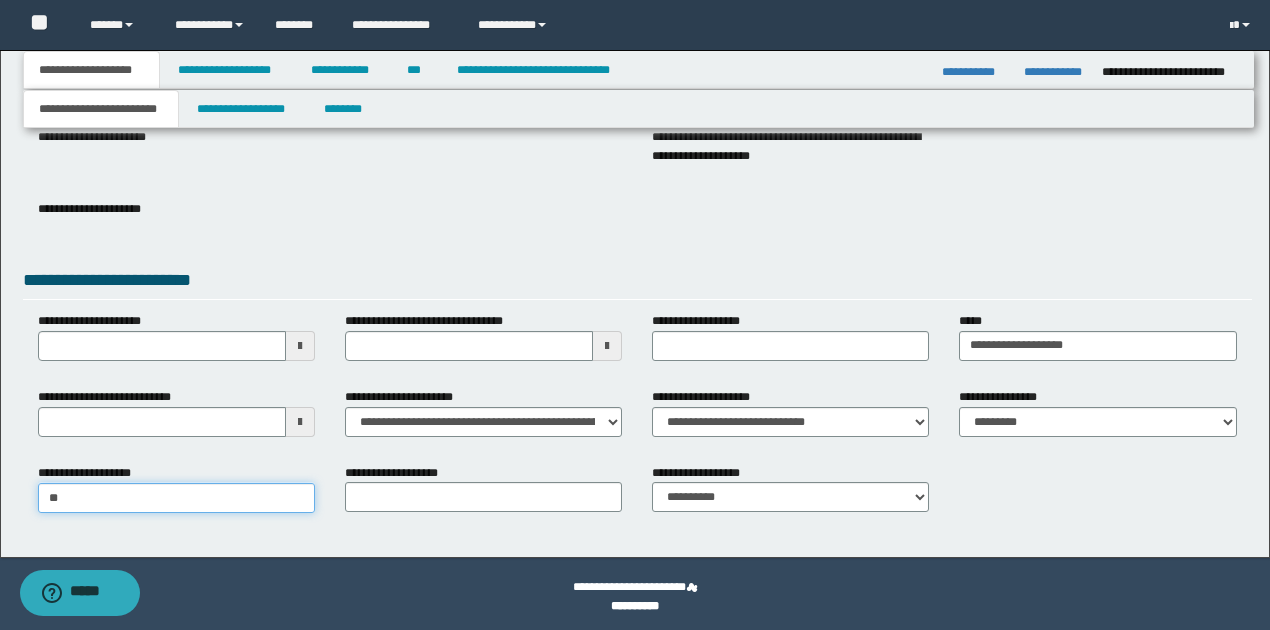 type on "*" 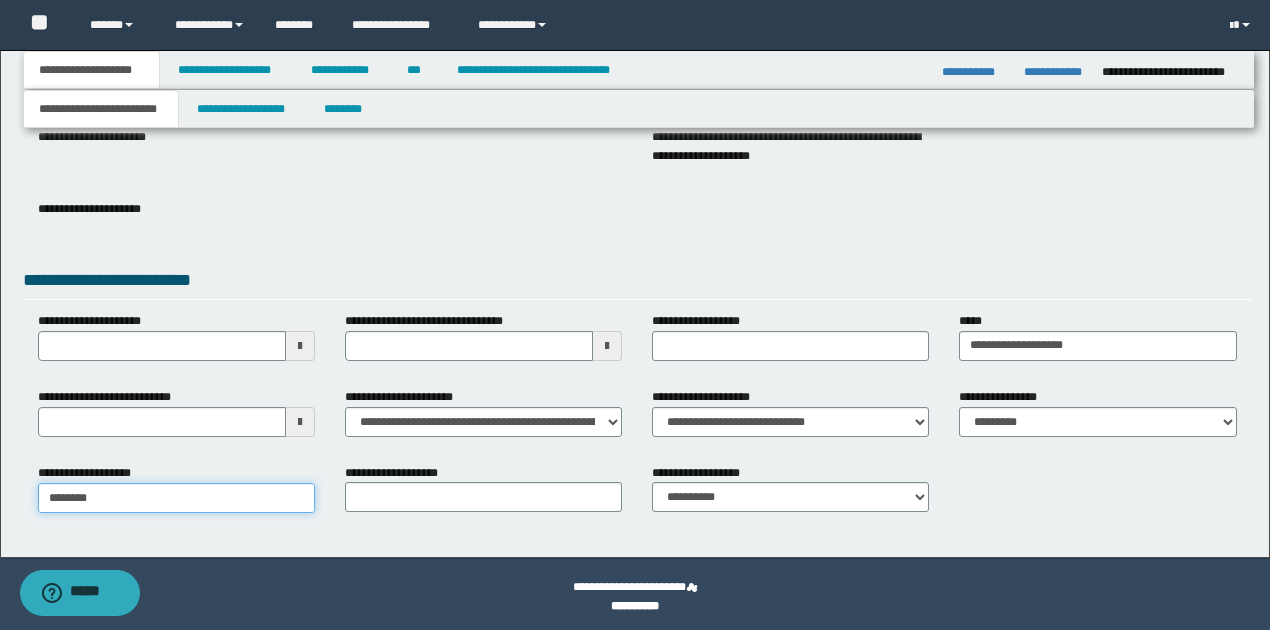 type on "*********" 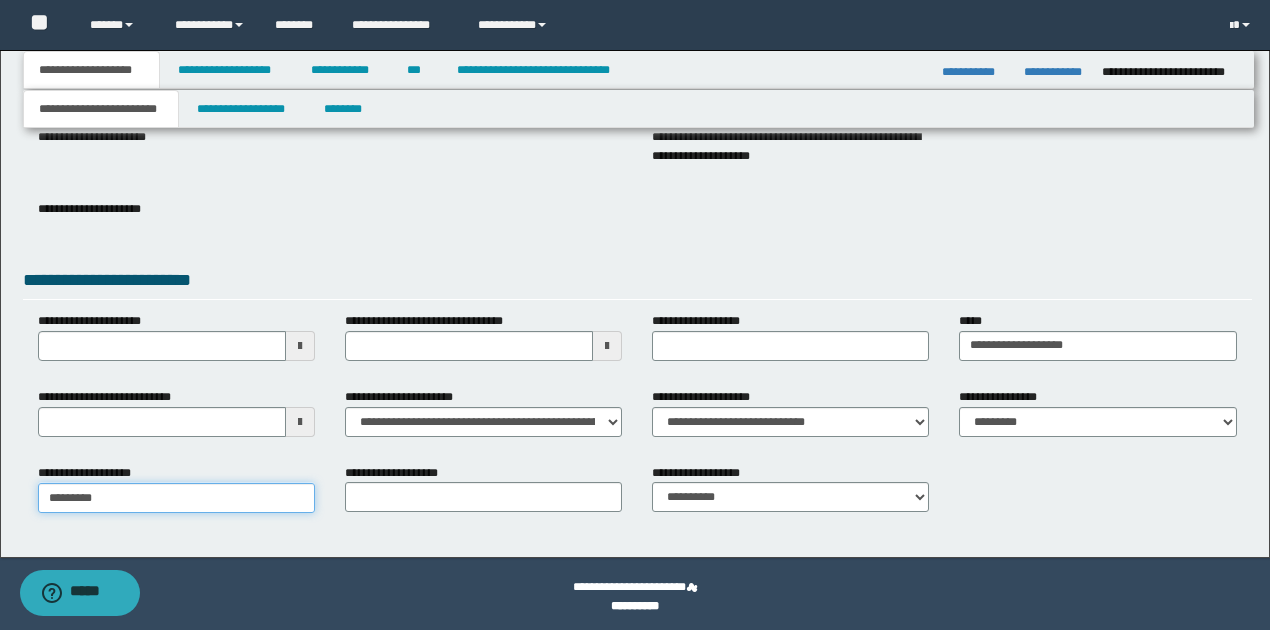 type on "**********" 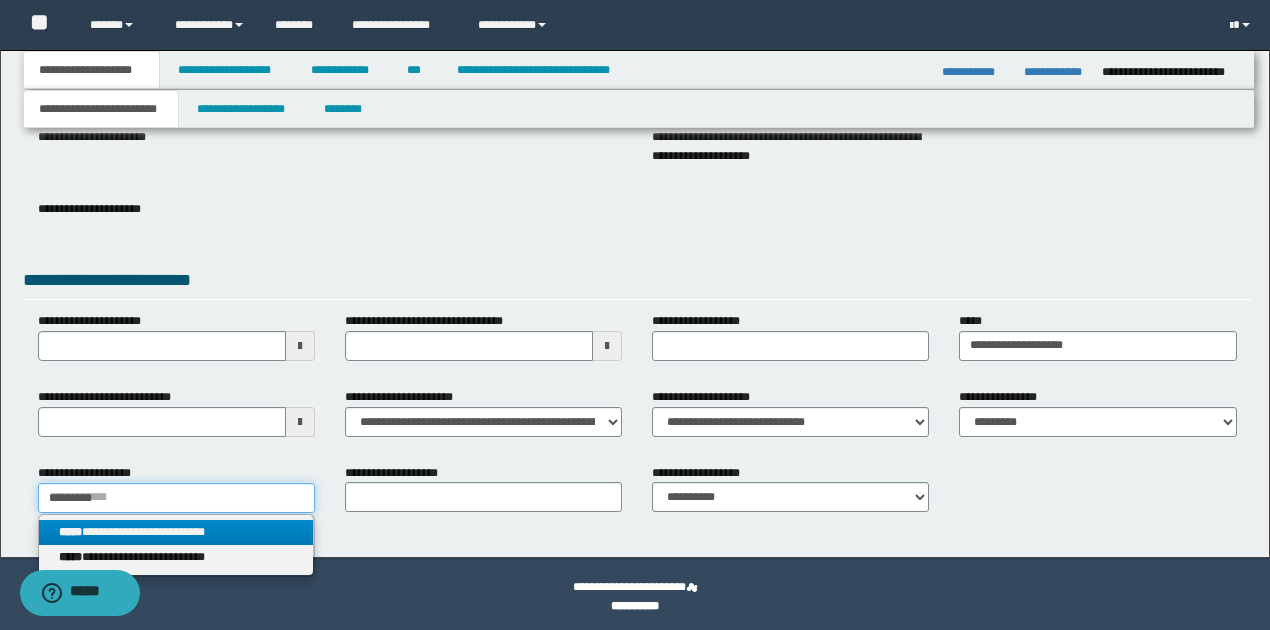 type on "*********" 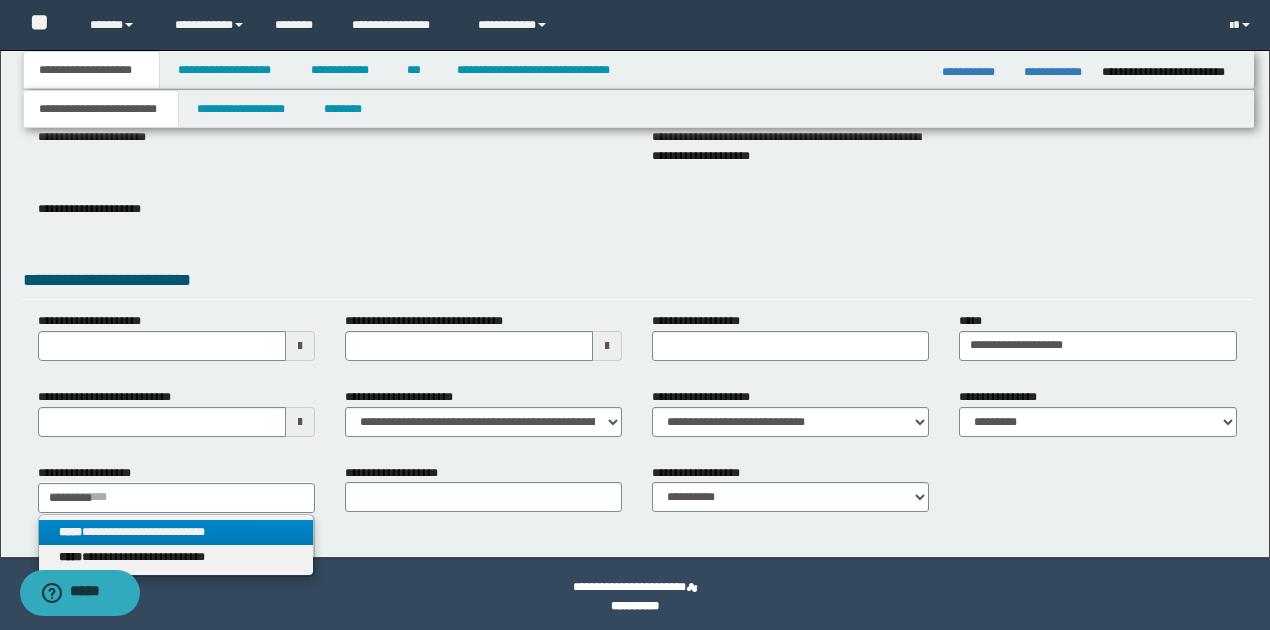 click on "**********" at bounding box center (176, 532) 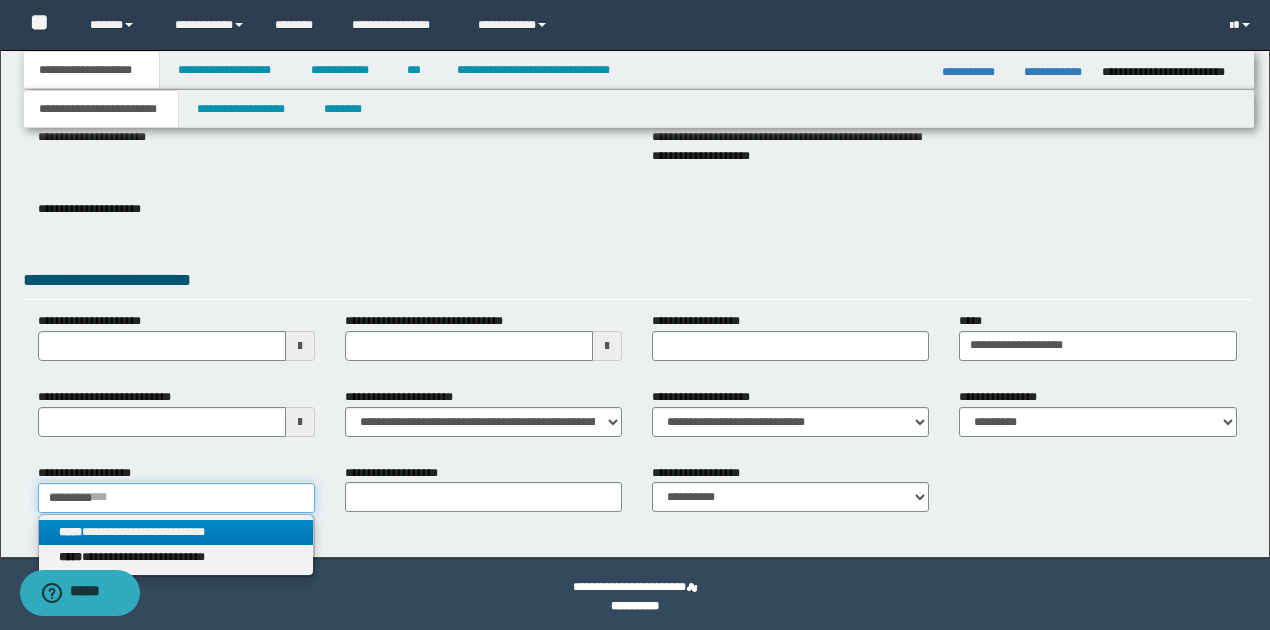 type 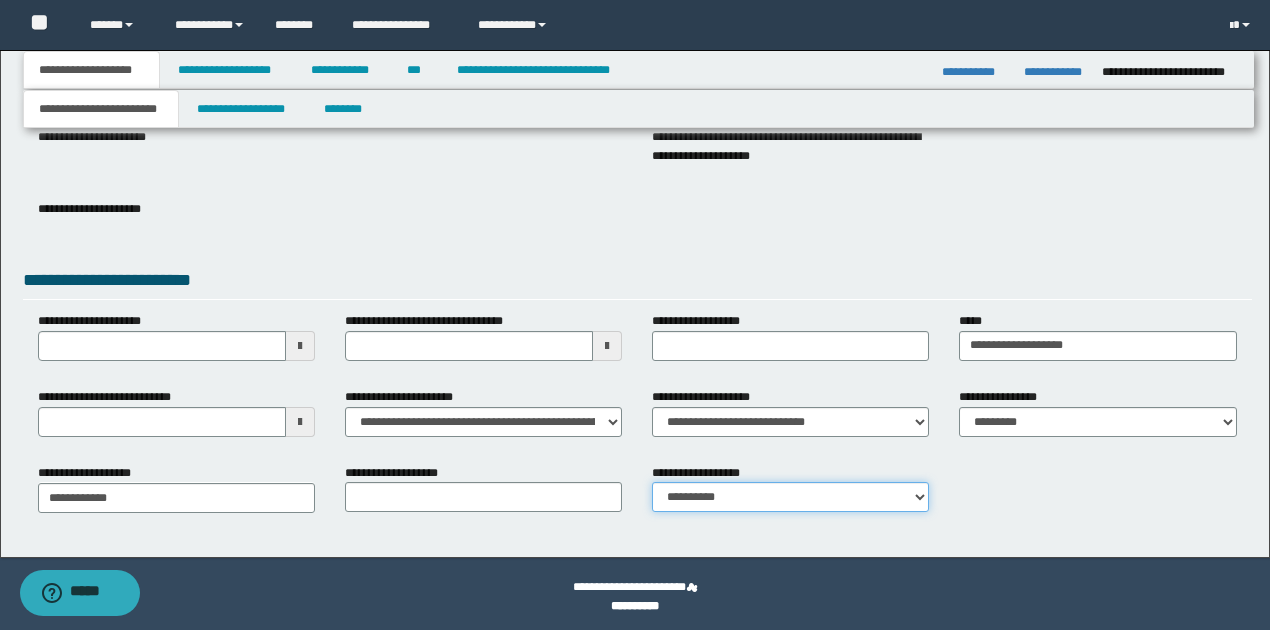 click on "**********" at bounding box center [790, 497] 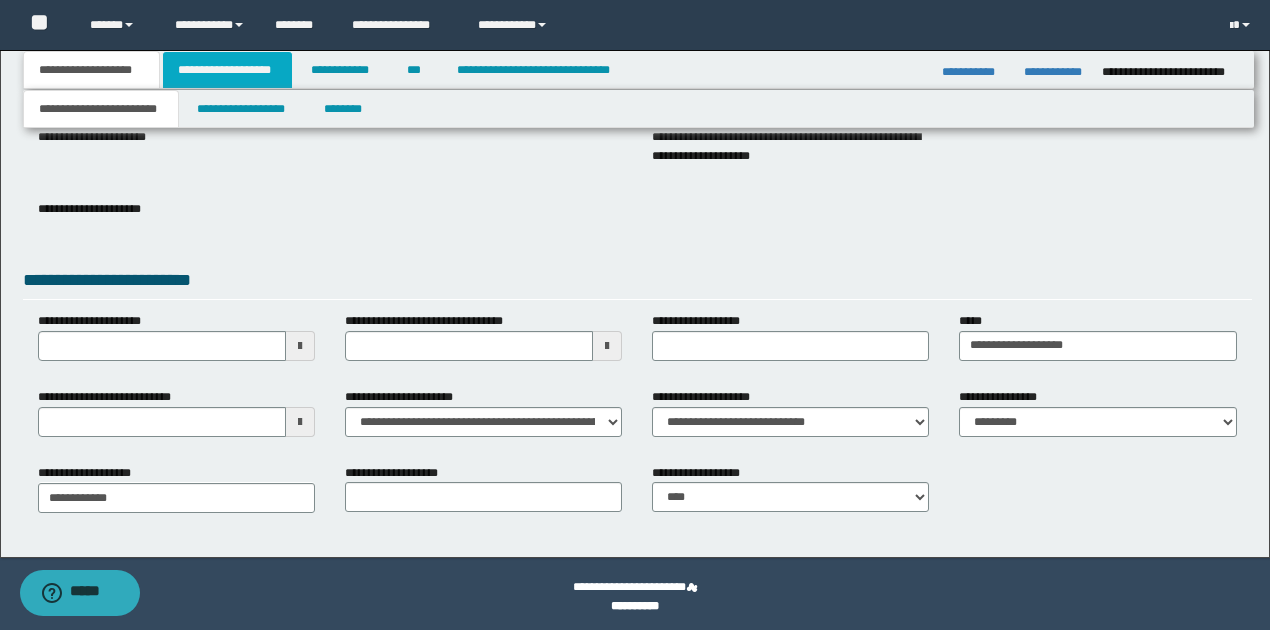 click on "**********" at bounding box center [227, 70] 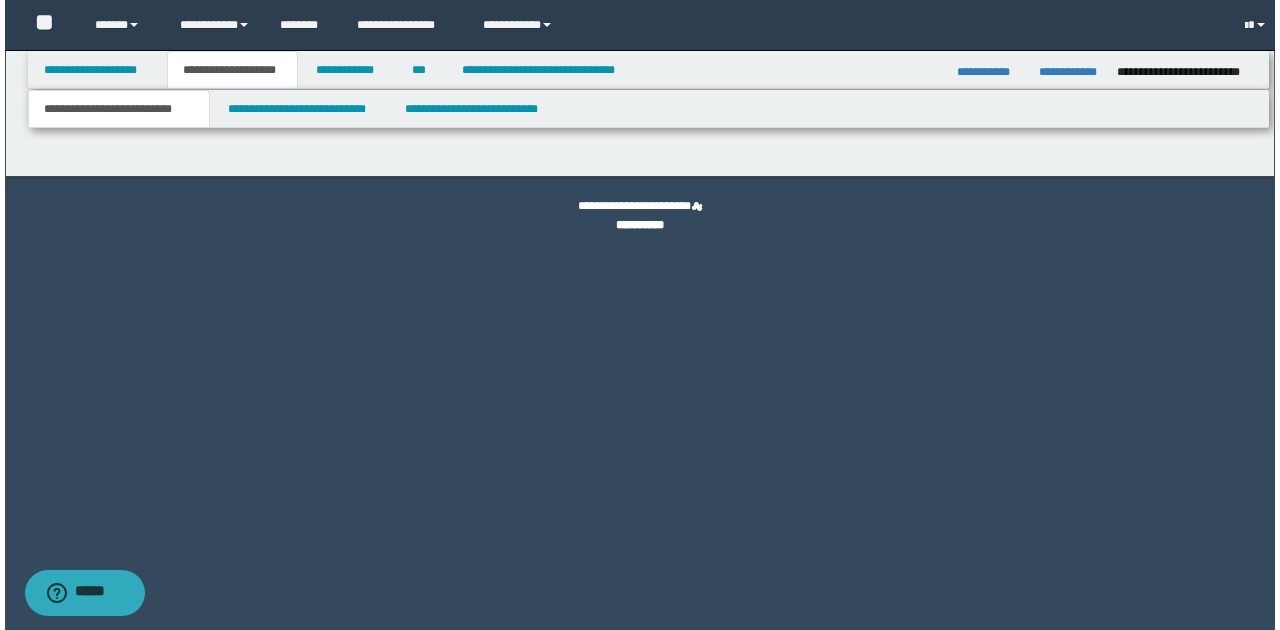 scroll, scrollTop: 0, scrollLeft: 0, axis: both 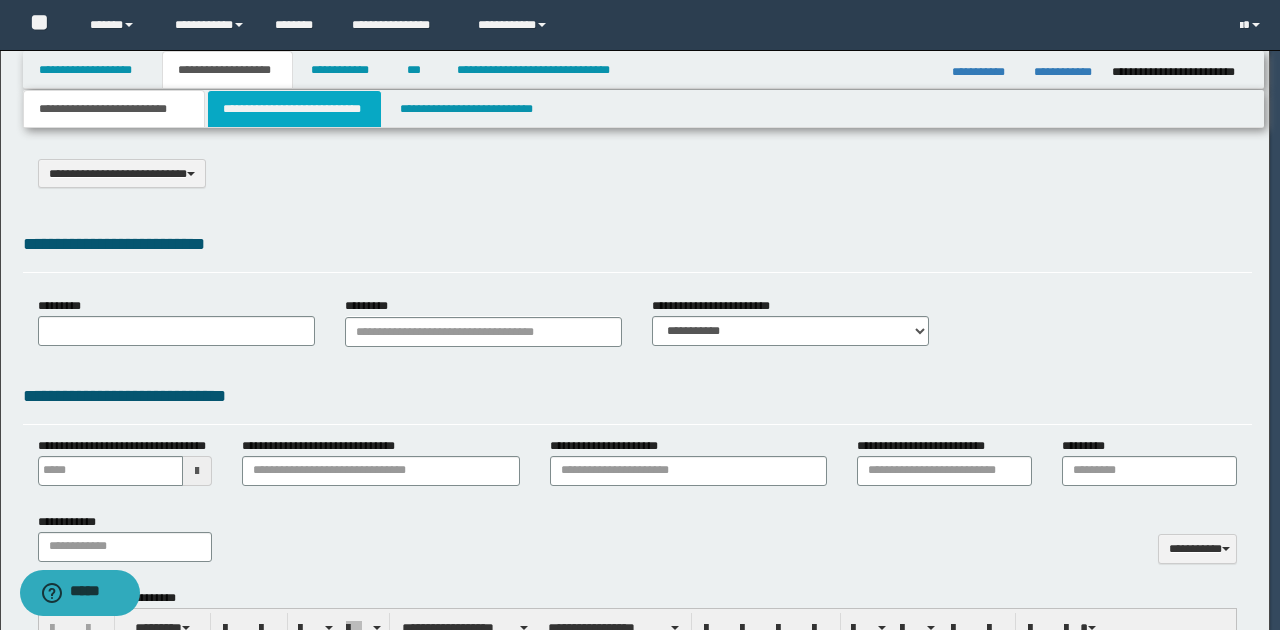 select on "*" 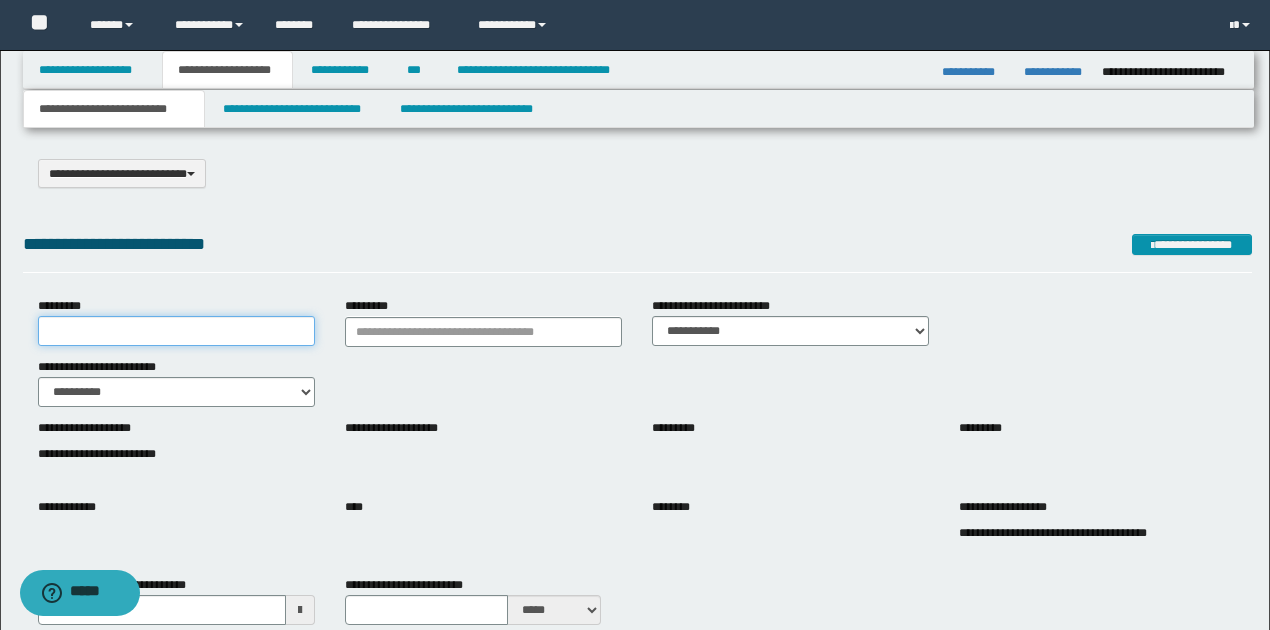 click on "*********" at bounding box center [176, 331] 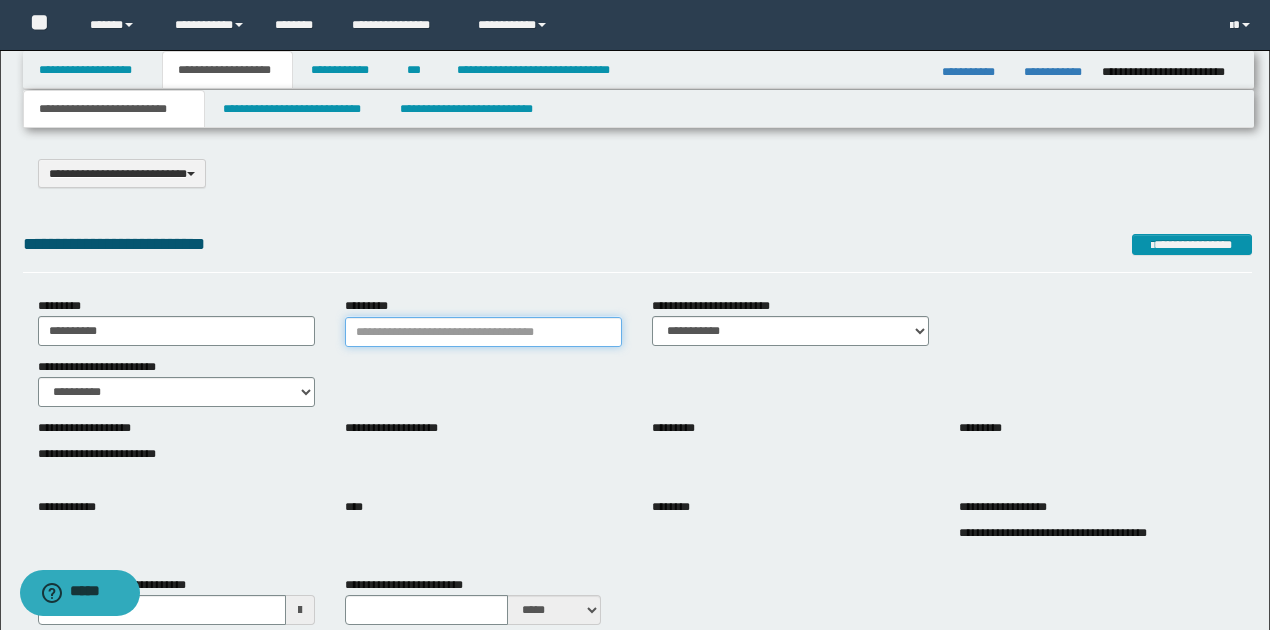 click on "*********" at bounding box center (483, 332) 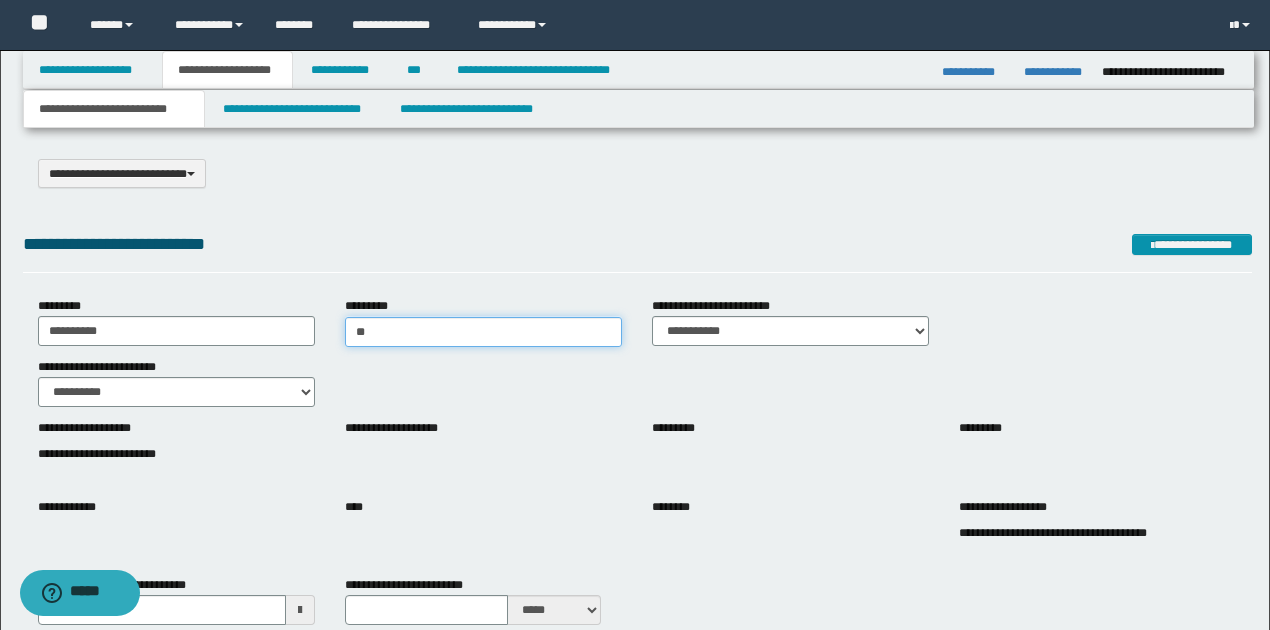 type on "***" 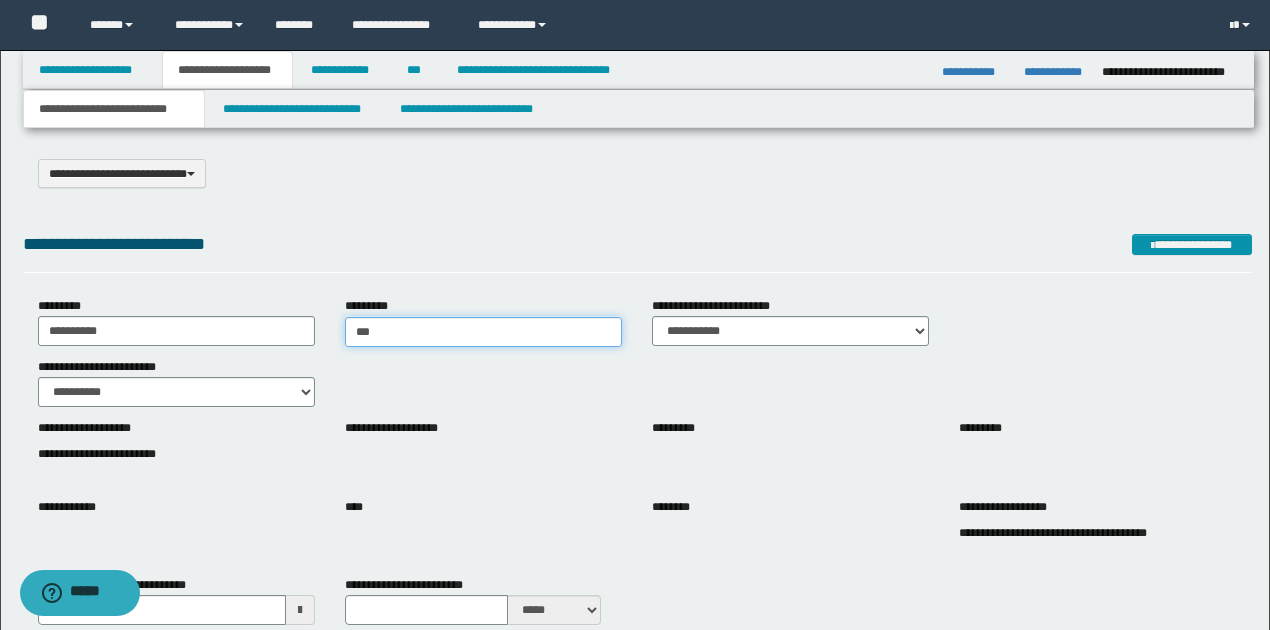 type on "***" 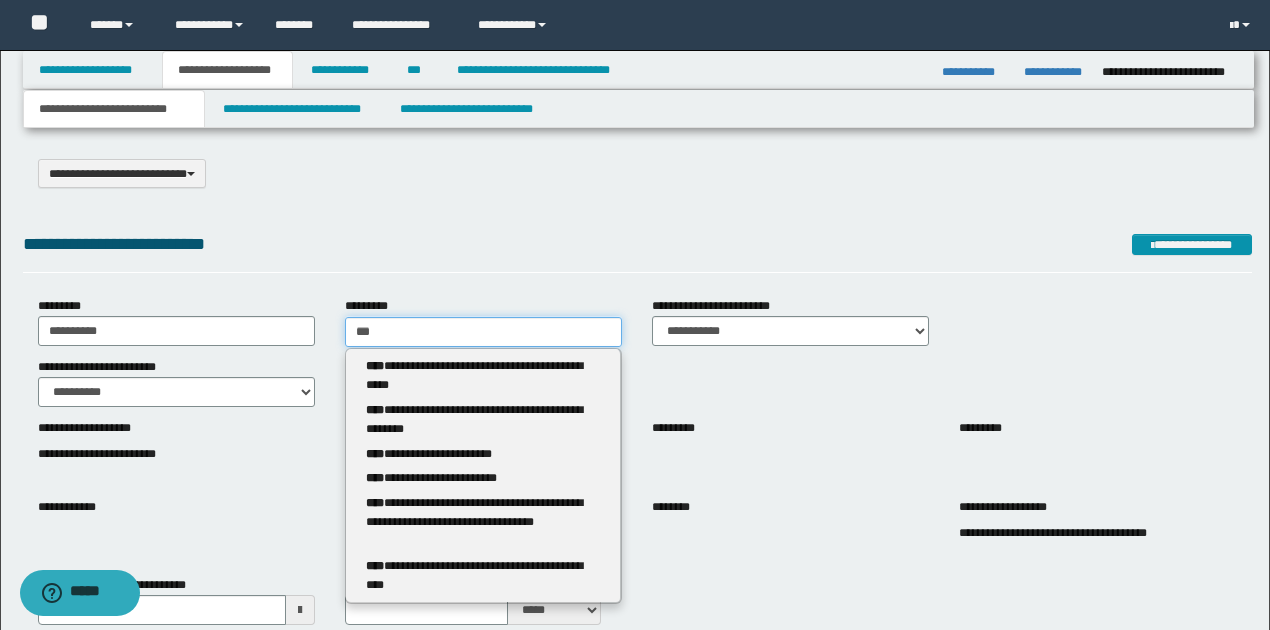 type 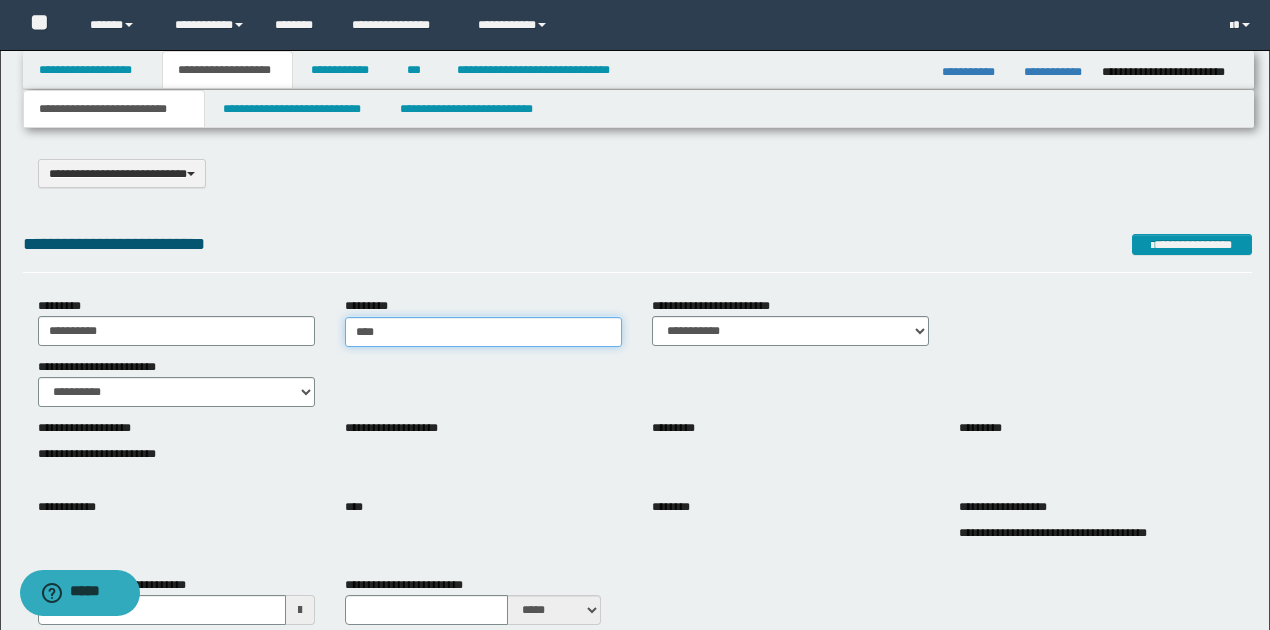 type on "***" 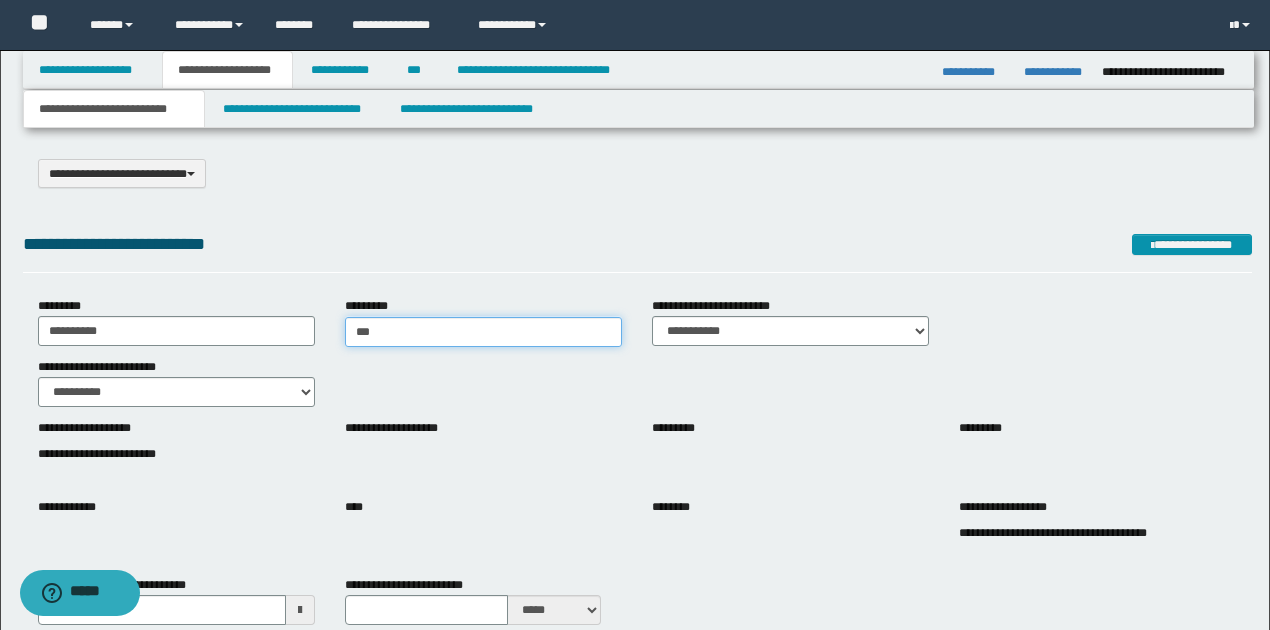 type on "***" 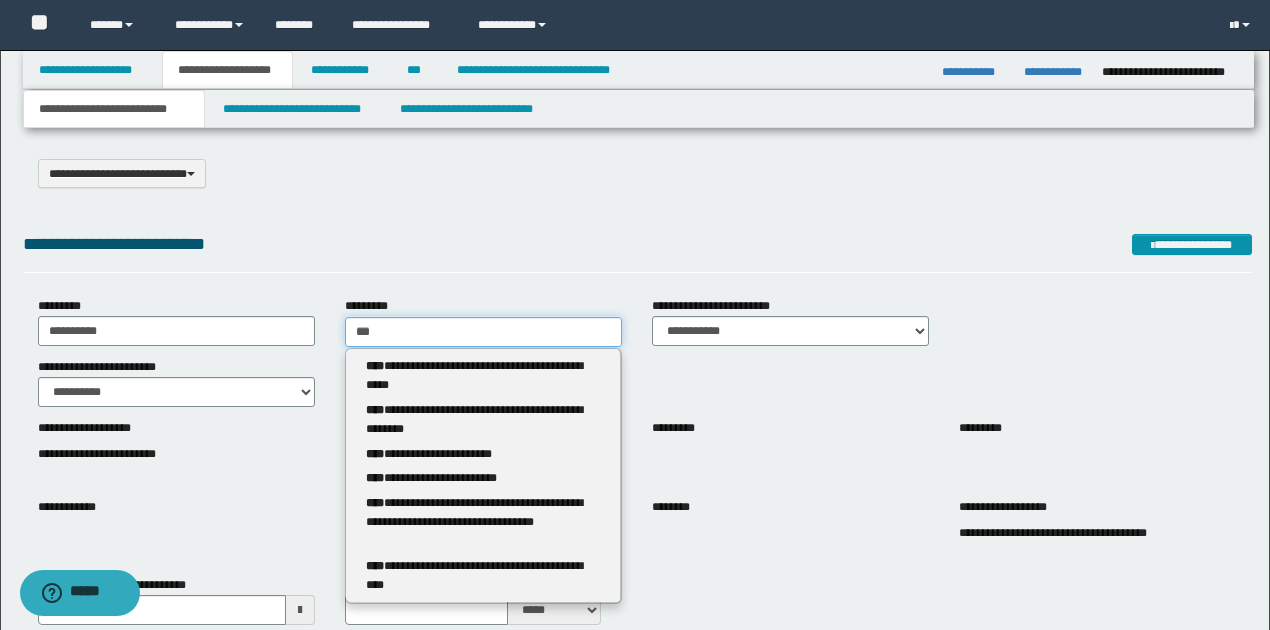 type 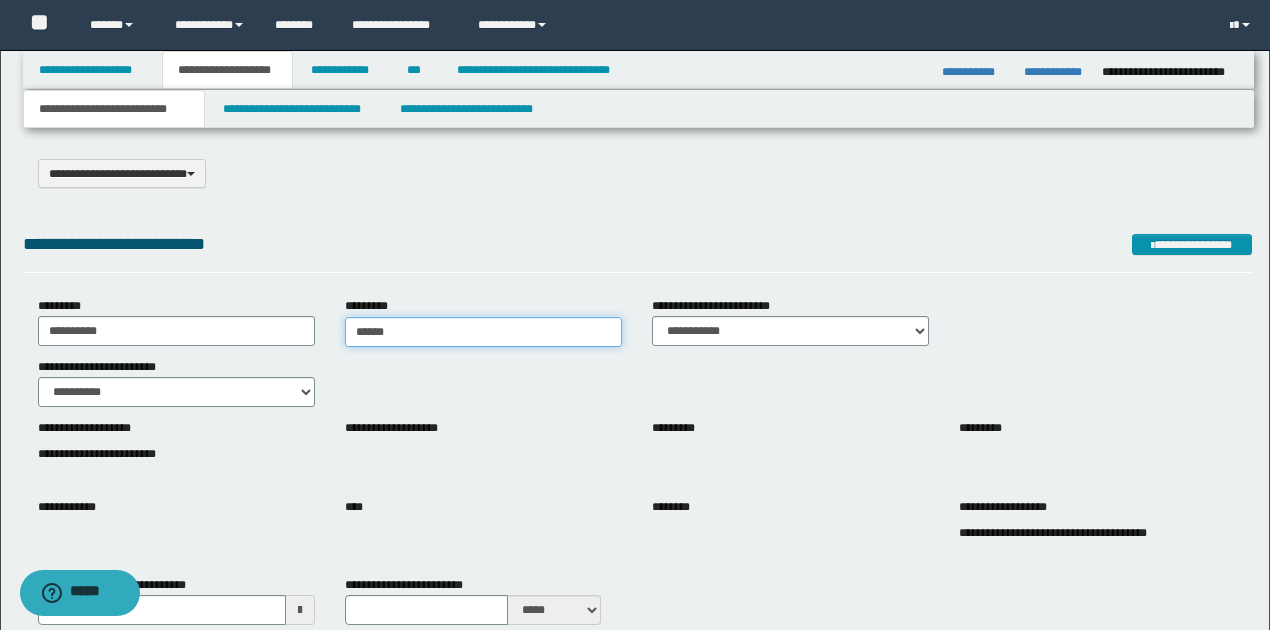 type on "*******" 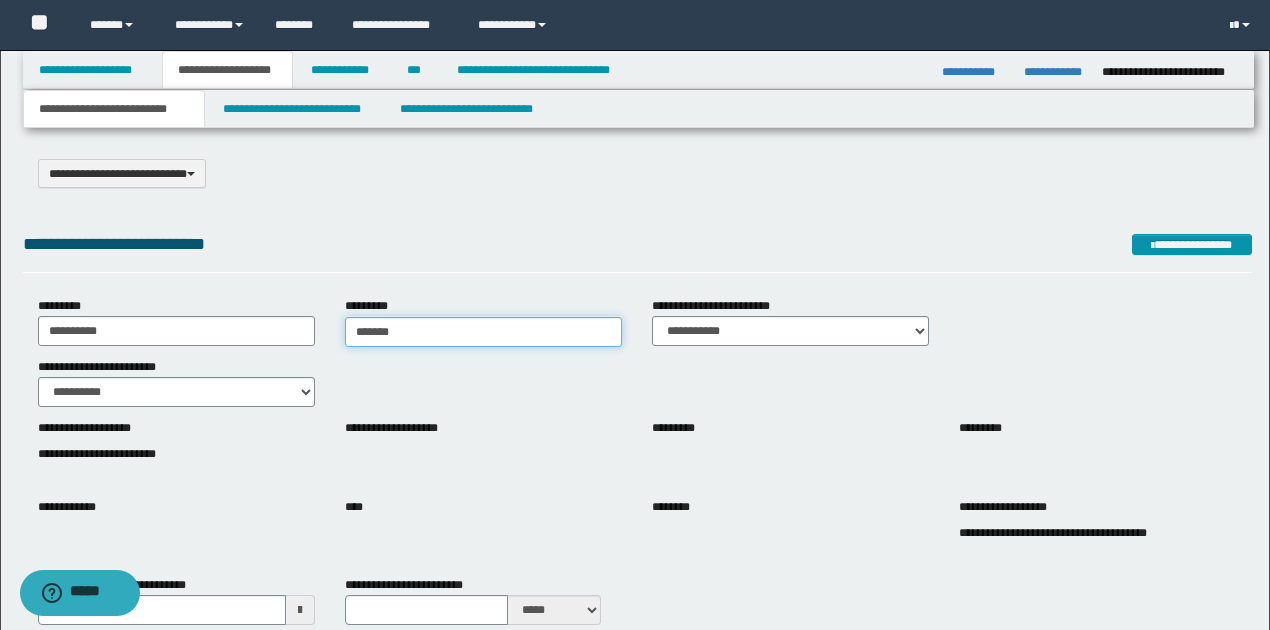 type on "**********" 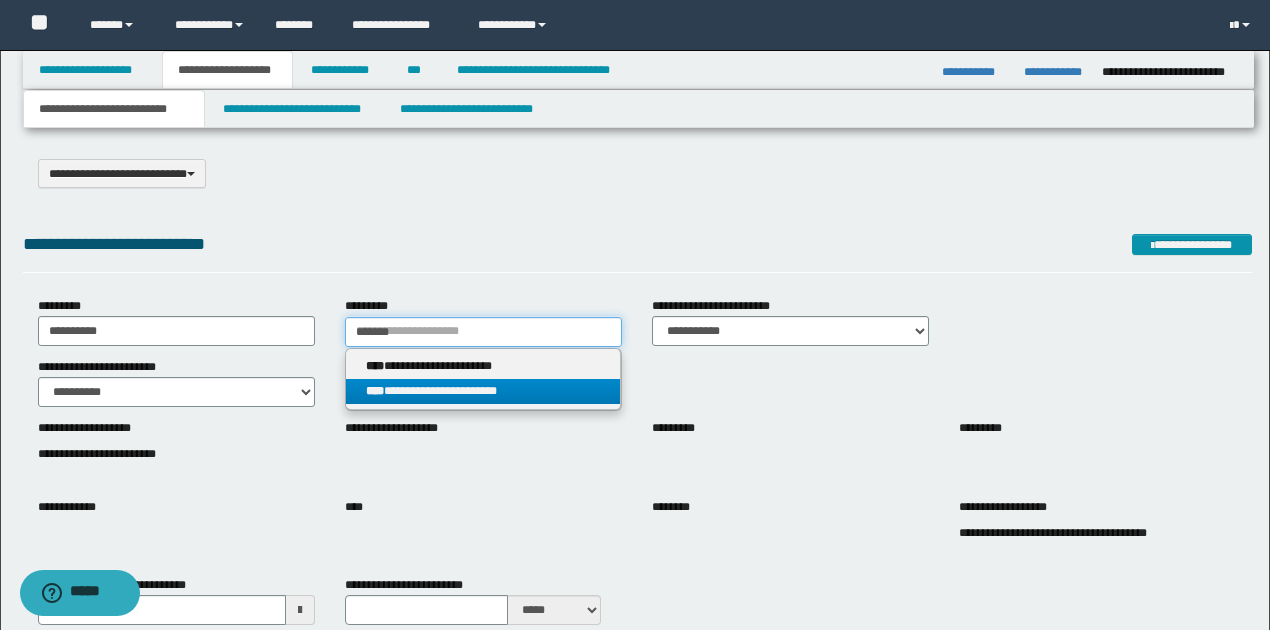type on "*******" 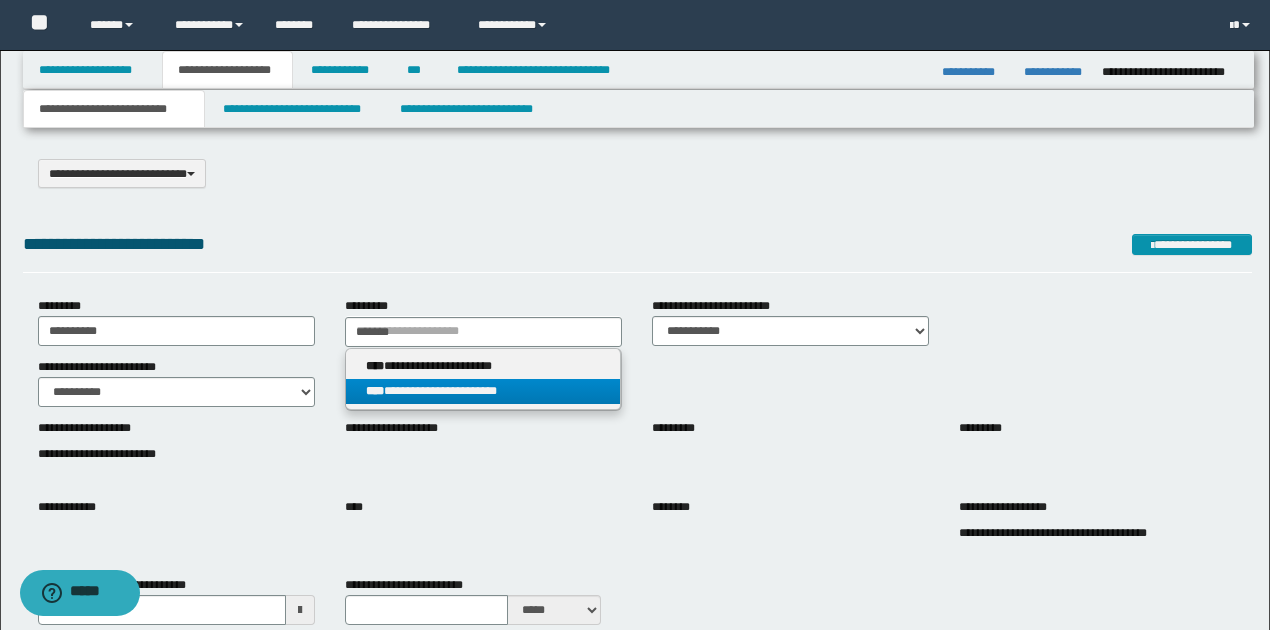 click on "**********" at bounding box center (483, 391) 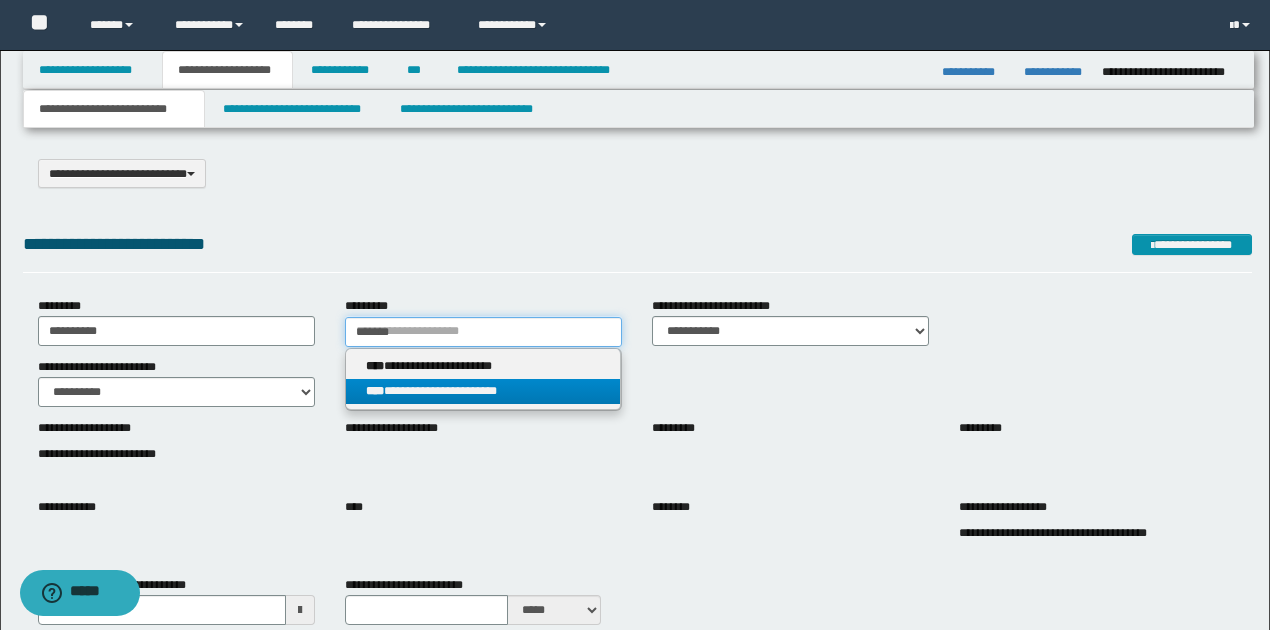 type 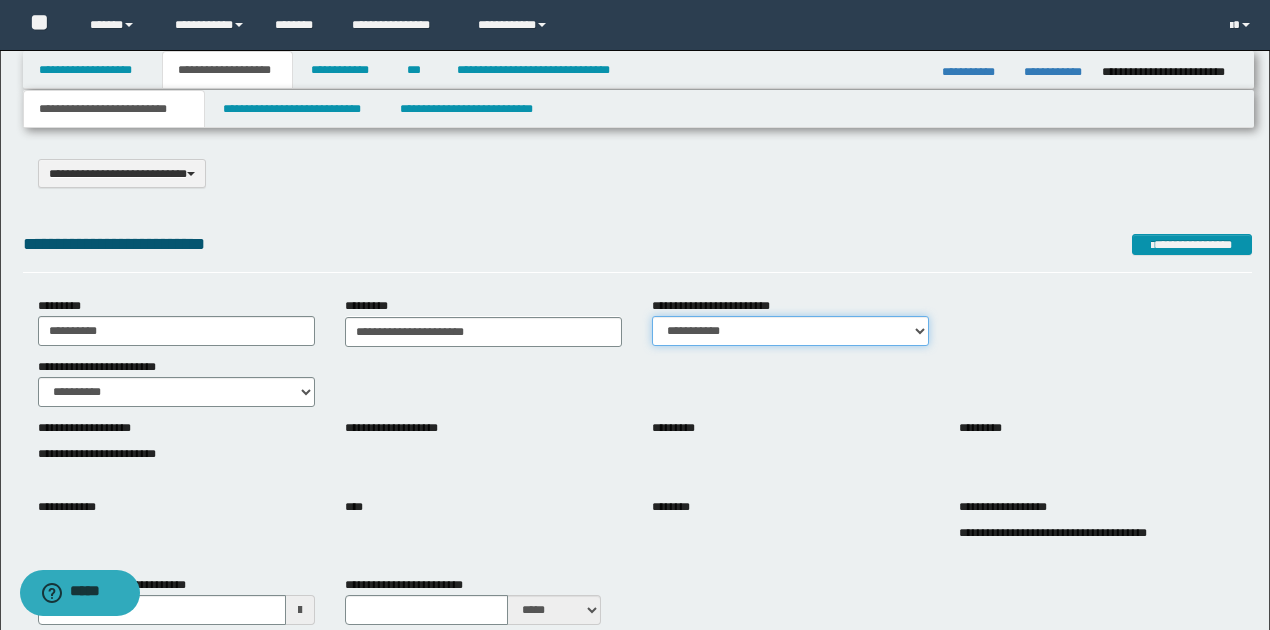 click on "**********" at bounding box center (790, 331) 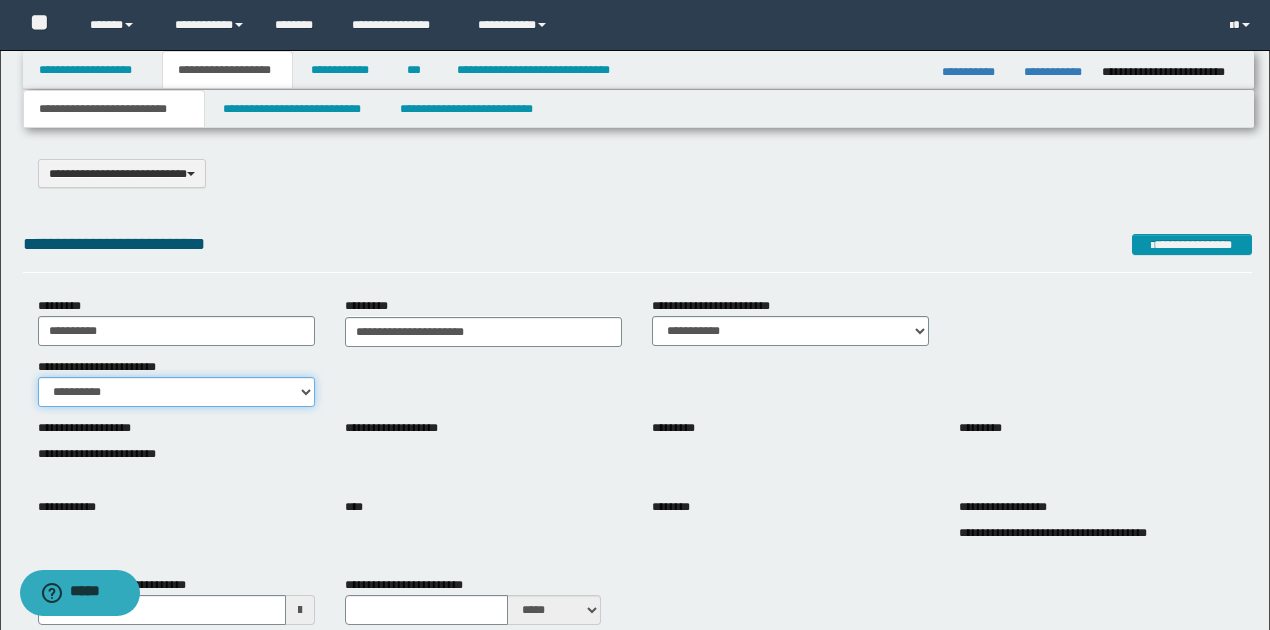 click on "**********" at bounding box center (176, 392) 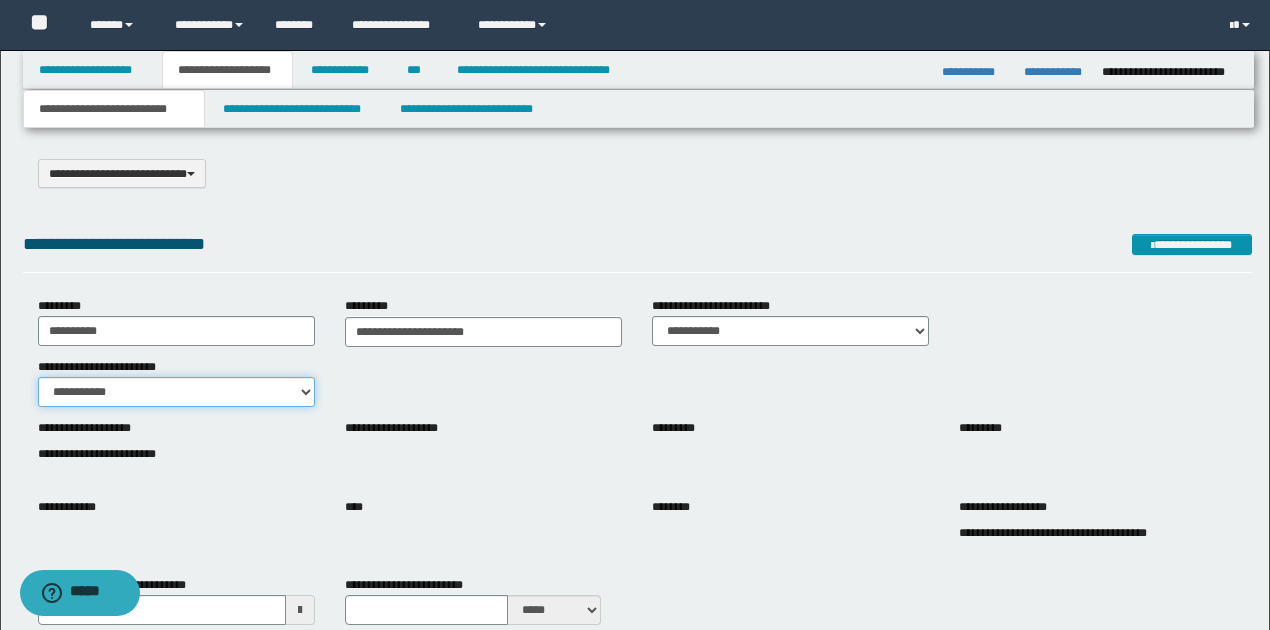 click on "**********" at bounding box center [176, 392] 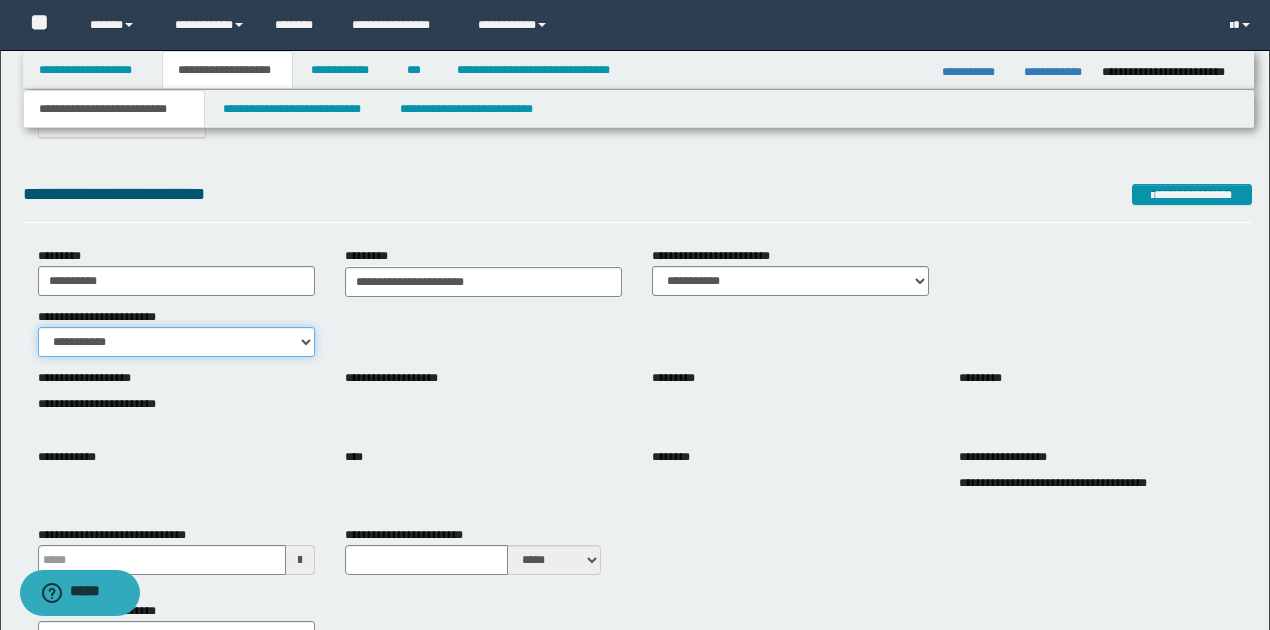 scroll, scrollTop: 200, scrollLeft: 0, axis: vertical 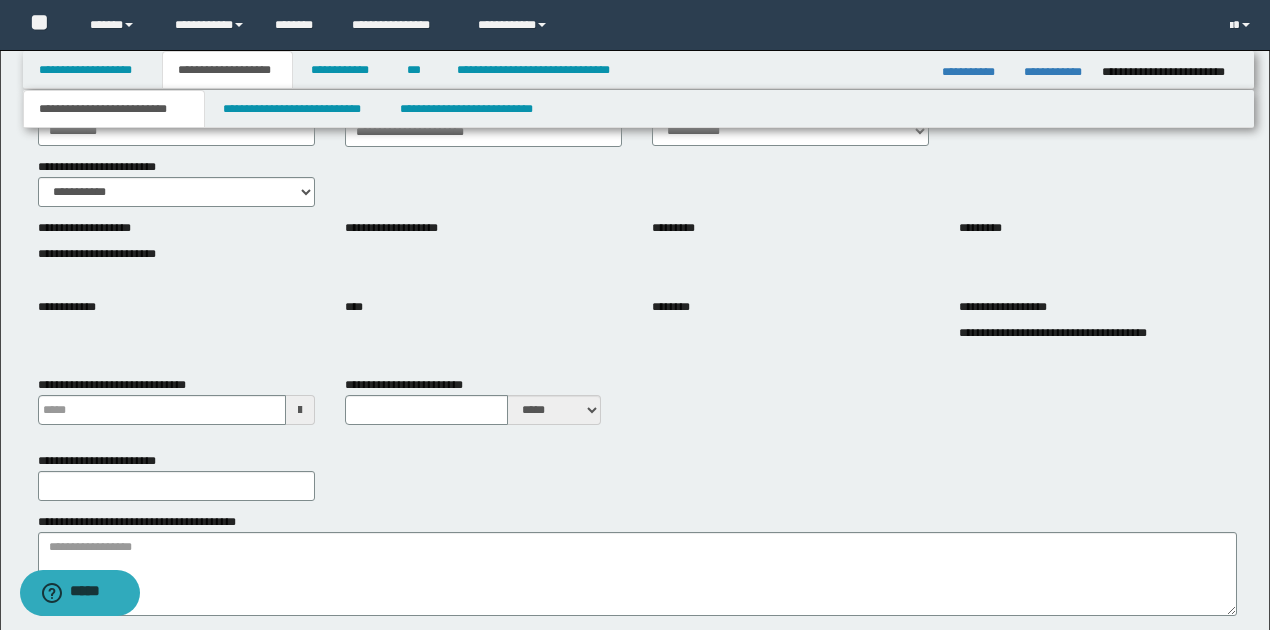 click on "**********" at bounding box center [176, 408] 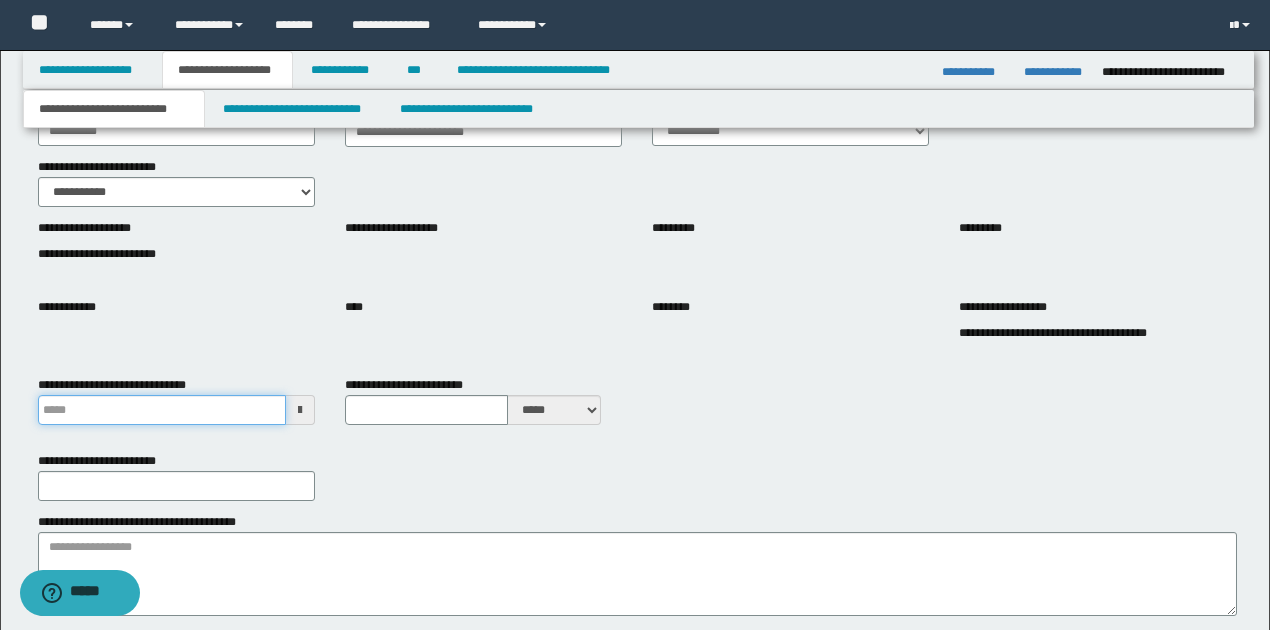 click on "**********" at bounding box center [162, 410] 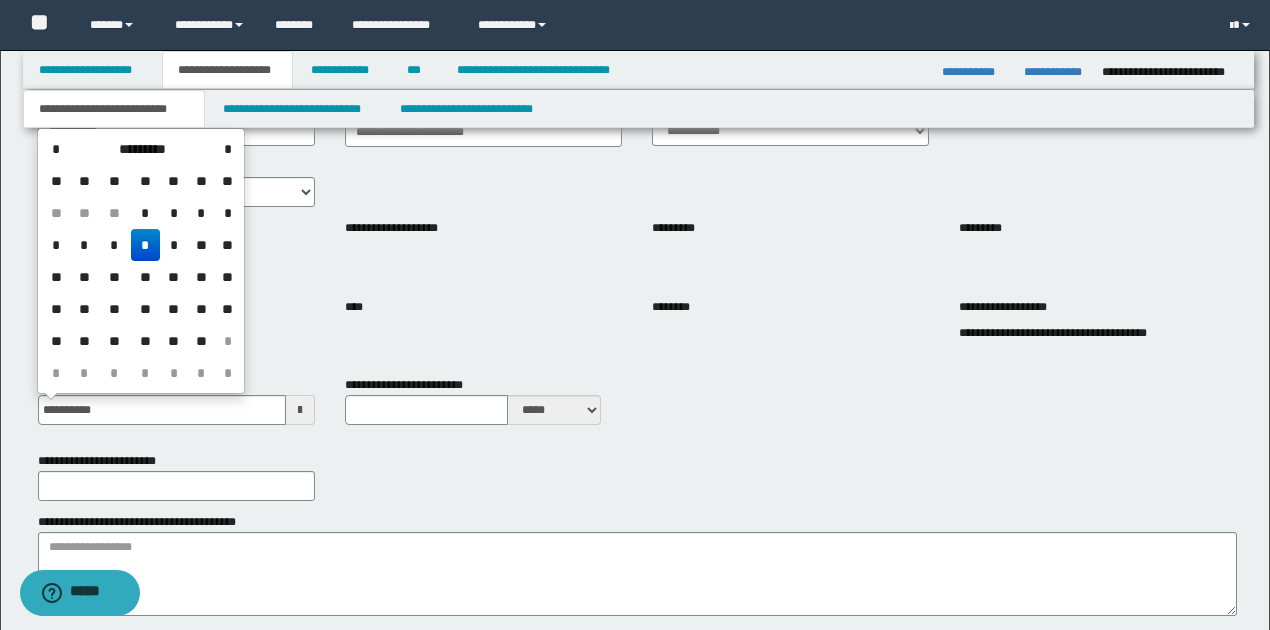 click on "*" at bounding box center (145, 245) 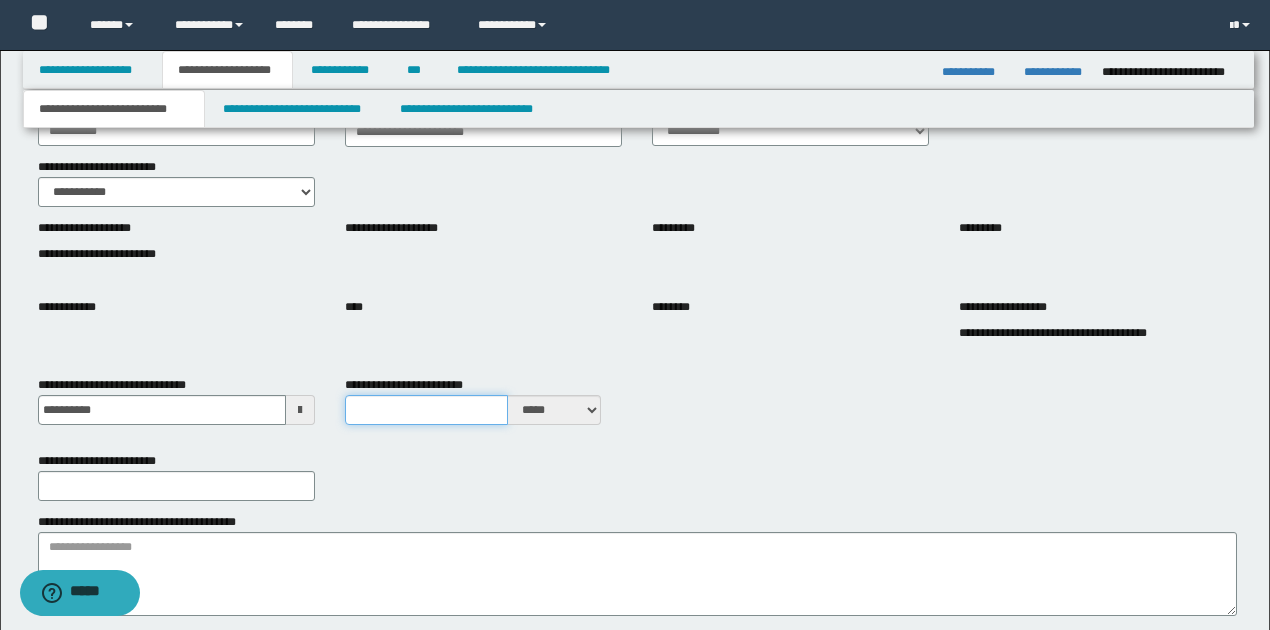 click on "**********" at bounding box center [427, 410] 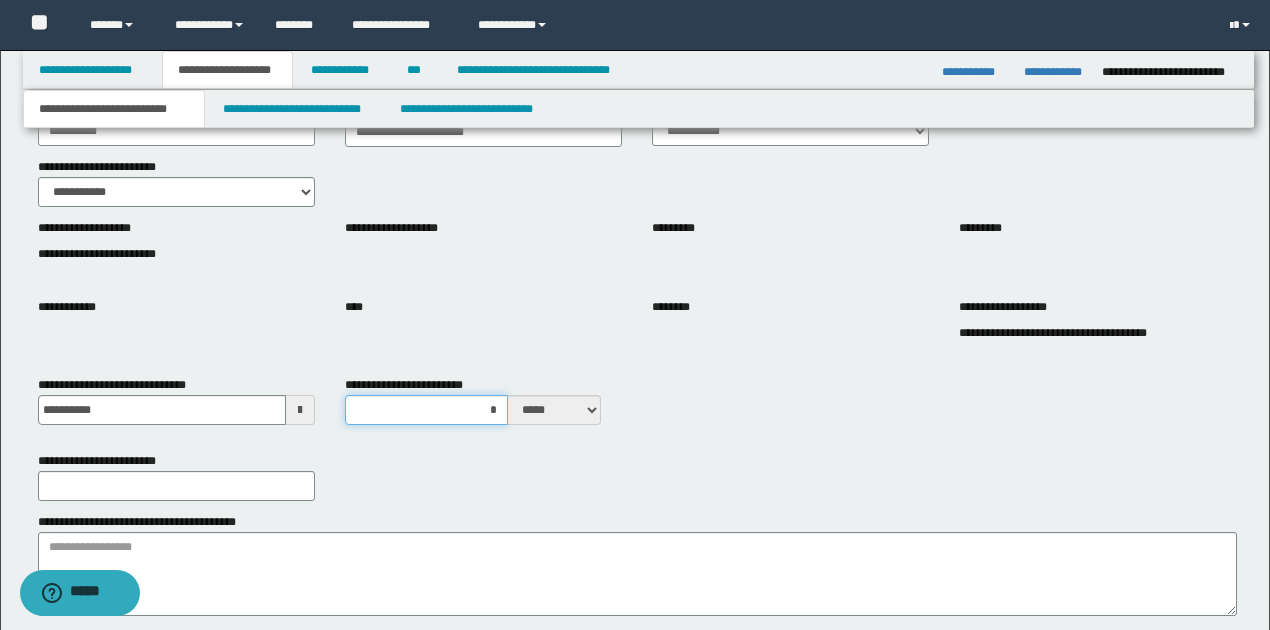 type on "**" 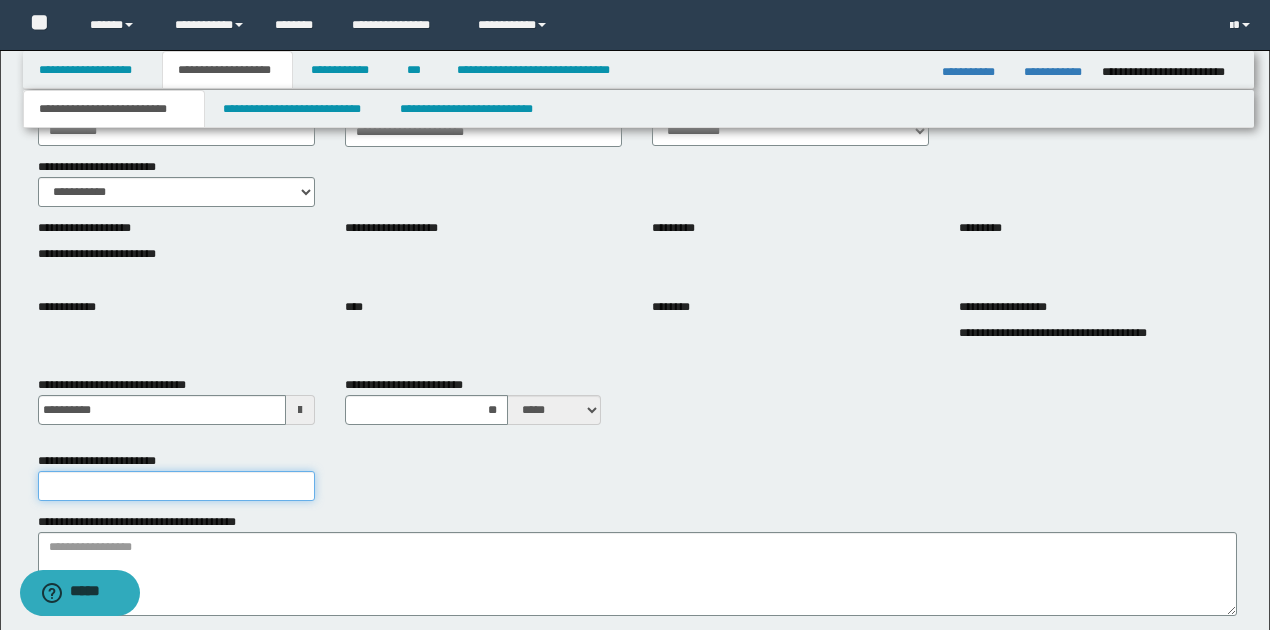 click on "**********" at bounding box center [176, 486] 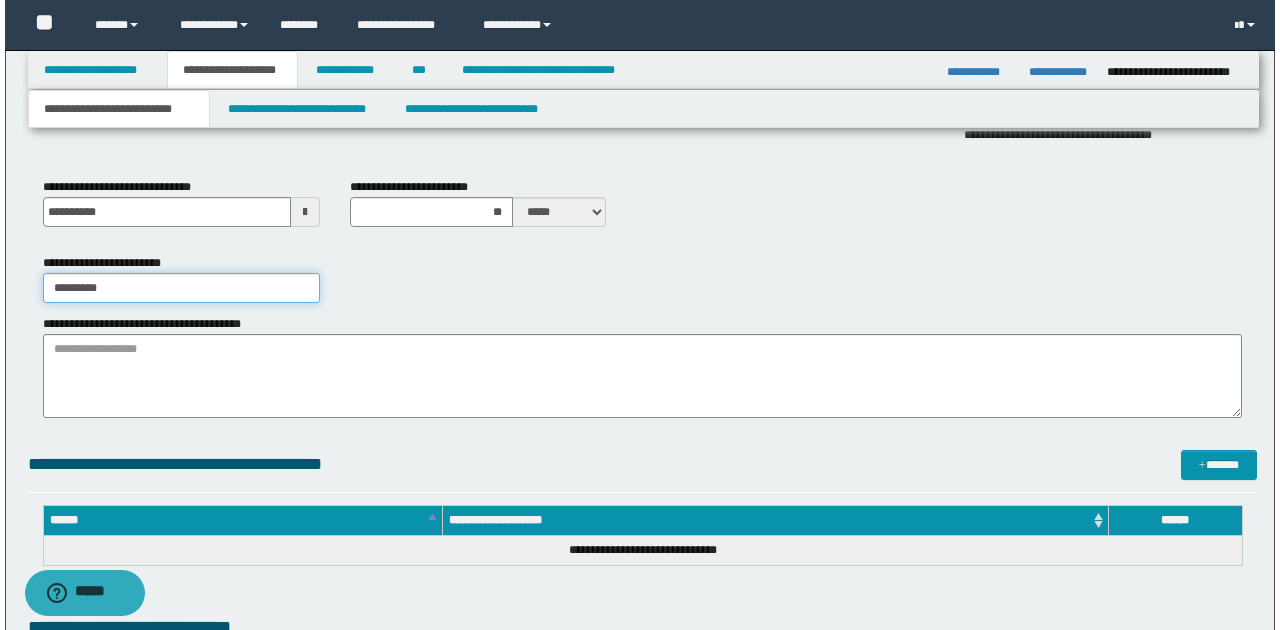 scroll, scrollTop: 400, scrollLeft: 0, axis: vertical 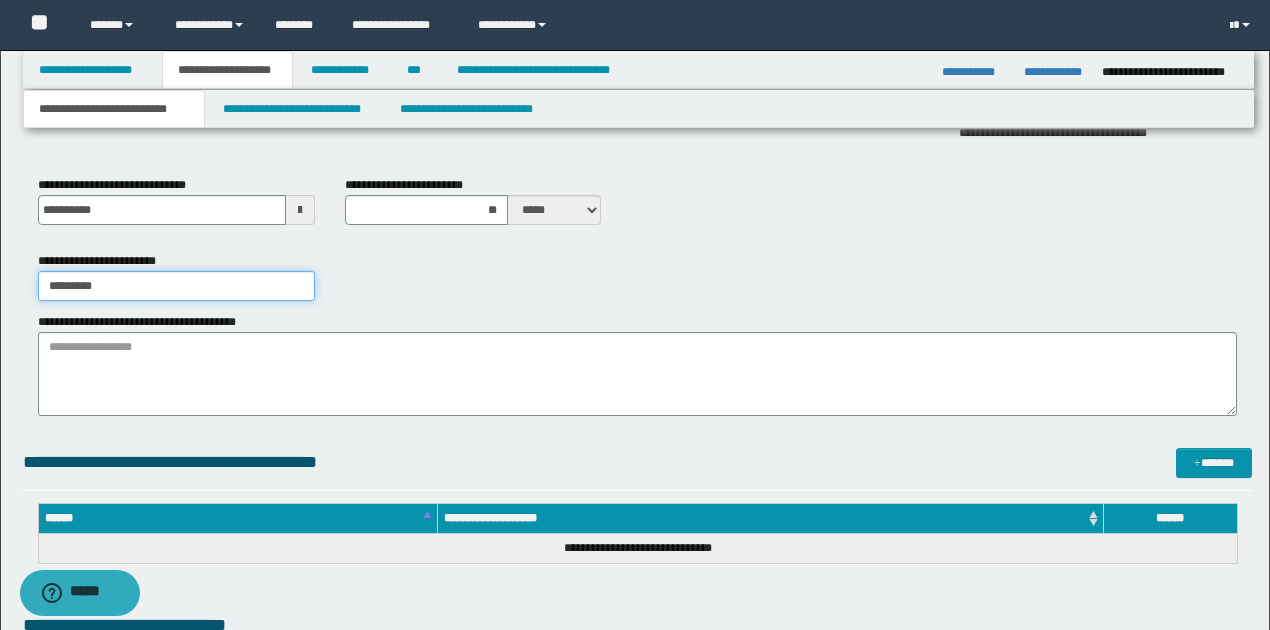 type on "*********" 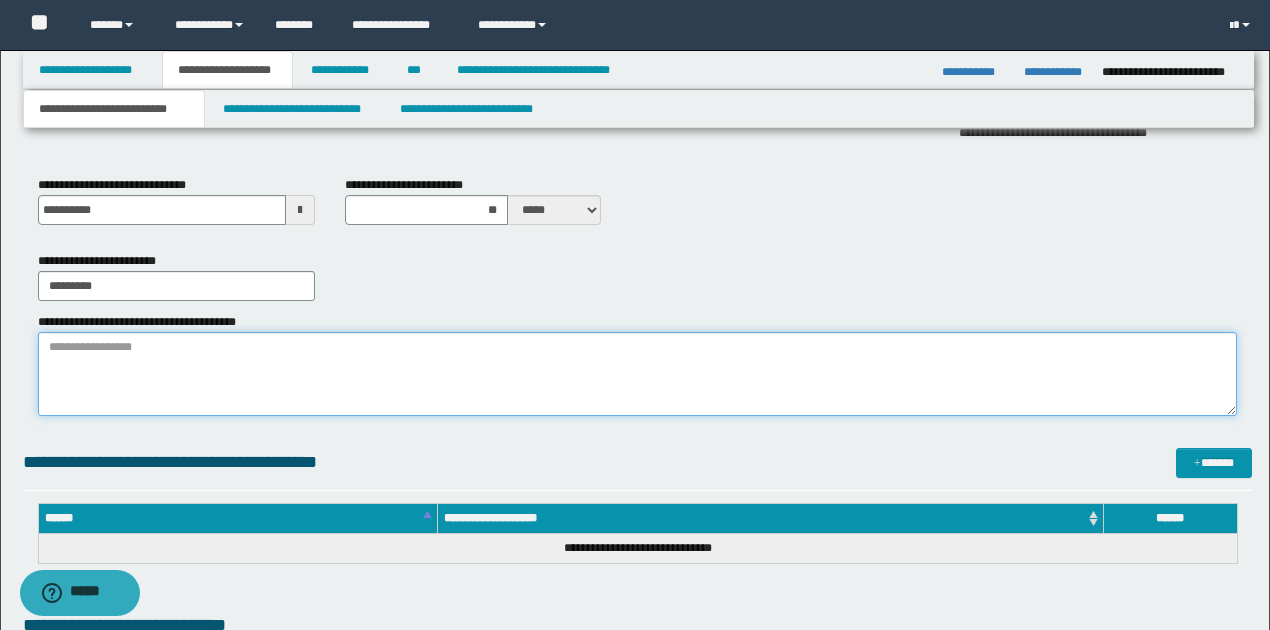 click on "**********" at bounding box center [637, 374] 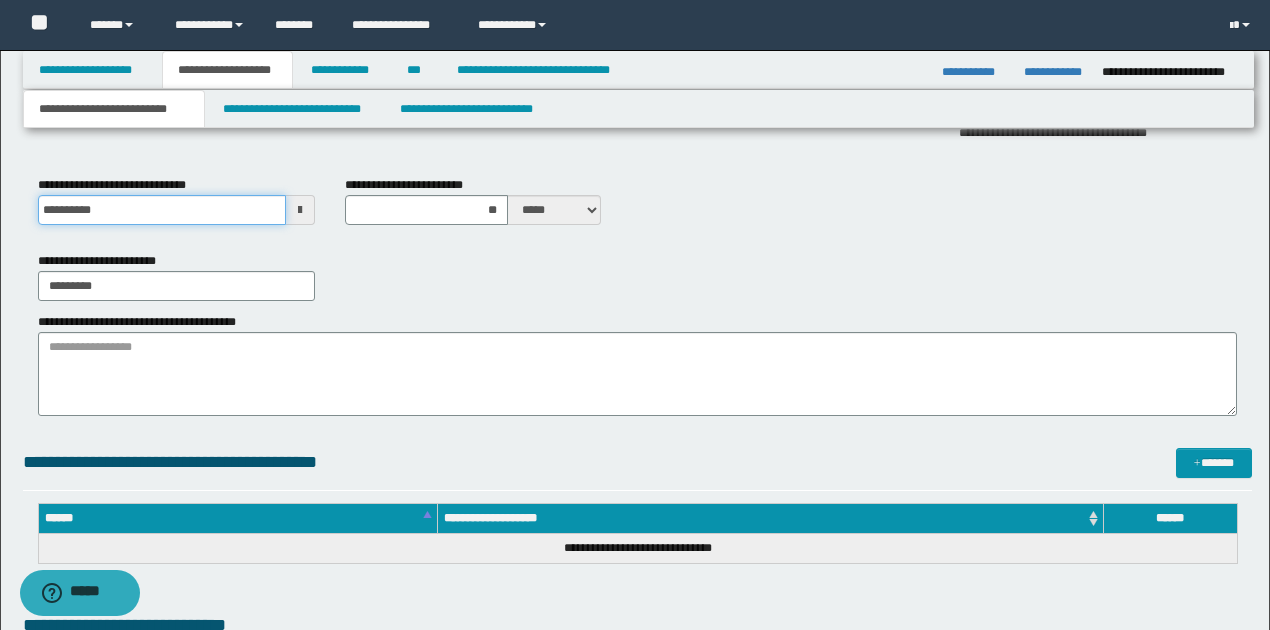 click on "**********" at bounding box center (162, 210) 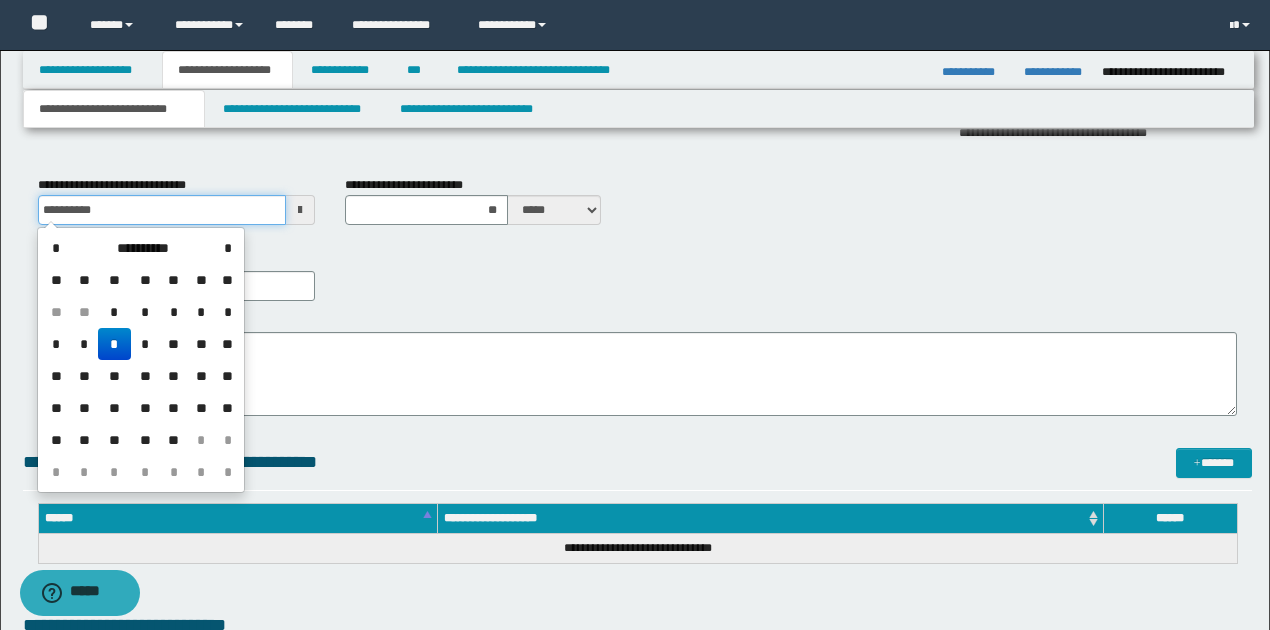 type on "**********" 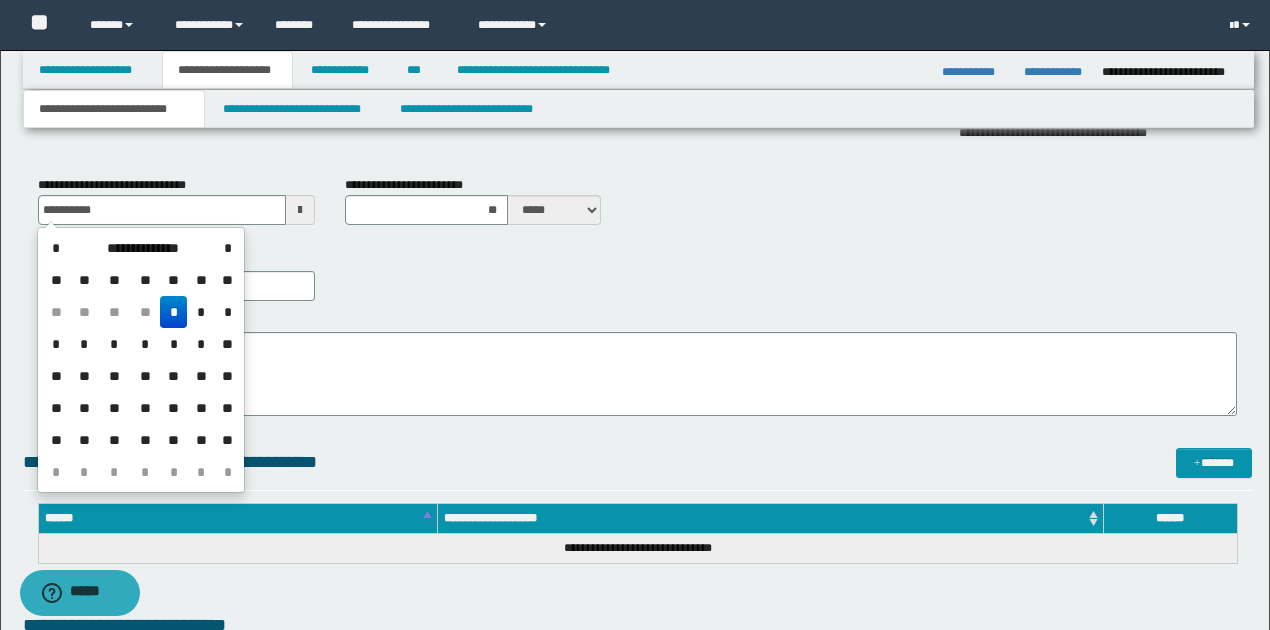 click on "*" at bounding box center (174, 312) 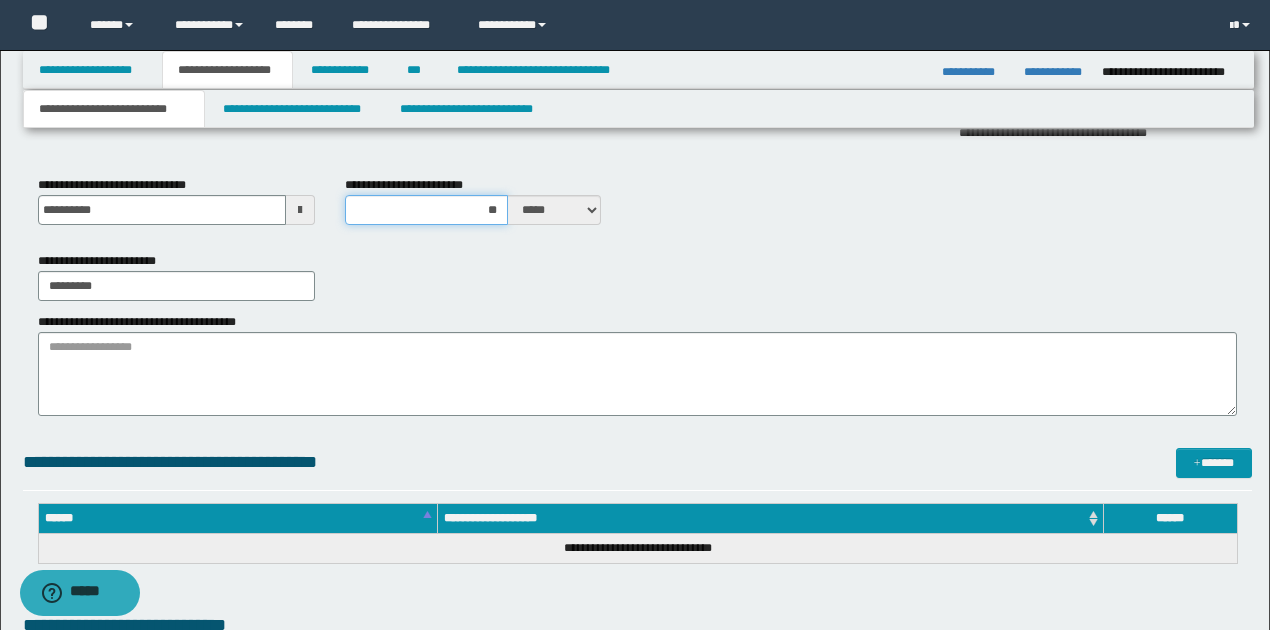 click on "**" at bounding box center (427, 210) 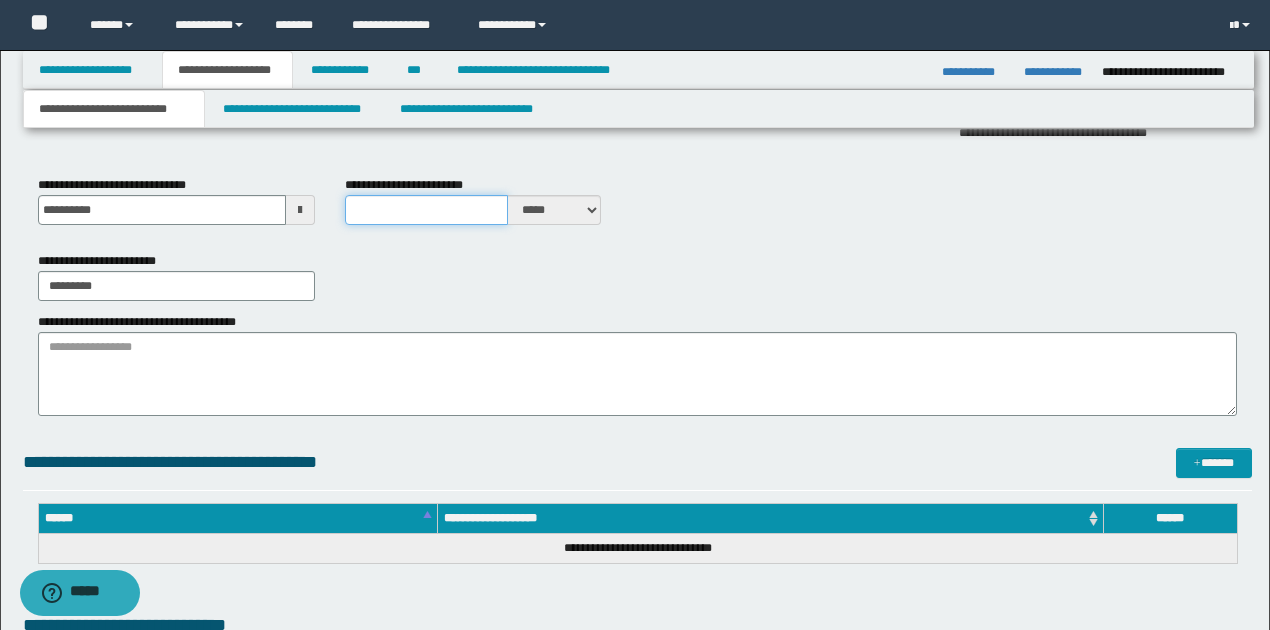 type on "*" 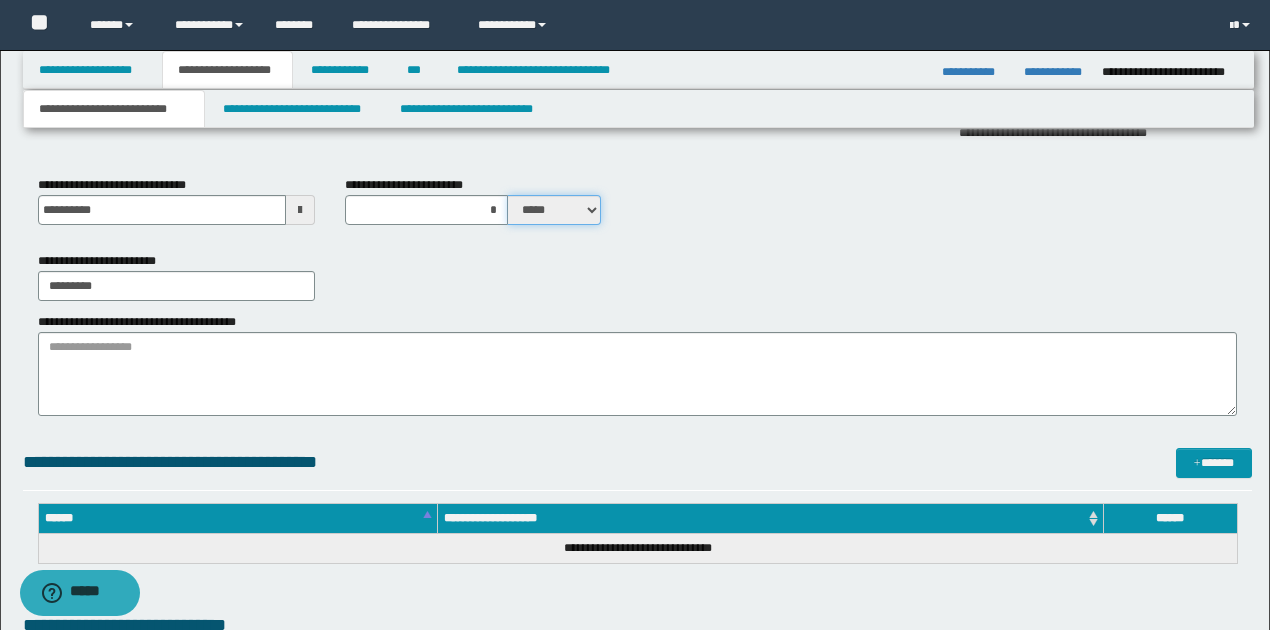 click on "*****
****" at bounding box center [554, 210] 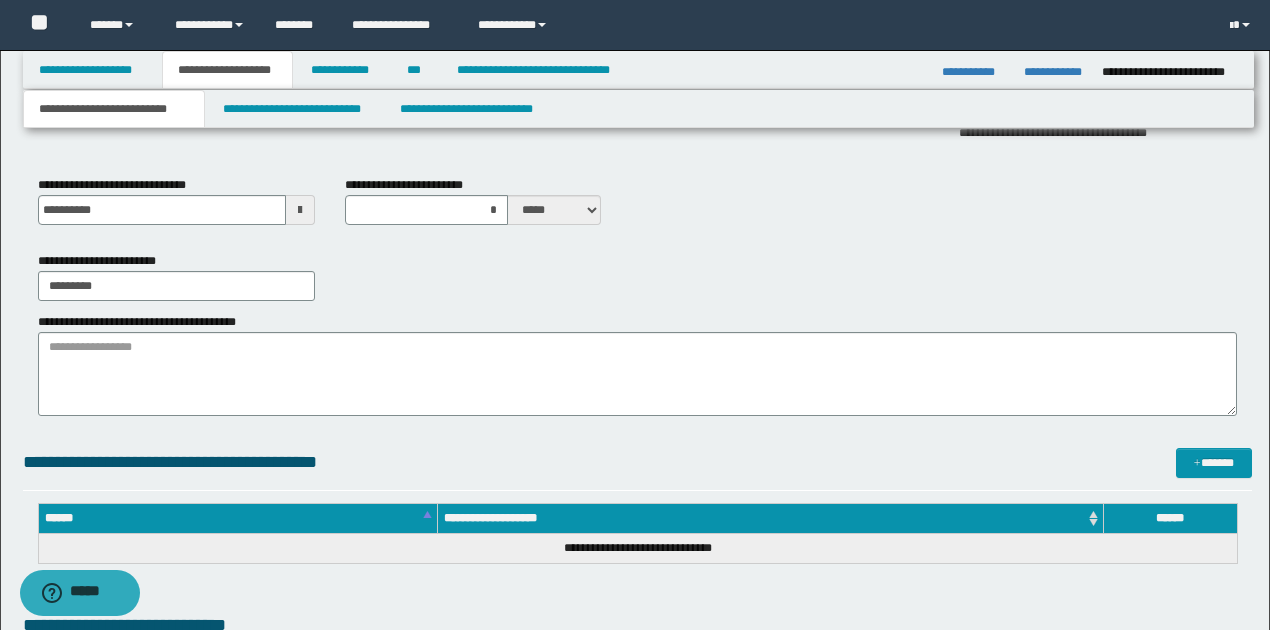 click on "**********" at bounding box center [102, 261] 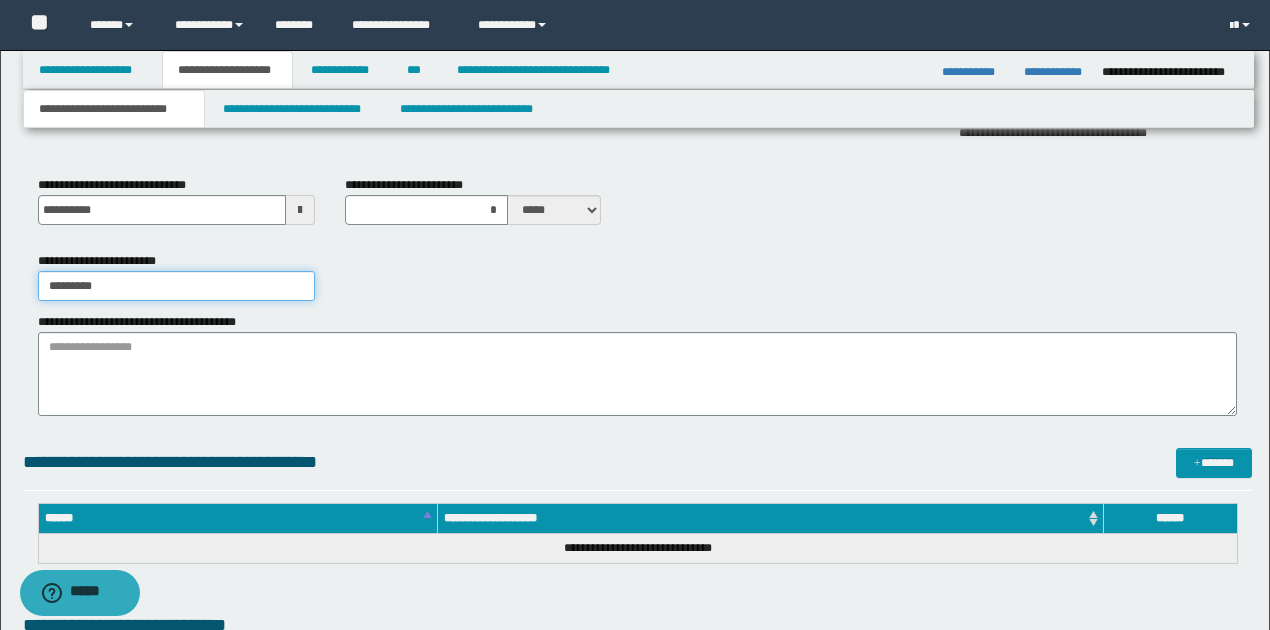 click on "*********" at bounding box center [176, 286] 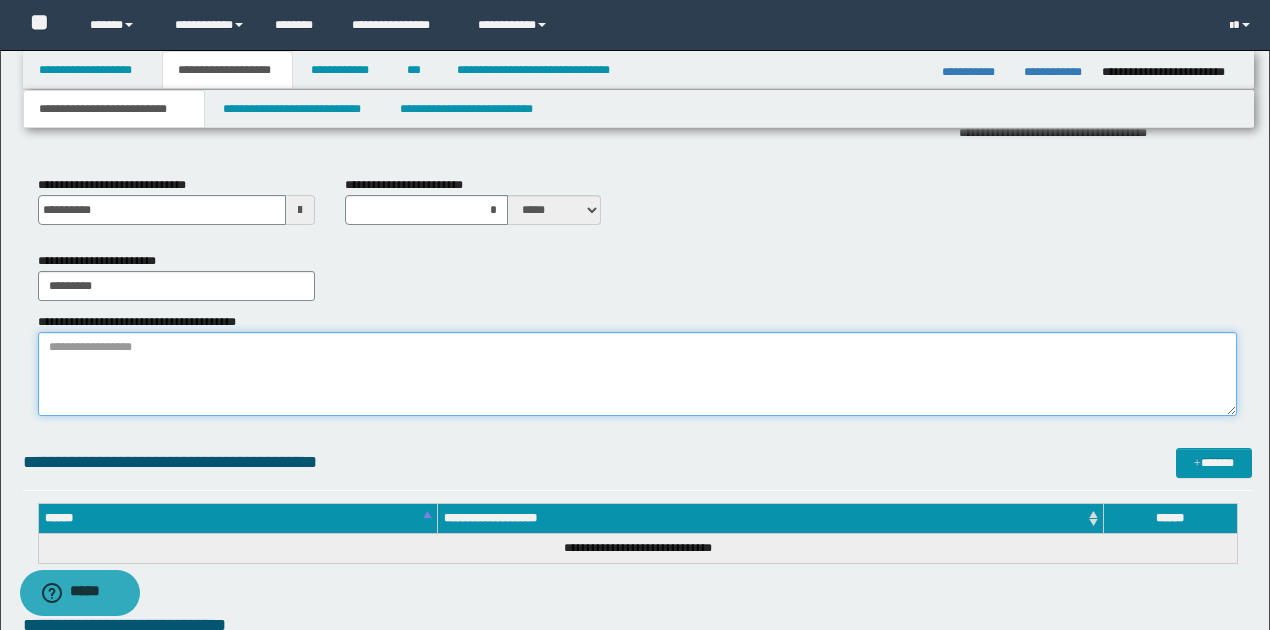 click on "**********" at bounding box center (637, 374) 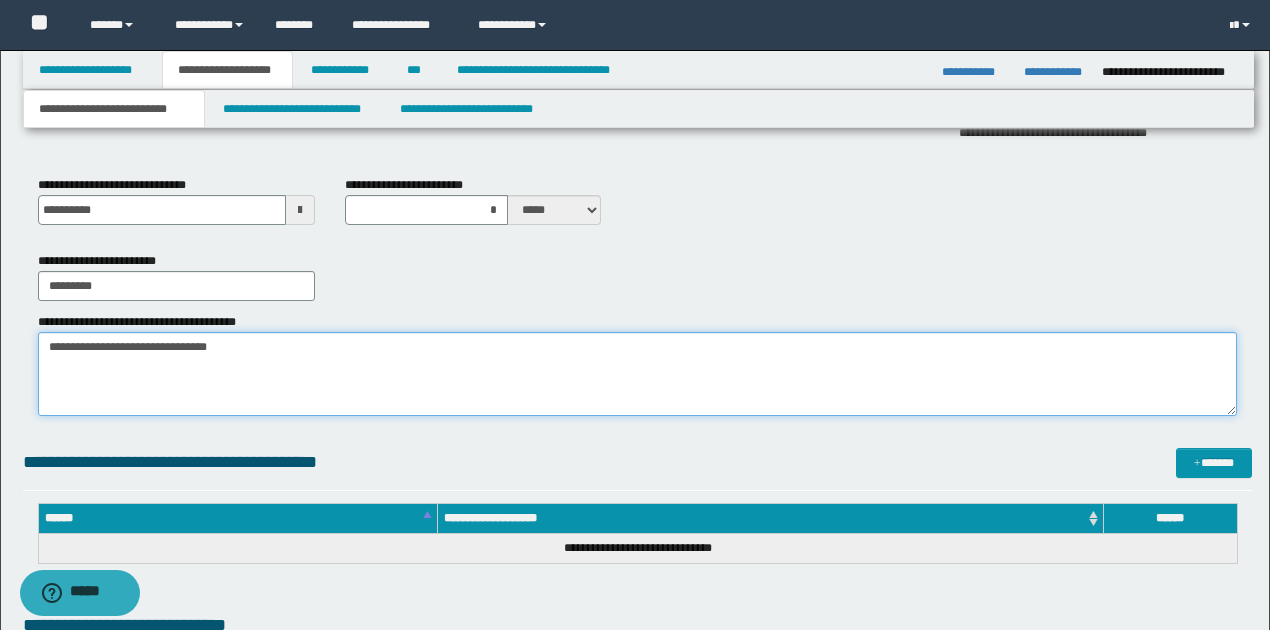 click on "**********" at bounding box center (637, 374) 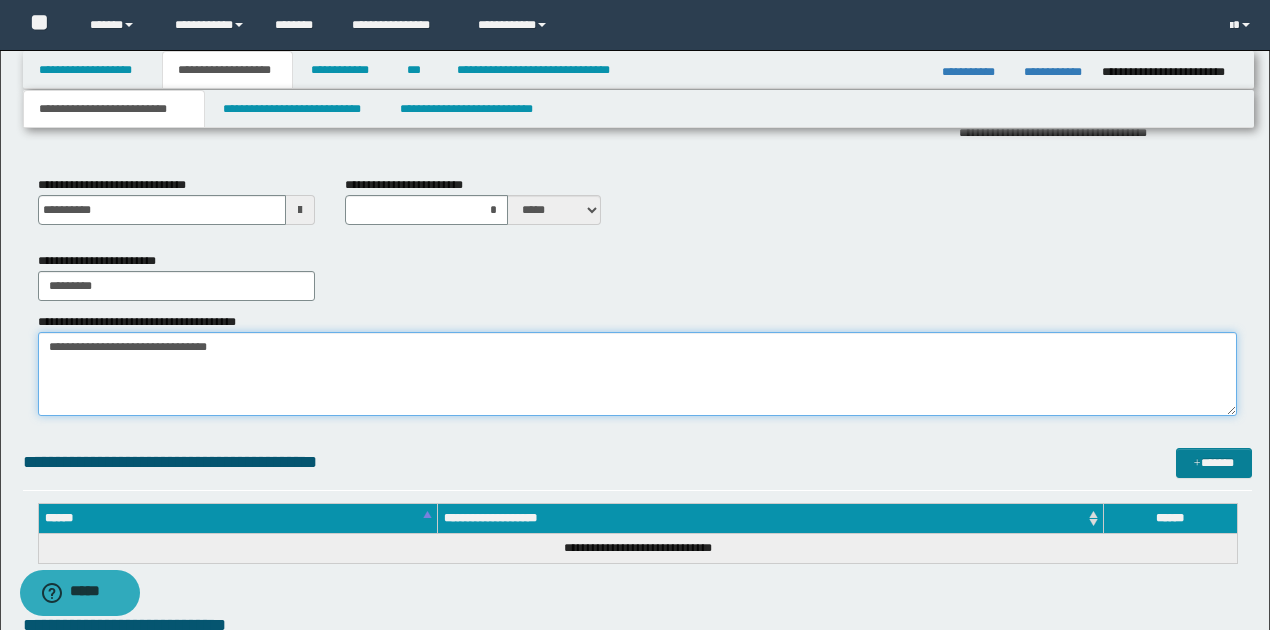 type on "**********" 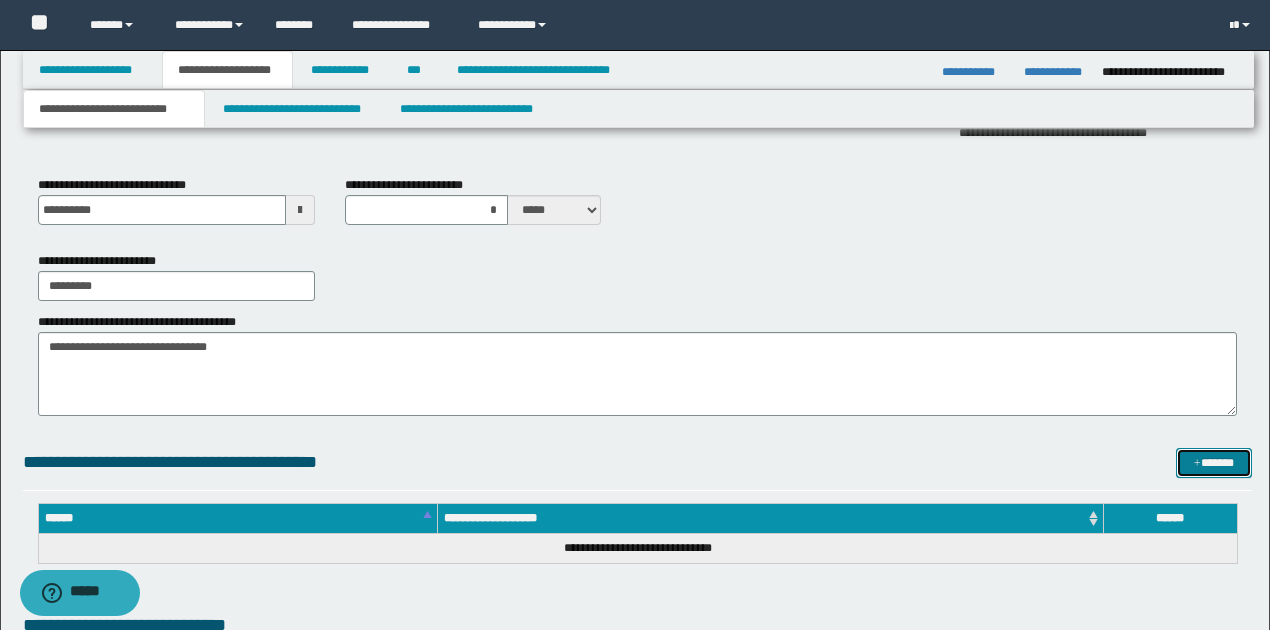 click on "*******" at bounding box center [1214, 462] 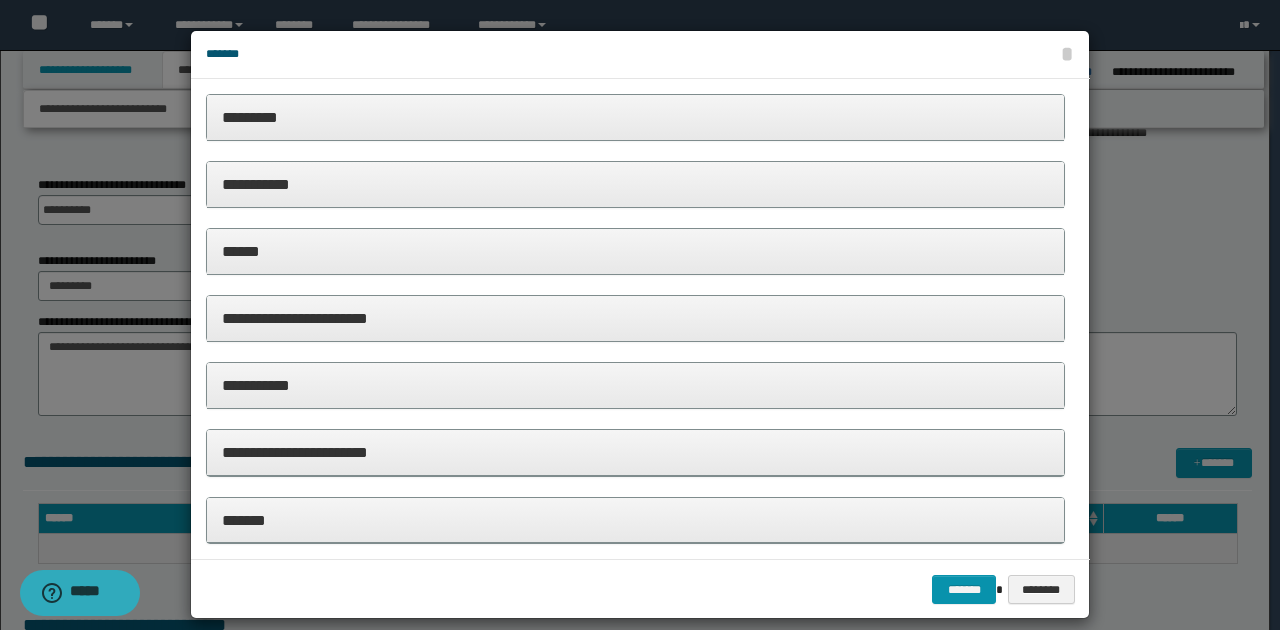 scroll, scrollTop: 20, scrollLeft: 0, axis: vertical 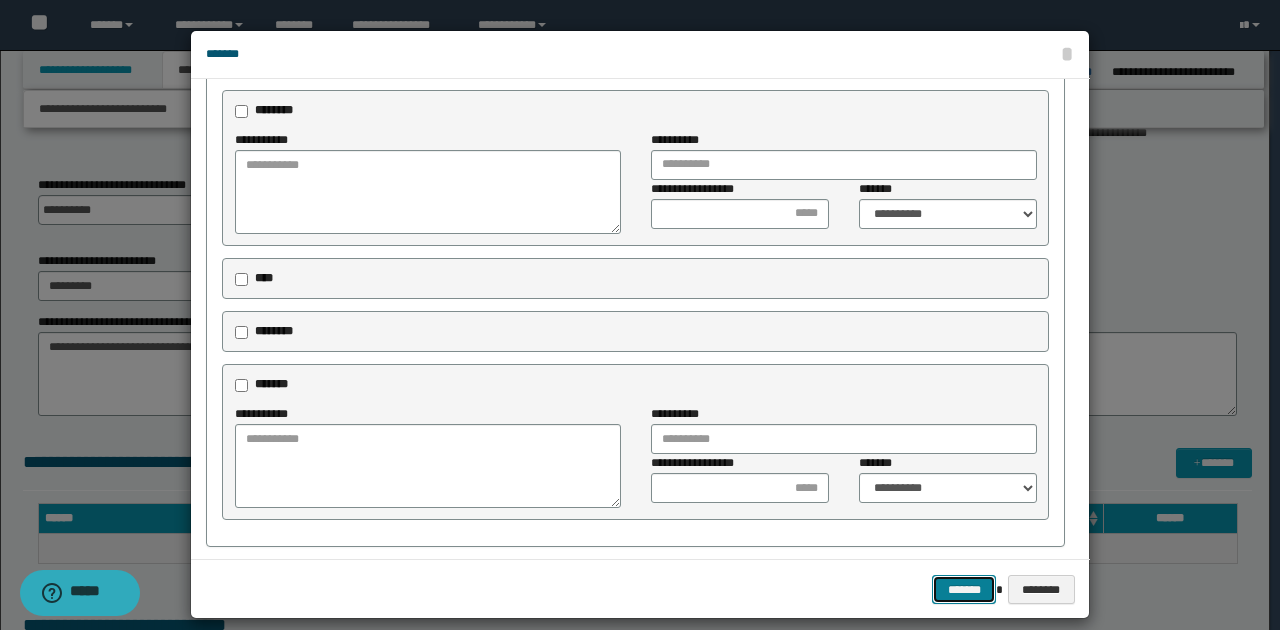 click on "*******" at bounding box center (964, 589) 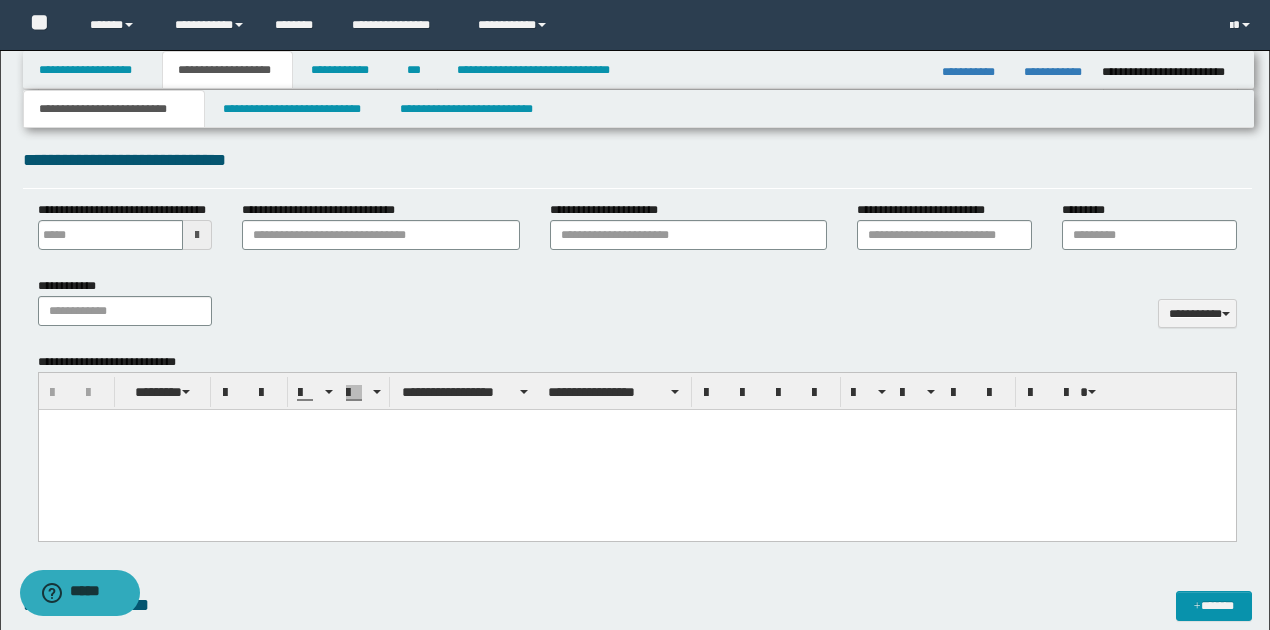 scroll, scrollTop: 866, scrollLeft: 0, axis: vertical 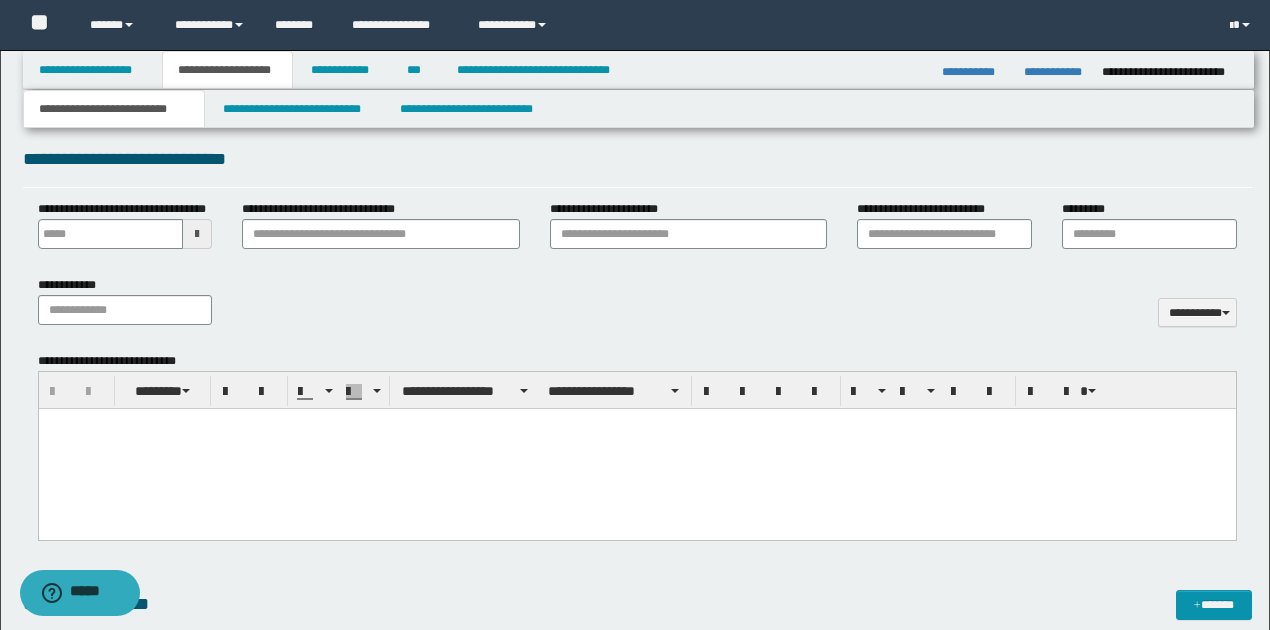 click at bounding box center (636, 448) 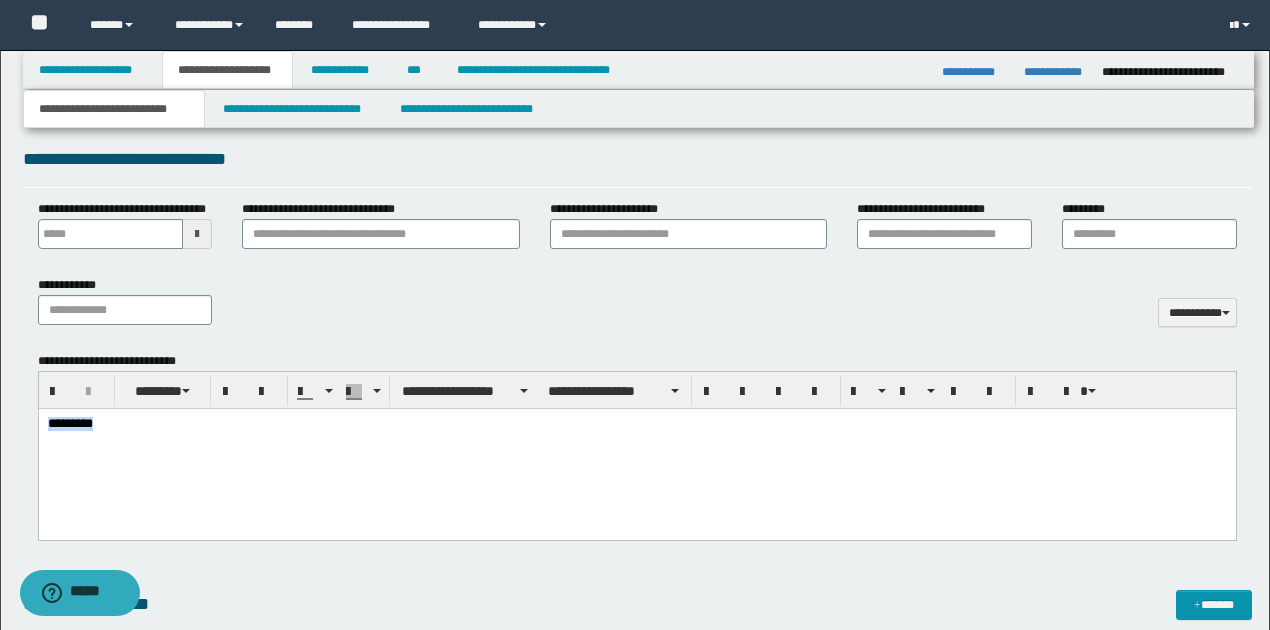 drag, startPoint x: 47, startPoint y: 421, endPoint x: 196, endPoint y: 441, distance: 150.33629 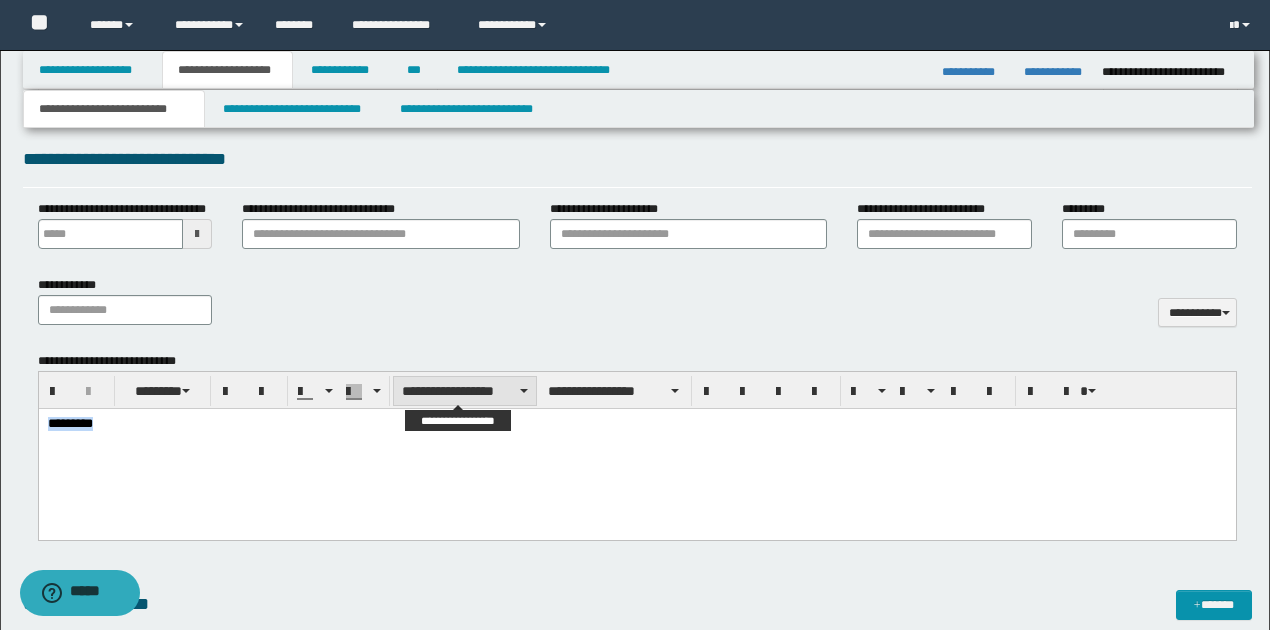 click on "**********" at bounding box center (465, 391) 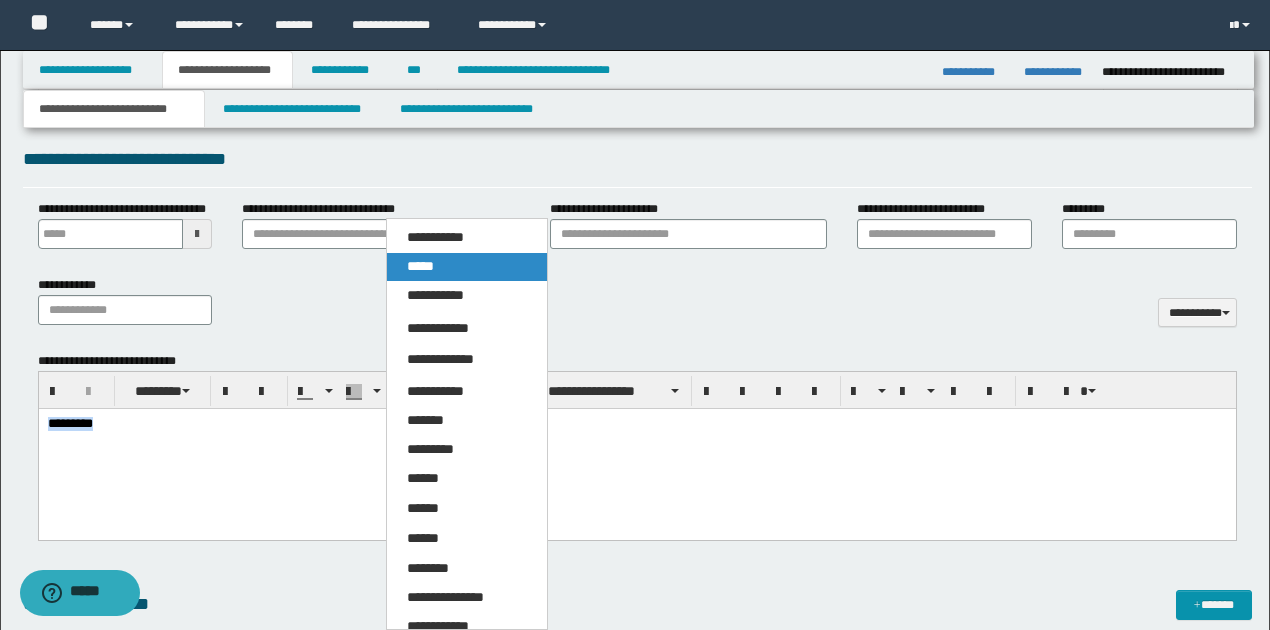 click on "*****" at bounding box center [466, 267] 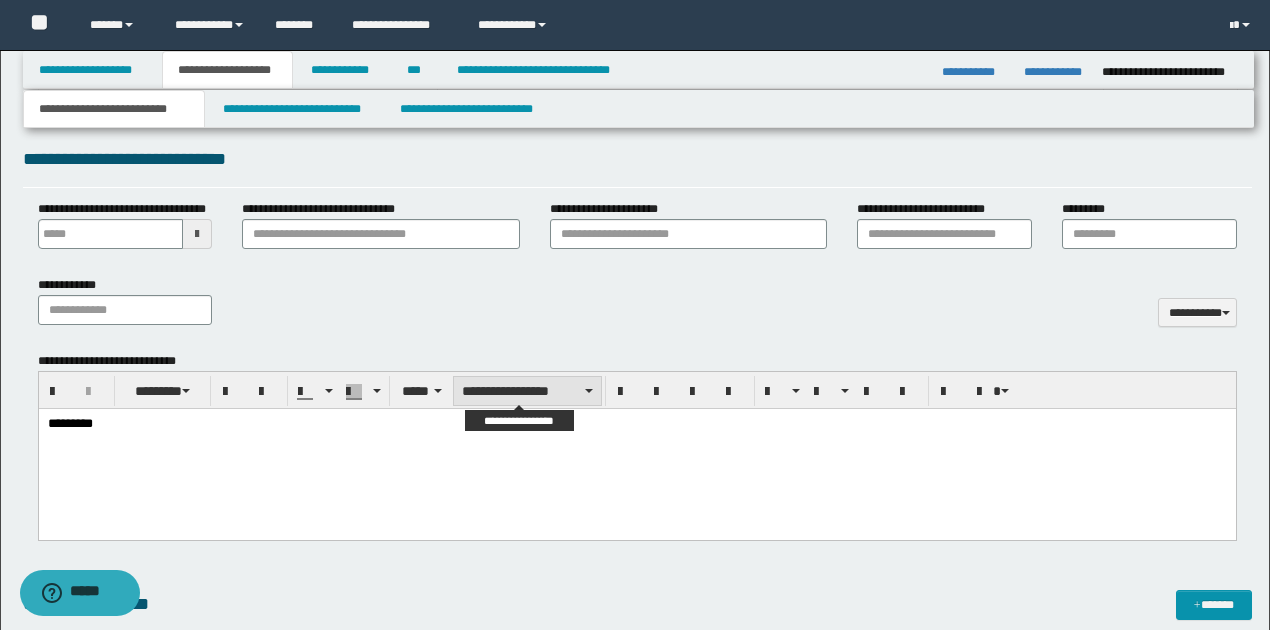 click on "**********" at bounding box center (527, 391) 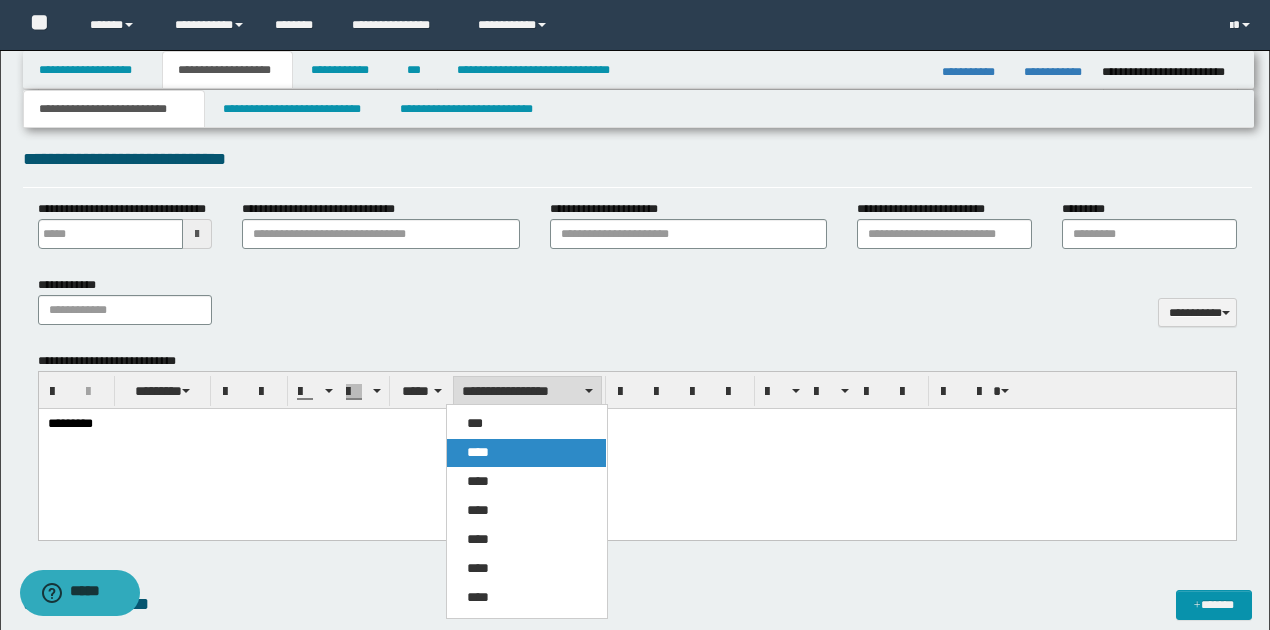 click on "****" at bounding box center (478, 452) 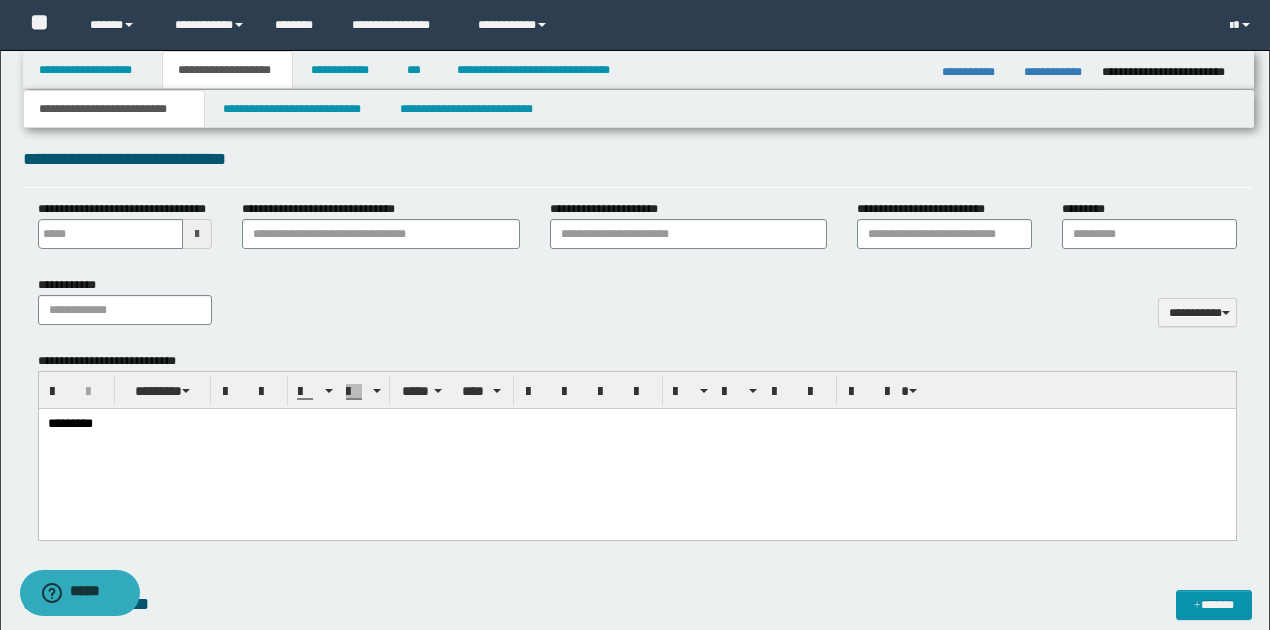 click on "*********" at bounding box center (636, 448) 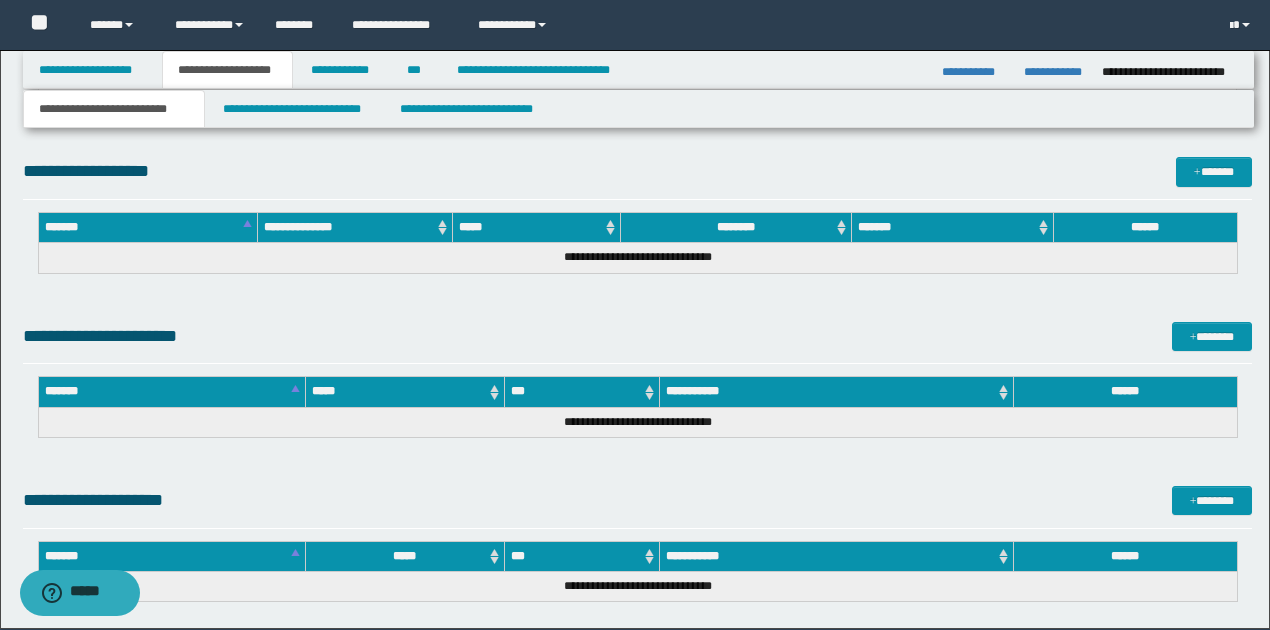 scroll, scrollTop: 1376, scrollLeft: 0, axis: vertical 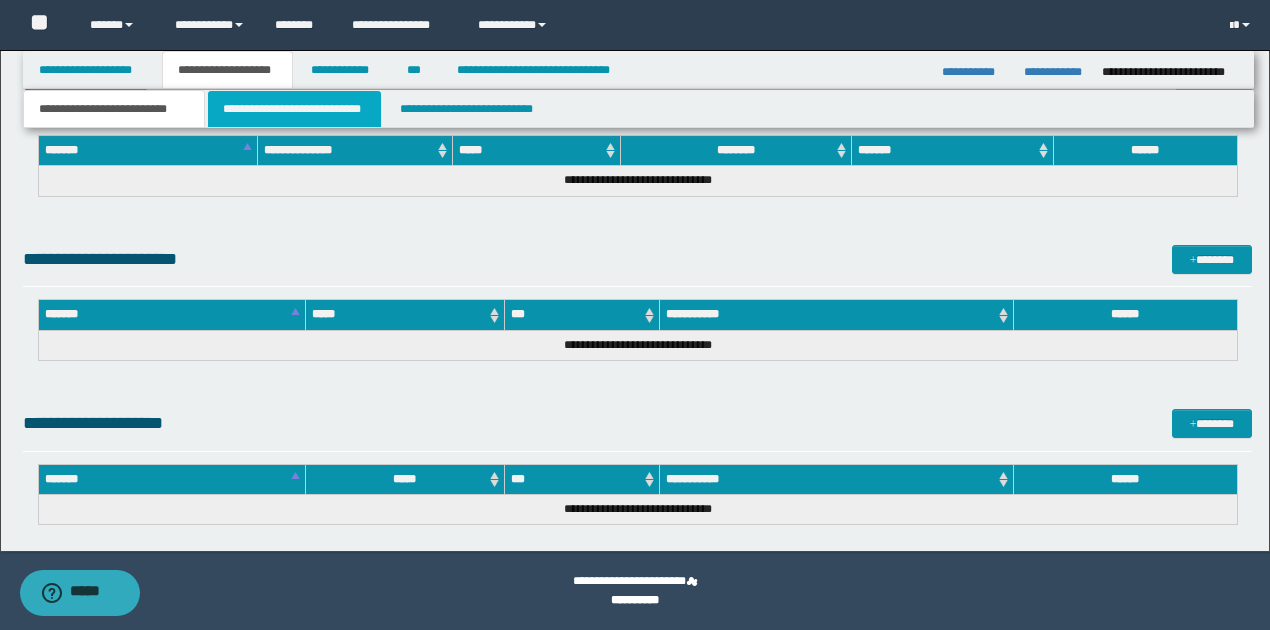 click on "**********" at bounding box center (294, 109) 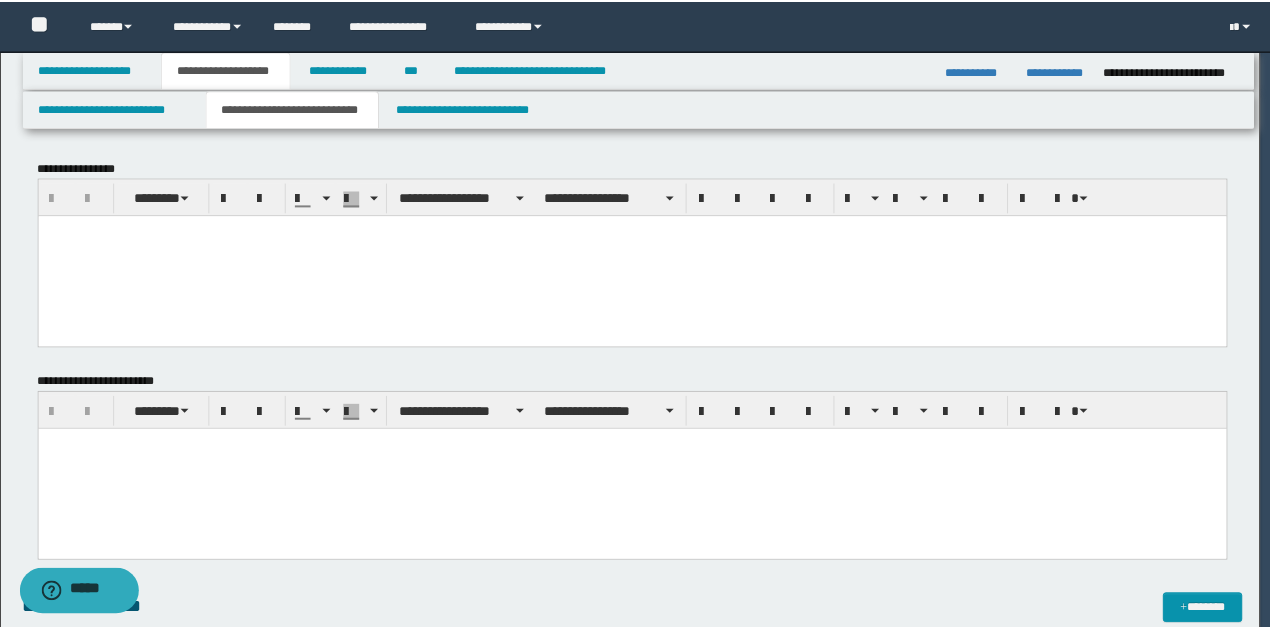 scroll, scrollTop: 0, scrollLeft: 0, axis: both 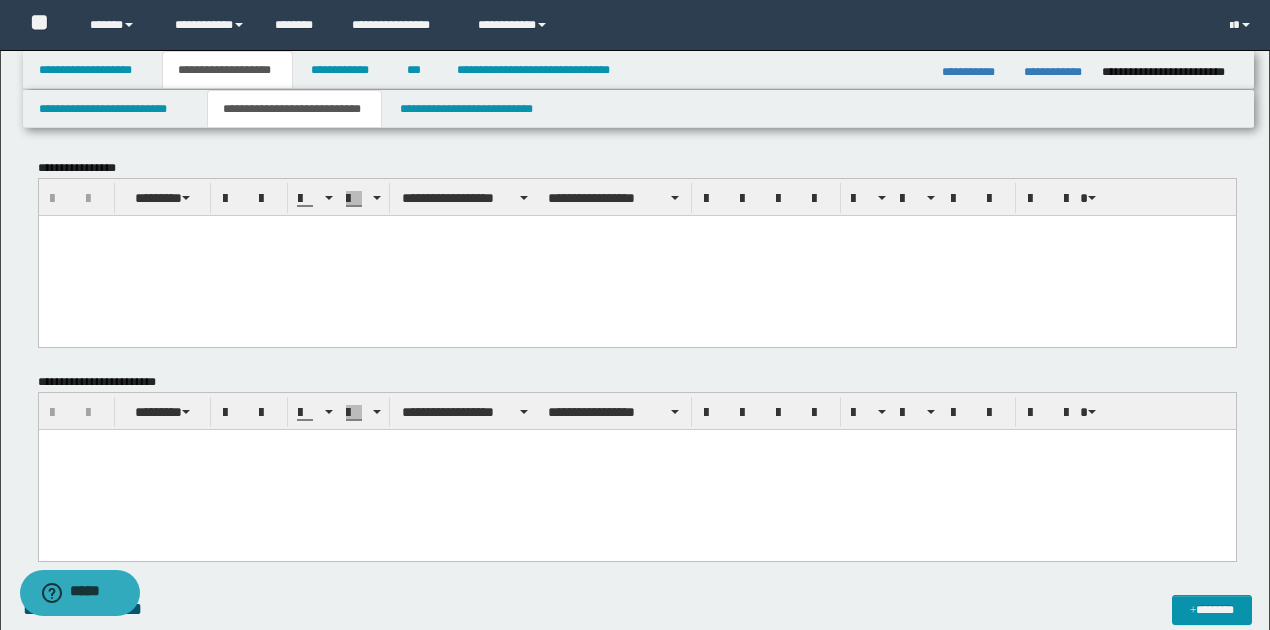 click at bounding box center [636, 470] 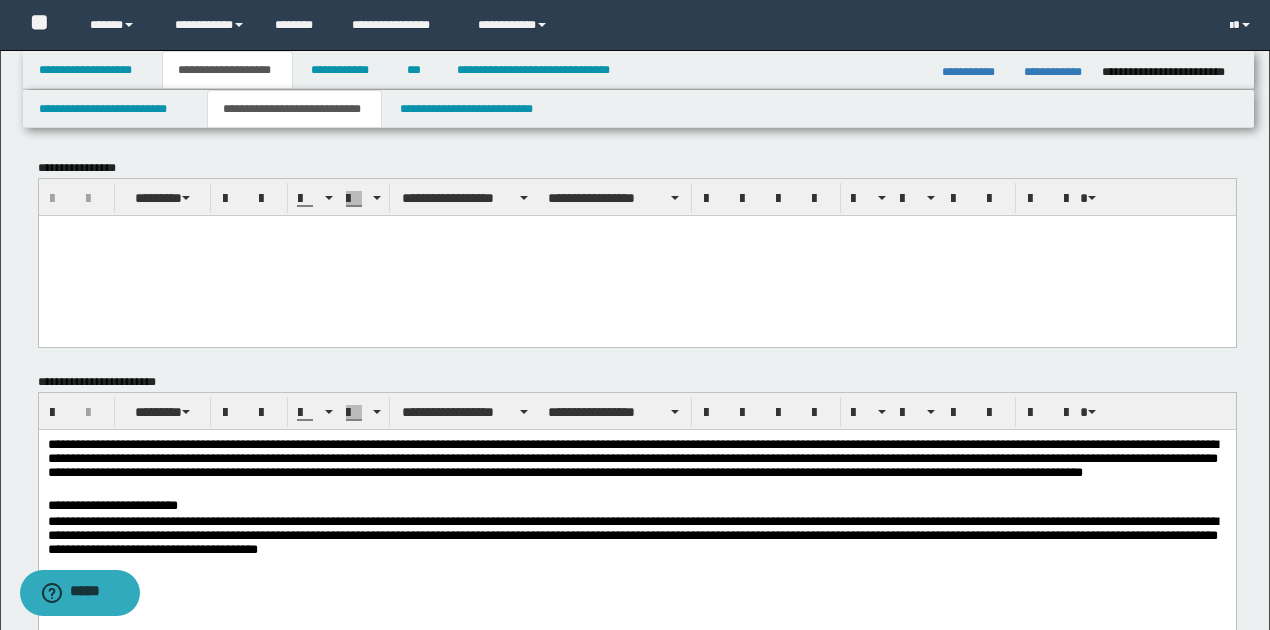 click on "**********" at bounding box center (637, 468) 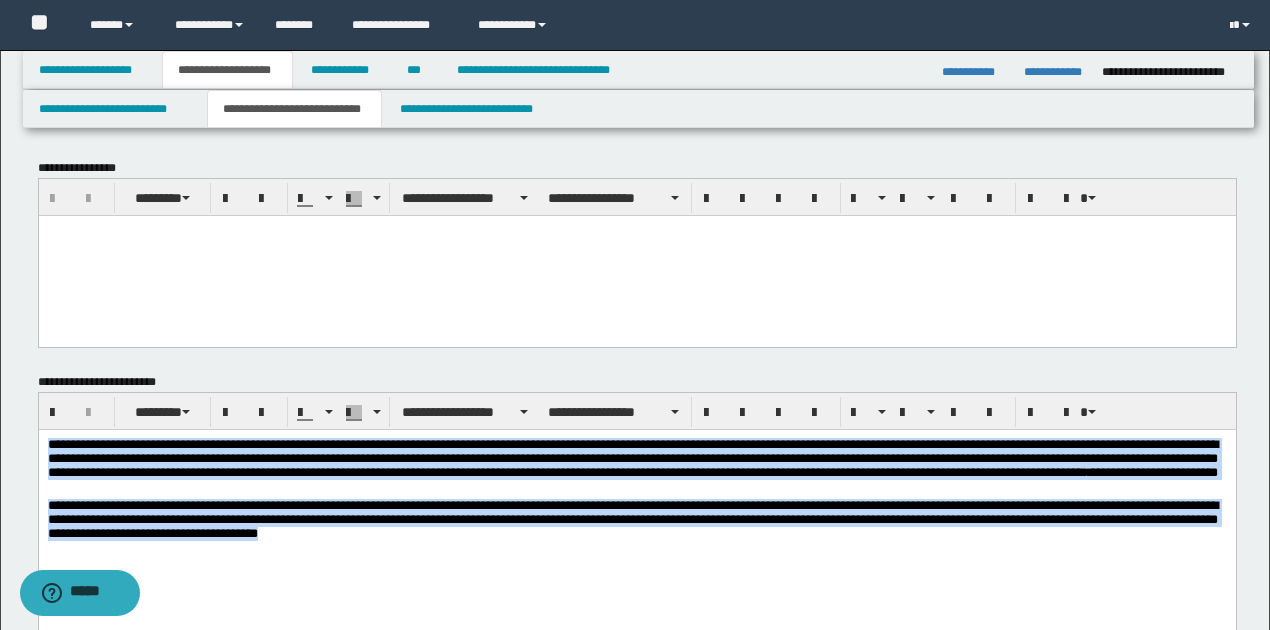 drag, startPoint x: 50, startPoint y: 444, endPoint x: 454, endPoint y: 568, distance: 422.60147 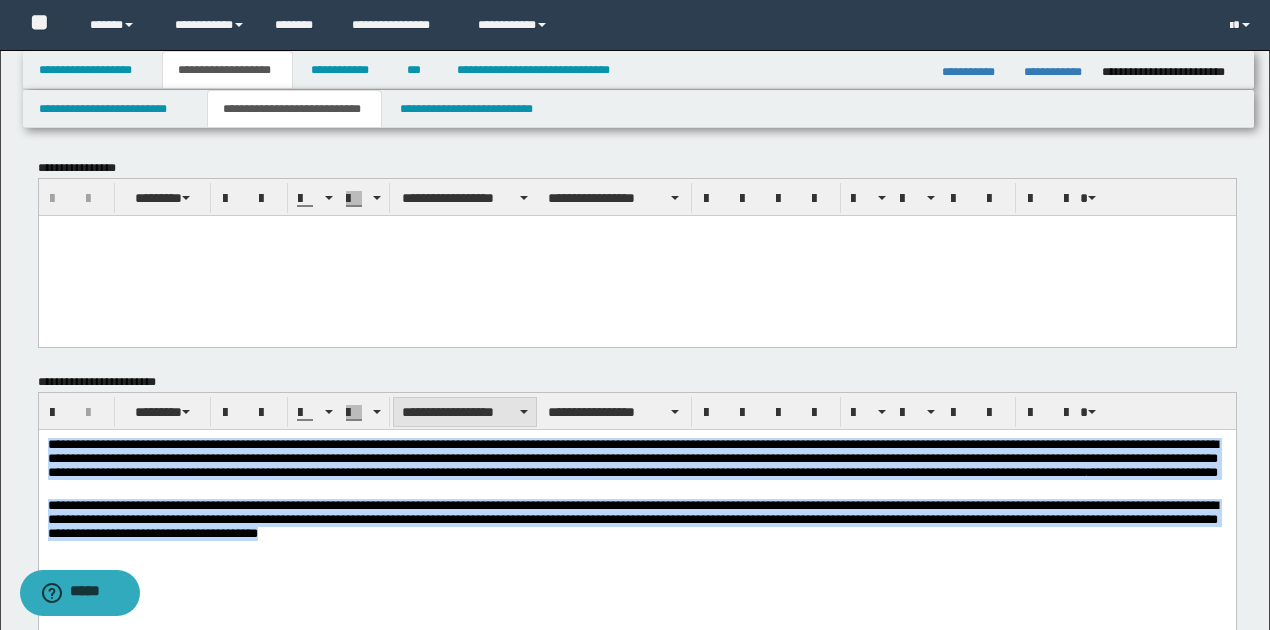 click on "**********" at bounding box center (465, 412) 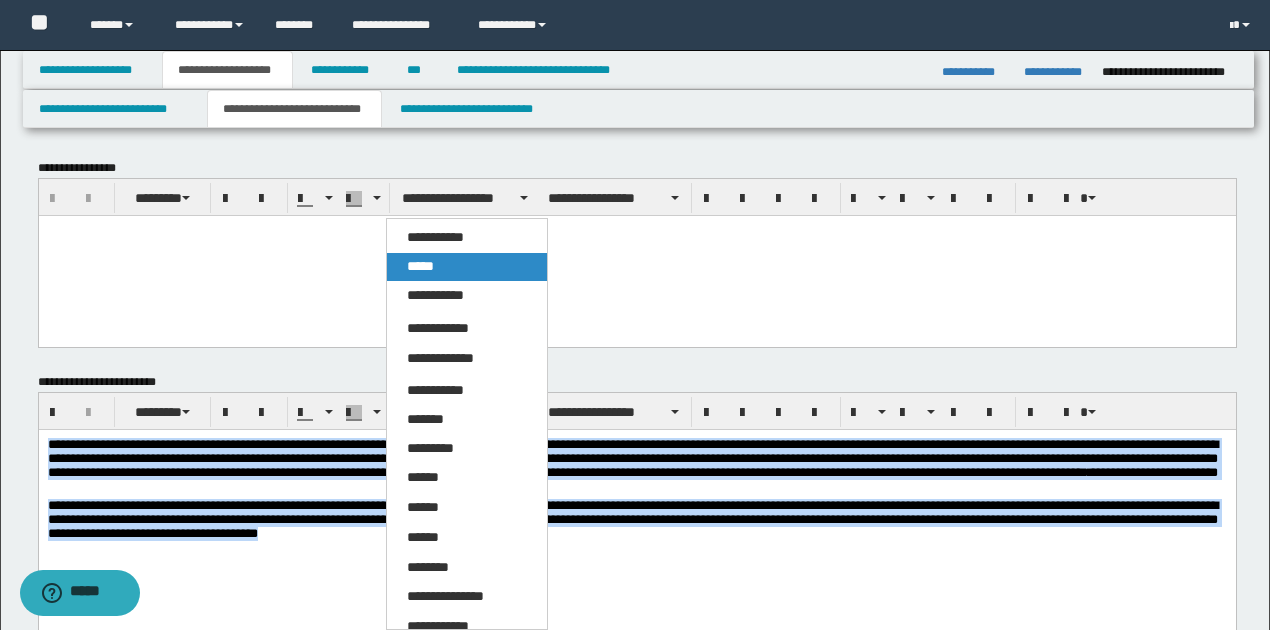 click on "*****" at bounding box center [466, 267] 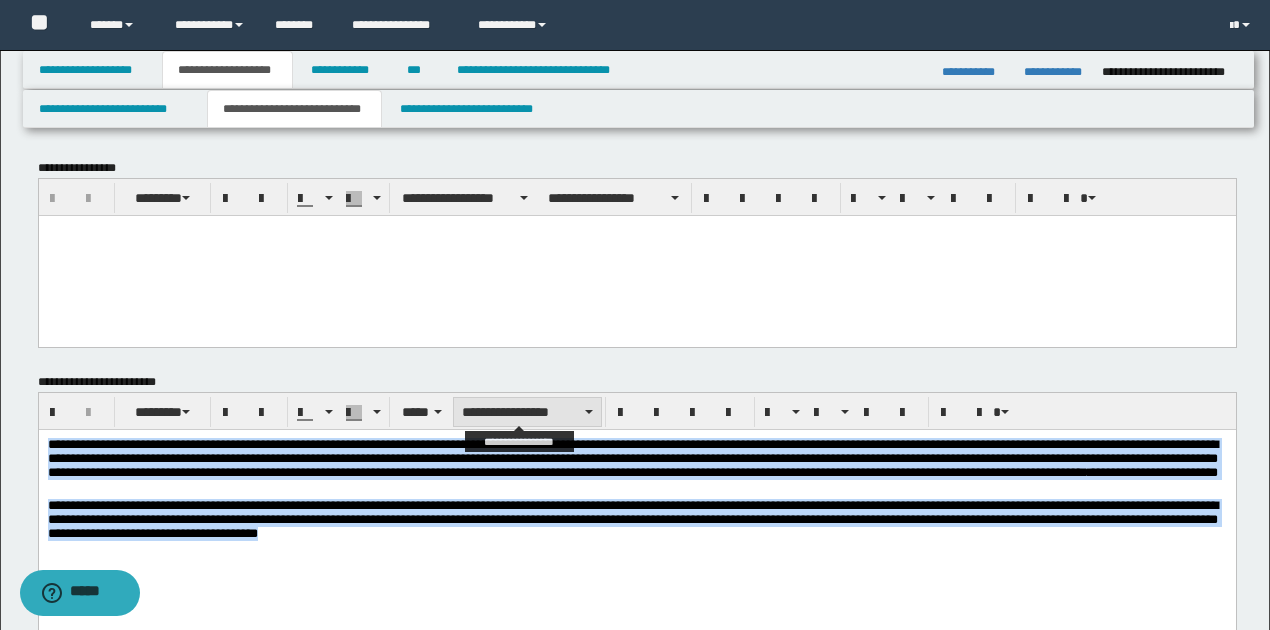 click on "**********" at bounding box center (527, 412) 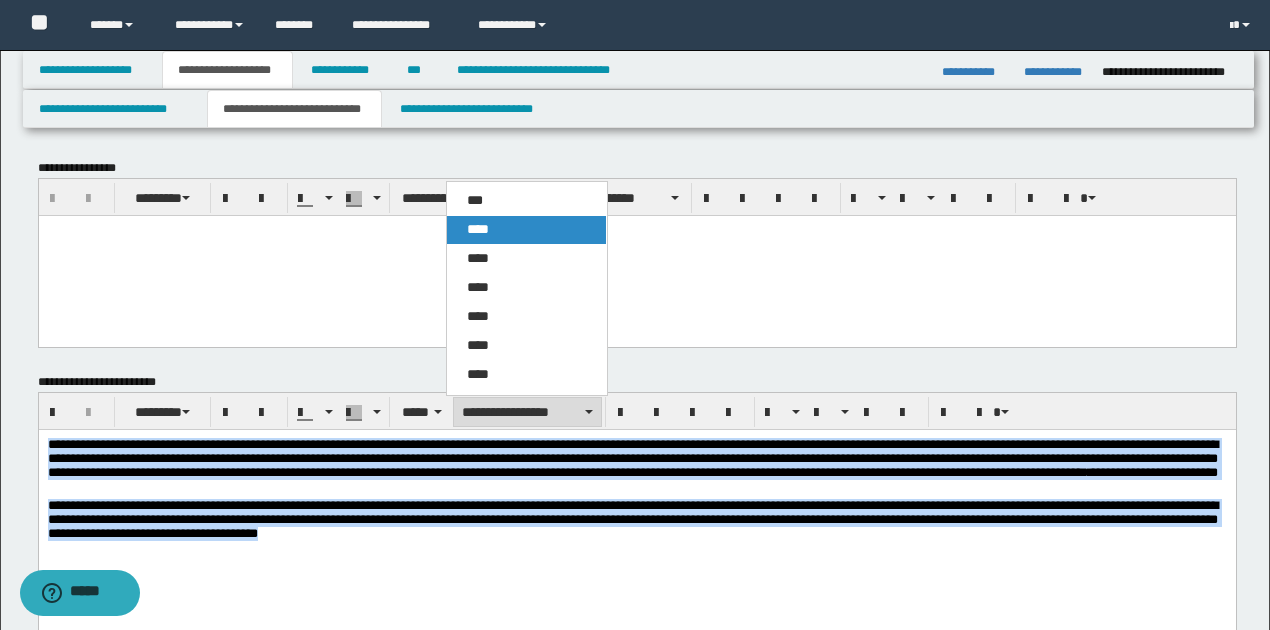 drag, startPoint x: 480, startPoint y: 233, endPoint x: 590, endPoint y: 111, distance: 164.26807 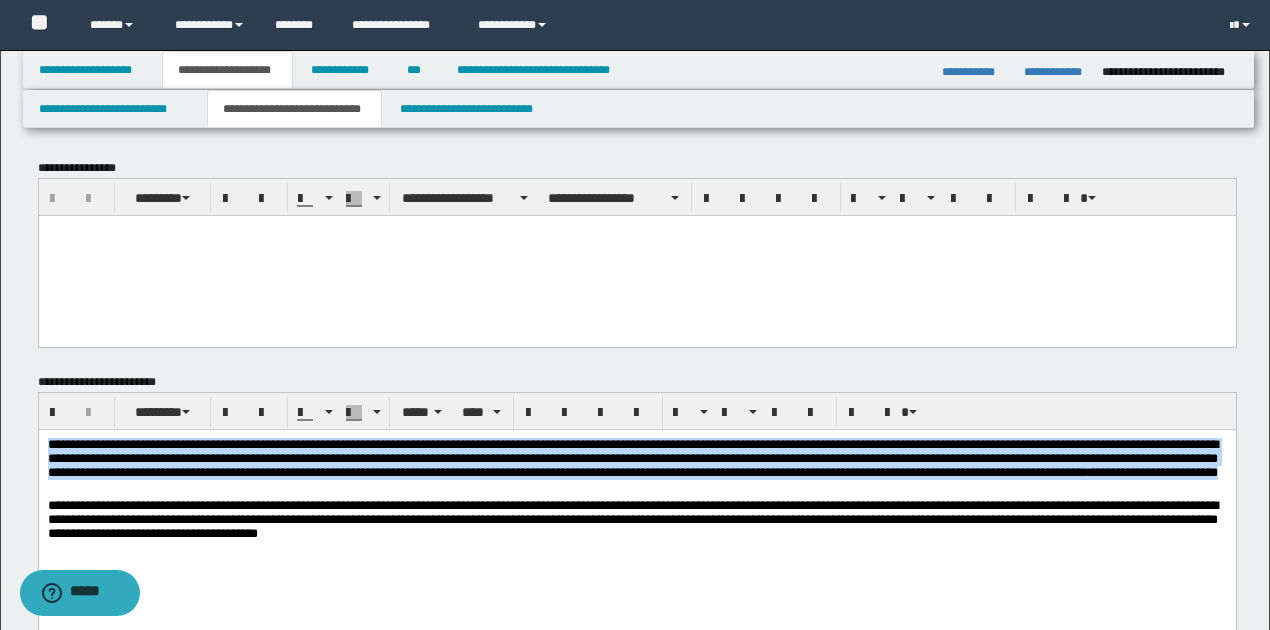 click on "**********" at bounding box center [636, 516] 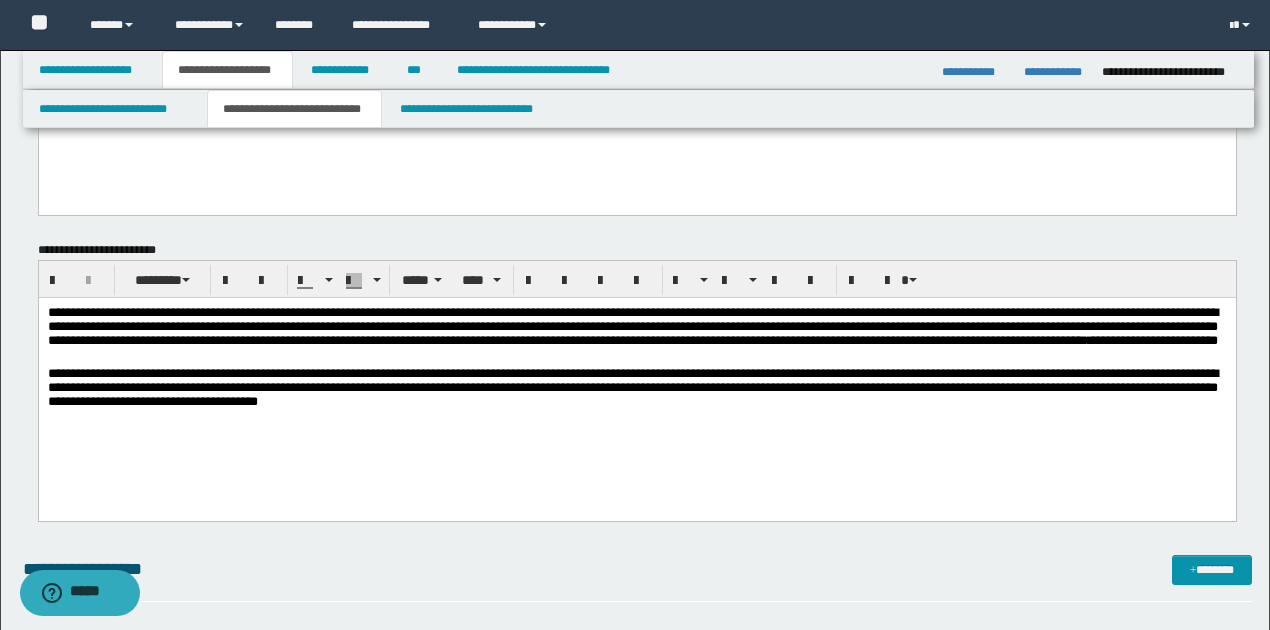 scroll, scrollTop: 133, scrollLeft: 0, axis: vertical 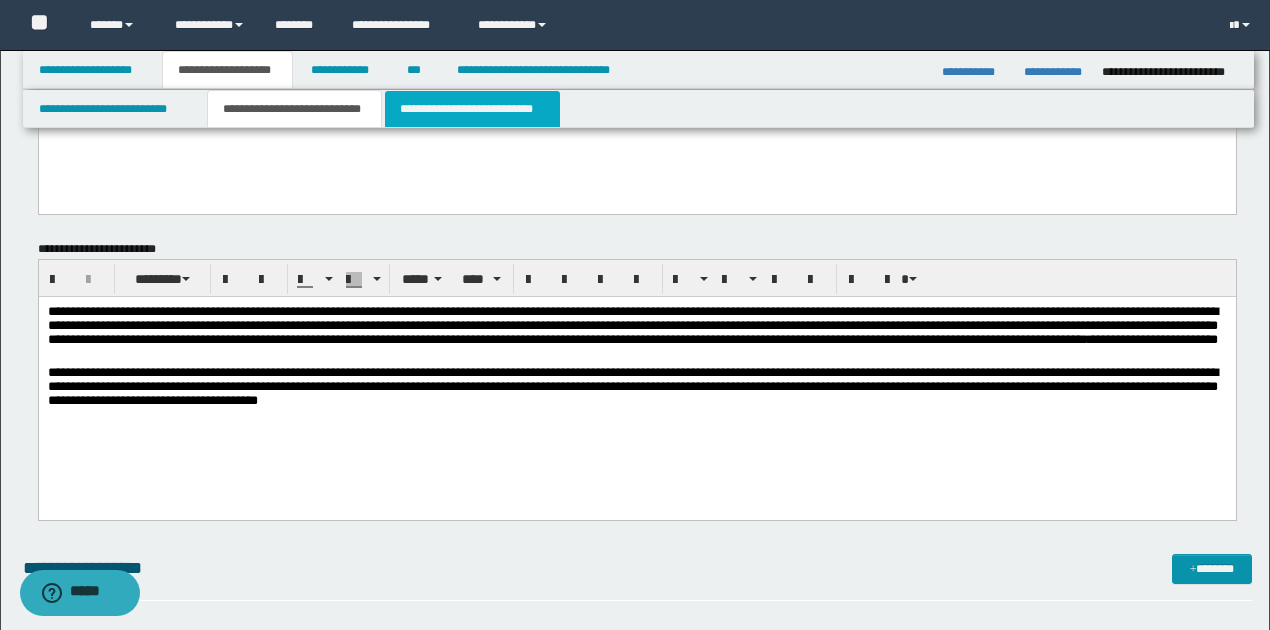 click on "**********" at bounding box center (472, 109) 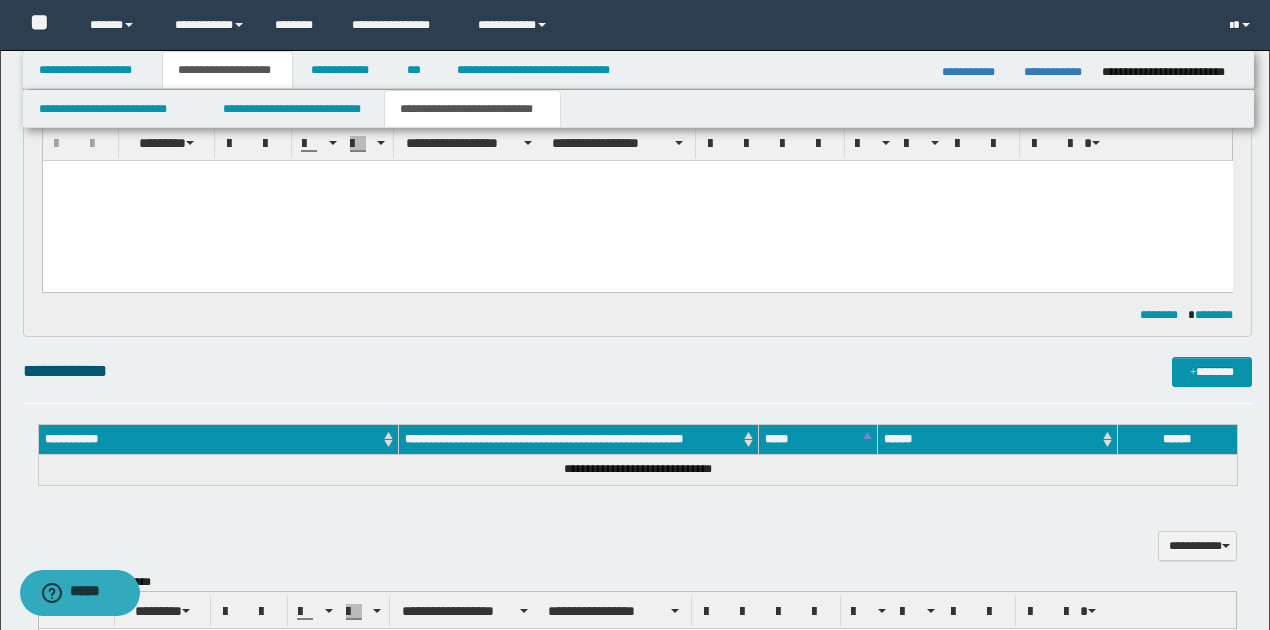 scroll, scrollTop: 266, scrollLeft: 0, axis: vertical 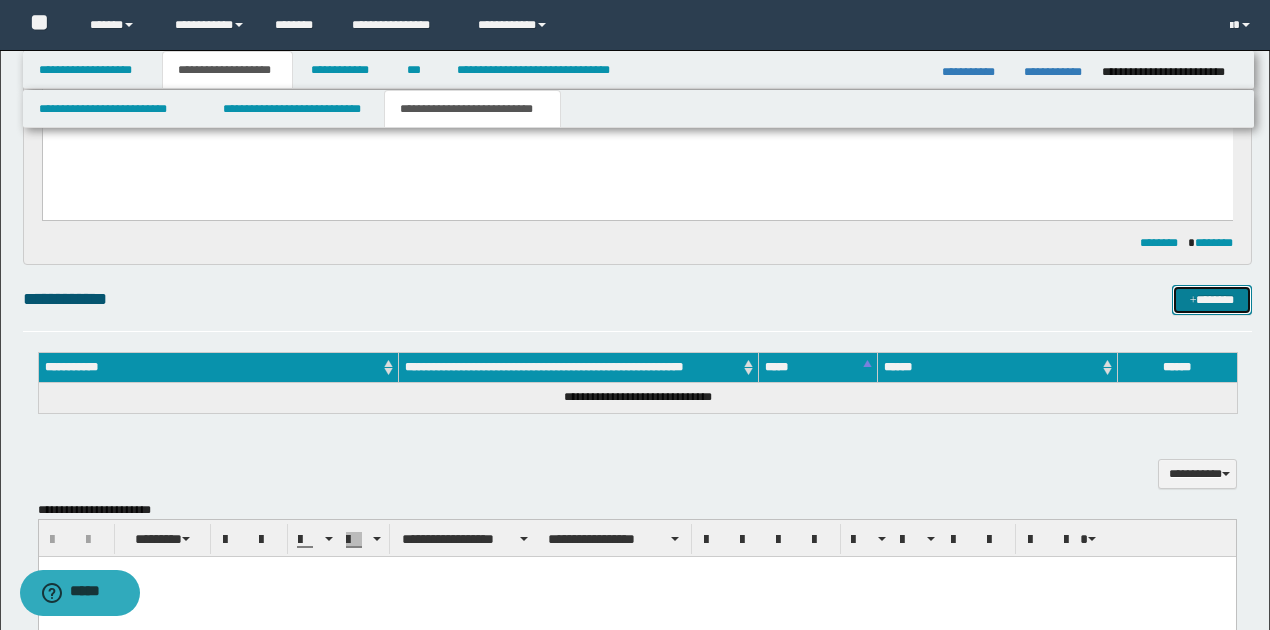 click at bounding box center [1193, 301] 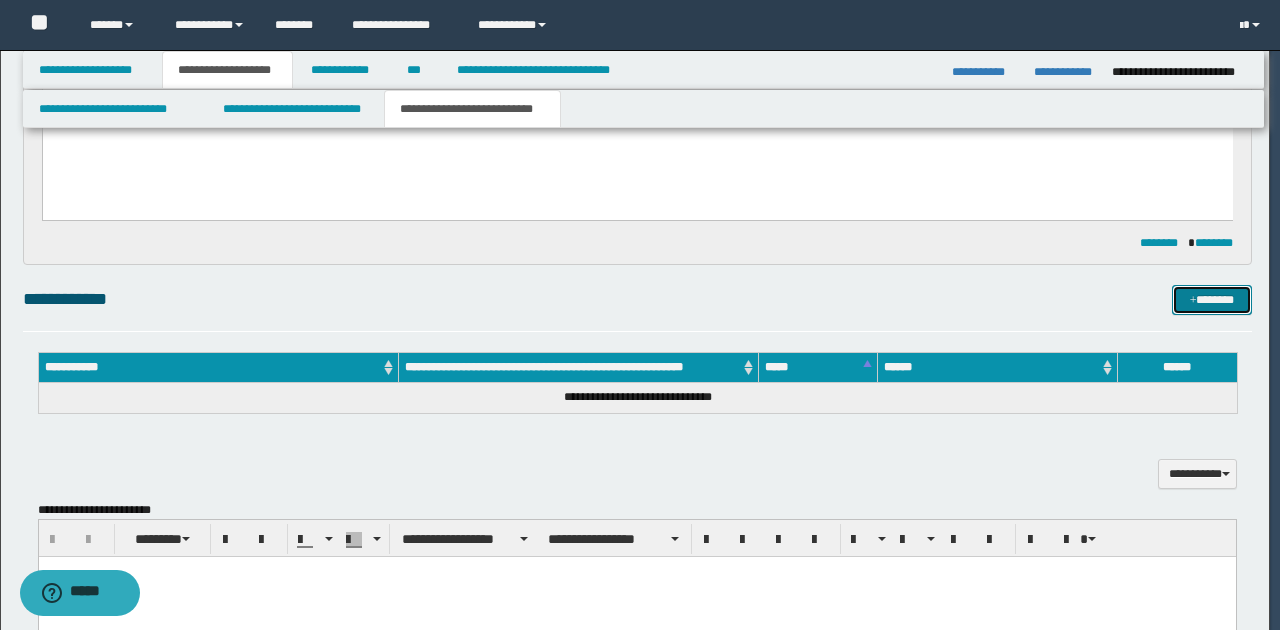 type 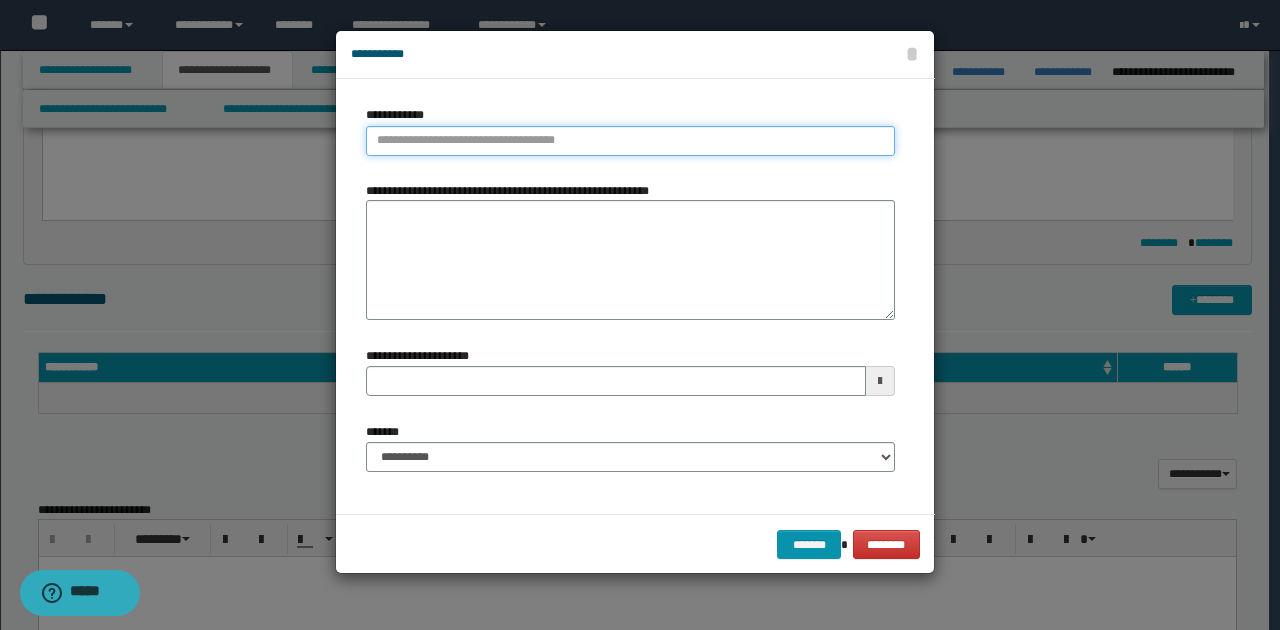 click on "**********" at bounding box center [630, 141] 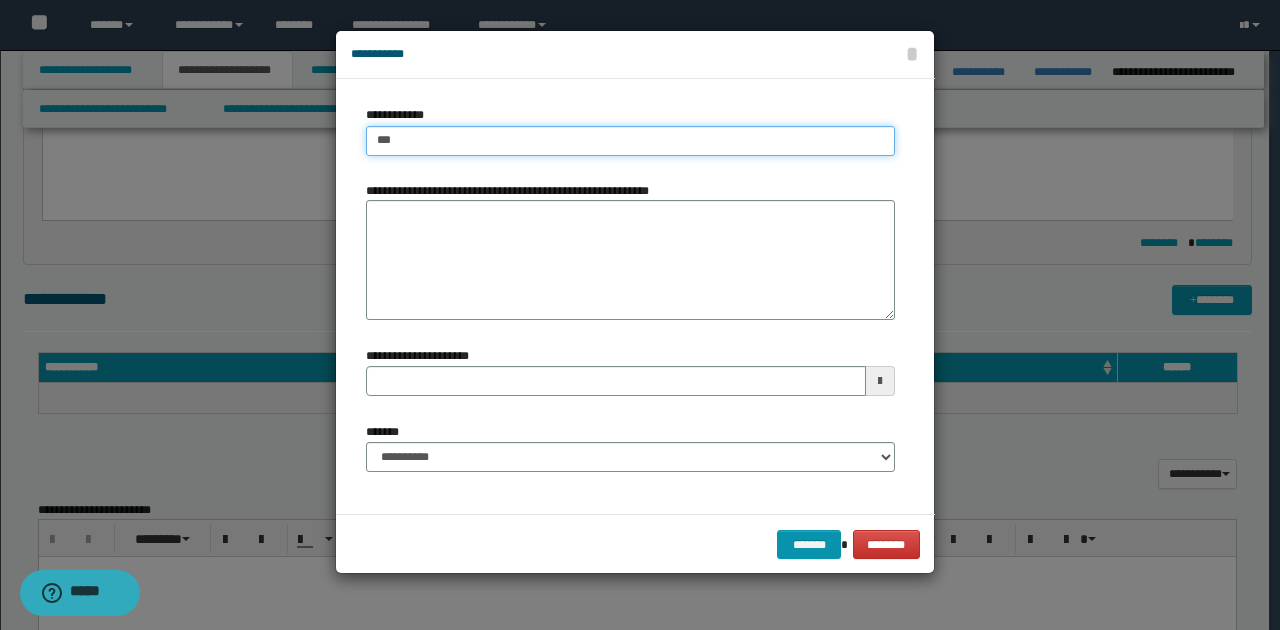 type on "****" 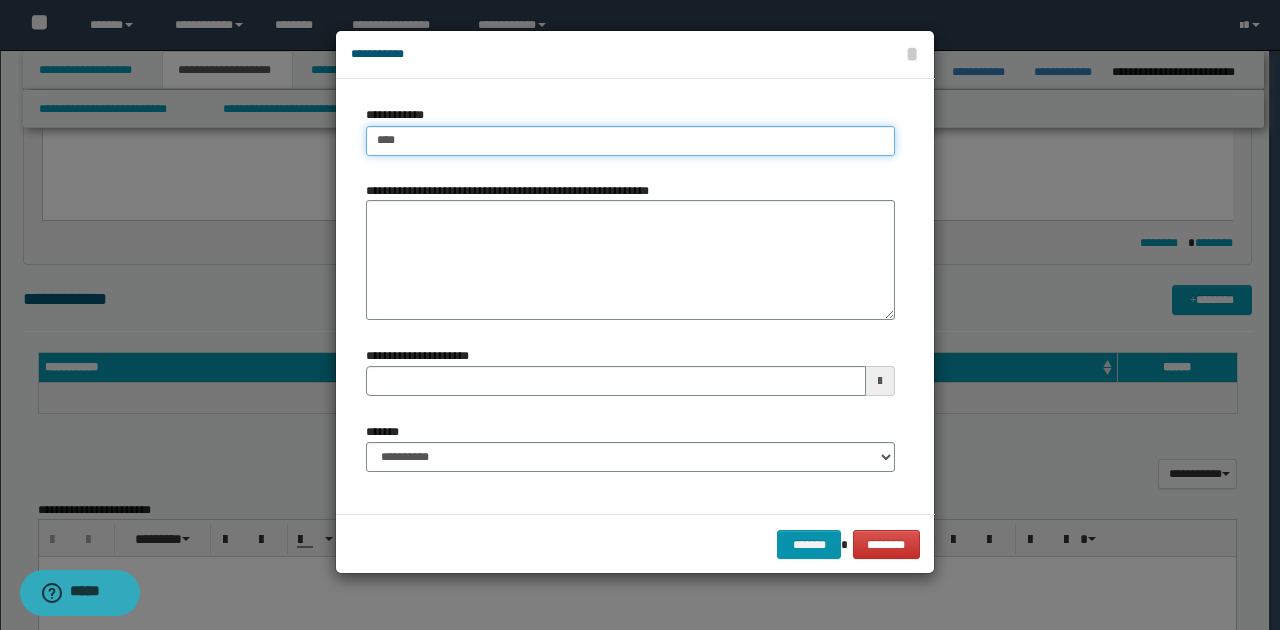 type on "****" 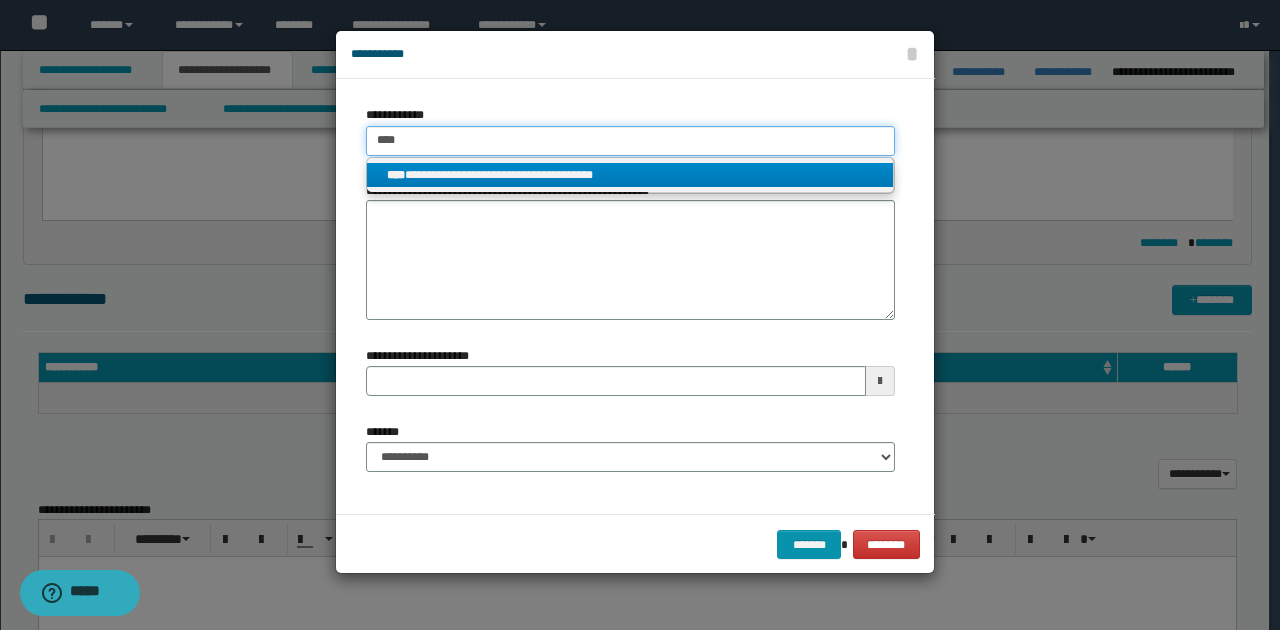 type on "****" 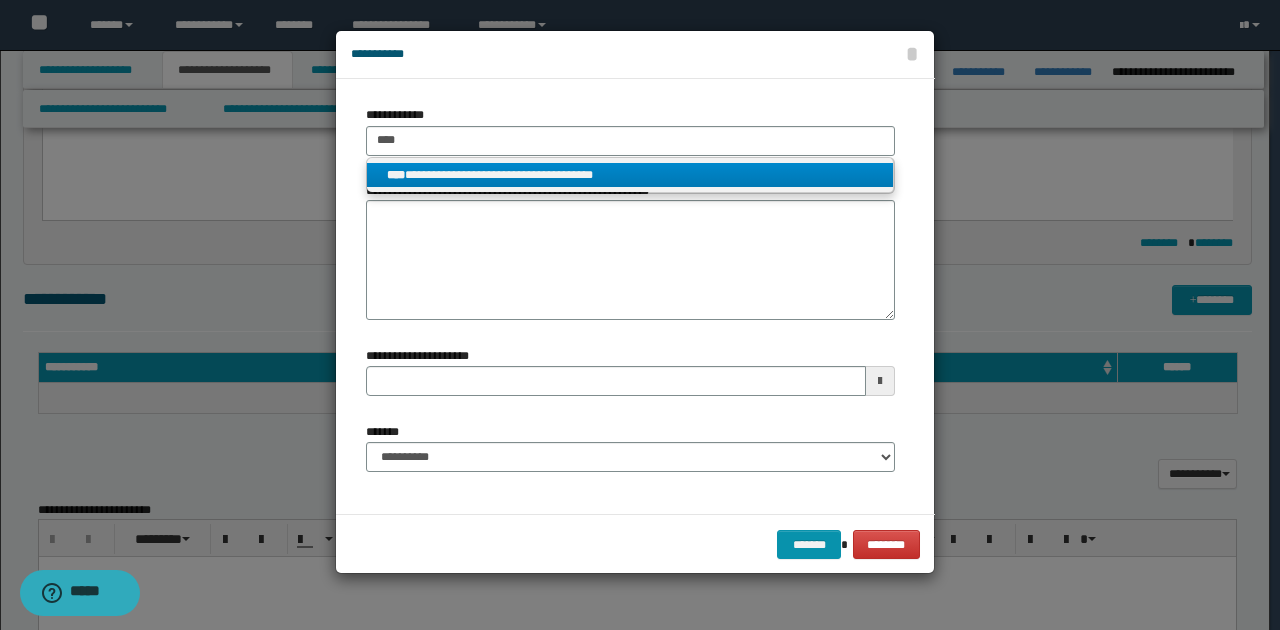 click on "**********" at bounding box center [630, 175] 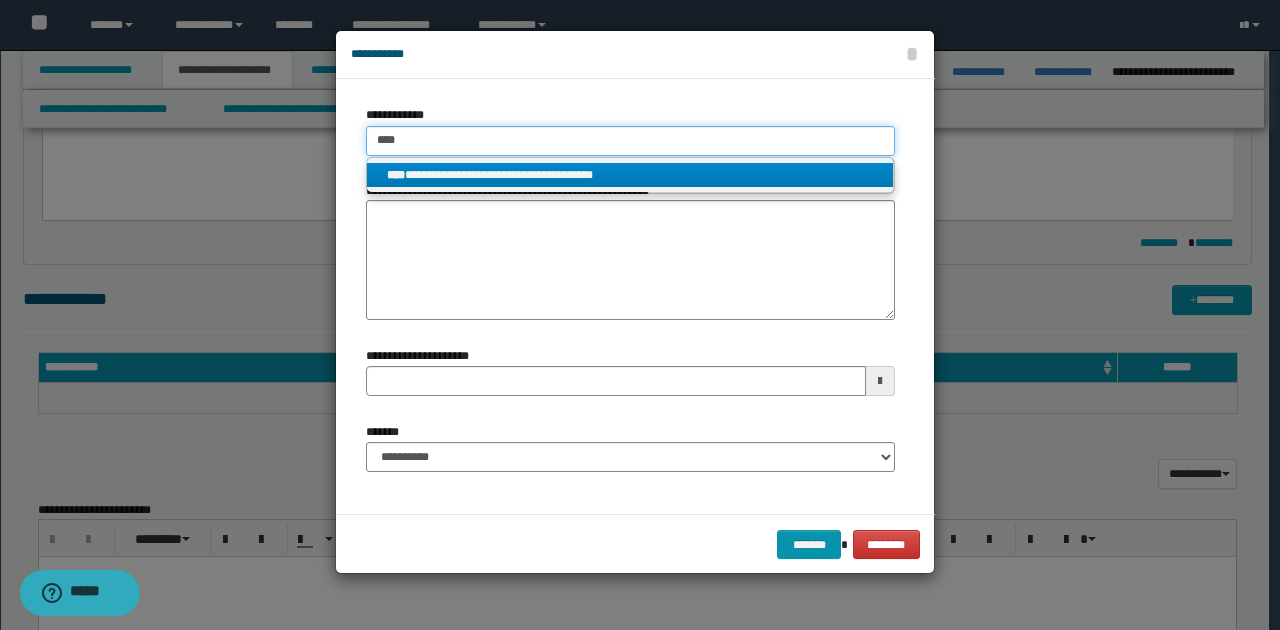 type 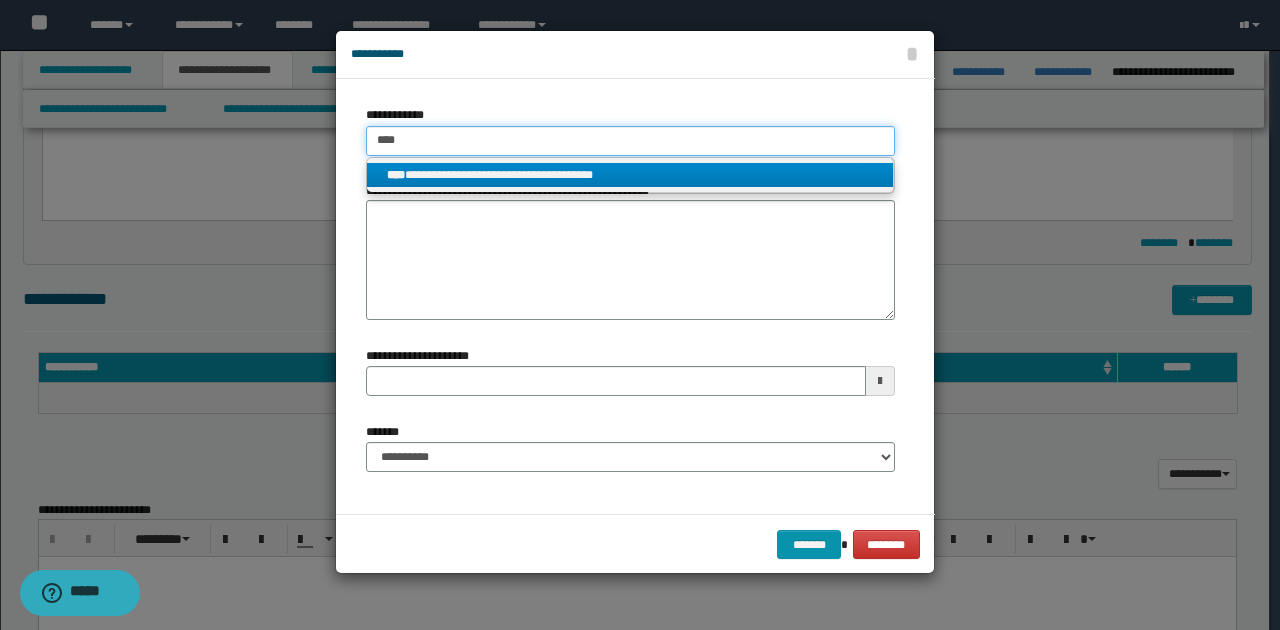 type on "**********" 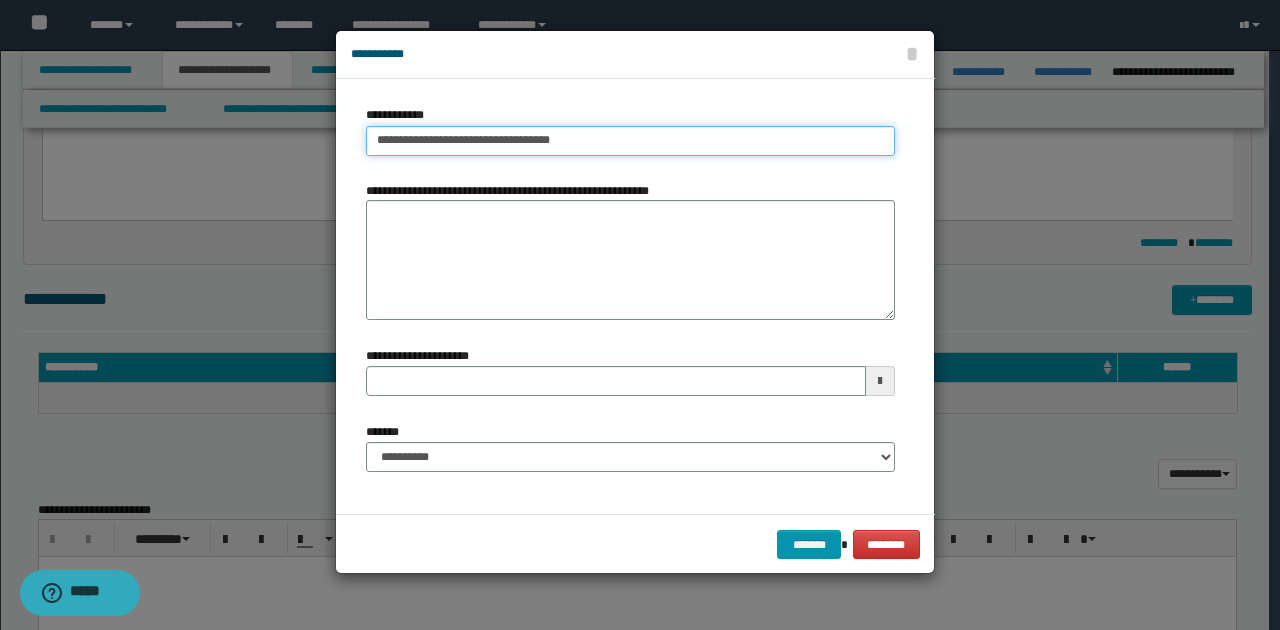 drag, startPoint x: 366, startPoint y: 137, endPoint x: 573, endPoint y: 139, distance: 207.00966 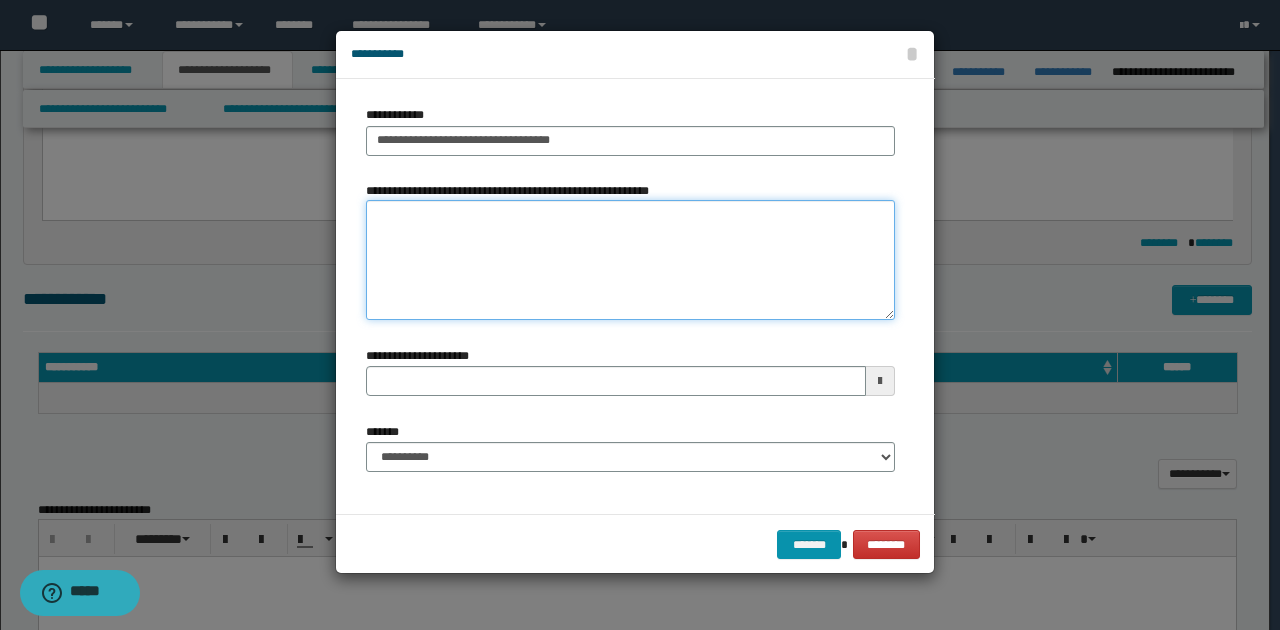 click on "**********" at bounding box center [630, 260] 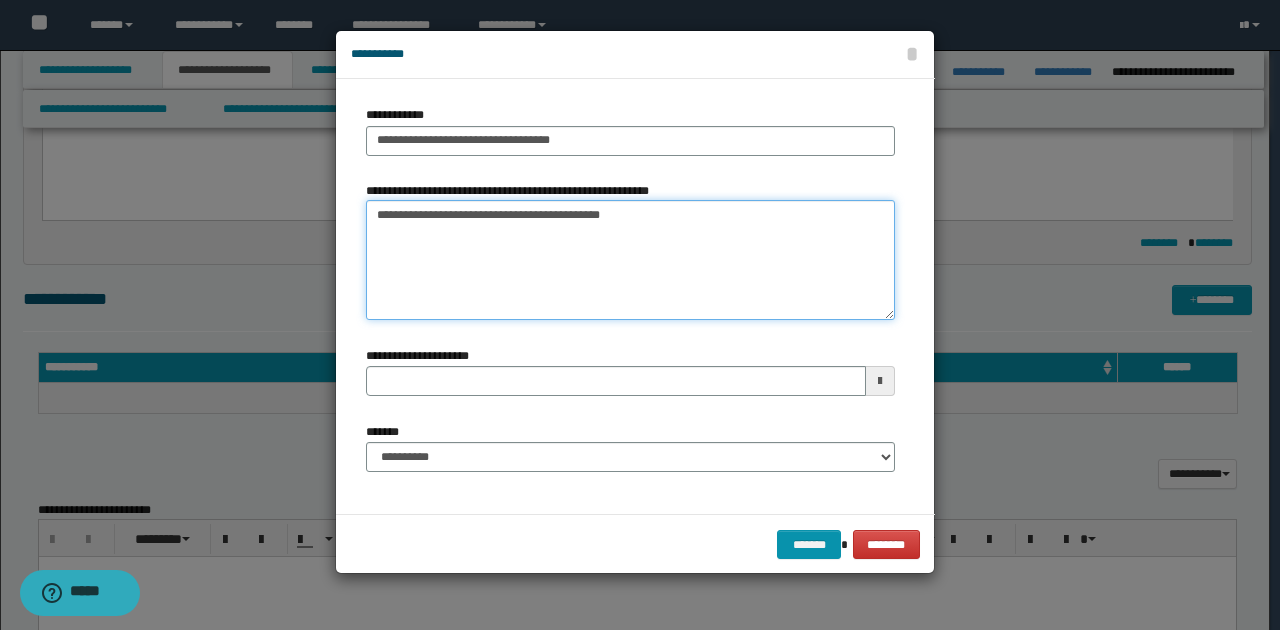 type on "**********" 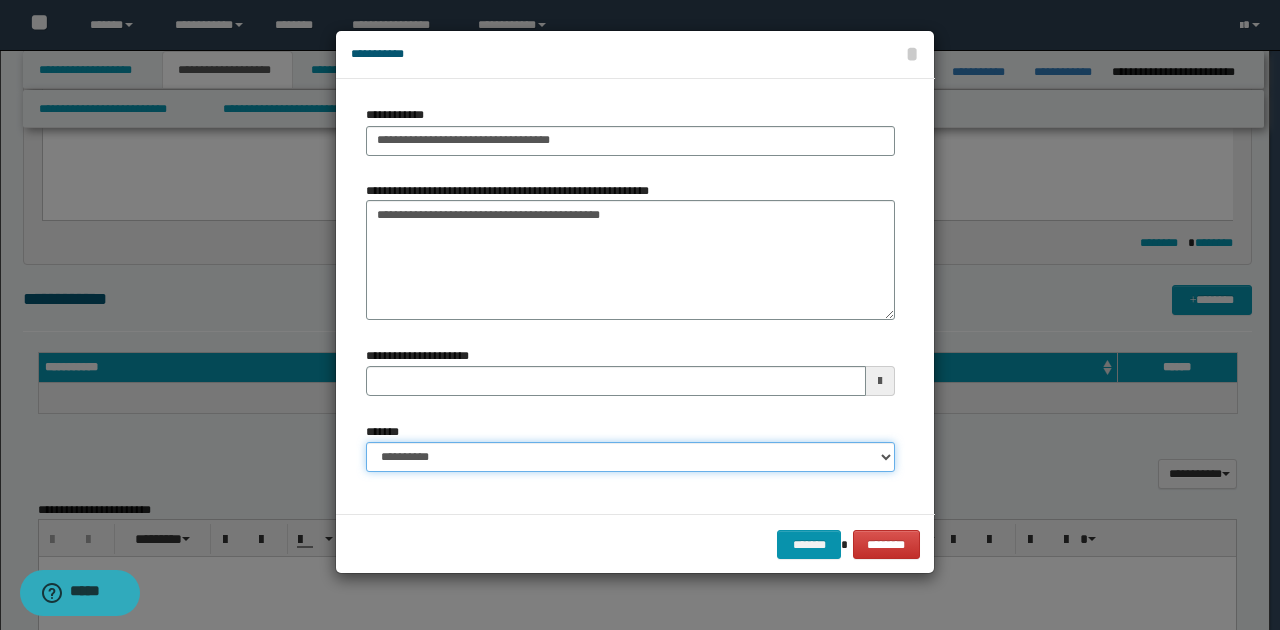 click on "**********" at bounding box center [630, 457] 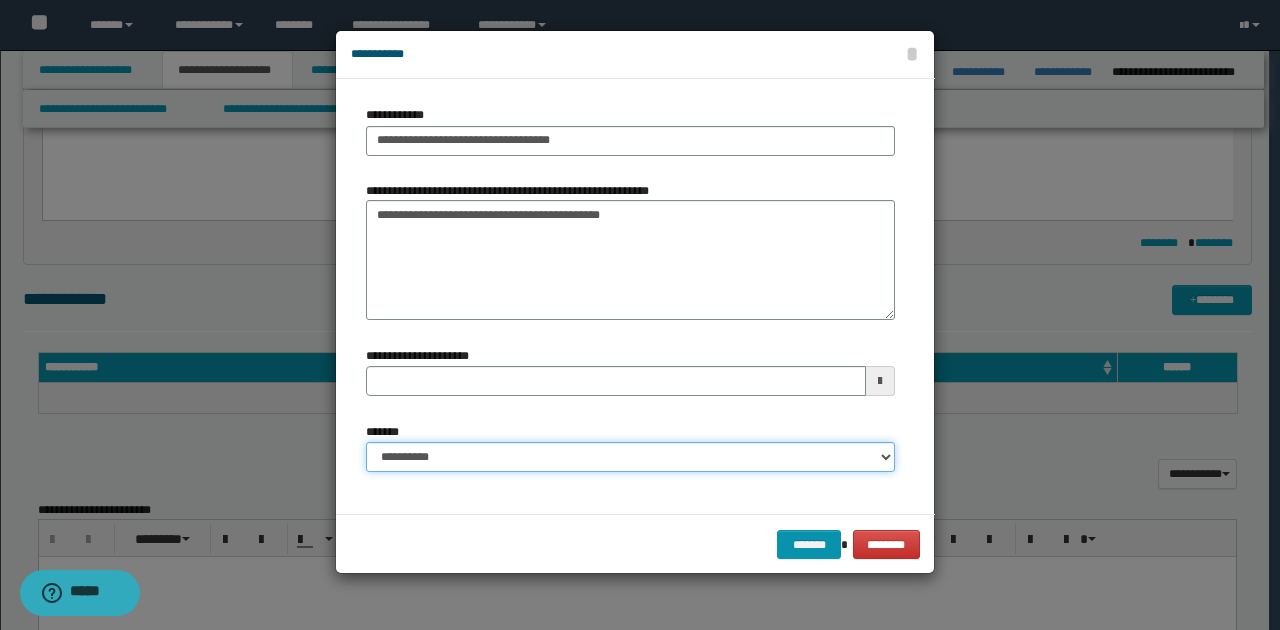select on "*" 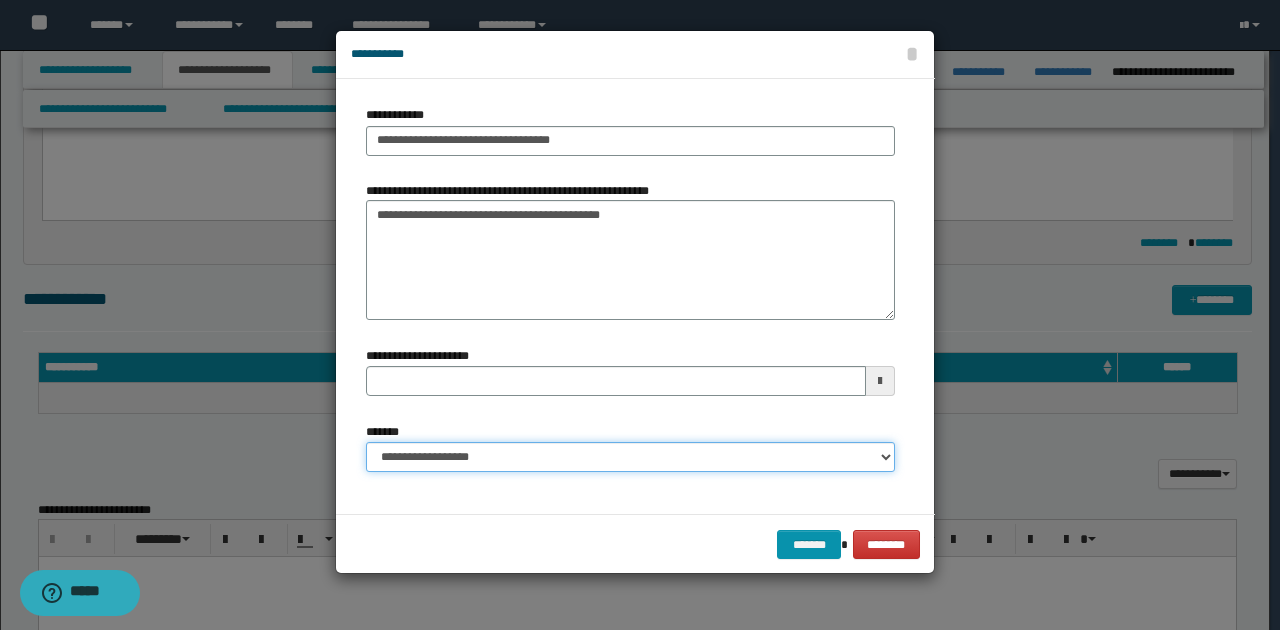 click on "**********" at bounding box center [630, 457] 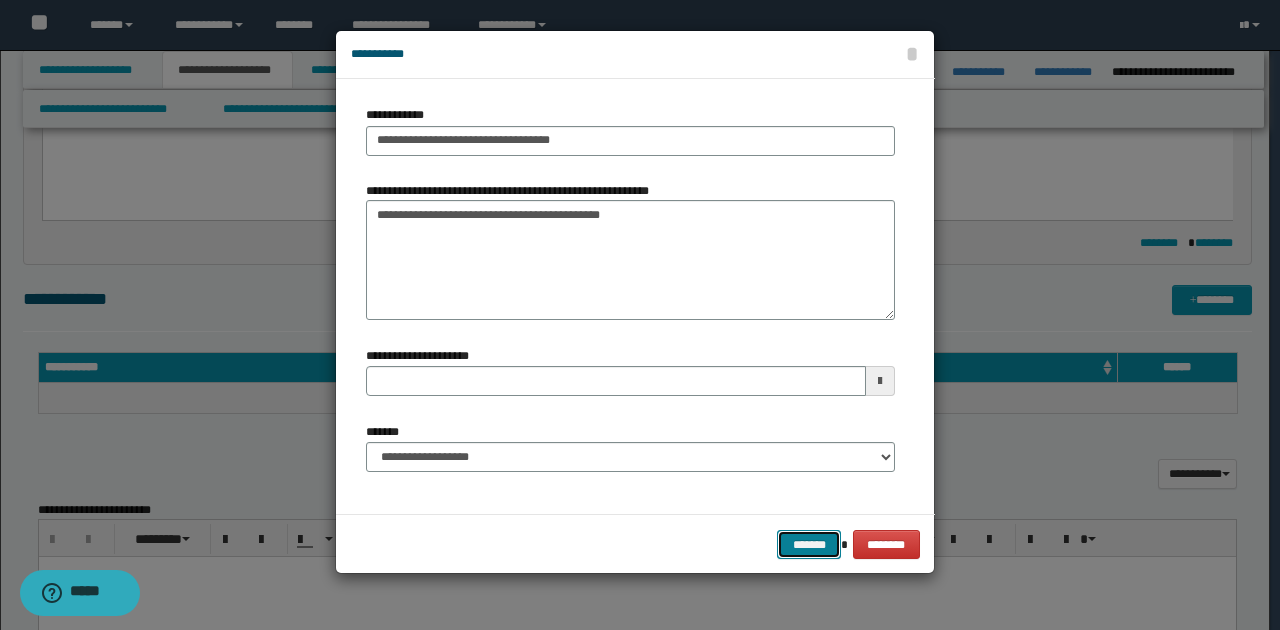 click on "*******" at bounding box center (809, 544) 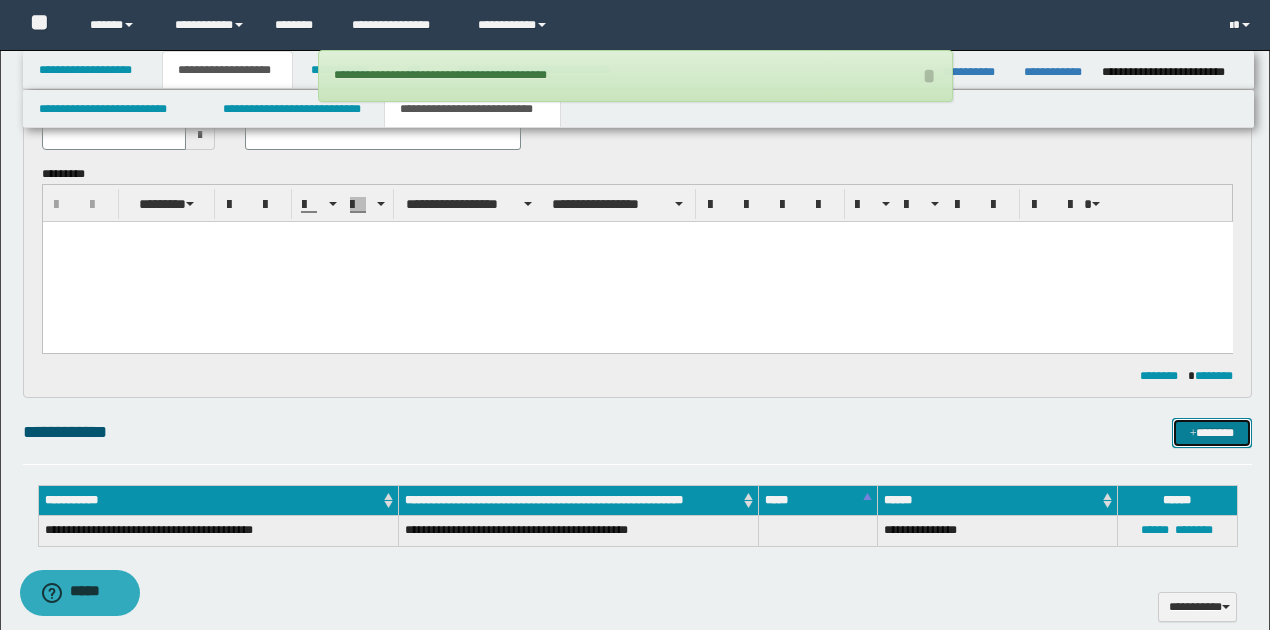 scroll, scrollTop: 0, scrollLeft: 0, axis: both 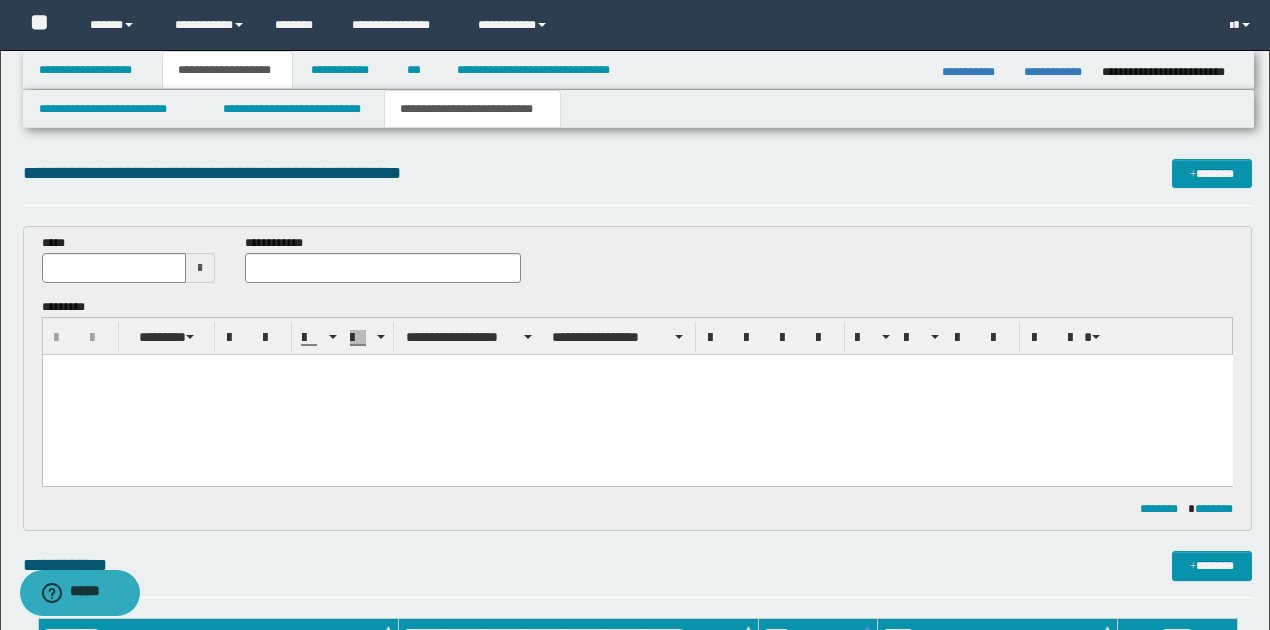 click at bounding box center [200, 268] 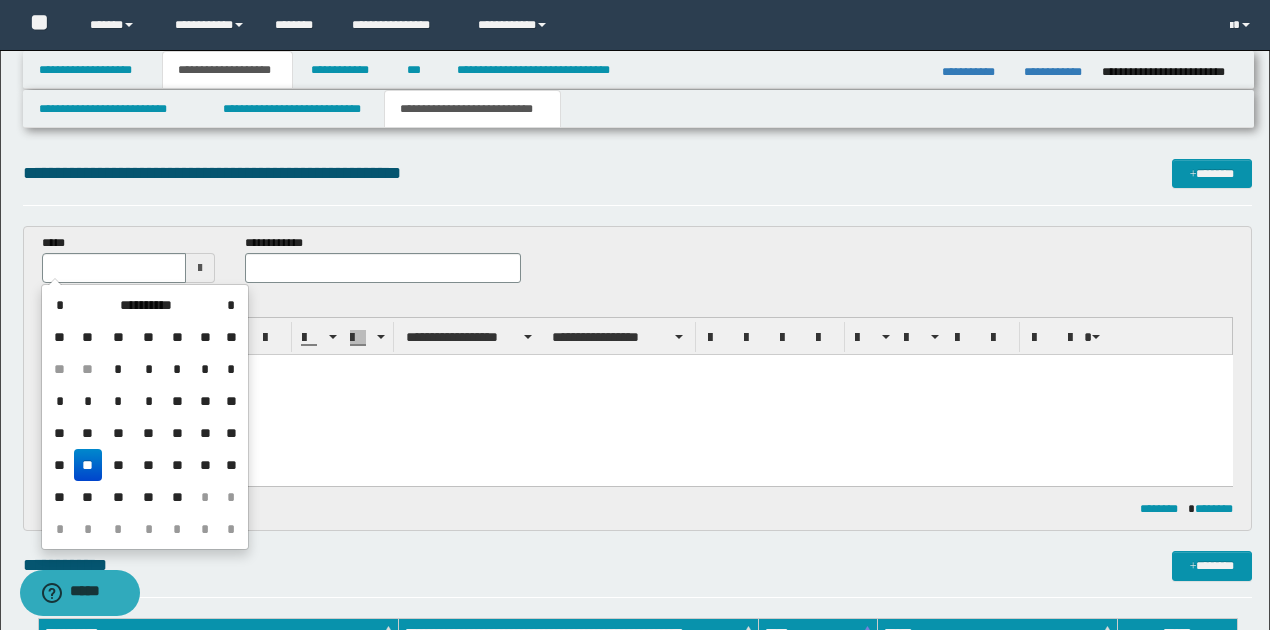 click on "**" at bounding box center (88, 465) 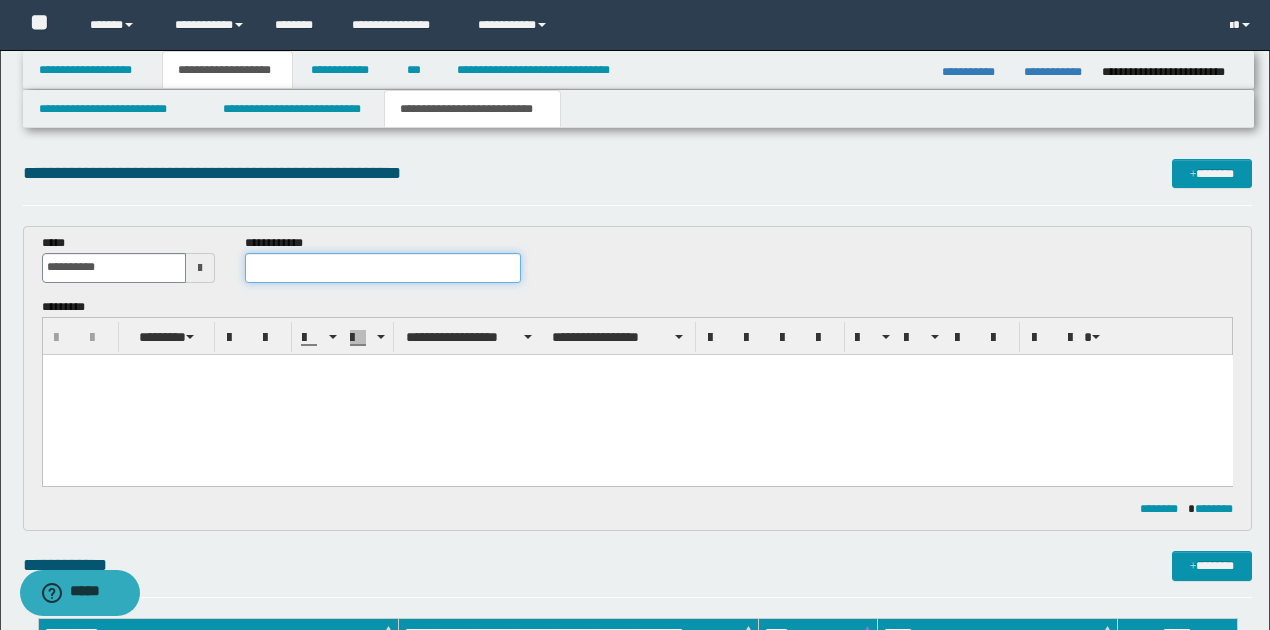 click at bounding box center [382, 268] 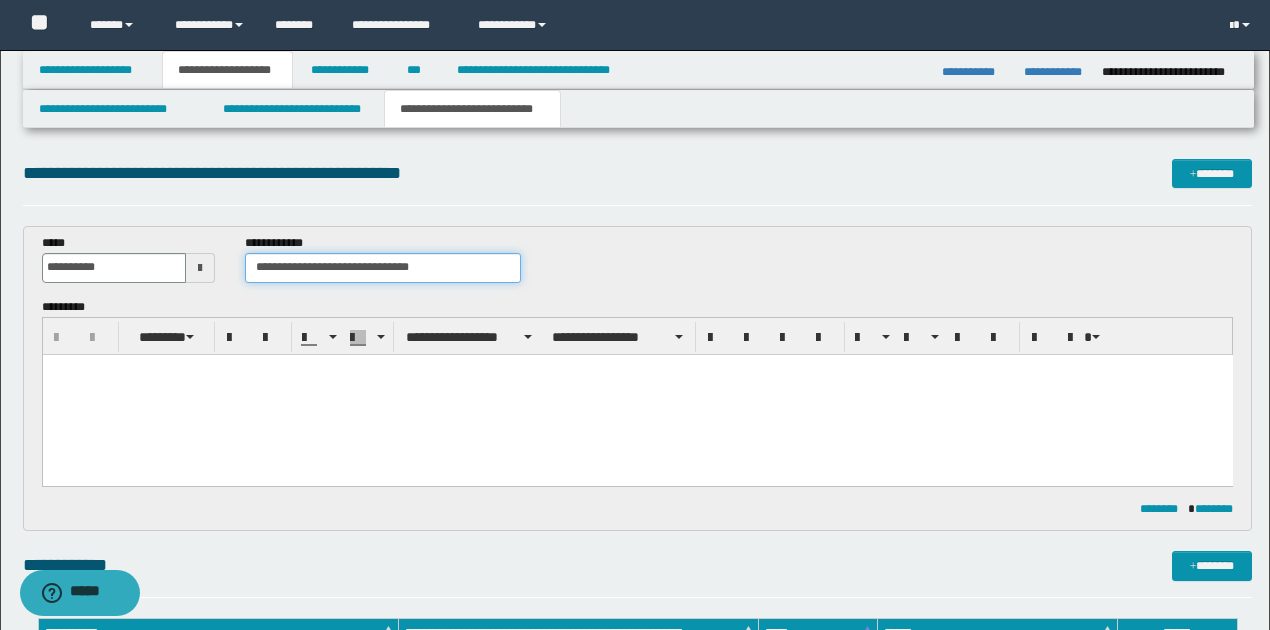type on "**********" 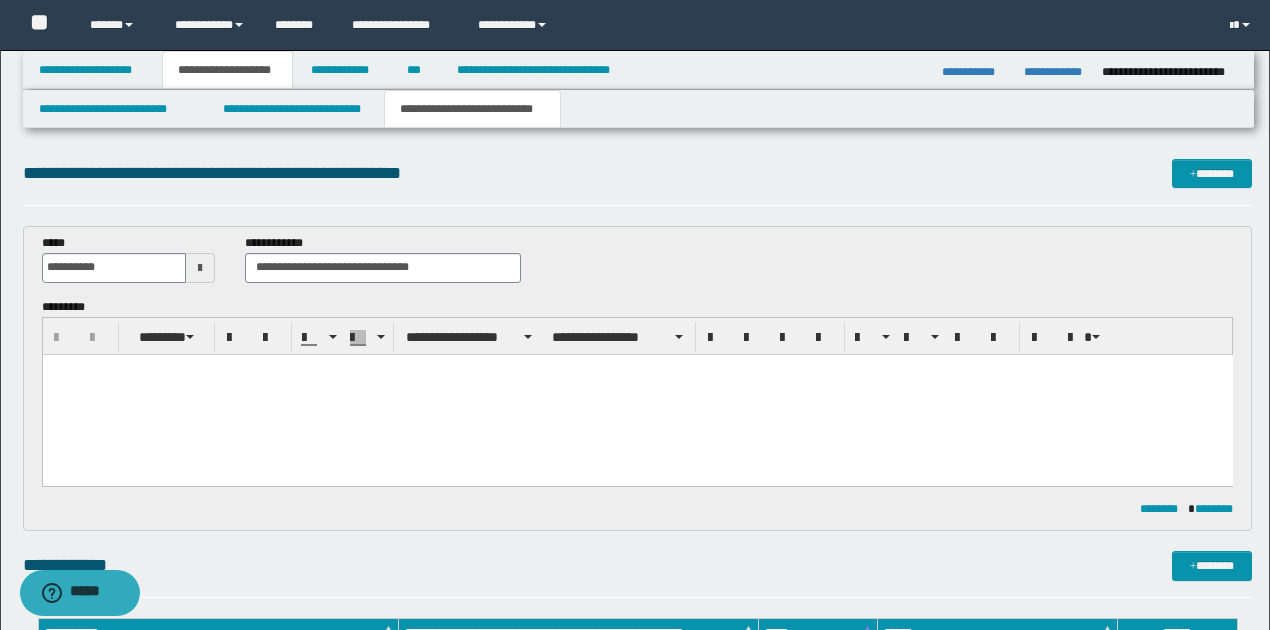 click at bounding box center [637, 394] 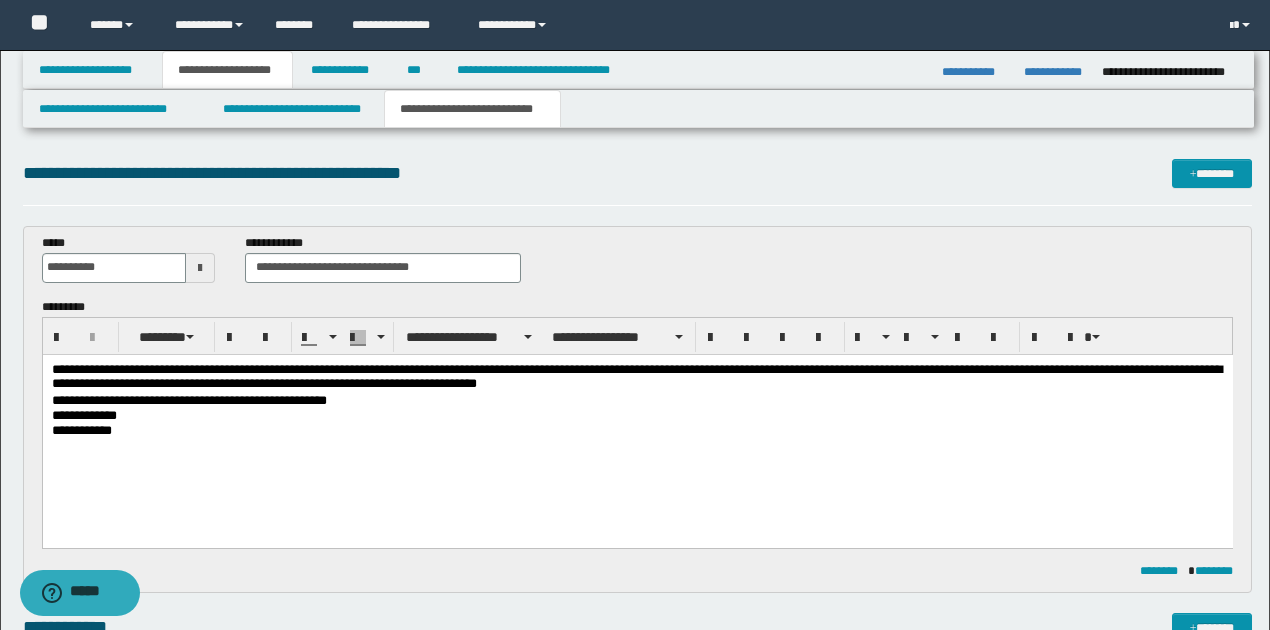 click on "**********" at bounding box center [637, 415] 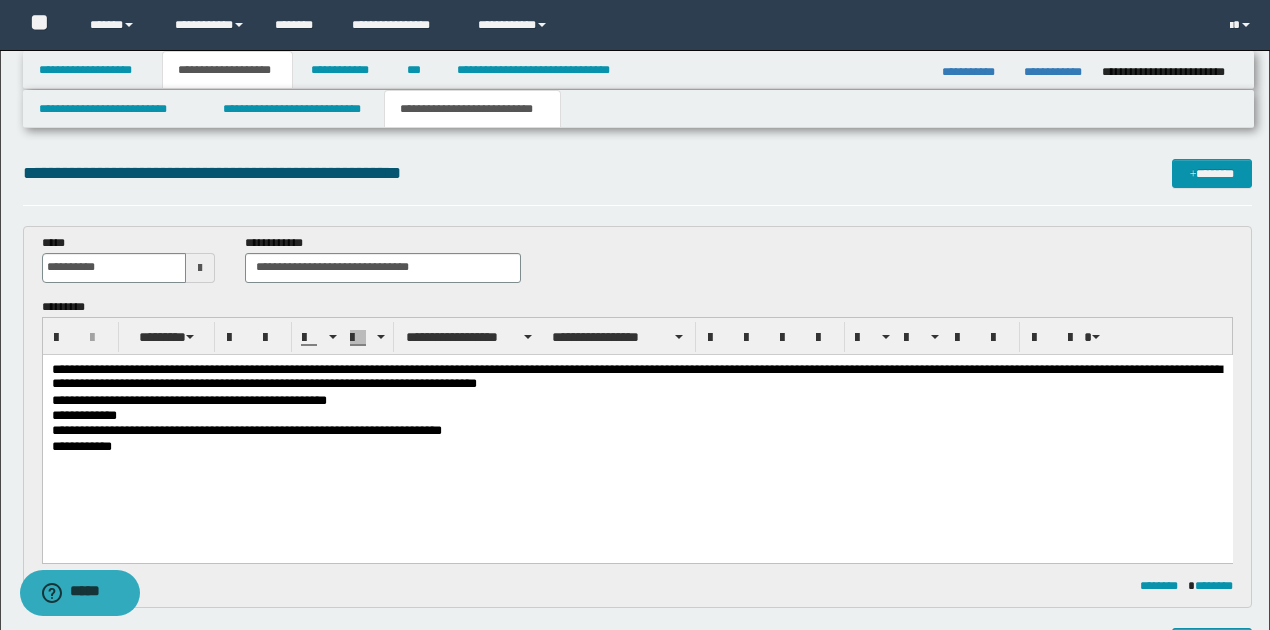 click on "**********" at bounding box center [637, 433] 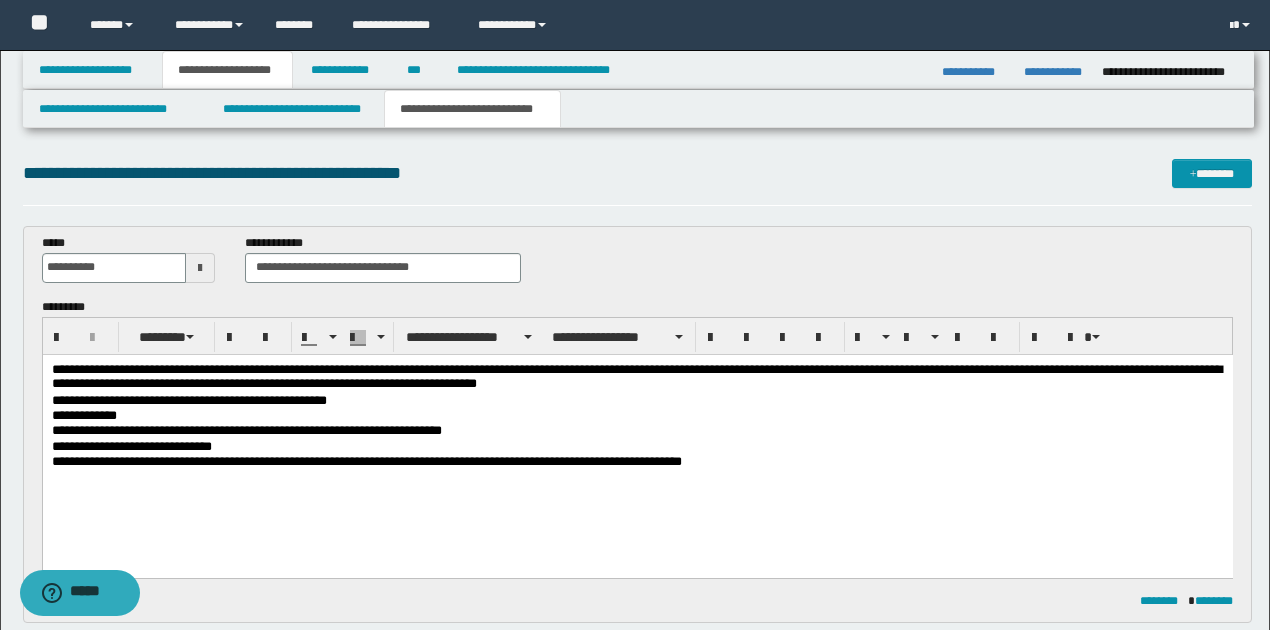 click on "**********" at bounding box center [637, 446] 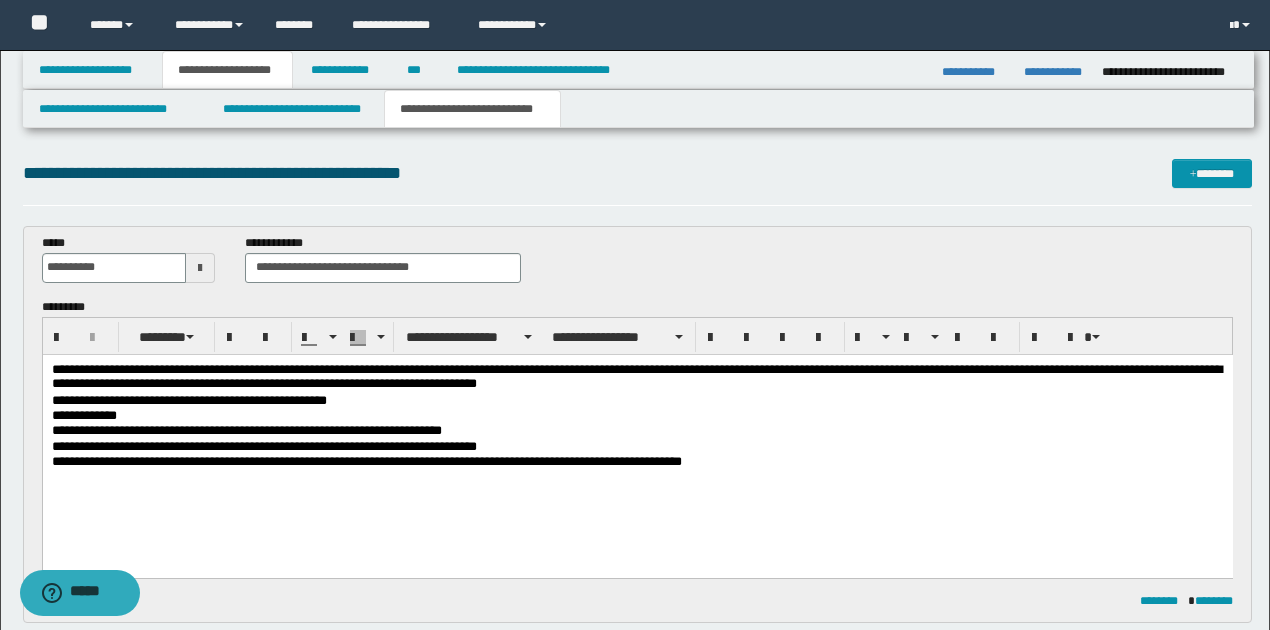 click on "**********" at bounding box center [637, 446] 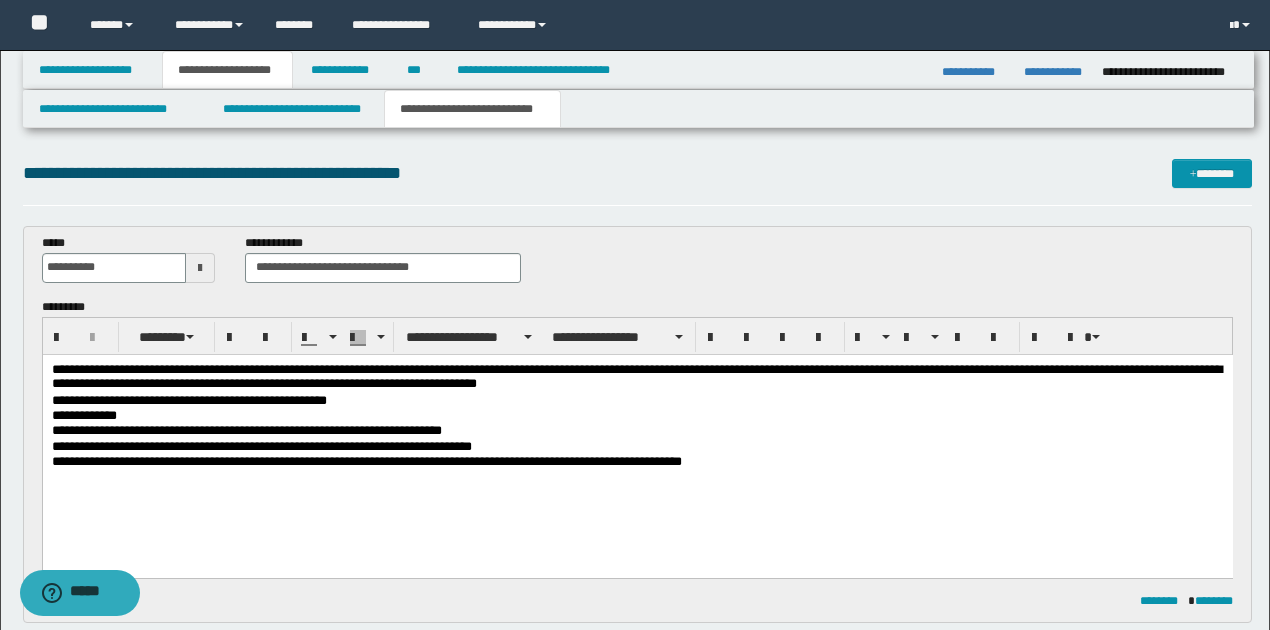 click on "**********" at bounding box center [637, 446] 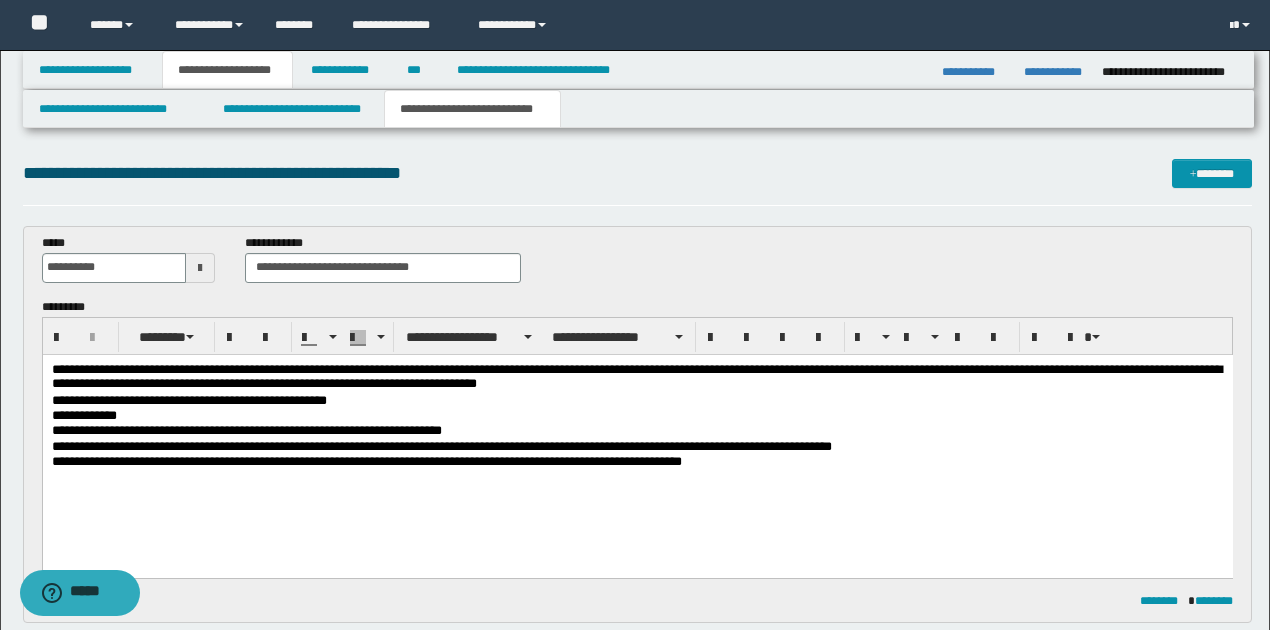 click on "**********" at bounding box center [637, 446] 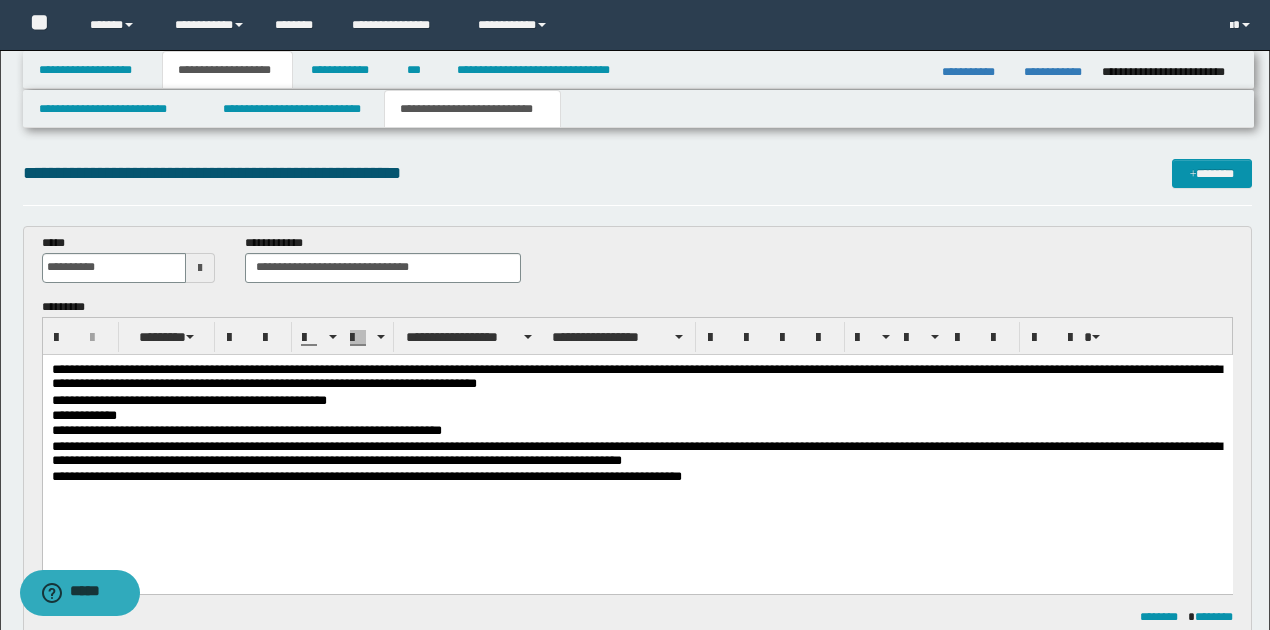drag, startPoint x: 49, startPoint y: 369, endPoint x: 272, endPoint y: 425, distance: 229.9239 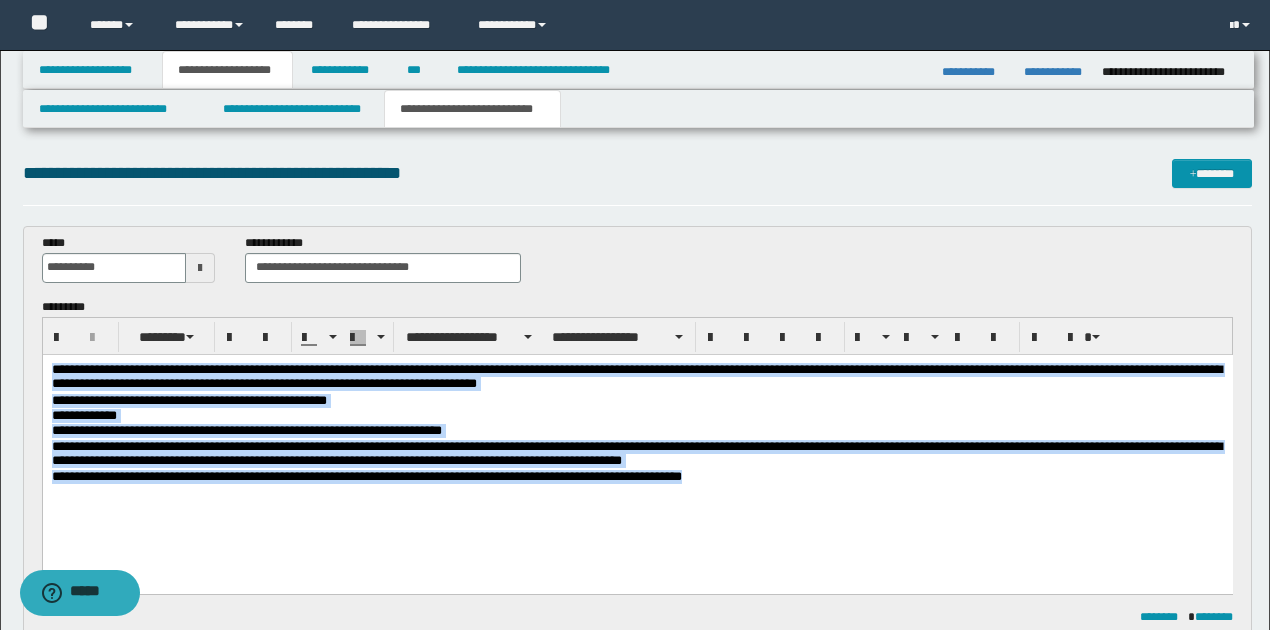 drag, startPoint x: 51, startPoint y: 366, endPoint x: 773, endPoint y: 498, distance: 733.9673 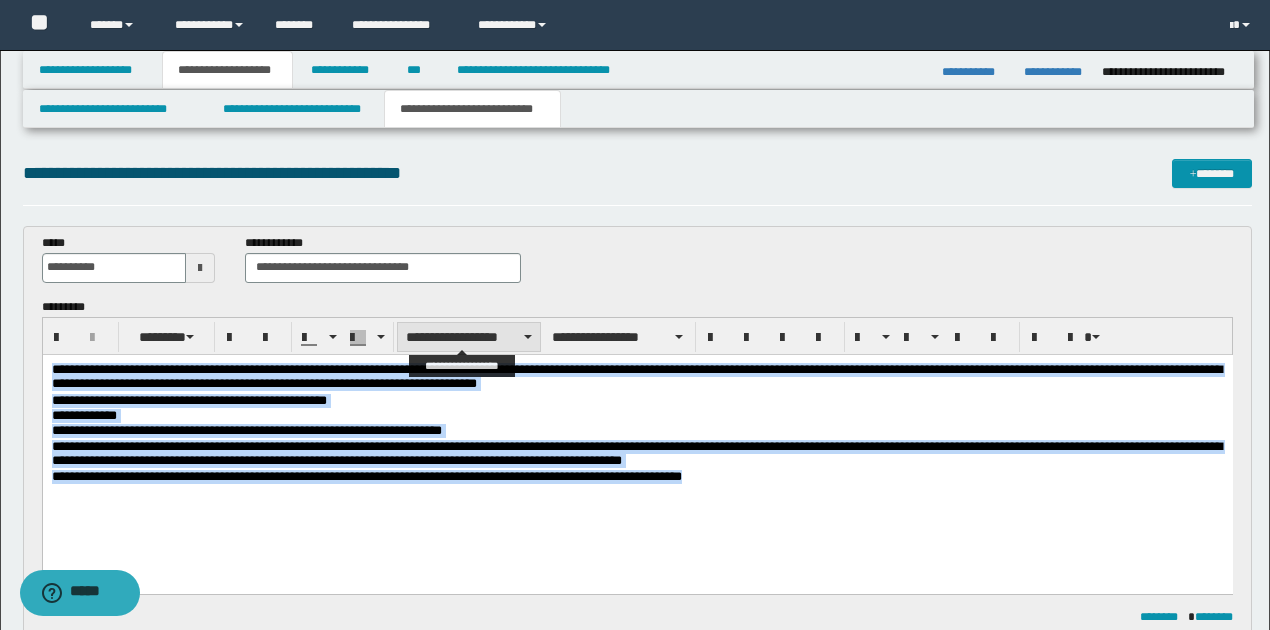 click on "**********" at bounding box center (469, 337) 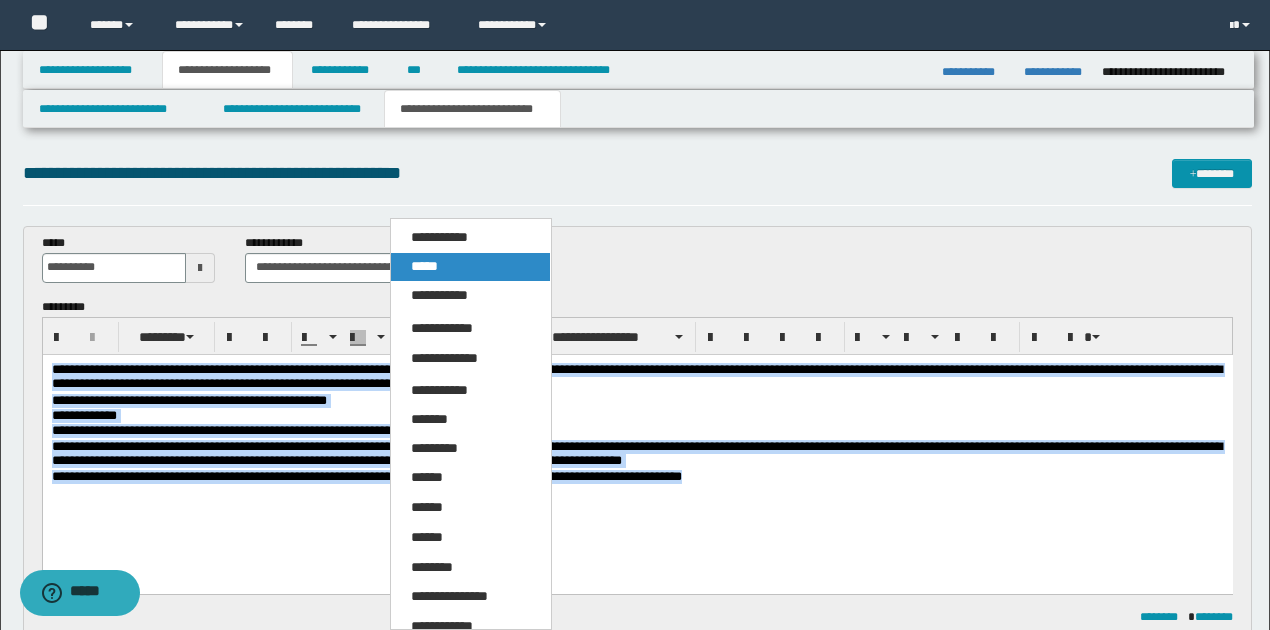 click on "*****" at bounding box center (470, 267) 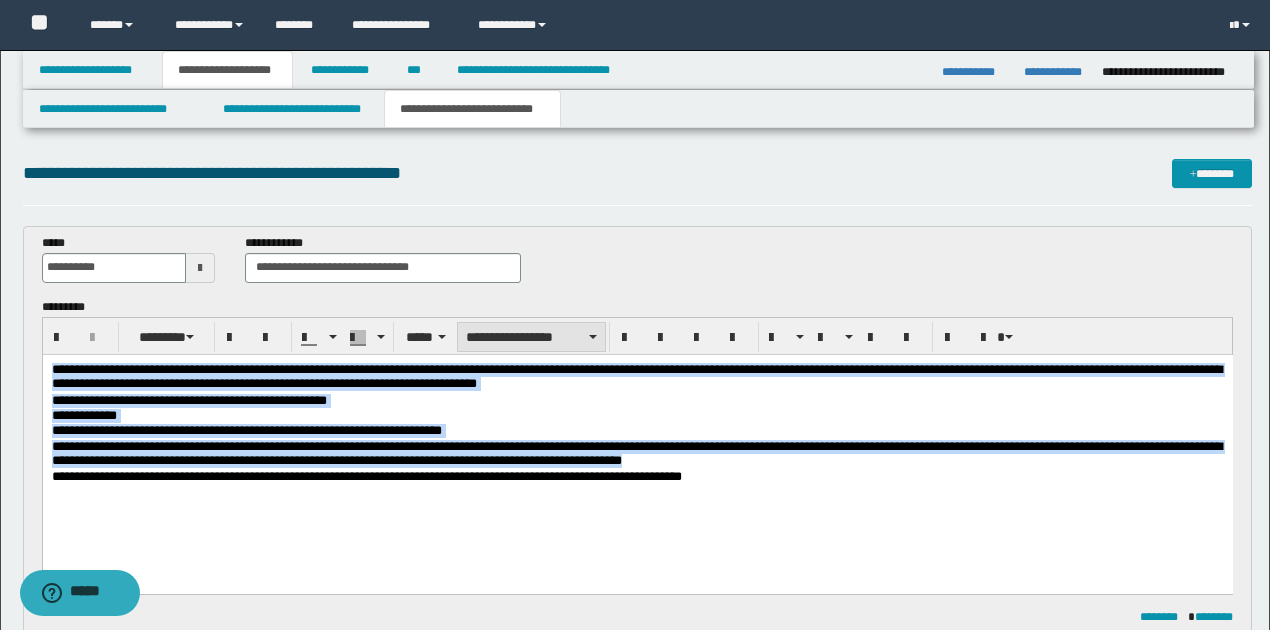 click on "**********" at bounding box center (531, 337) 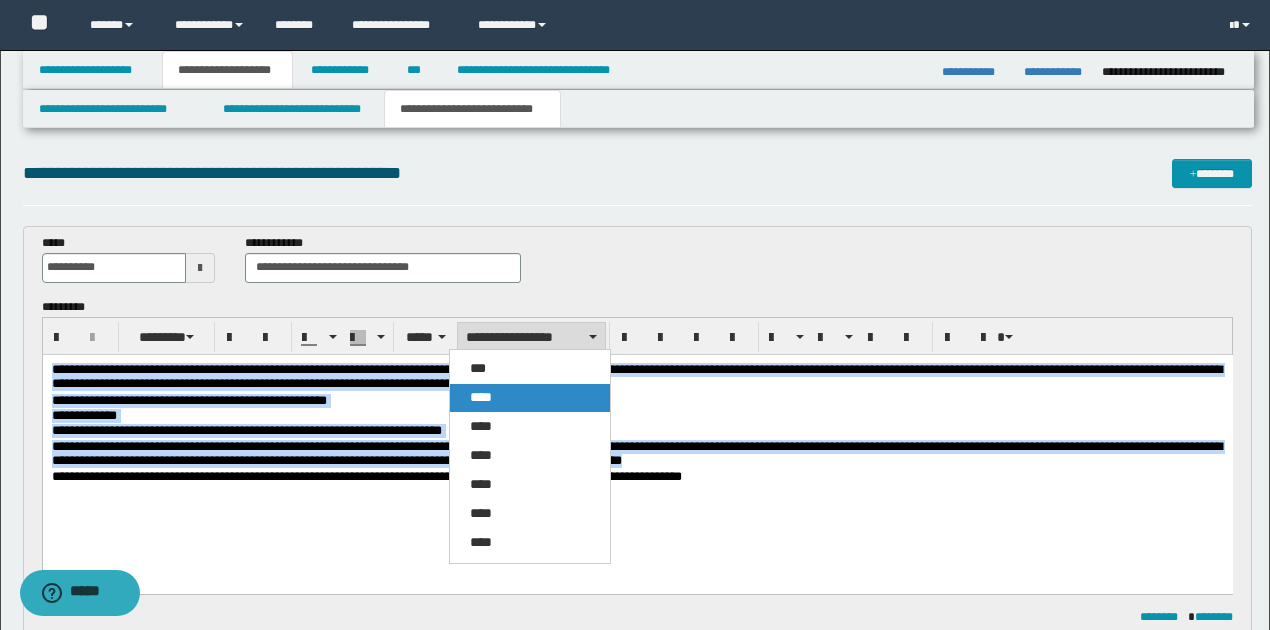 click on "****" at bounding box center (481, 397) 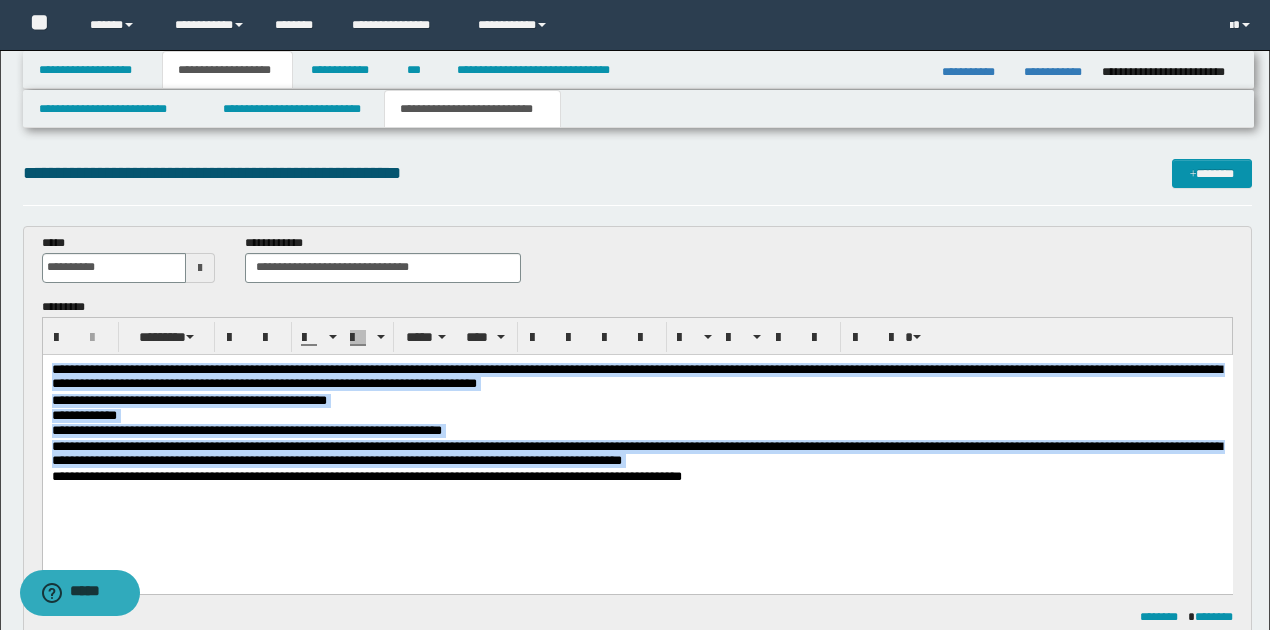 click on "**********" at bounding box center (637, 448) 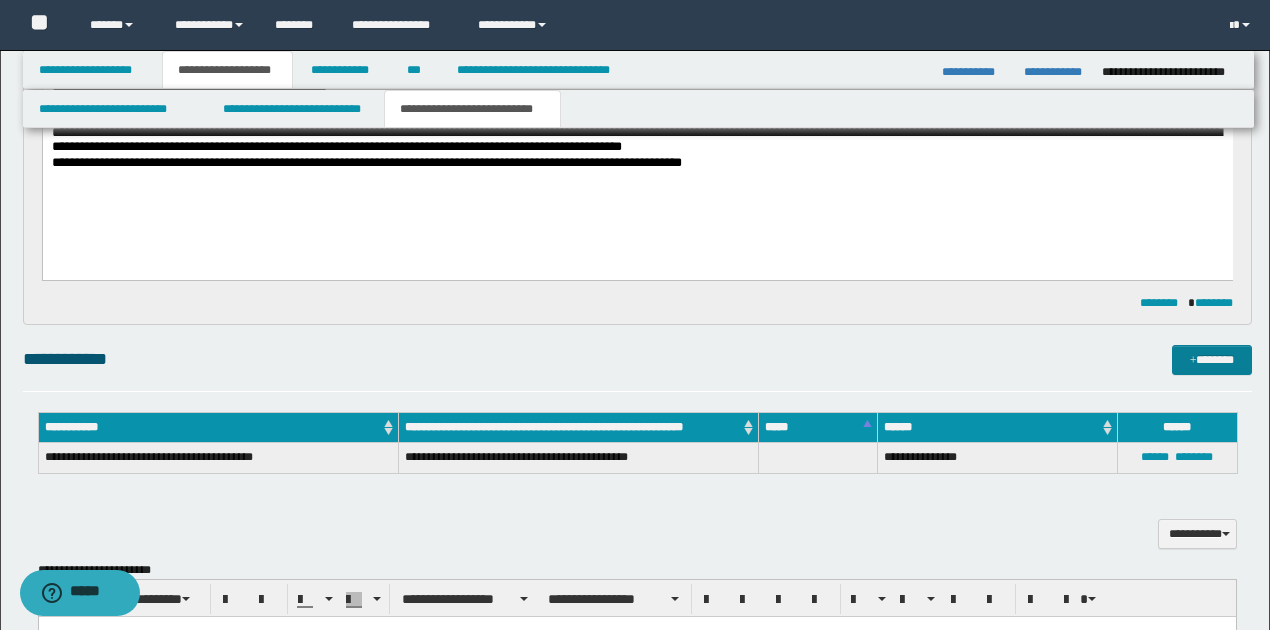 scroll, scrollTop: 333, scrollLeft: 0, axis: vertical 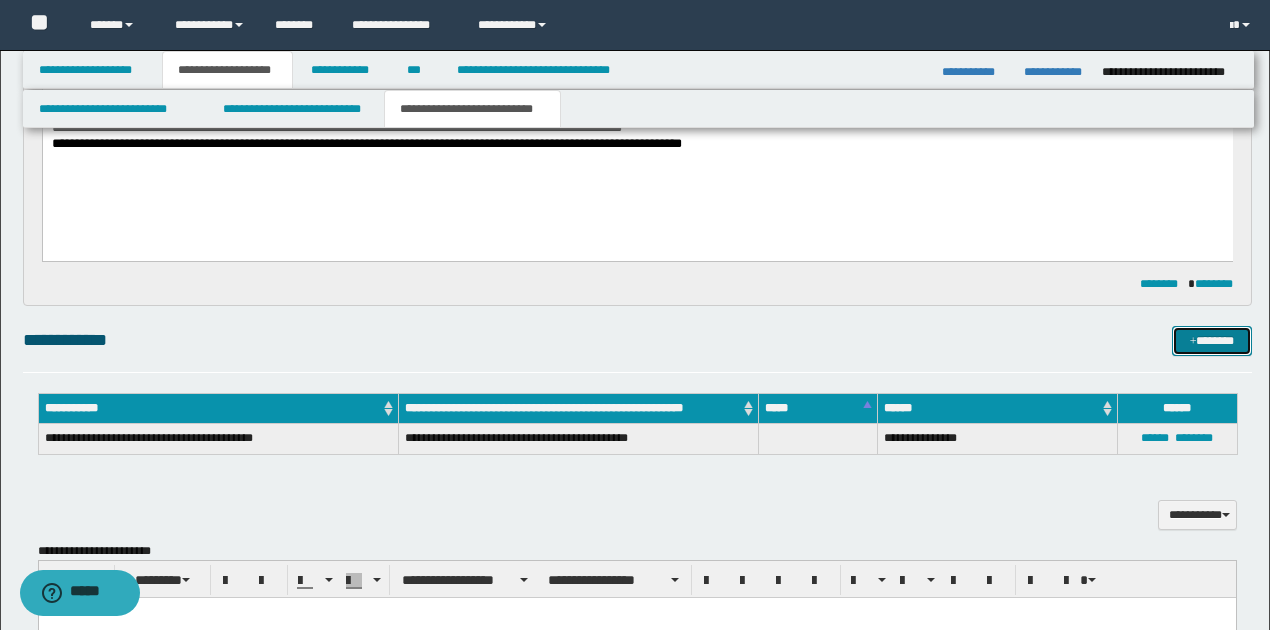 click on "*******" at bounding box center [1211, 340] 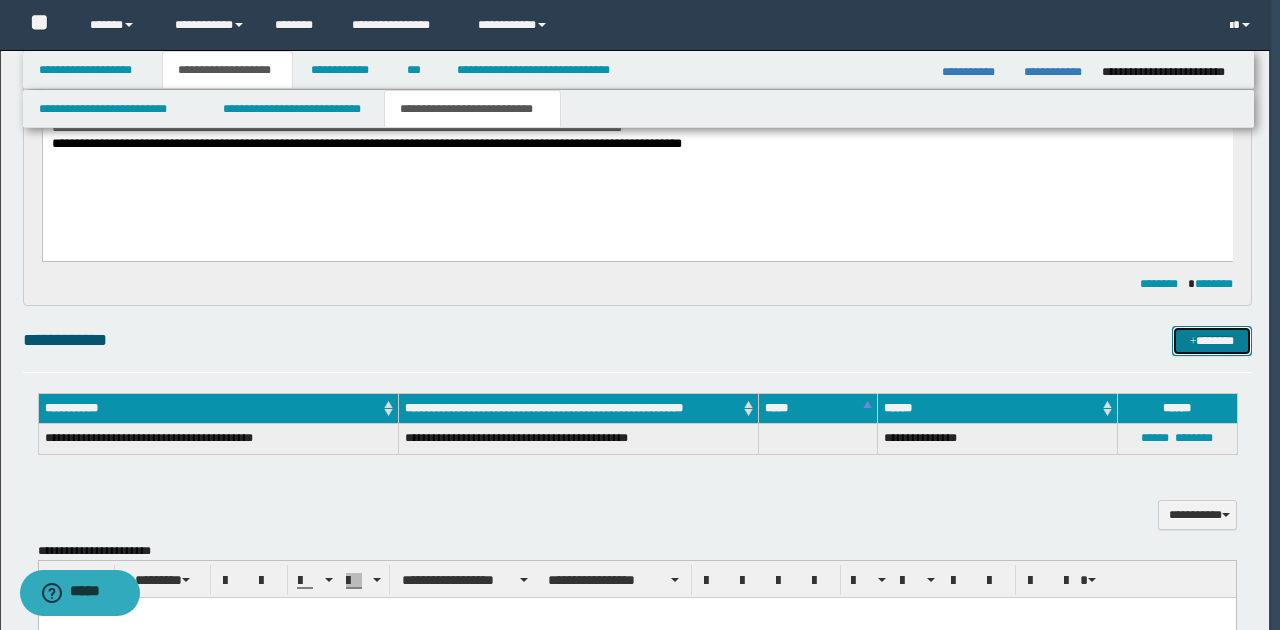 type 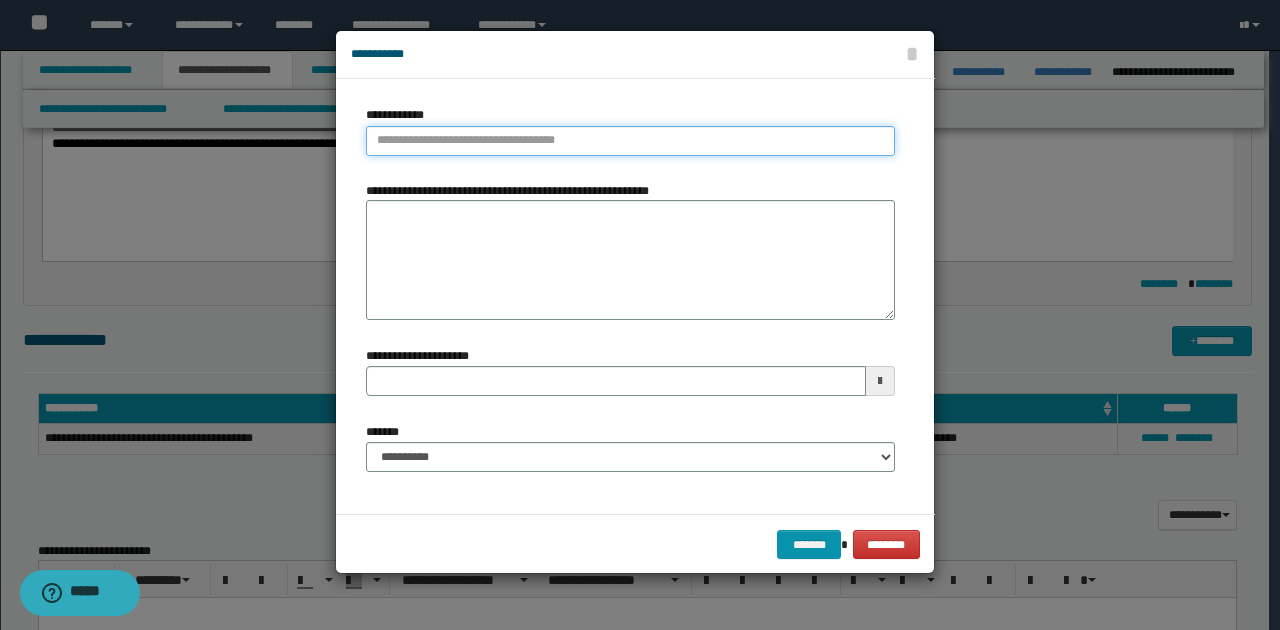 type on "**********" 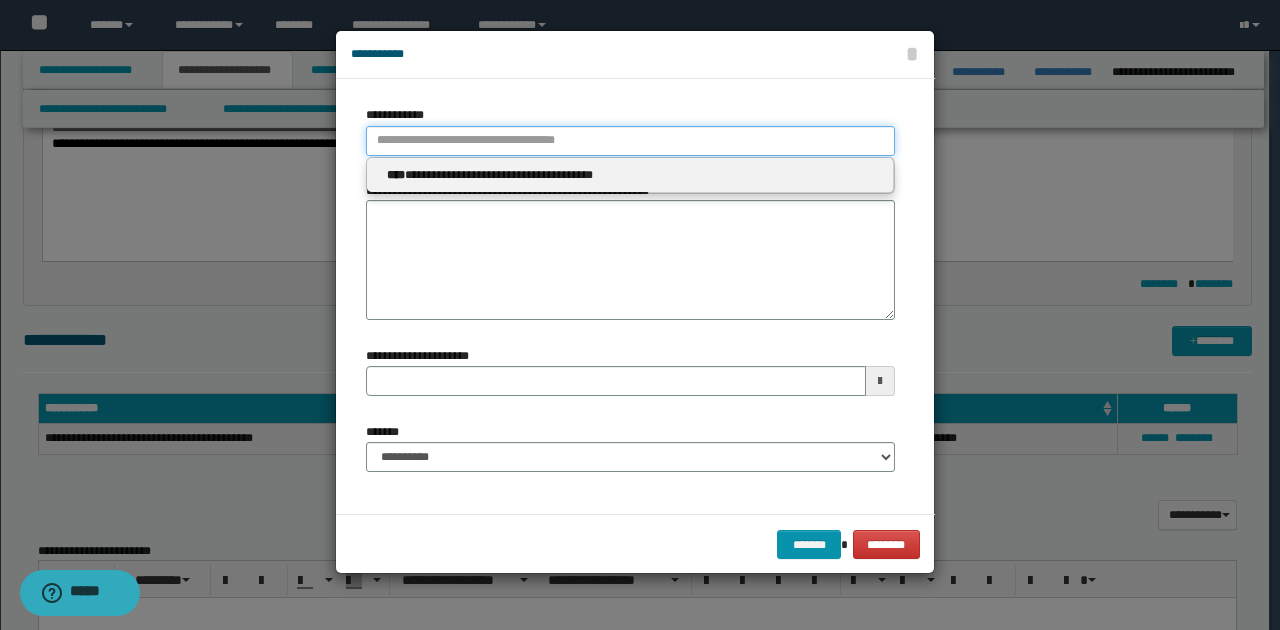 click on "**********" at bounding box center (630, 141) 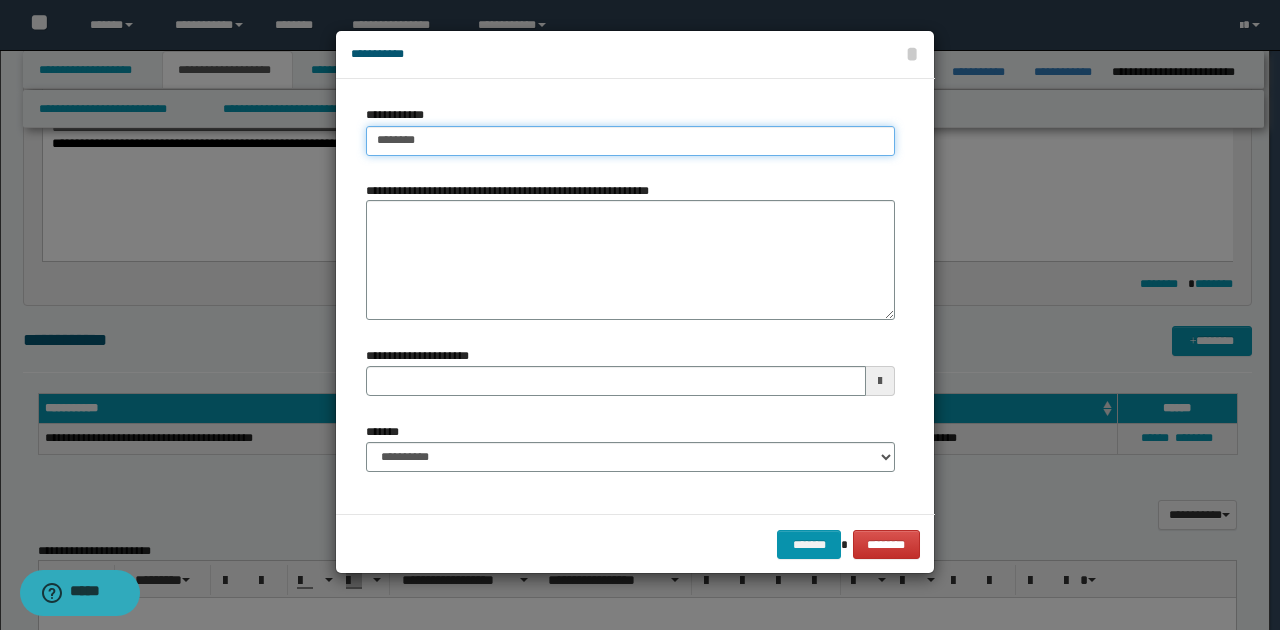 type on "*********" 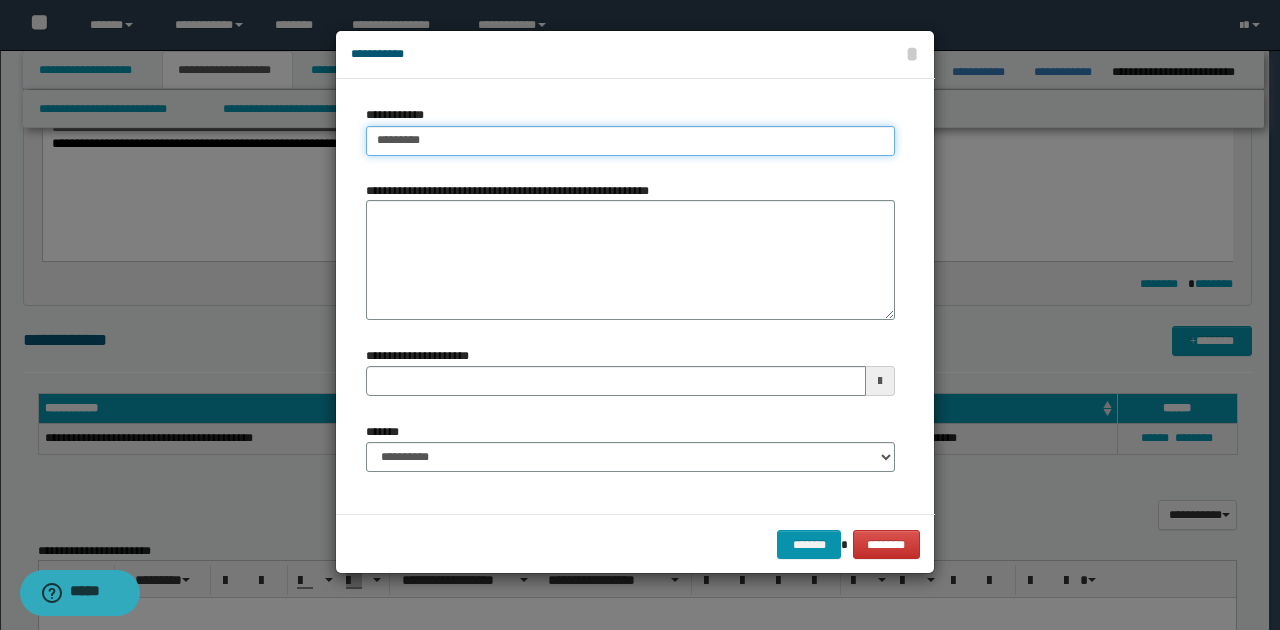 type on "*********" 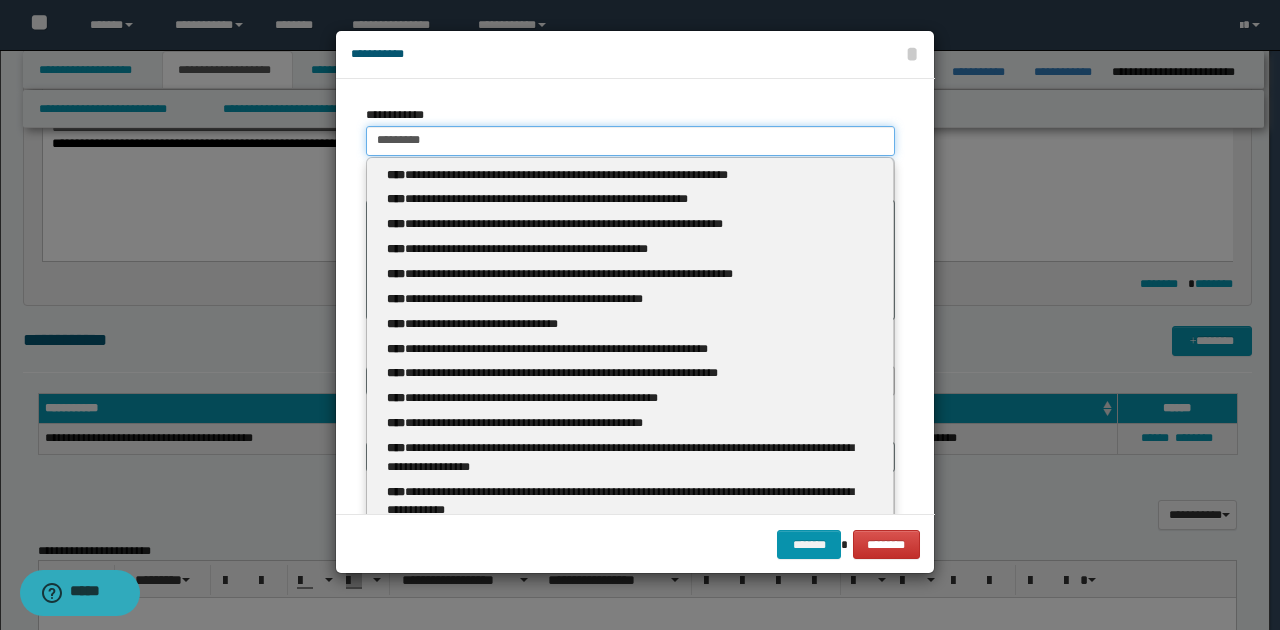 type 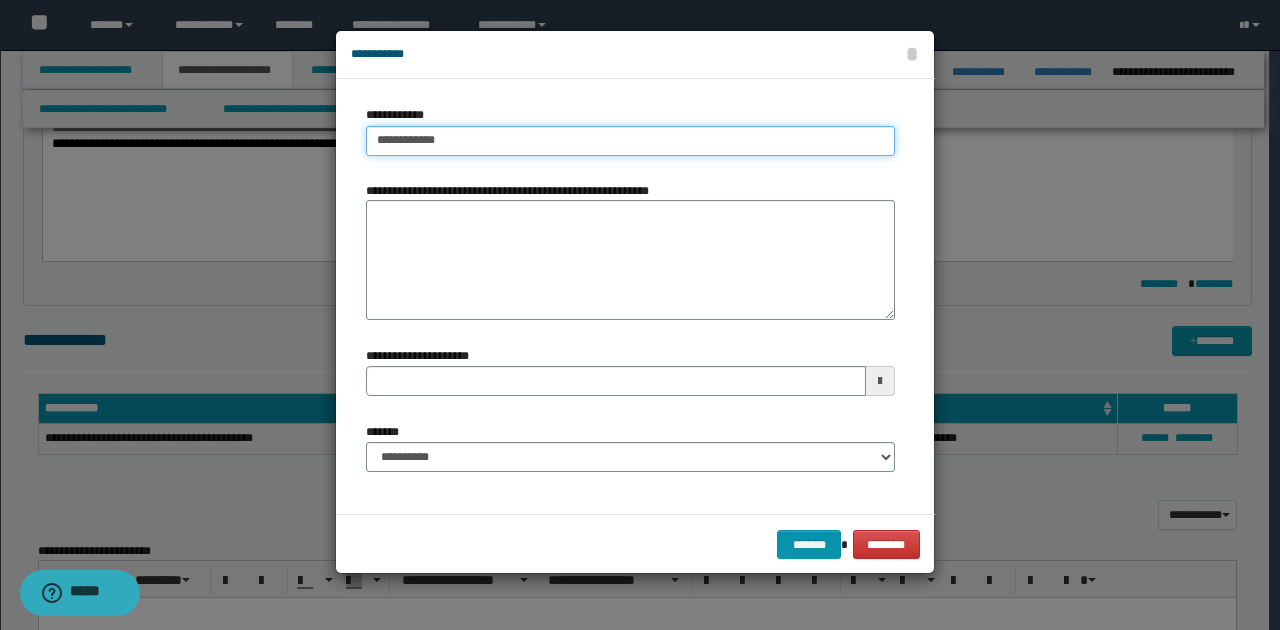type on "**********" 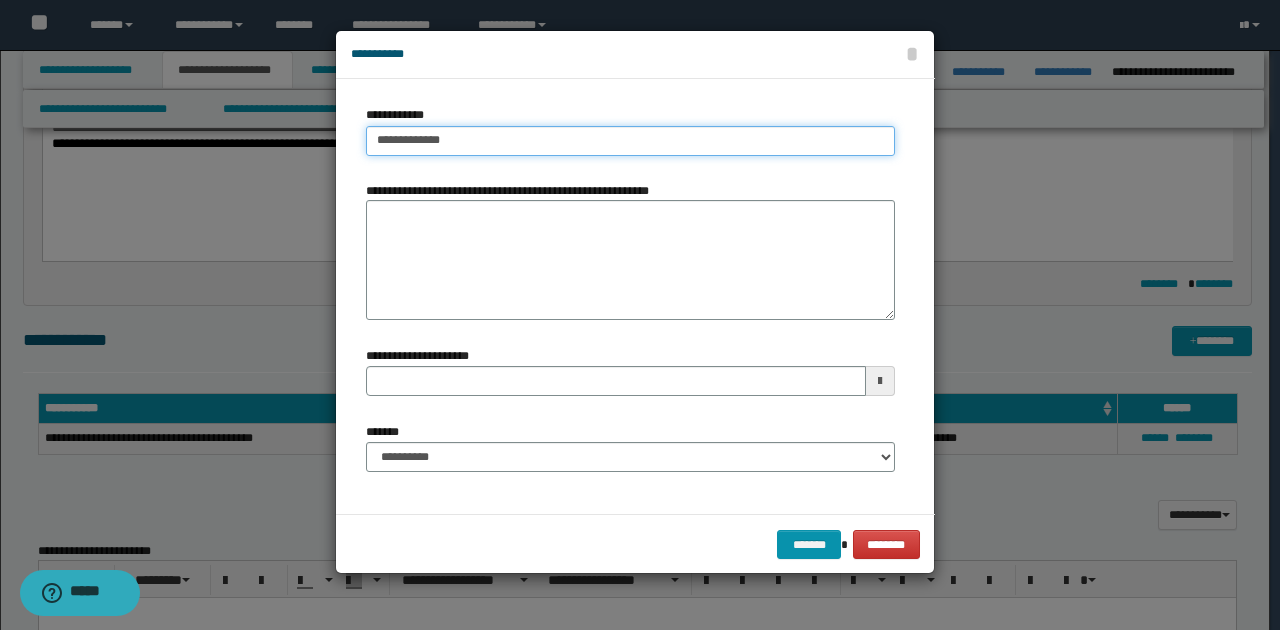 type on "**********" 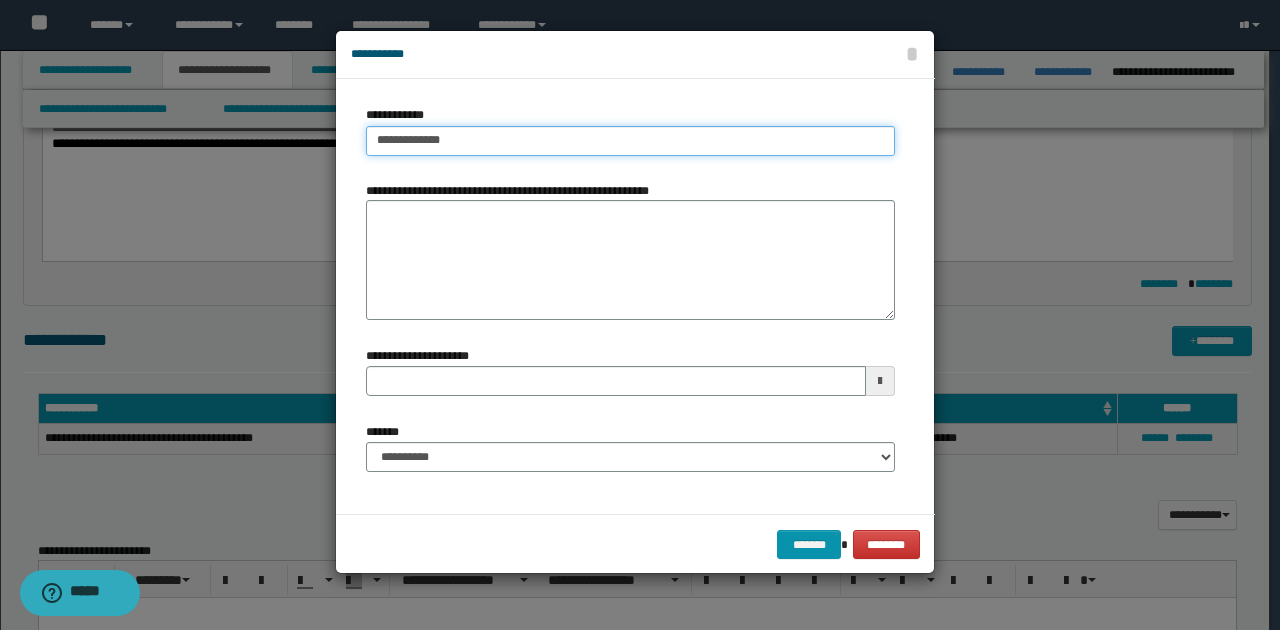 type 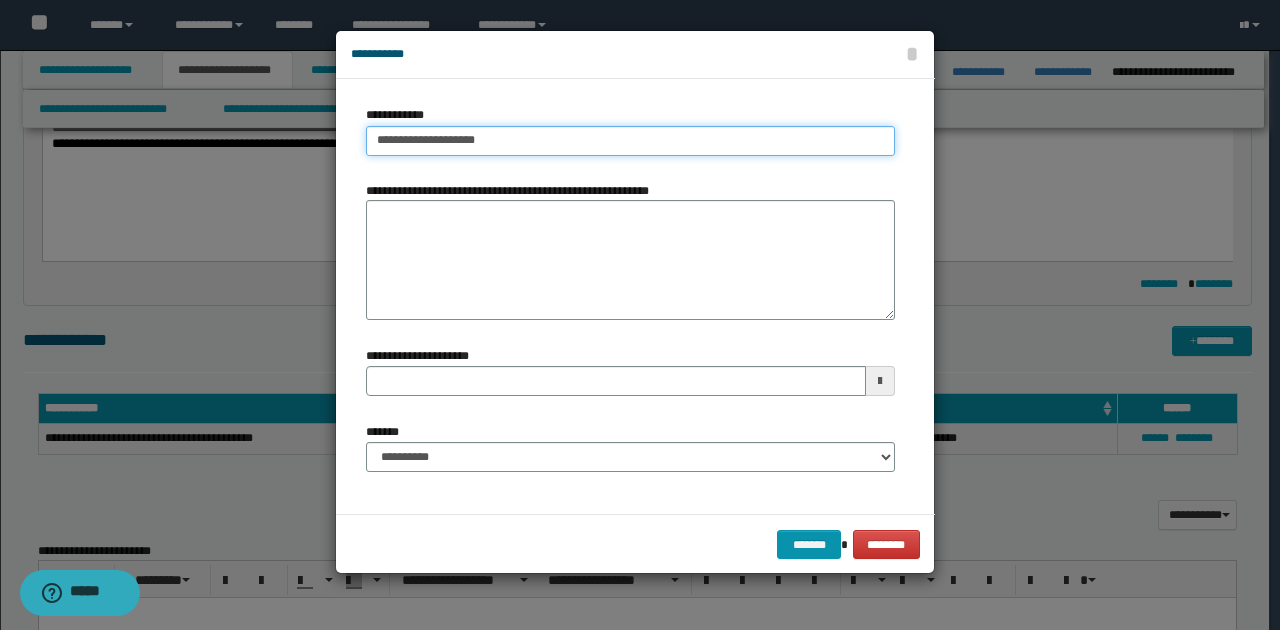 type on "**********" 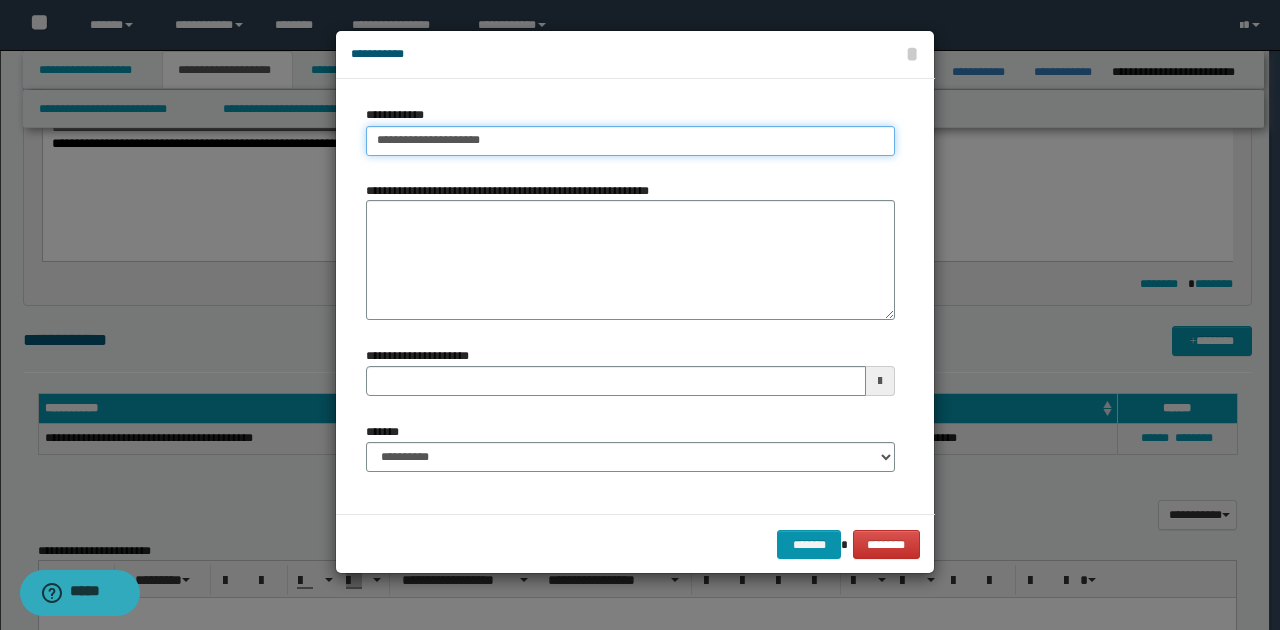 type on "**********" 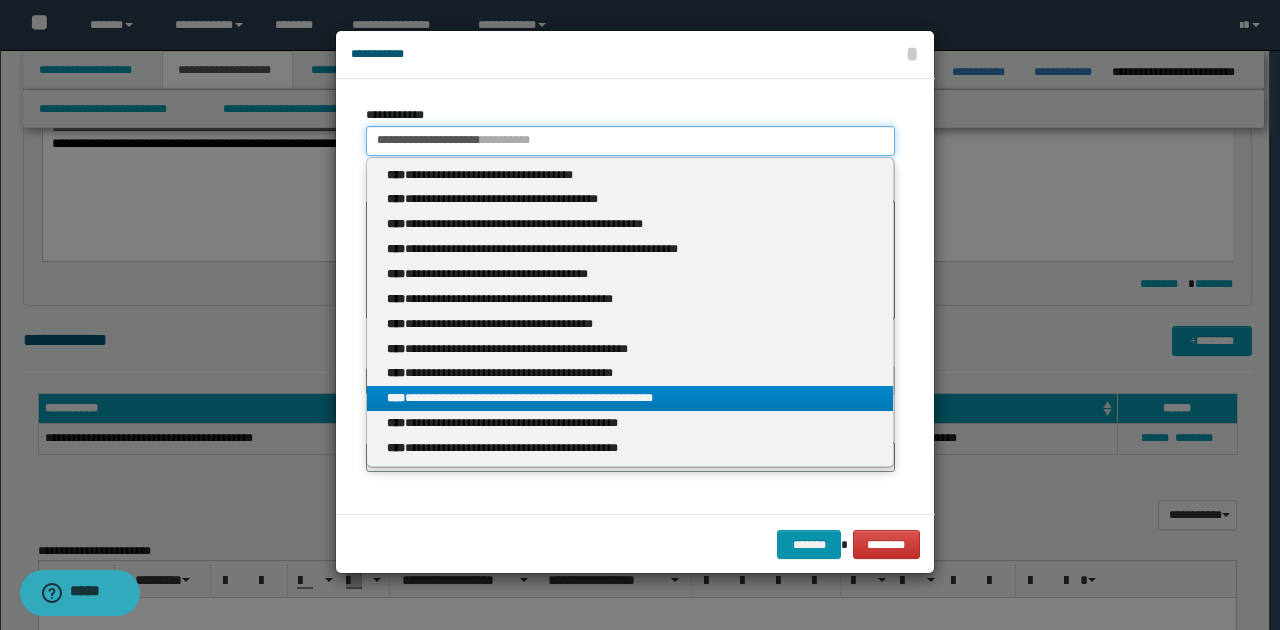 type on "**********" 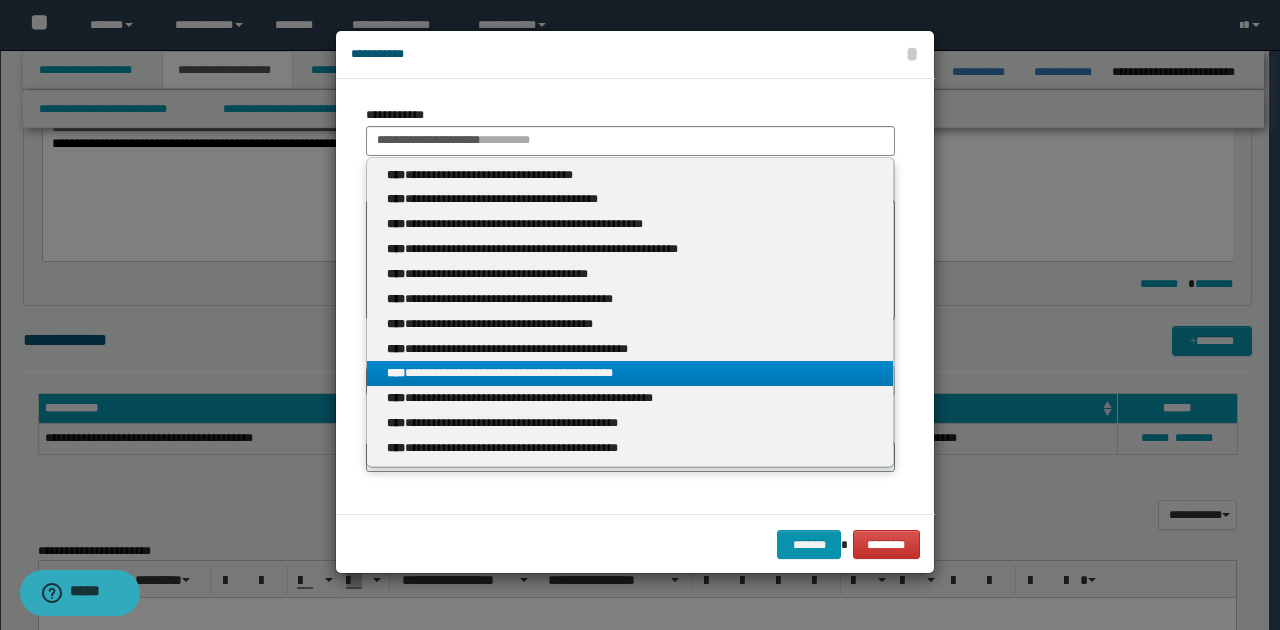 click on "**********" at bounding box center [630, 373] 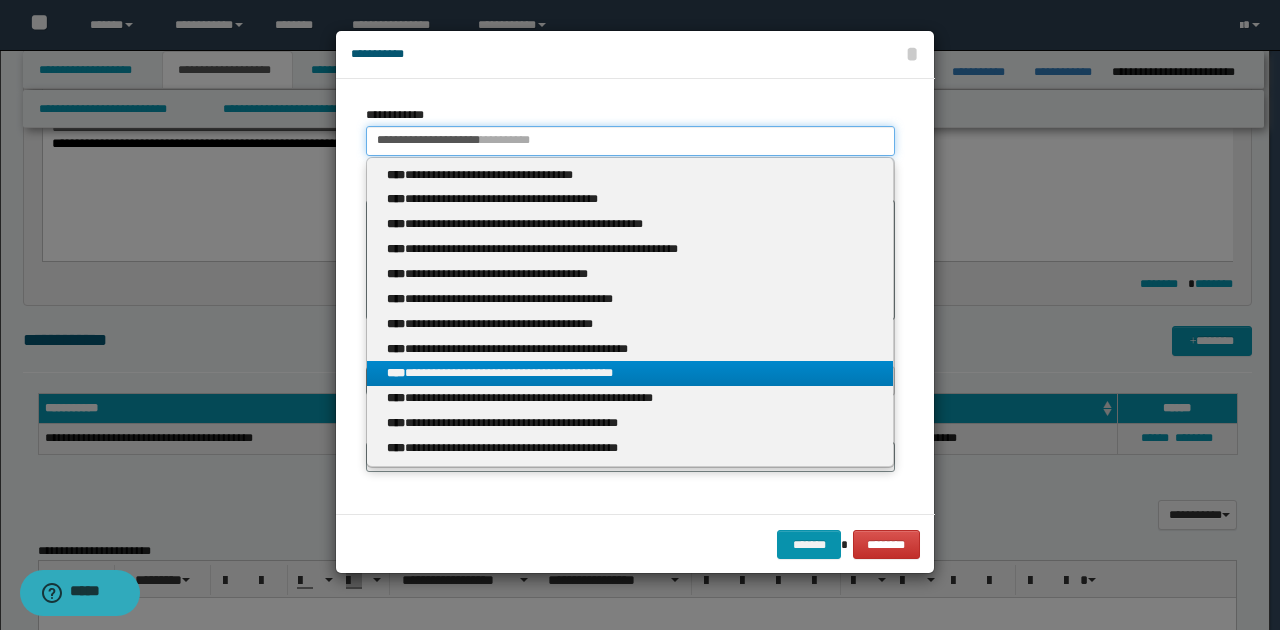 type 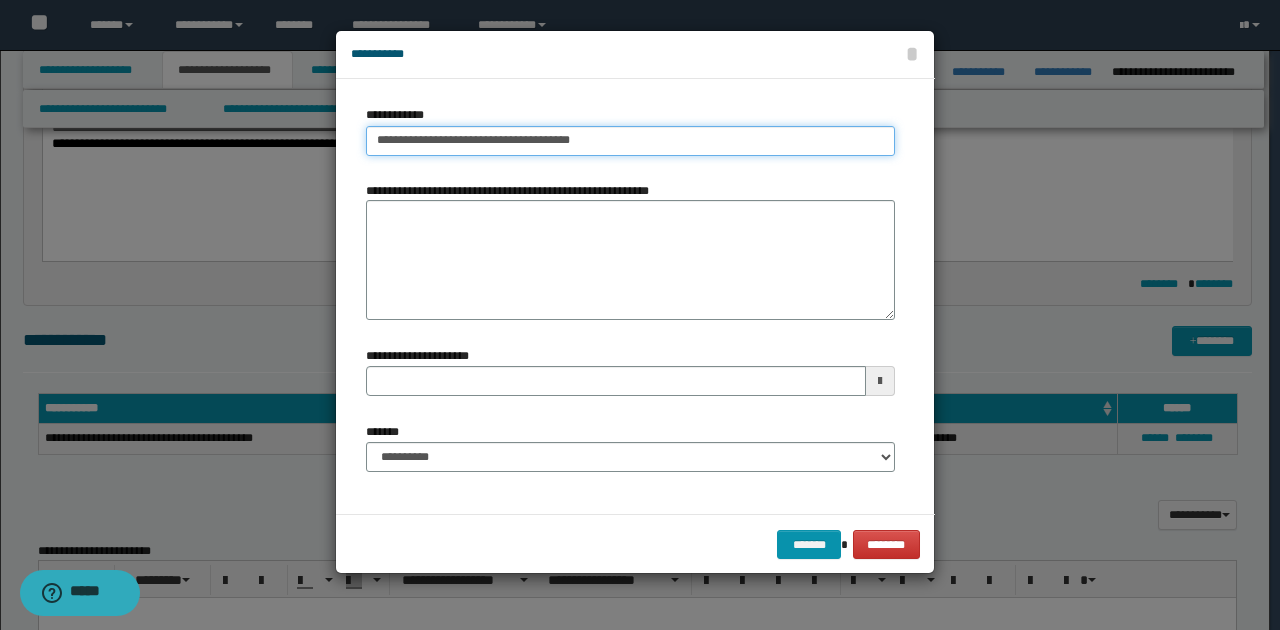 drag, startPoint x: 376, startPoint y: 138, endPoint x: 640, endPoint y: 142, distance: 264.0303 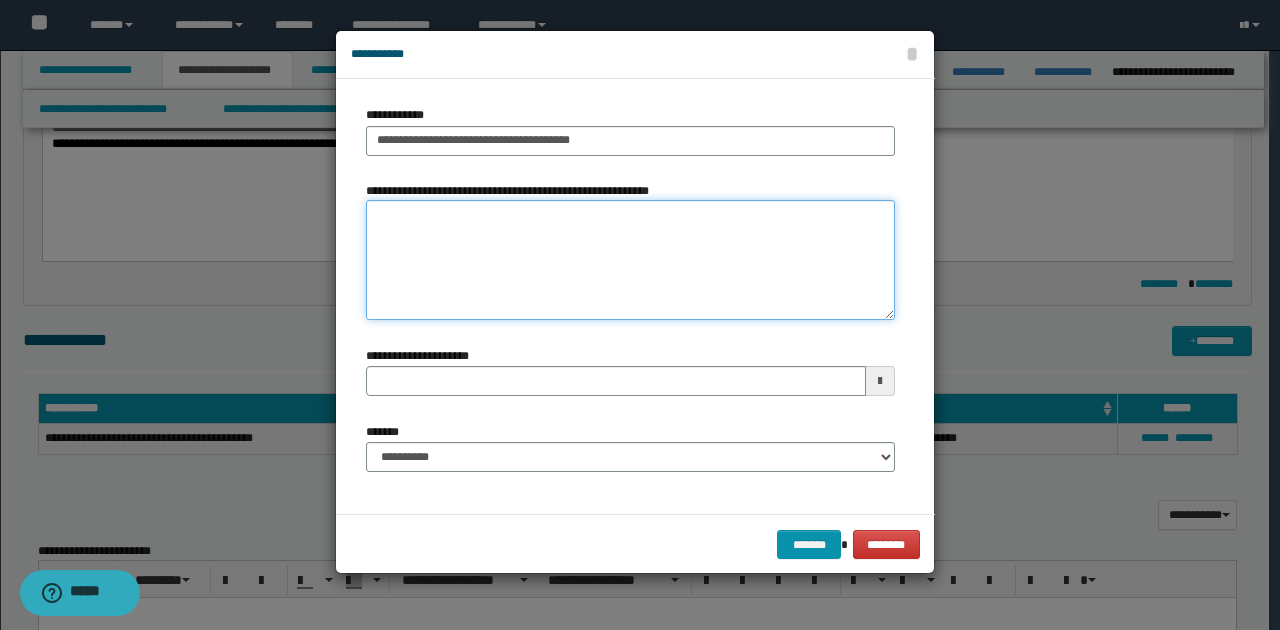 click on "**********" at bounding box center (630, 260) 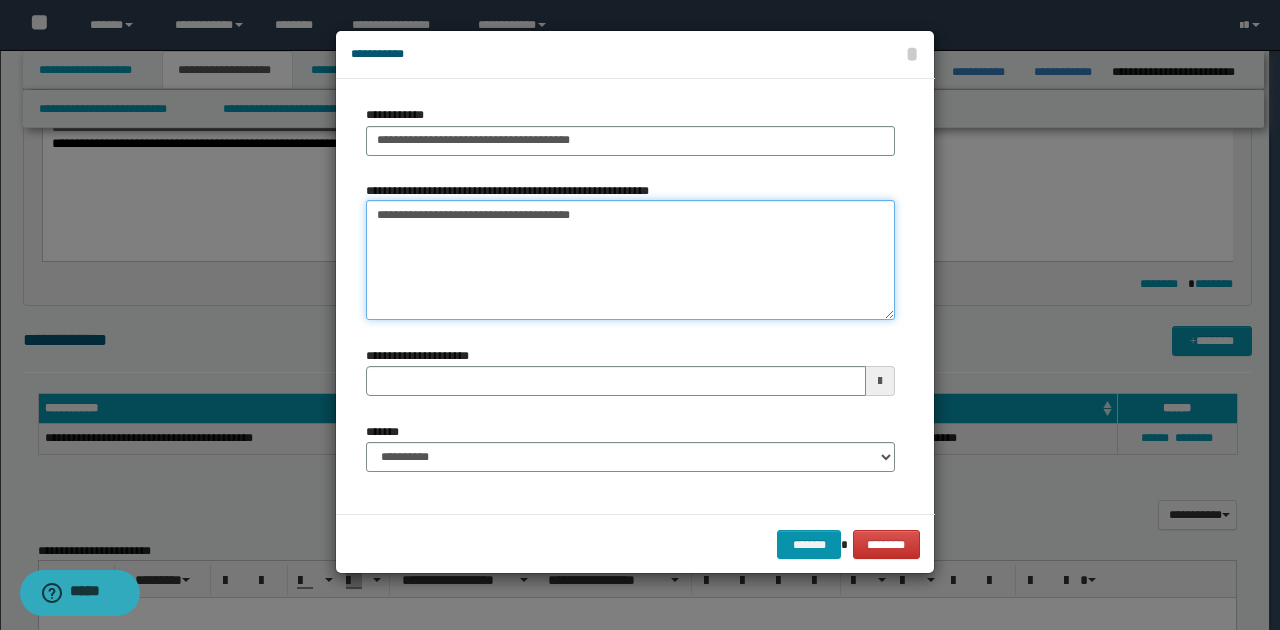 type 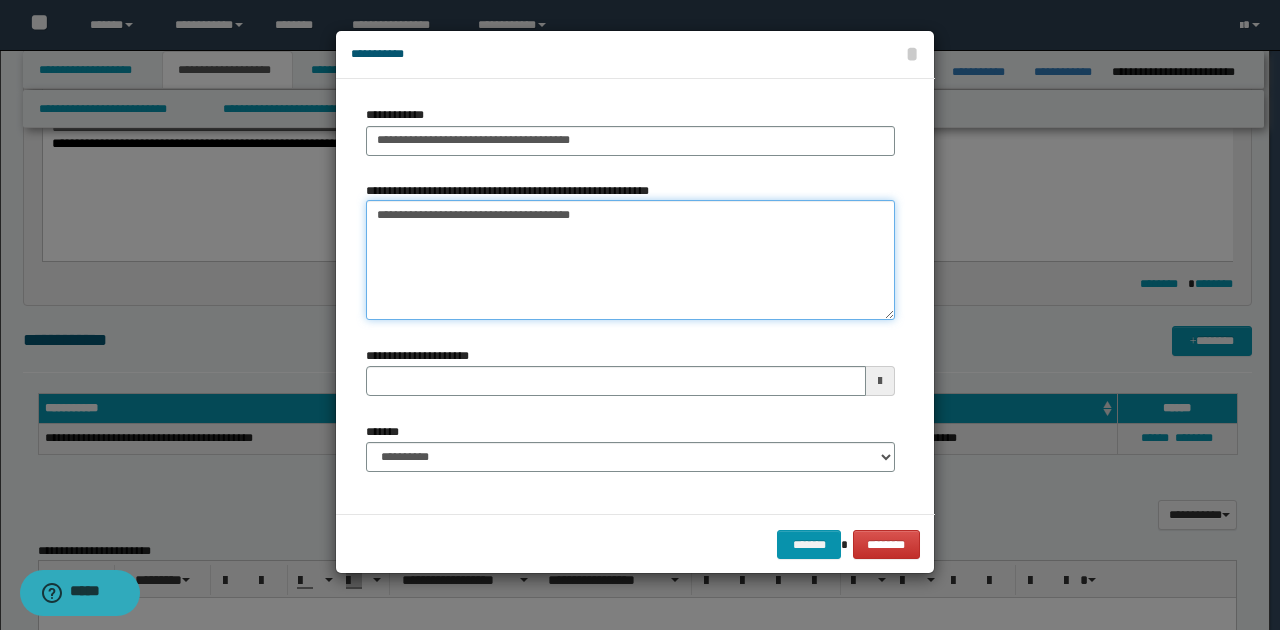 type on "**********" 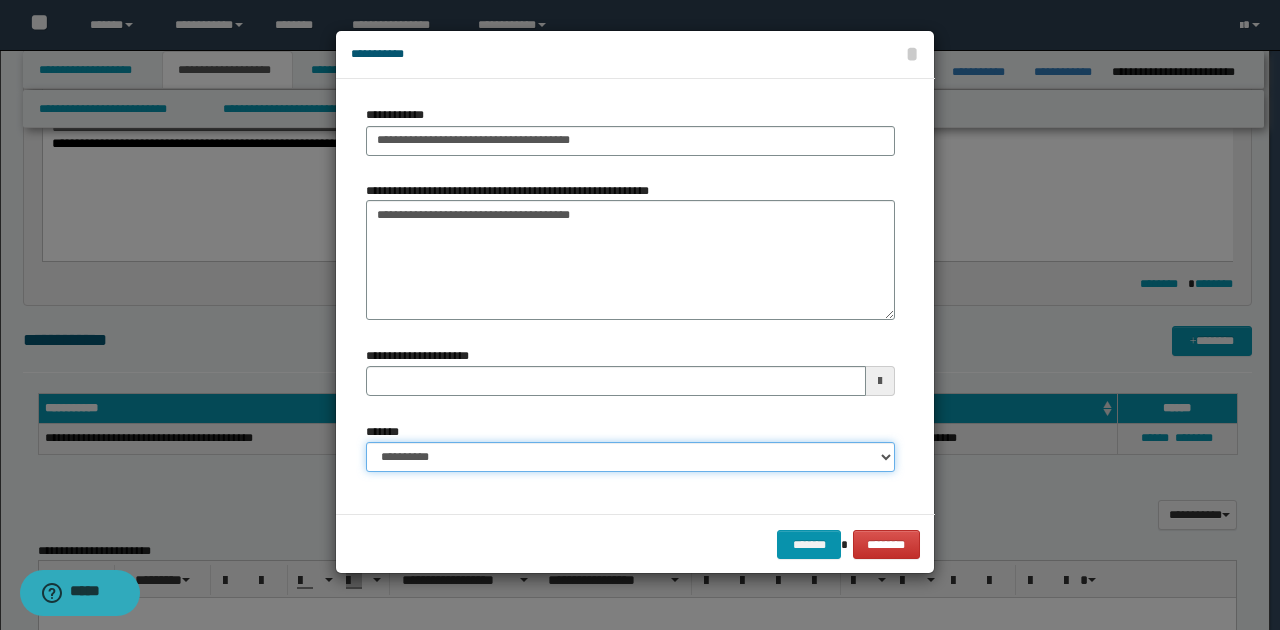 drag, startPoint x: 877, startPoint y: 464, endPoint x: 862, endPoint y: 453, distance: 18.601076 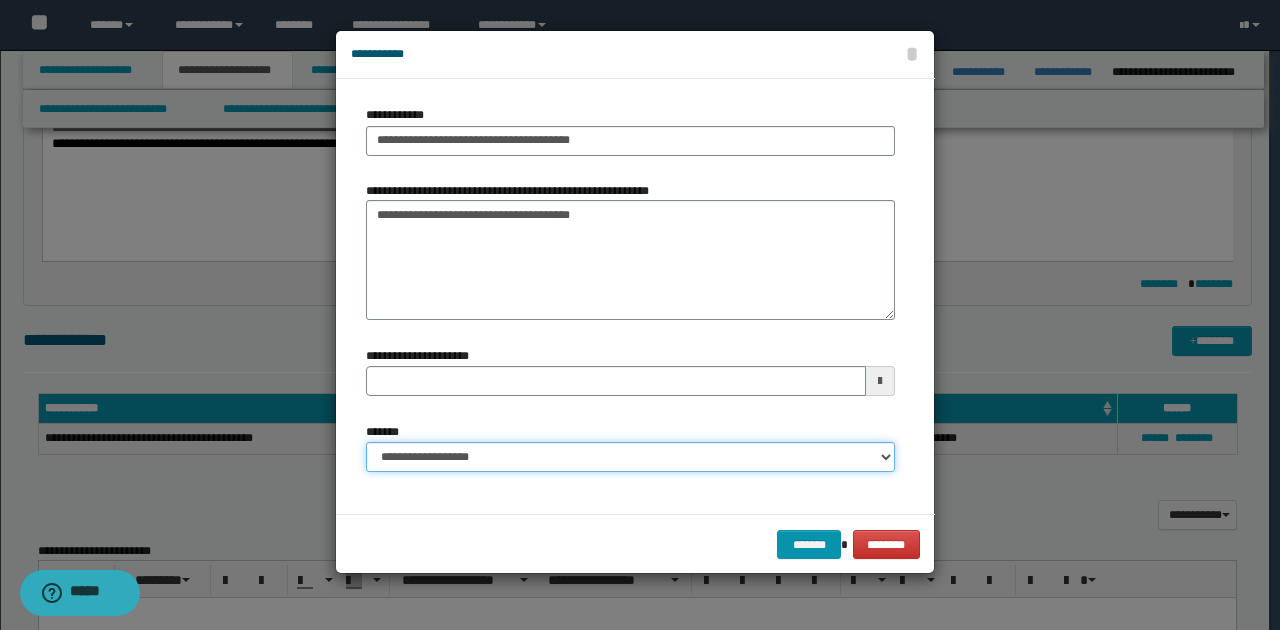 click on "**********" at bounding box center [630, 457] 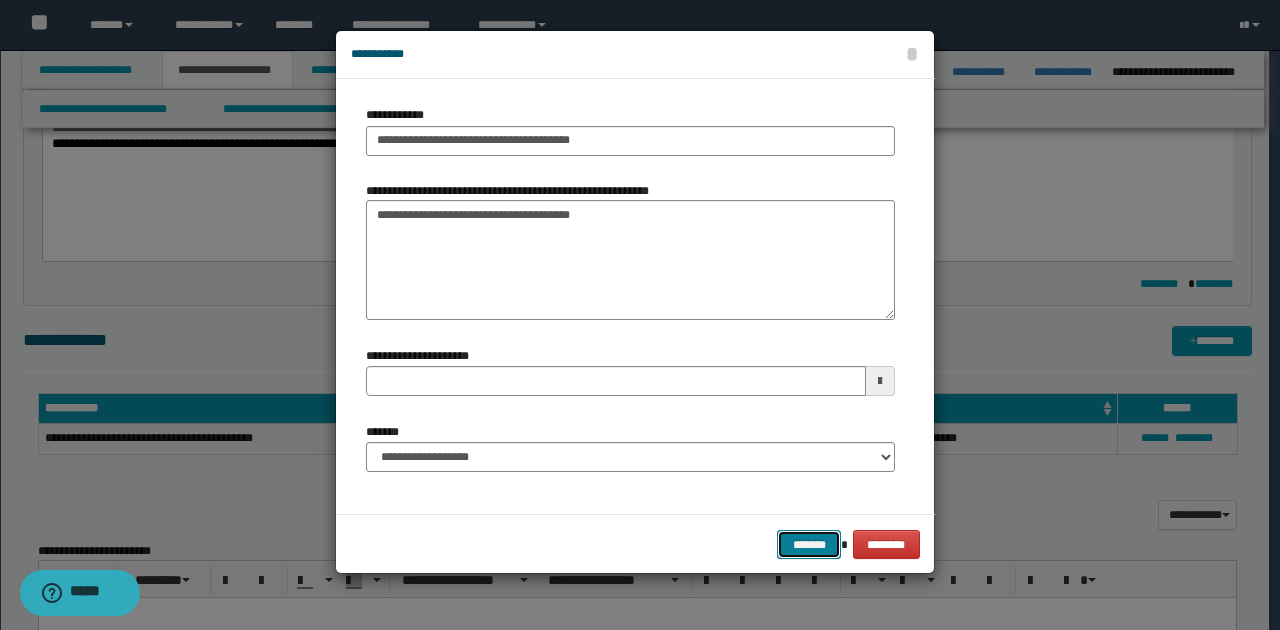 click on "*******" at bounding box center (809, 544) 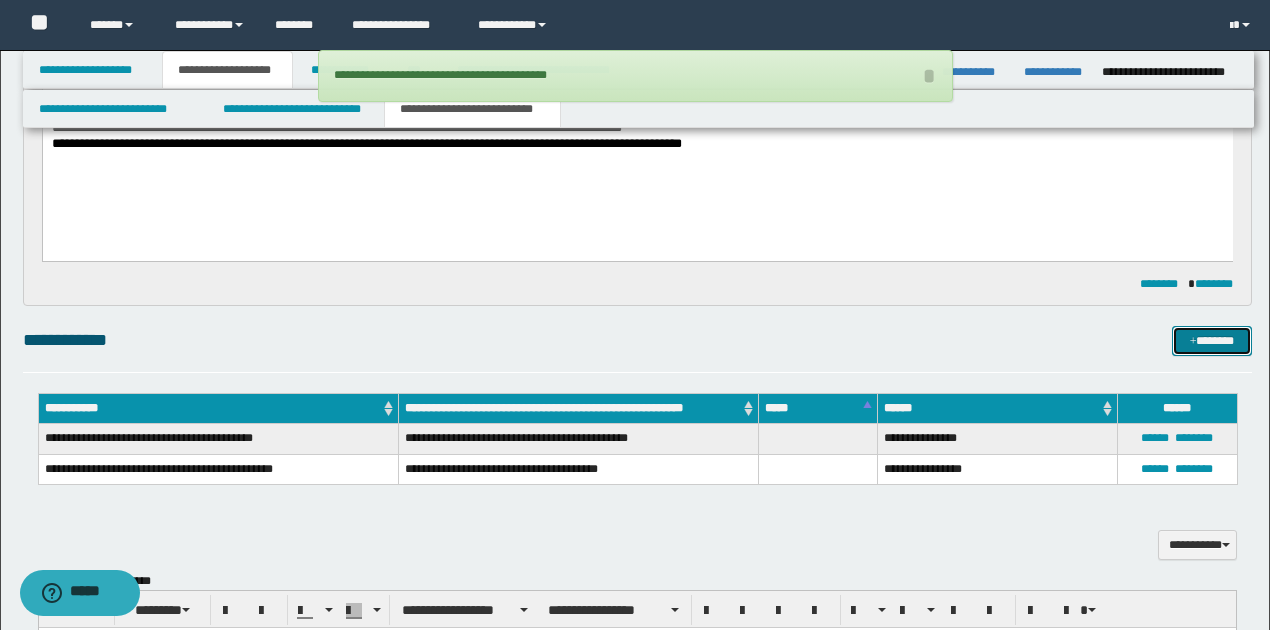 scroll, scrollTop: 400, scrollLeft: 0, axis: vertical 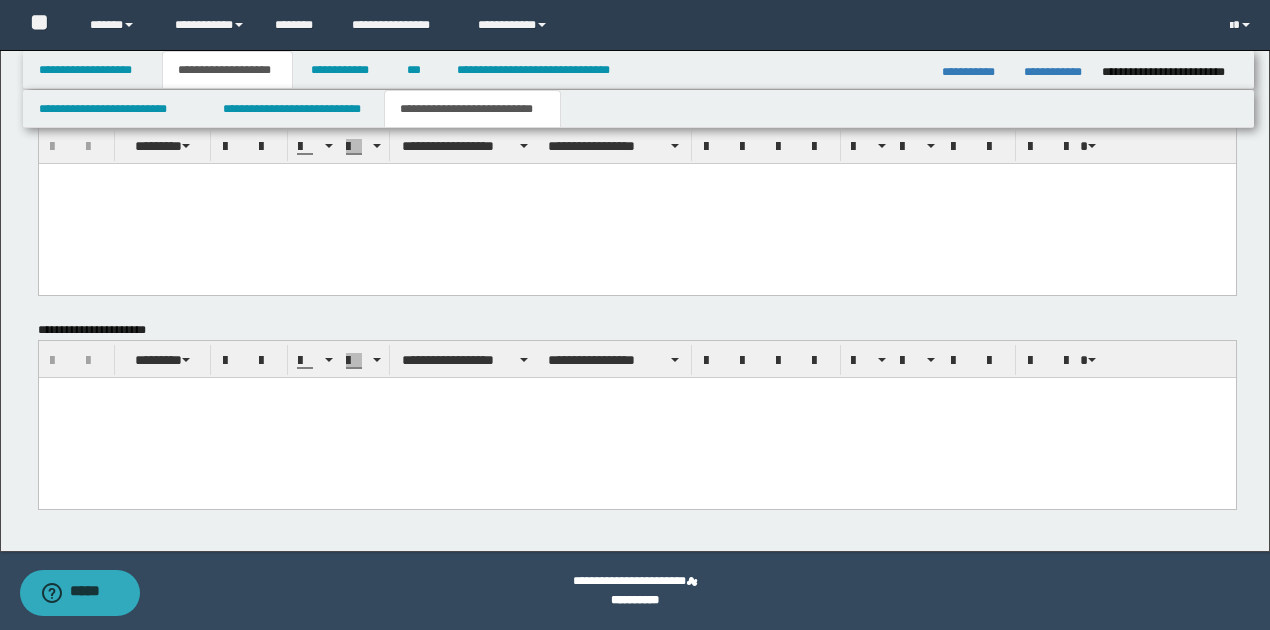 click at bounding box center [636, 417] 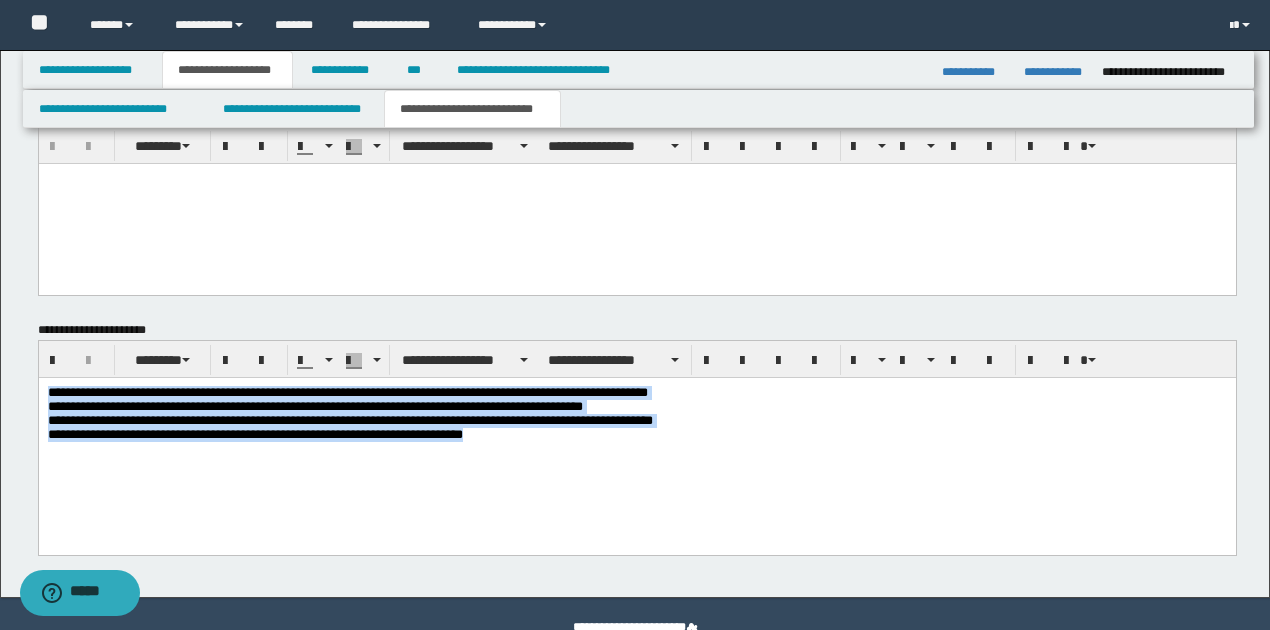 drag, startPoint x: 46, startPoint y: 388, endPoint x: 532, endPoint y: 468, distance: 492.54034 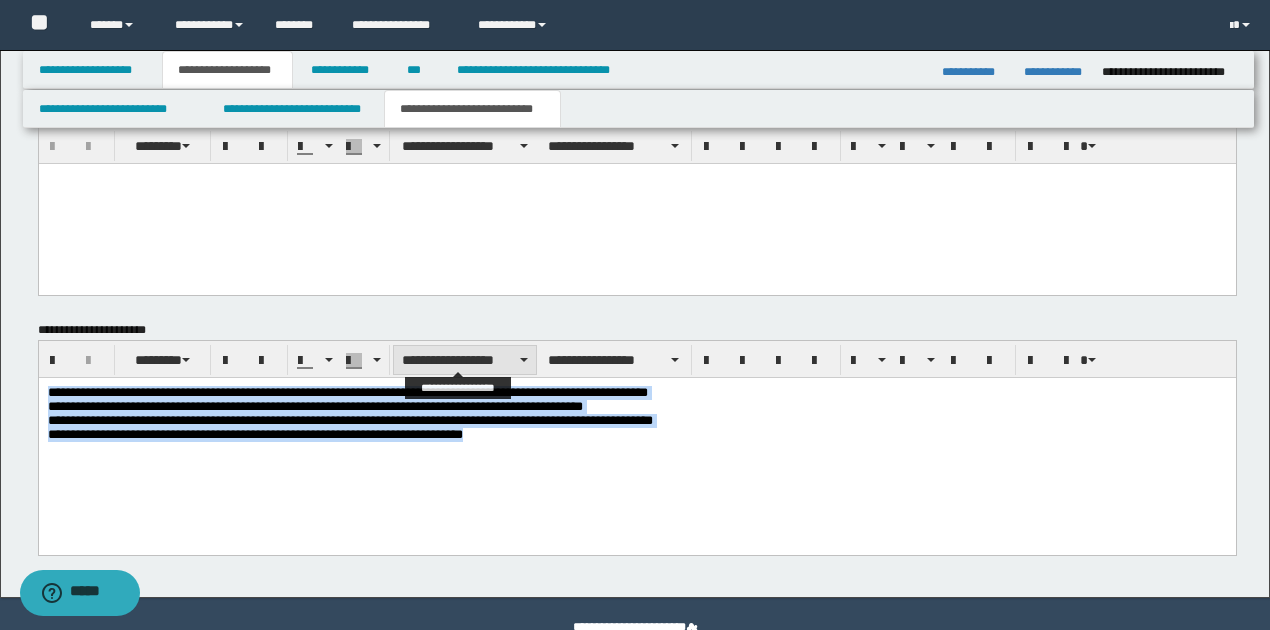 click on "**********" at bounding box center (465, 360) 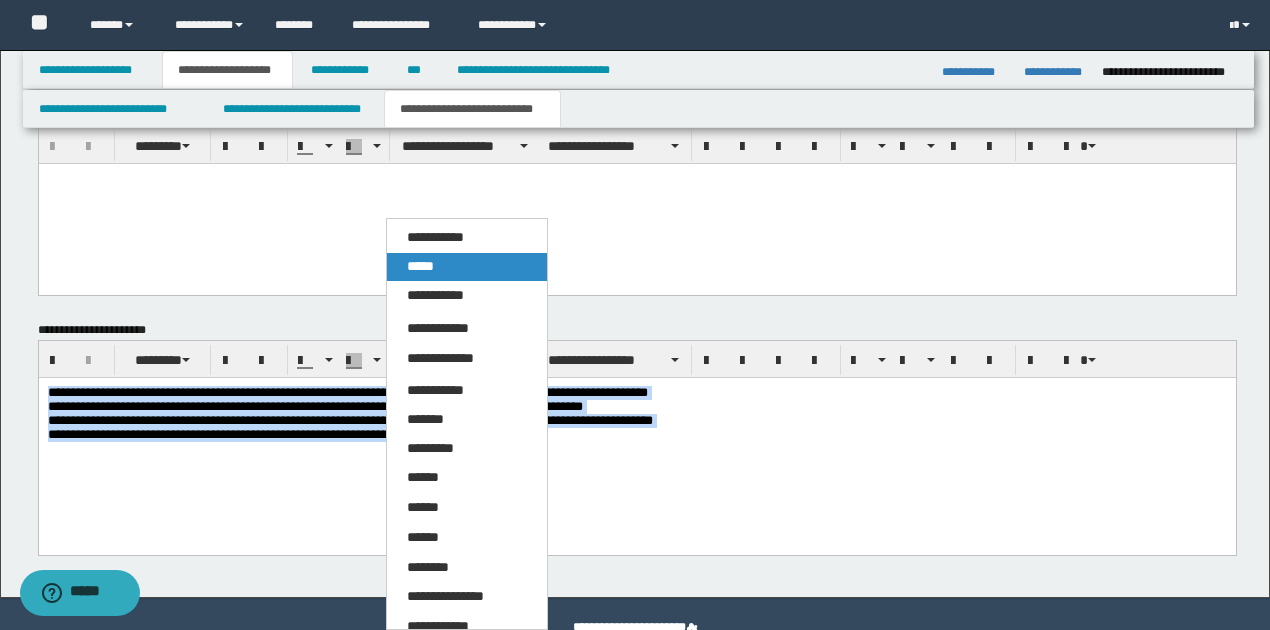 drag, startPoint x: 428, startPoint y: 265, endPoint x: 392, endPoint y: 106, distance: 163.02454 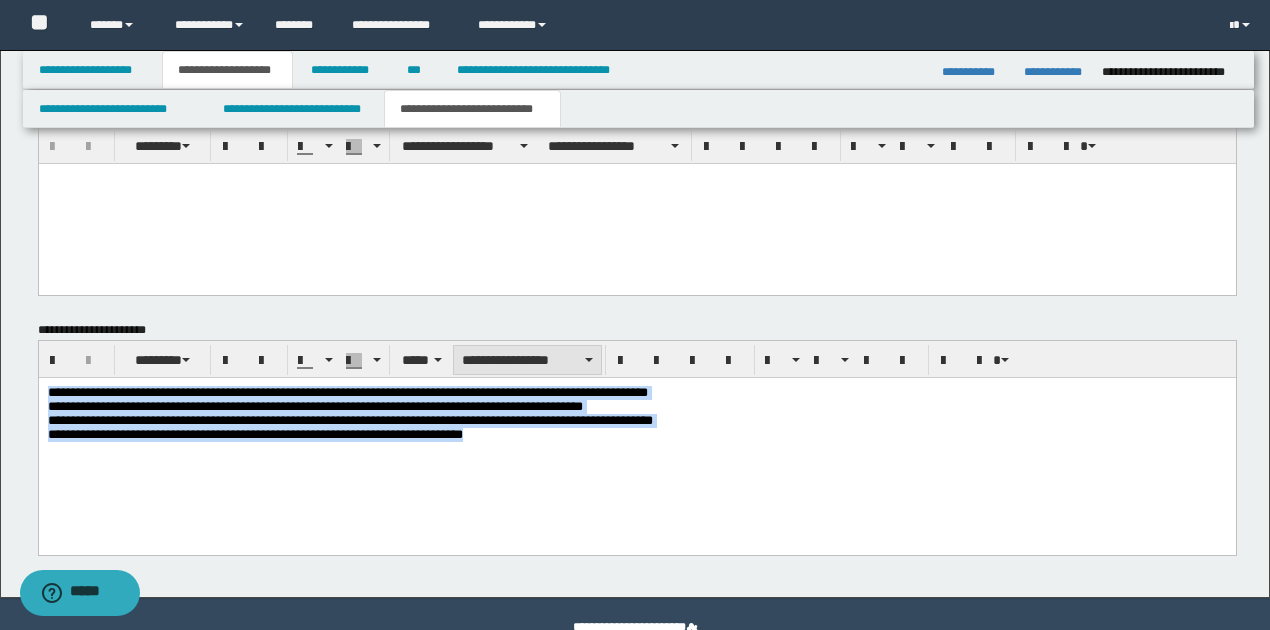 click on "**********" at bounding box center (527, 360) 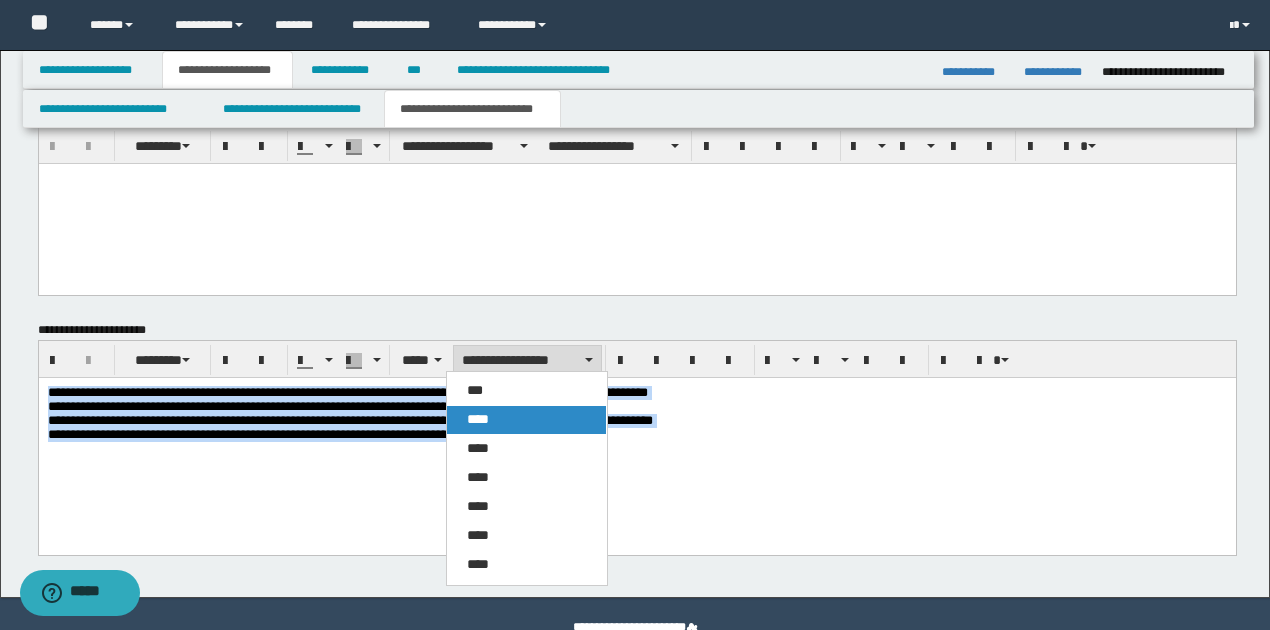 click on "****" at bounding box center [526, 420] 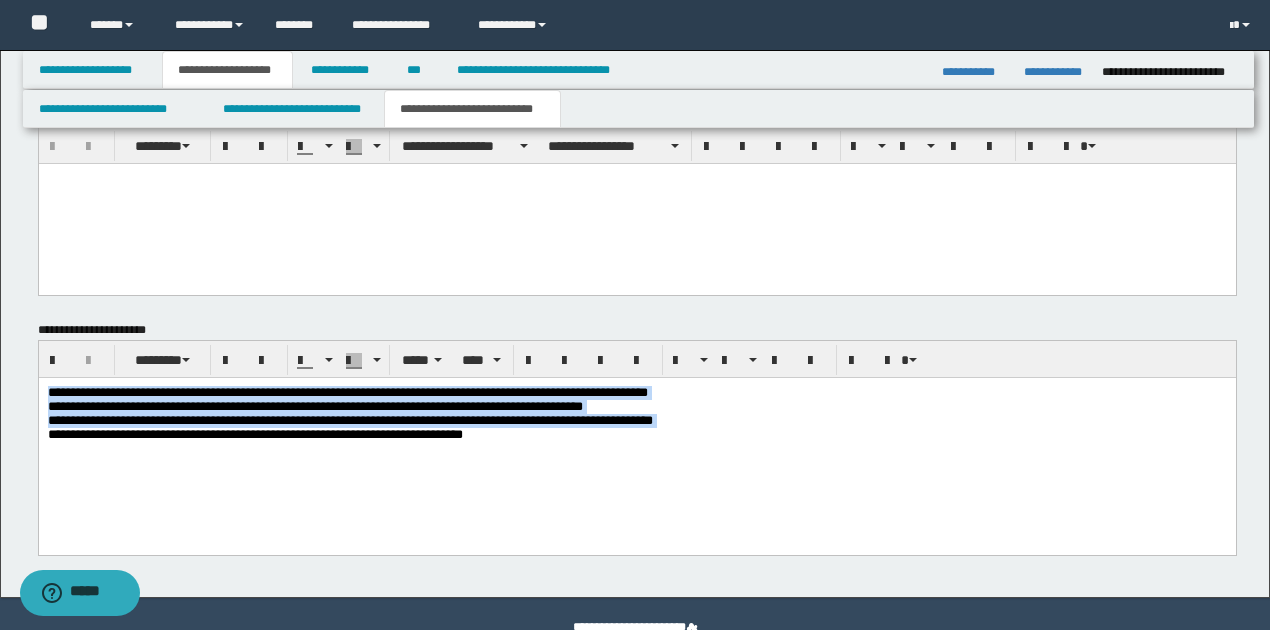 click on "**********" at bounding box center (637, 415) 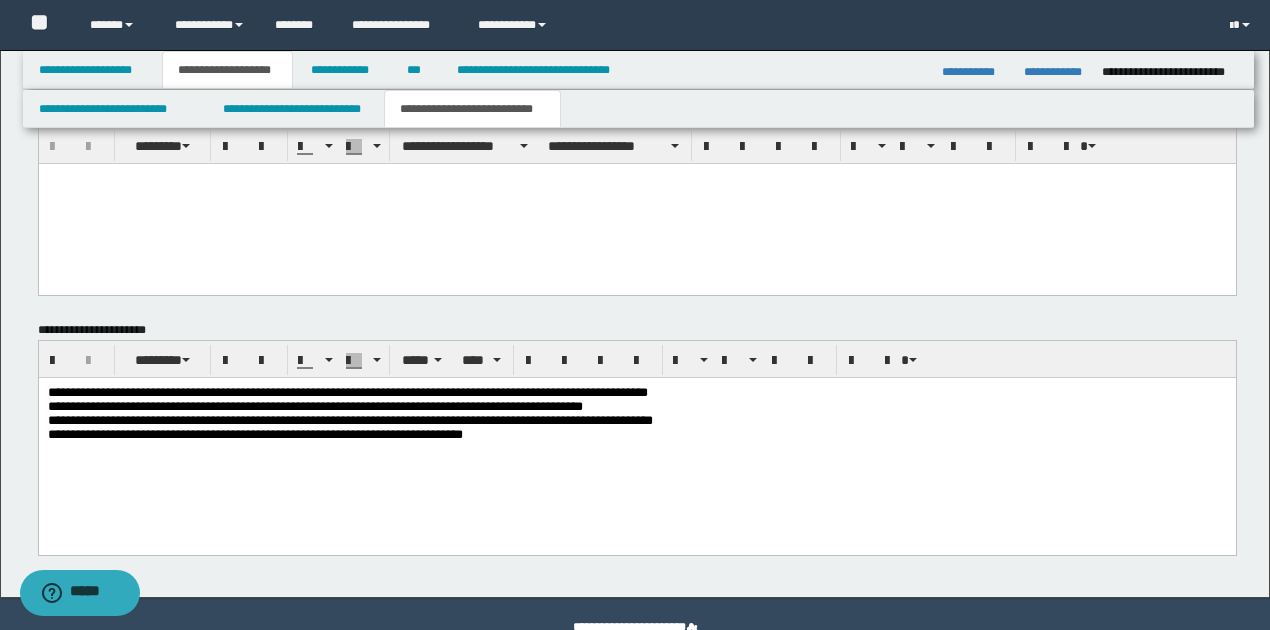 type 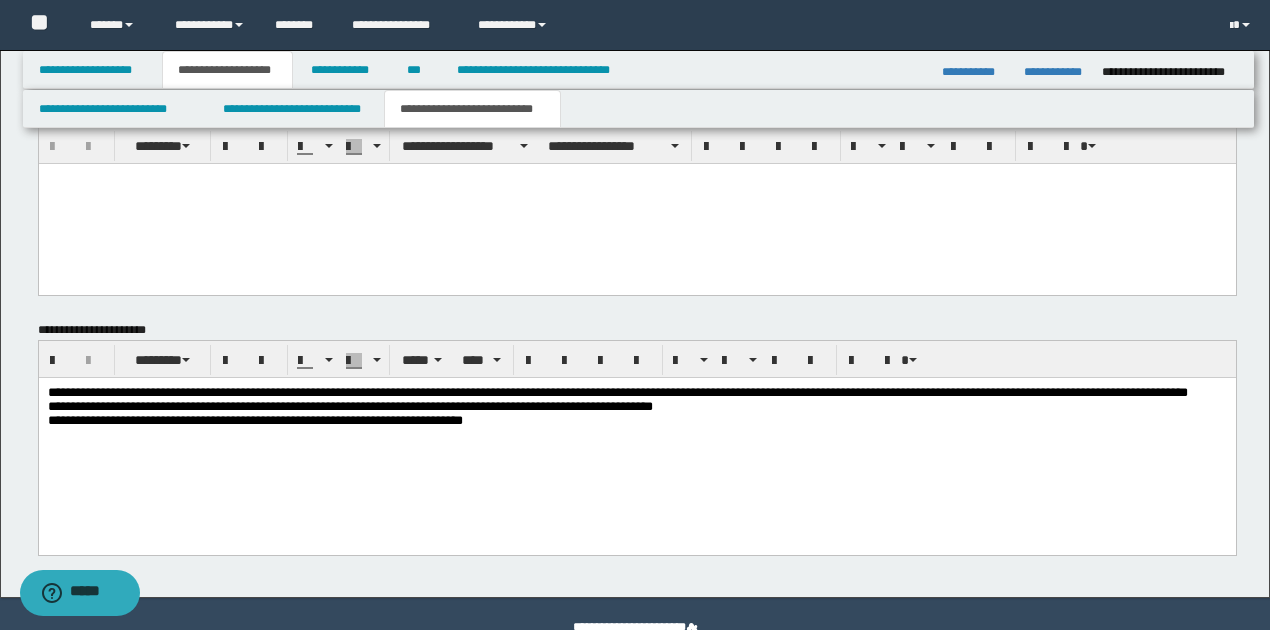 click on "**********" at bounding box center [637, 415] 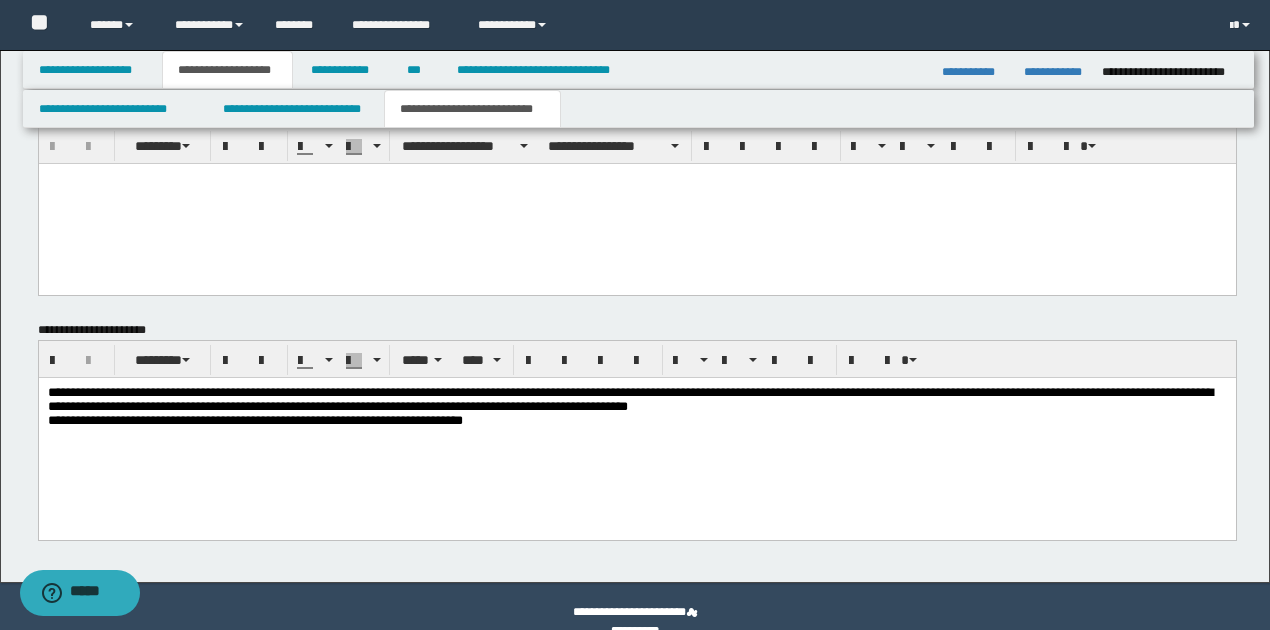click on "**********" at bounding box center (637, 408) 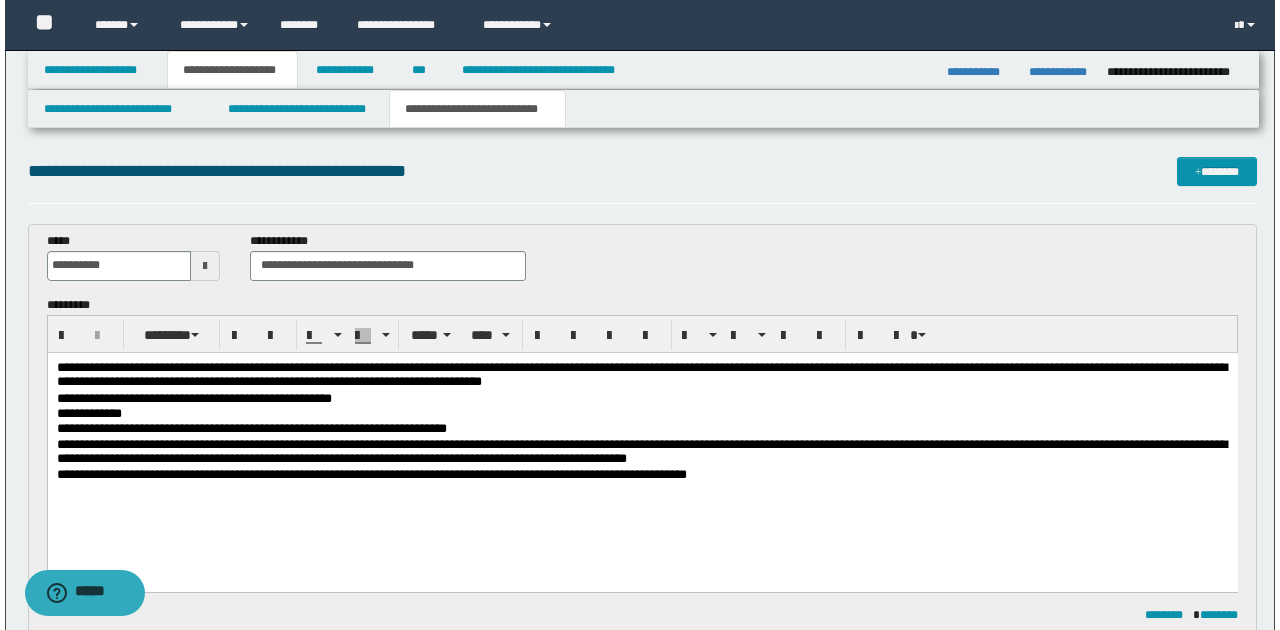 scroll, scrollTop: 0, scrollLeft: 0, axis: both 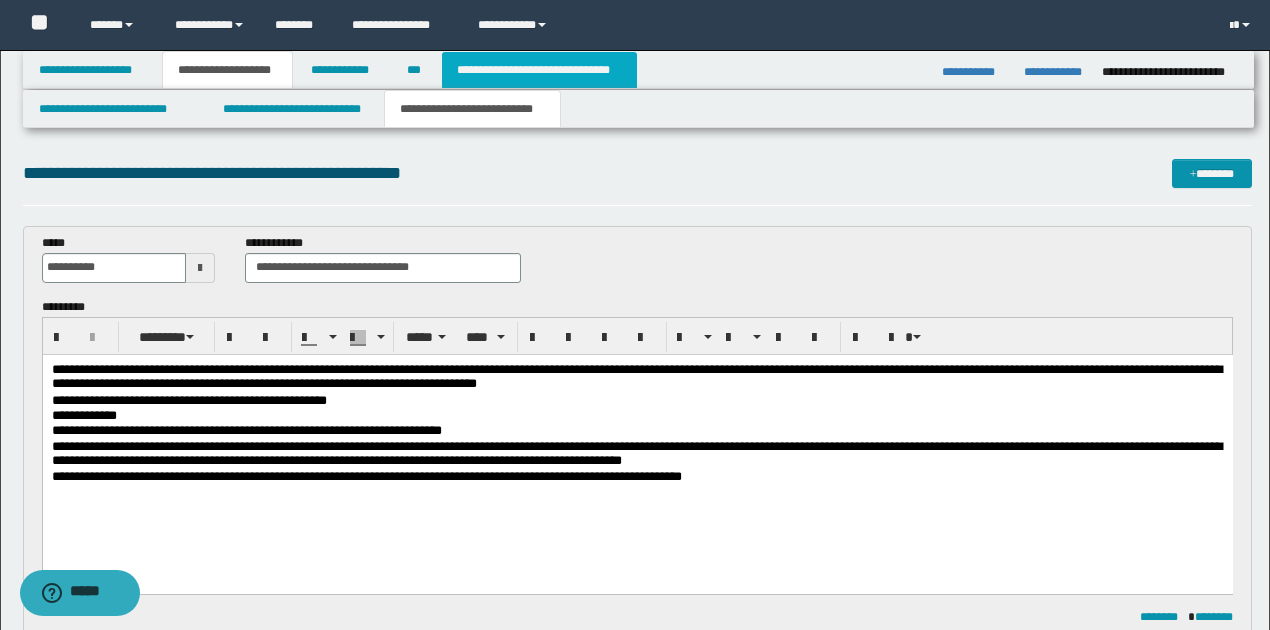 click on "**********" at bounding box center (539, 70) 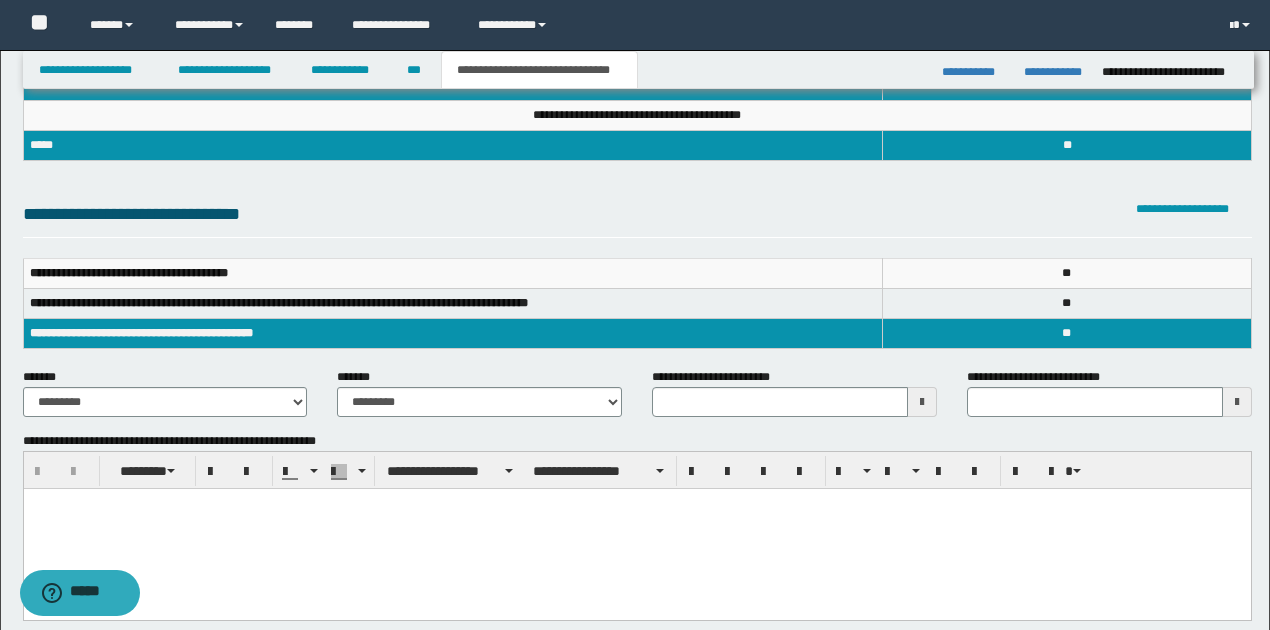 scroll, scrollTop: 200, scrollLeft: 0, axis: vertical 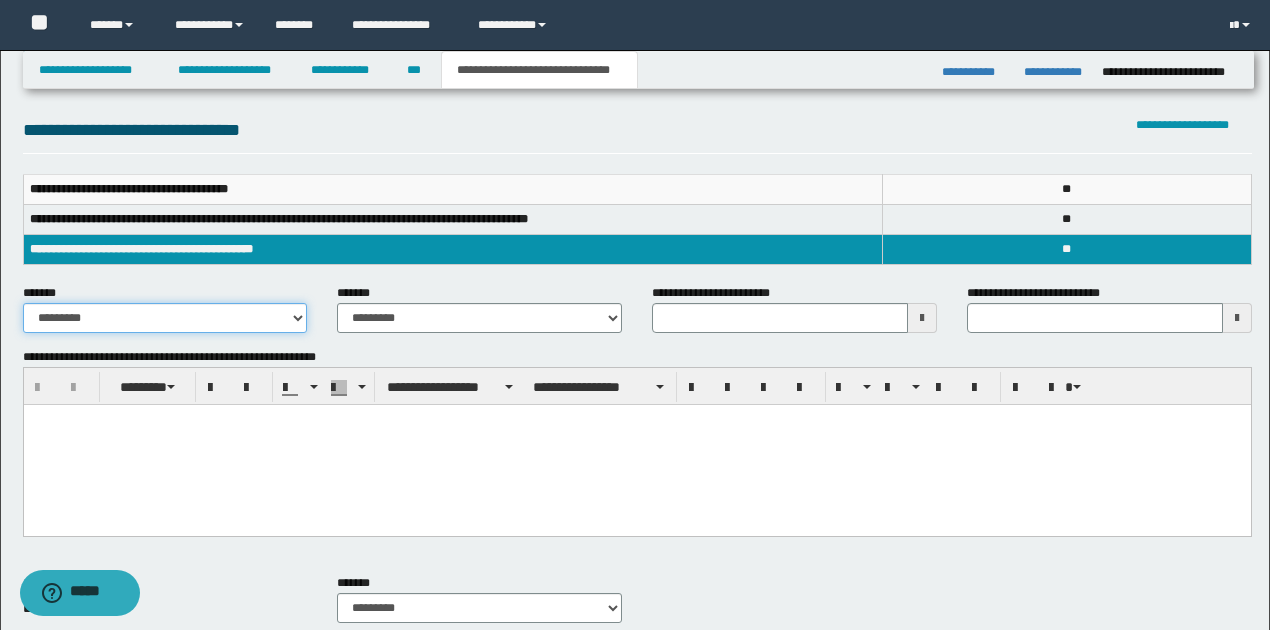click on "**********" at bounding box center (165, 318) 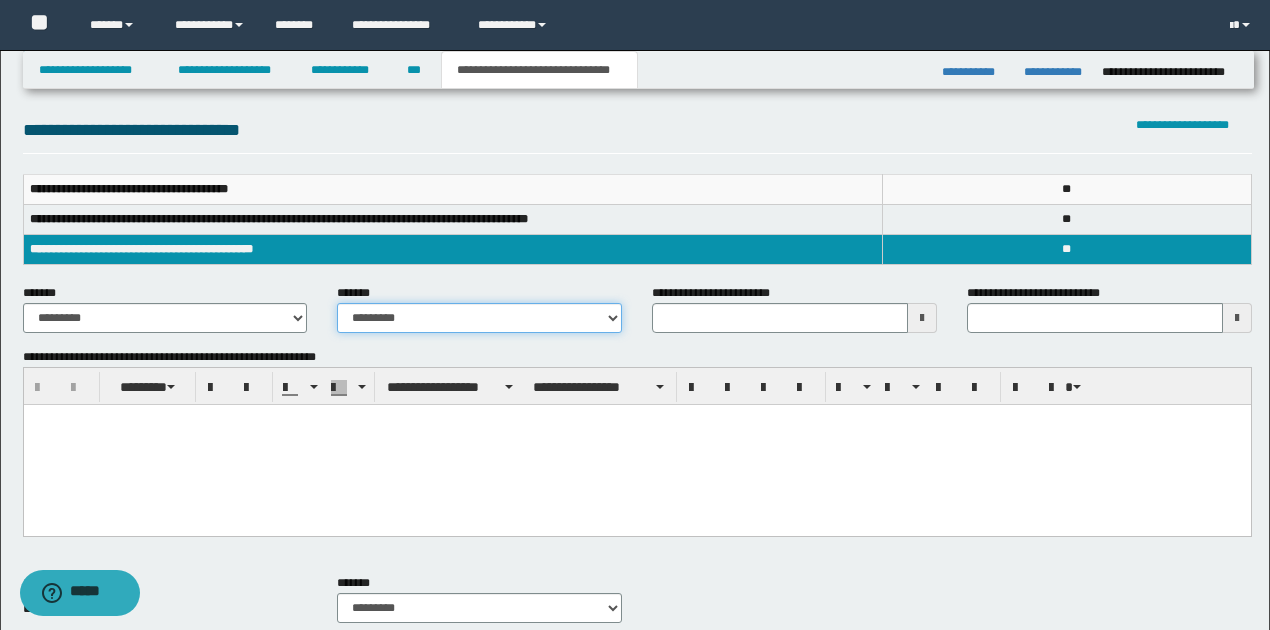 click on "**********" at bounding box center (479, 318) 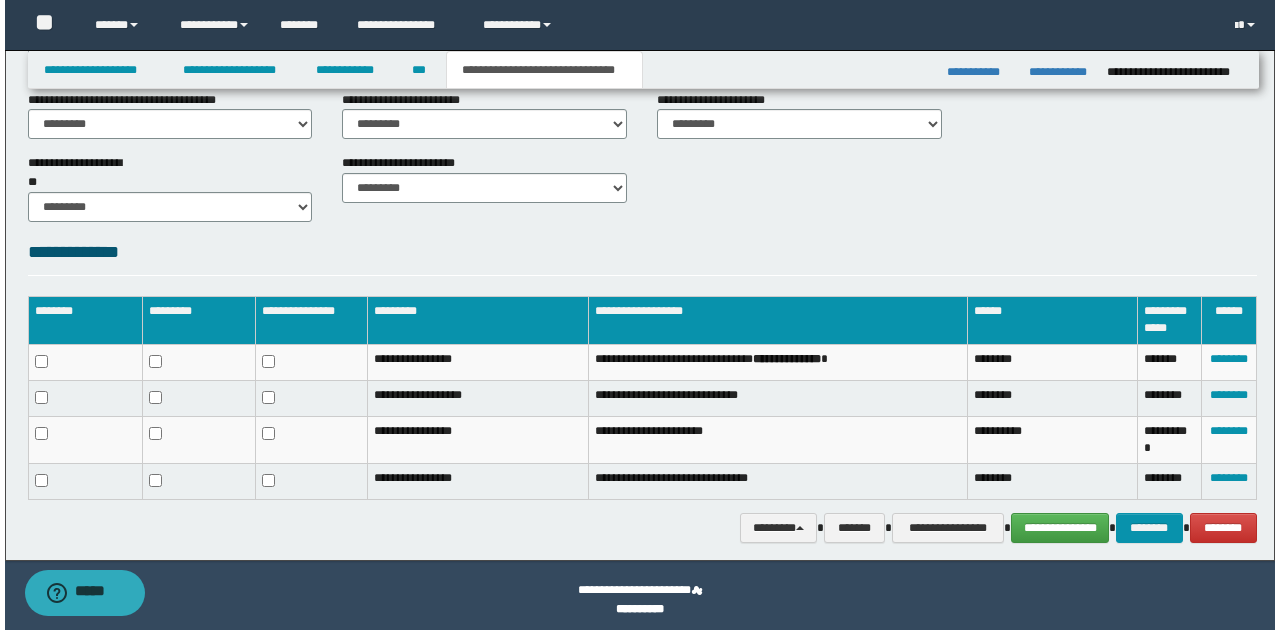 scroll, scrollTop: 822, scrollLeft: 0, axis: vertical 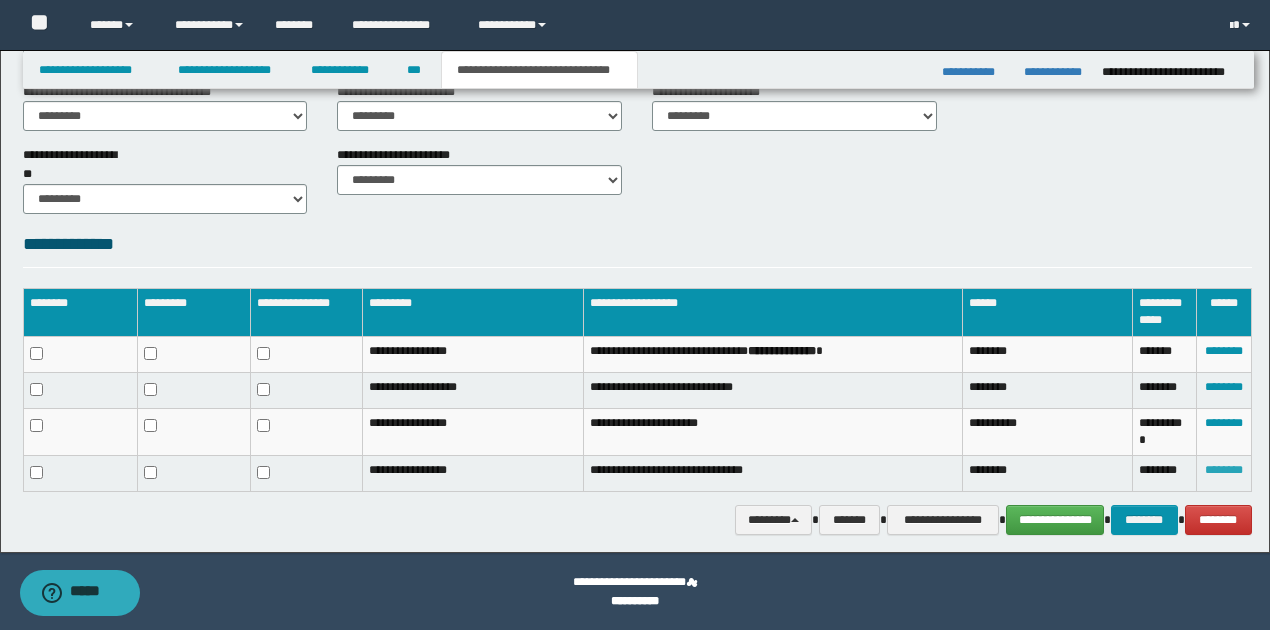 click on "********" at bounding box center (1224, 470) 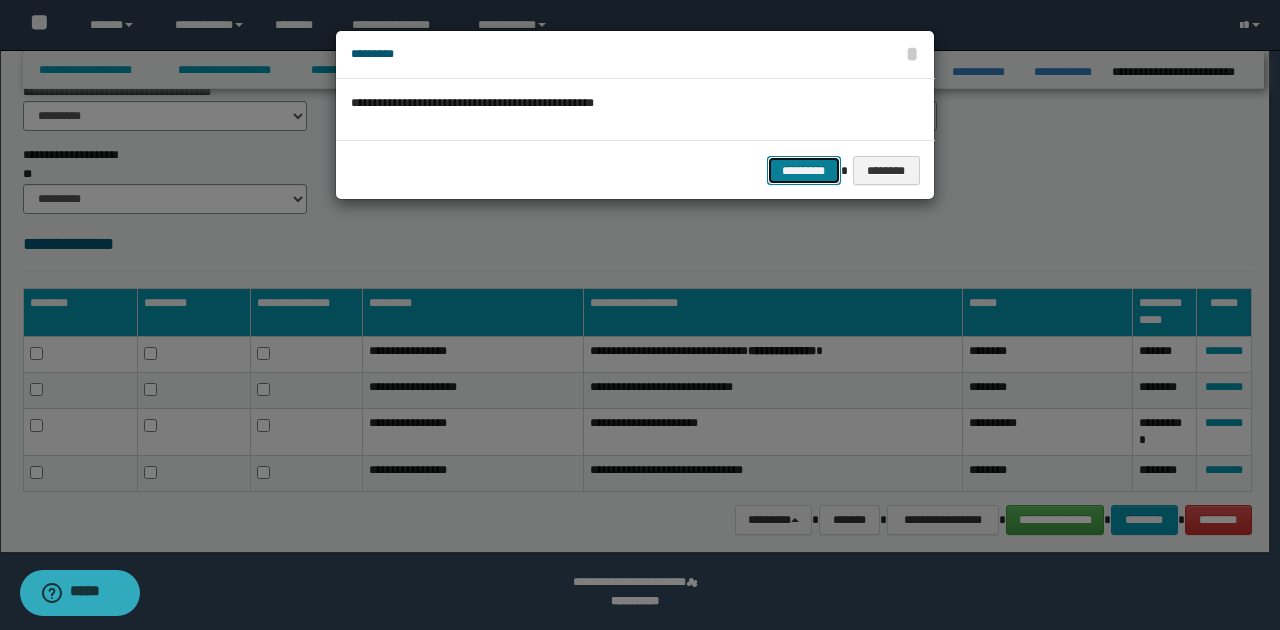 click on "*********" at bounding box center (804, 170) 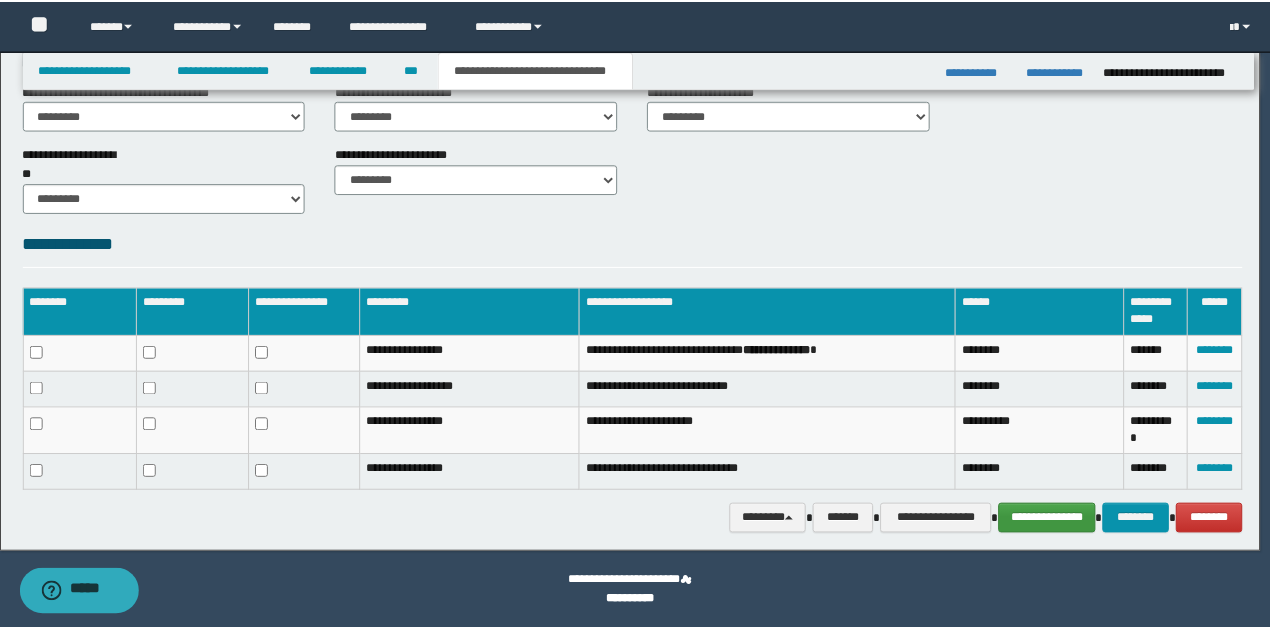scroll, scrollTop: 807, scrollLeft: 0, axis: vertical 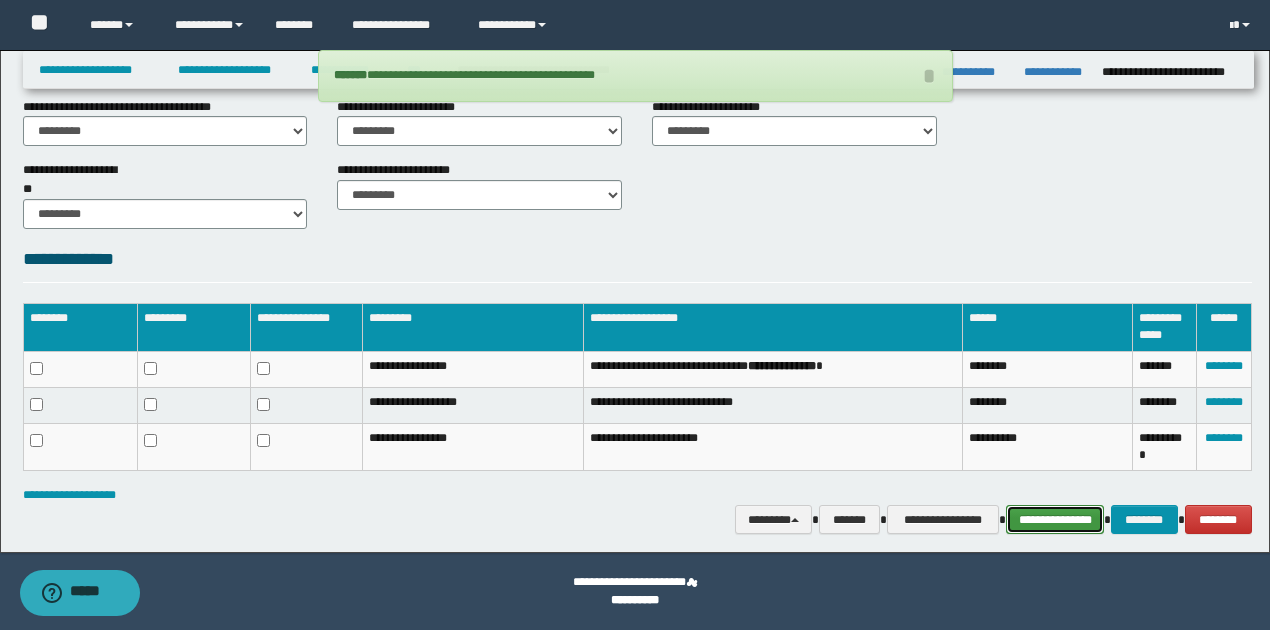 click on "**********" at bounding box center [1055, 519] 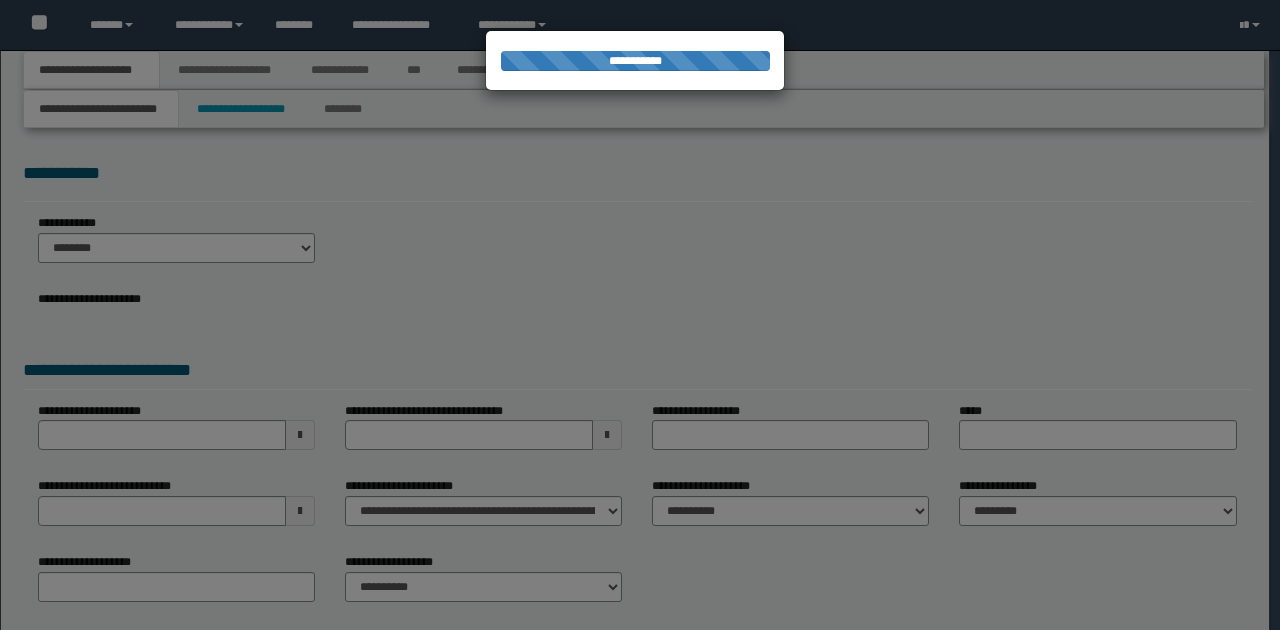 scroll, scrollTop: 0, scrollLeft: 0, axis: both 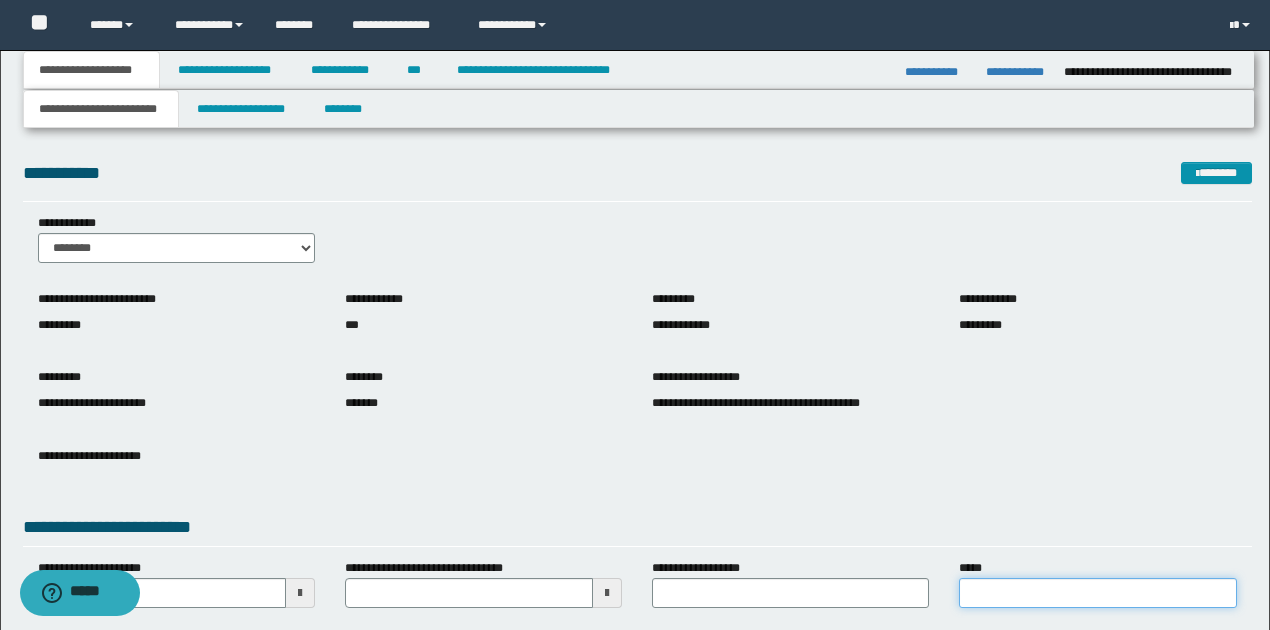 click on "*****" at bounding box center (1097, 593) 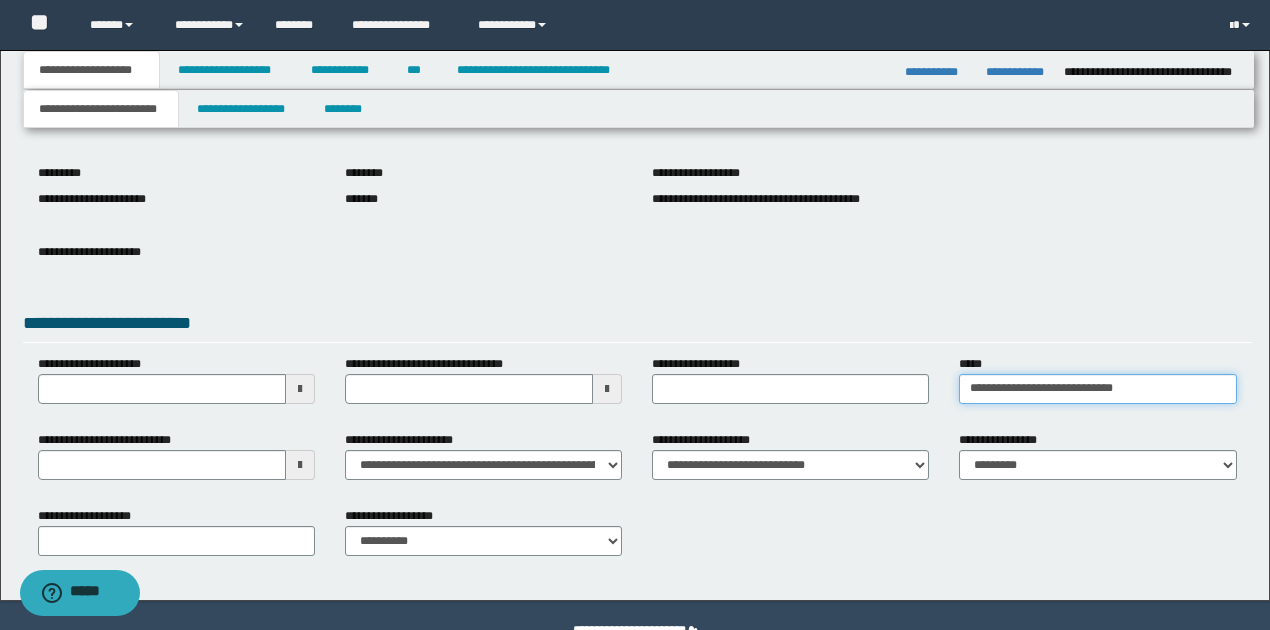 scroll, scrollTop: 252, scrollLeft: 0, axis: vertical 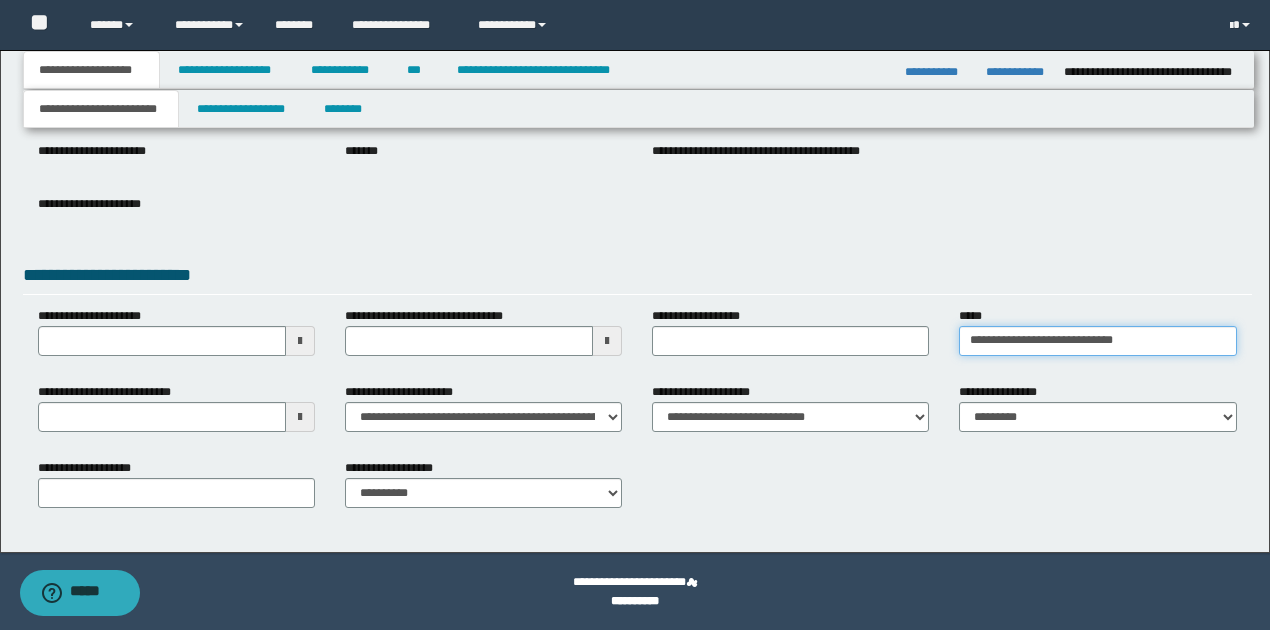 type on "**********" 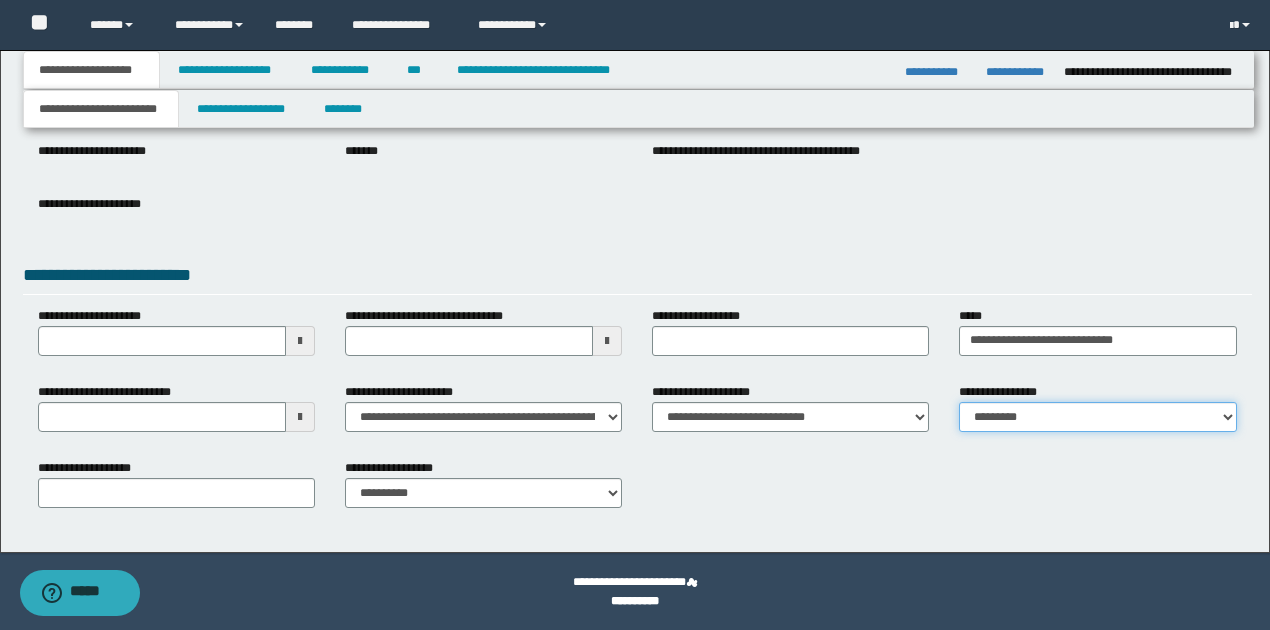 click on "**********" at bounding box center [1097, 417] 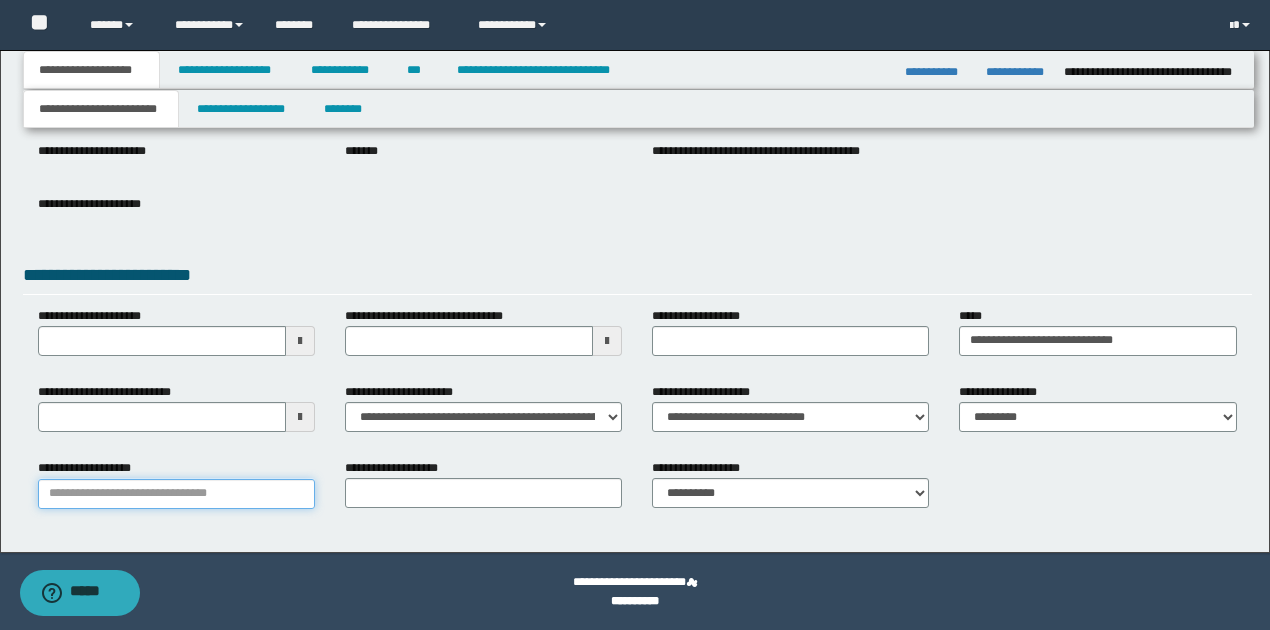 click on "**********" at bounding box center (176, 494) 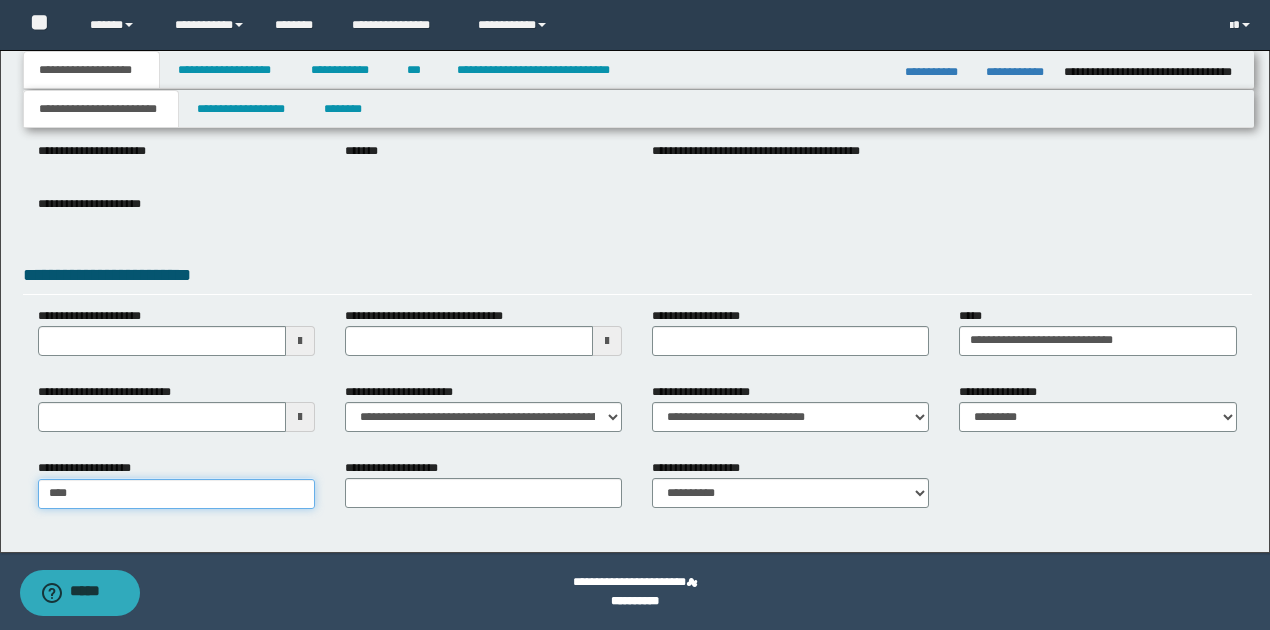 type on "*****" 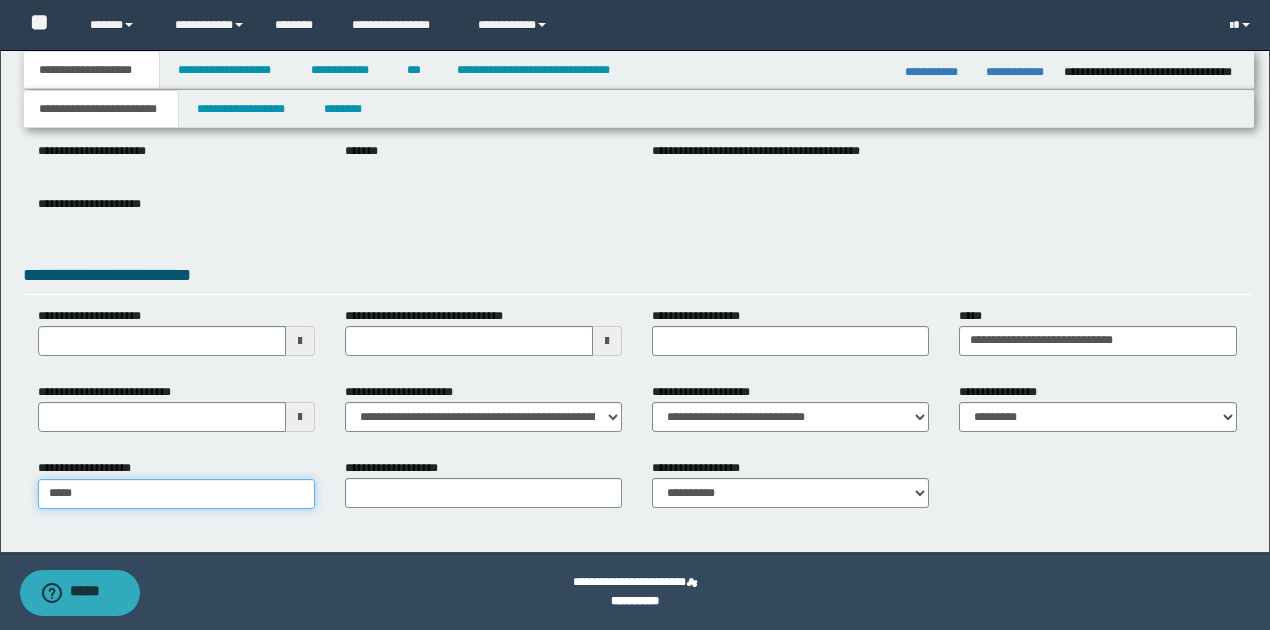 type on "**********" 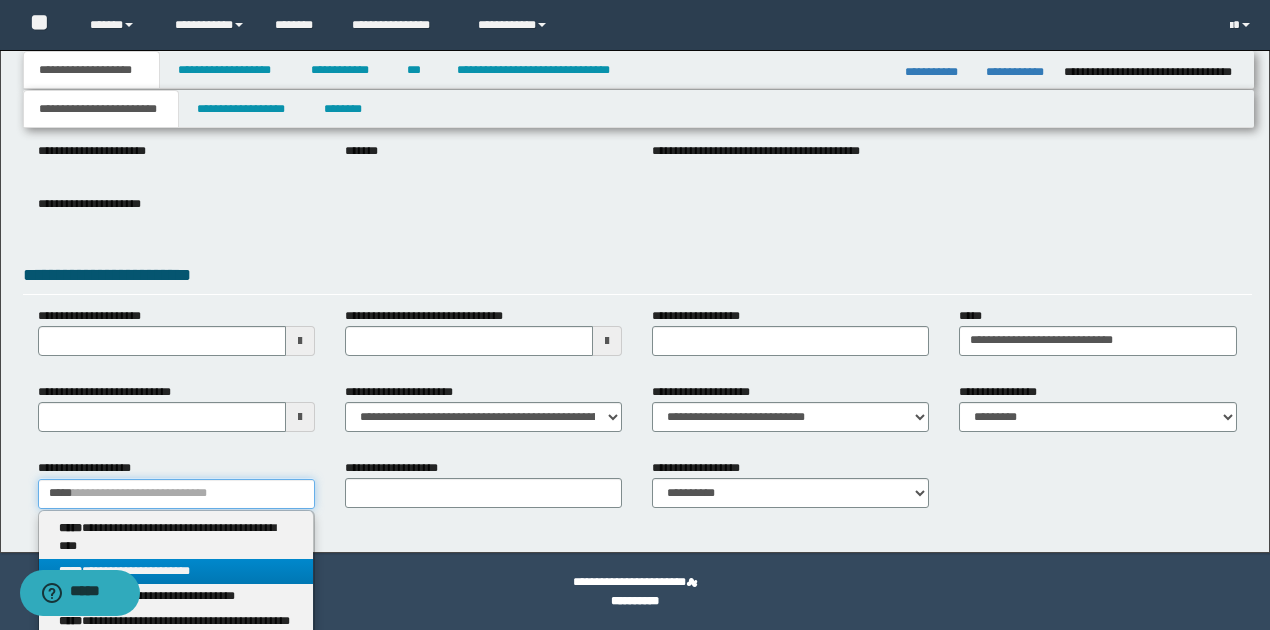 type on "*****" 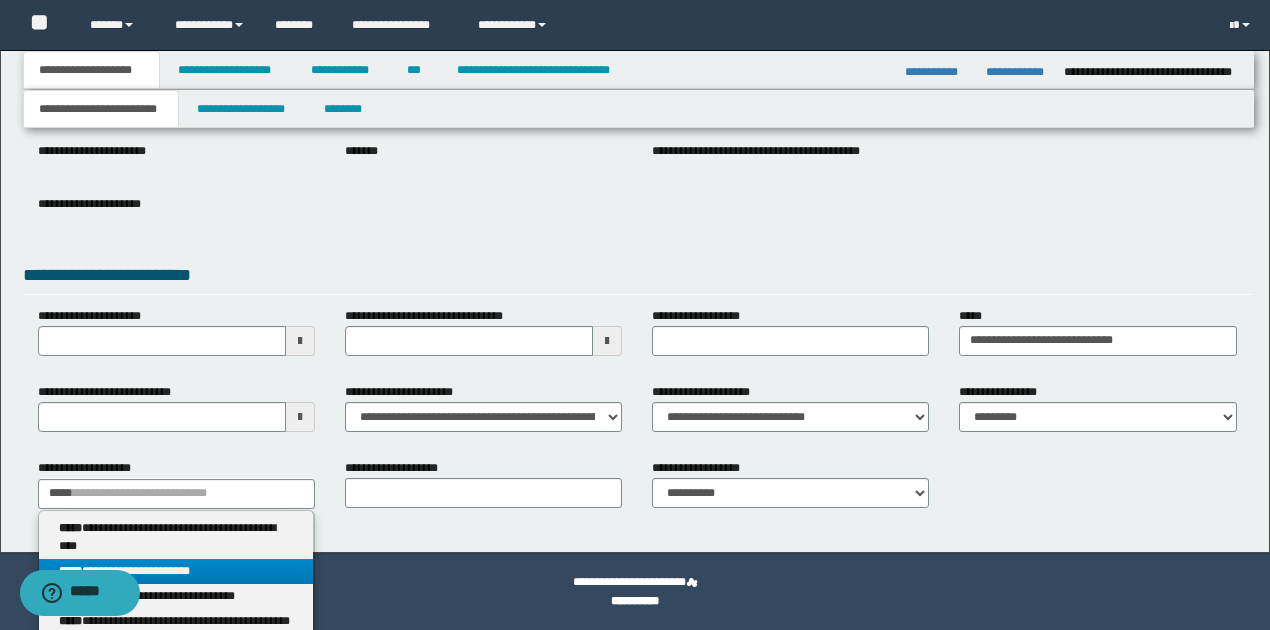 click on "**********" at bounding box center [176, 571] 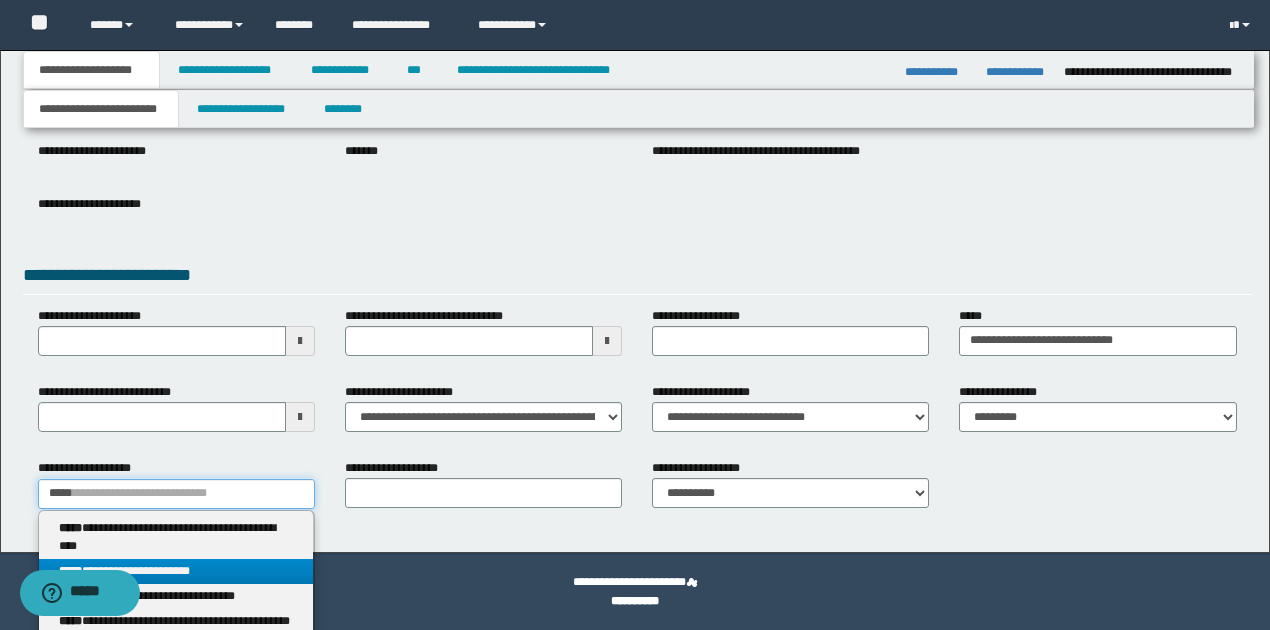 type 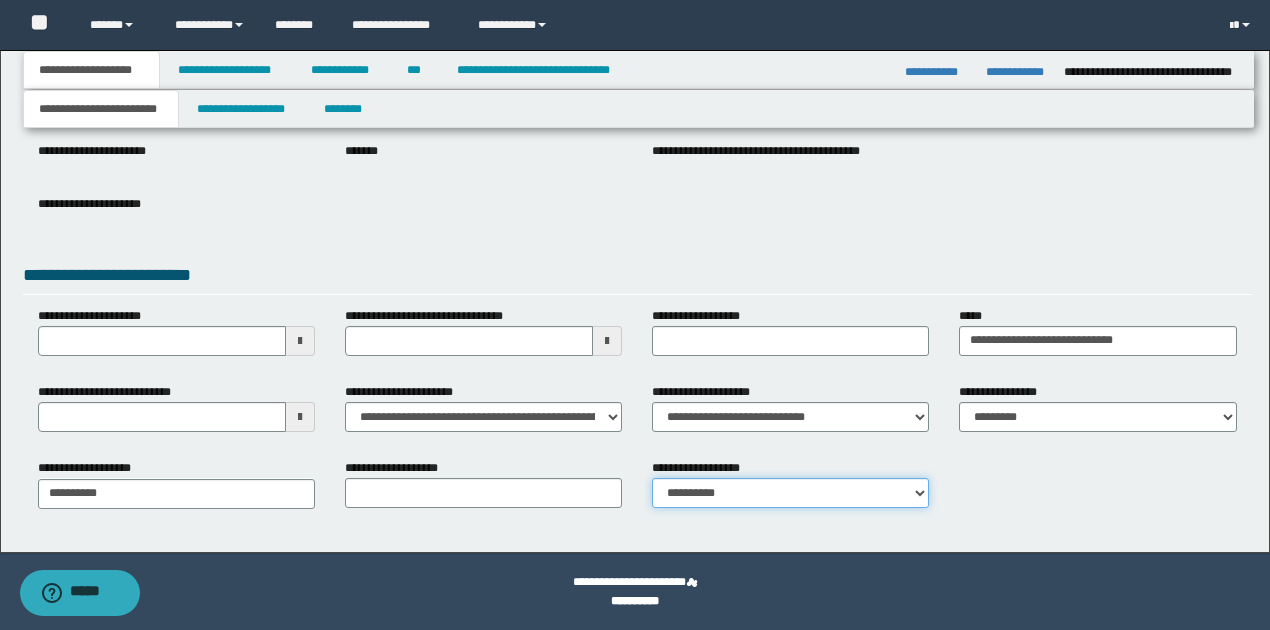 click on "**********" at bounding box center [790, 493] 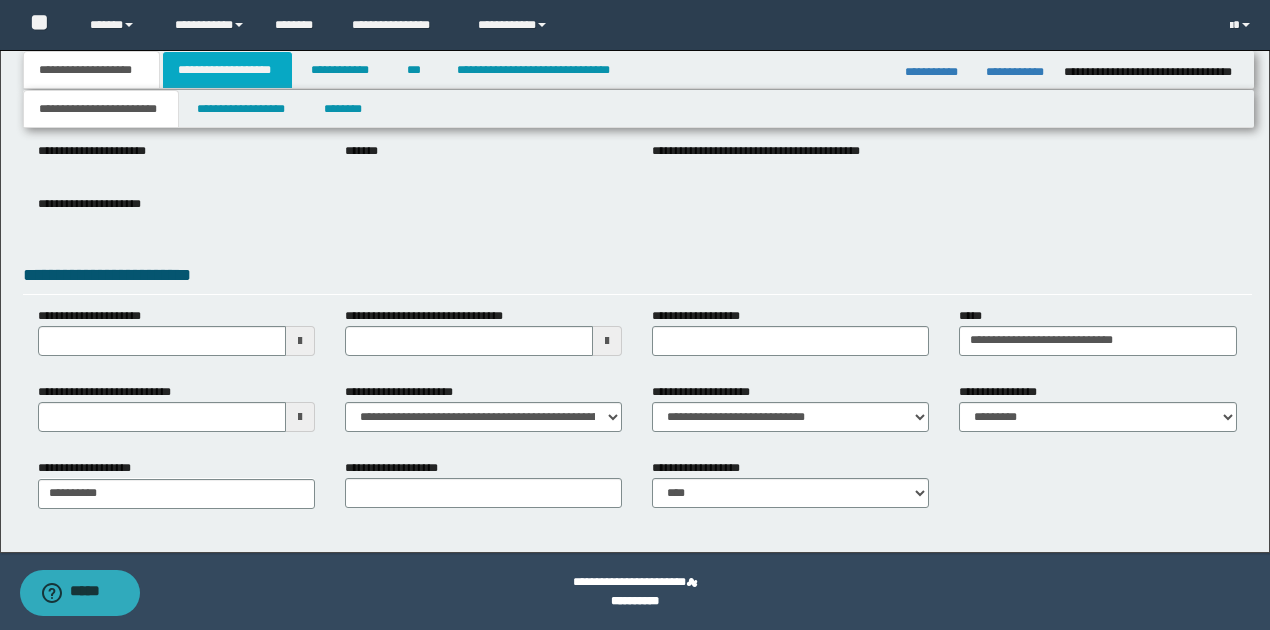 click on "**********" at bounding box center (227, 70) 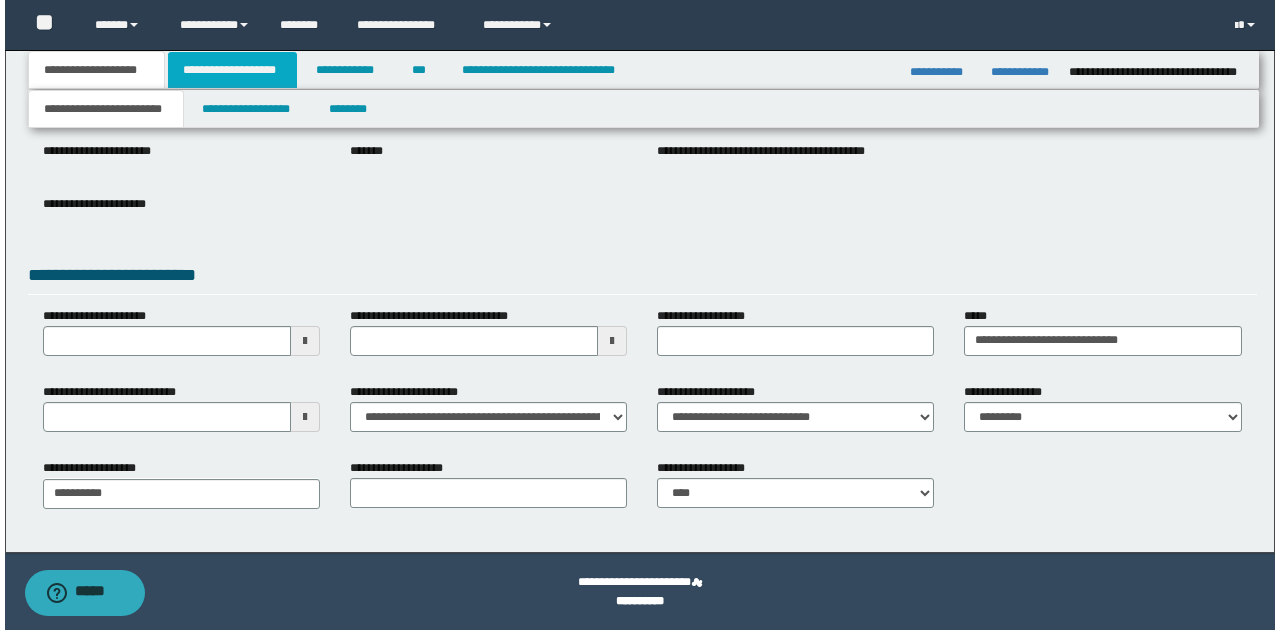 scroll, scrollTop: 0, scrollLeft: 0, axis: both 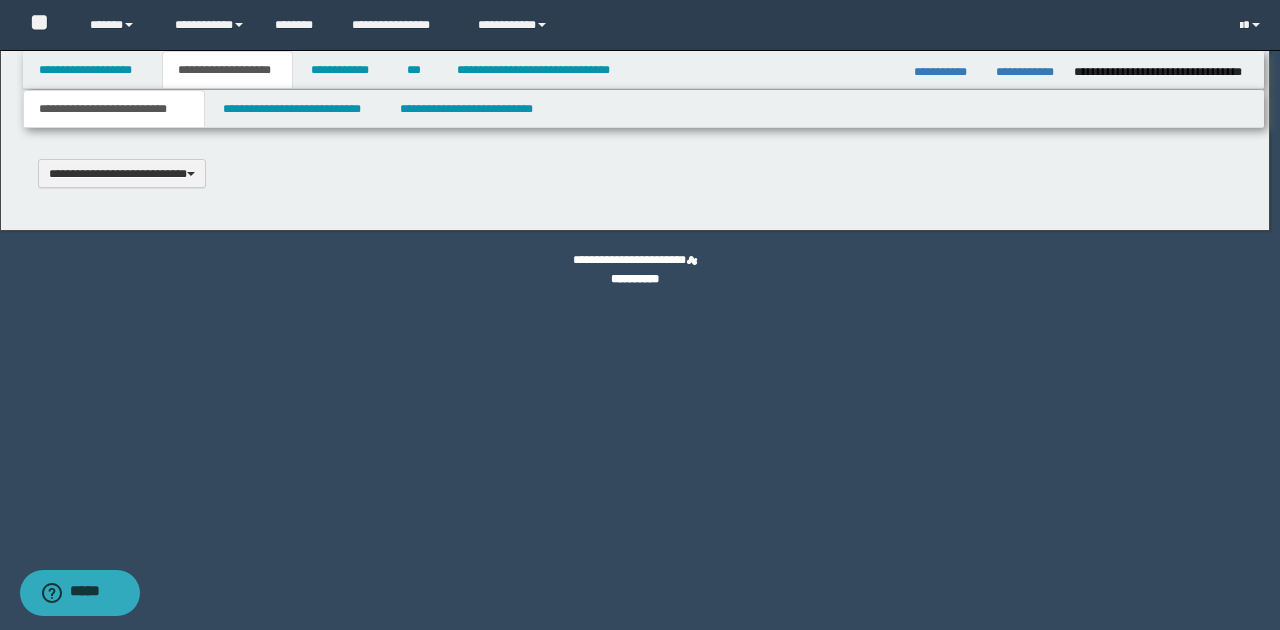 type 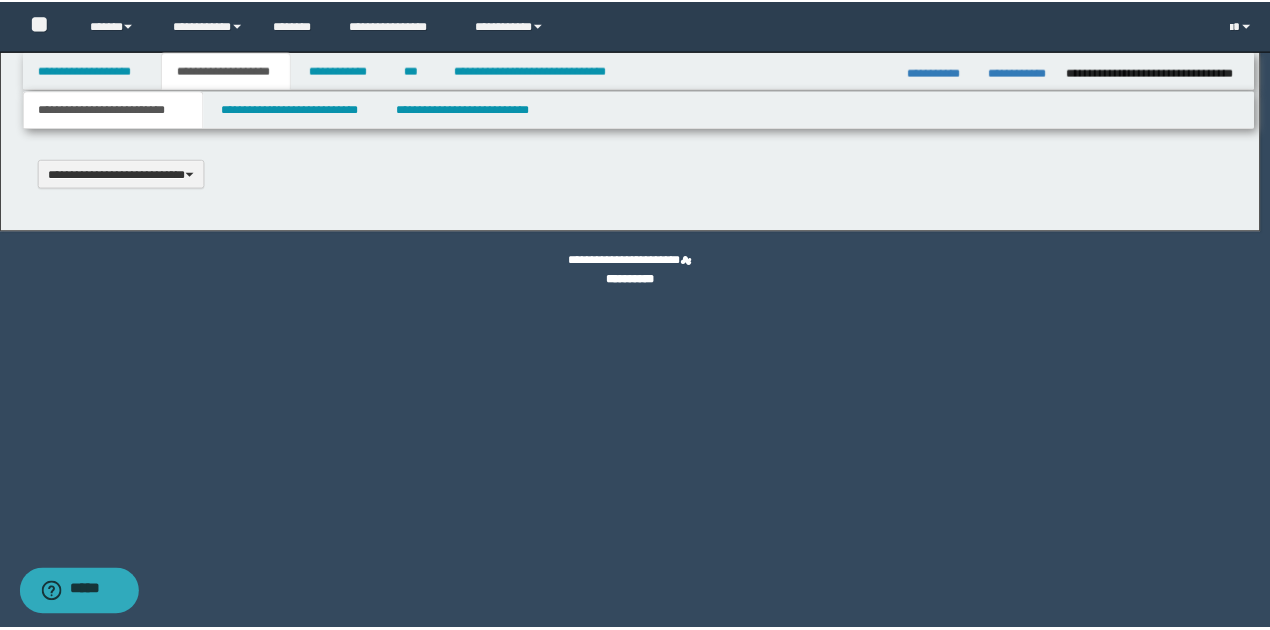 scroll, scrollTop: 0, scrollLeft: 0, axis: both 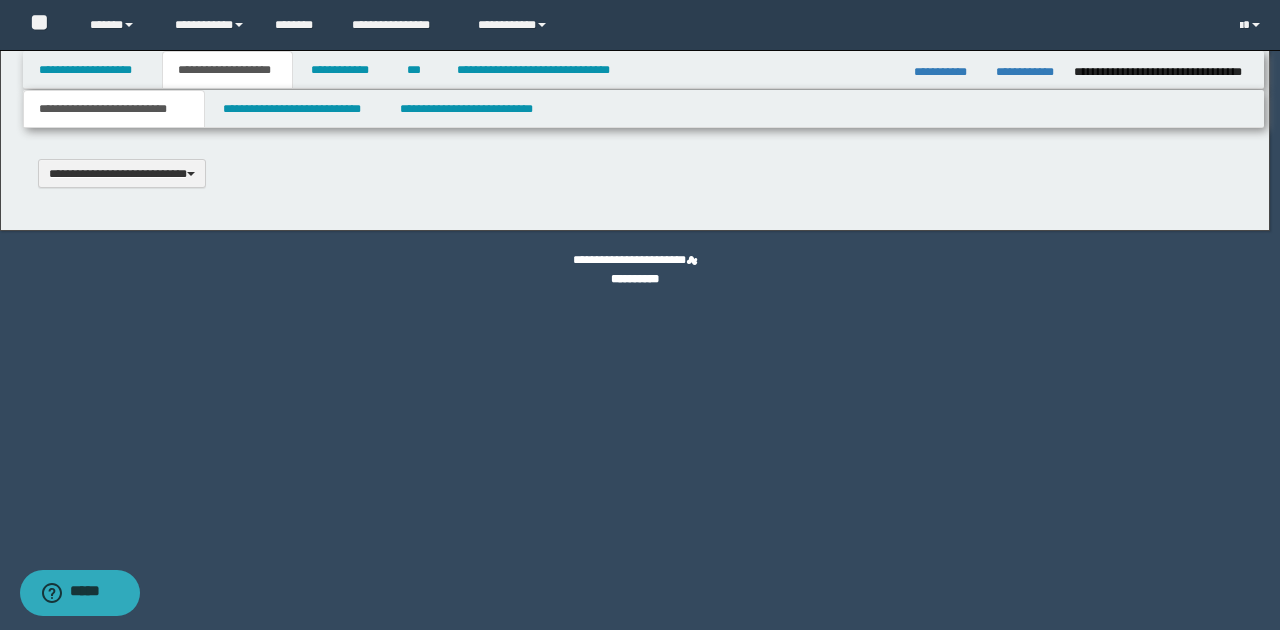 select on "*" 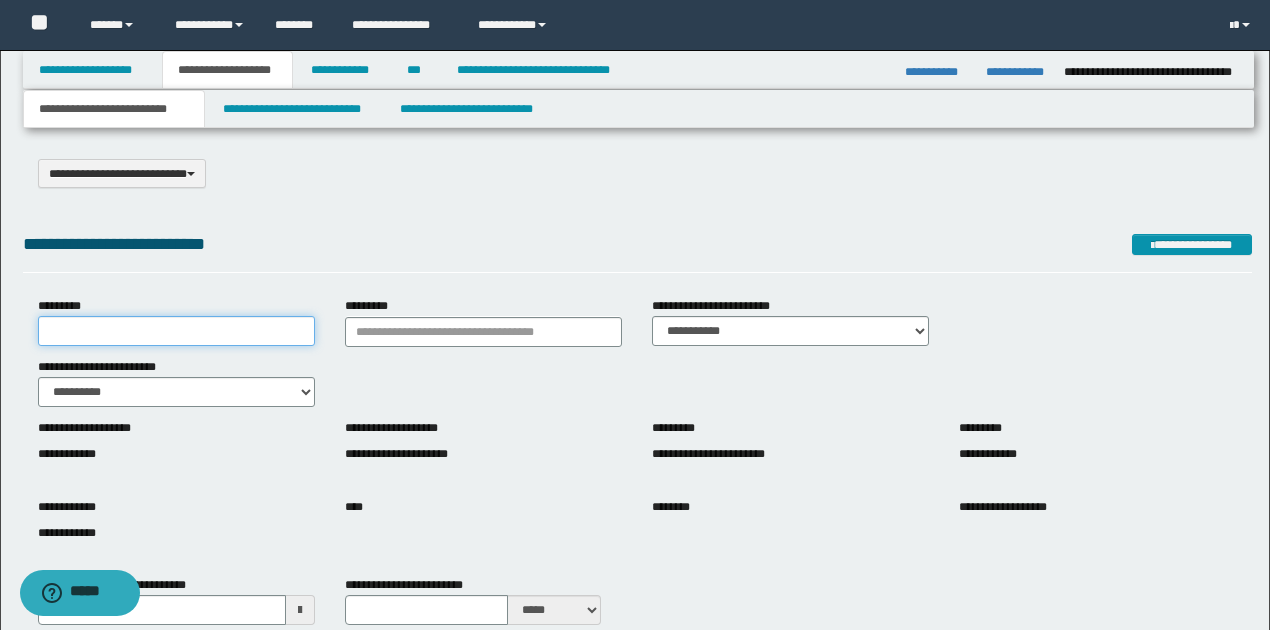 click on "*********" at bounding box center (176, 331) 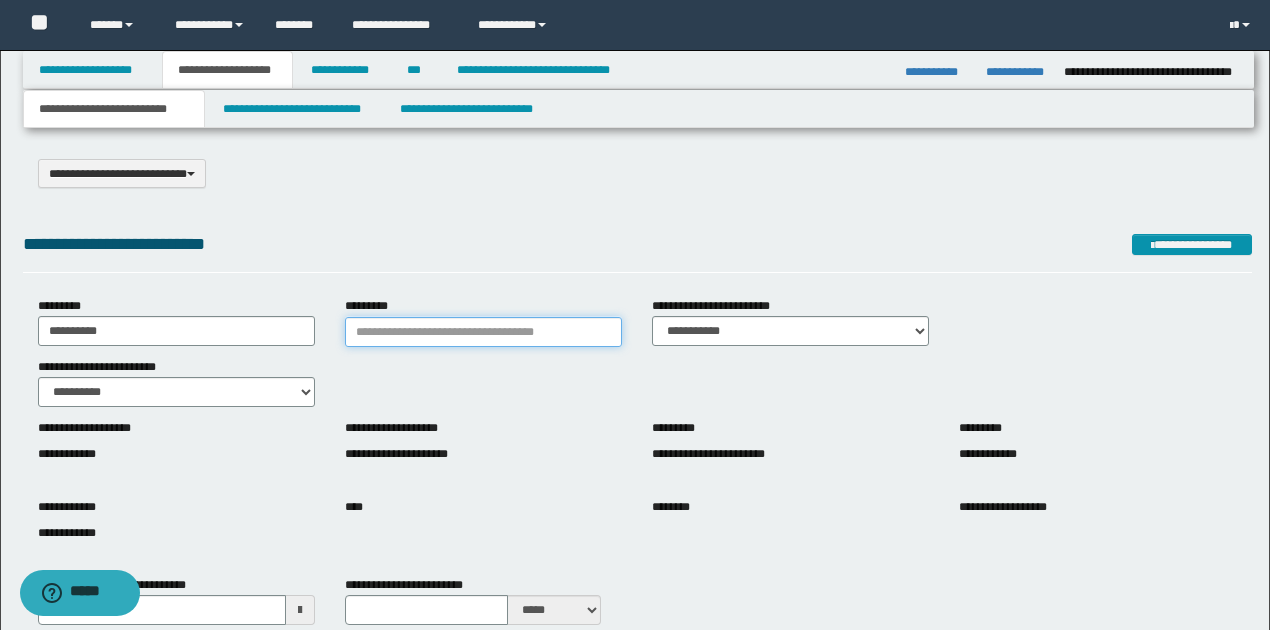click on "*********" at bounding box center [483, 332] 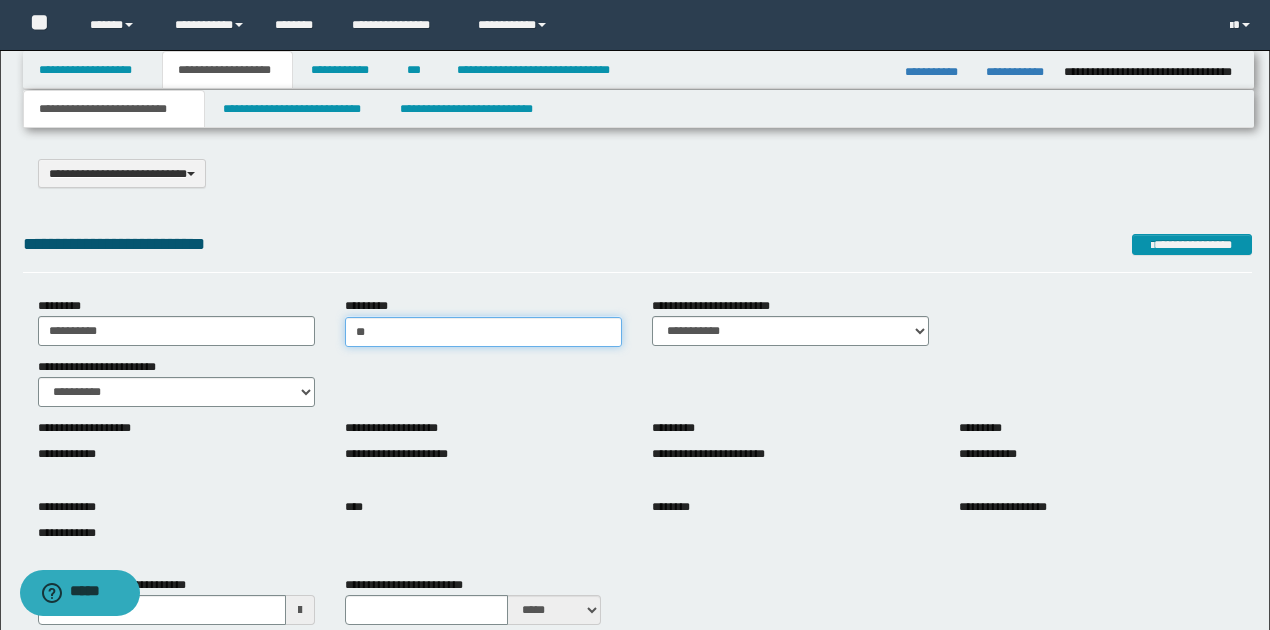 type on "***" 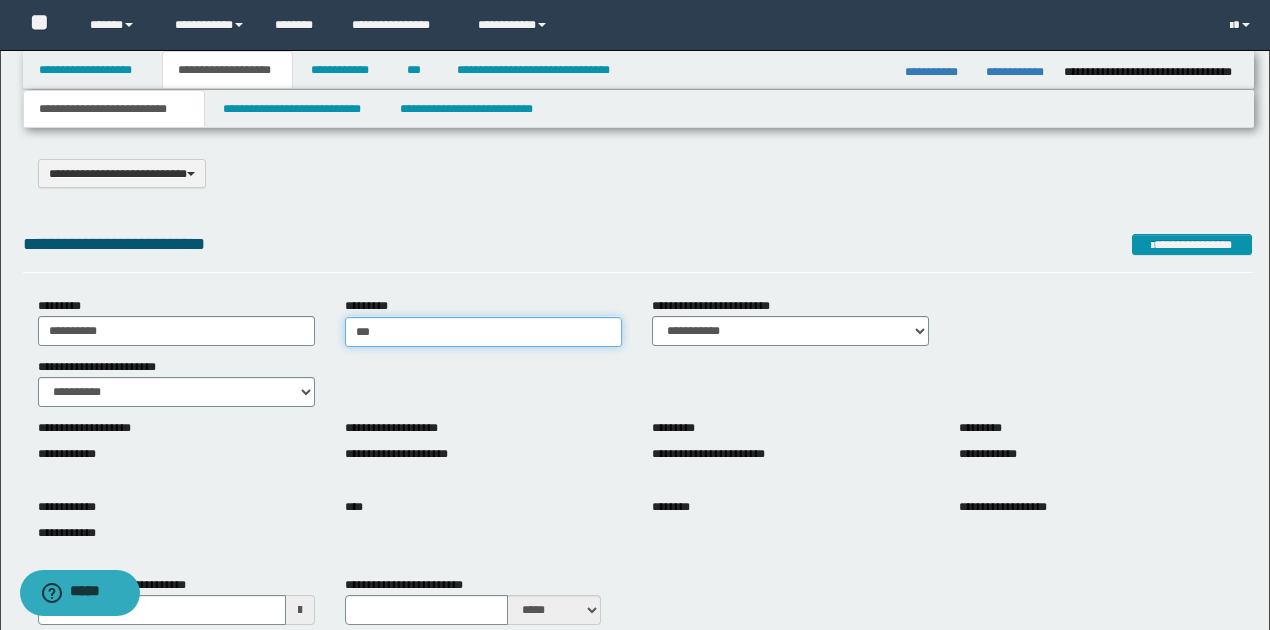 type on "***" 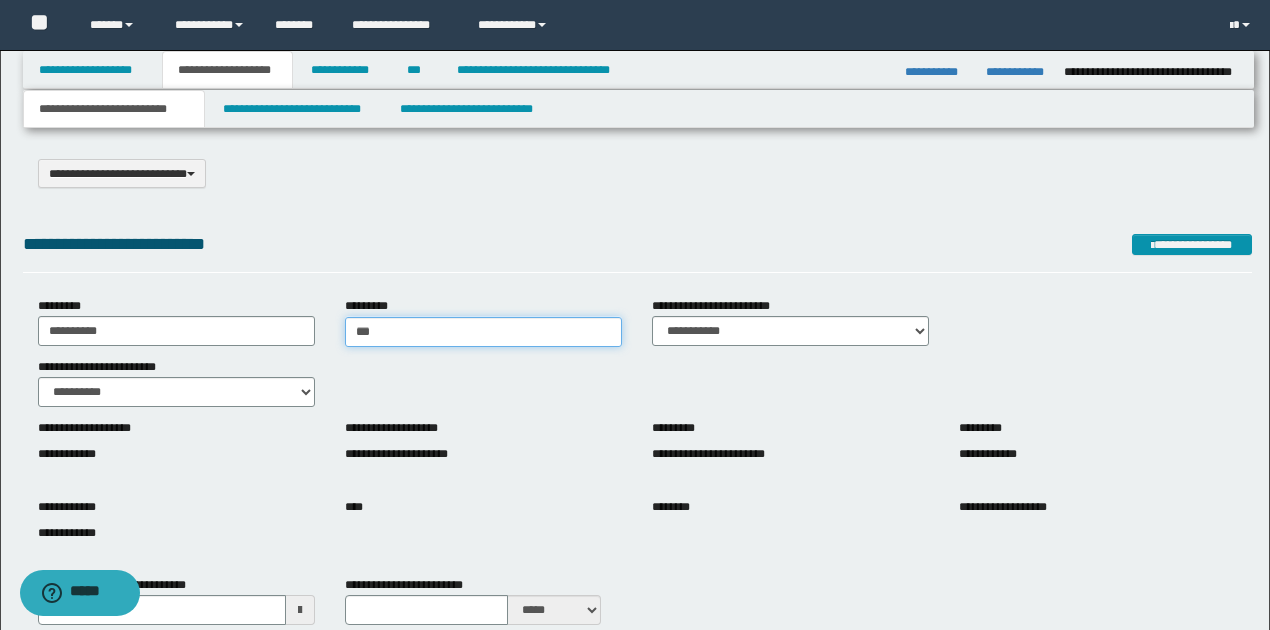 type 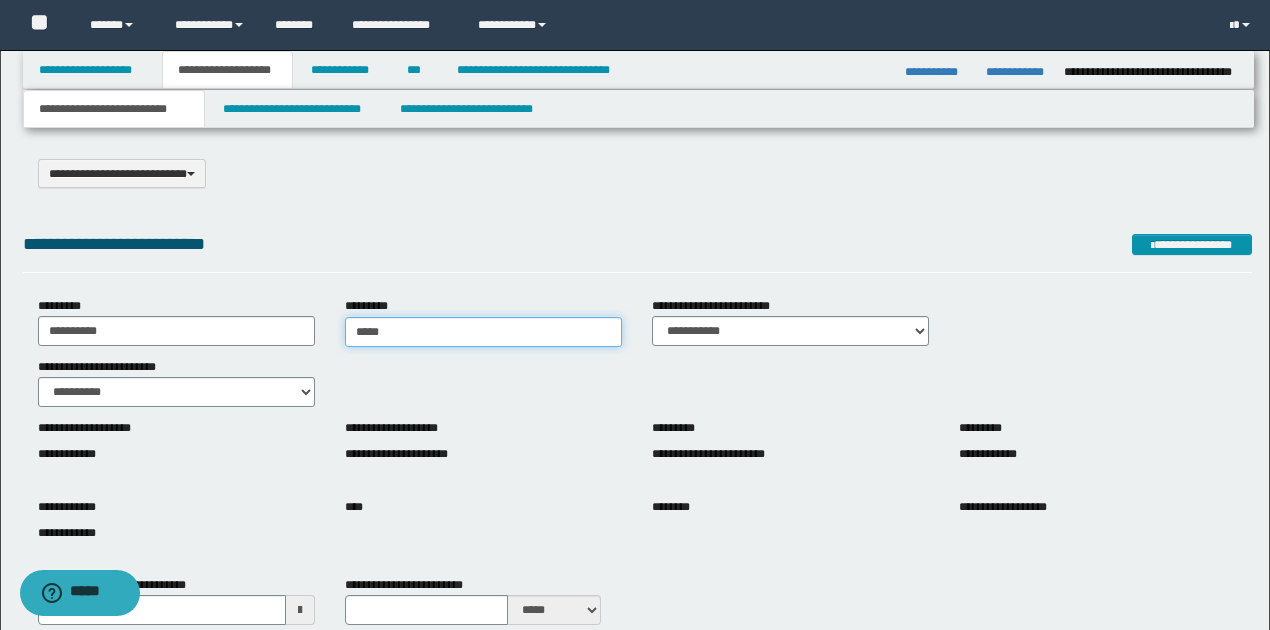 type on "******" 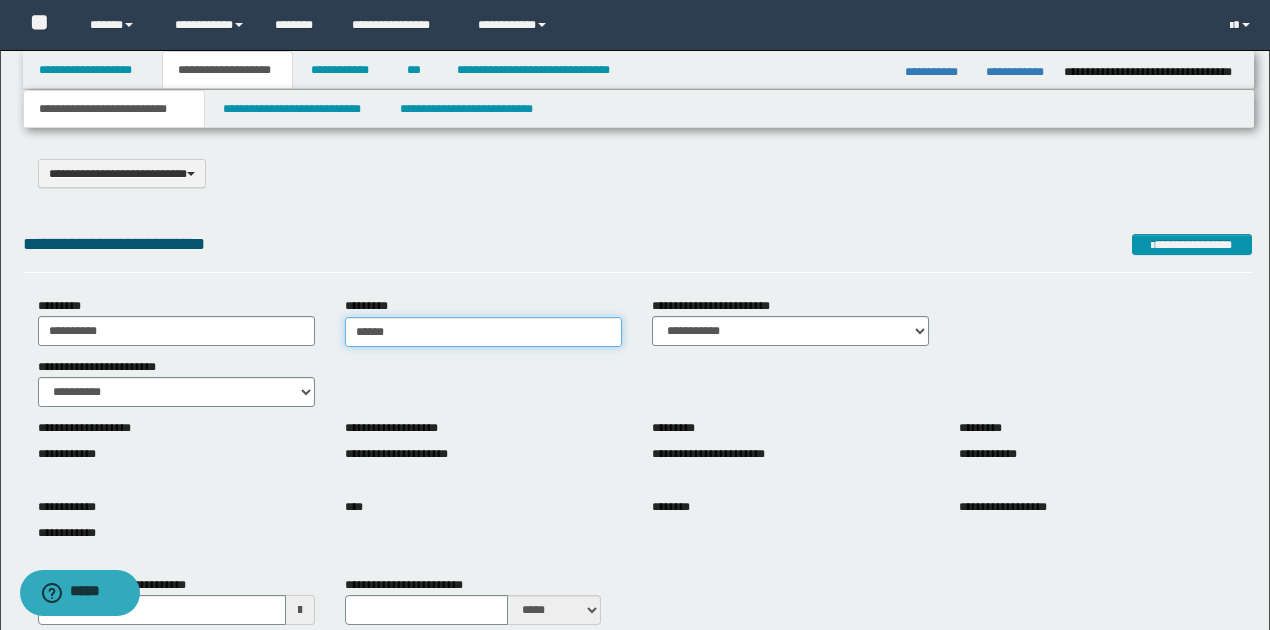 type on "**********" 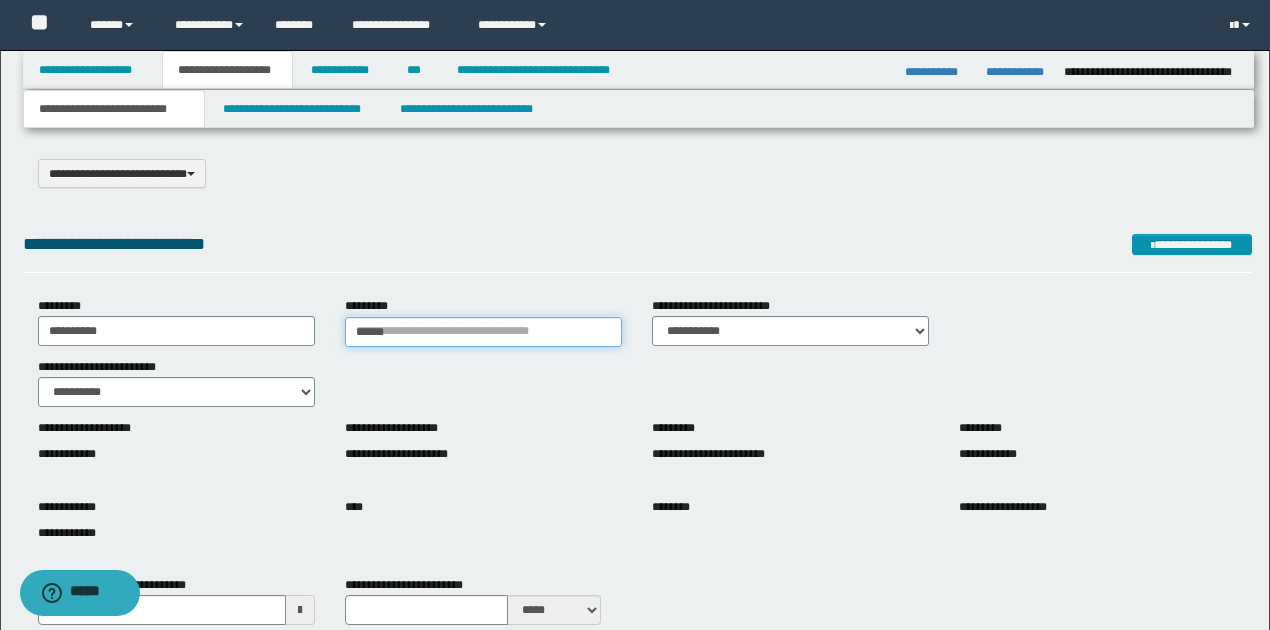 type 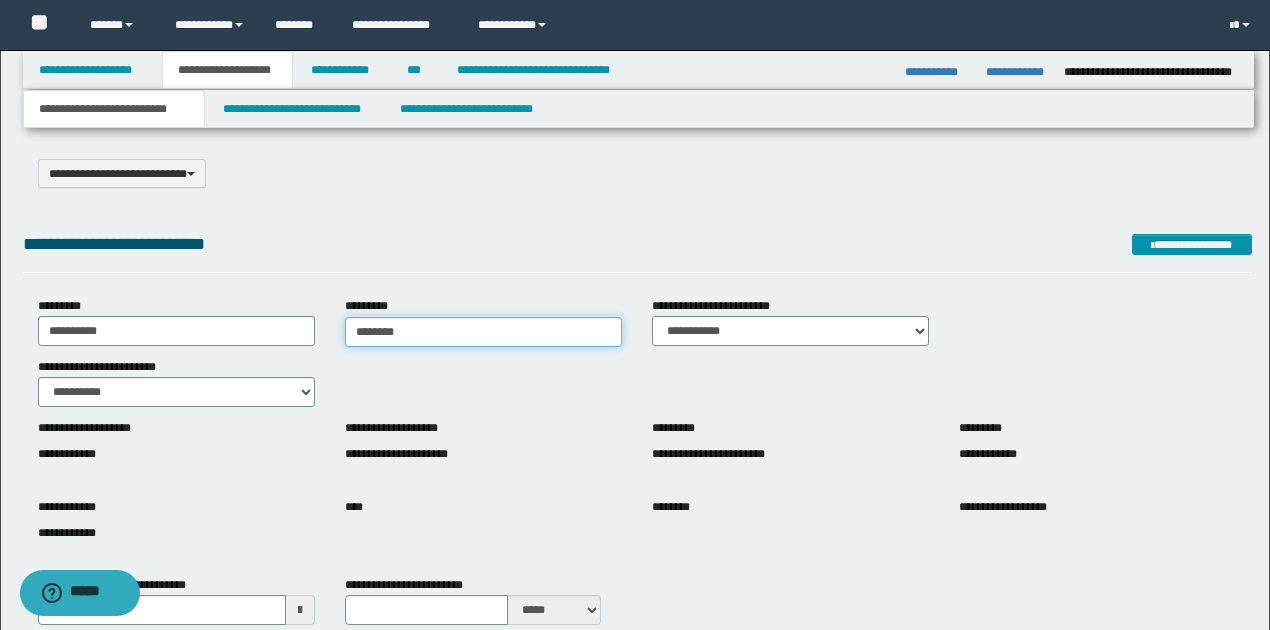 type on "*********" 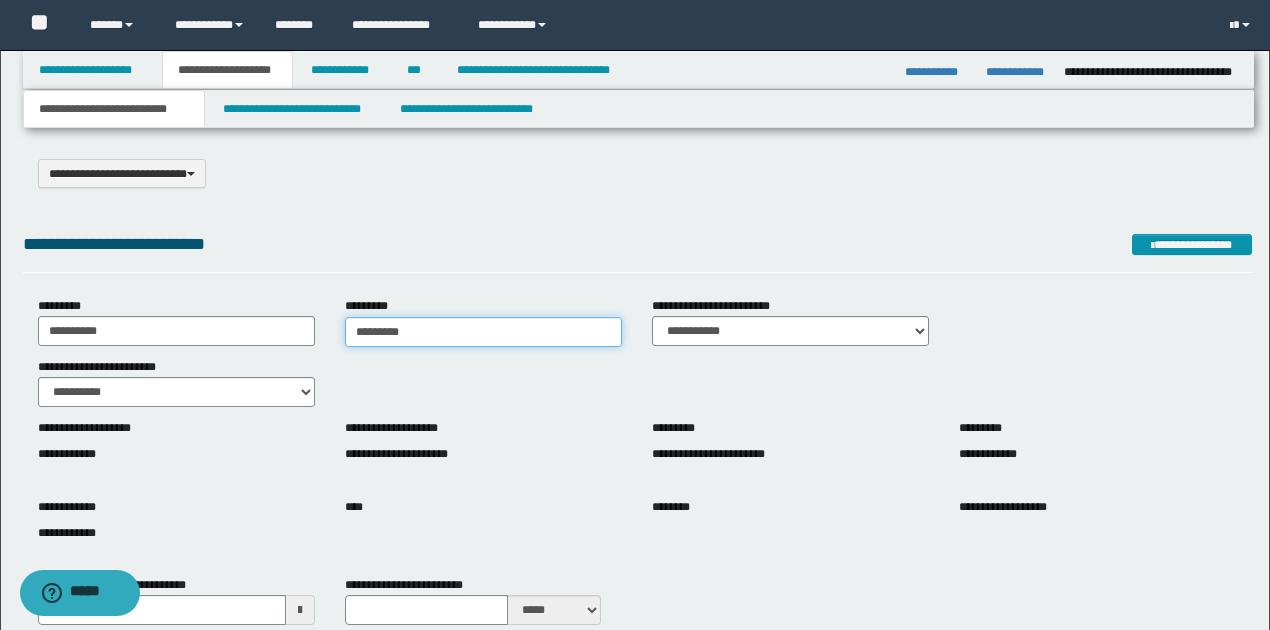 type on "**********" 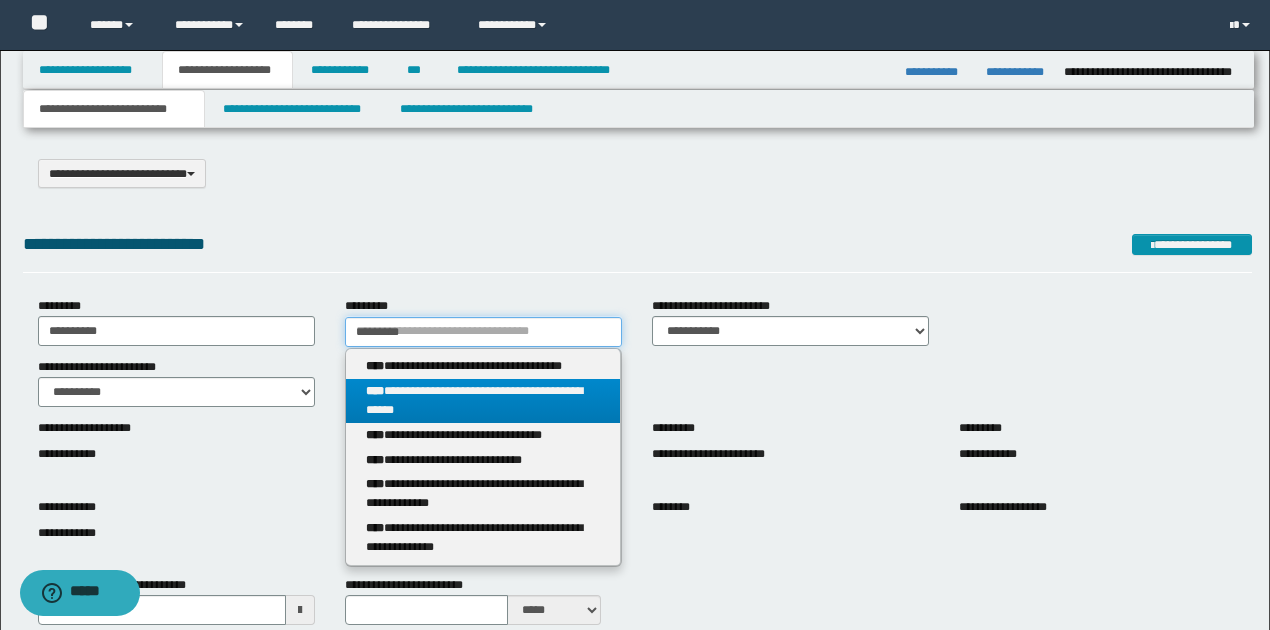 type on "*********" 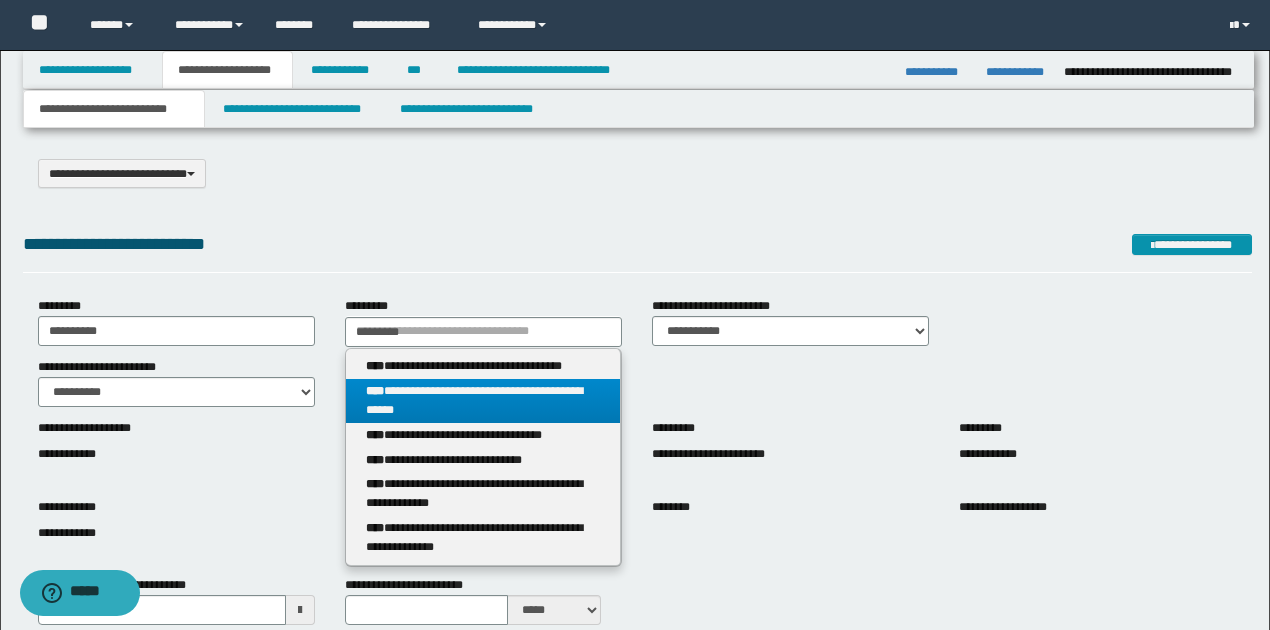 click on "**********" at bounding box center [483, 401] 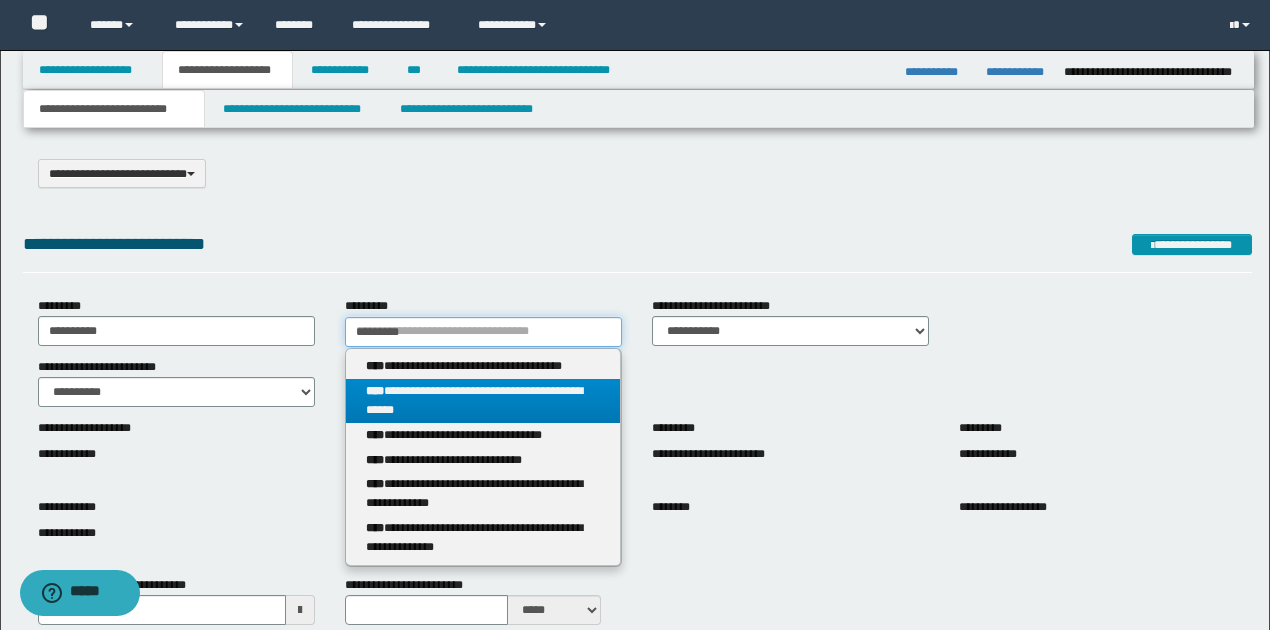 type 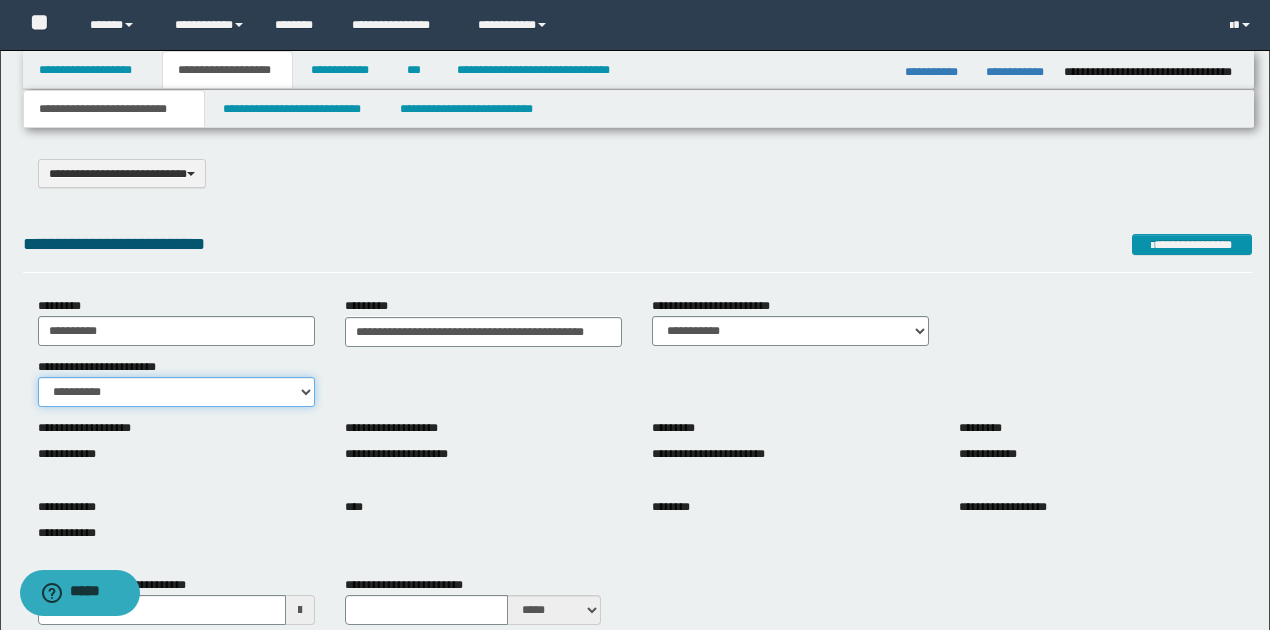 click on "**********" at bounding box center (176, 392) 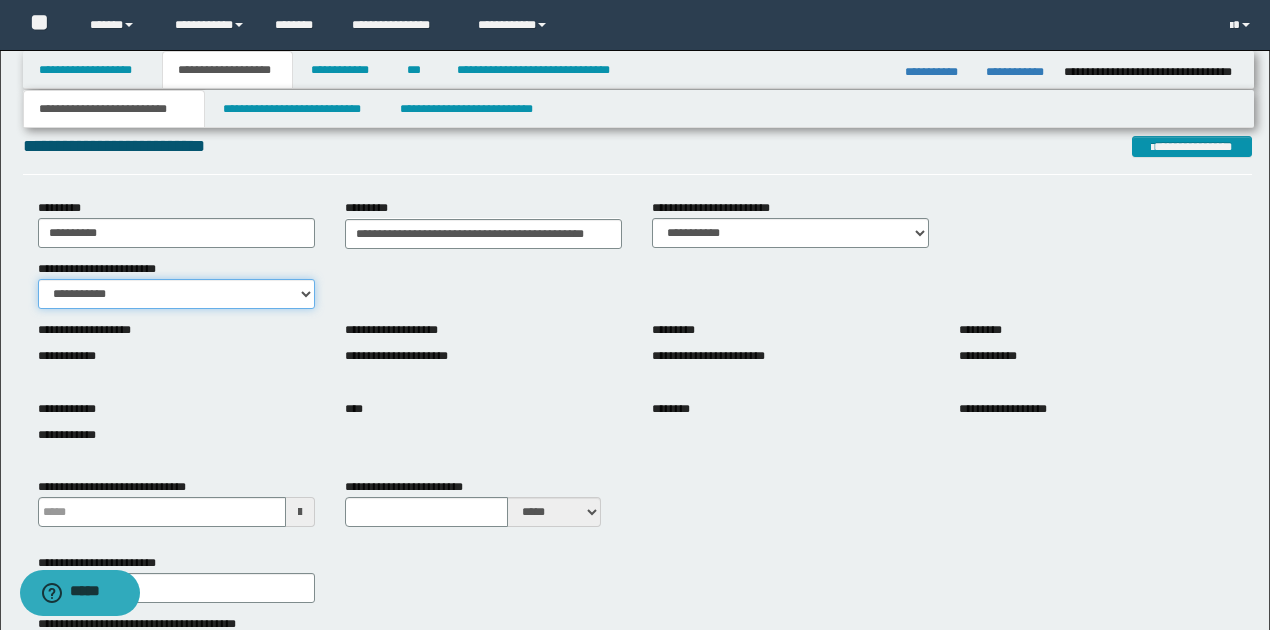 scroll, scrollTop: 200, scrollLeft: 0, axis: vertical 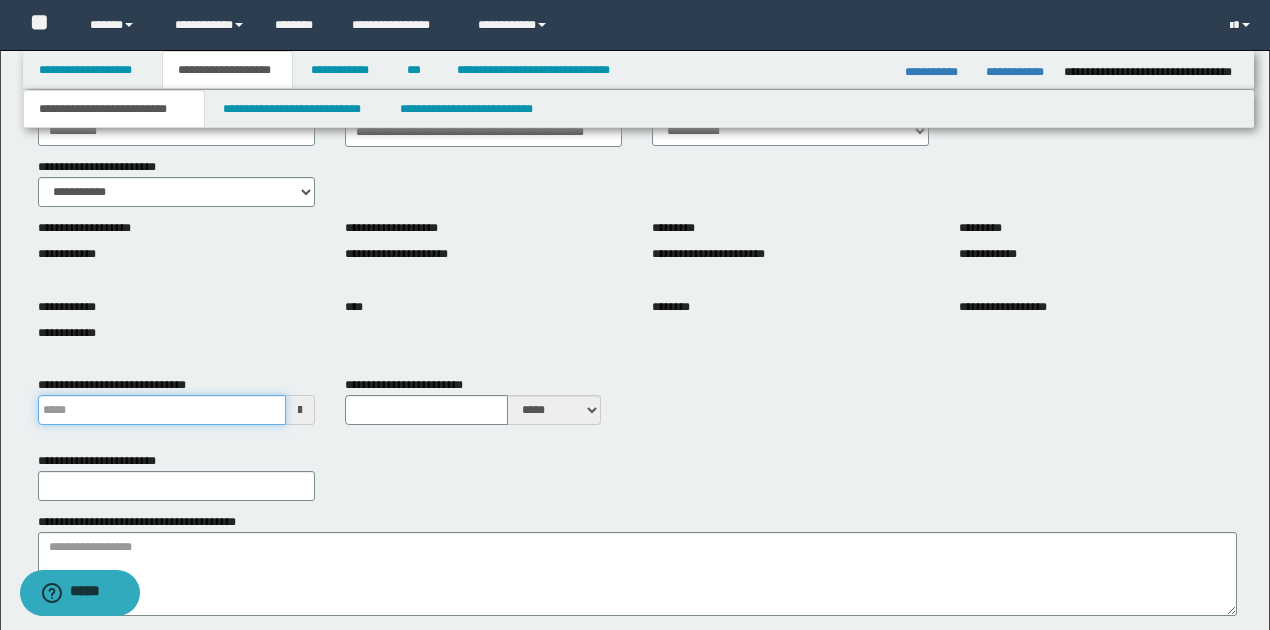 click on "**********" at bounding box center (162, 410) 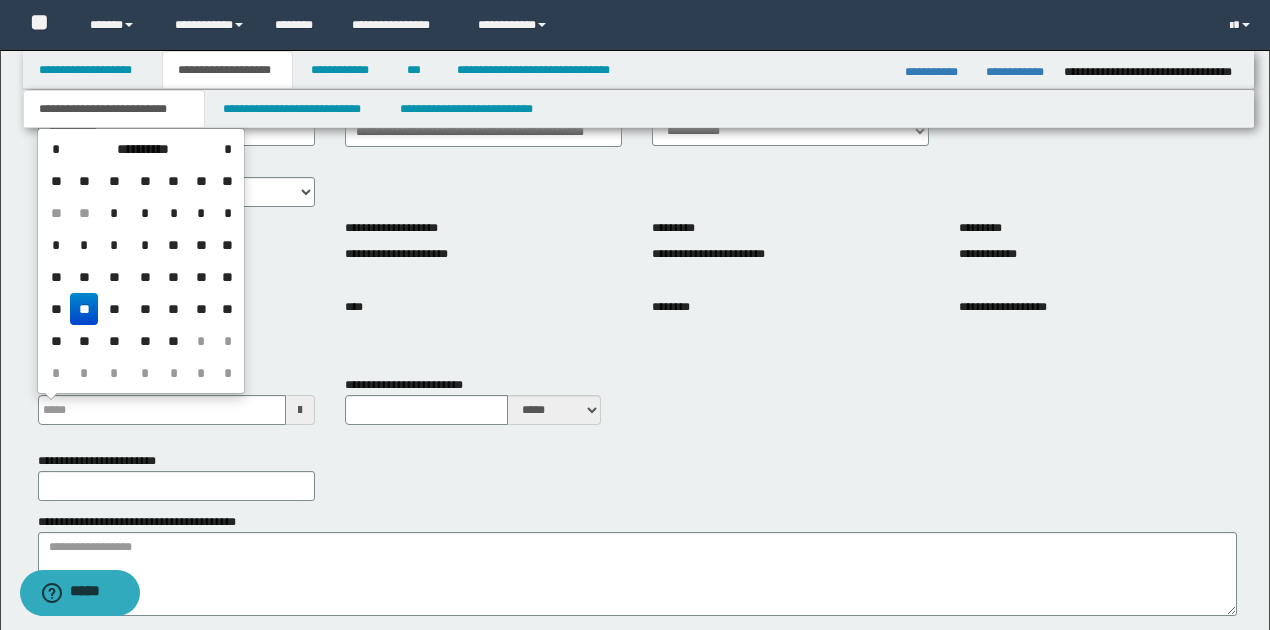 type 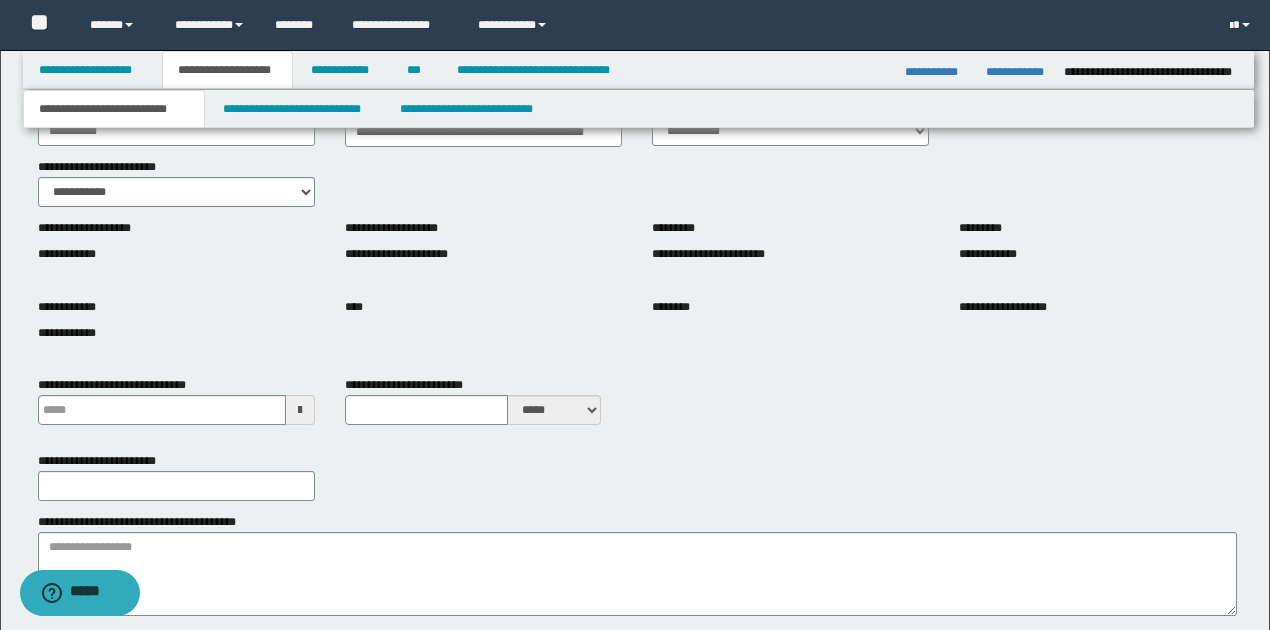 click on "**********" at bounding box center (637, 466) 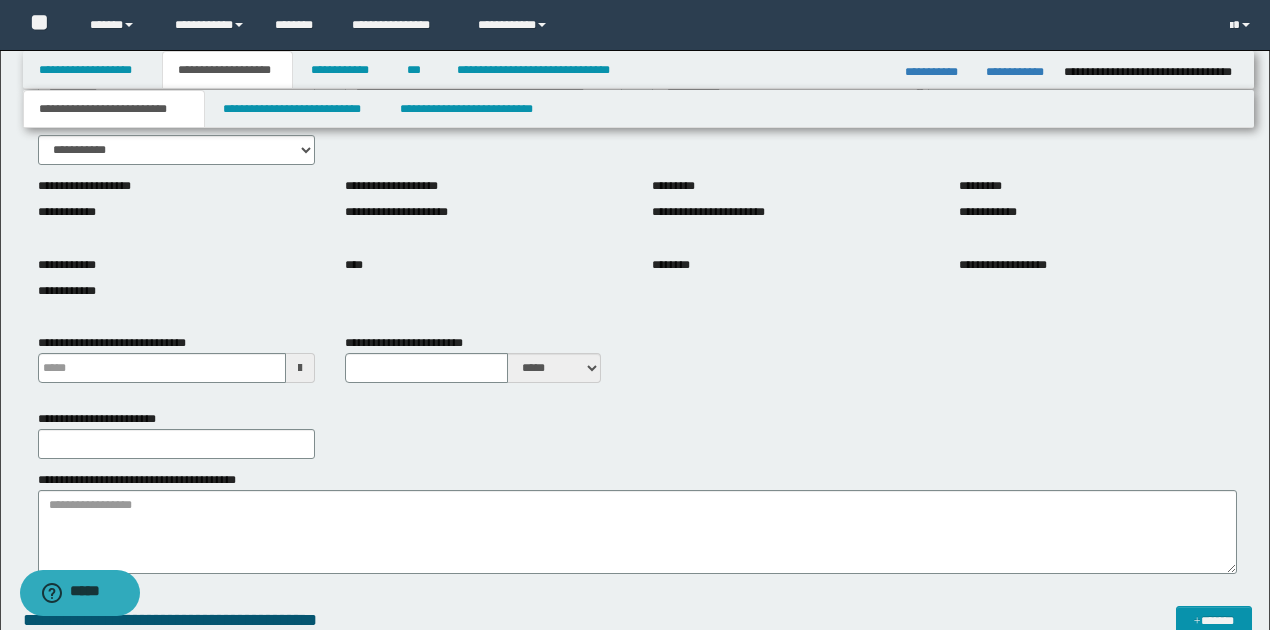 scroll, scrollTop: 266, scrollLeft: 0, axis: vertical 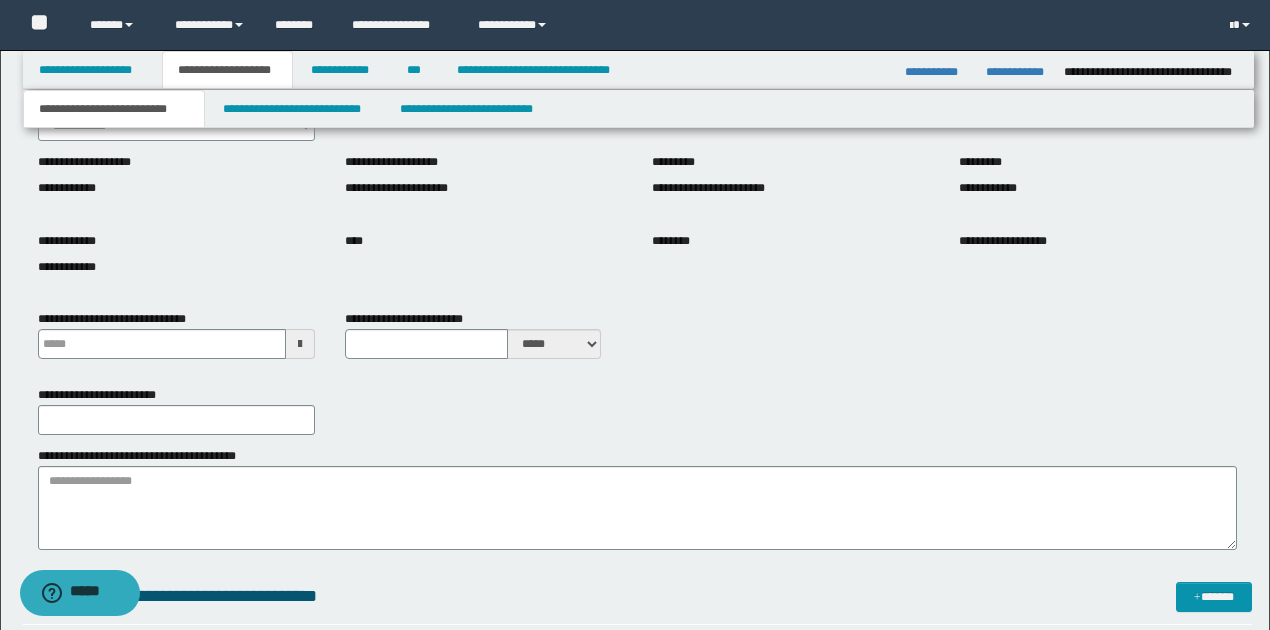 click on "**********" at bounding box center (637, 400) 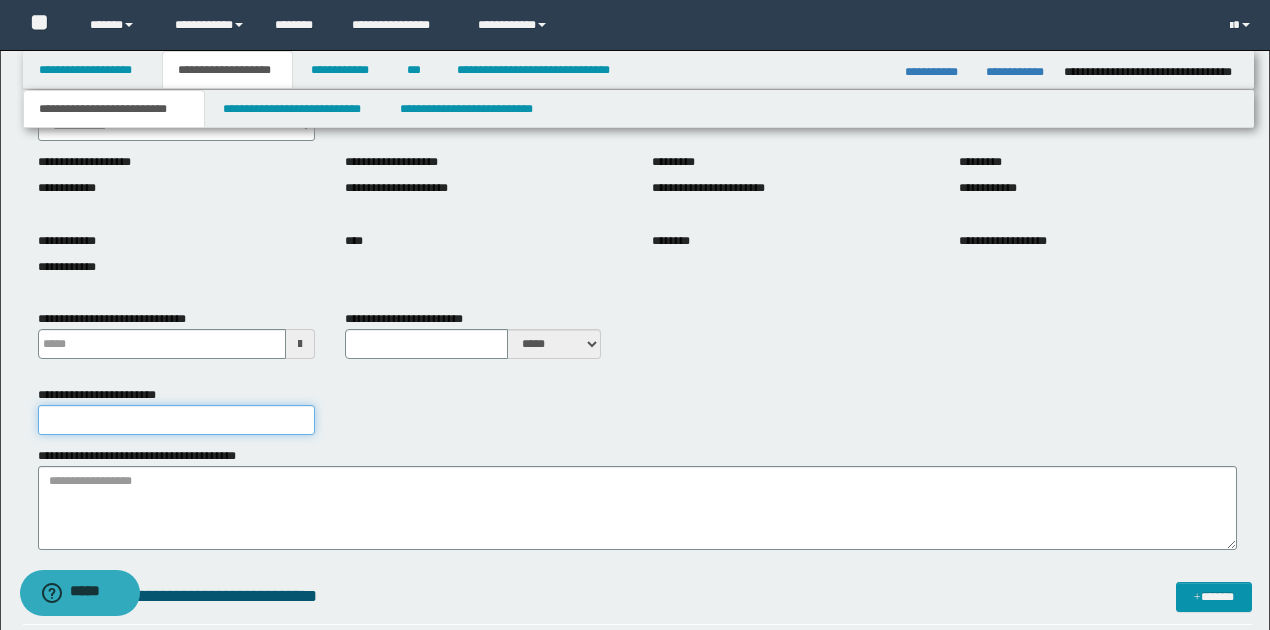 click on "**********" at bounding box center [176, 420] 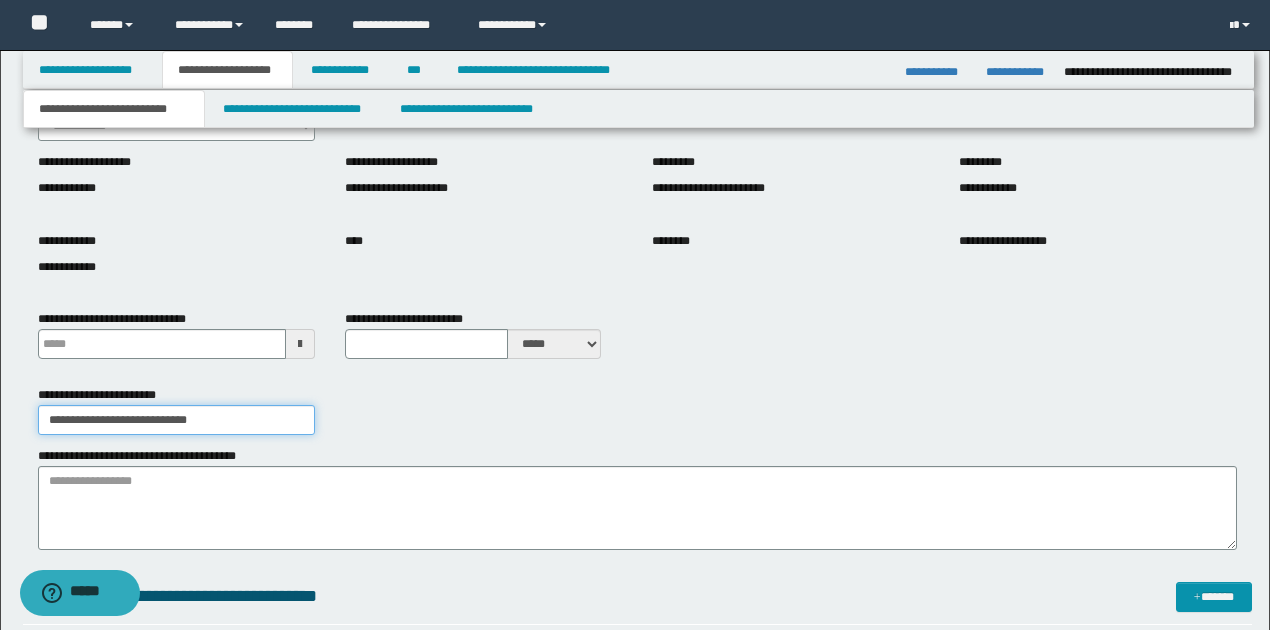 type on "**********" 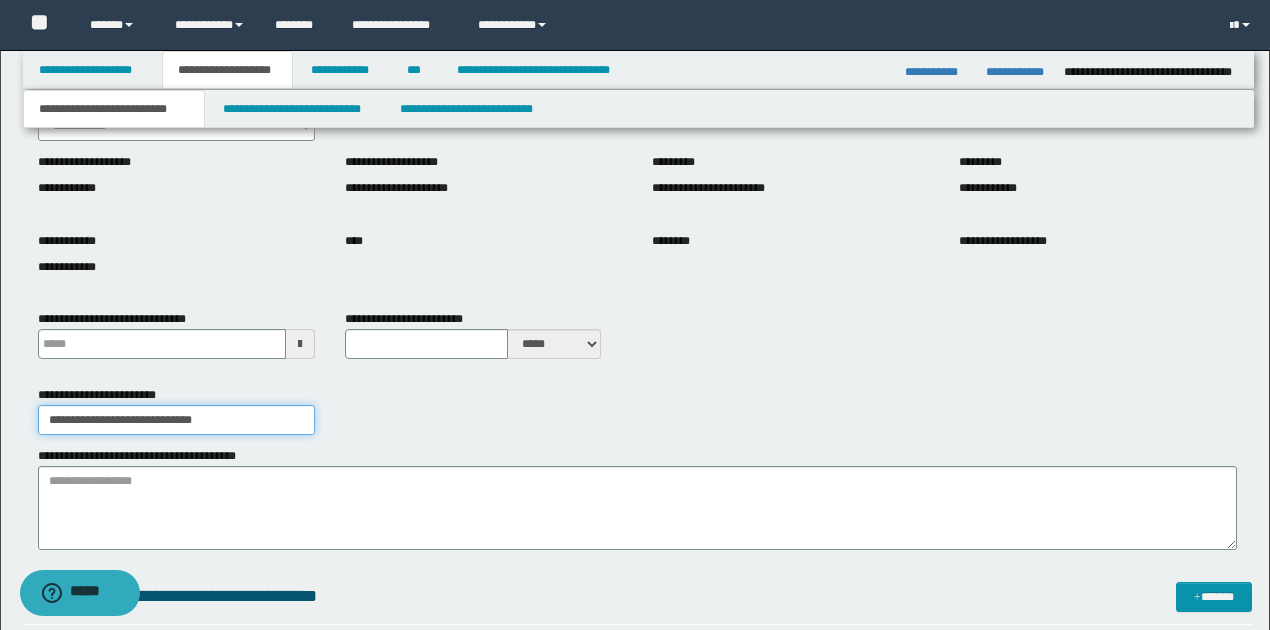 type 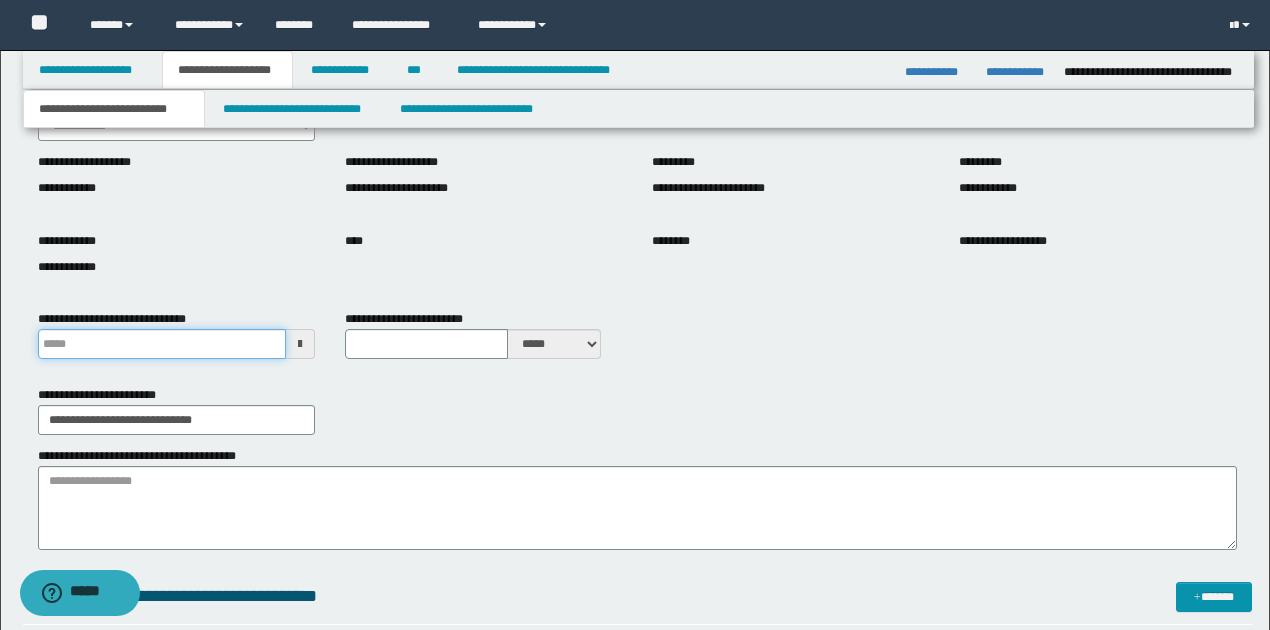 click on "**********" at bounding box center [162, 344] 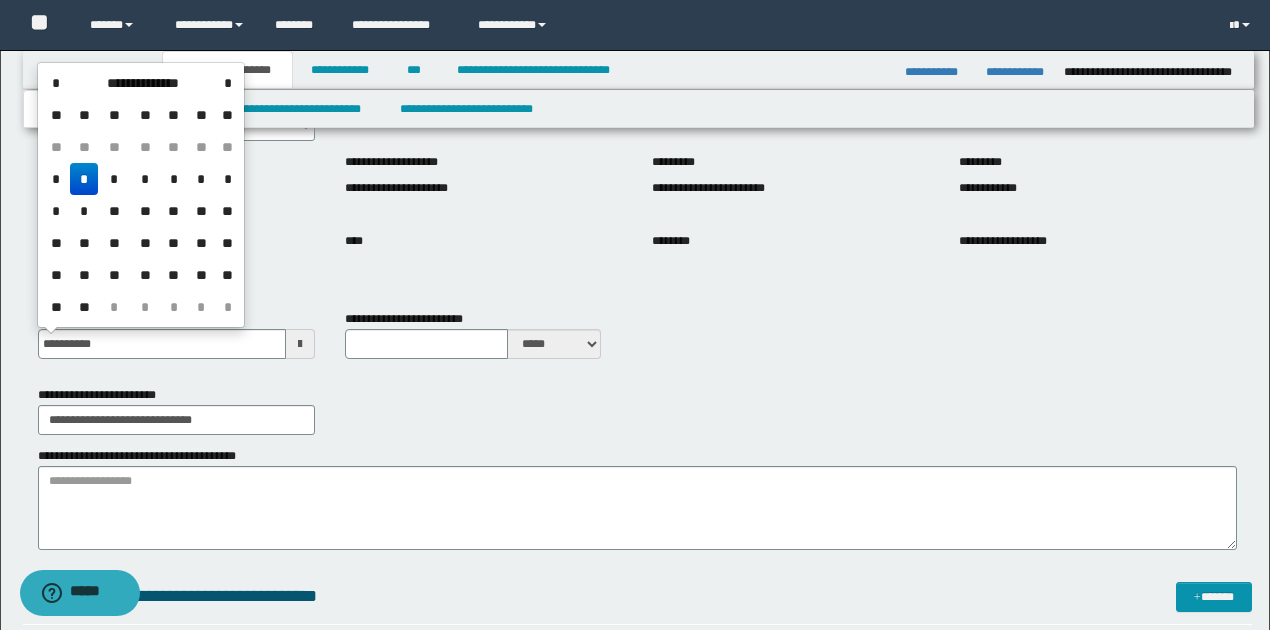 click on "*" at bounding box center [84, 179] 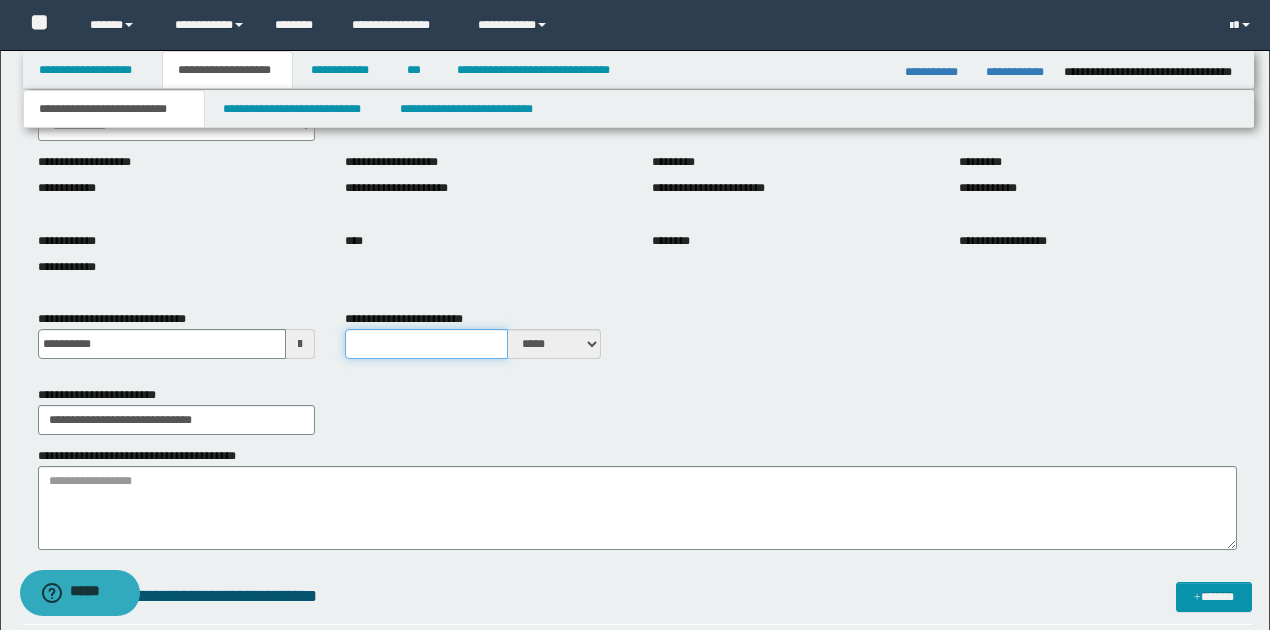 click on "**********" at bounding box center (427, 344) 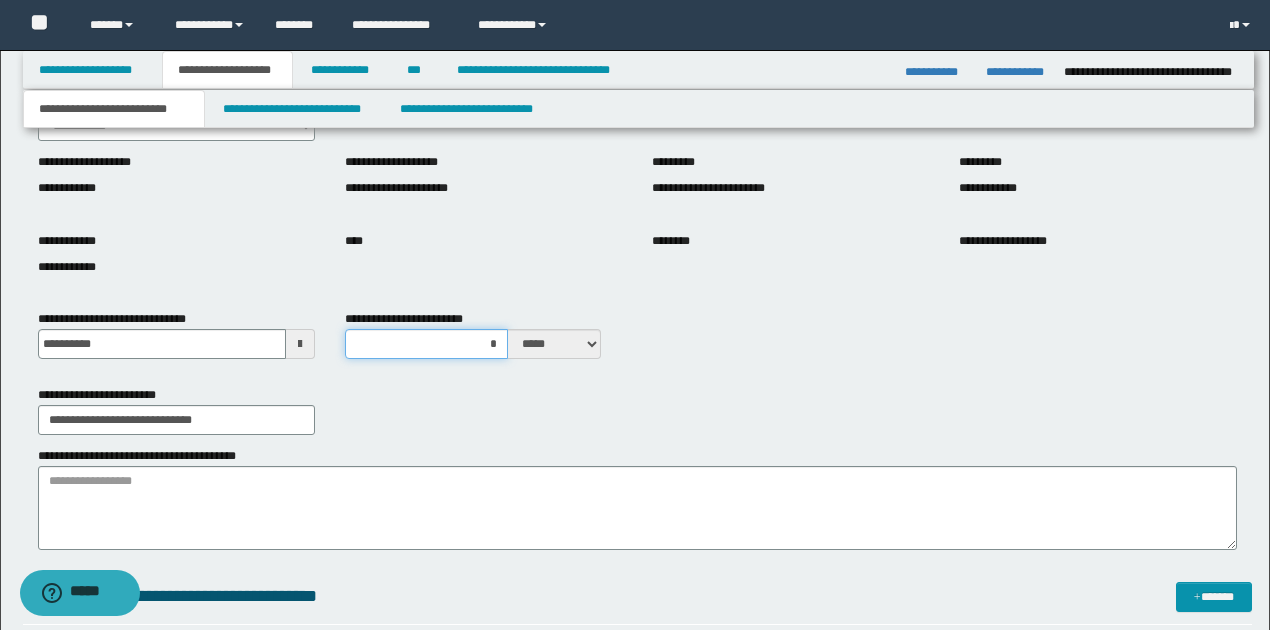 type on "**" 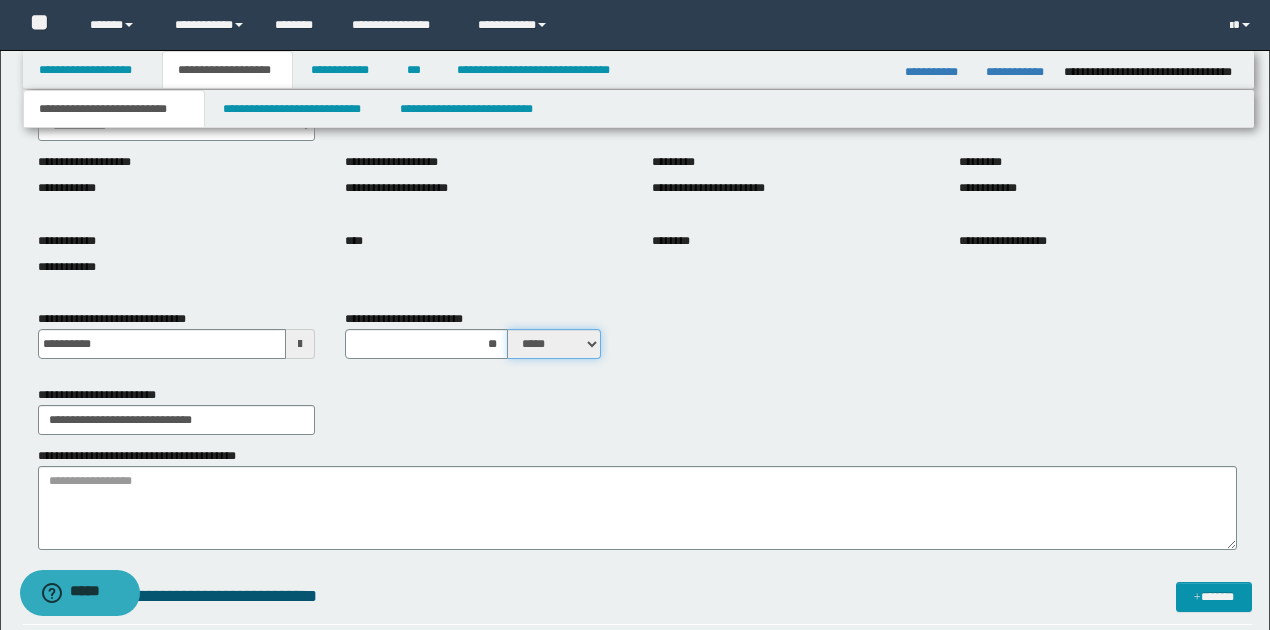 click on "*****
****" at bounding box center (554, 344) 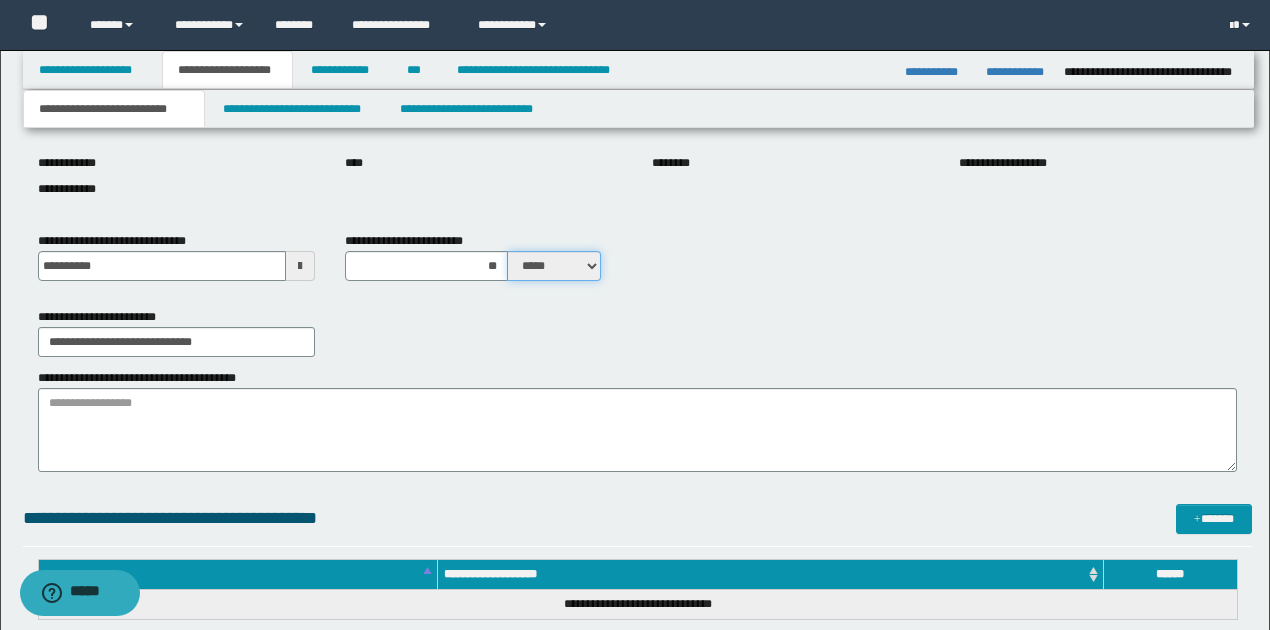 scroll, scrollTop: 400, scrollLeft: 0, axis: vertical 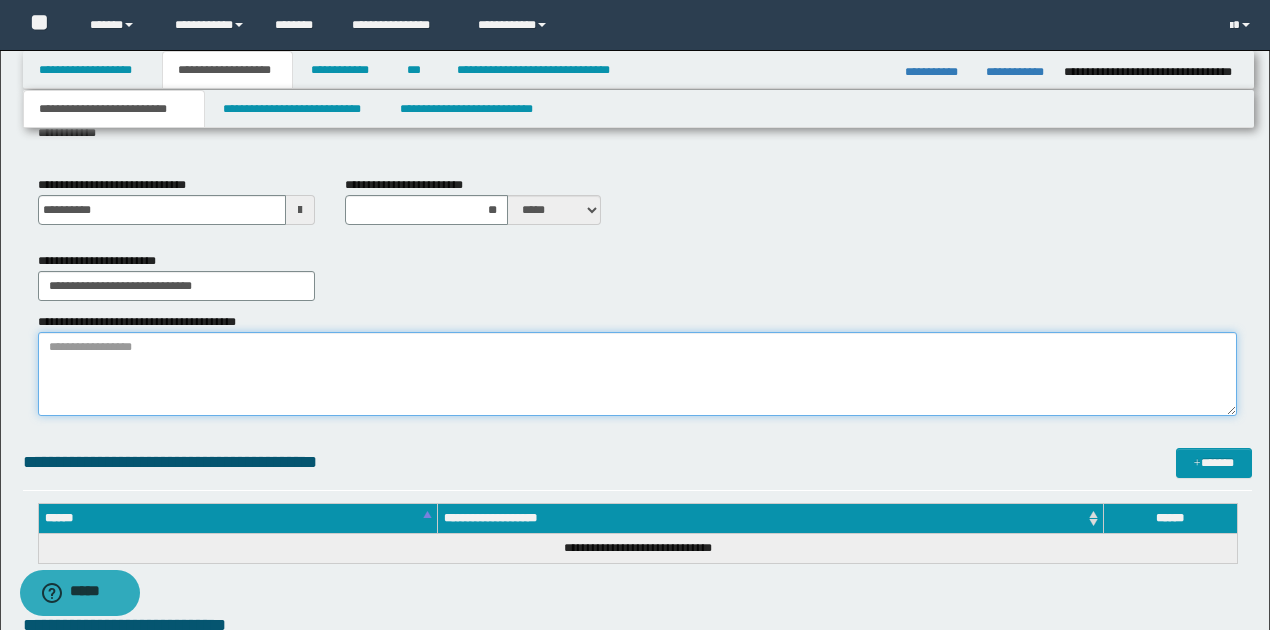 click on "**********" at bounding box center [637, 374] 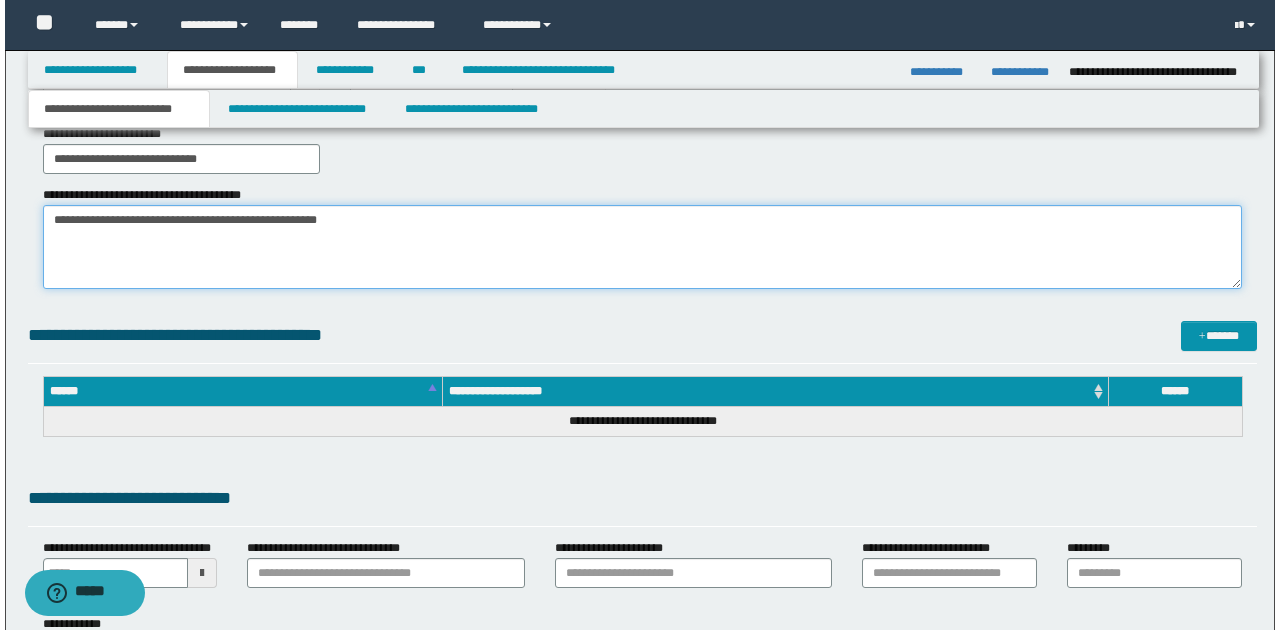 scroll, scrollTop: 533, scrollLeft: 0, axis: vertical 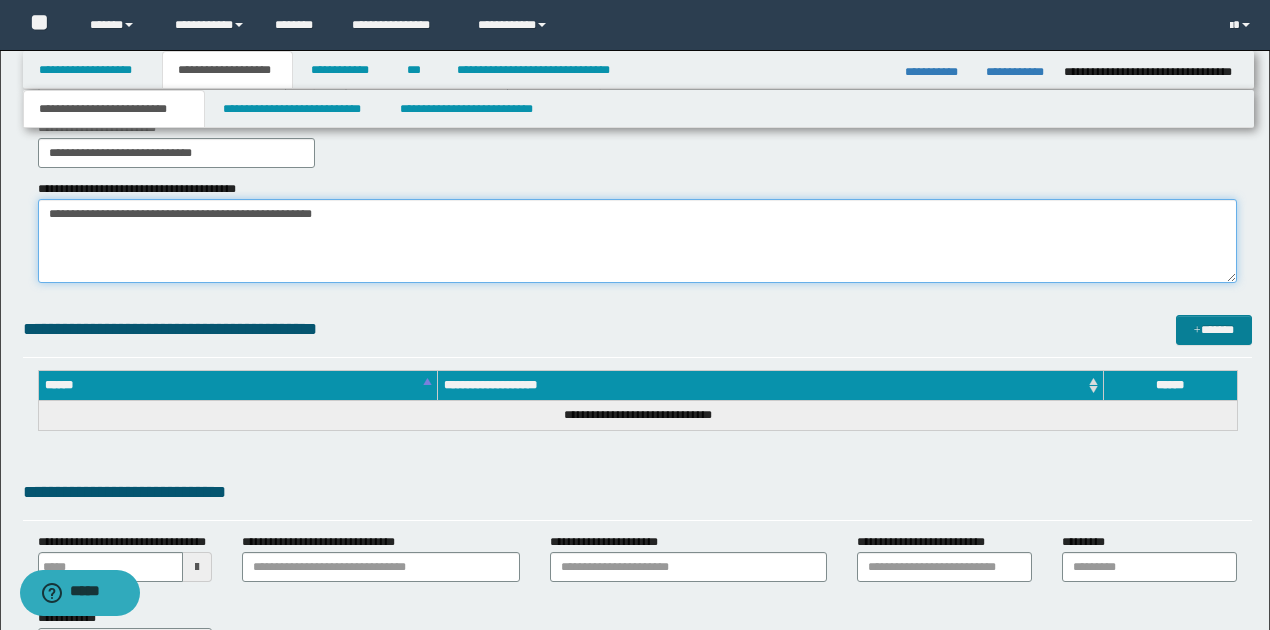 type on "**********" 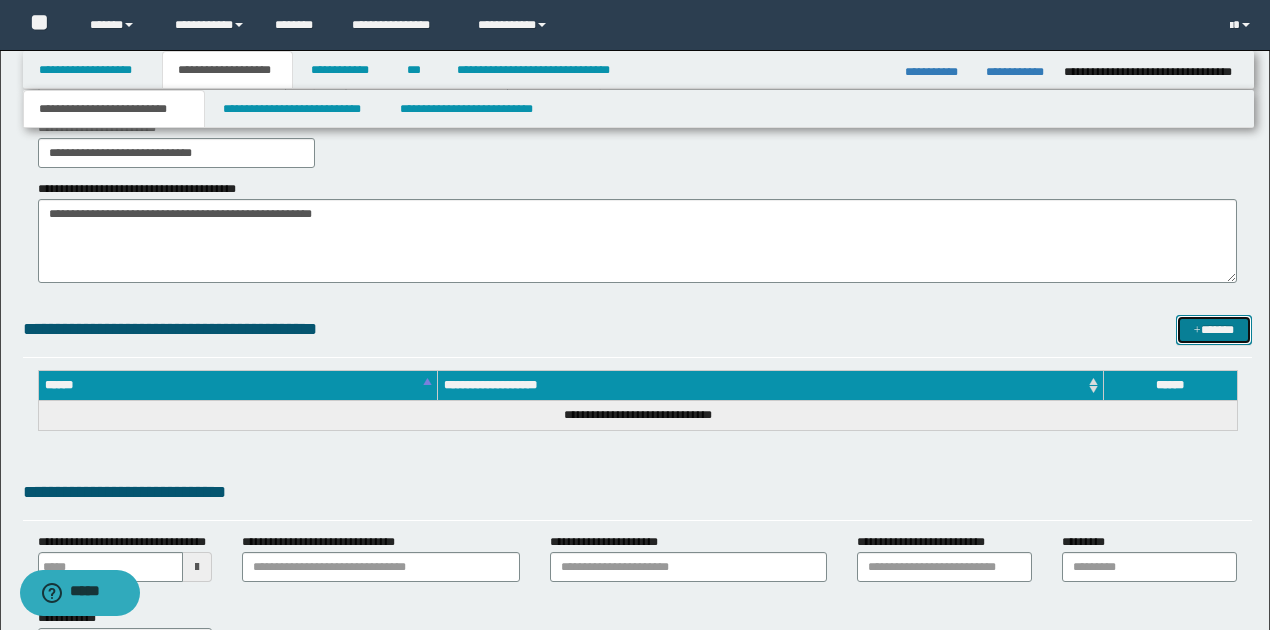 click on "*******" at bounding box center [1214, 329] 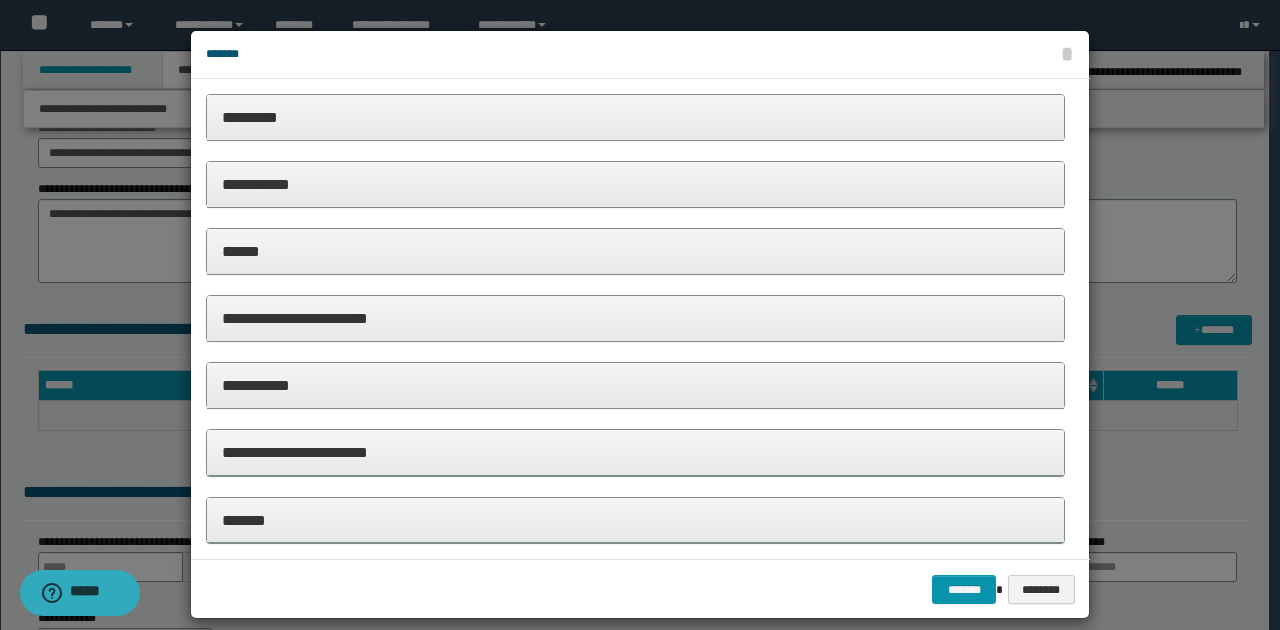click on "**********" at bounding box center (635, 318) 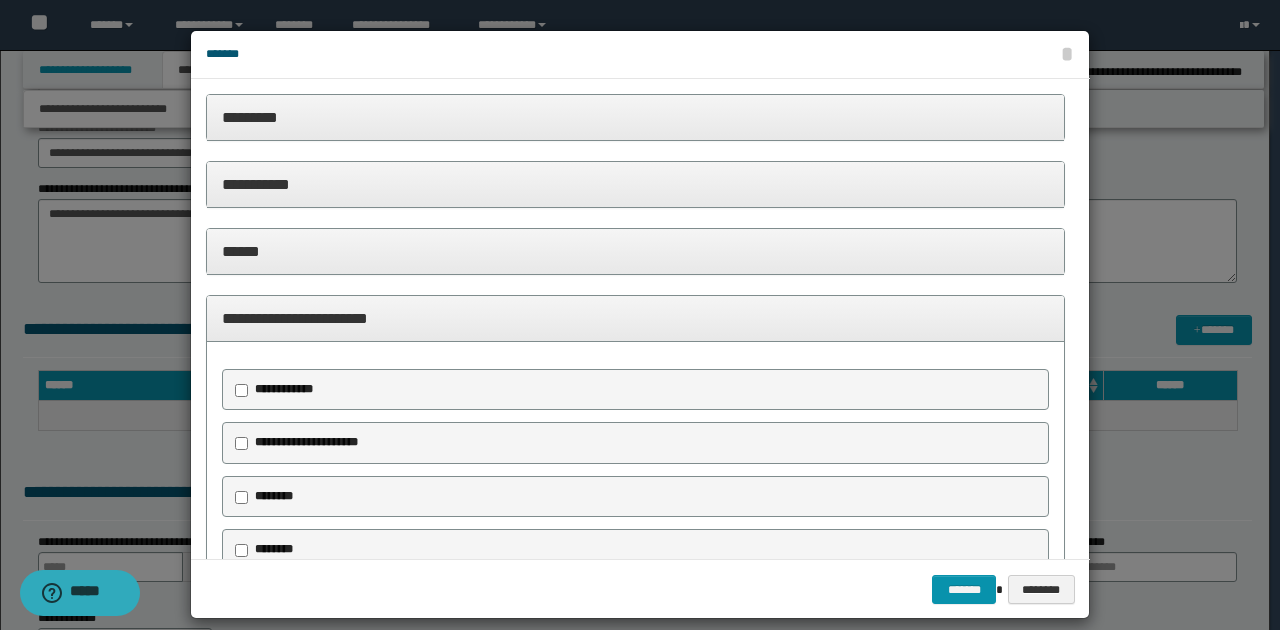 scroll, scrollTop: 266, scrollLeft: 0, axis: vertical 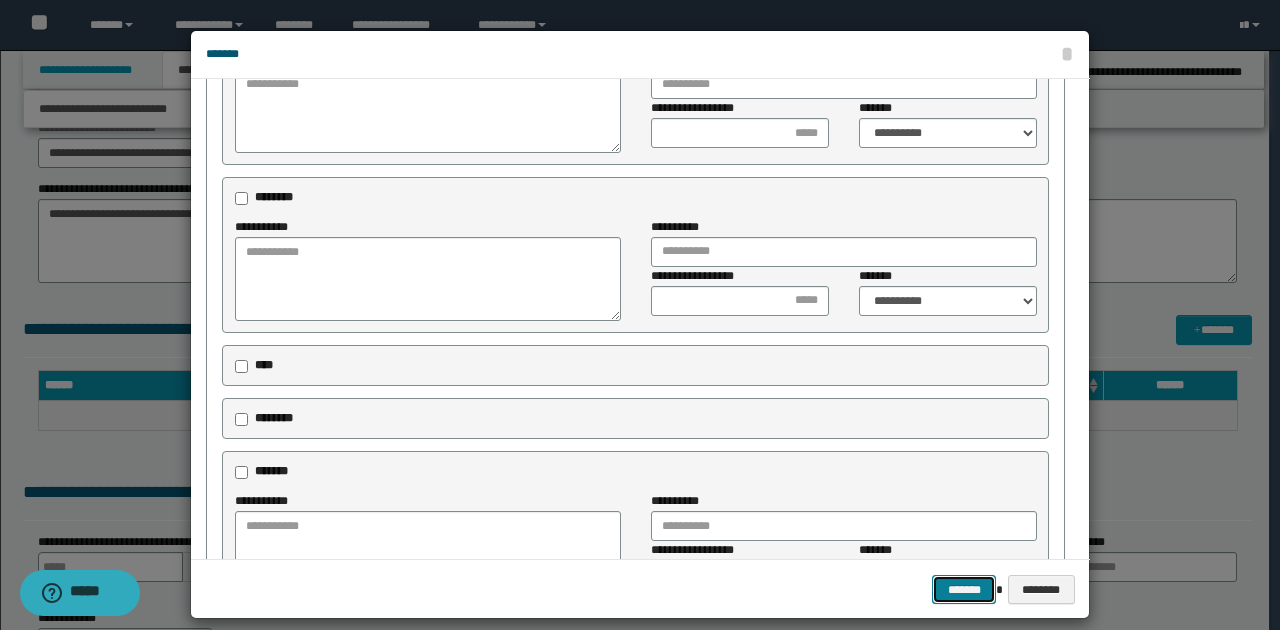 click on "*******" at bounding box center (964, 589) 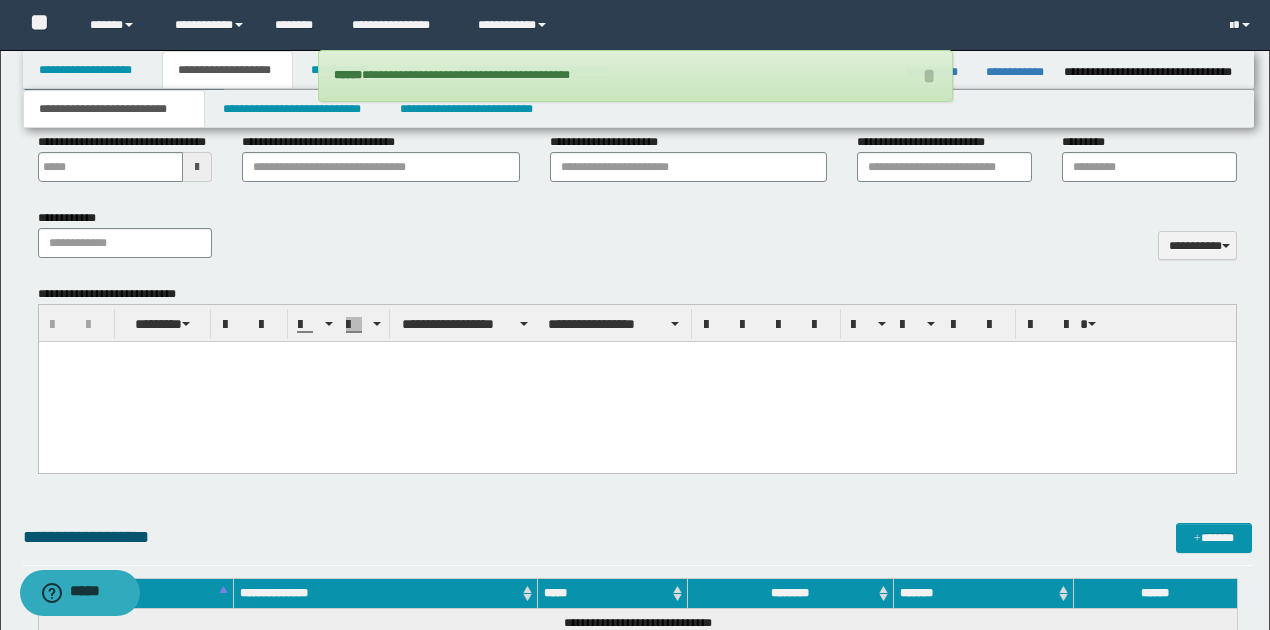 scroll, scrollTop: 1066, scrollLeft: 0, axis: vertical 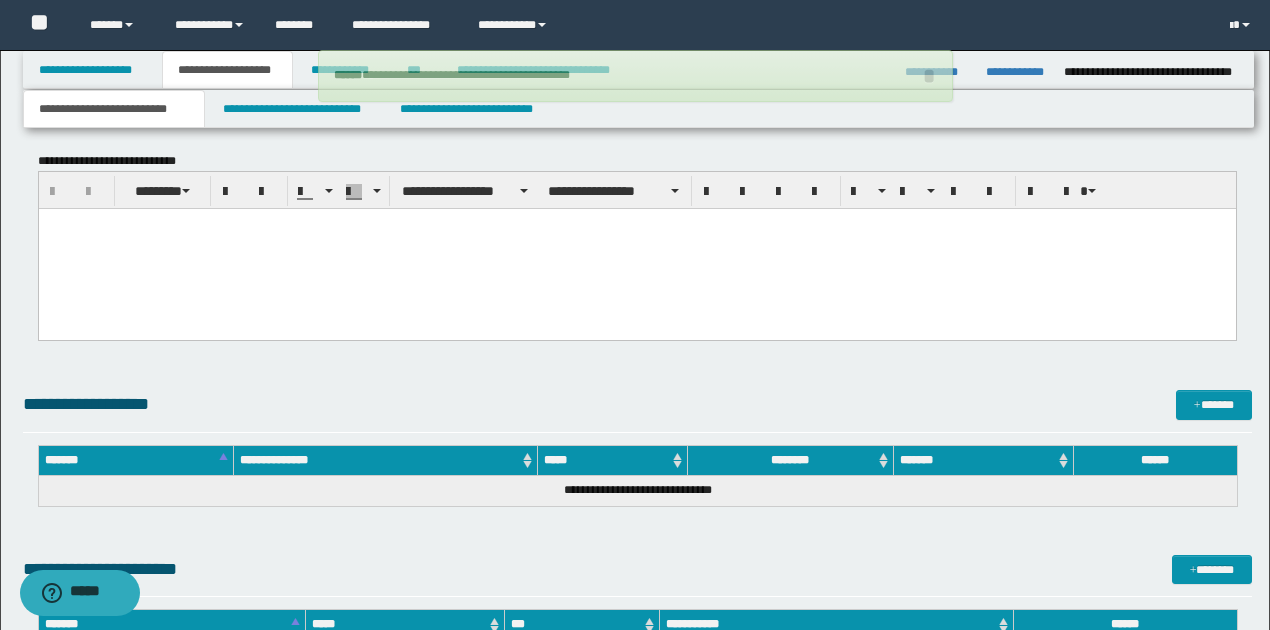 click at bounding box center [636, 248] 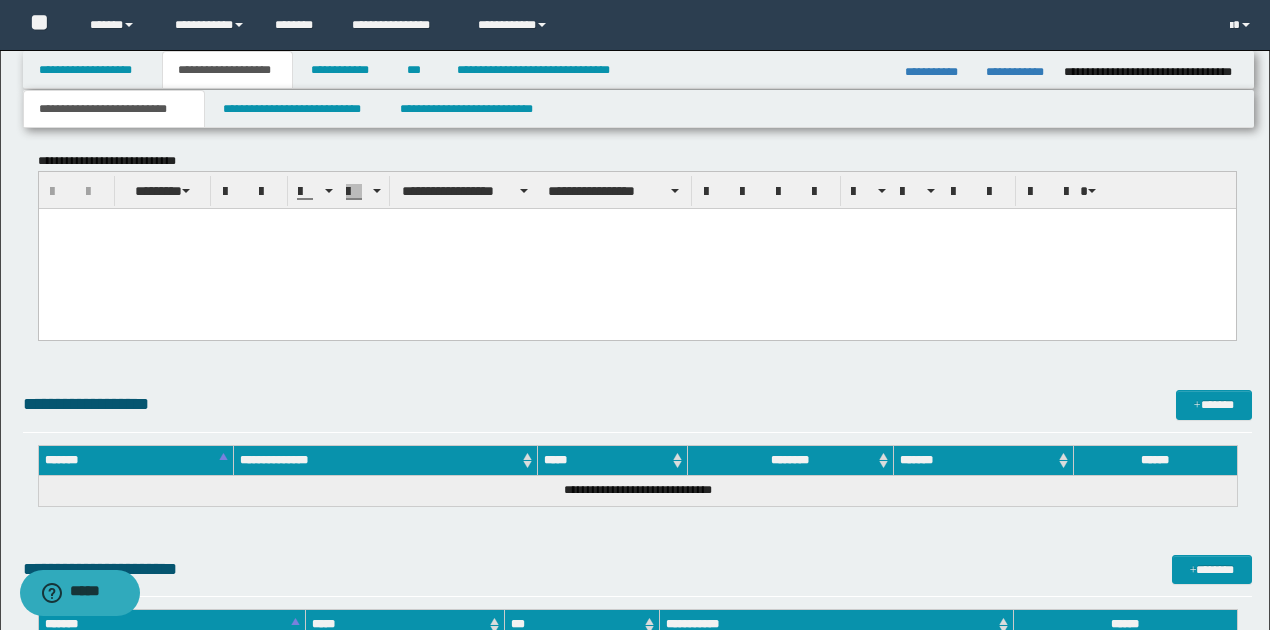 type 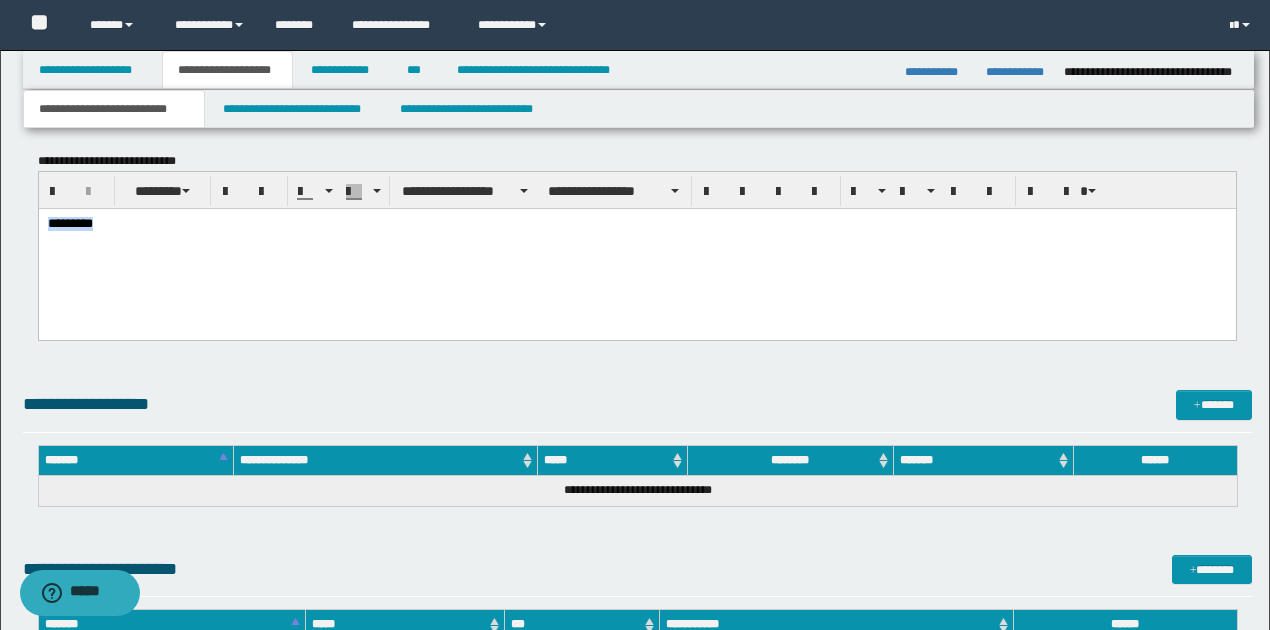 drag, startPoint x: 45, startPoint y: 221, endPoint x: 113, endPoint y: 228, distance: 68.359344 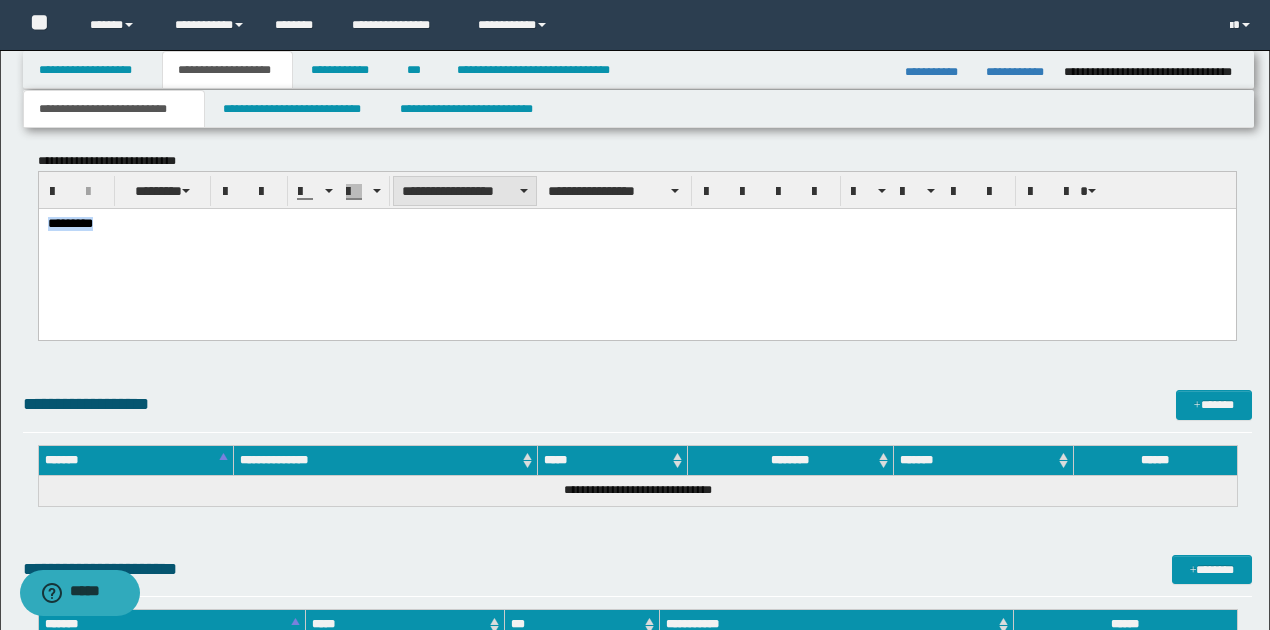 click on "**********" at bounding box center [465, 191] 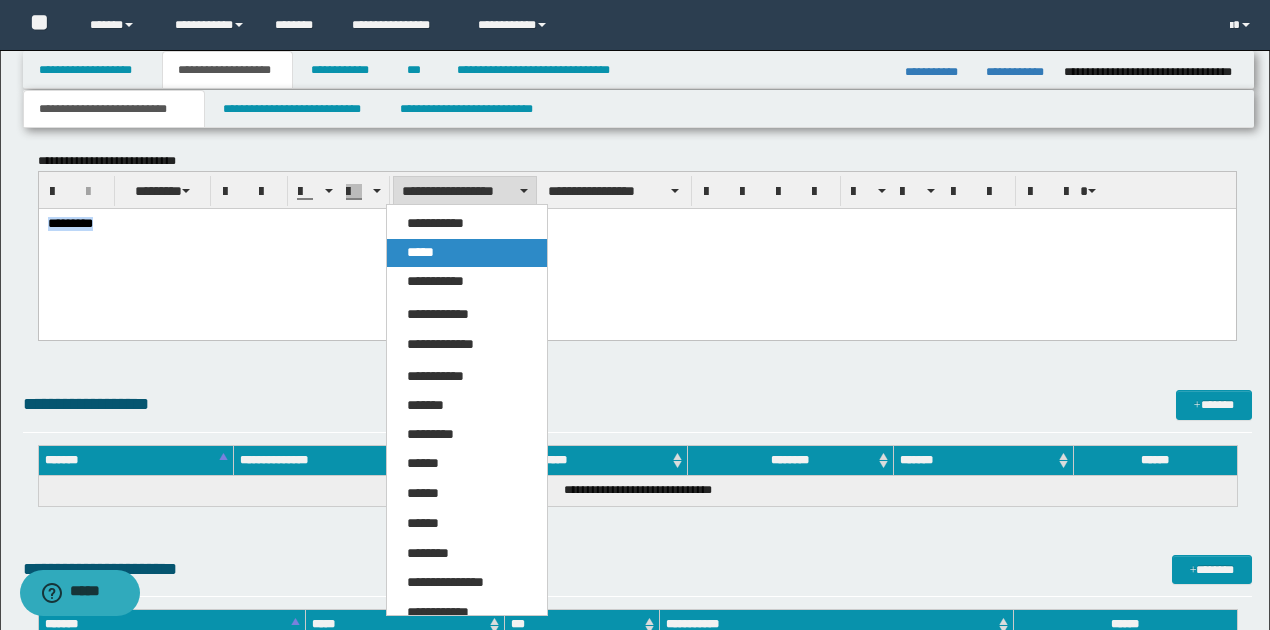 click on "*****" at bounding box center [466, 253] 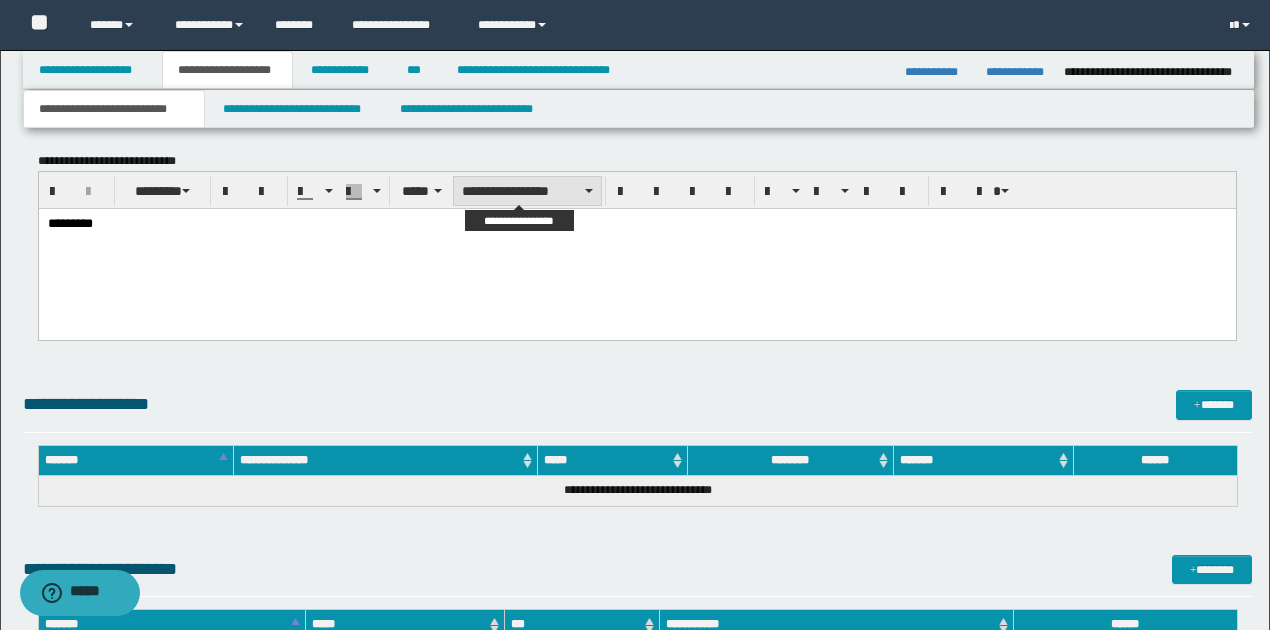 click on "**********" at bounding box center (527, 191) 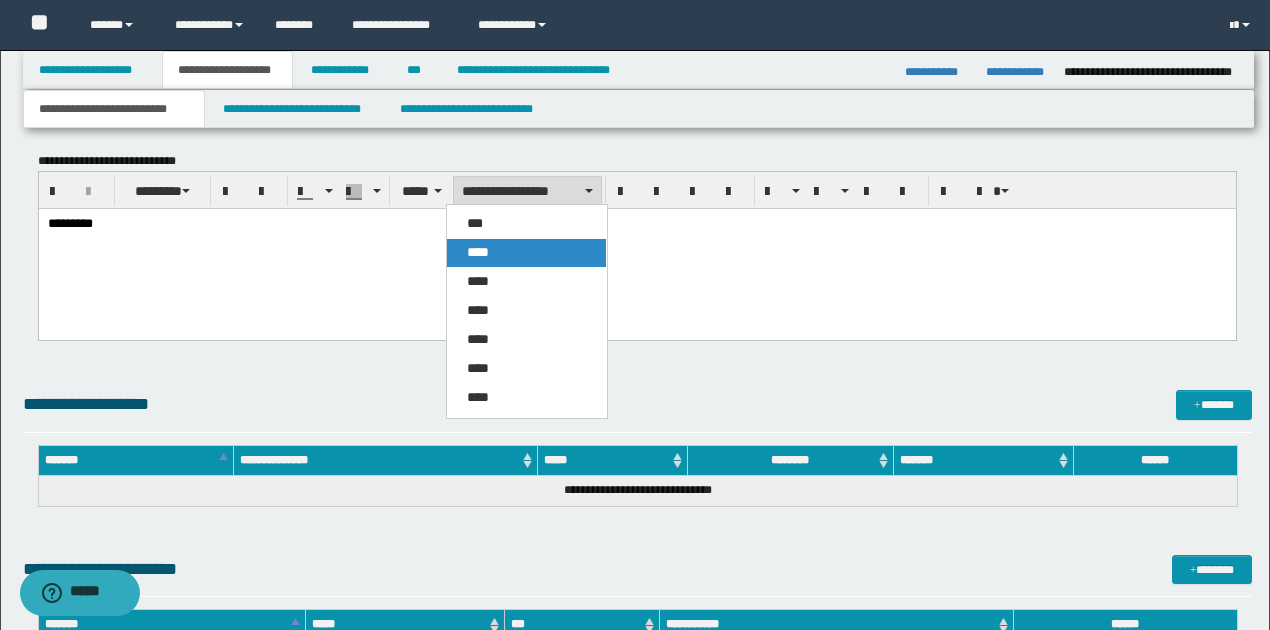 click on "****" at bounding box center (526, 253) 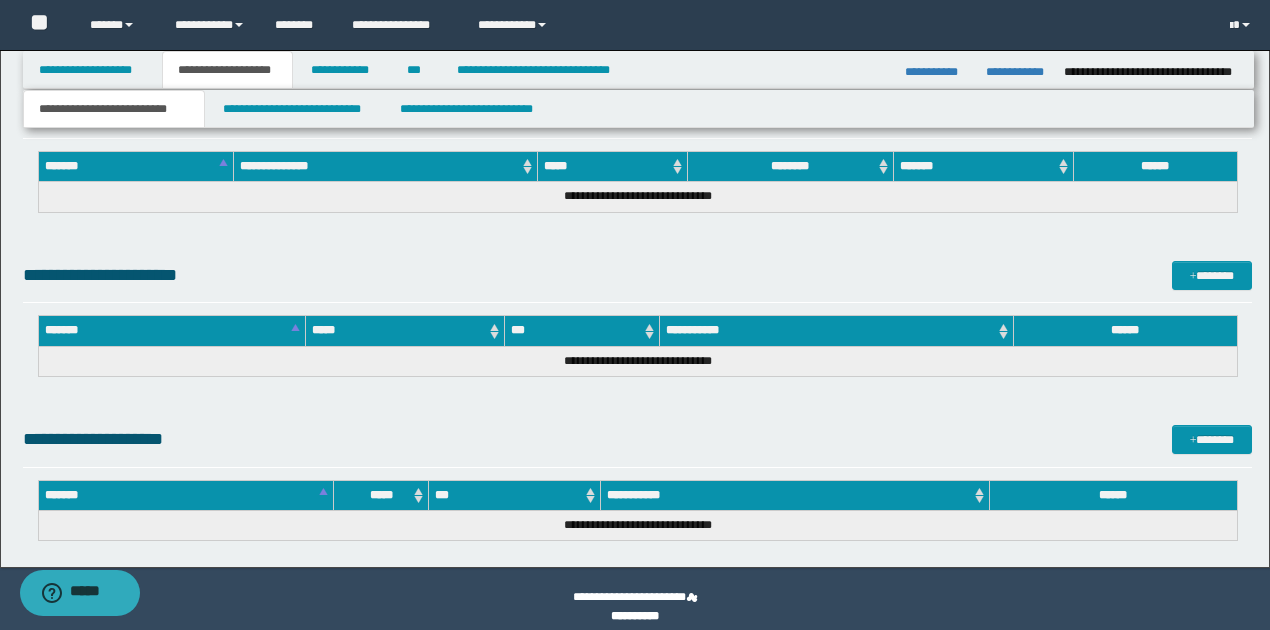 scroll, scrollTop: 1376, scrollLeft: 0, axis: vertical 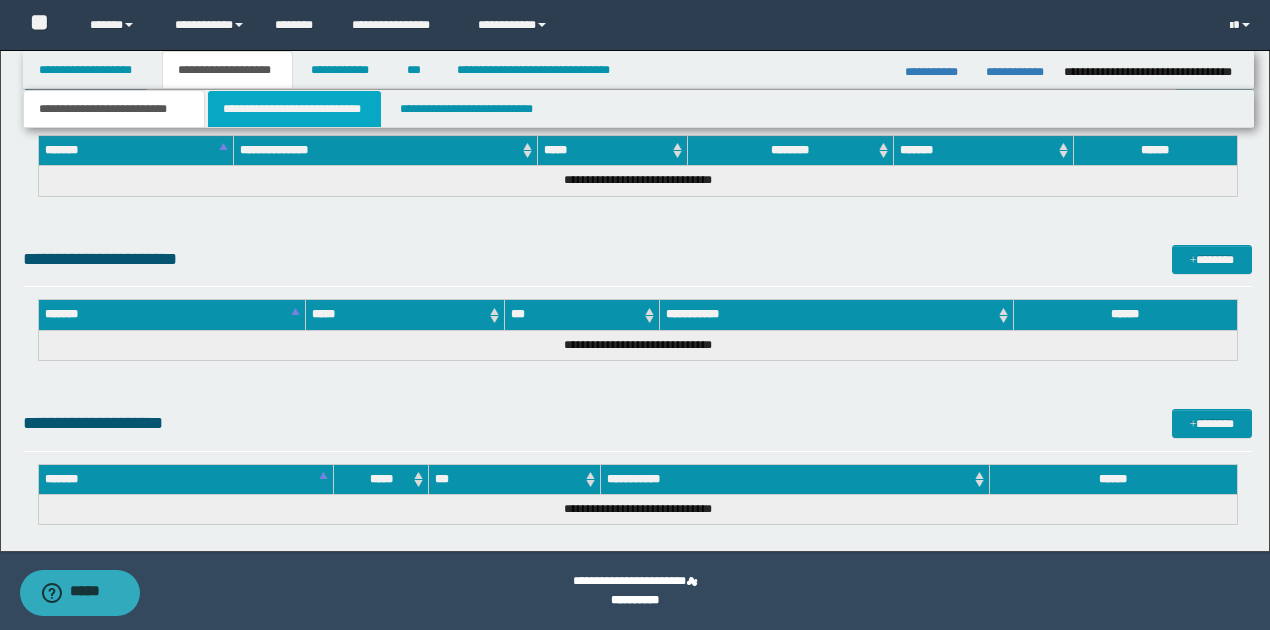 click on "**********" at bounding box center [294, 109] 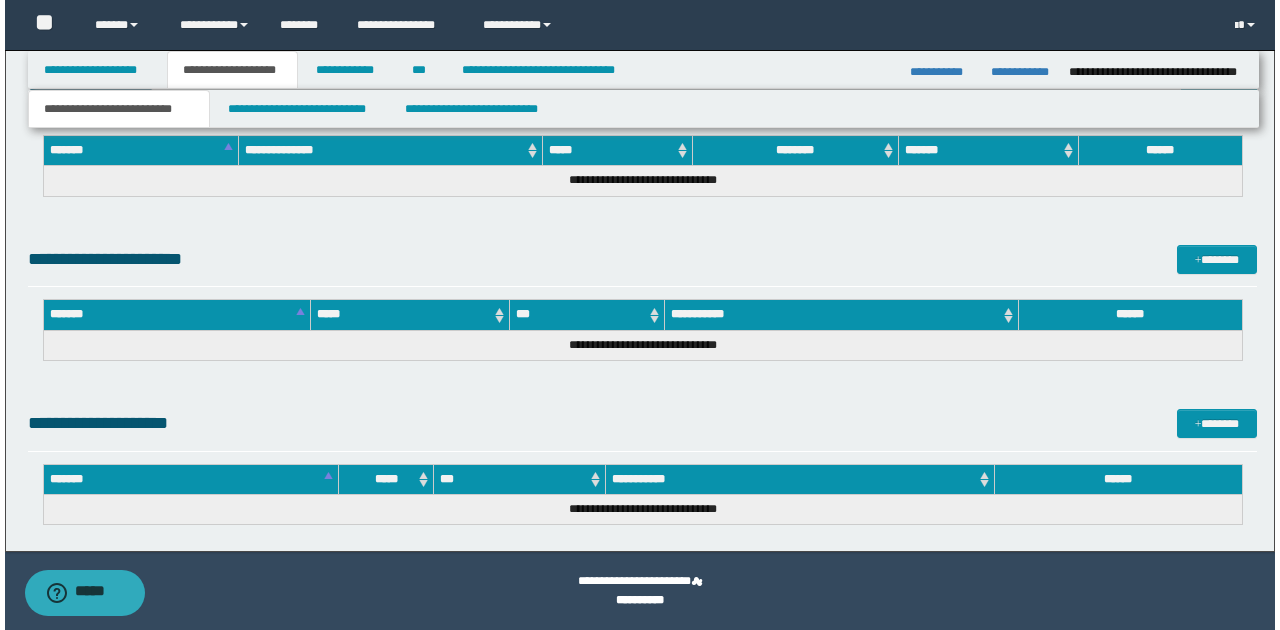 scroll, scrollTop: 0, scrollLeft: 0, axis: both 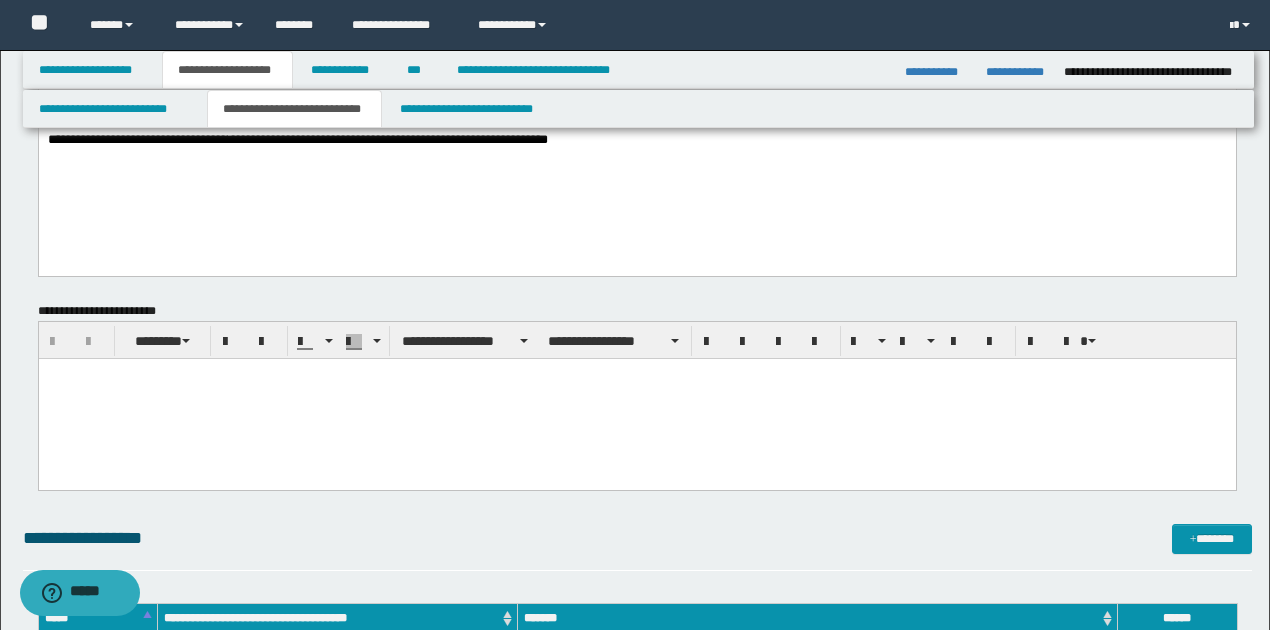 click at bounding box center [636, 399] 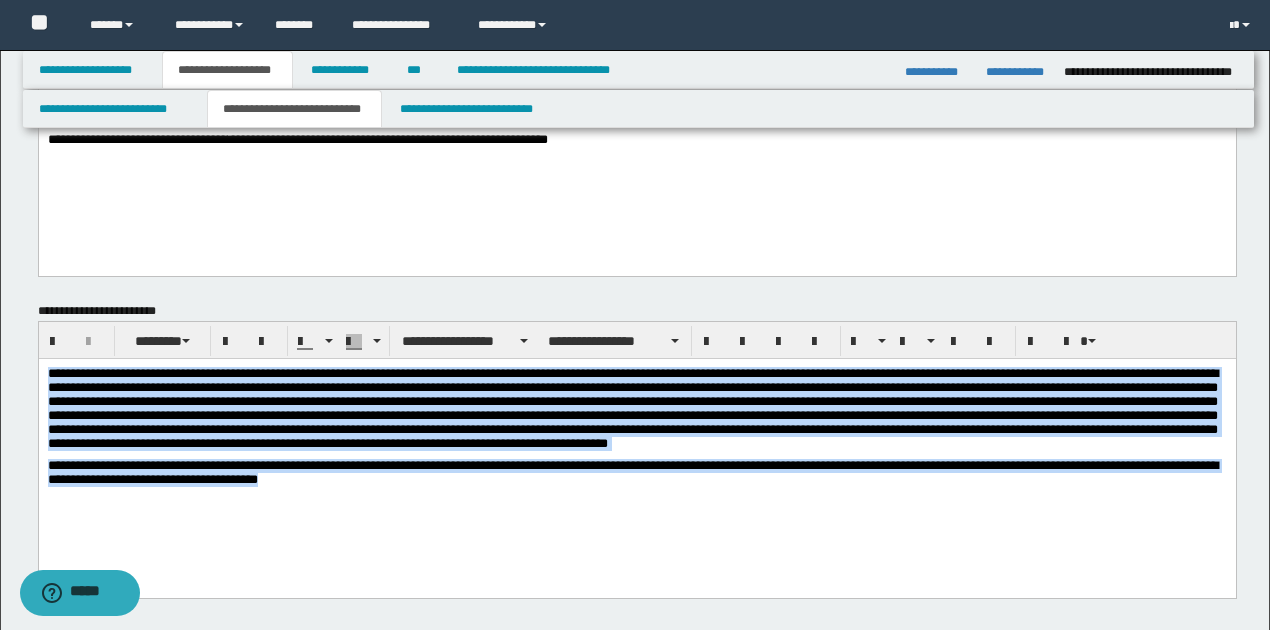 drag, startPoint x: 46, startPoint y: 374, endPoint x: 463, endPoint y: 501, distance: 435.91055 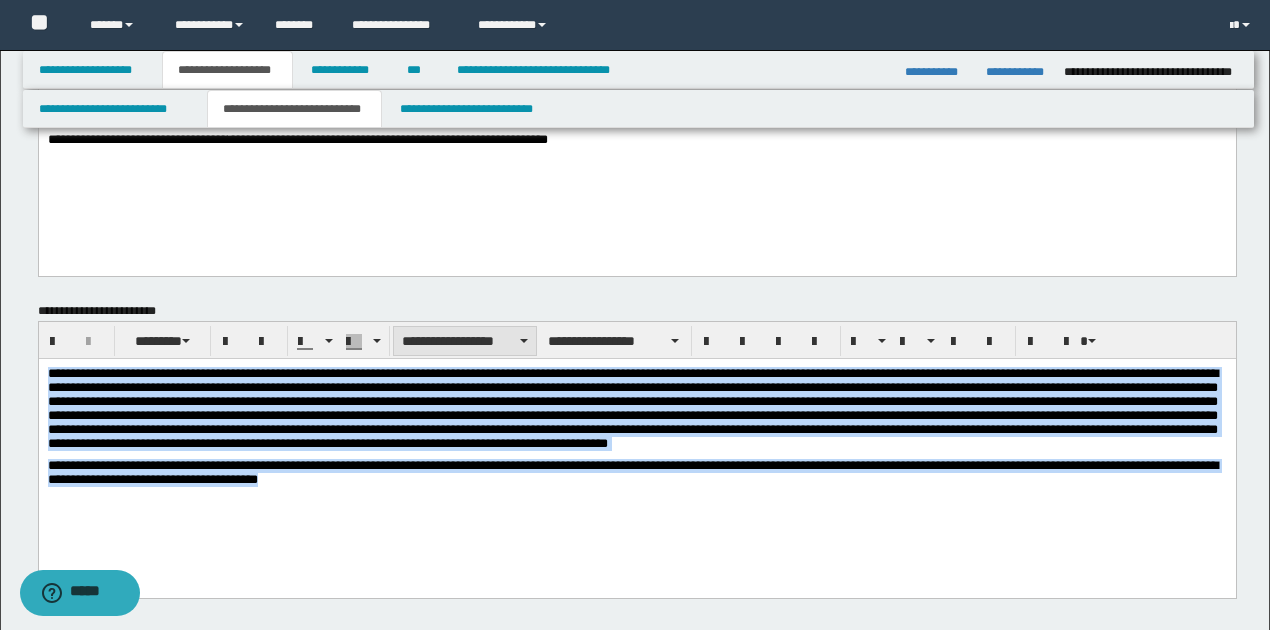 click on "**********" at bounding box center (465, 341) 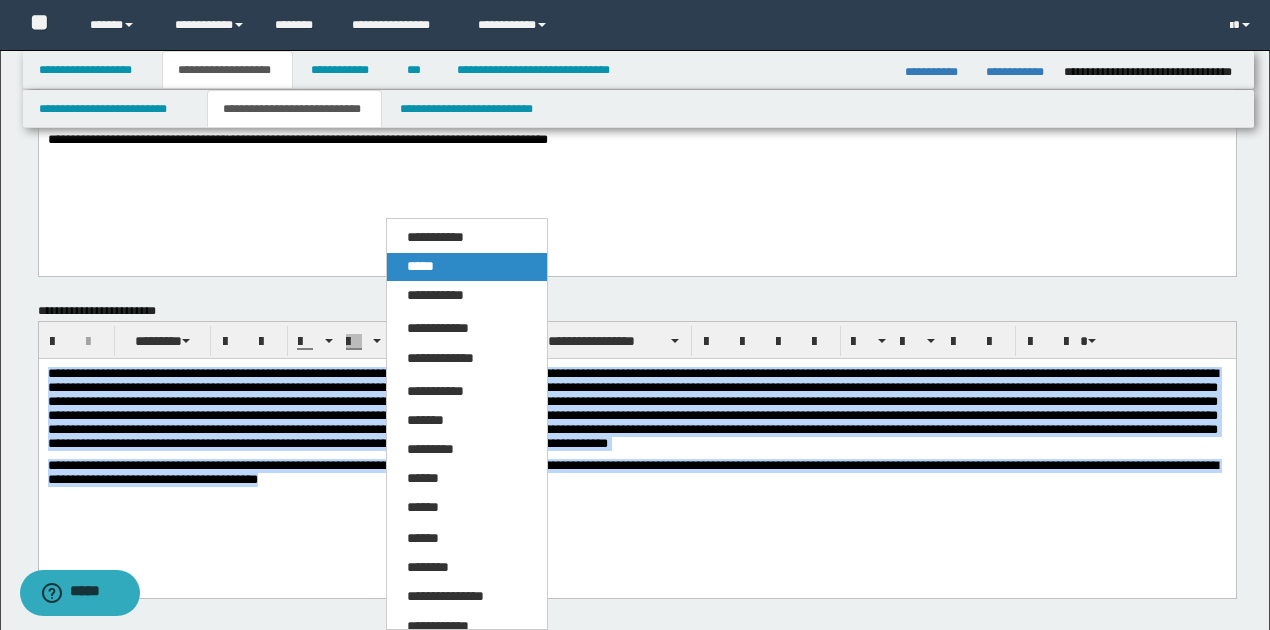 click on "*****" at bounding box center [420, 266] 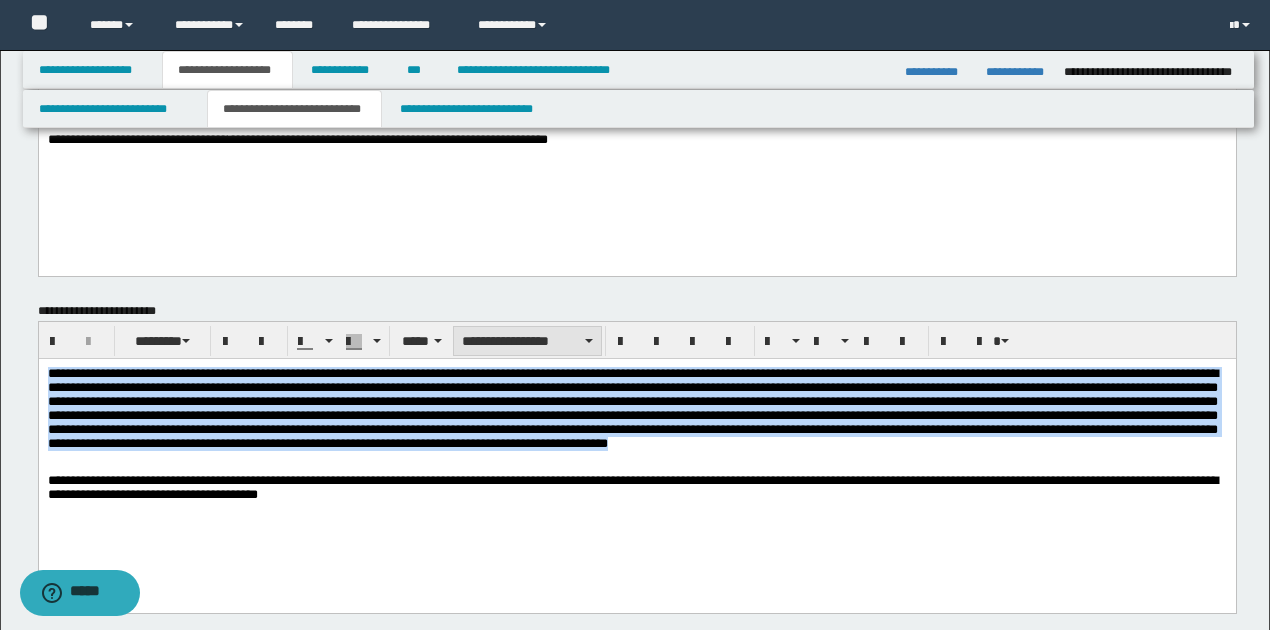 click on "**********" at bounding box center (527, 341) 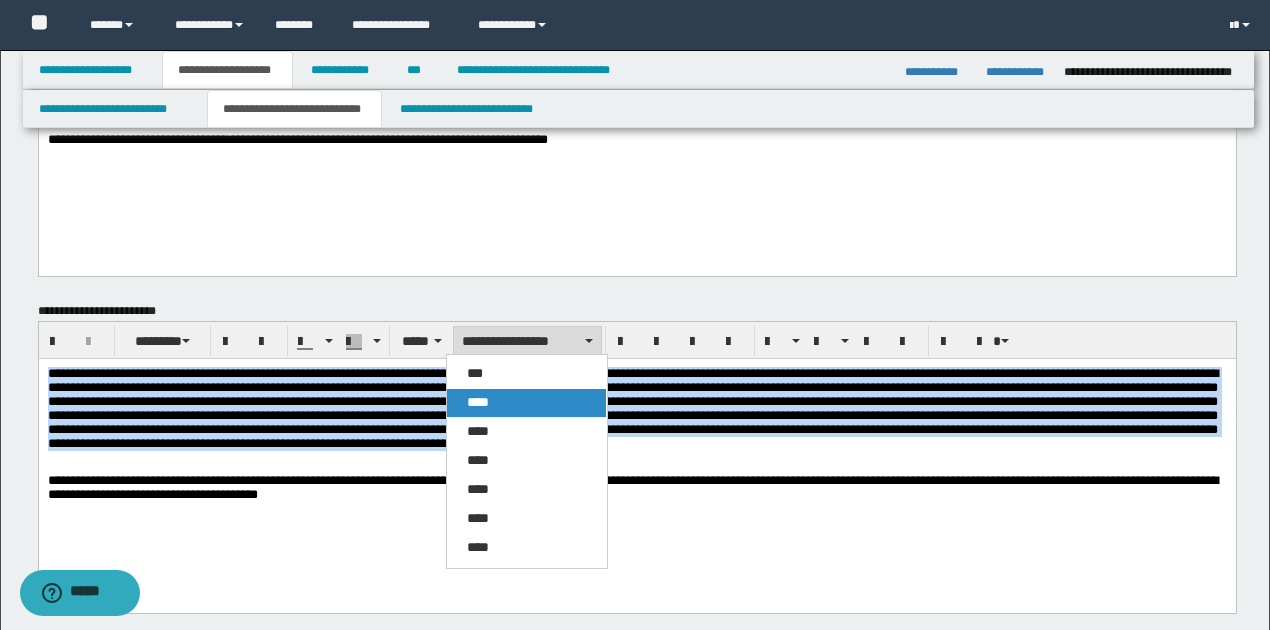 click on "****" at bounding box center [526, 403] 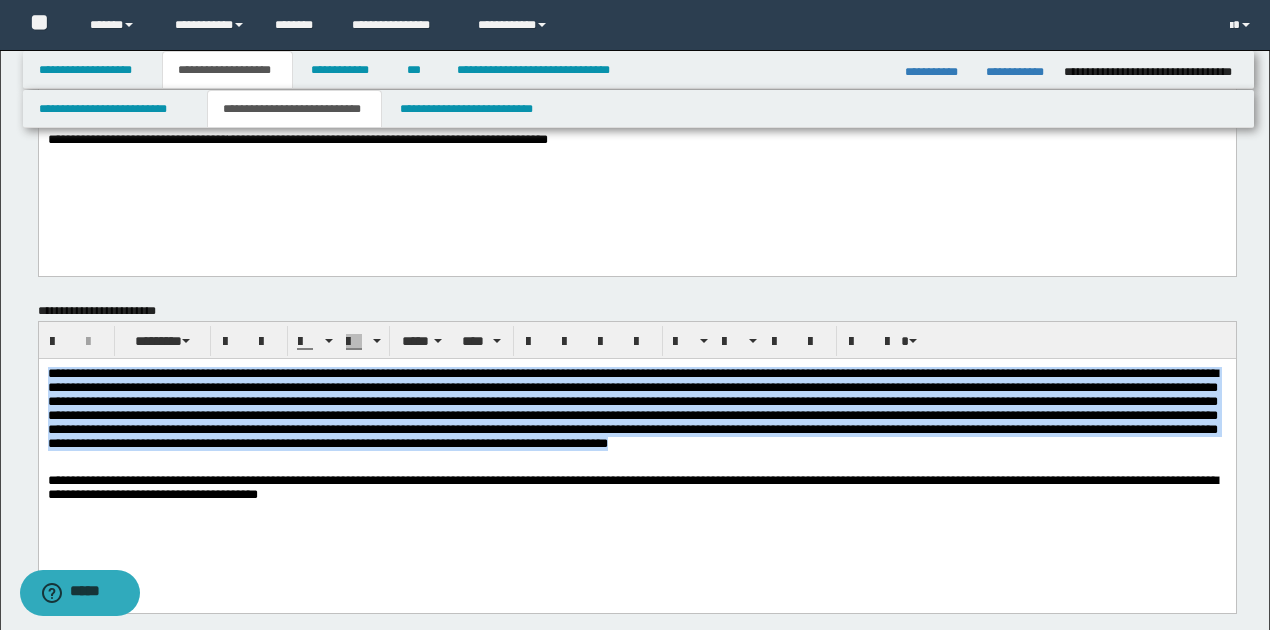 click on "**********" at bounding box center [632, 487] 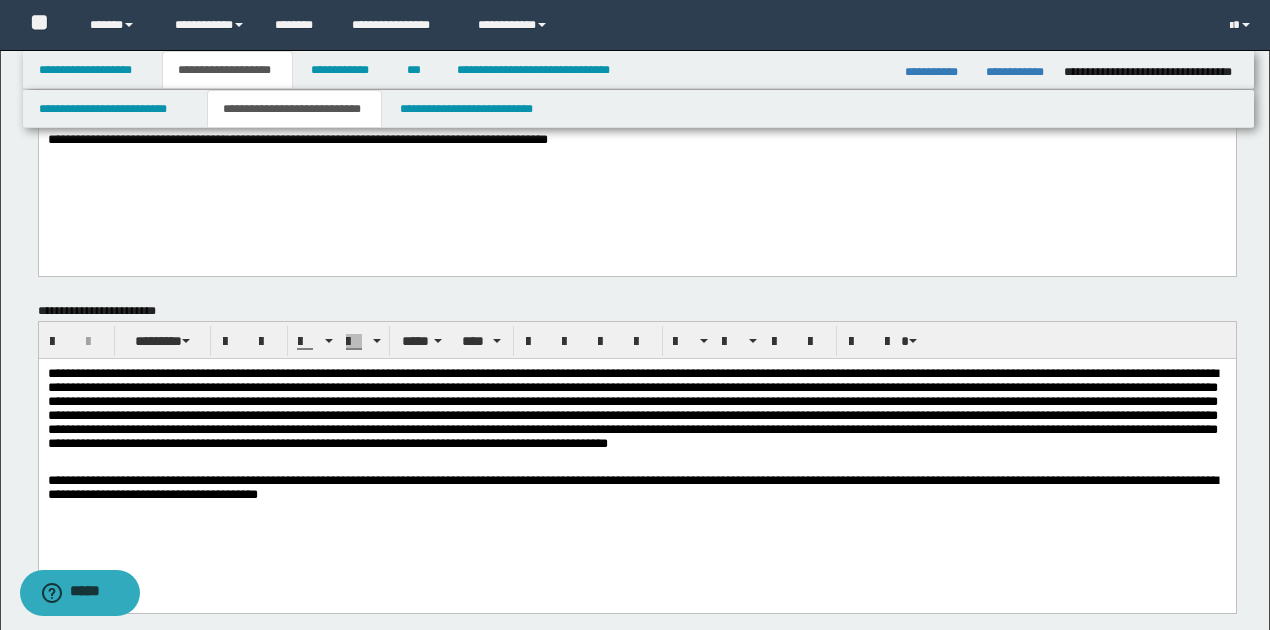 click at bounding box center (637, 420) 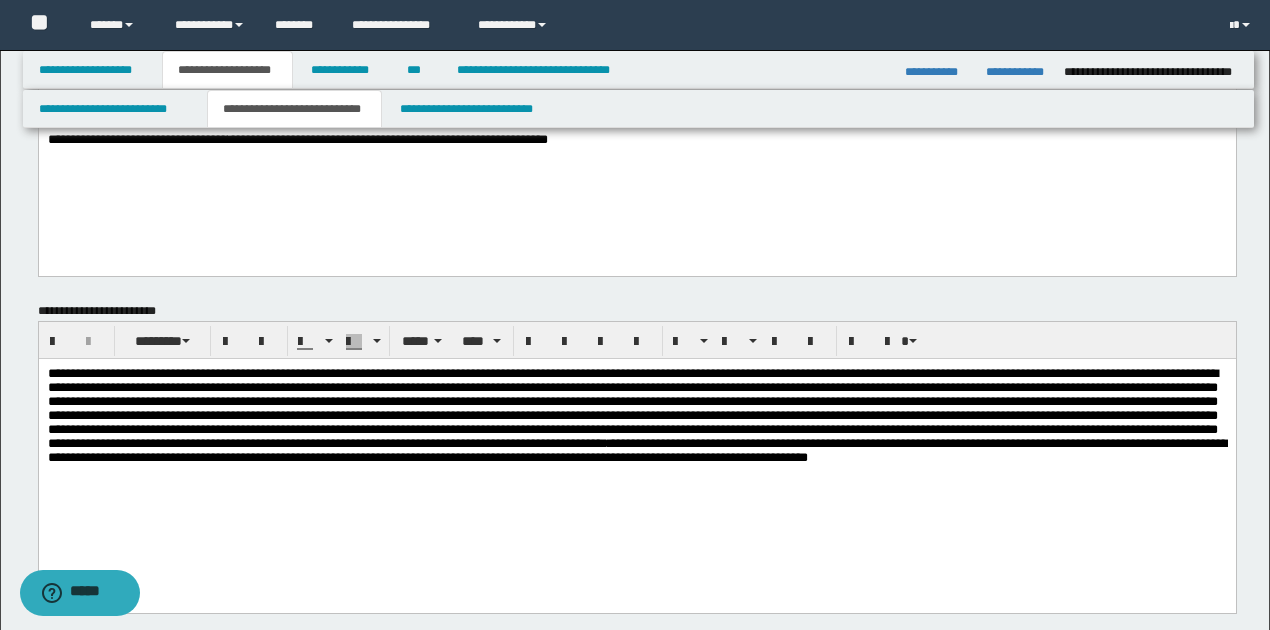 type 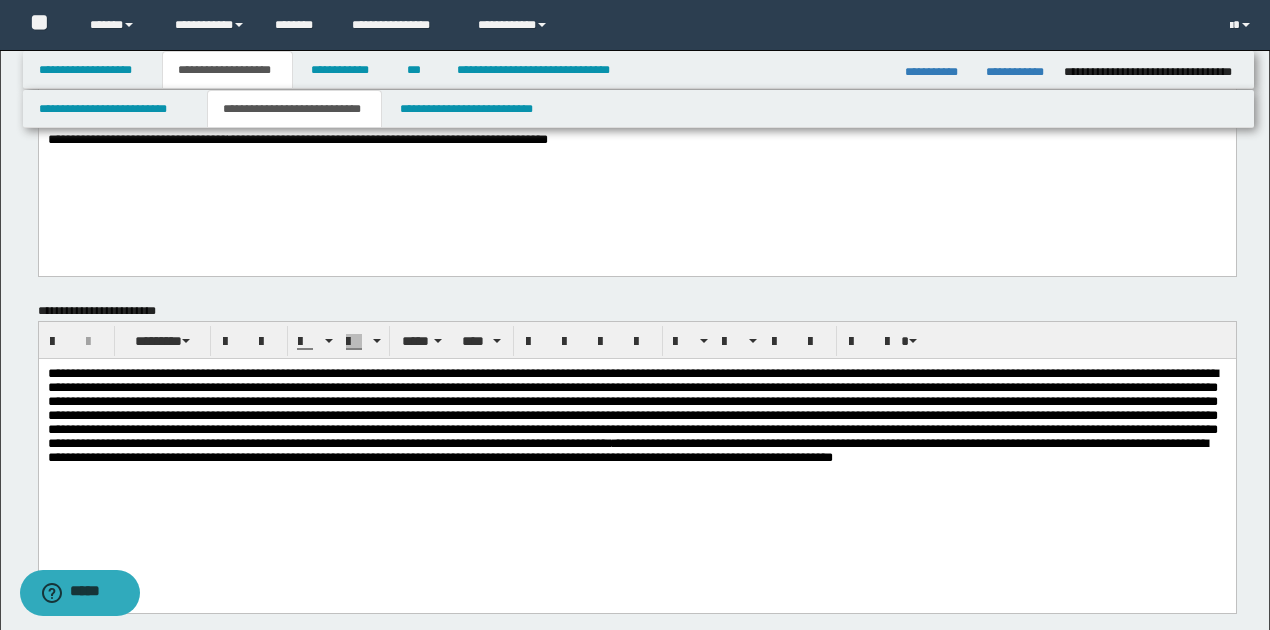 click at bounding box center (632, 408) 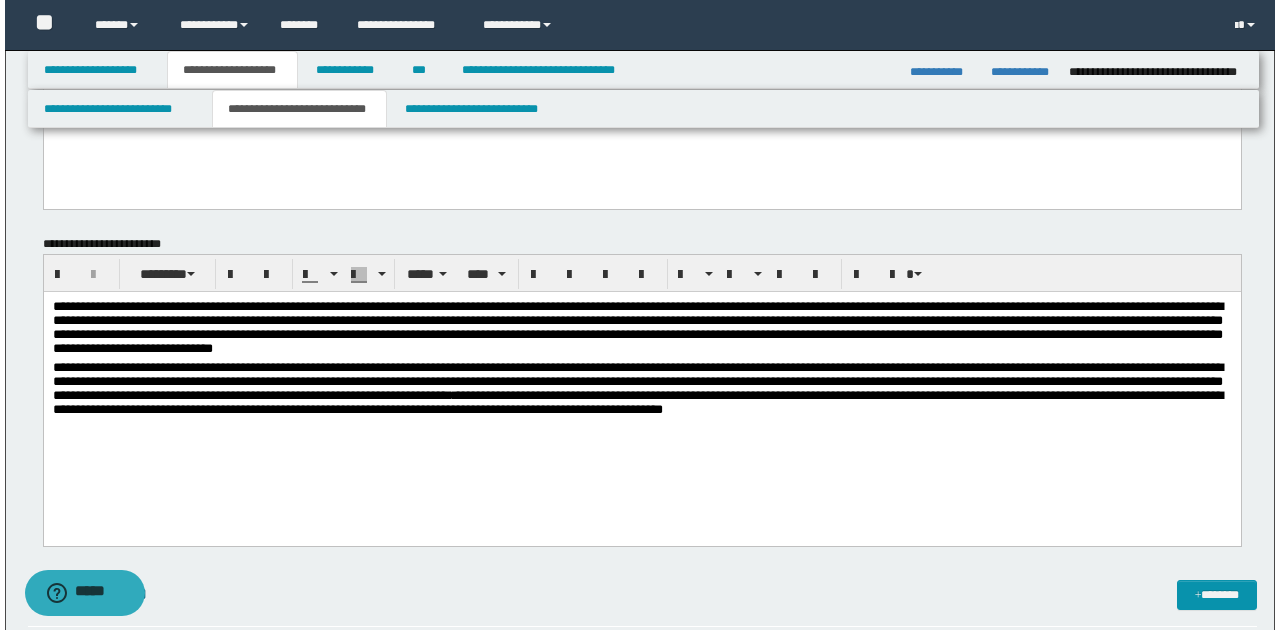 scroll, scrollTop: 0, scrollLeft: 0, axis: both 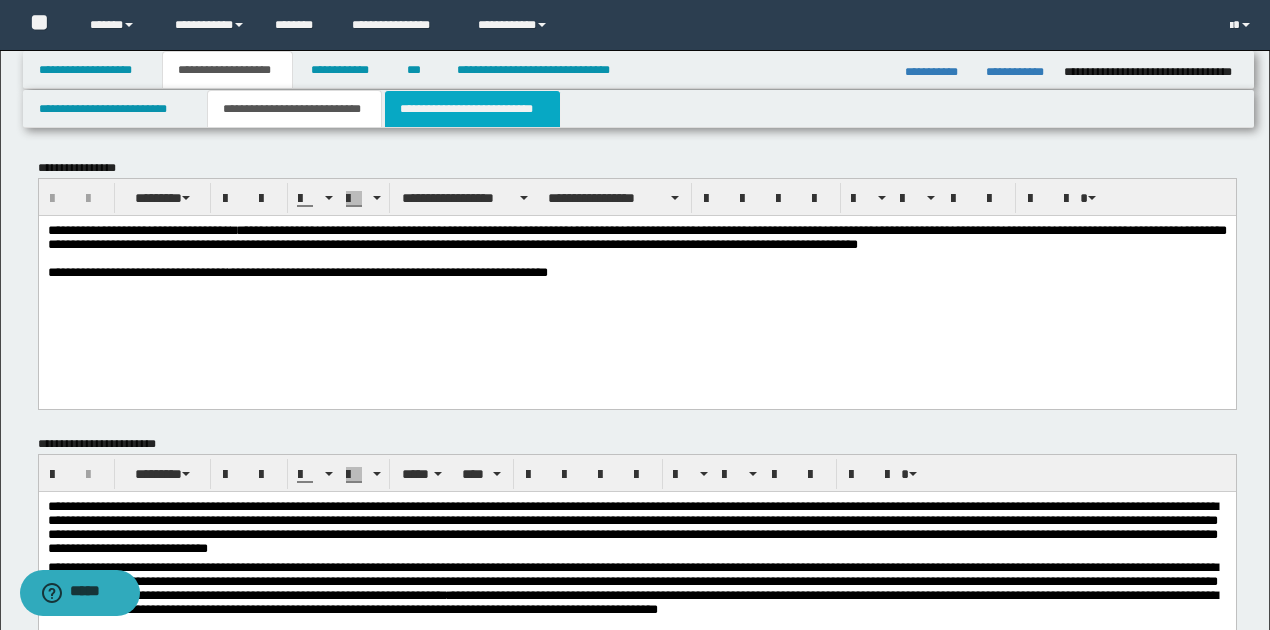 click on "**********" at bounding box center (472, 109) 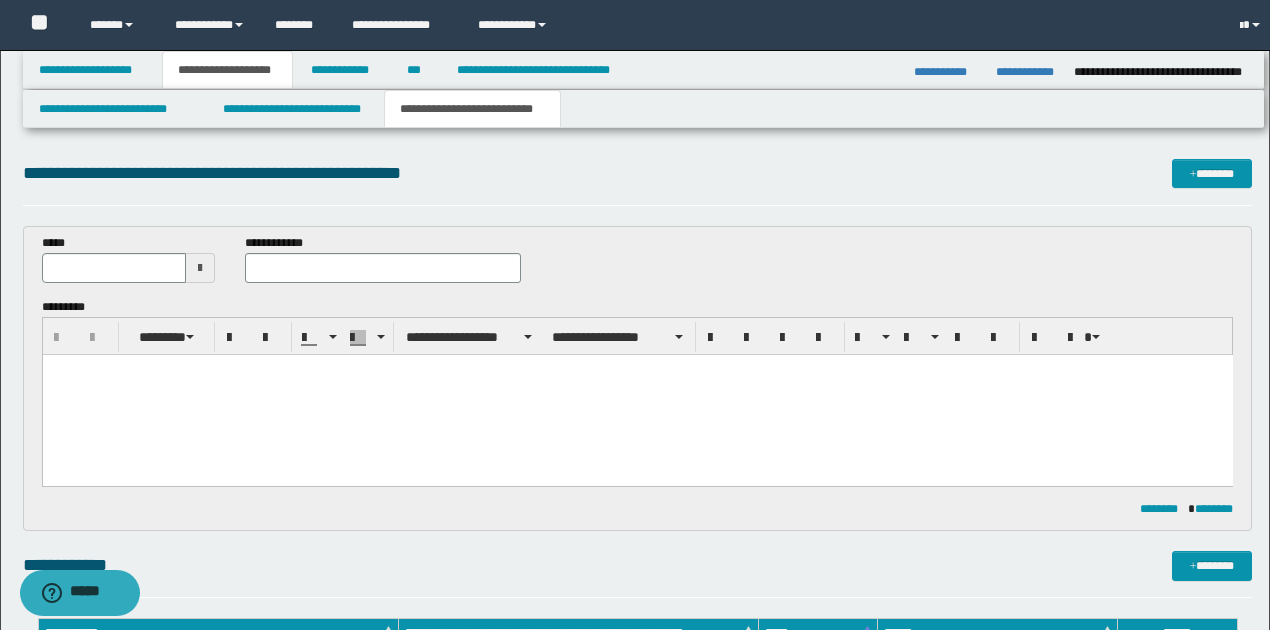 scroll, scrollTop: 0, scrollLeft: 0, axis: both 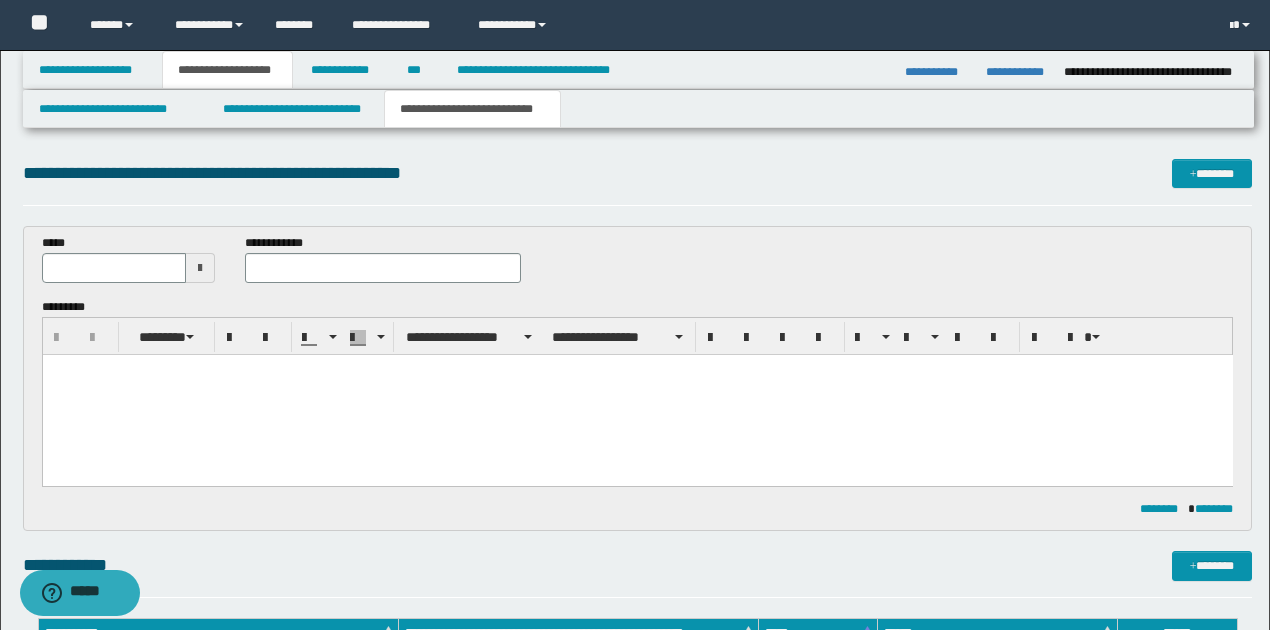 click at bounding box center (200, 268) 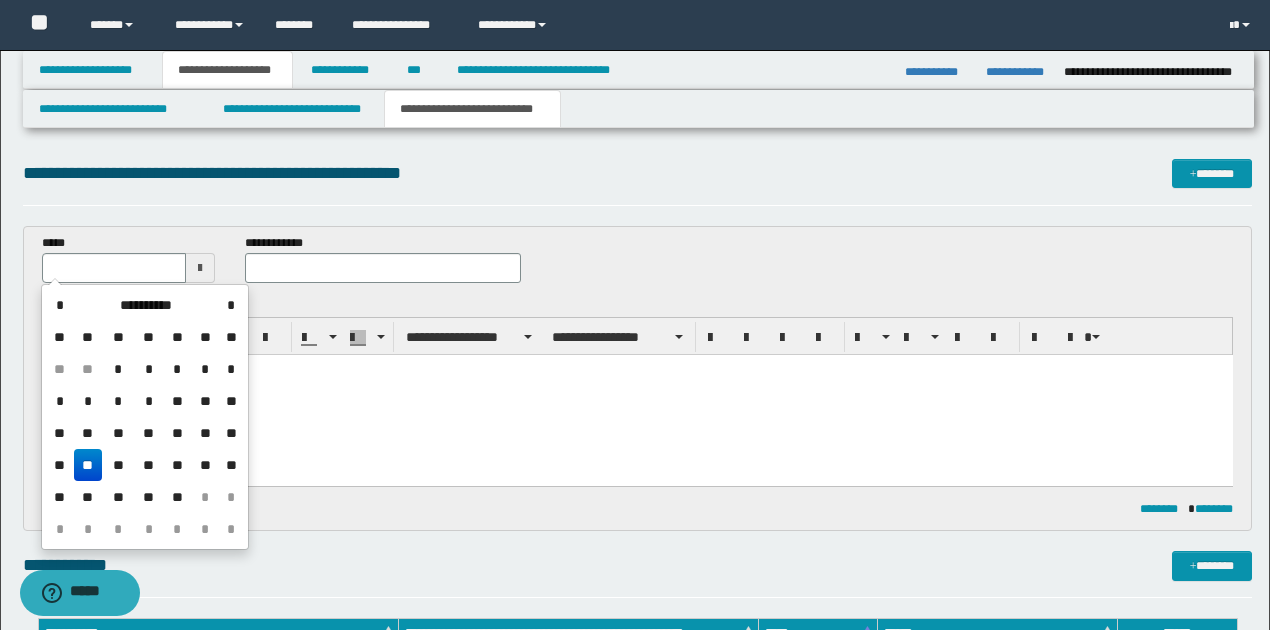 click on "**" at bounding box center [88, 465] 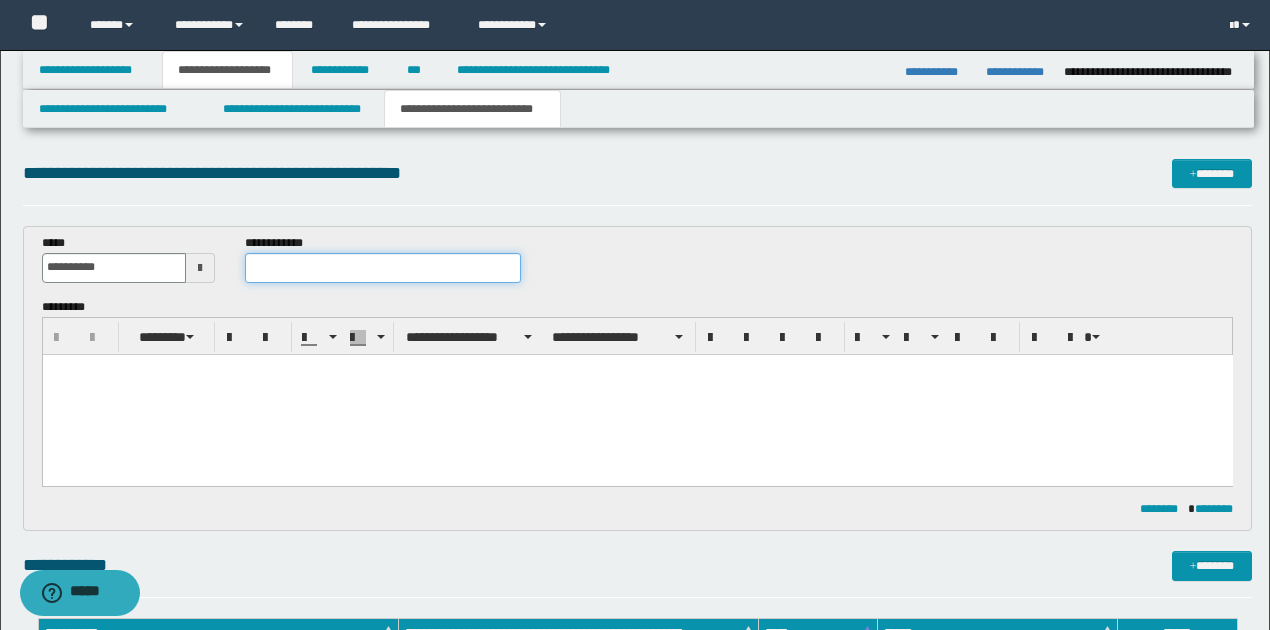 click at bounding box center (382, 268) 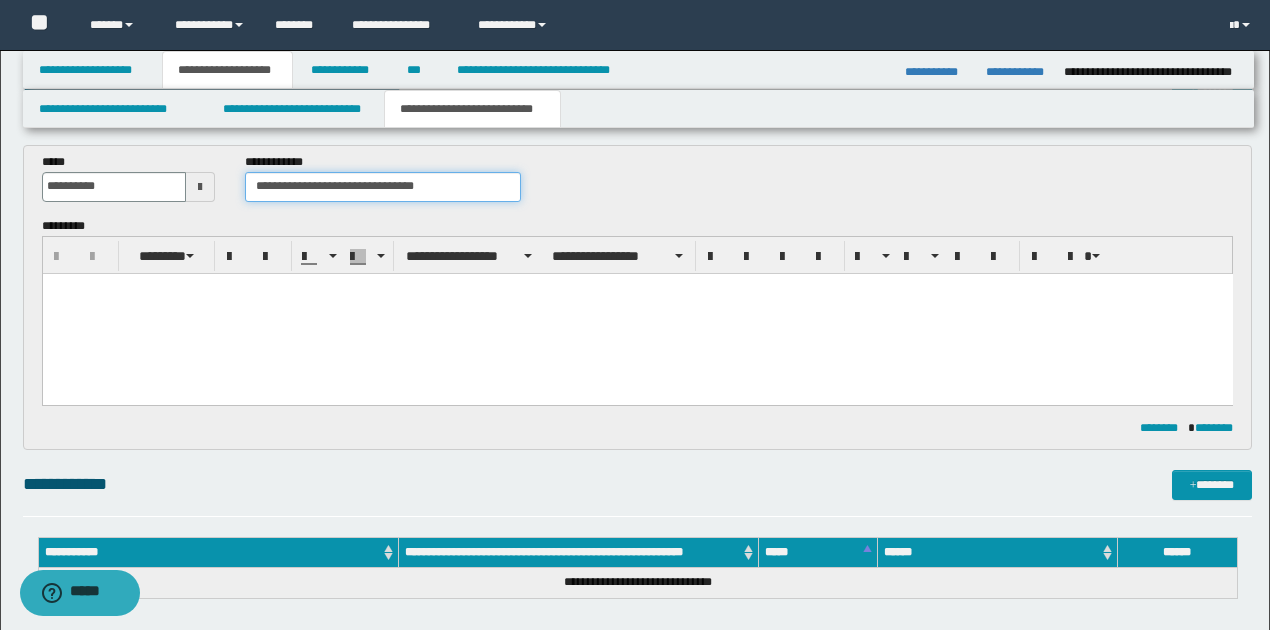 scroll, scrollTop: 200, scrollLeft: 0, axis: vertical 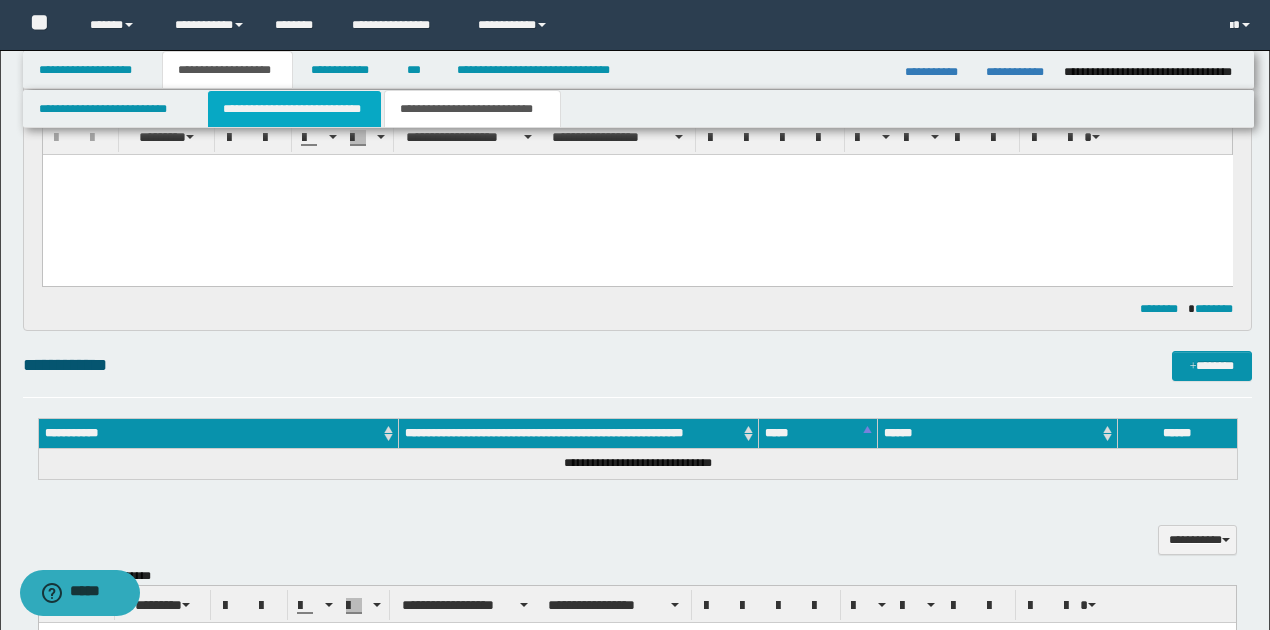 type on "**********" 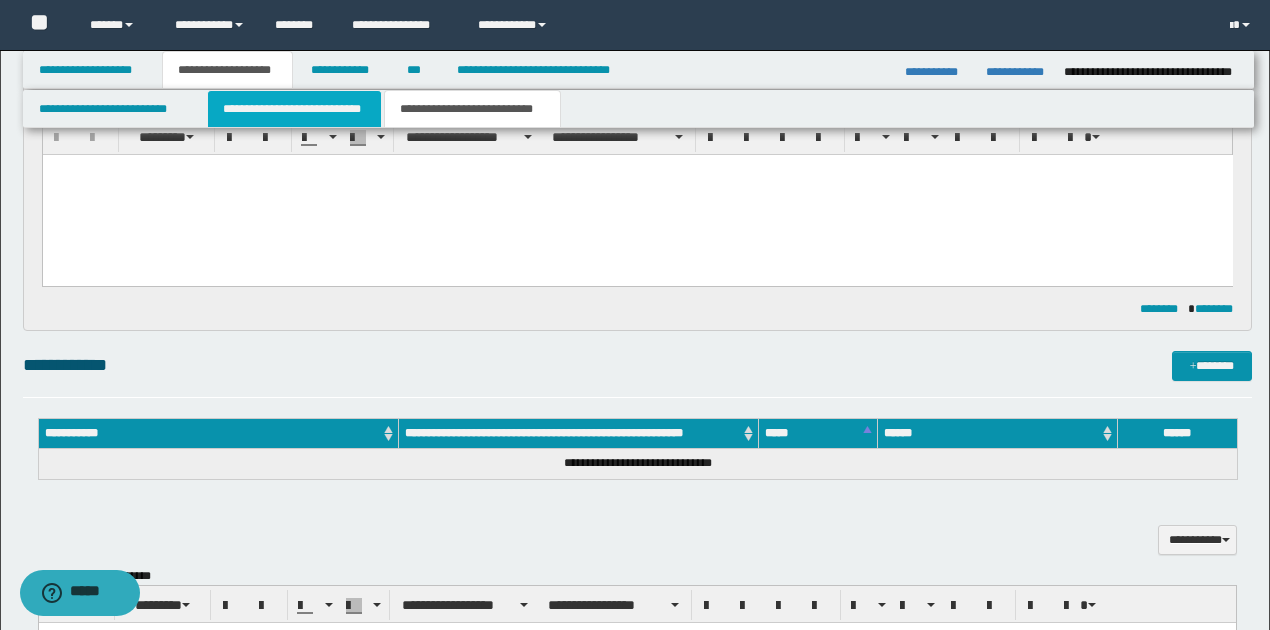 click on "**********" at bounding box center (294, 109) 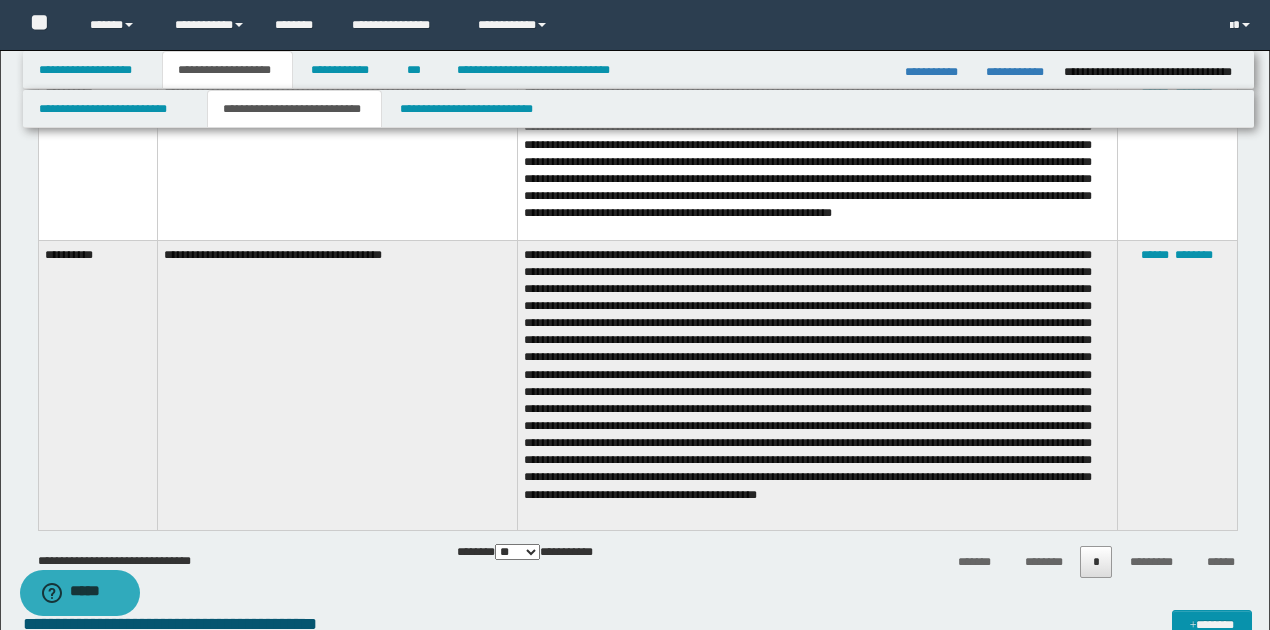 scroll, scrollTop: 1066, scrollLeft: 0, axis: vertical 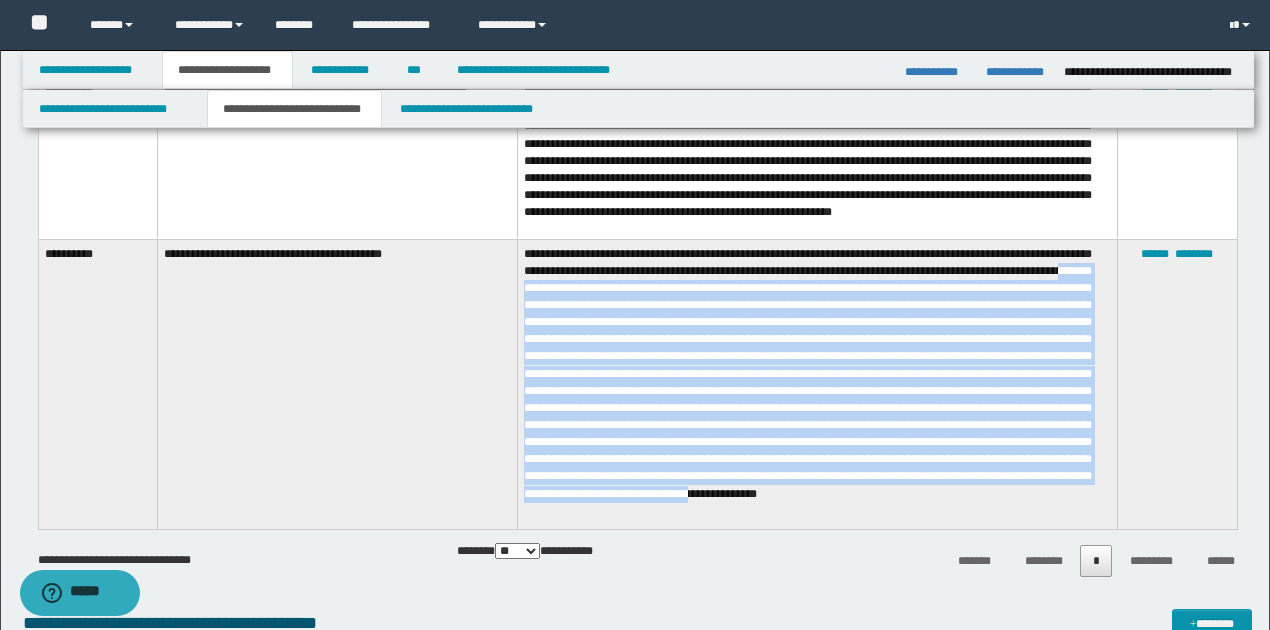 drag, startPoint x: 590, startPoint y: 293, endPoint x: 840, endPoint y: 511, distance: 331.69867 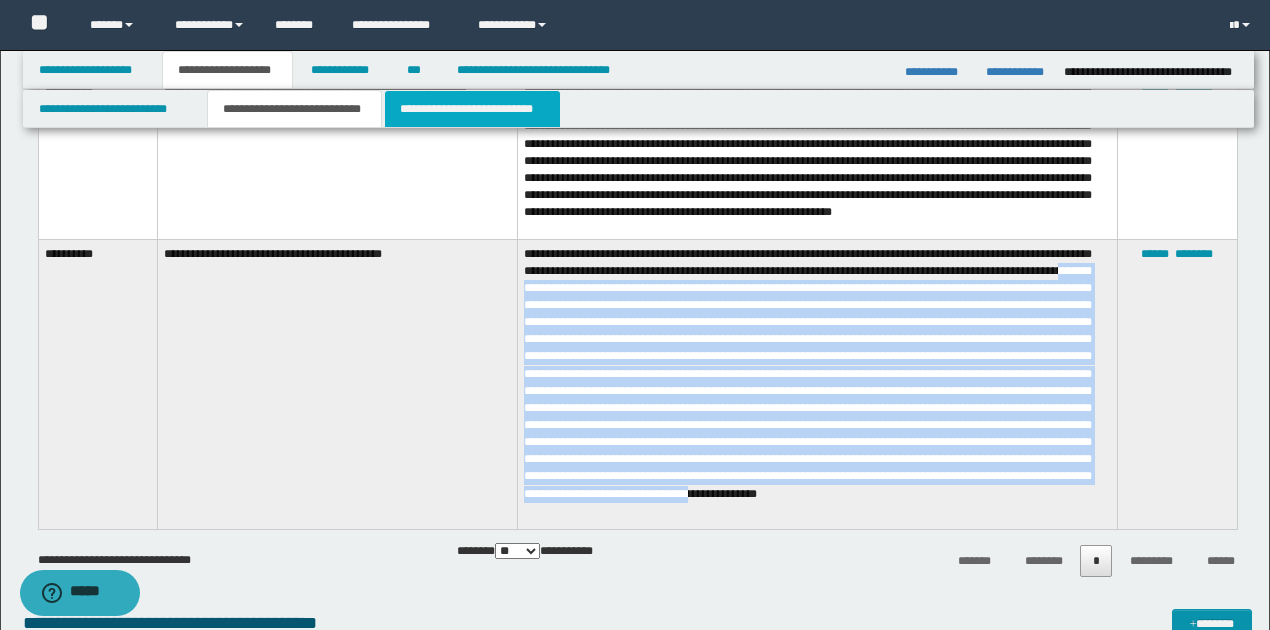 click on "**********" at bounding box center [472, 109] 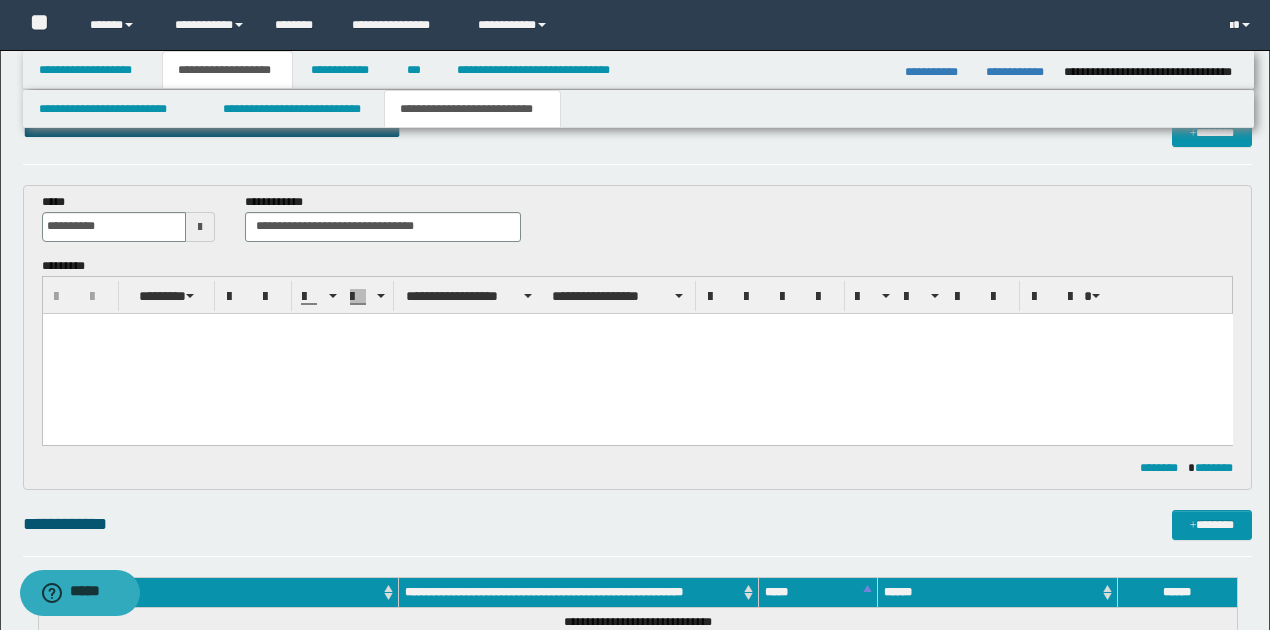 scroll, scrollTop: 26, scrollLeft: 0, axis: vertical 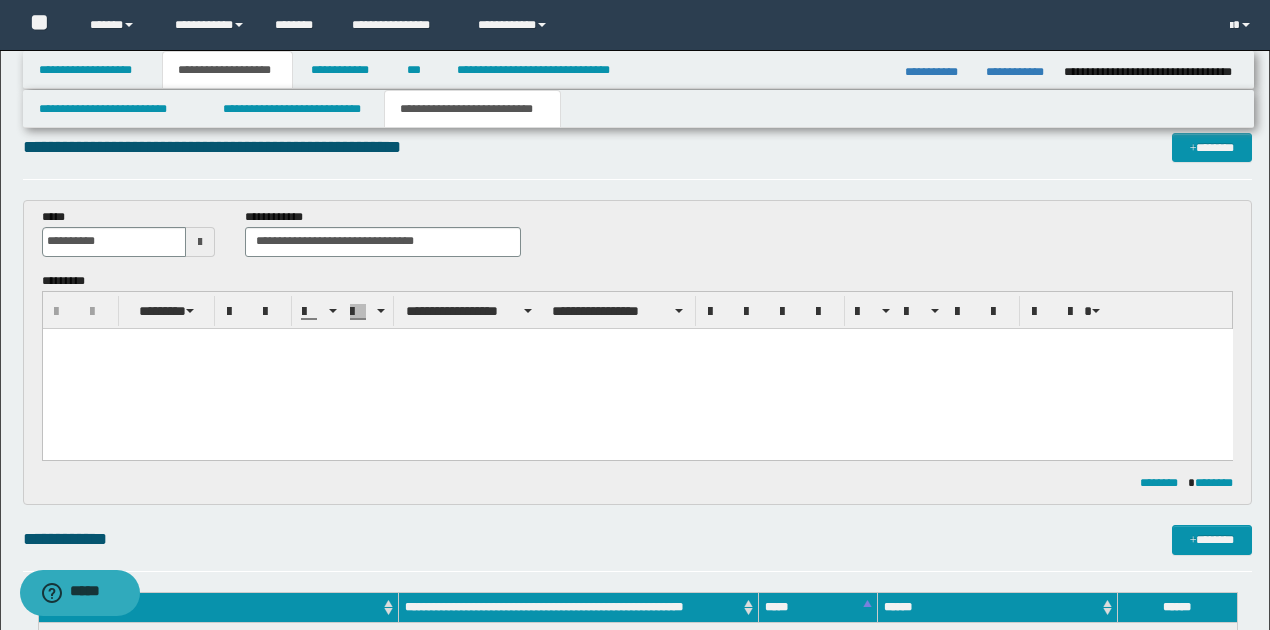 click at bounding box center [637, 368] 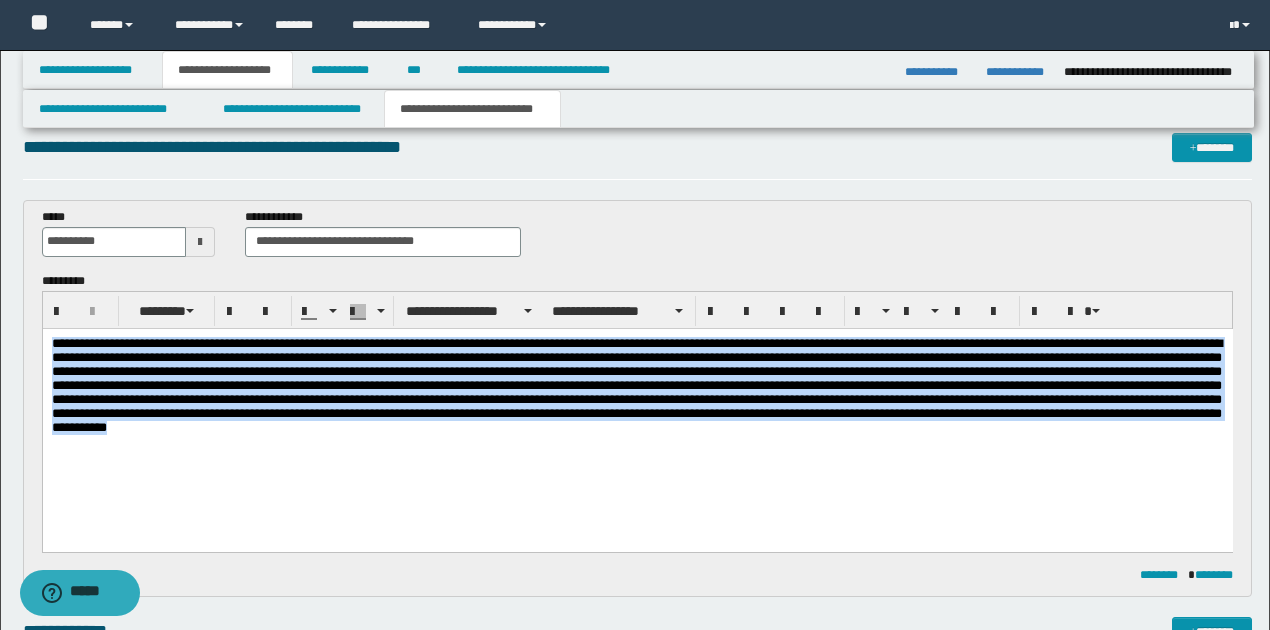 drag, startPoint x: 51, startPoint y: 340, endPoint x: 837, endPoint y: 468, distance: 796.3542 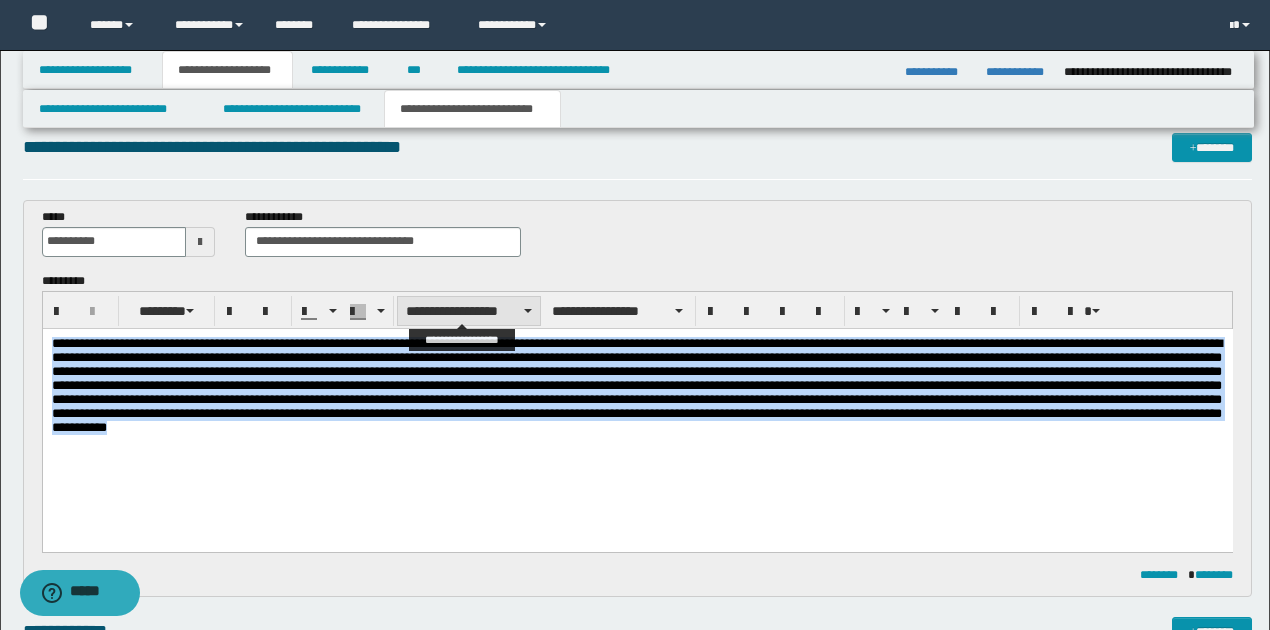 click on "**********" at bounding box center (469, 311) 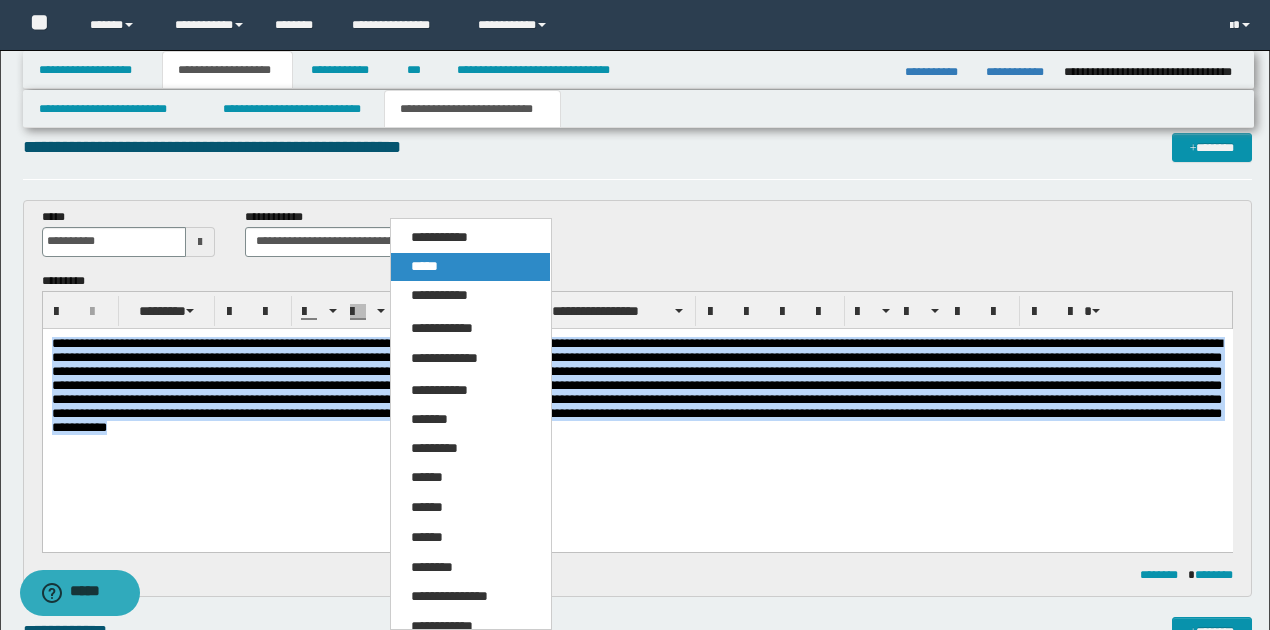 click on "*****" at bounding box center [424, 266] 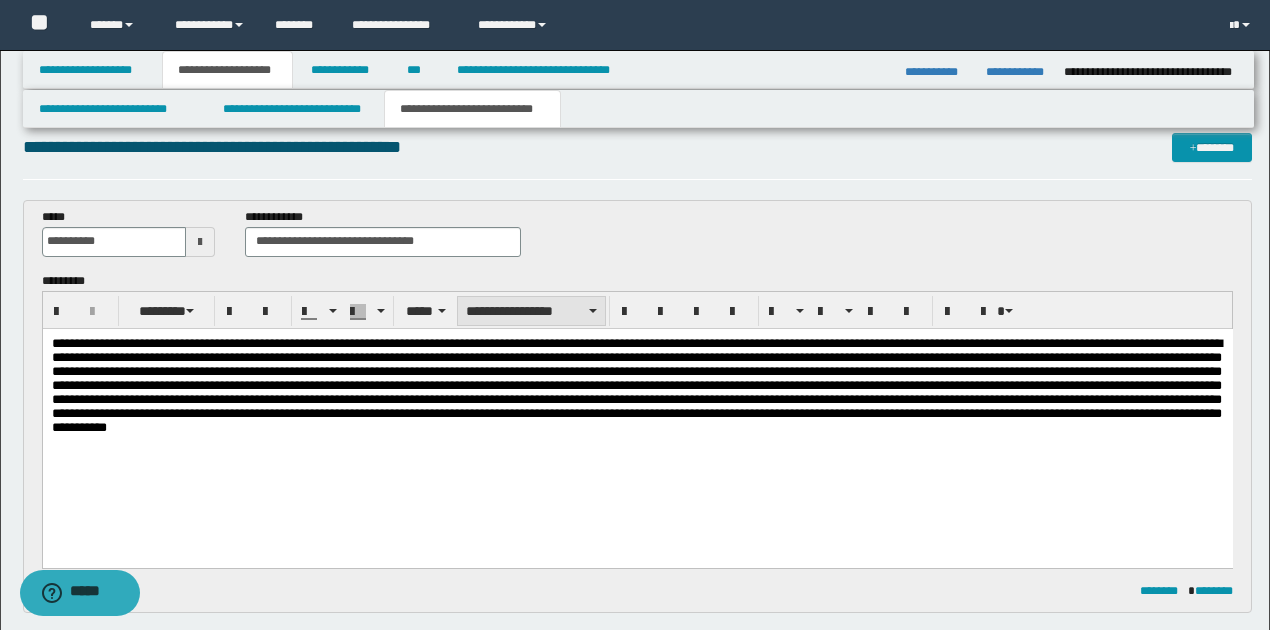 click on "**********" at bounding box center (531, 311) 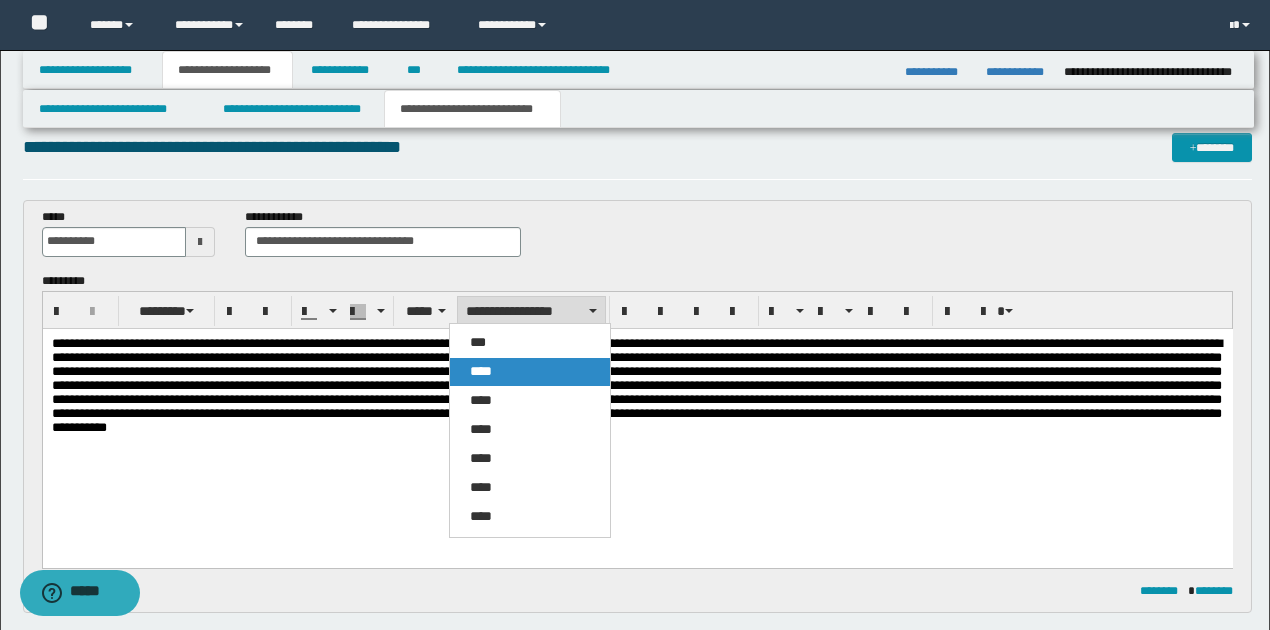 click on "****" at bounding box center (481, 371) 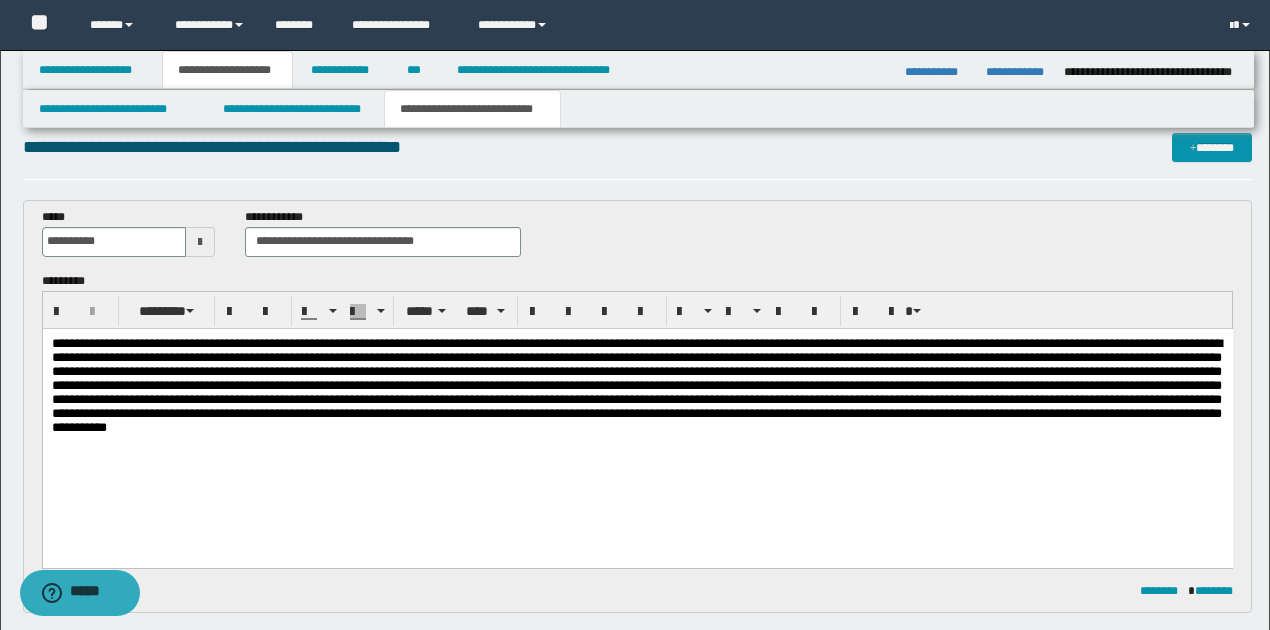 click at bounding box center (637, 422) 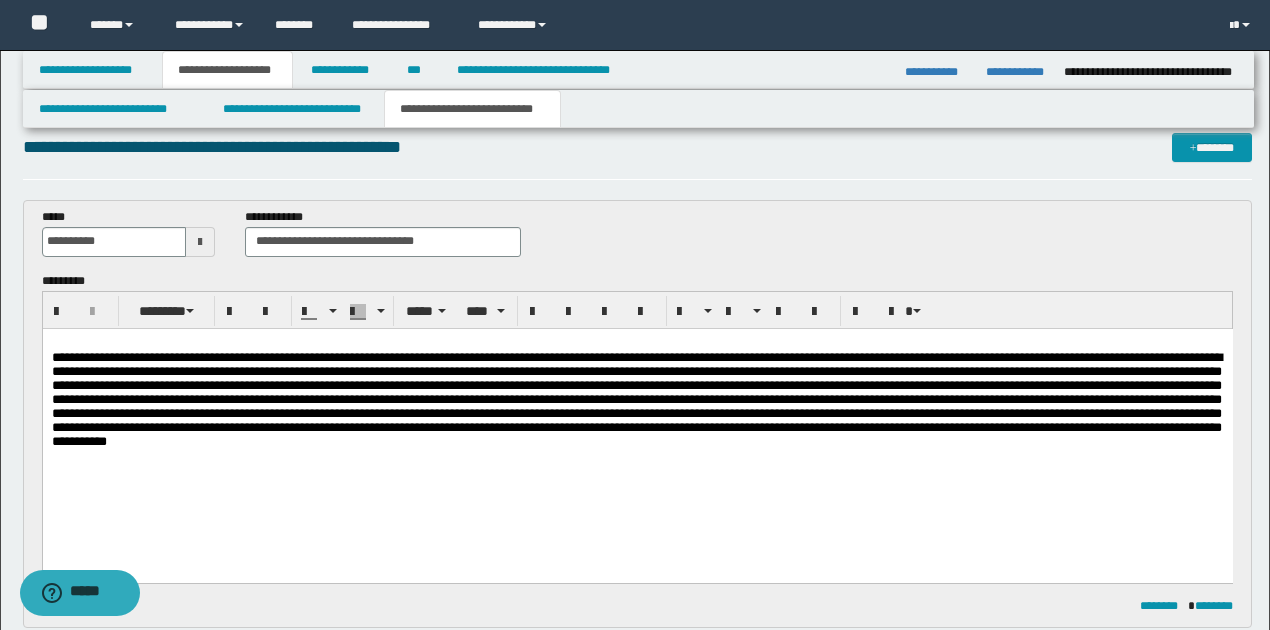 type 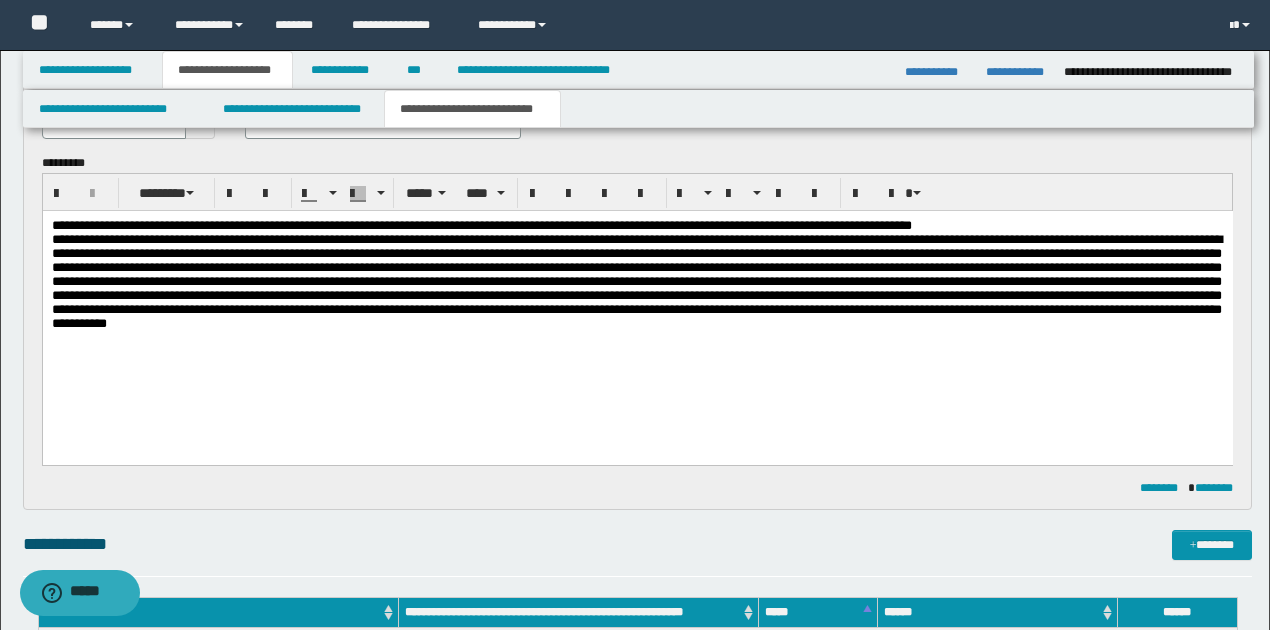 scroll, scrollTop: 292, scrollLeft: 0, axis: vertical 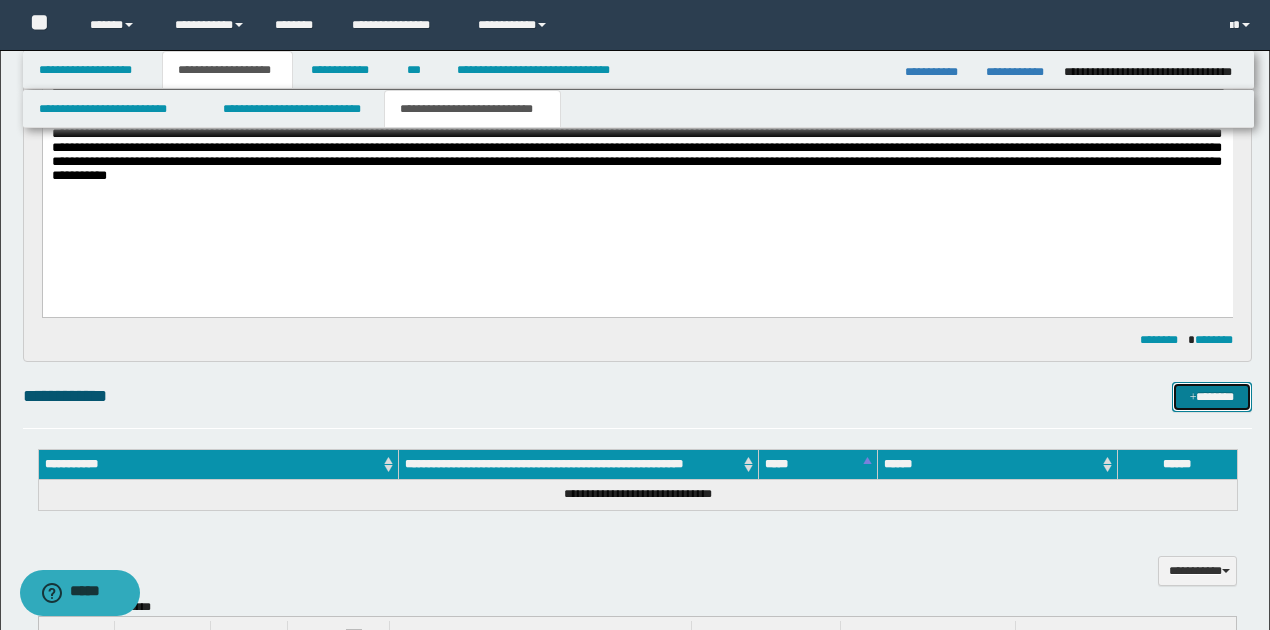click on "*******" at bounding box center (1211, 396) 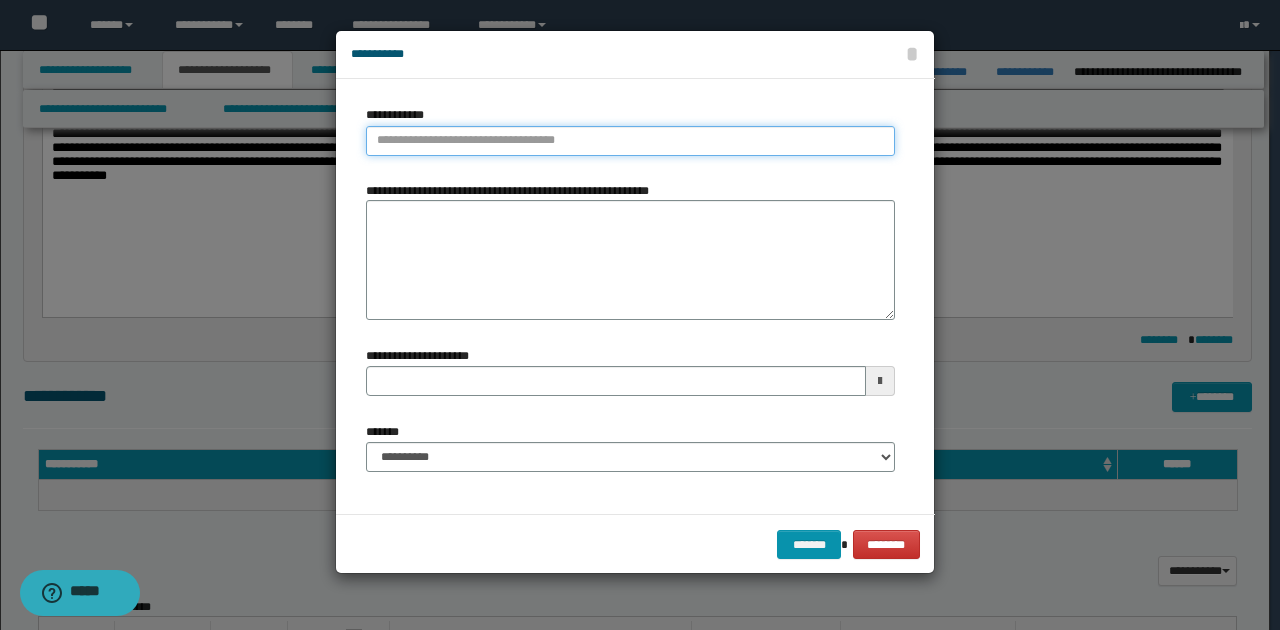 click on "**********" at bounding box center (630, 141) 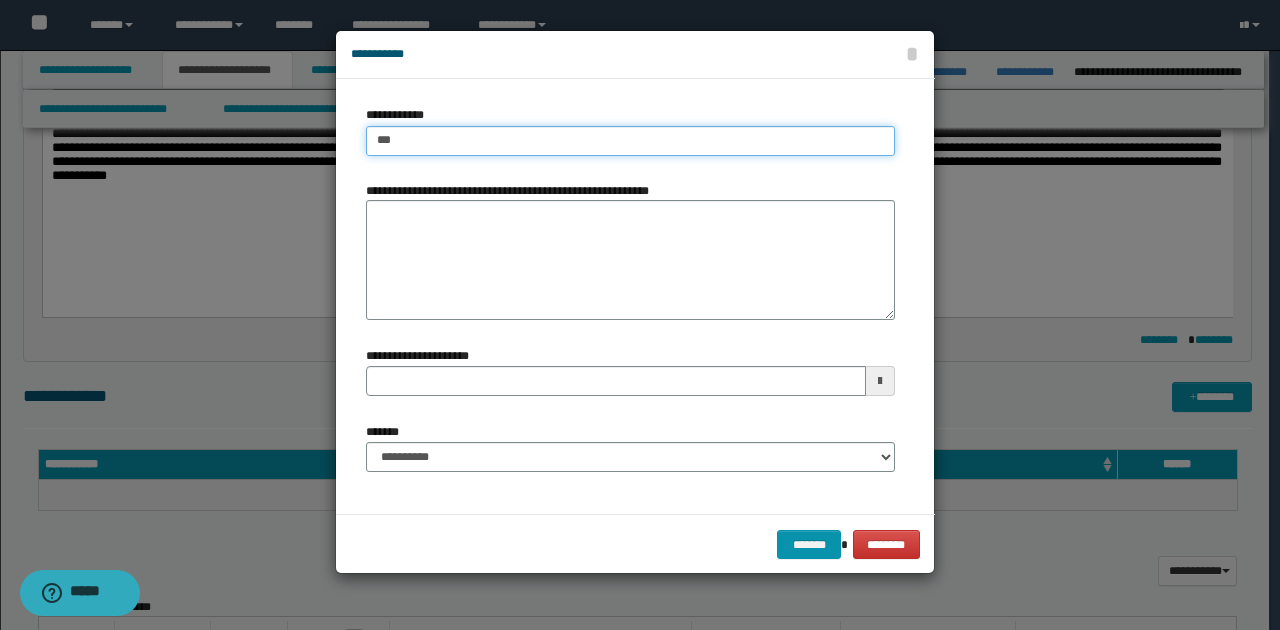 type on "****" 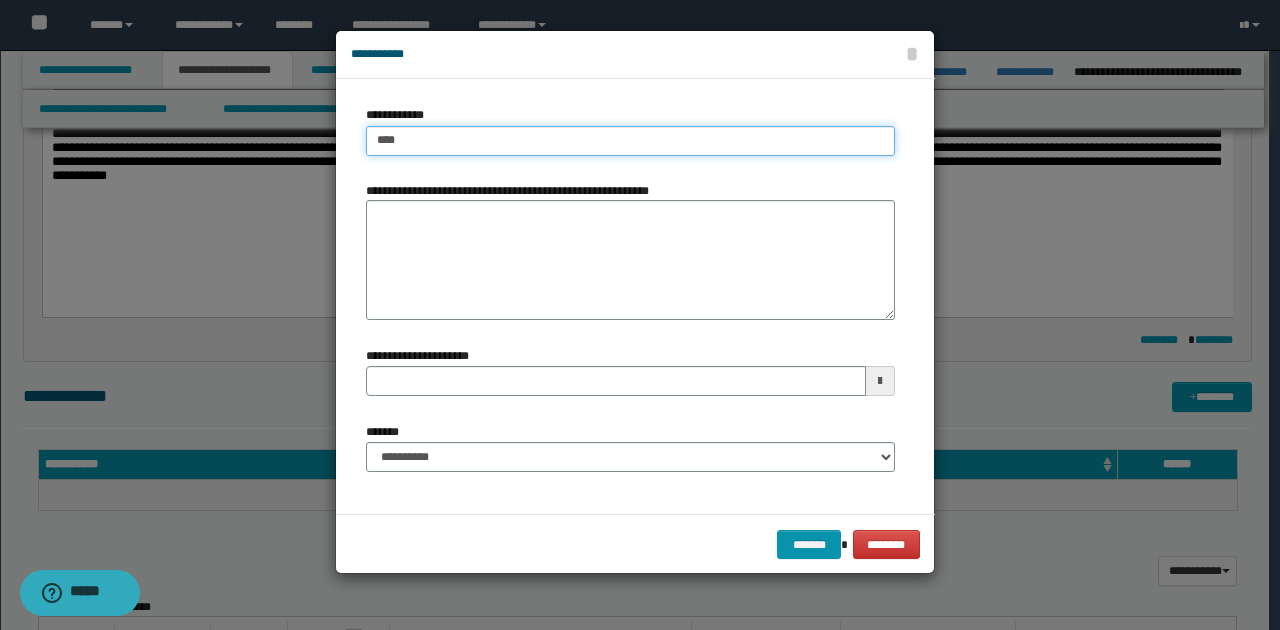 type on "****" 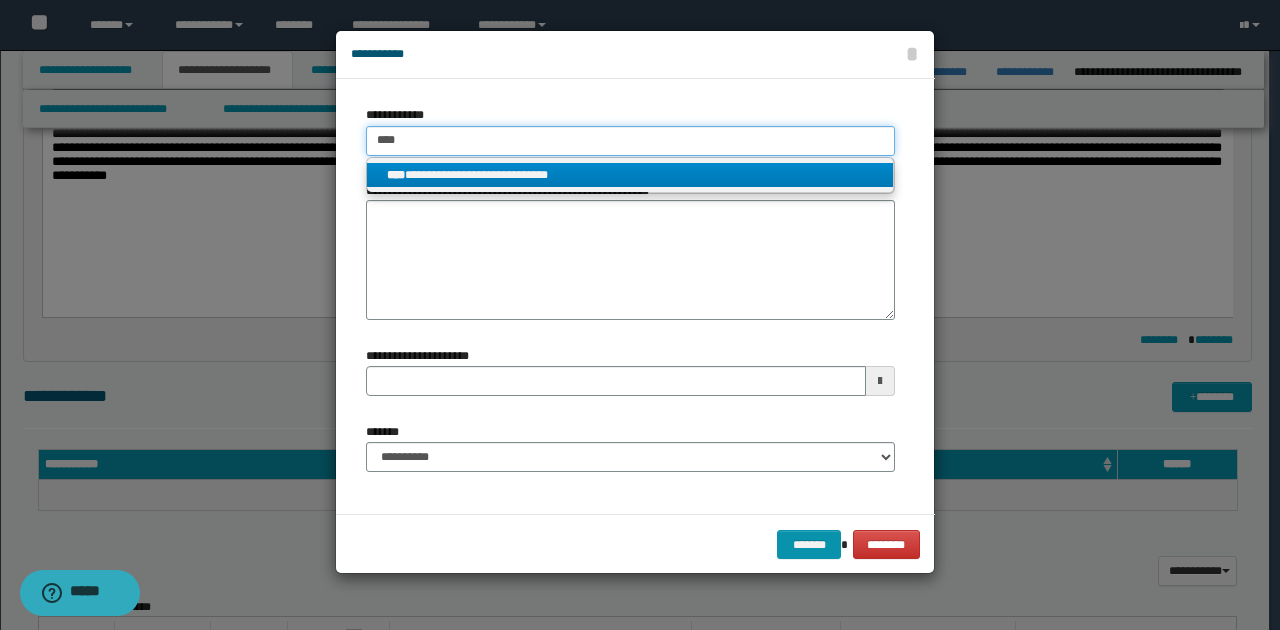 type on "****" 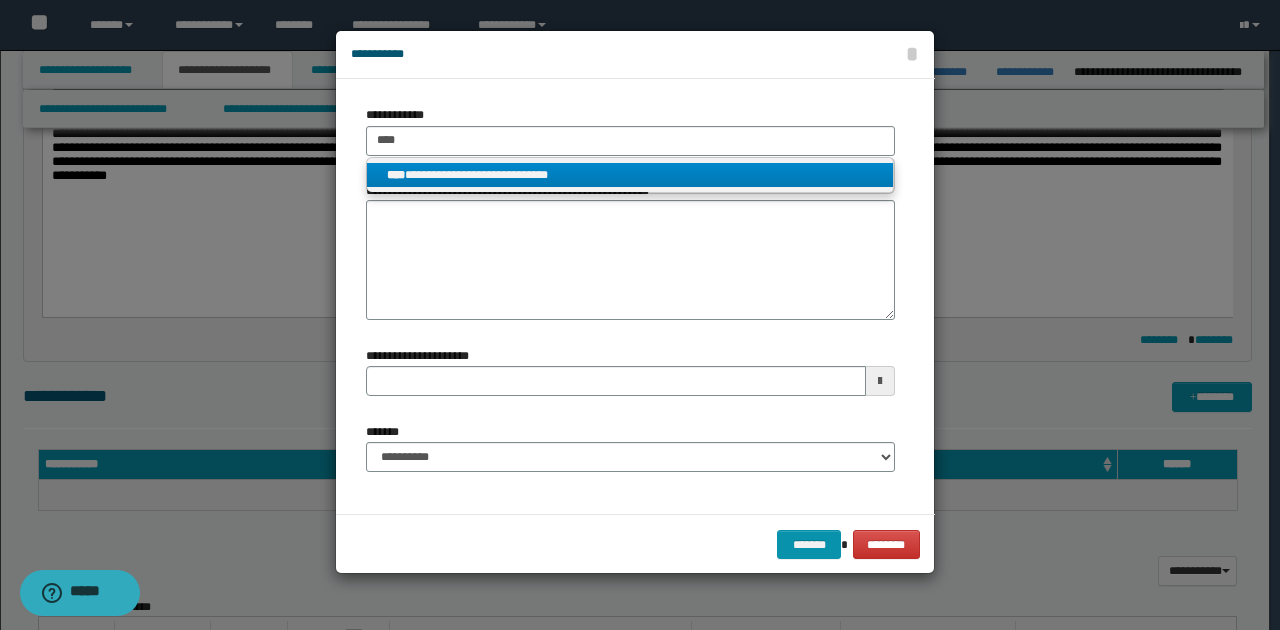 click on "**********" at bounding box center [630, 175] 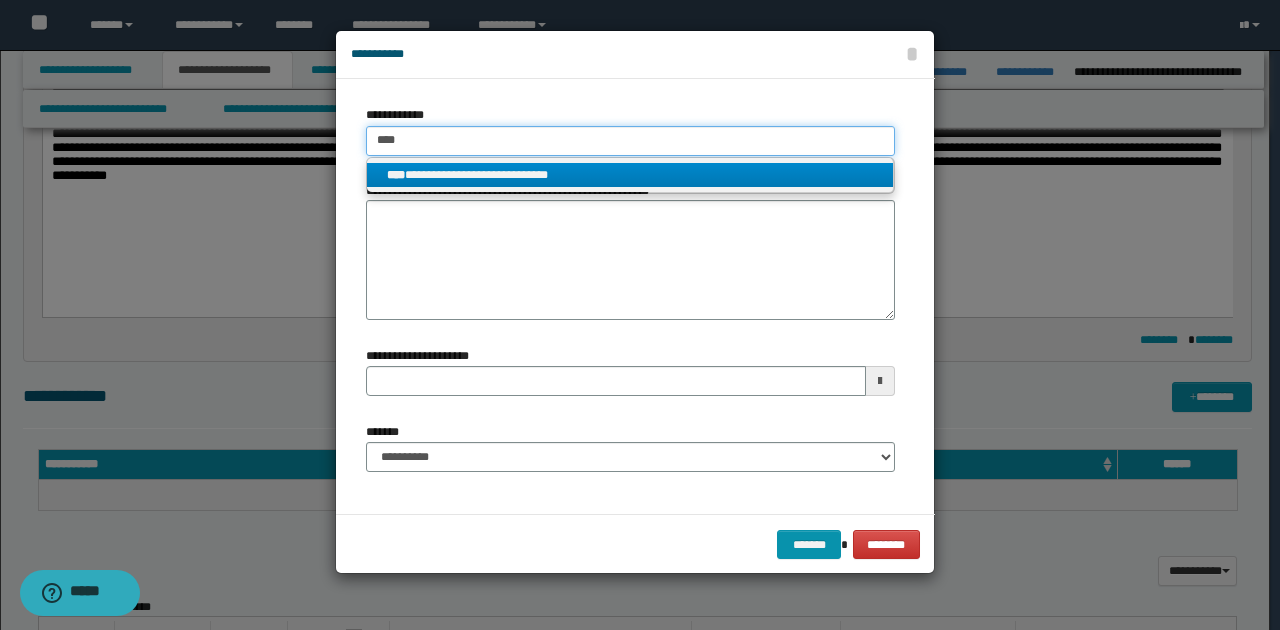 type 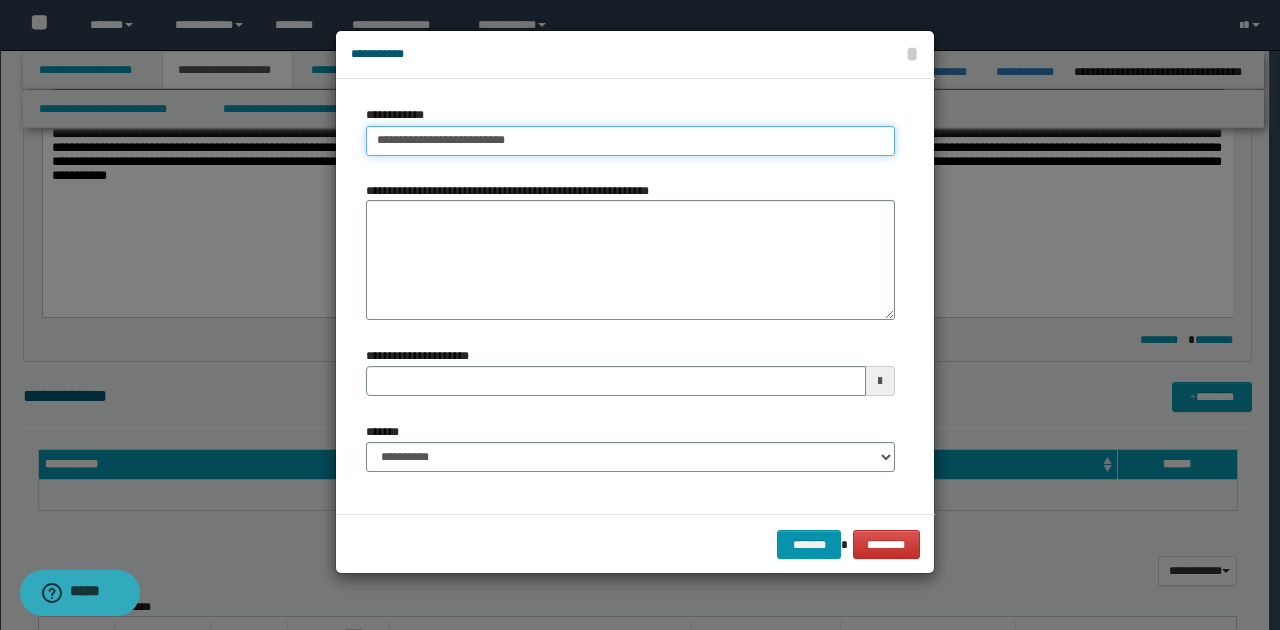 drag, startPoint x: 372, startPoint y: 138, endPoint x: 548, endPoint y: 152, distance: 176.55594 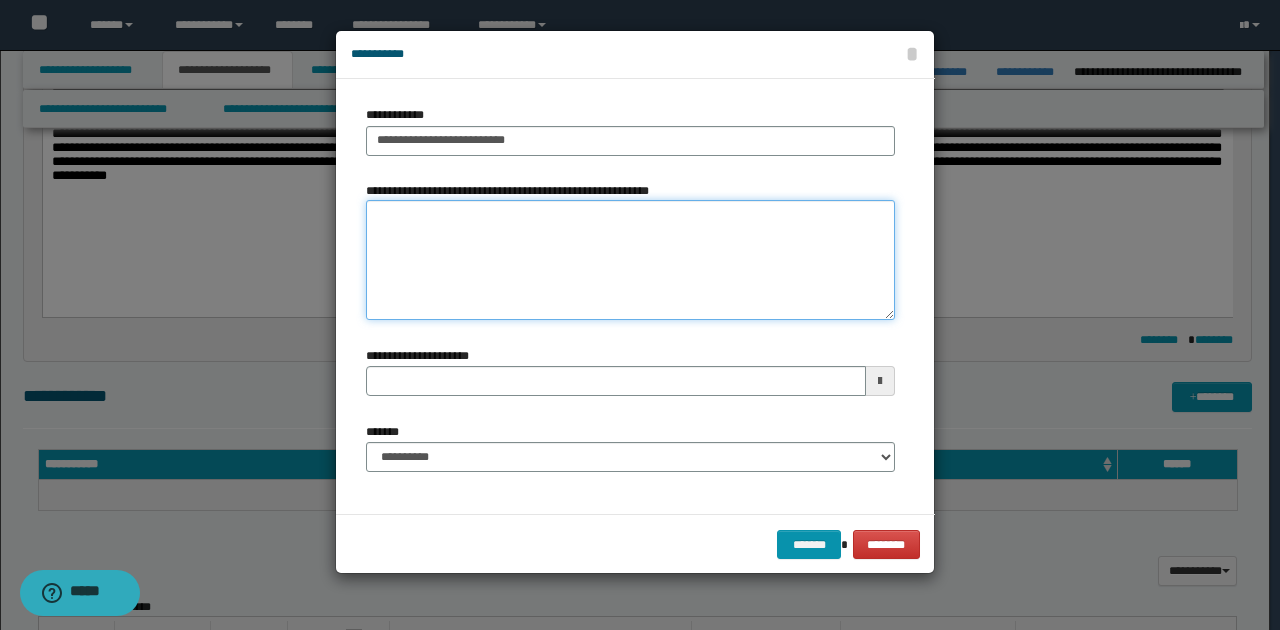 click on "**********" at bounding box center (630, 260) 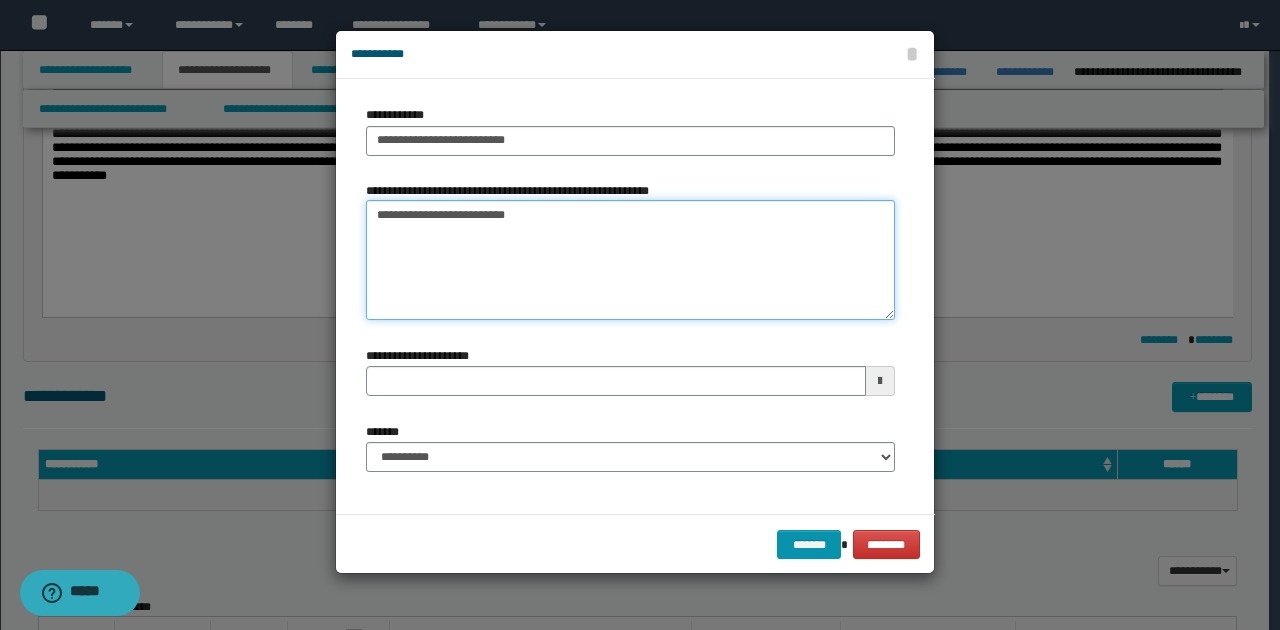 type 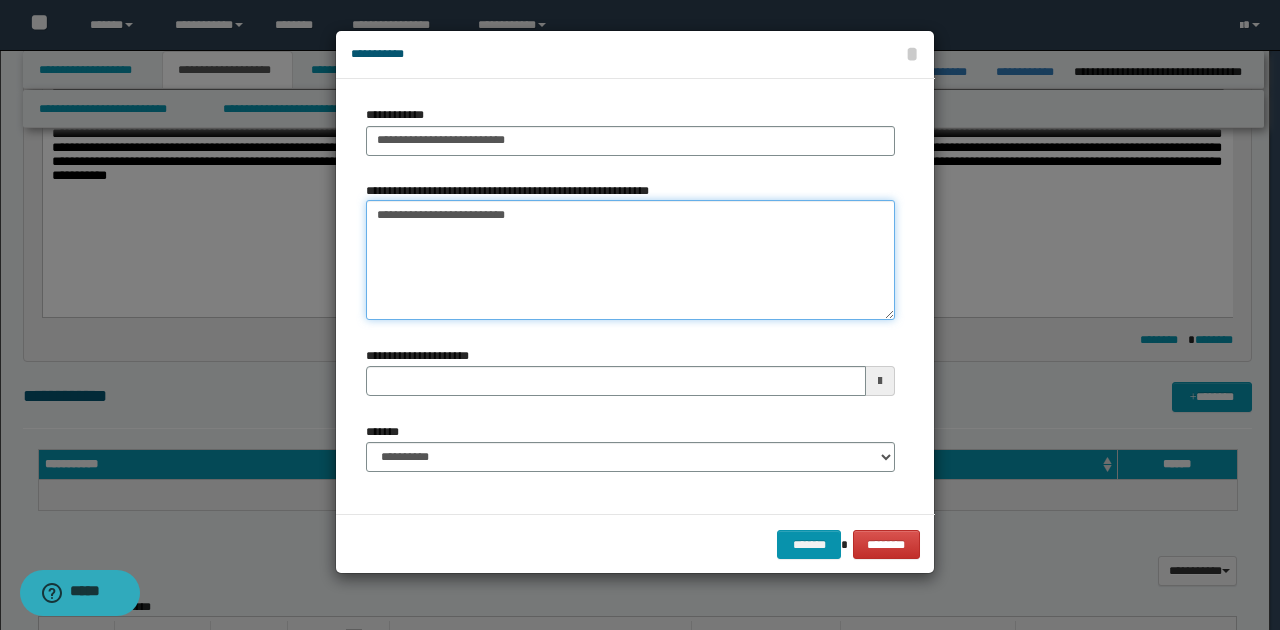 type on "**********" 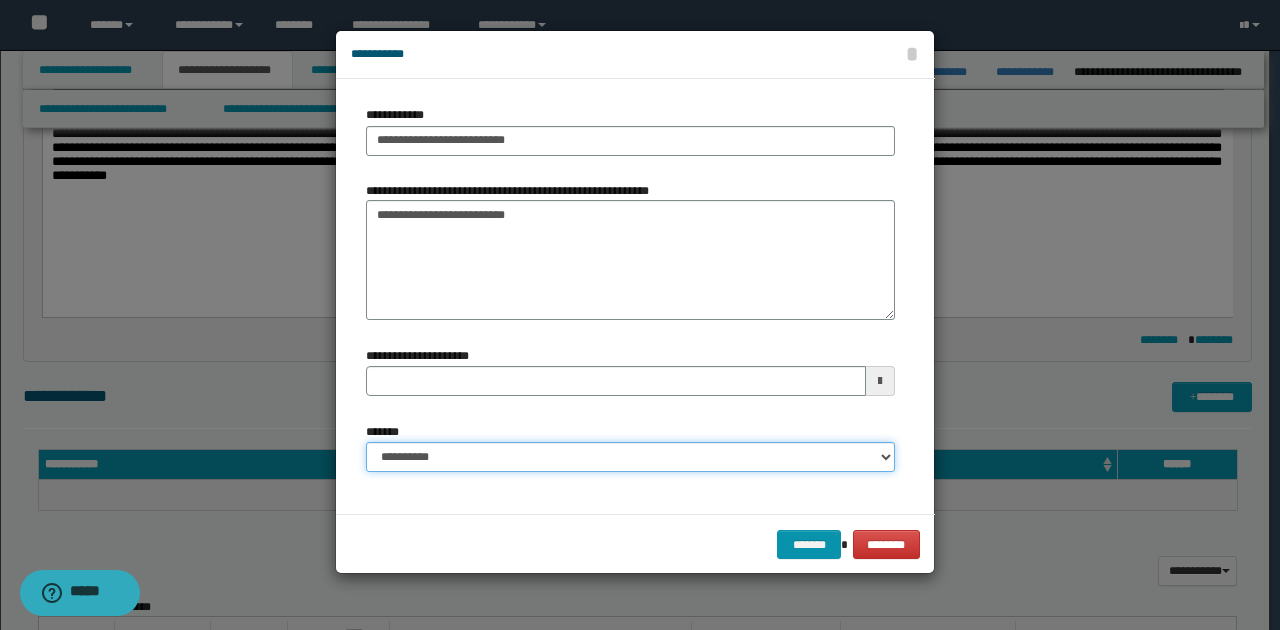 click on "**********" at bounding box center [630, 457] 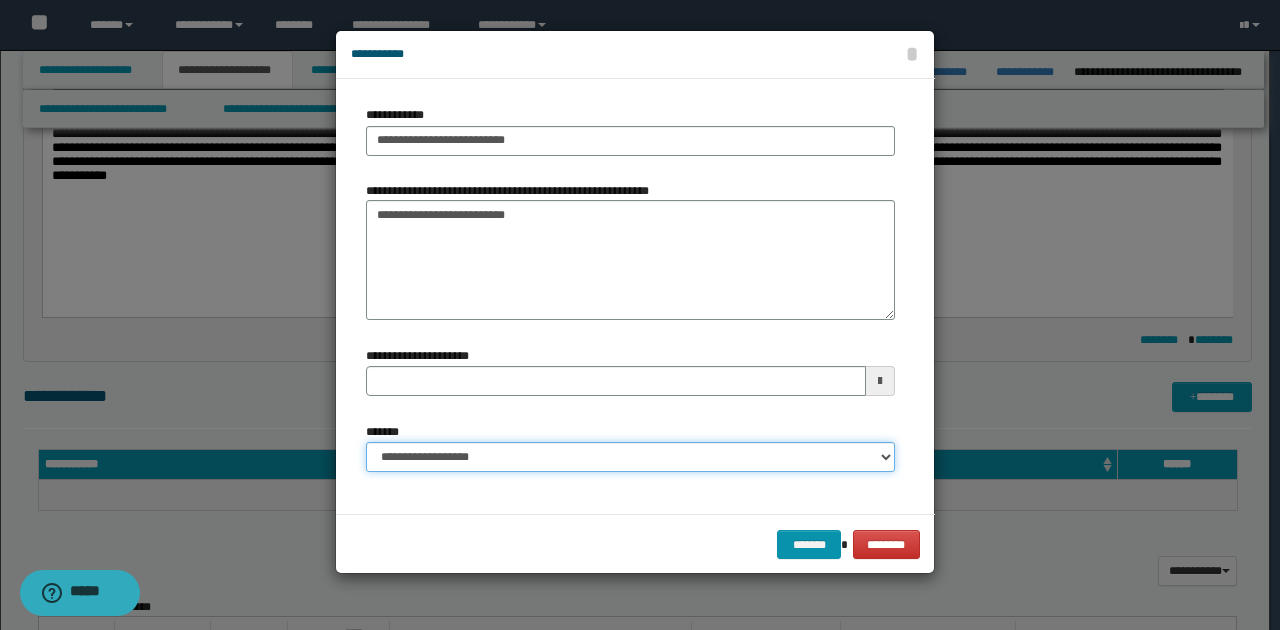 type 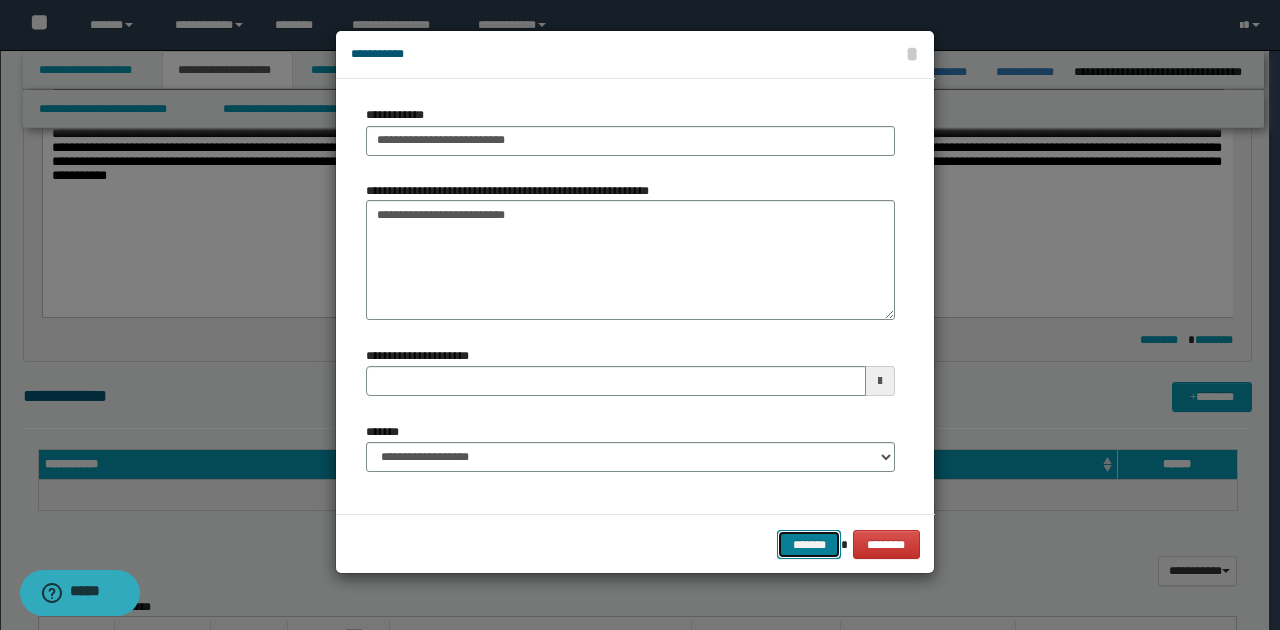click on "*******" at bounding box center (809, 544) 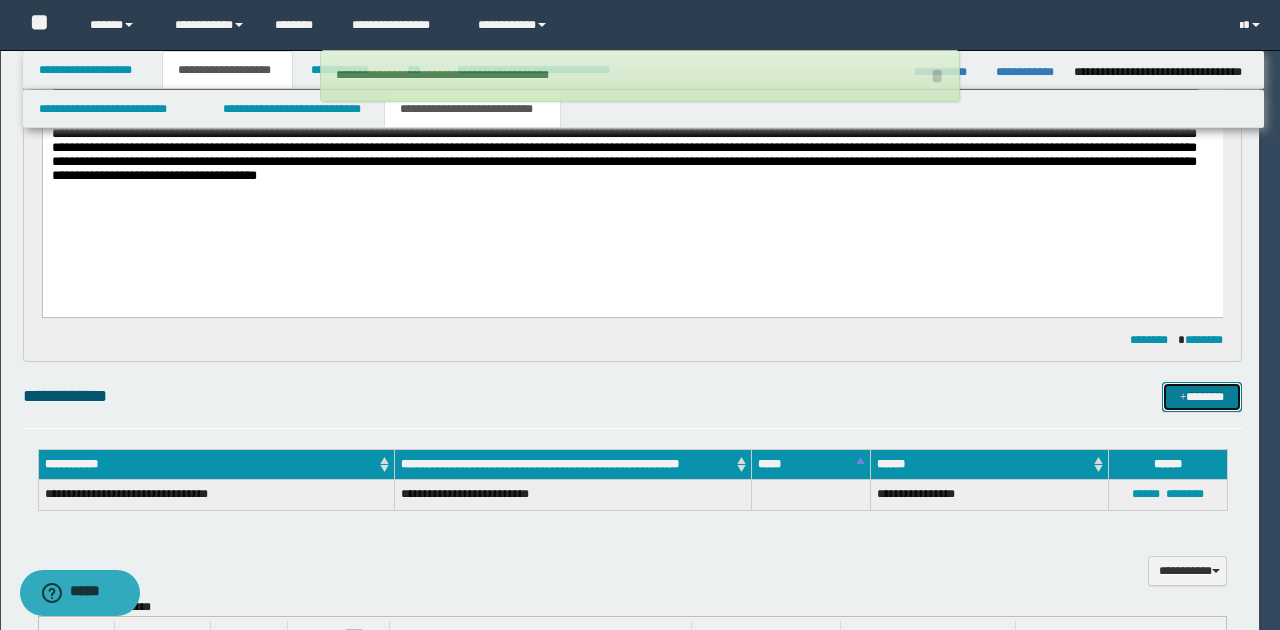 type 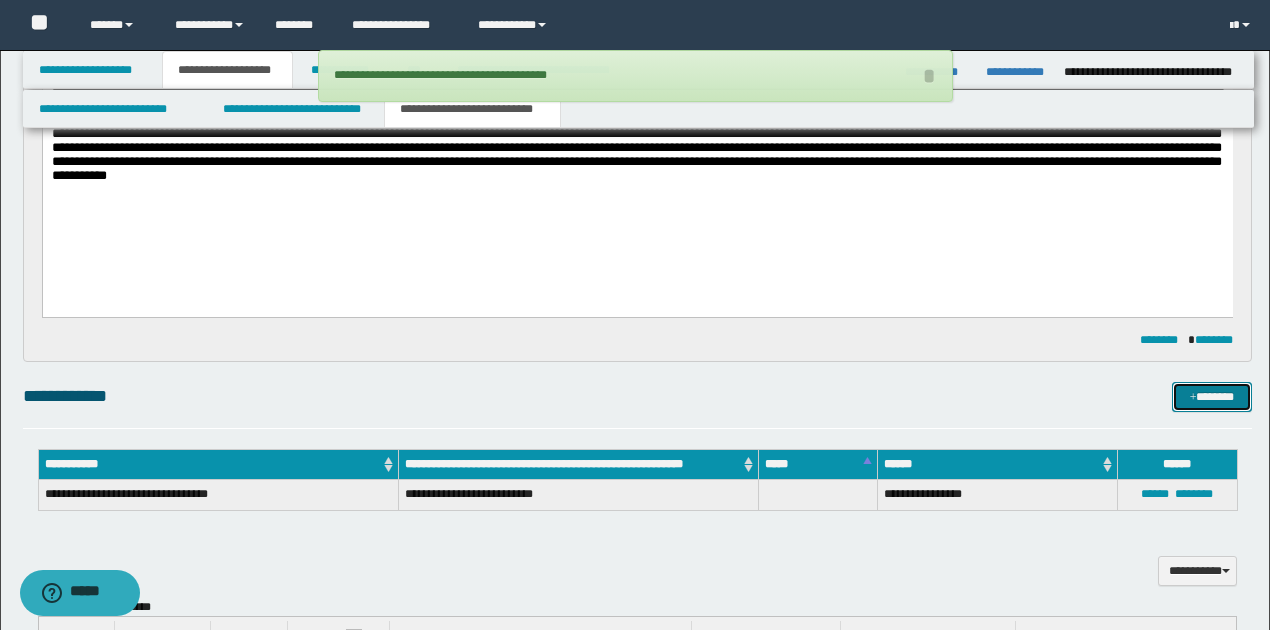 click on "*******" at bounding box center (1211, 396) 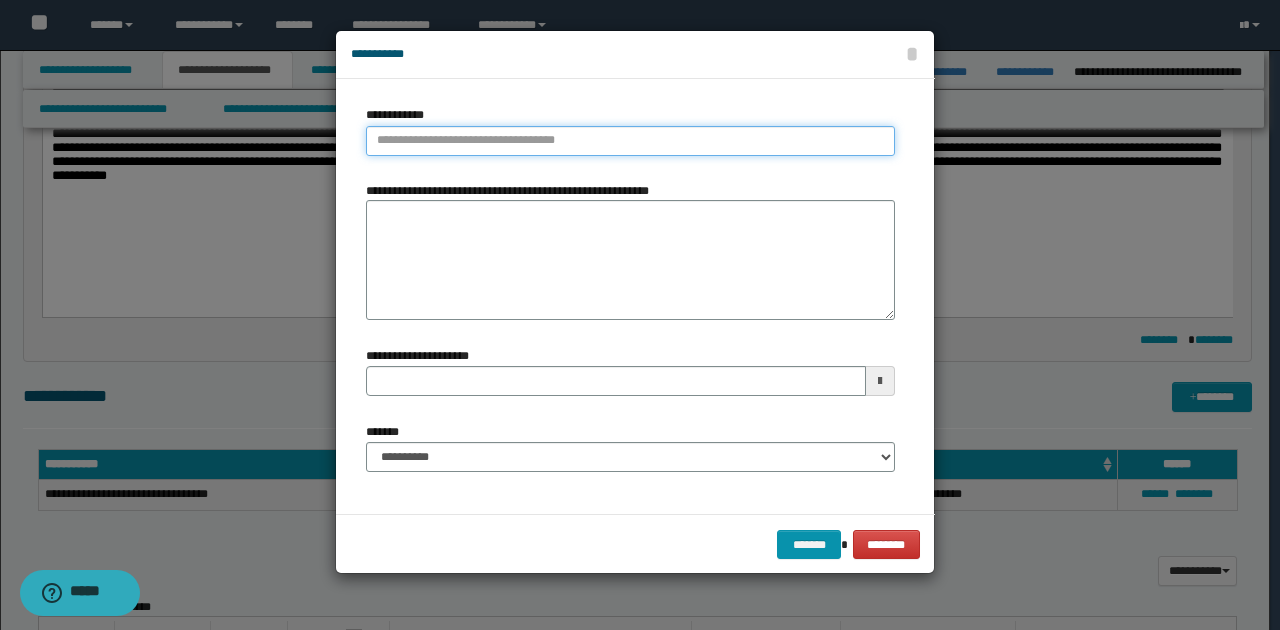 type on "**********" 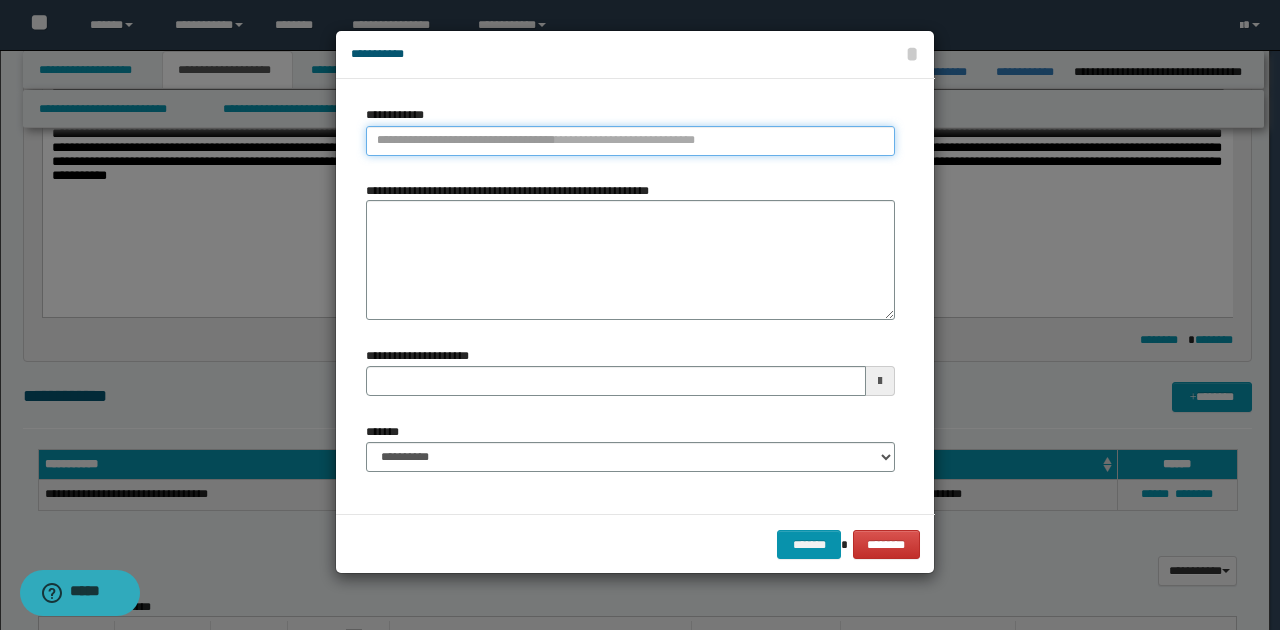 click on "**********" at bounding box center (630, 141) 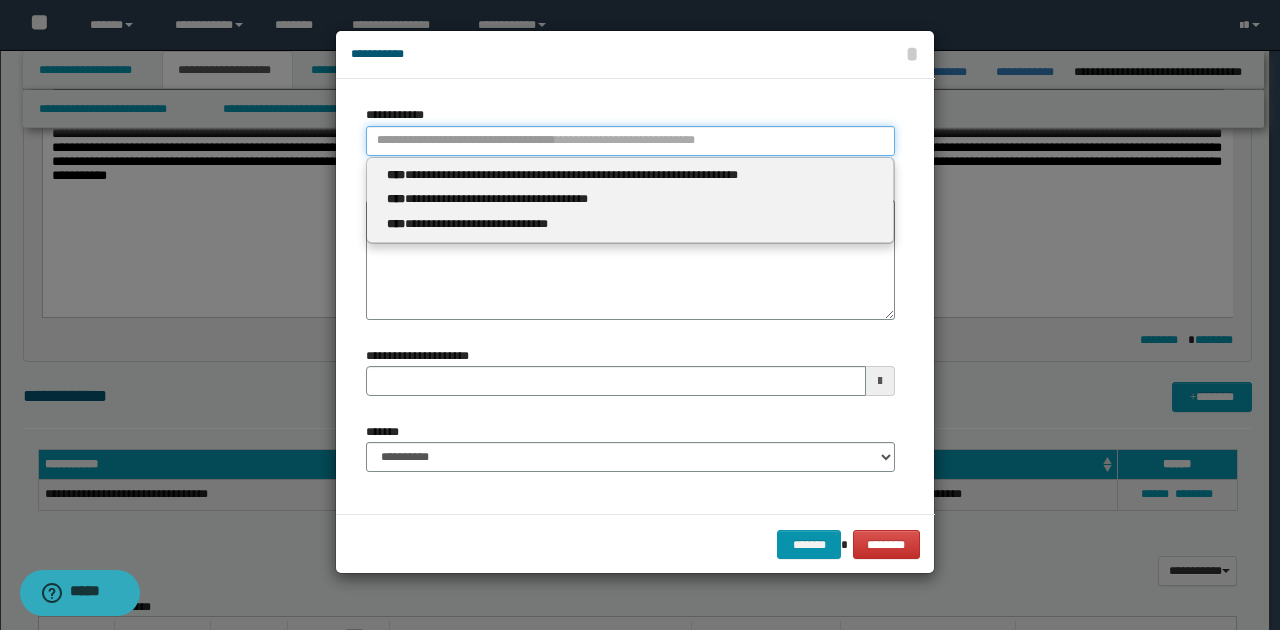 type 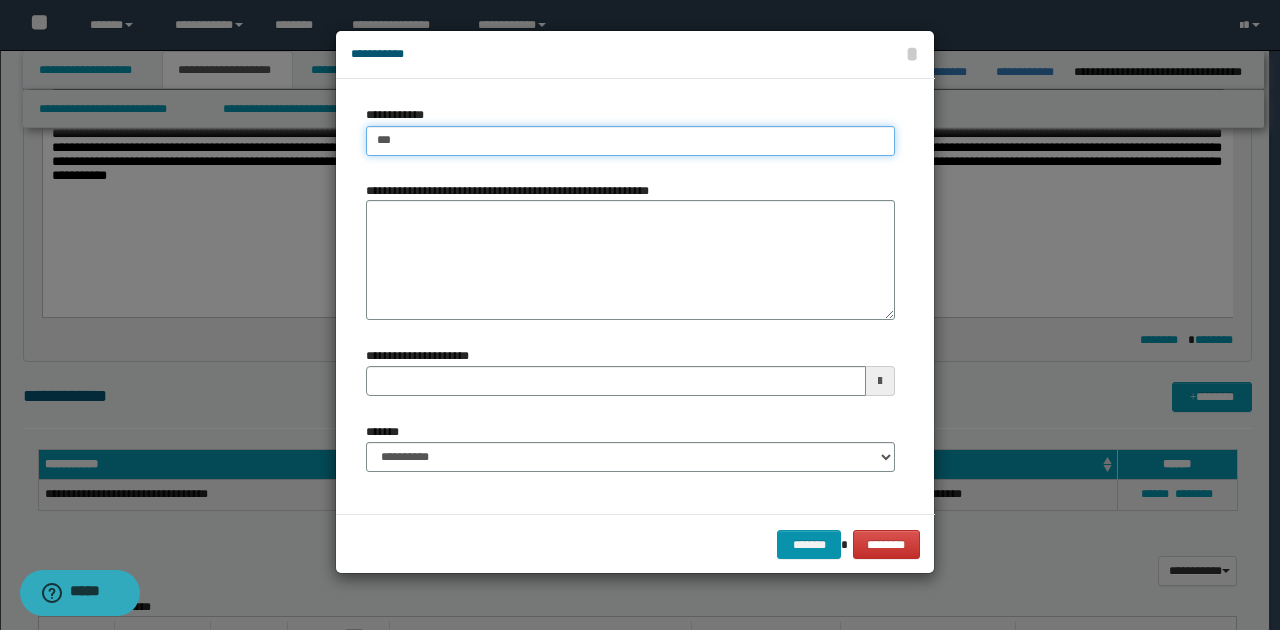 type on "****" 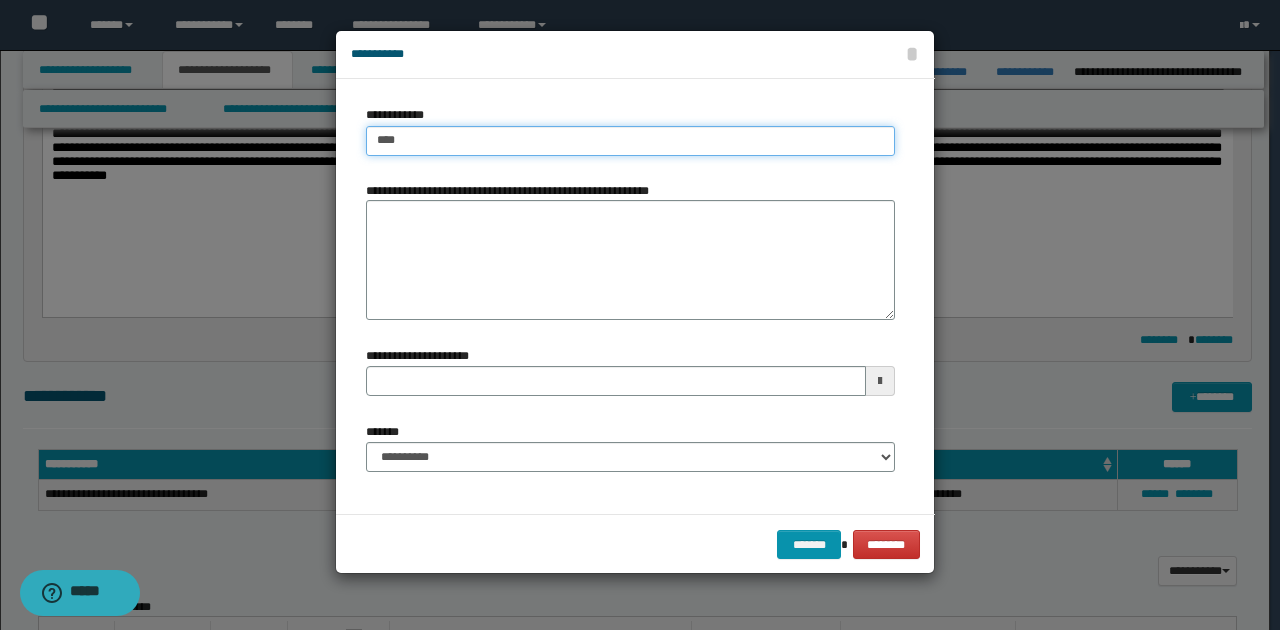 type on "****" 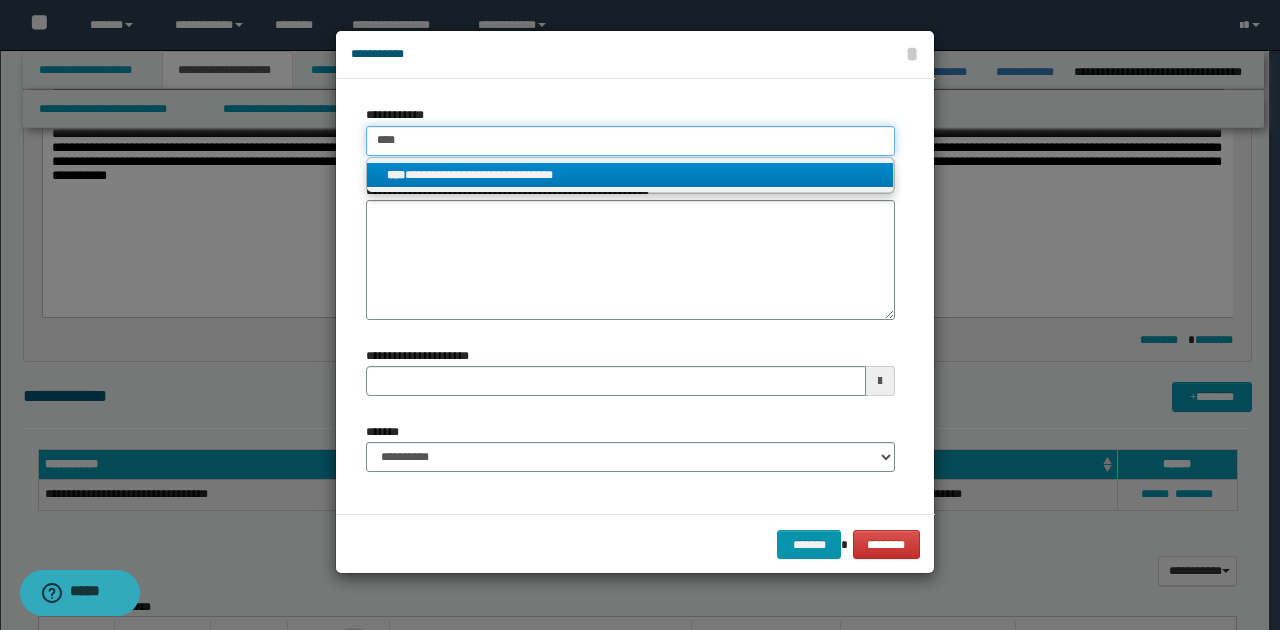 type on "****" 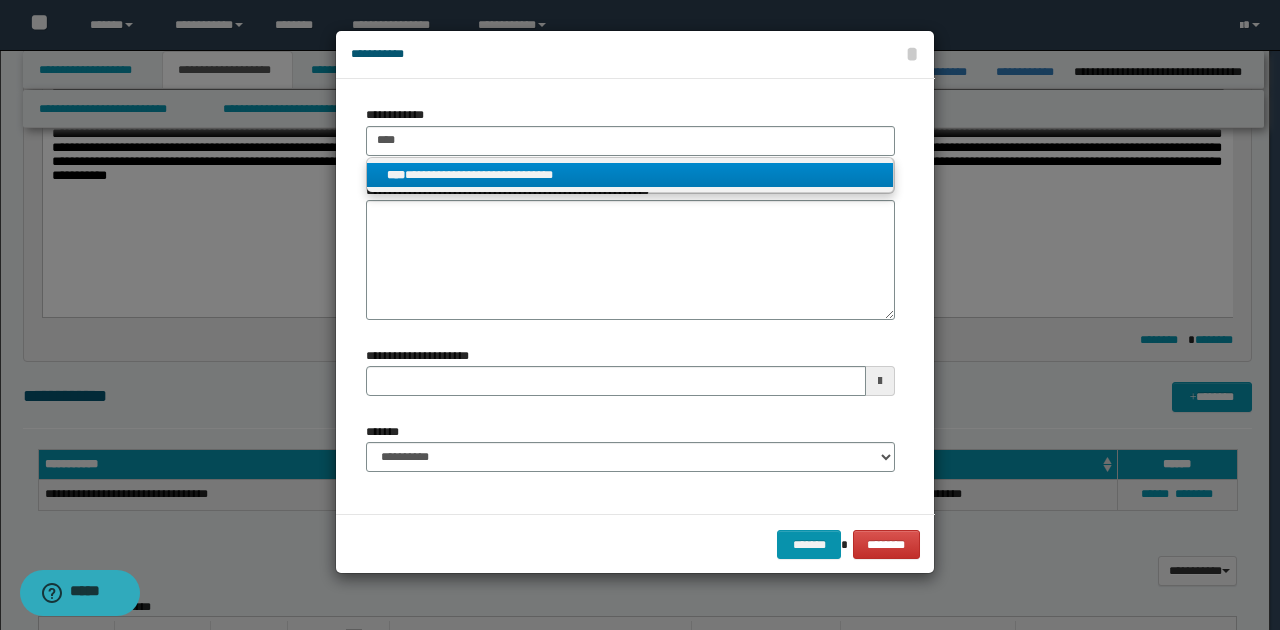 click on "**********" at bounding box center [630, 175] 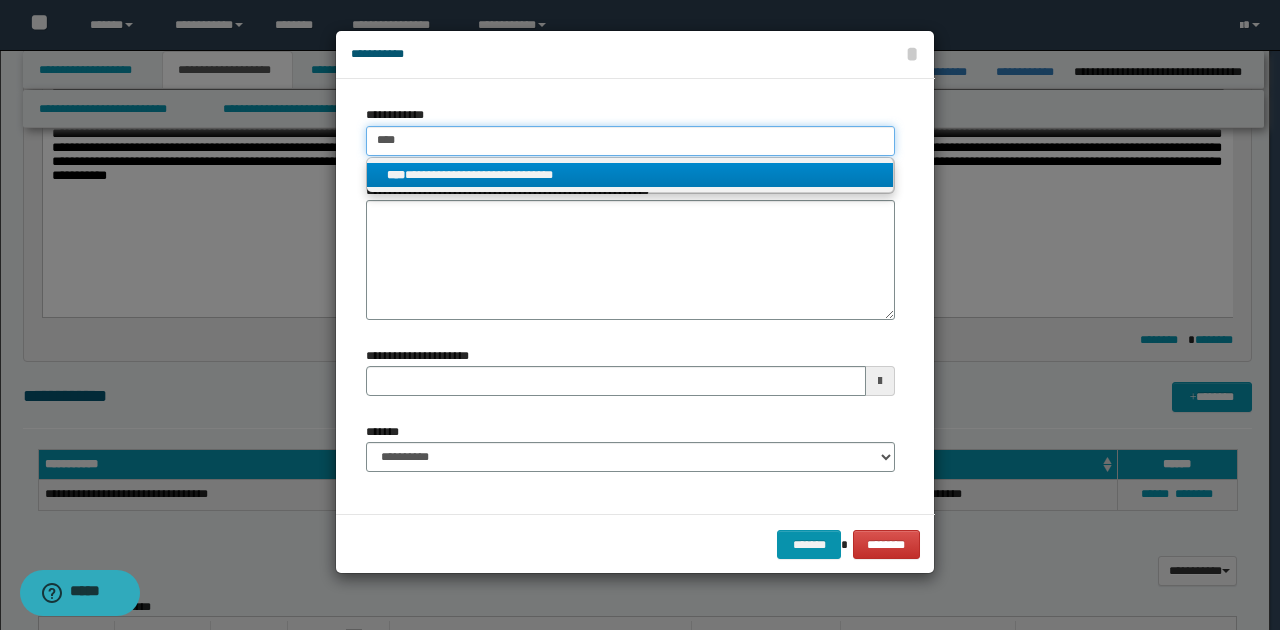 type 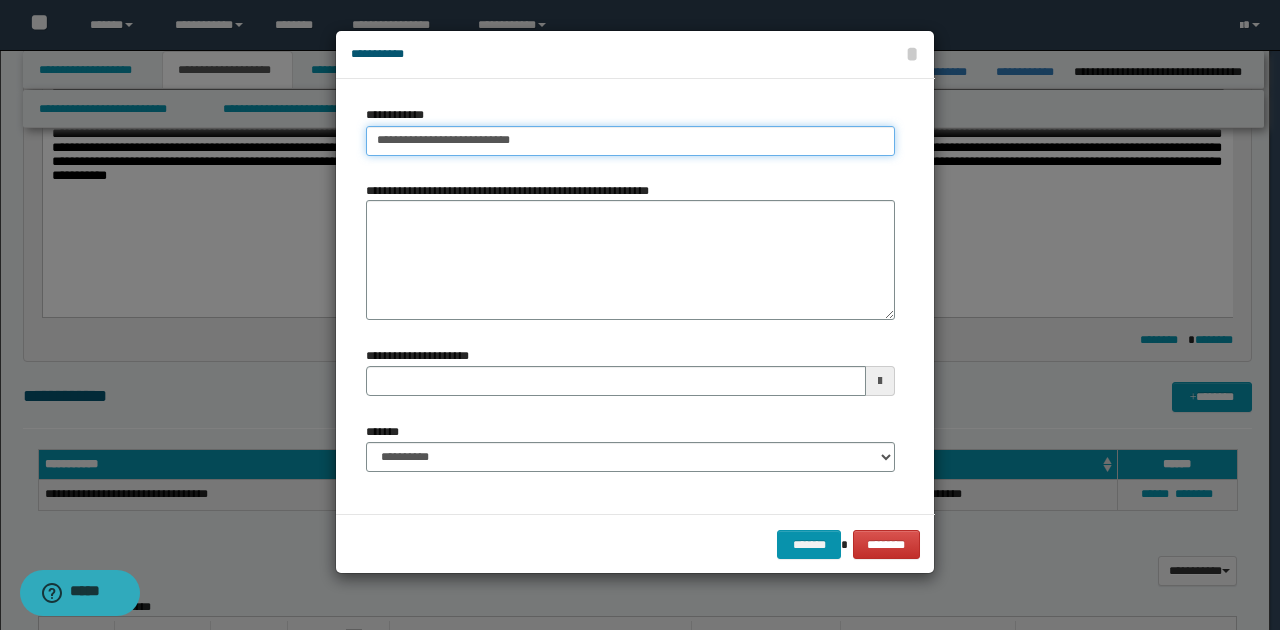 drag, startPoint x: 366, startPoint y: 136, endPoint x: 560, endPoint y: 140, distance: 194.04123 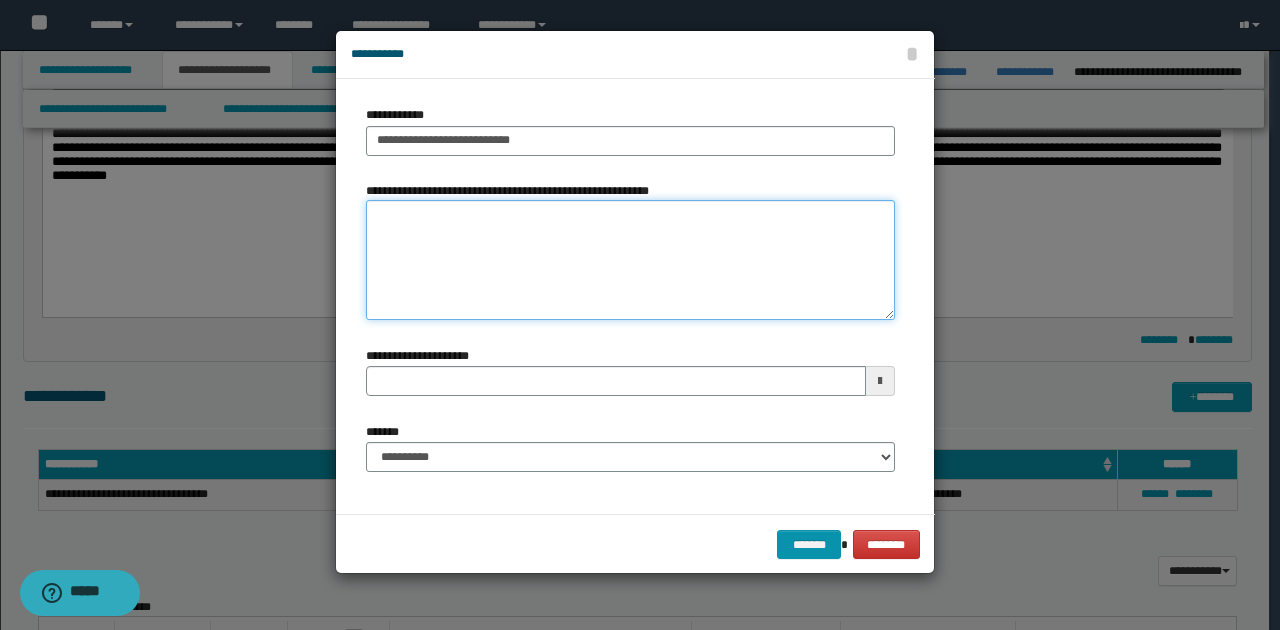 click on "**********" at bounding box center (630, 260) 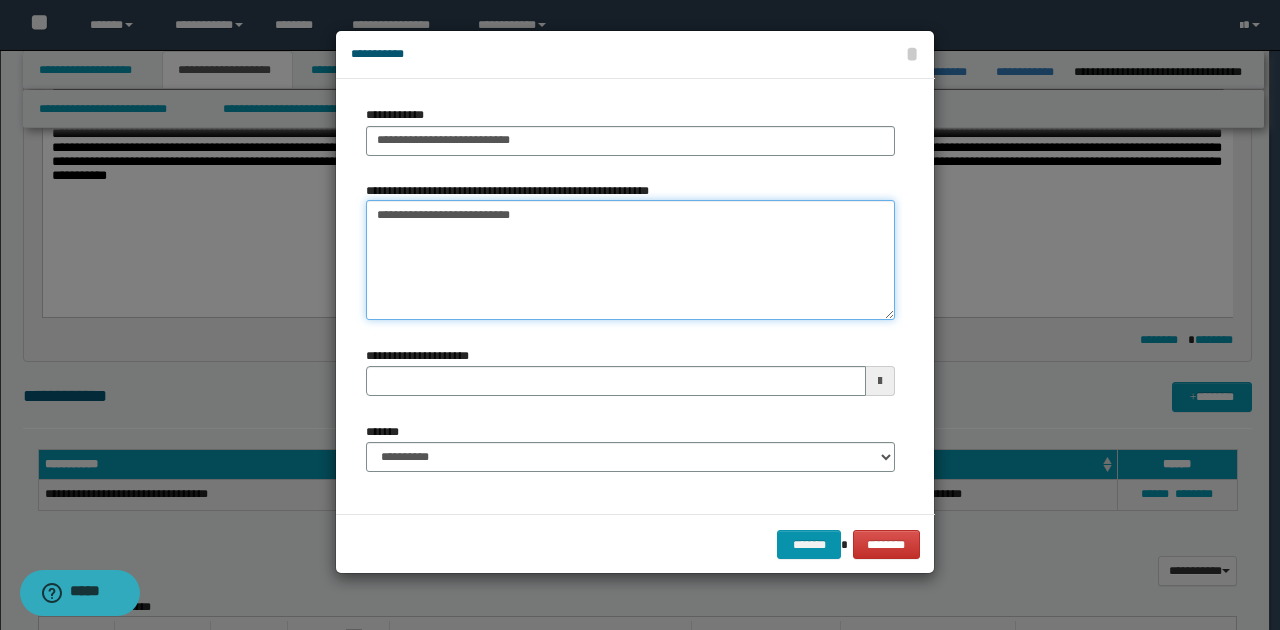 type 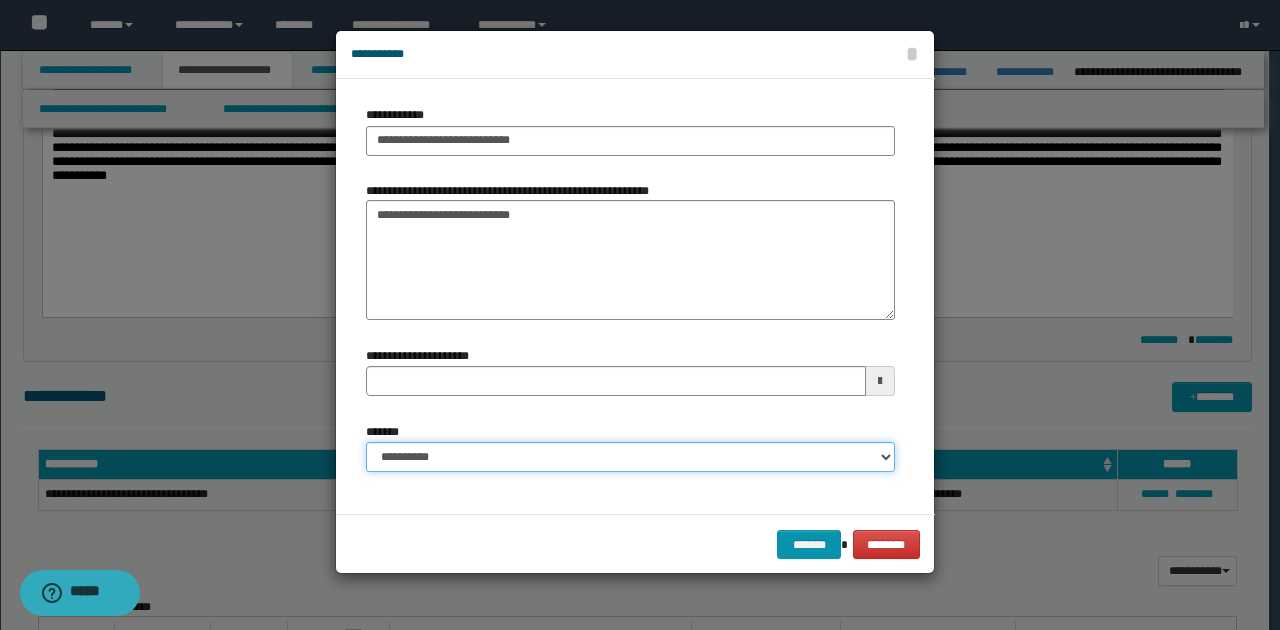 click on "**********" at bounding box center [630, 457] 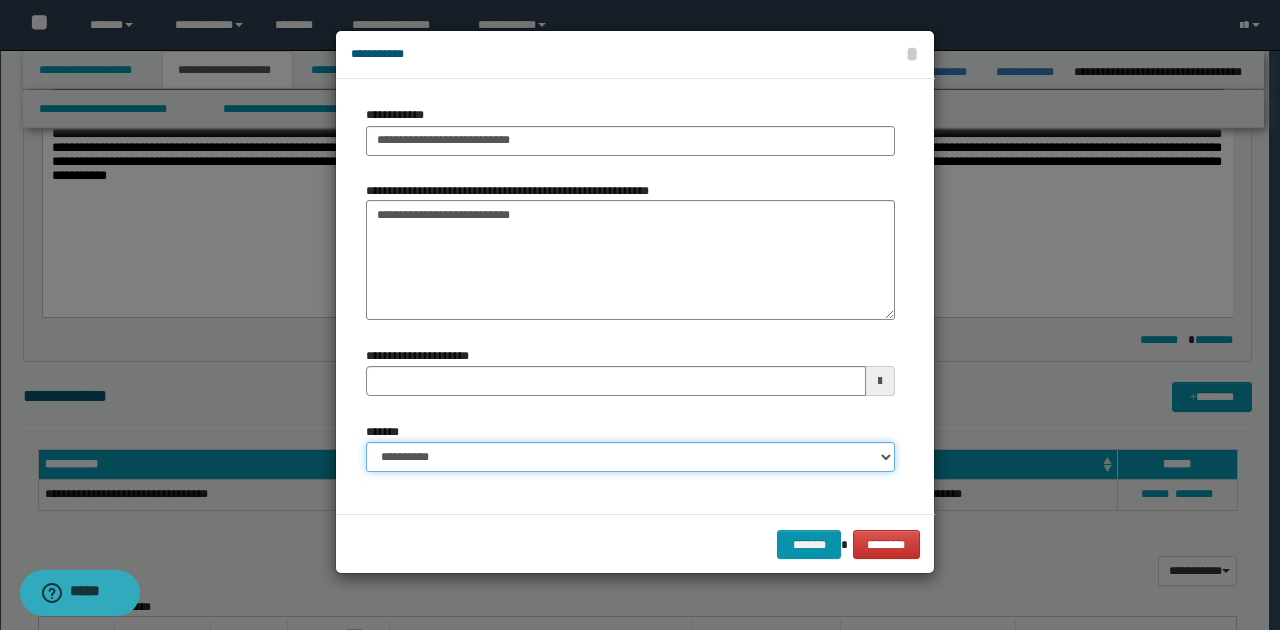 select on "*" 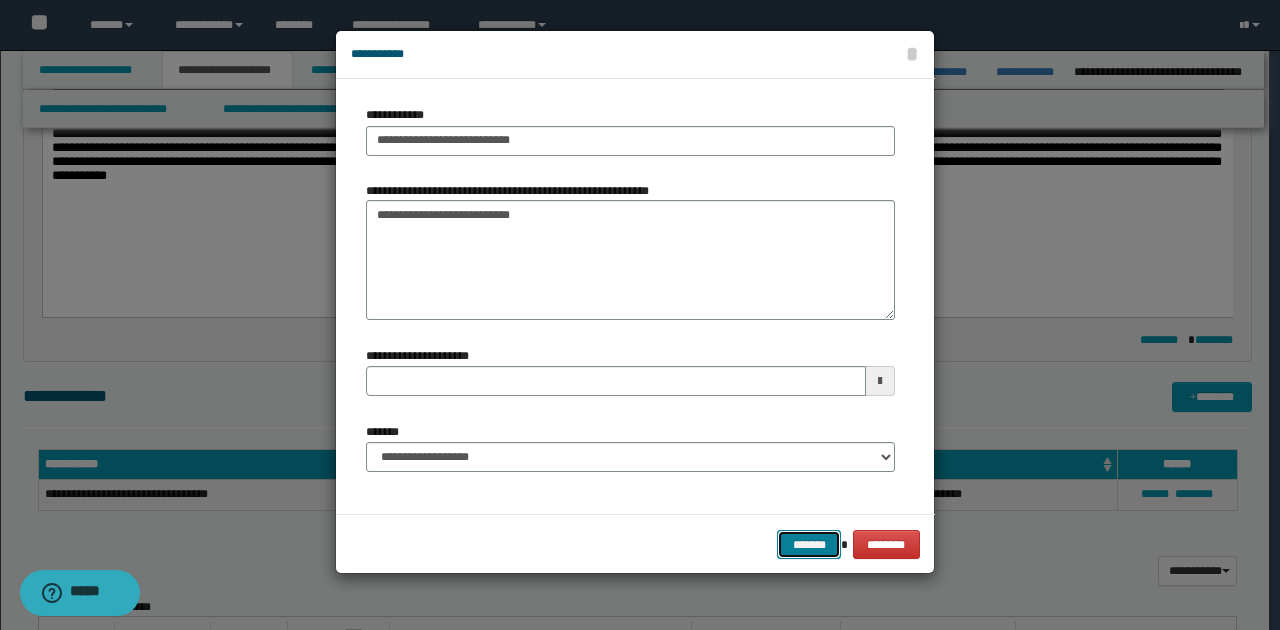 click on "*******" at bounding box center [809, 544] 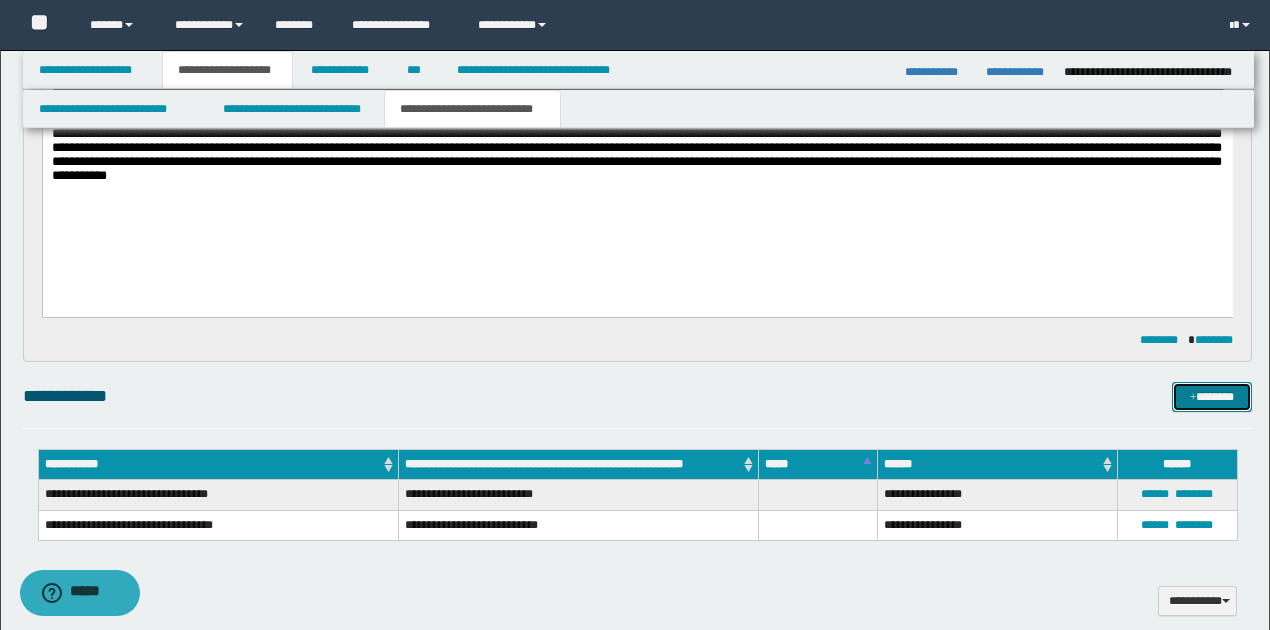 click on "*******" at bounding box center (1211, 396) 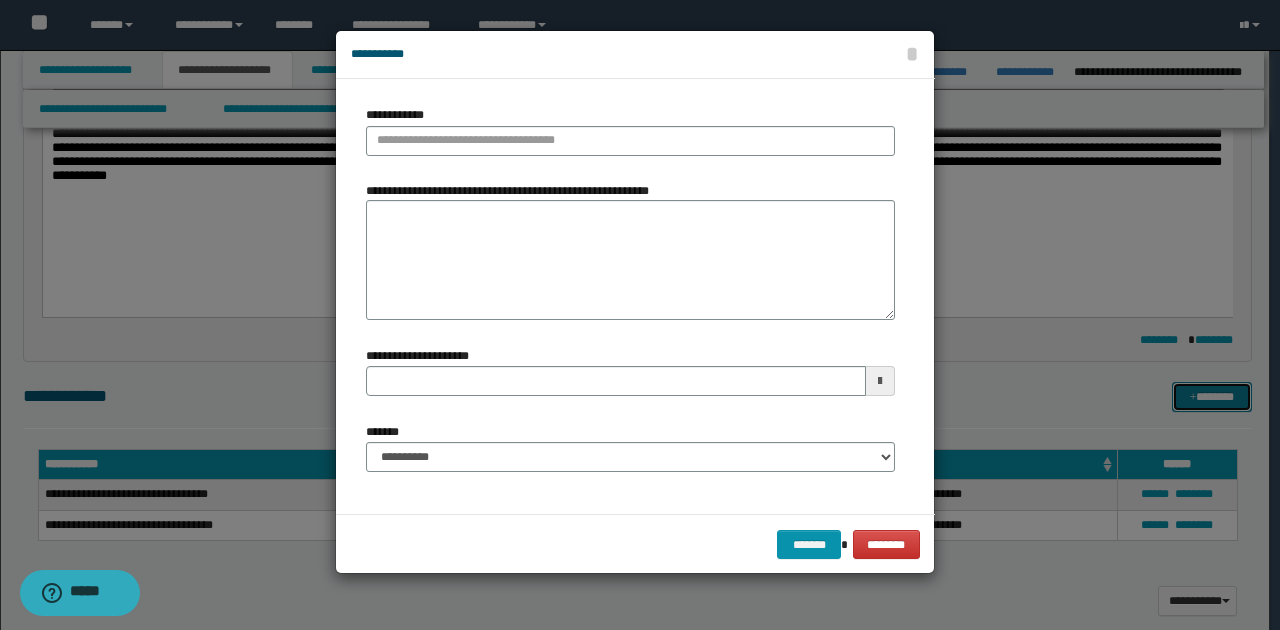 type 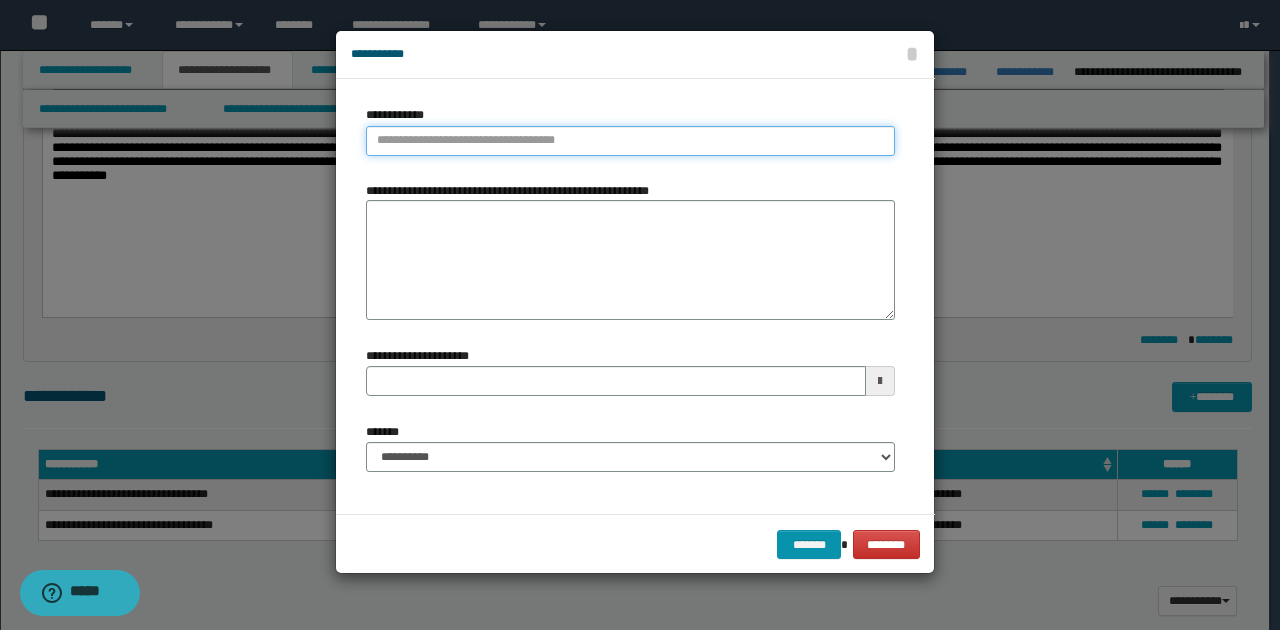 type on "**********" 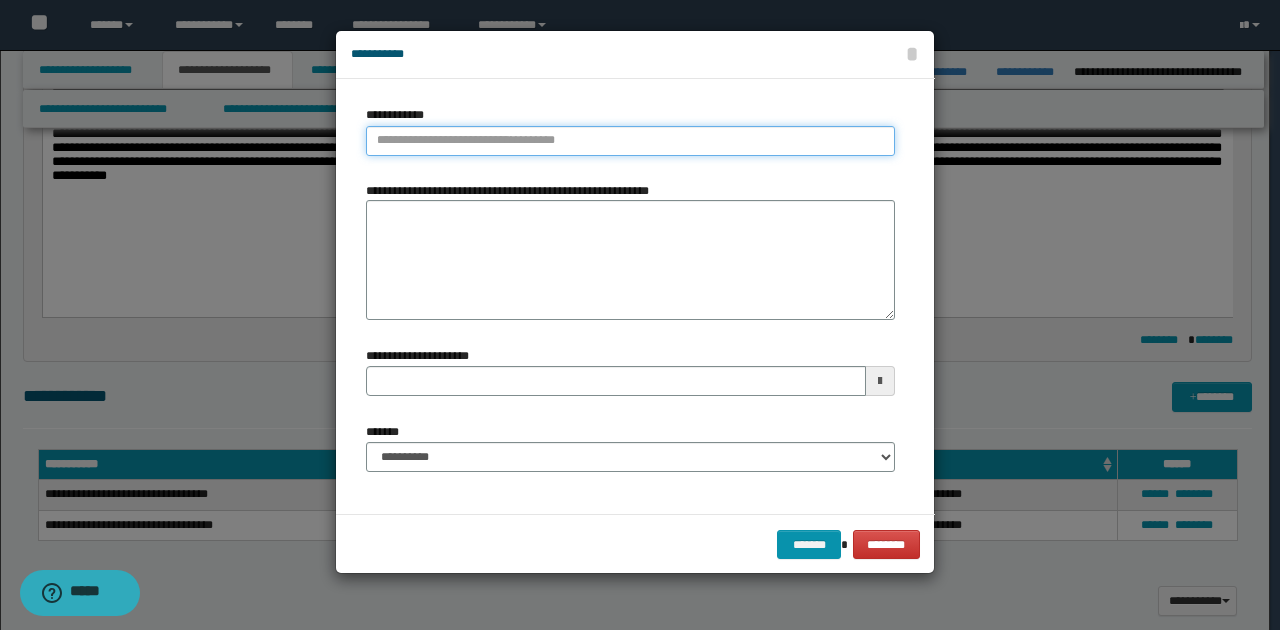 click on "**********" at bounding box center [630, 141] 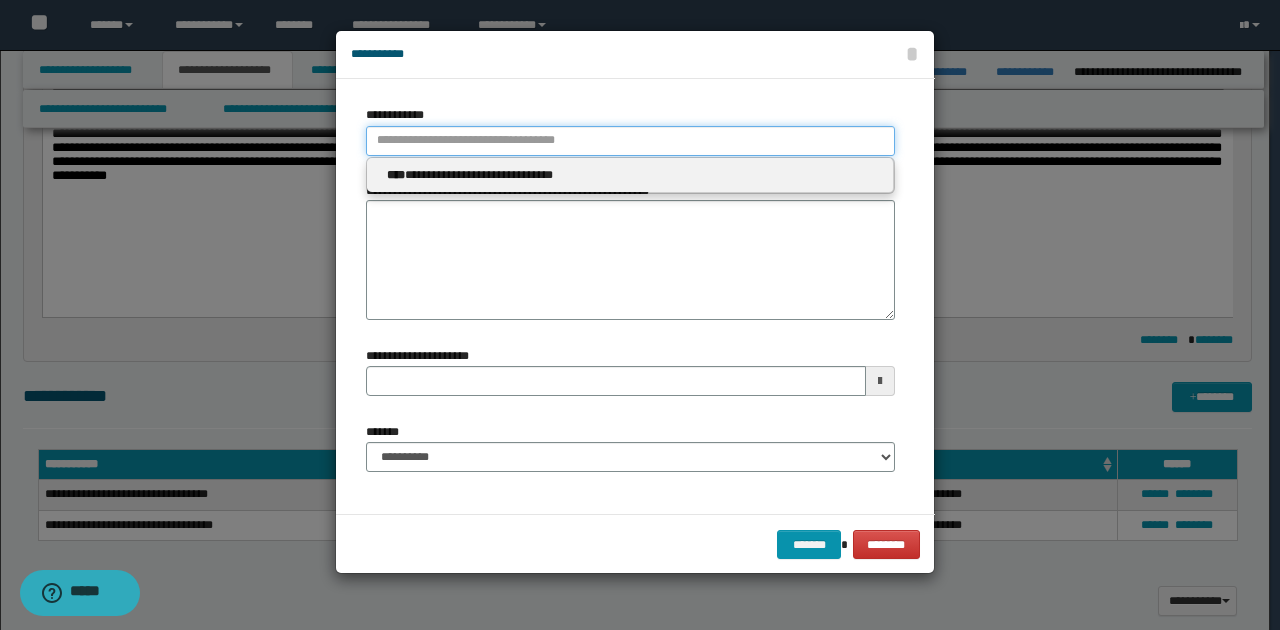 type 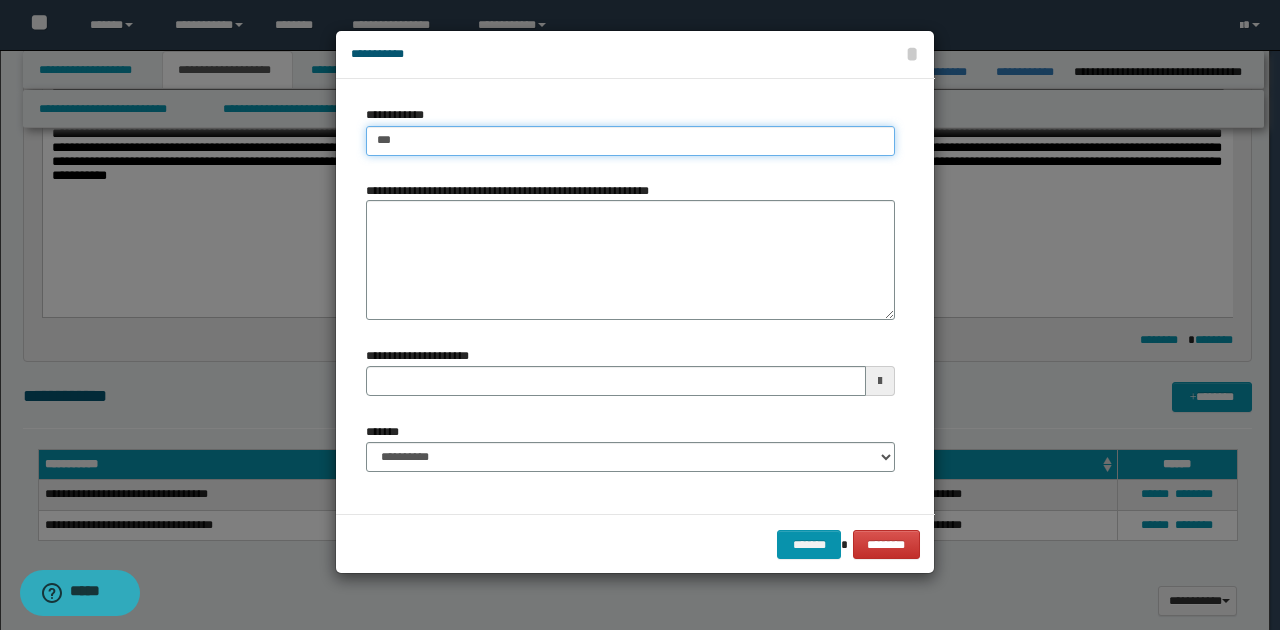type on "****" 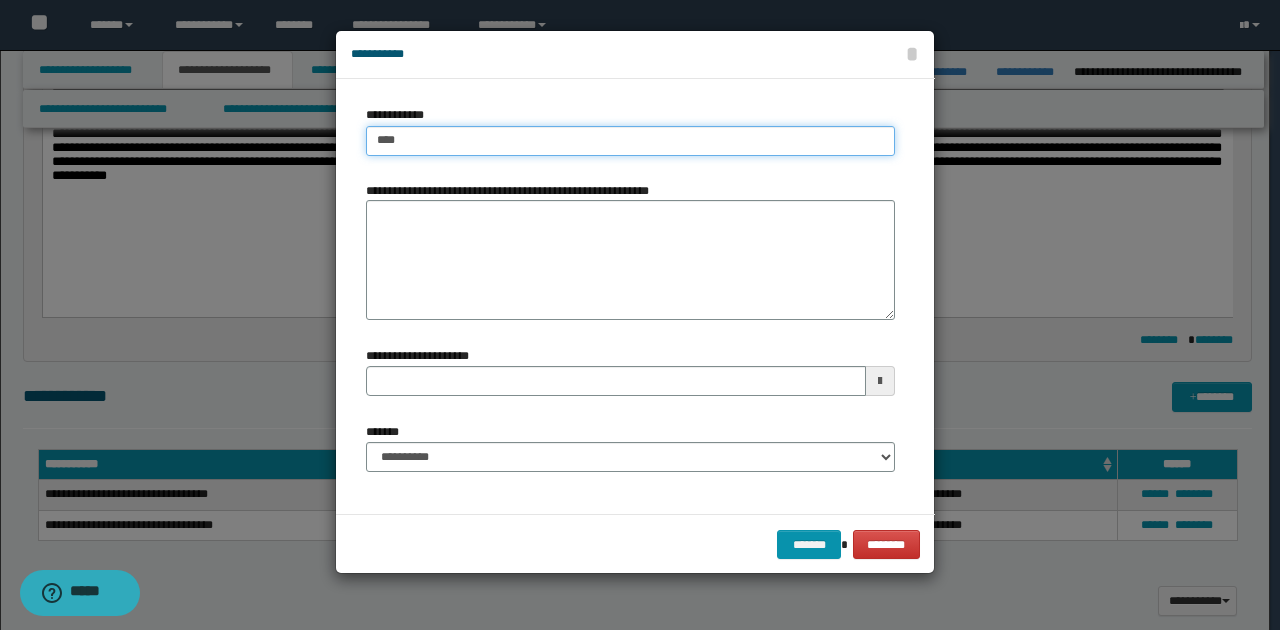 type on "****" 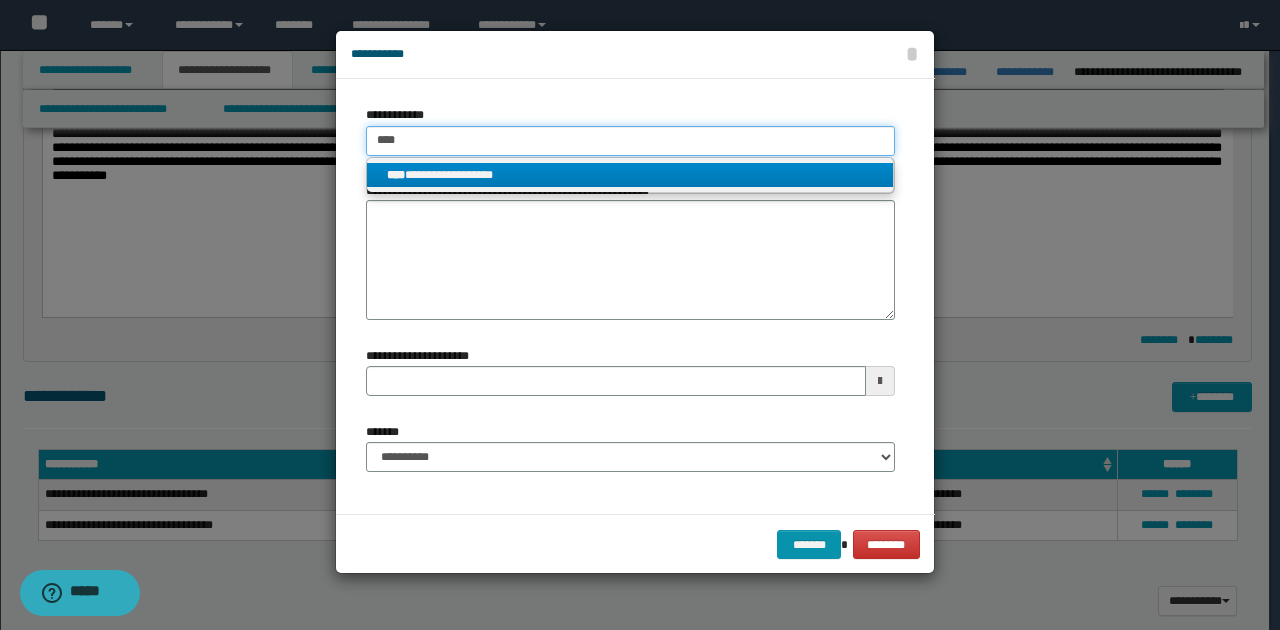 type on "****" 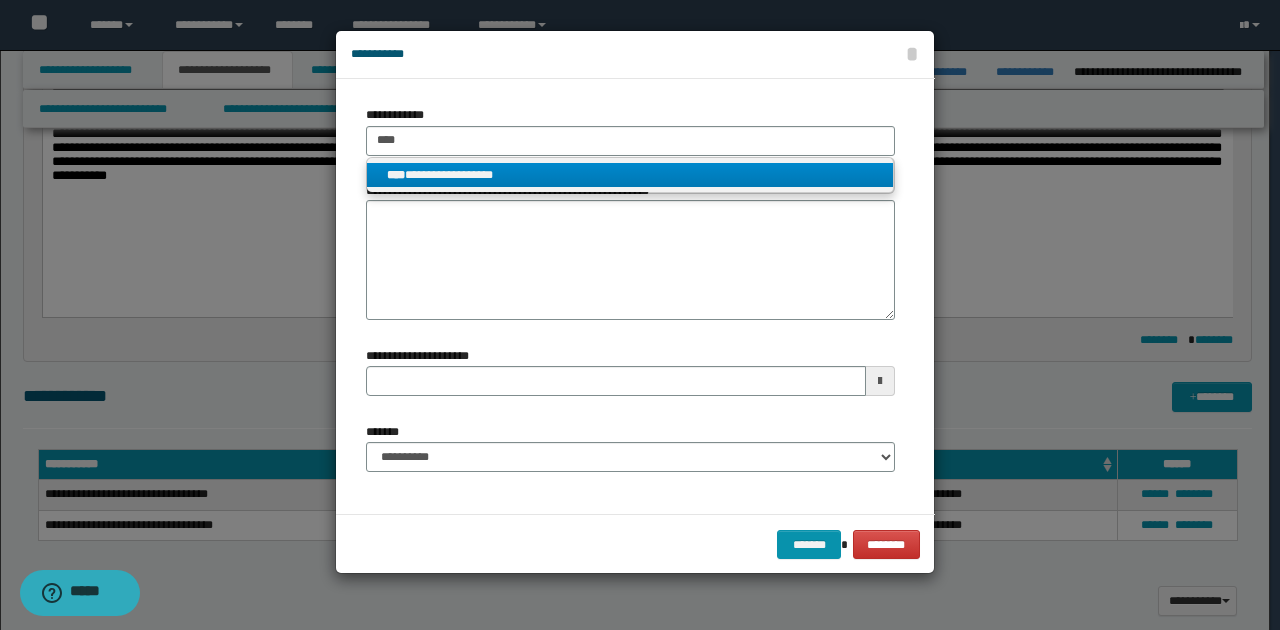 click on "**********" at bounding box center [630, 175] 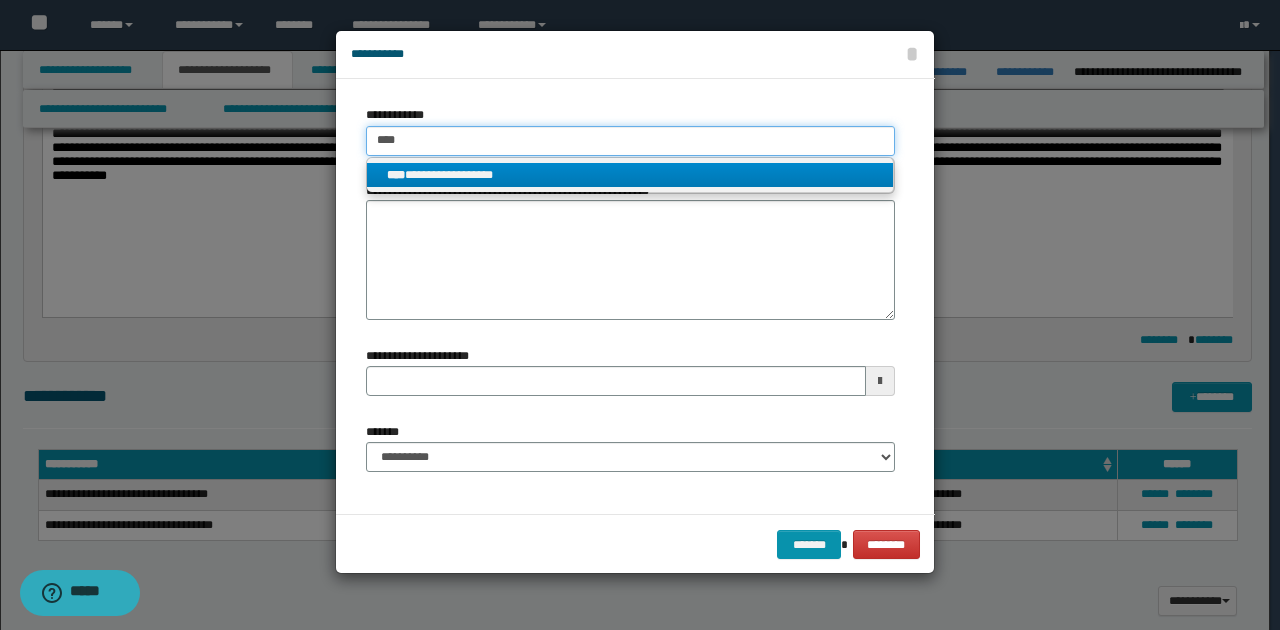 type 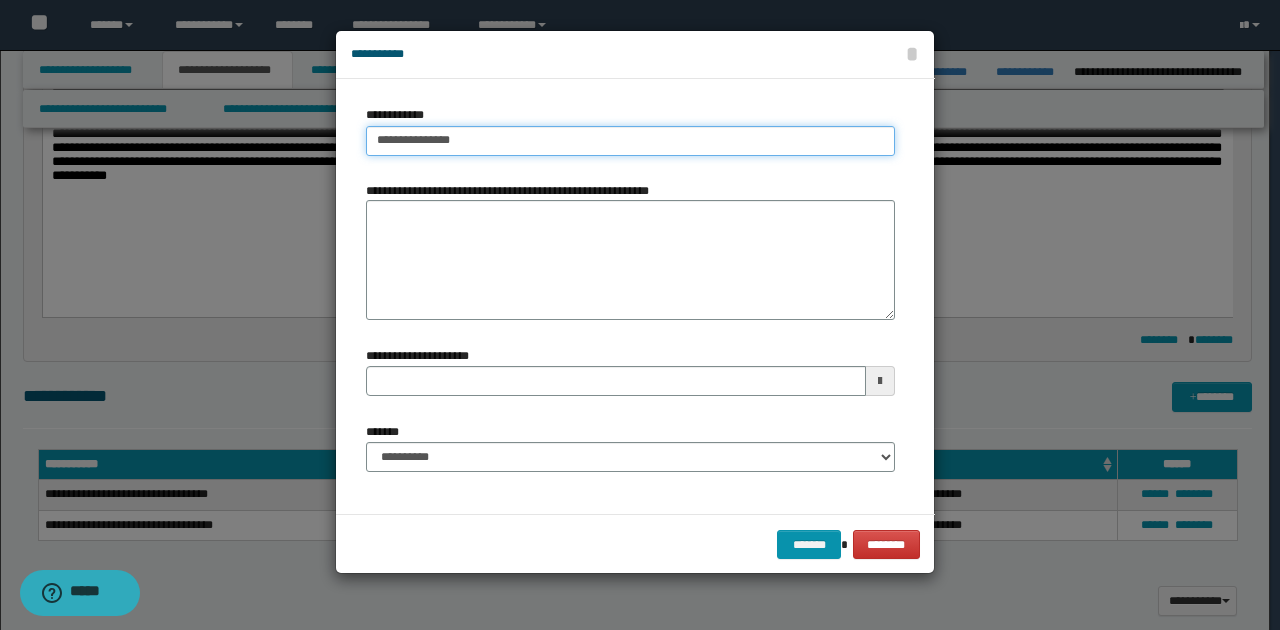 drag, startPoint x: 368, startPoint y: 146, endPoint x: 492, endPoint y: 152, distance: 124.14507 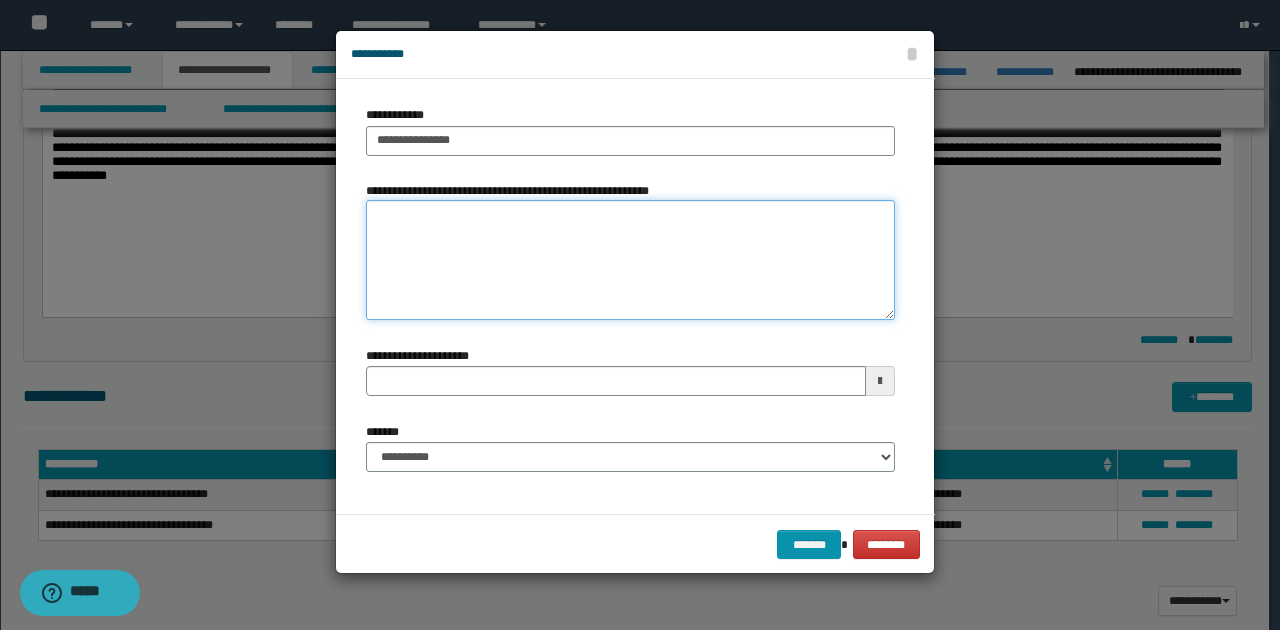click on "**********" at bounding box center [630, 260] 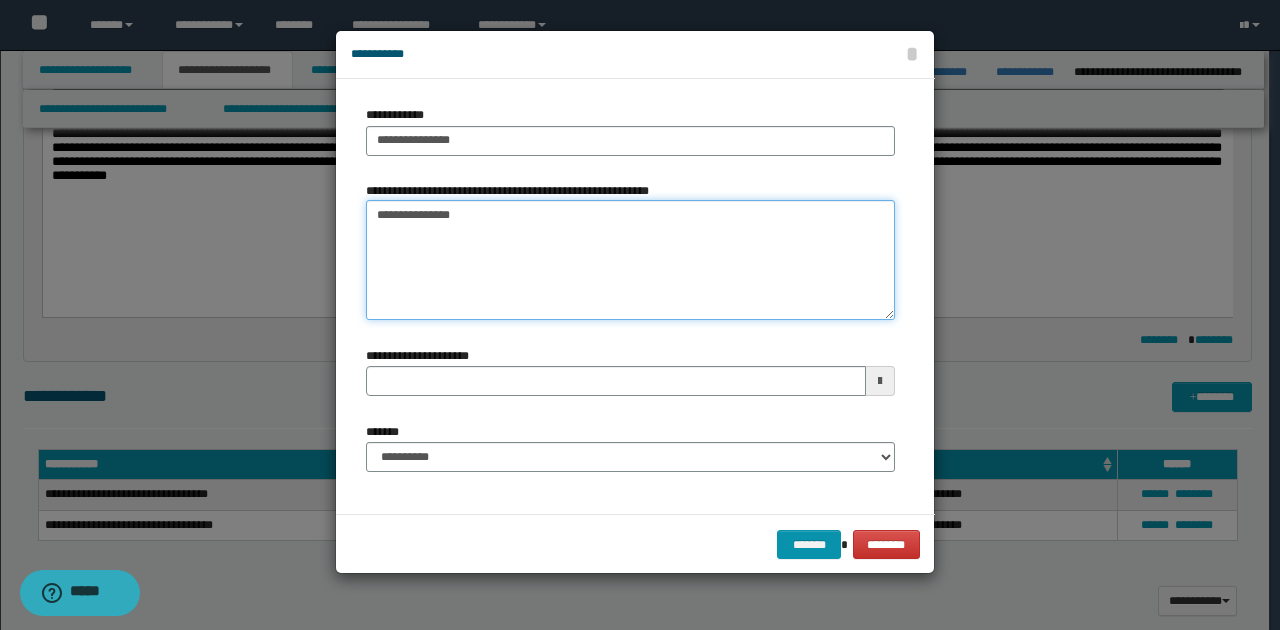 type 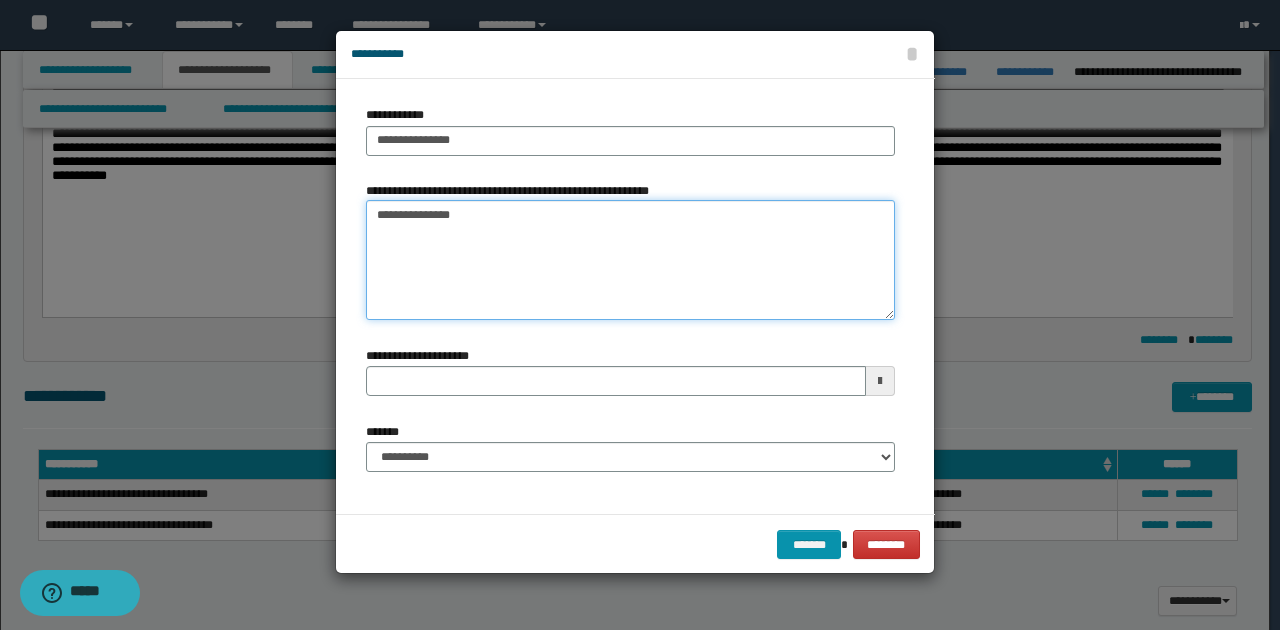 type on "**********" 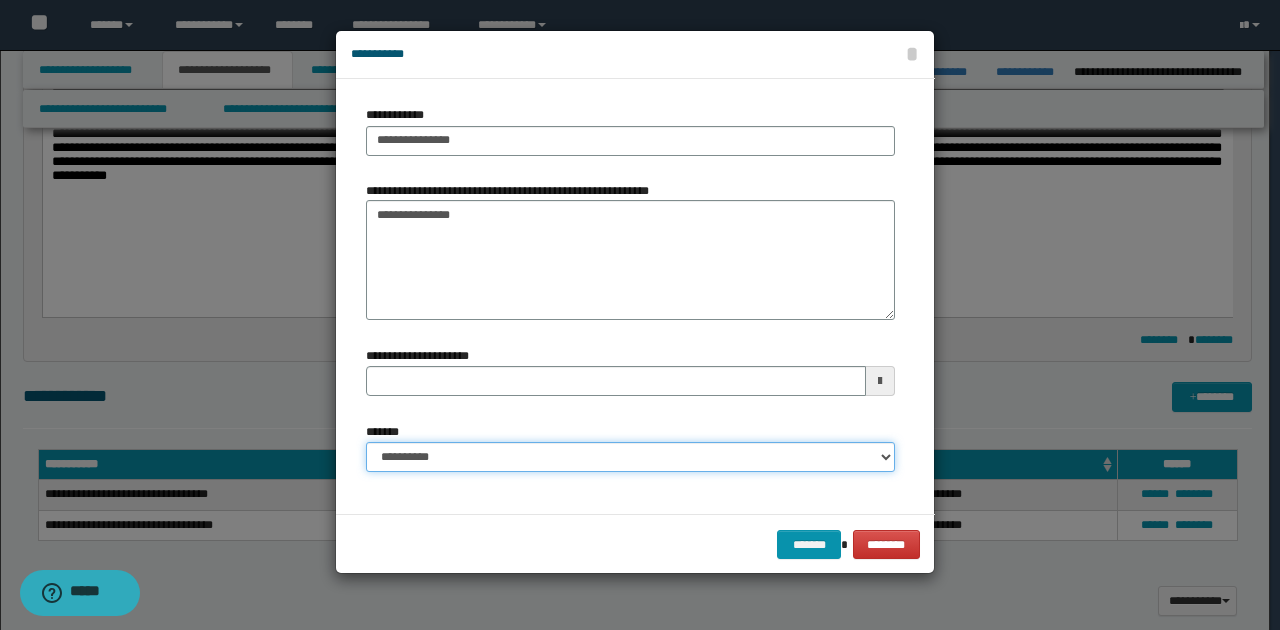 click on "**********" at bounding box center [630, 457] 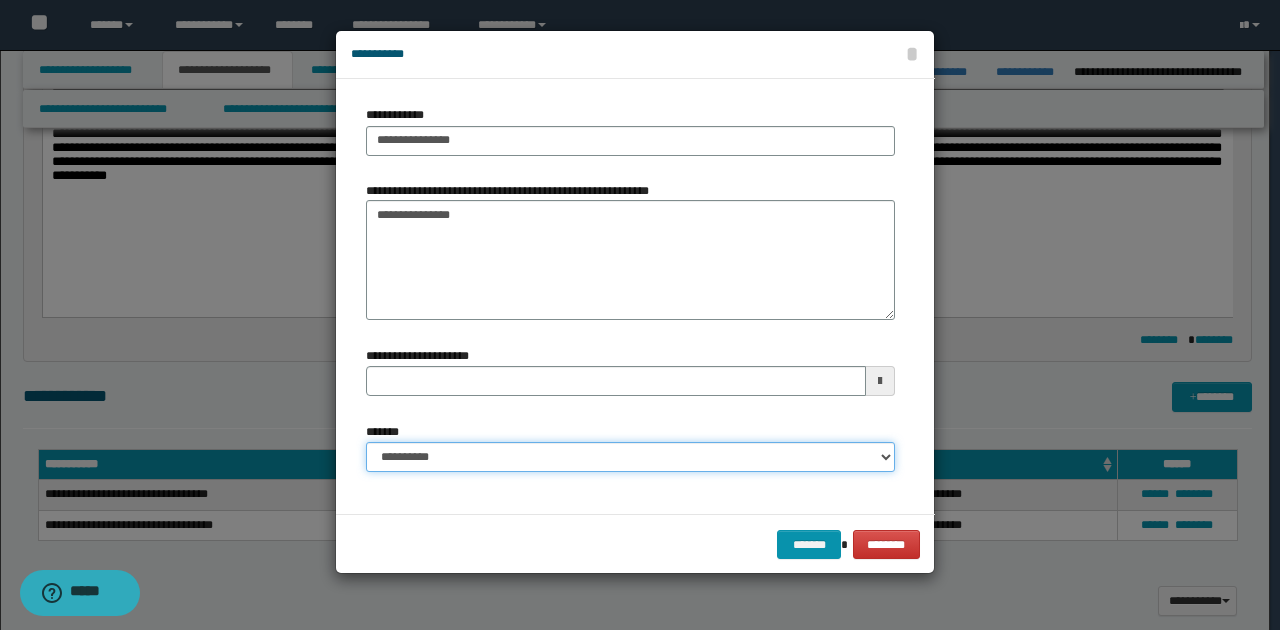 select on "*" 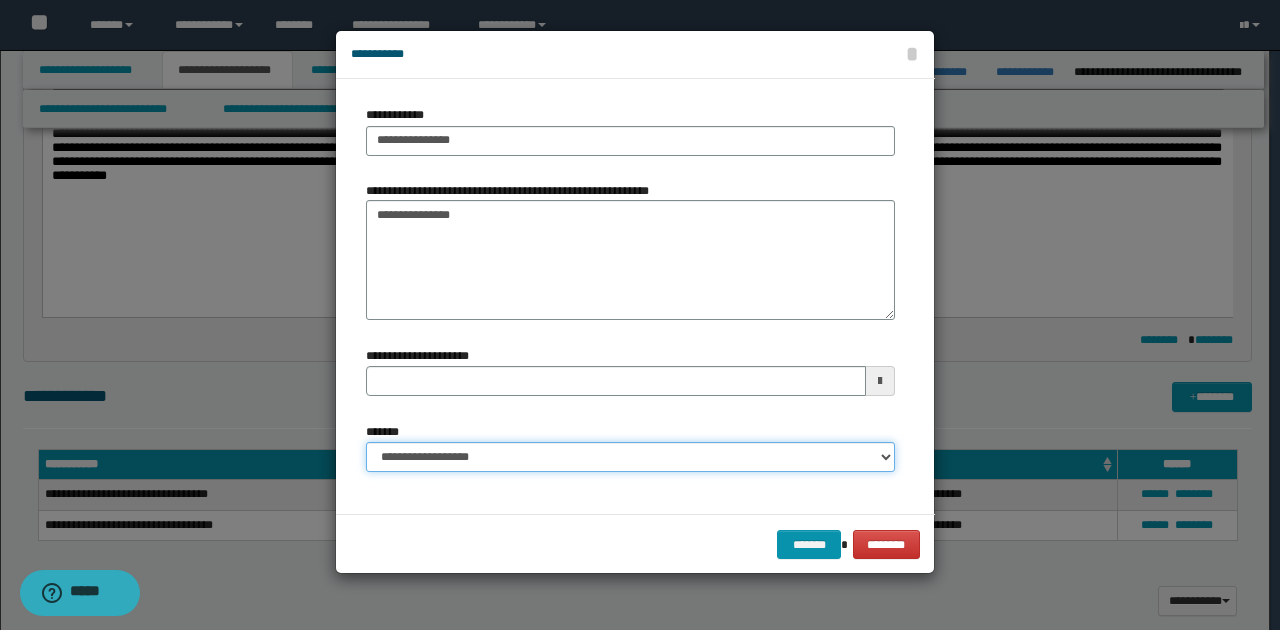 type 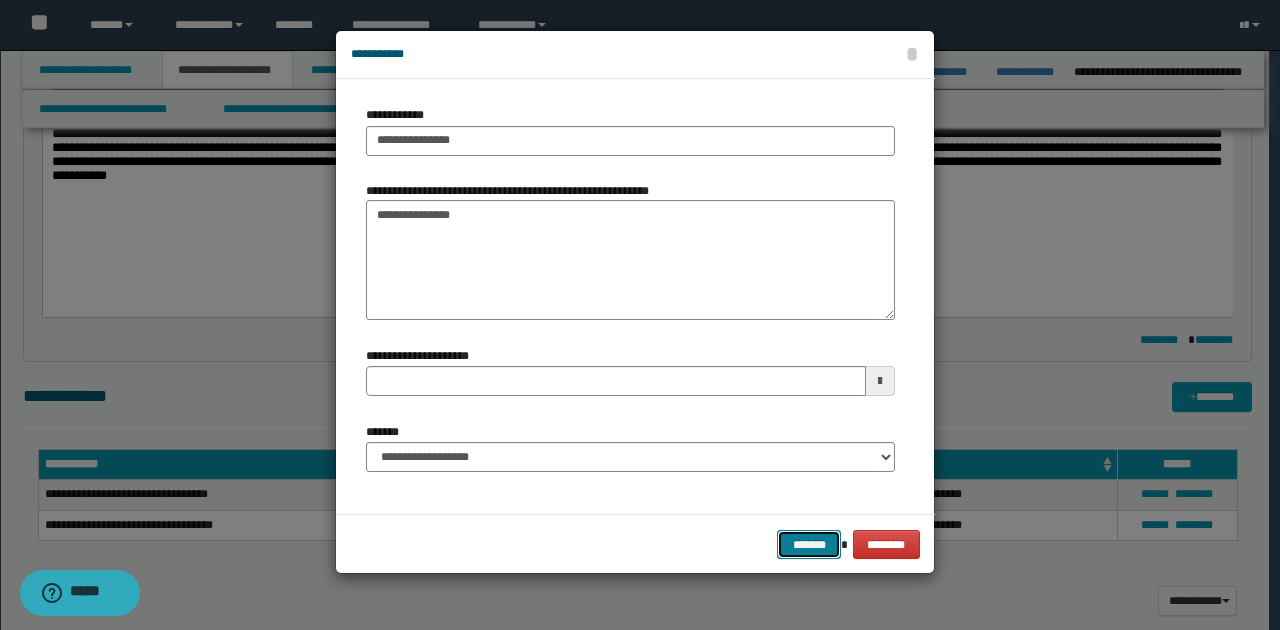click on "*******" at bounding box center [809, 544] 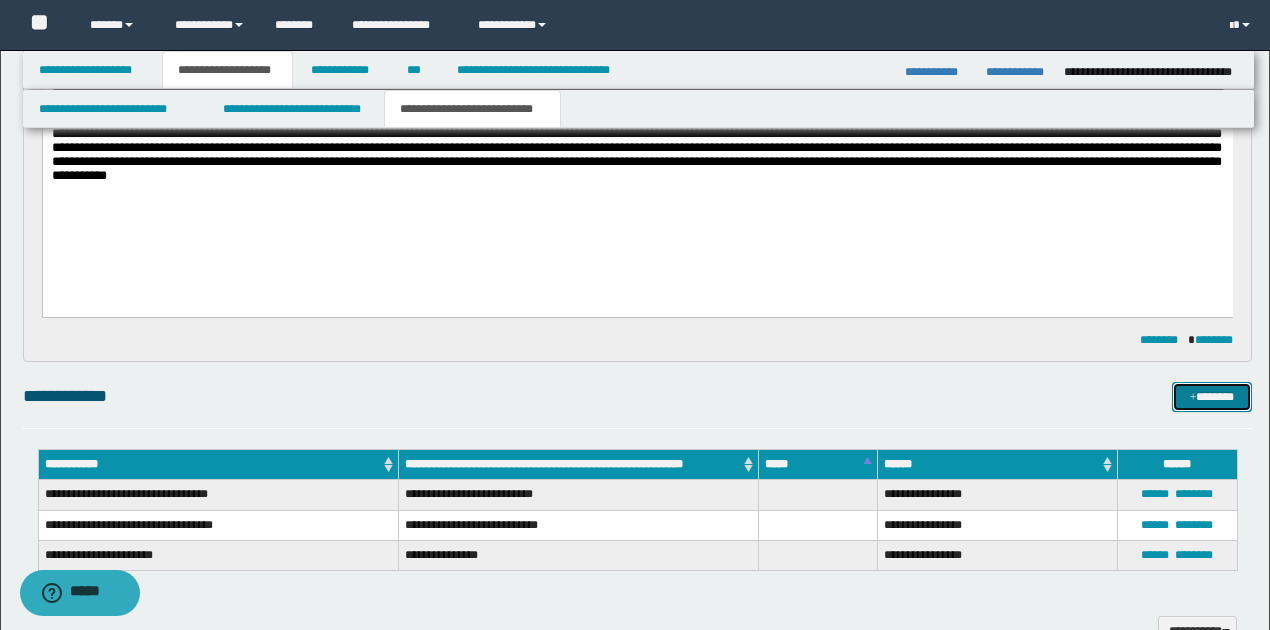 click on "*******" at bounding box center [1211, 396] 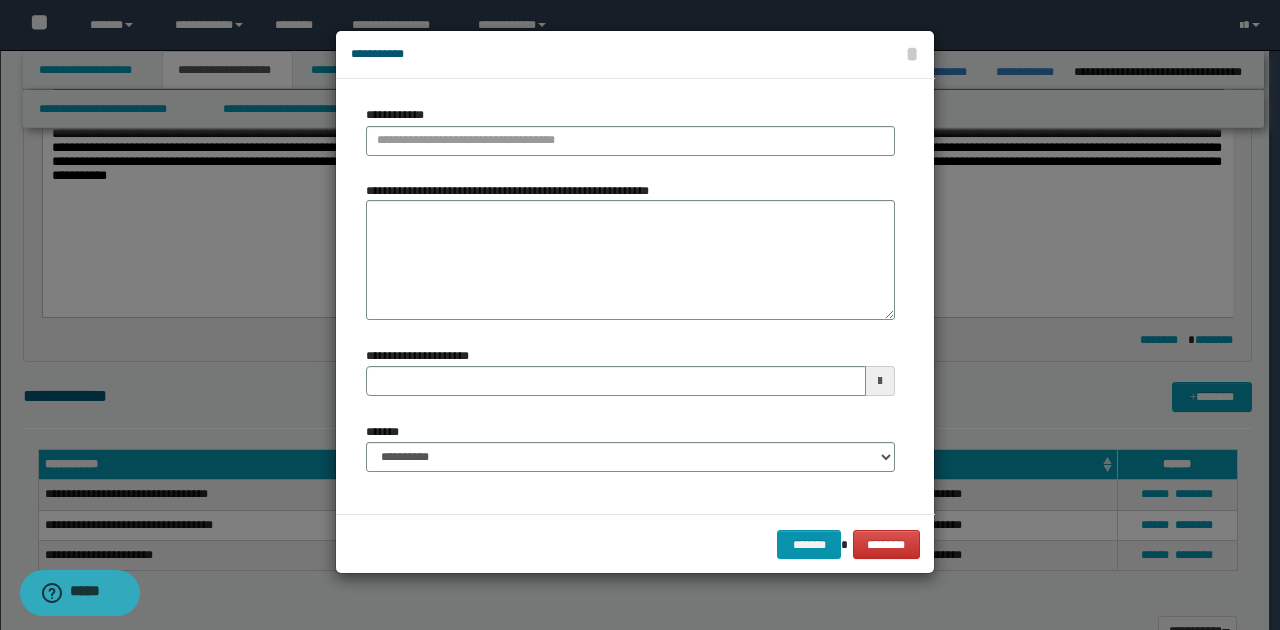click on "**********" at bounding box center (512, 191) 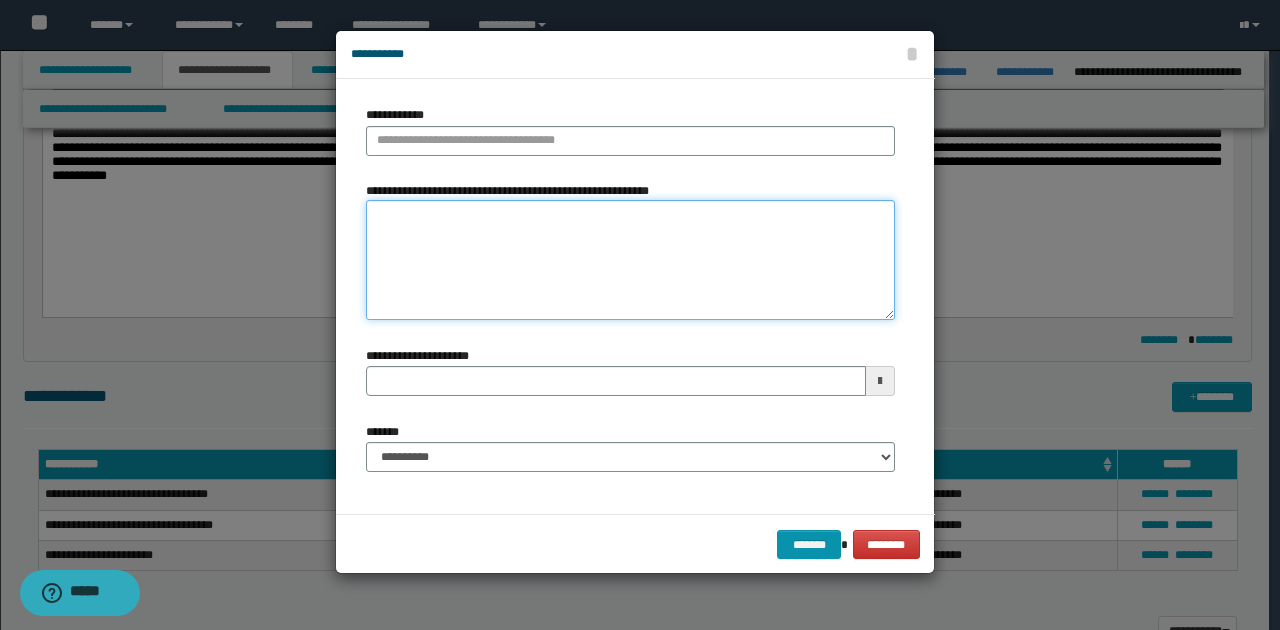 click on "**********" at bounding box center (630, 260) 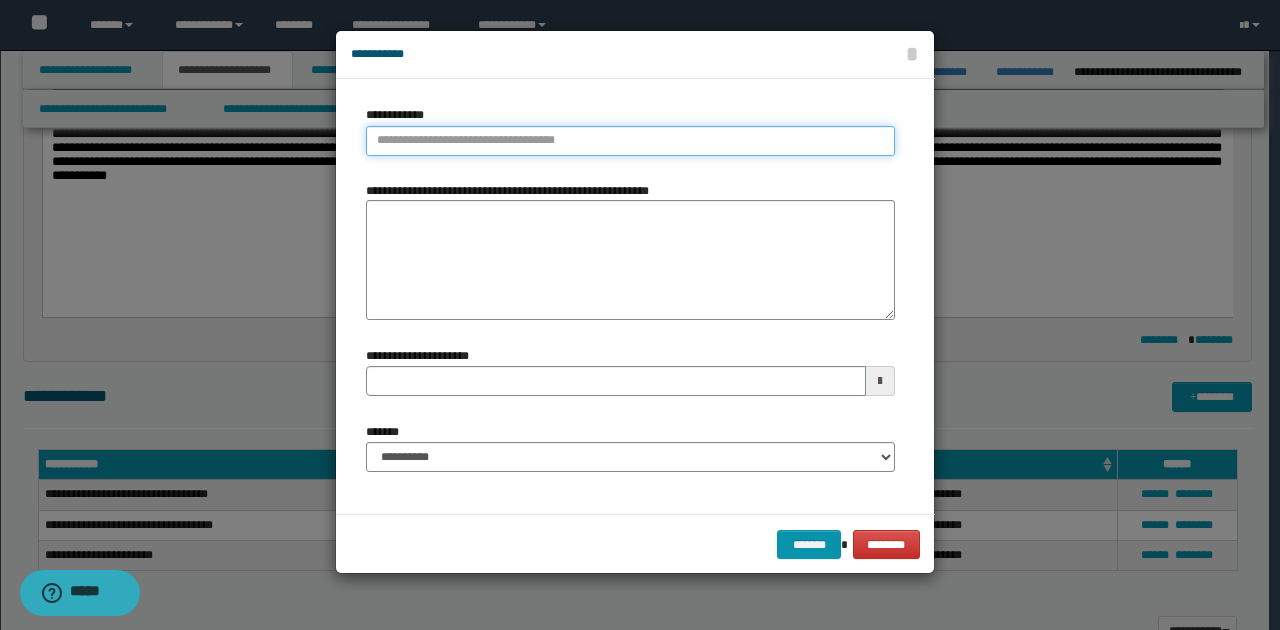 type on "**********" 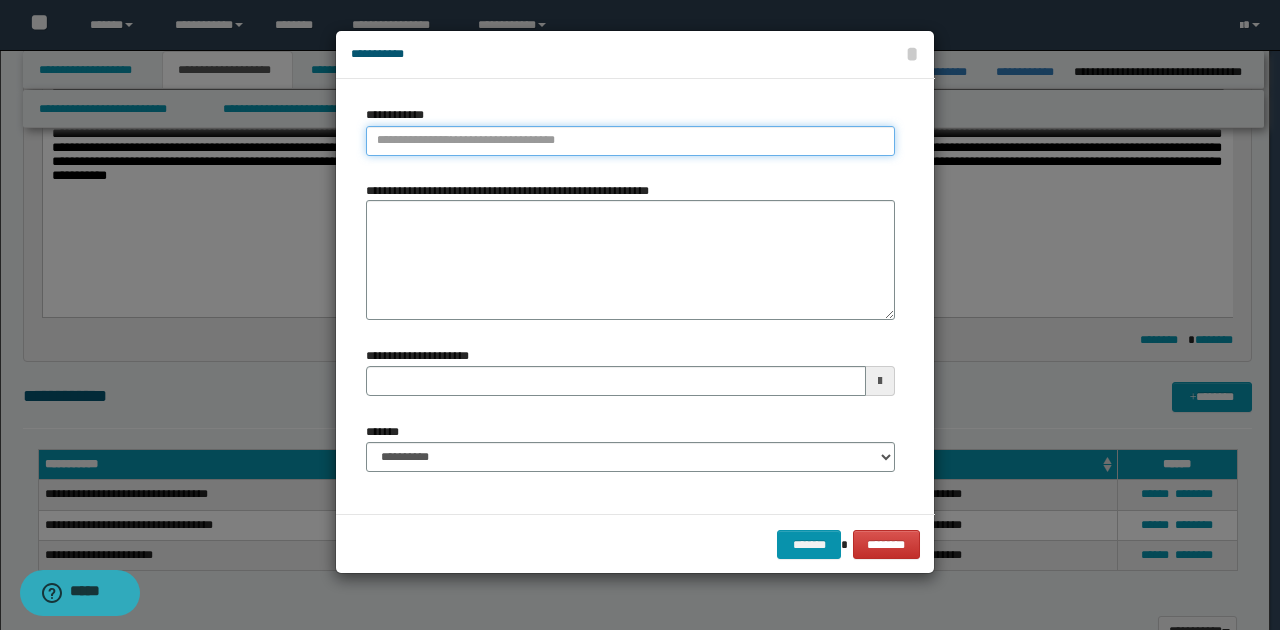 click on "**********" at bounding box center (630, 141) 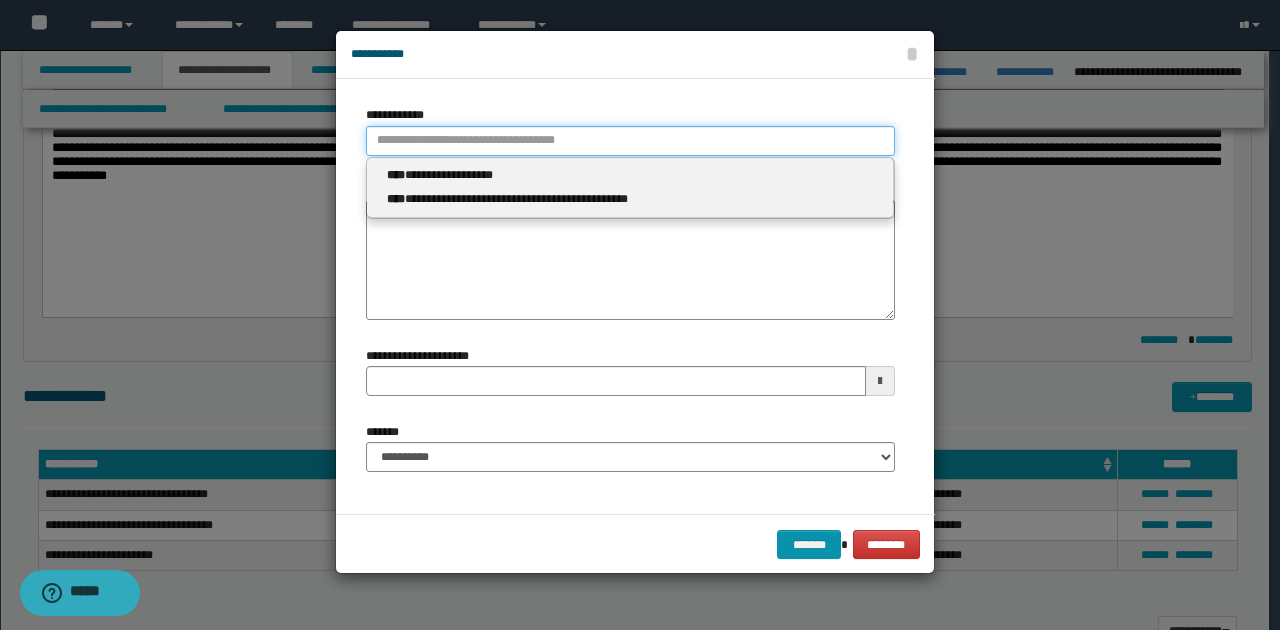 type 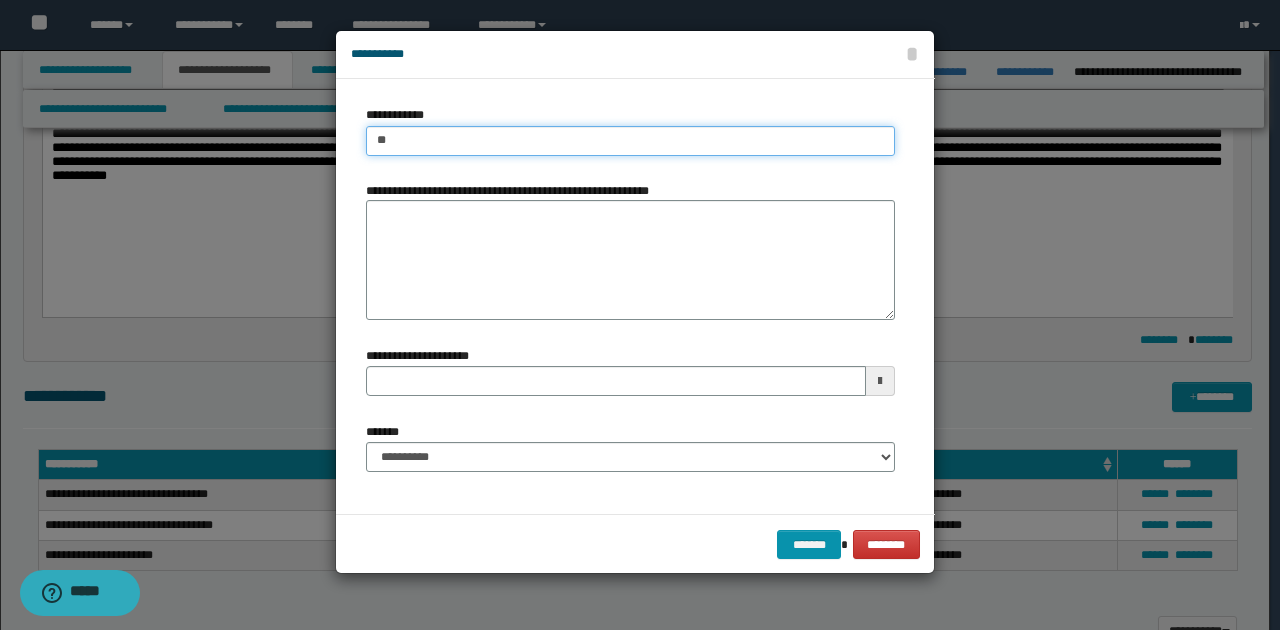 type on "***" 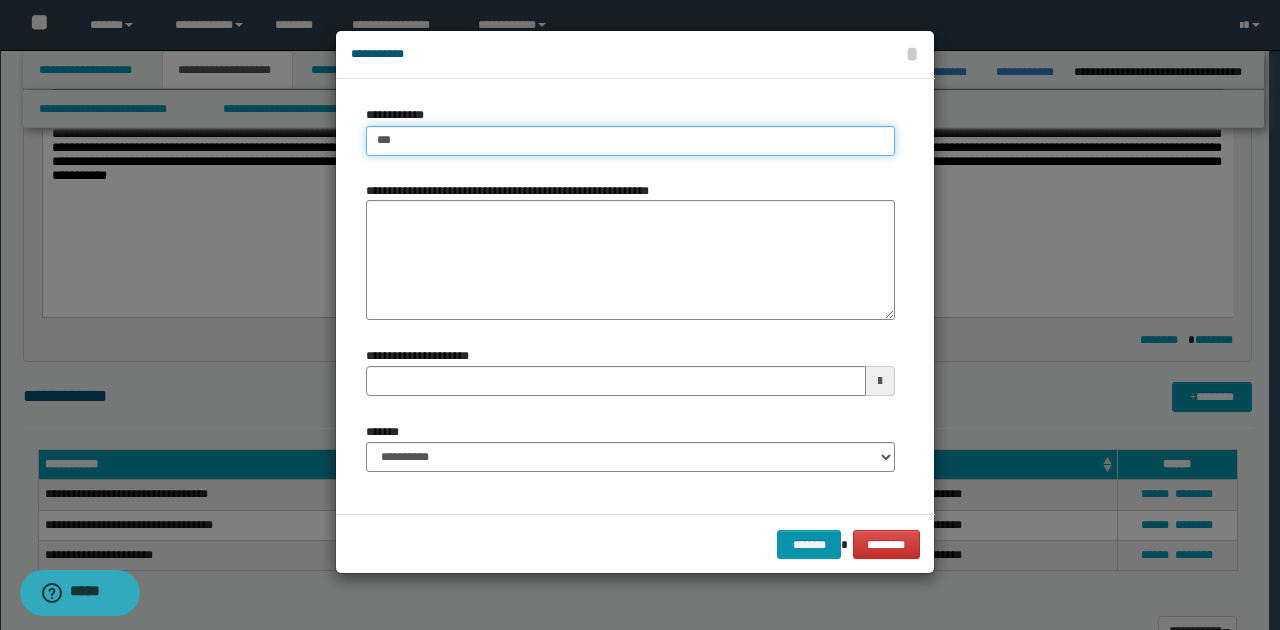 type on "***" 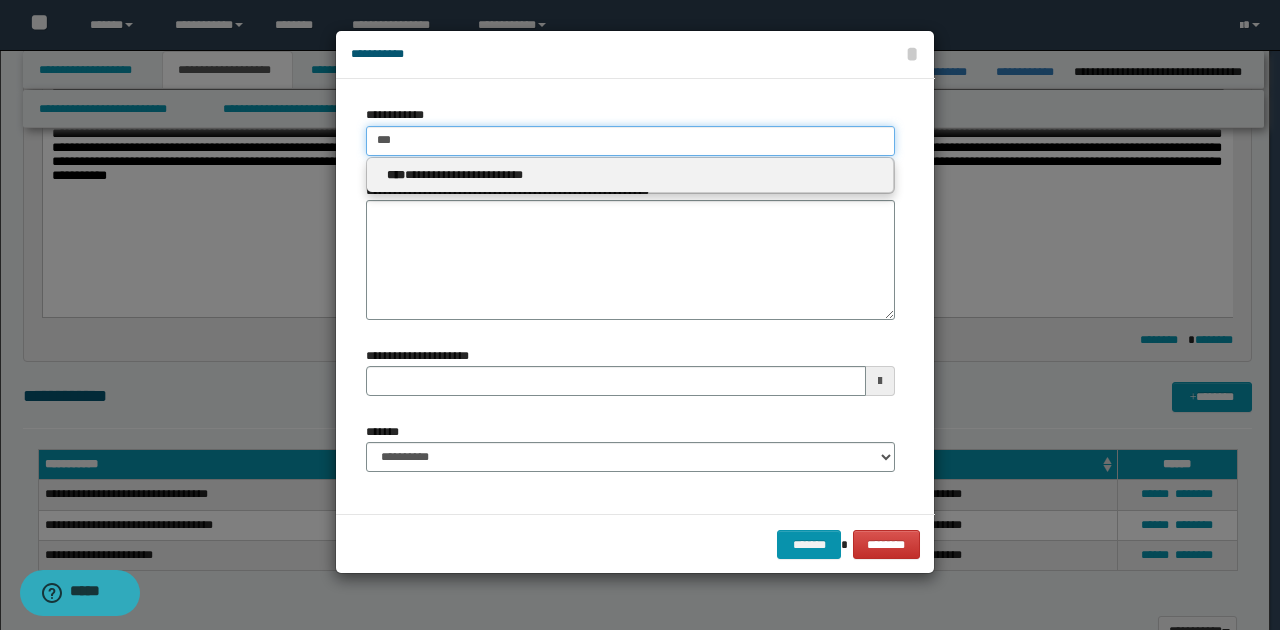 type 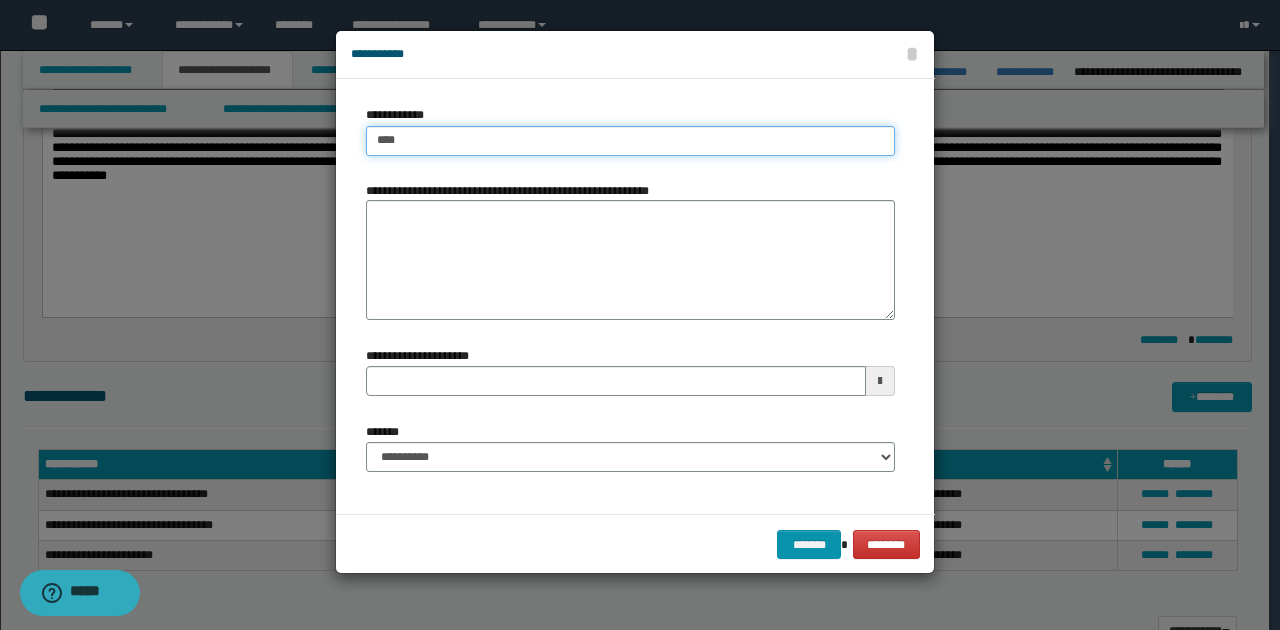 type on "****" 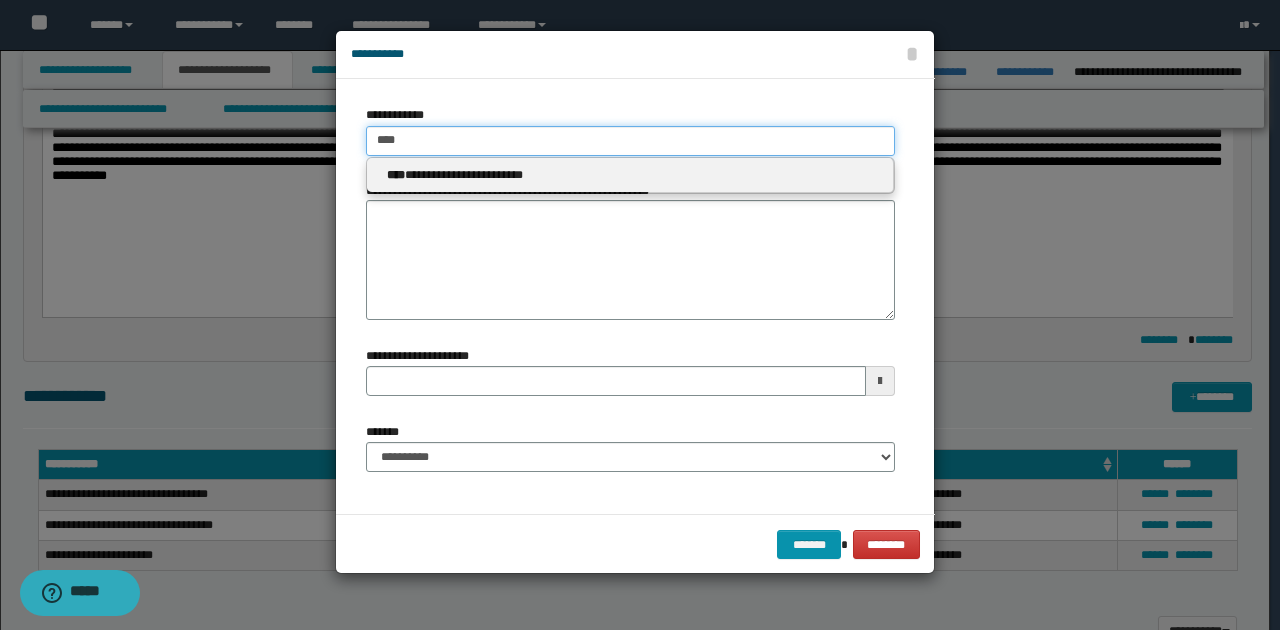 type on "****" 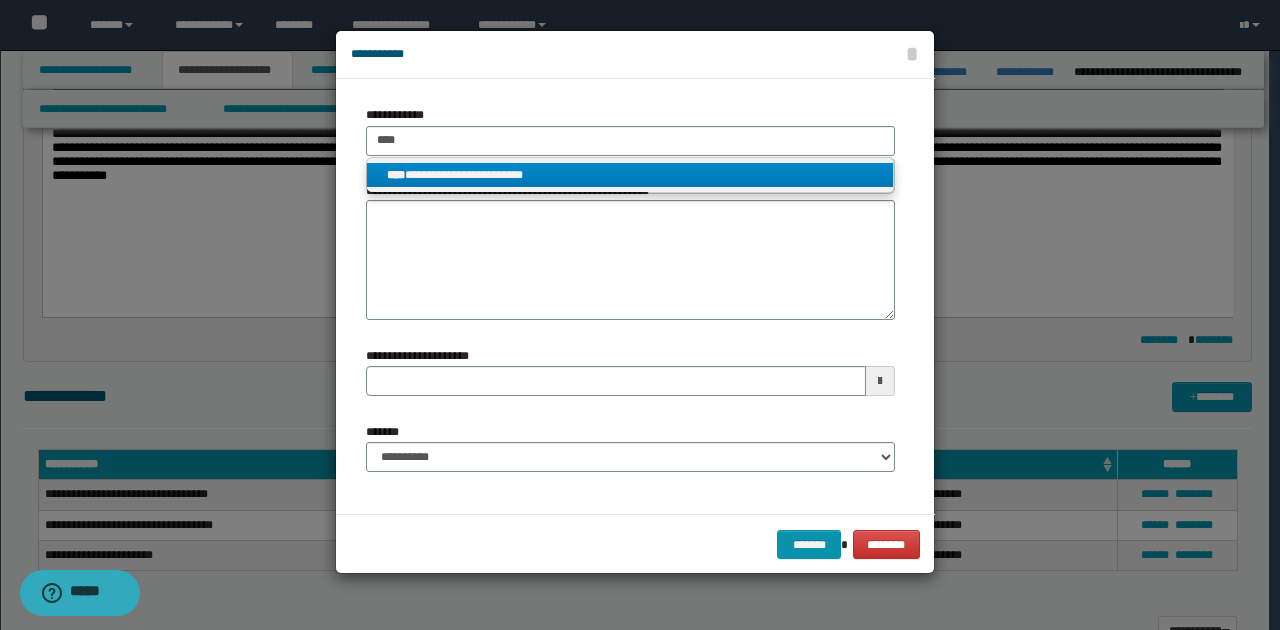 click on "**********" at bounding box center [630, 175] 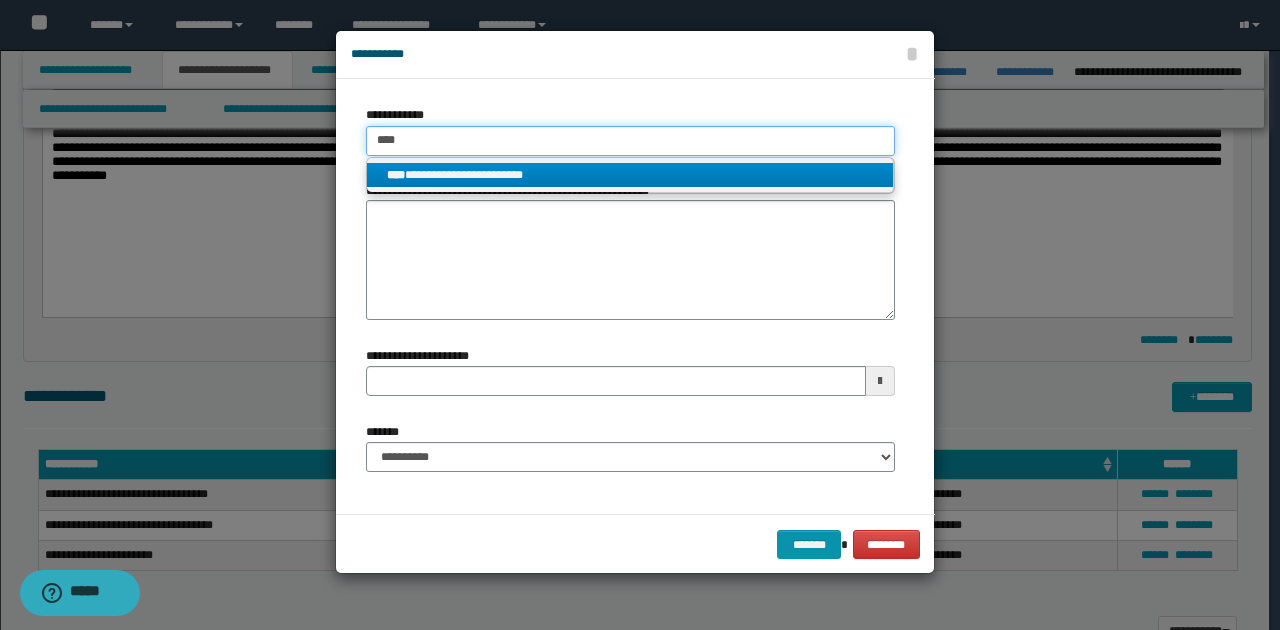 type 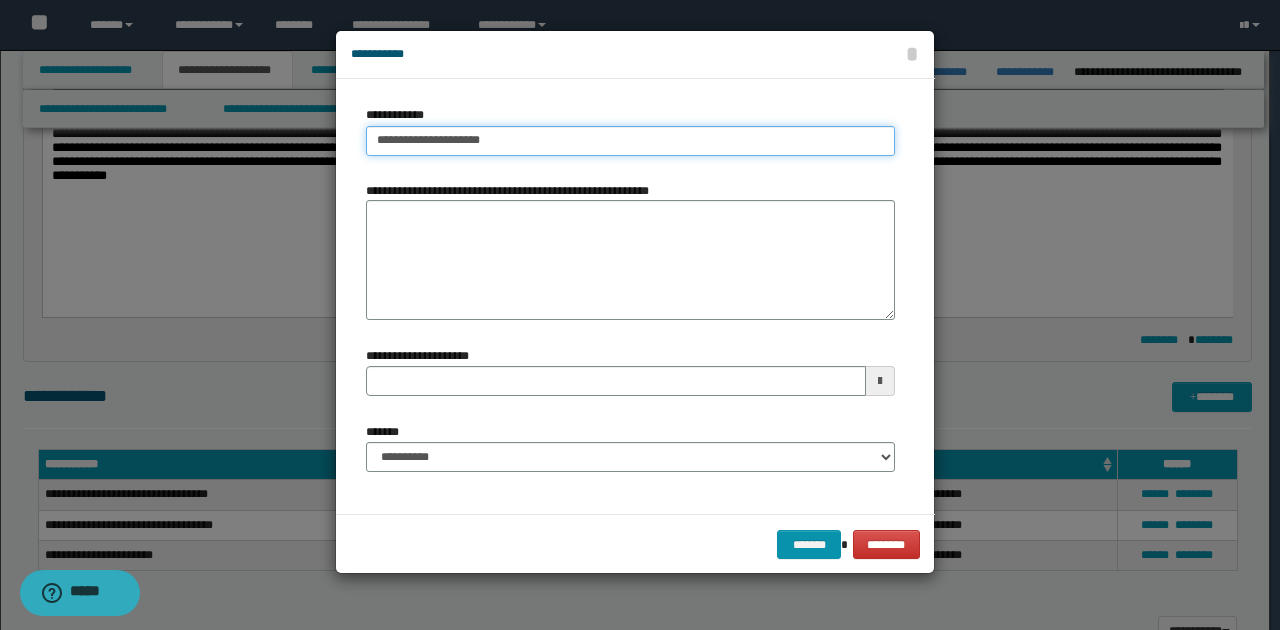 drag, startPoint x: 373, startPoint y: 139, endPoint x: 493, endPoint y: 145, distance: 120.14991 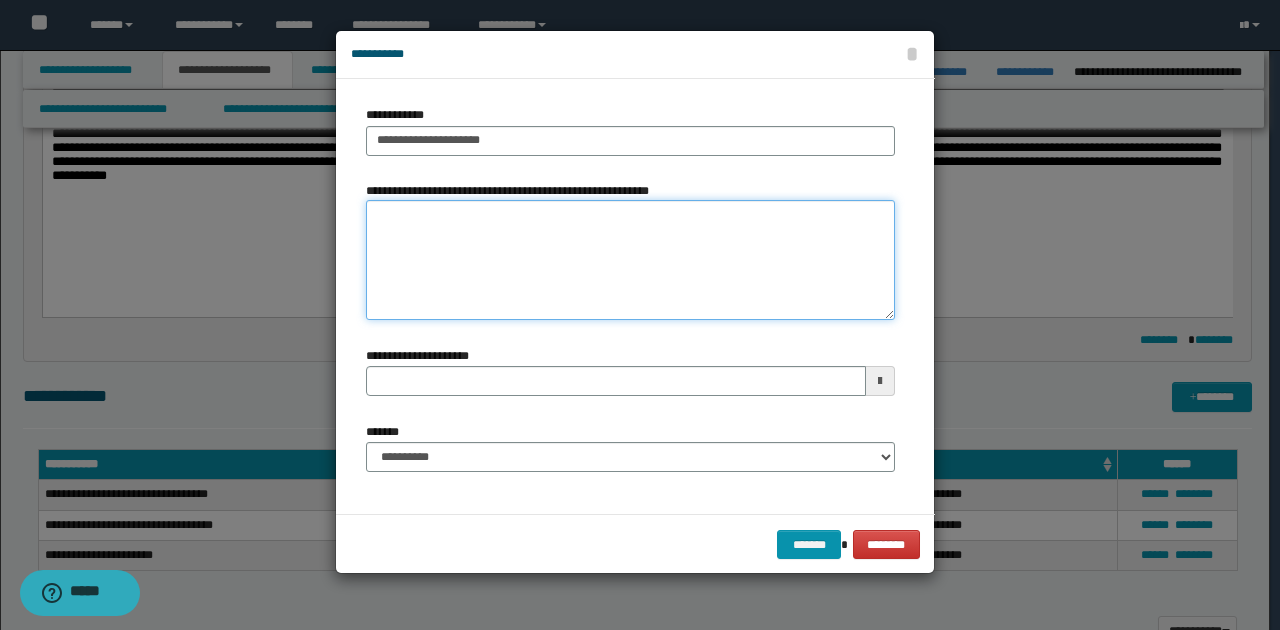 click on "**********" at bounding box center (630, 260) 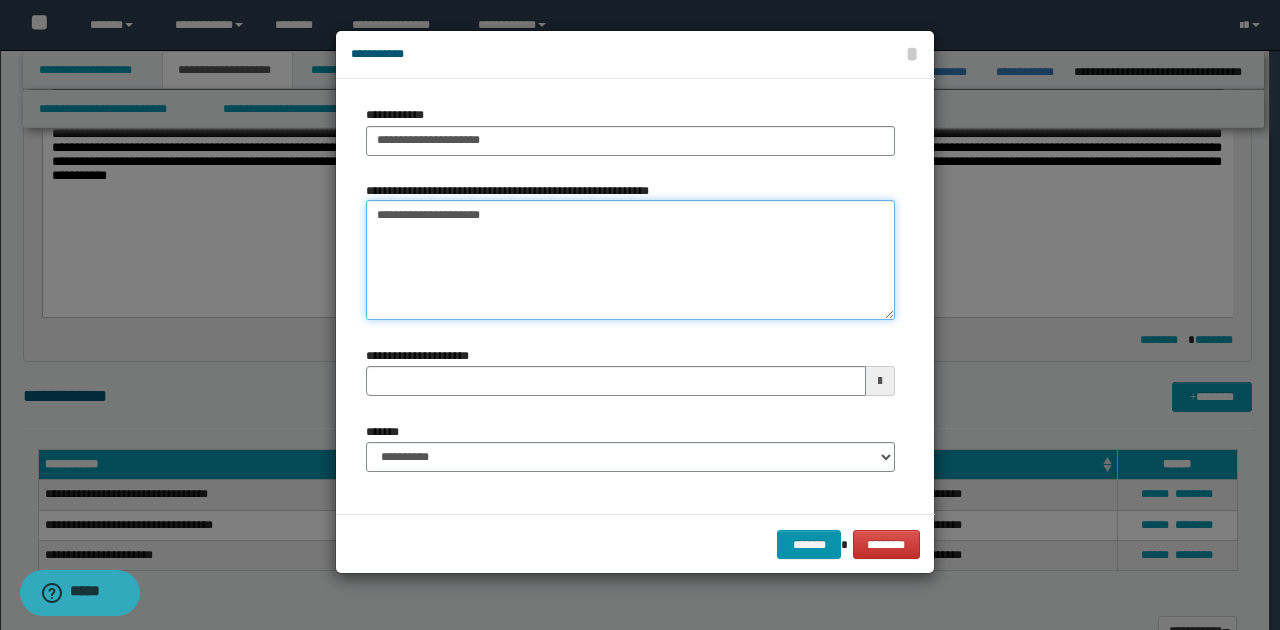 type 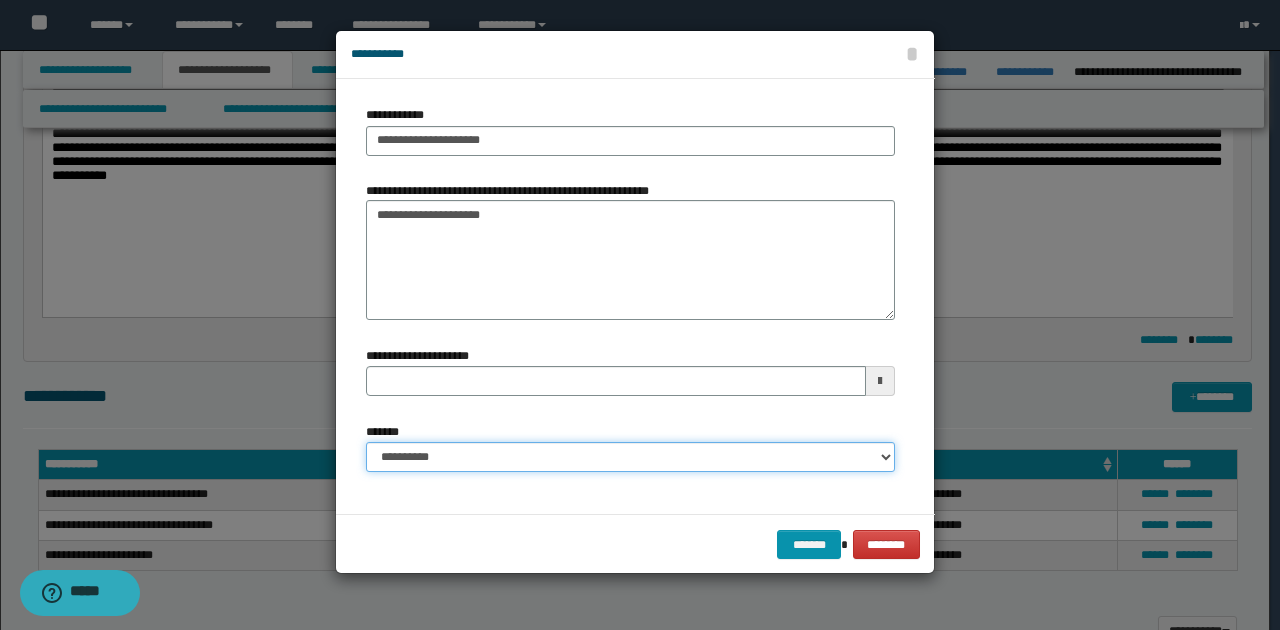 click on "**********" at bounding box center (630, 457) 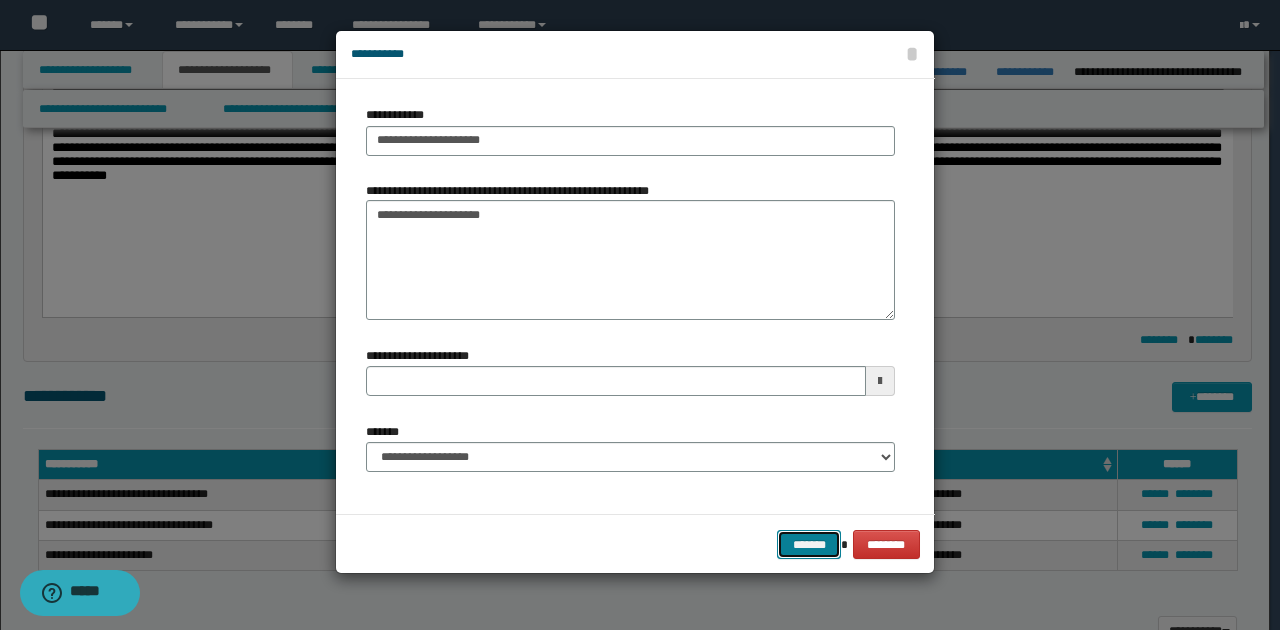 click on "*******" at bounding box center (809, 544) 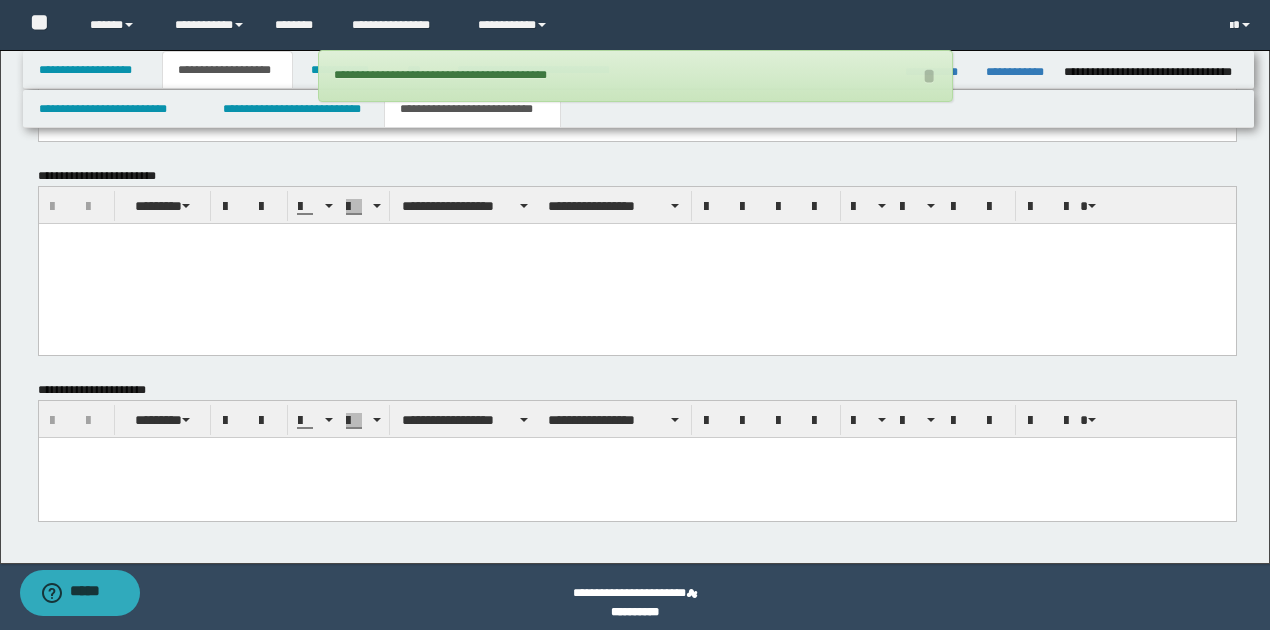 scroll, scrollTop: 1038, scrollLeft: 0, axis: vertical 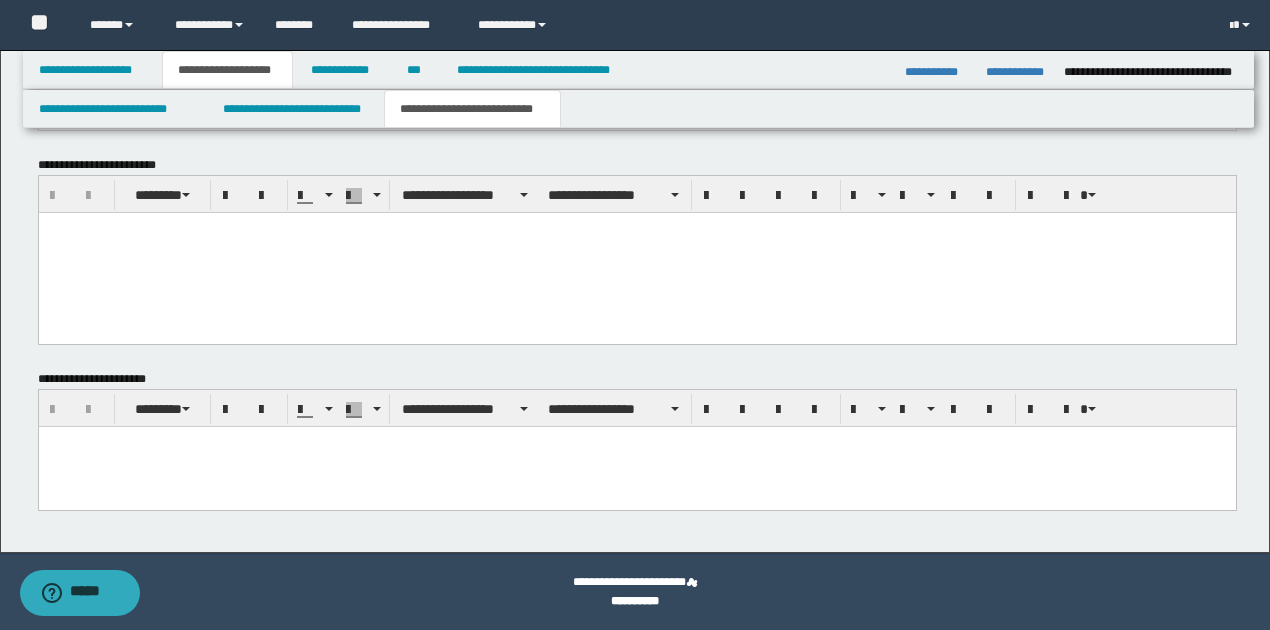 click at bounding box center [636, 467] 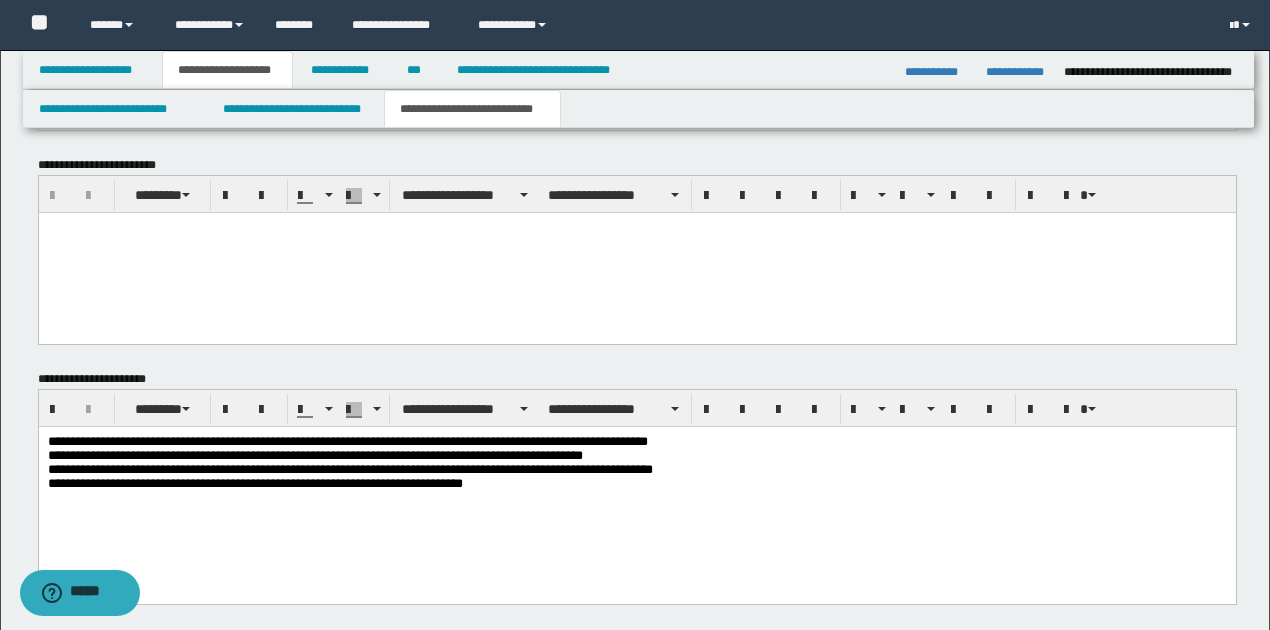 drag, startPoint x: 44, startPoint y: 442, endPoint x: 458, endPoint y: 494, distance: 417.25293 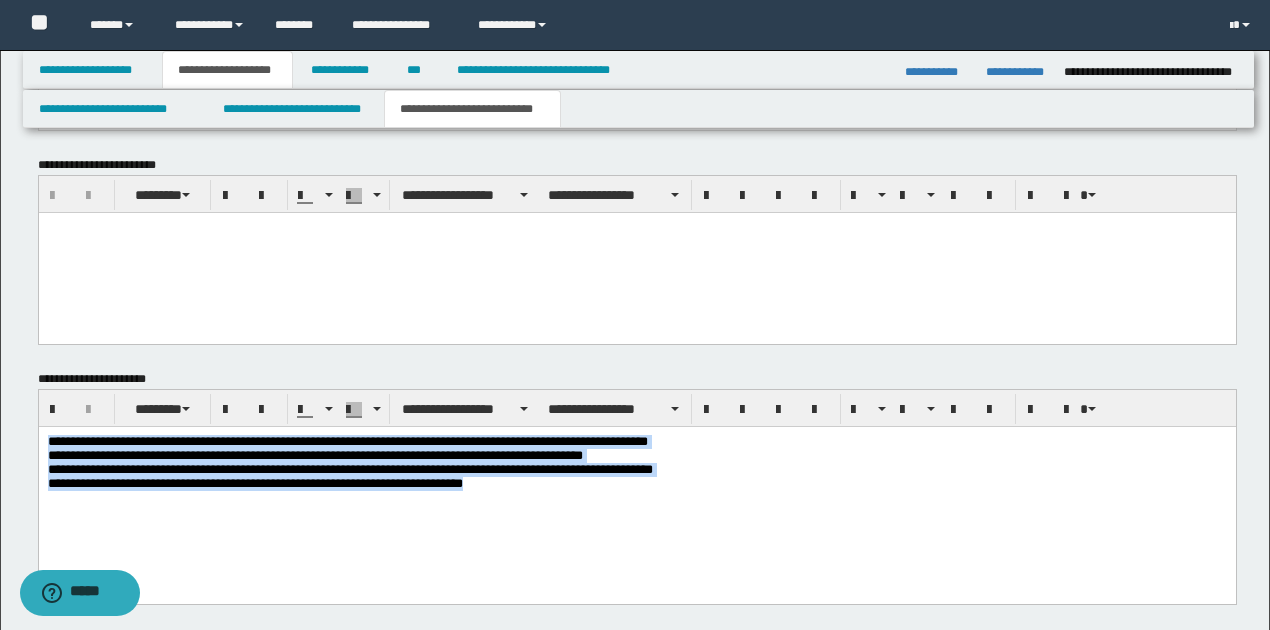 drag, startPoint x: 46, startPoint y: 440, endPoint x: 576, endPoint y: 525, distance: 536.77277 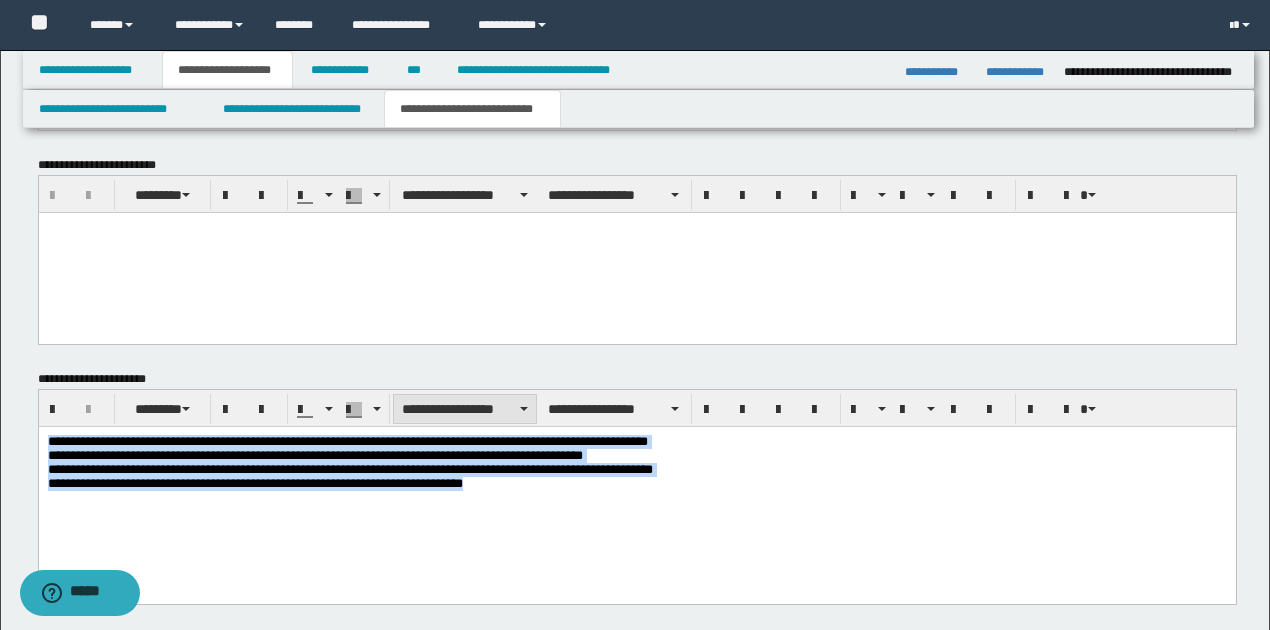 click on "**********" at bounding box center (465, 409) 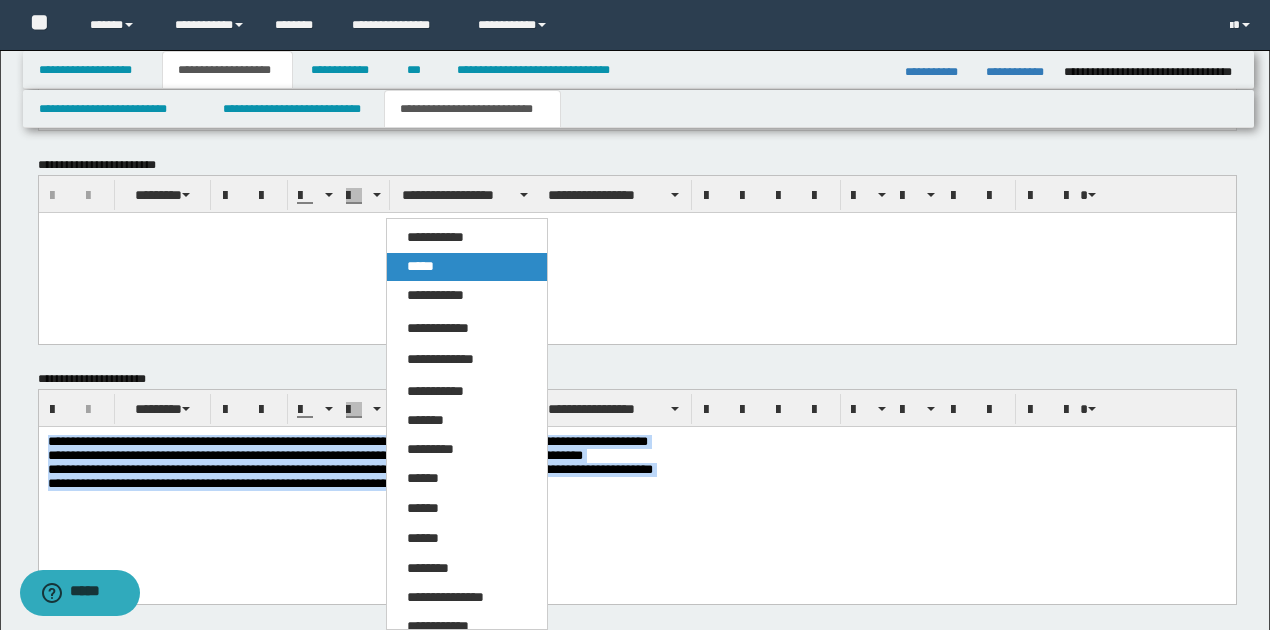 click on "*****" at bounding box center [420, 266] 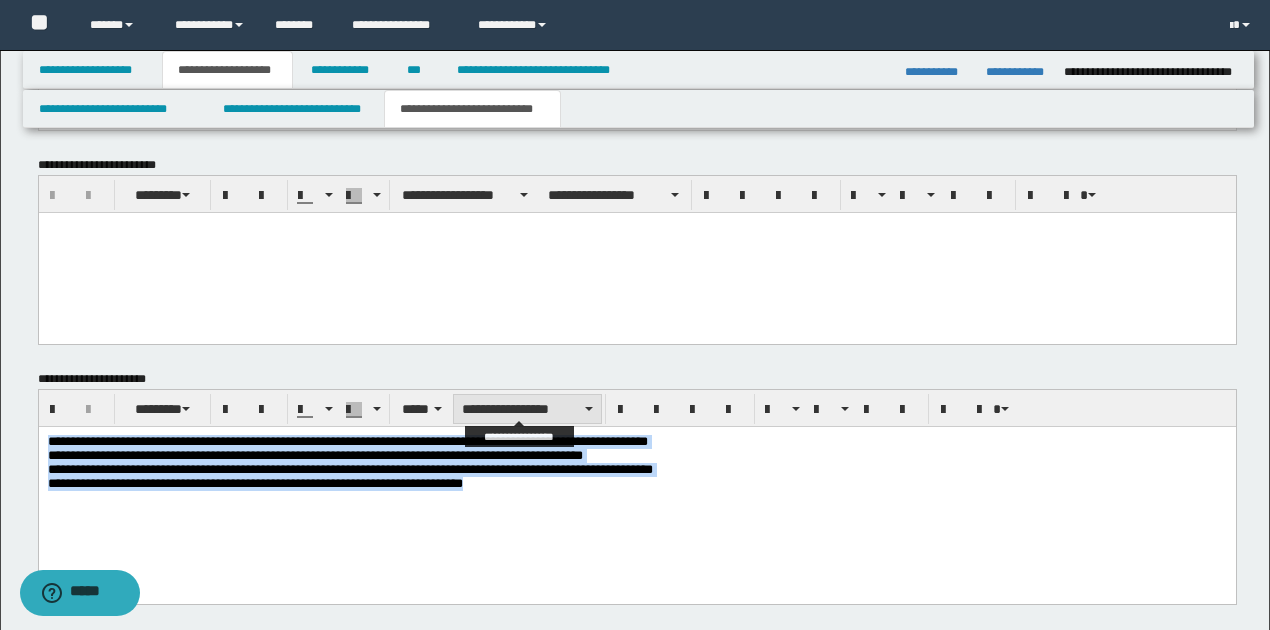 click on "**********" at bounding box center (527, 409) 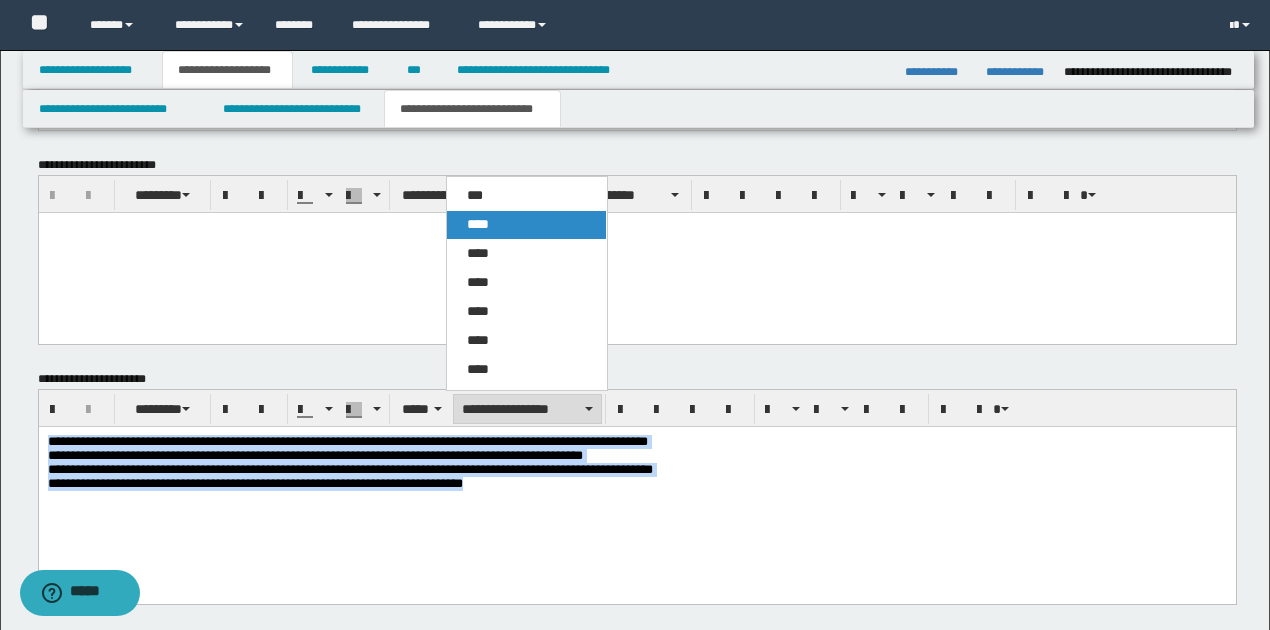 click on "****" at bounding box center [478, 224] 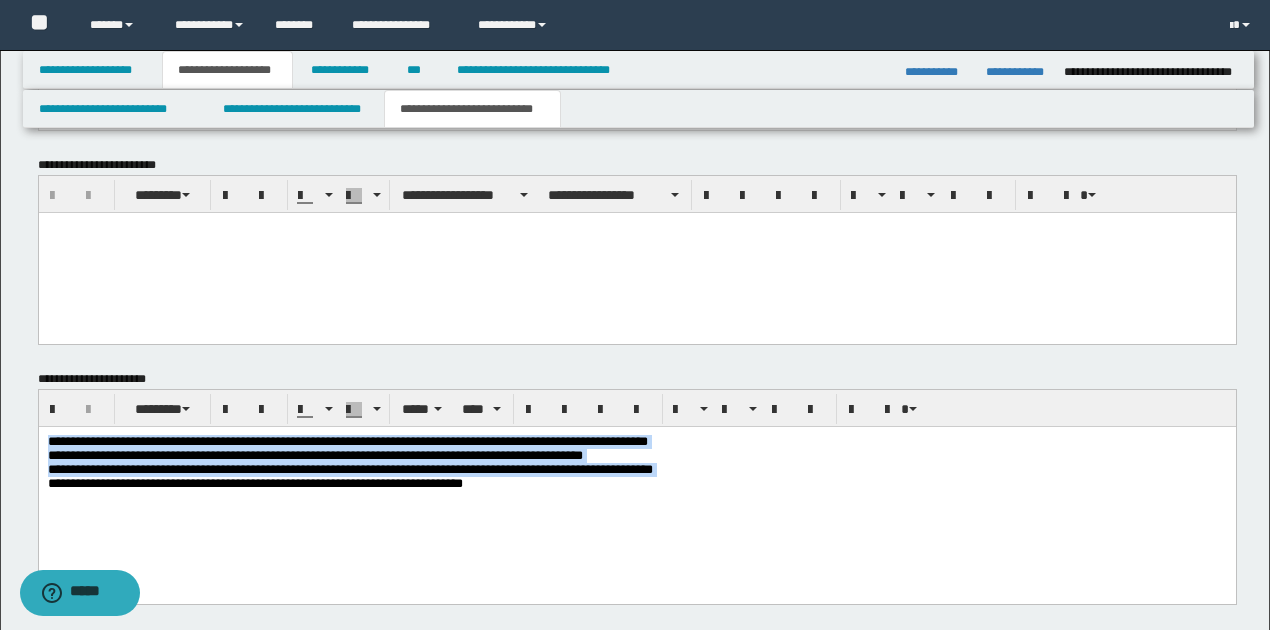 click on "**********" at bounding box center (637, 465) 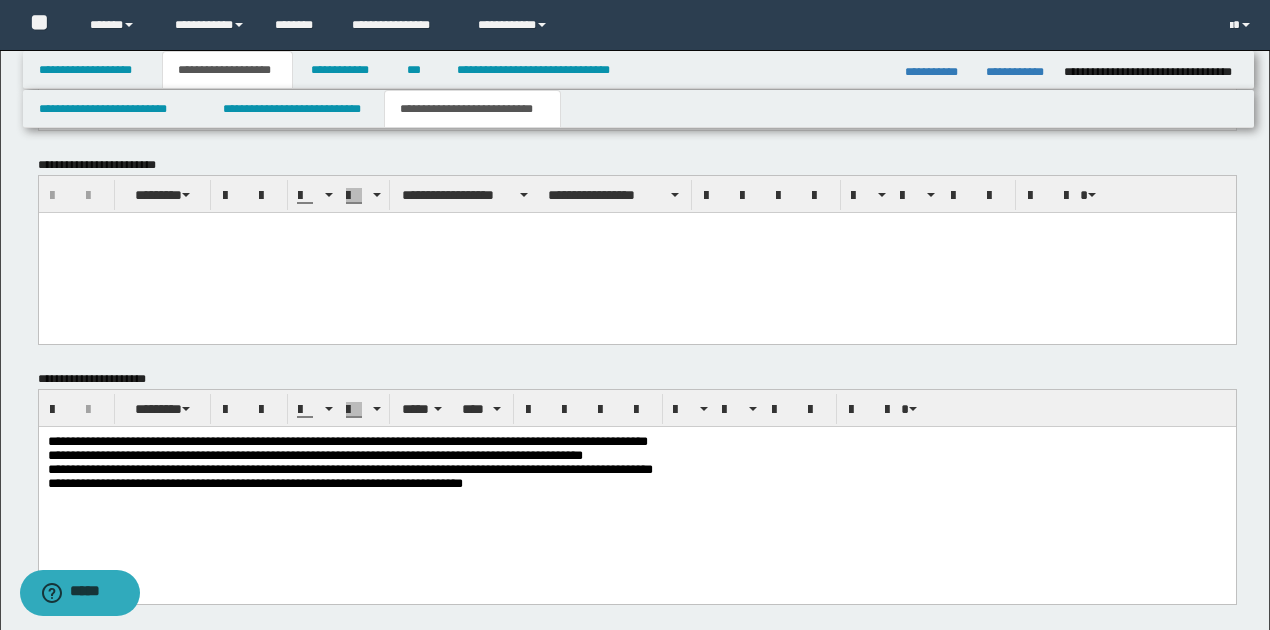 type 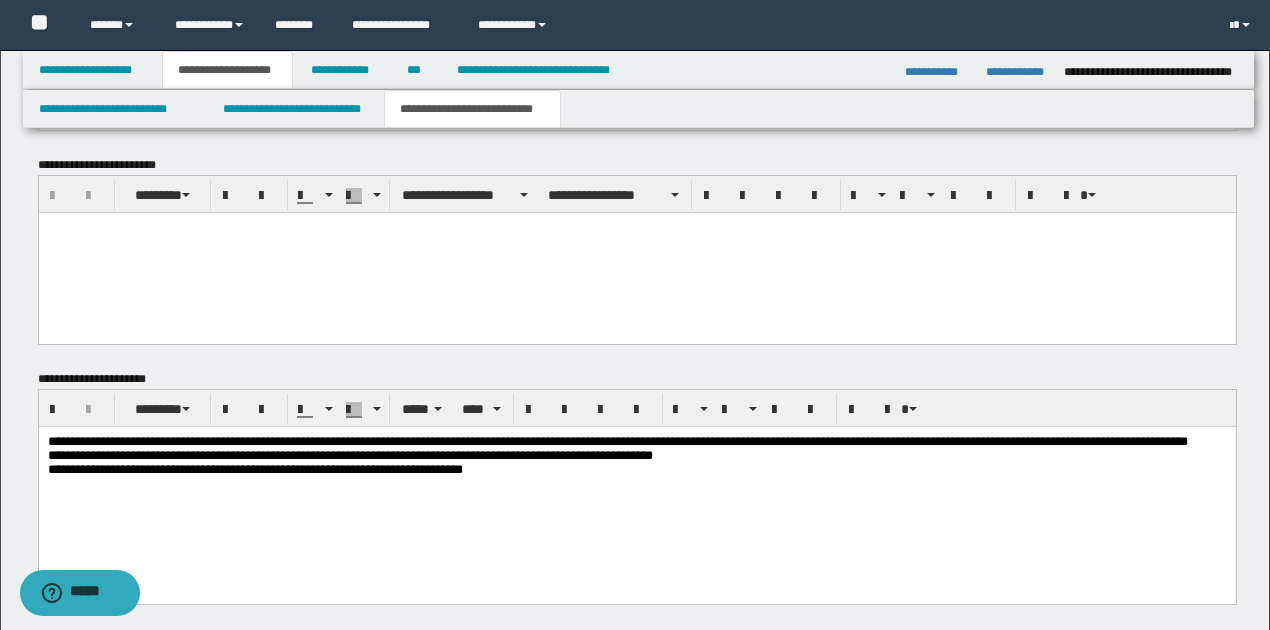 click on "**********" at bounding box center [637, 465] 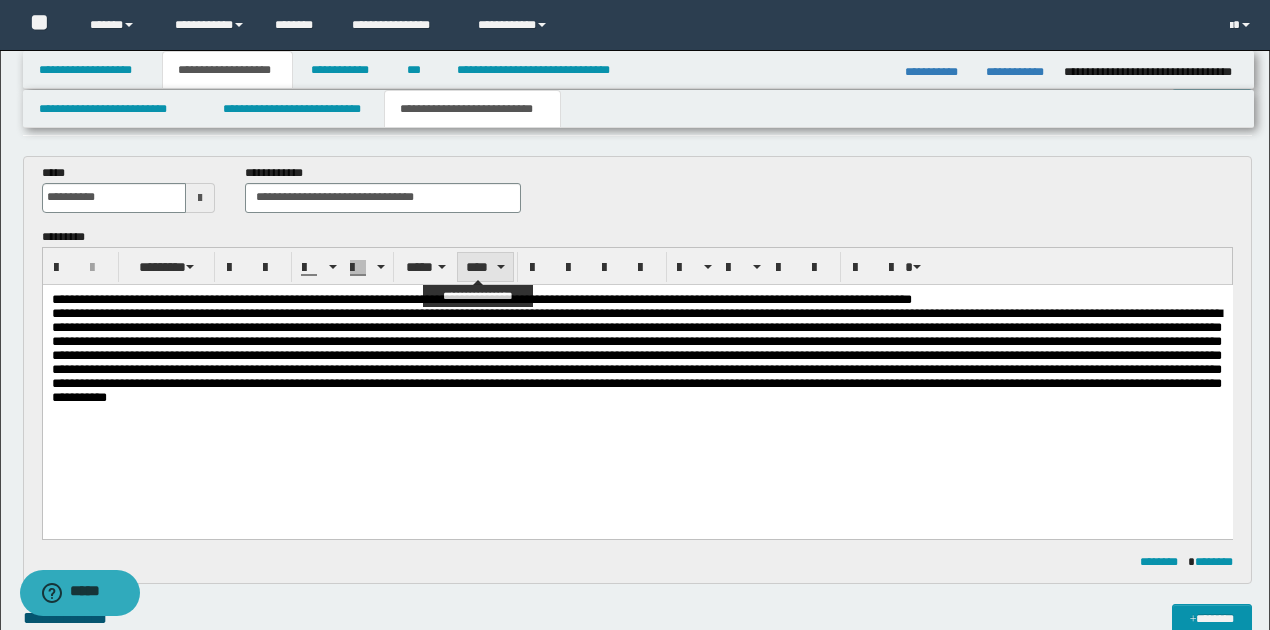 scroll, scrollTop: 38, scrollLeft: 0, axis: vertical 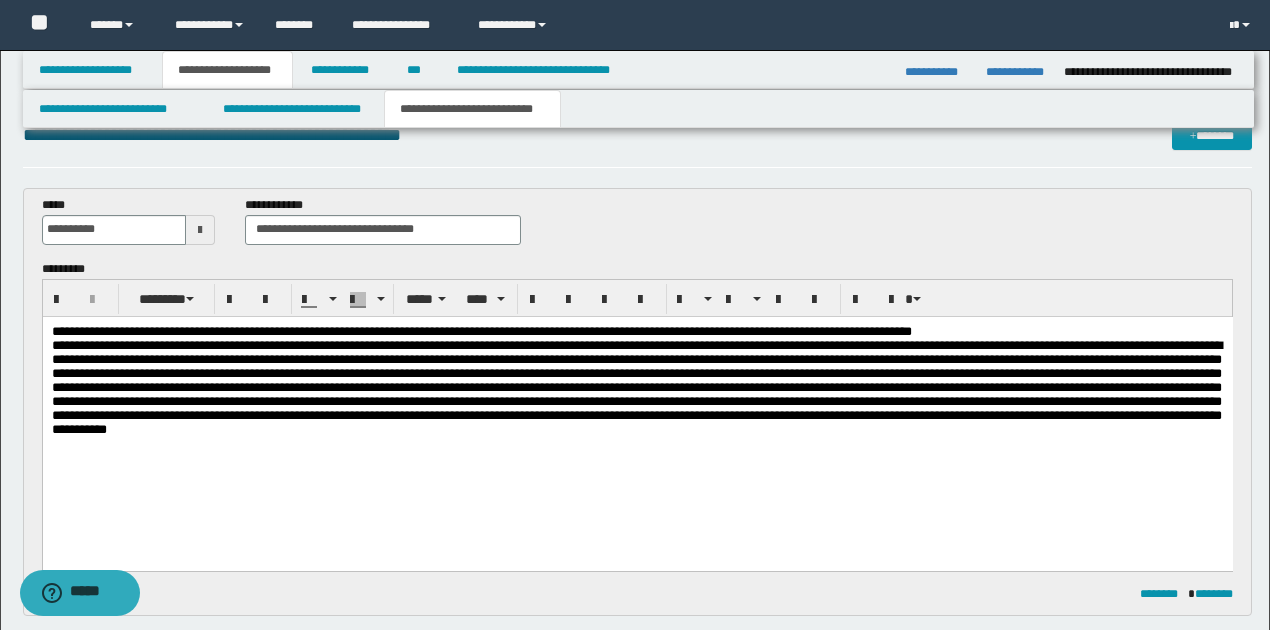 click on "**********" at bounding box center [481, 330] 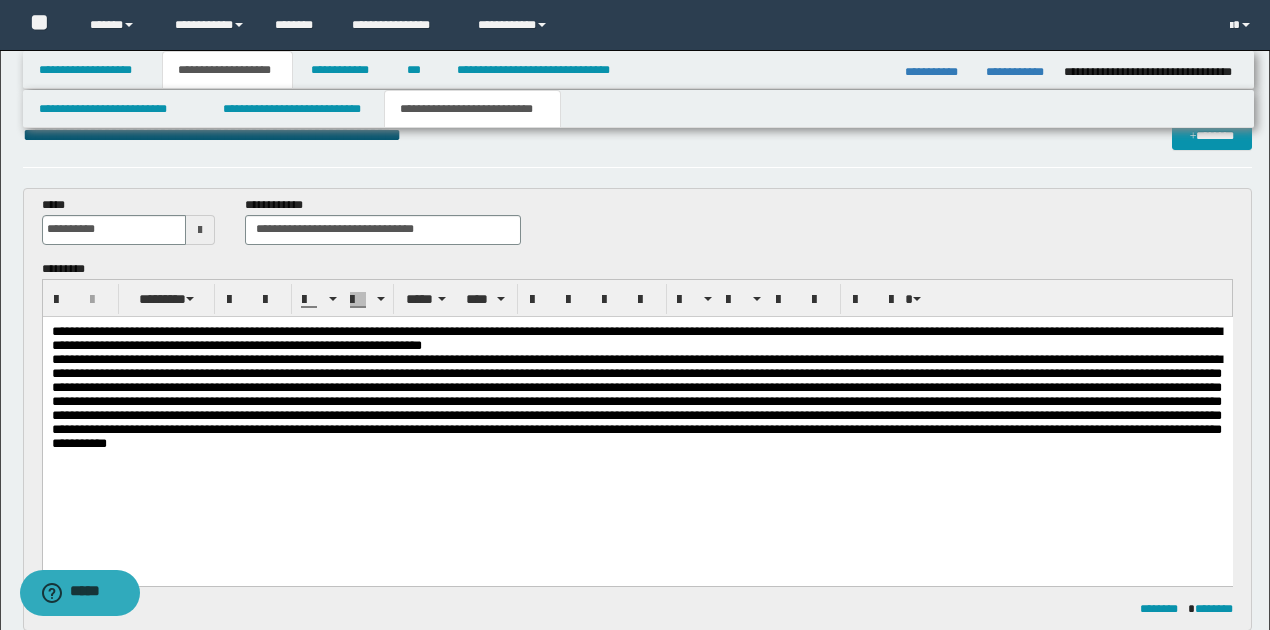 click on "**********" at bounding box center [637, 338] 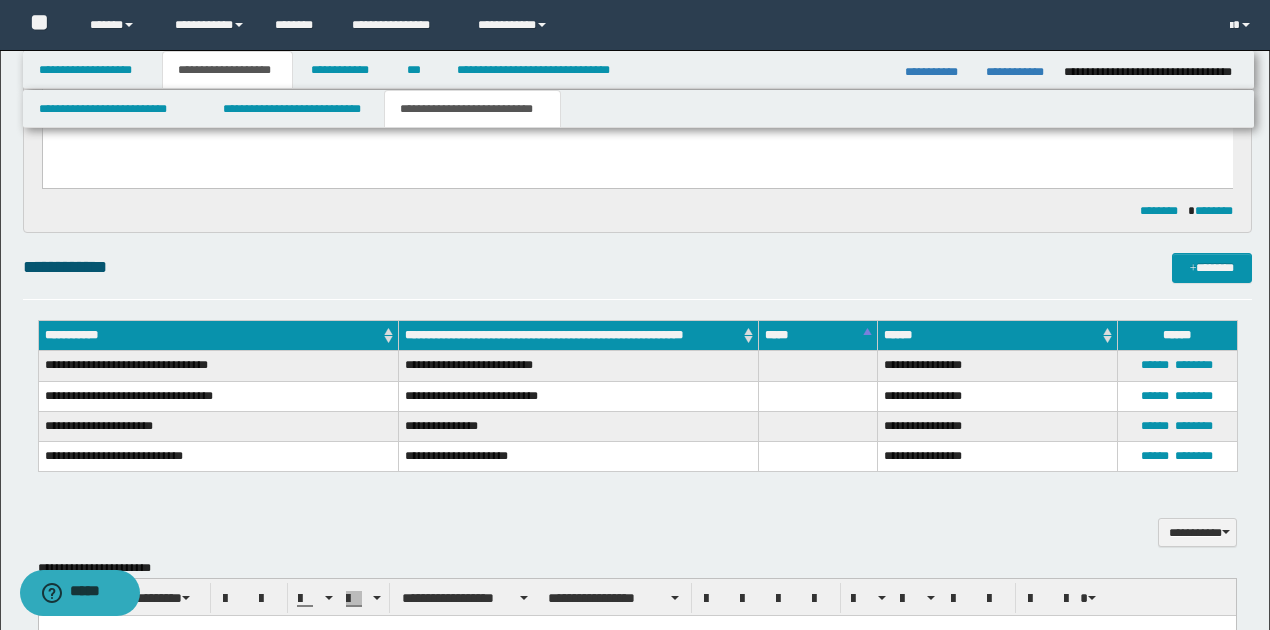 scroll, scrollTop: 572, scrollLeft: 0, axis: vertical 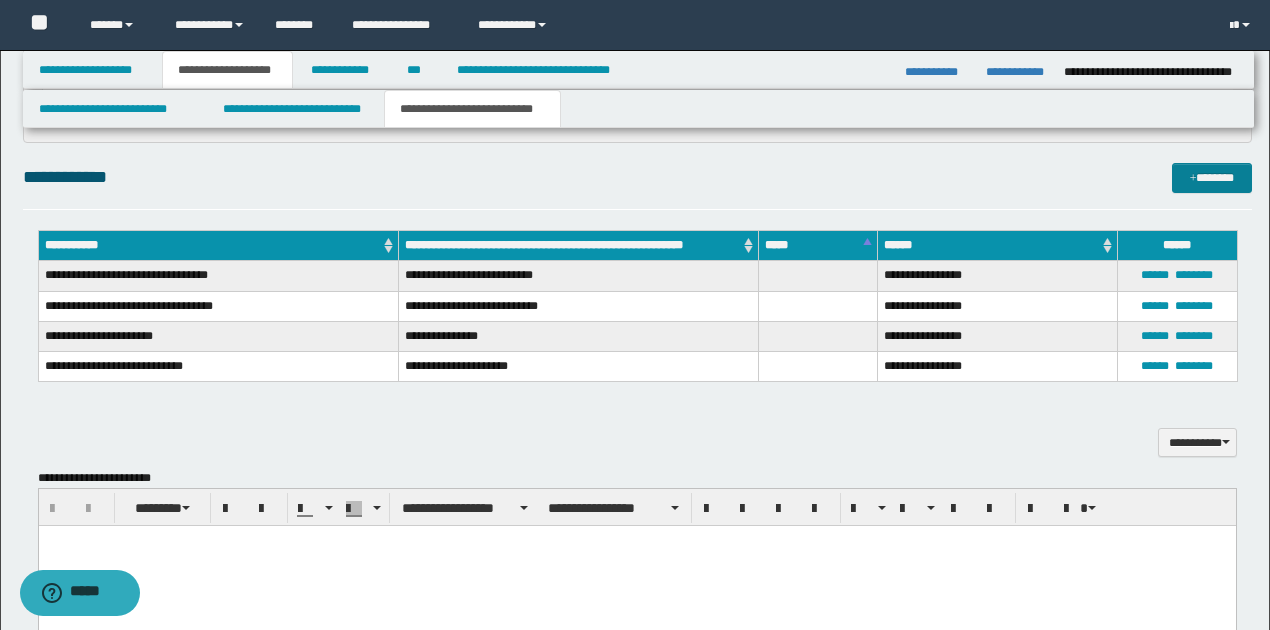 click on "*******" at bounding box center [1211, 177] 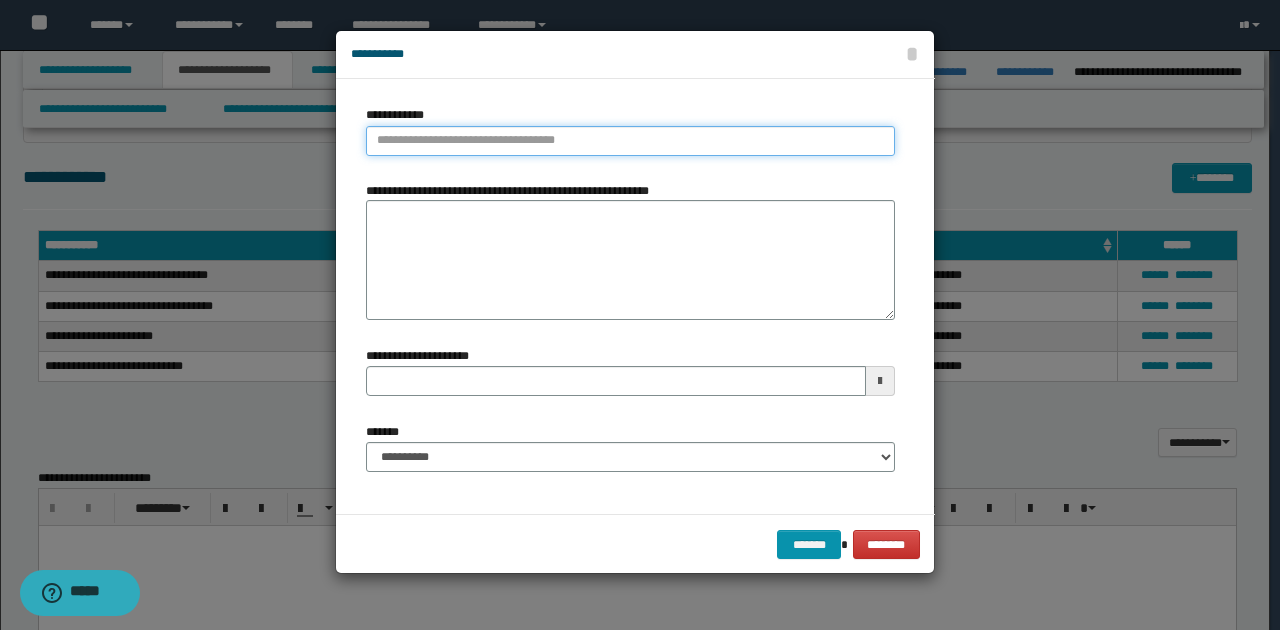 type on "**********" 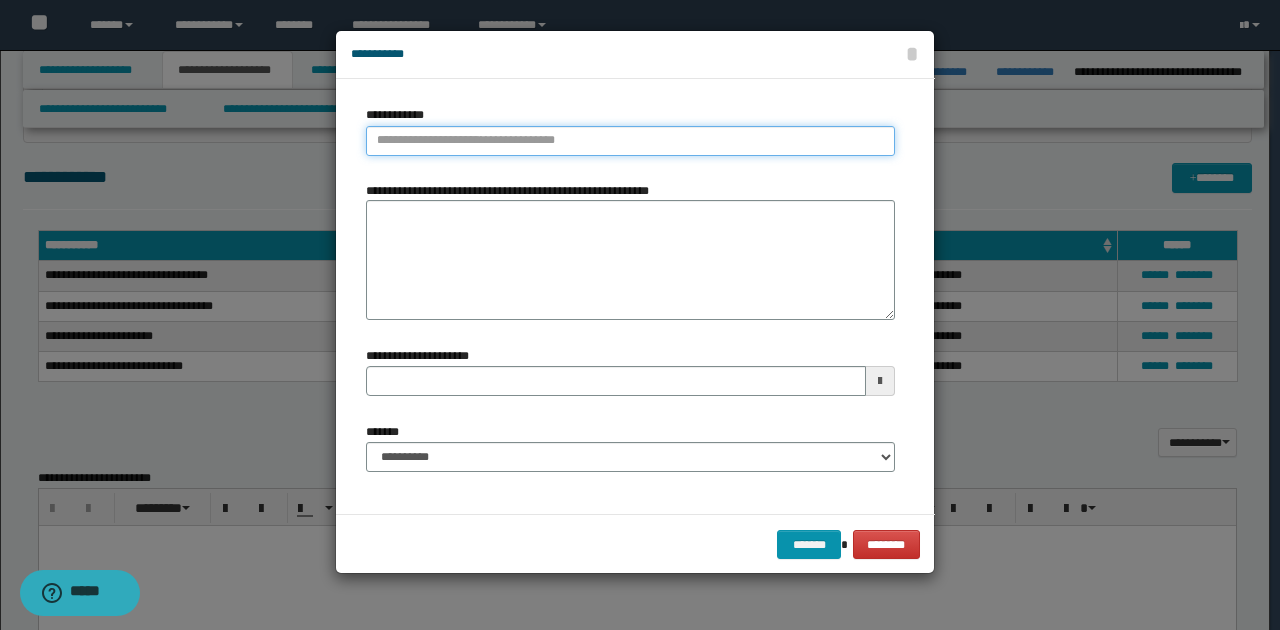 click on "**********" at bounding box center (630, 141) 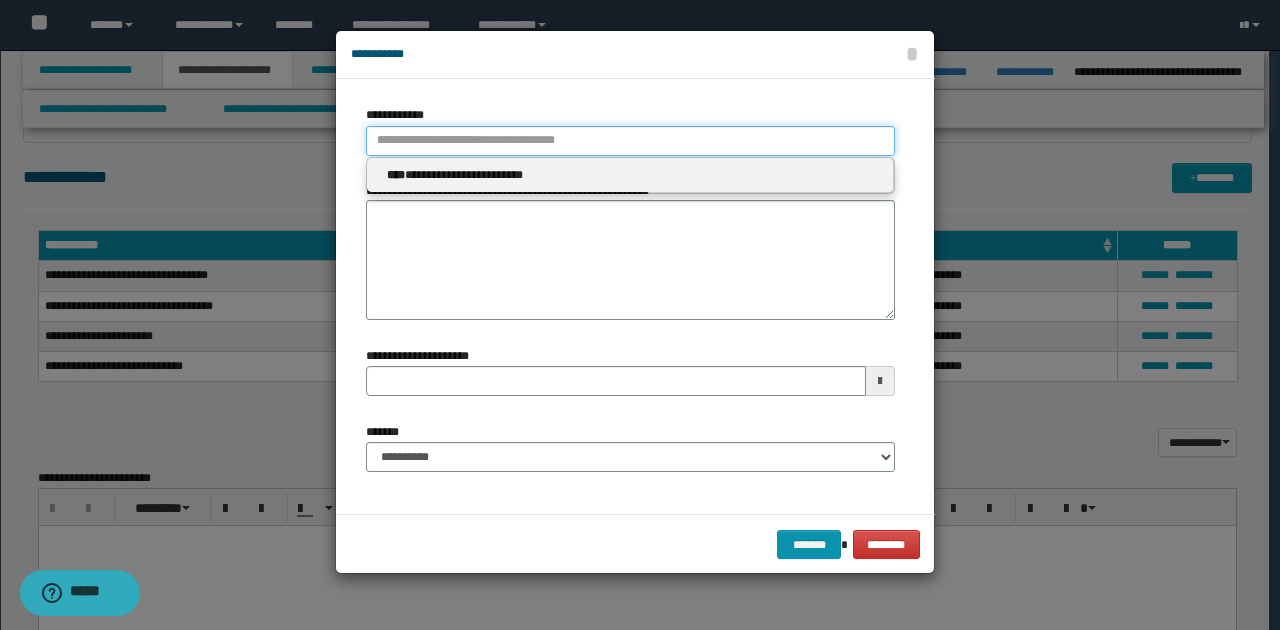 type 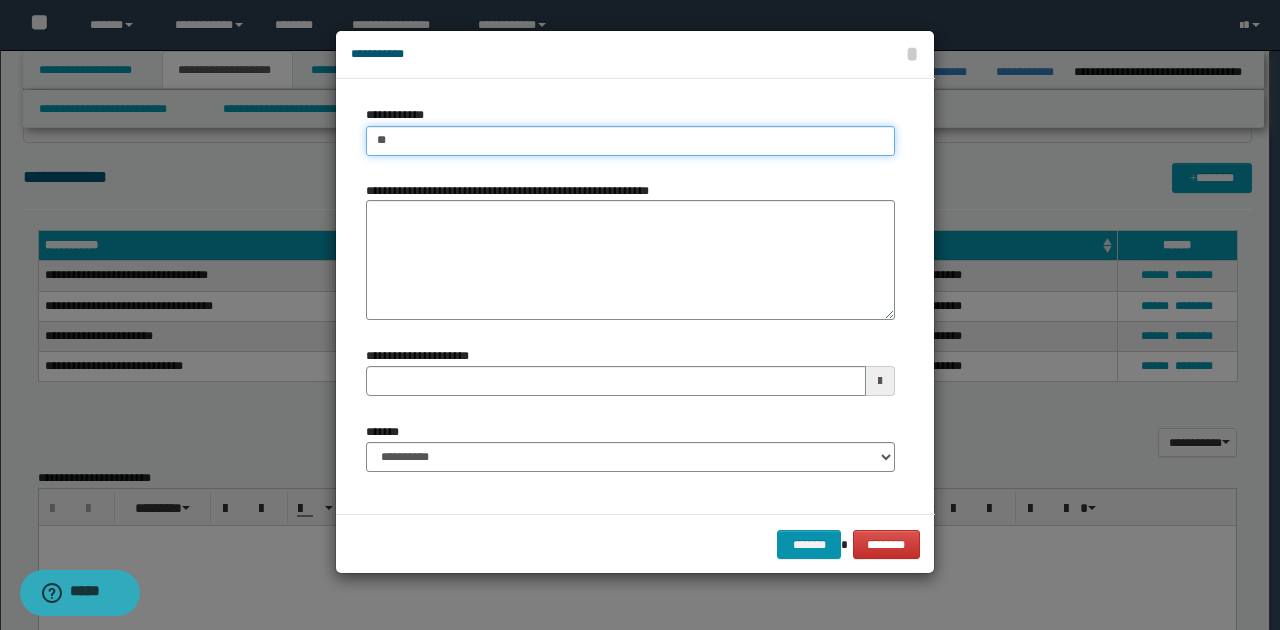 type on "***" 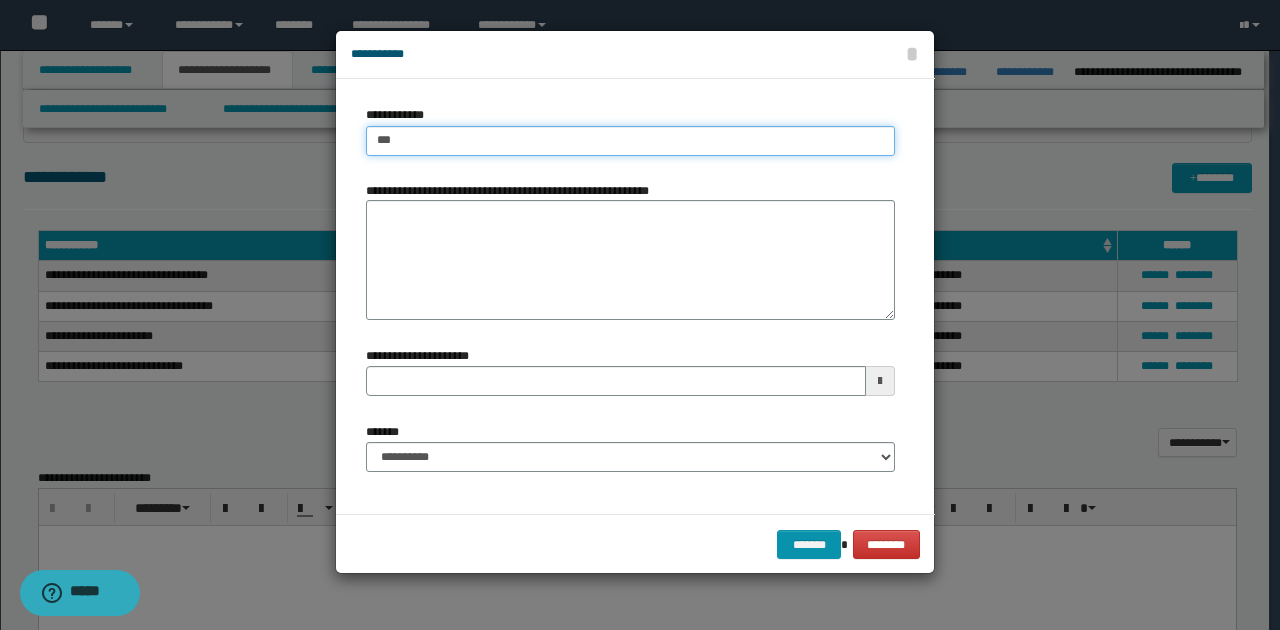 type on "***" 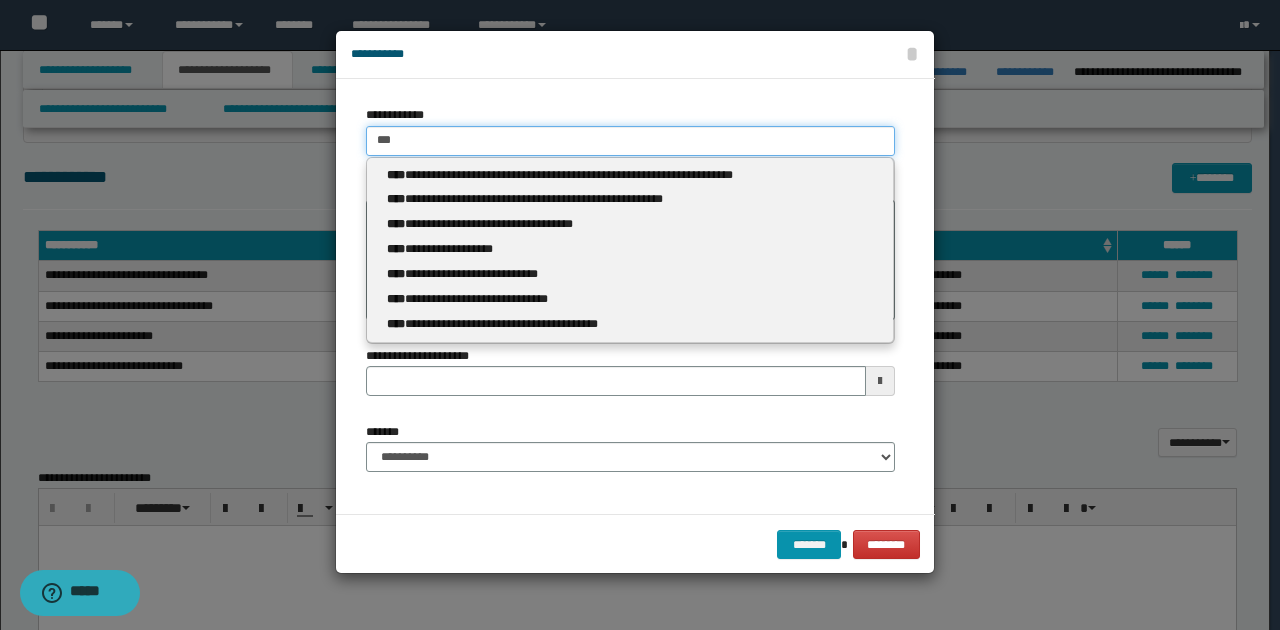 type 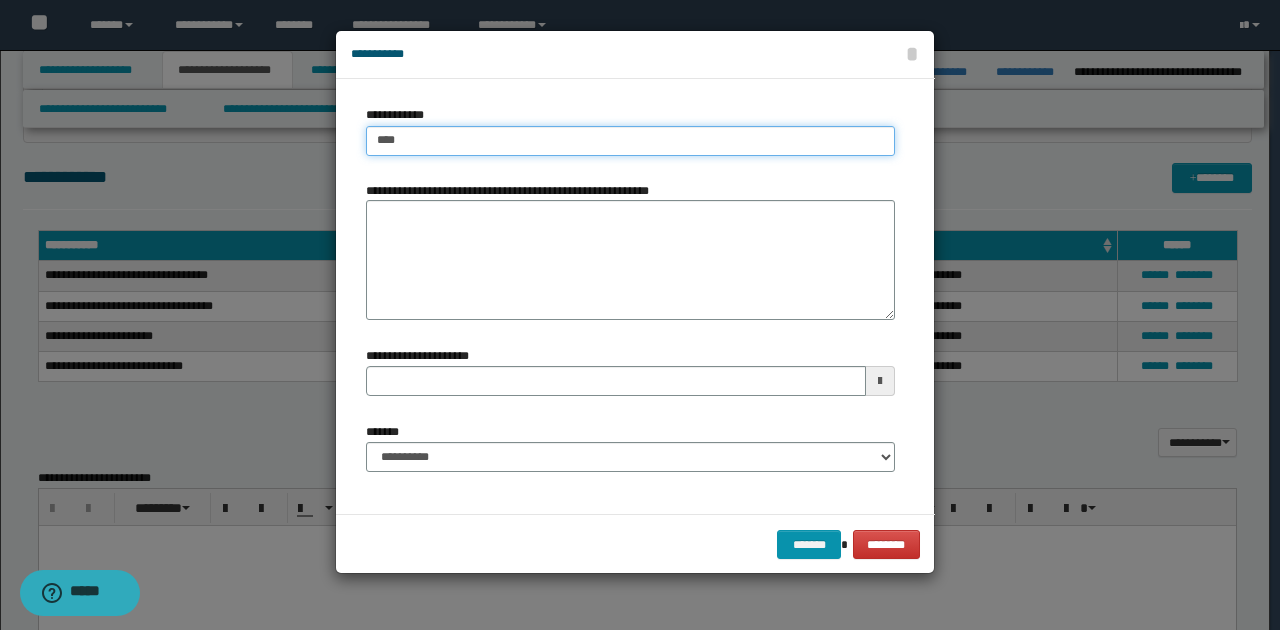 type on "****" 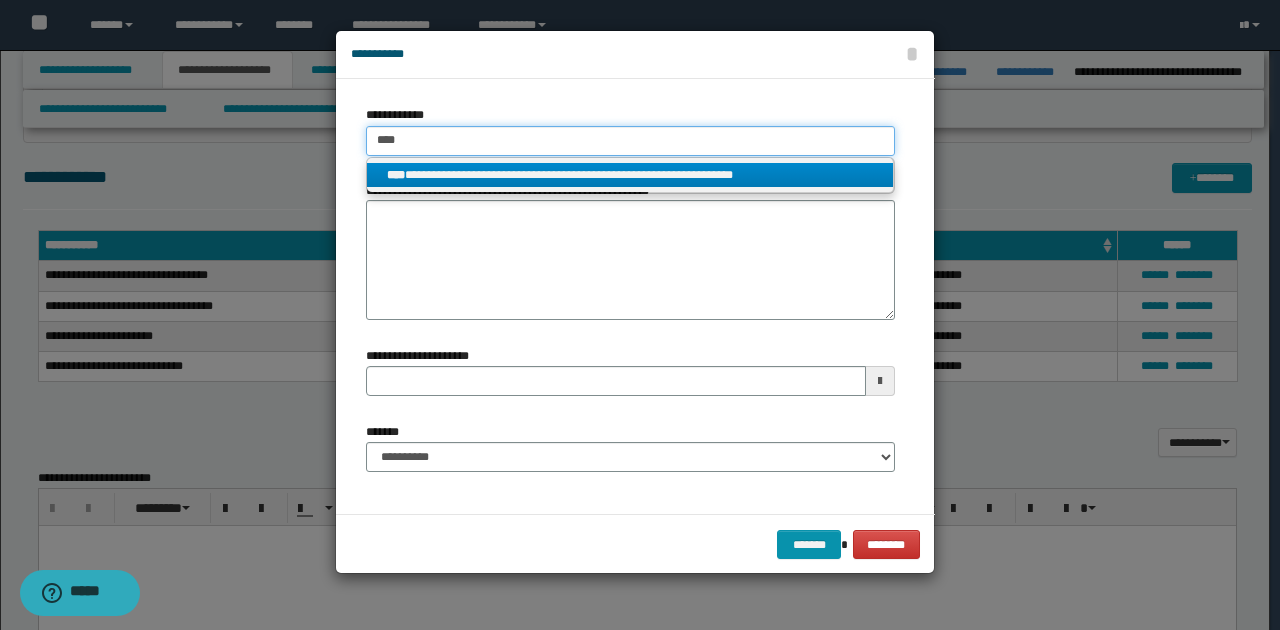 type on "****" 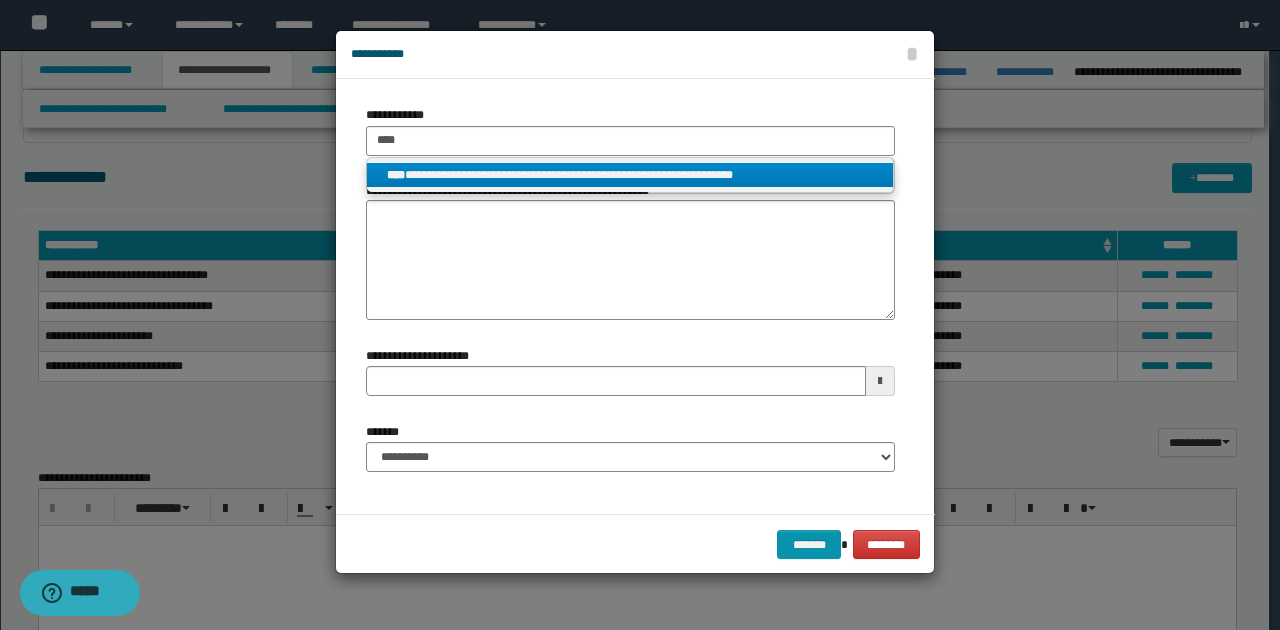 click on "**********" at bounding box center (630, 175) 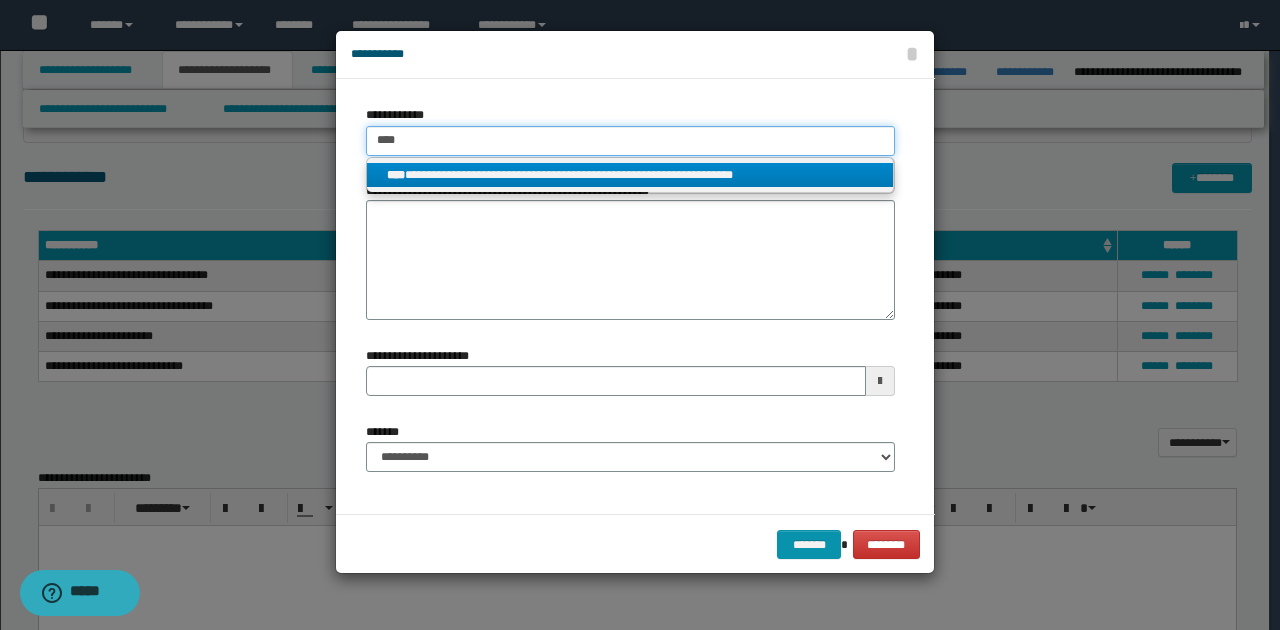 type 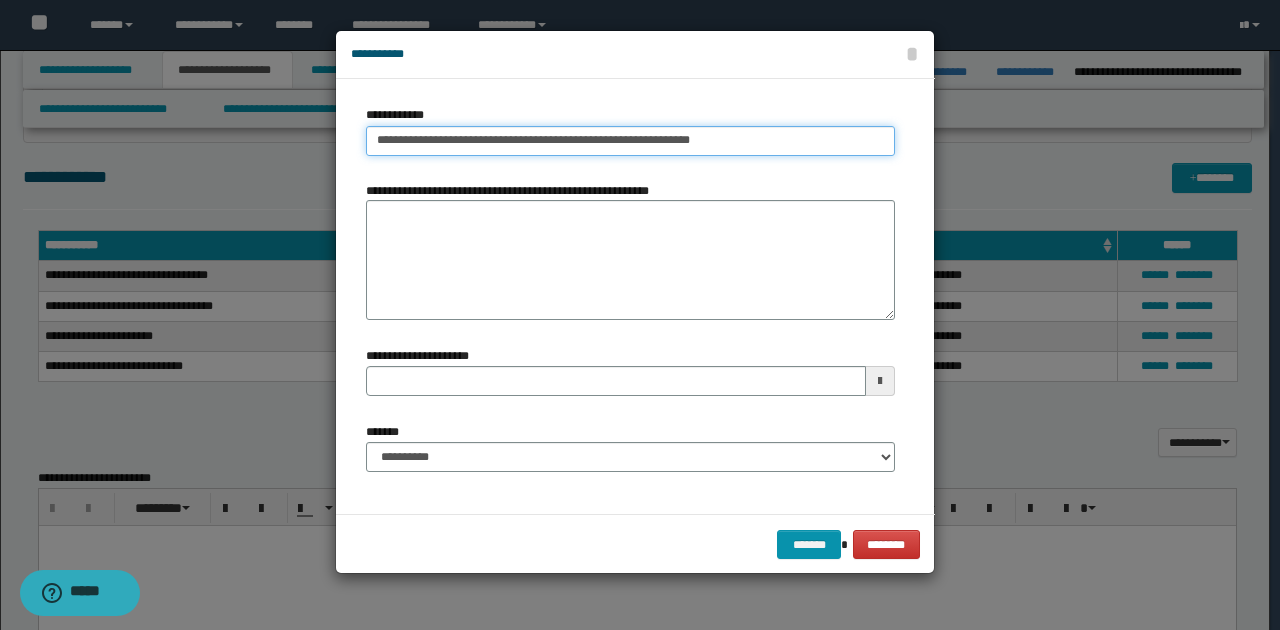drag, startPoint x: 377, startPoint y: 138, endPoint x: 752, endPoint y: 150, distance: 375.19196 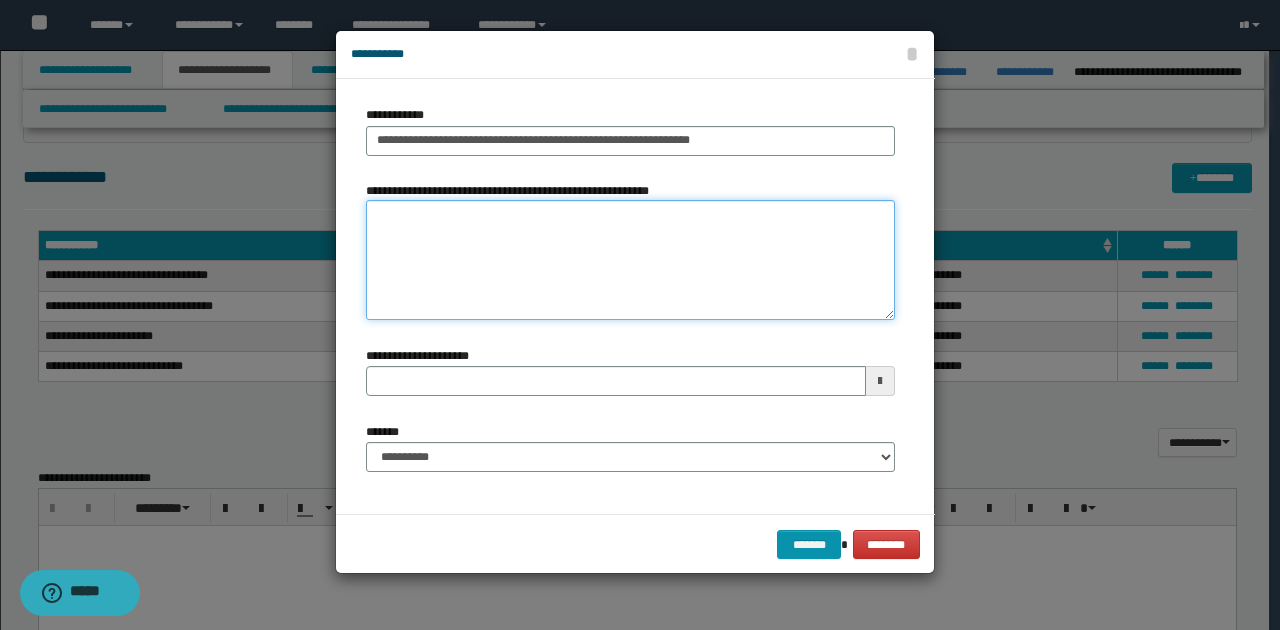 click on "**********" at bounding box center (630, 260) 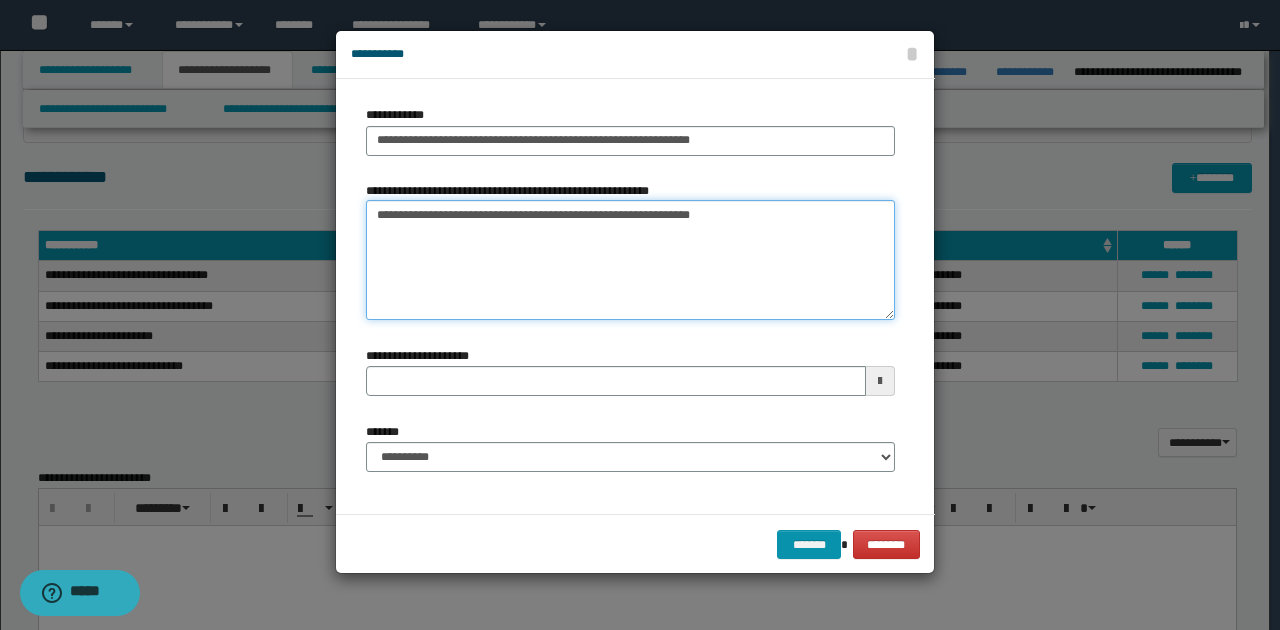type 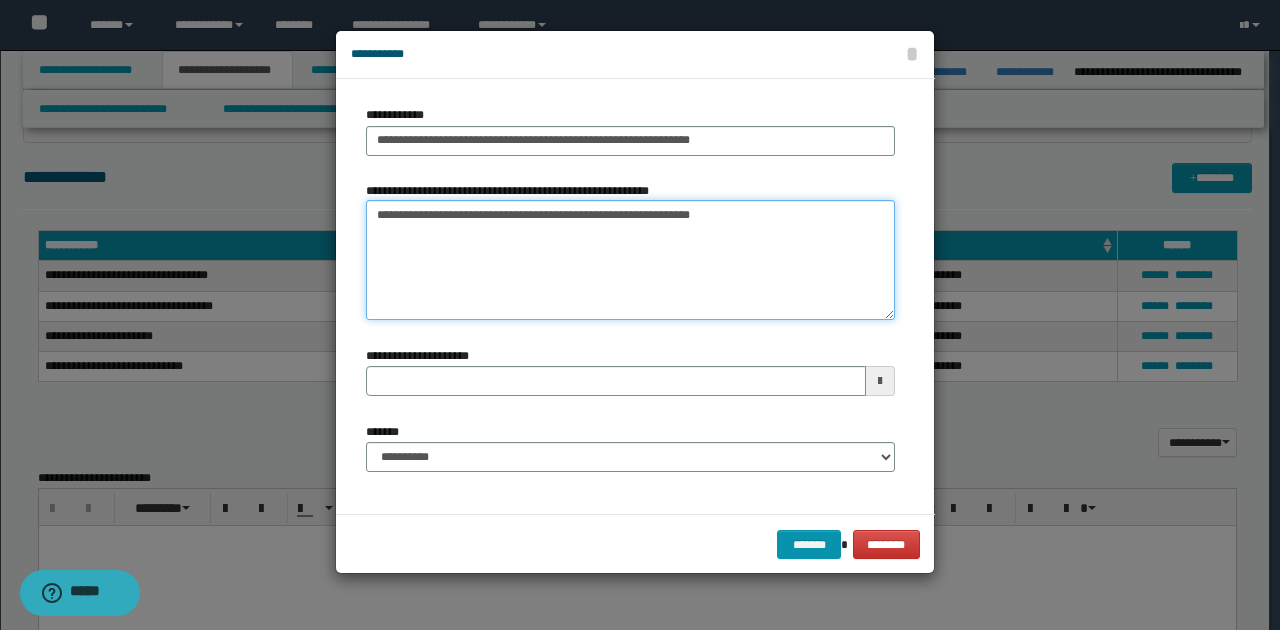 type on "**********" 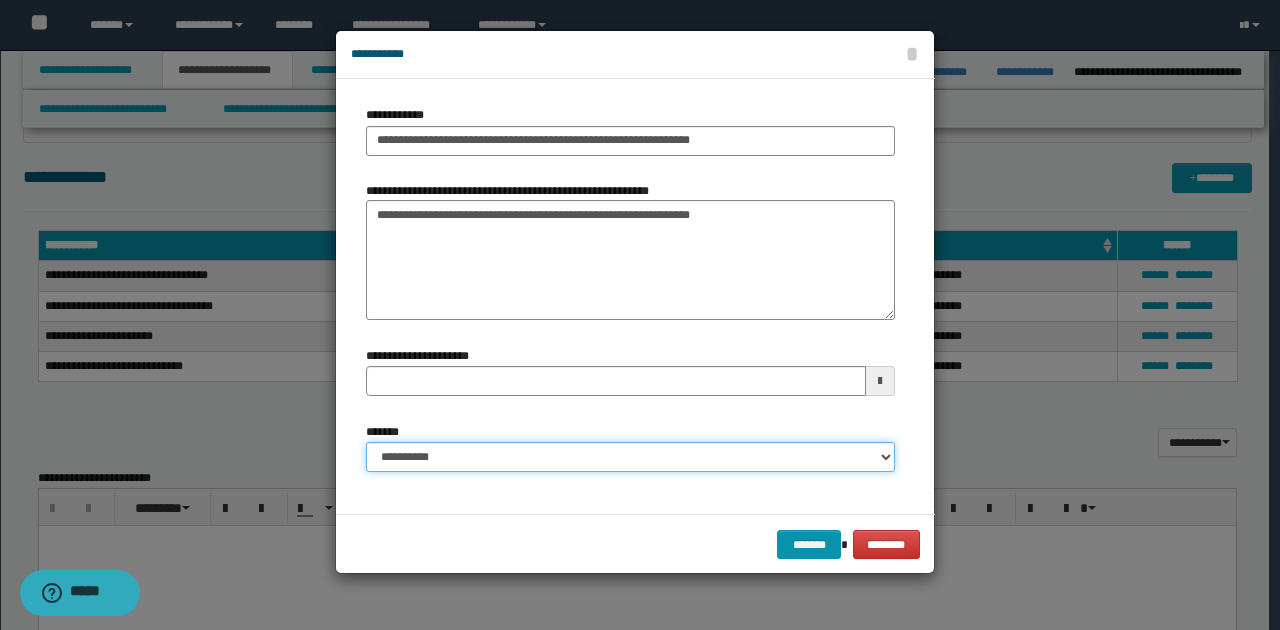 click on "**********" at bounding box center [630, 457] 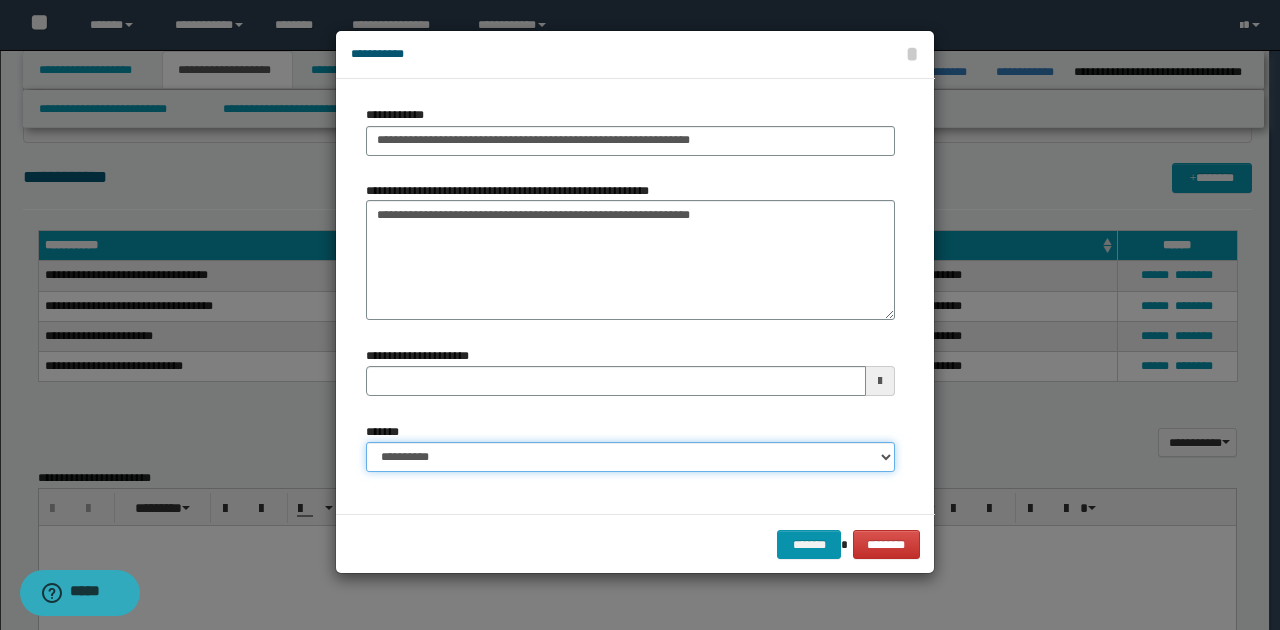 select on "*" 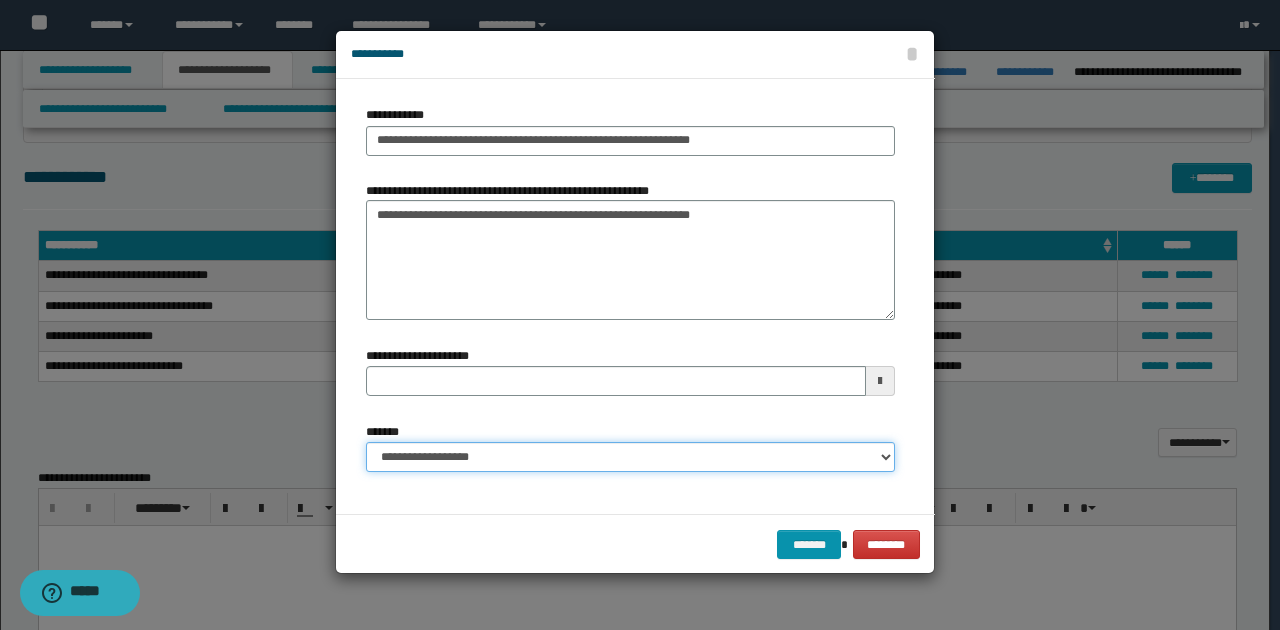 type 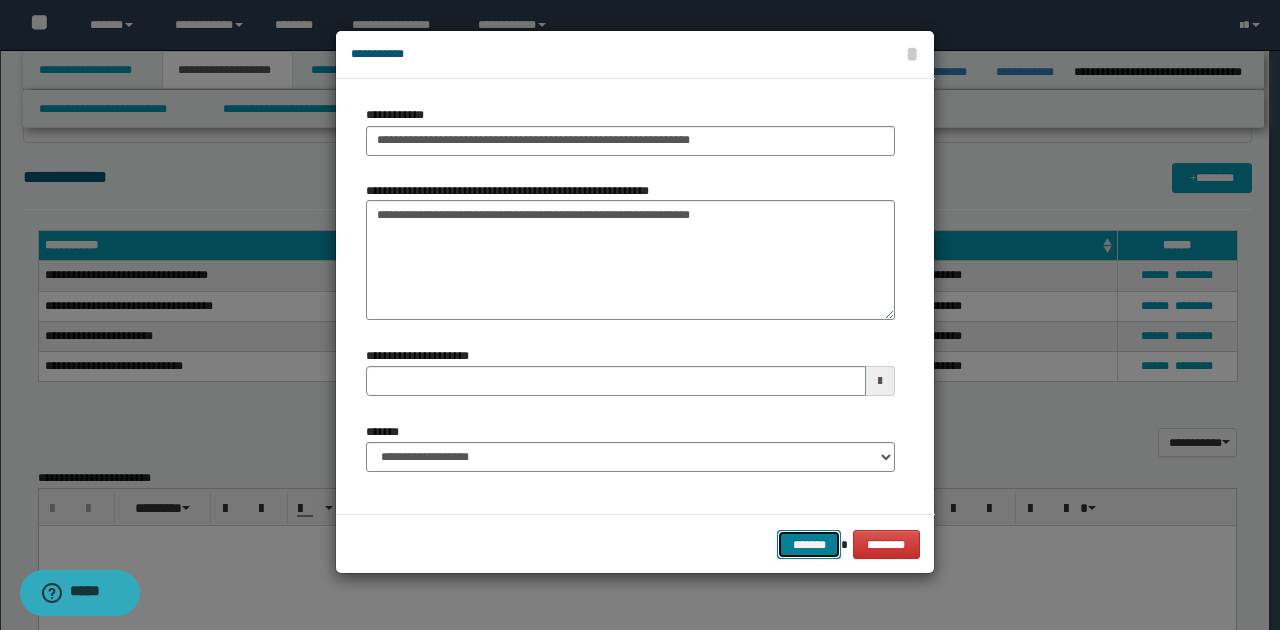 click on "*******" at bounding box center [809, 544] 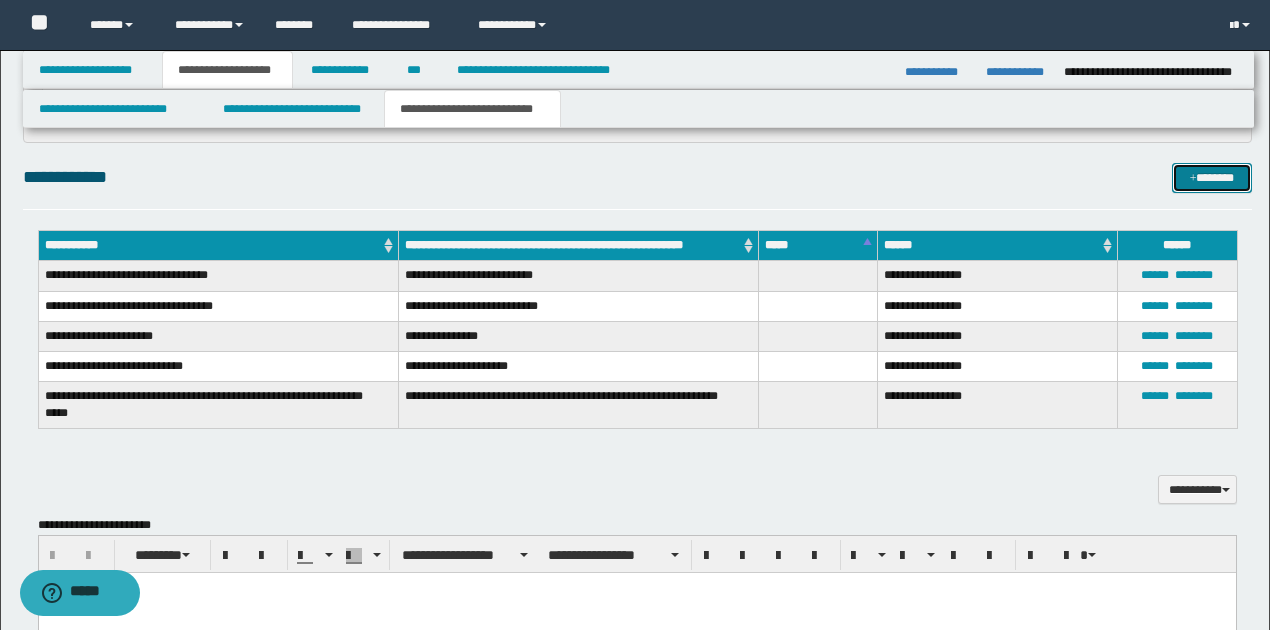 click on "*******" at bounding box center (1211, 177) 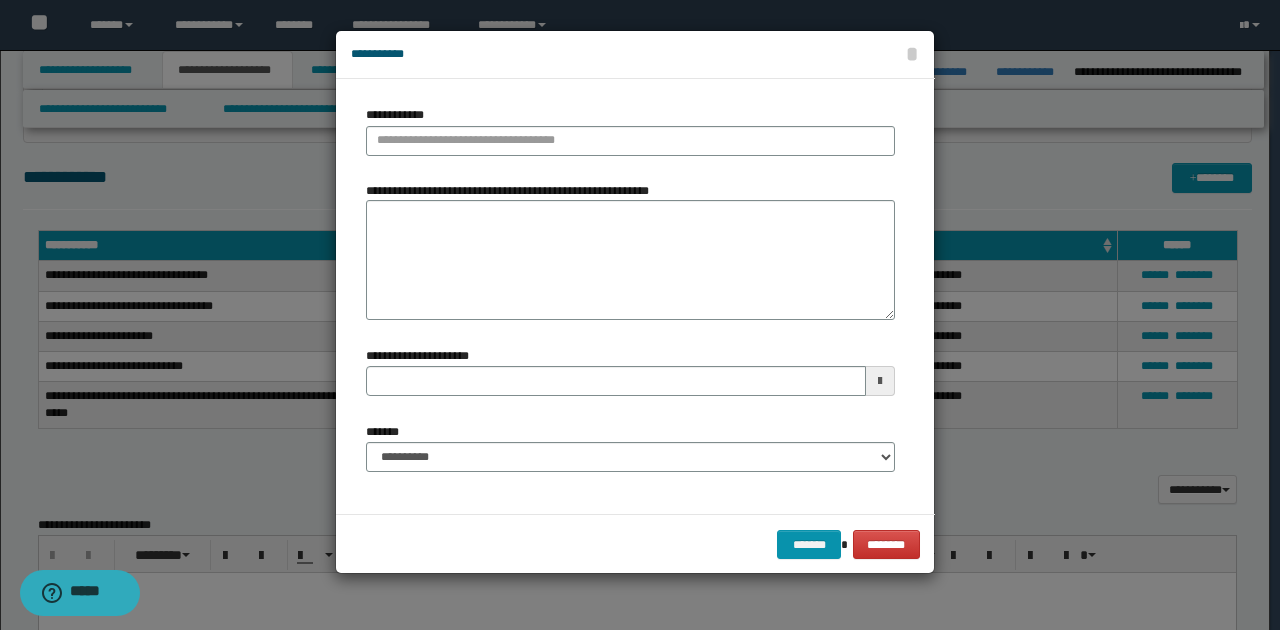 click on "**********" at bounding box center [630, 130] 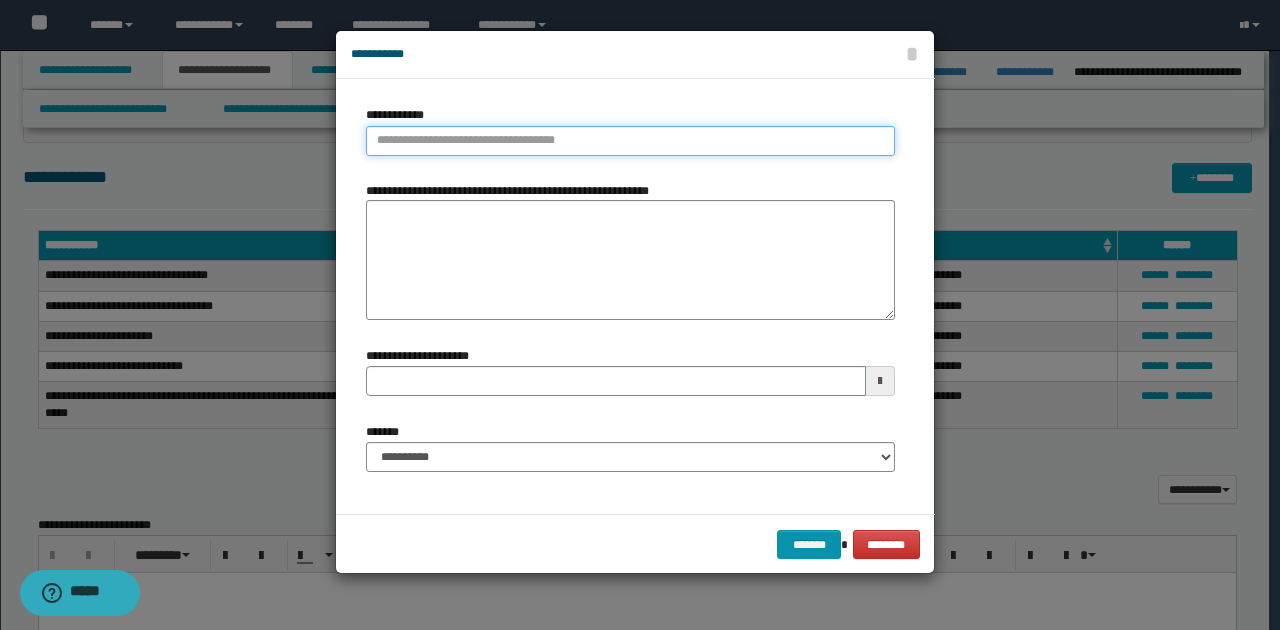 type on "**********" 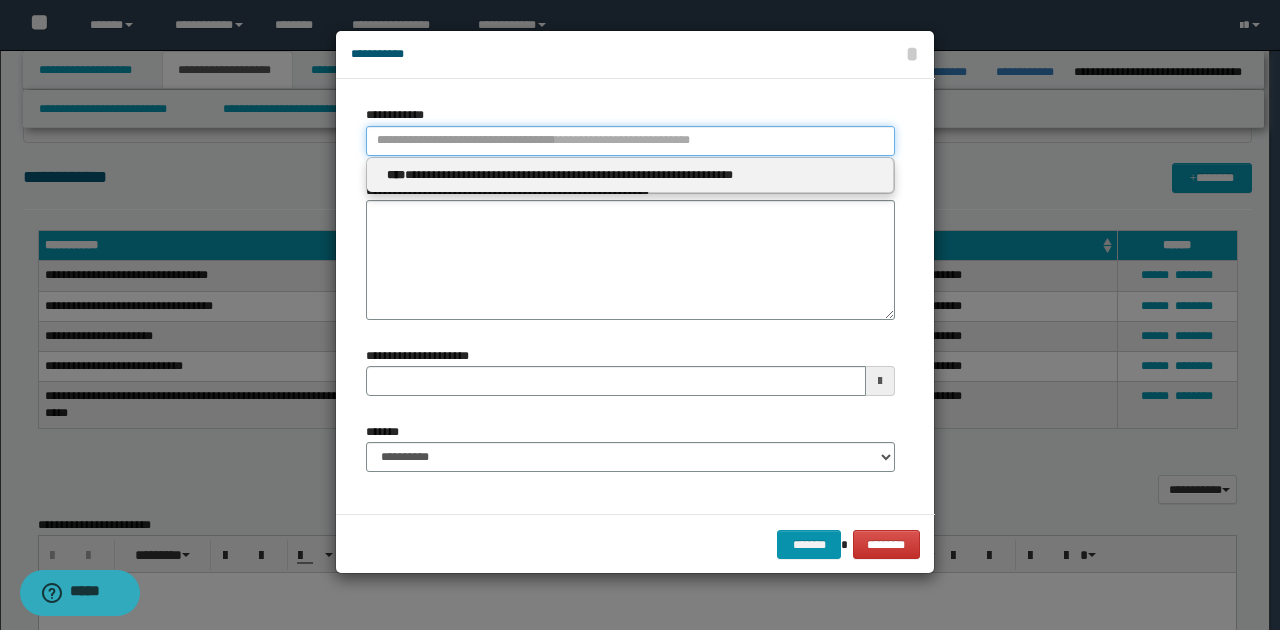 click on "**********" at bounding box center [630, 141] 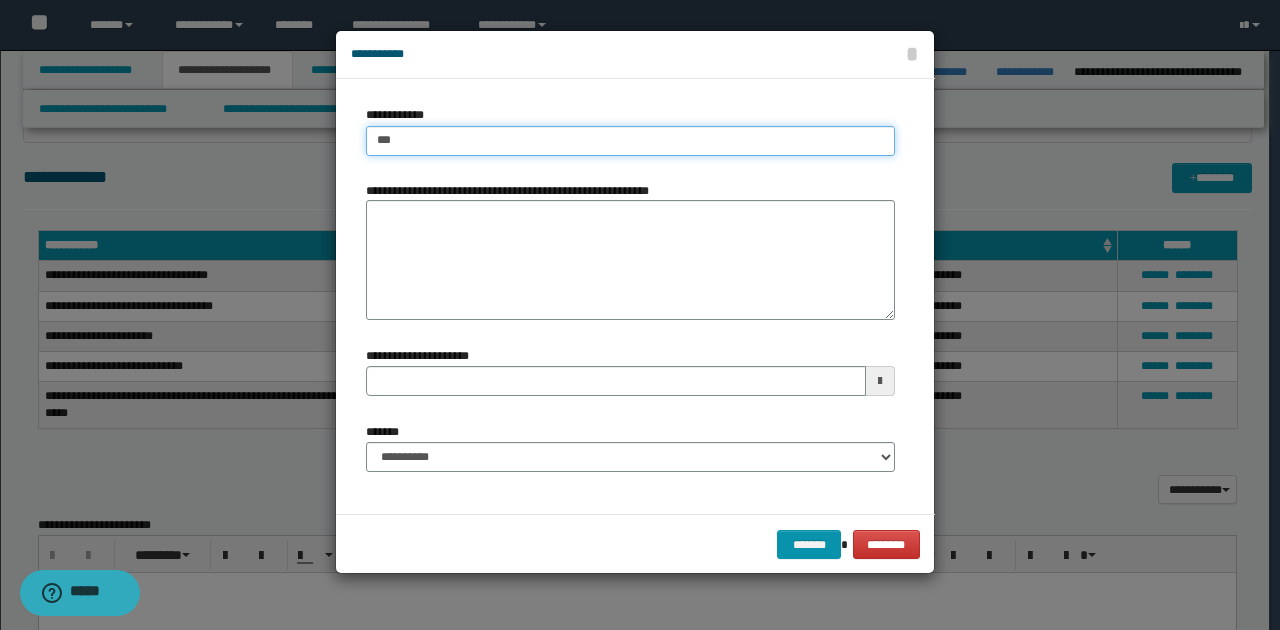type on "****" 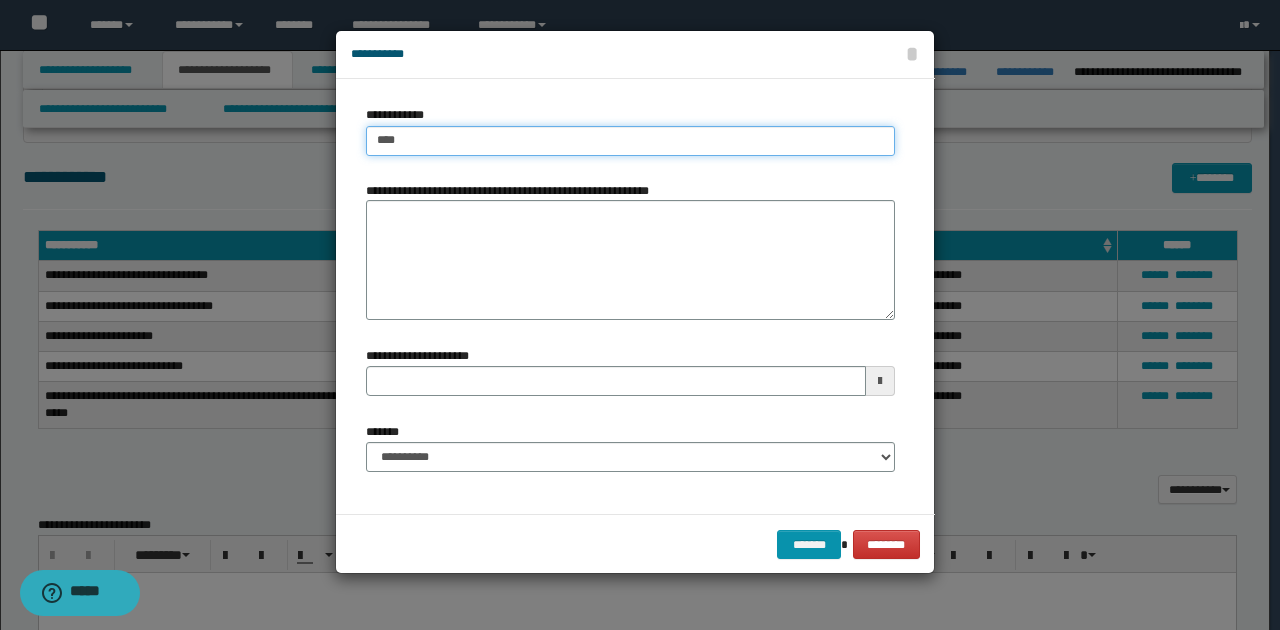 type on "****" 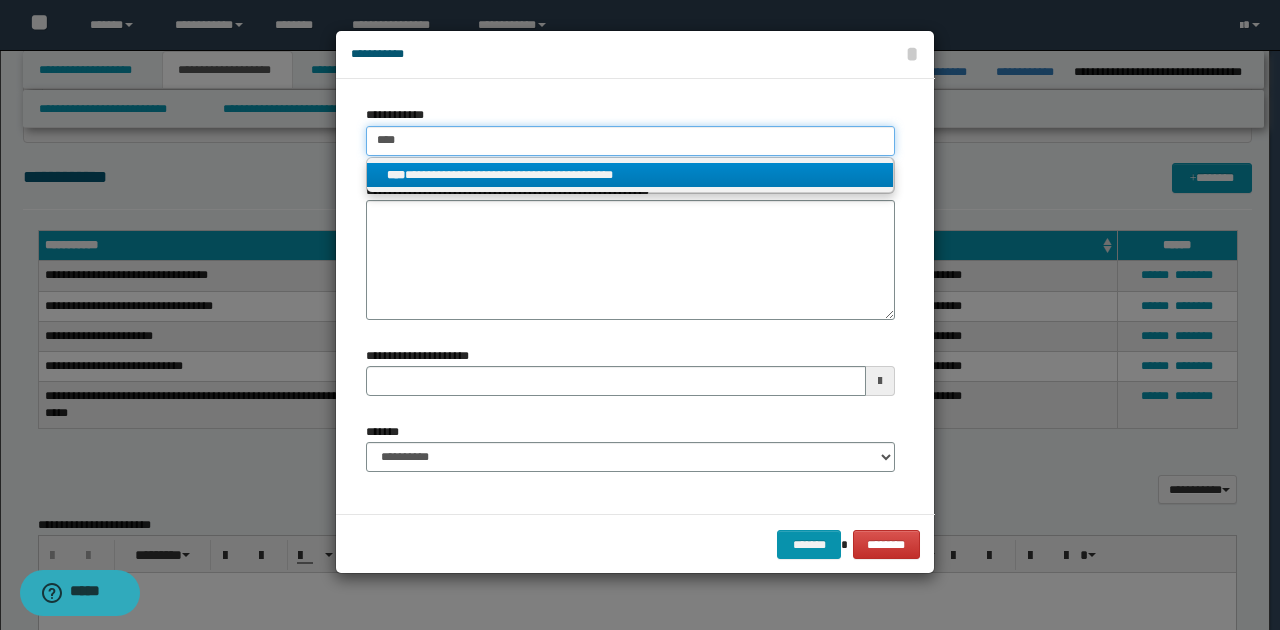 type on "****" 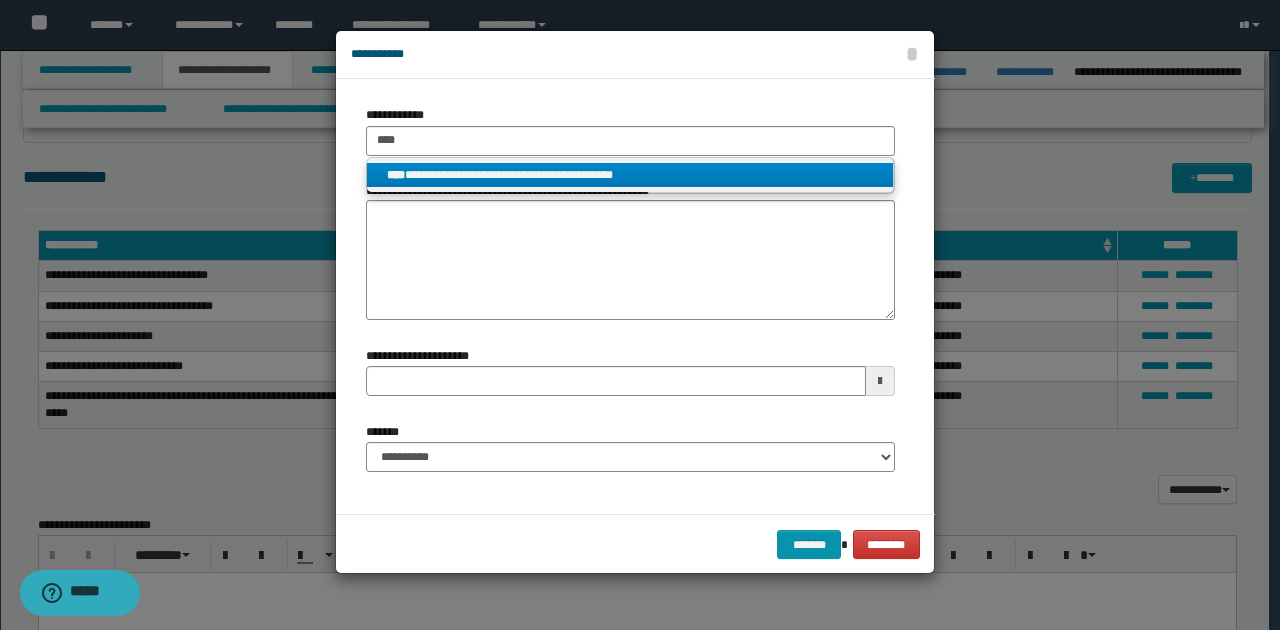 click on "**********" at bounding box center (630, 175) 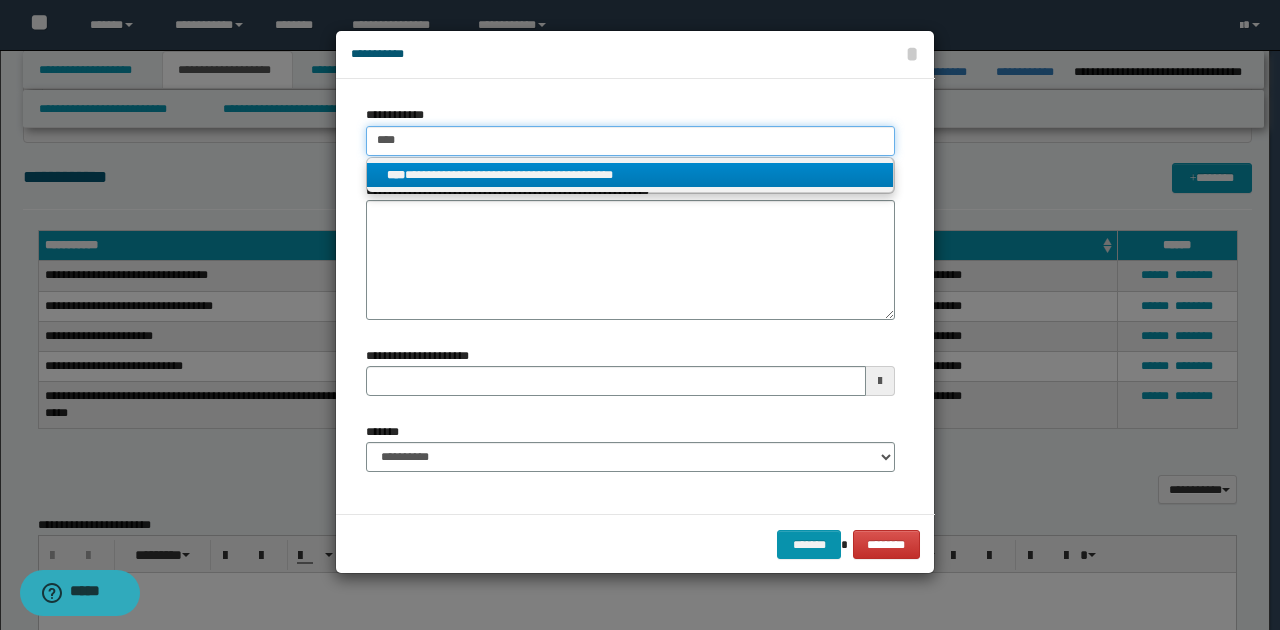 type 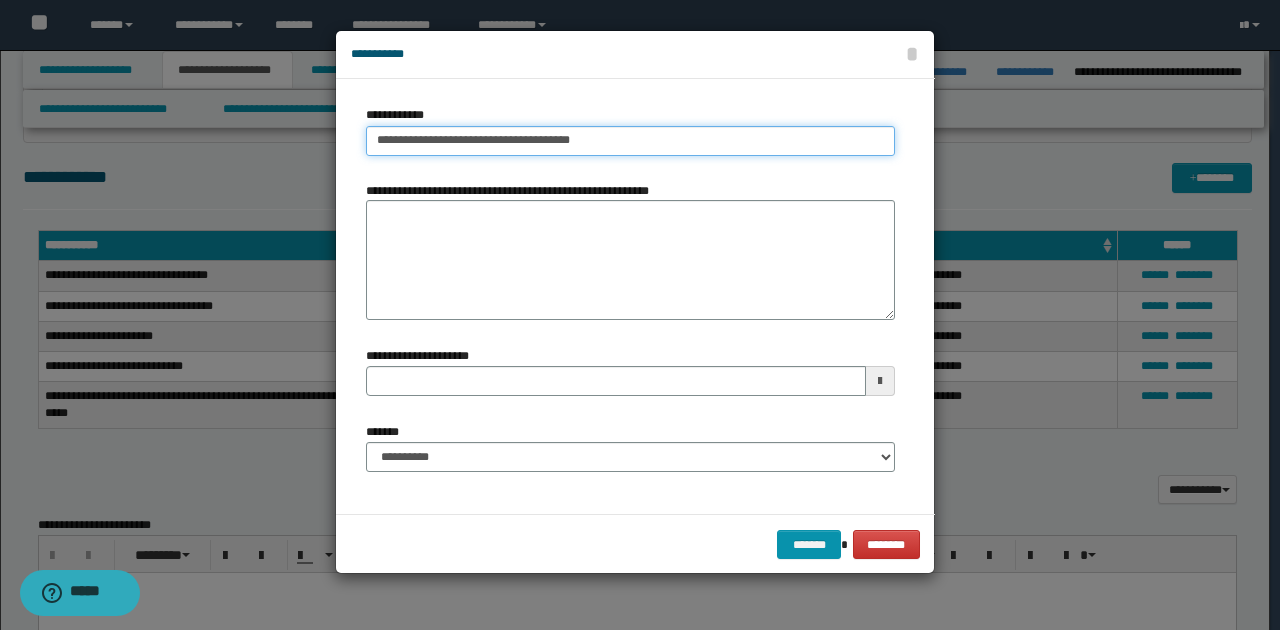 drag, startPoint x: 374, startPoint y: 139, endPoint x: 666, endPoint y: 154, distance: 292.385 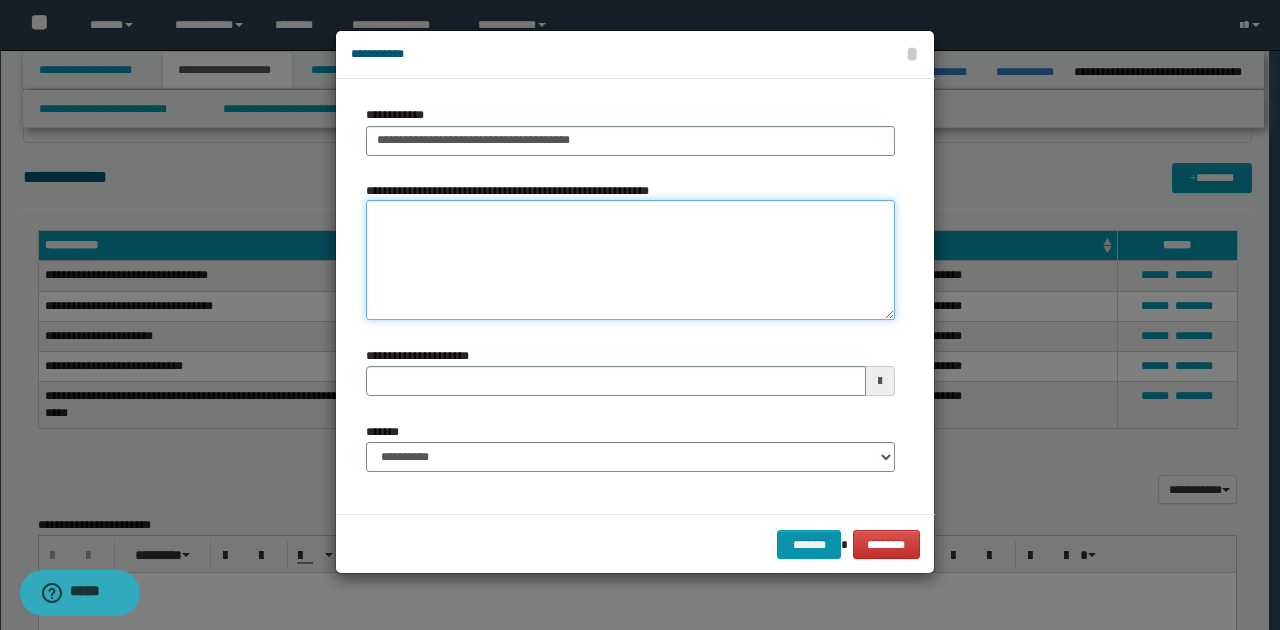 click on "**********" at bounding box center (630, 260) 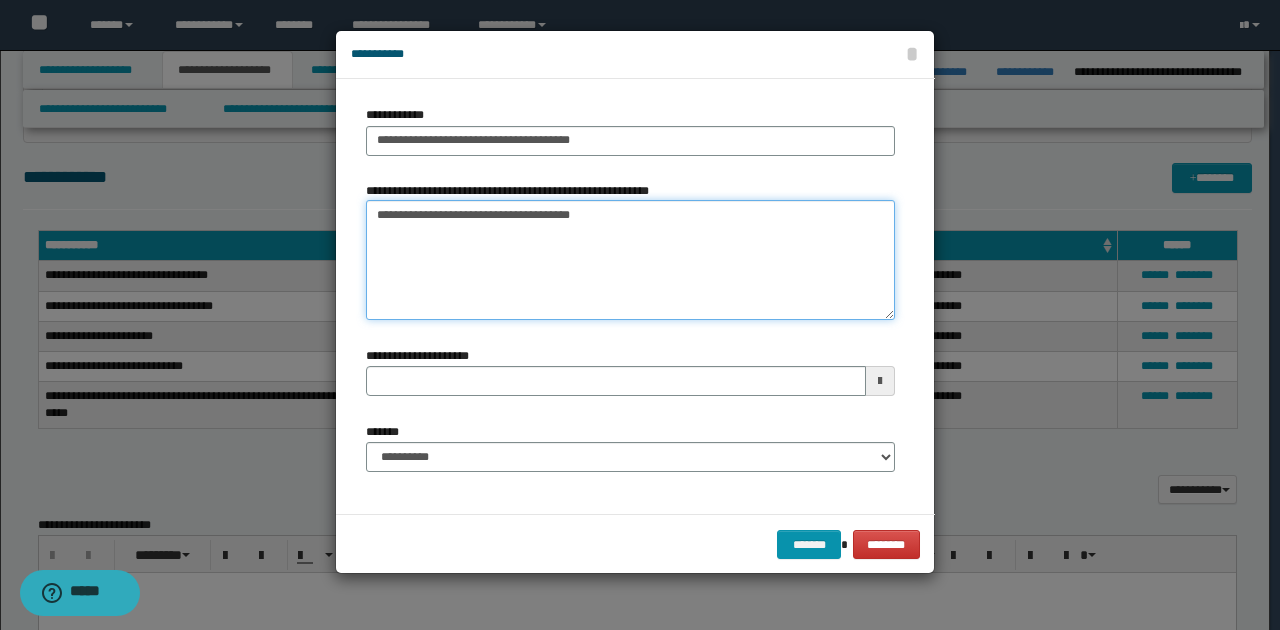 type 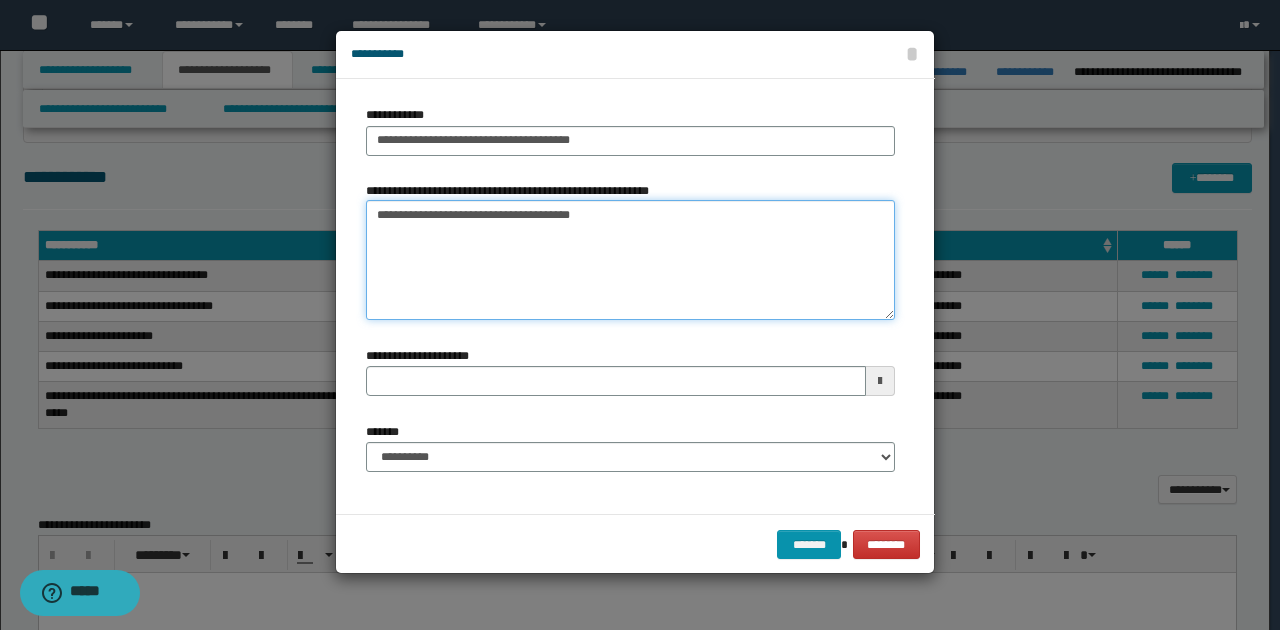 type on "**********" 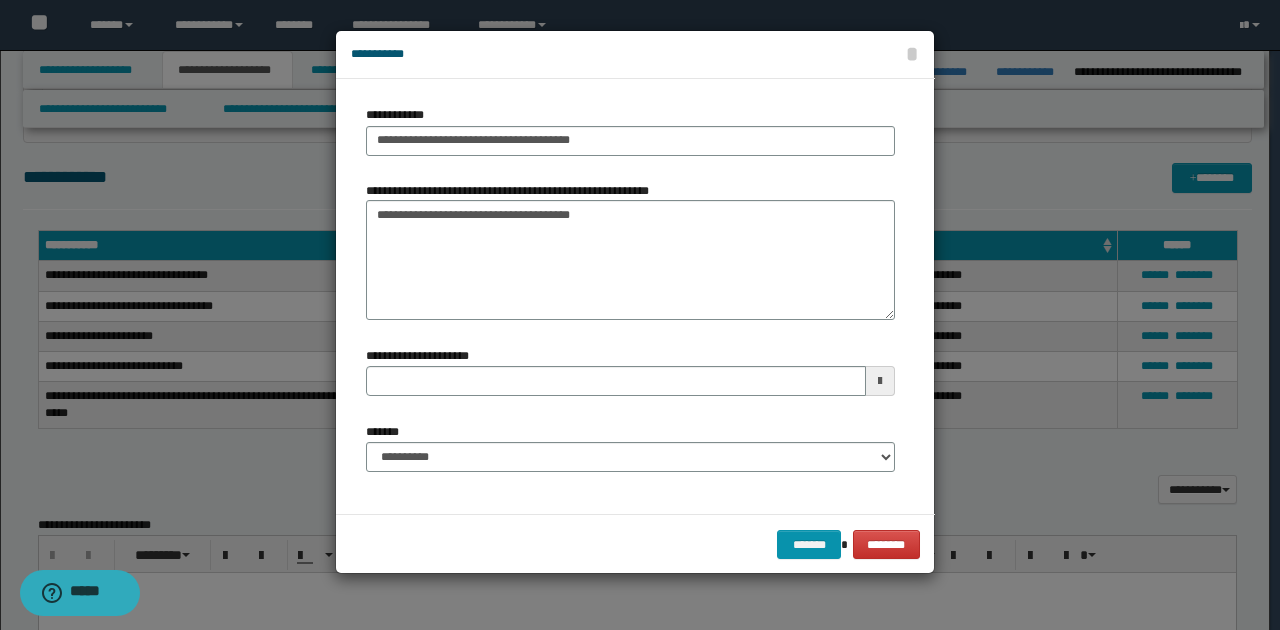 click on "**********" at bounding box center [630, 455] 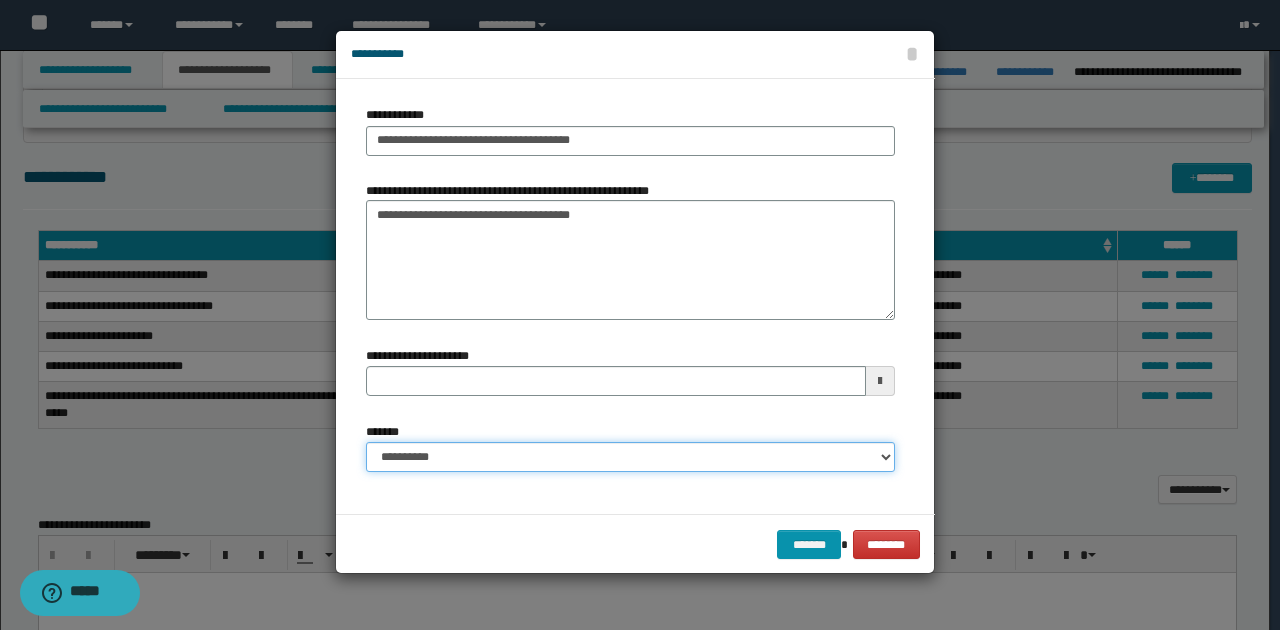 click on "**********" at bounding box center [630, 457] 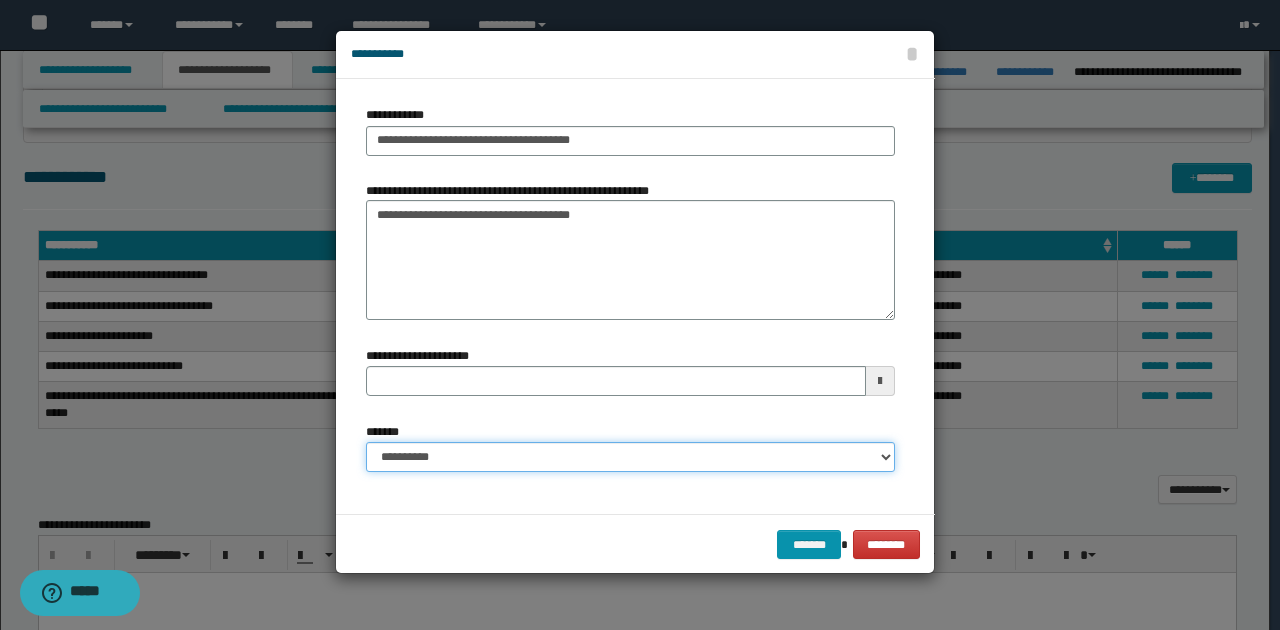 select on "*" 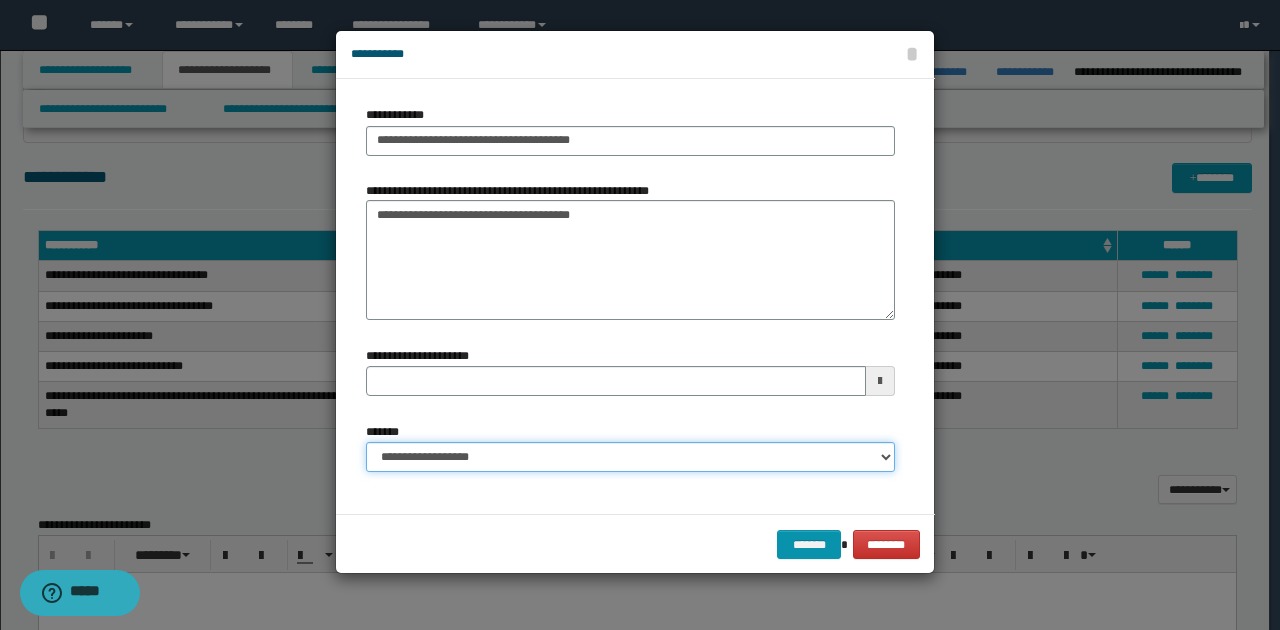 type 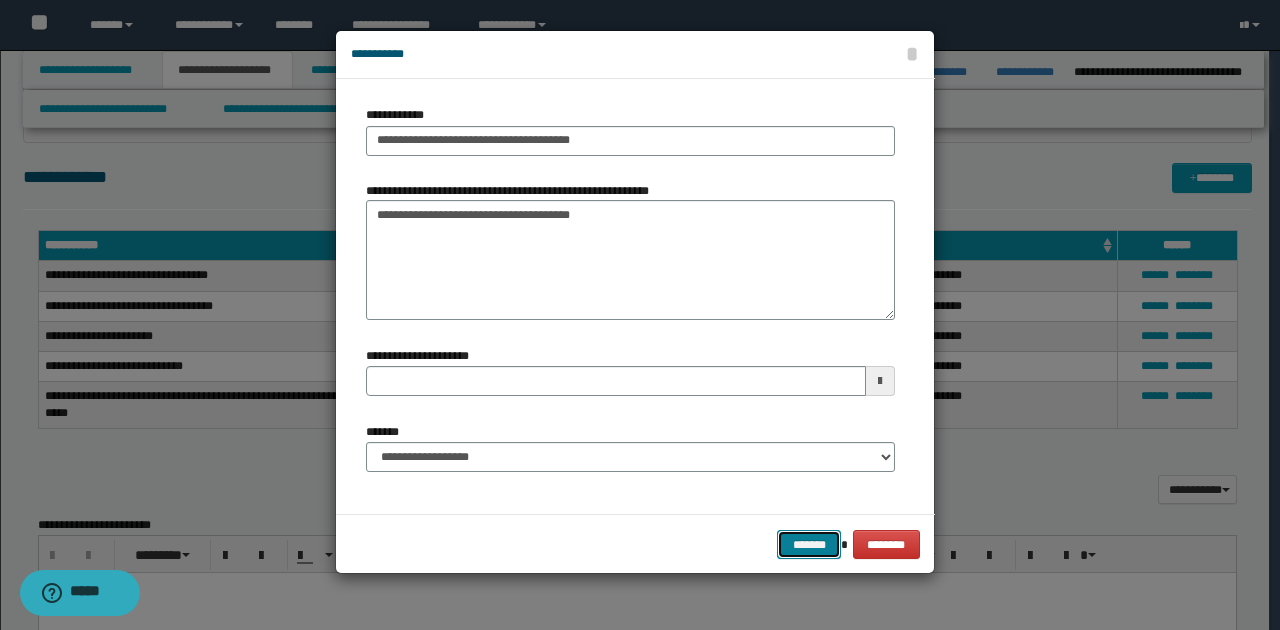click on "*******" at bounding box center (809, 544) 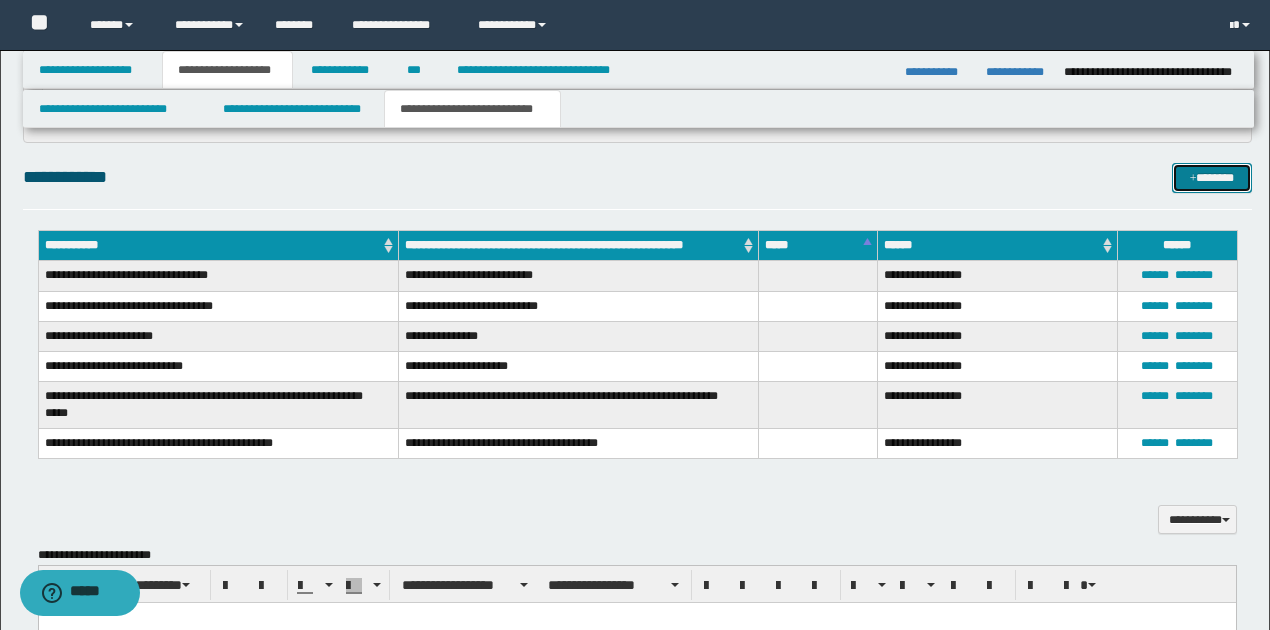 click on "*******" at bounding box center [1211, 177] 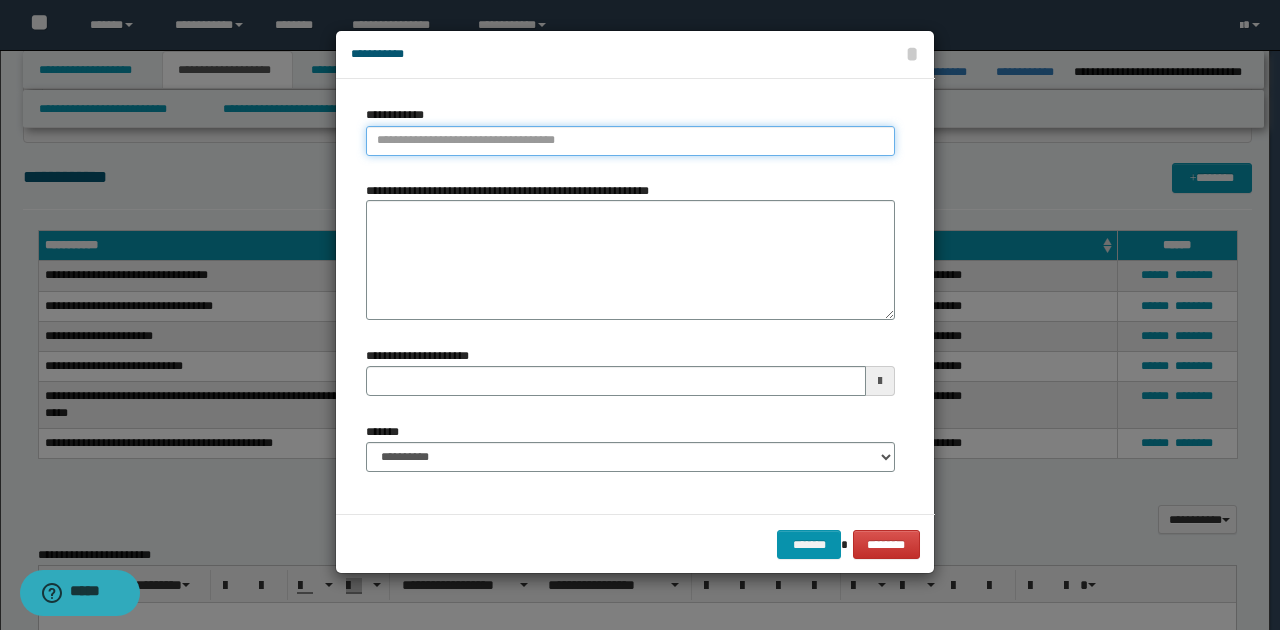 type on "**********" 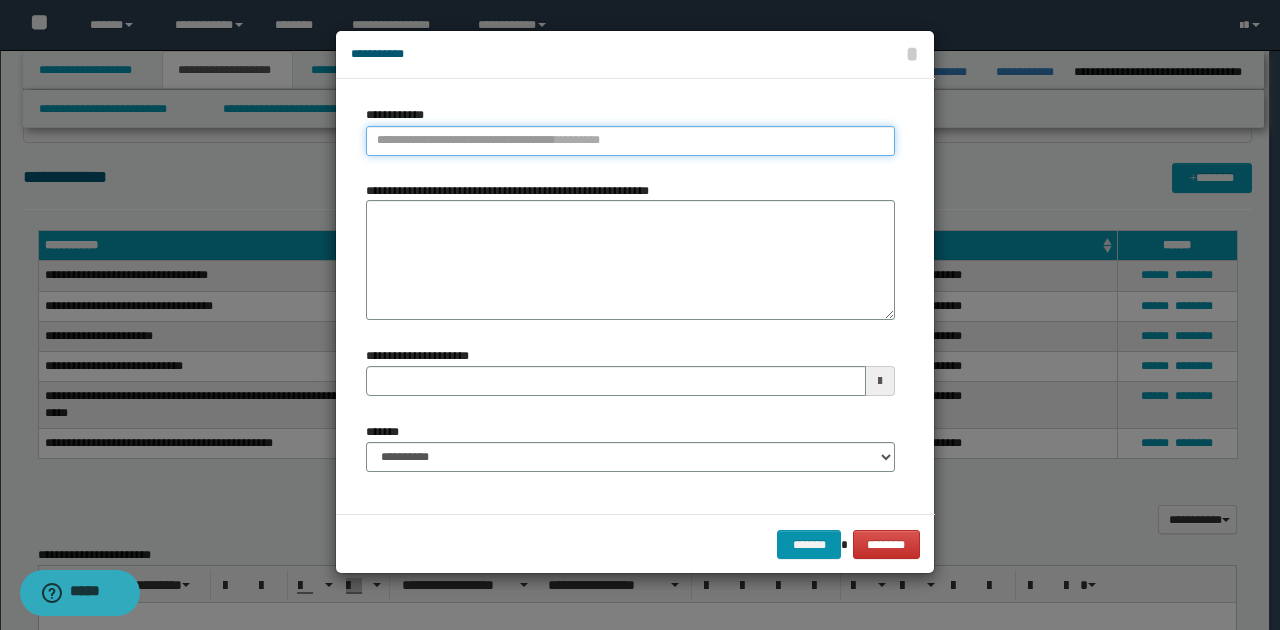 click on "**********" at bounding box center [630, 141] 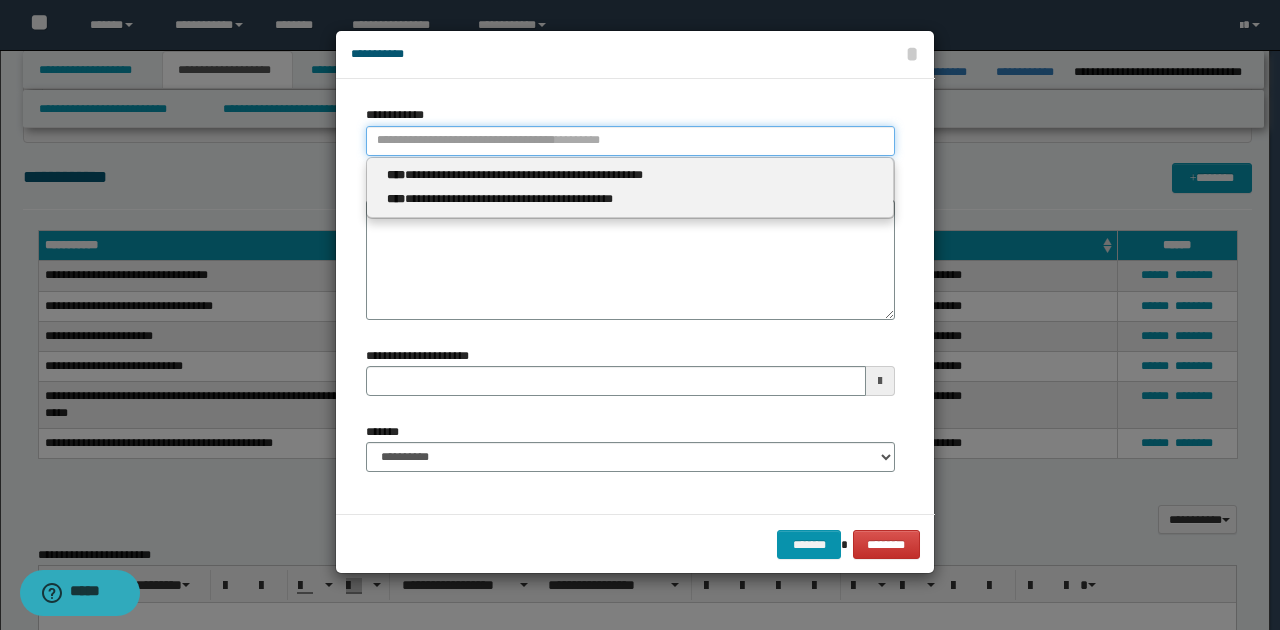 type 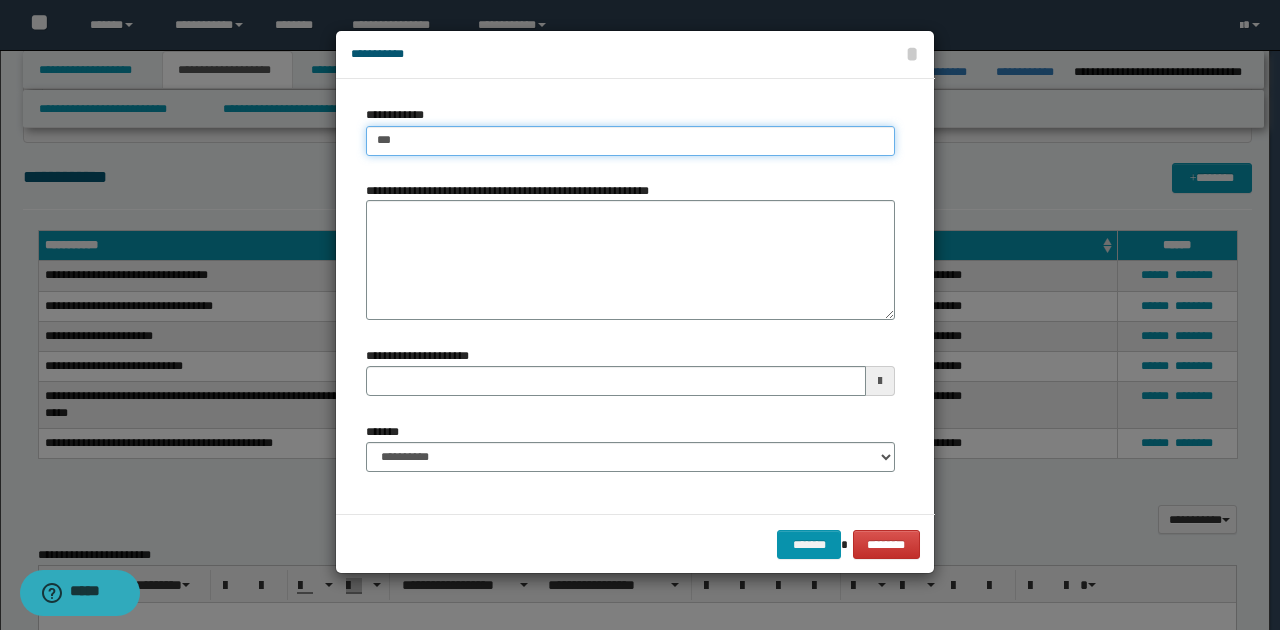 type on "****" 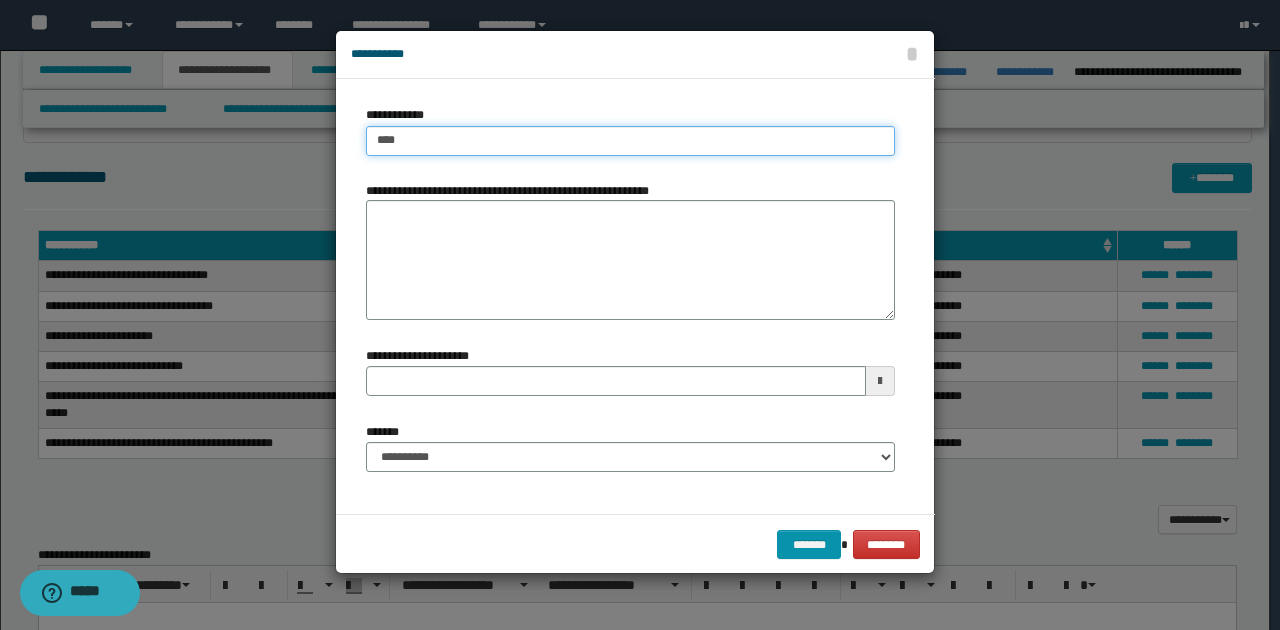 type on "****" 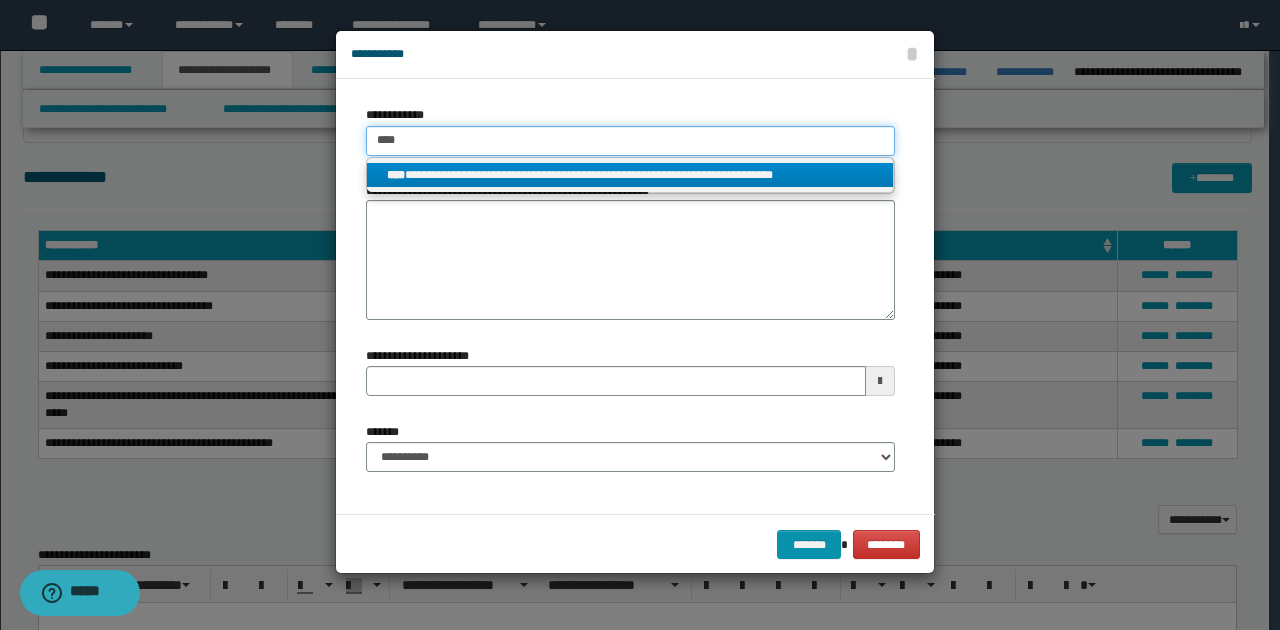 type on "****" 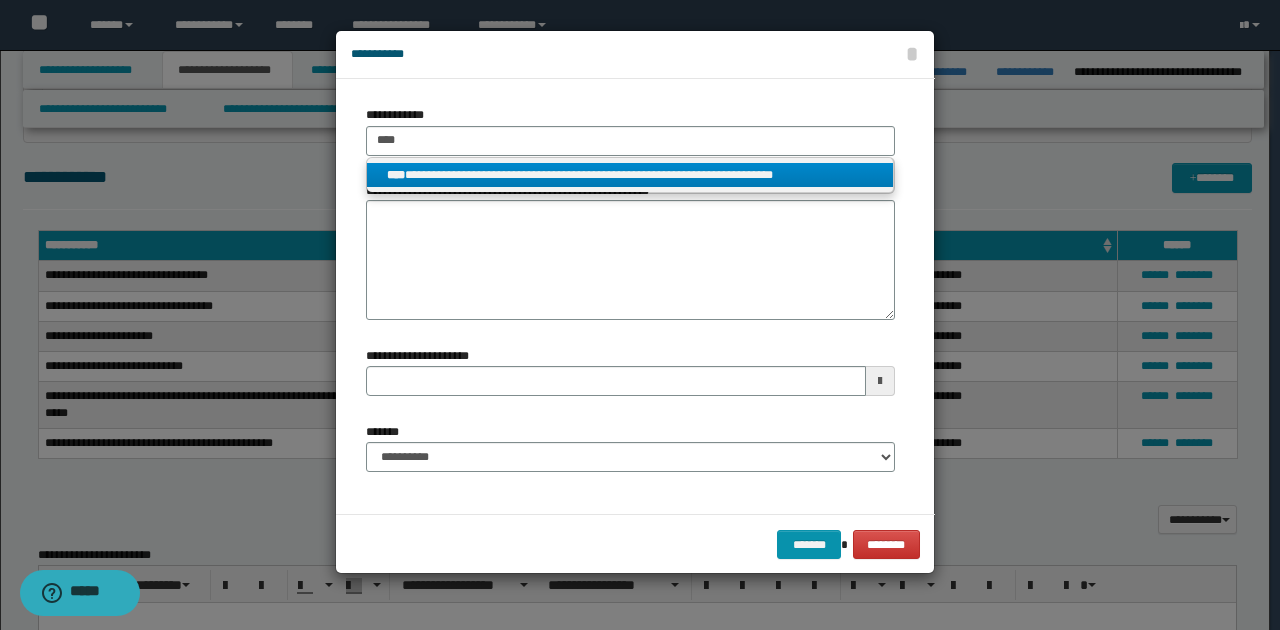 click on "**********" at bounding box center (630, 175) 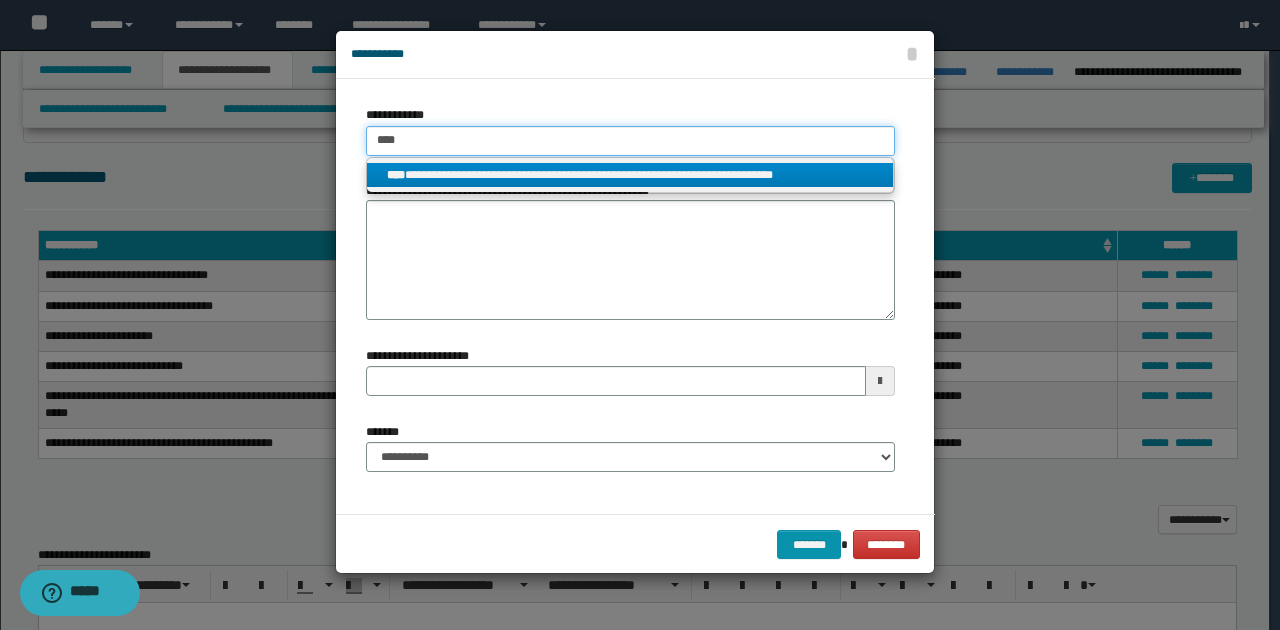 type 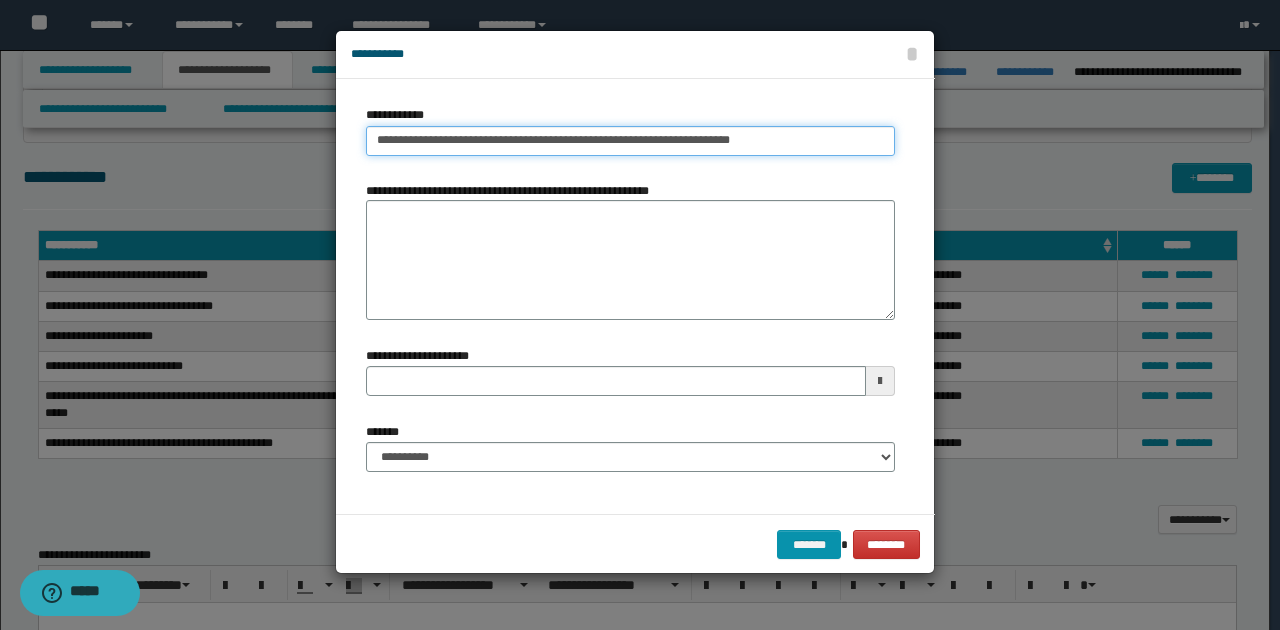 drag, startPoint x: 378, startPoint y: 135, endPoint x: 836, endPoint y: 146, distance: 458.13208 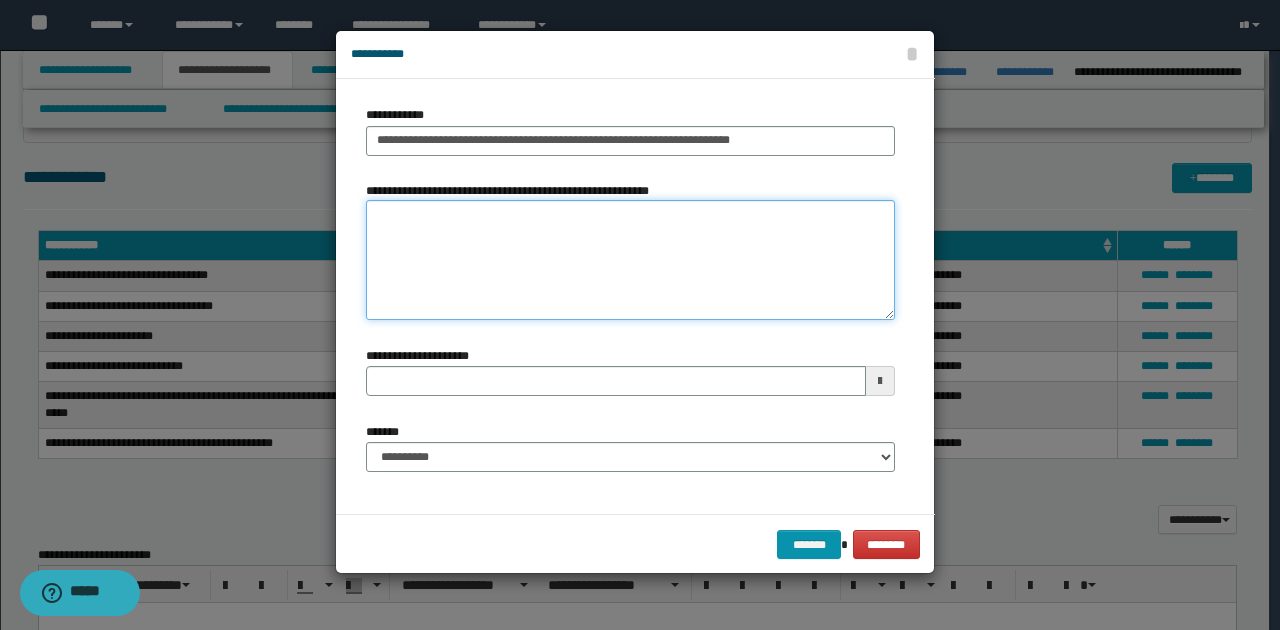 click on "**********" at bounding box center [630, 260] 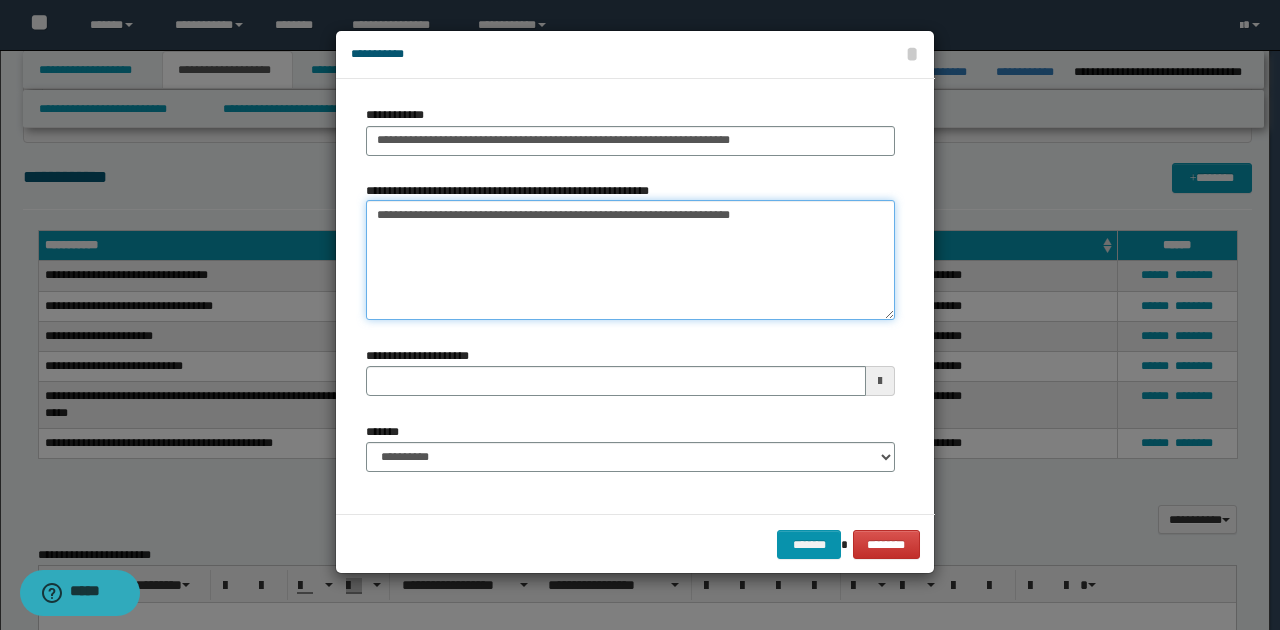 type 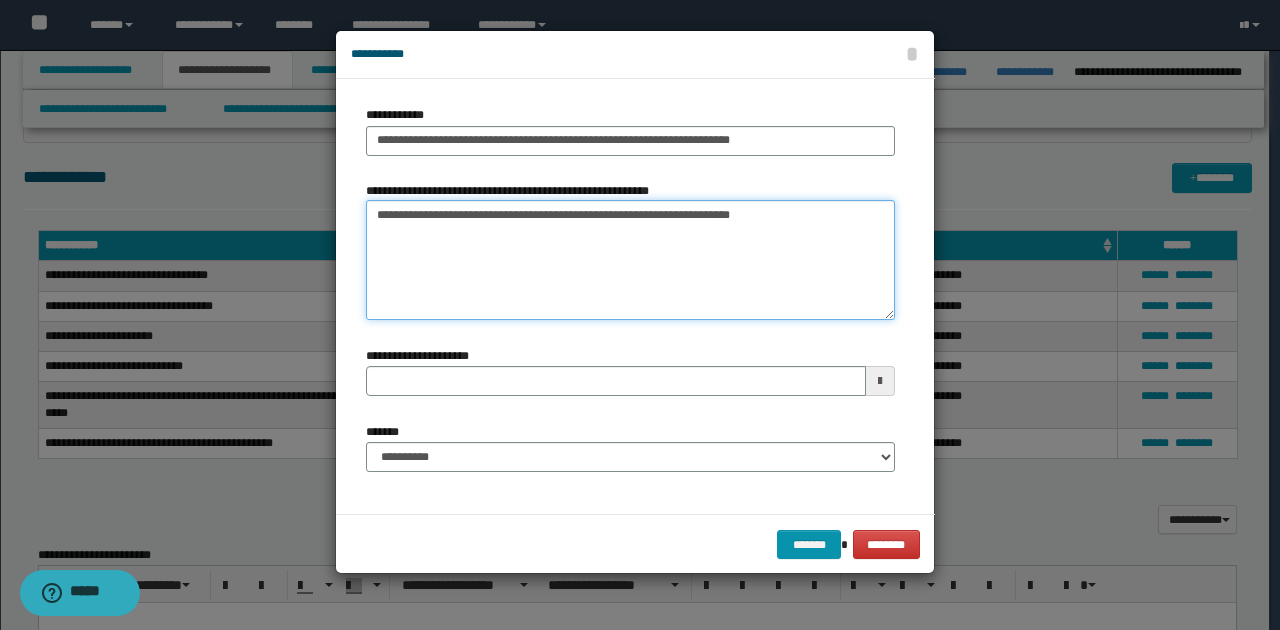 type on "**********" 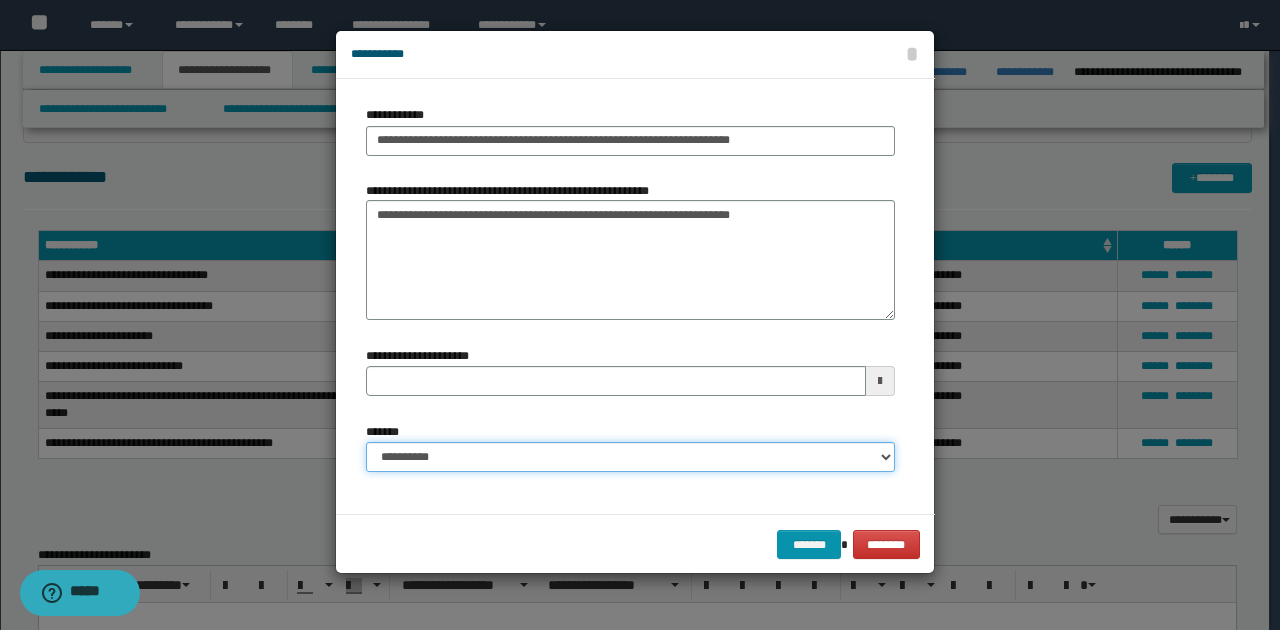 click on "**********" at bounding box center [630, 457] 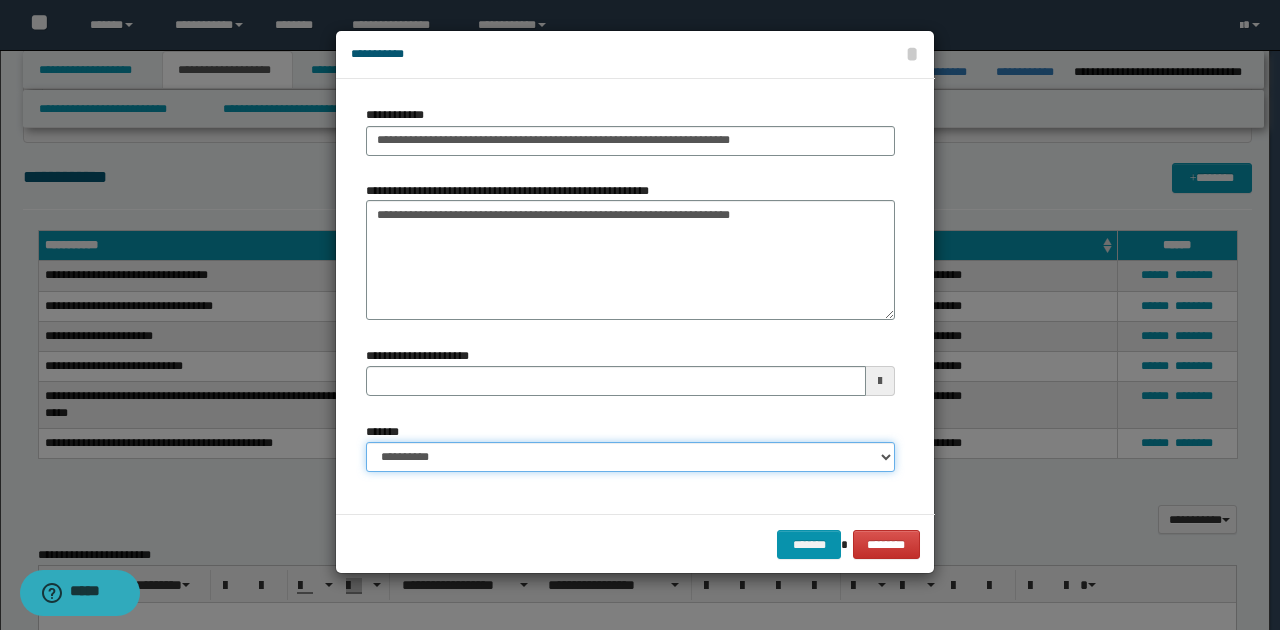 select on "*" 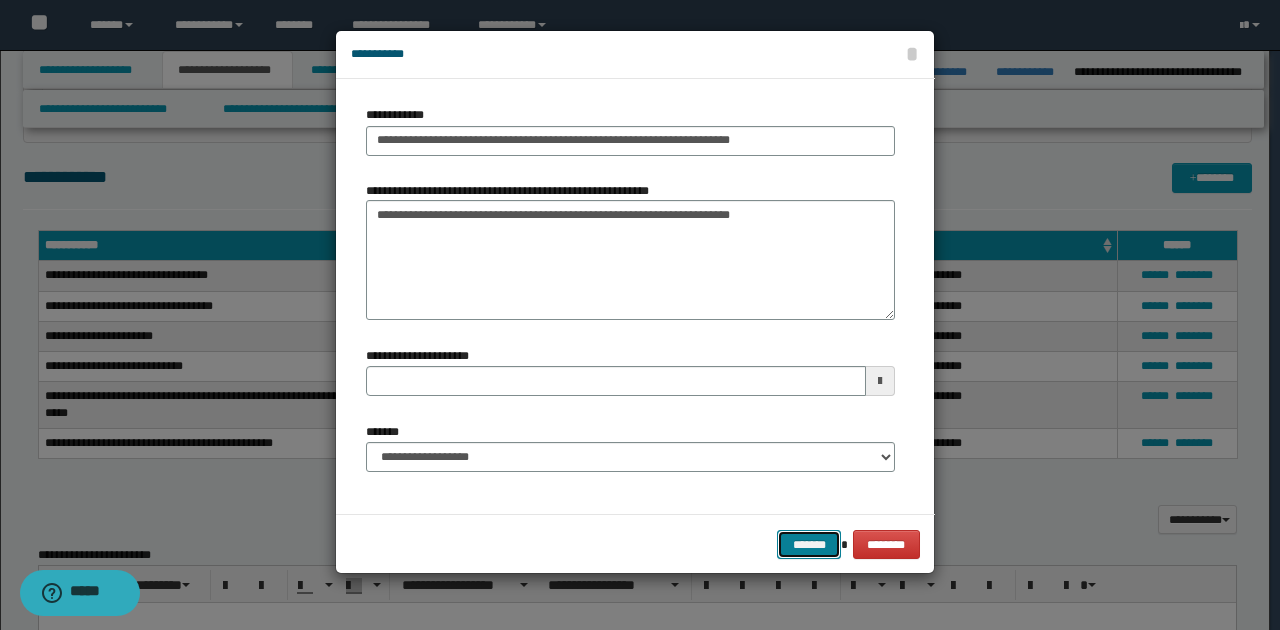 click on "*******" at bounding box center (809, 544) 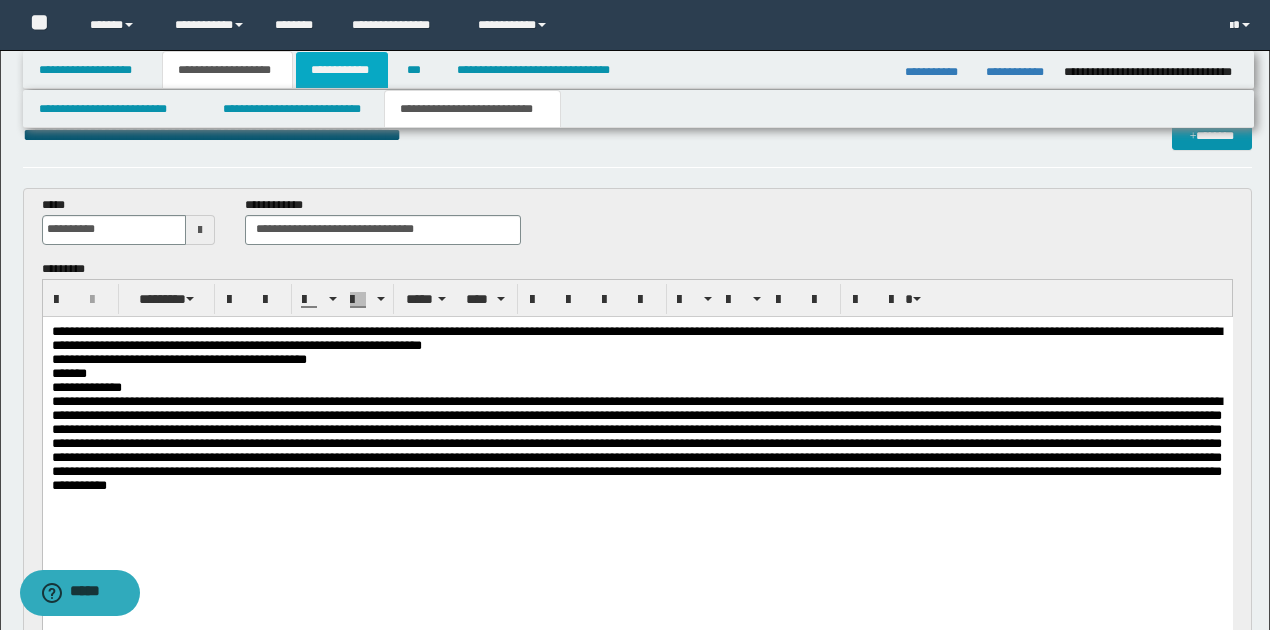 click on "**********" at bounding box center (342, 70) 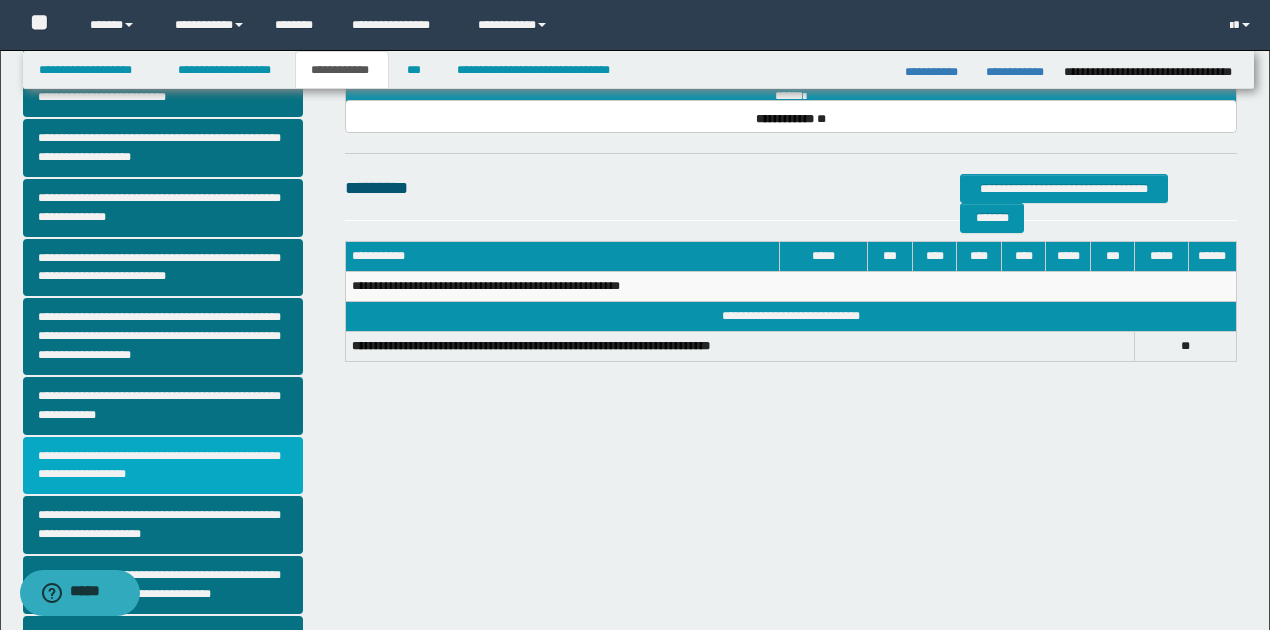 scroll, scrollTop: 518, scrollLeft: 0, axis: vertical 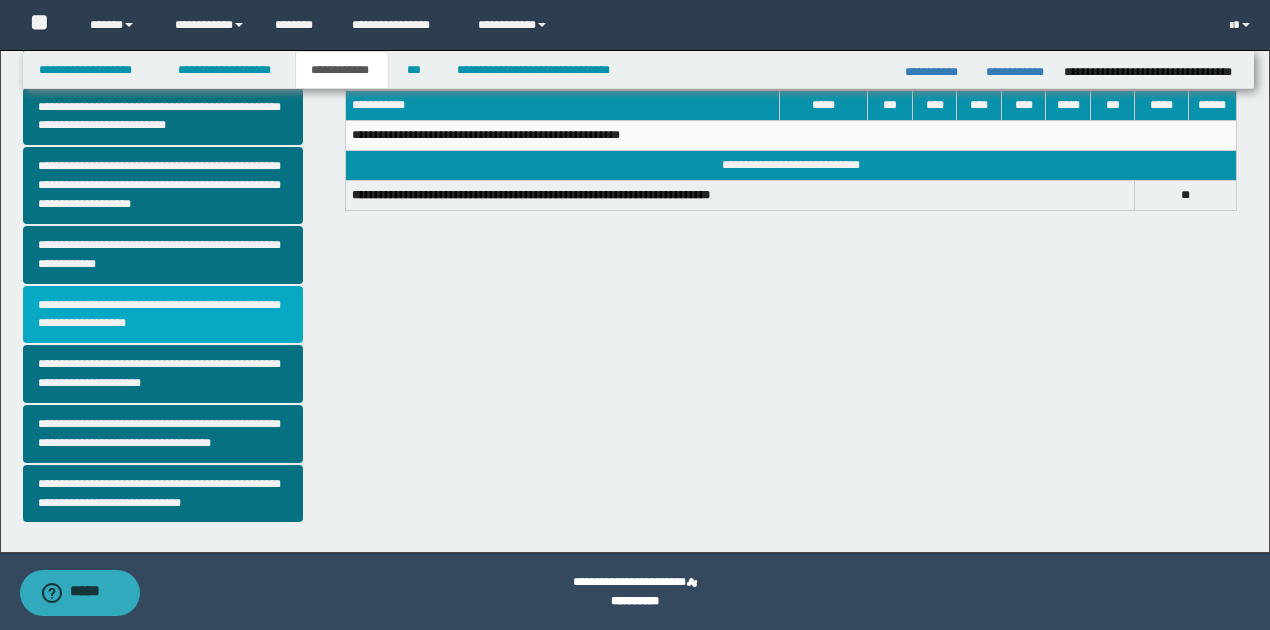 click on "**********" at bounding box center [163, 315] 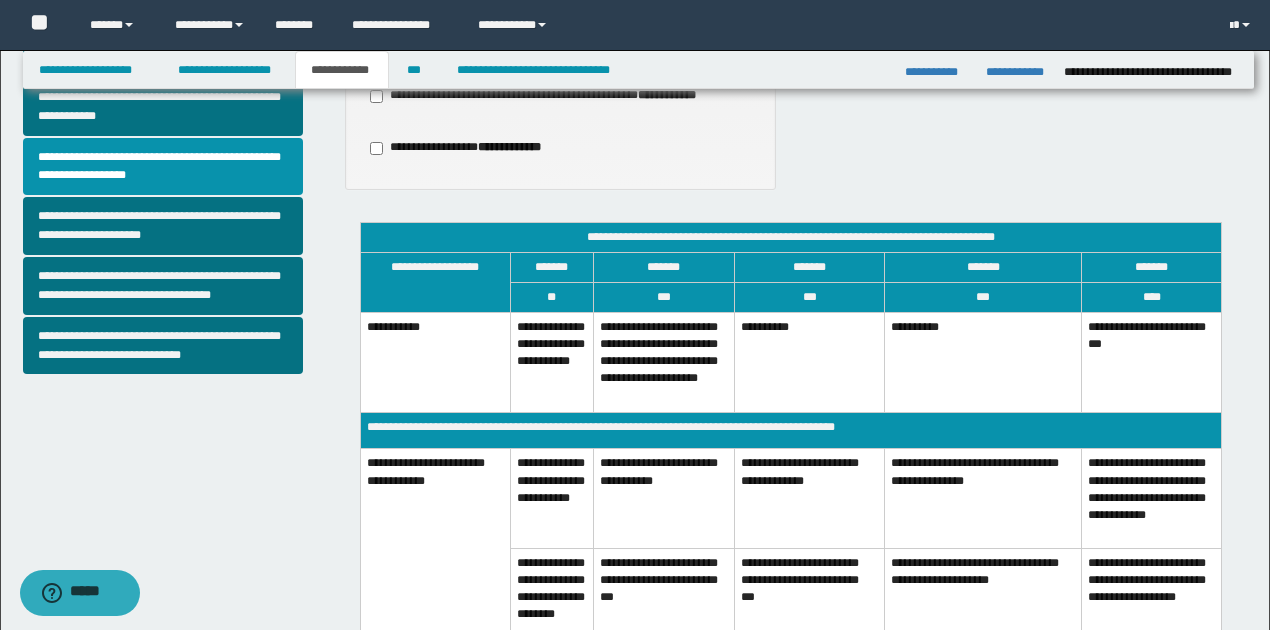 scroll, scrollTop: 666, scrollLeft: 0, axis: vertical 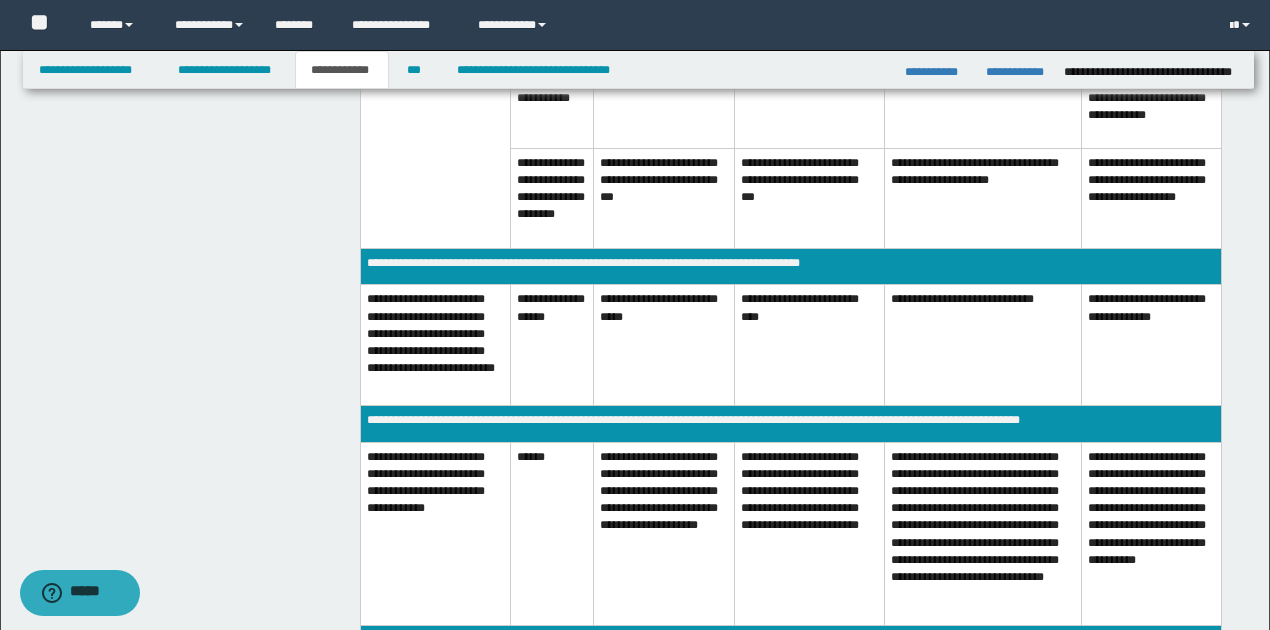 click on "**********" at bounding box center [664, 345] 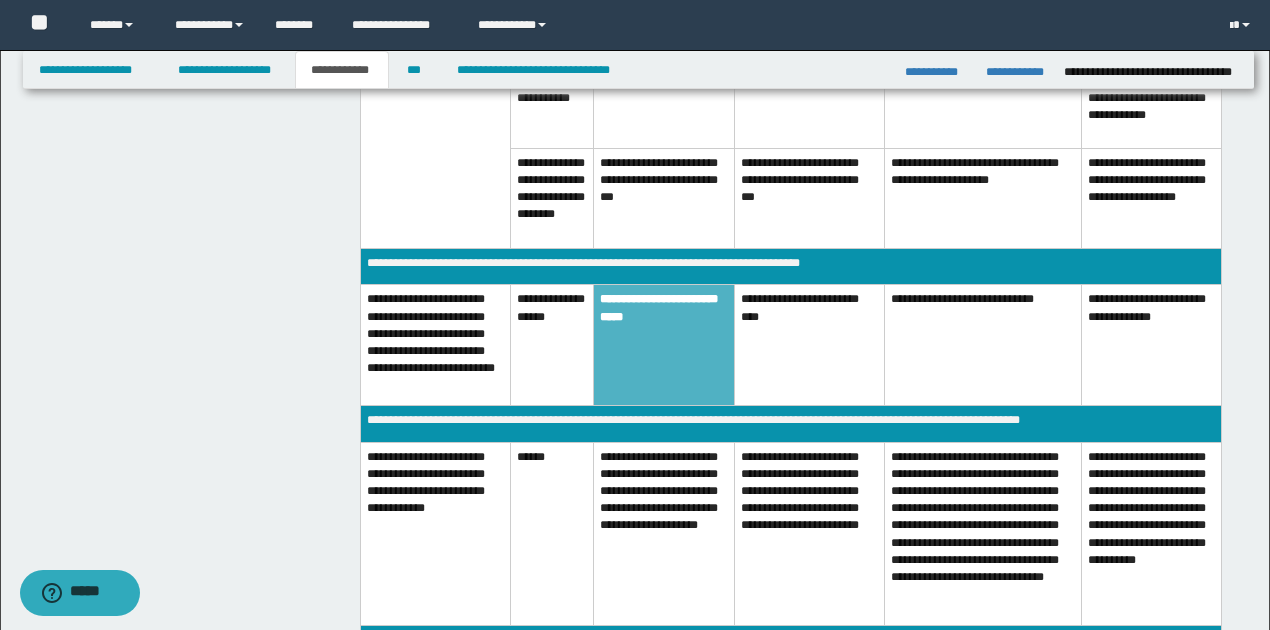 click on "**********" at bounding box center [810, 345] 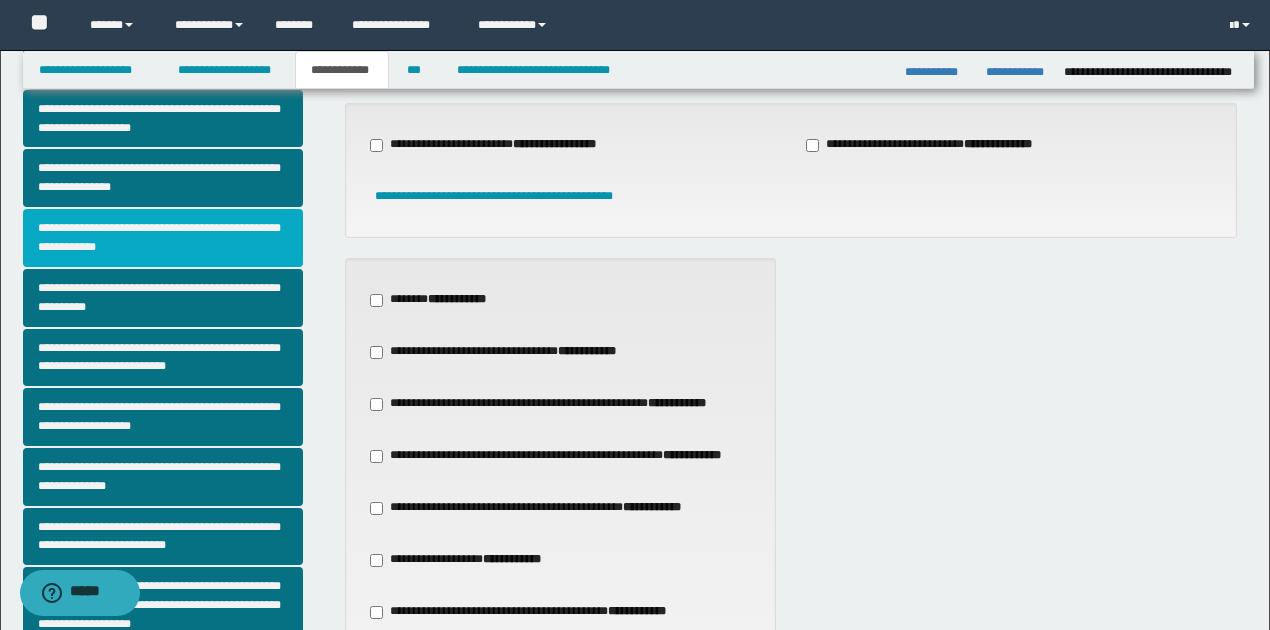 scroll, scrollTop: 66, scrollLeft: 0, axis: vertical 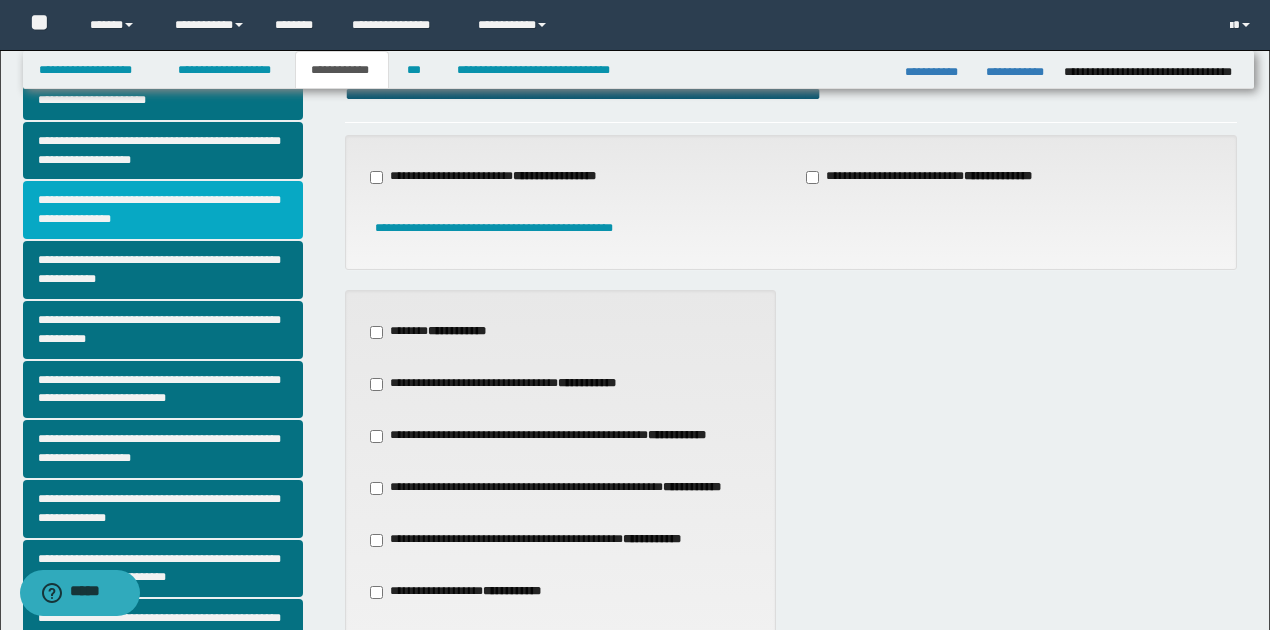 click on "**********" at bounding box center [163, 210] 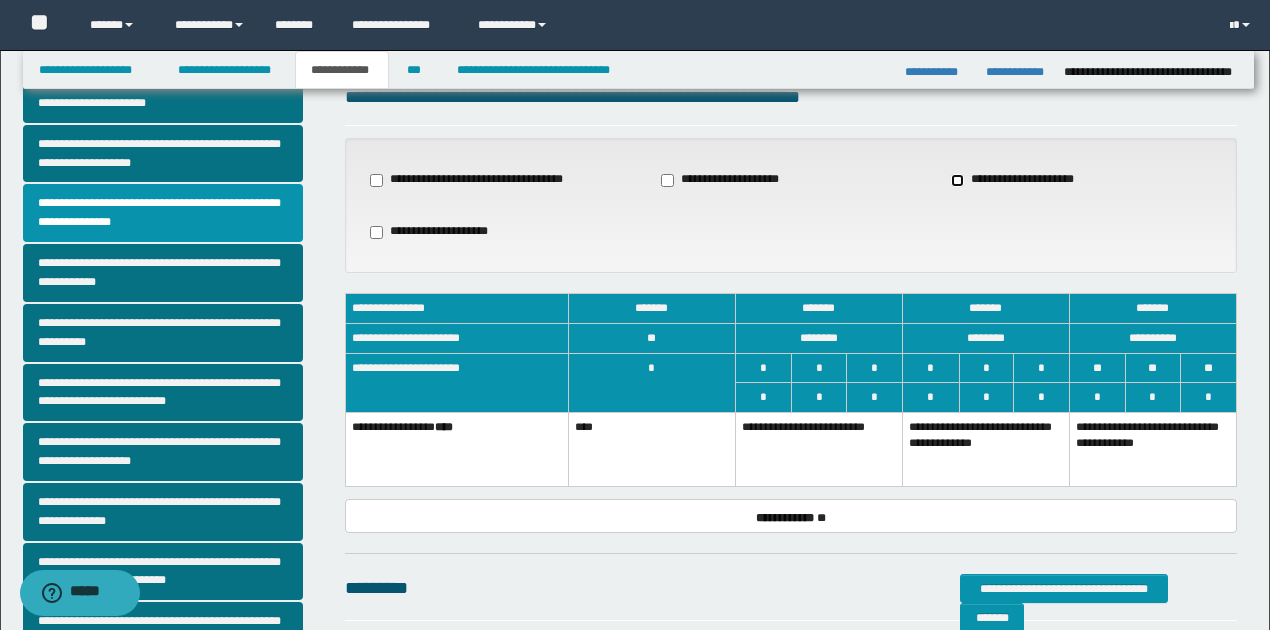 scroll, scrollTop: 133, scrollLeft: 0, axis: vertical 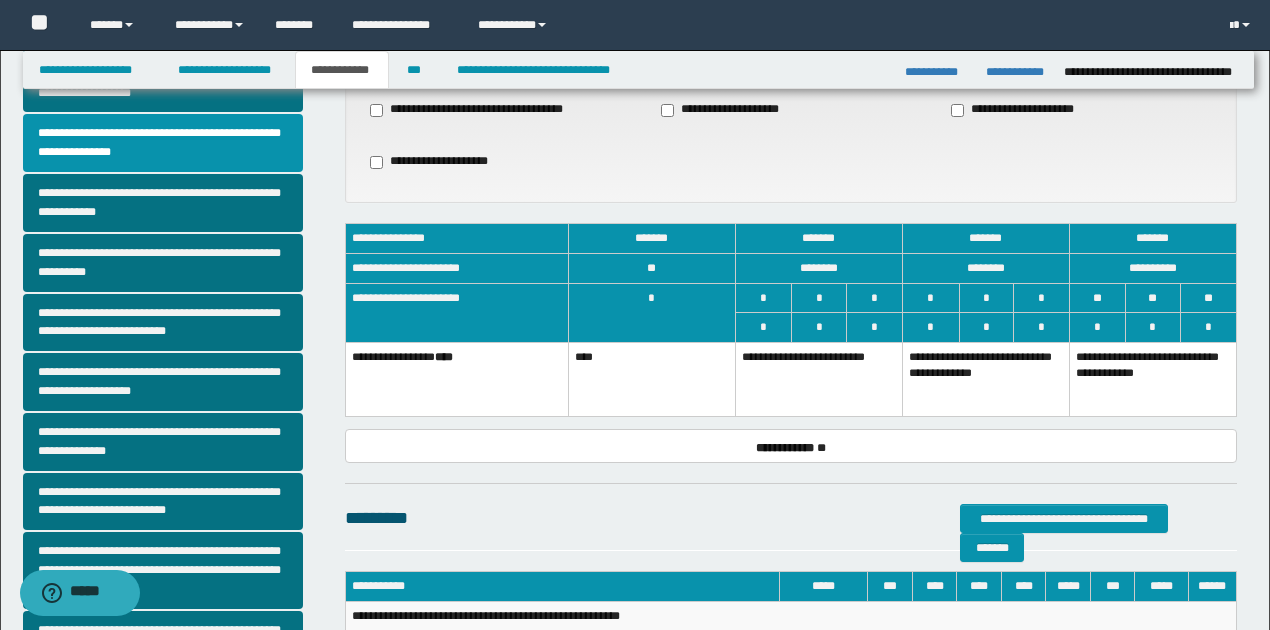 click on "**********" at bounding box center (818, 379) 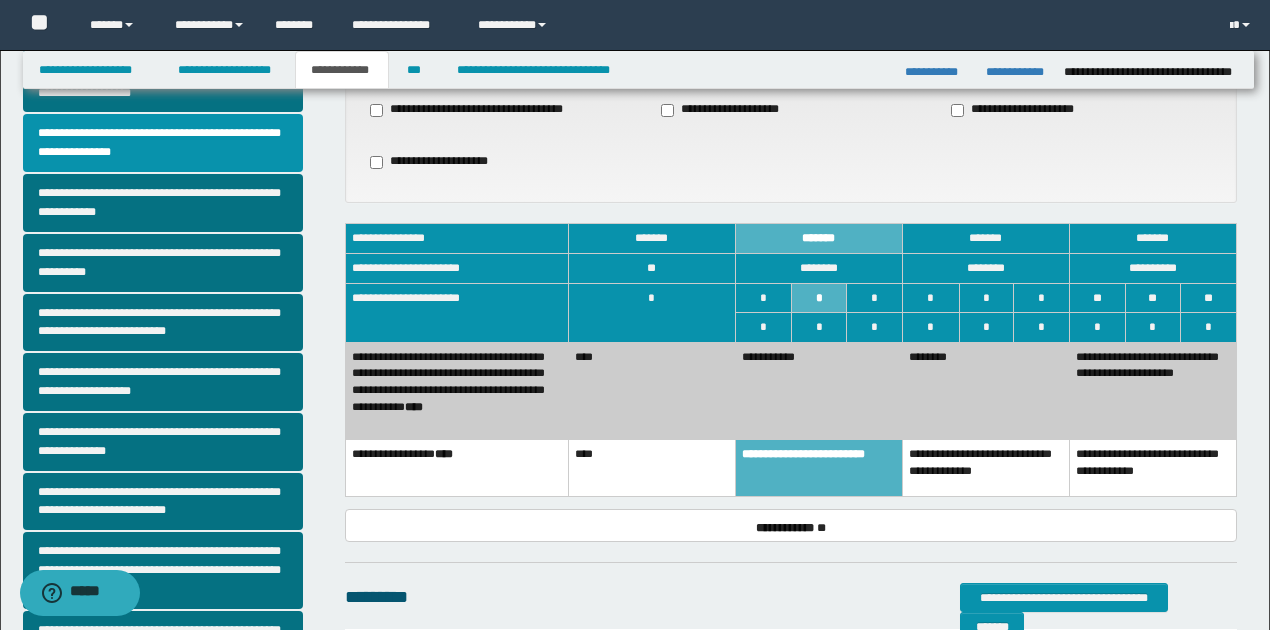 click on "**********" at bounding box center (818, 390) 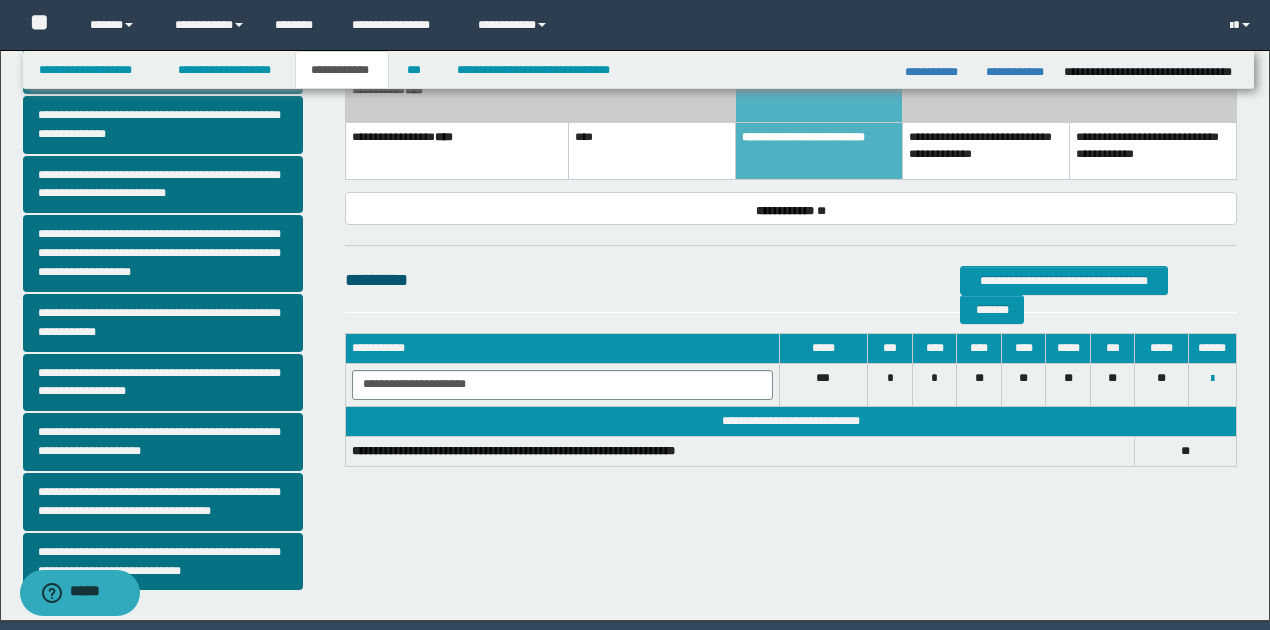 scroll, scrollTop: 466, scrollLeft: 0, axis: vertical 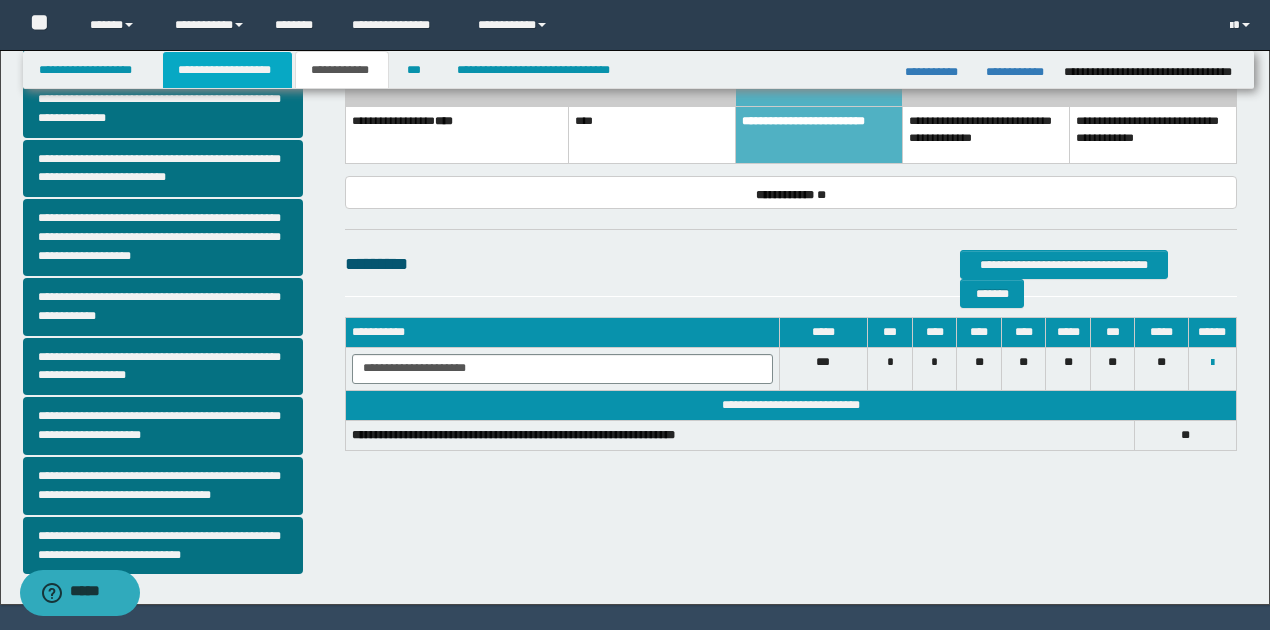 click on "**********" at bounding box center [227, 70] 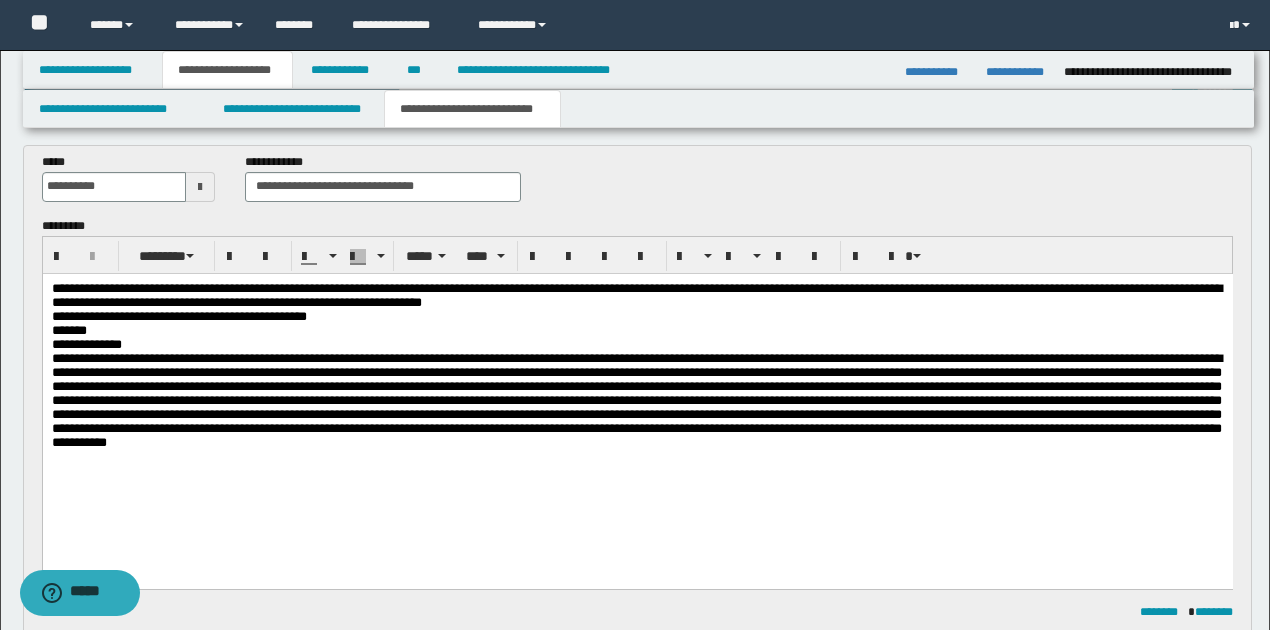 scroll, scrollTop: 0, scrollLeft: 0, axis: both 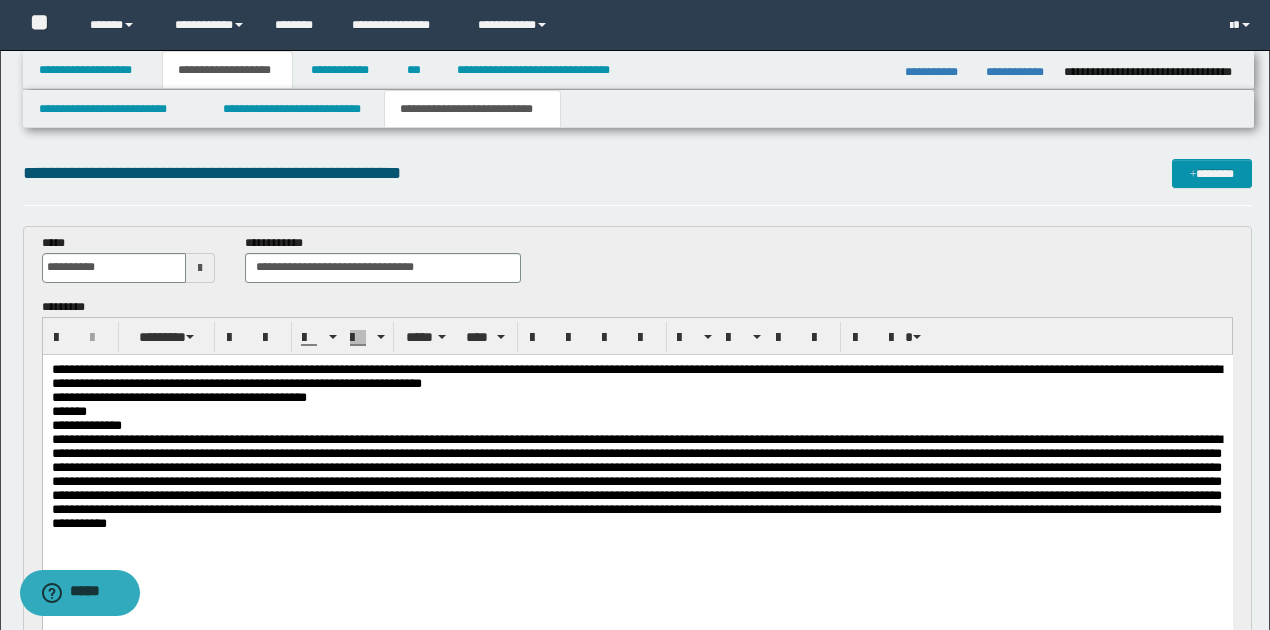 click on "**********" at bounding box center [637, 397] 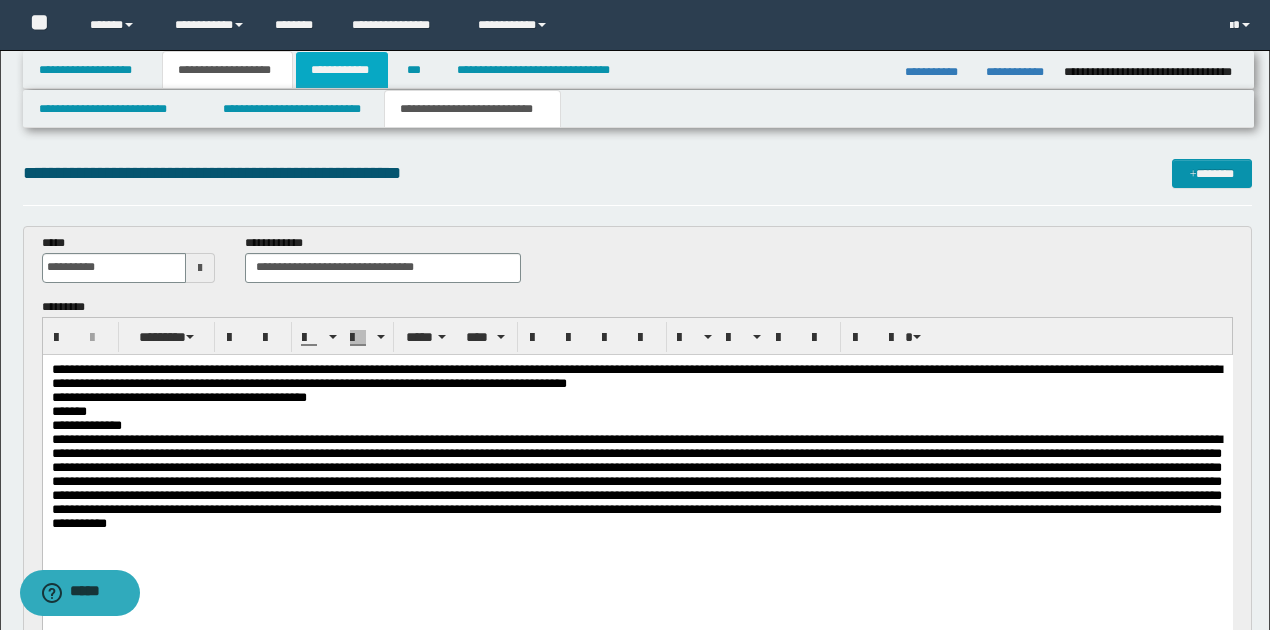 click on "**********" at bounding box center (342, 70) 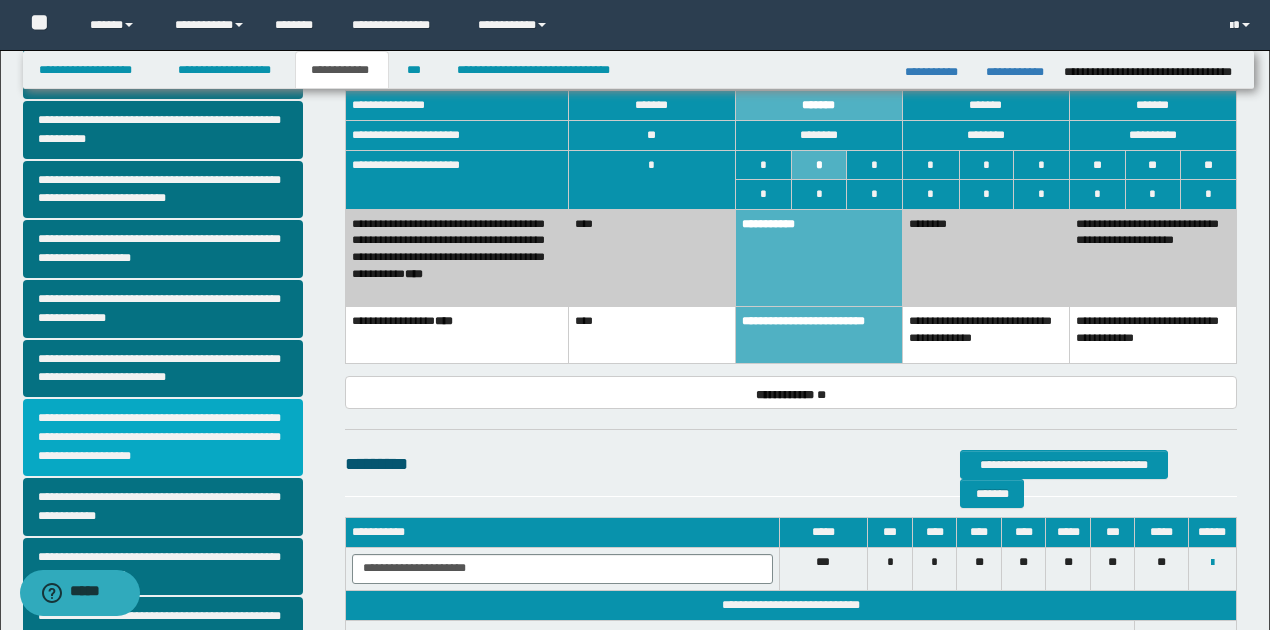scroll, scrollTop: 466, scrollLeft: 0, axis: vertical 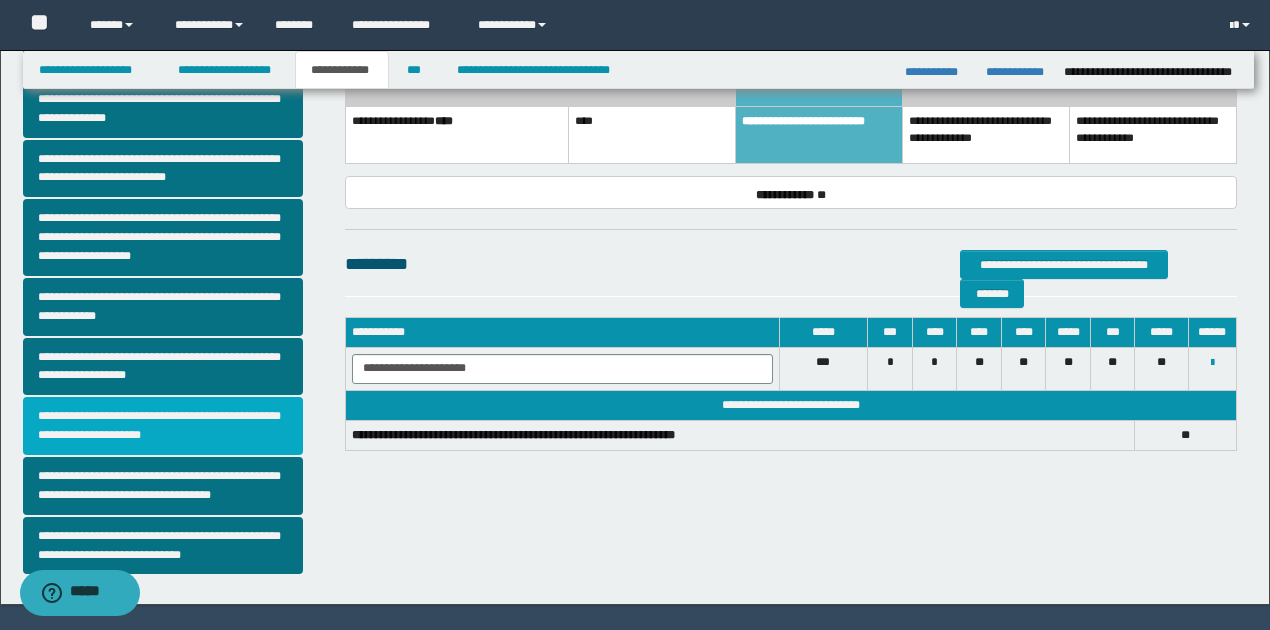 click on "**********" at bounding box center (163, 426) 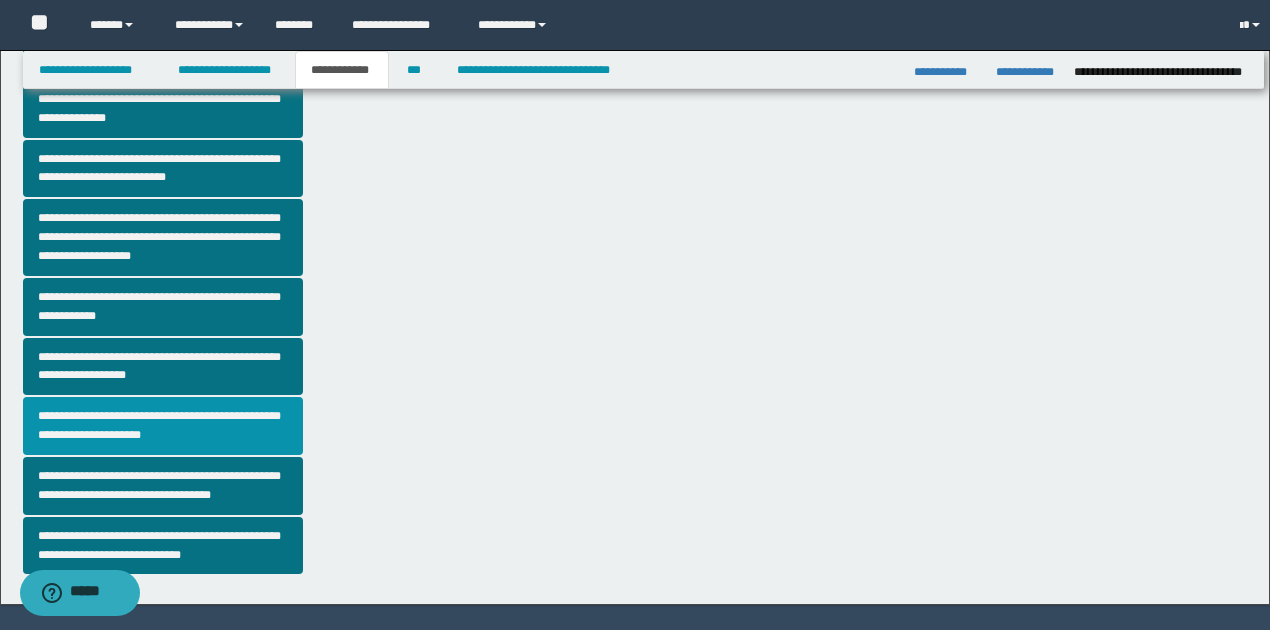 scroll, scrollTop: 0, scrollLeft: 0, axis: both 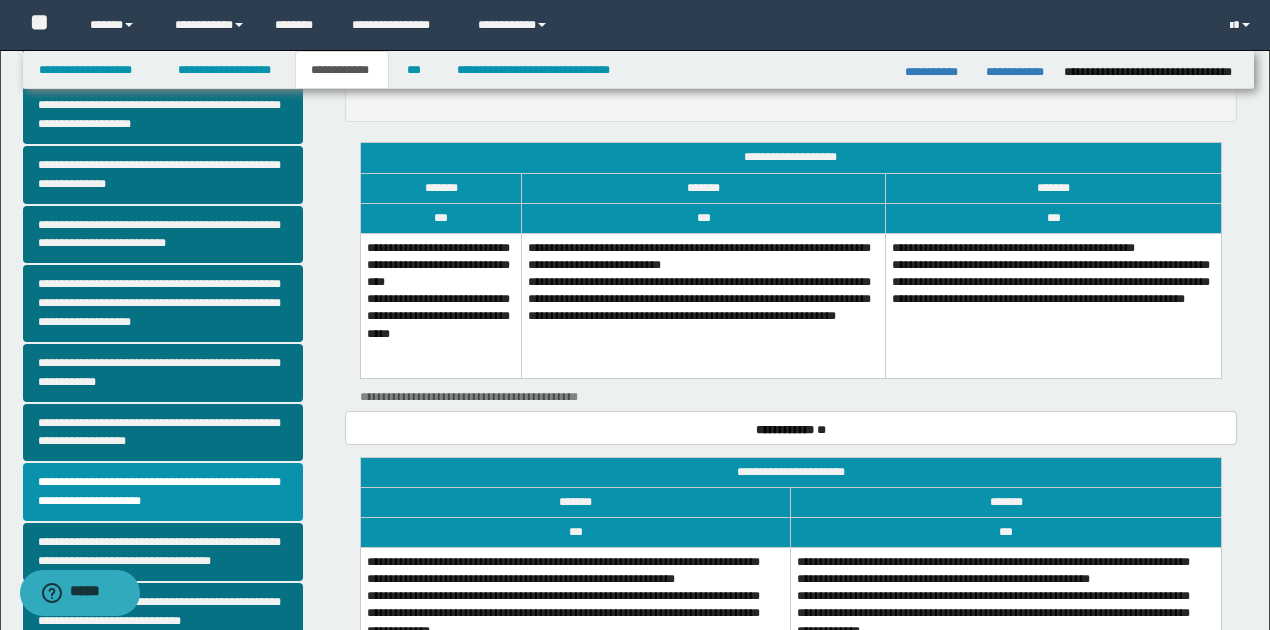 click on "**********" at bounding box center (704, 306) 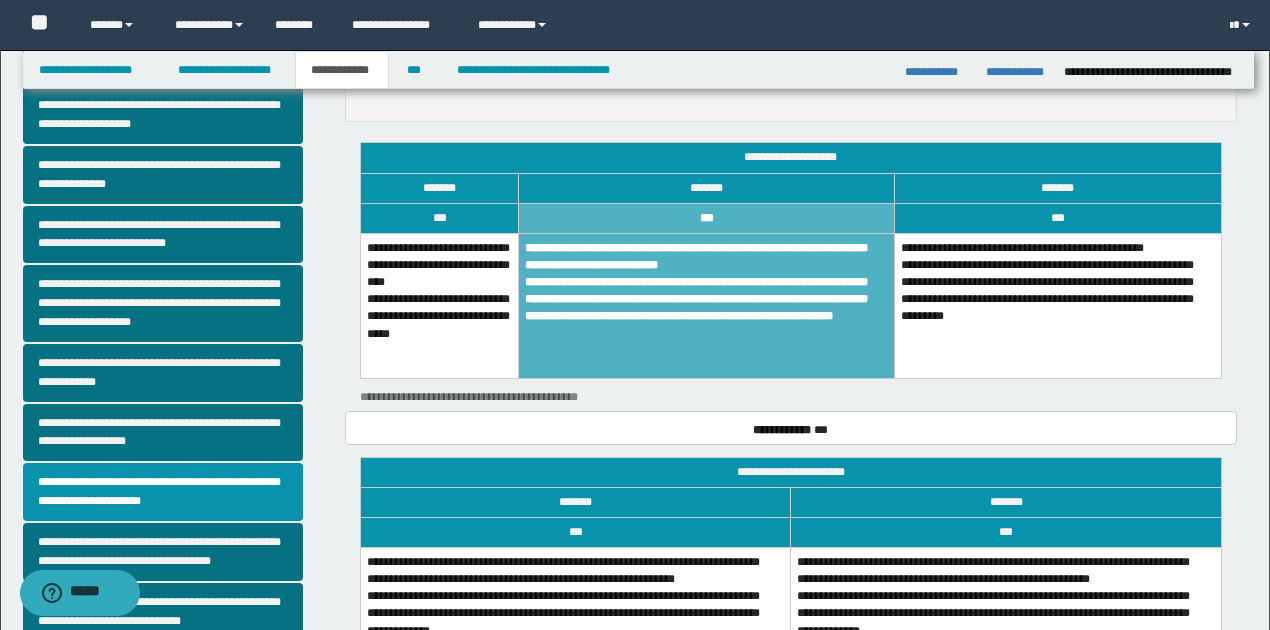 click on "**********" at bounding box center [575, 612] 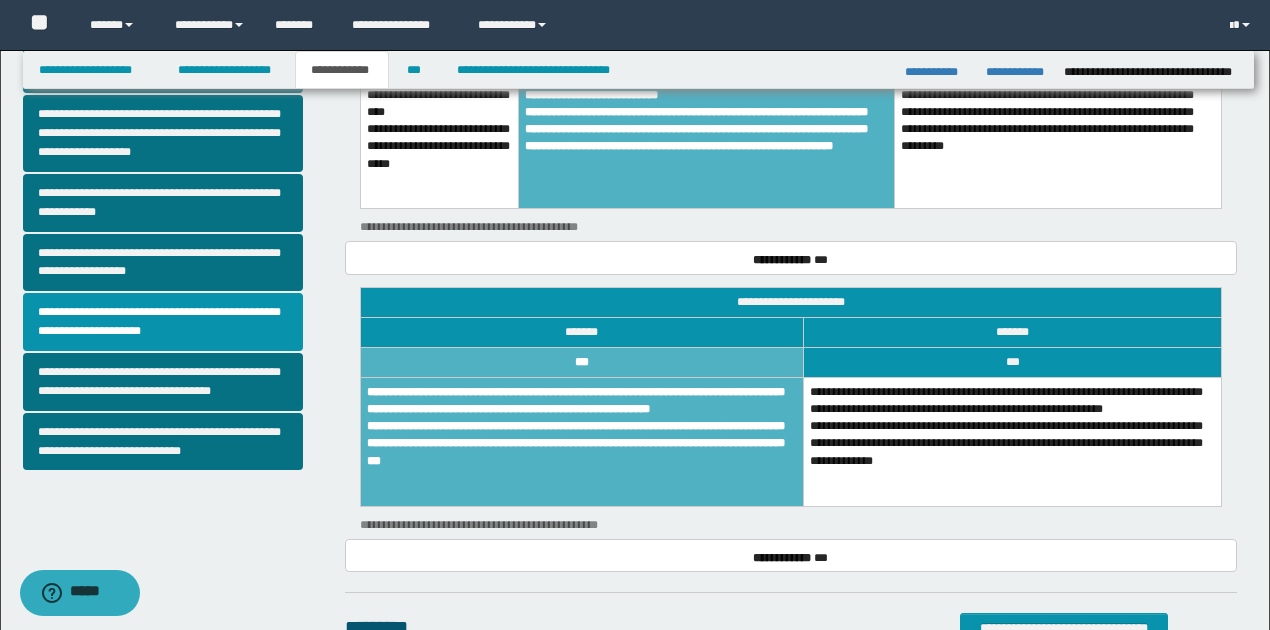 scroll, scrollTop: 600, scrollLeft: 0, axis: vertical 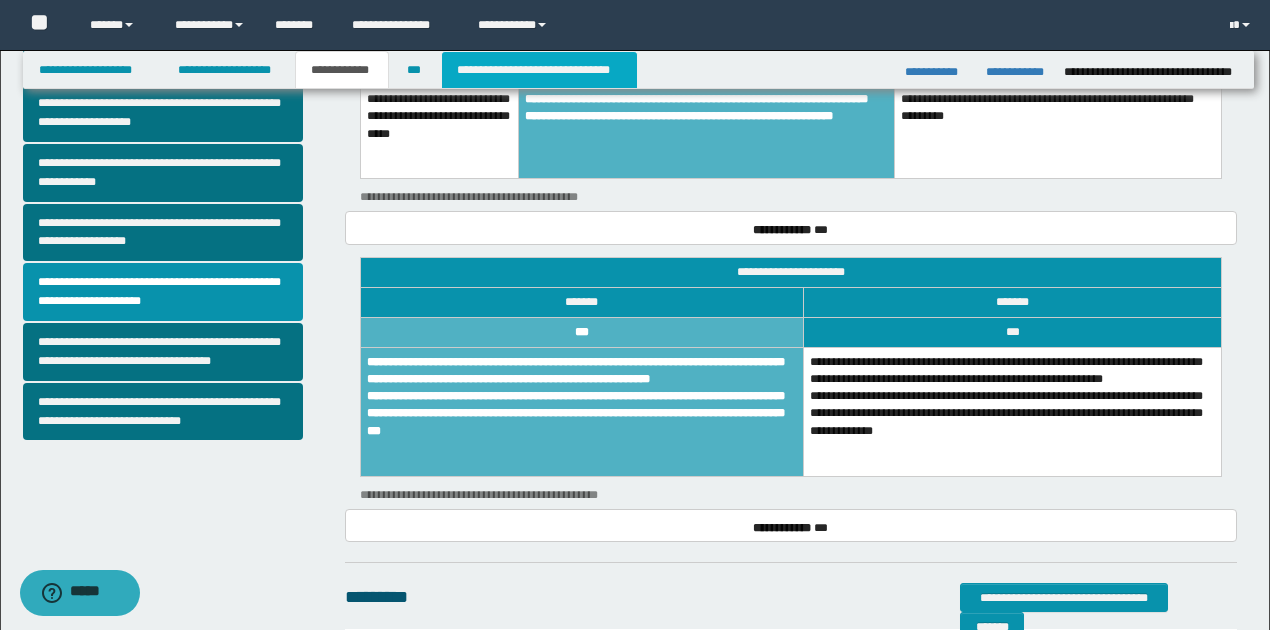 click on "**********" at bounding box center [539, 70] 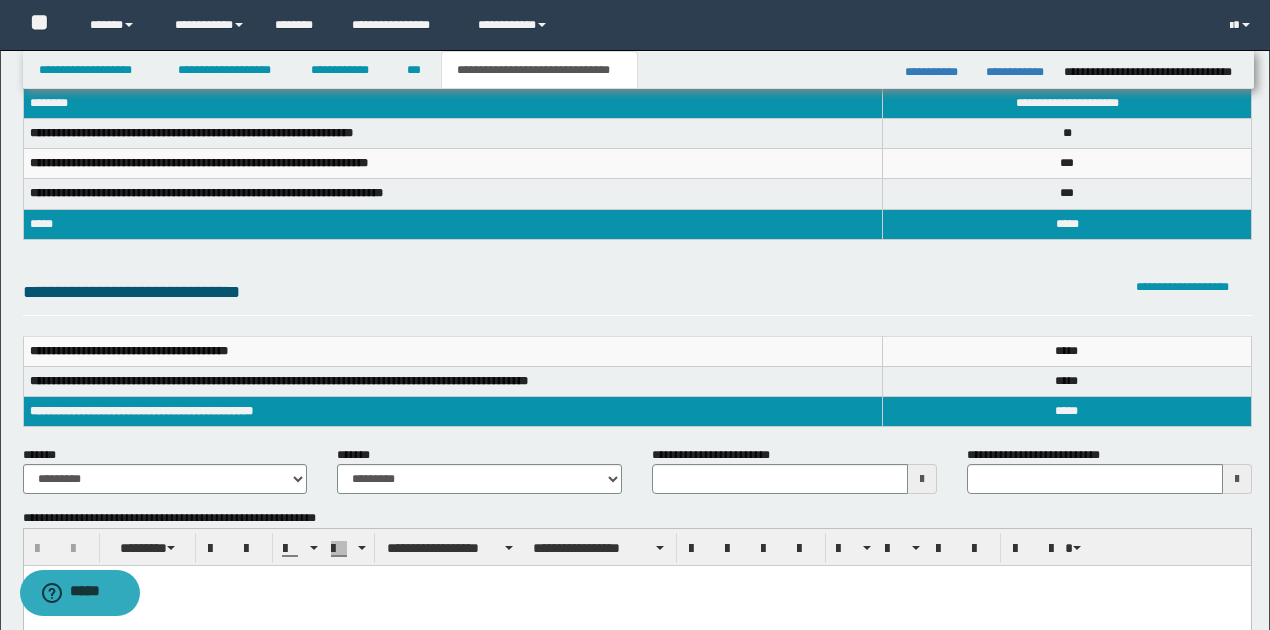 scroll, scrollTop: 133, scrollLeft: 0, axis: vertical 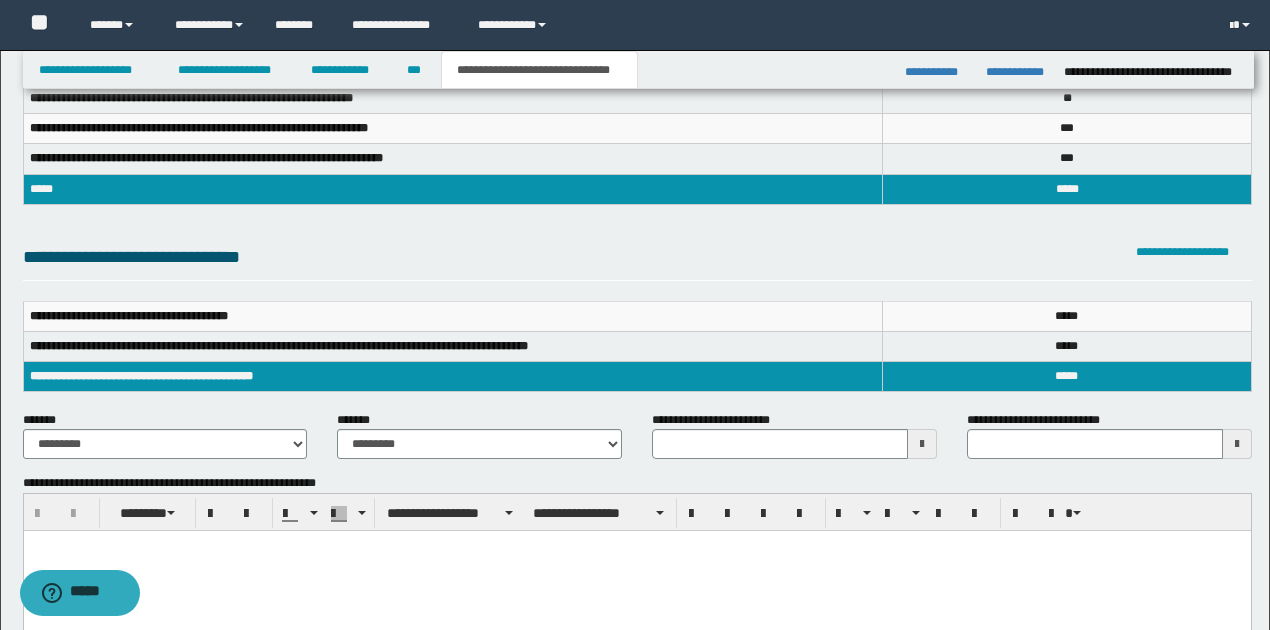 type 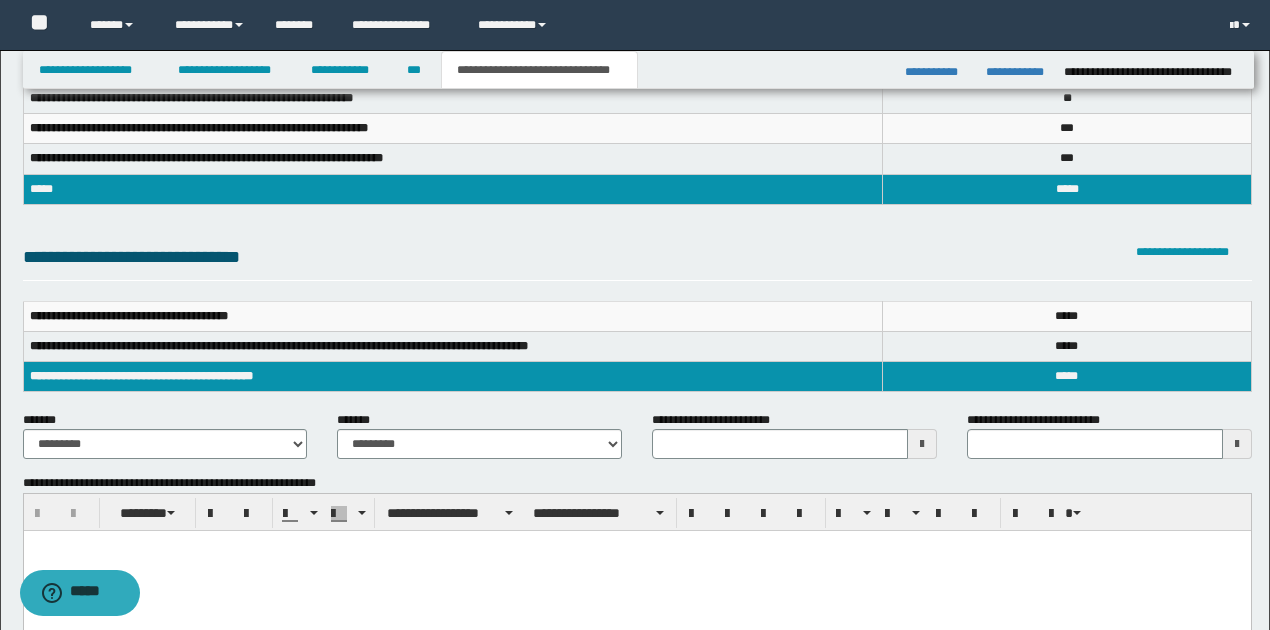 type 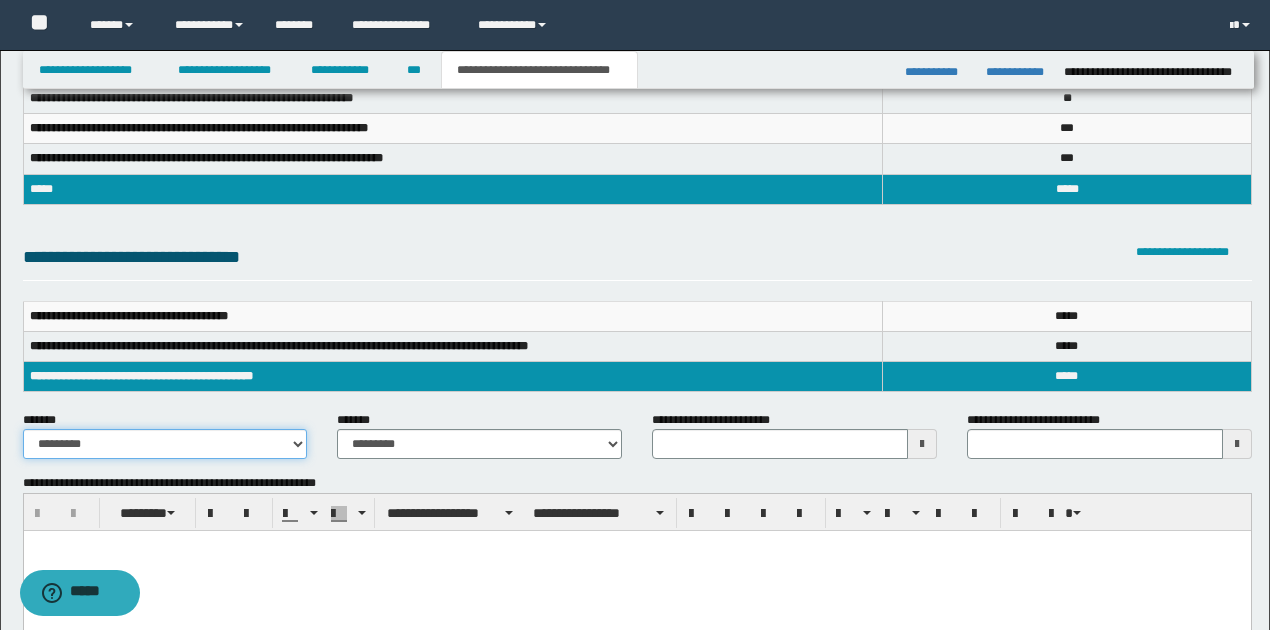 click on "**********" at bounding box center (165, 444) 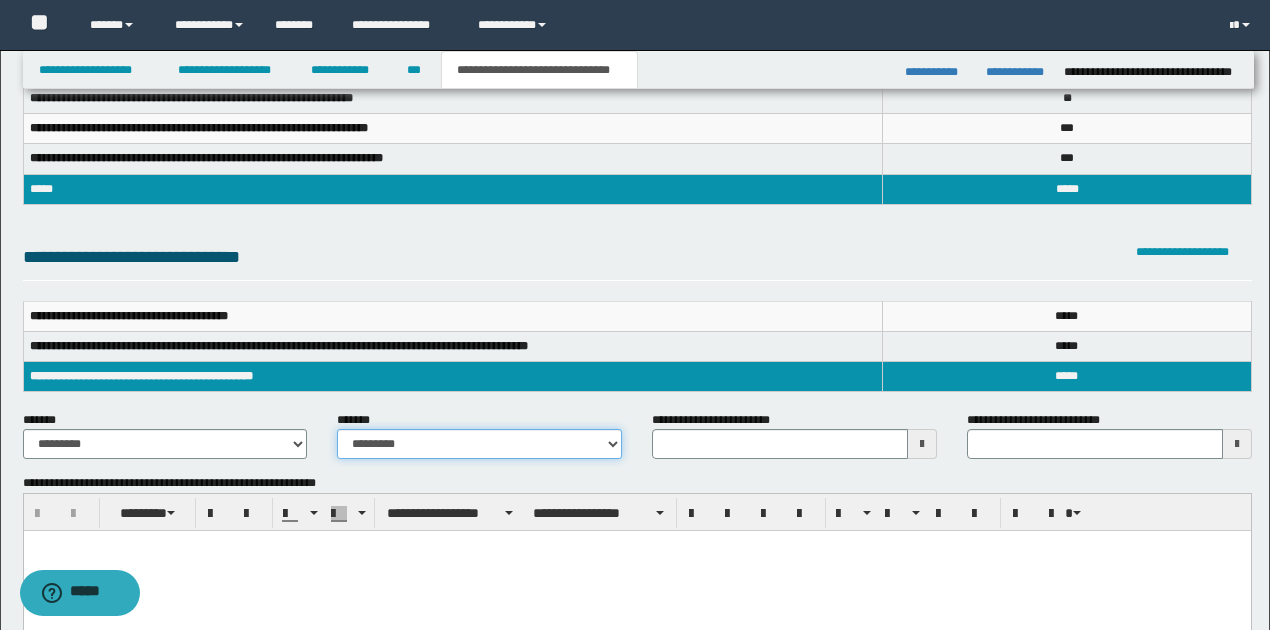 click on "**********" at bounding box center (479, 444) 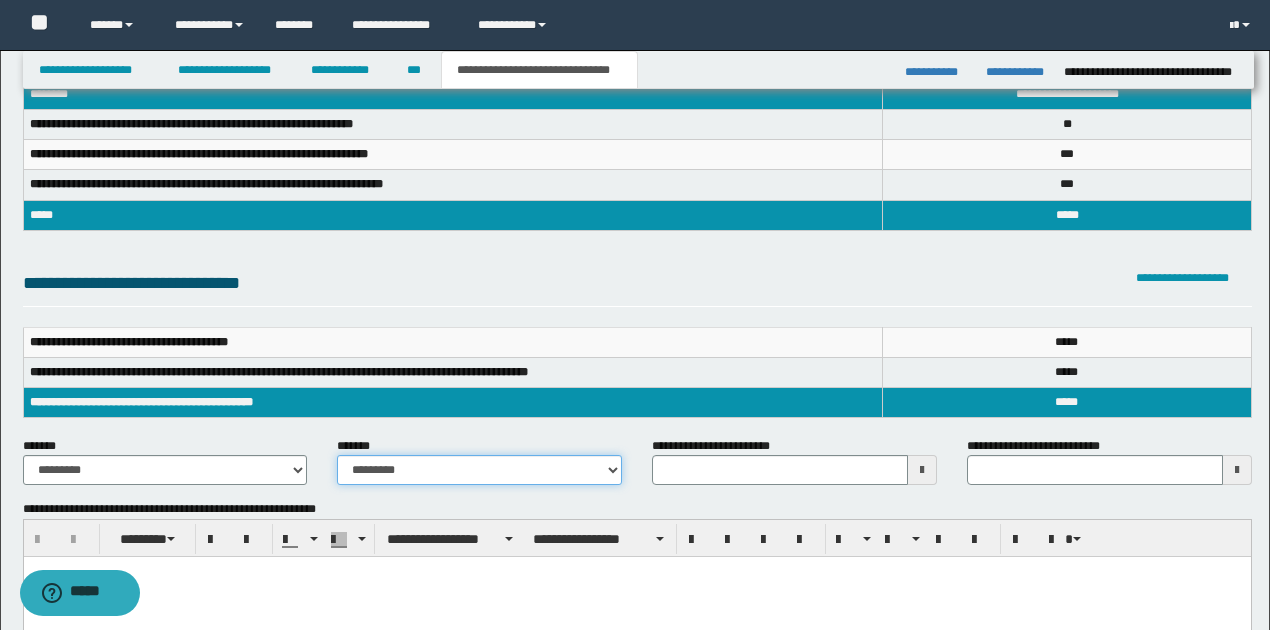 scroll, scrollTop: 133, scrollLeft: 0, axis: vertical 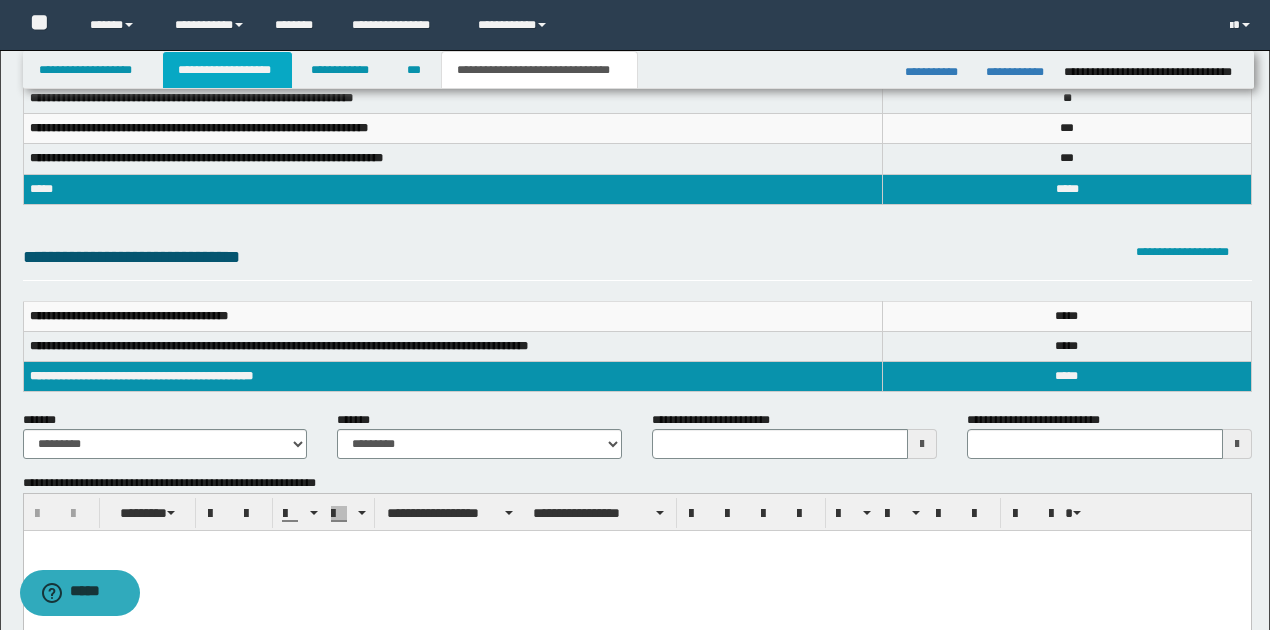 click on "**********" at bounding box center (227, 70) 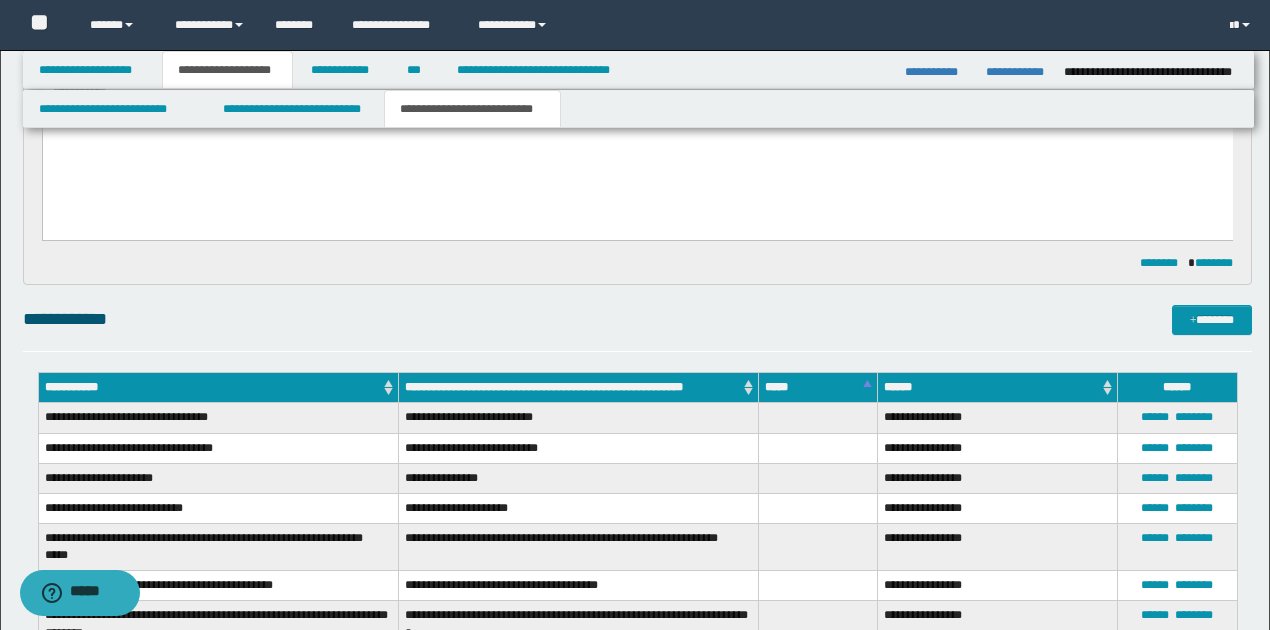 scroll, scrollTop: 497, scrollLeft: 0, axis: vertical 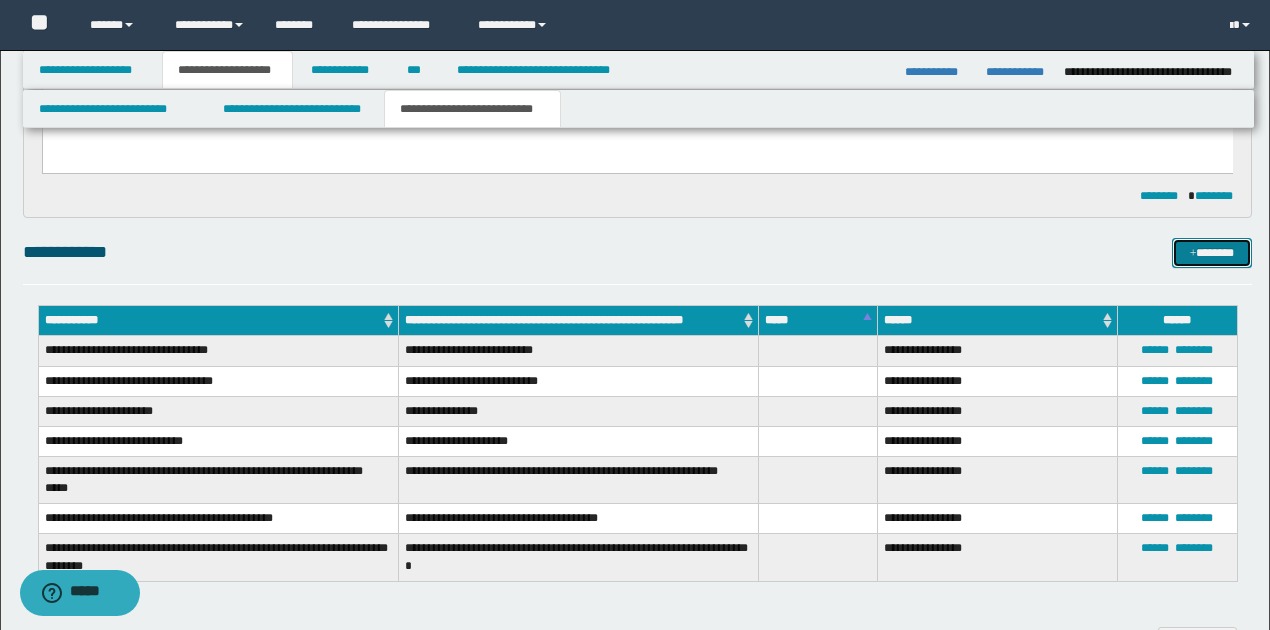 click on "*******" at bounding box center [1211, 252] 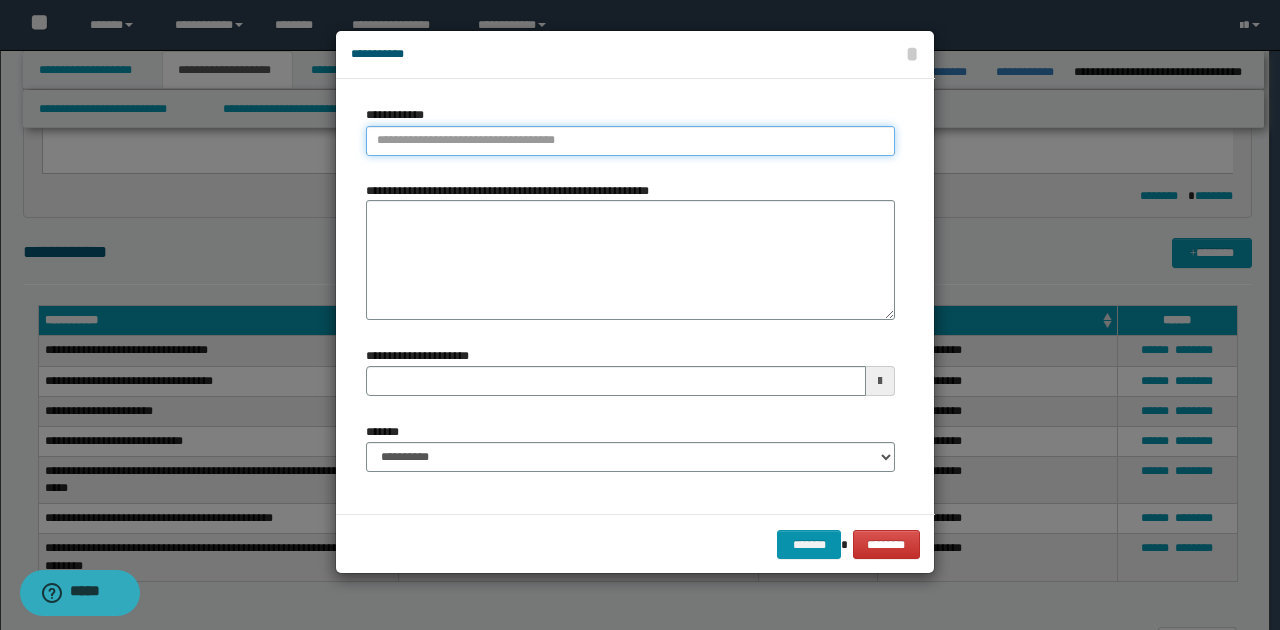 type on "**********" 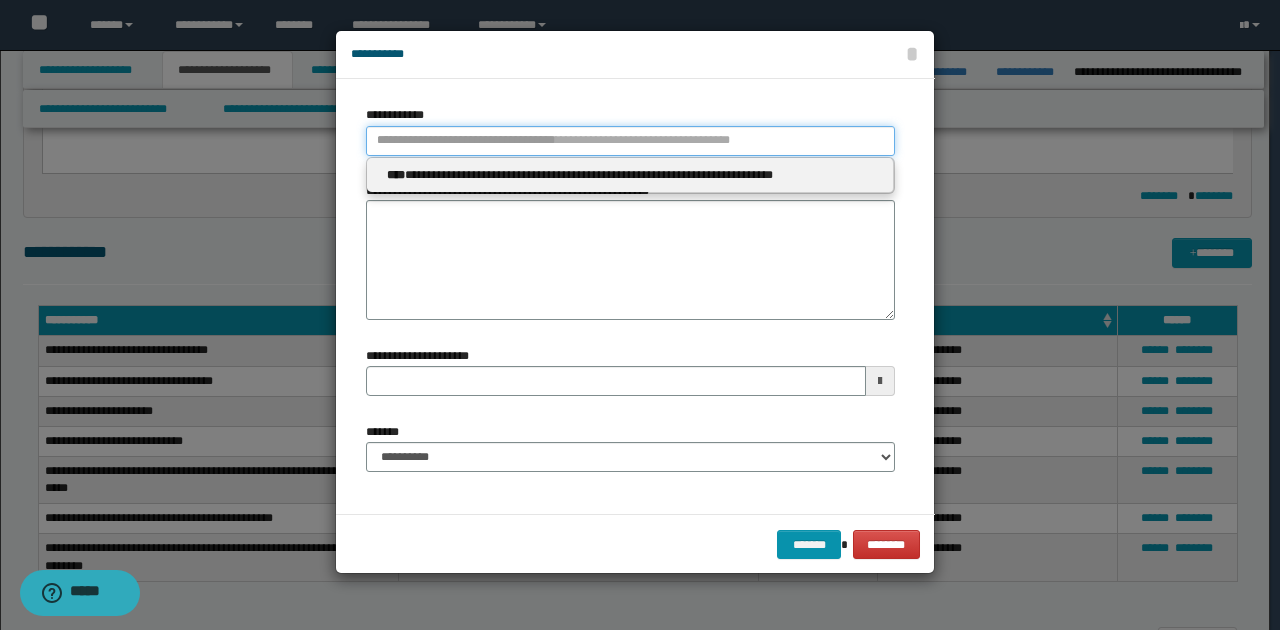 click on "**********" at bounding box center [630, 141] 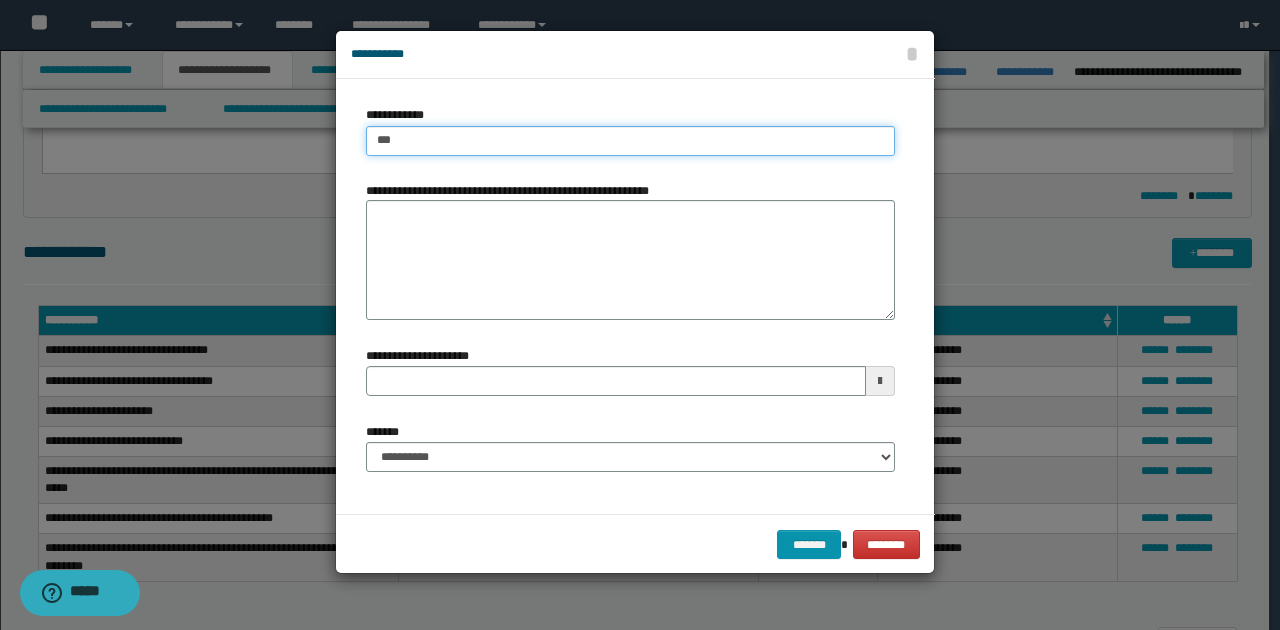type on "****" 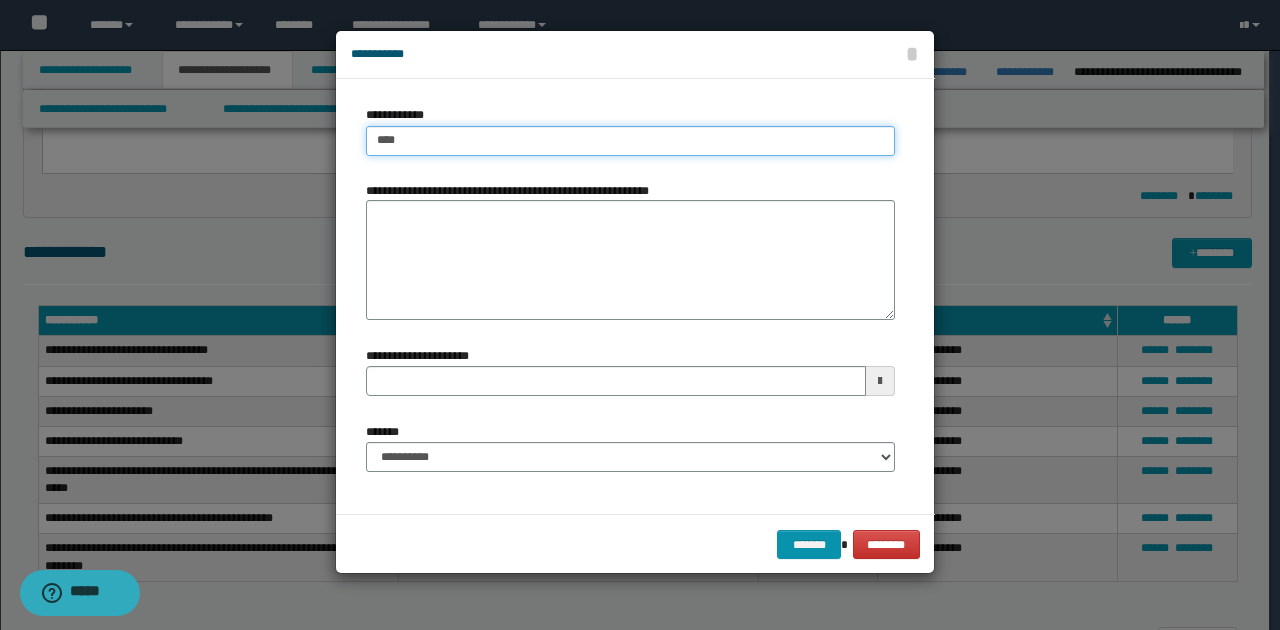 type on "****" 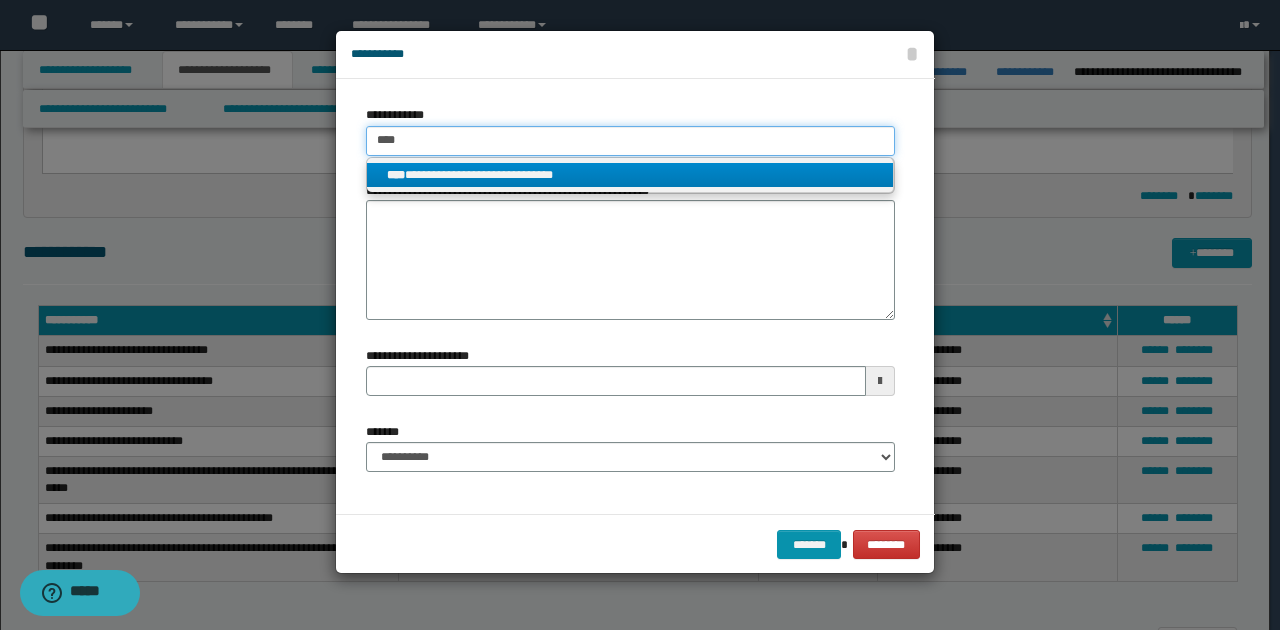 type on "****" 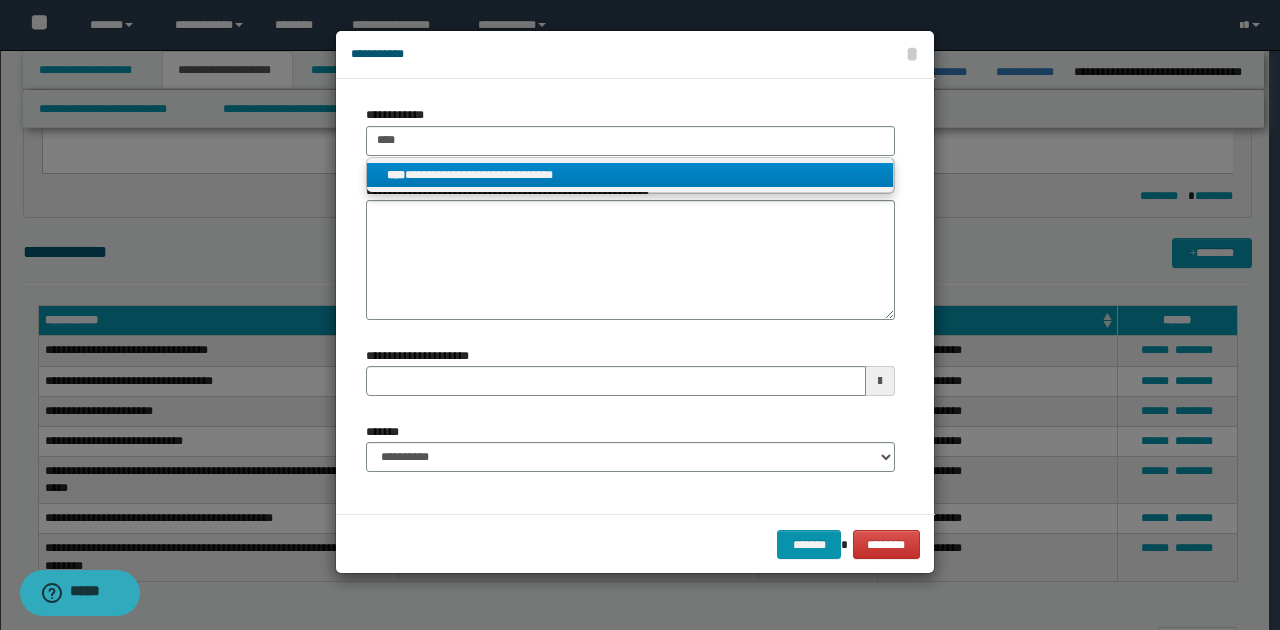 click on "**********" at bounding box center [630, 175] 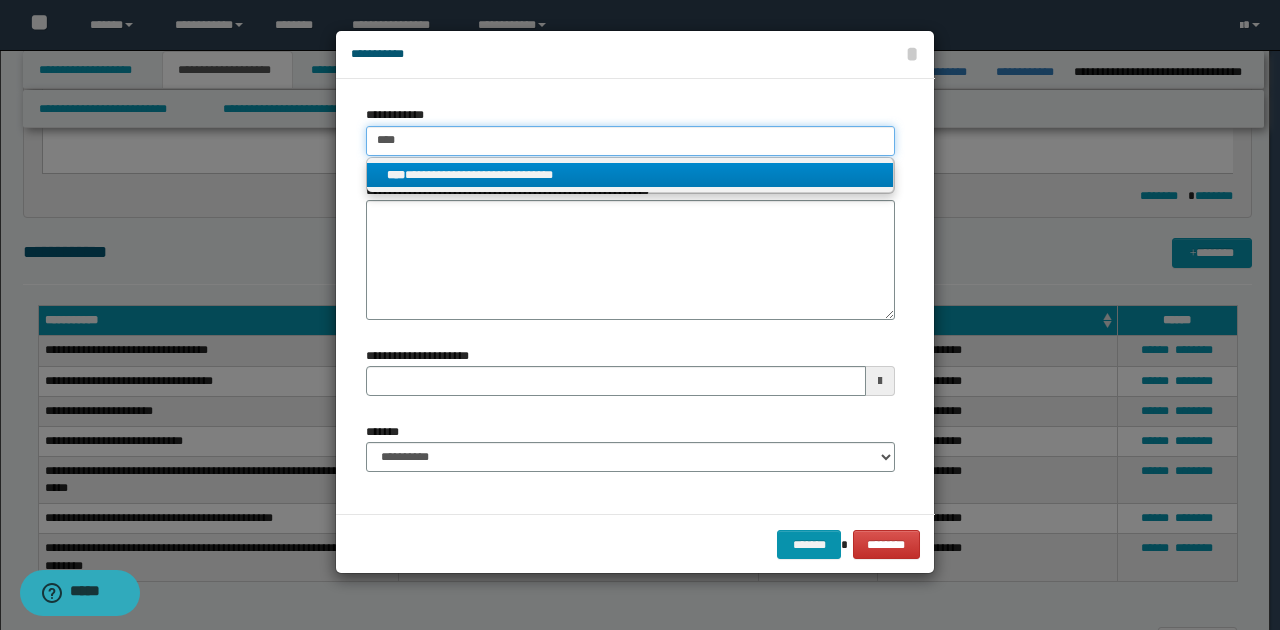 type 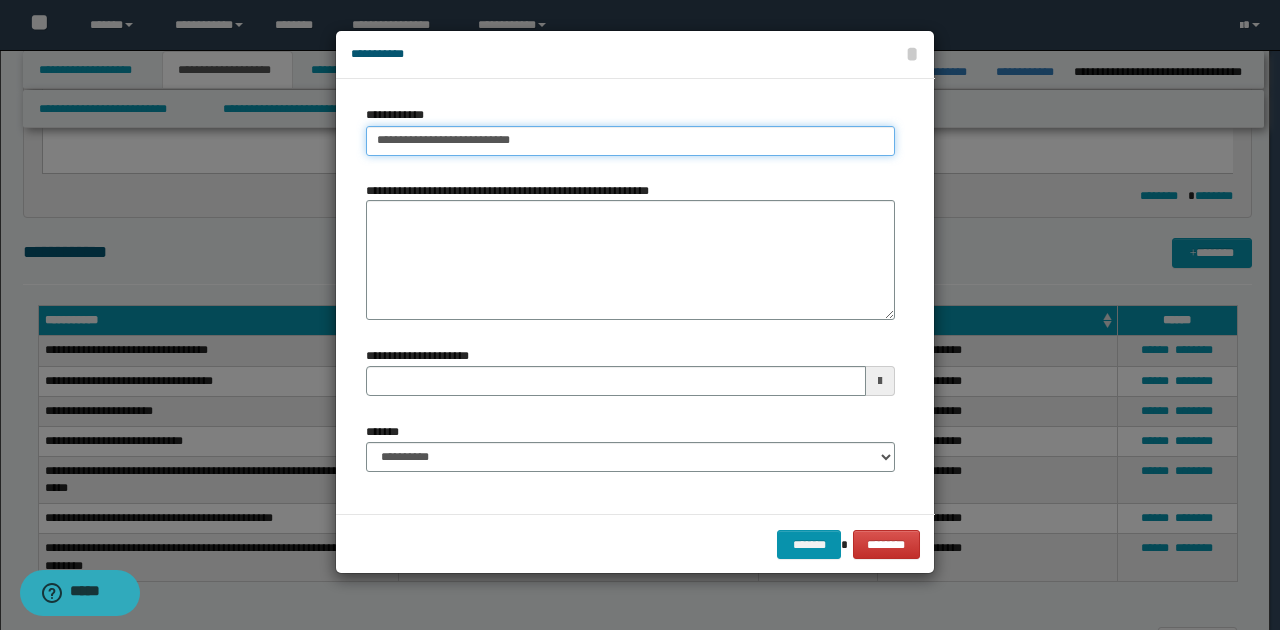 drag, startPoint x: 376, startPoint y: 136, endPoint x: 626, endPoint y: 147, distance: 250.24188 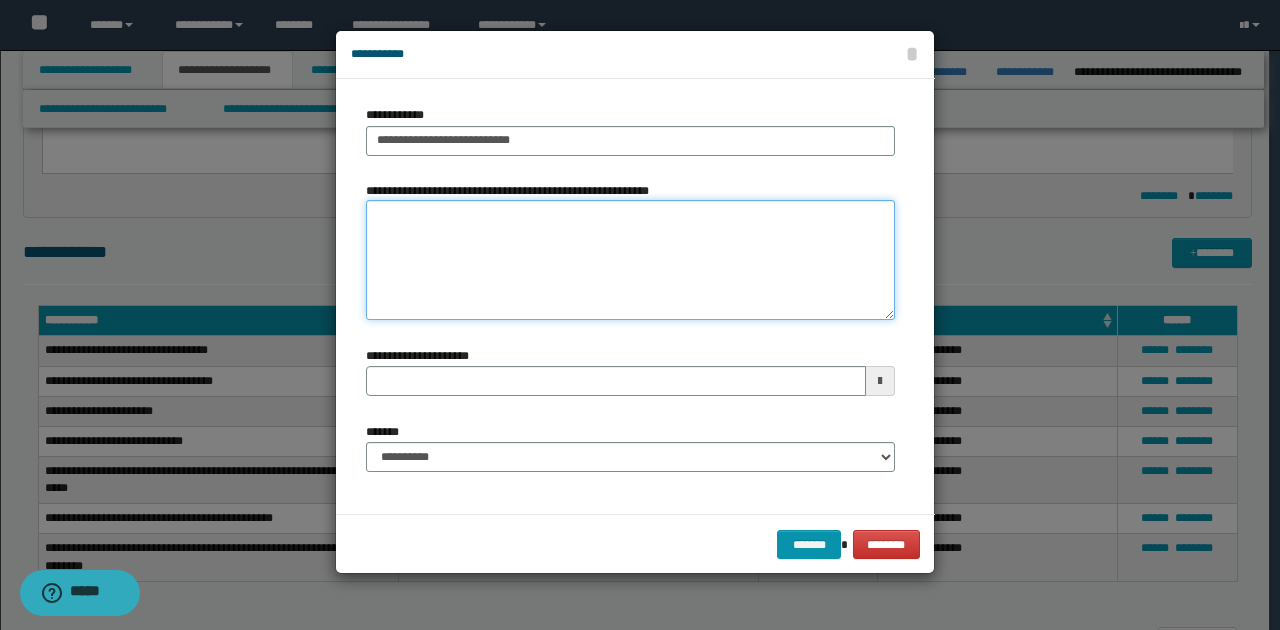 click on "**********" at bounding box center [630, 260] 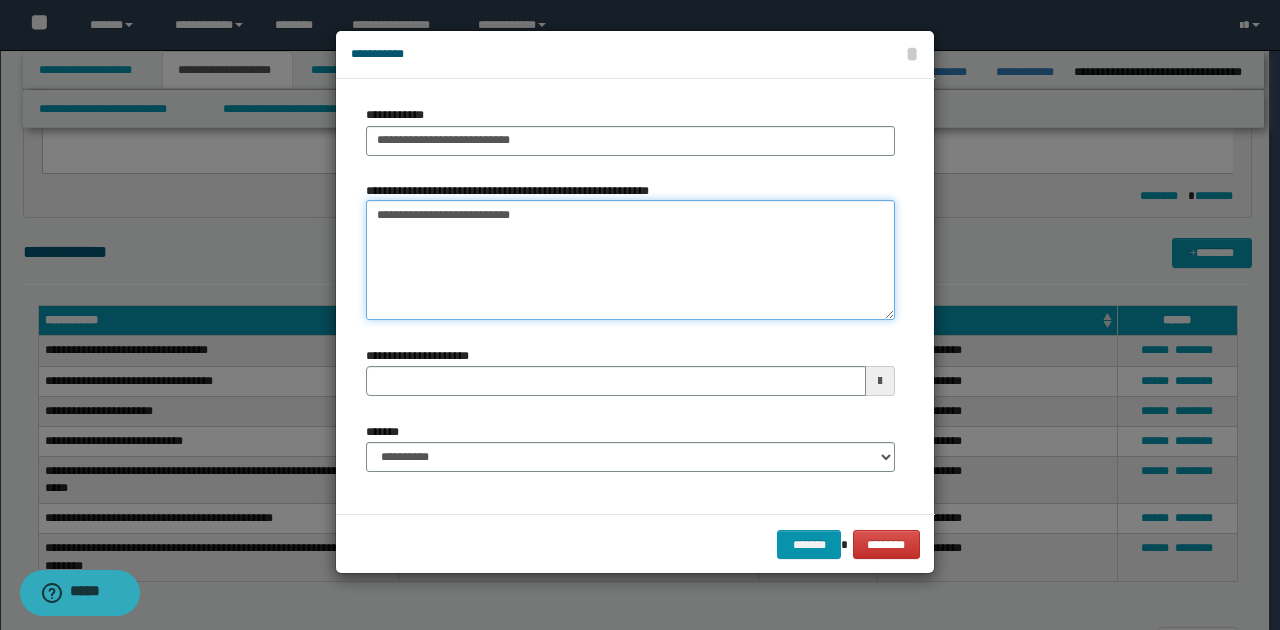 type 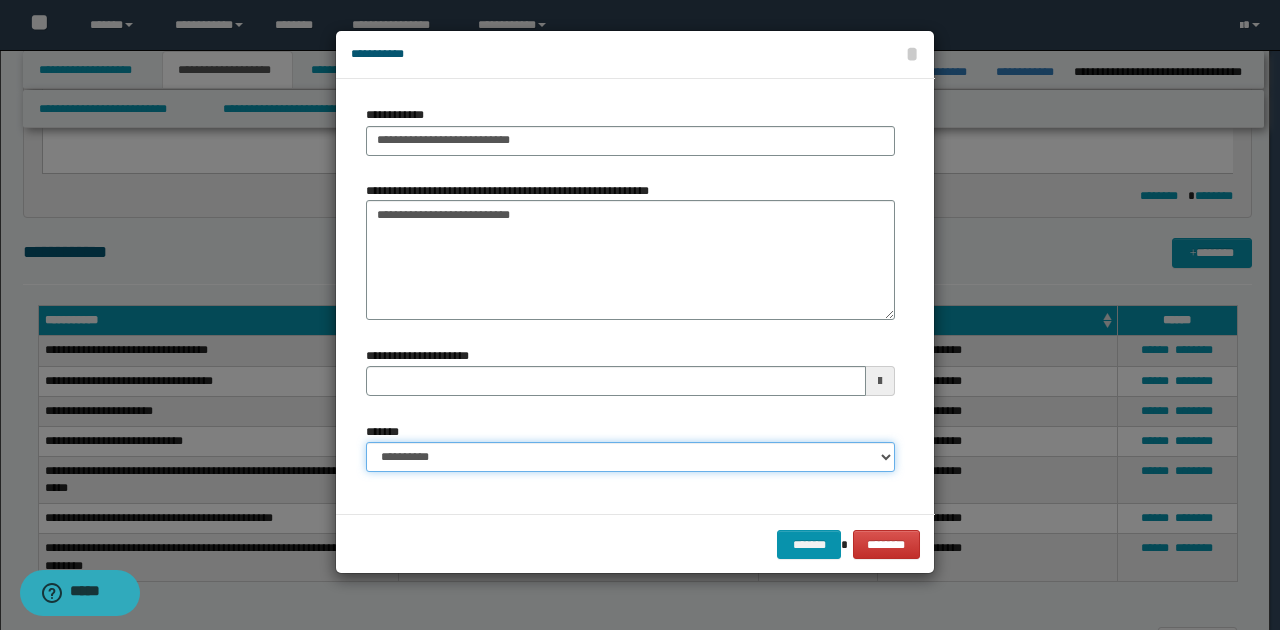 click on "**********" at bounding box center [630, 457] 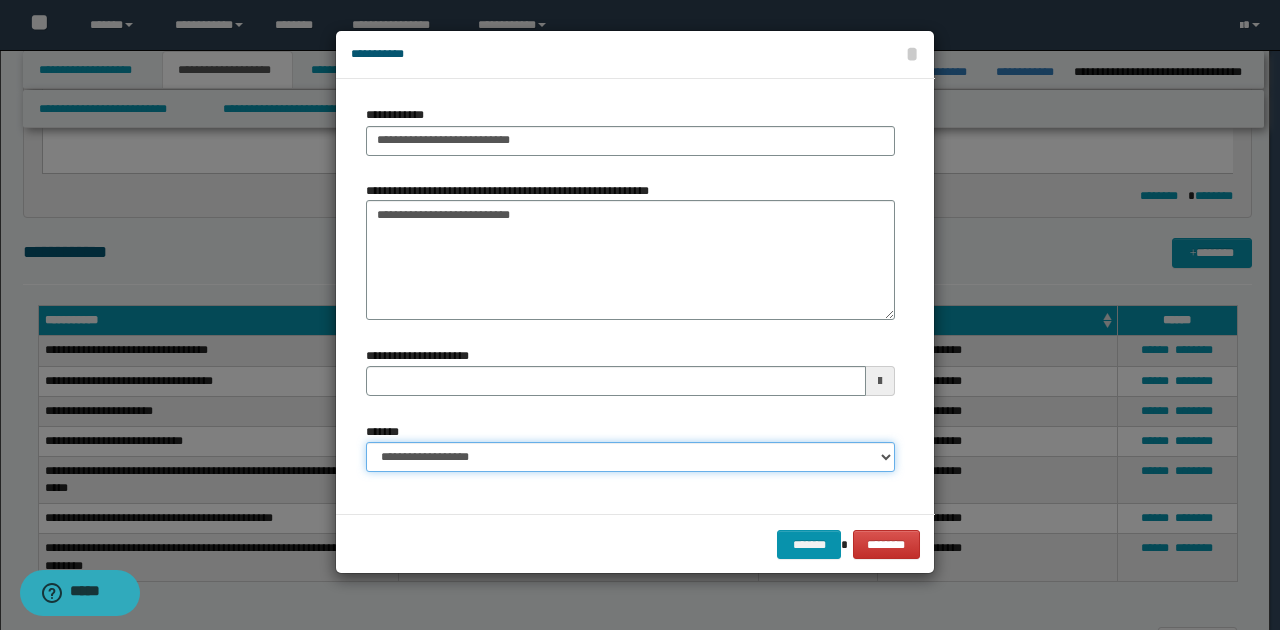 type 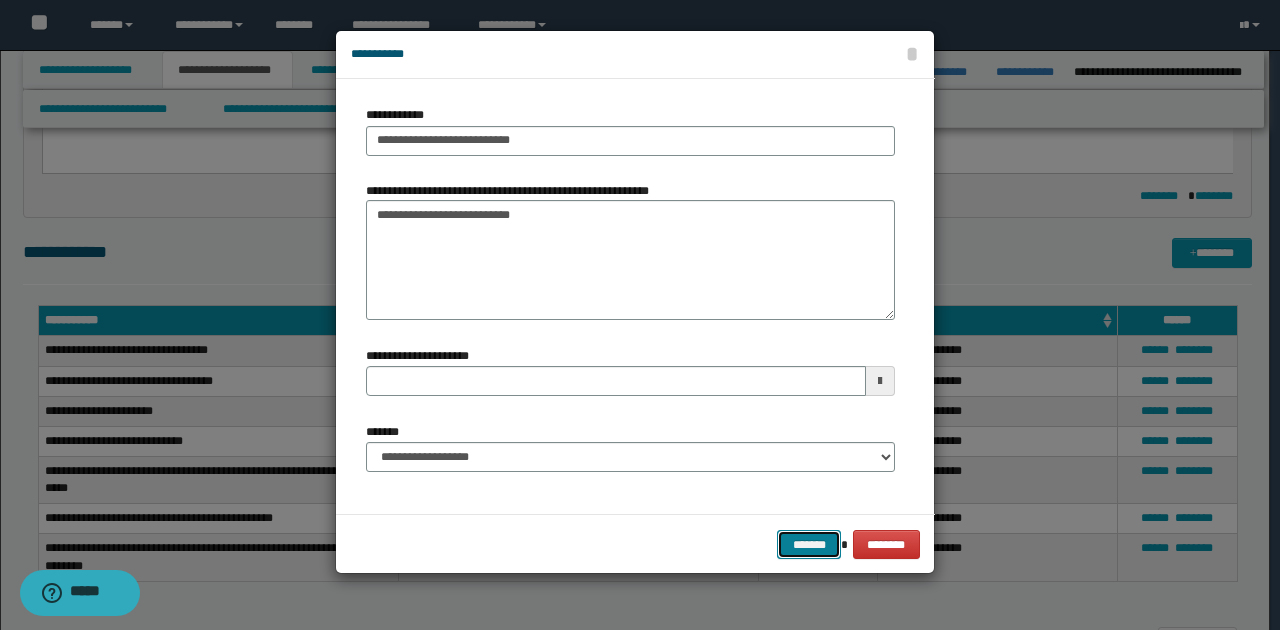 click on "*******" at bounding box center (809, 544) 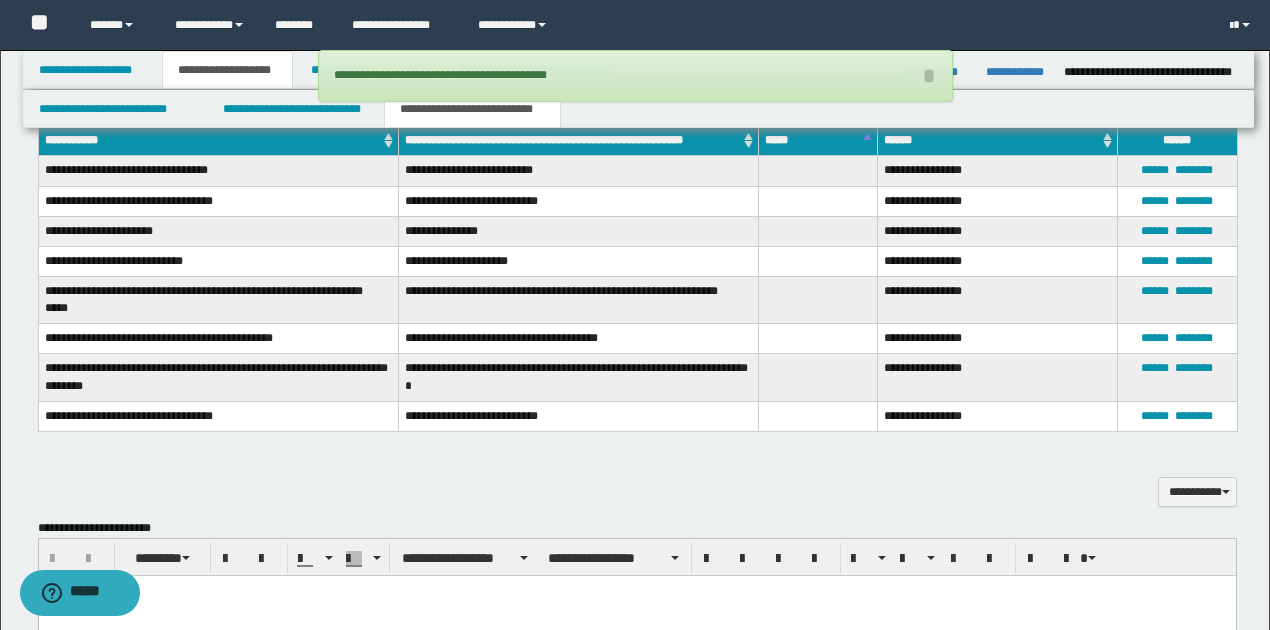 scroll, scrollTop: 697, scrollLeft: 0, axis: vertical 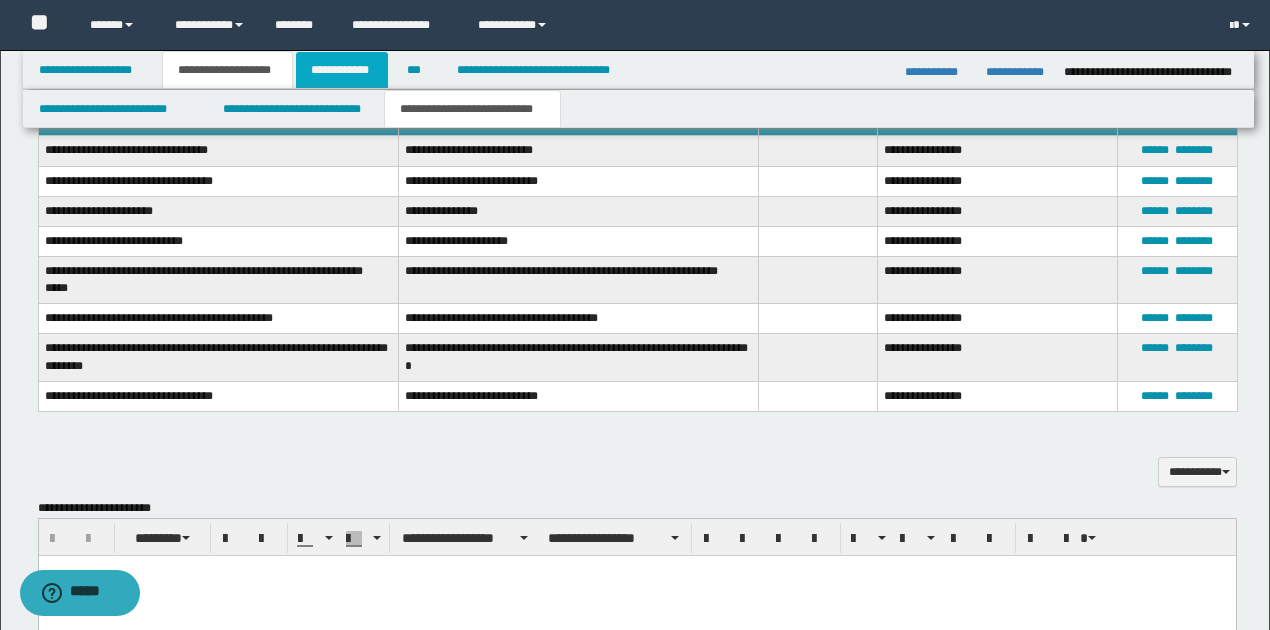 click on "**********" at bounding box center [342, 70] 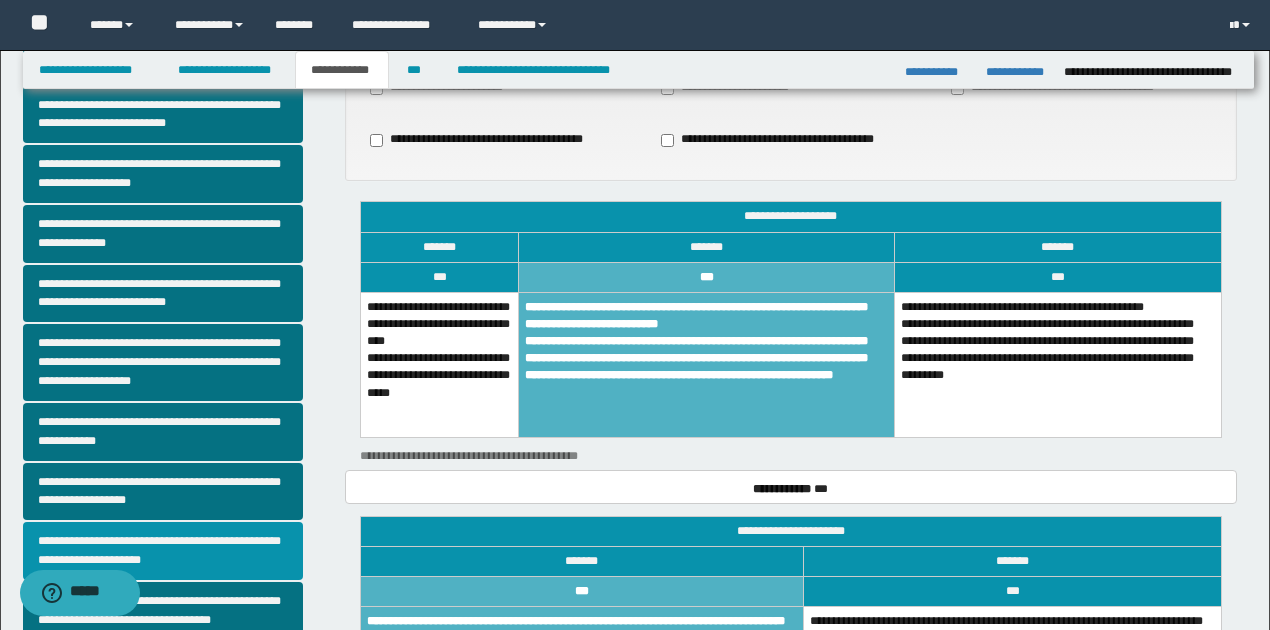 scroll, scrollTop: 133, scrollLeft: 0, axis: vertical 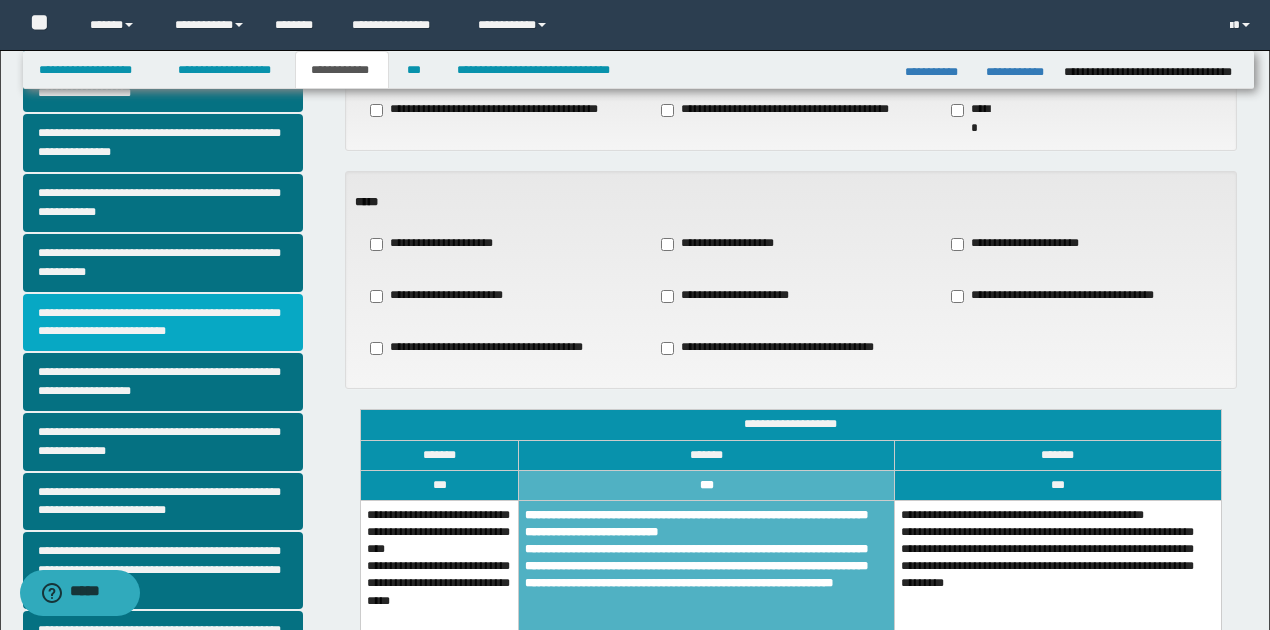 click on "**********" at bounding box center (163, 323) 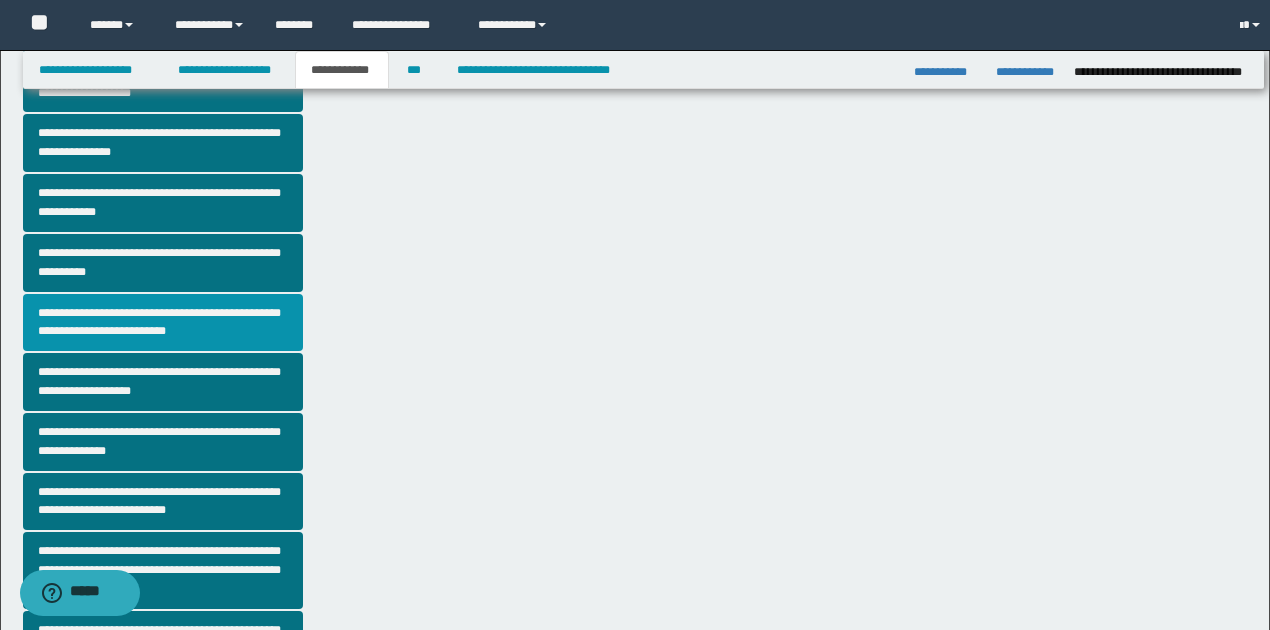scroll, scrollTop: 0, scrollLeft: 0, axis: both 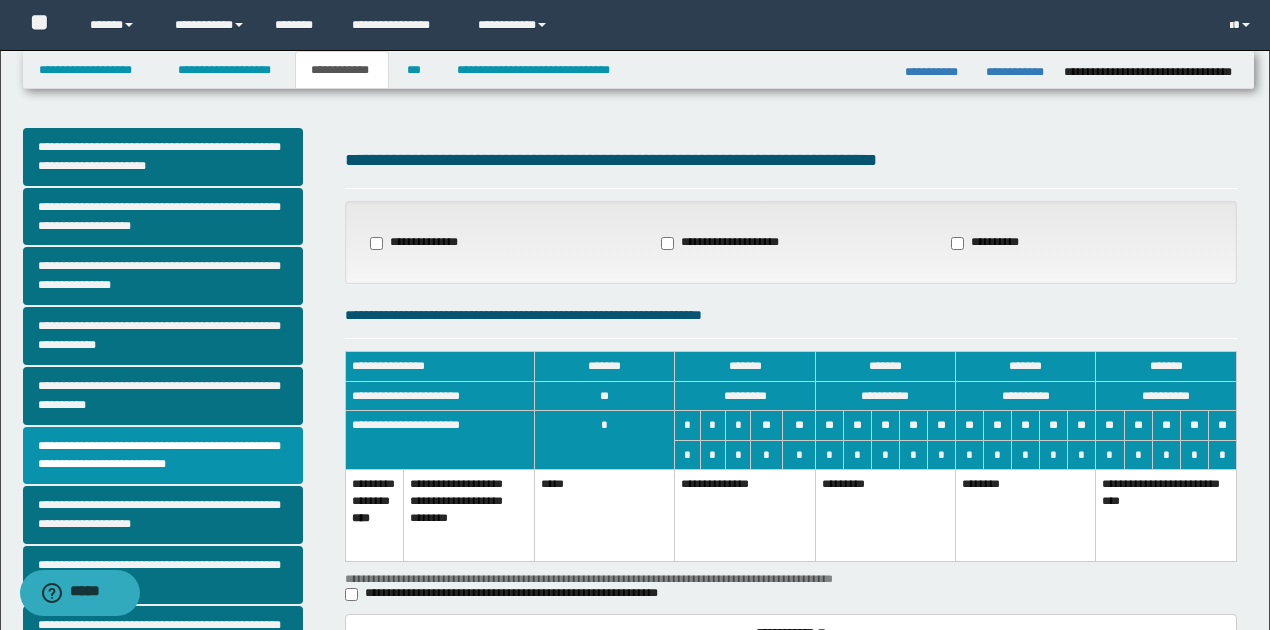 click on "*********" at bounding box center [885, 515] 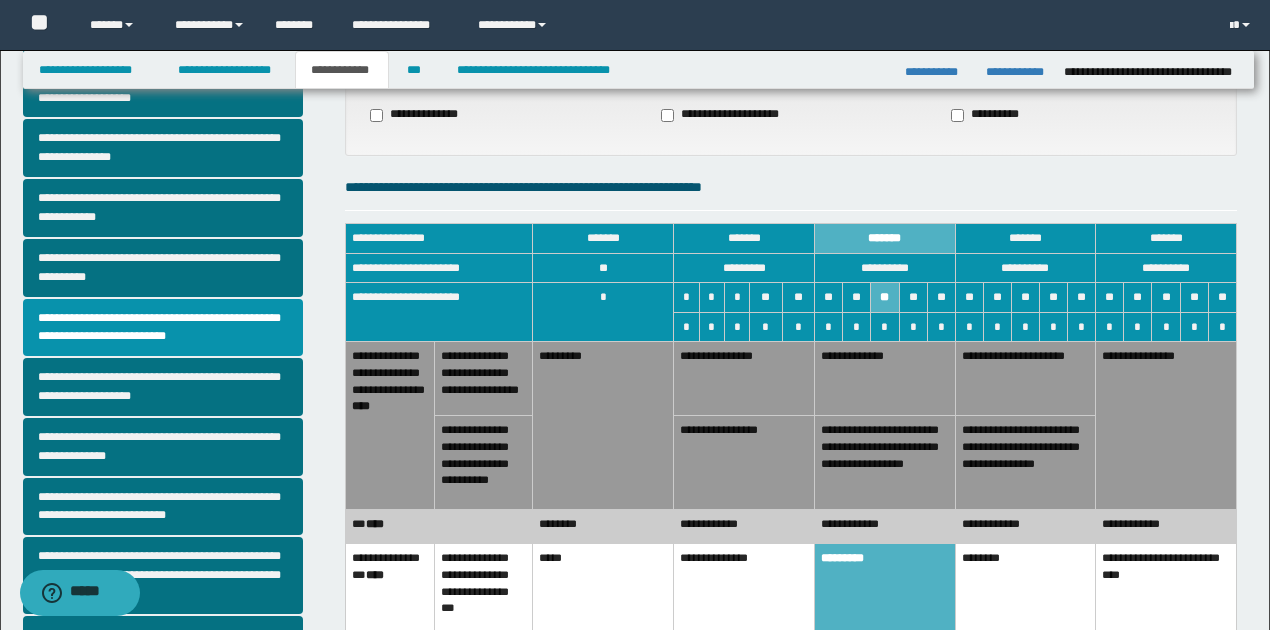 scroll, scrollTop: 133, scrollLeft: 0, axis: vertical 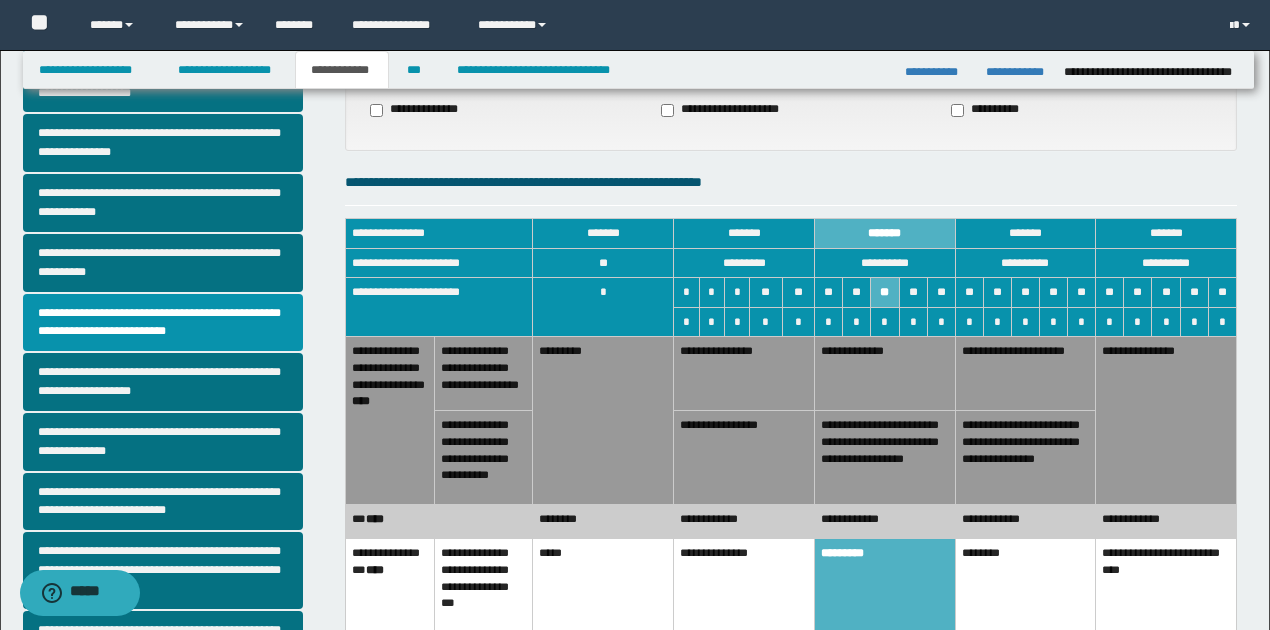 click on "**********" at bounding box center [744, 457] 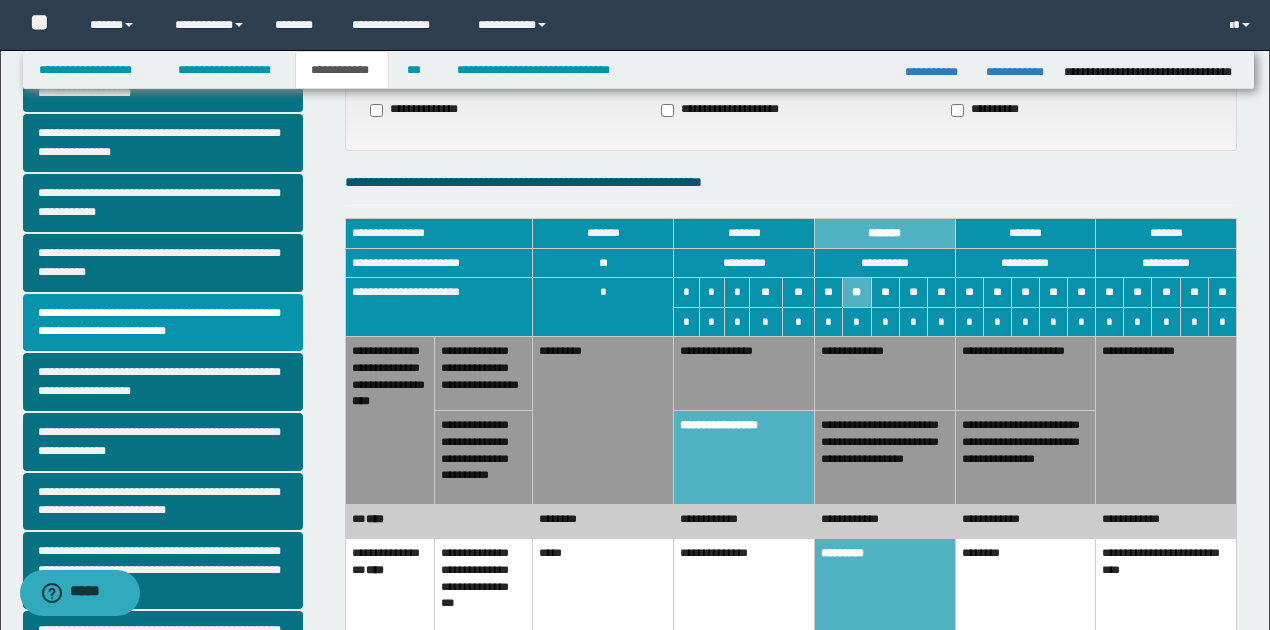 click on "**********" at bounding box center (744, 374) 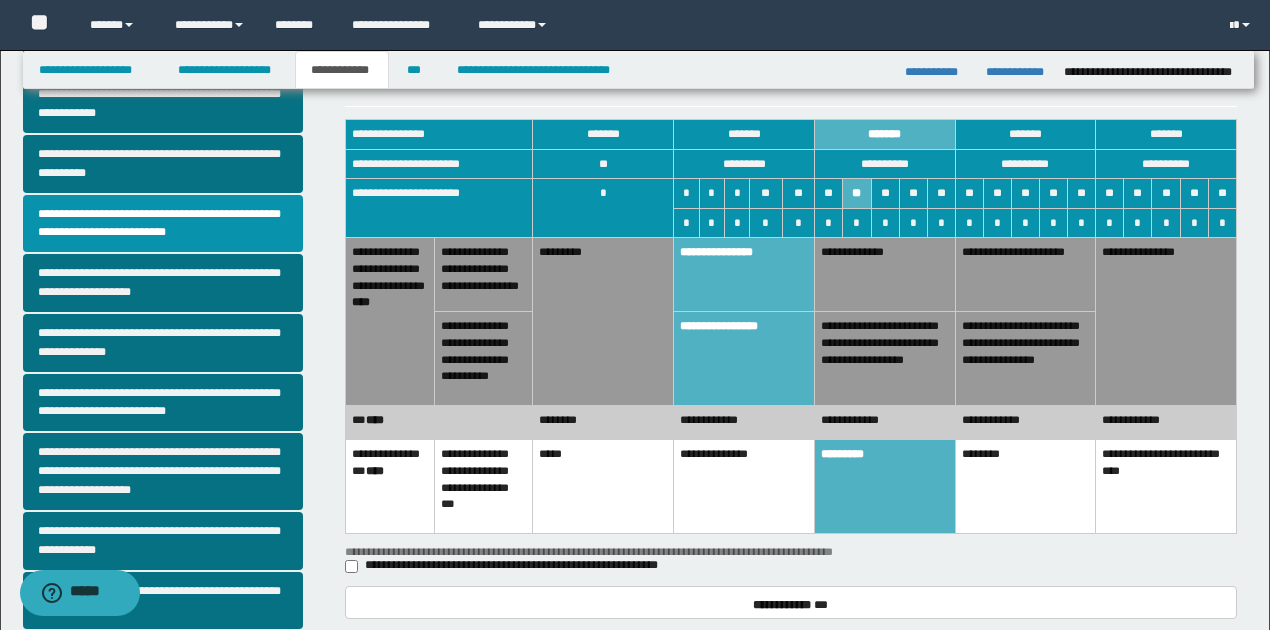 scroll, scrollTop: 266, scrollLeft: 0, axis: vertical 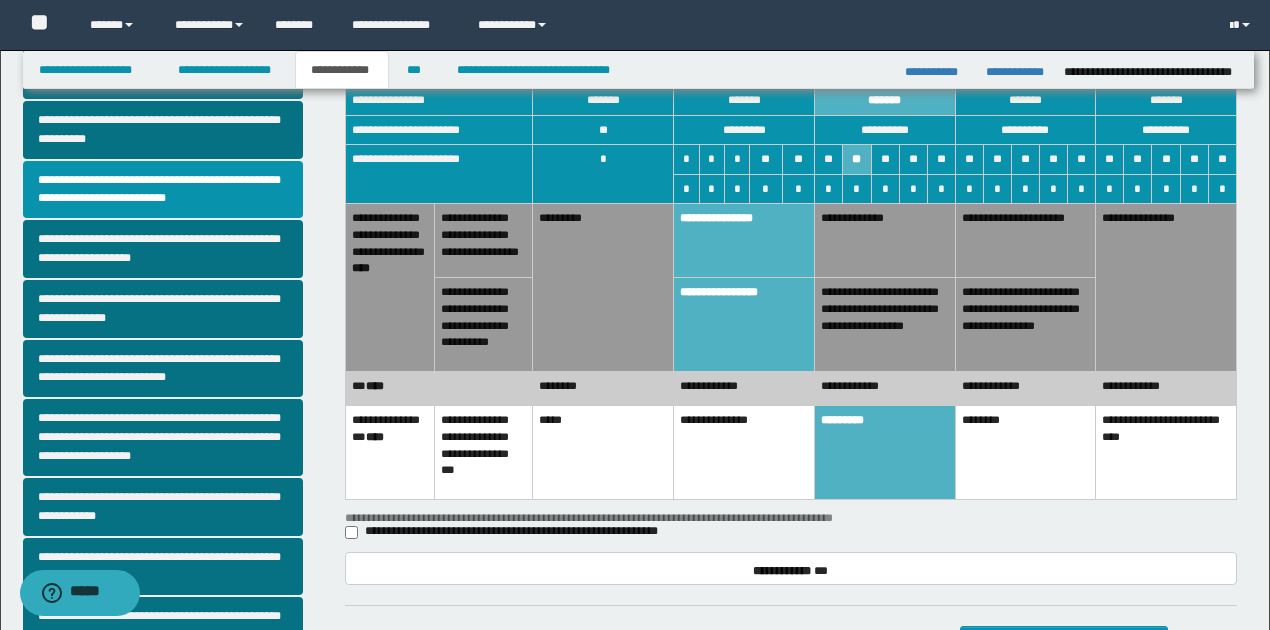 click on "**********" at bounding box center (744, 452) 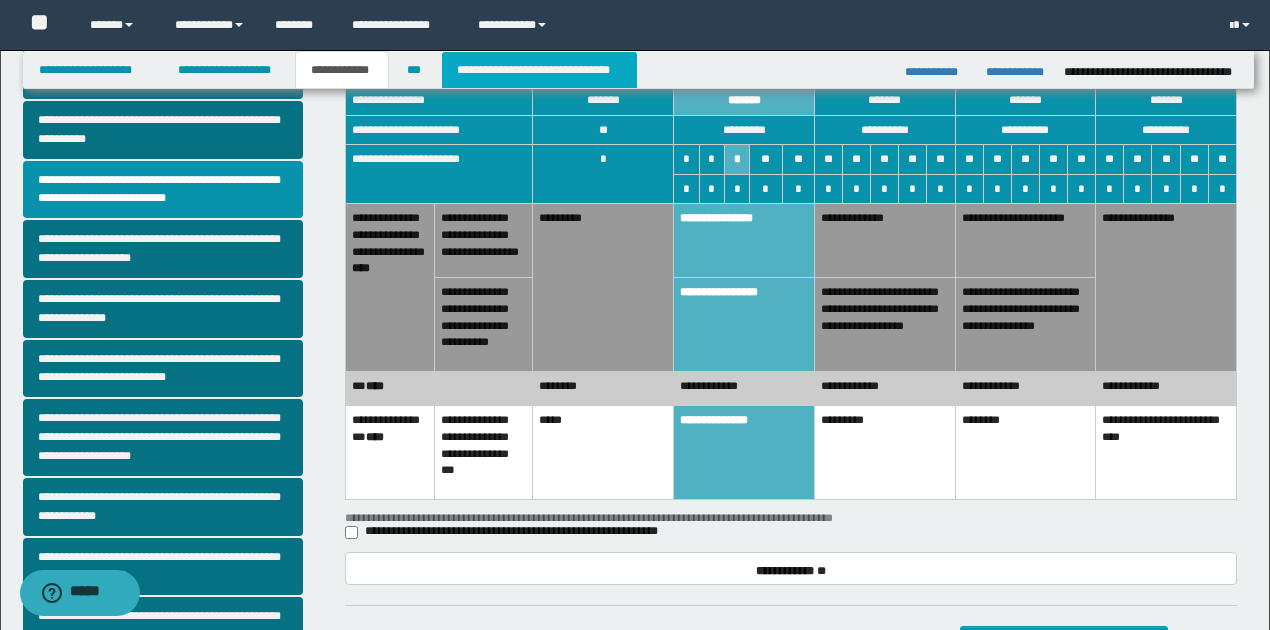 click on "**********" at bounding box center [539, 70] 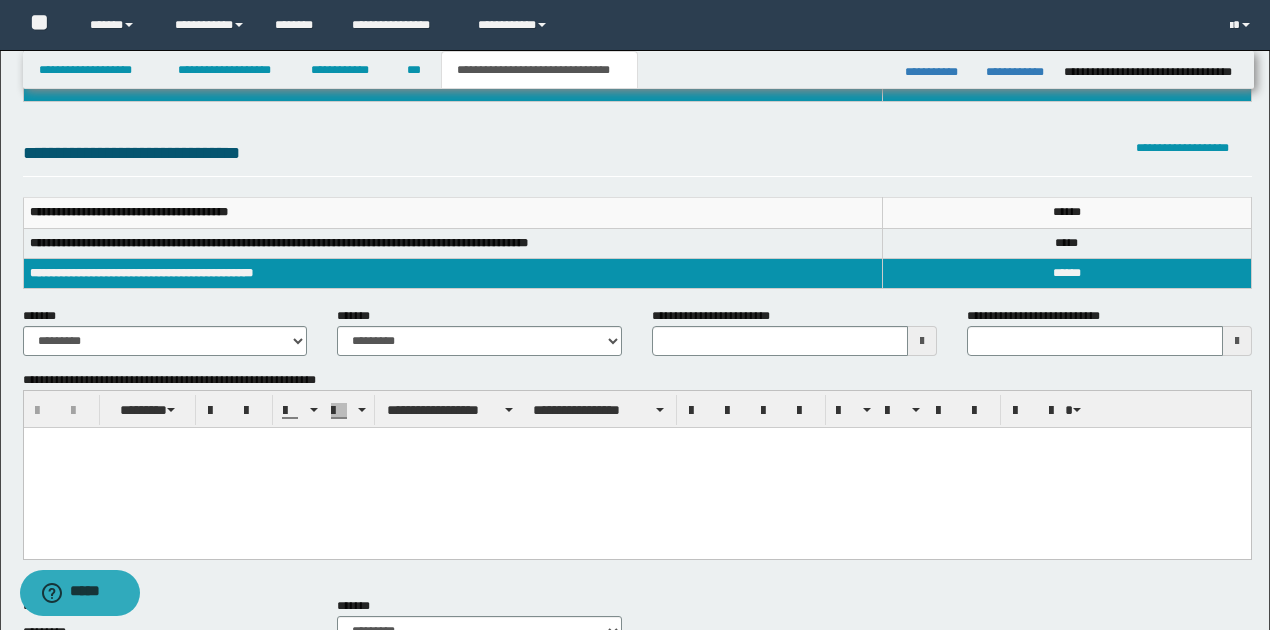 type 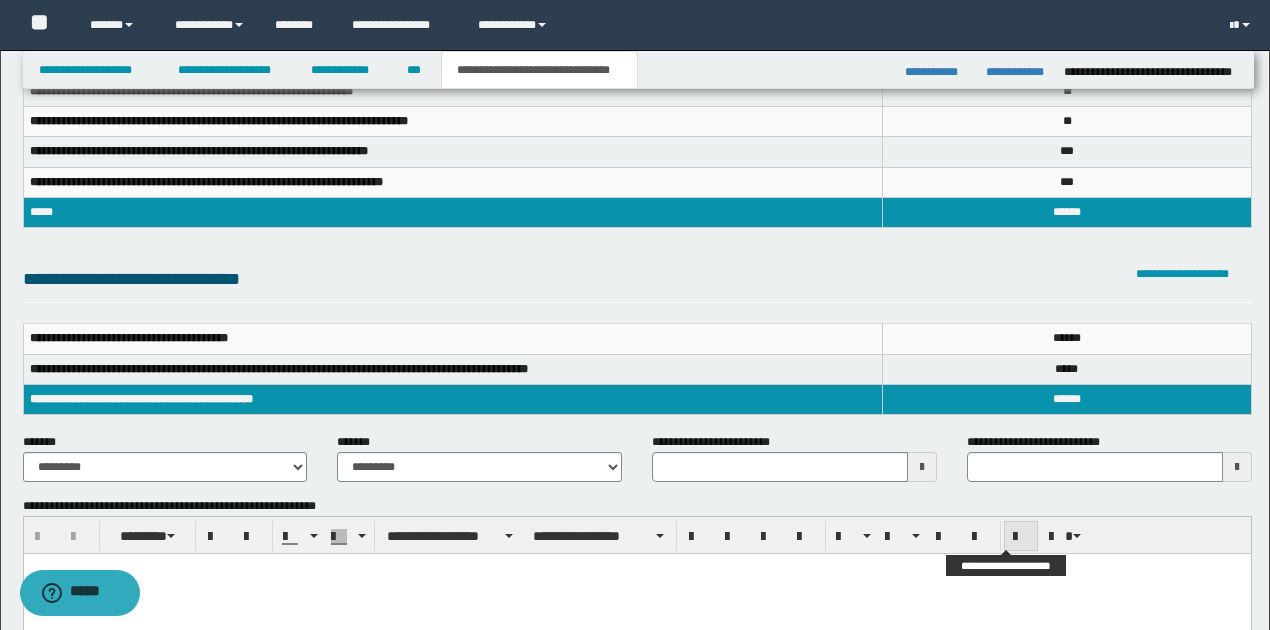 scroll, scrollTop: 0, scrollLeft: 0, axis: both 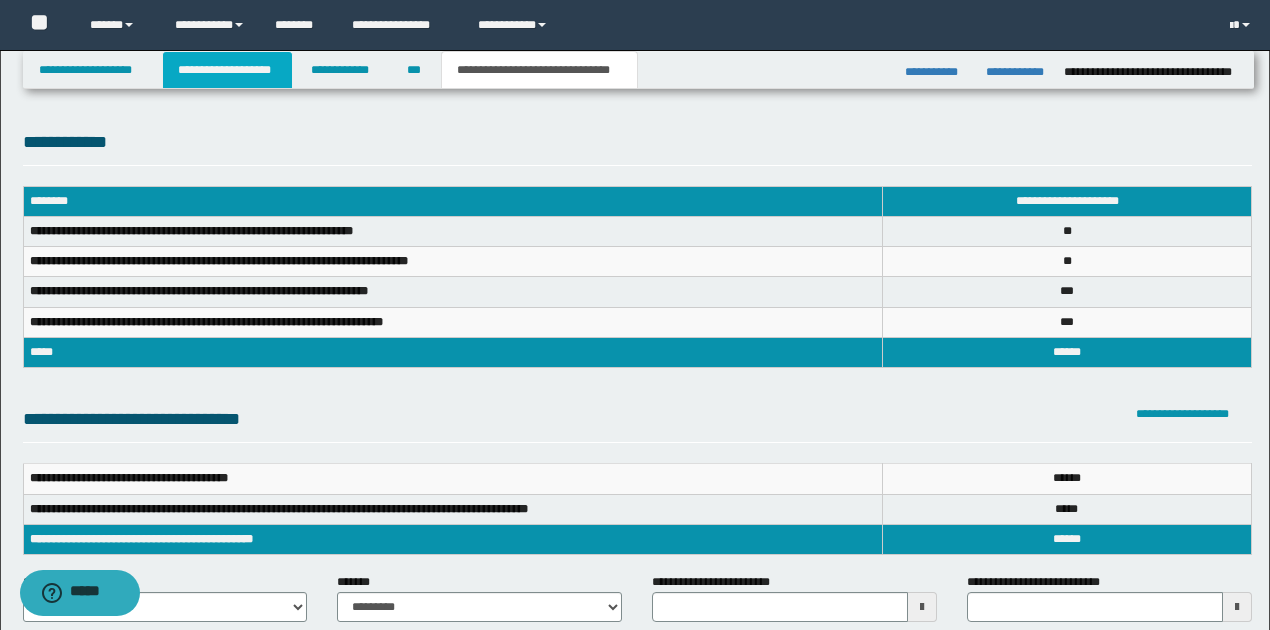 click on "**********" at bounding box center (227, 70) 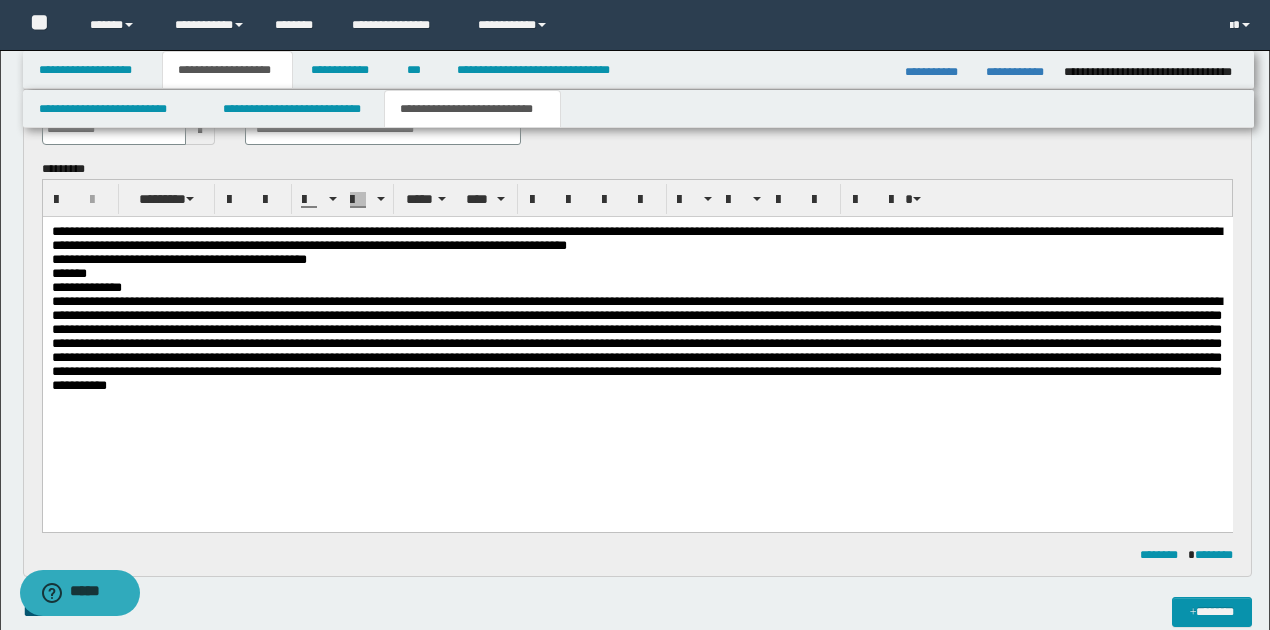 scroll, scrollTop: 133, scrollLeft: 0, axis: vertical 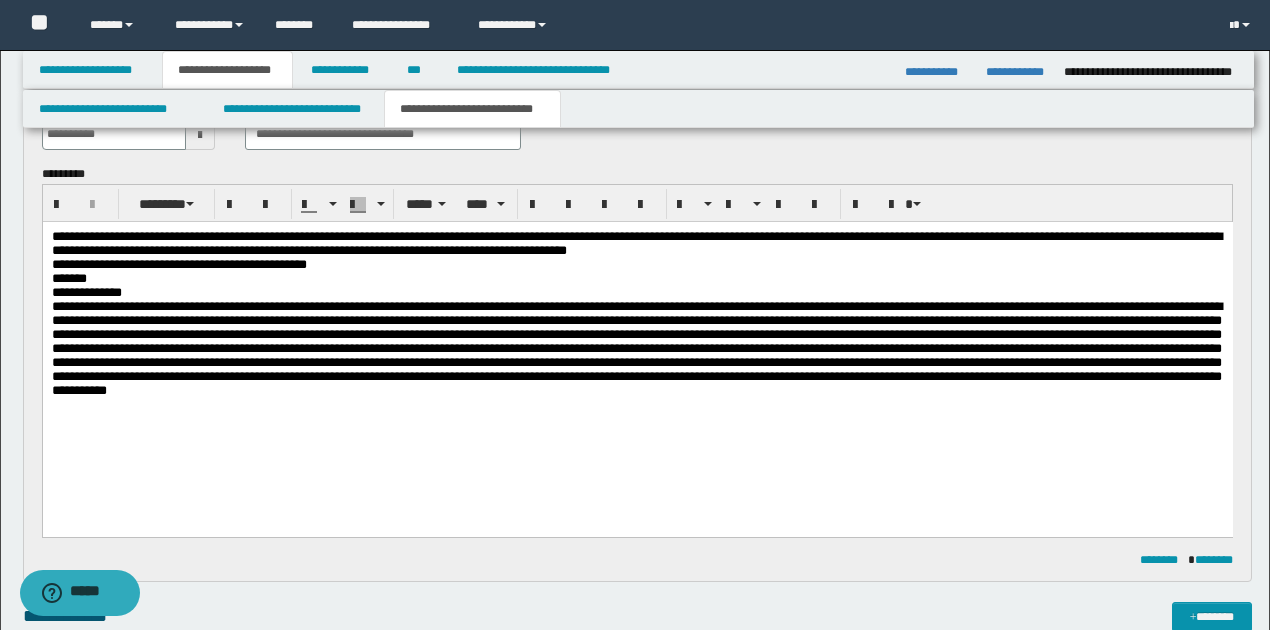 click on "**********" at bounding box center (637, 292) 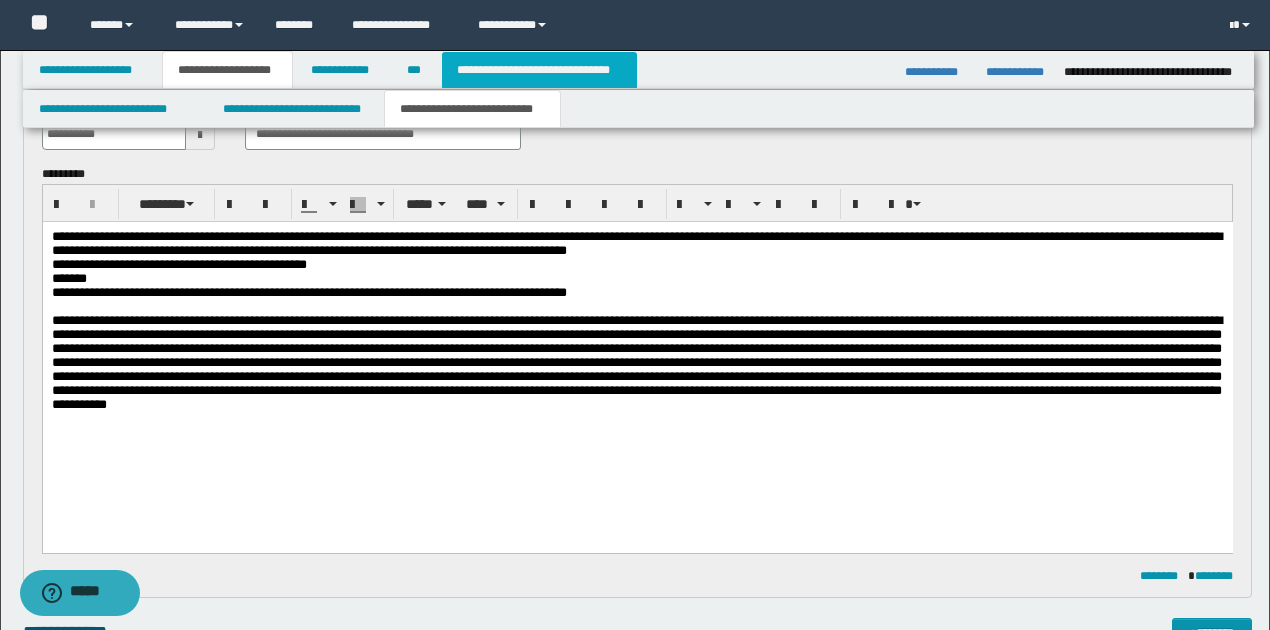 click on "**********" at bounding box center [539, 70] 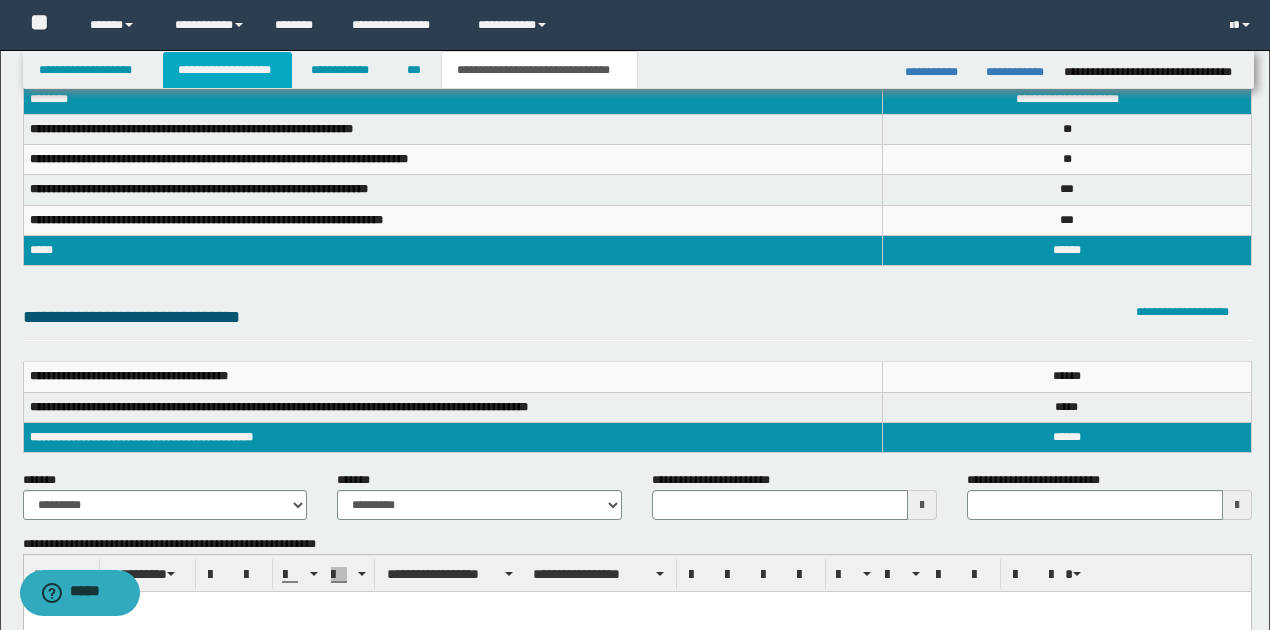click on "**********" at bounding box center (227, 70) 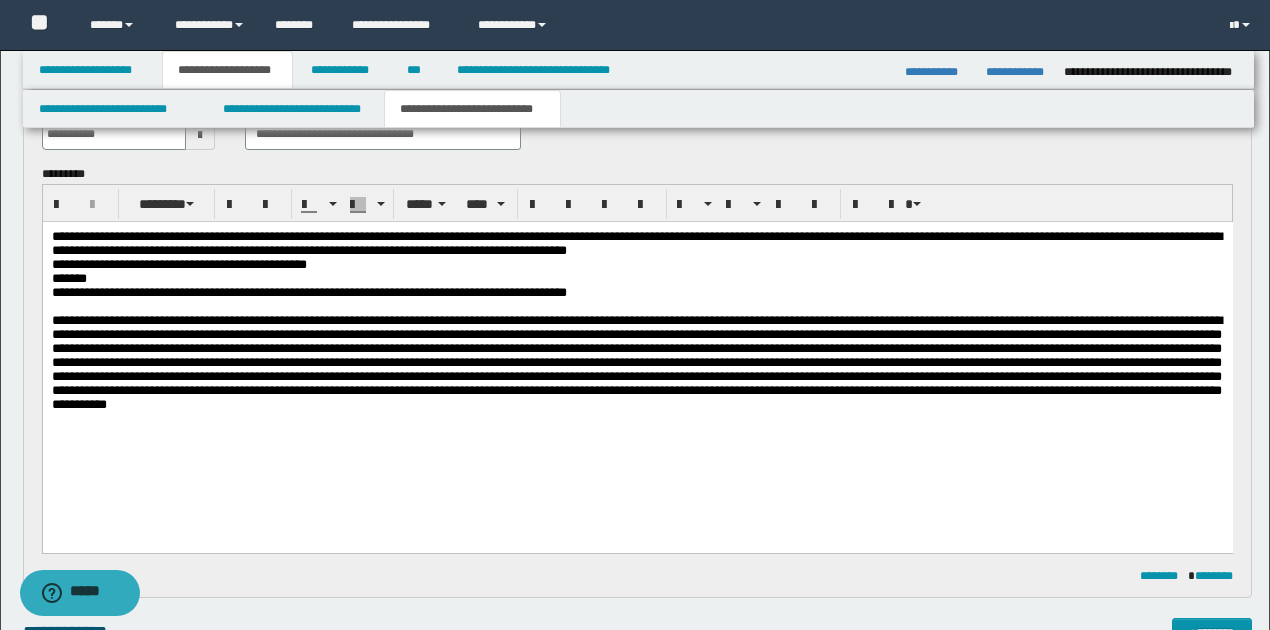 click at bounding box center [637, 306] 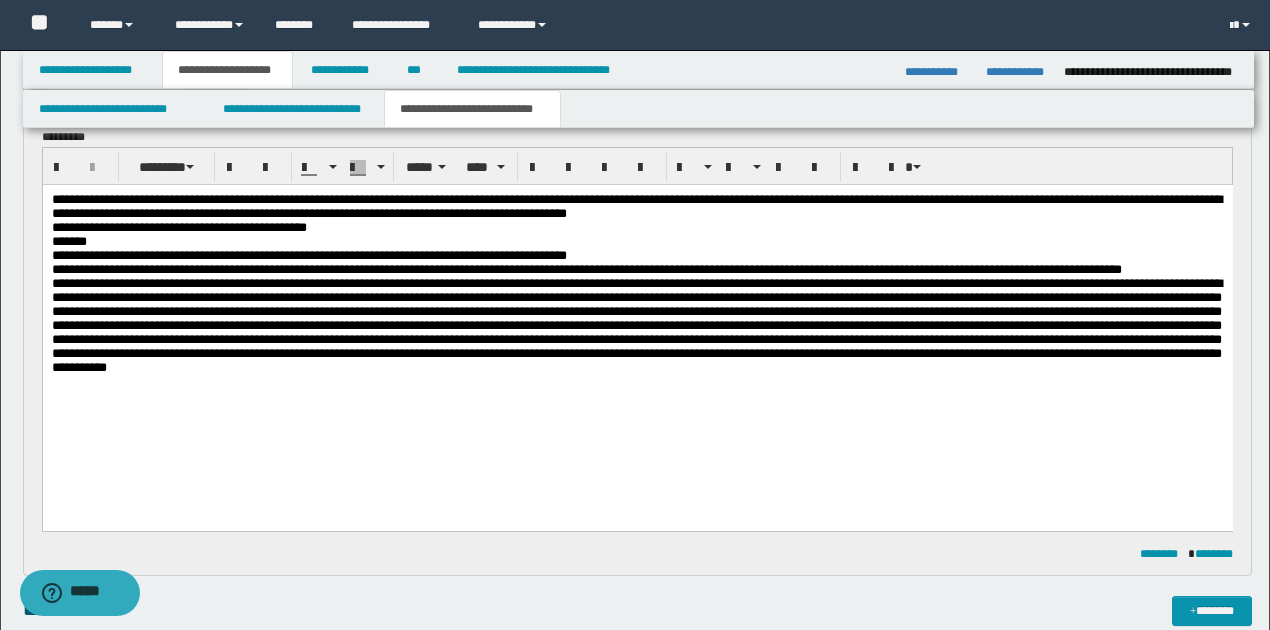 scroll, scrollTop: 200, scrollLeft: 0, axis: vertical 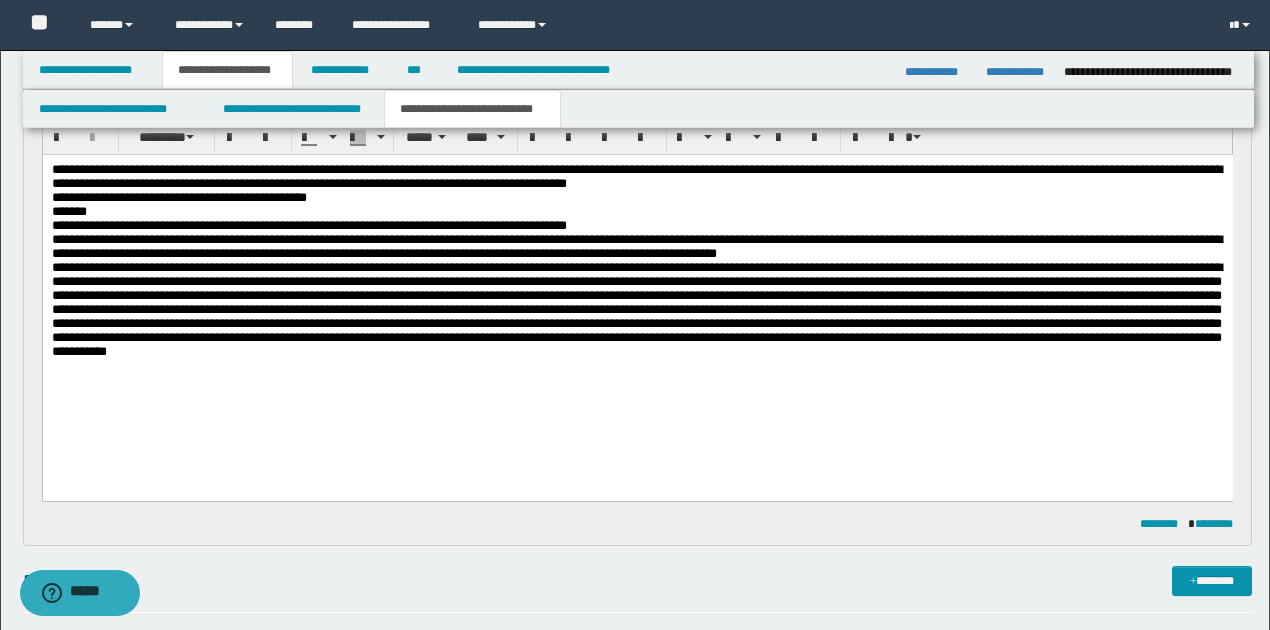 click on "**********" at bounding box center (637, 225) 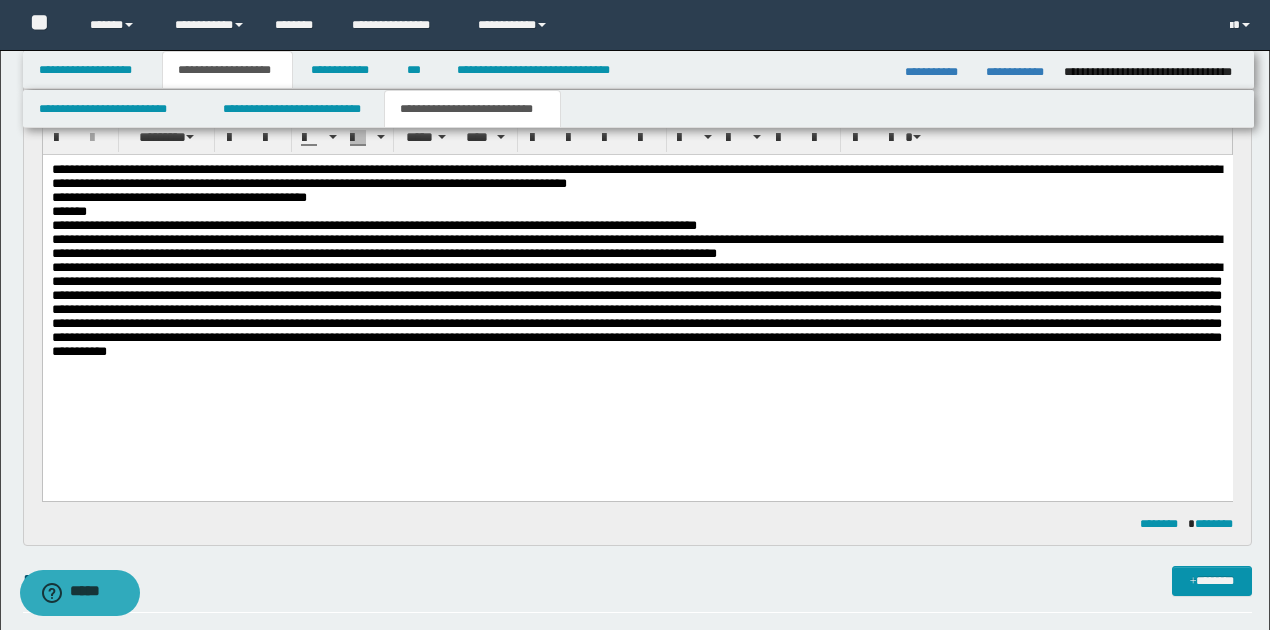 scroll, scrollTop: 266, scrollLeft: 0, axis: vertical 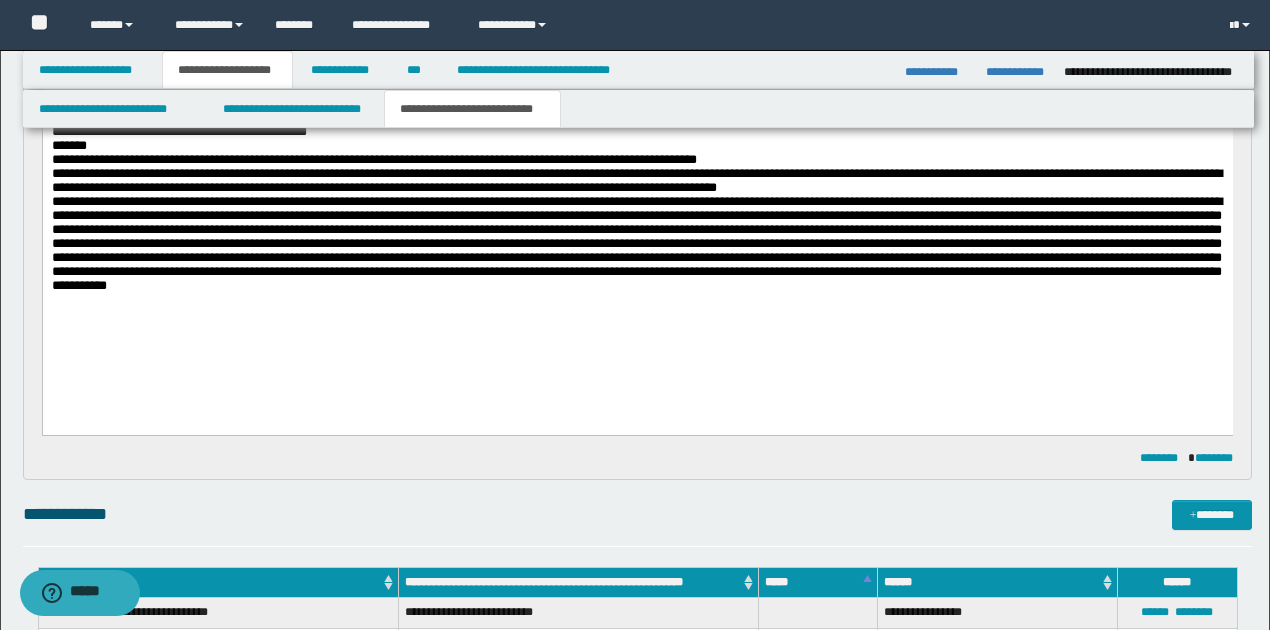 click at bounding box center (636, 242) 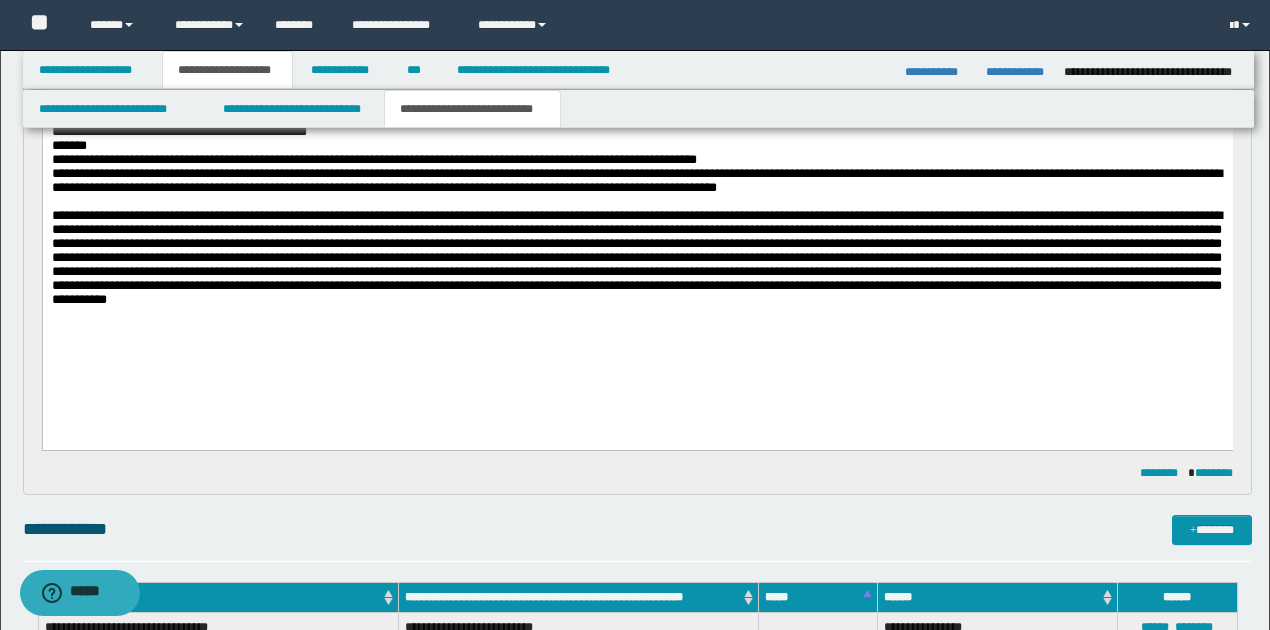 click at bounding box center (636, 256) 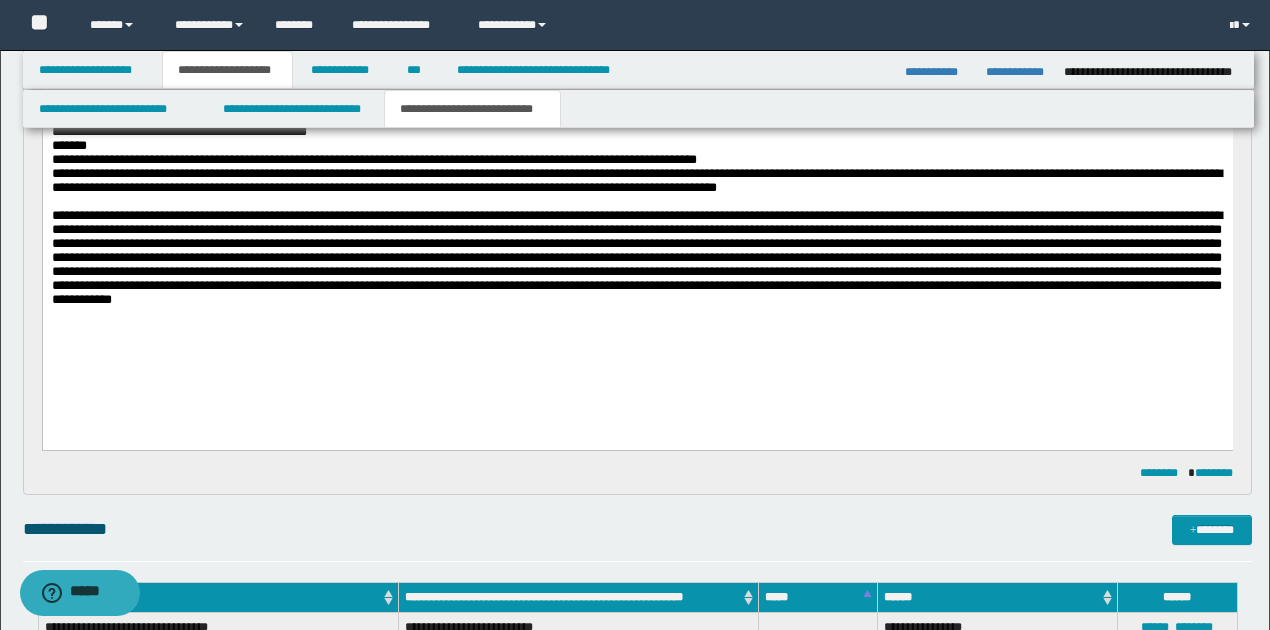 click at bounding box center (636, 256) 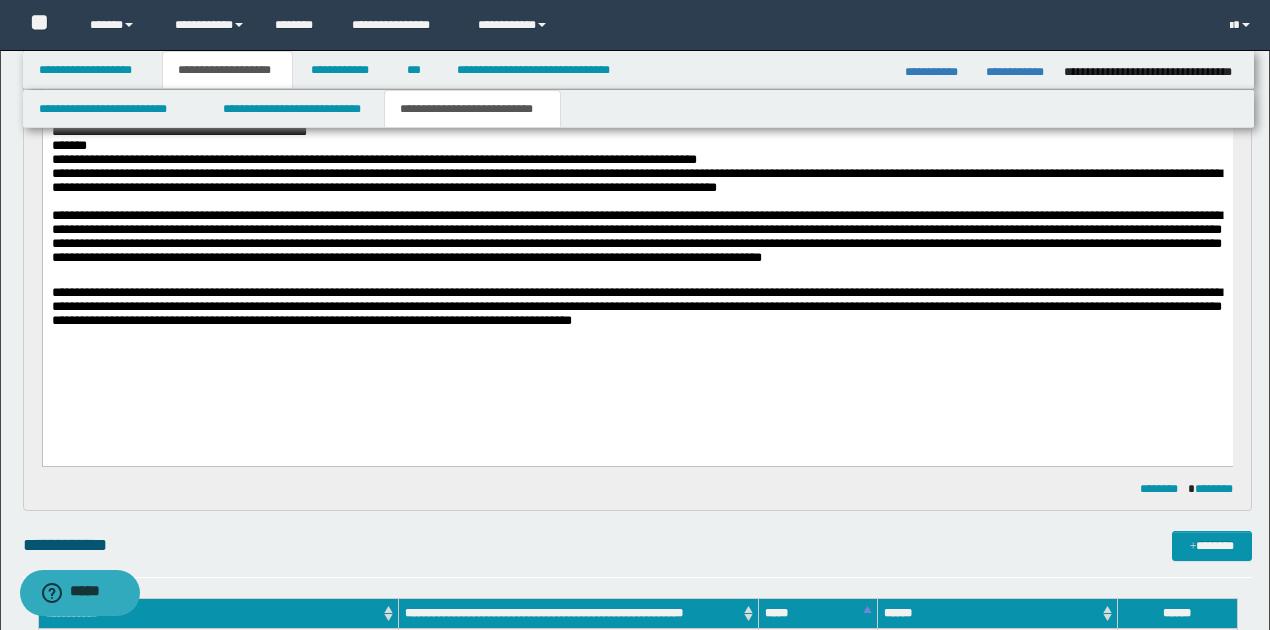click on "**********" at bounding box center (637, 306) 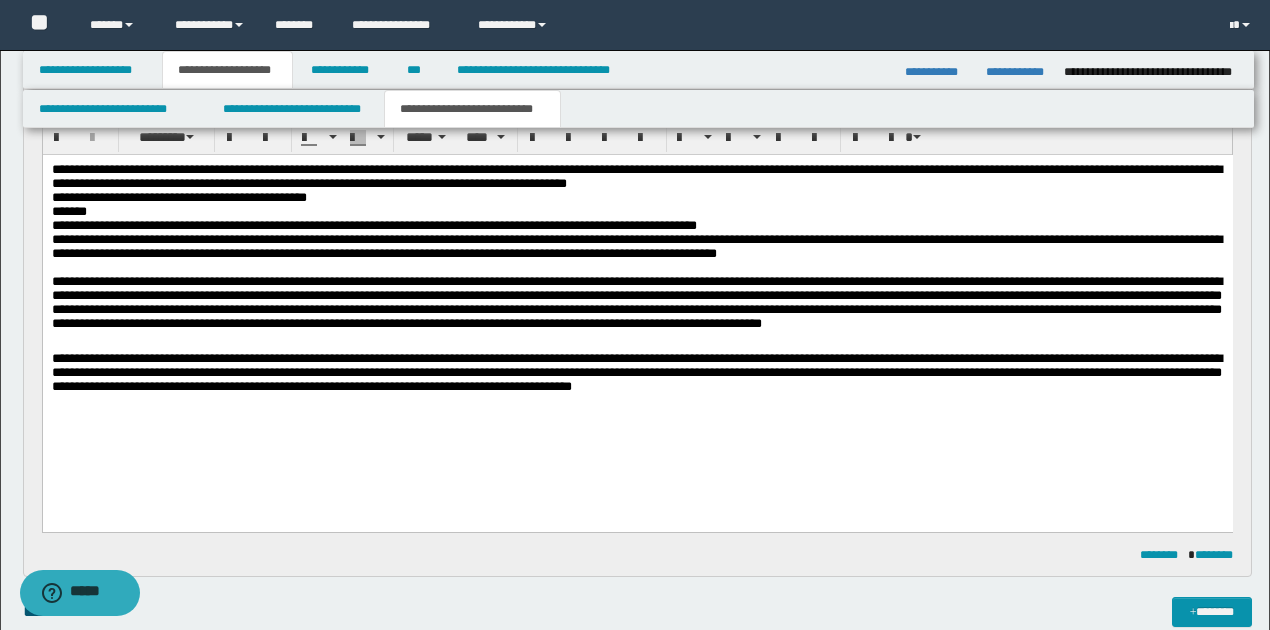 scroll, scrollTop: 0, scrollLeft: 0, axis: both 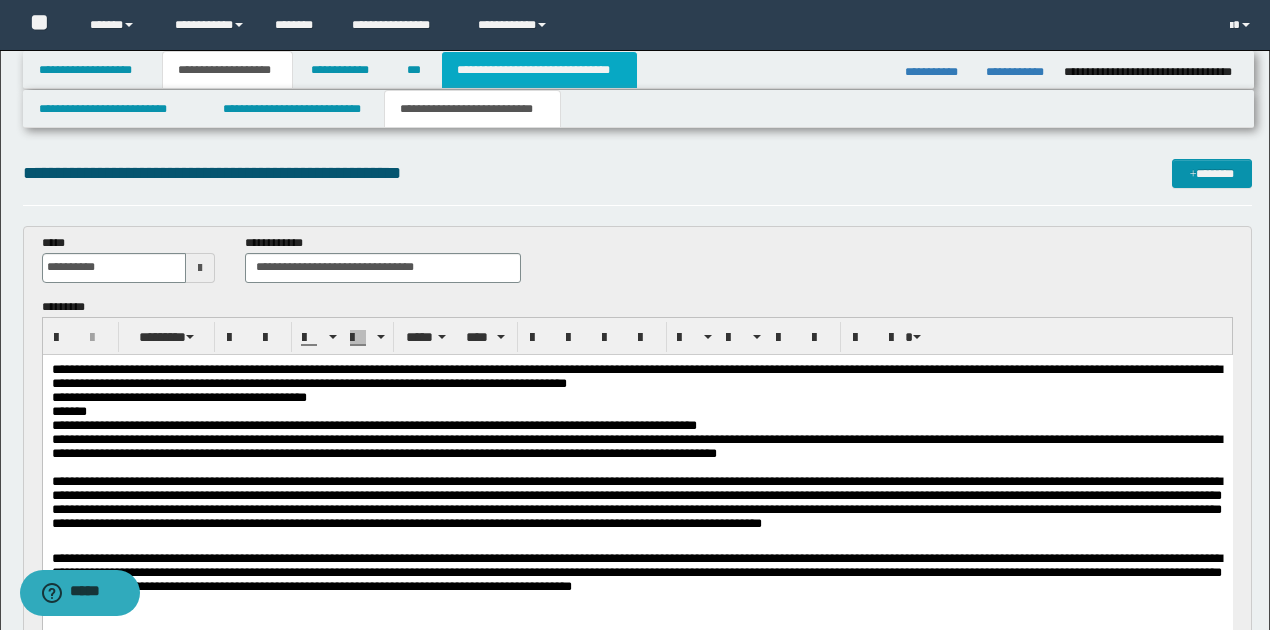 click on "**********" at bounding box center (539, 70) 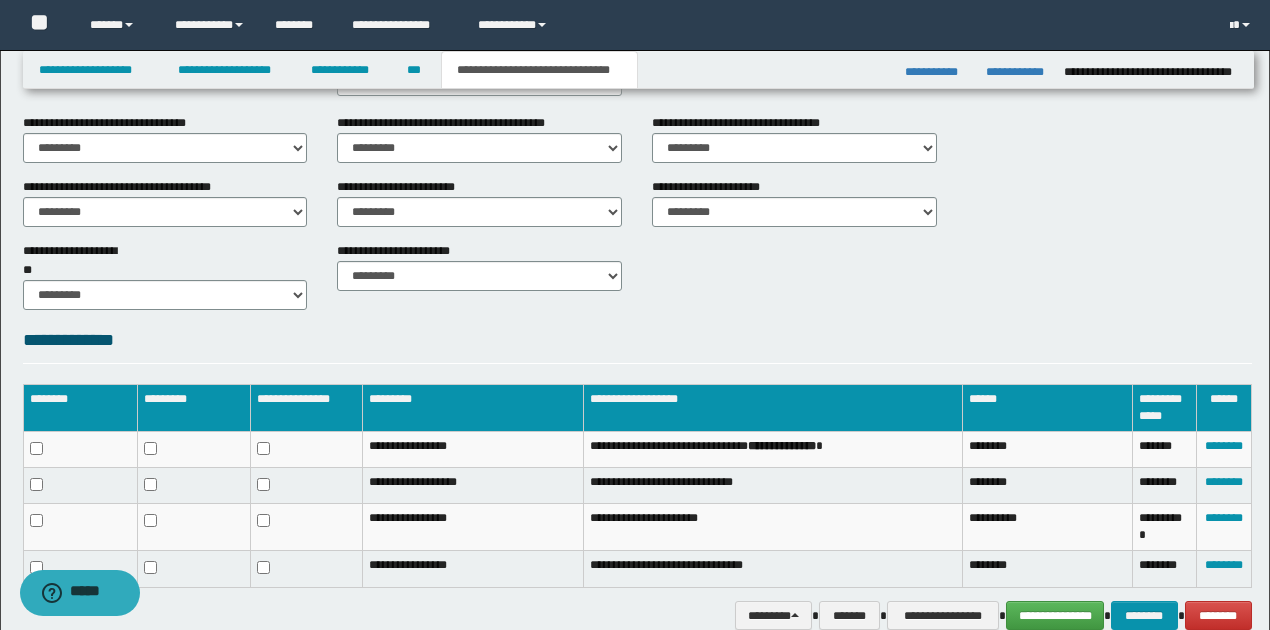 scroll, scrollTop: 912, scrollLeft: 0, axis: vertical 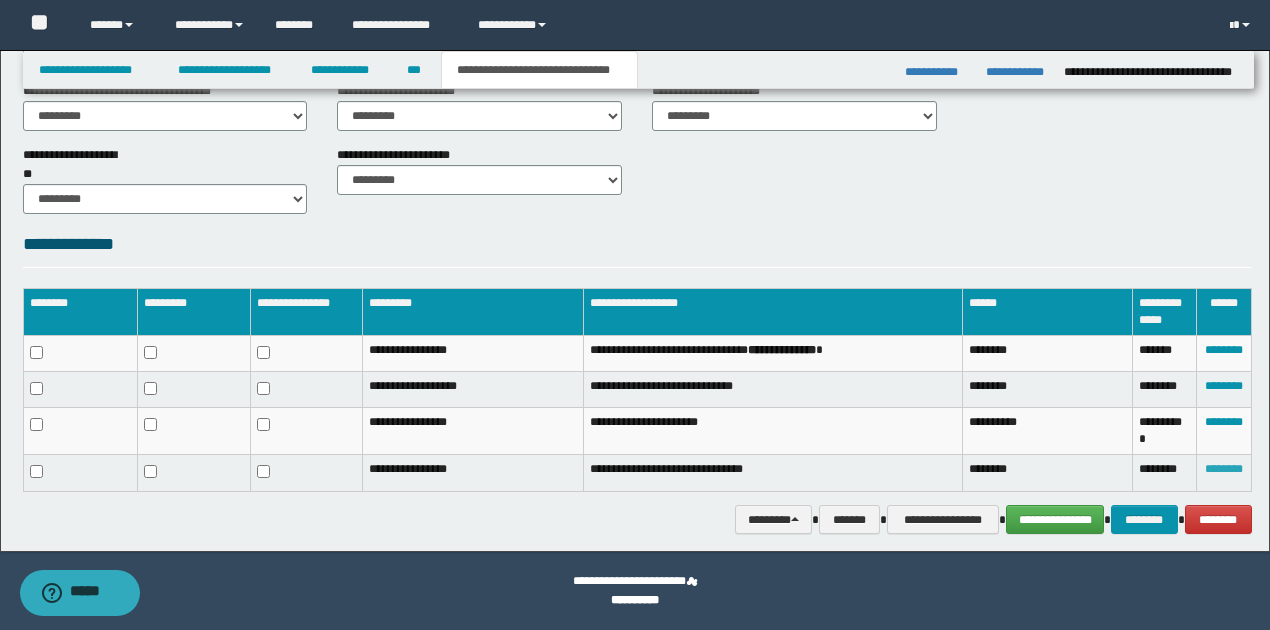 click on "********" at bounding box center (1224, 469) 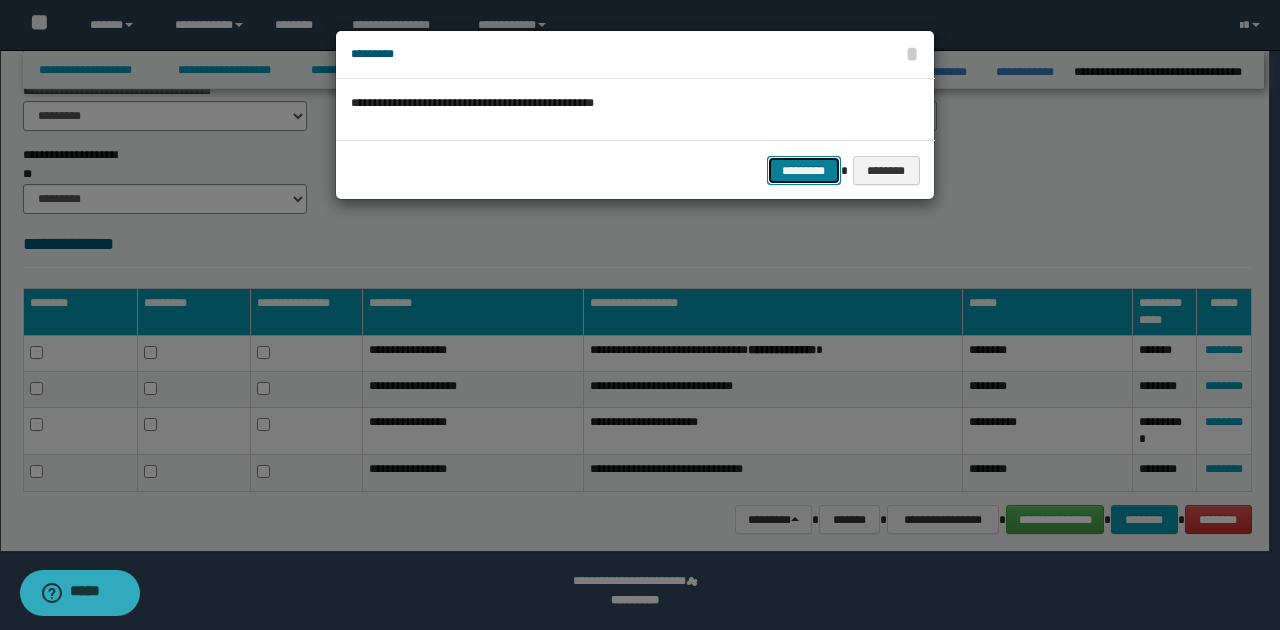 click on "*********" at bounding box center (804, 170) 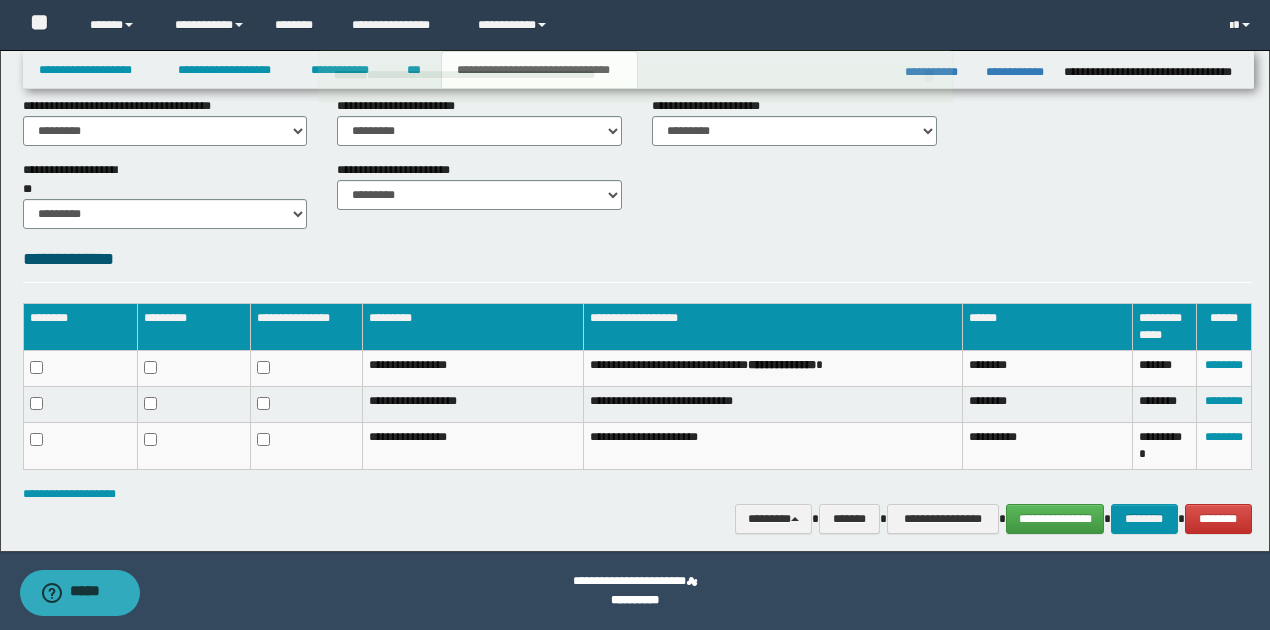scroll, scrollTop: 896, scrollLeft: 0, axis: vertical 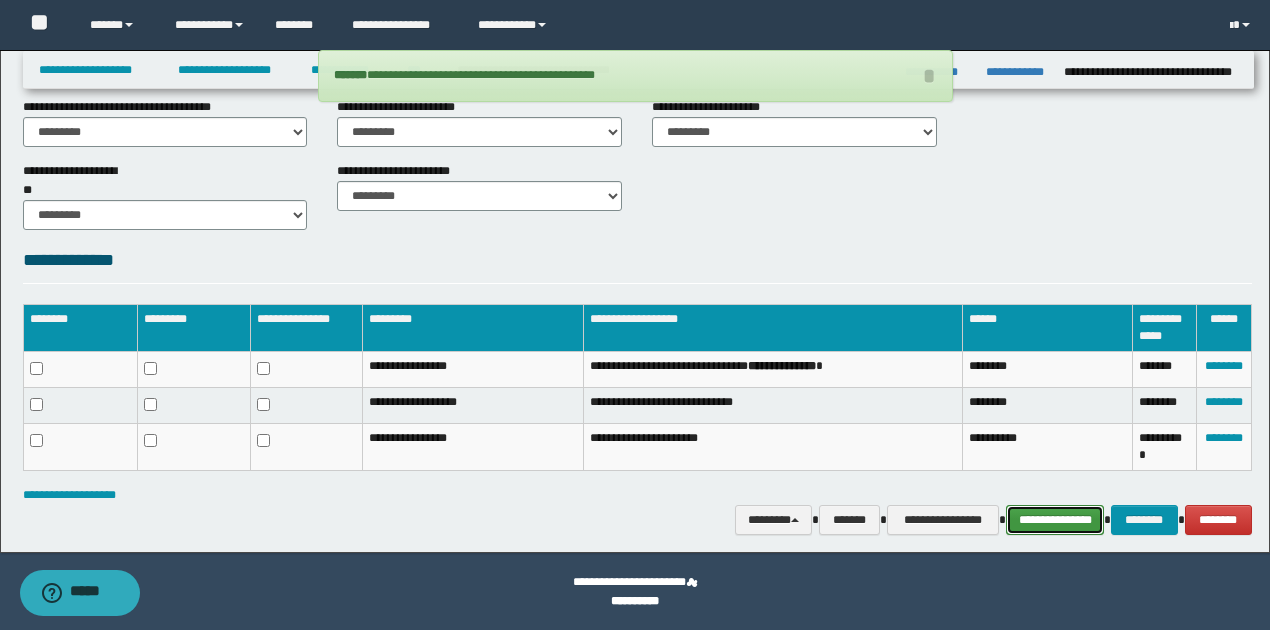 click on "**********" at bounding box center [1055, 519] 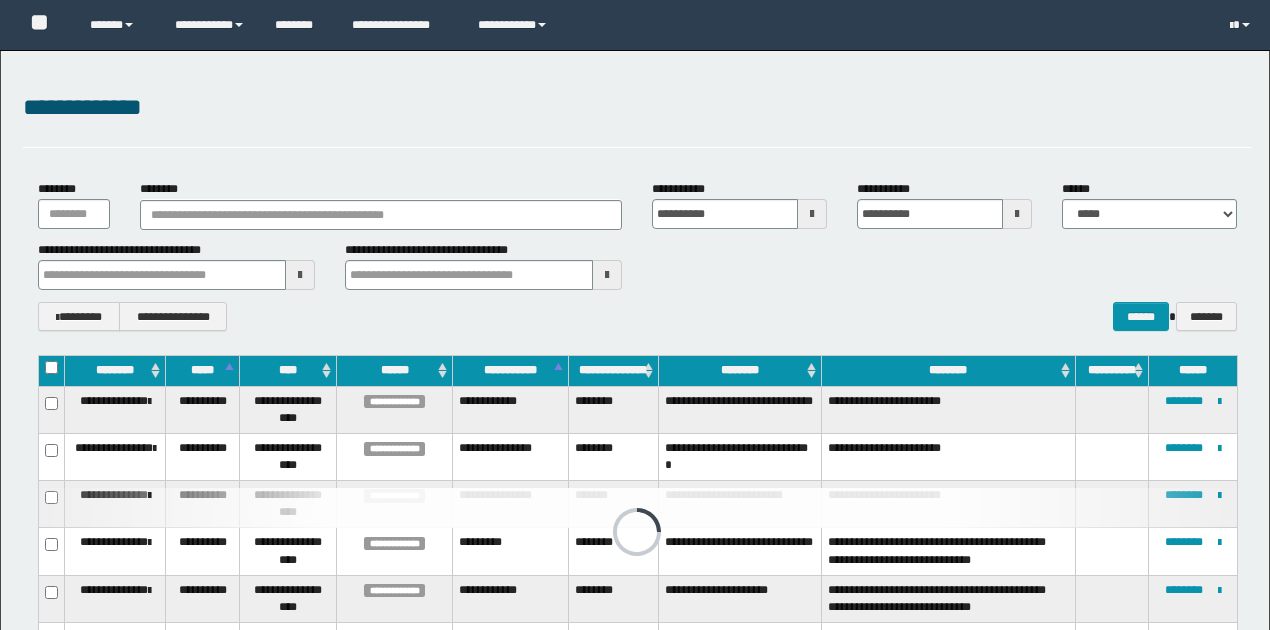 scroll, scrollTop: 192, scrollLeft: 0, axis: vertical 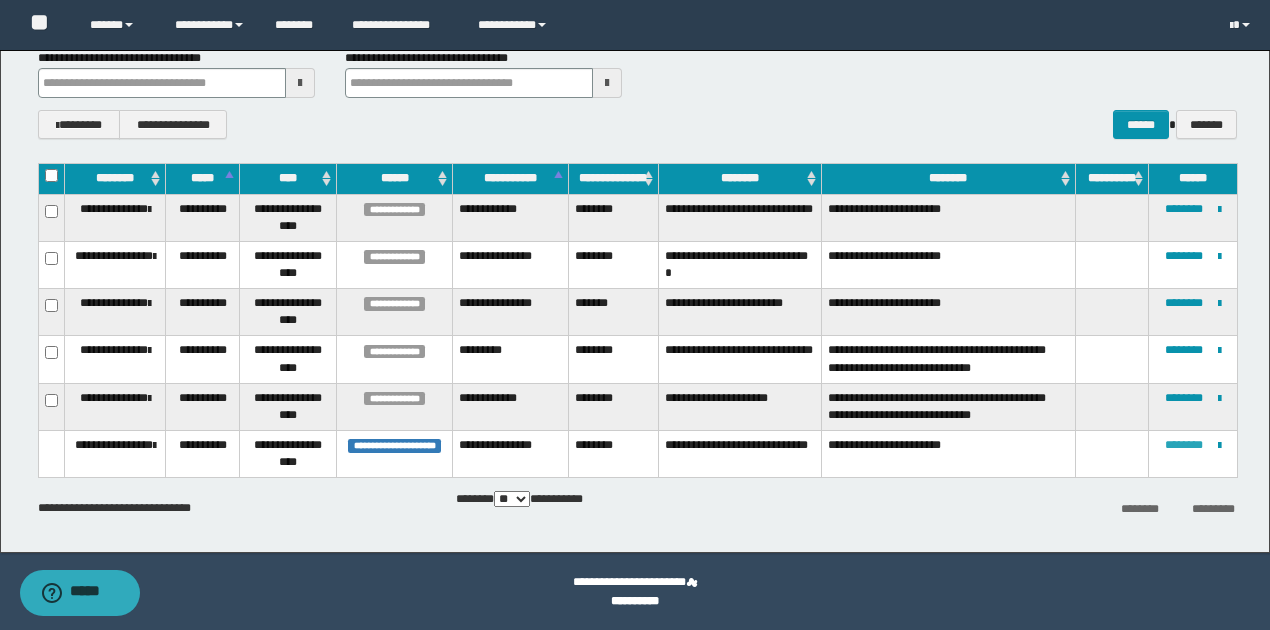 click on "********" at bounding box center [1184, 445] 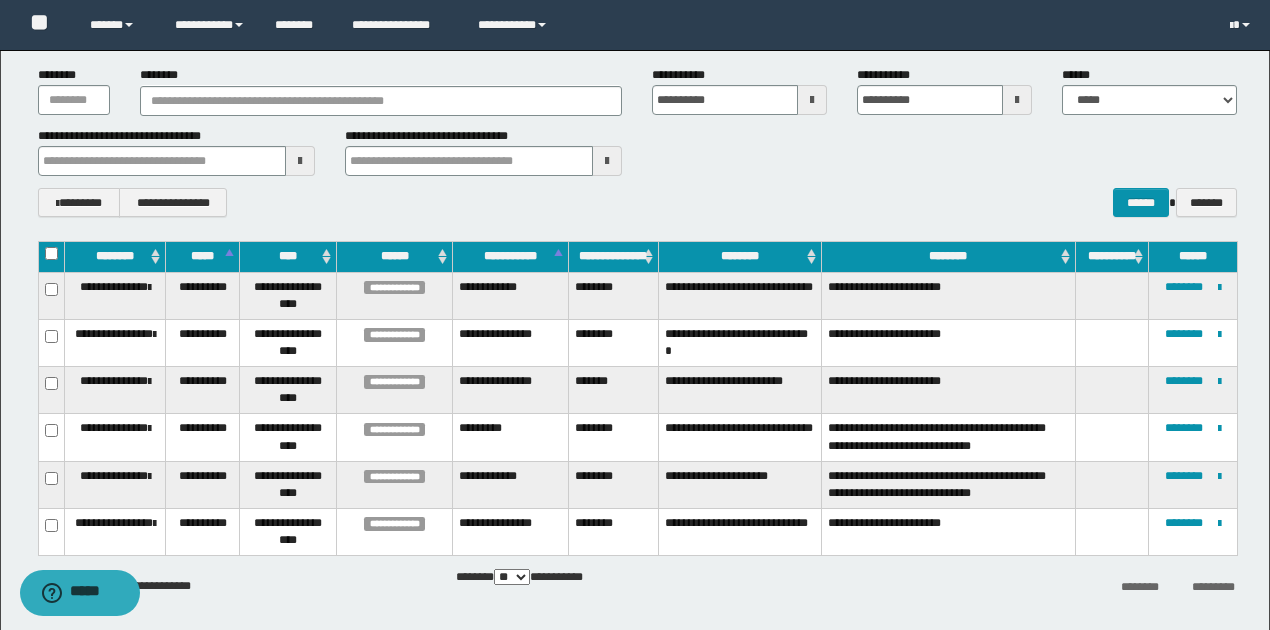 scroll, scrollTop: 192, scrollLeft: 0, axis: vertical 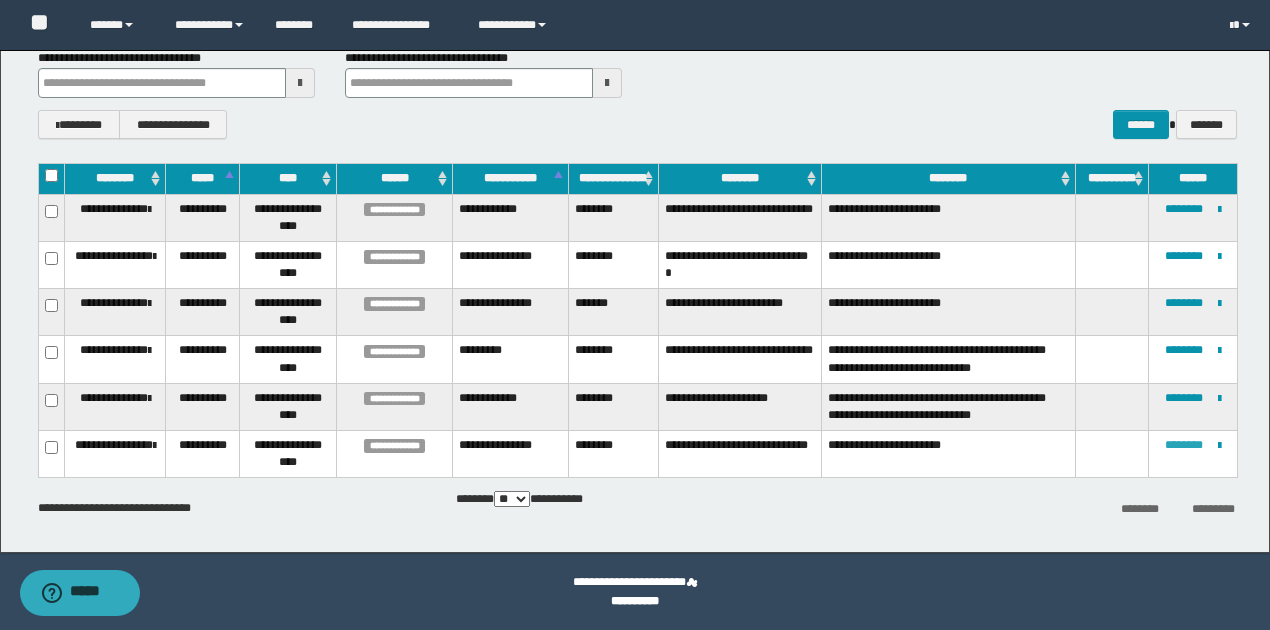 click on "********" at bounding box center (1184, 445) 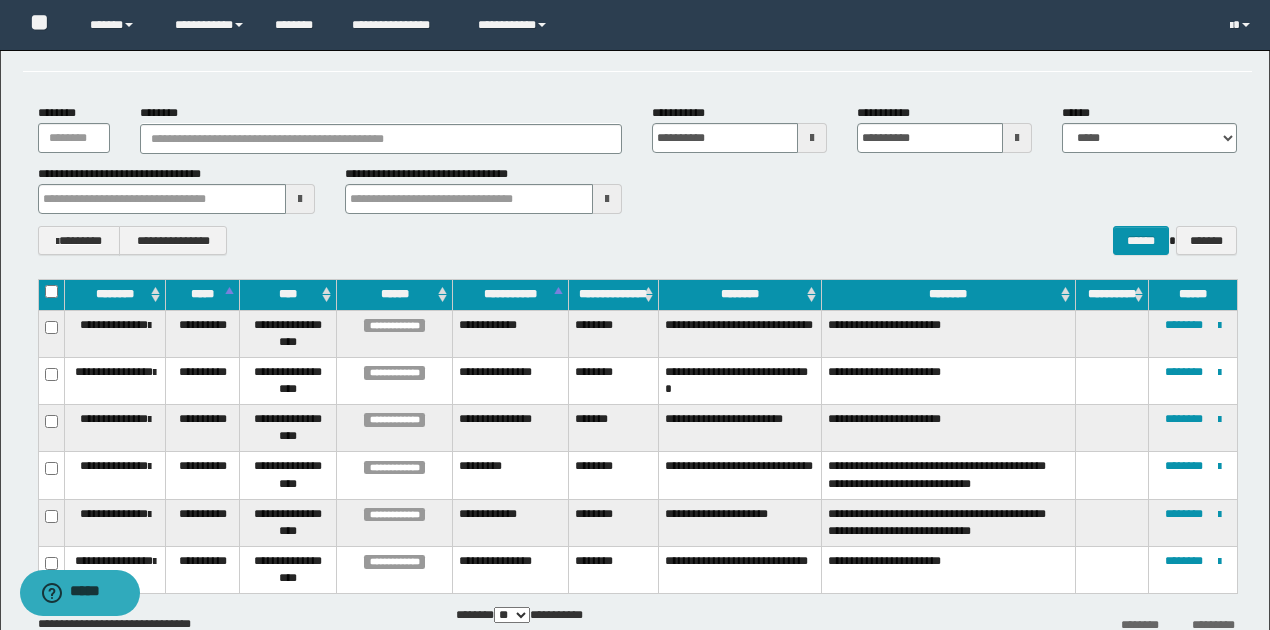 scroll, scrollTop: 0, scrollLeft: 0, axis: both 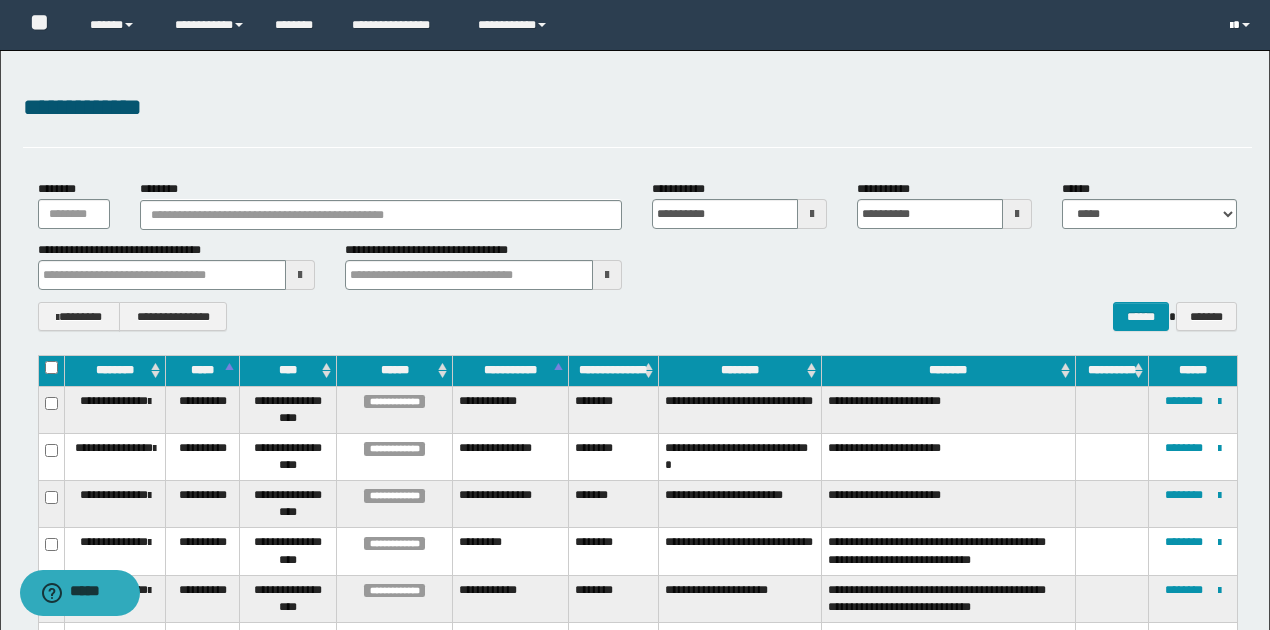 click at bounding box center (1231, 26) 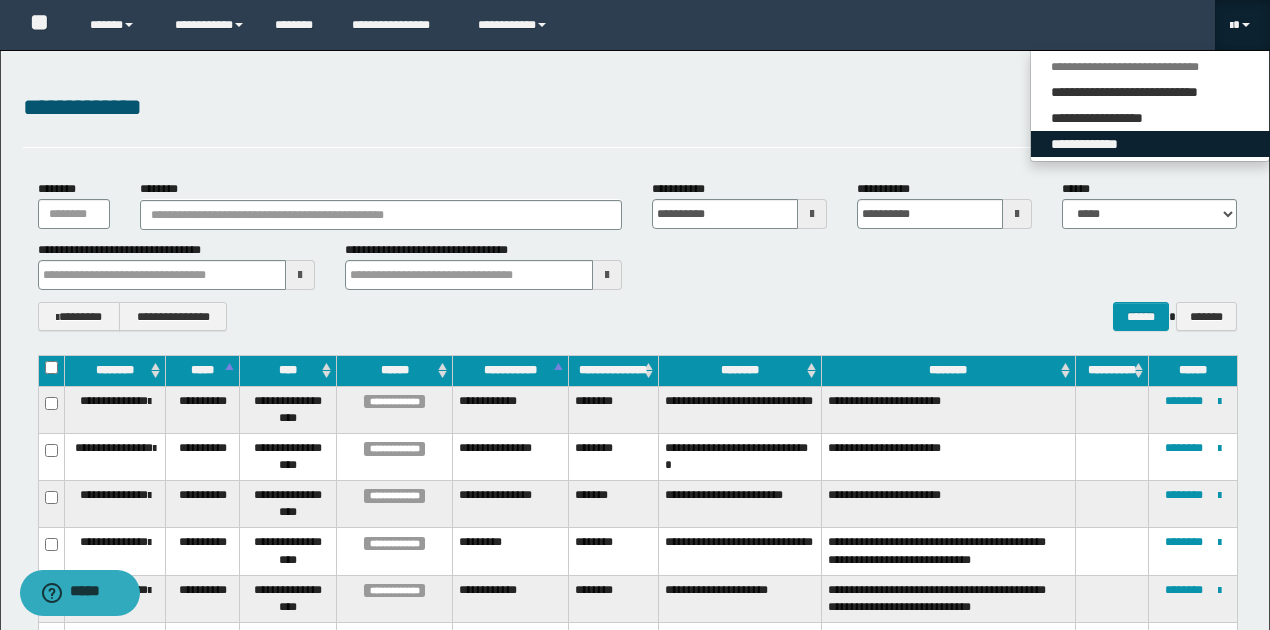 click on "**********" at bounding box center (1150, 144) 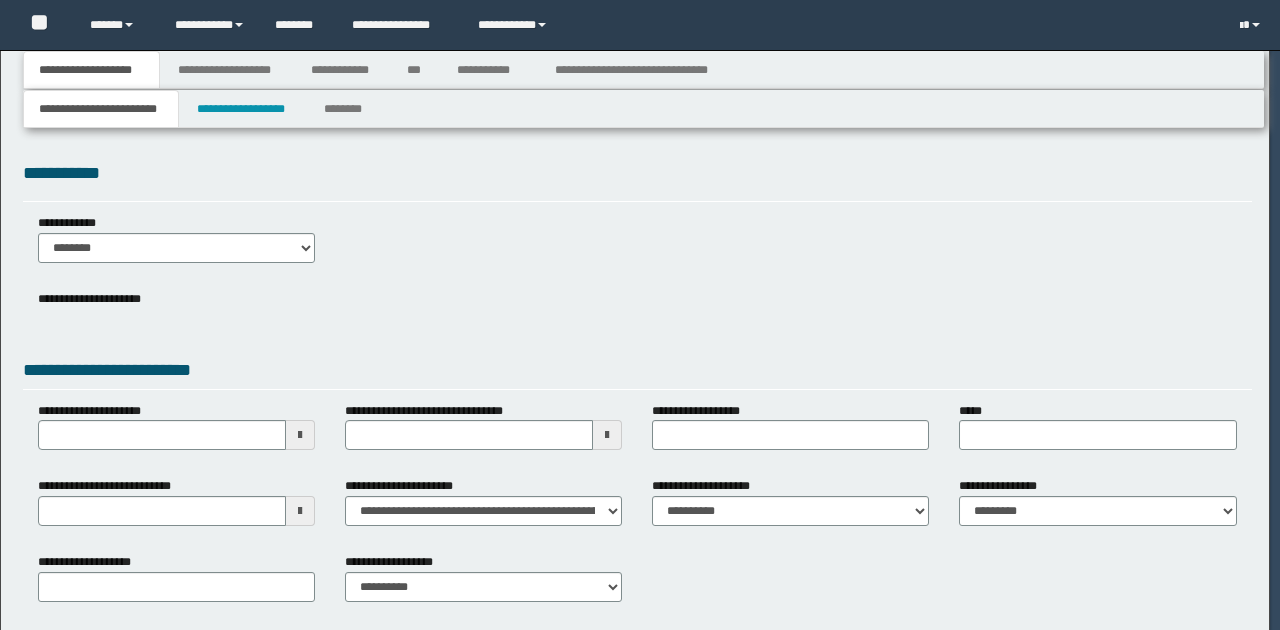scroll, scrollTop: 0, scrollLeft: 0, axis: both 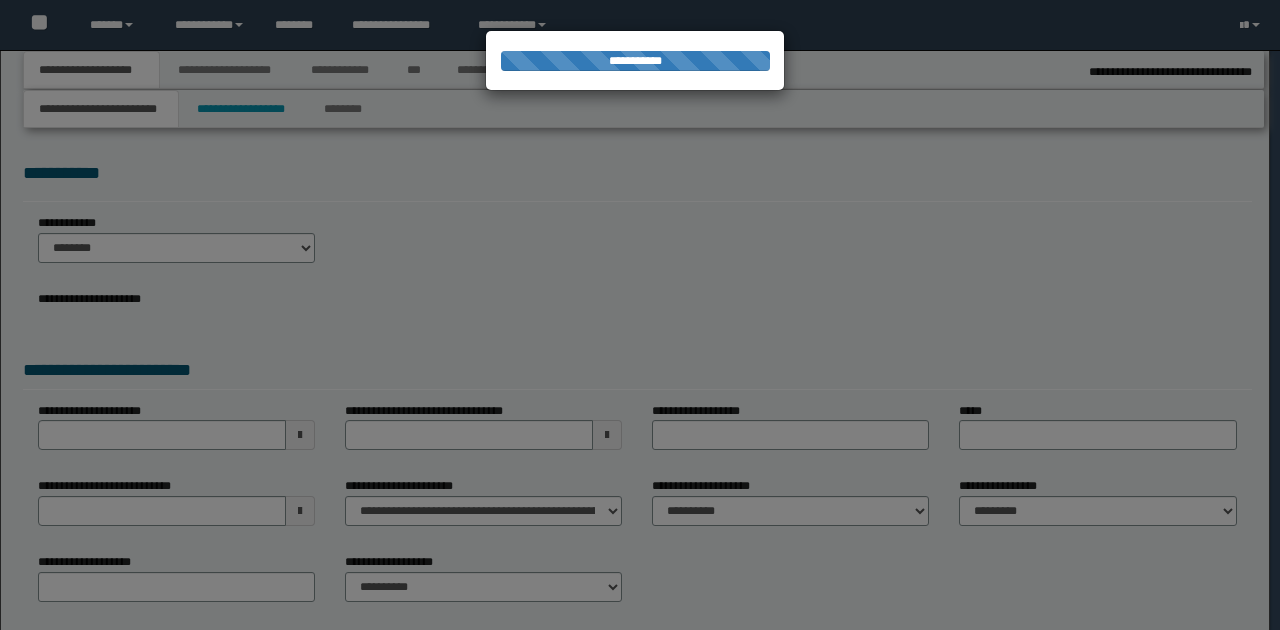 select on "*" 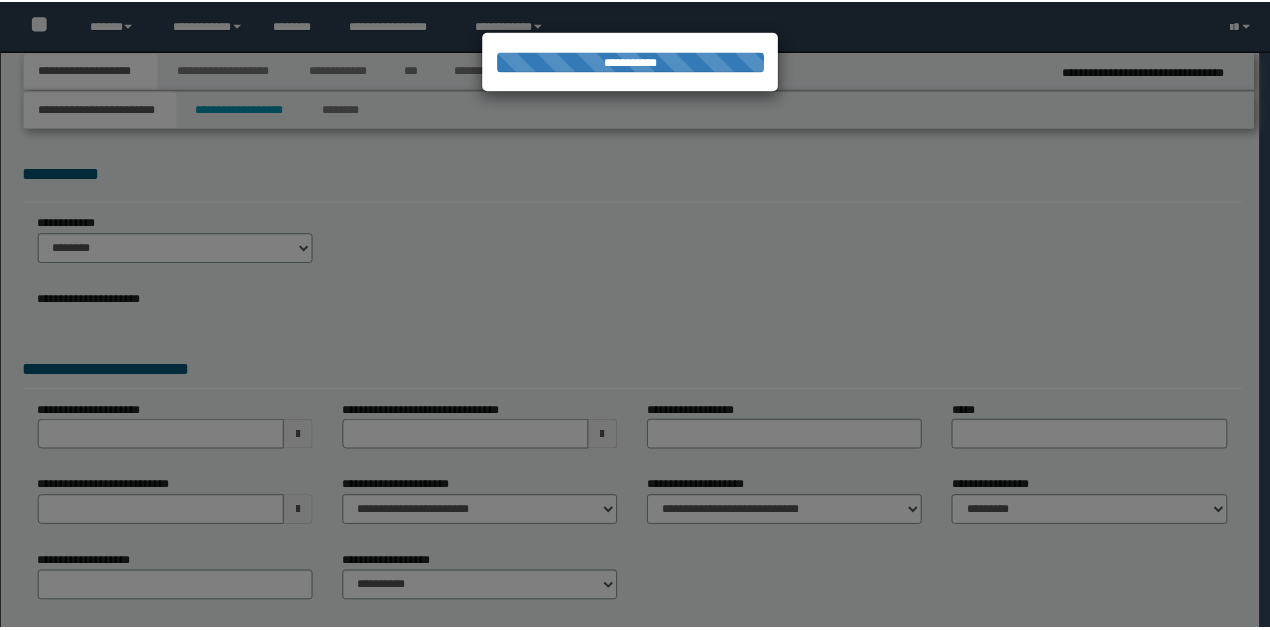 scroll, scrollTop: 0, scrollLeft: 0, axis: both 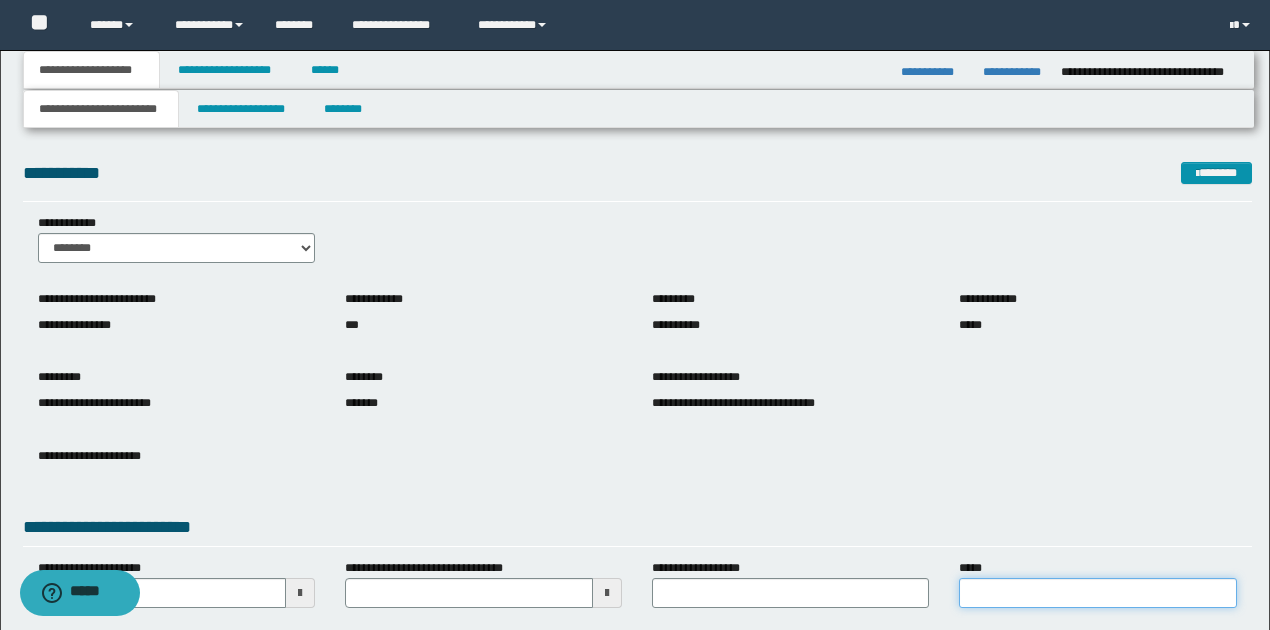 click on "*****" at bounding box center (1097, 593) 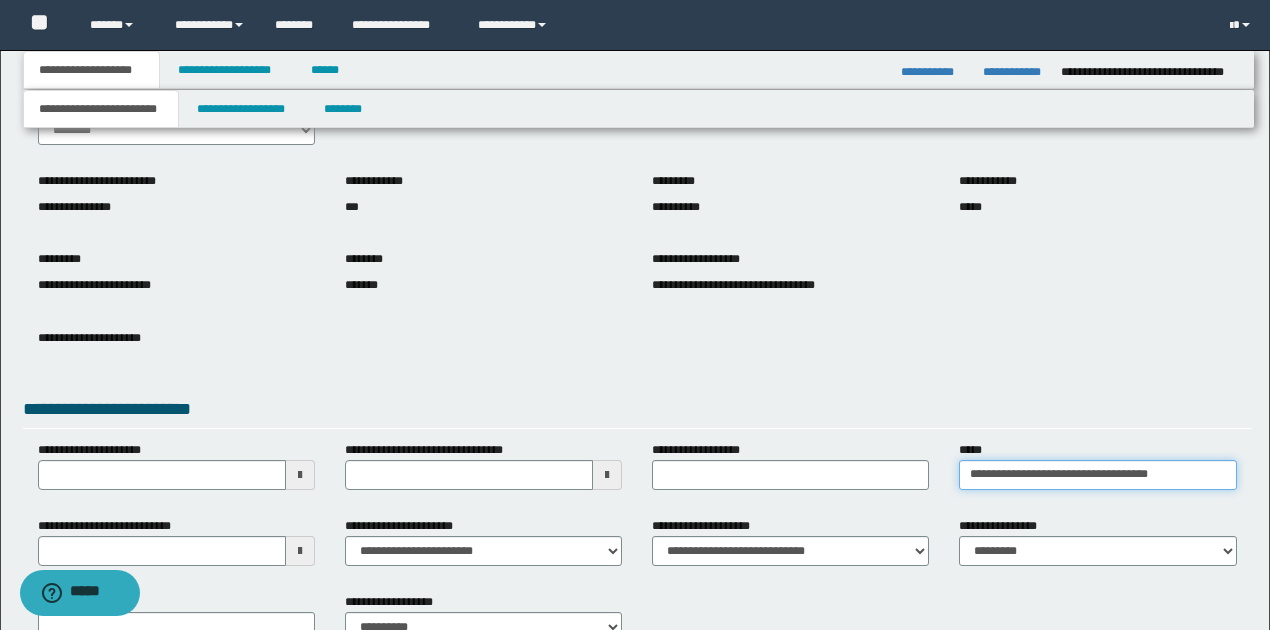 scroll, scrollTop: 252, scrollLeft: 0, axis: vertical 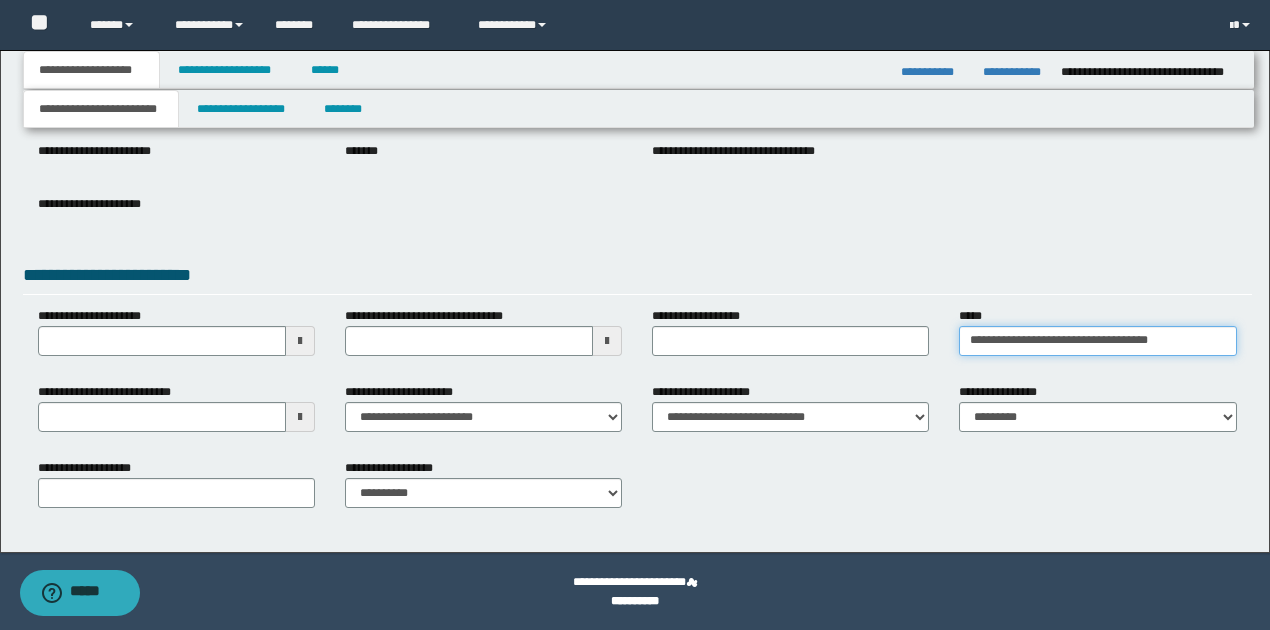type on "**********" 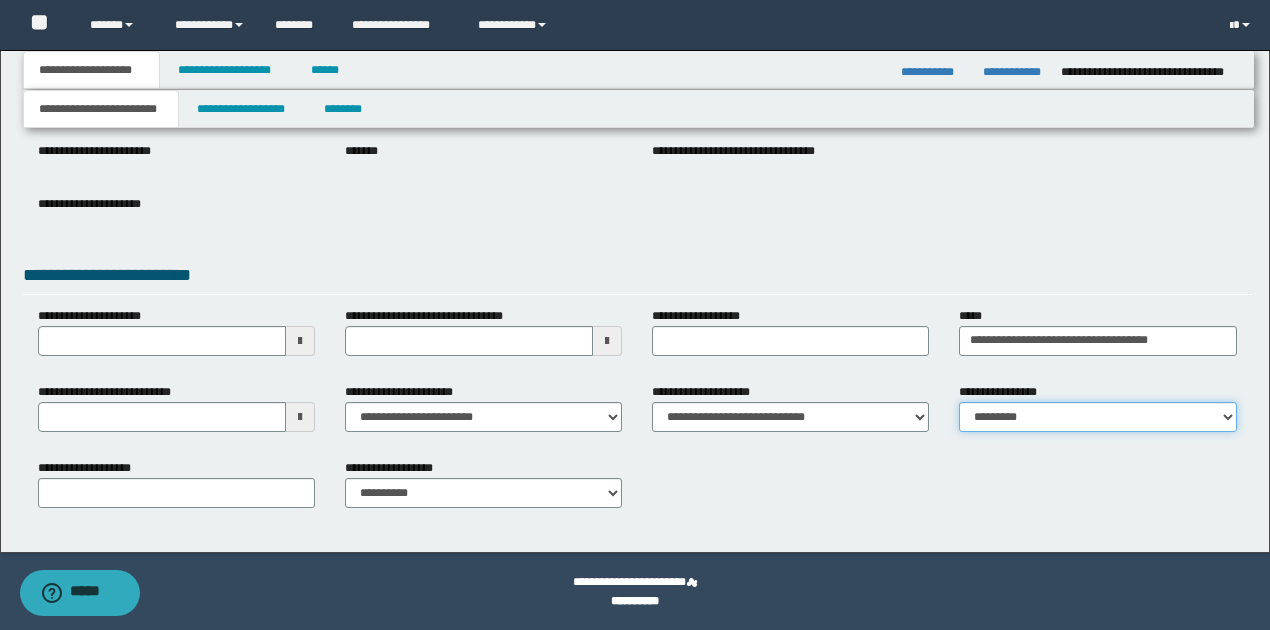 click on "**********" at bounding box center [1097, 417] 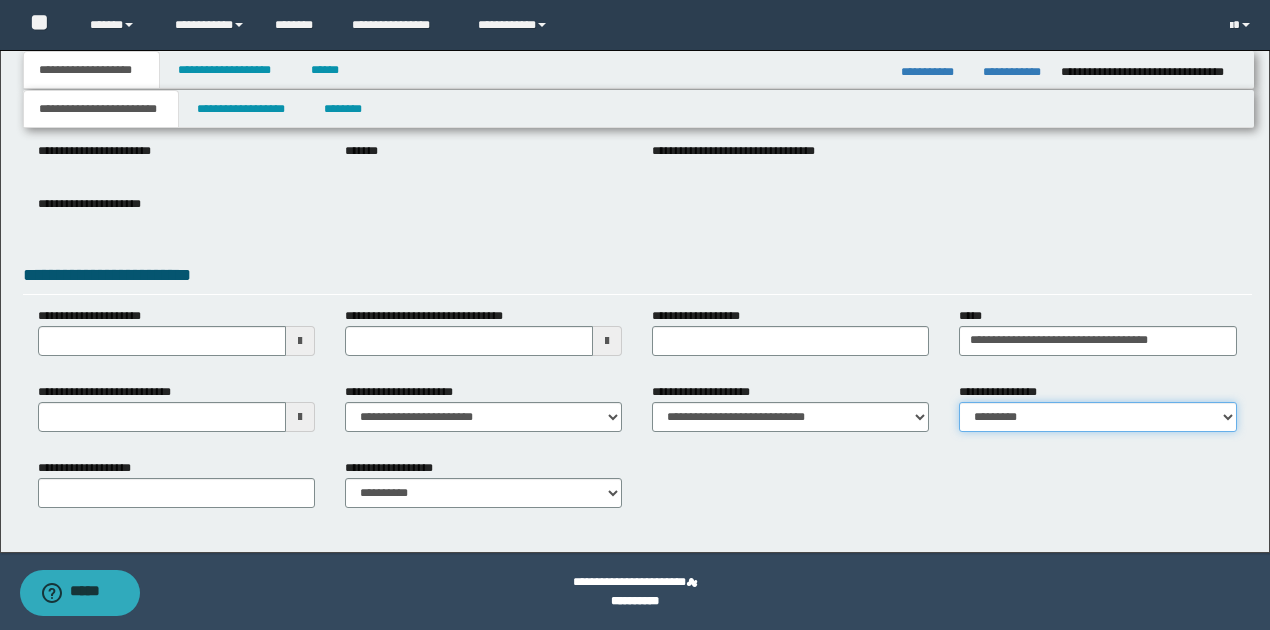 select on "*" 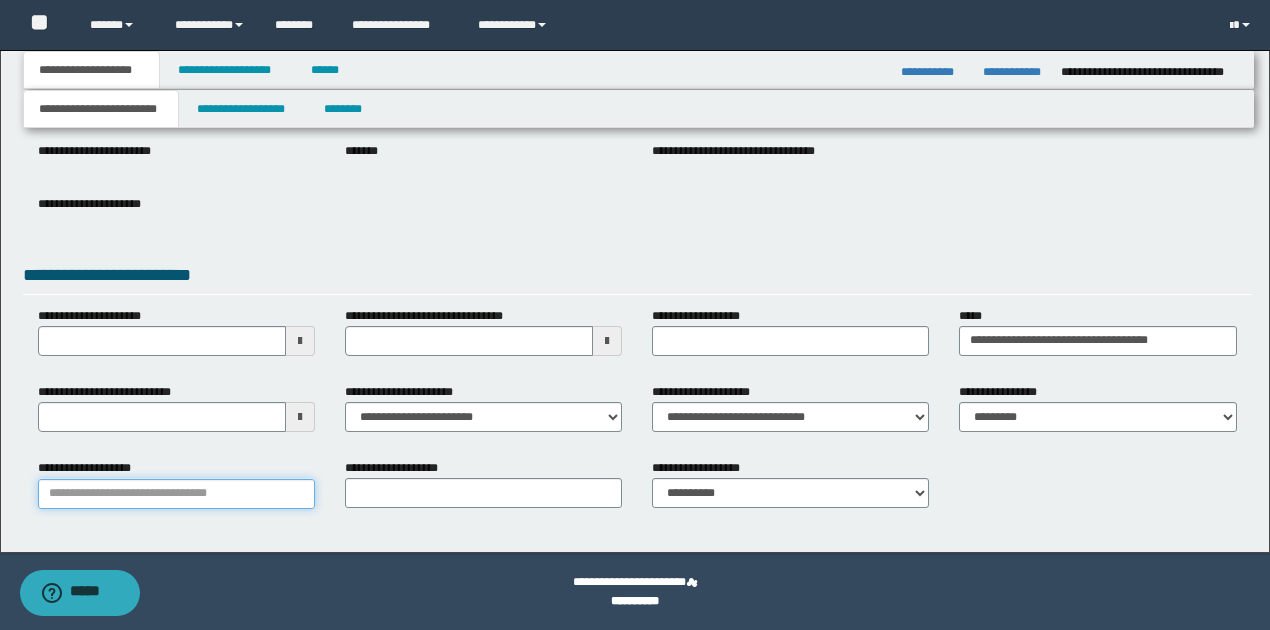 click on "**********" at bounding box center [176, 494] 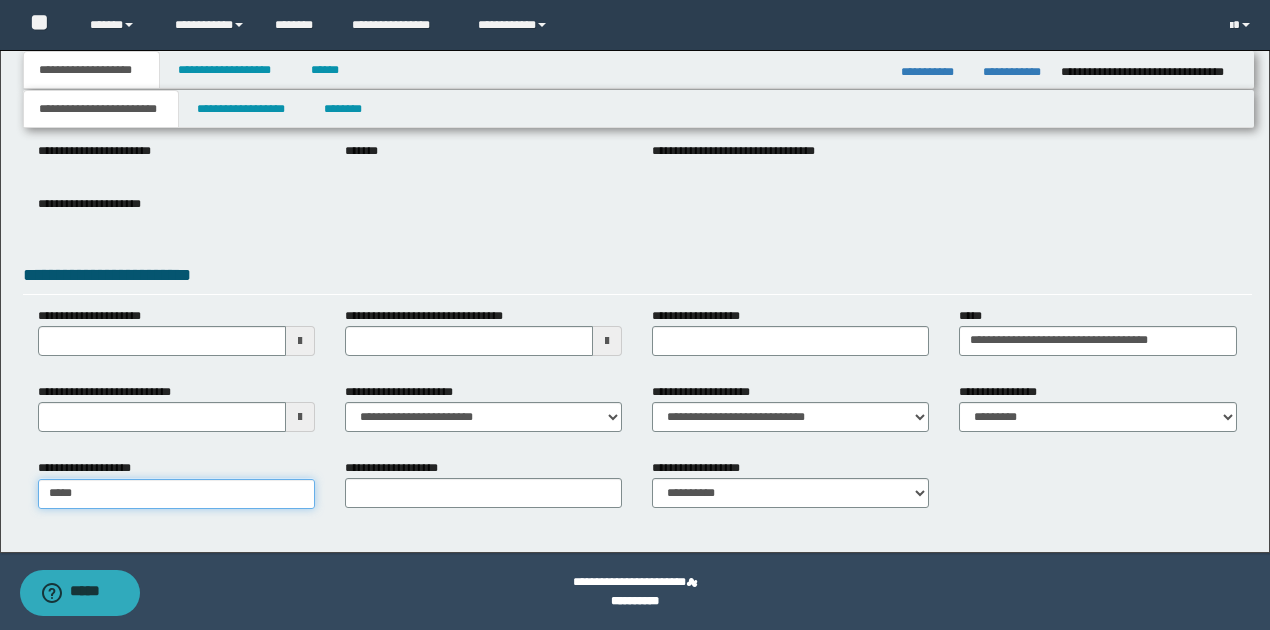 type on "*****" 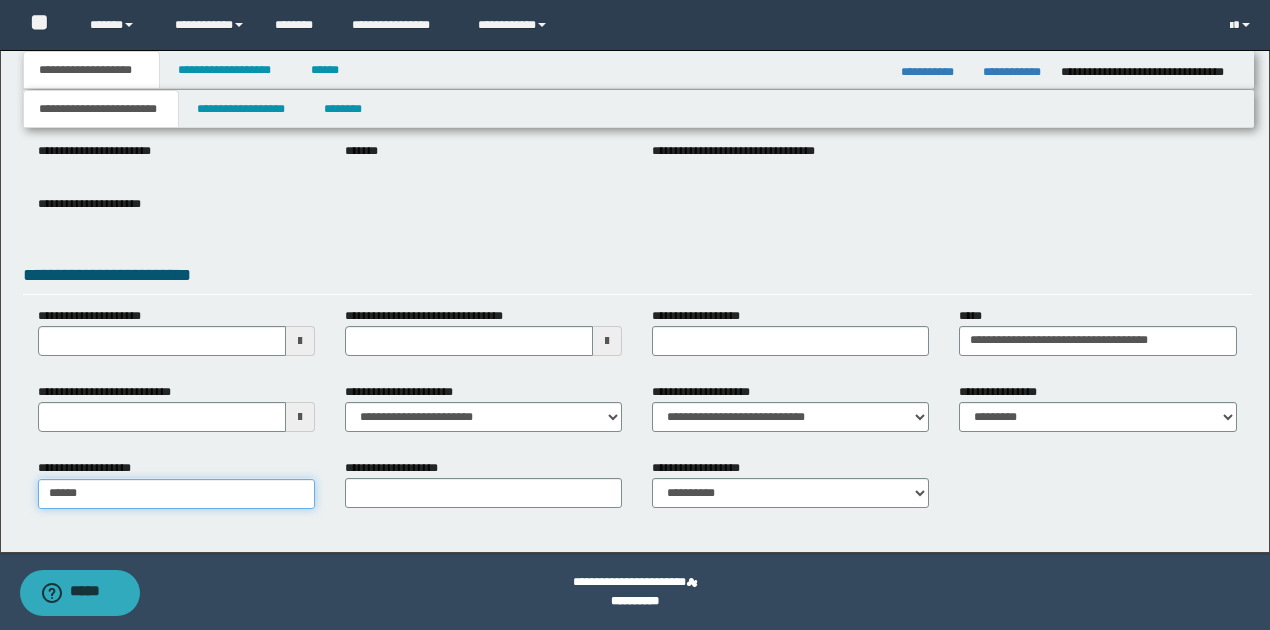 type on "**********" 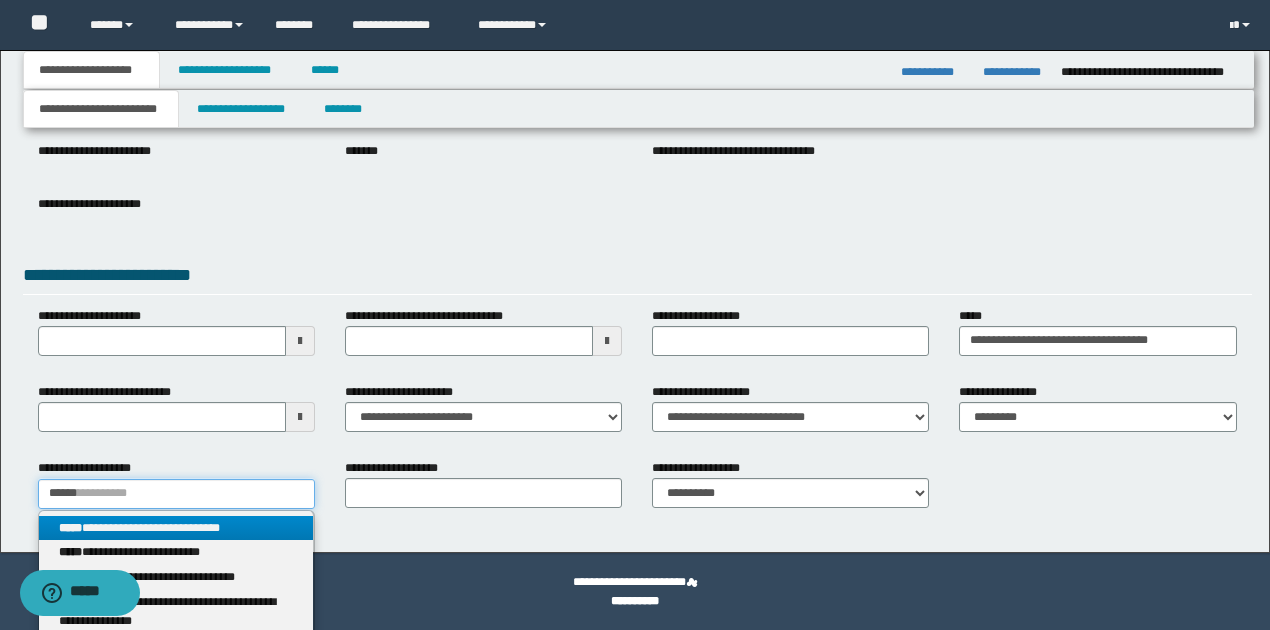 type on "*****" 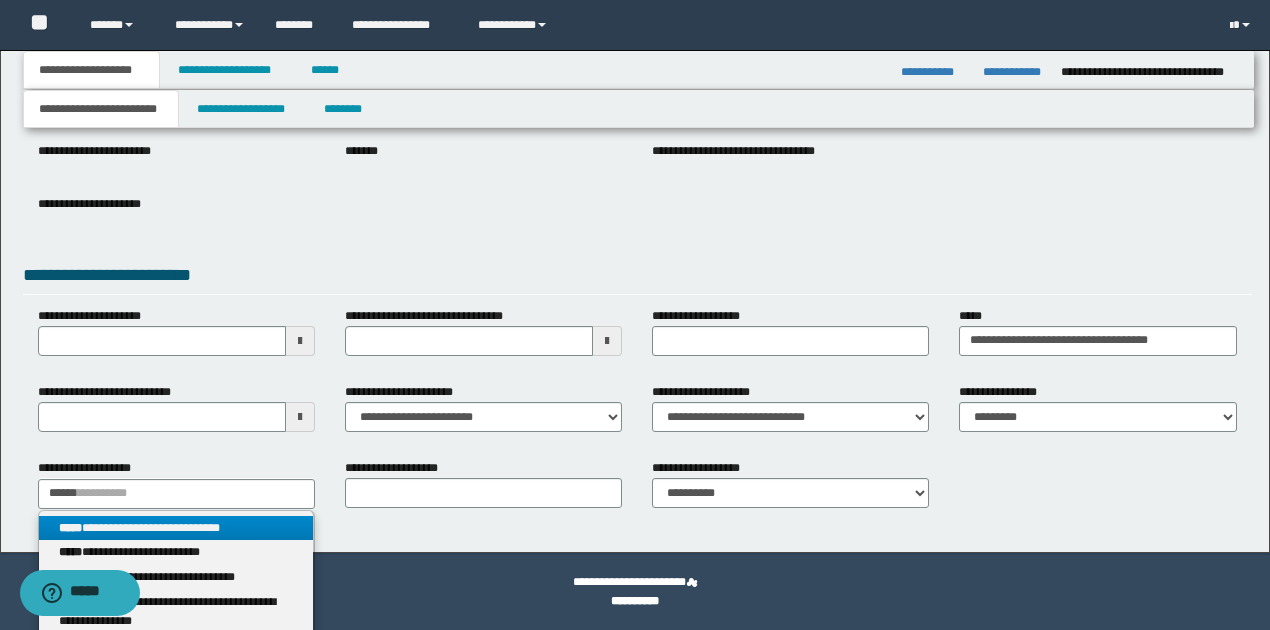 click on "**********" at bounding box center (176, 528) 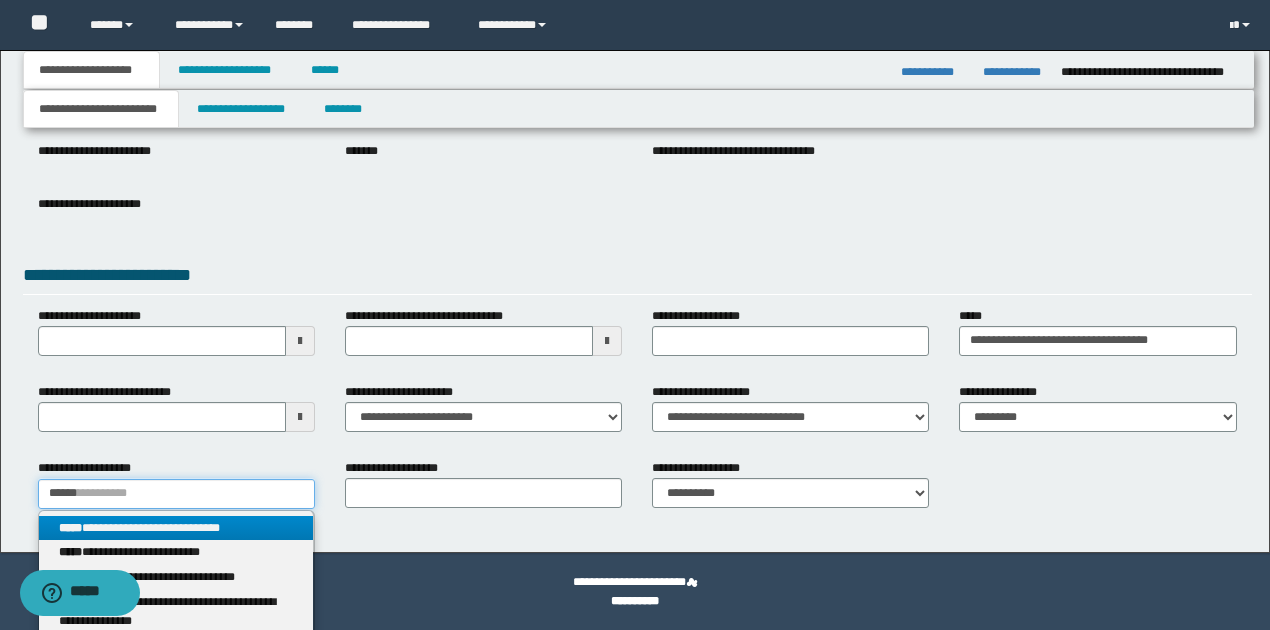 type 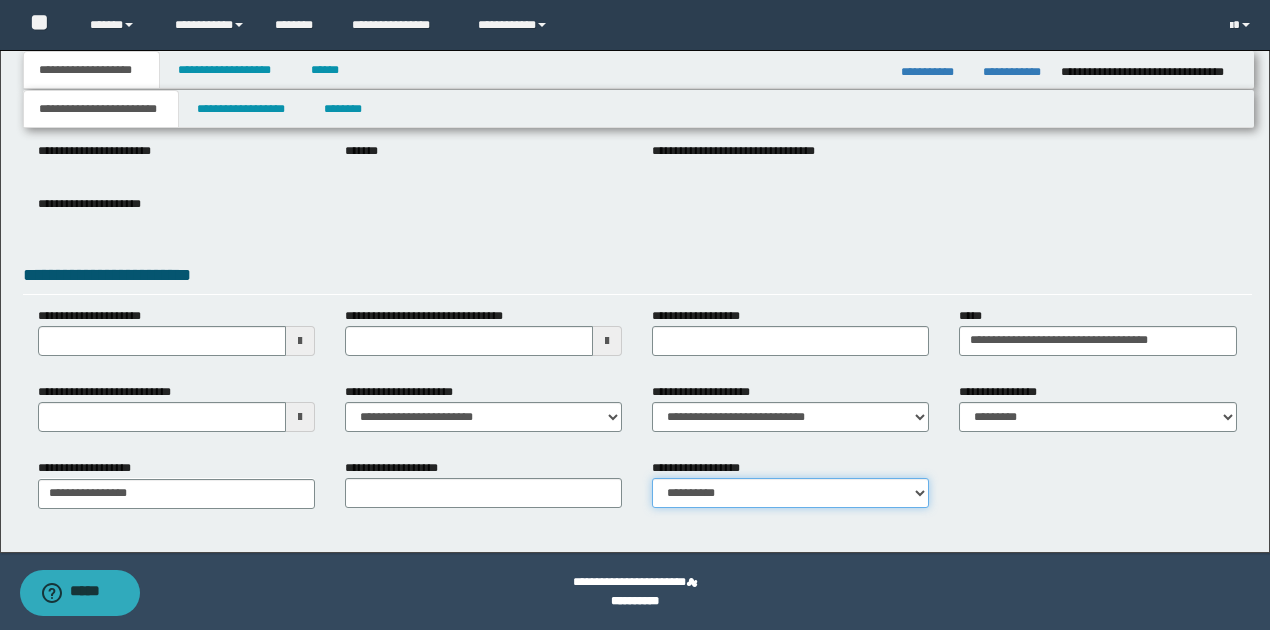 click on "**********" at bounding box center (790, 493) 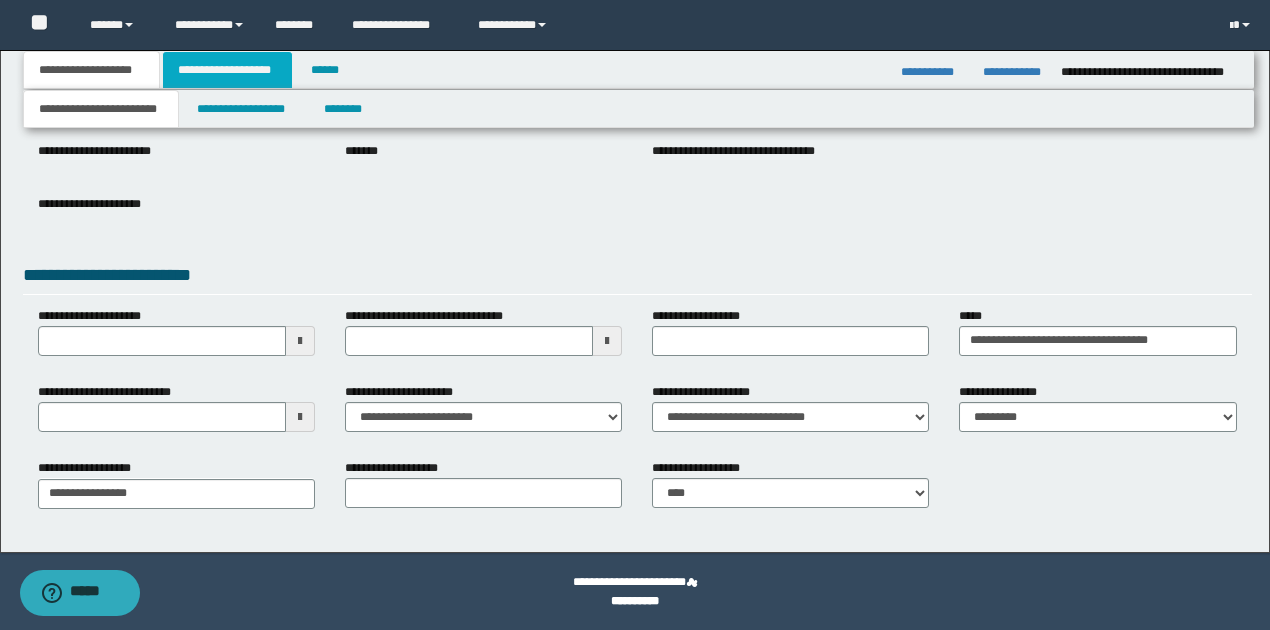 click on "**********" at bounding box center [227, 70] 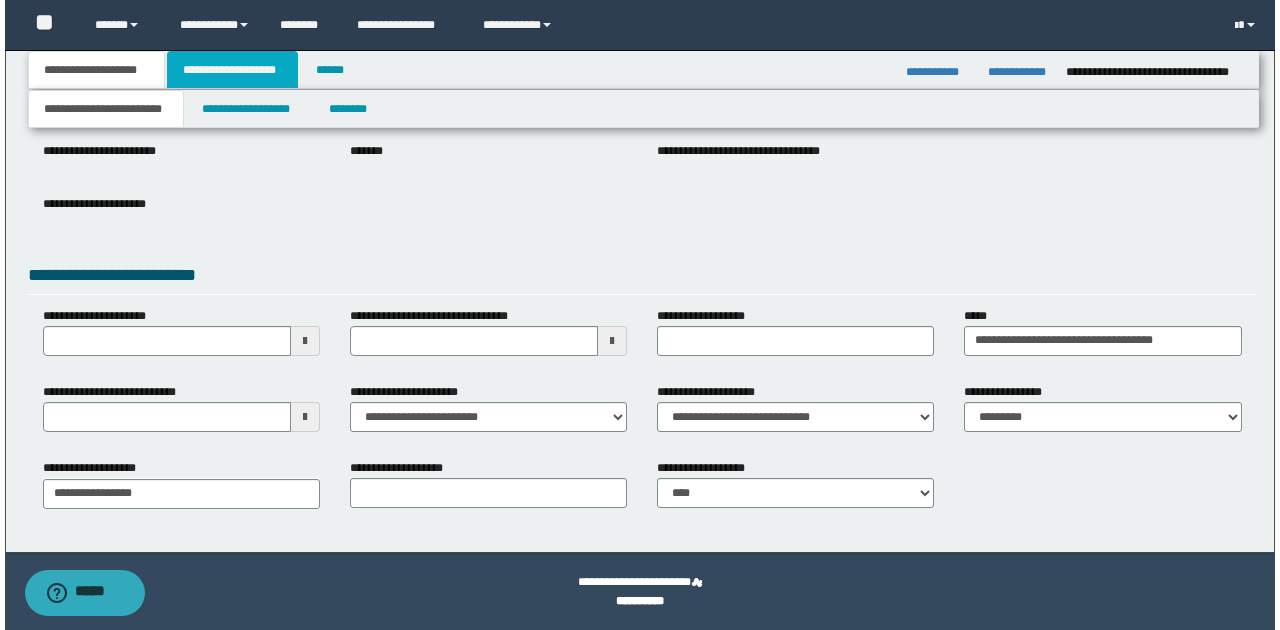 scroll, scrollTop: 0, scrollLeft: 0, axis: both 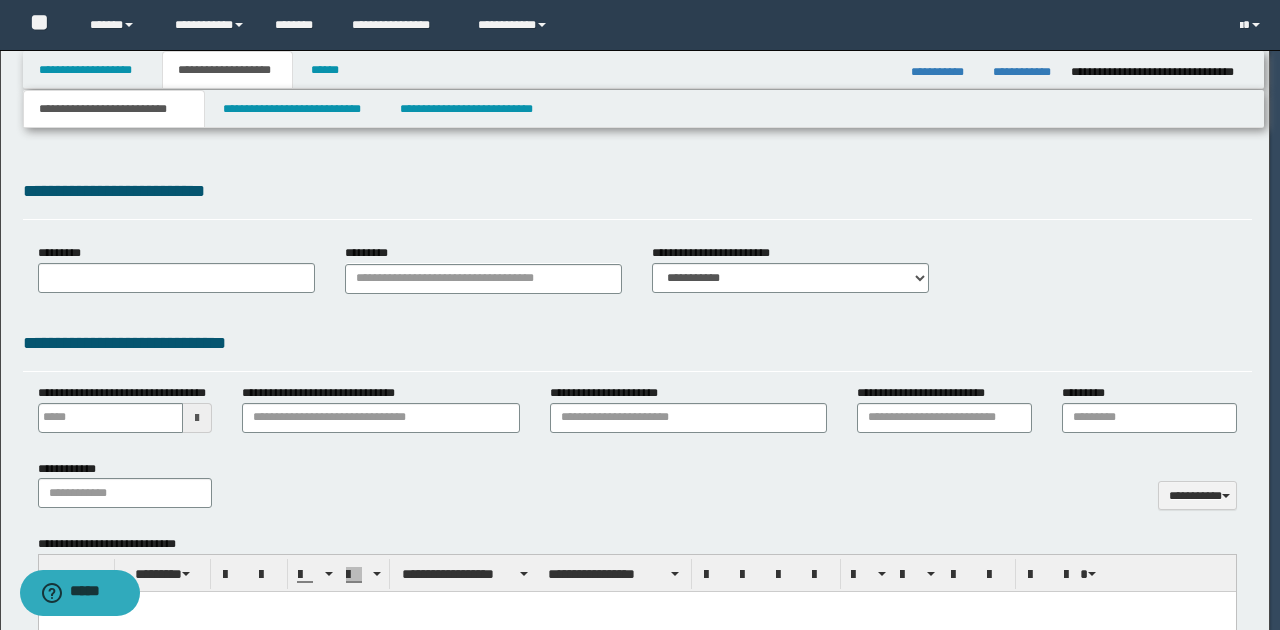 type 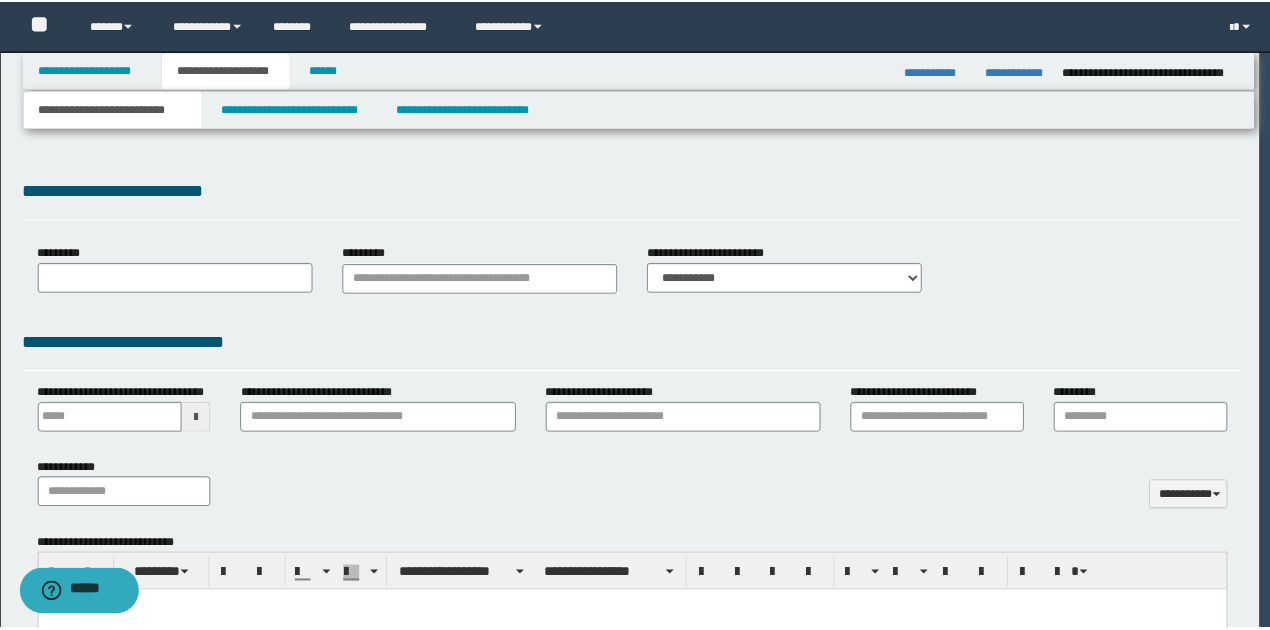 scroll, scrollTop: 0, scrollLeft: 0, axis: both 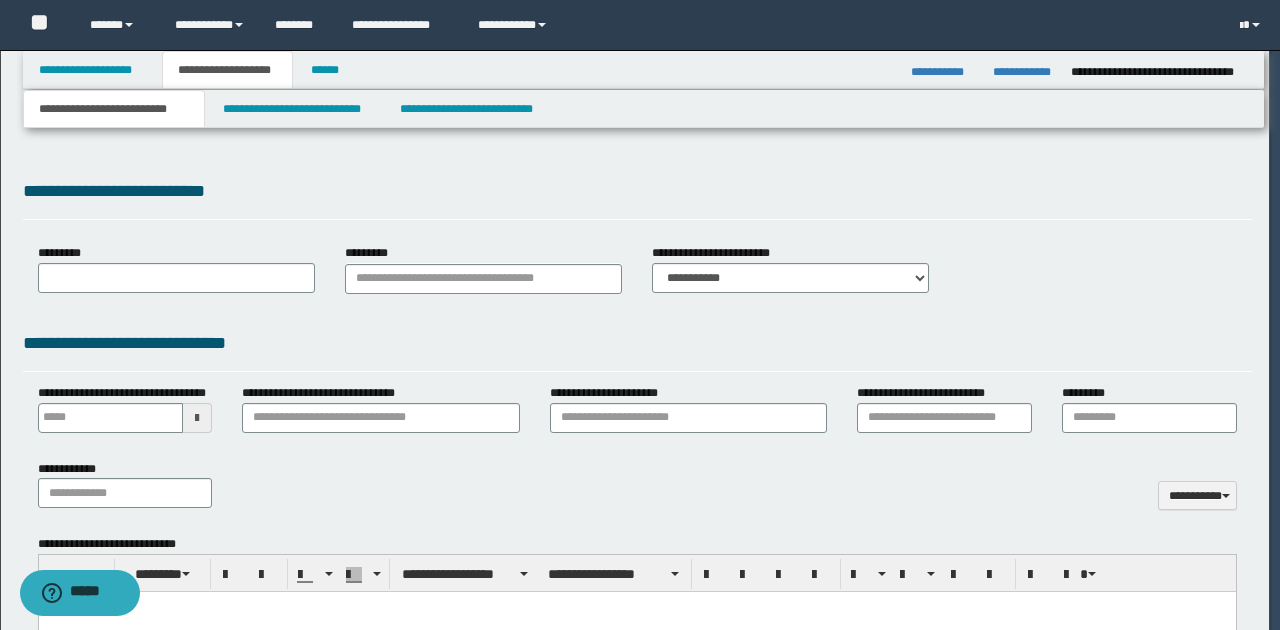 type on "*******" 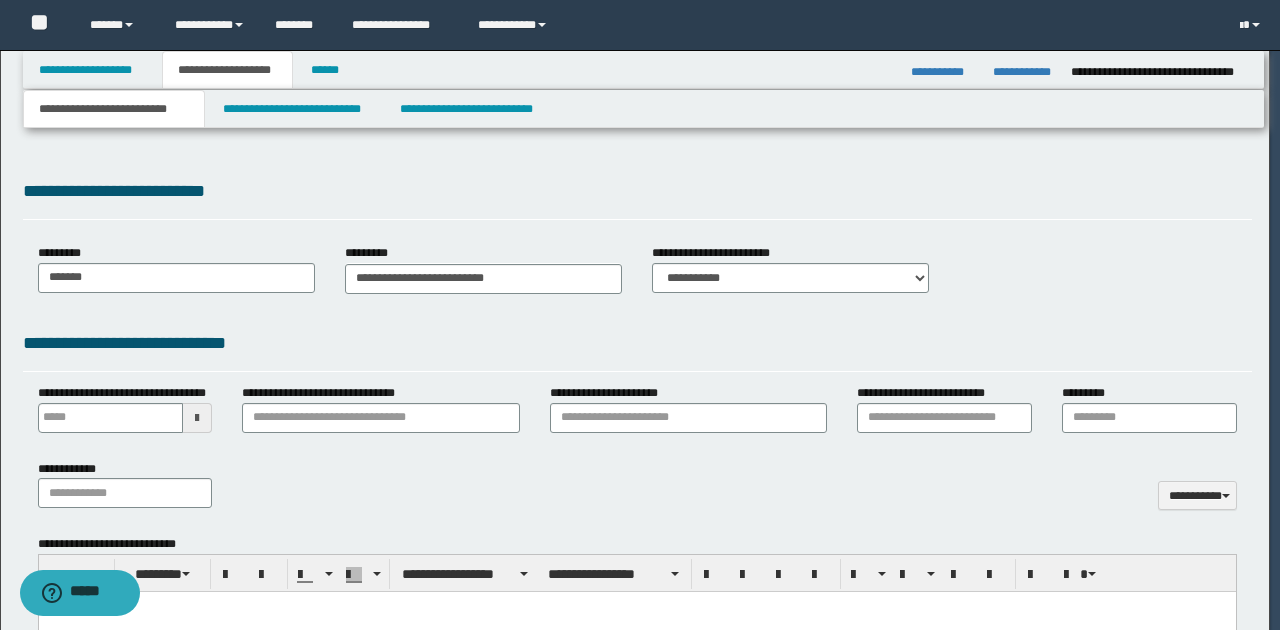 type on "**********" 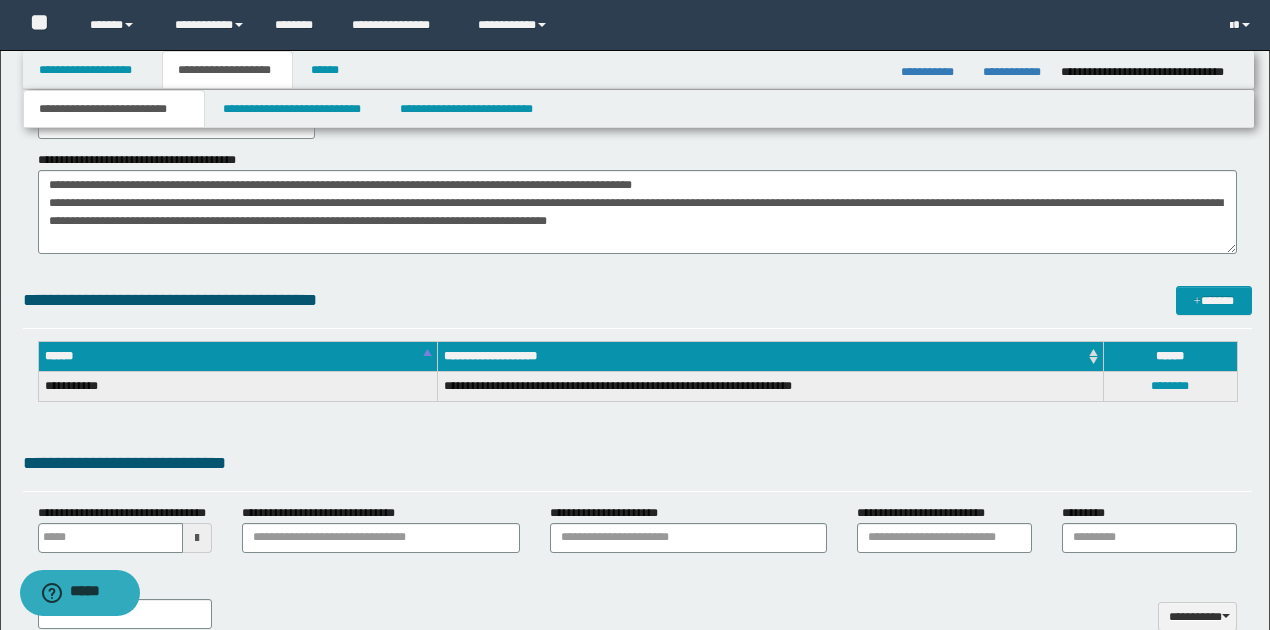 scroll, scrollTop: 333, scrollLeft: 0, axis: vertical 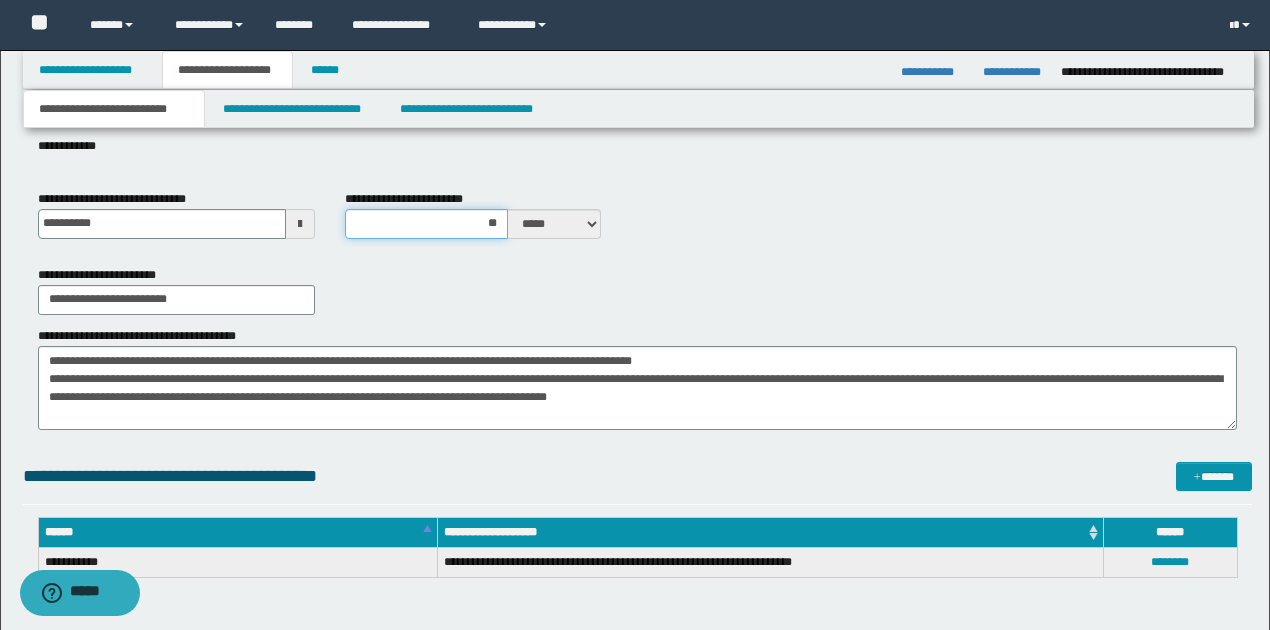 click on "**" at bounding box center [427, 224] 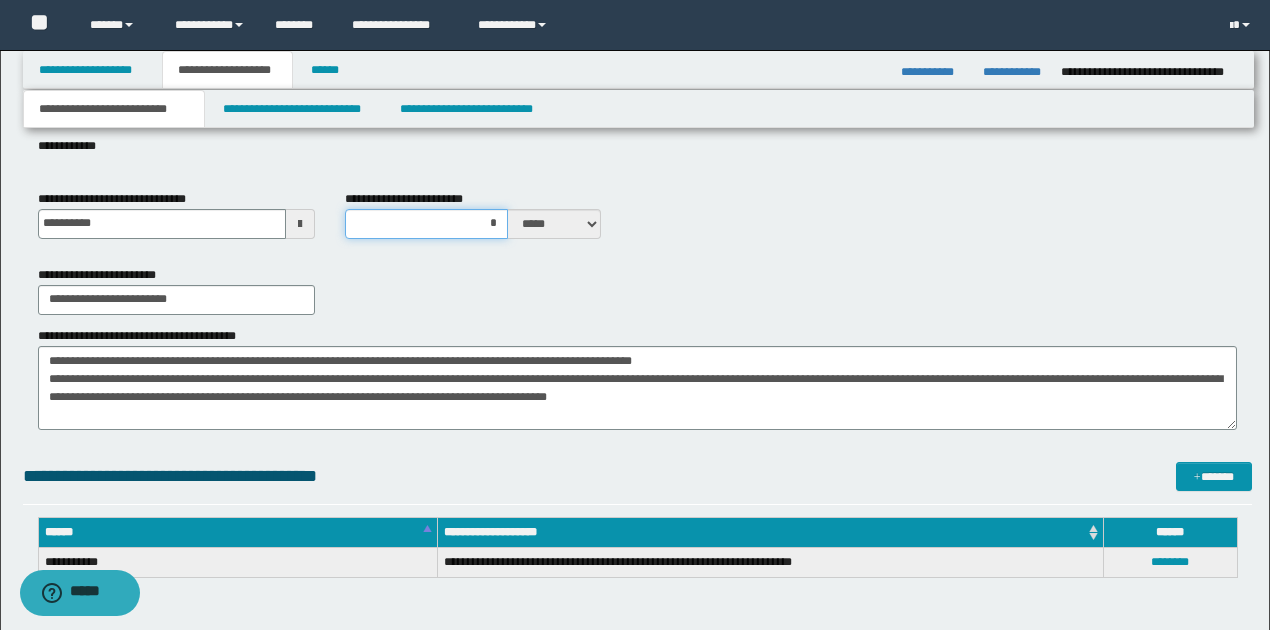 type on "**" 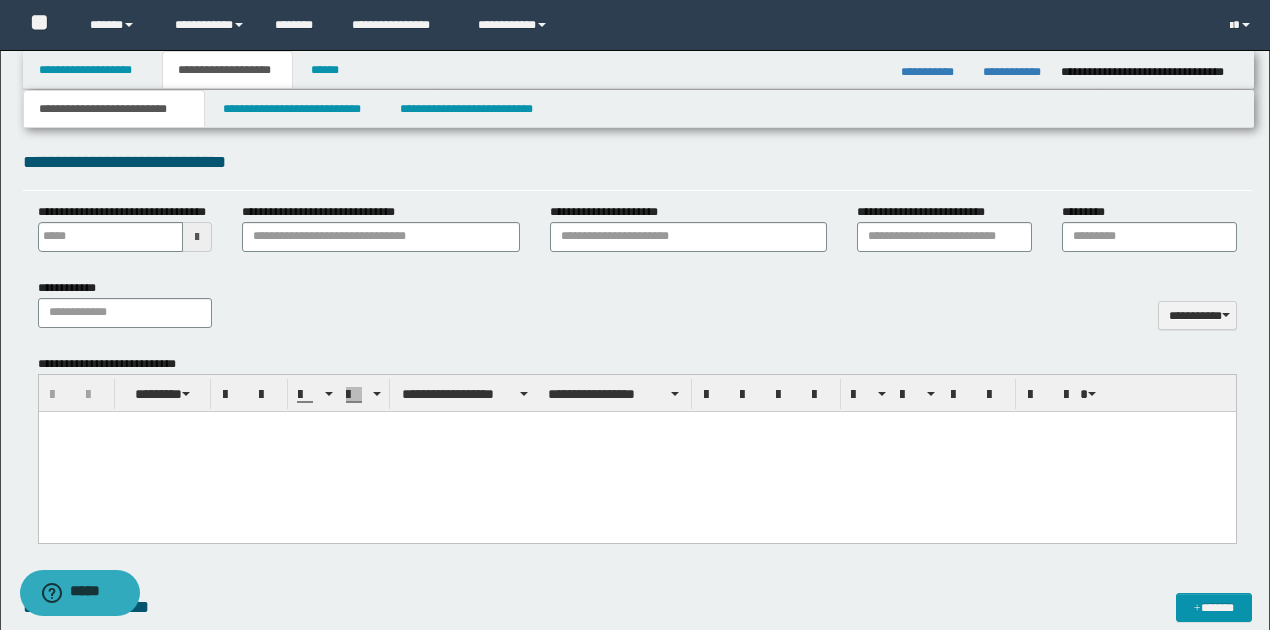 scroll, scrollTop: 1066, scrollLeft: 0, axis: vertical 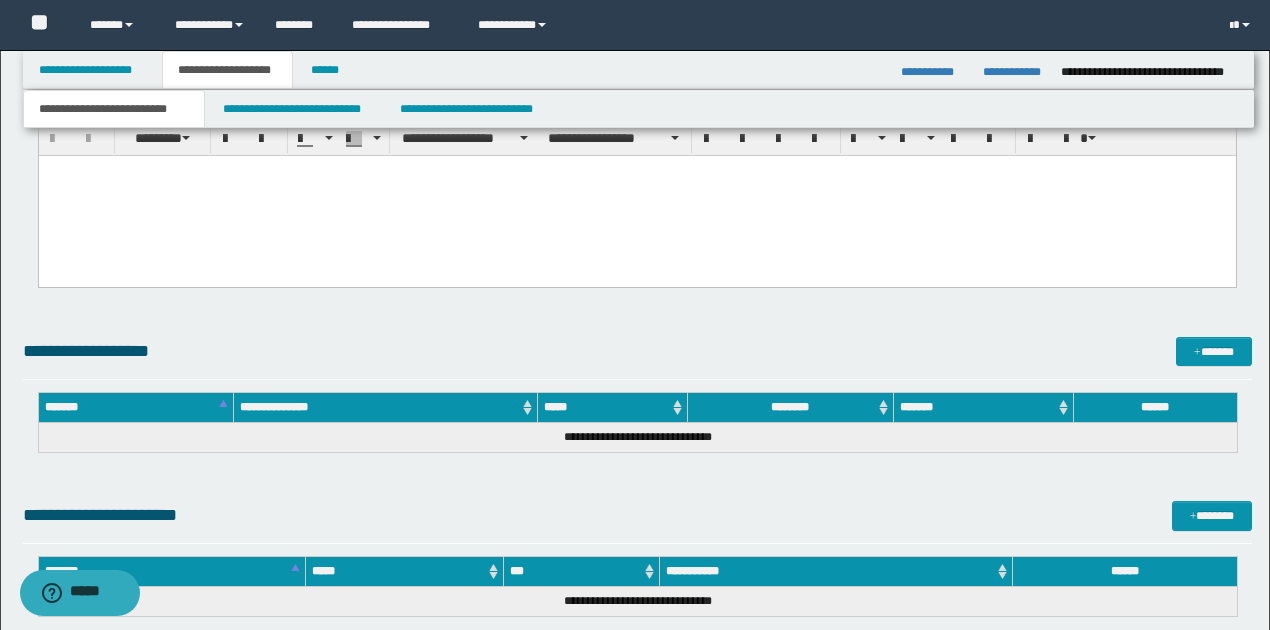 click at bounding box center [636, 195] 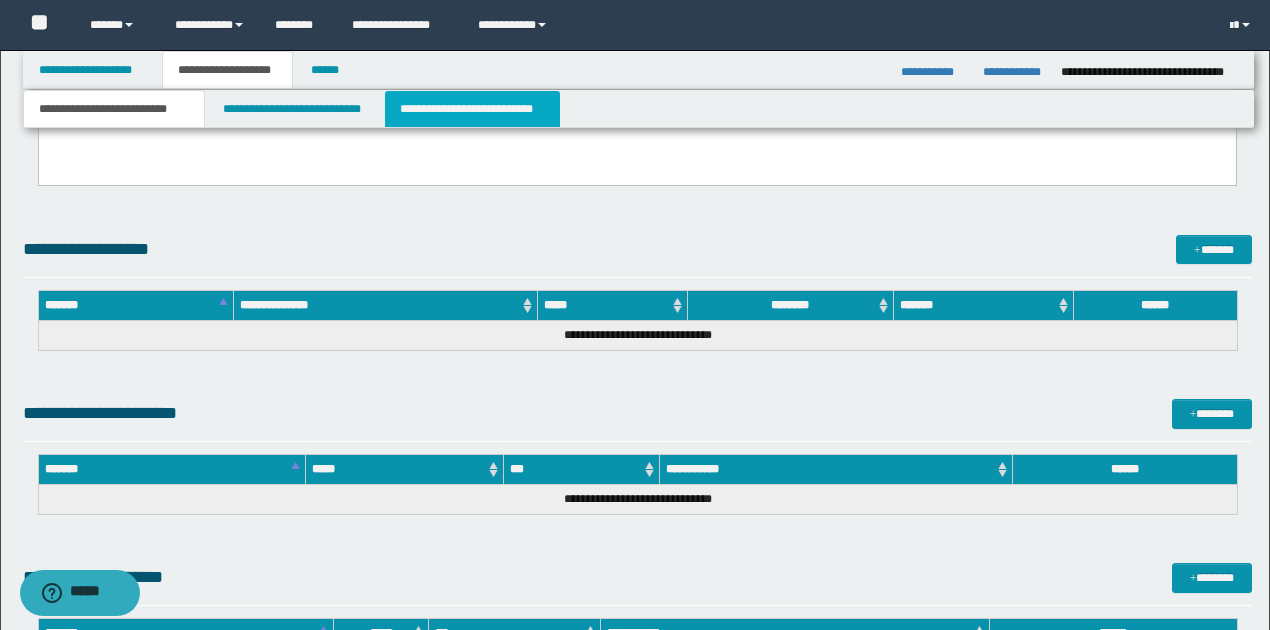 scroll, scrollTop: 1200, scrollLeft: 0, axis: vertical 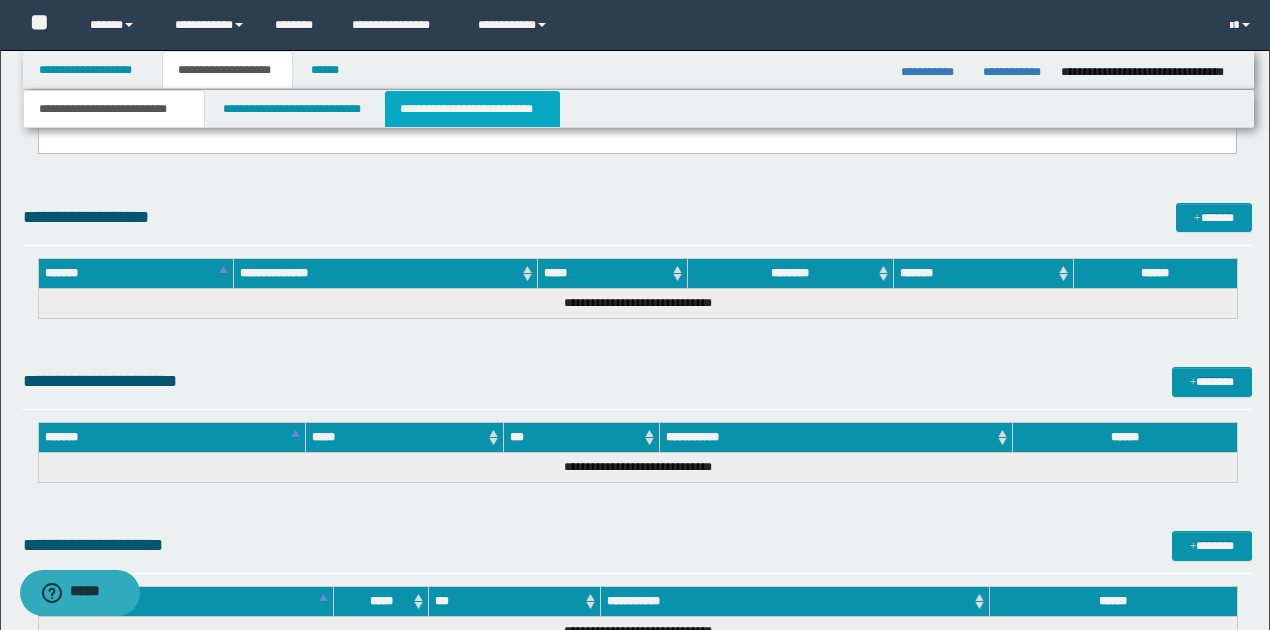 click on "**********" at bounding box center (472, 109) 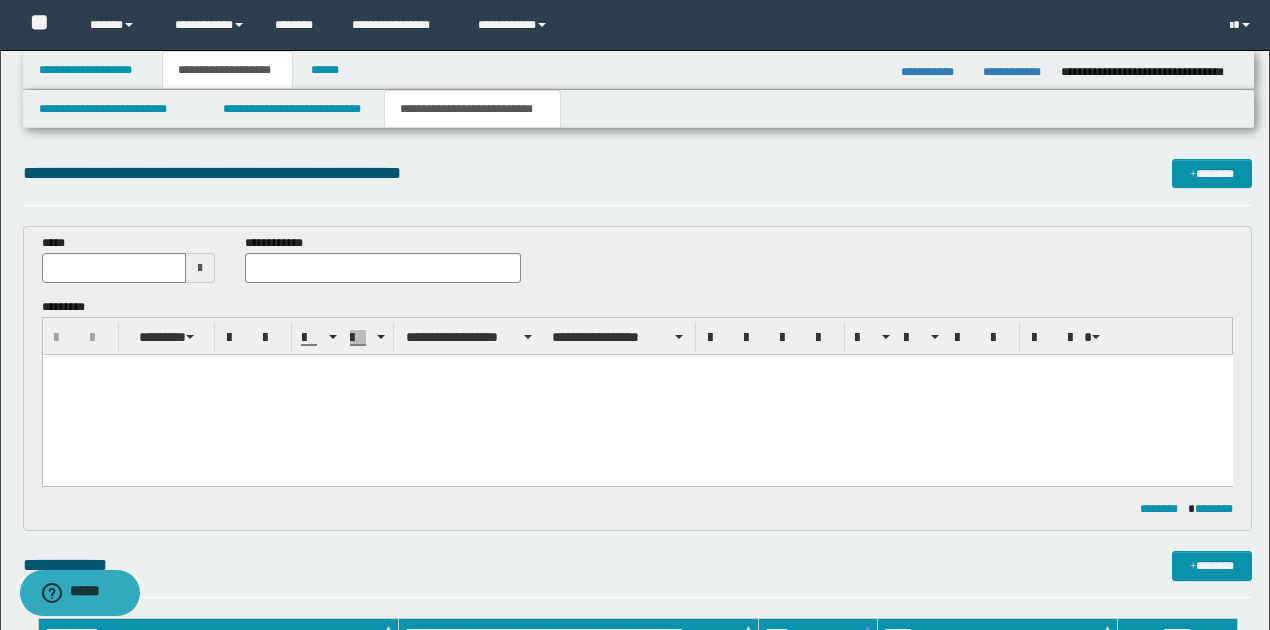 scroll, scrollTop: 0, scrollLeft: 0, axis: both 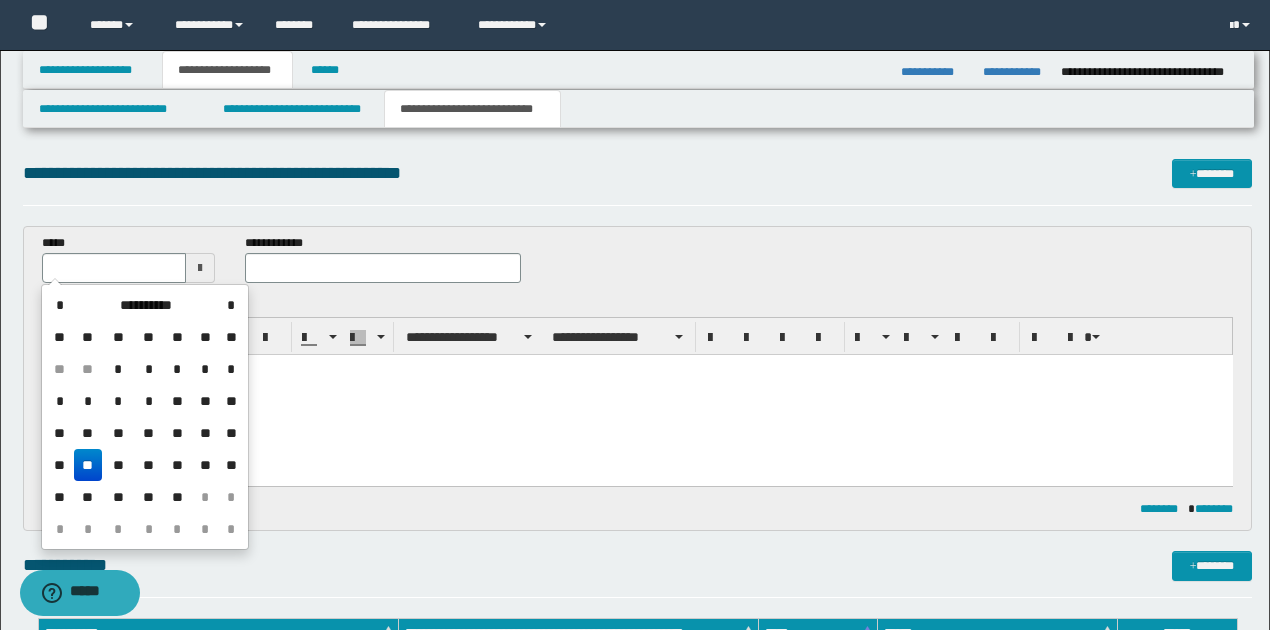 drag, startPoint x: 90, startPoint y: 469, endPoint x: 48, endPoint y: 115, distance: 356.48282 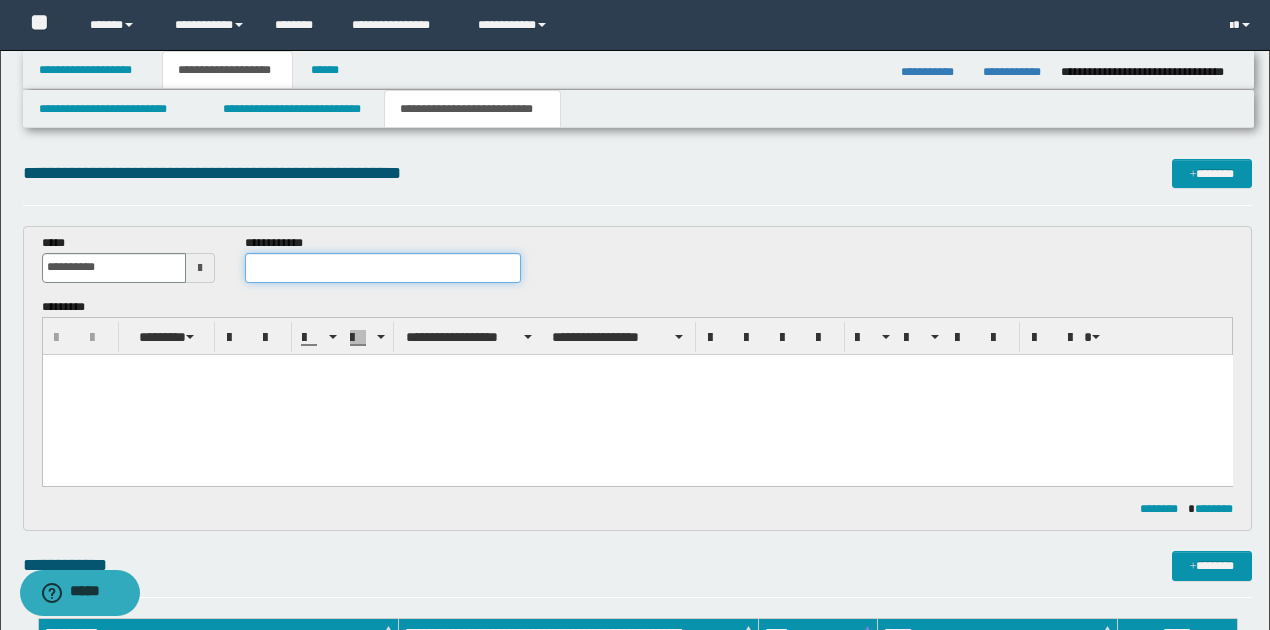 click at bounding box center [382, 268] 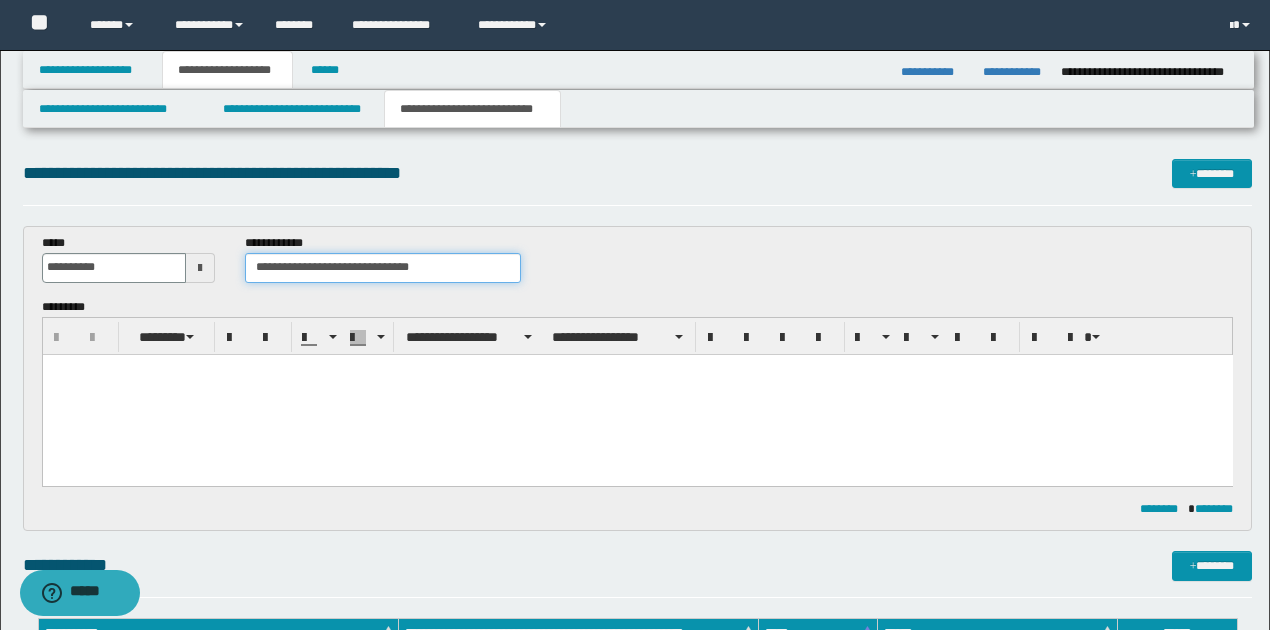 type on "**********" 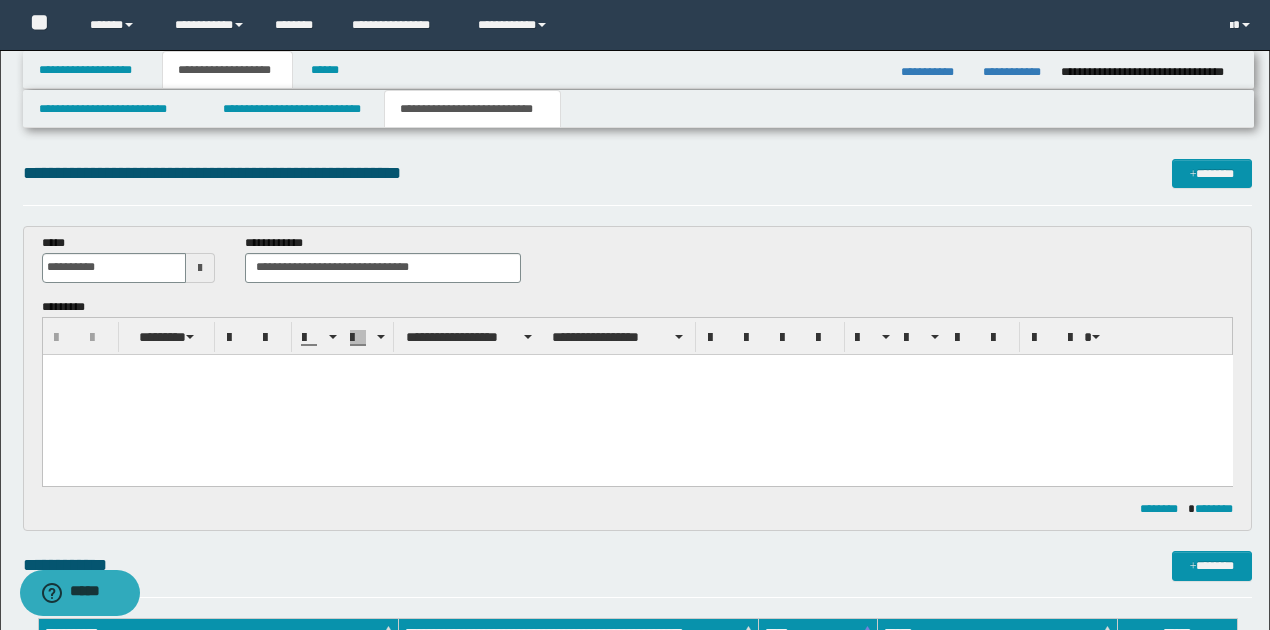 click at bounding box center (638, 420) 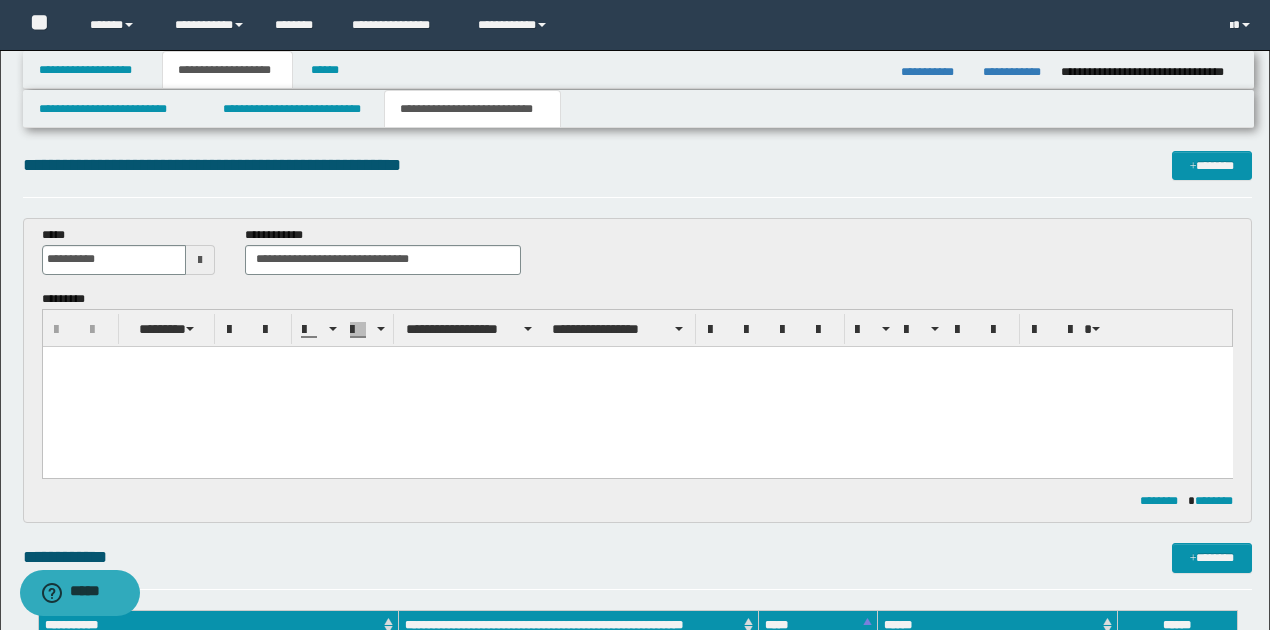 scroll, scrollTop: 0, scrollLeft: 0, axis: both 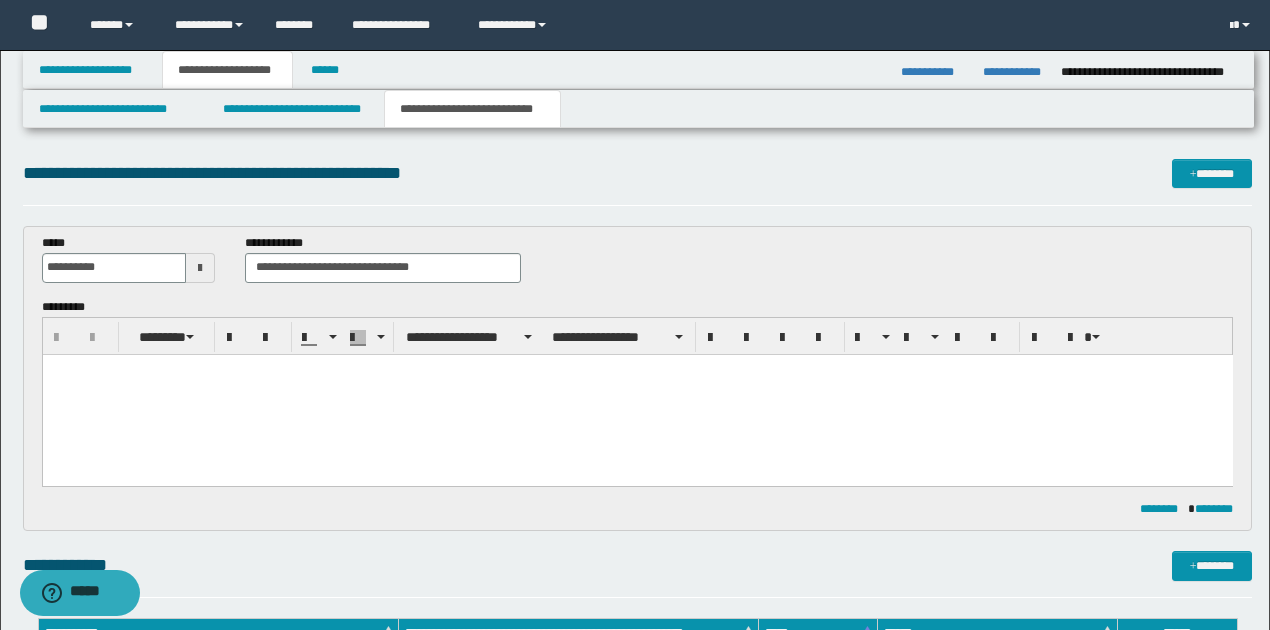 type 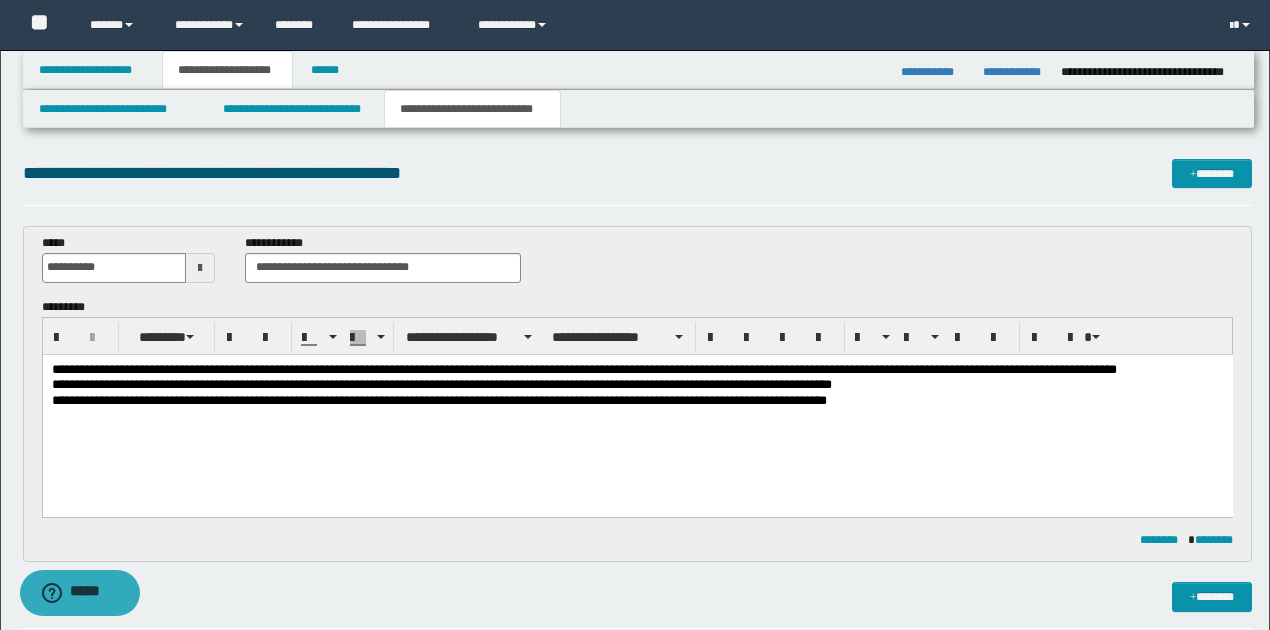 click on "**********" at bounding box center (637, 400) 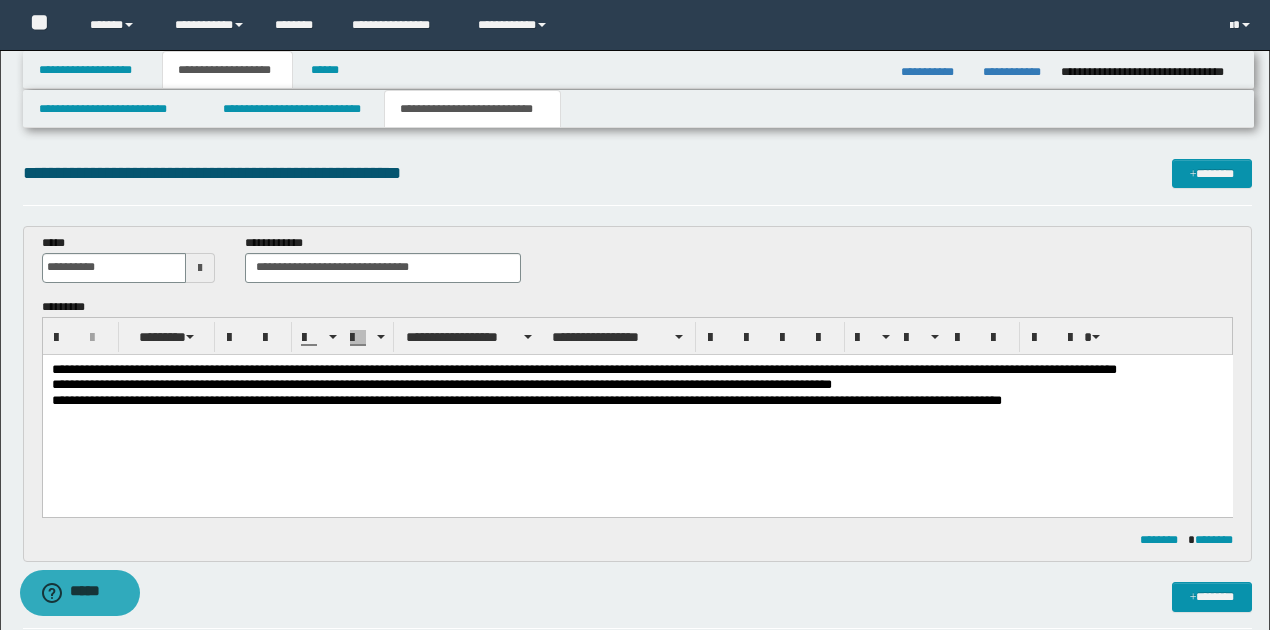 click on "**********" at bounding box center (637, 410) 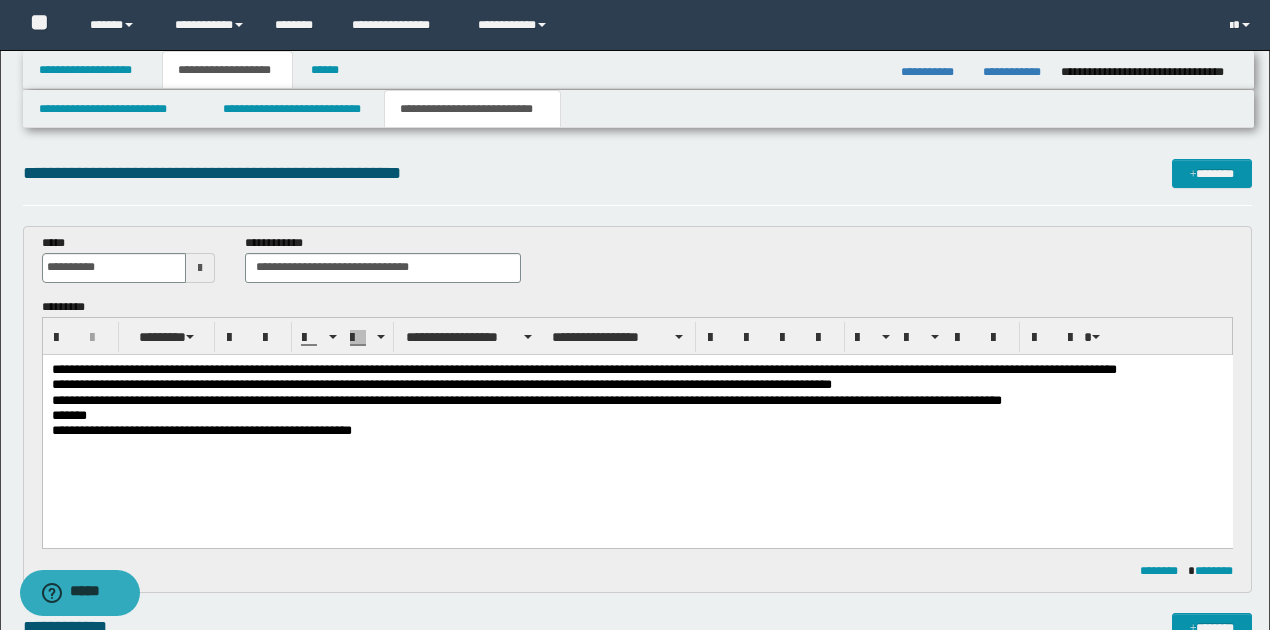 click on "**********" at bounding box center [637, 430] 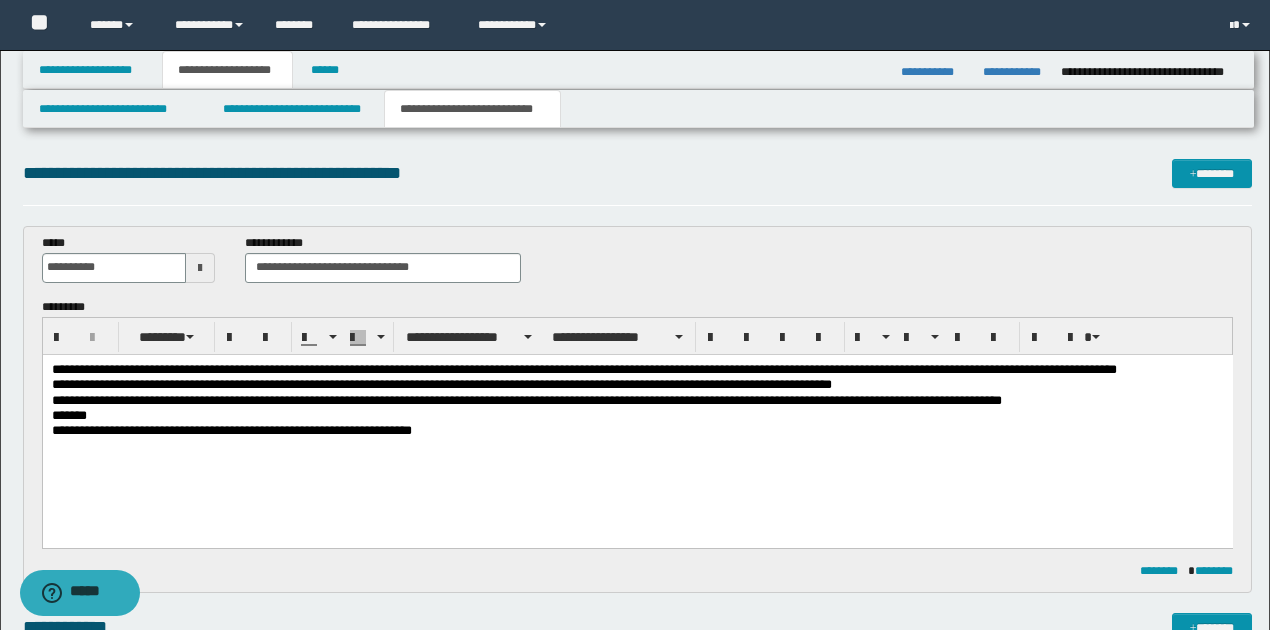 click on "**********" at bounding box center [637, 430] 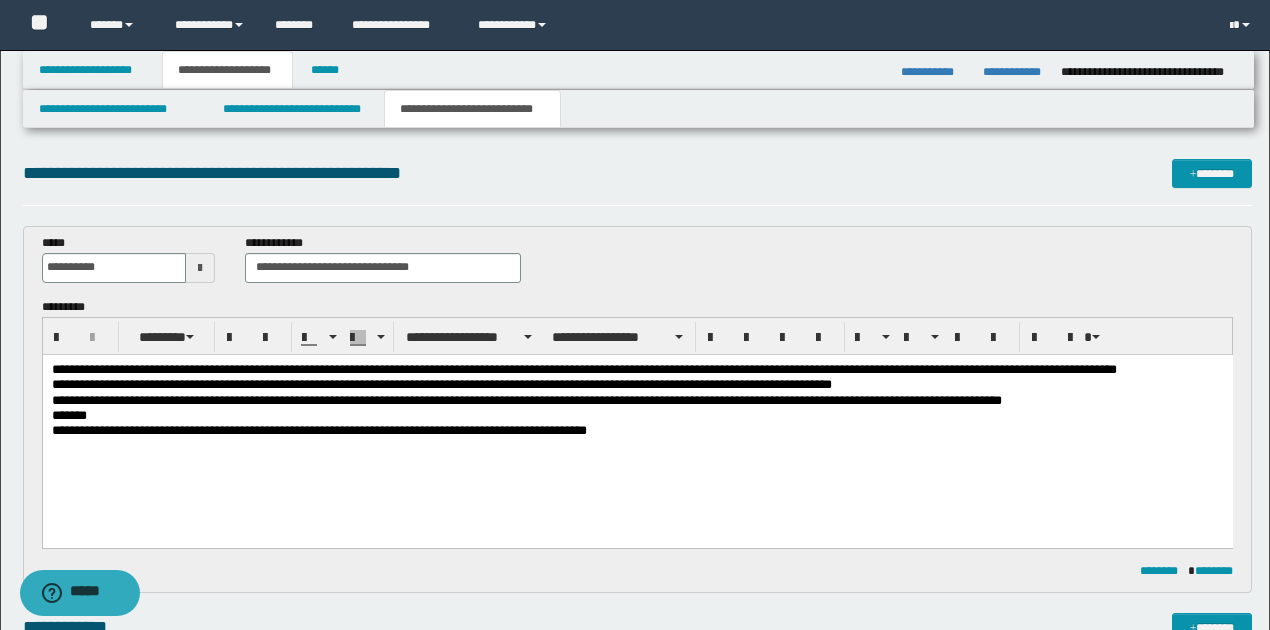 click on "**********" at bounding box center [637, 430] 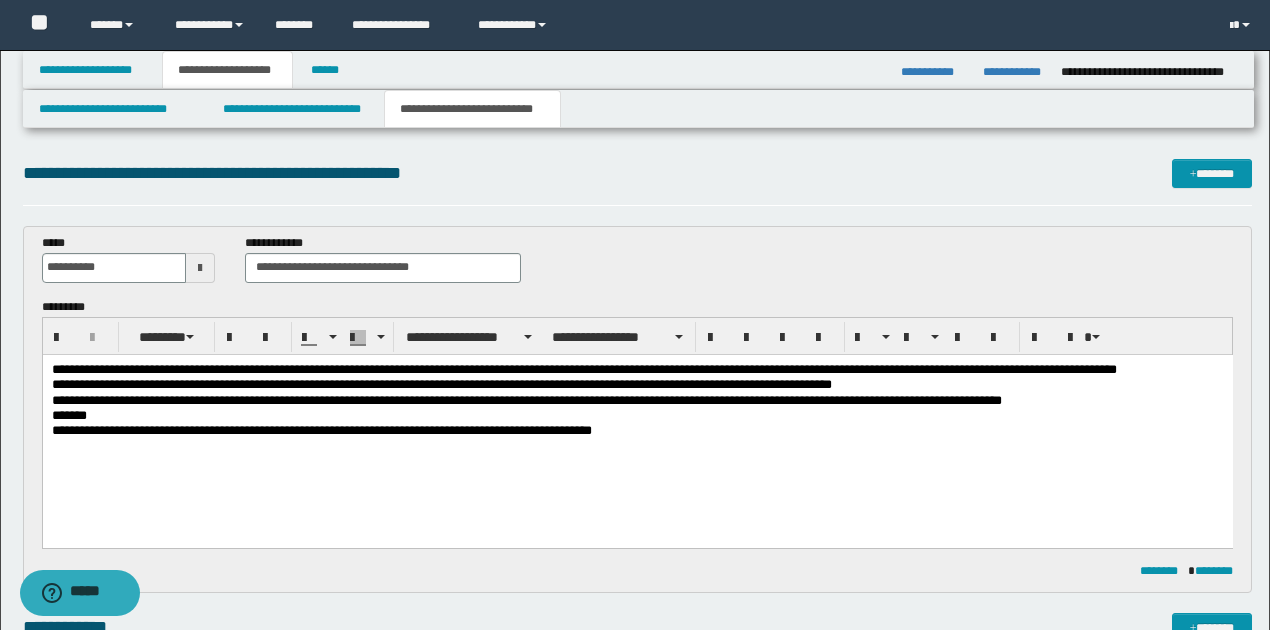 click on "**********" at bounding box center (637, 430) 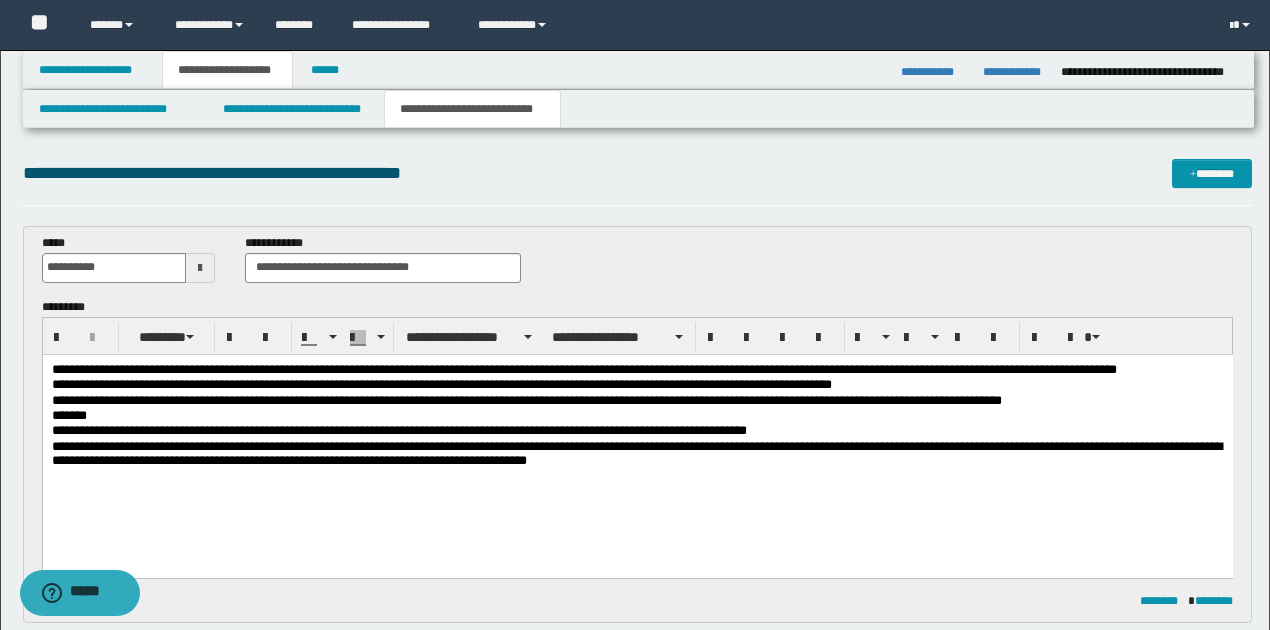 click on "**********" at bounding box center (637, 400) 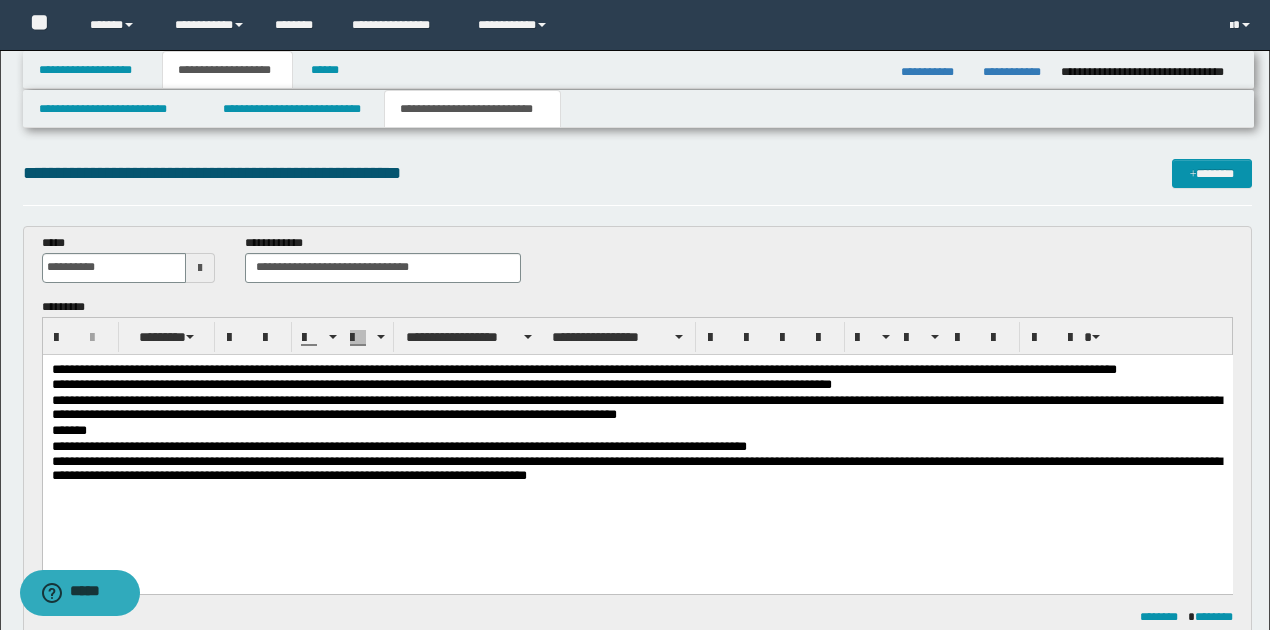 click on "**********" at bounding box center (637, 448) 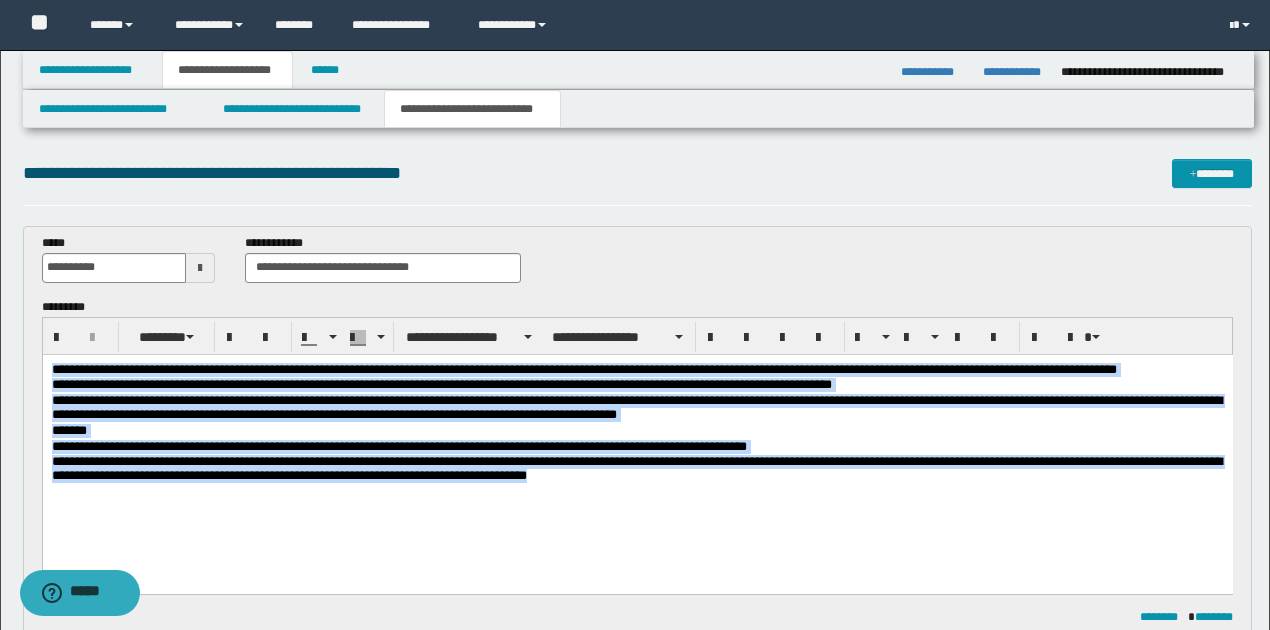 drag, startPoint x: 51, startPoint y: 365, endPoint x: 687, endPoint y: 519, distance: 654.3791 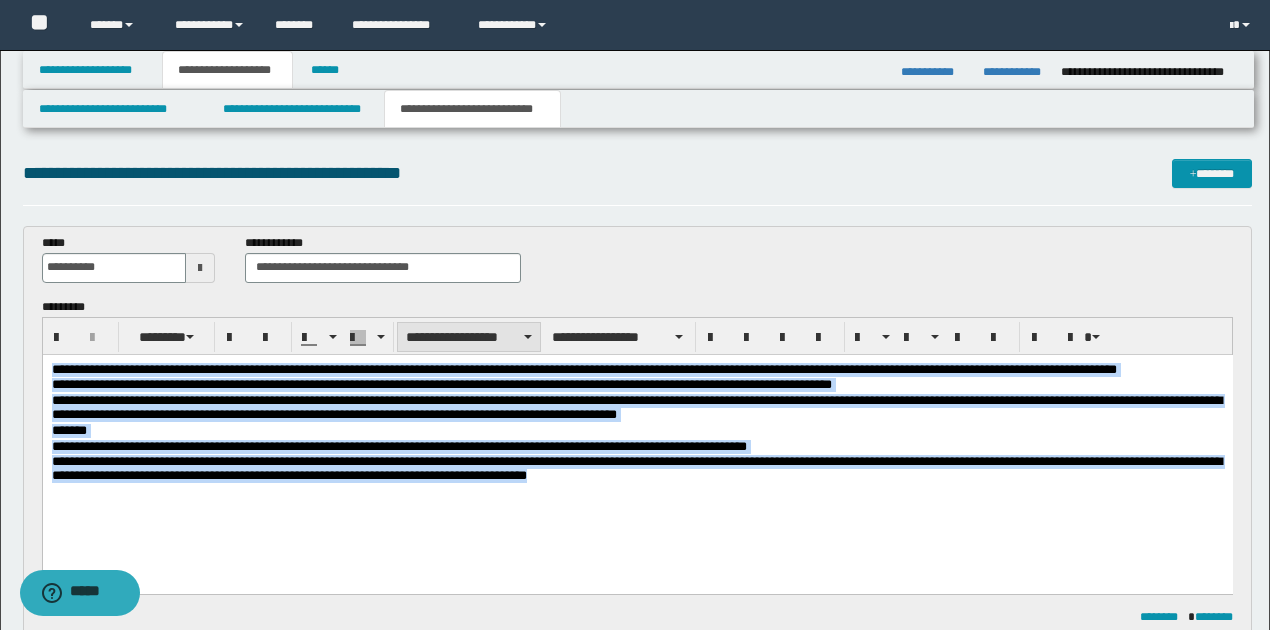 click on "**********" at bounding box center (469, 337) 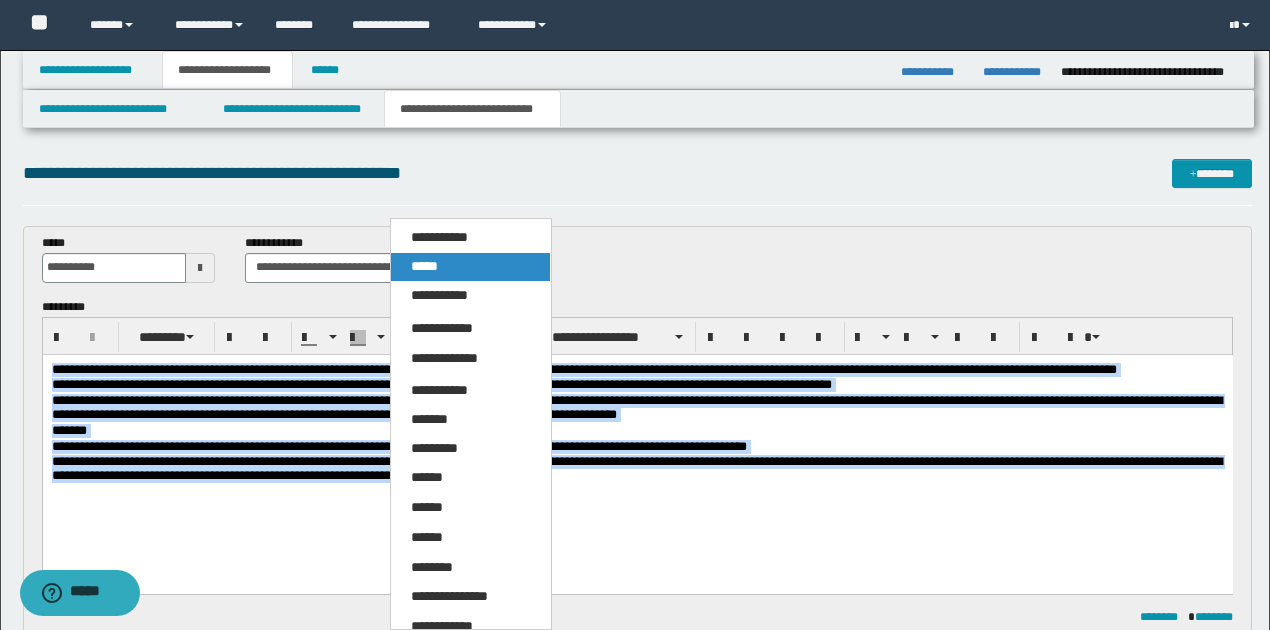 click on "*****" at bounding box center (424, 266) 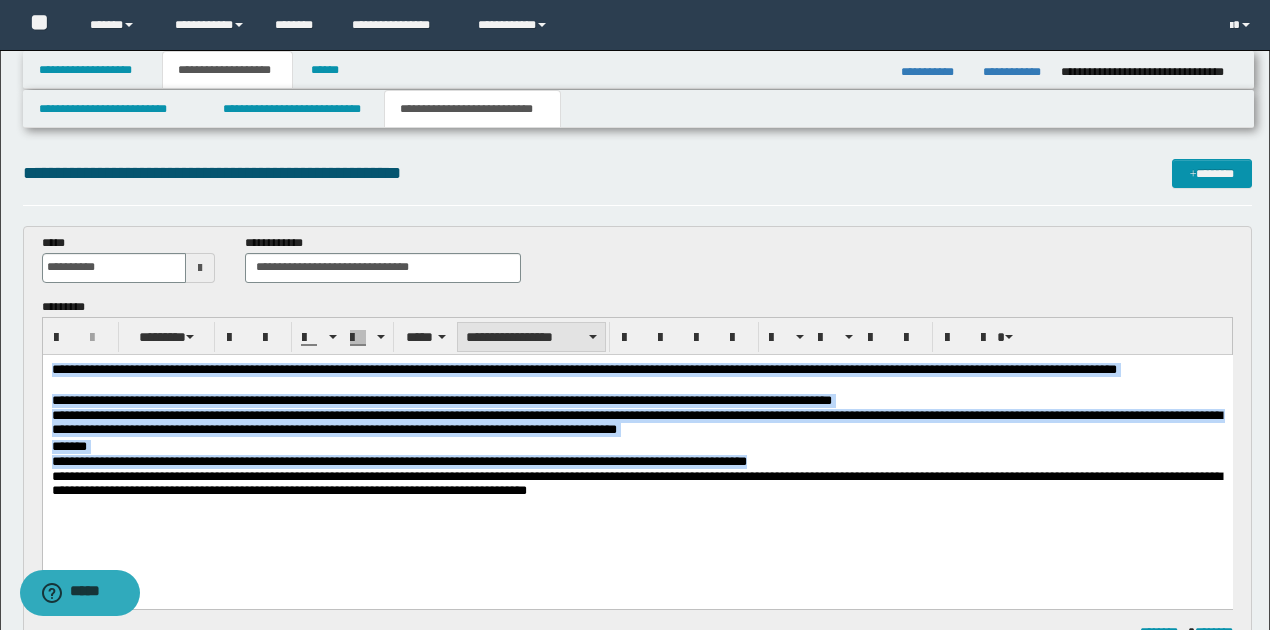 click on "**********" at bounding box center [531, 337] 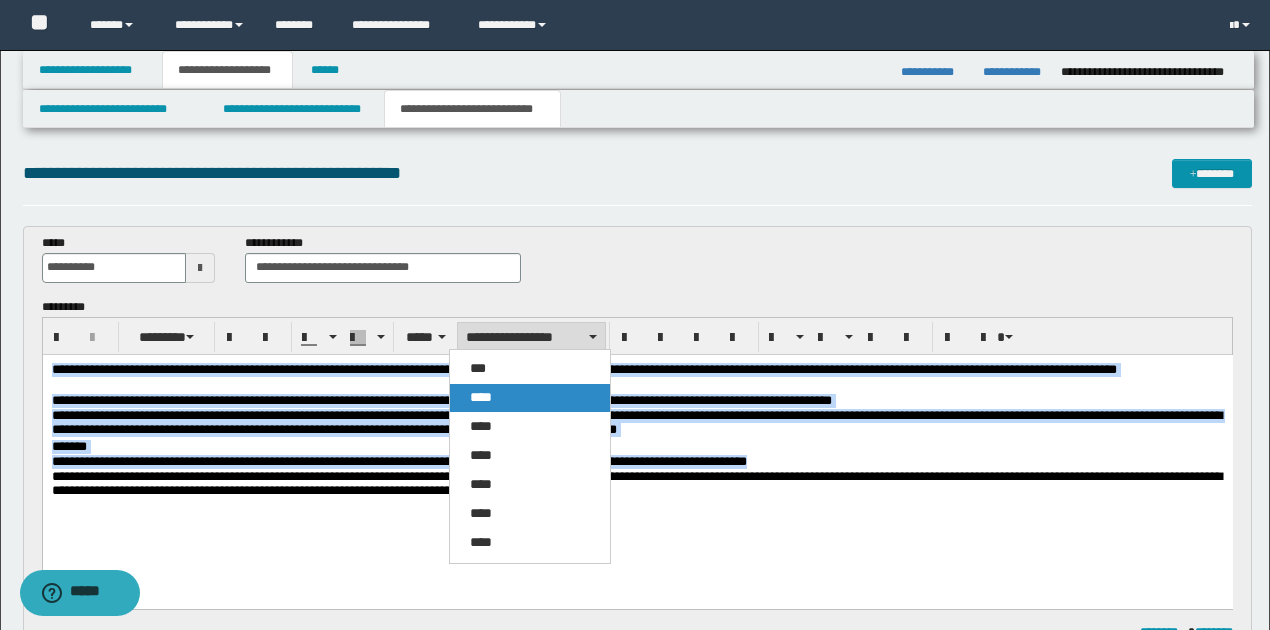 click on "****" at bounding box center (481, 397) 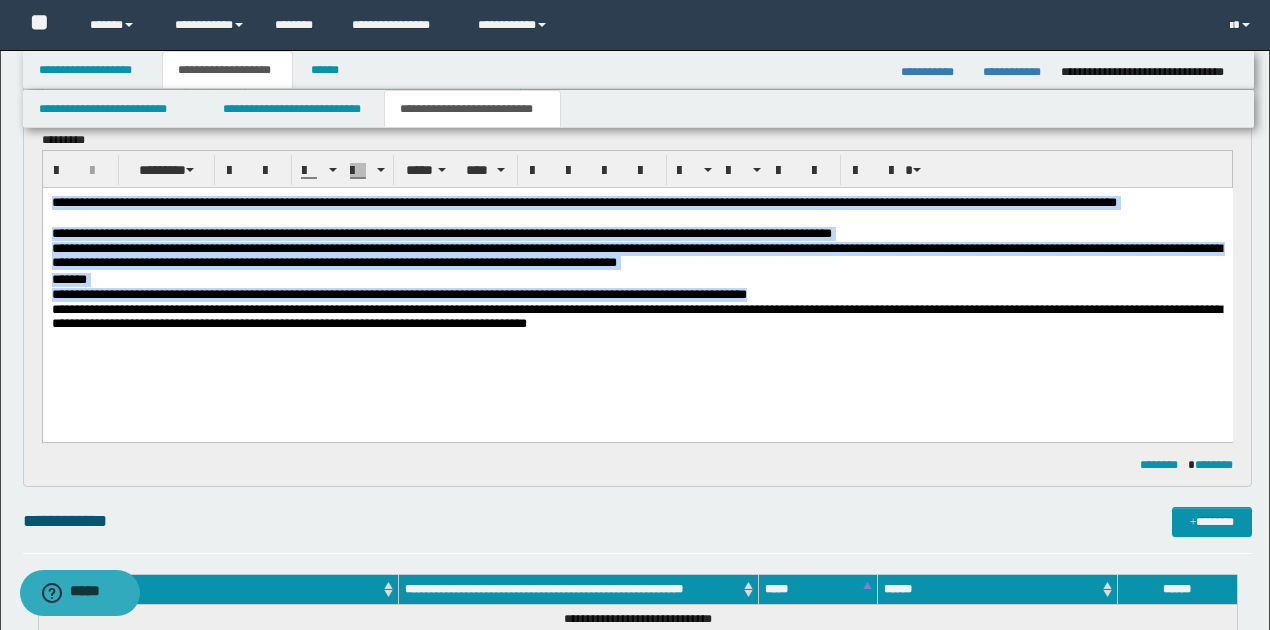 scroll, scrollTop: 200, scrollLeft: 0, axis: vertical 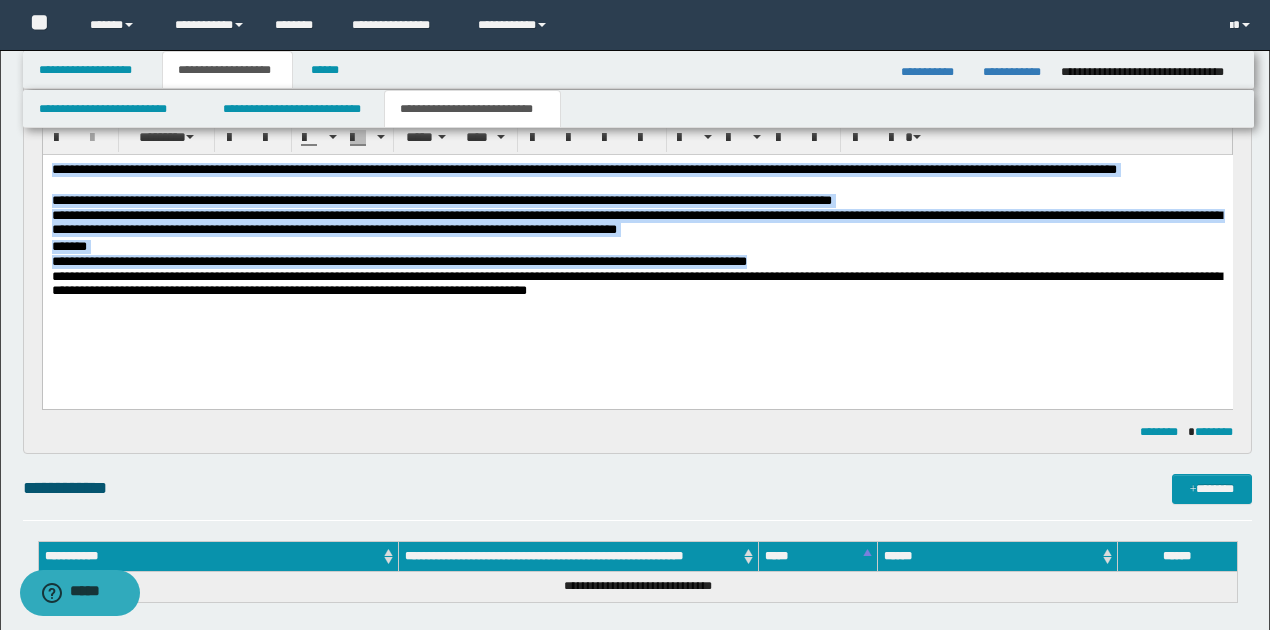 click on "**********" at bounding box center [637, 256] 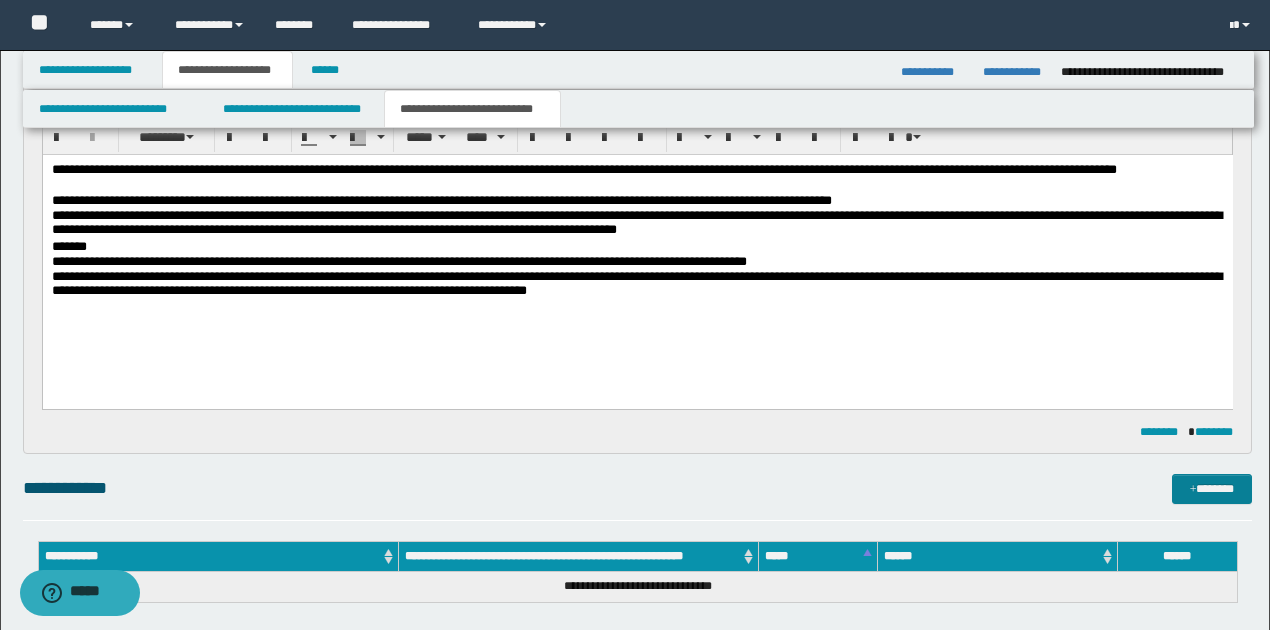 click on "*******" at bounding box center [1211, 488] 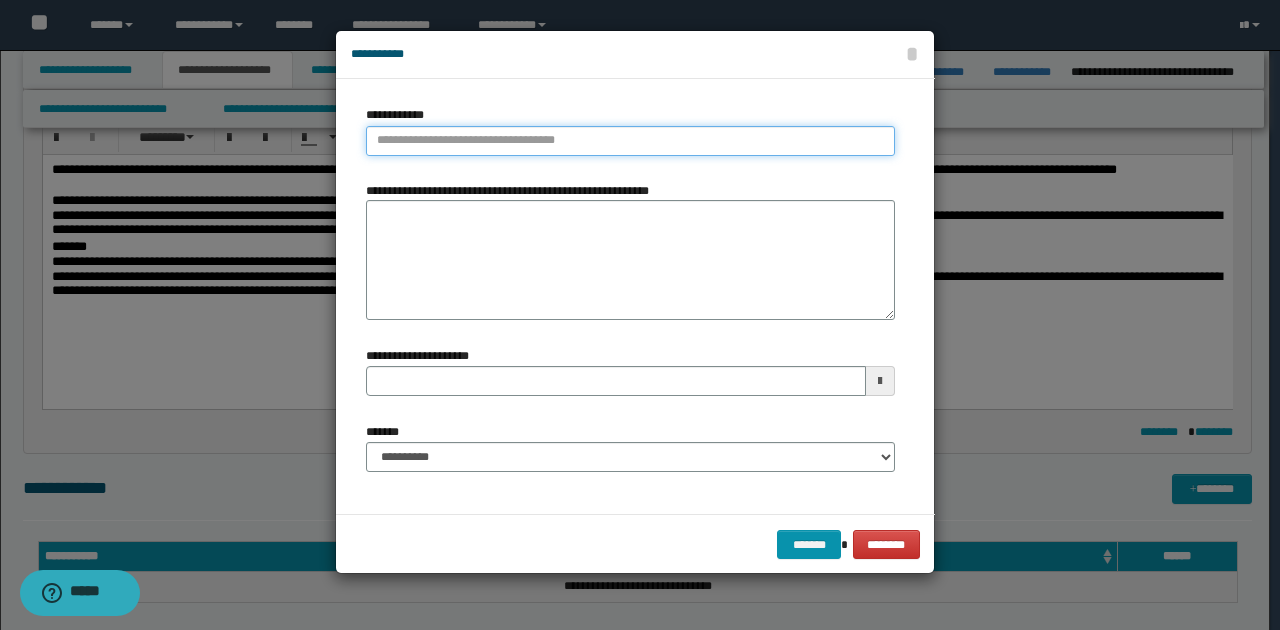 click on "**********" at bounding box center (630, 141) 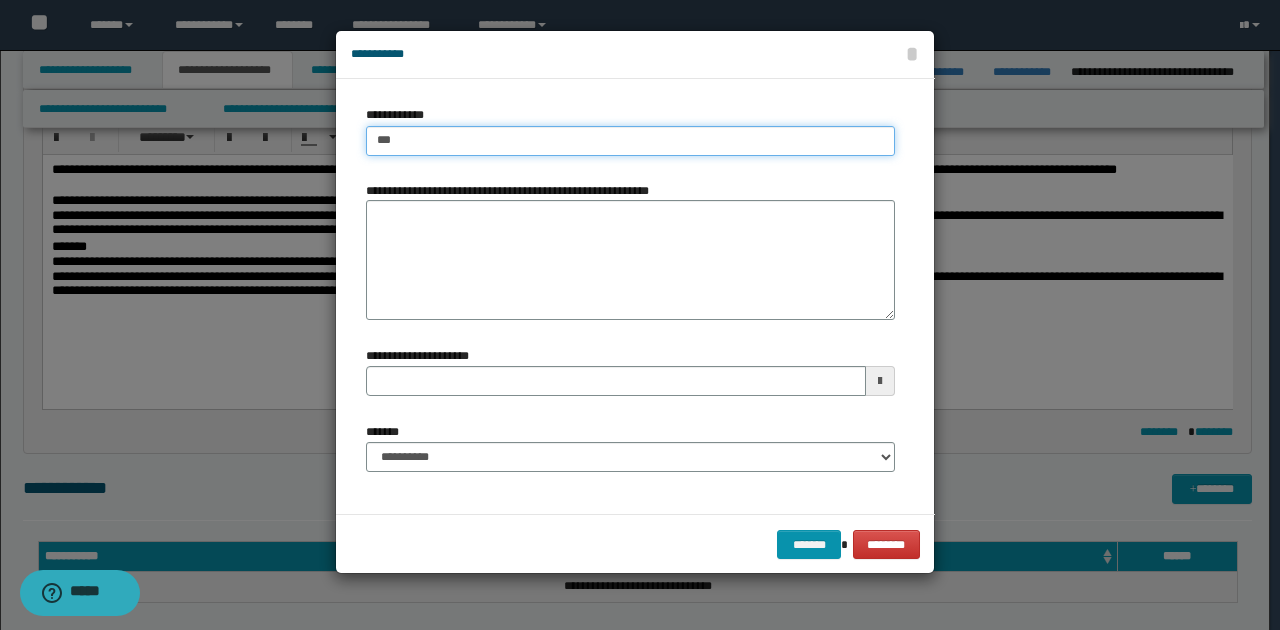 type on "****" 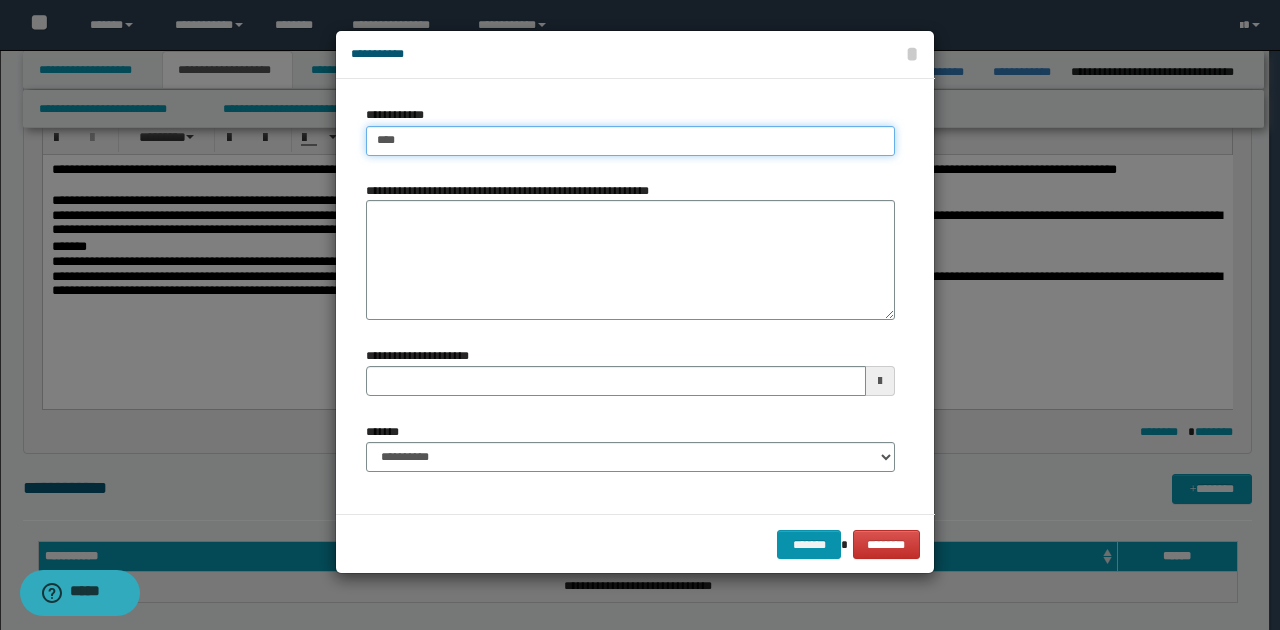 type on "****" 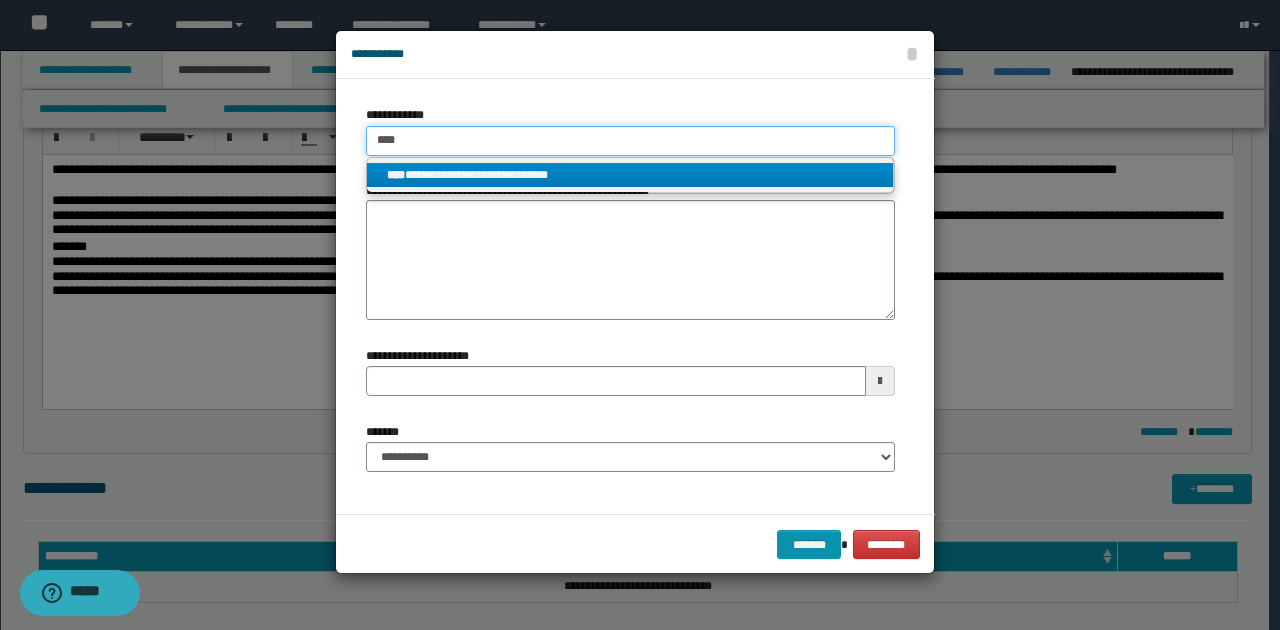 type on "****" 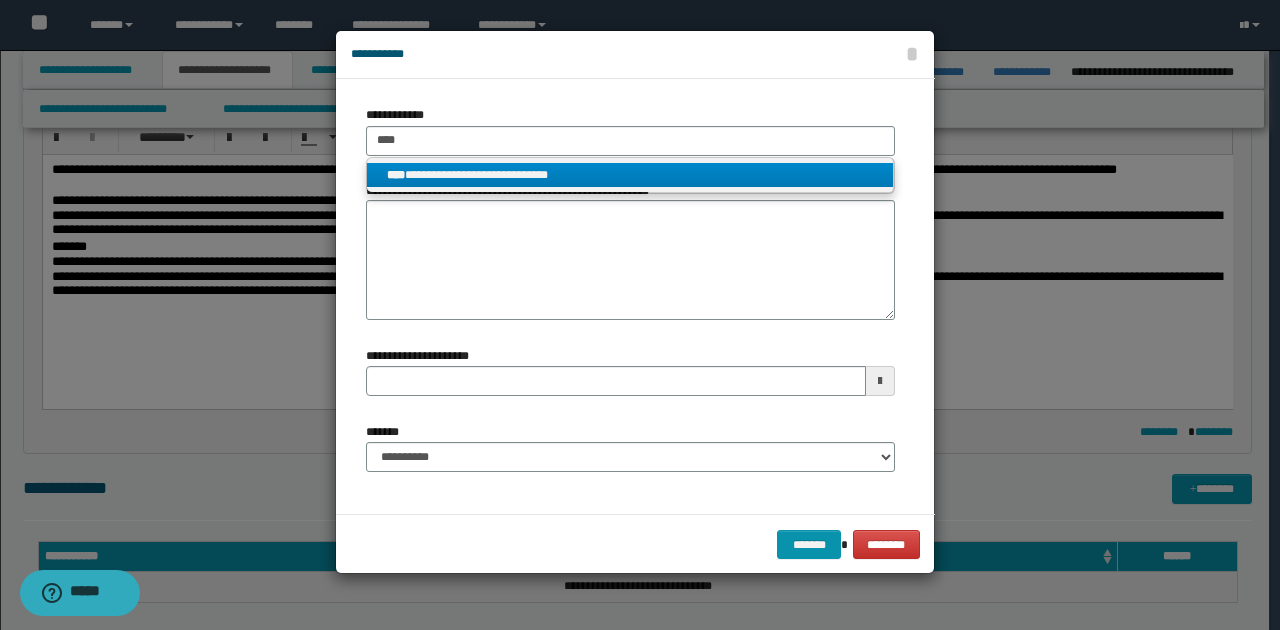 click on "**********" at bounding box center [630, 175] 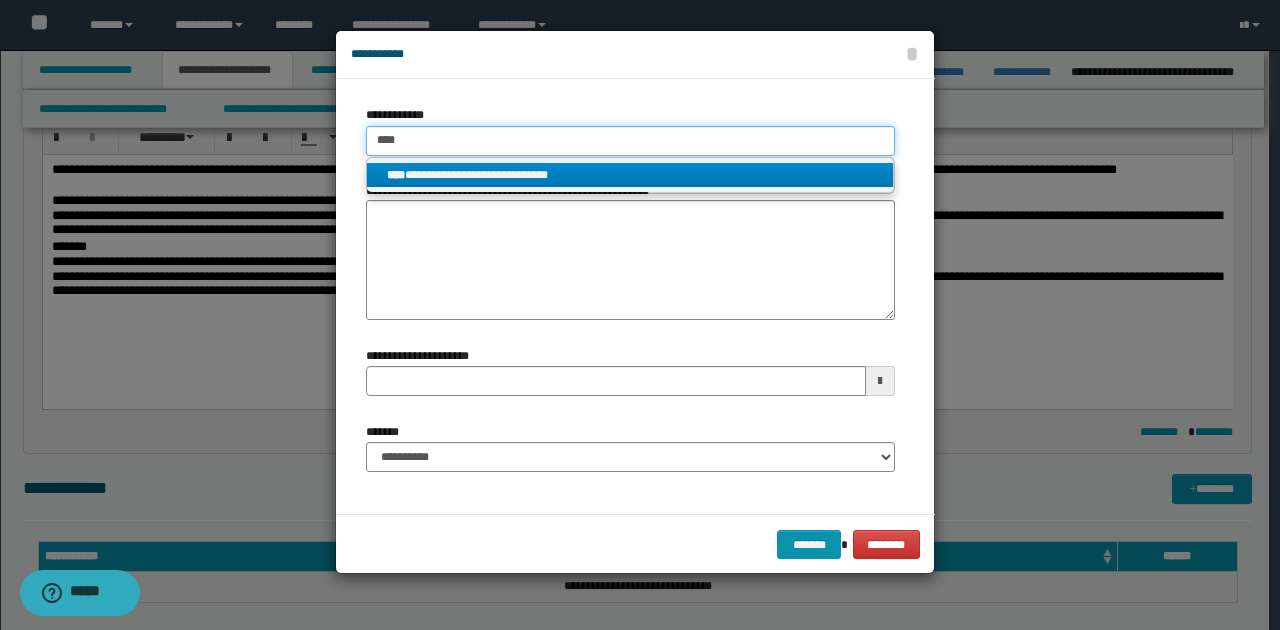 type 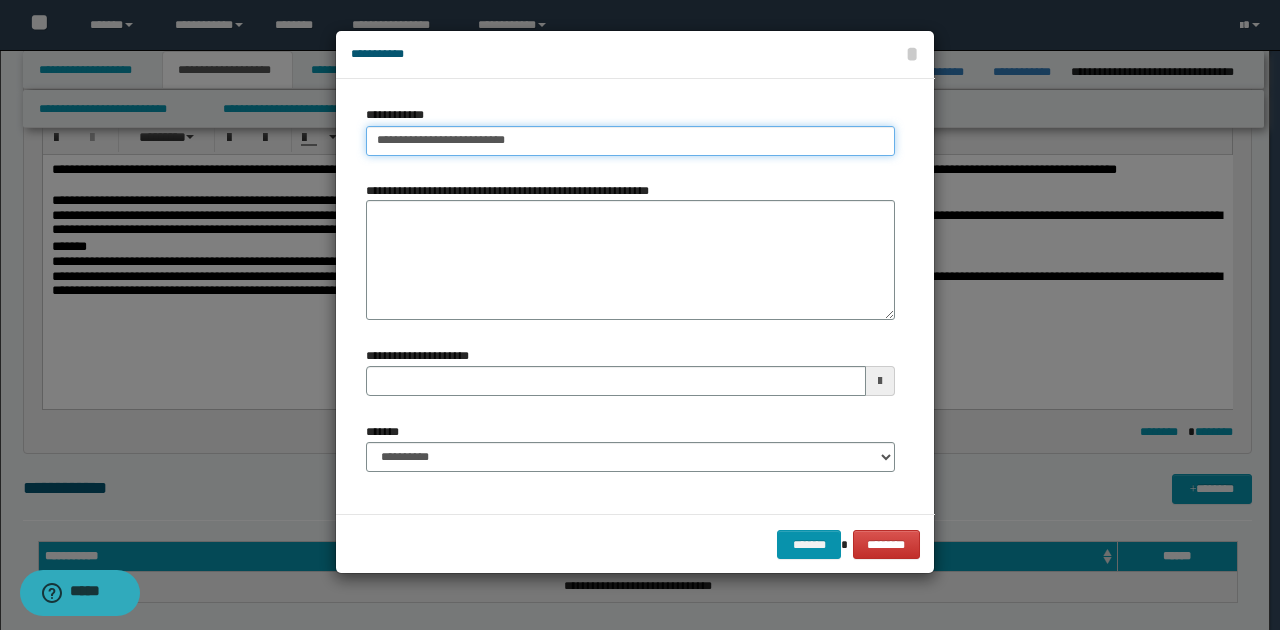drag, startPoint x: 376, startPoint y: 140, endPoint x: 595, endPoint y: 150, distance: 219.2282 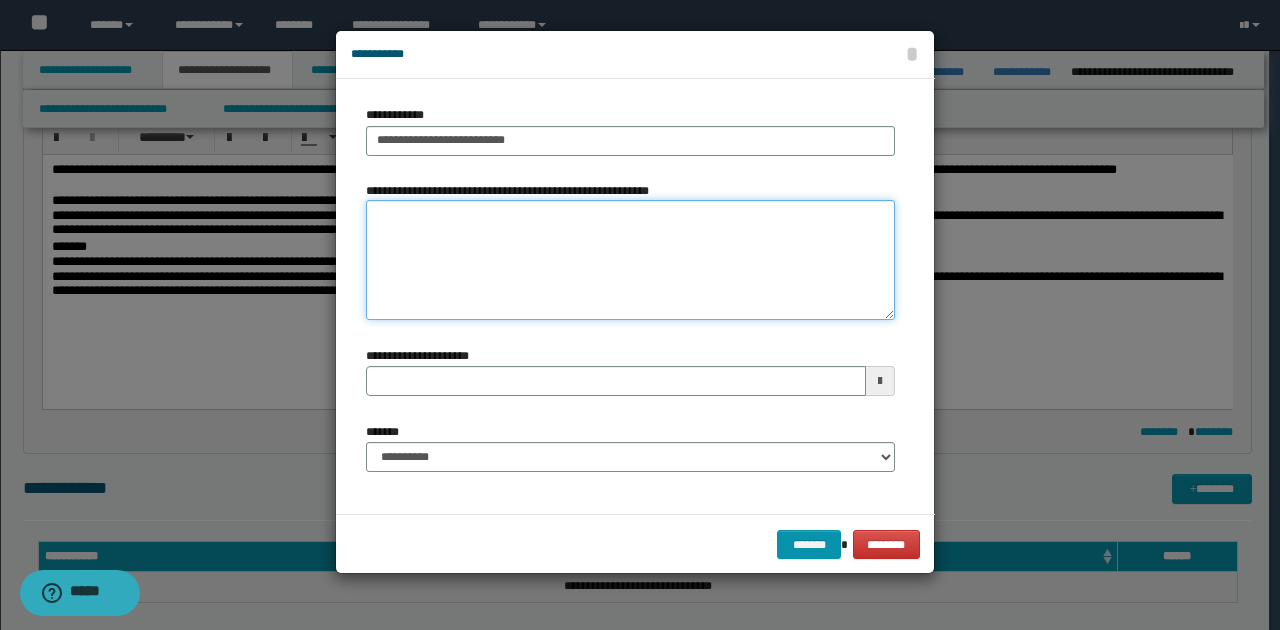 click on "**********" at bounding box center [630, 260] 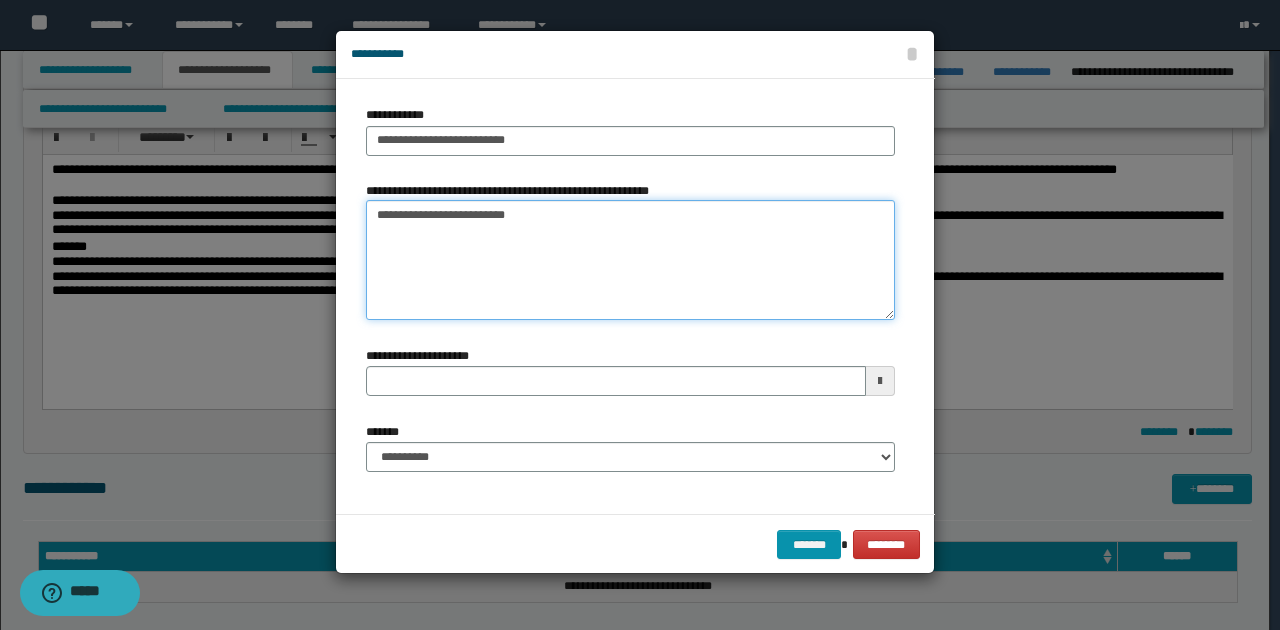 type 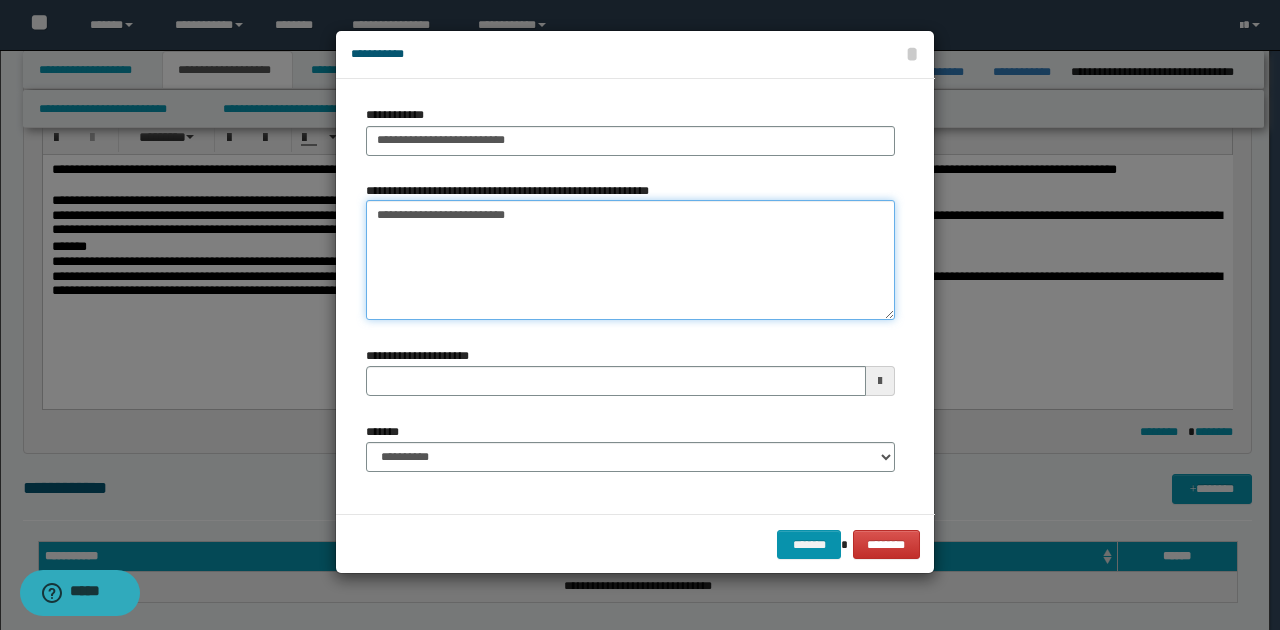 type on "**********" 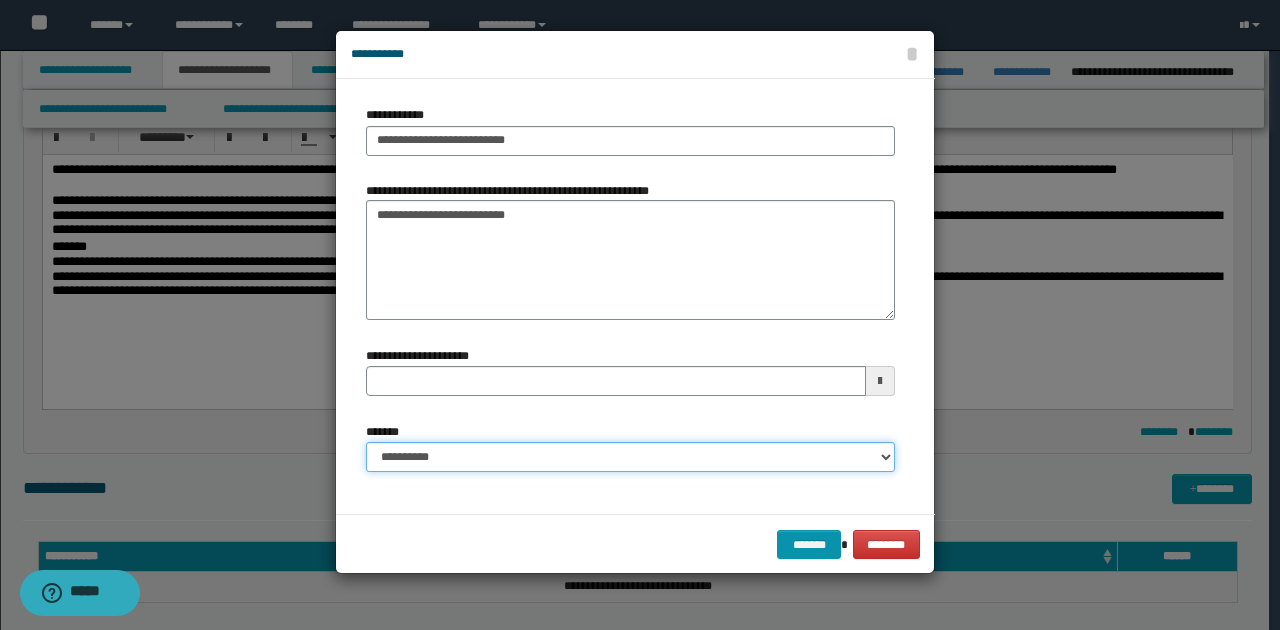 click on "**********" at bounding box center (630, 457) 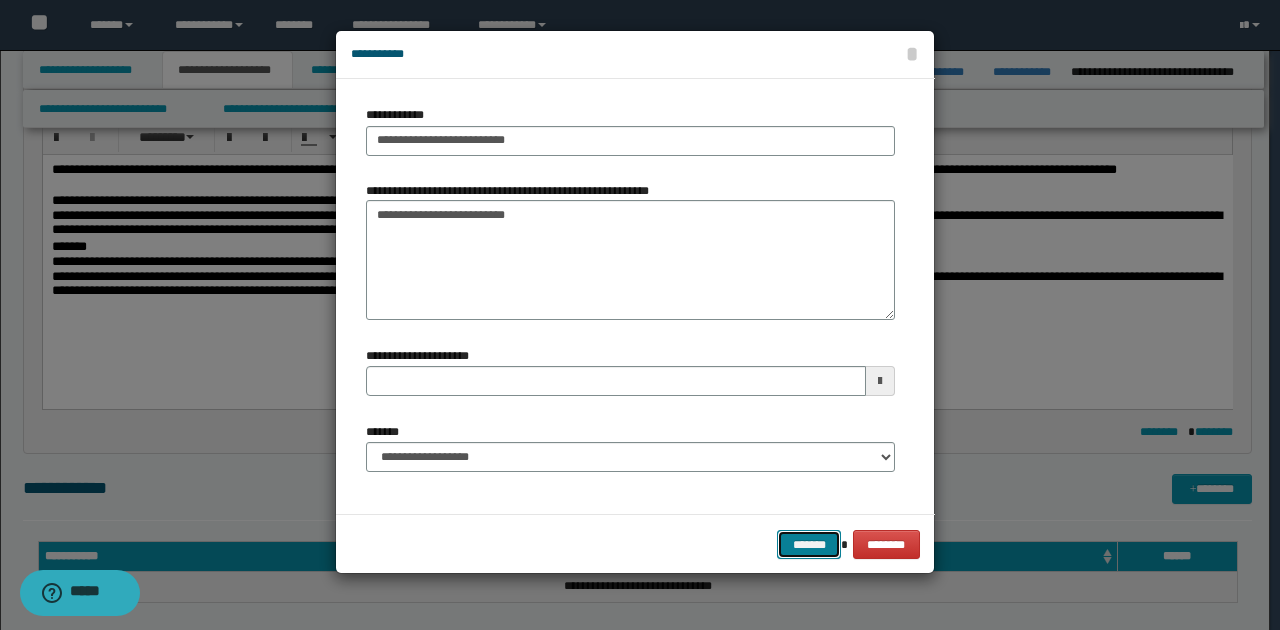click on "*******" at bounding box center (809, 544) 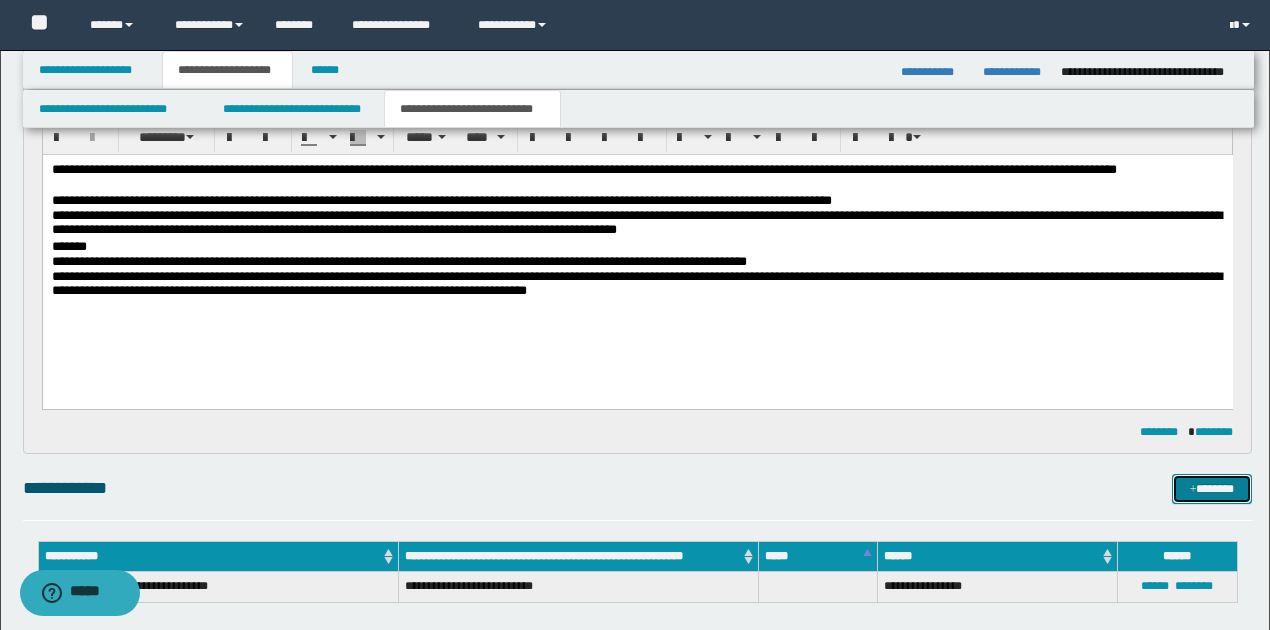 click at bounding box center [1193, 490] 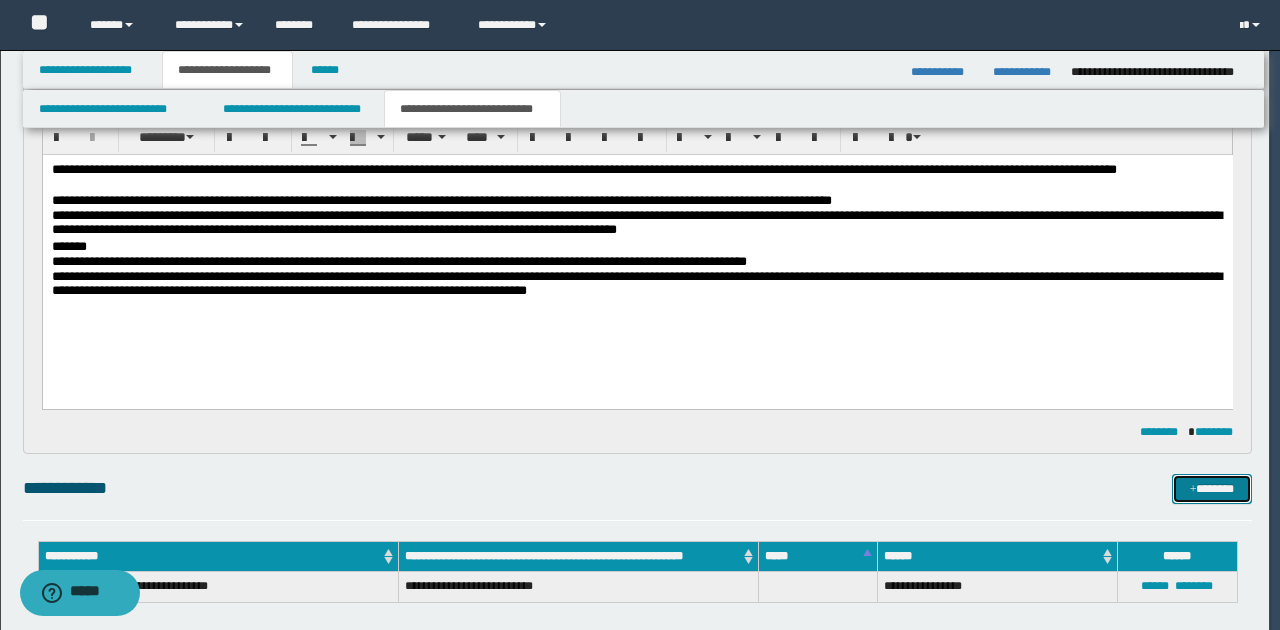 type 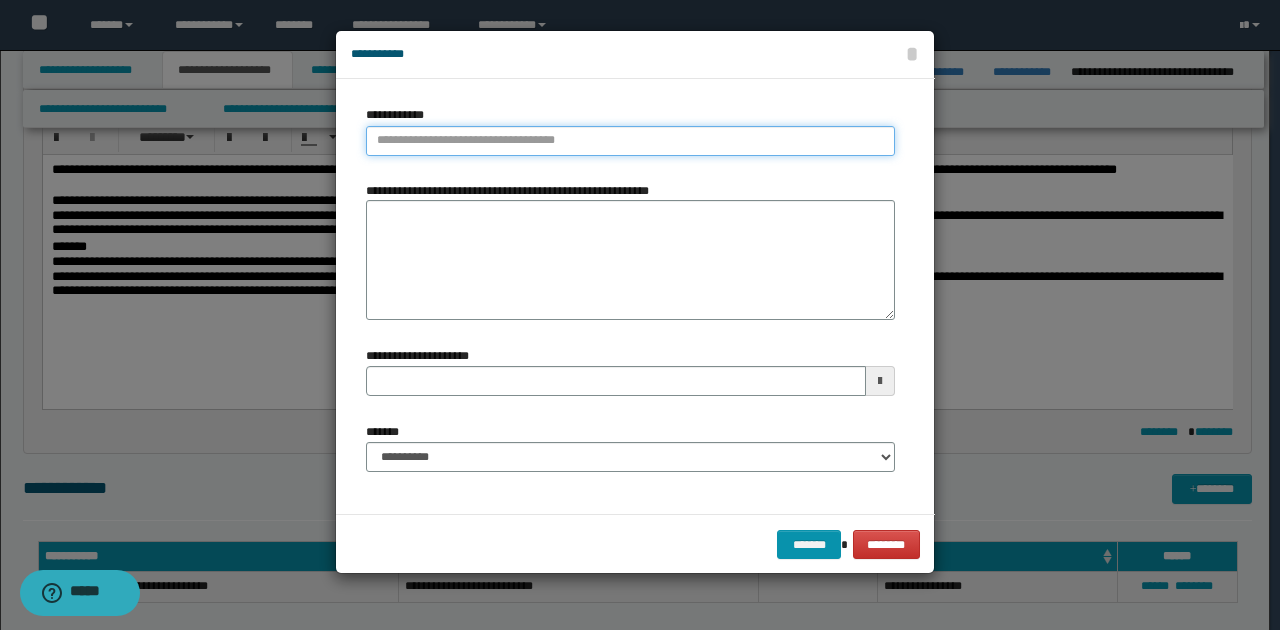 type on "**********" 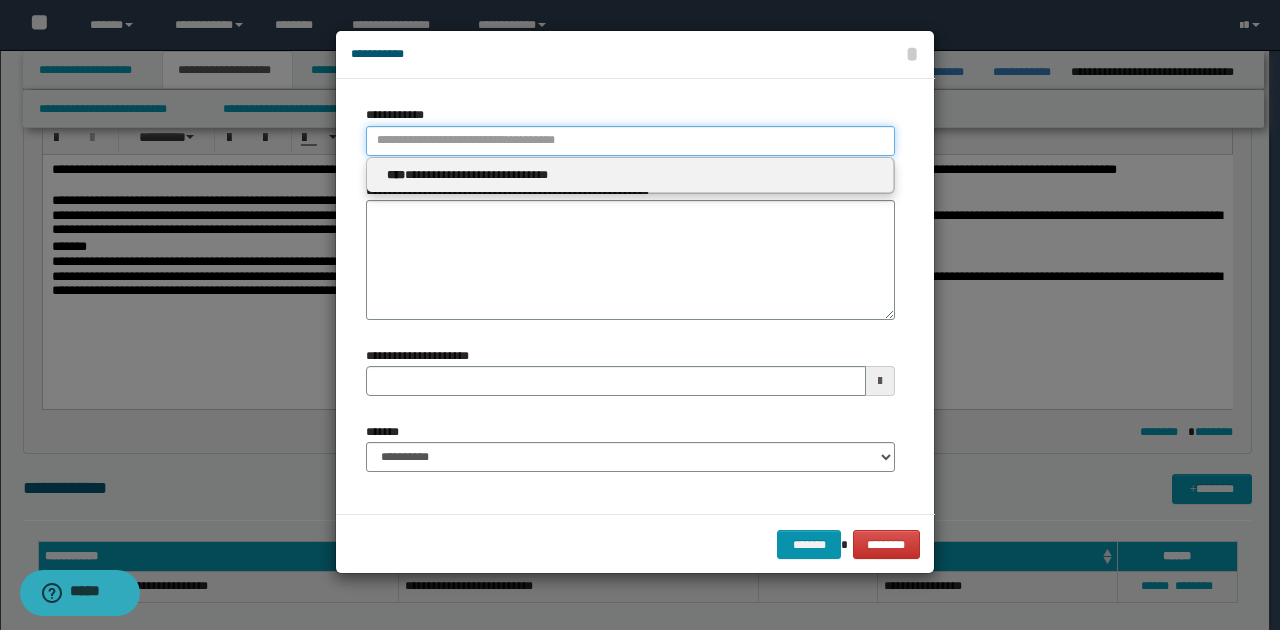 click on "**********" at bounding box center [630, 141] 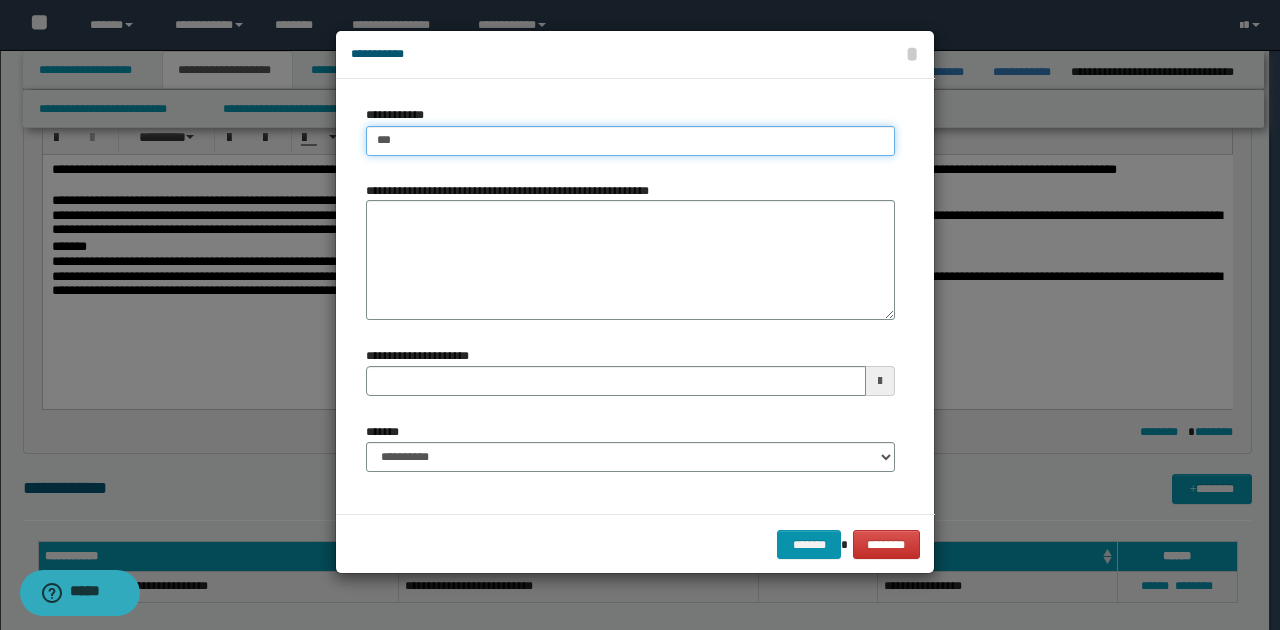 type on "****" 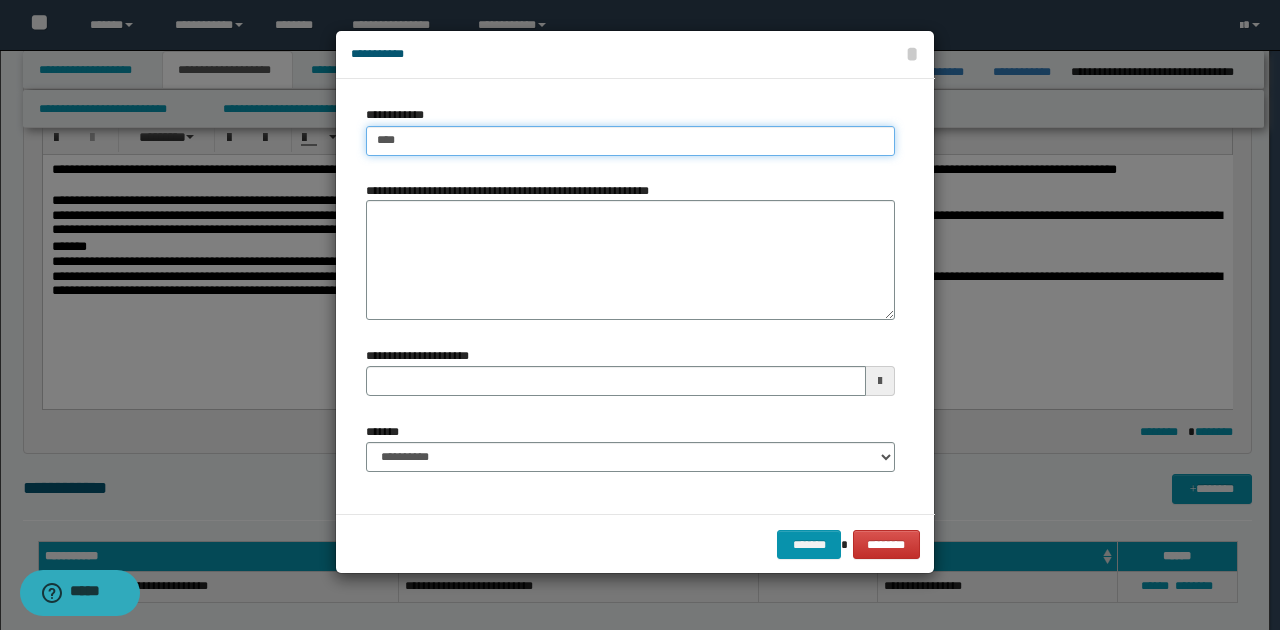 type on "****" 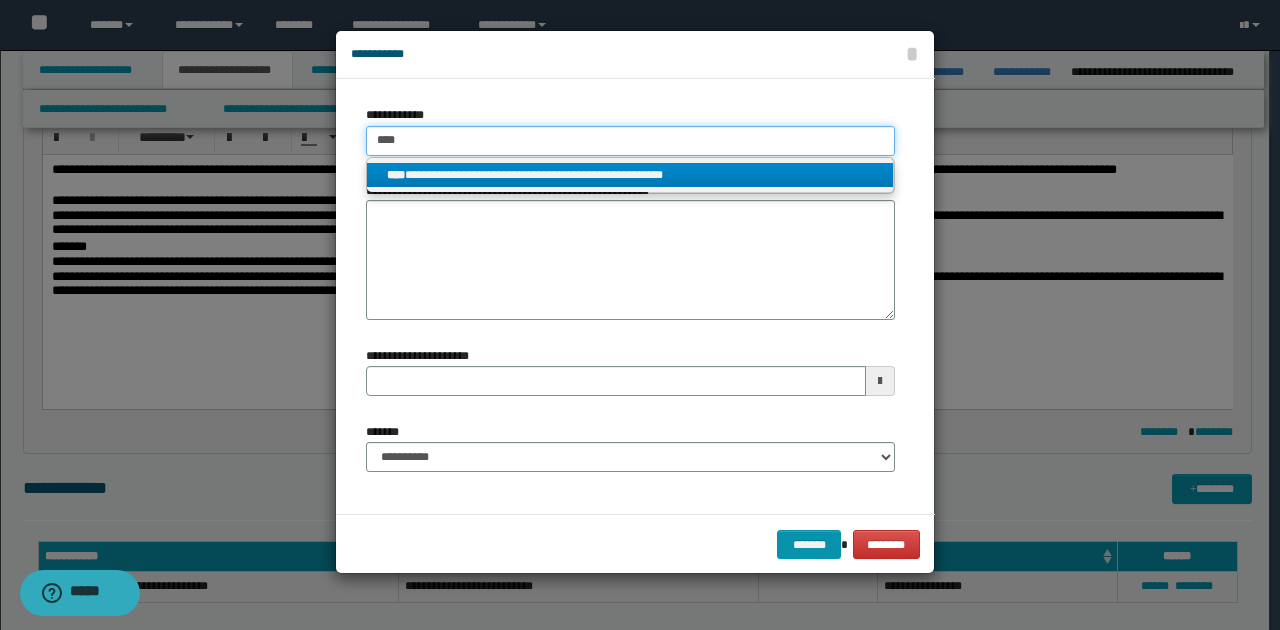 type on "****" 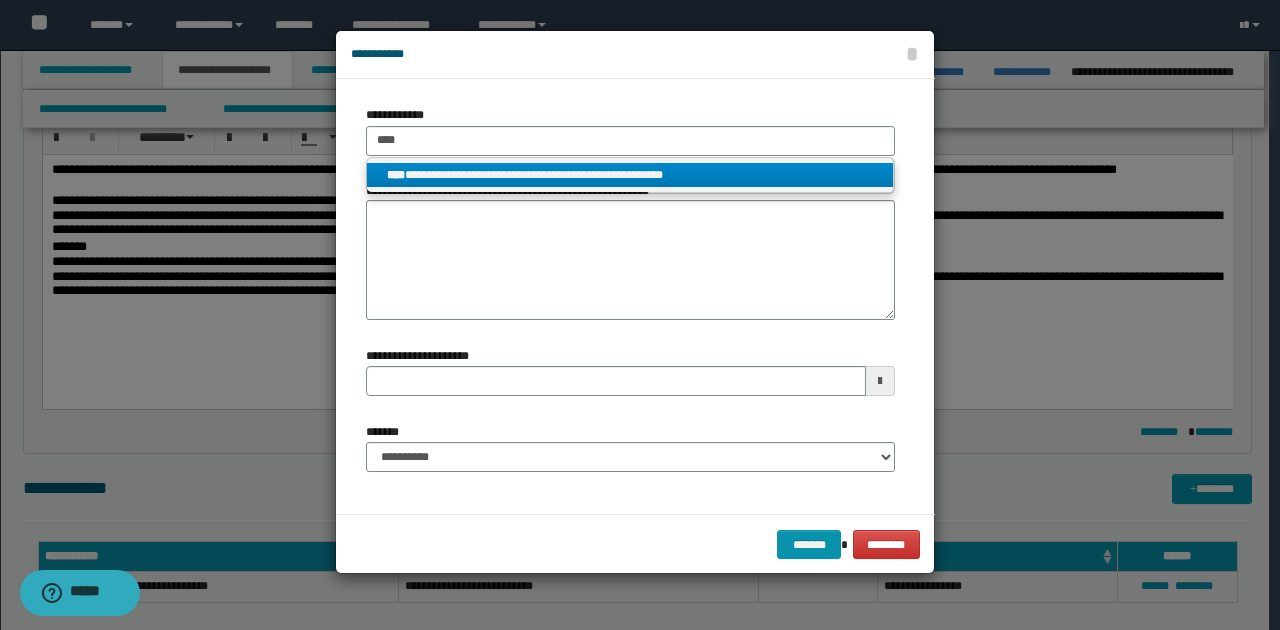 click on "**********" at bounding box center (630, 175) 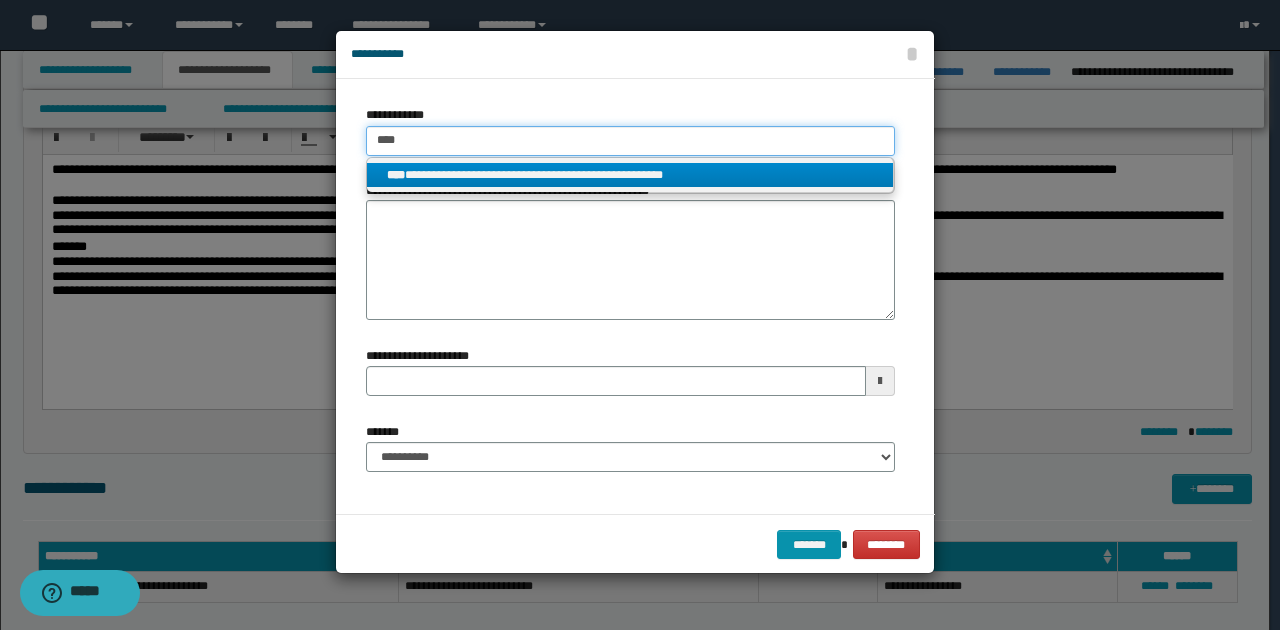 type 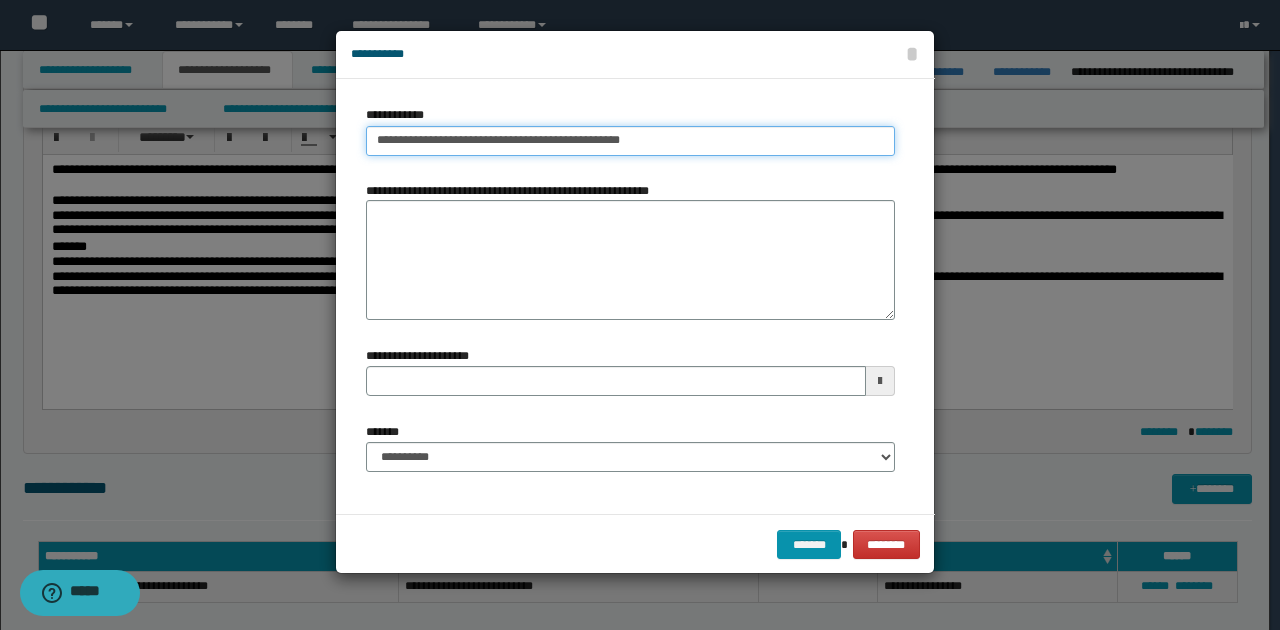 drag, startPoint x: 374, startPoint y: 142, endPoint x: 669, endPoint y: 140, distance: 295.00677 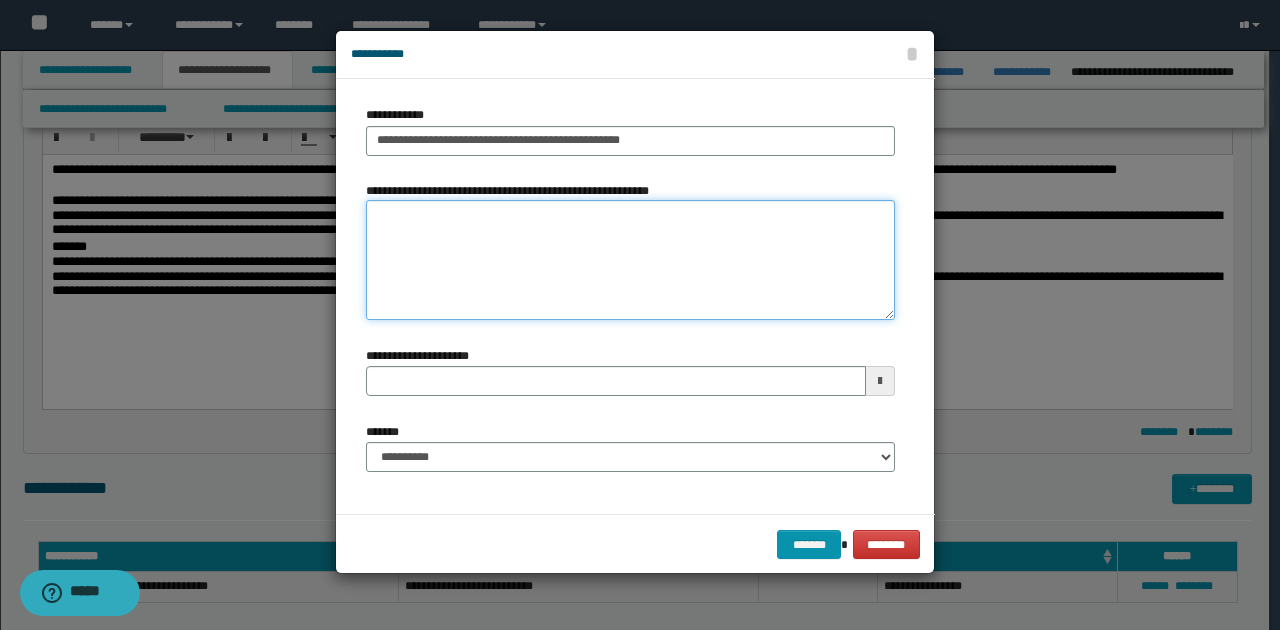 click on "**********" at bounding box center (630, 260) 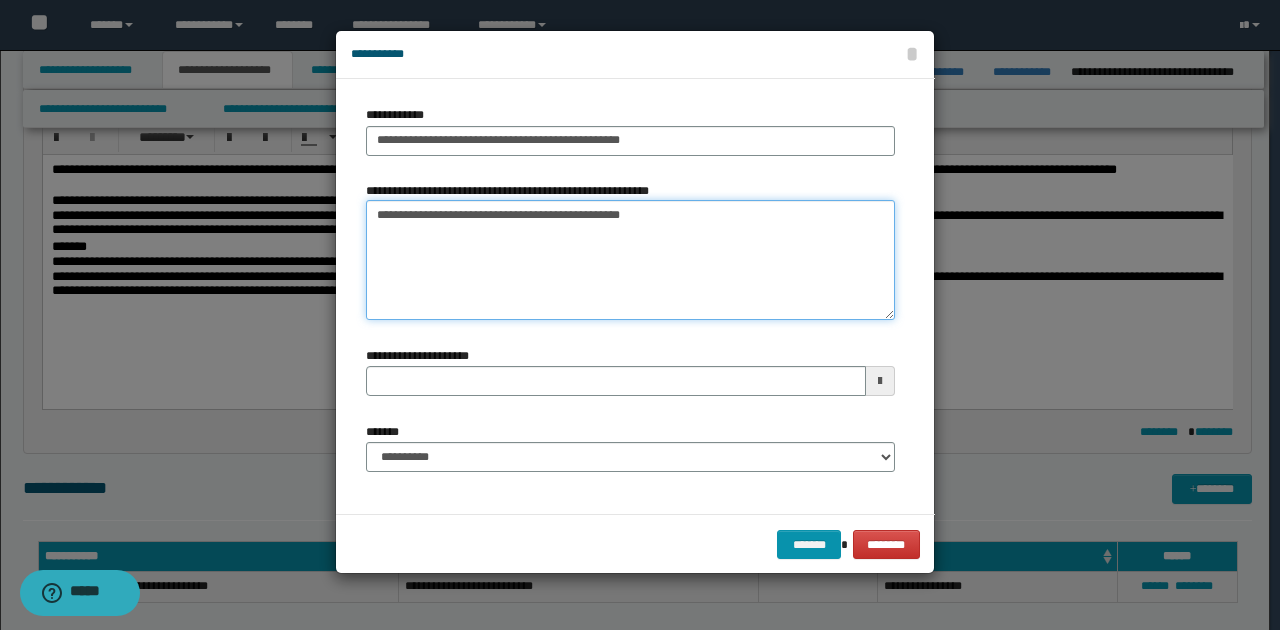 type 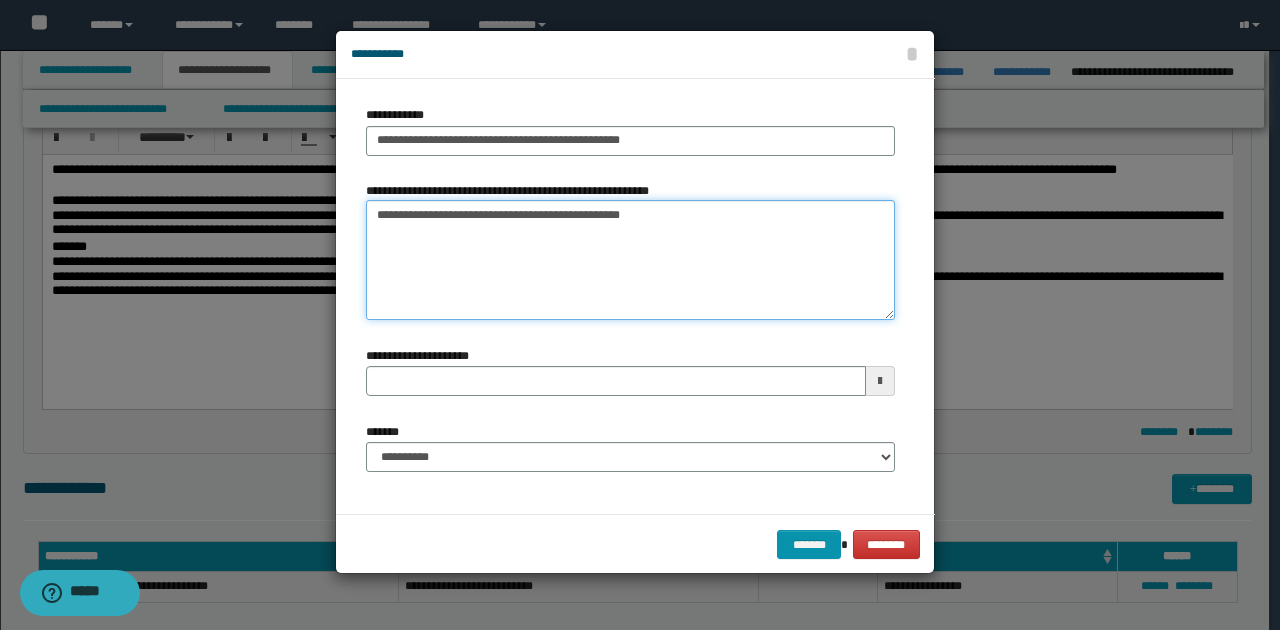type on "**********" 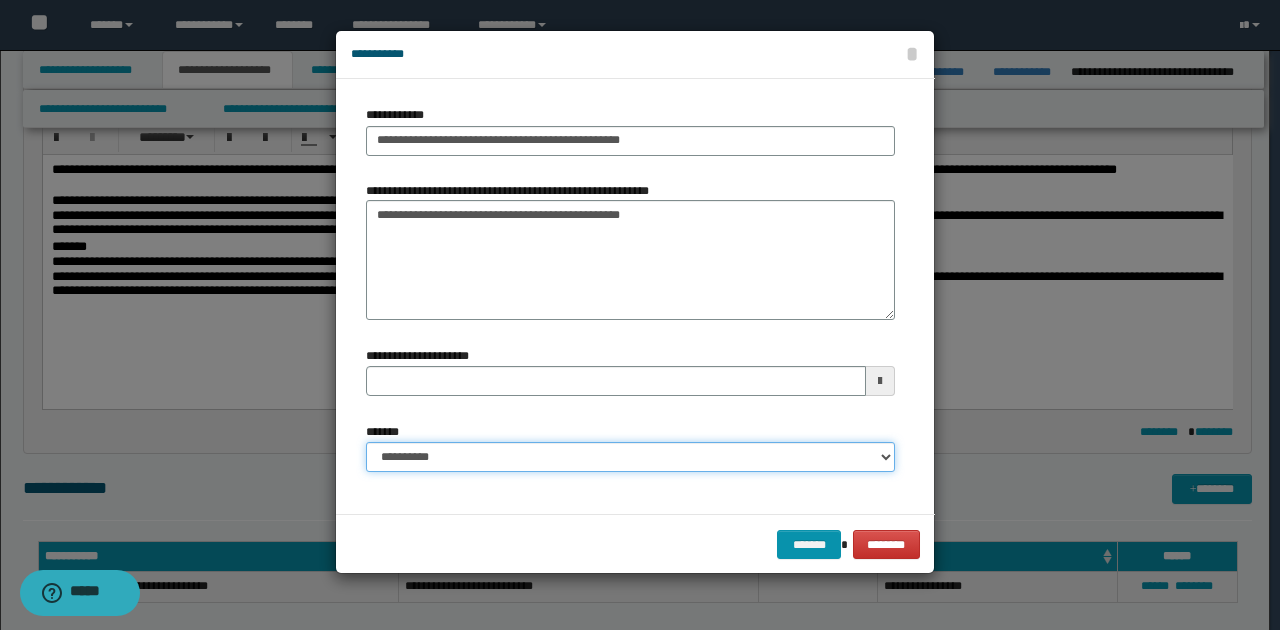 click on "**********" at bounding box center [630, 457] 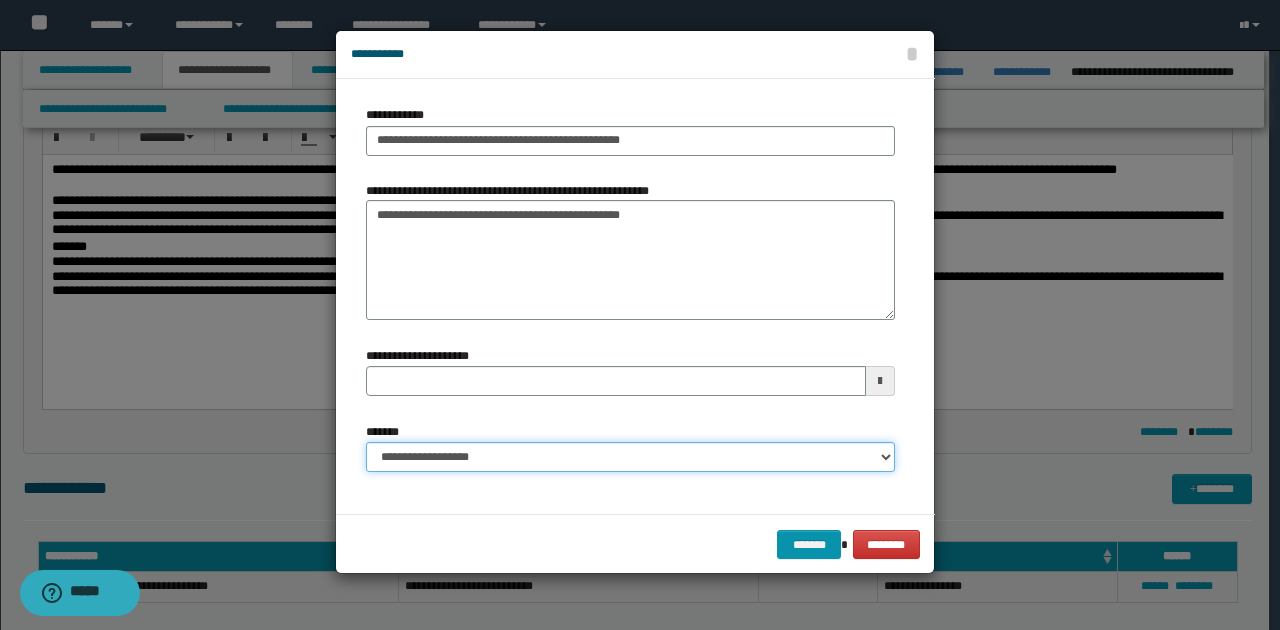 type 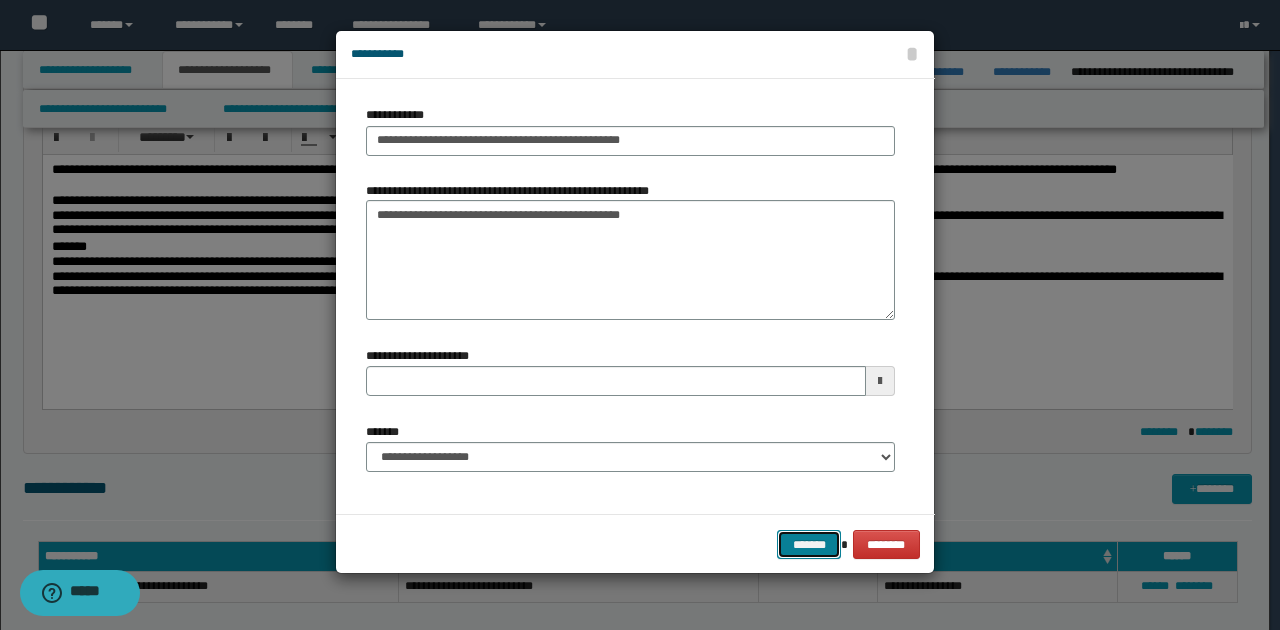 click on "*******" at bounding box center (809, 544) 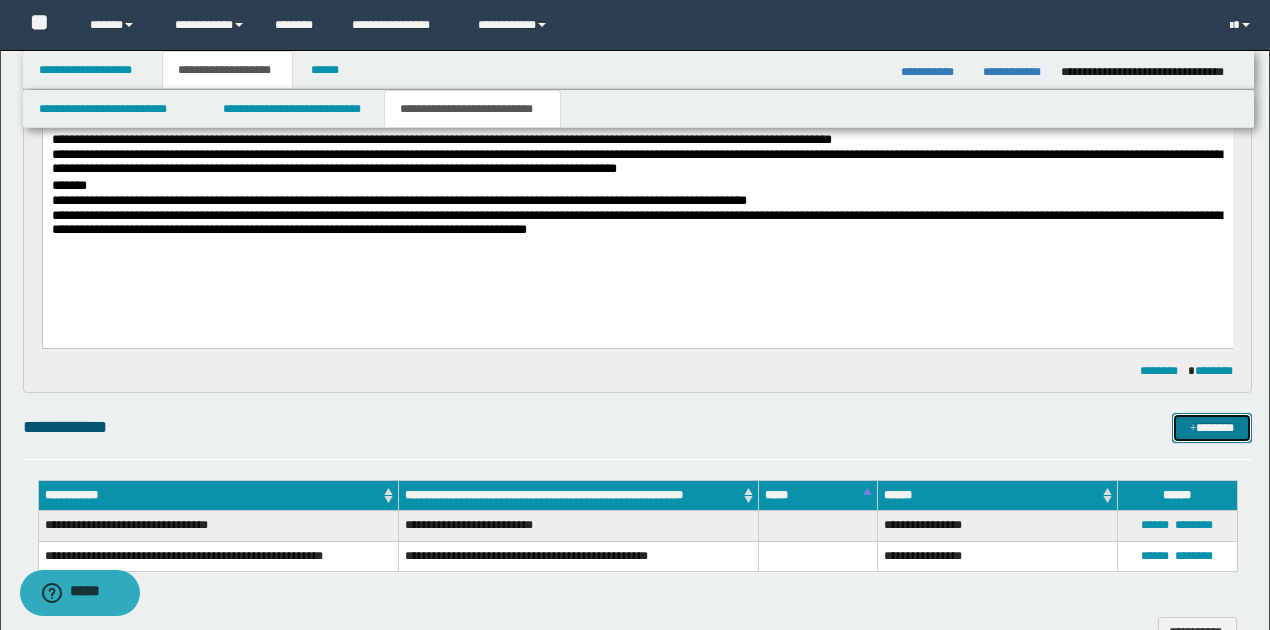 scroll, scrollTop: 266, scrollLeft: 0, axis: vertical 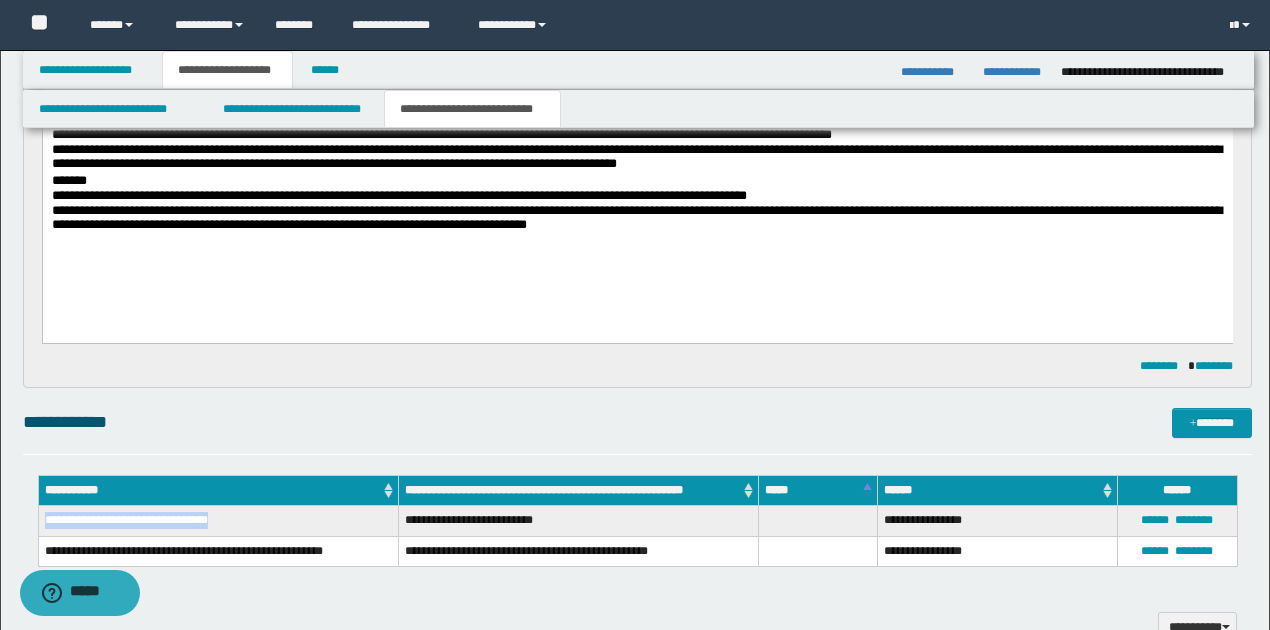 drag, startPoint x: 44, startPoint y: 517, endPoint x: 236, endPoint y: 528, distance: 192.31485 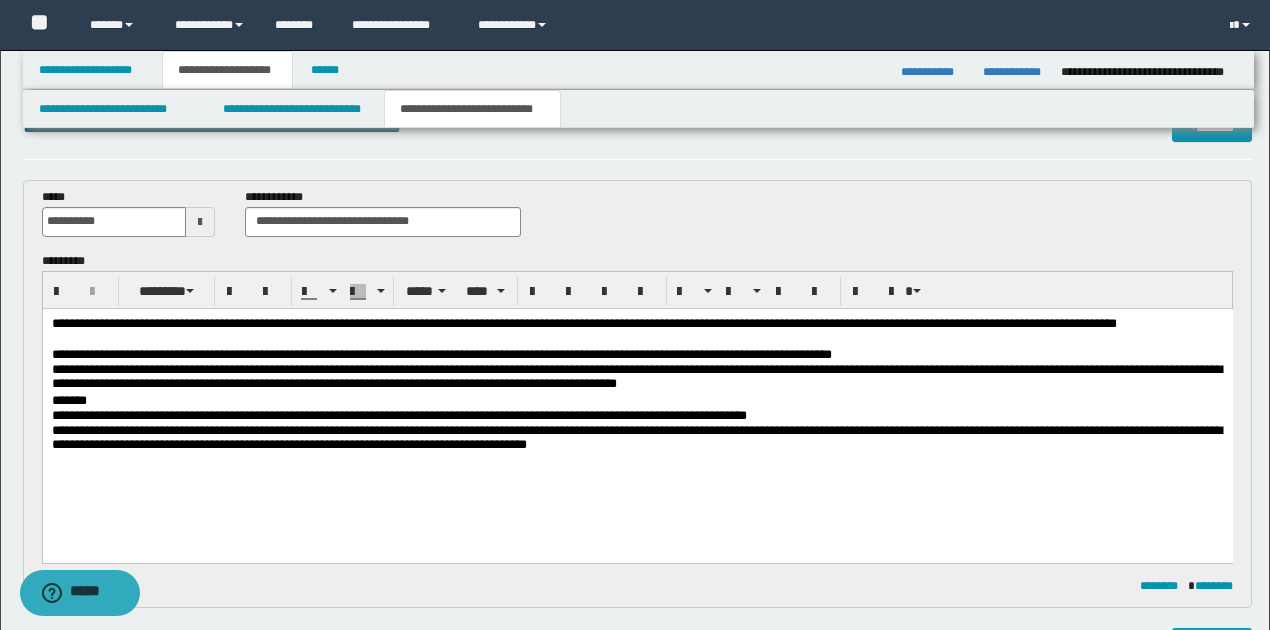 scroll, scrollTop: 0, scrollLeft: 0, axis: both 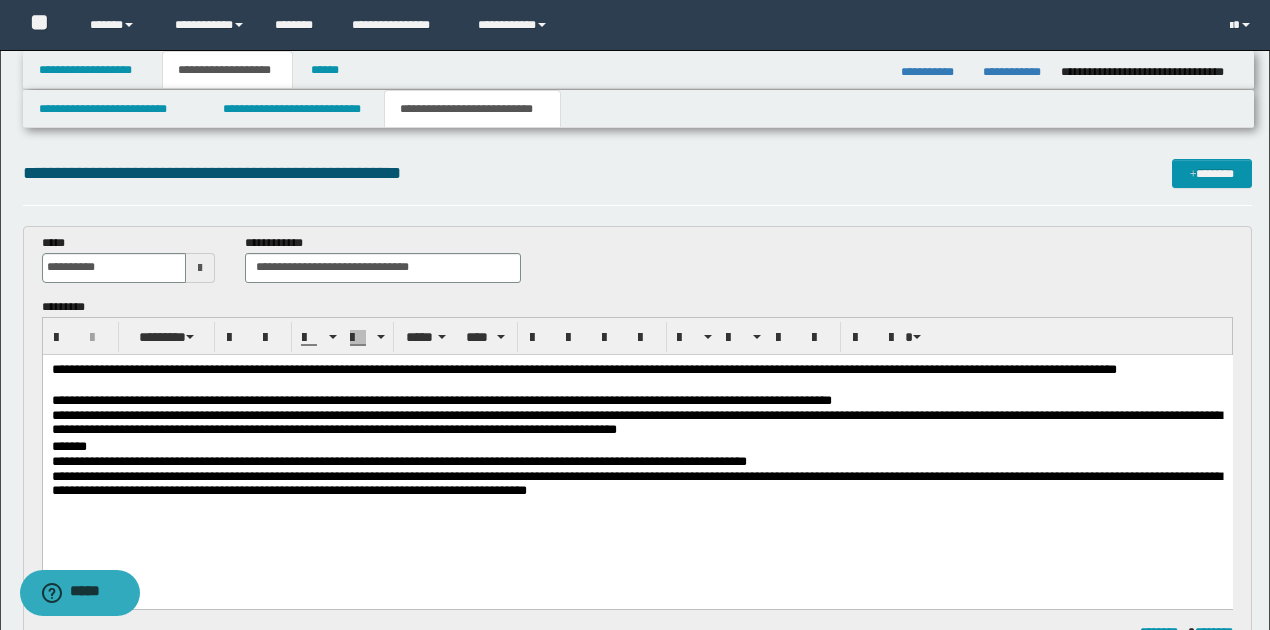 click on "**********" at bounding box center (637, 377) 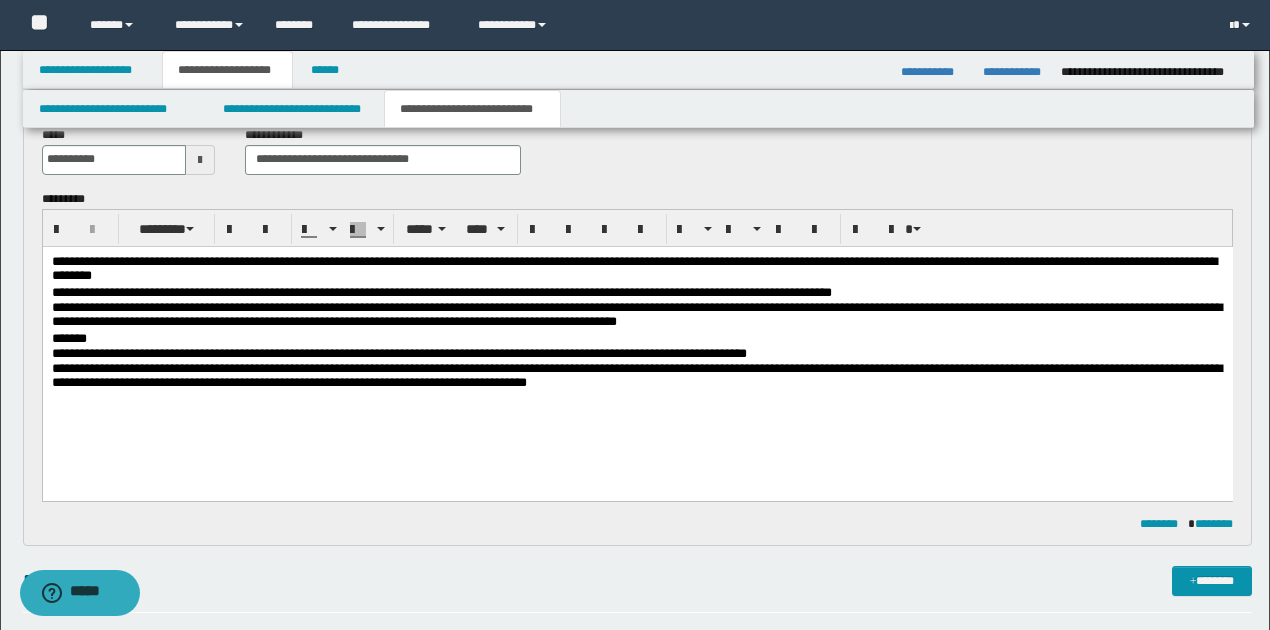 scroll, scrollTop: 266, scrollLeft: 0, axis: vertical 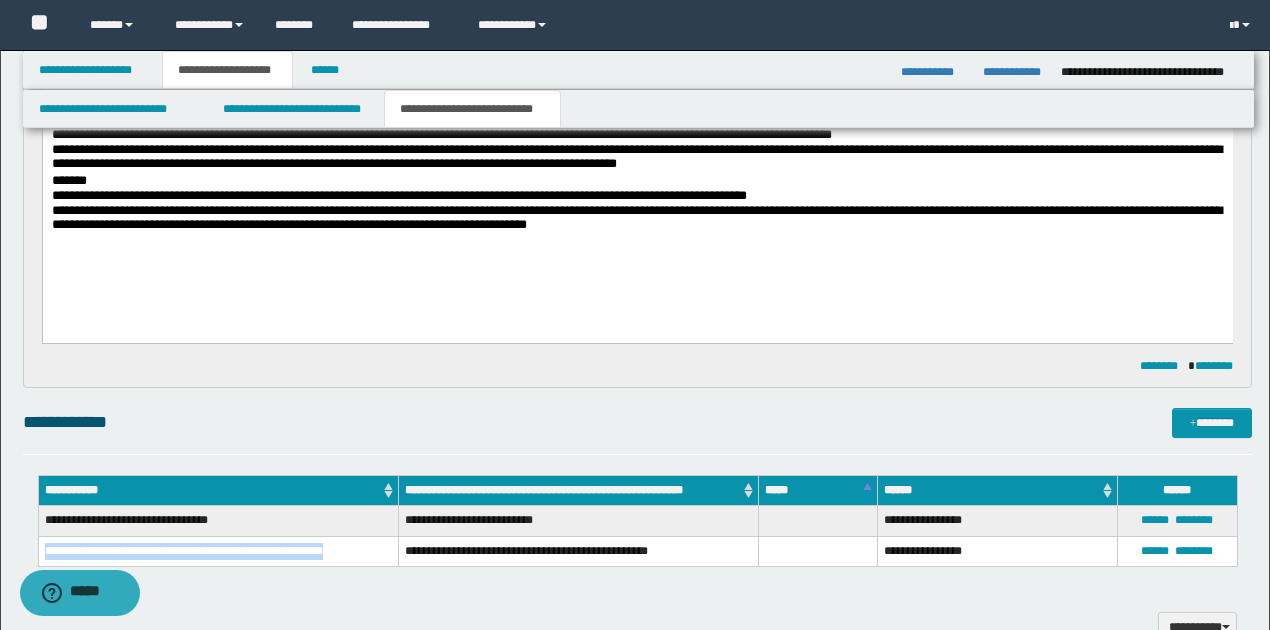 drag, startPoint x: 44, startPoint y: 547, endPoint x: 393, endPoint y: 550, distance: 349.0129 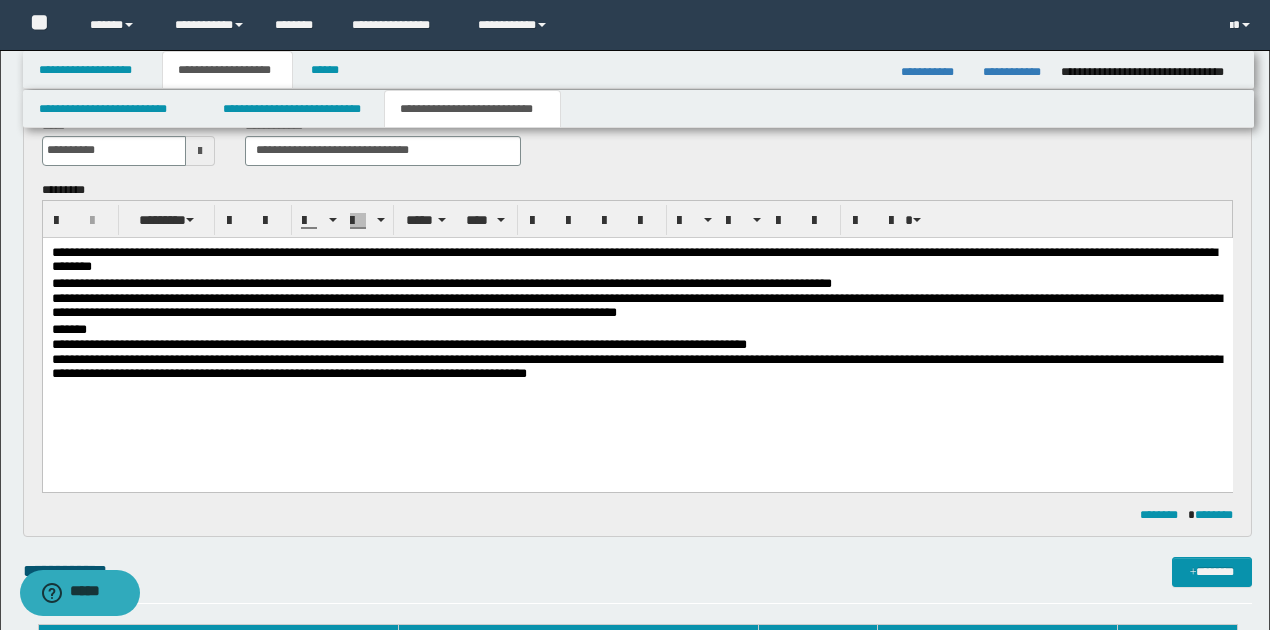 scroll, scrollTop: 66, scrollLeft: 0, axis: vertical 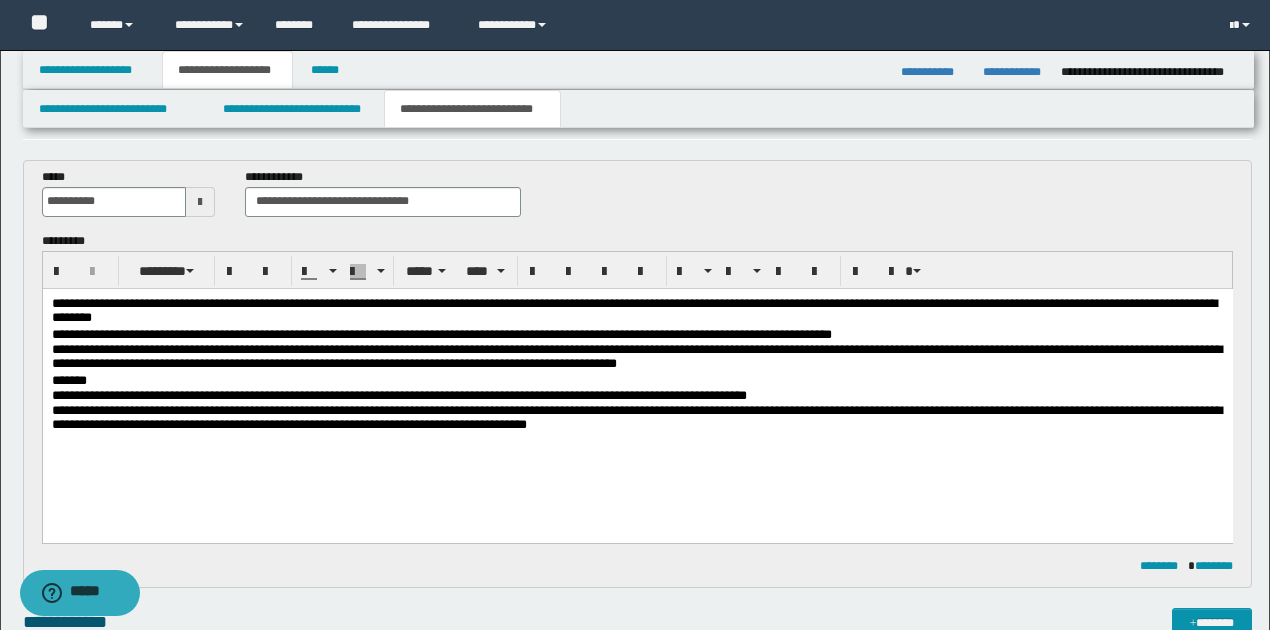 click on "**********" at bounding box center [637, 311] 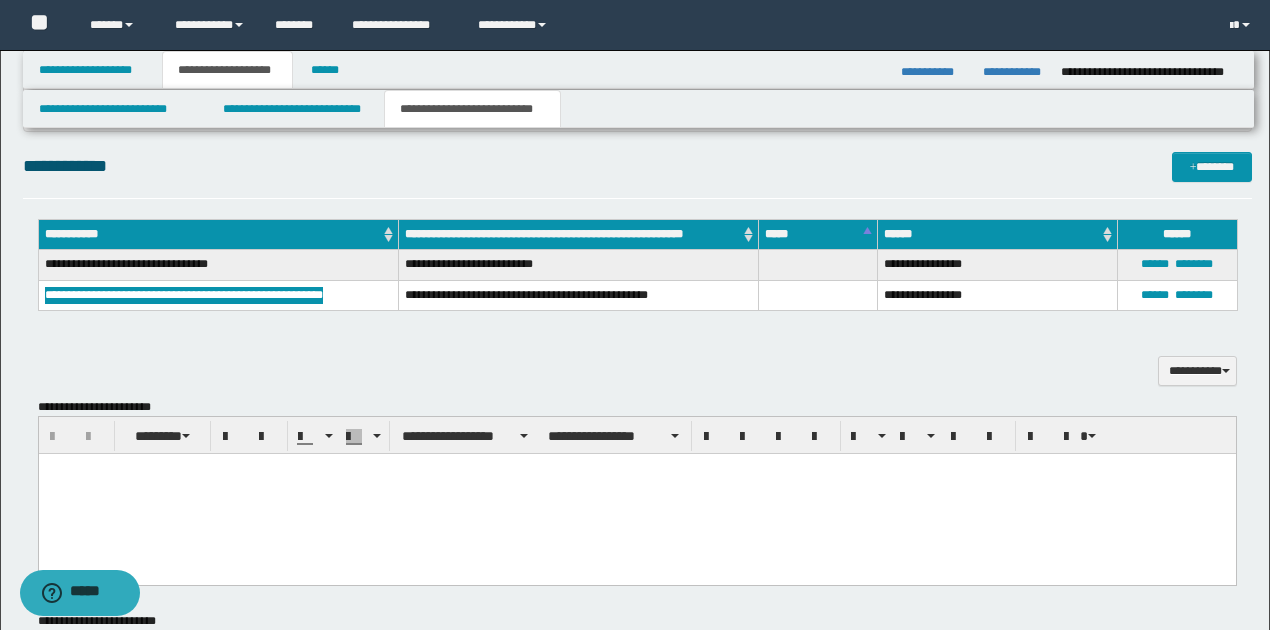 scroll, scrollTop: 533, scrollLeft: 0, axis: vertical 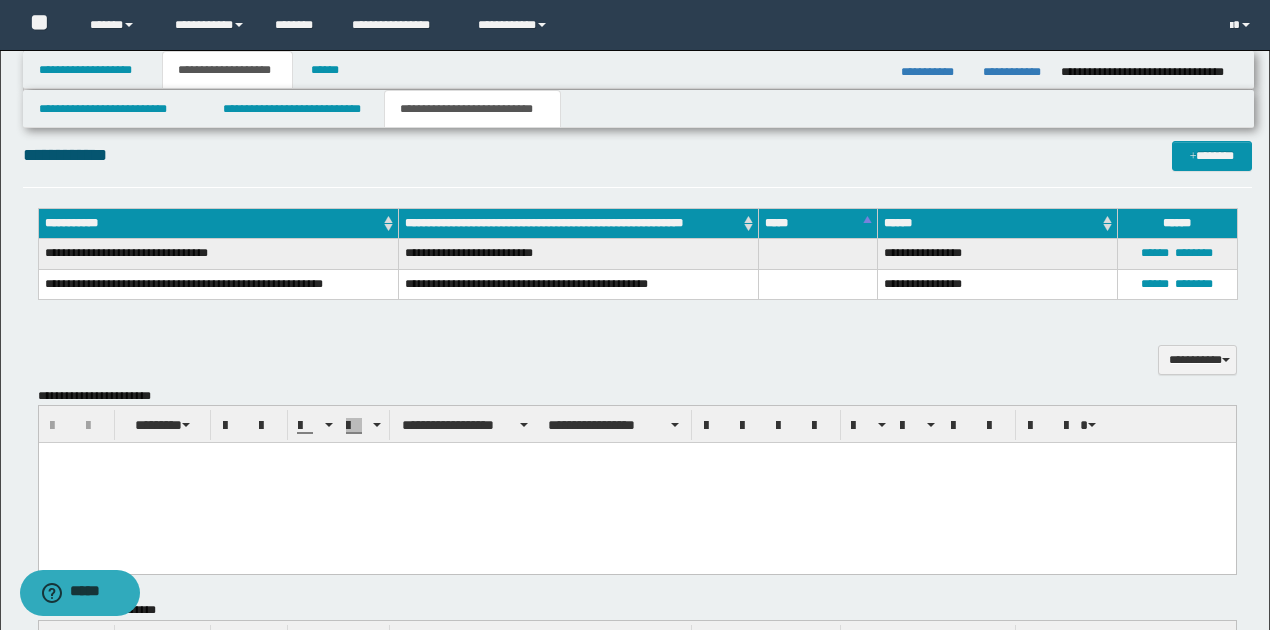 click on "**********" at bounding box center (637, 321) 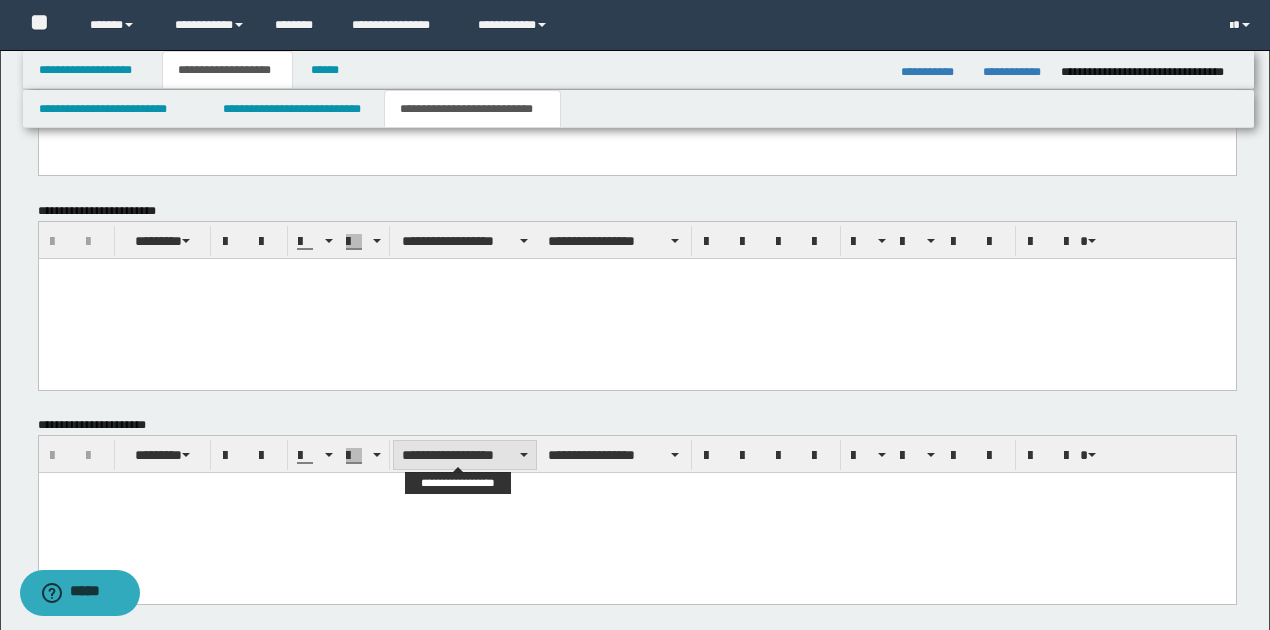 scroll, scrollTop: 1026, scrollLeft: 0, axis: vertical 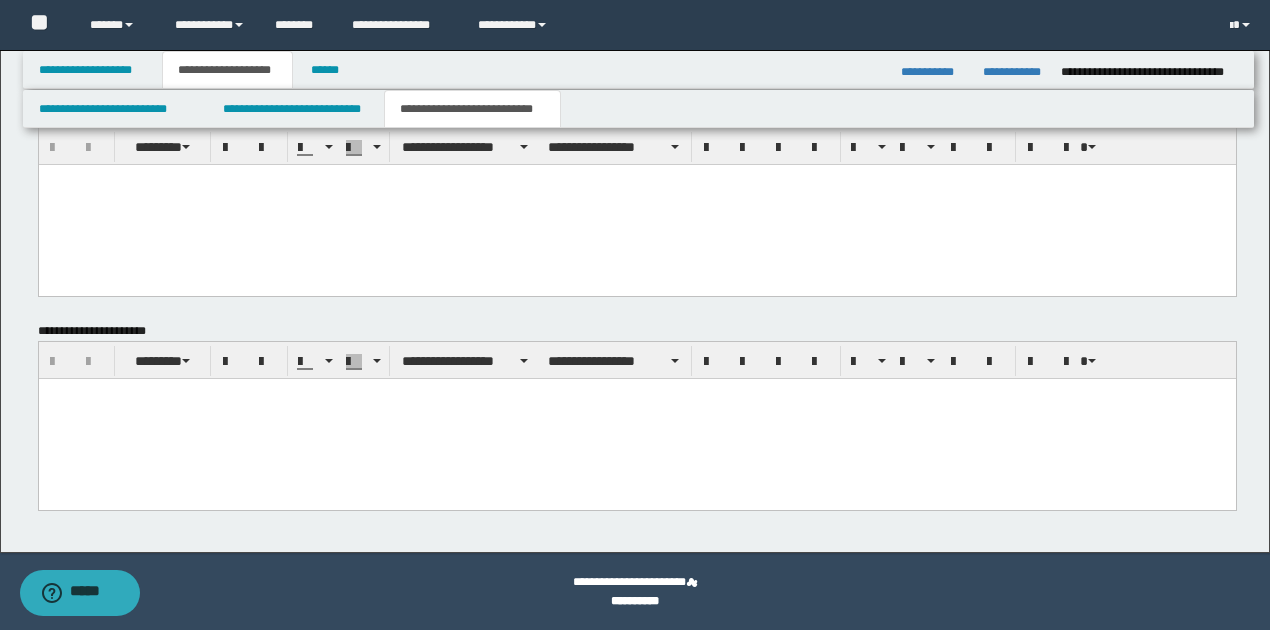 click at bounding box center [636, 418] 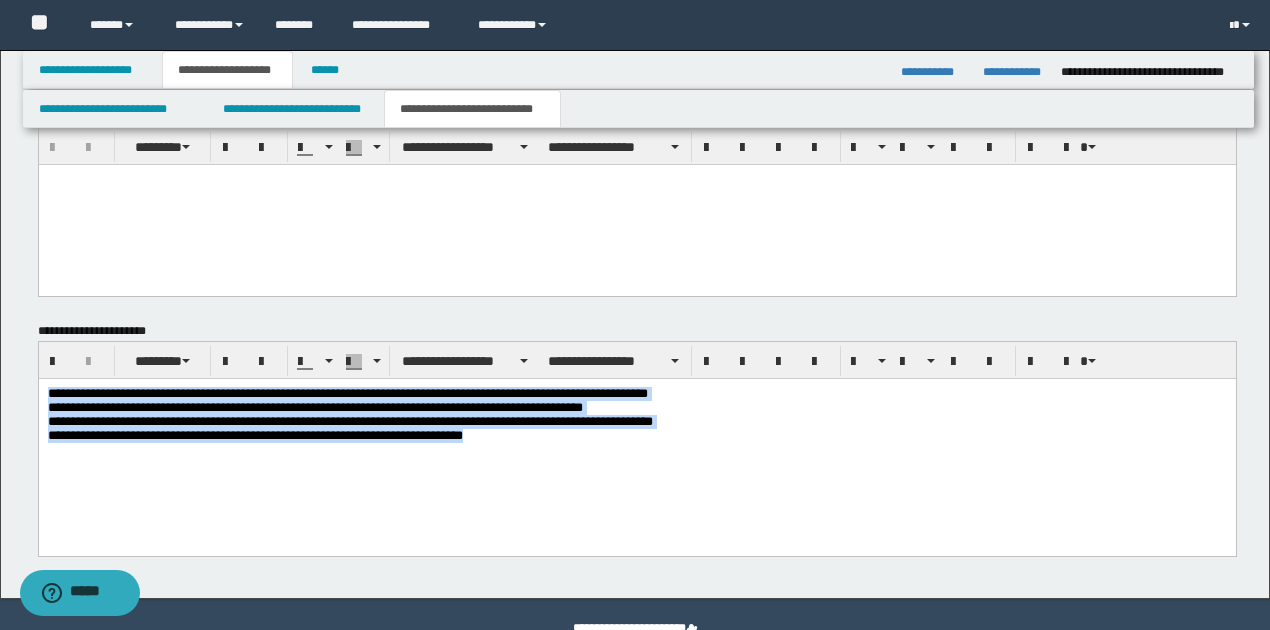 drag, startPoint x: 46, startPoint y: 390, endPoint x: 632, endPoint y: 464, distance: 590.6539 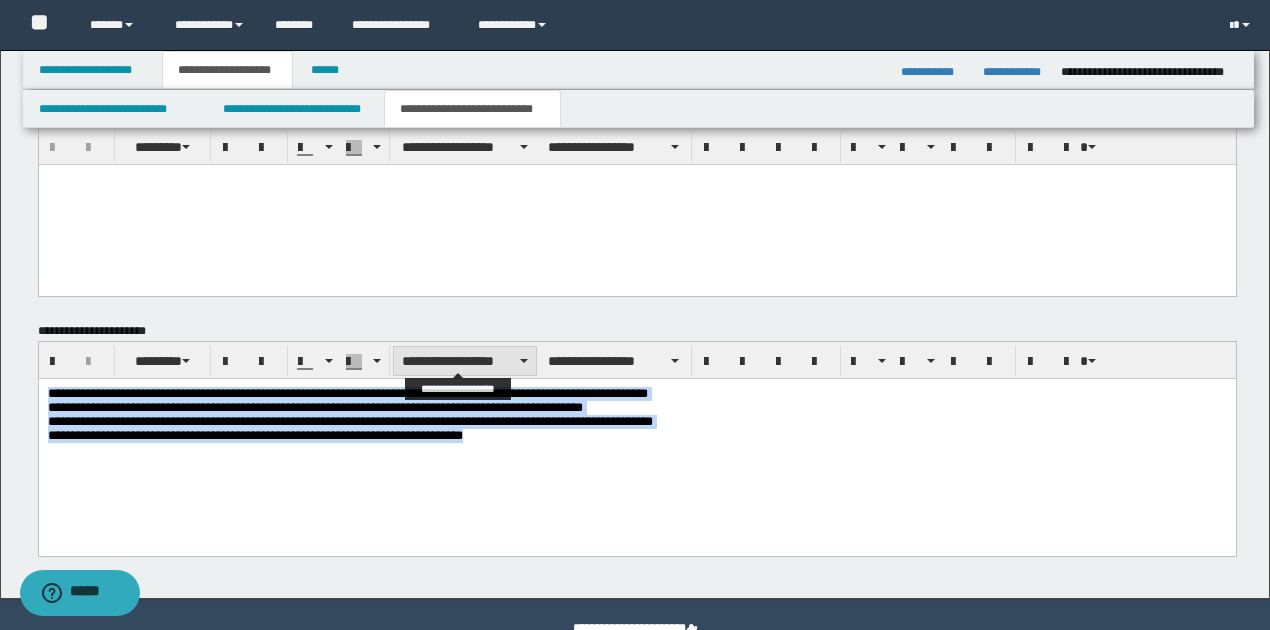 click on "**********" at bounding box center (465, 361) 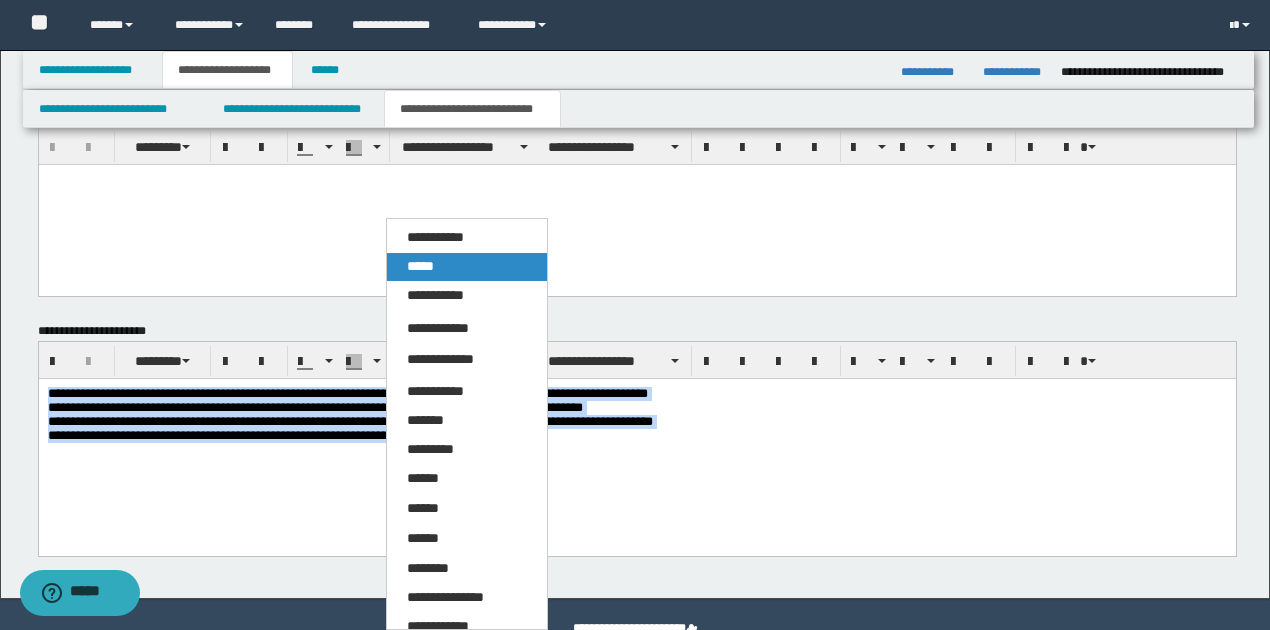 click on "*****" at bounding box center [466, 267] 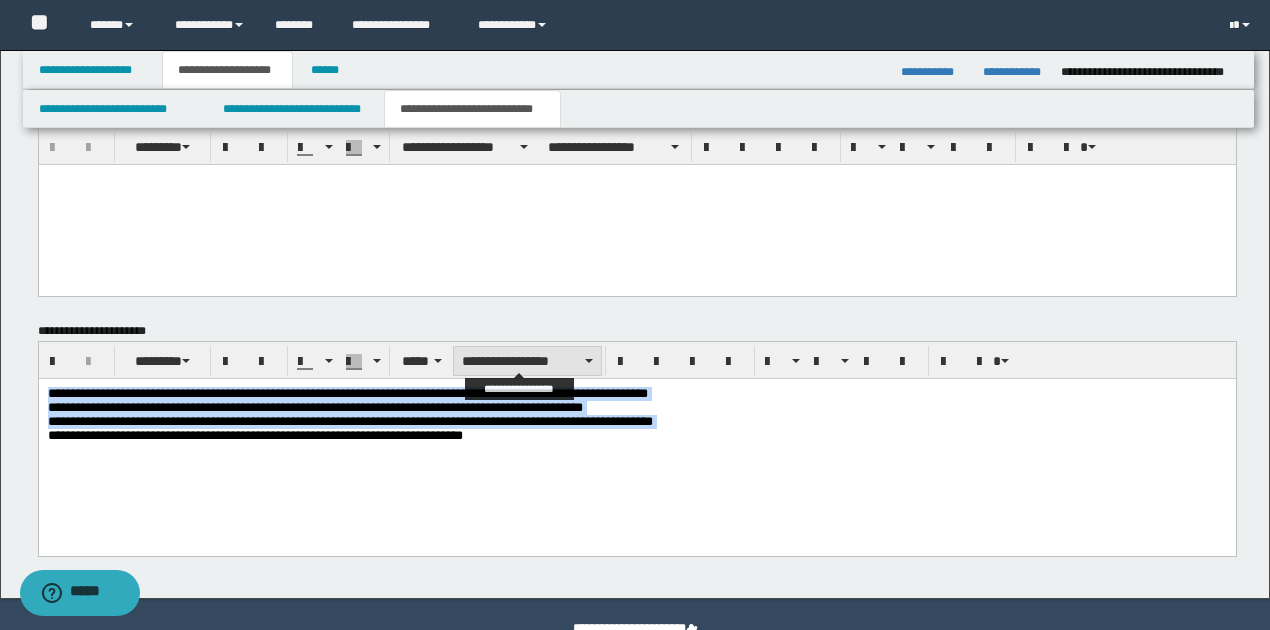 click on "**********" at bounding box center [527, 361] 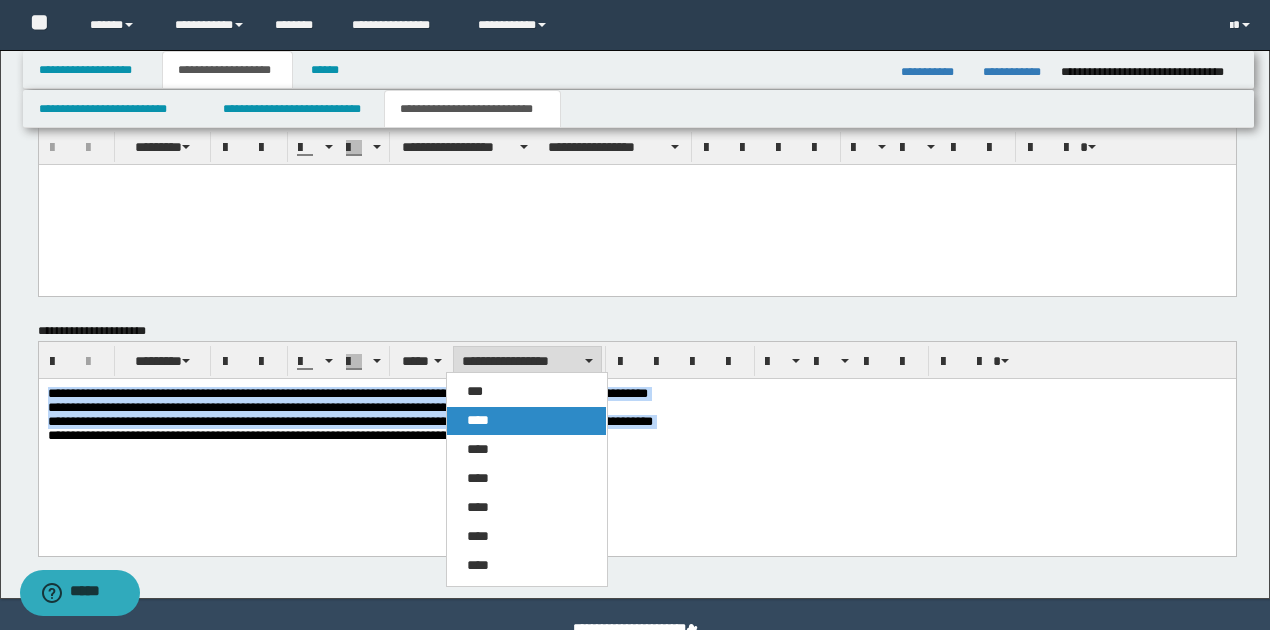 click on "****" at bounding box center (526, 421) 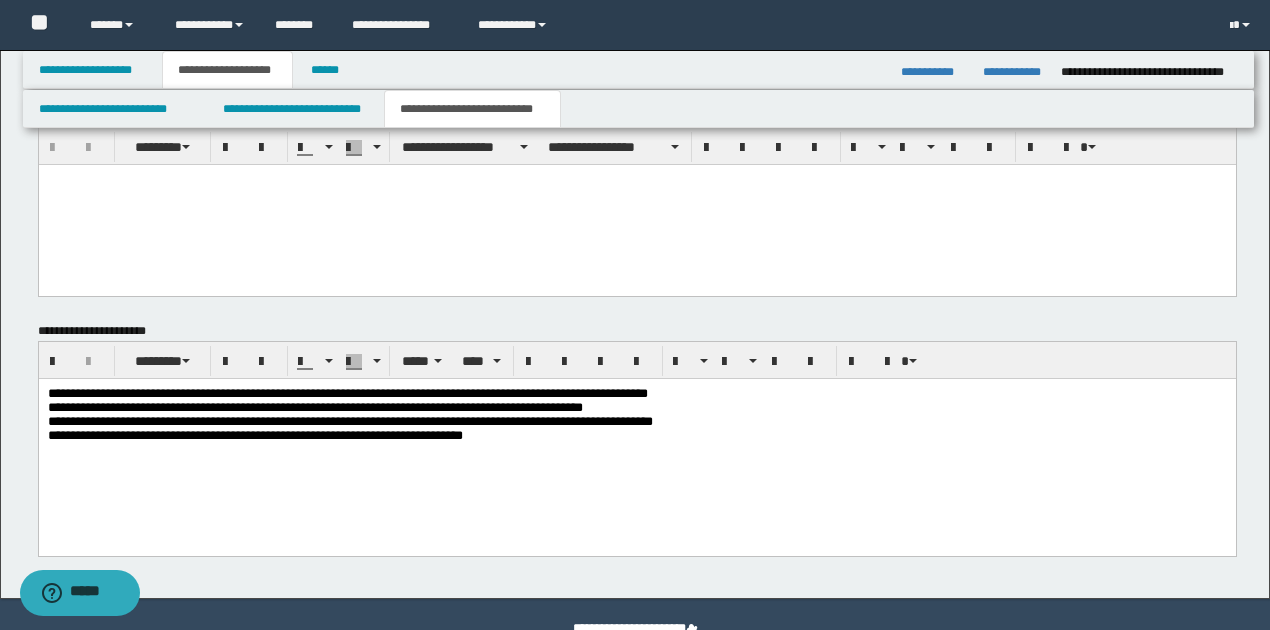 click on "**********" at bounding box center [636, 441] 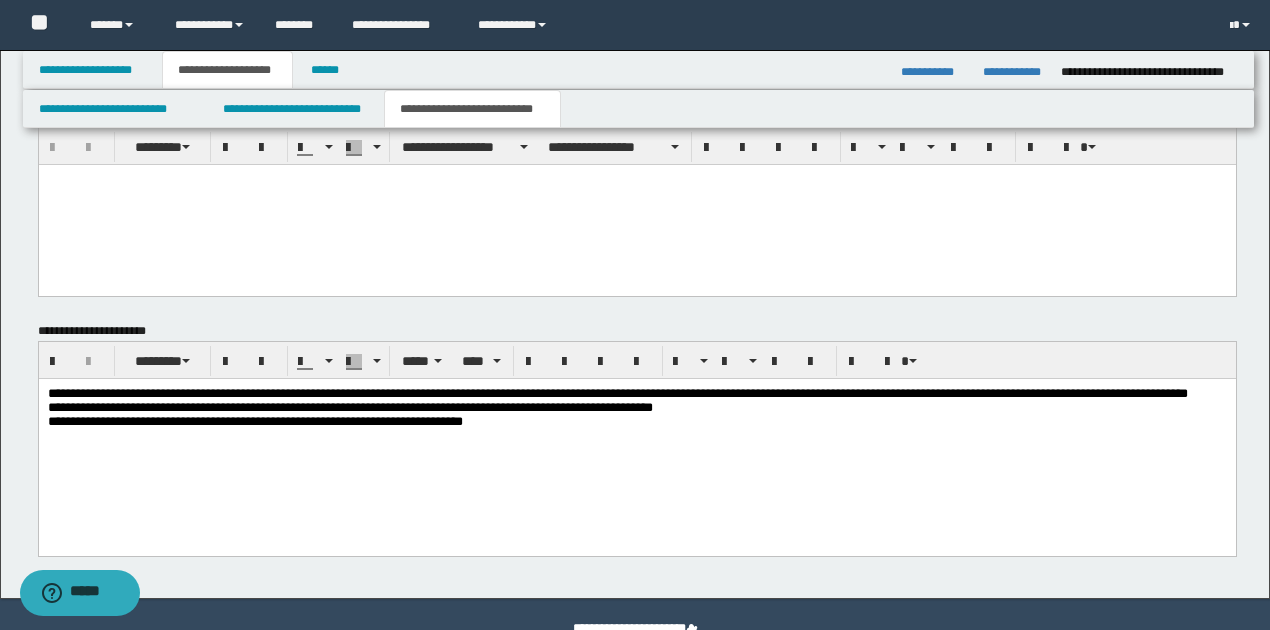 click on "**********" at bounding box center (637, 416) 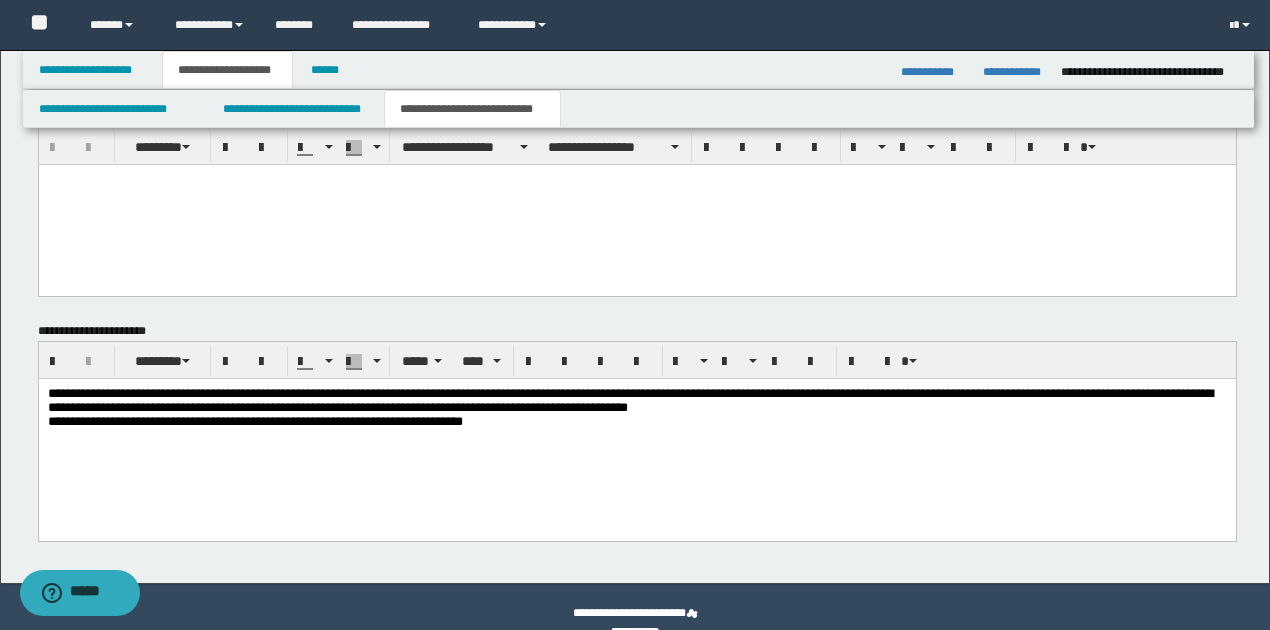 click on "**********" at bounding box center [637, 409] 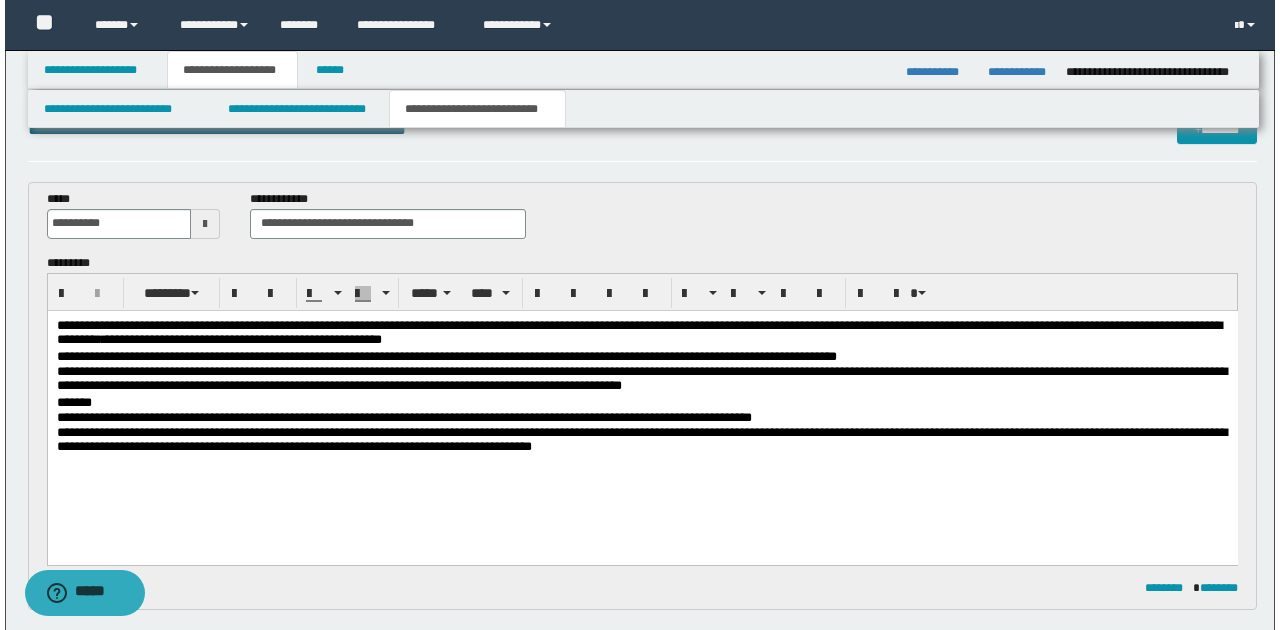 scroll, scrollTop: 0, scrollLeft: 0, axis: both 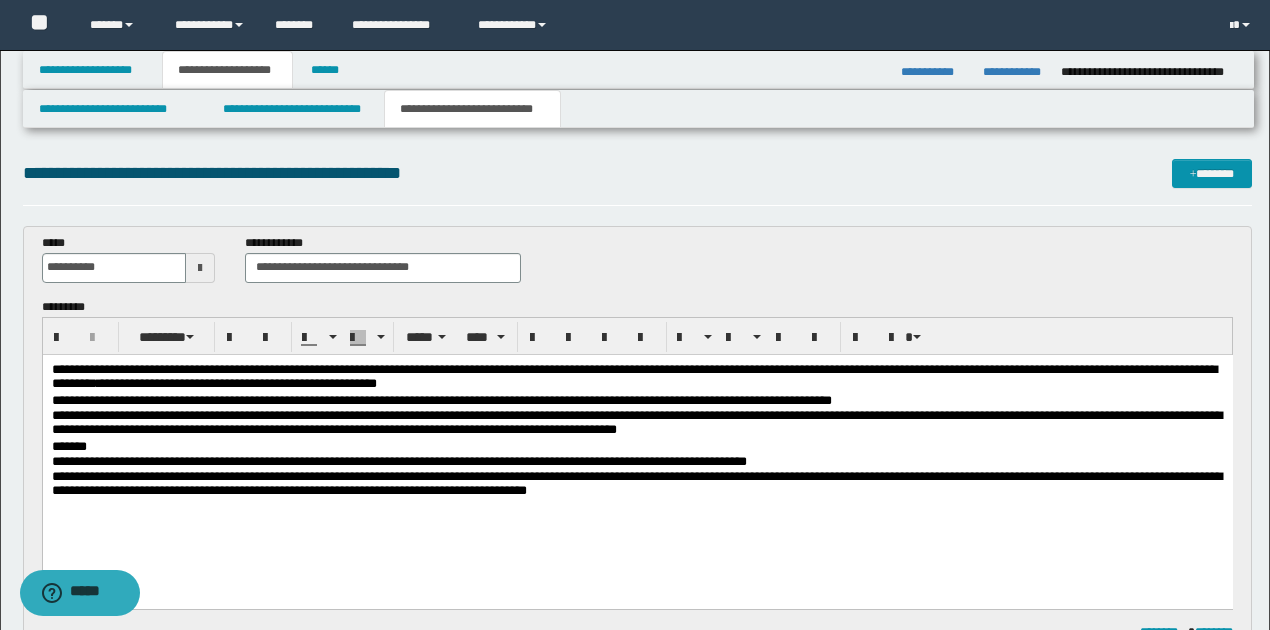 click on "**********" at bounding box center (637, 377) 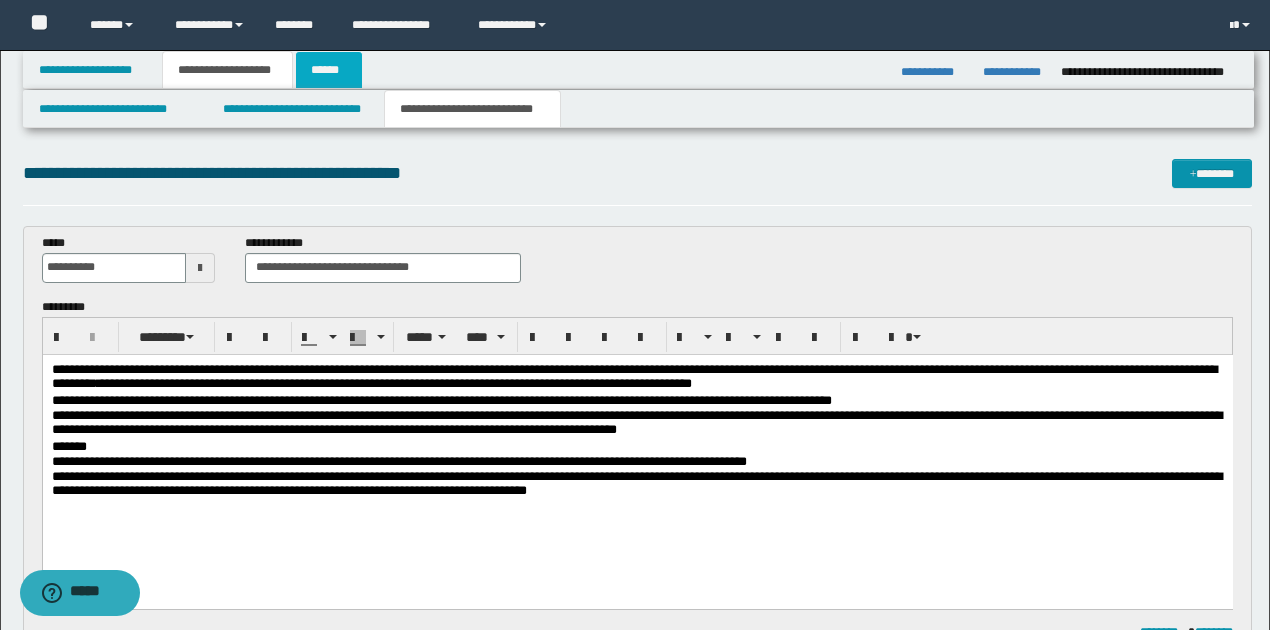 click on "******" at bounding box center (329, 70) 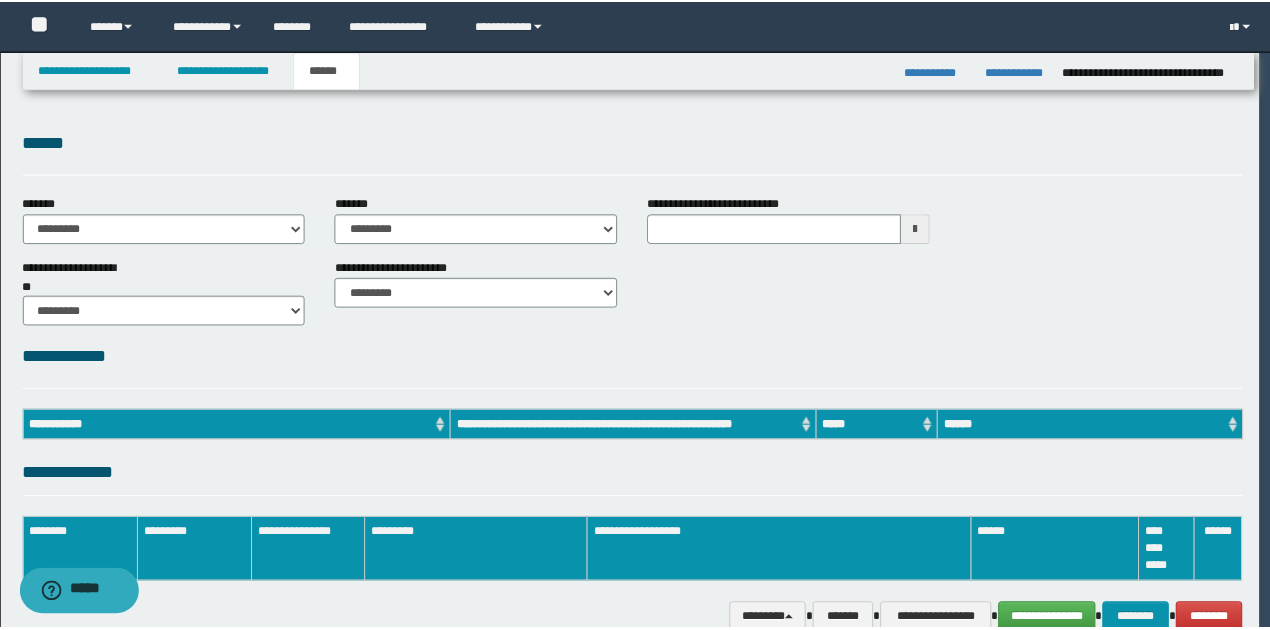 scroll, scrollTop: 0, scrollLeft: 0, axis: both 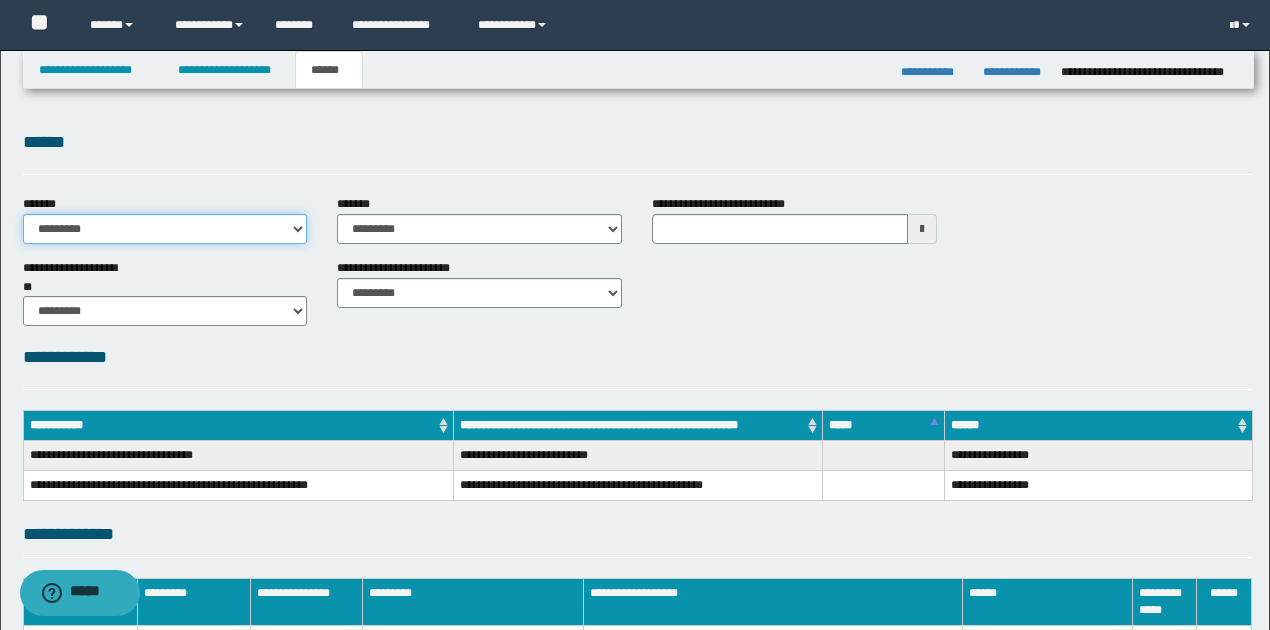 click on "**********" at bounding box center [165, 229] 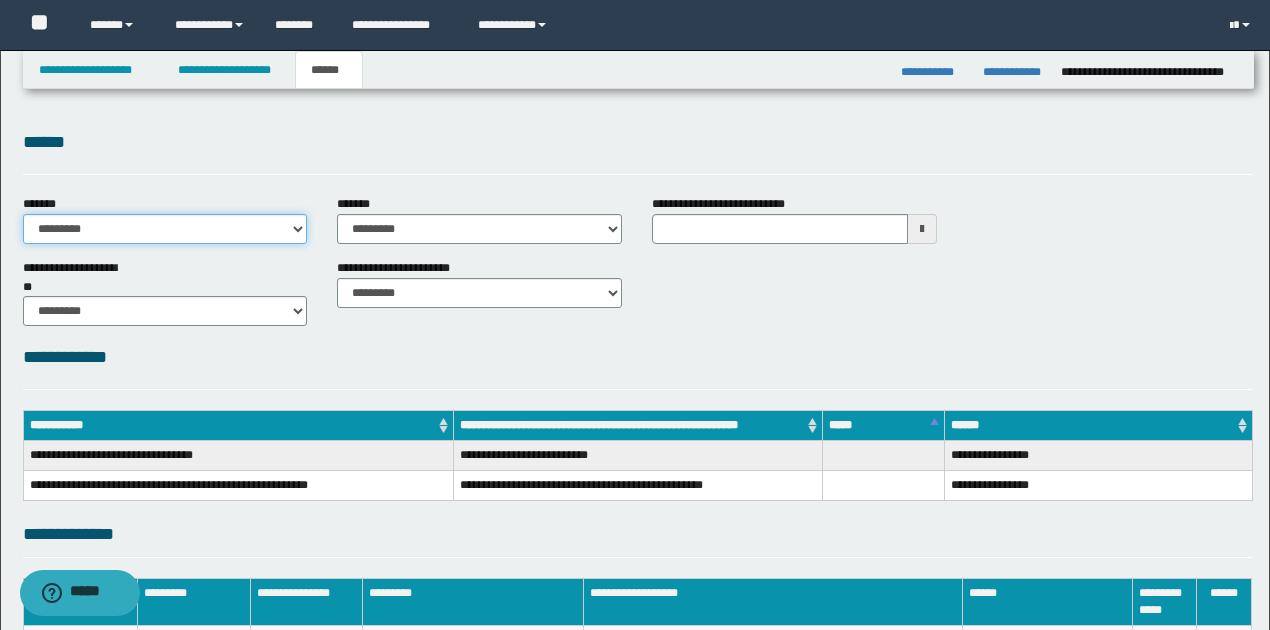 select on "*" 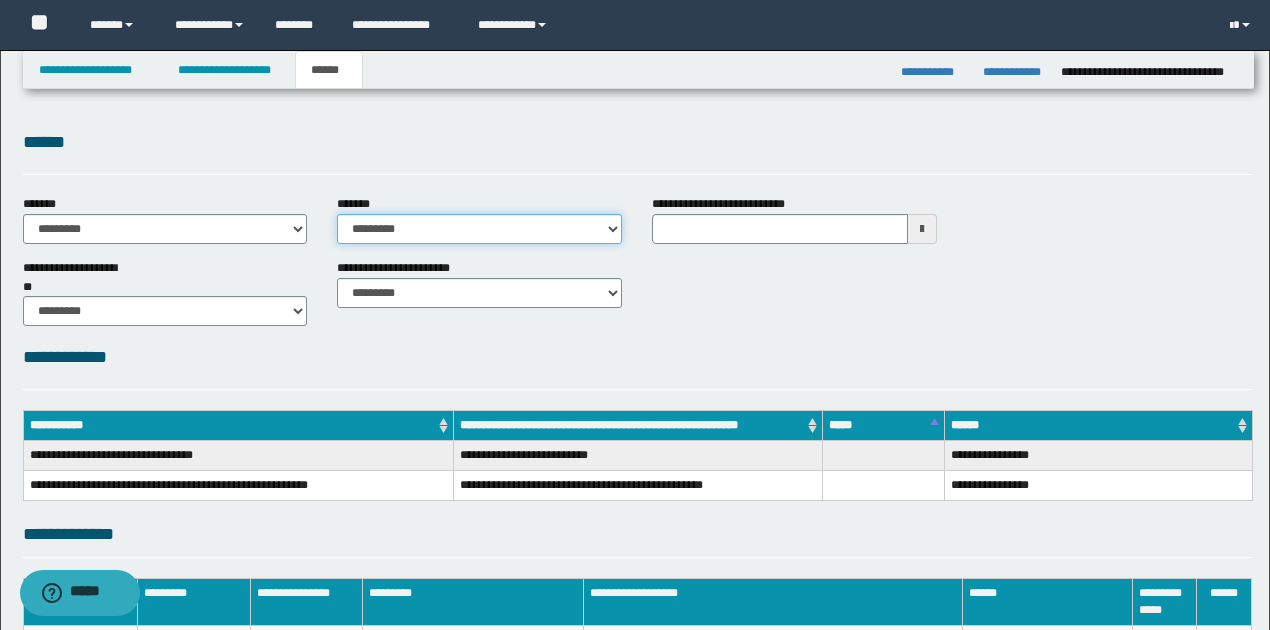 click on "**********" at bounding box center (479, 229) 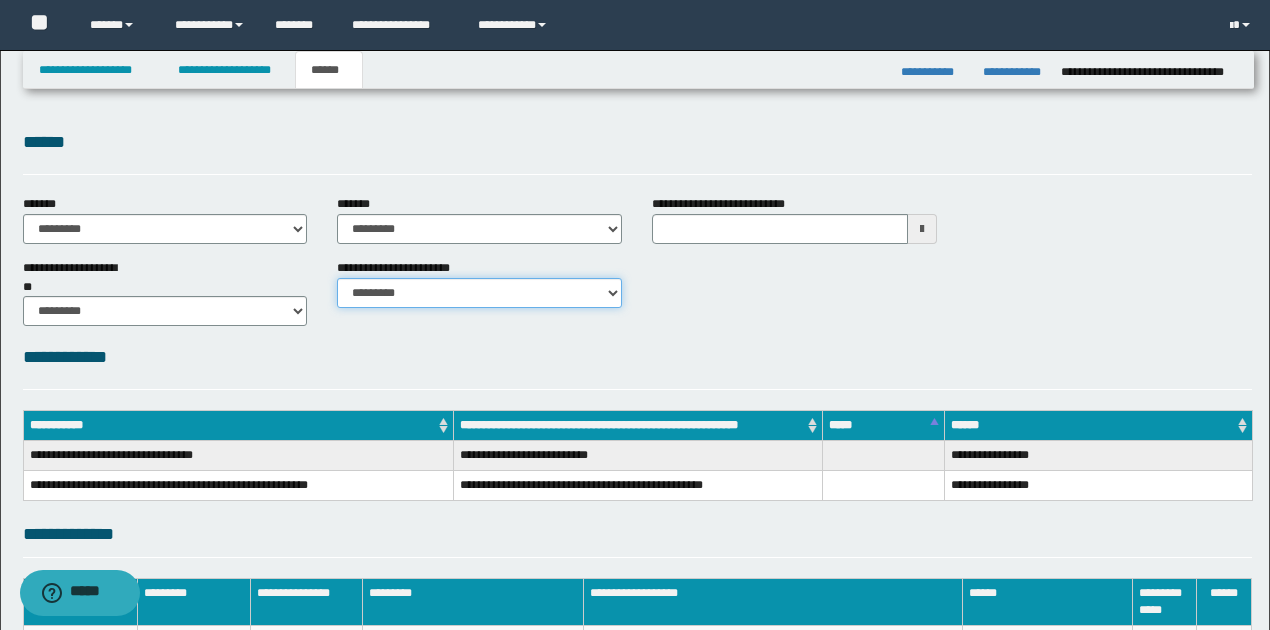 click on "*********
*********
*********" at bounding box center [479, 293] 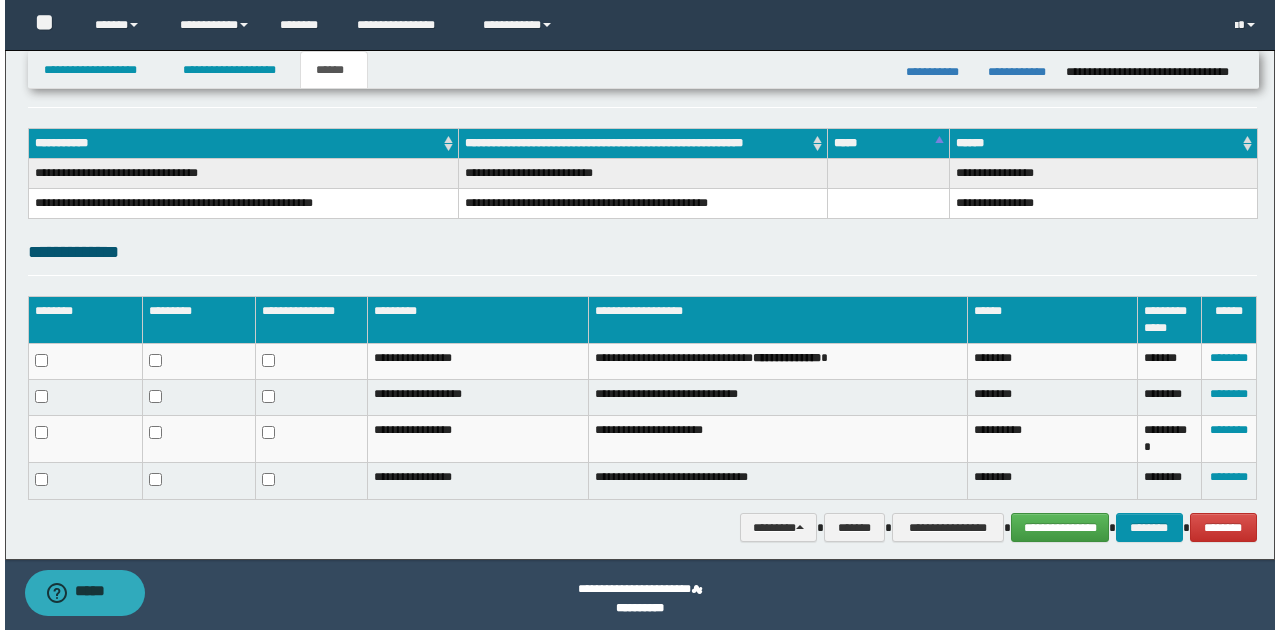 scroll, scrollTop: 290, scrollLeft: 0, axis: vertical 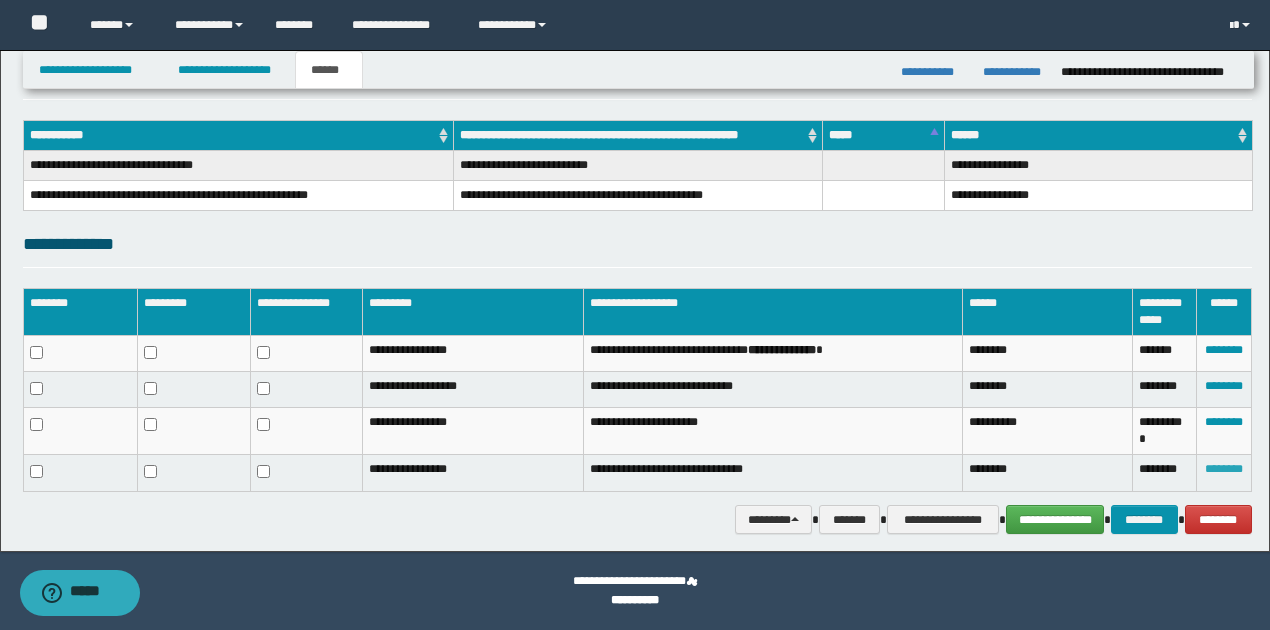 click on "********" at bounding box center (1224, 469) 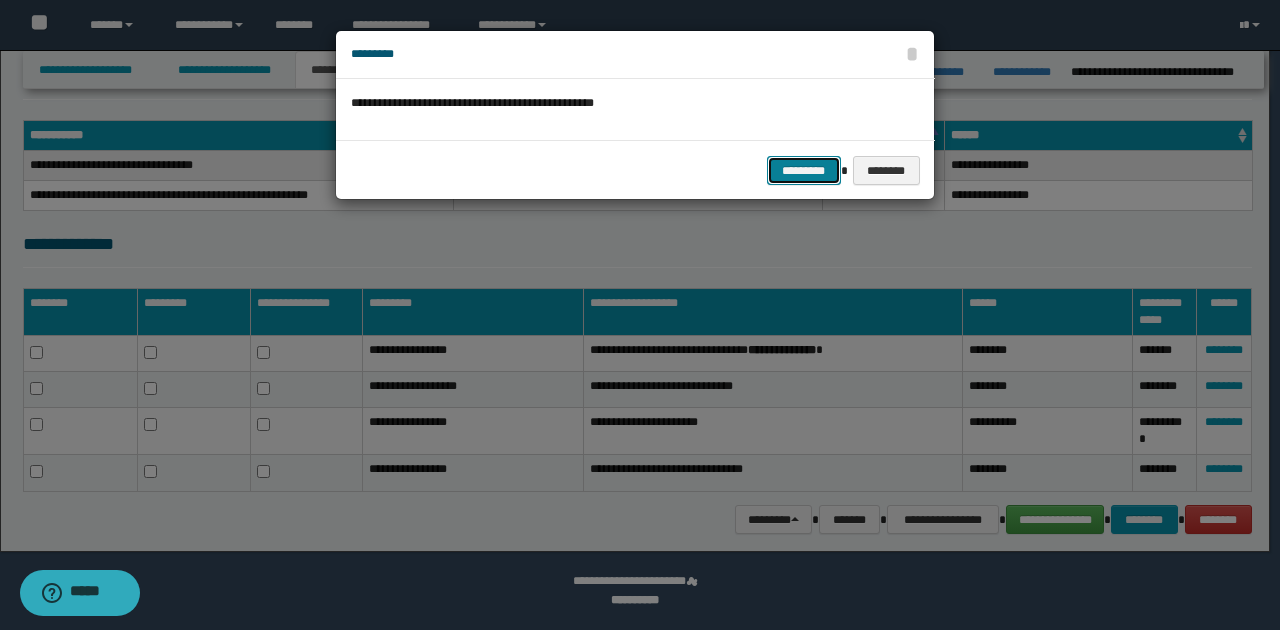 click on "*********" at bounding box center [804, 170] 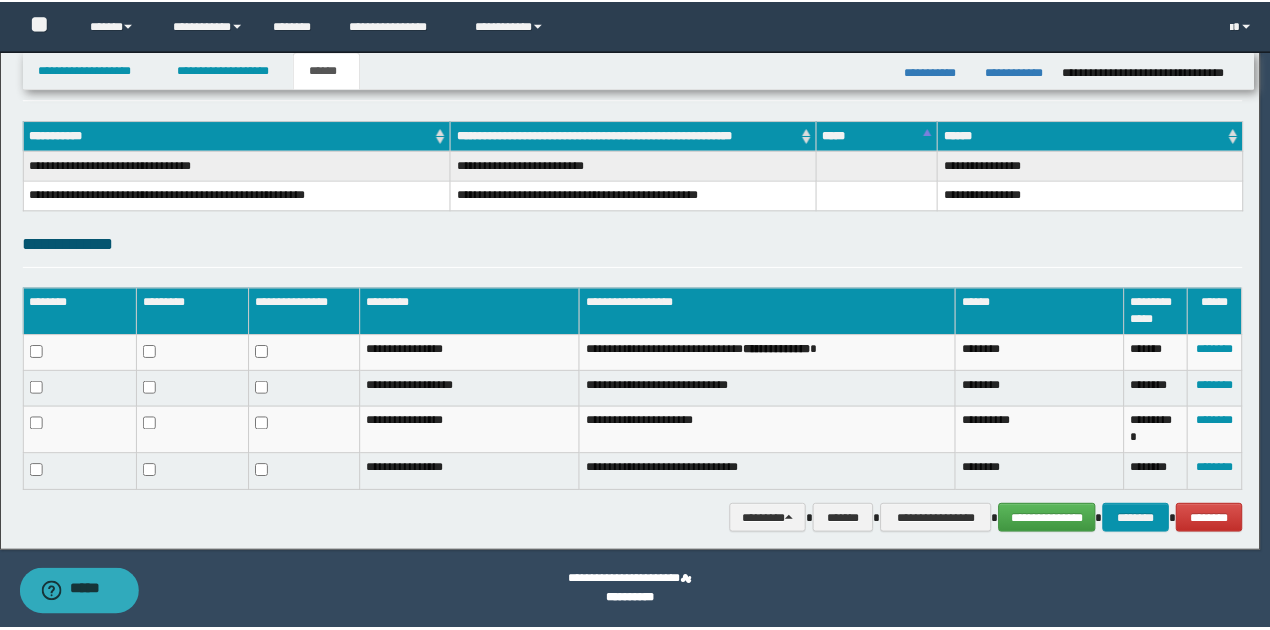scroll, scrollTop: 274, scrollLeft: 0, axis: vertical 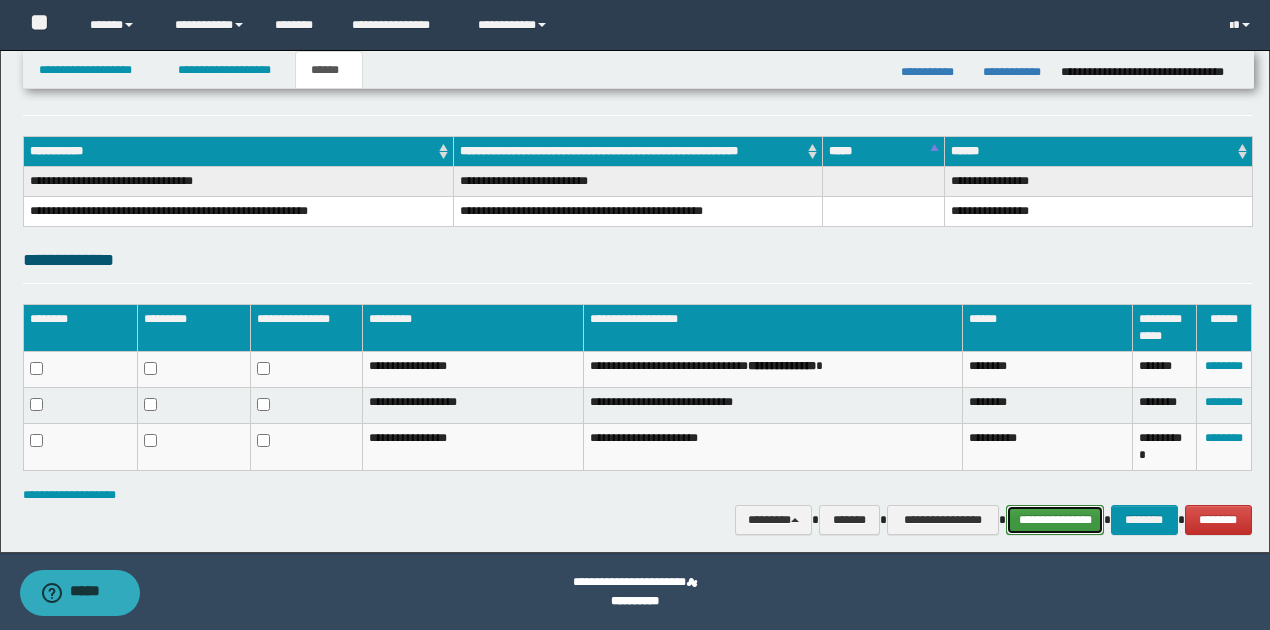click on "**********" at bounding box center (1055, 519) 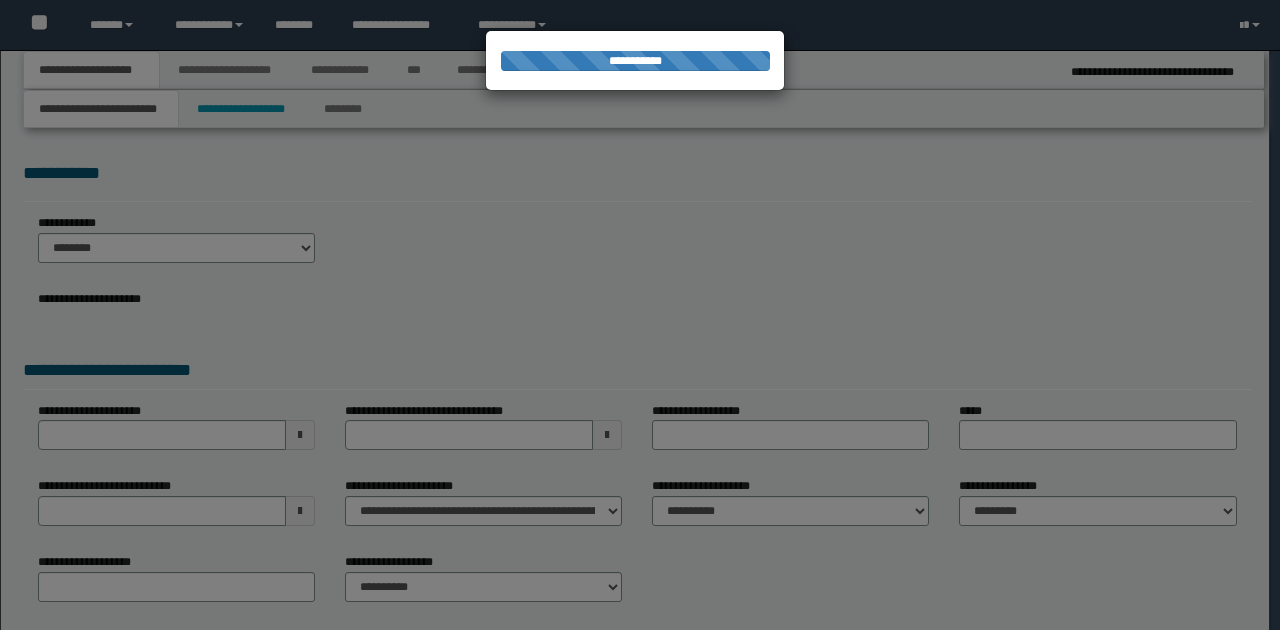 scroll, scrollTop: 0, scrollLeft: 0, axis: both 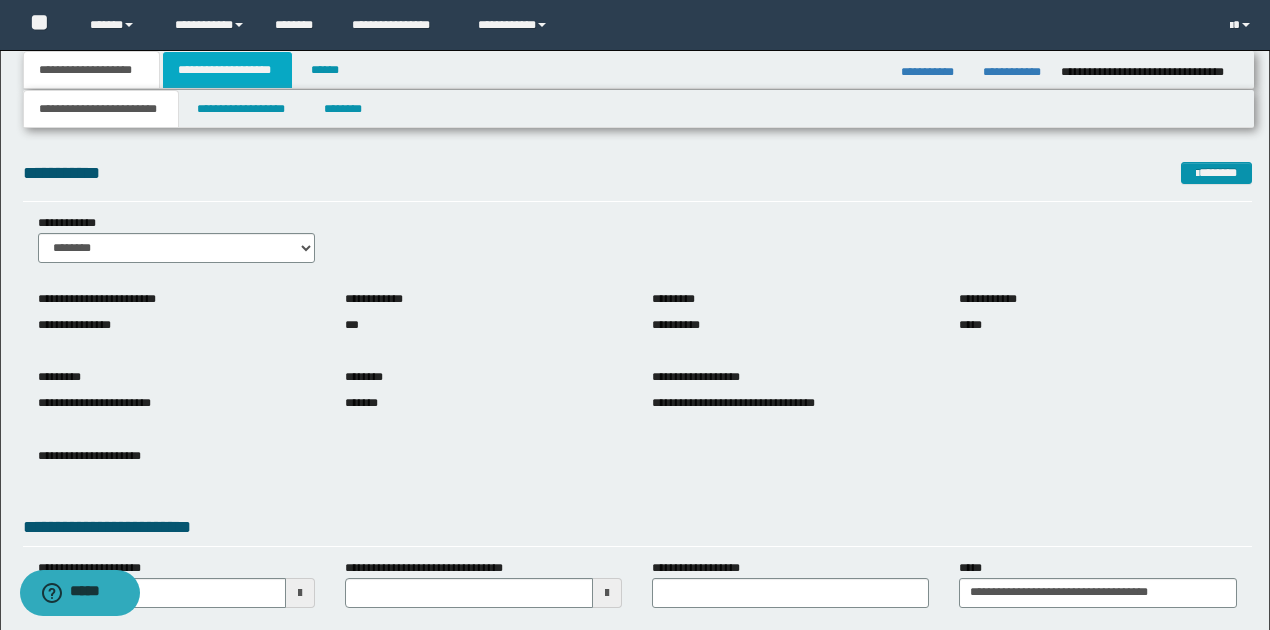 click on "**********" at bounding box center (227, 70) 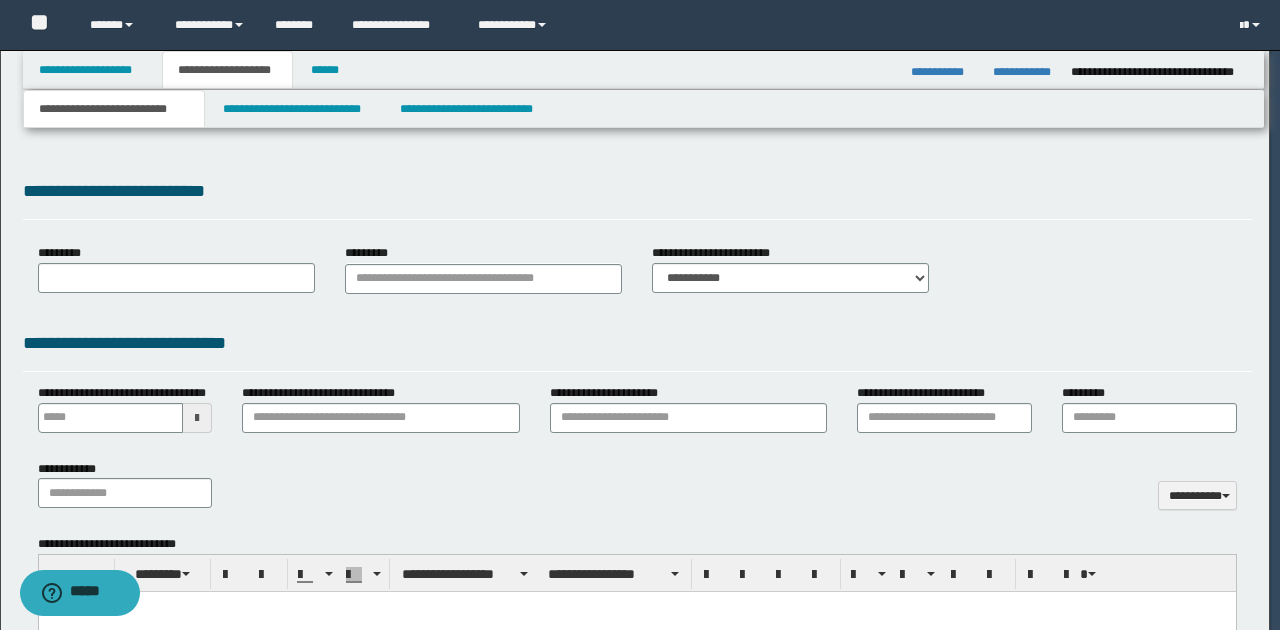 type 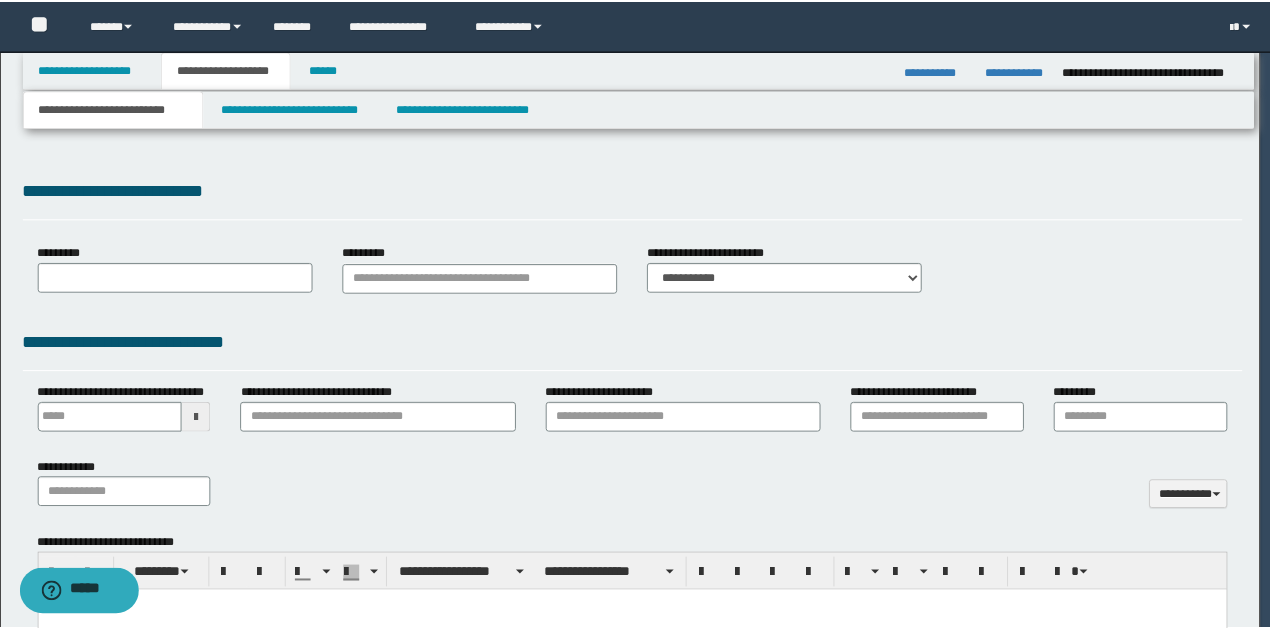 scroll, scrollTop: 0, scrollLeft: 0, axis: both 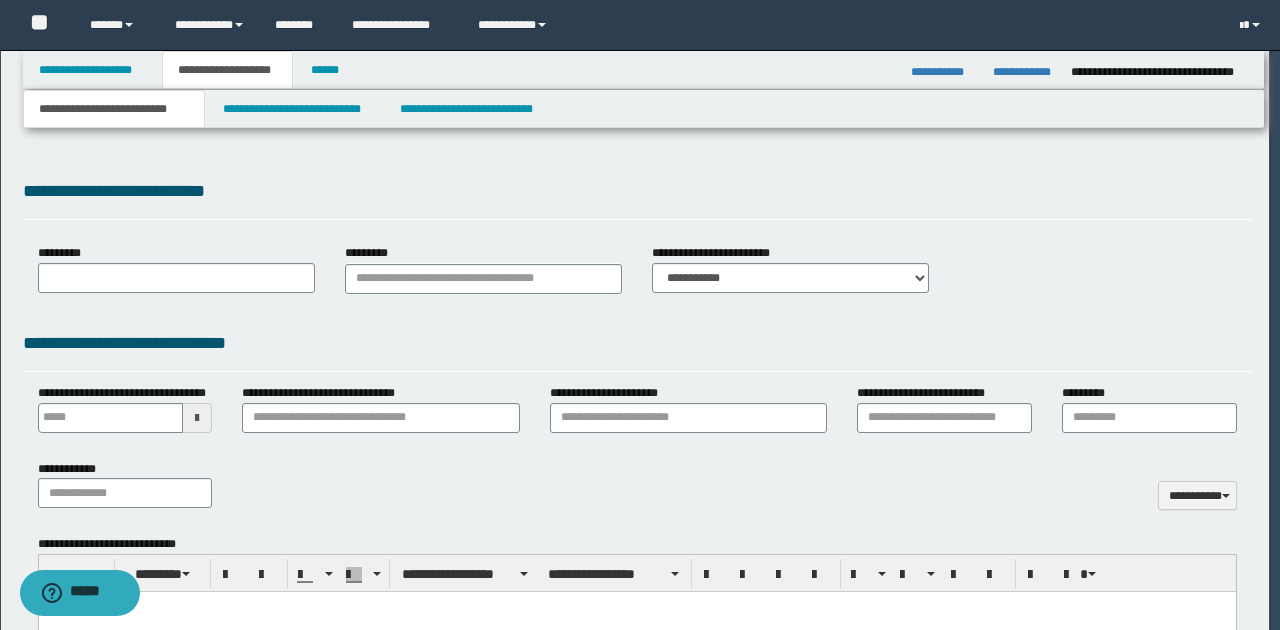 type on "*******" 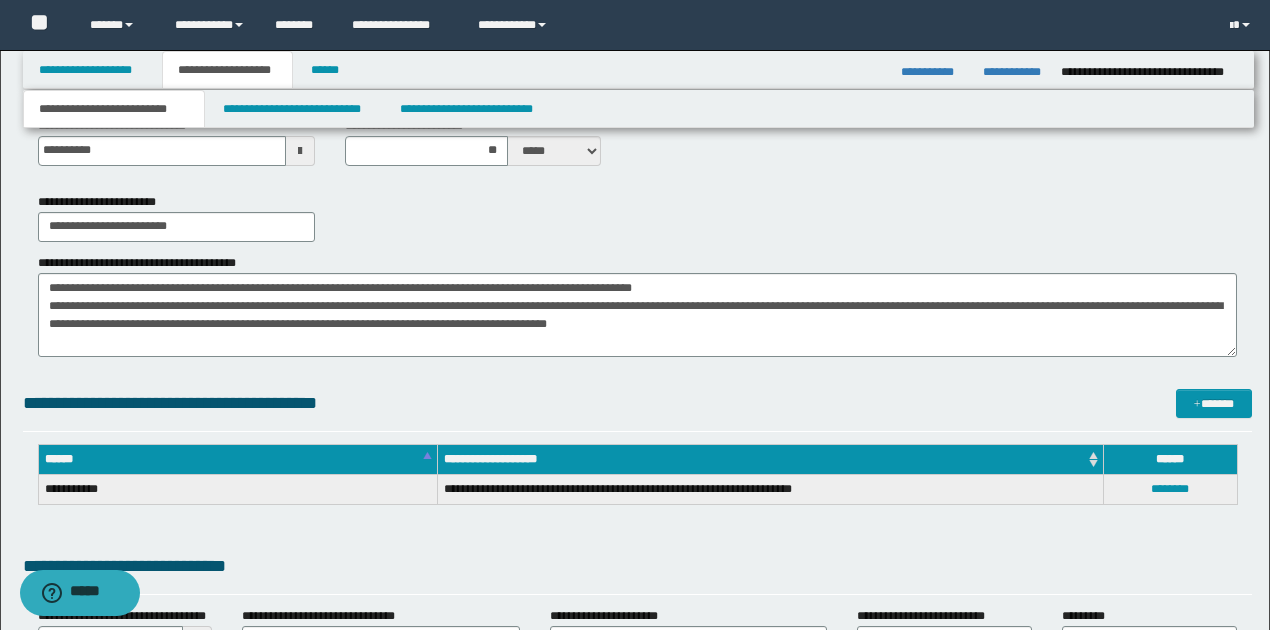 scroll, scrollTop: 400, scrollLeft: 0, axis: vertical 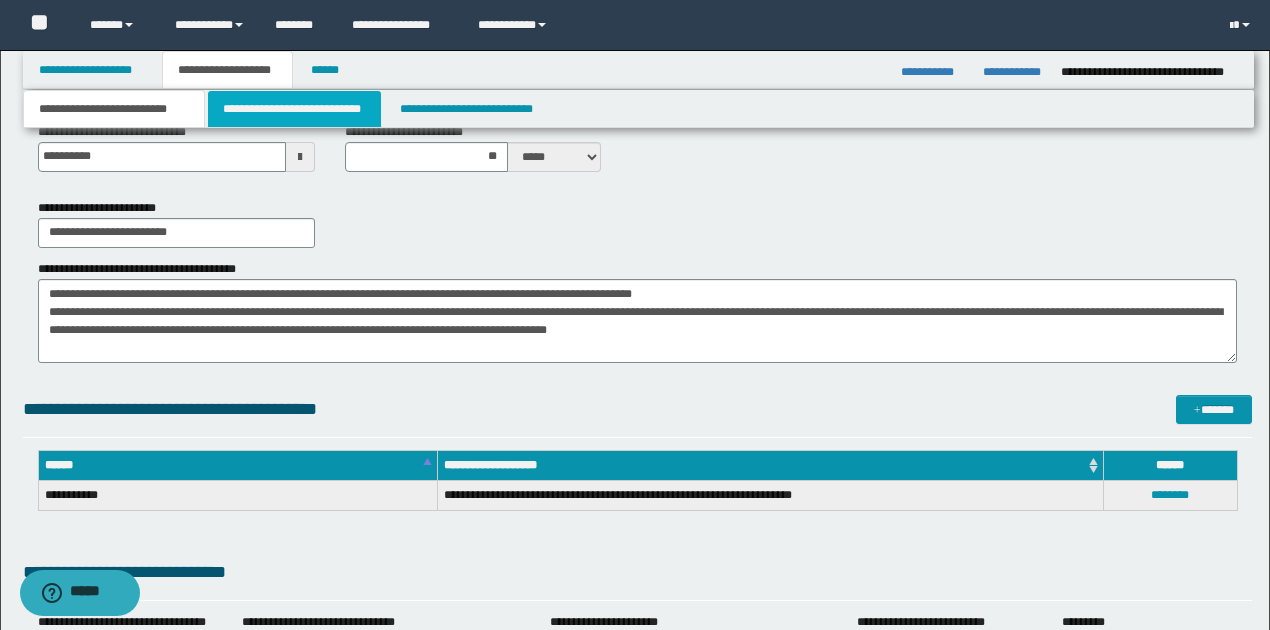 click on "**********" at bounding box center [294, 109] 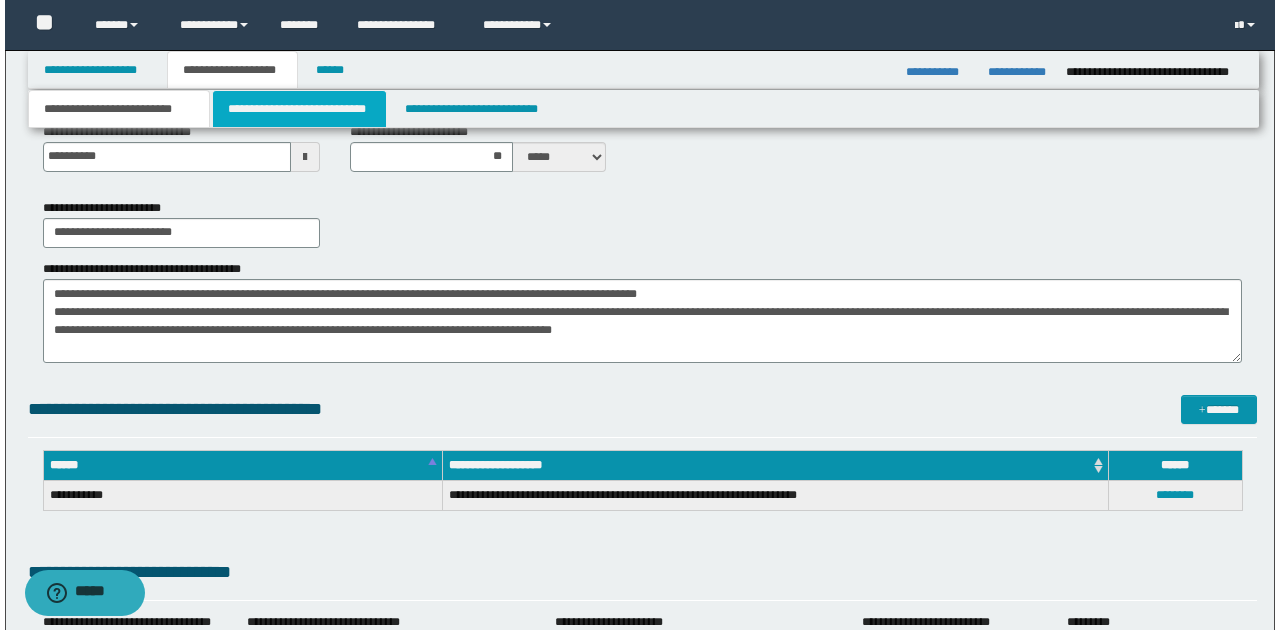 scroll, scrollTop: 0, scrollLeft: 0, axis: both 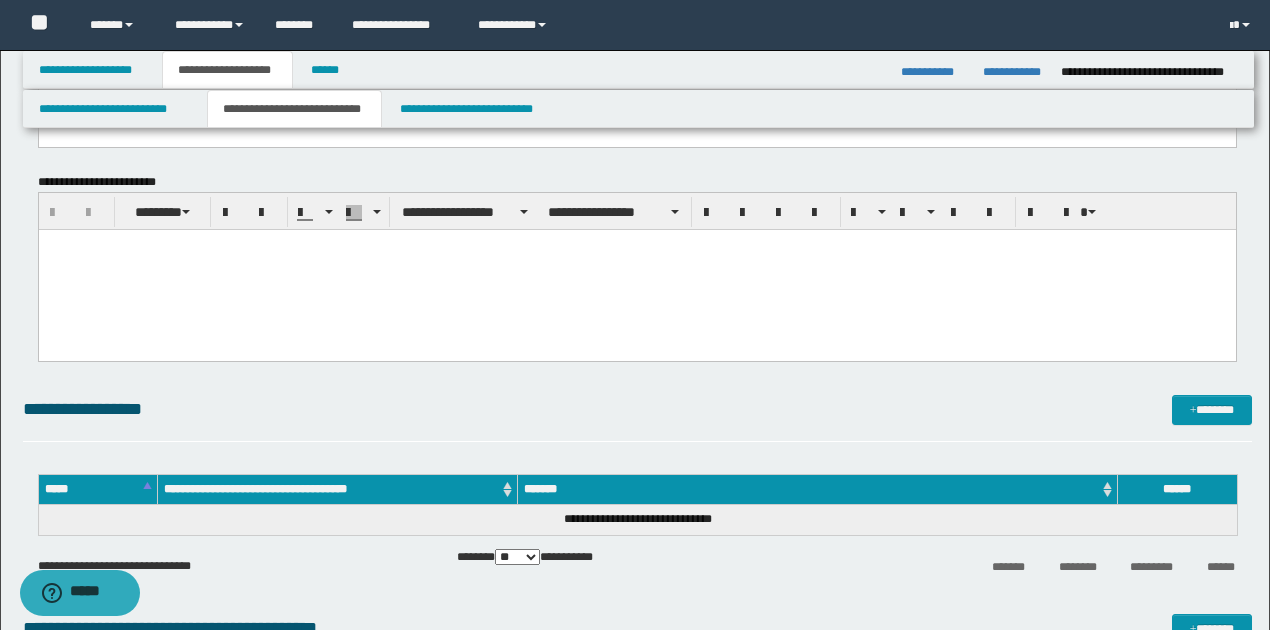click at bounding box center [636, 270] 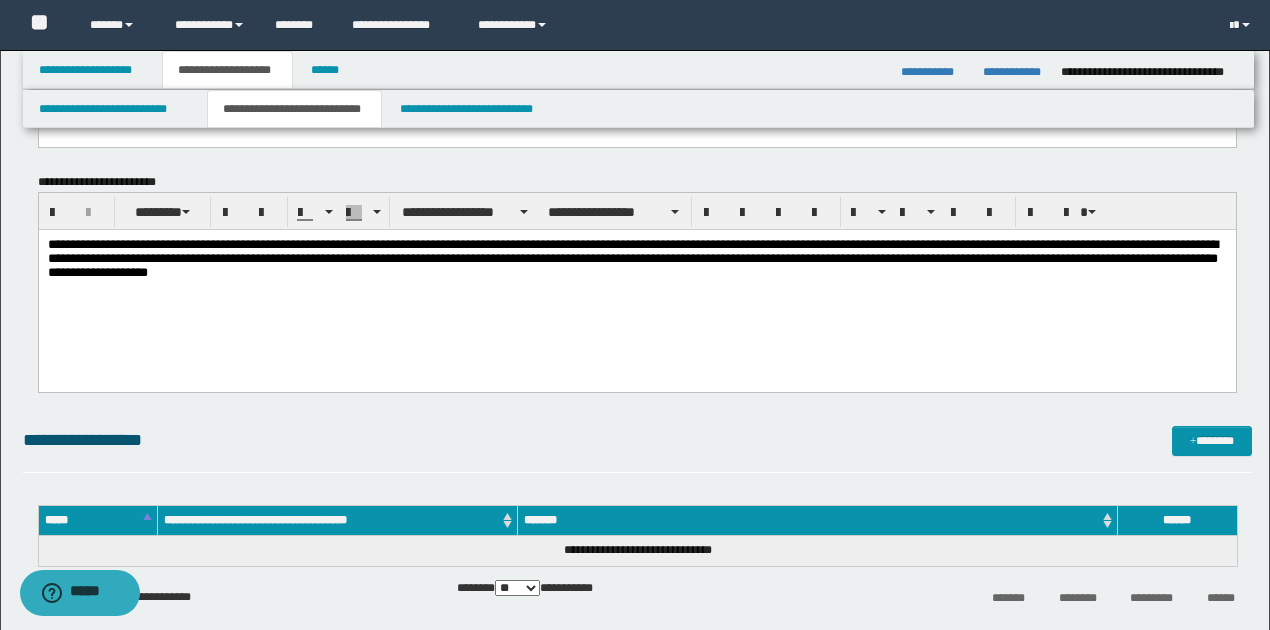 click on "**********" at bounding box center (637, 261) 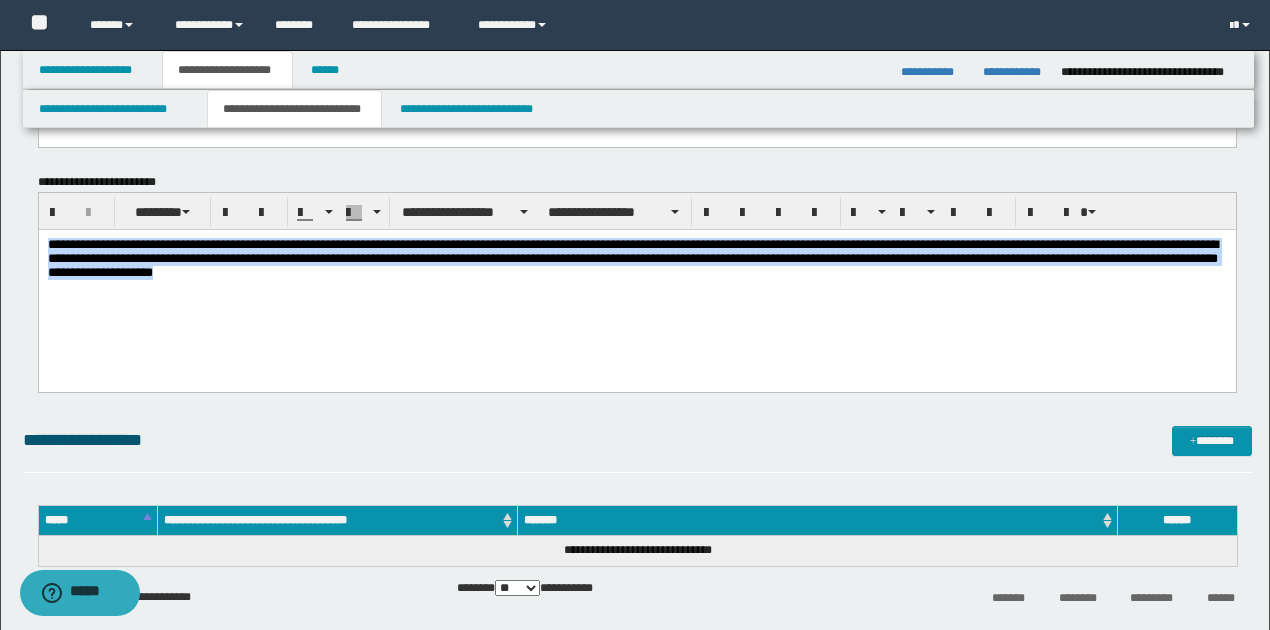 drag, startPoint x: 48, startPoint y: 242, endPoint x: 506, endPoint y: 320, distance: 464.59445 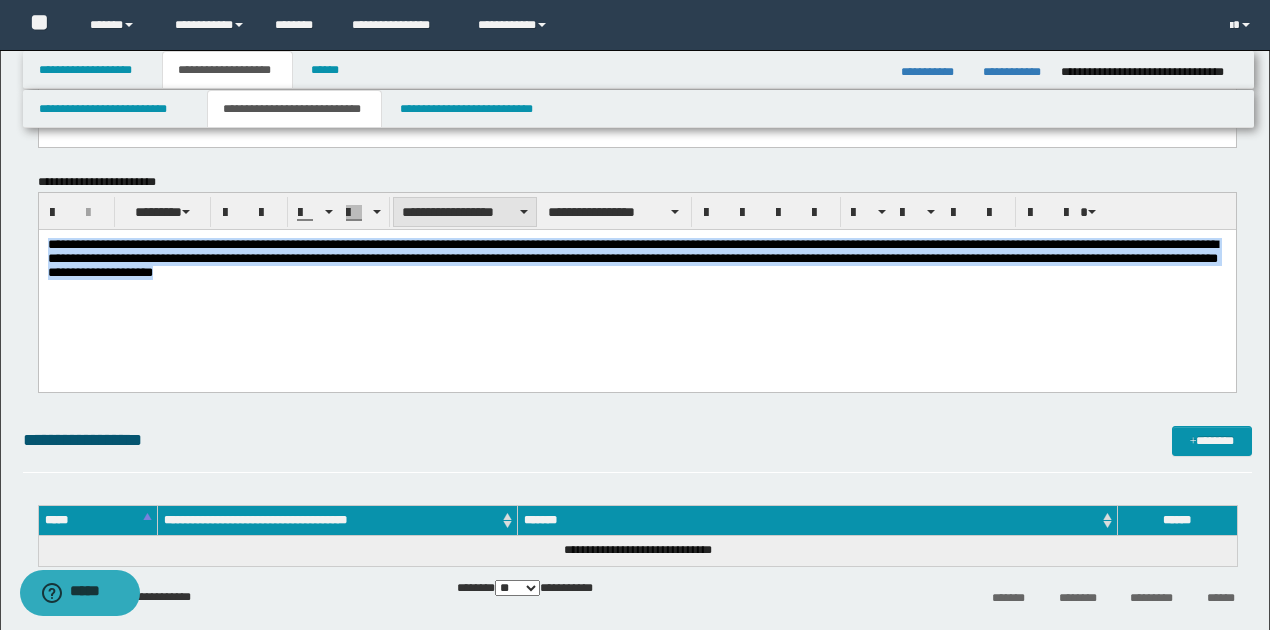 click on "**********" at bounding box center [465, 212] 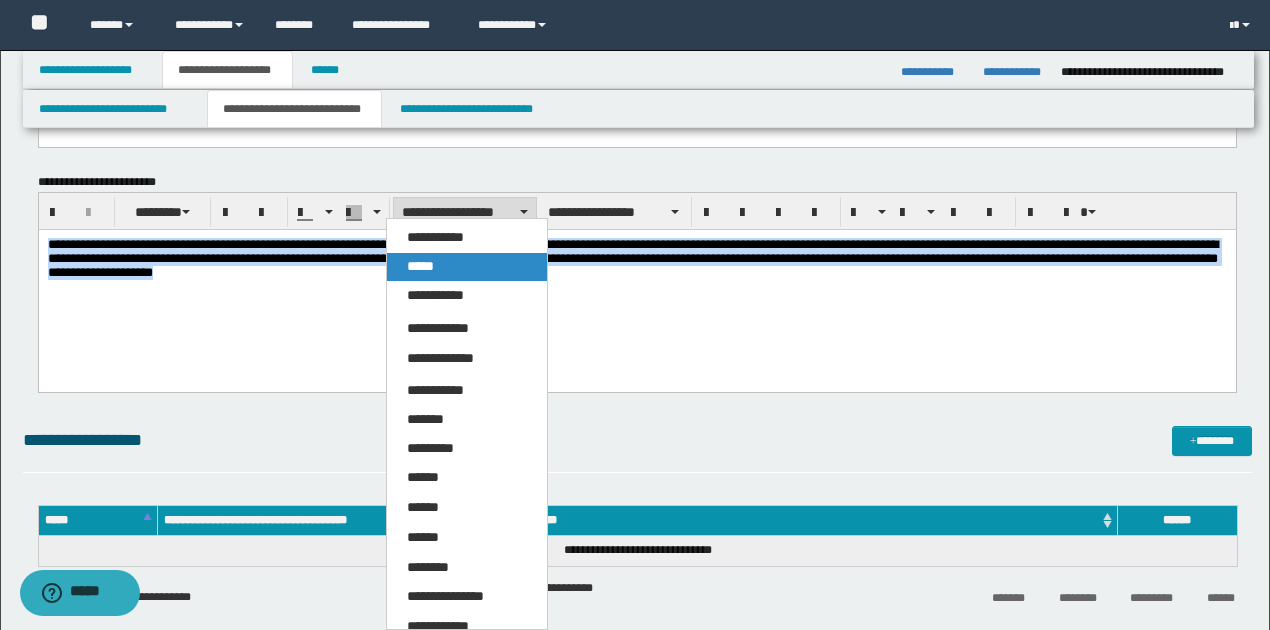 click on "*****" at bounding box center [420, 266] 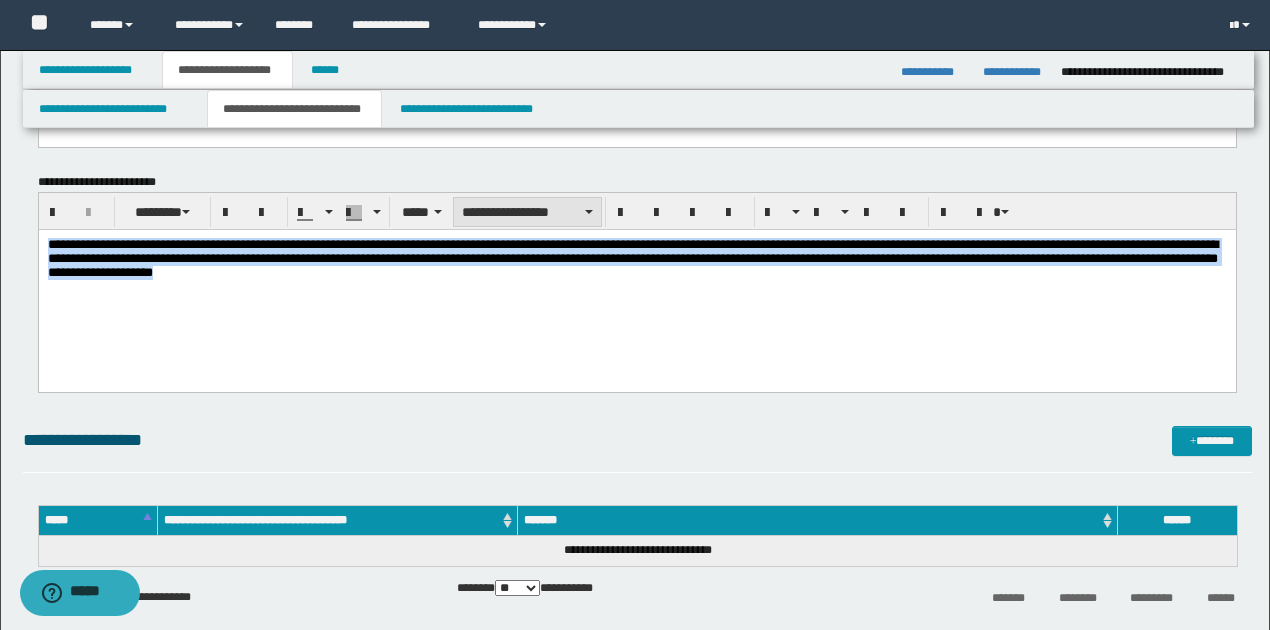 click on "**********" at bounding box center (527, 212) 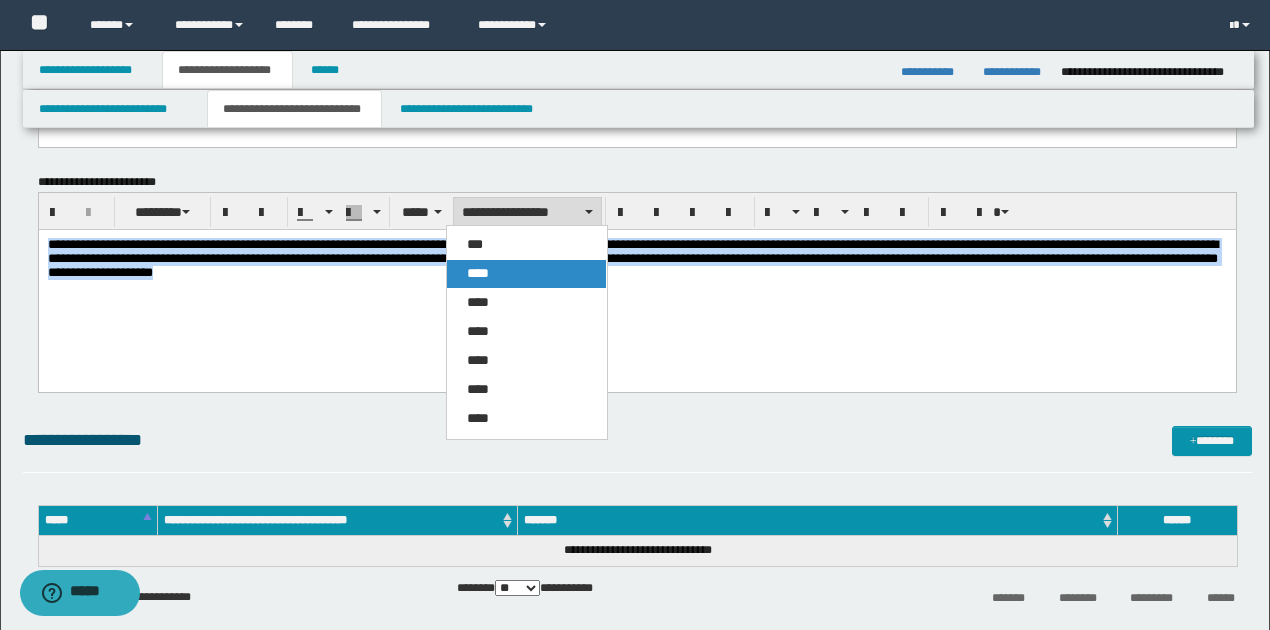 click on "****" at bounding box center (526, 274) 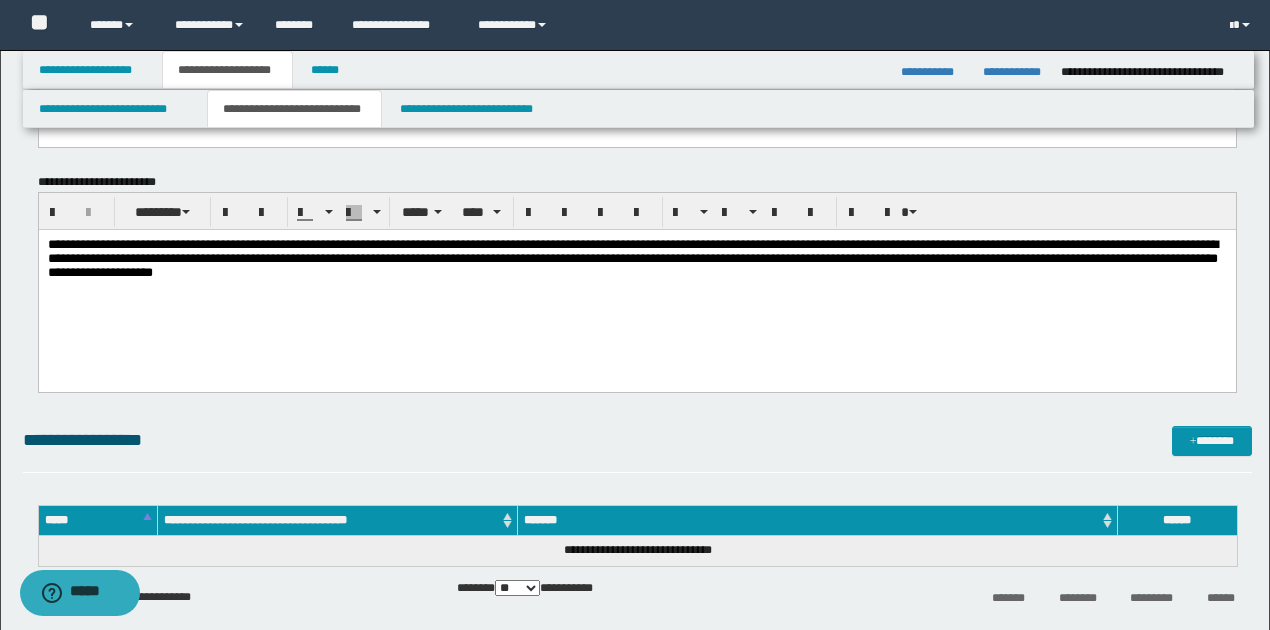 click on "**********" at bounding box center (636, 286) 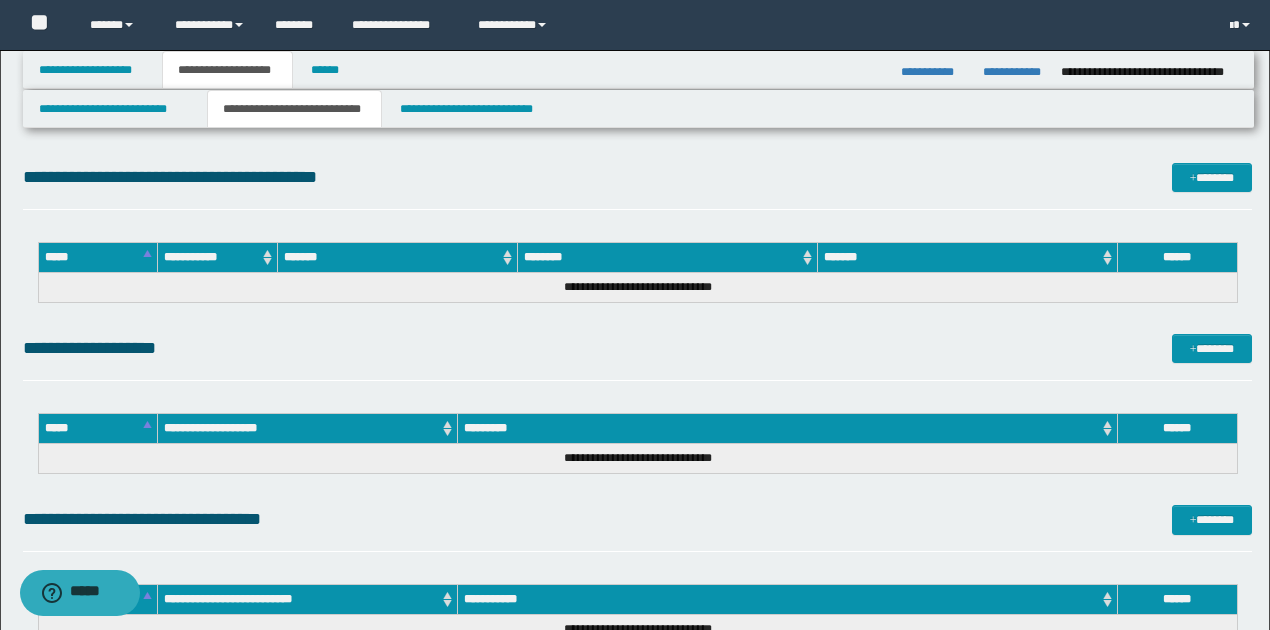 scroll, scrollTop: 667, scrollLeft: 0, axis: vertical 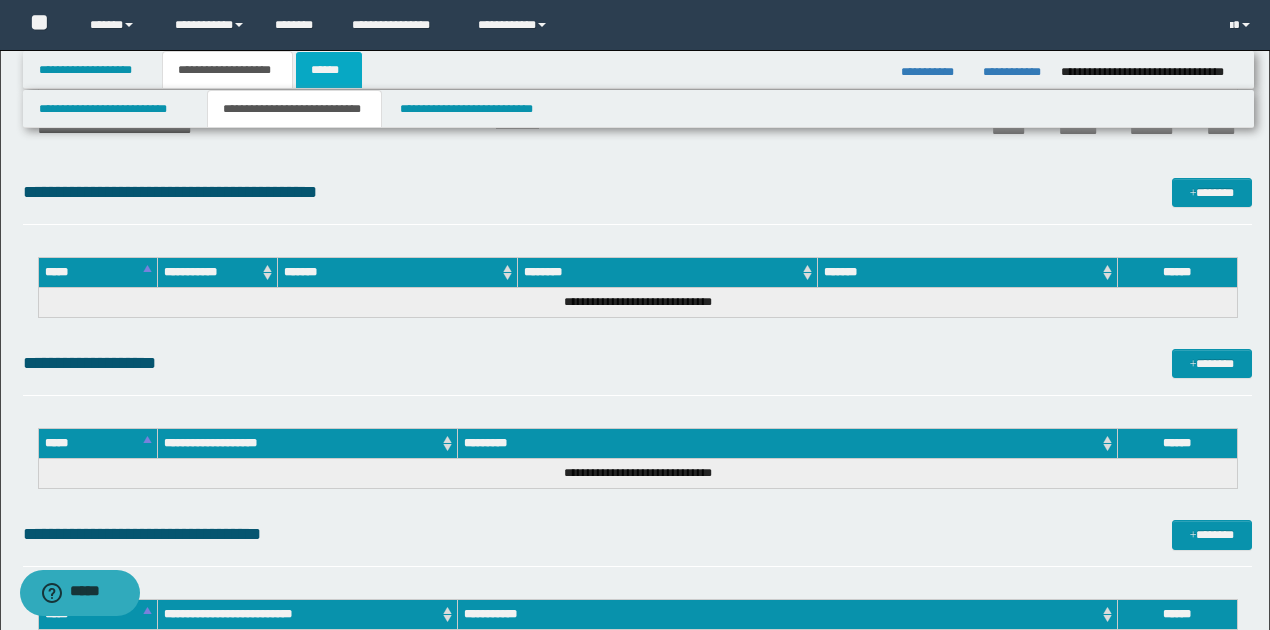 click on "******" at bounding box center [329, 70] 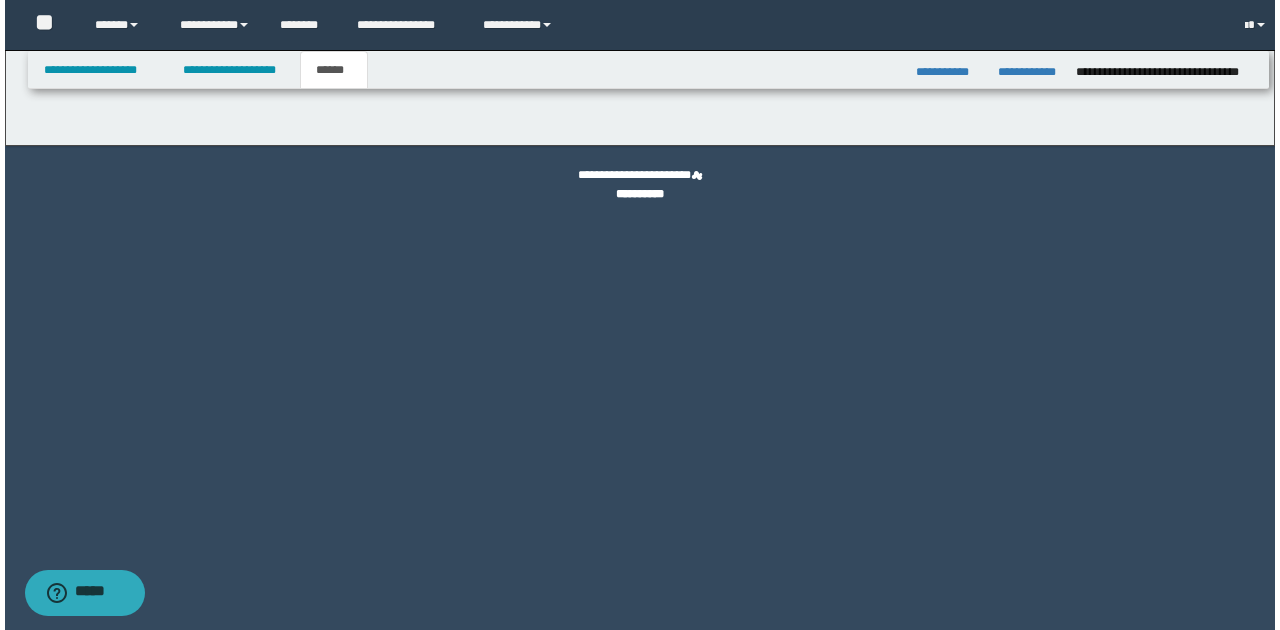 scroll, scrollTop: 0, scrollLeft: 0, axis: both 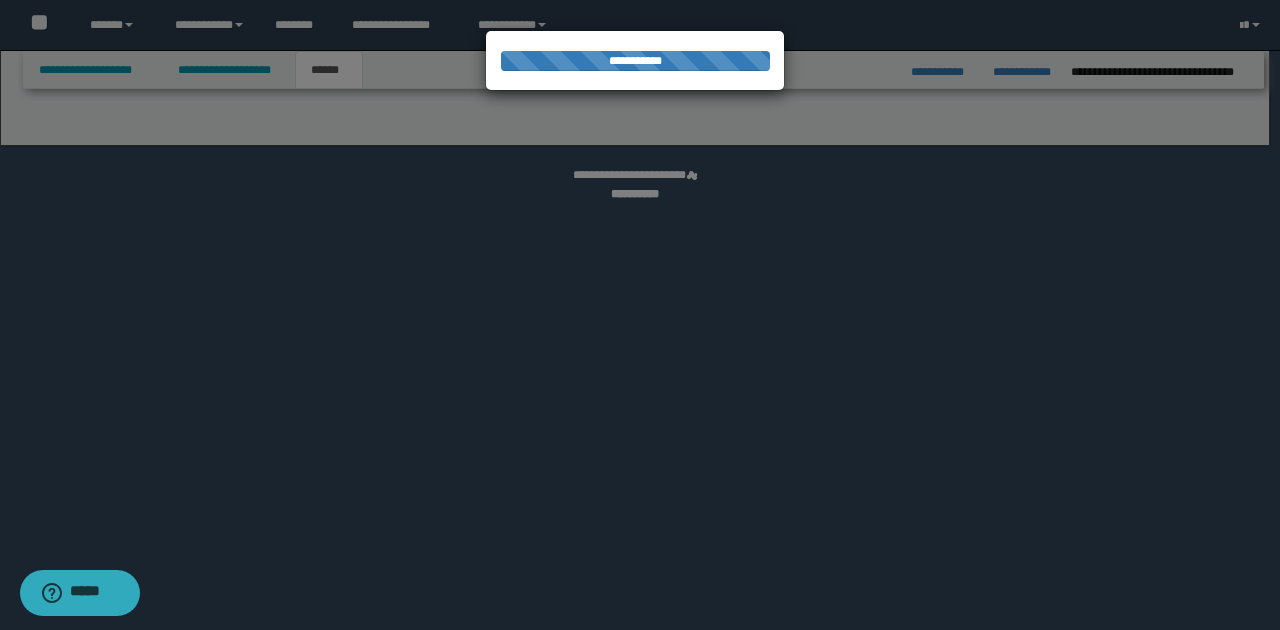 select on "*" 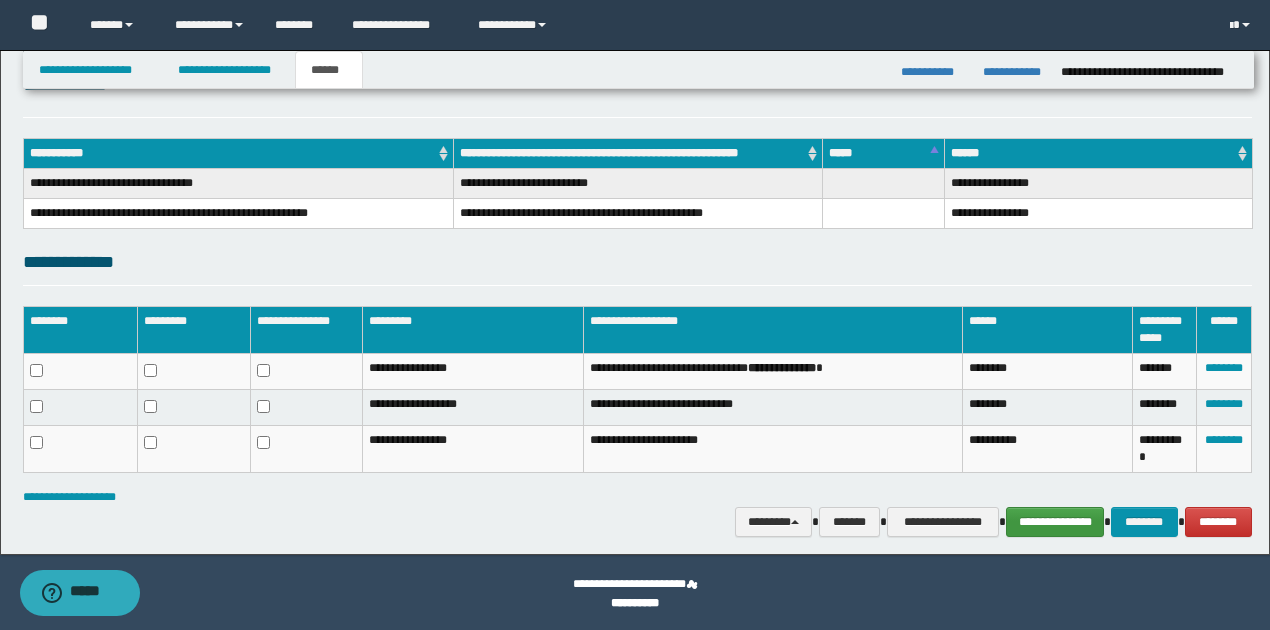 scroll, scrollTop: 274, scrollLeft: 0, axis: vertical 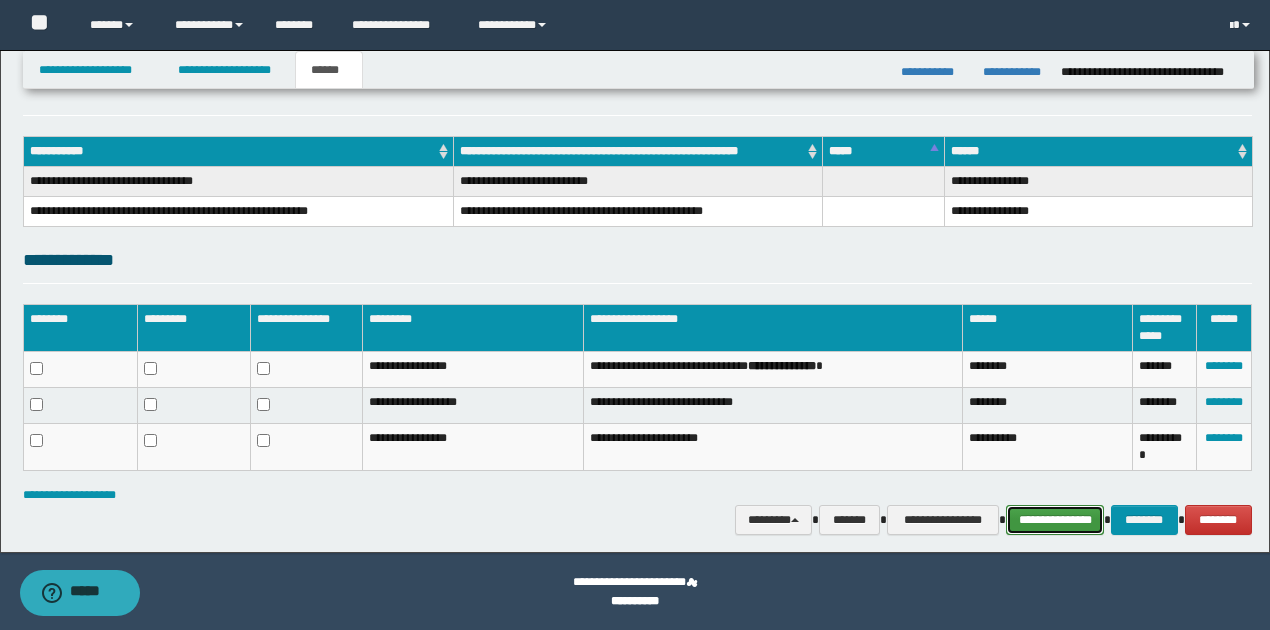 click on "**********" at bounding box center [1055, 519] 